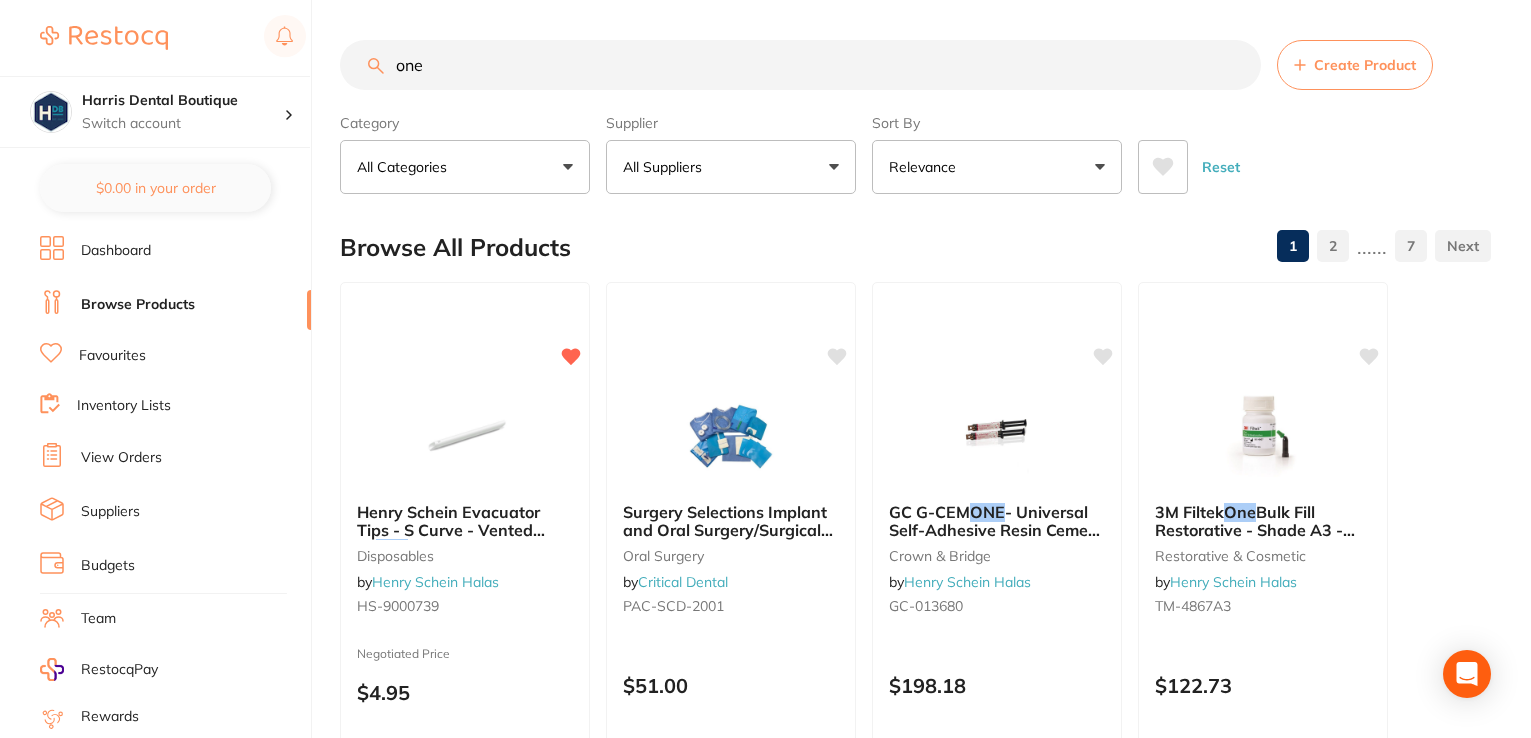 scroll, scrollTop: 0, scrollLeft: 0, axis: both 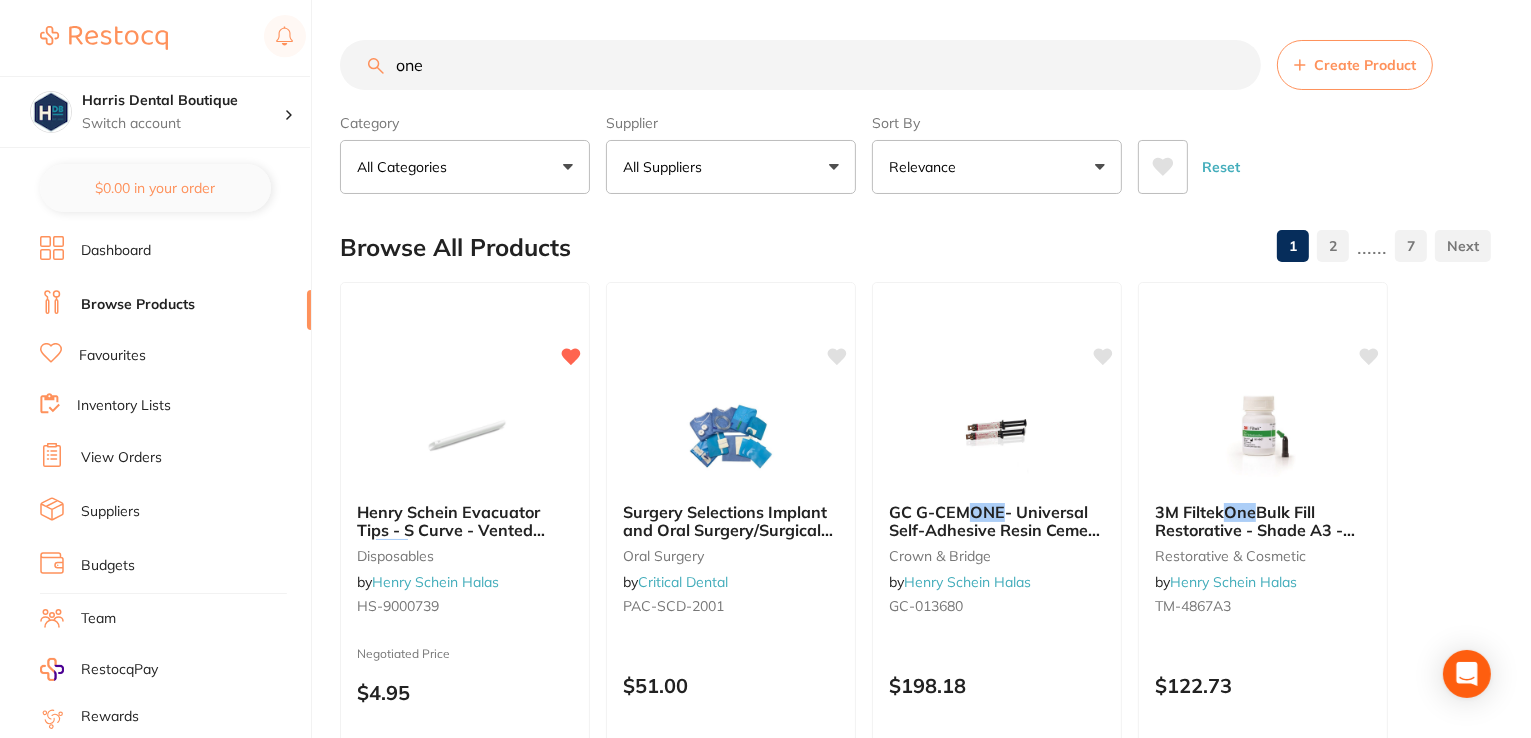 click on "Budgets" at bounding box center (175, 566) 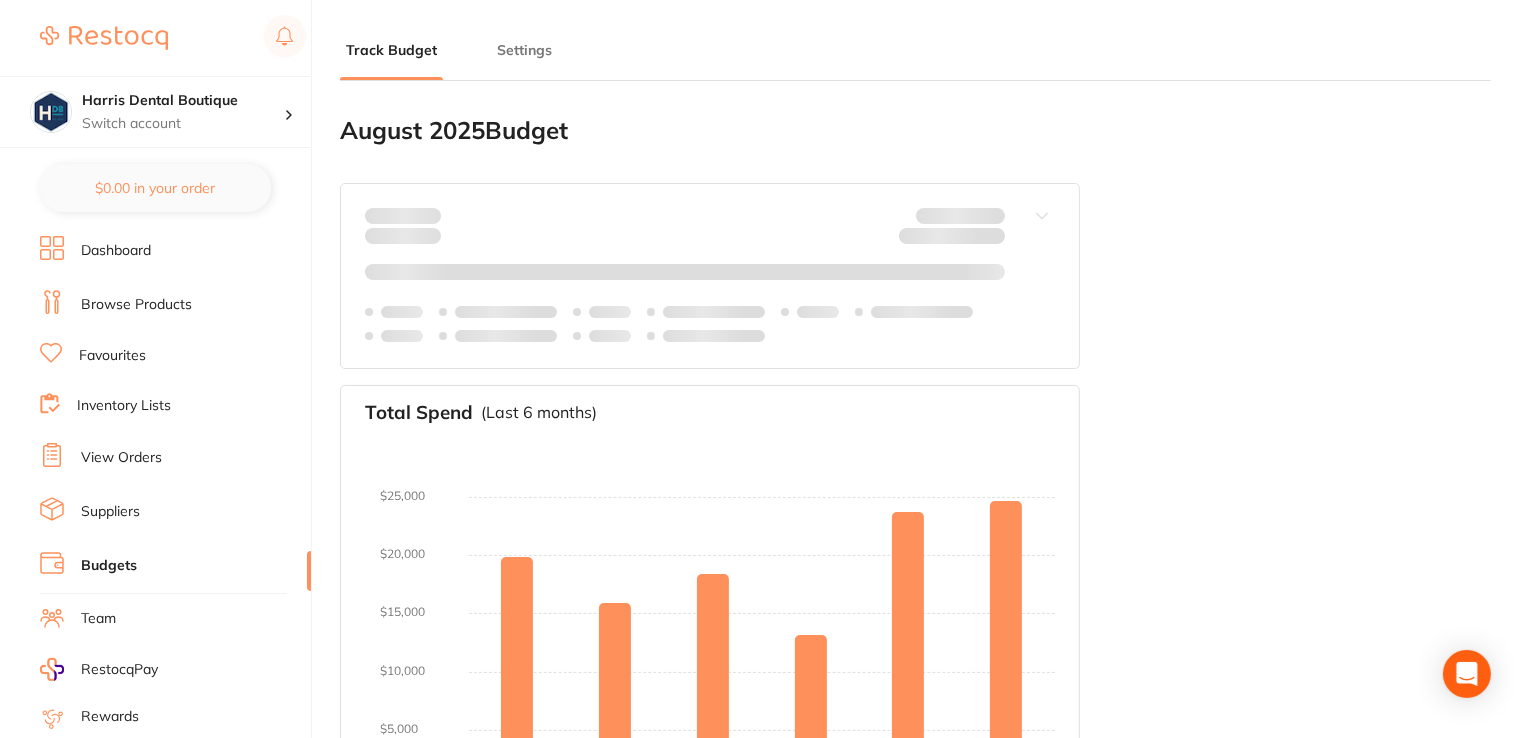click on "Settings" at bounding box center [524, 50] 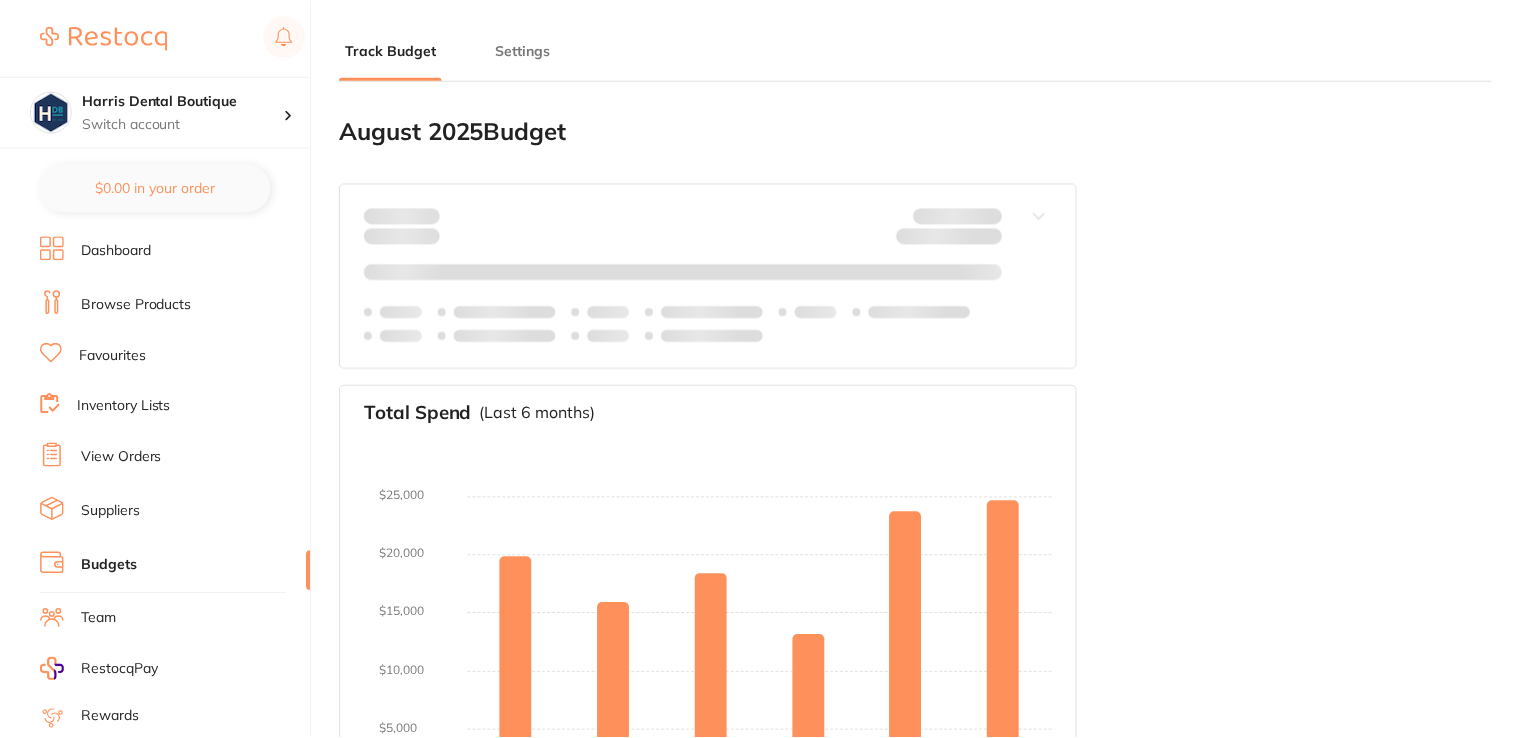 scroll, scrollTop: 0, scrollLeft: 0, axis: both 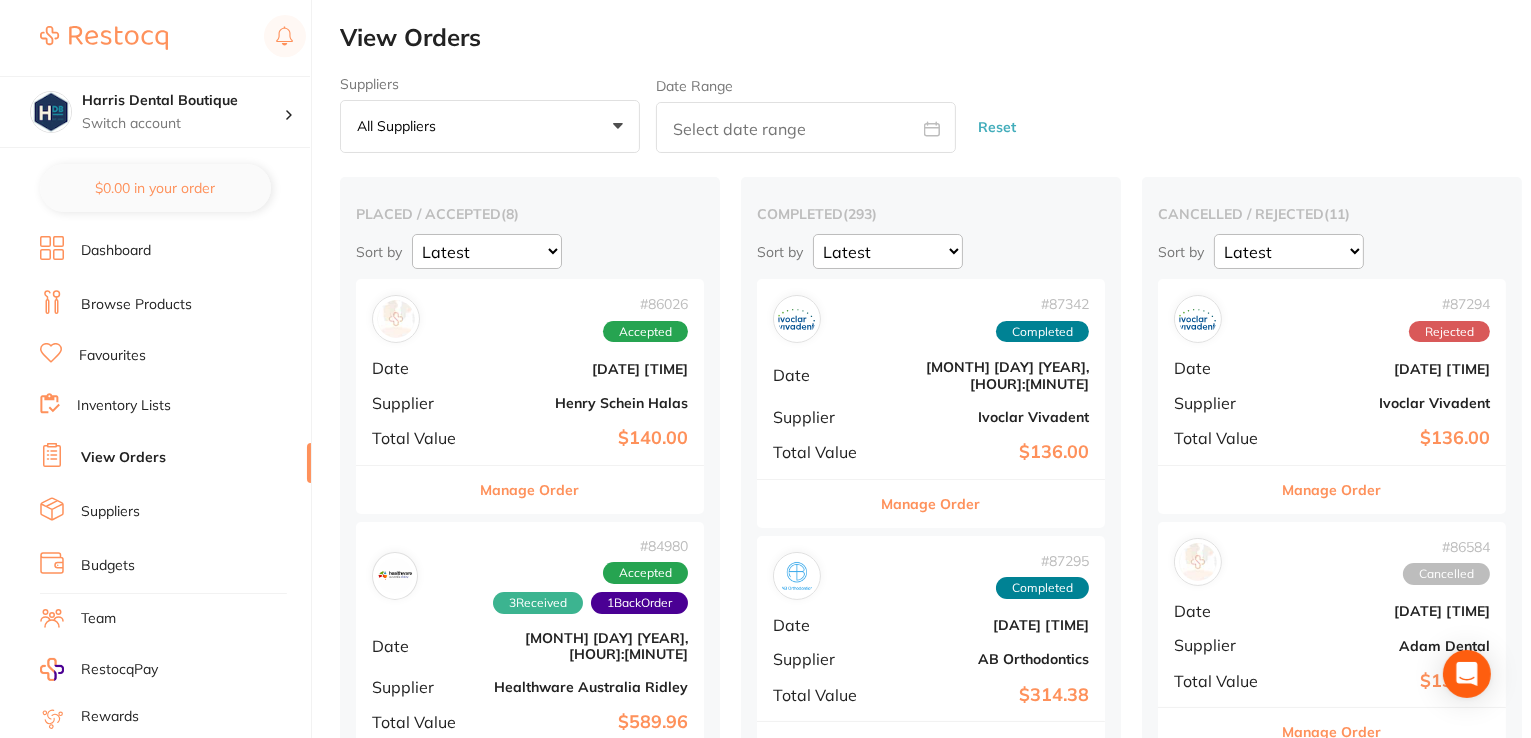 click on "Manage Order" at bounding box center (530, 490) 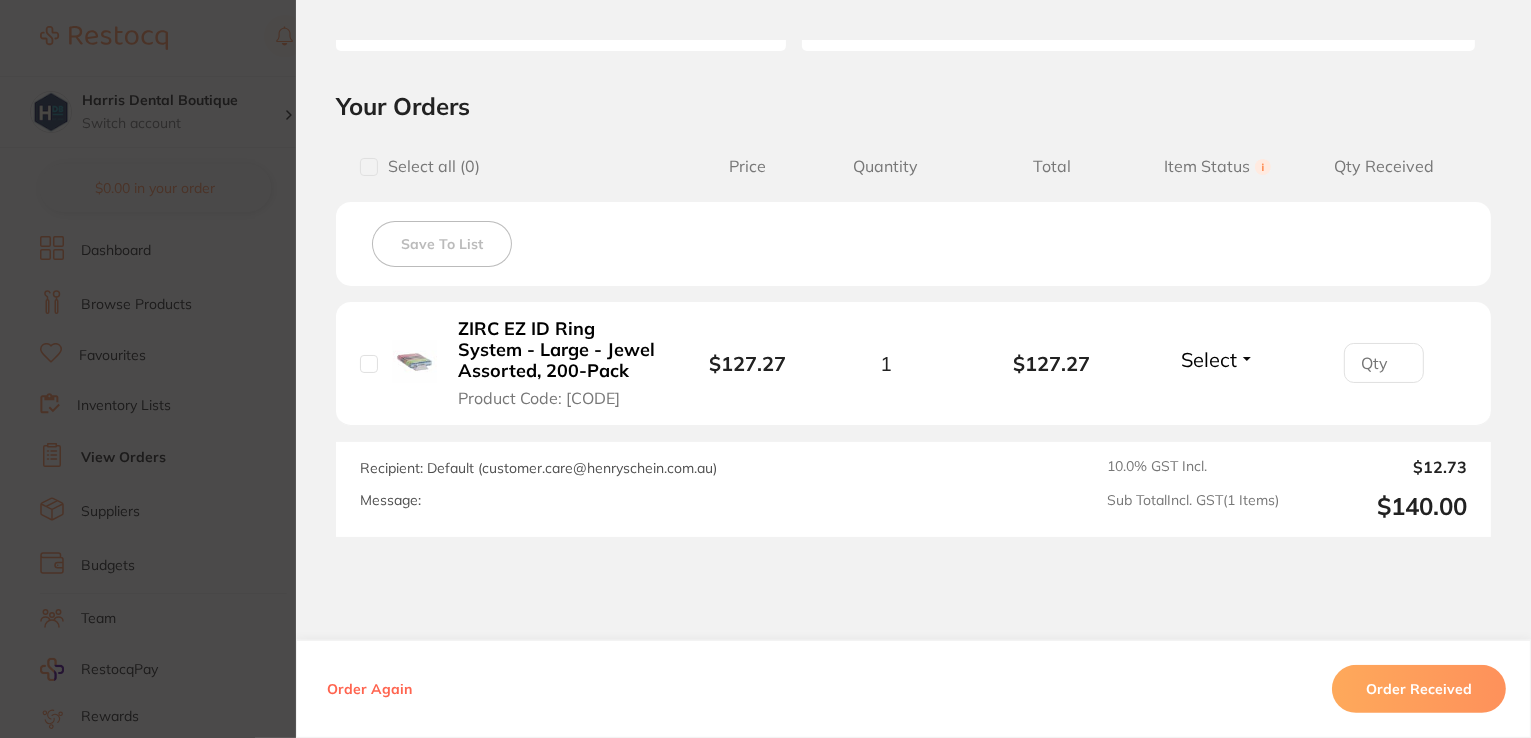 scroll, scrollTop: 0, scrollLeft: 0, axis: both 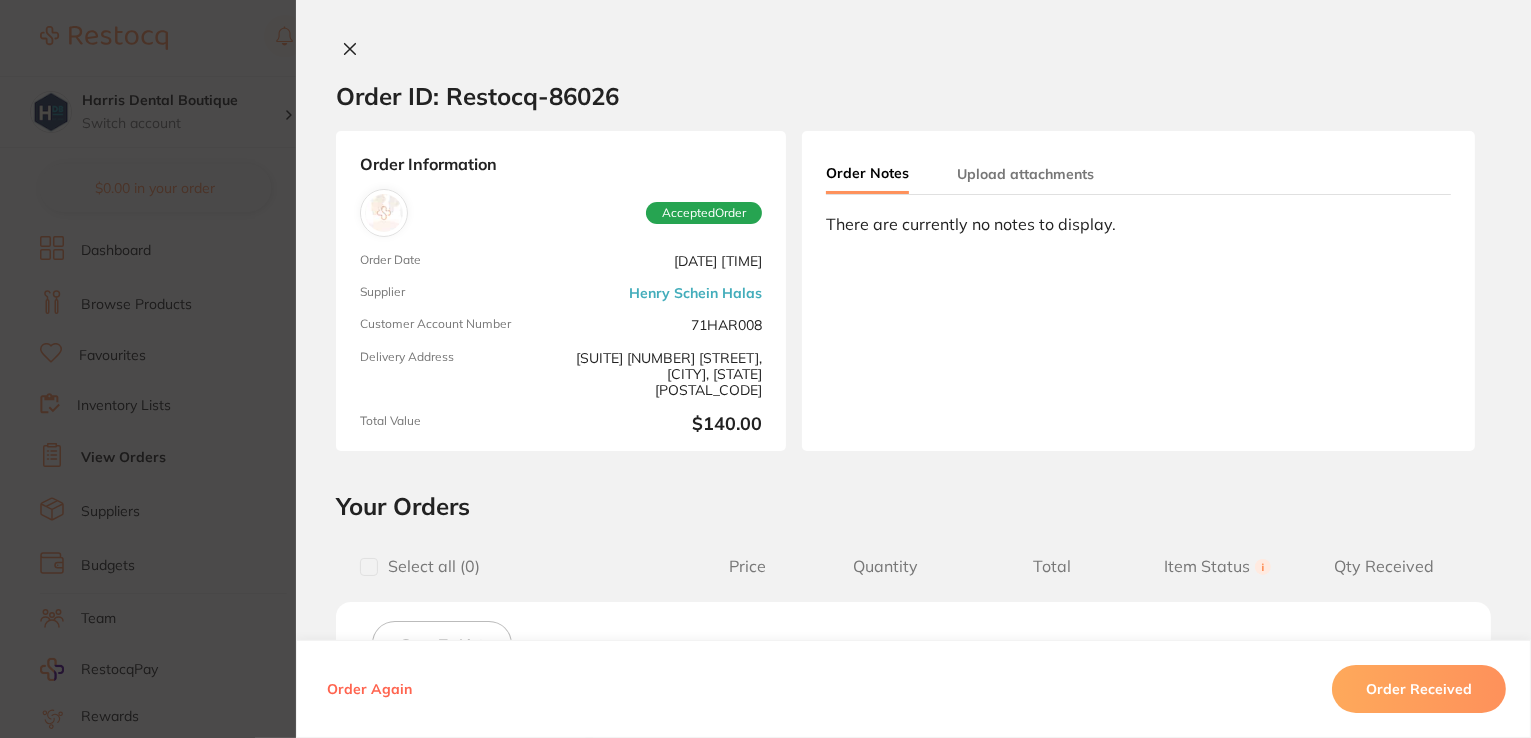 click 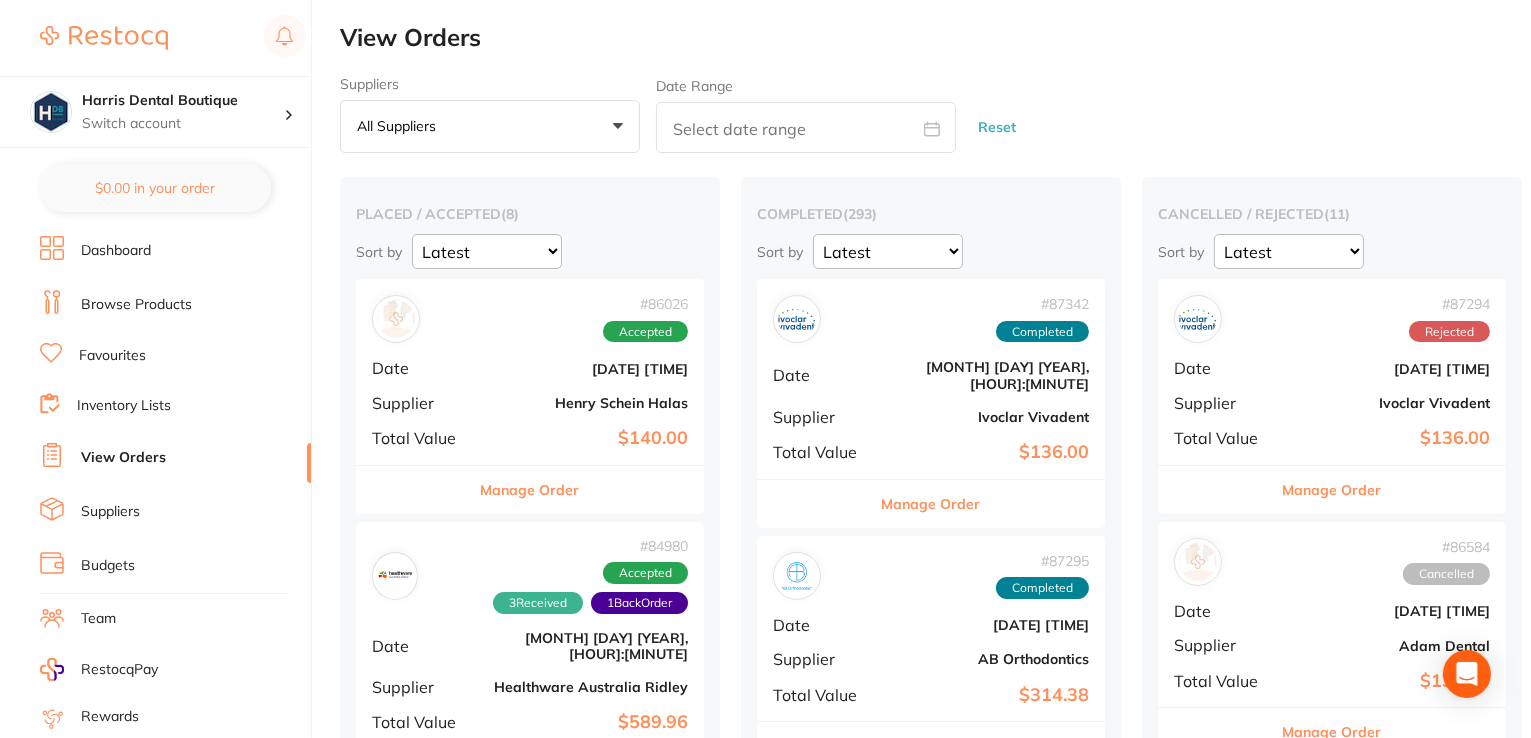 click on "Budgets" at bounding box center (108, 566) 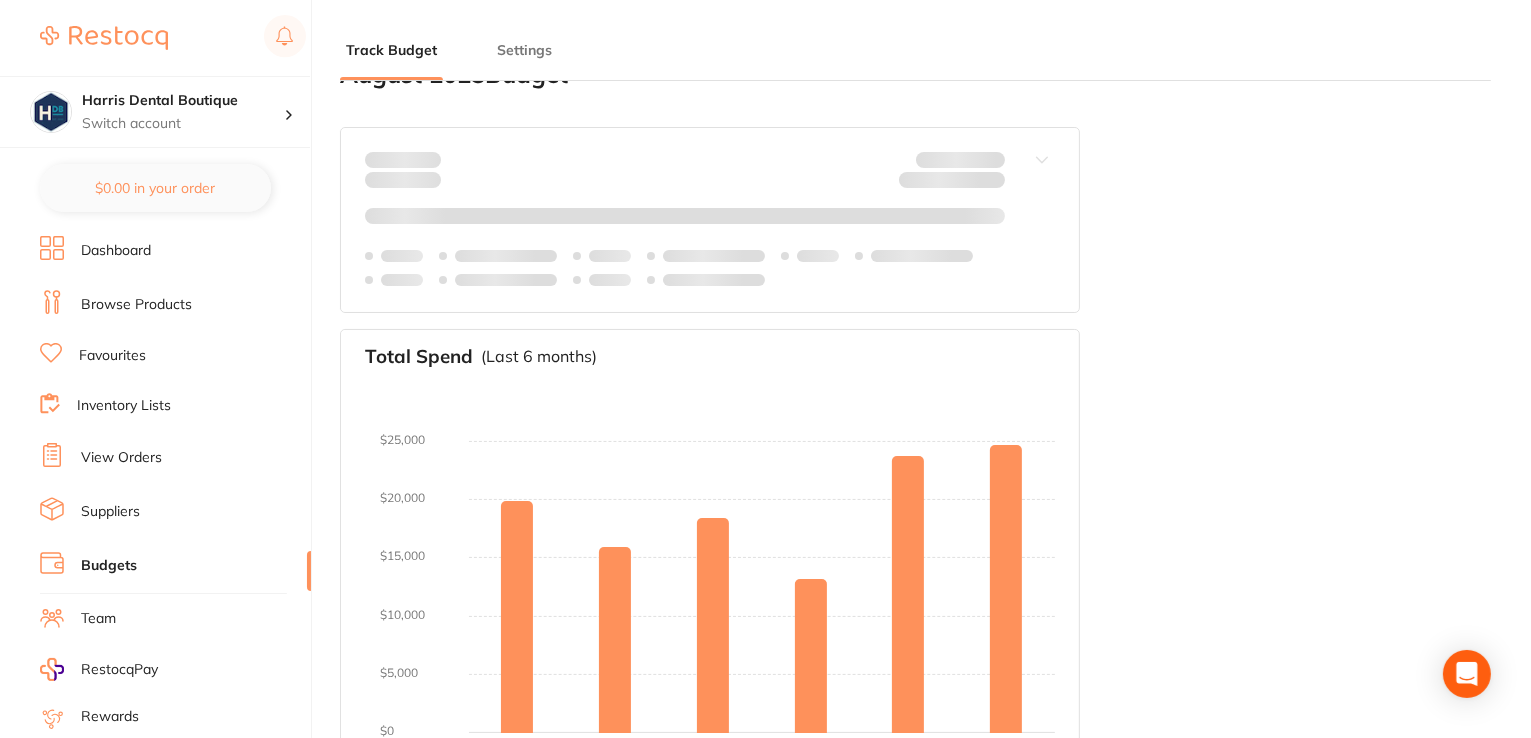 scroll, scrollTop: 0, scrollLeft: 0, axis: both 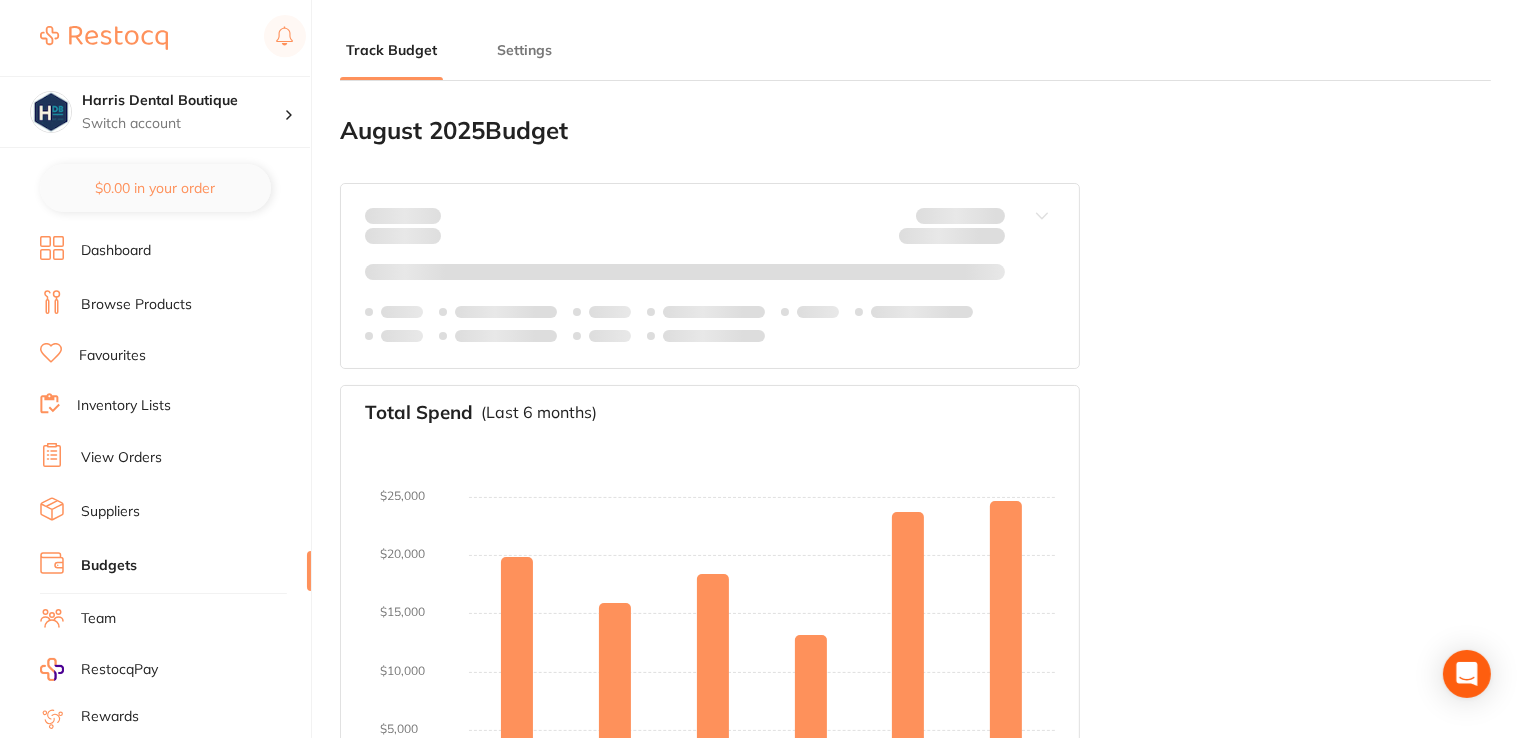 click on "Track Budget Settings" at bounding box center [915, 60] 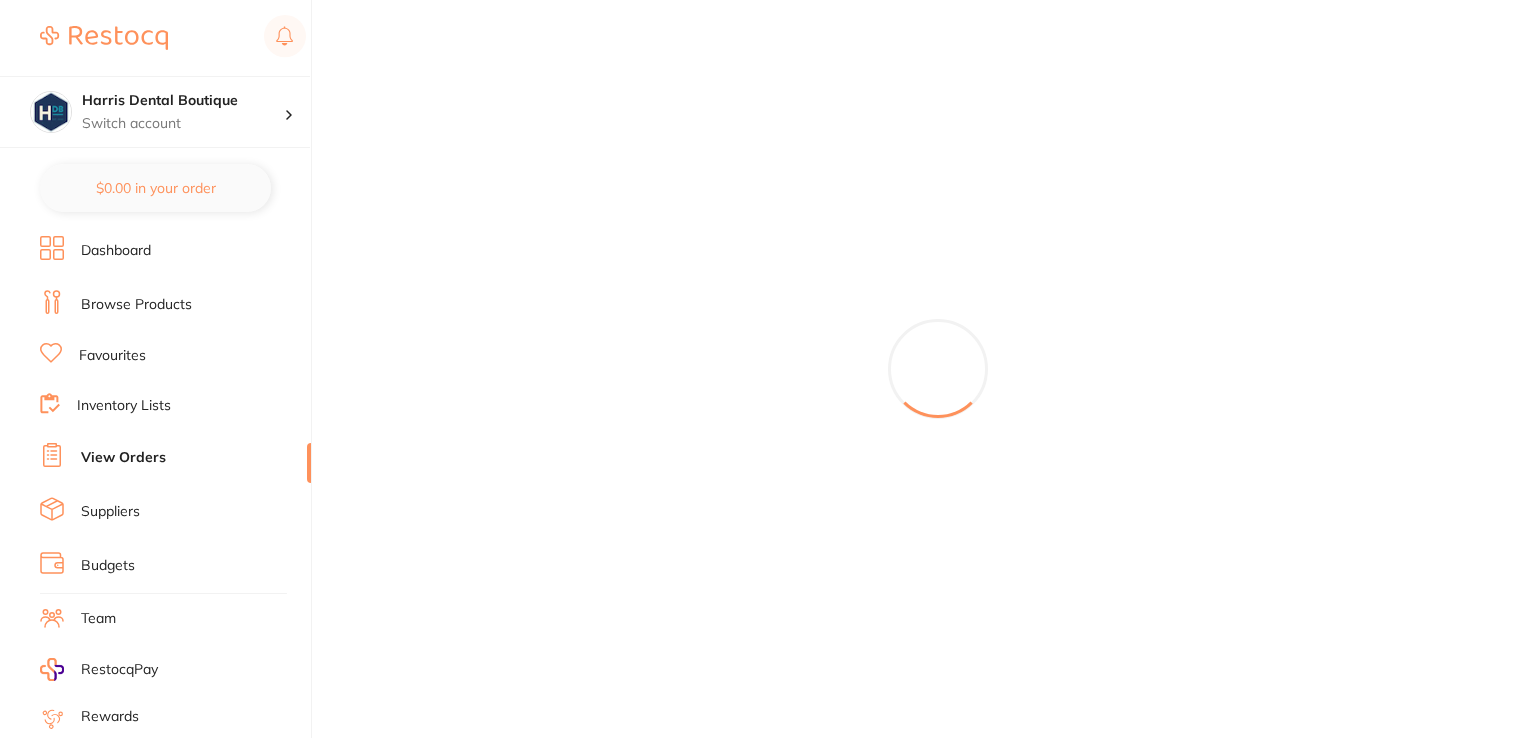 scroll, scrollTop: 0, scrollLeft: 0, axis: both 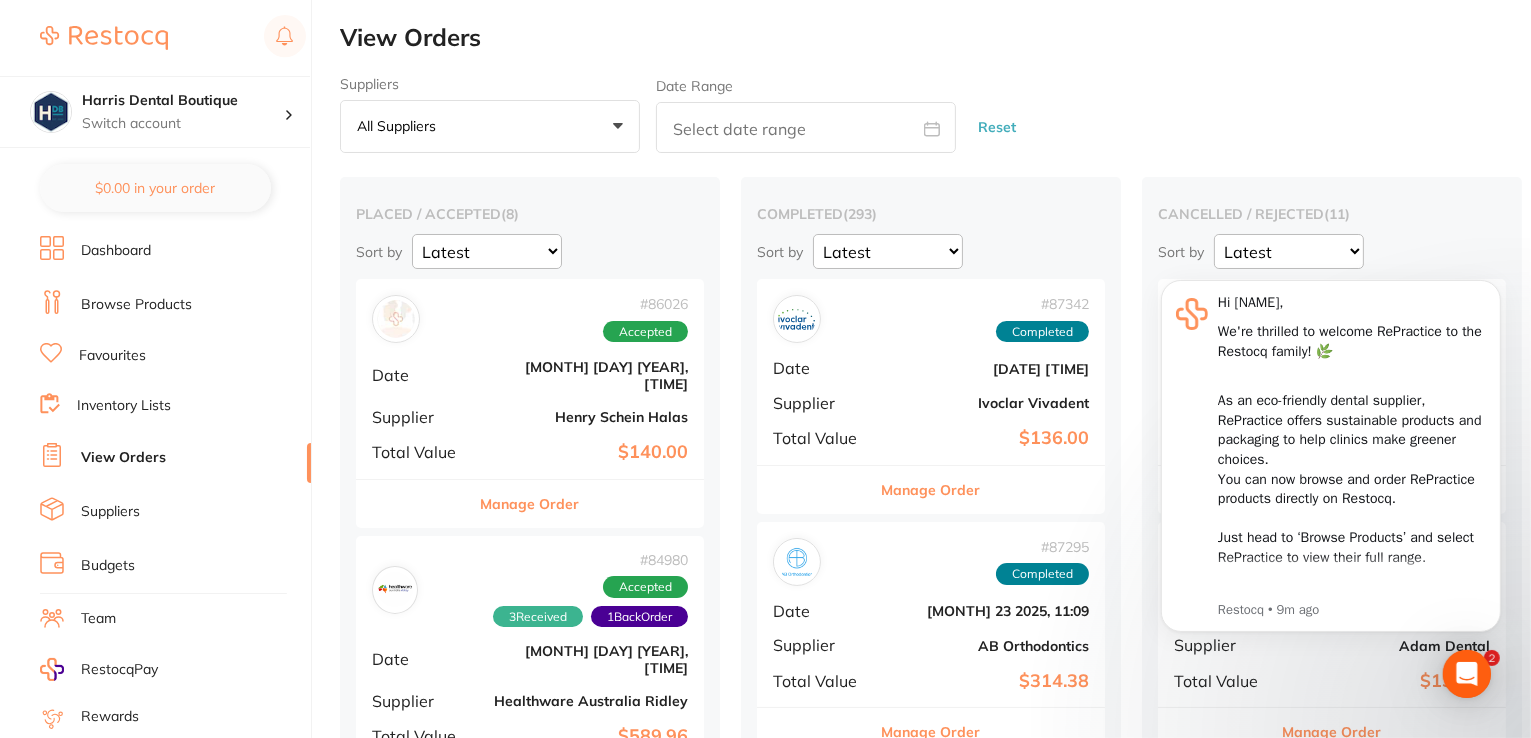 click on "Budgets" at bounding box center (108, 566) 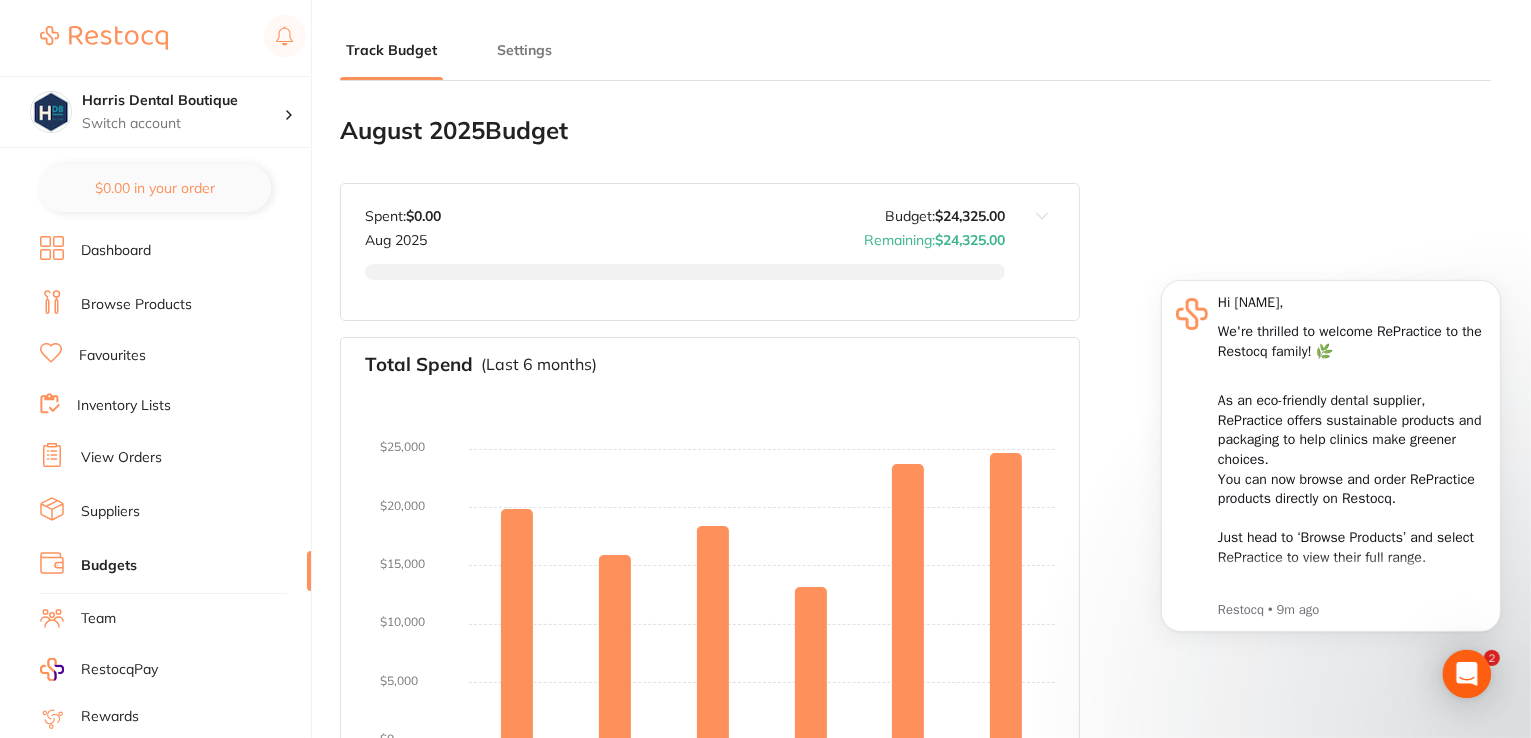 type on "24,325" 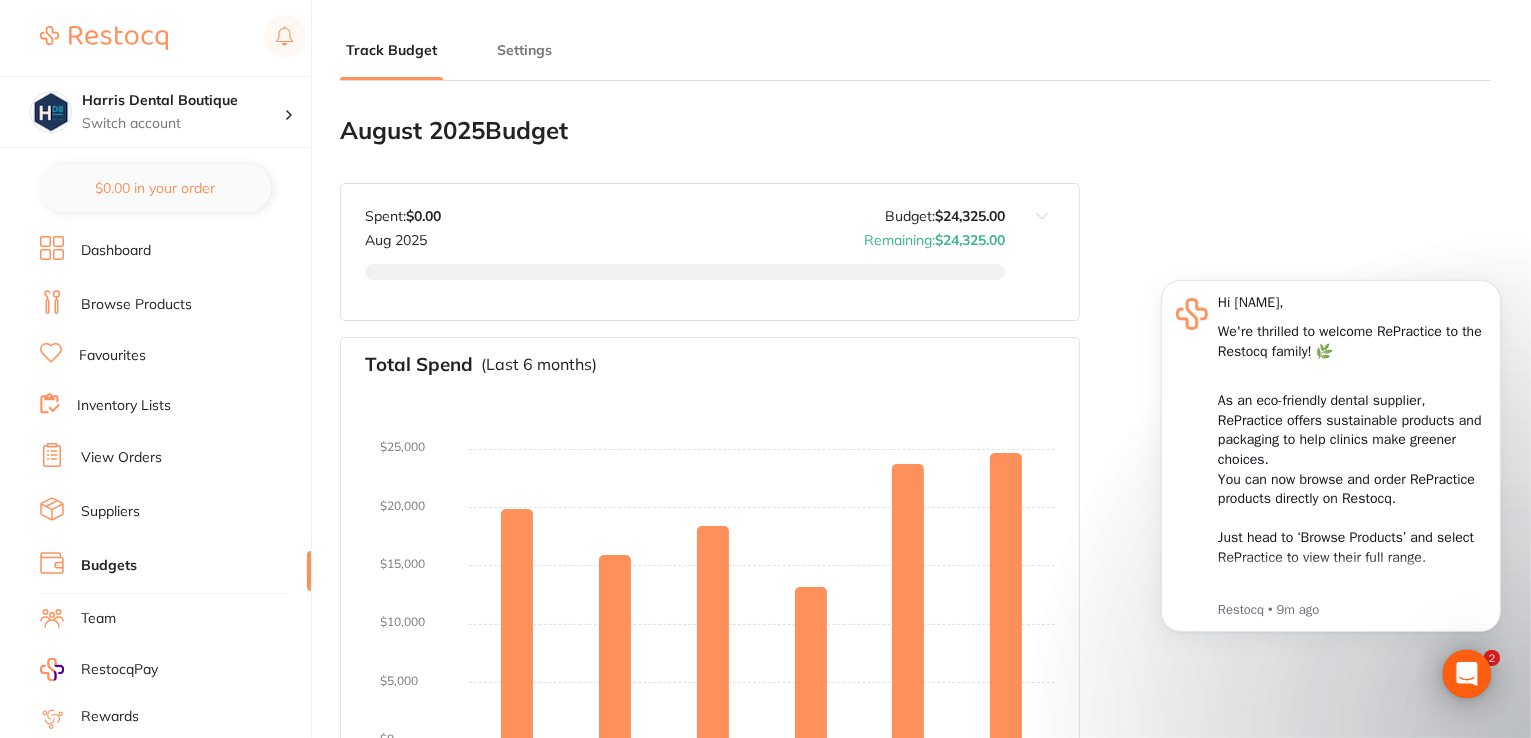 click on "Settings" at bounding box center (524, 50) 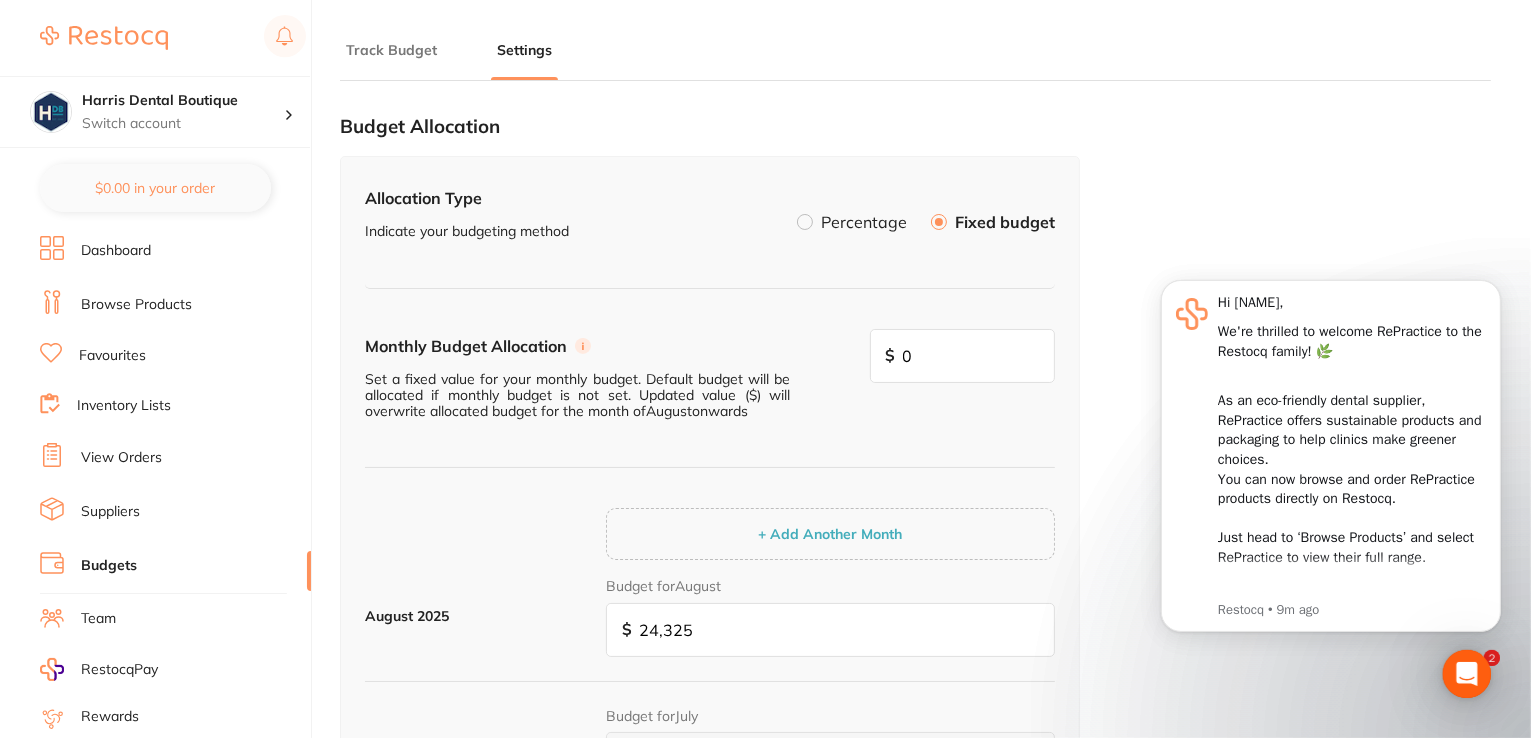 scroll, scrollTop: 0, scrollLeft: 0, axis: both 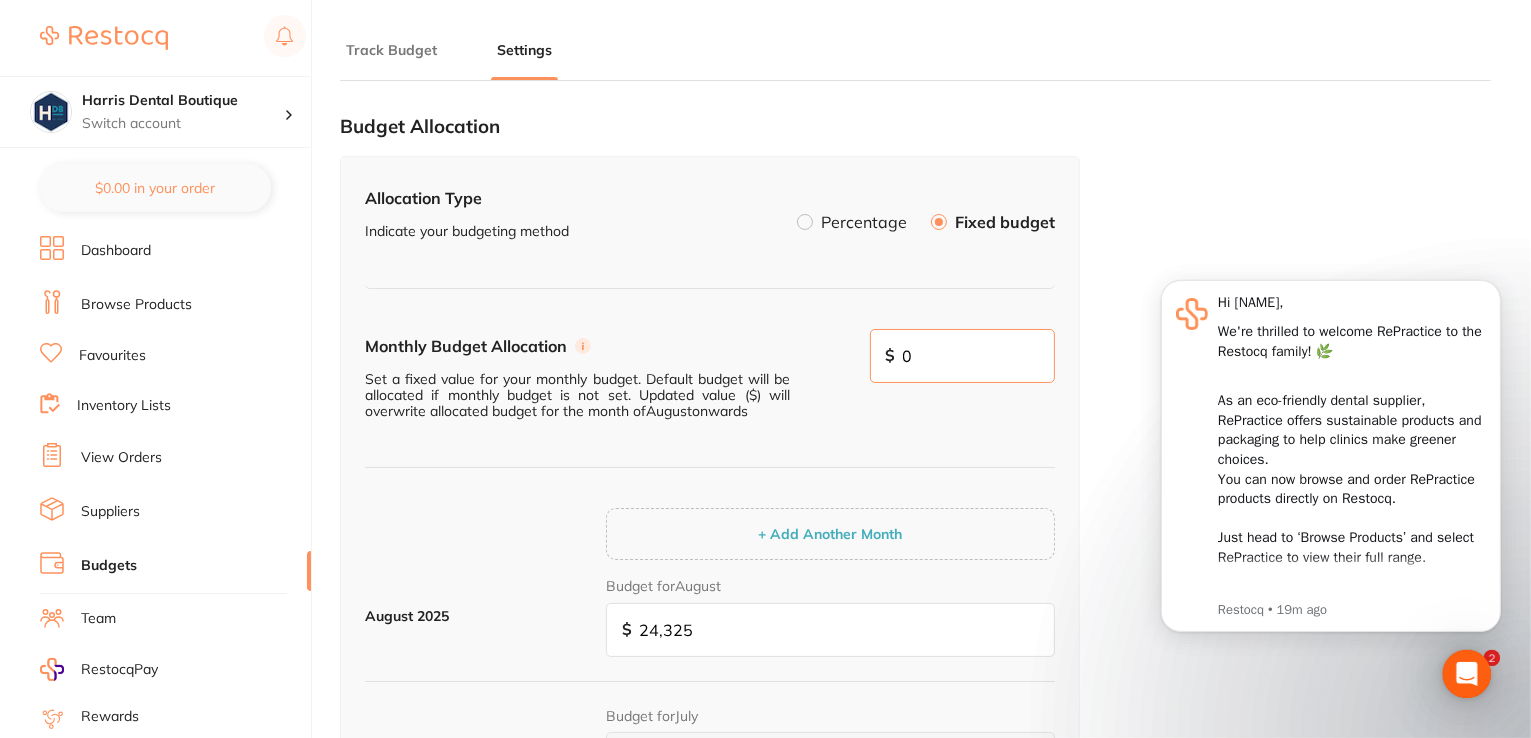 click on "0" at bounding box center (963, 356) 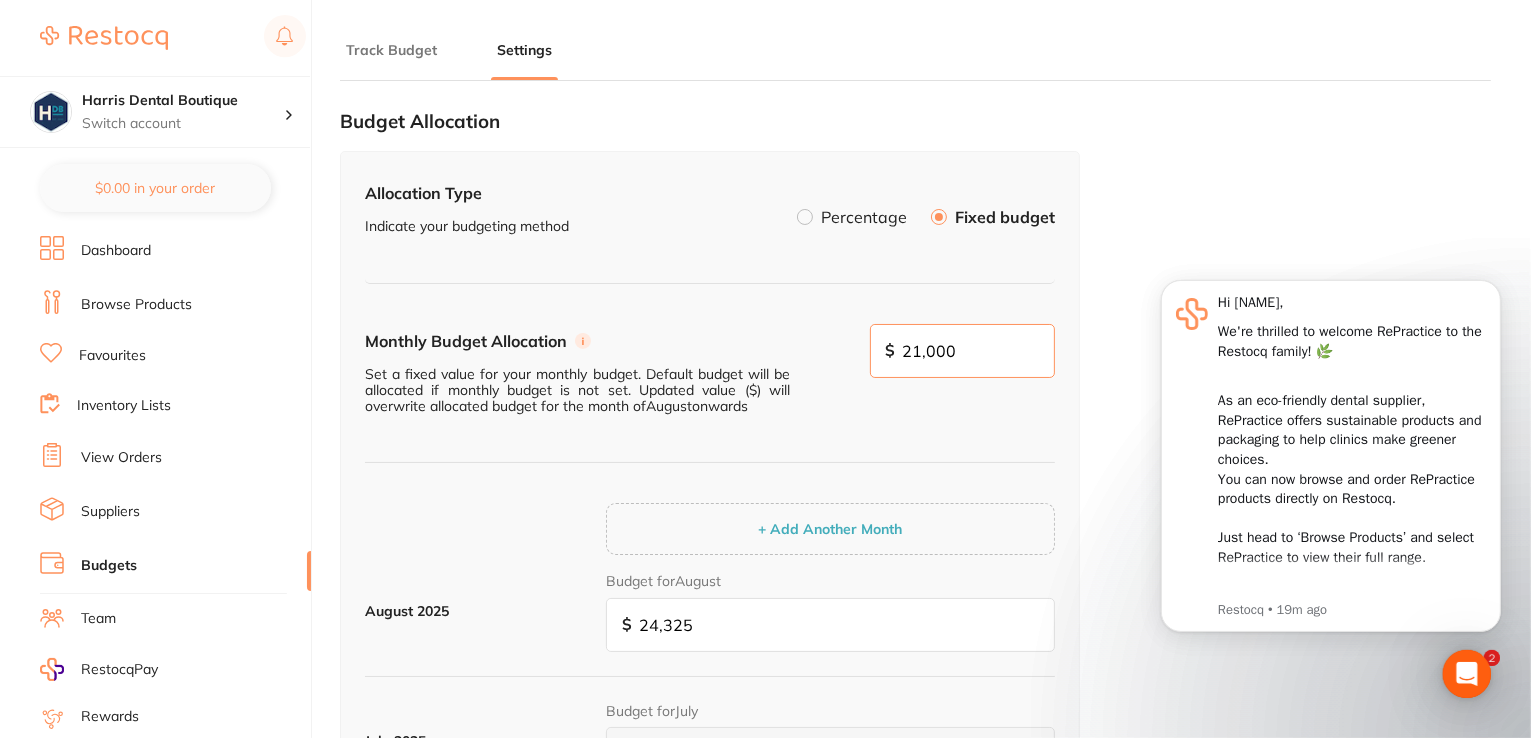 scroll, scrollTop: 100, scrollLeft: 0, axis: vertical 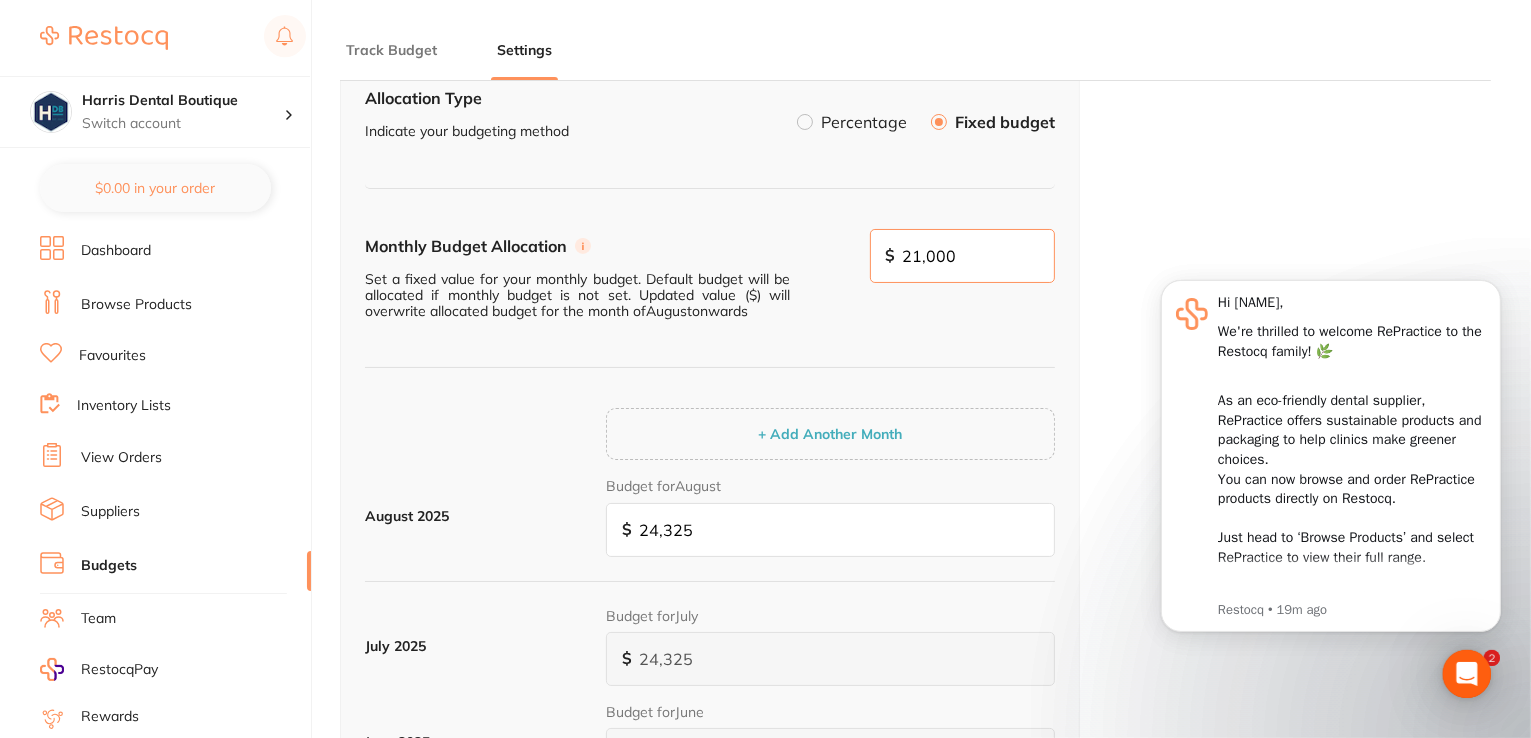 type on "21,000" 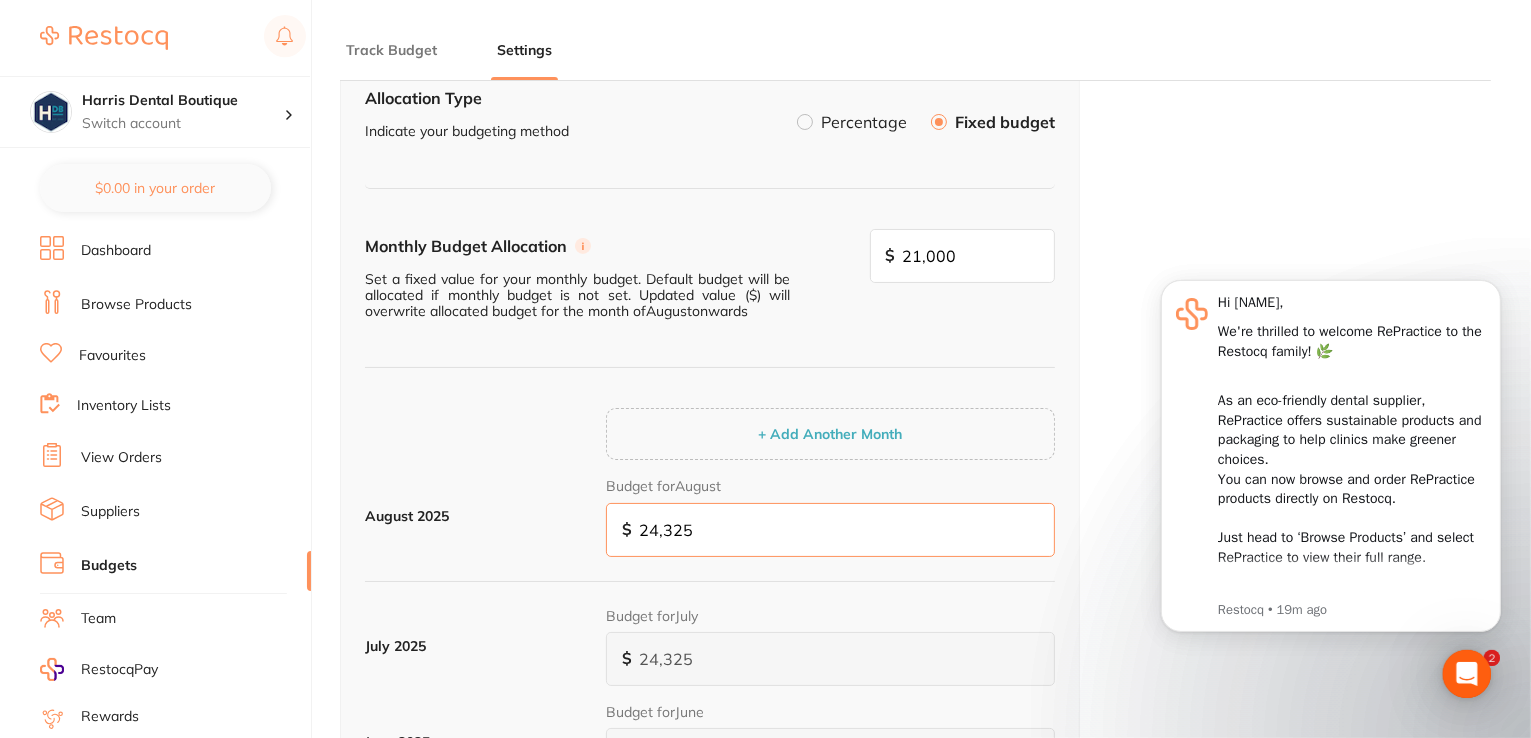 click on "24,325" at bounding box center (830, 530) 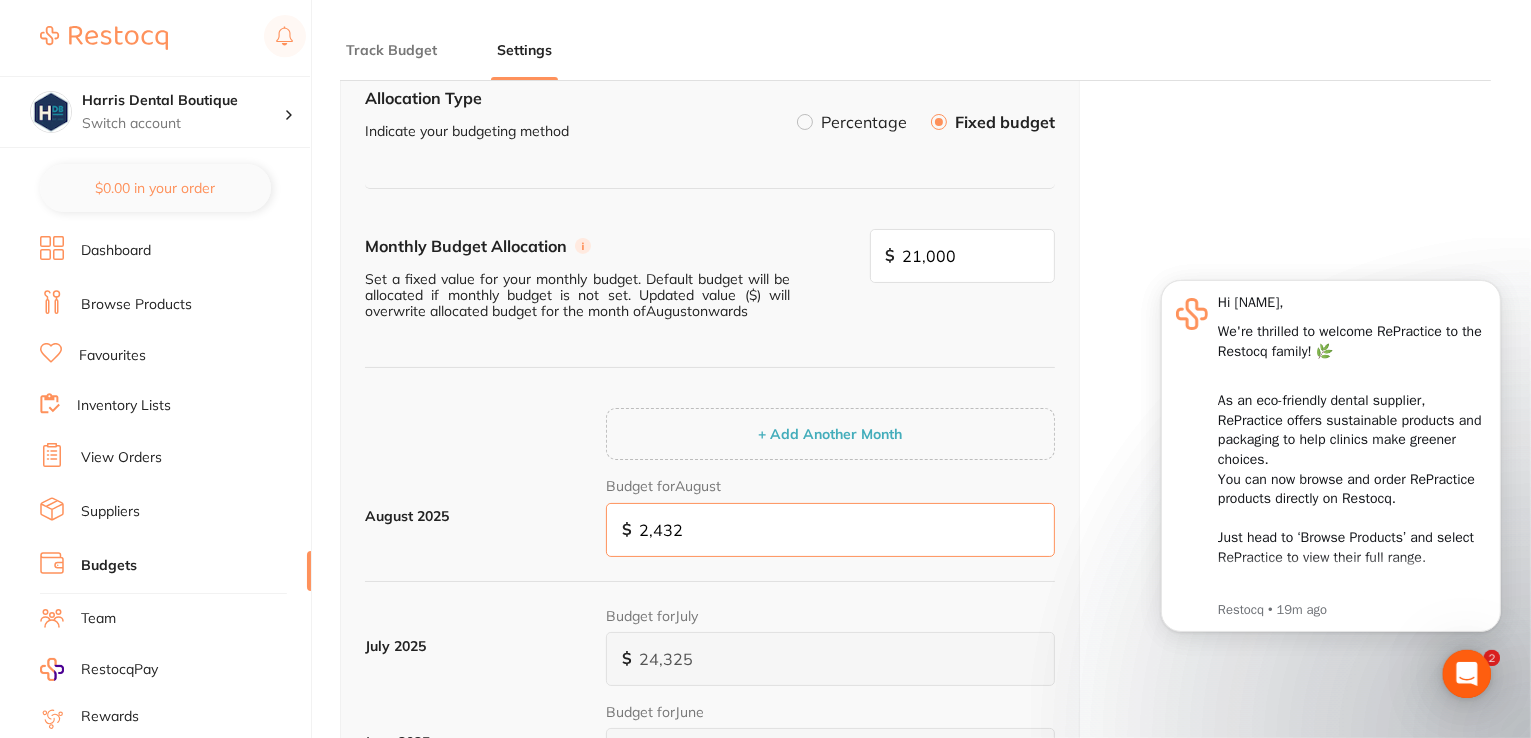 type on "243" 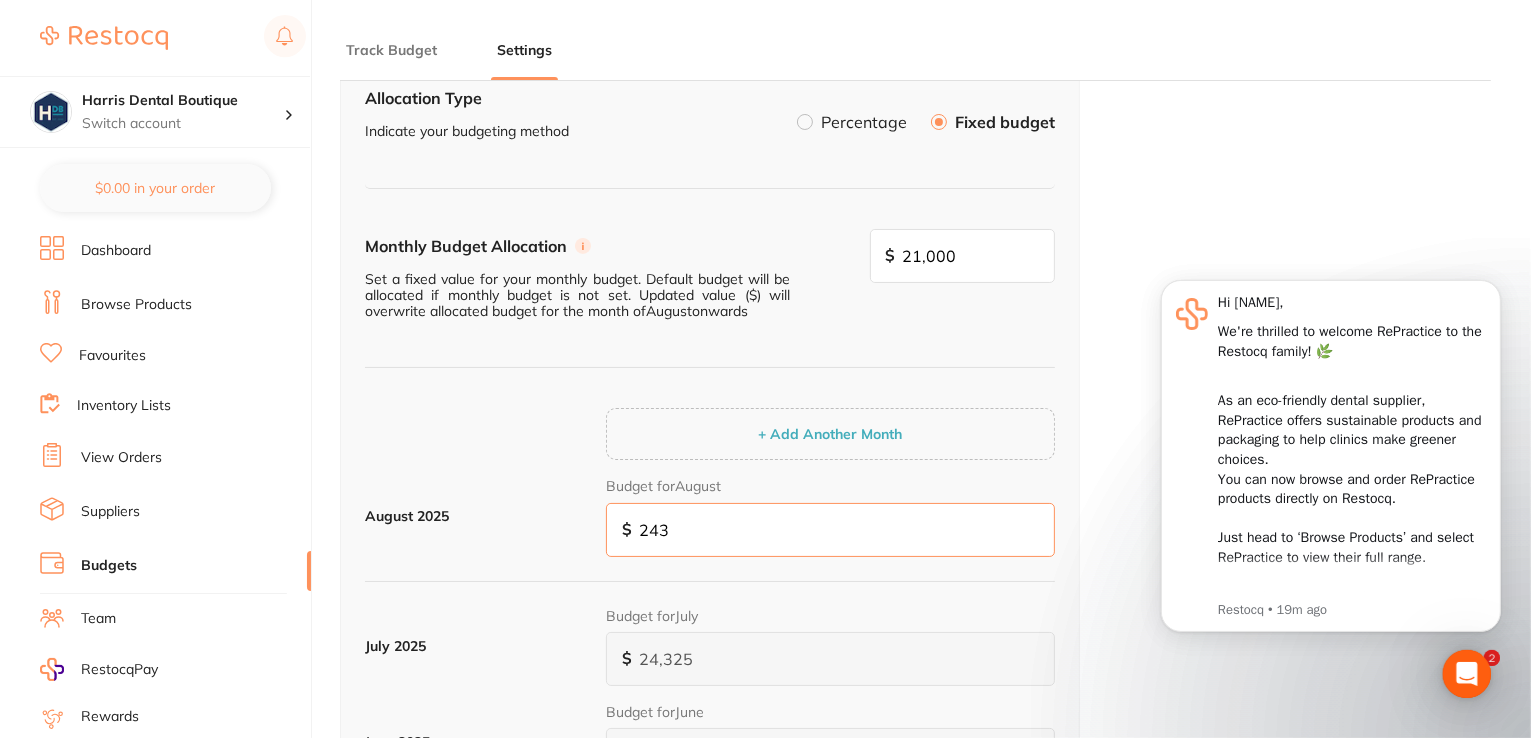type on "24" 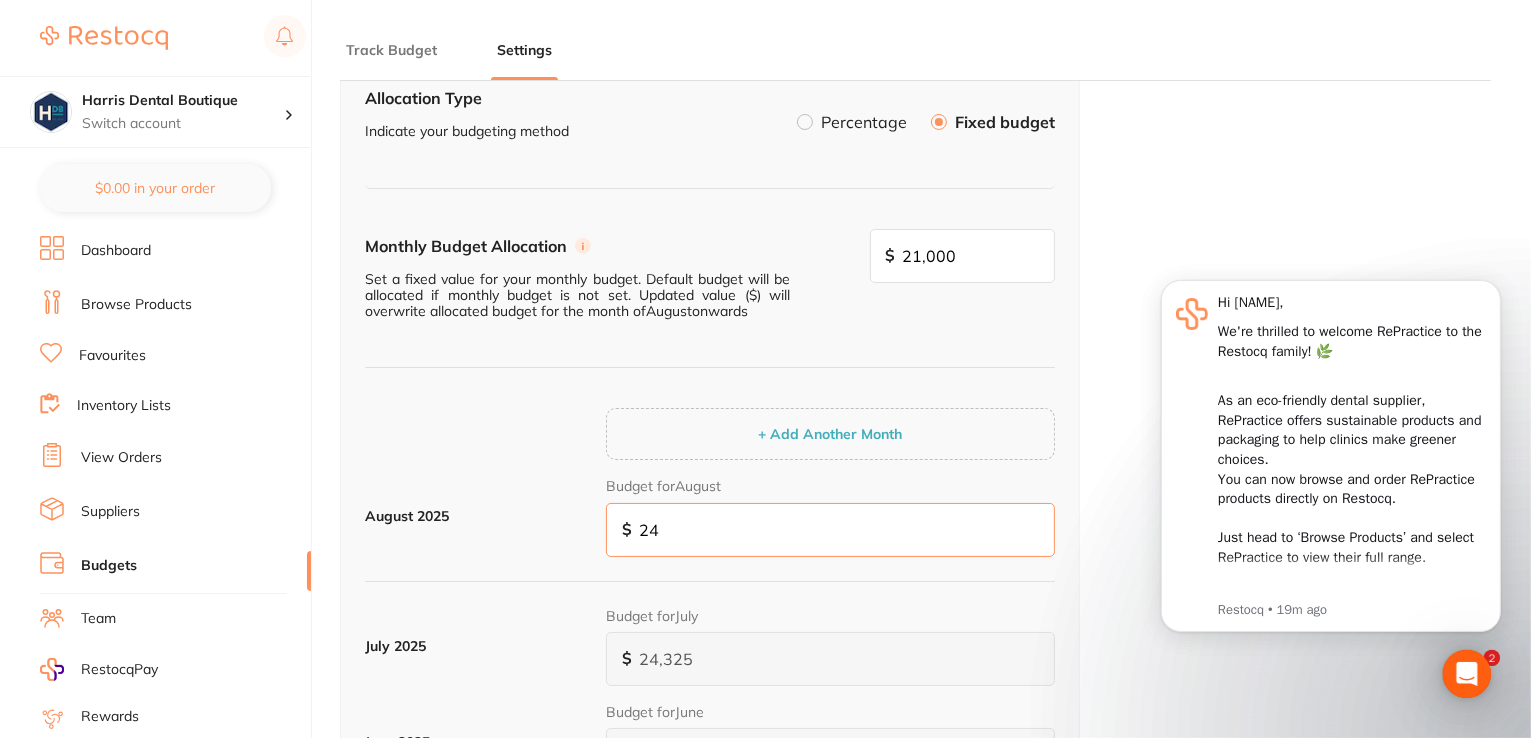 type on "24" 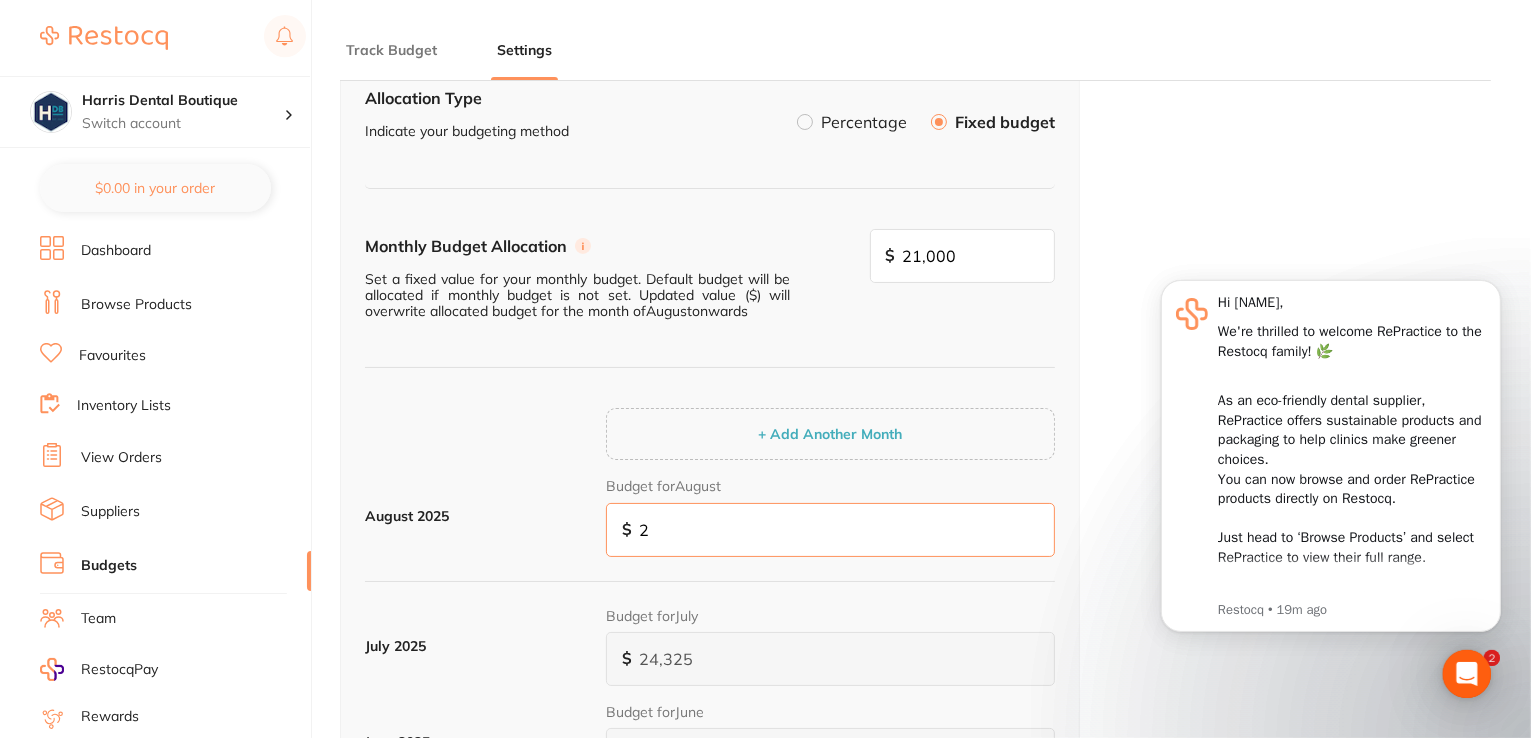 type on "0" 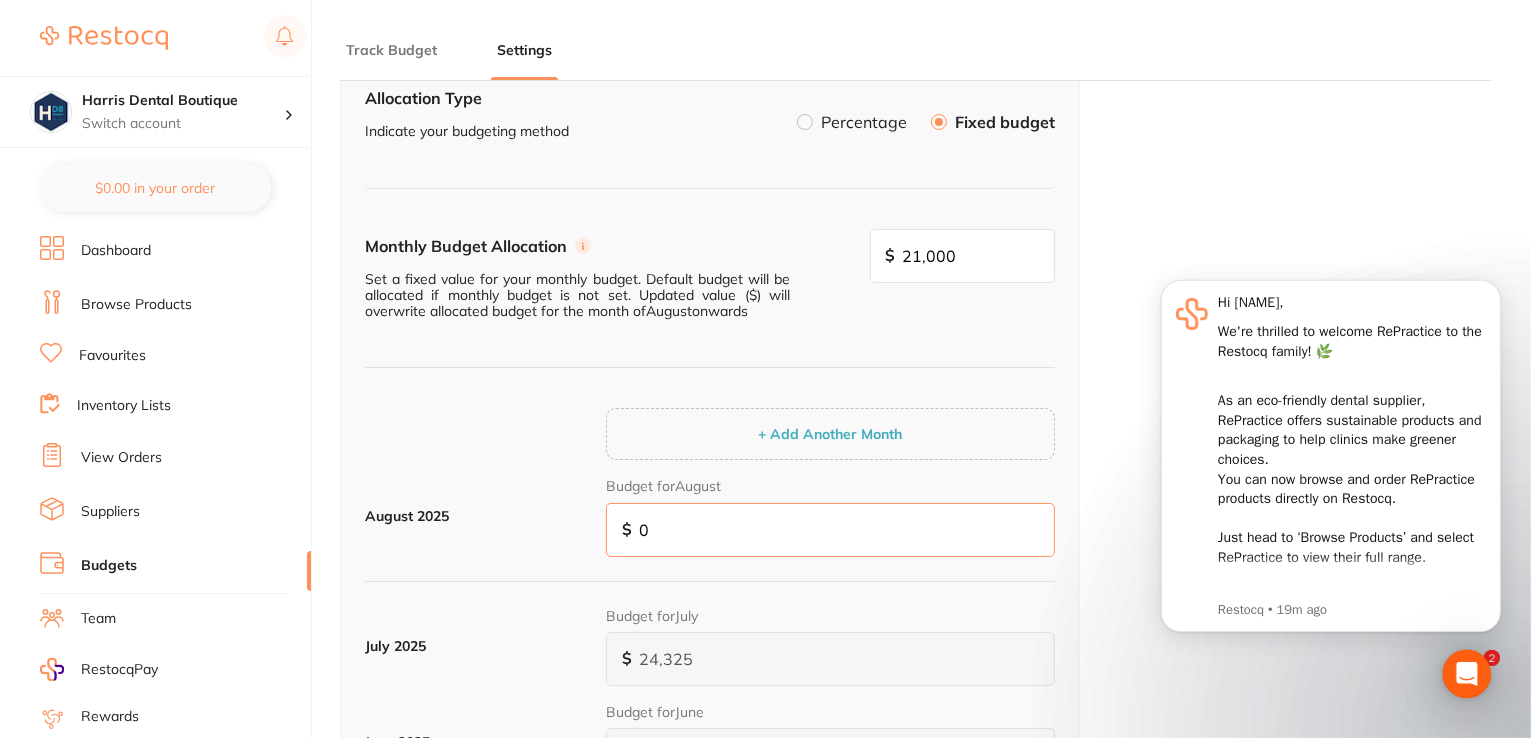 type on "2" 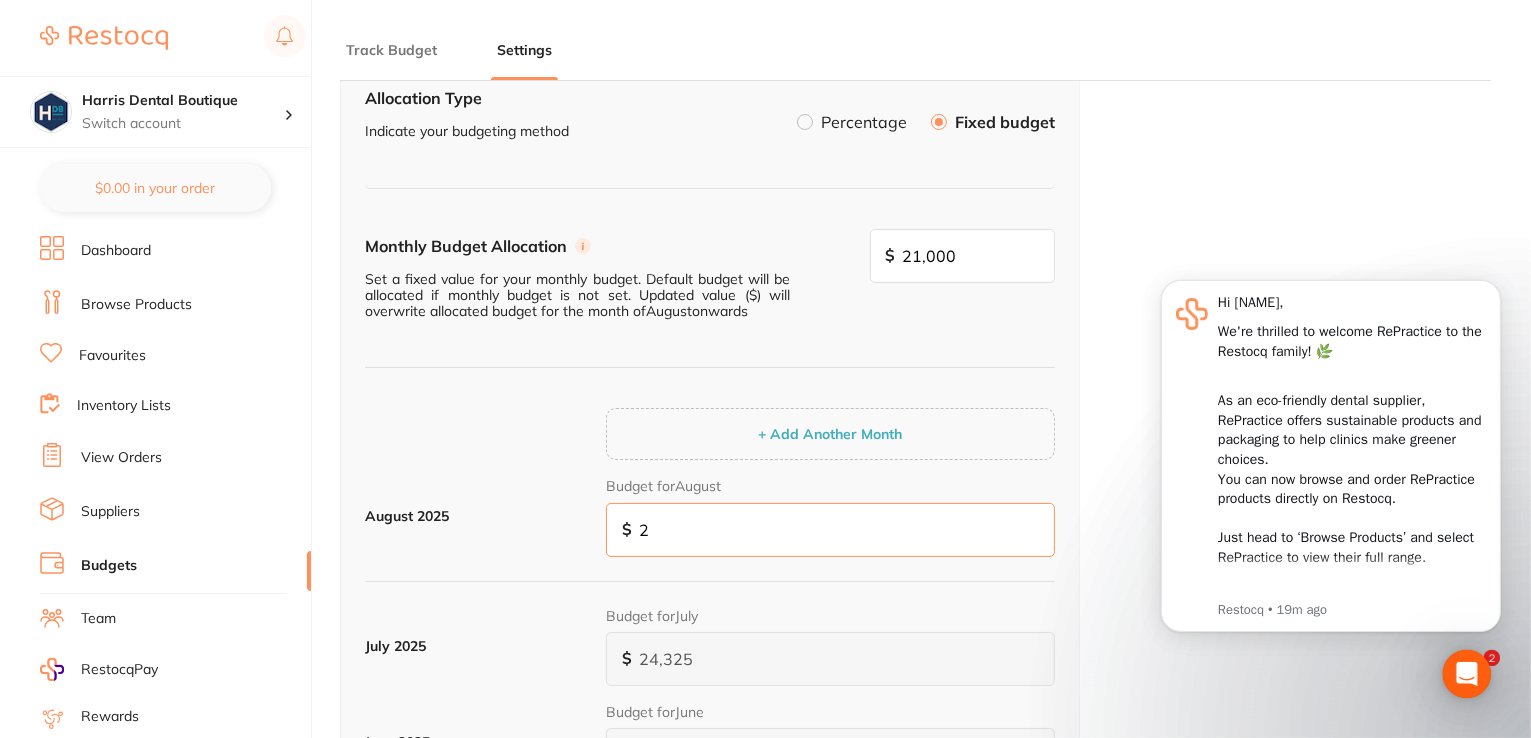 type on "21" 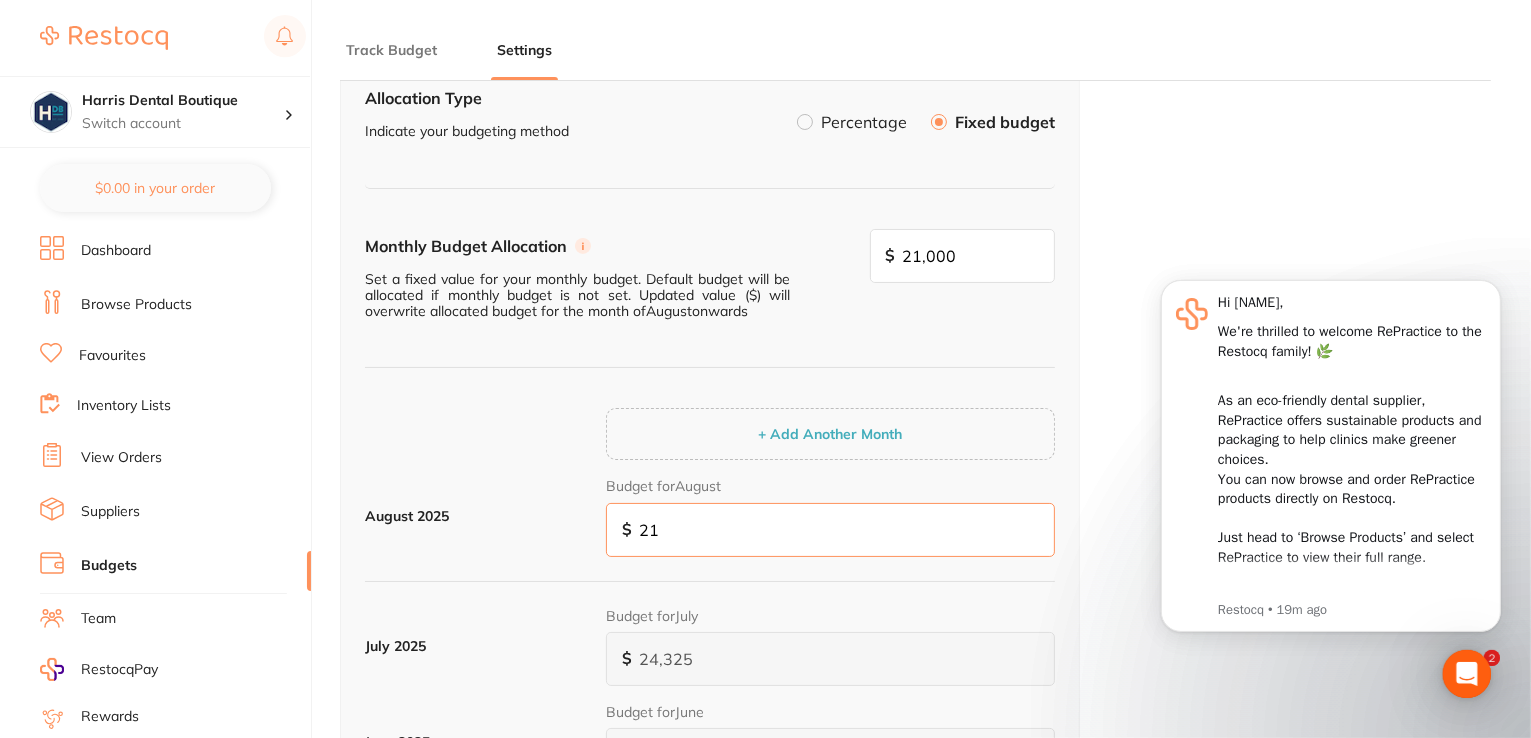 type on "210" 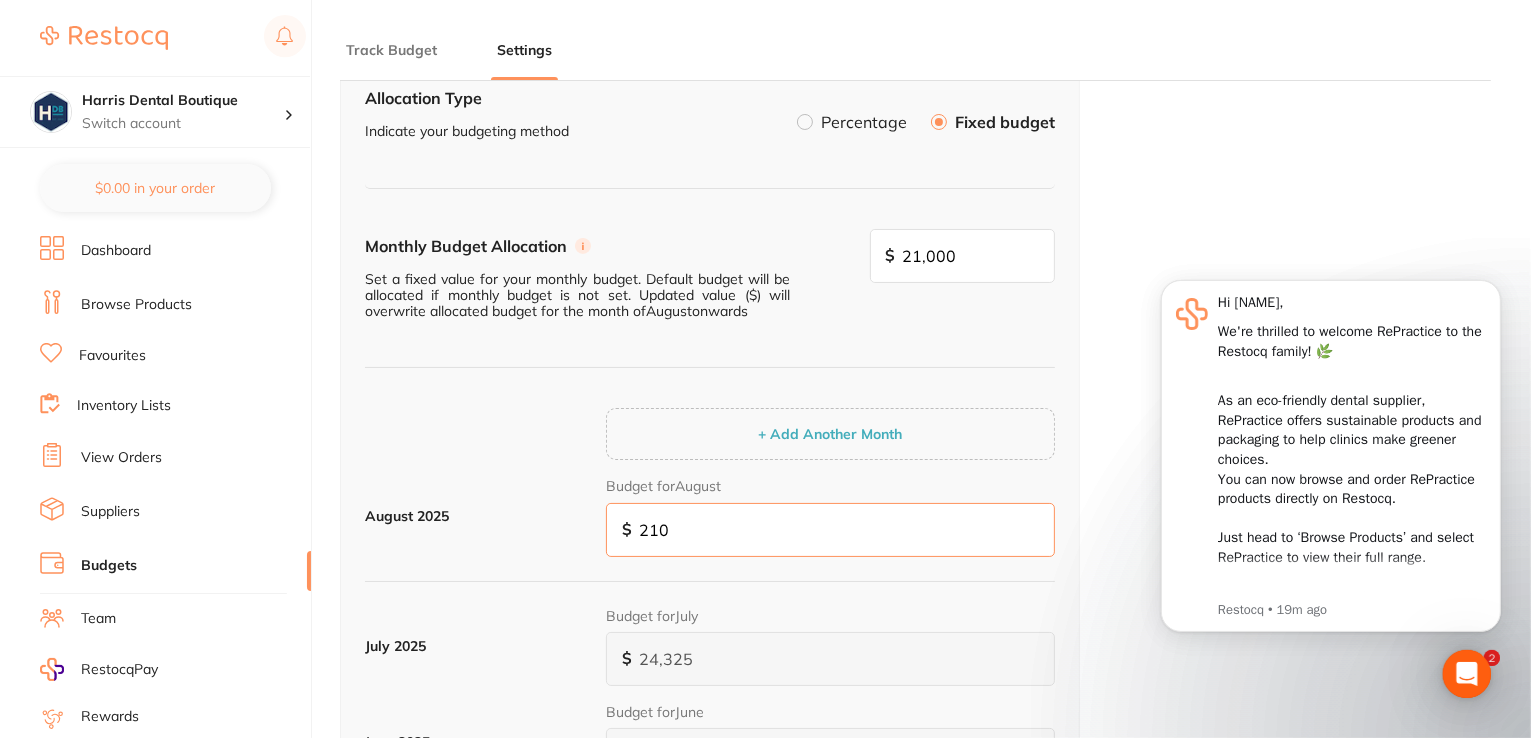 type on "2,100" 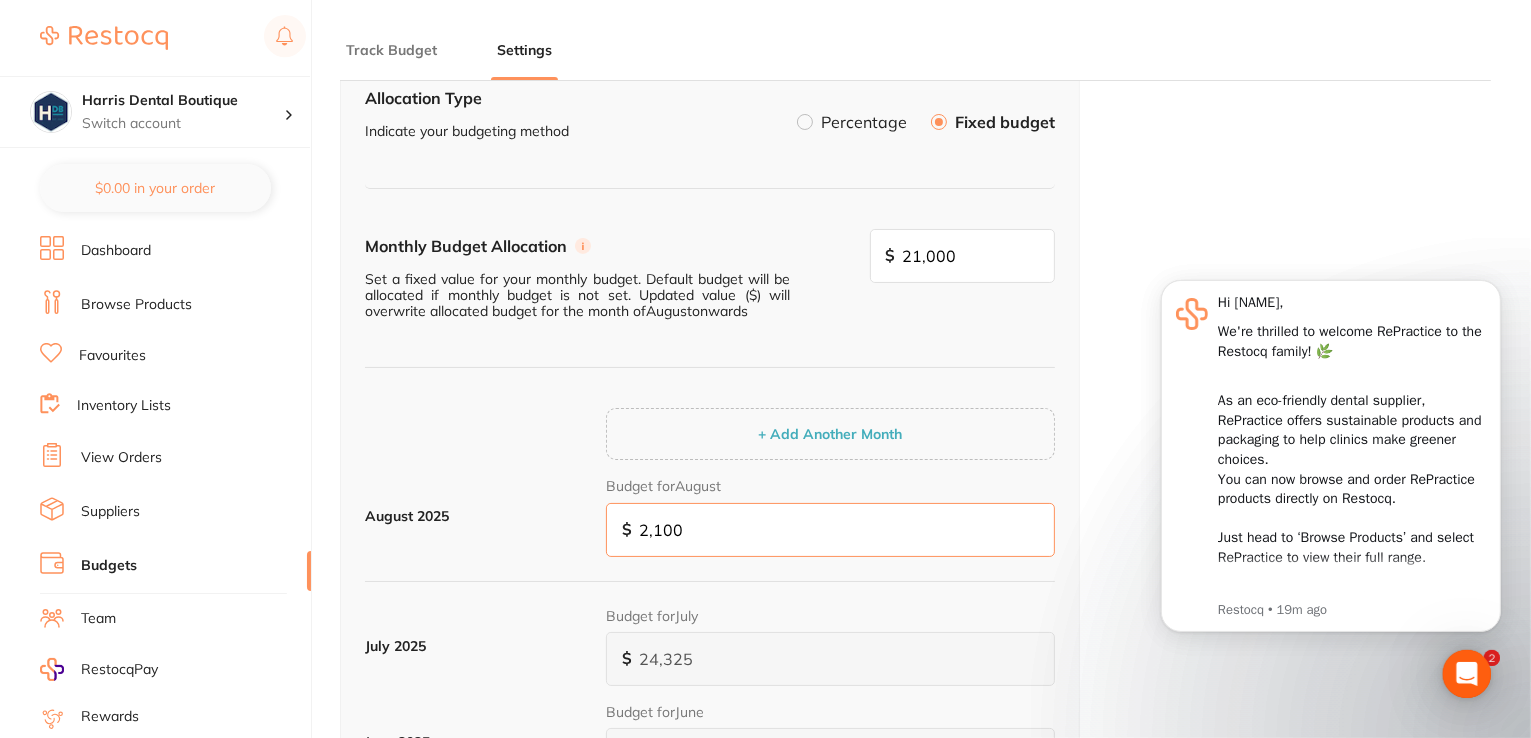 type on "21,000" 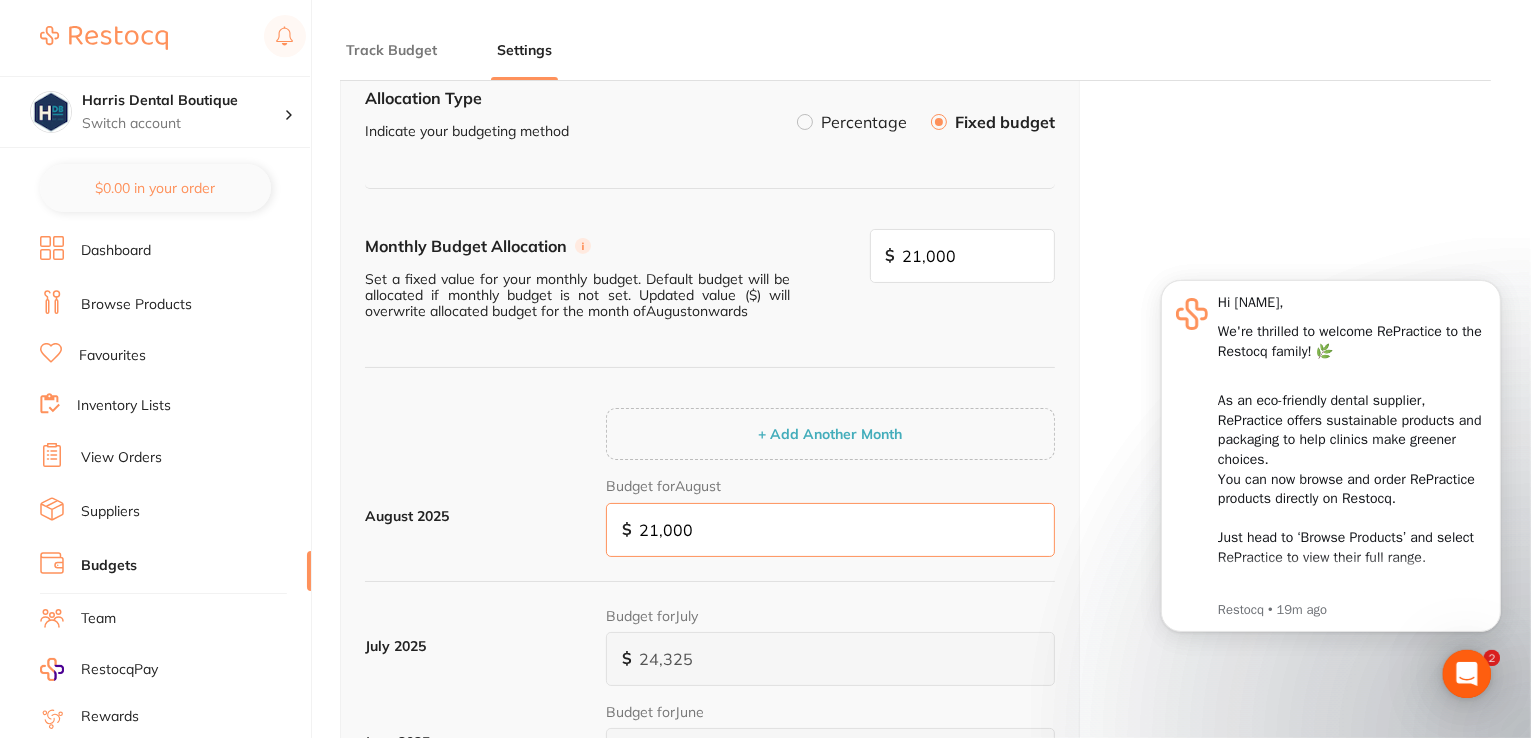 type on "21,000" 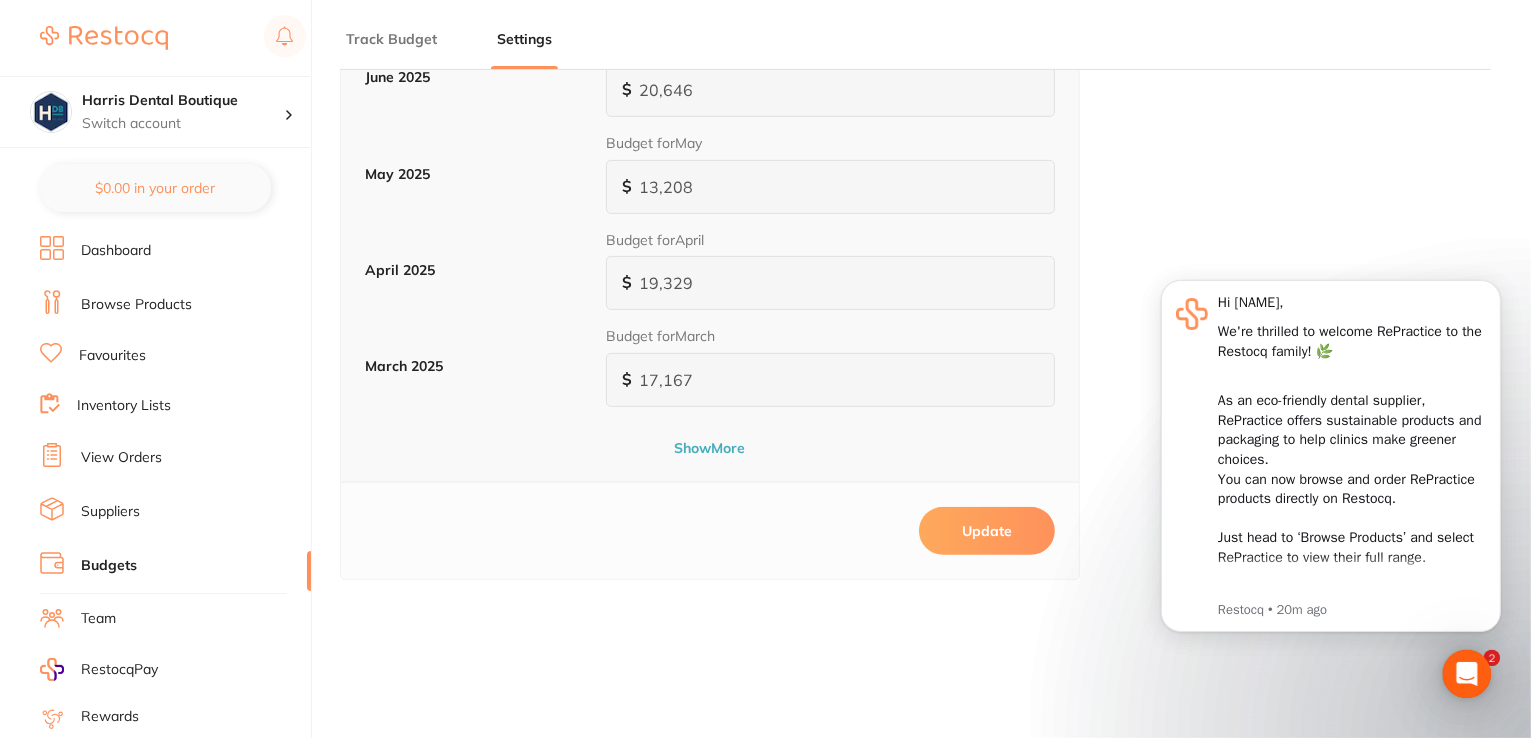 scroll, scrollTop: 900, scrollLeft: 0, axis: vertical 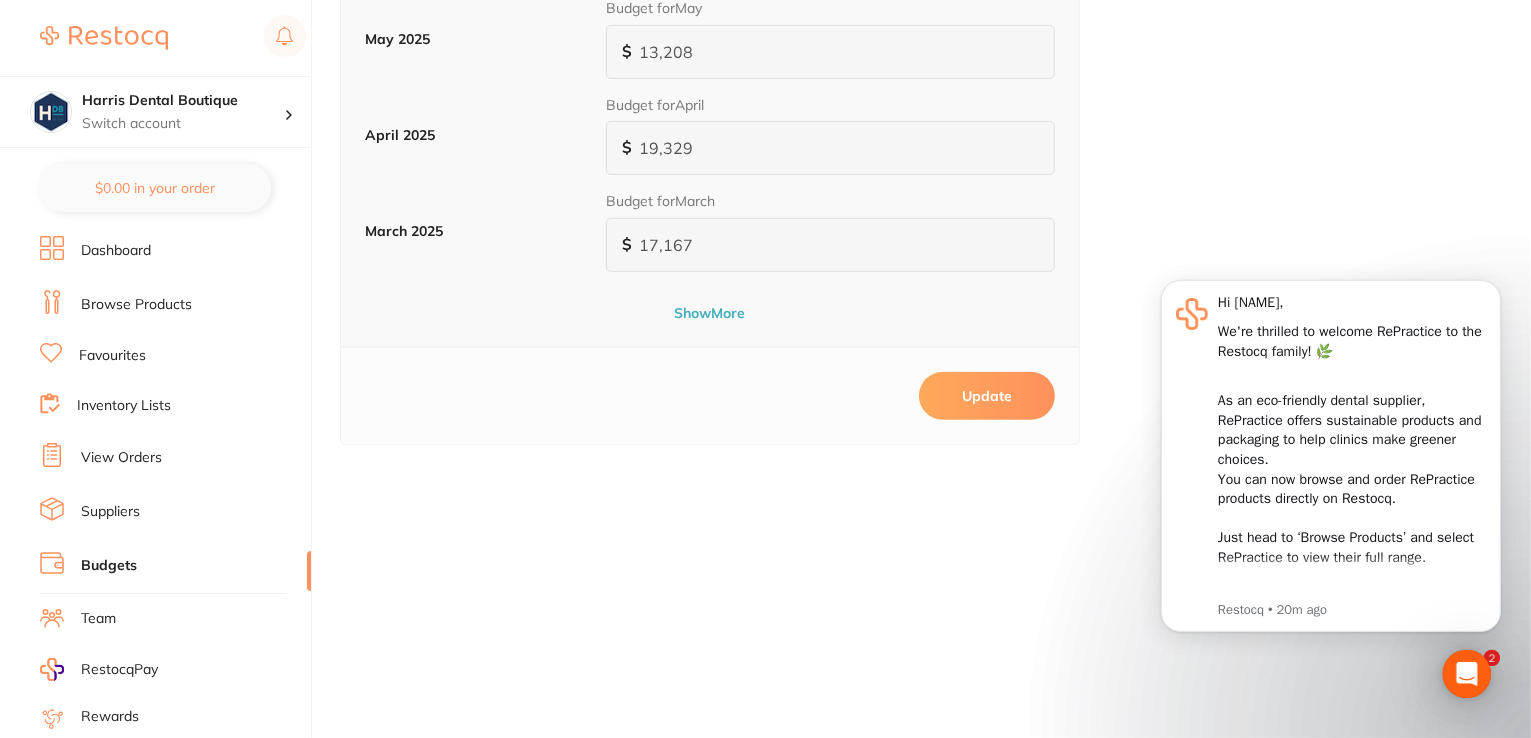 click on "Update" at bounding box center [987, 396] 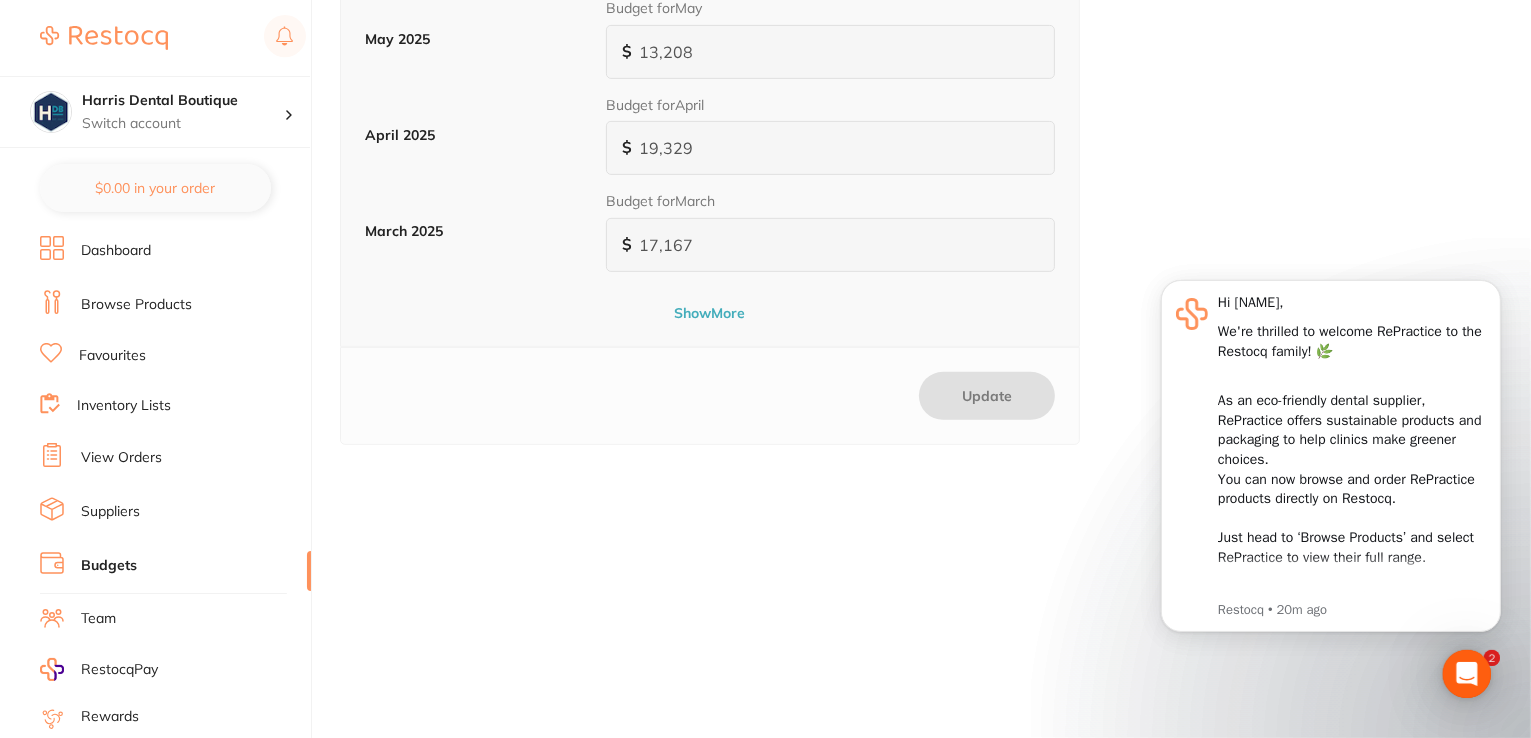 type on "0" 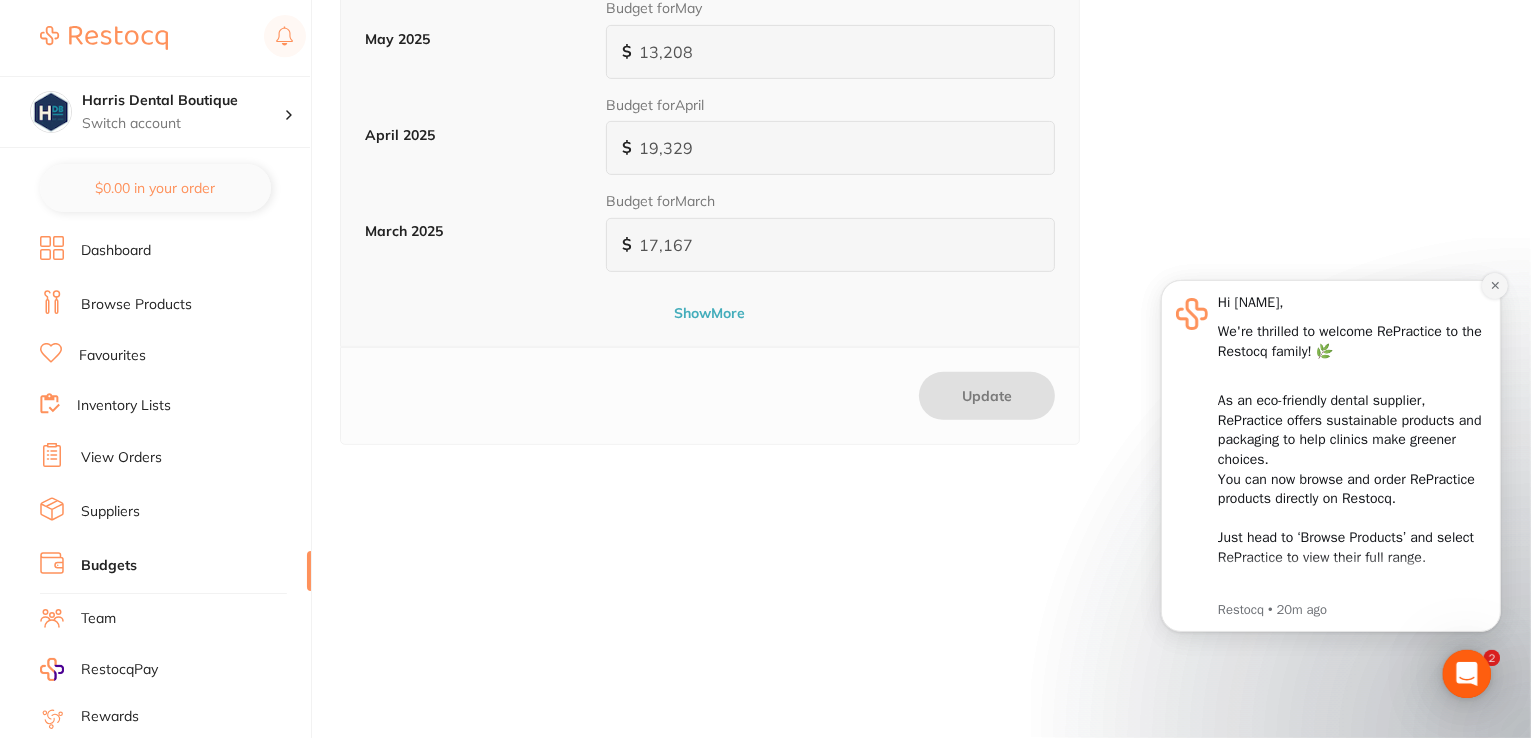 click at bounding box center [1494, 285] 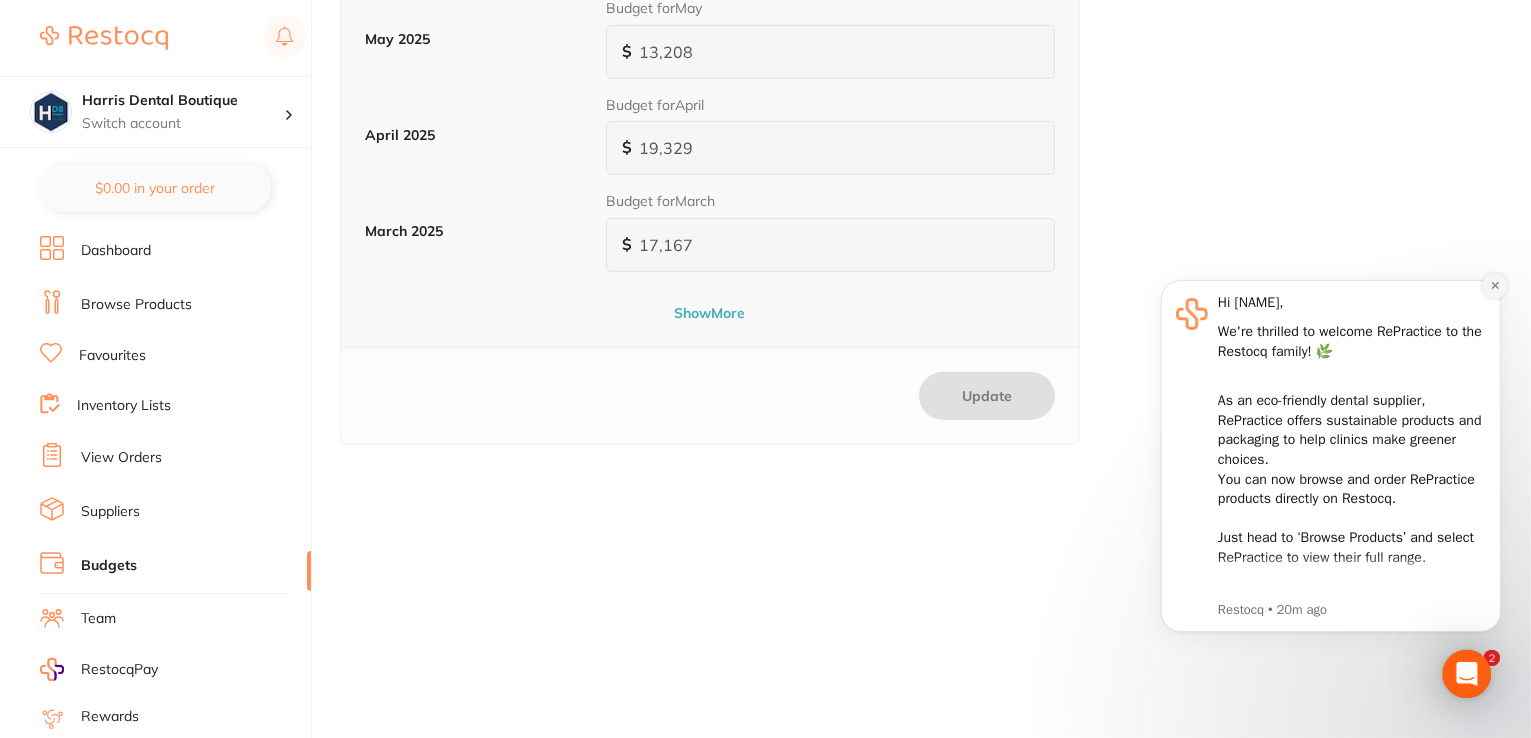 click at bounding box center (1494, 285) 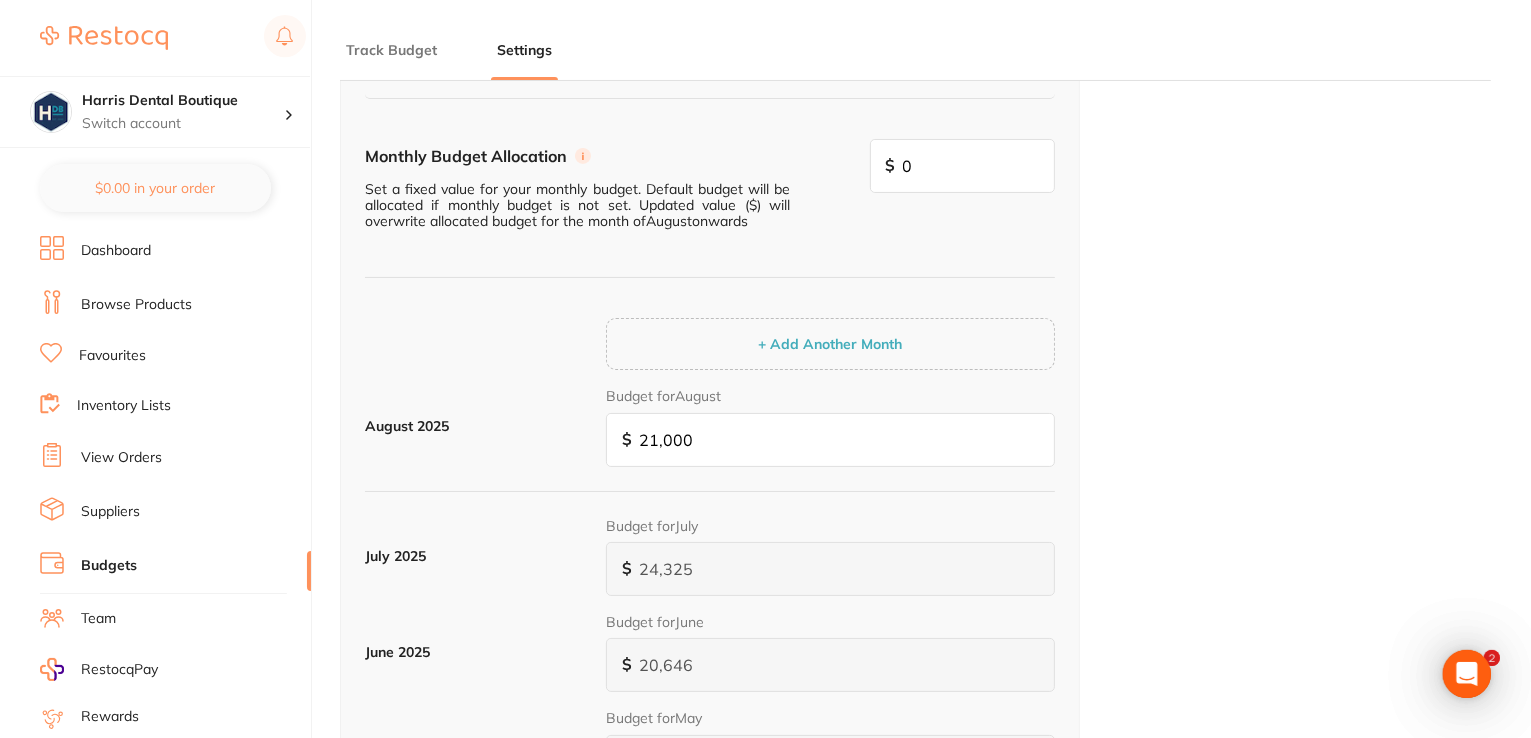 scroll, scrollTop: 0, scrollLeft: 0, axis: both 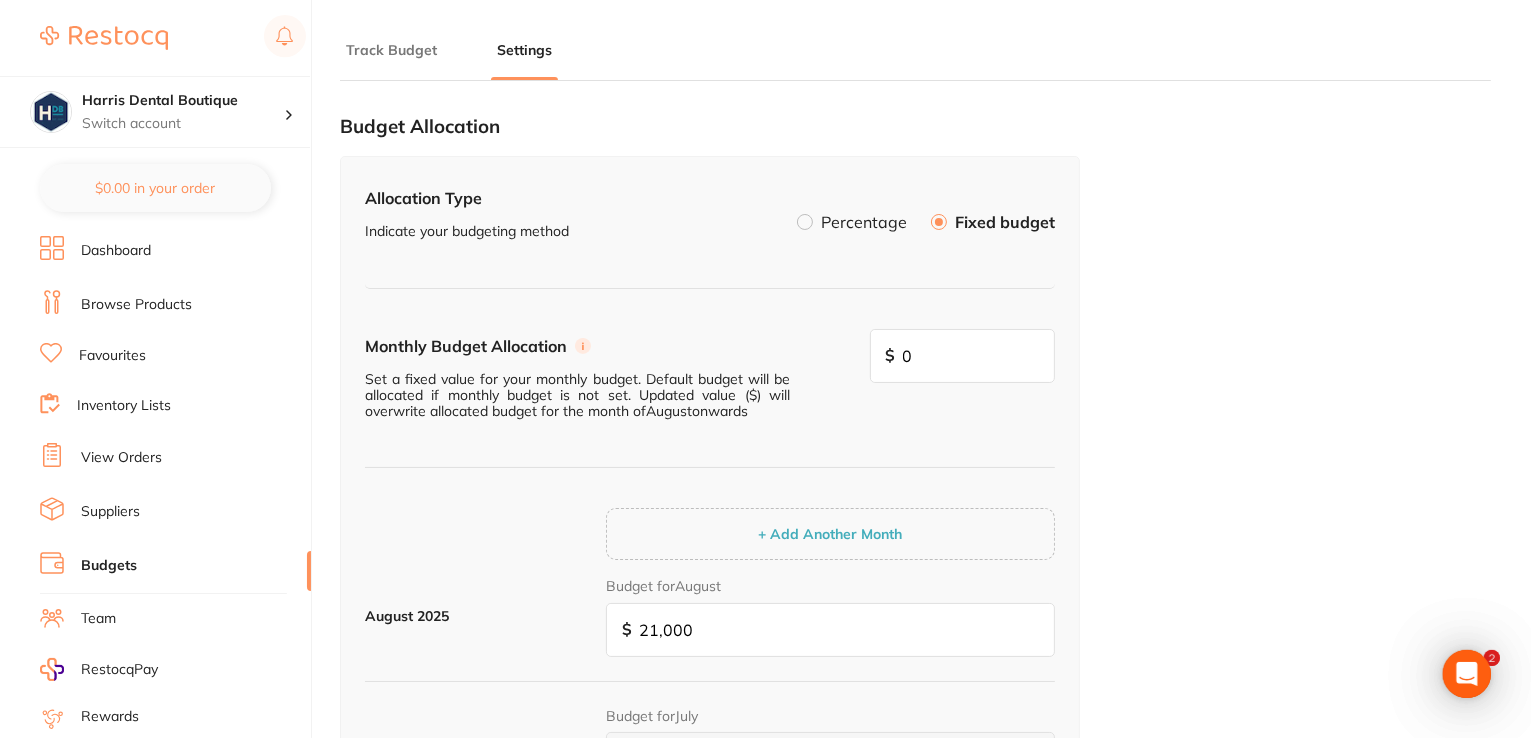 click on "Track Budget" at bounding box center (391, 50) 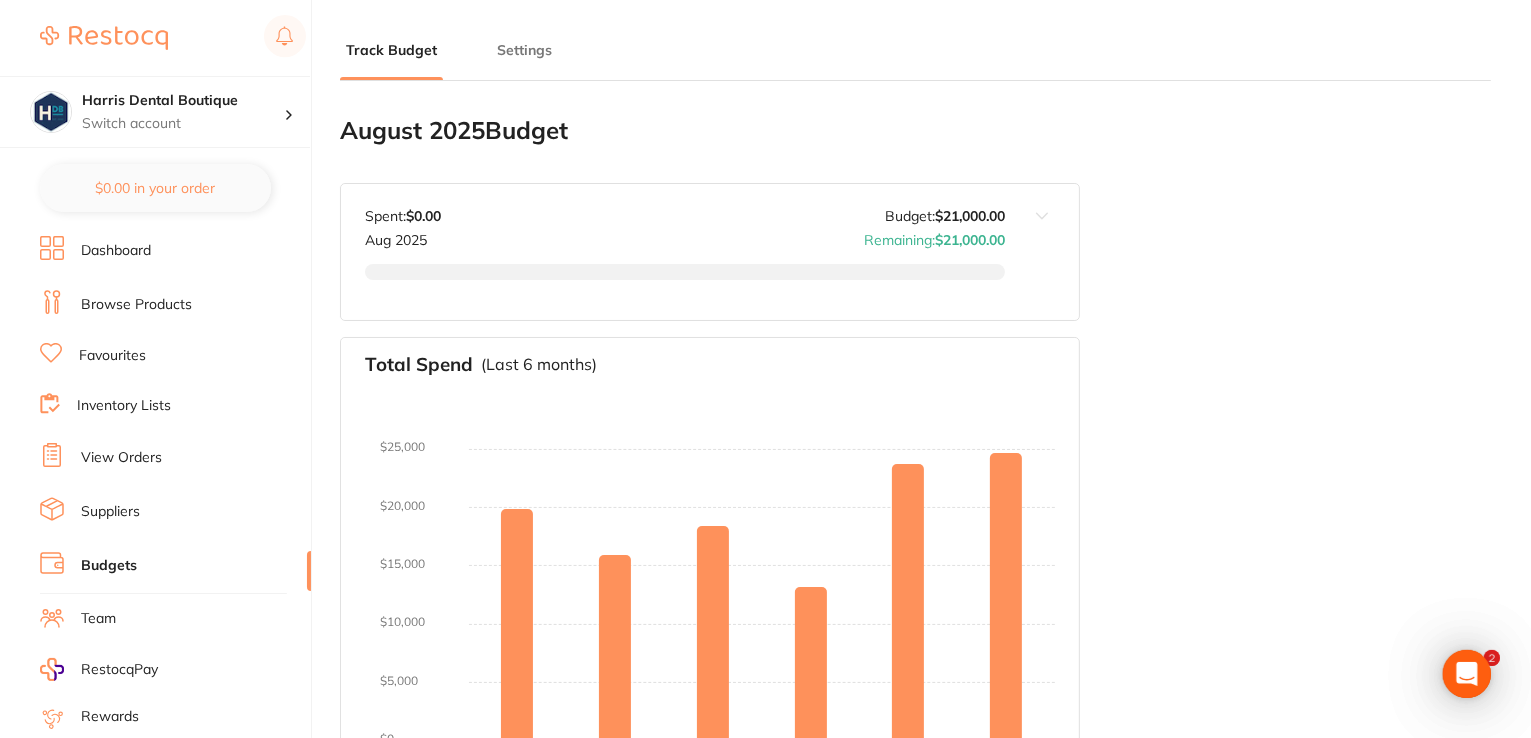 click on "Browse Products" at bounding box center [136, 305] 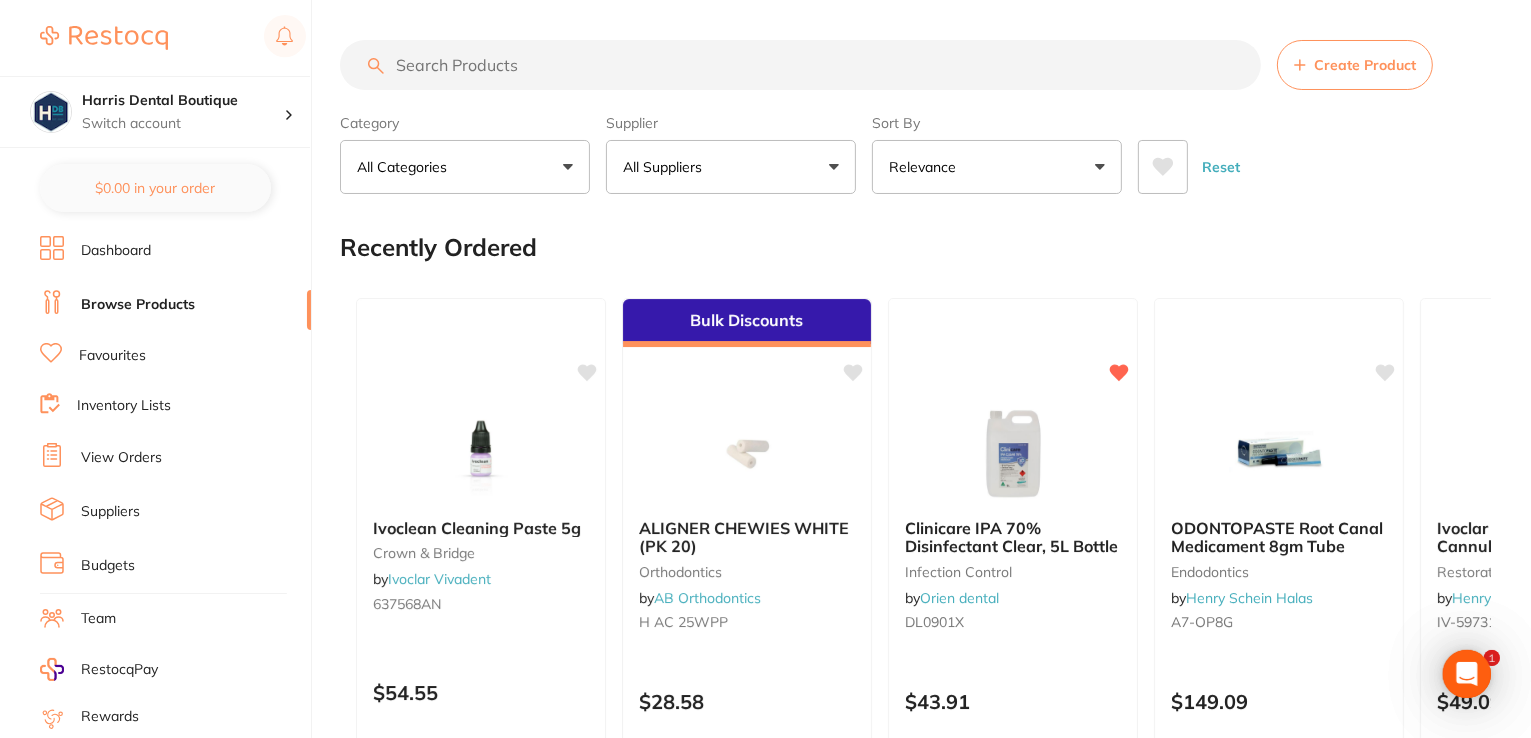 scroll, scrollTop: 0, scrollLeft: 0, axis: both 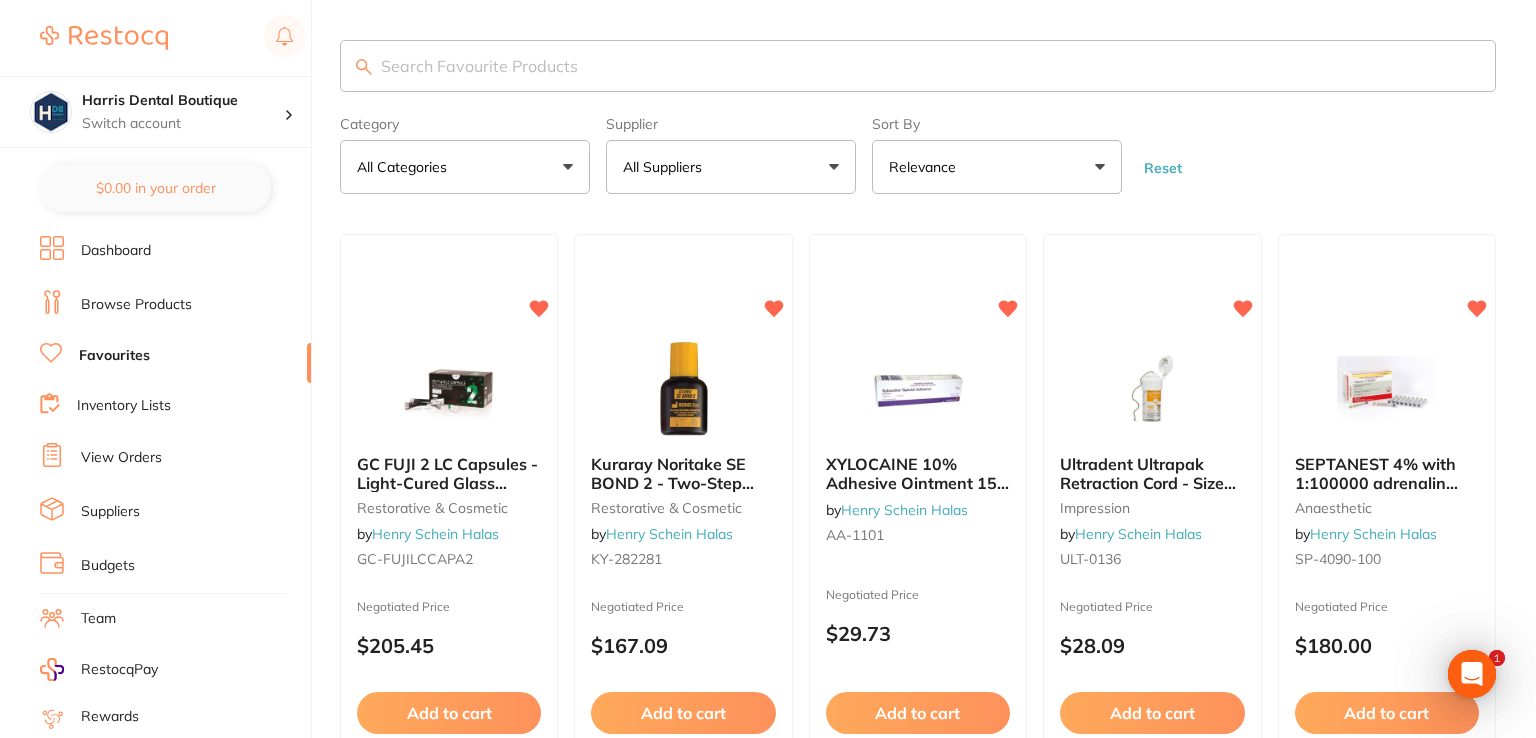 click on "Category All Categories All Categories 3D Printing anaesthetic articulating burs CAD/CAM crown & bridge disposables education endodontics equipment finishing & polishing handpieces impression infection control instruments laboratory oral surgery orthodontics other preventative restorative & cosmetic Rubber Dam xrays/imaging Clear Category   false    All Categories Category All Categories 3D Printing anaesthetic articulating burs CAD/CAM crown & bridge disposables education endodontics equipment finishing & polishing handpieces impression infection control instruments laboratory oral surgery orthodontics other preventative restorative & cosmetic Rubber Dam xrays/imaging Supplier All Suppliers All Suppliers Dentsply Sirona Adam Dental Air Liquide Amalgadent Dental Zone Dentavision Erskine Dental Gunz Healthware Australia Ridley Henry Schein Halas Independent Dental Ivoclar Vivadent Matrixdental Orien dental Orthodontic Supplies Australia Pacific Dental Specialties Clear Supplier   false    All Suppliers Gunz" at bounding box center (938, 3411) 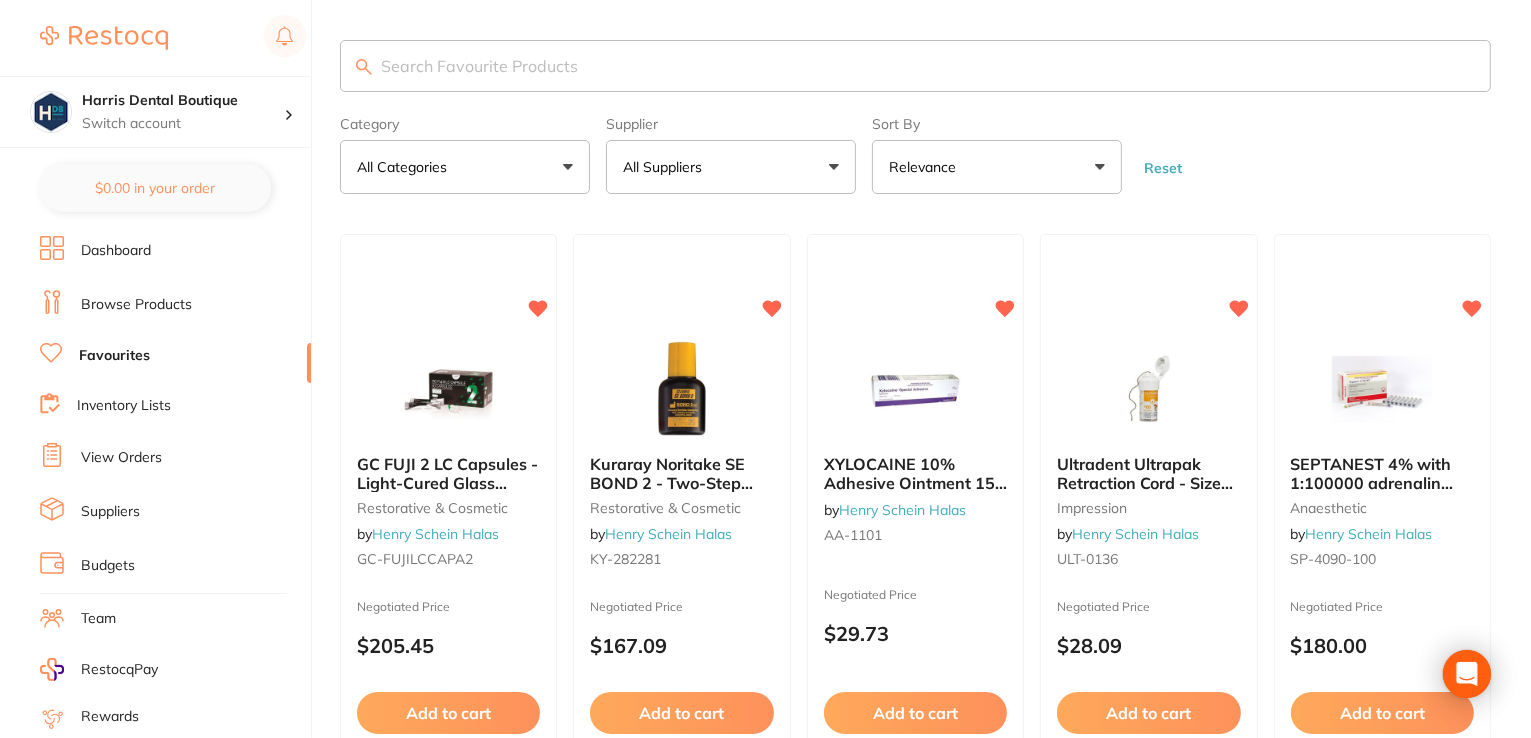 click at bounding box center (915, 66) 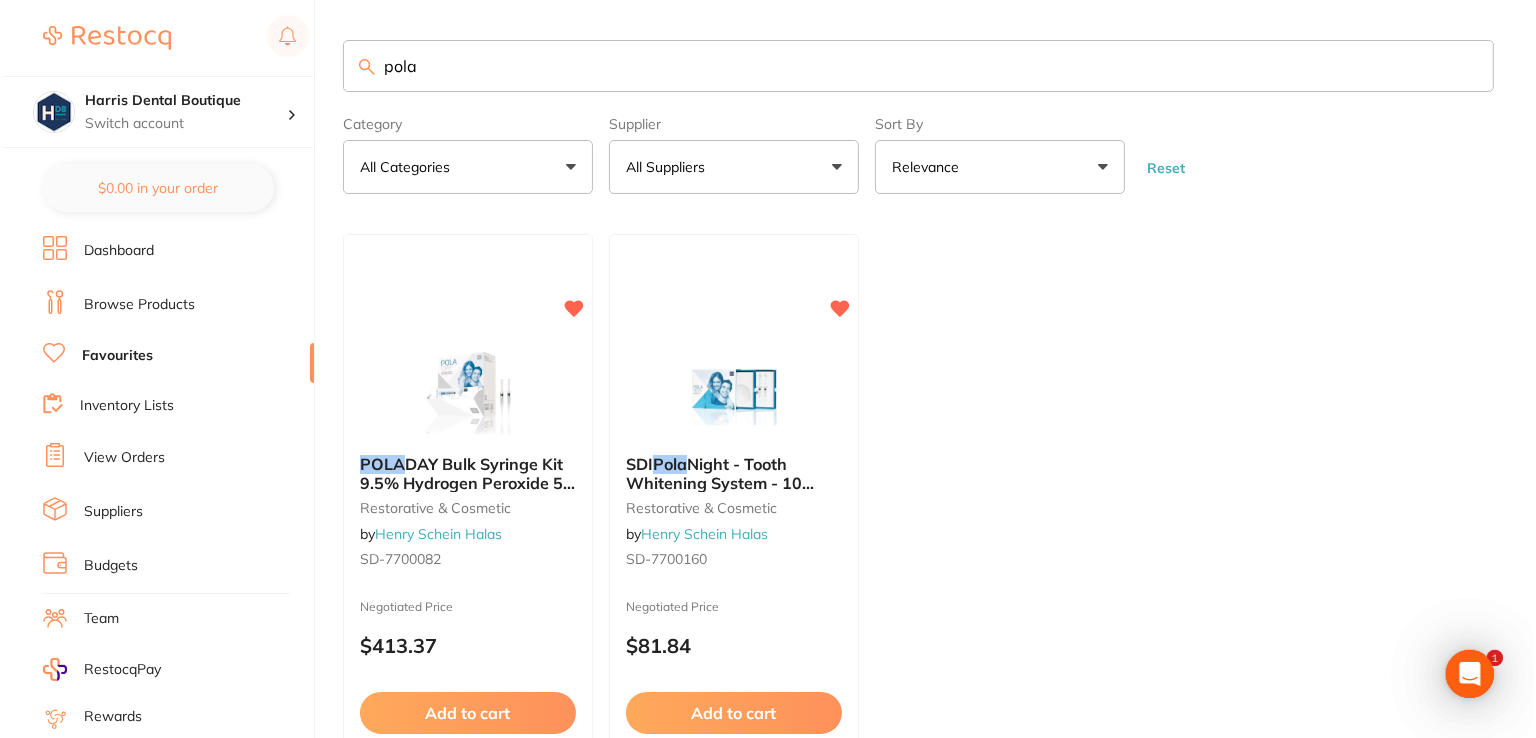 scroll, scrollTop: 0, scrollLeft: 0, axis: both 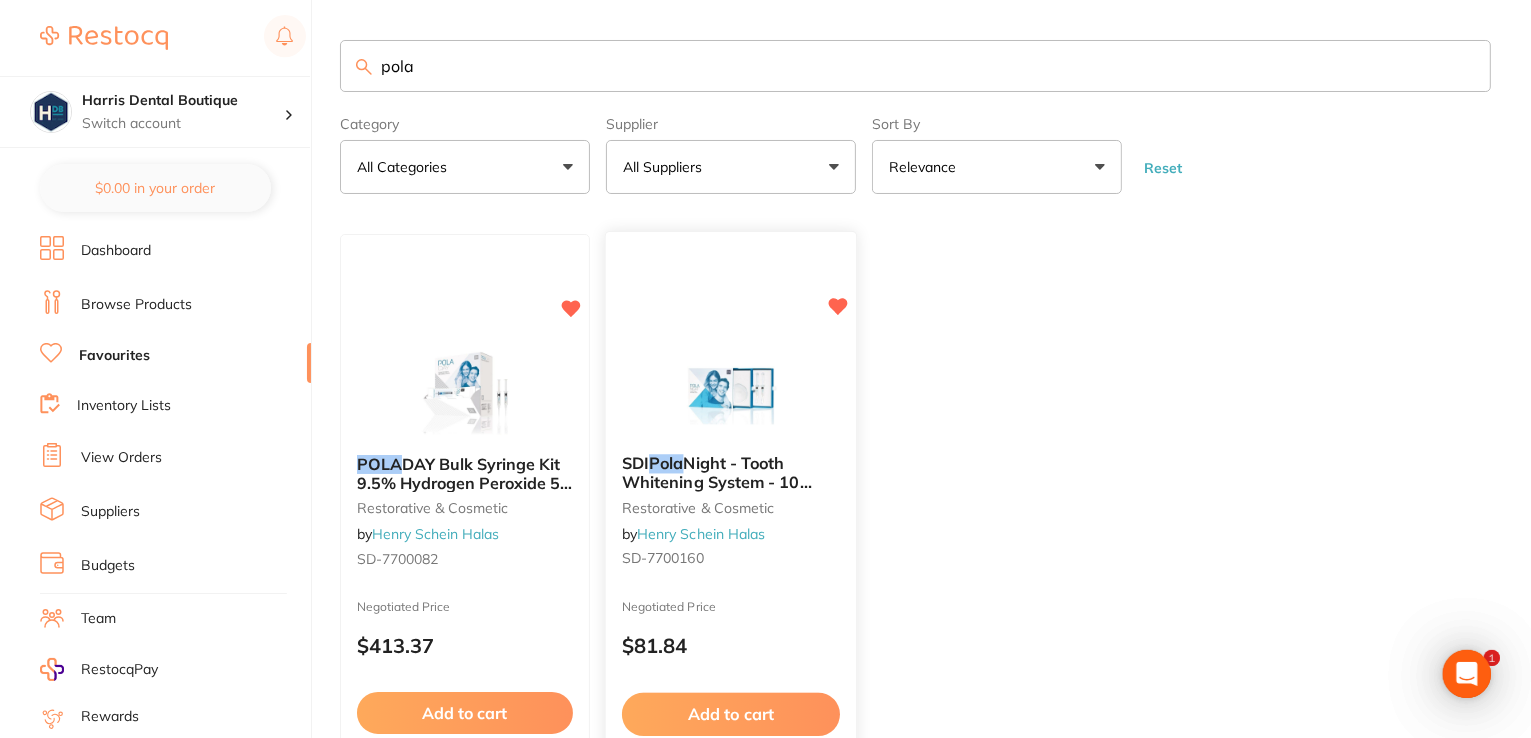 type on "pola" 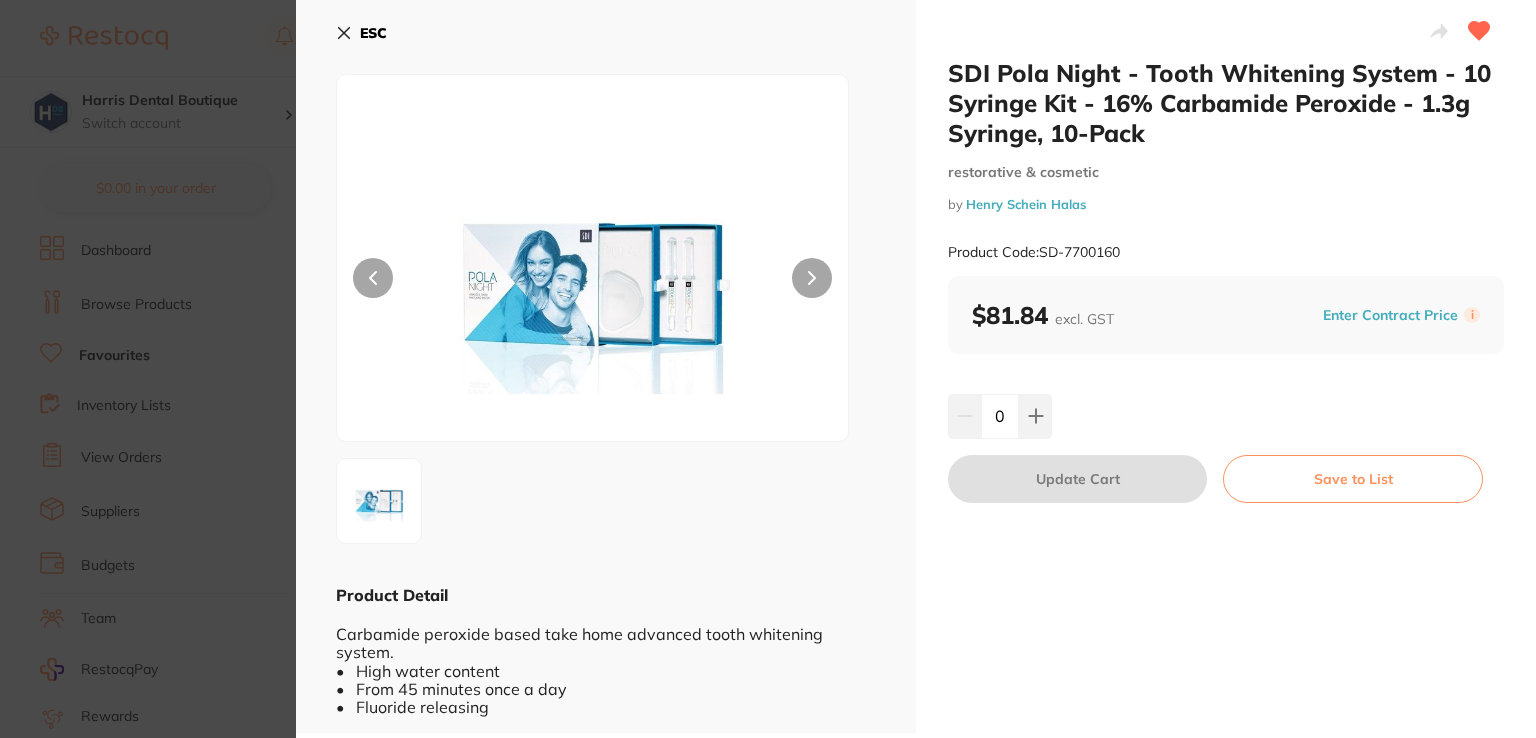 scroll, scrollTop: 0, scrollLeft: 0, axis: both 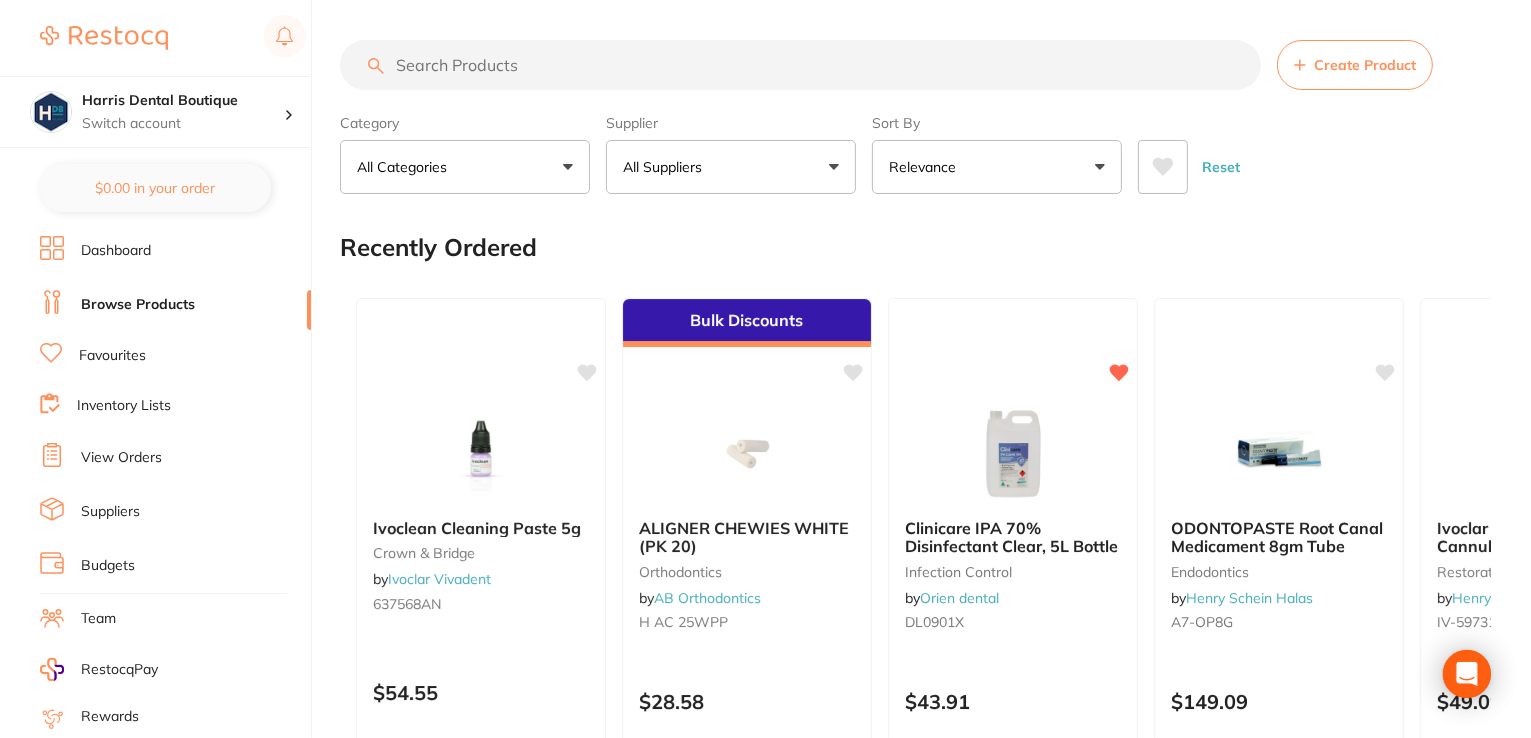 click at bounding box center [800, 65] 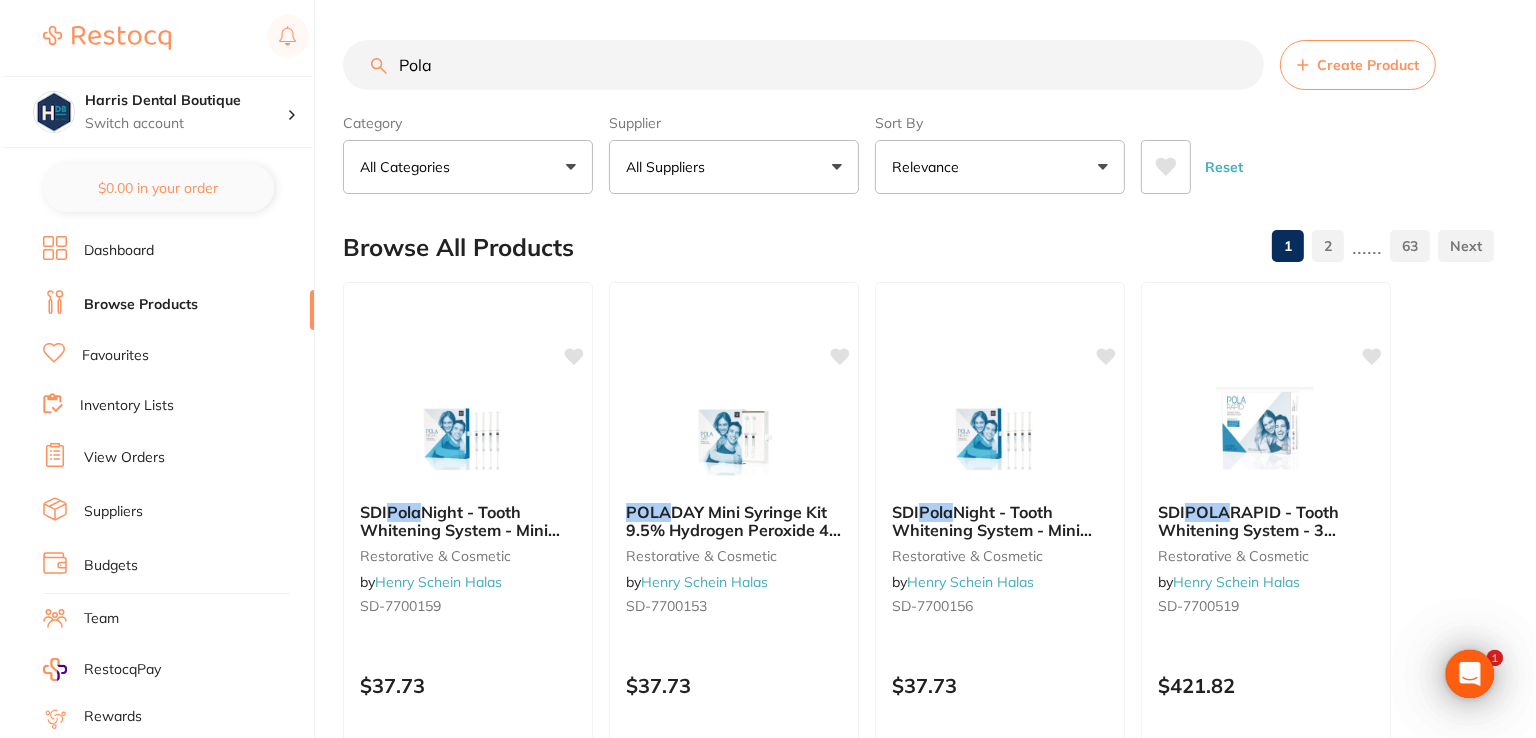 scroll, scrollTop: 0, scrollLeft: 0, axis: both 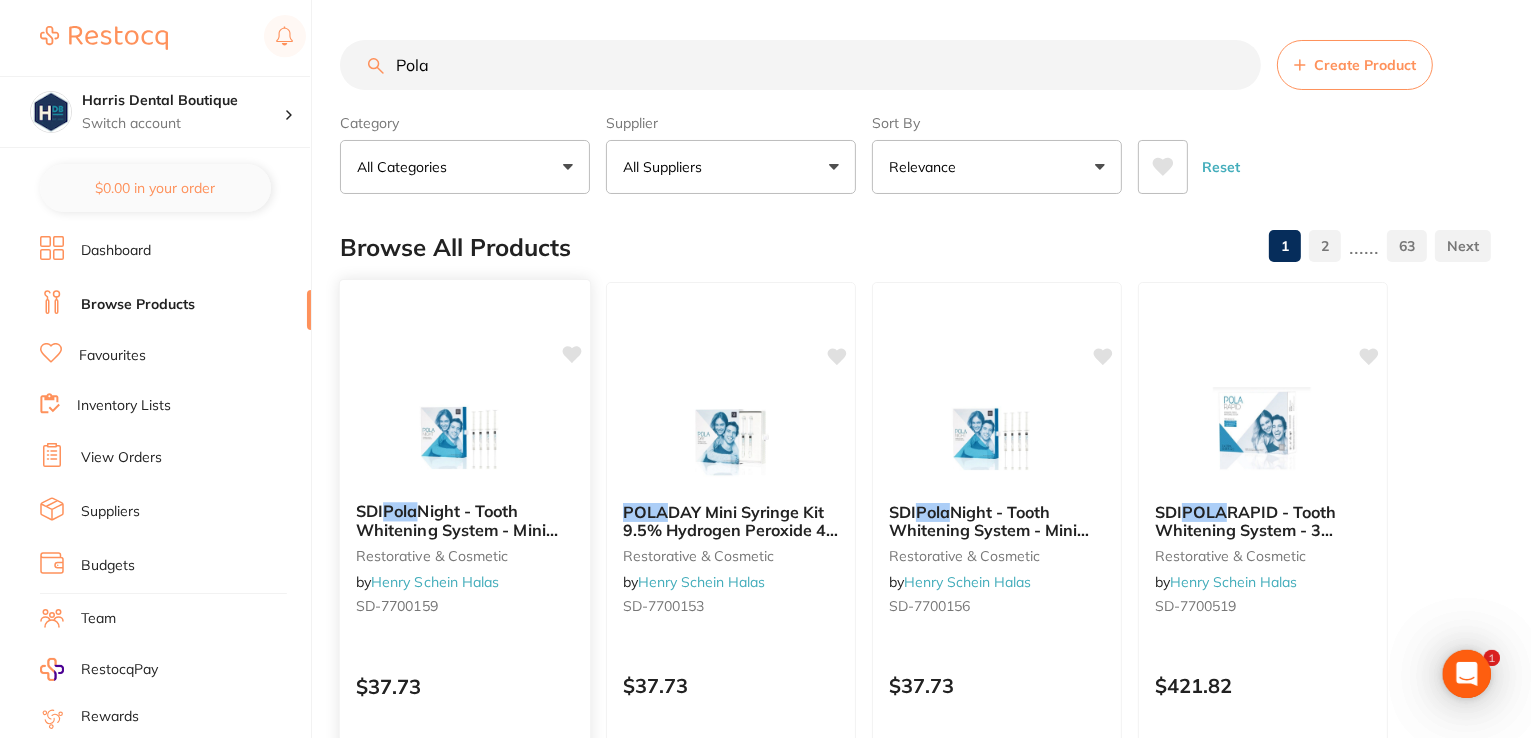 click at bounding box center [464, 435] 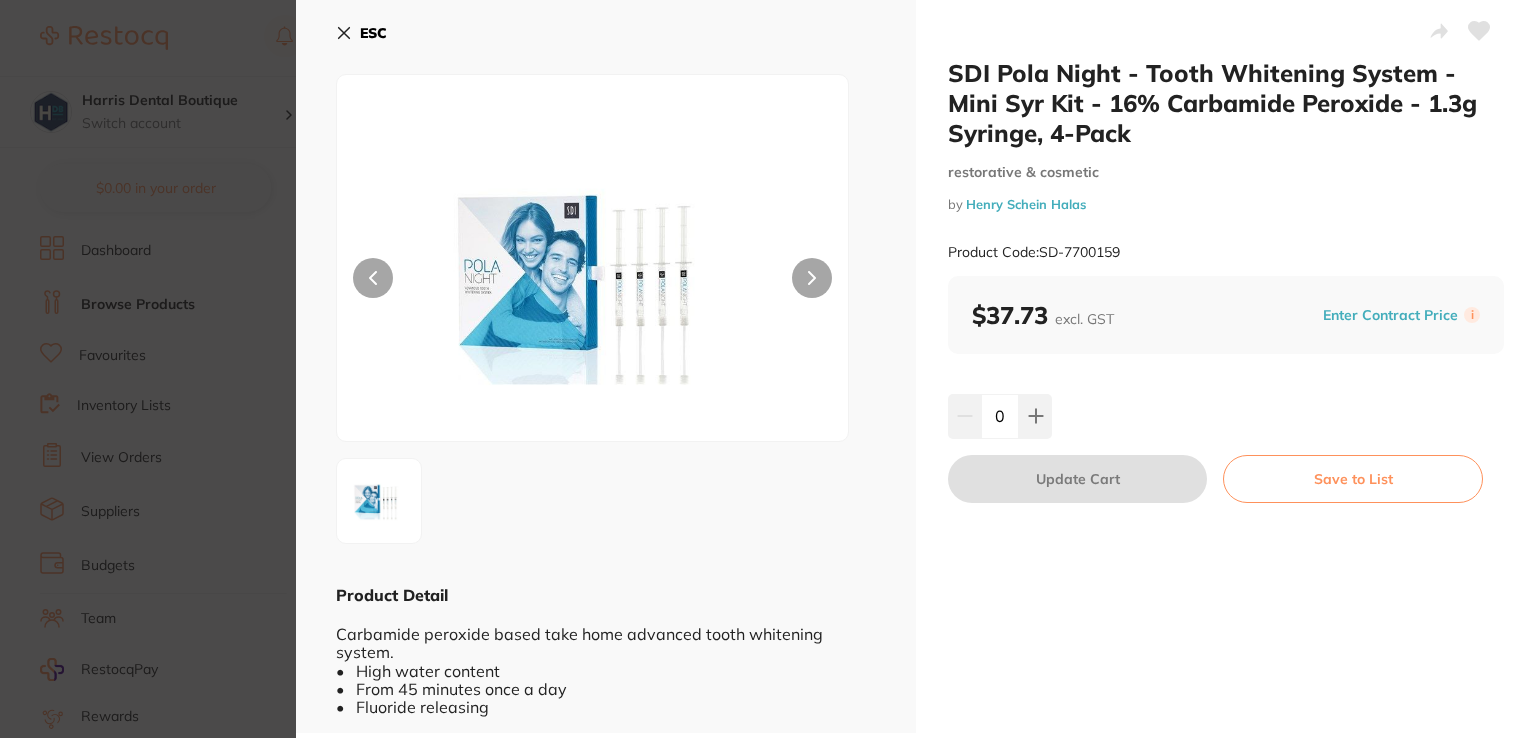 scroll, scrollTop: 0, scrollLeft: 0, axis: both 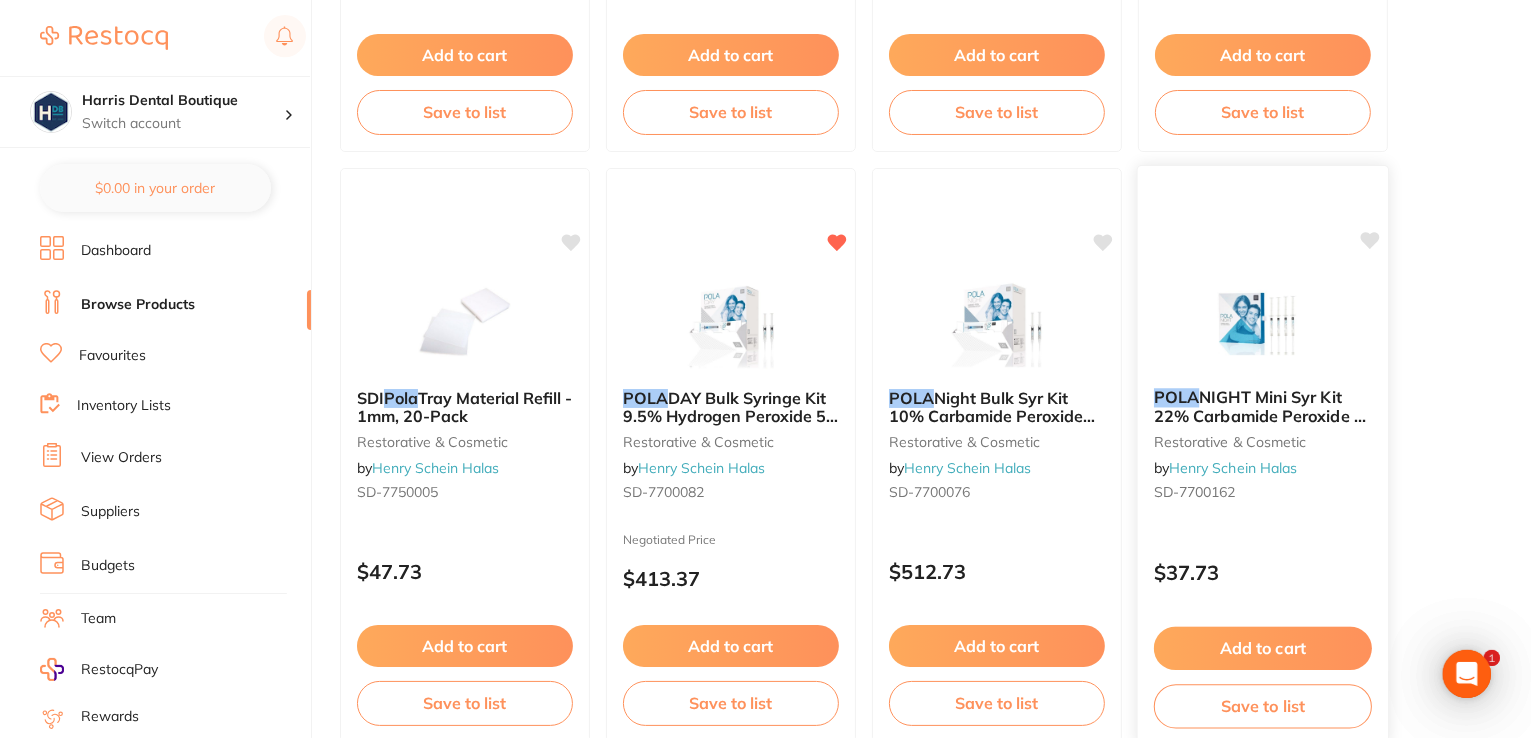 click at bounding box center (1262, 321) 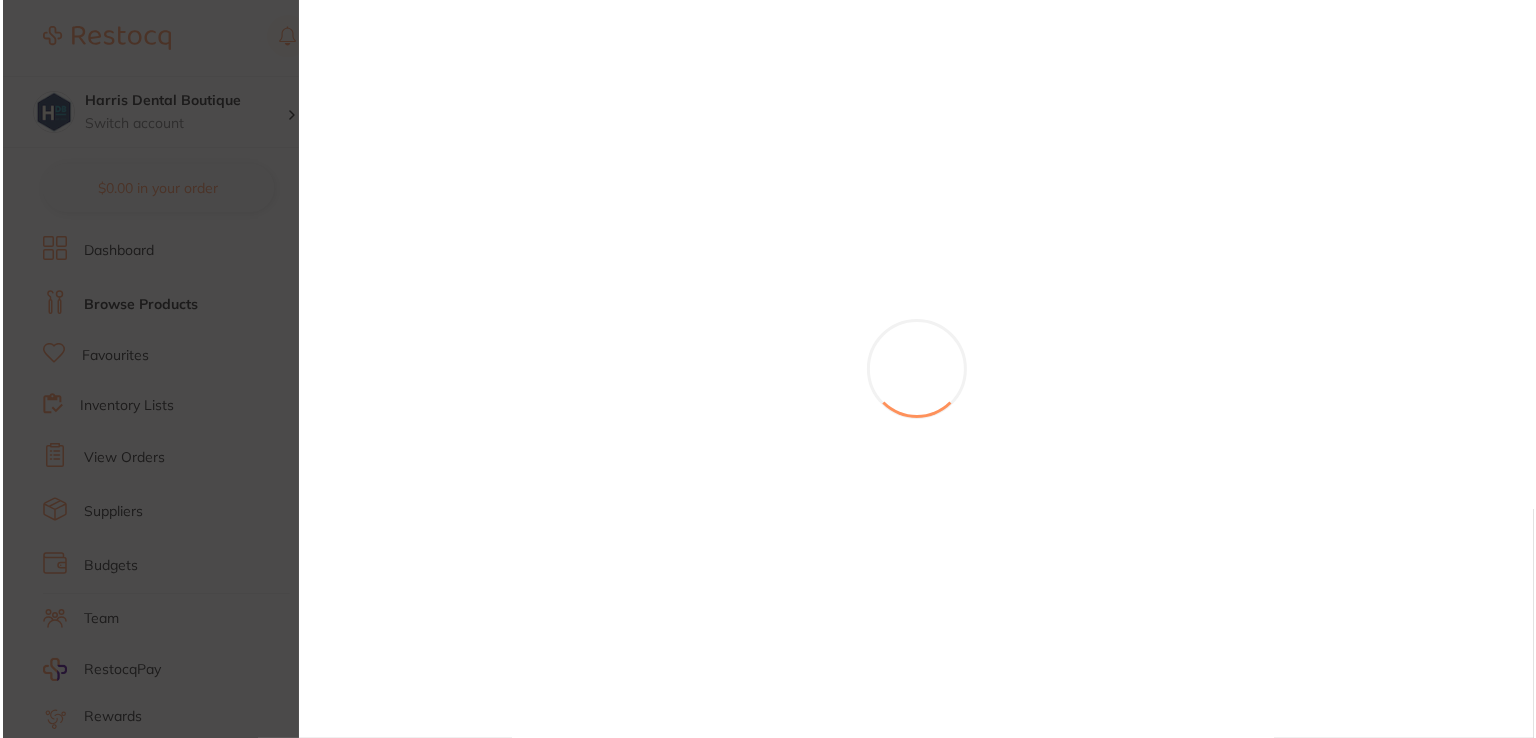 scroll, scrollTop: 0, scrollLeft: 0, axis: both 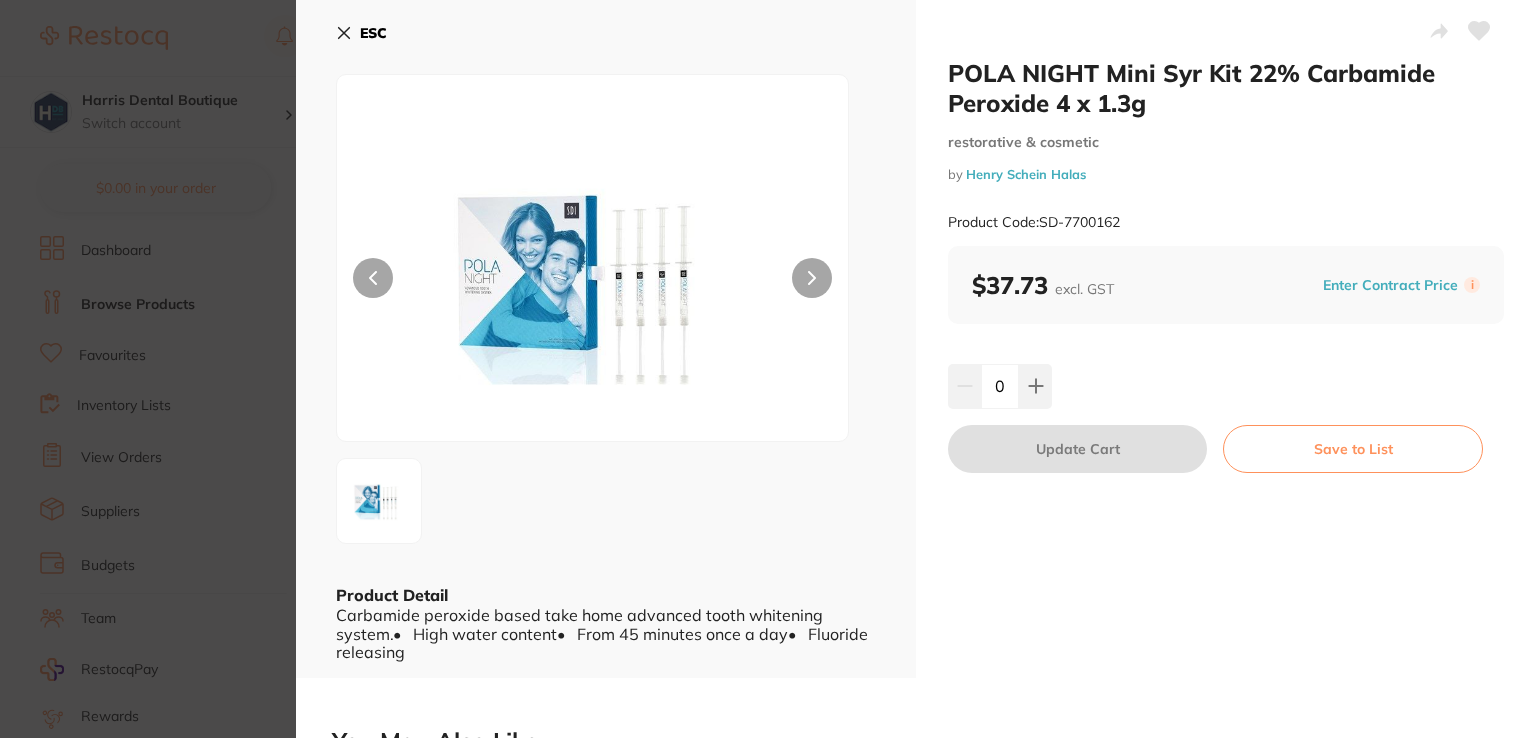 click 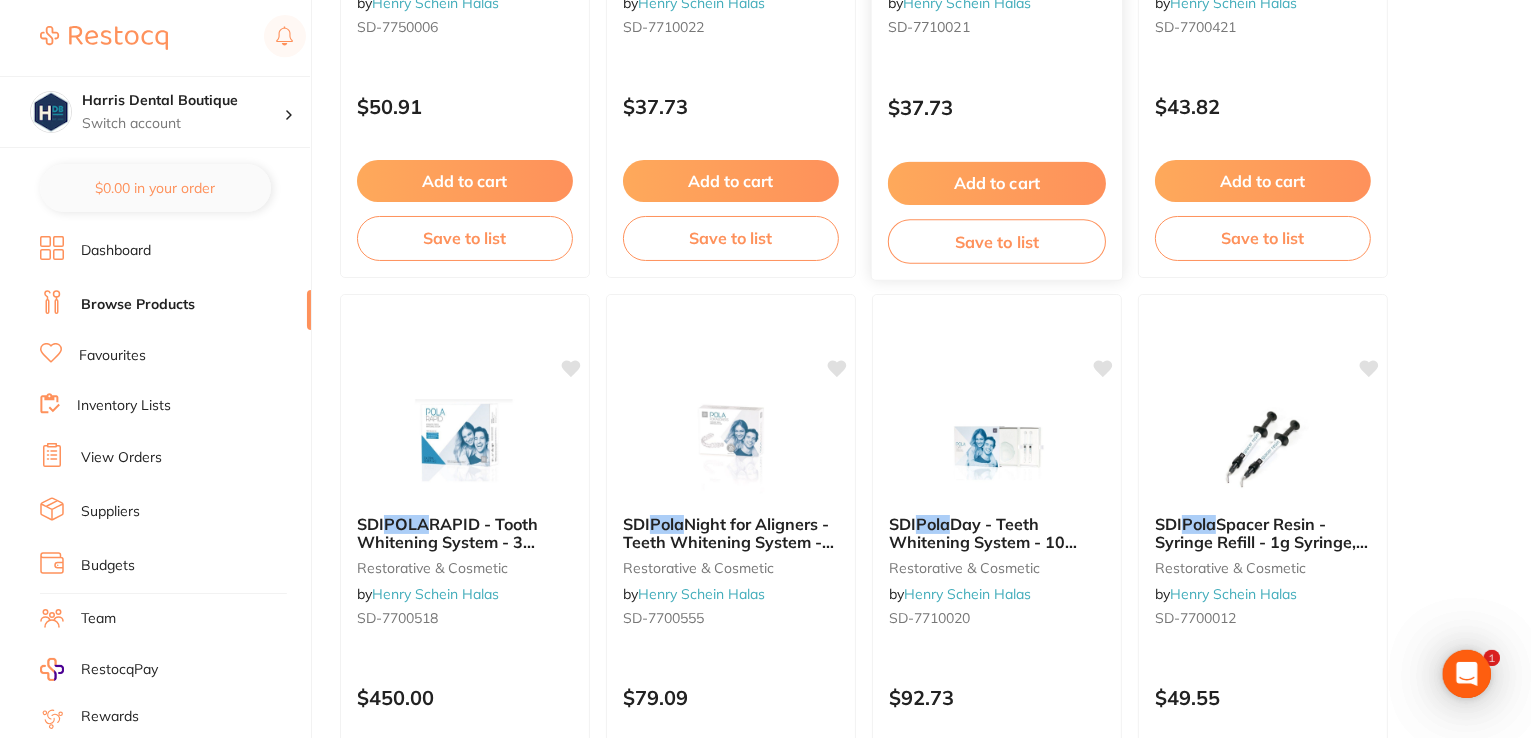 scroll, scrollTop: 2505, scrollLeft: 0, axis: vertical 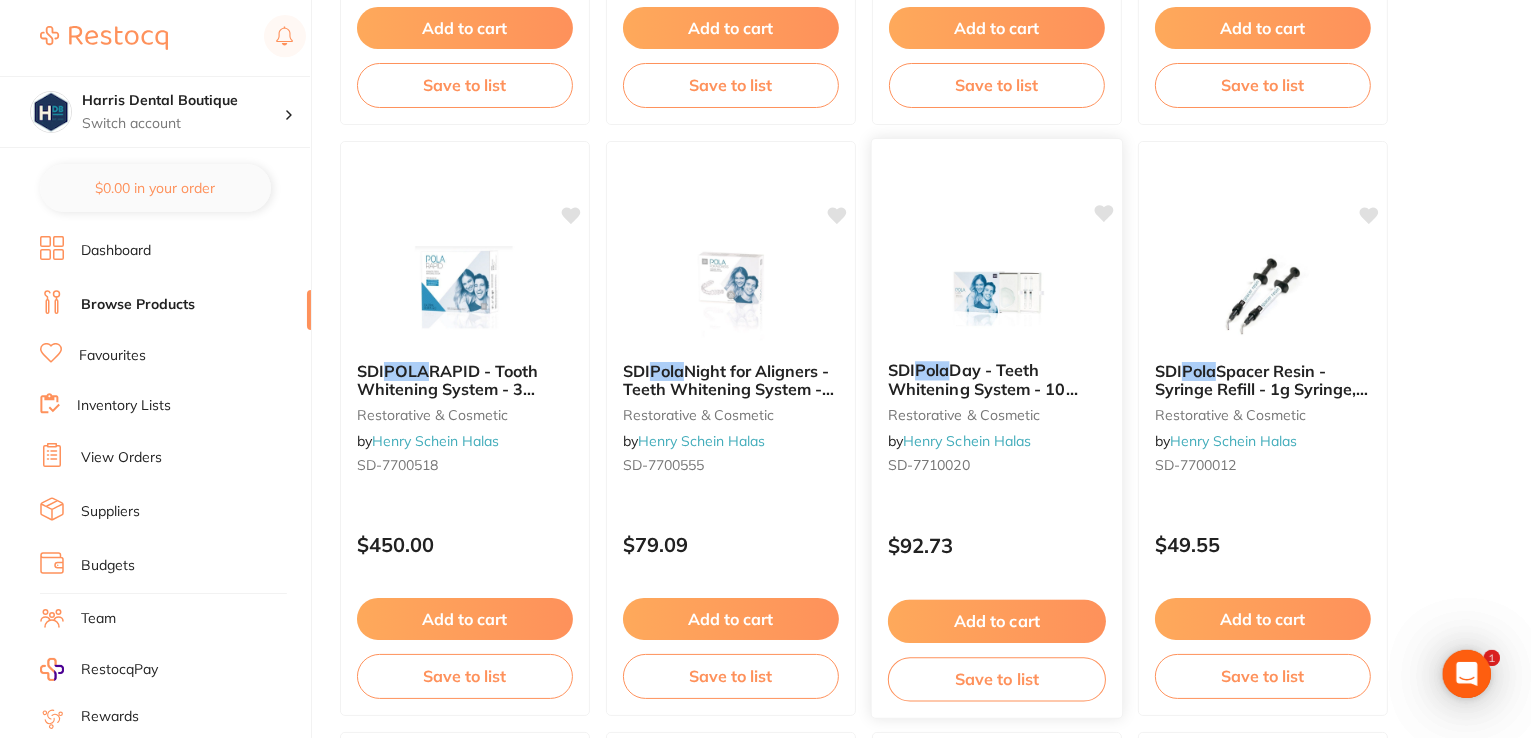 click on "restorative & cosmetic" at bounding box center [997, 414] 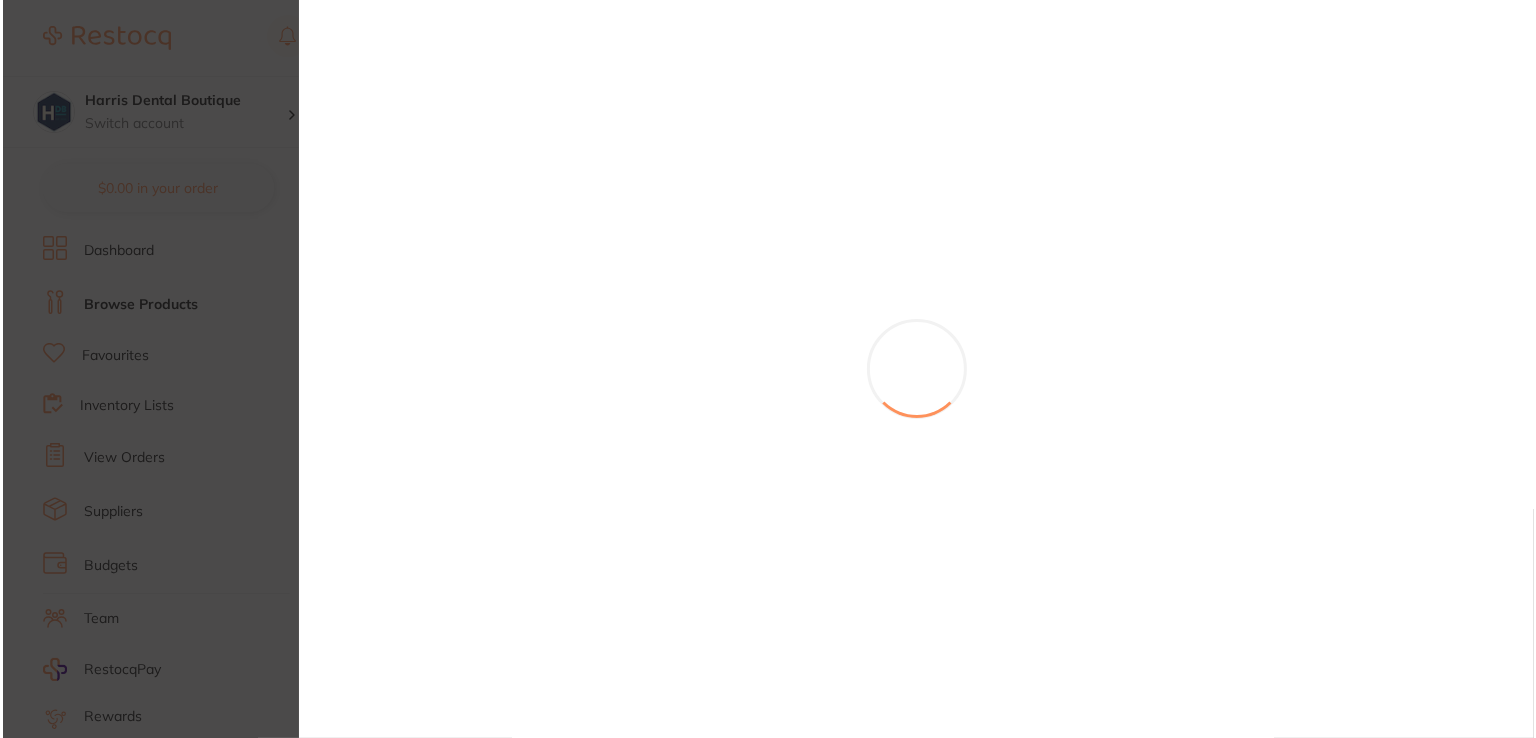 scroll, scrollTop: 0, scrollLeft: 0, axis: both 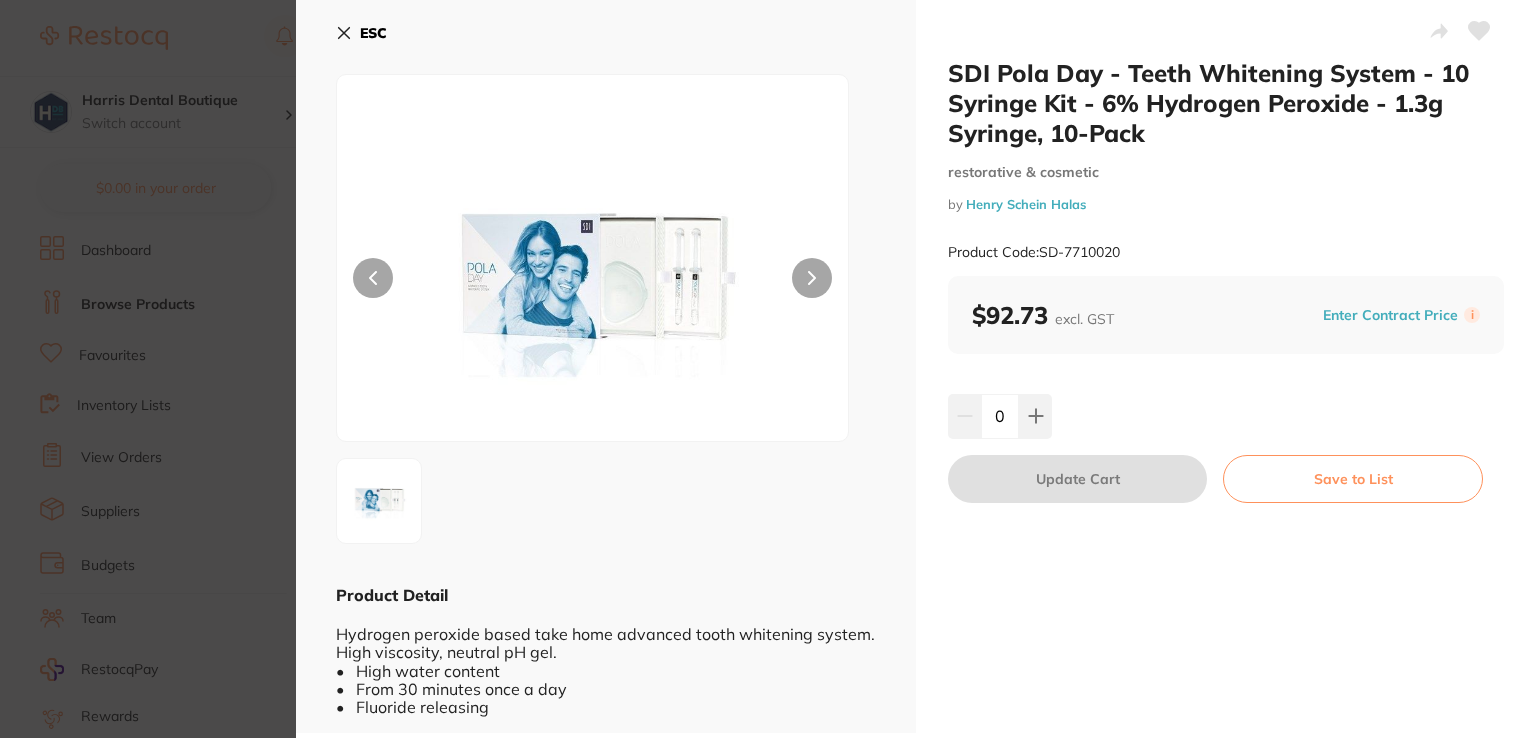 click 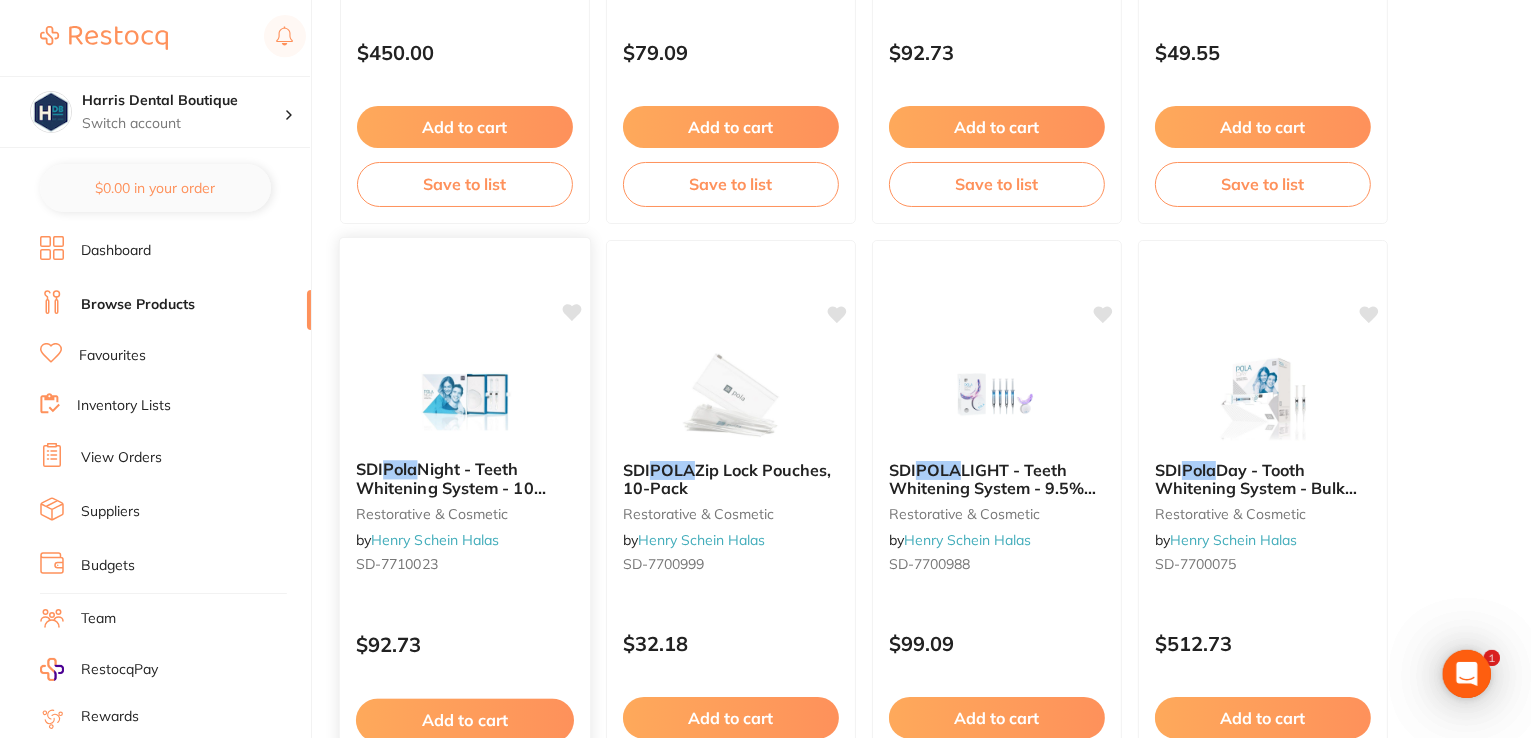 scroll, scrollTop: 3005, scrollLeft: 0, axis: vertical 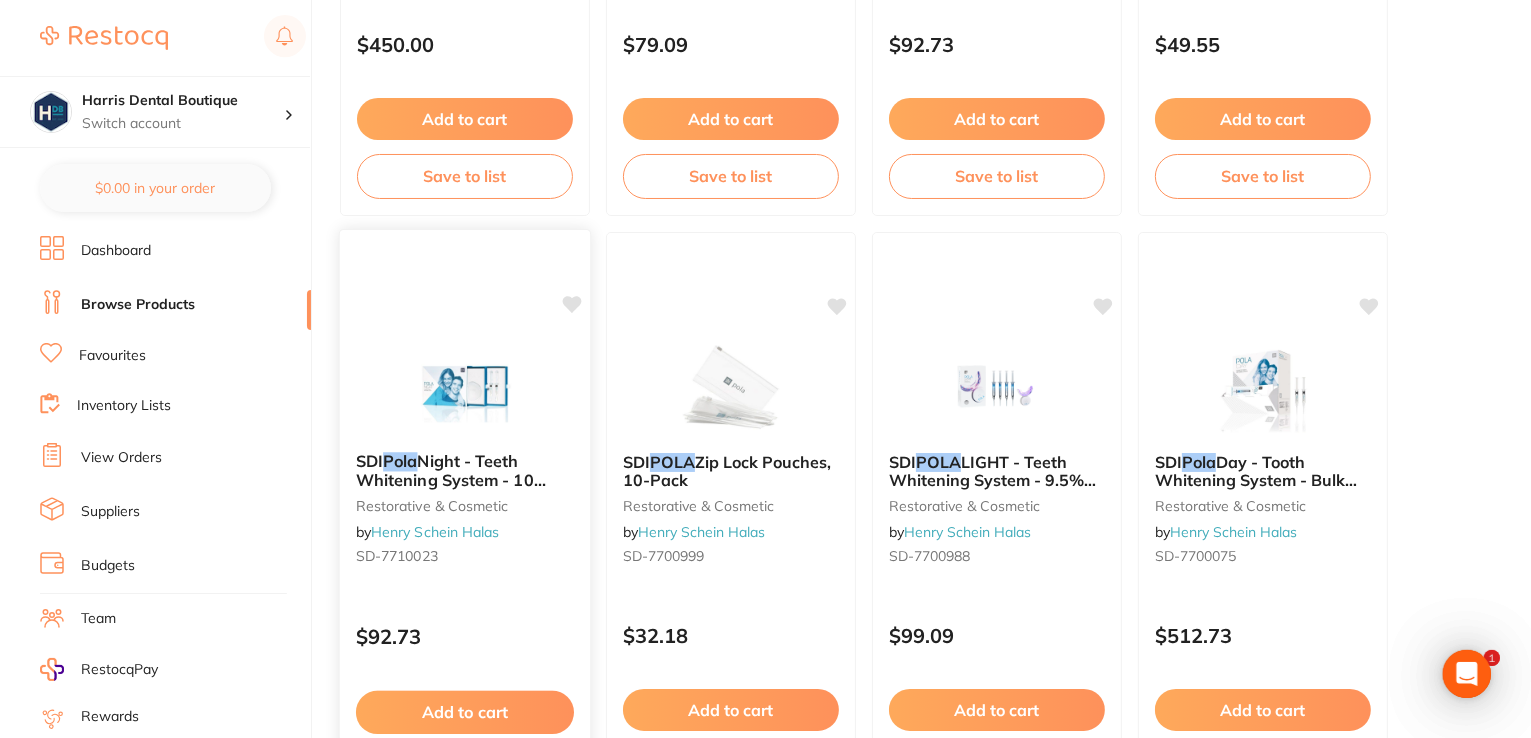 click at bounding box center [464, 385] 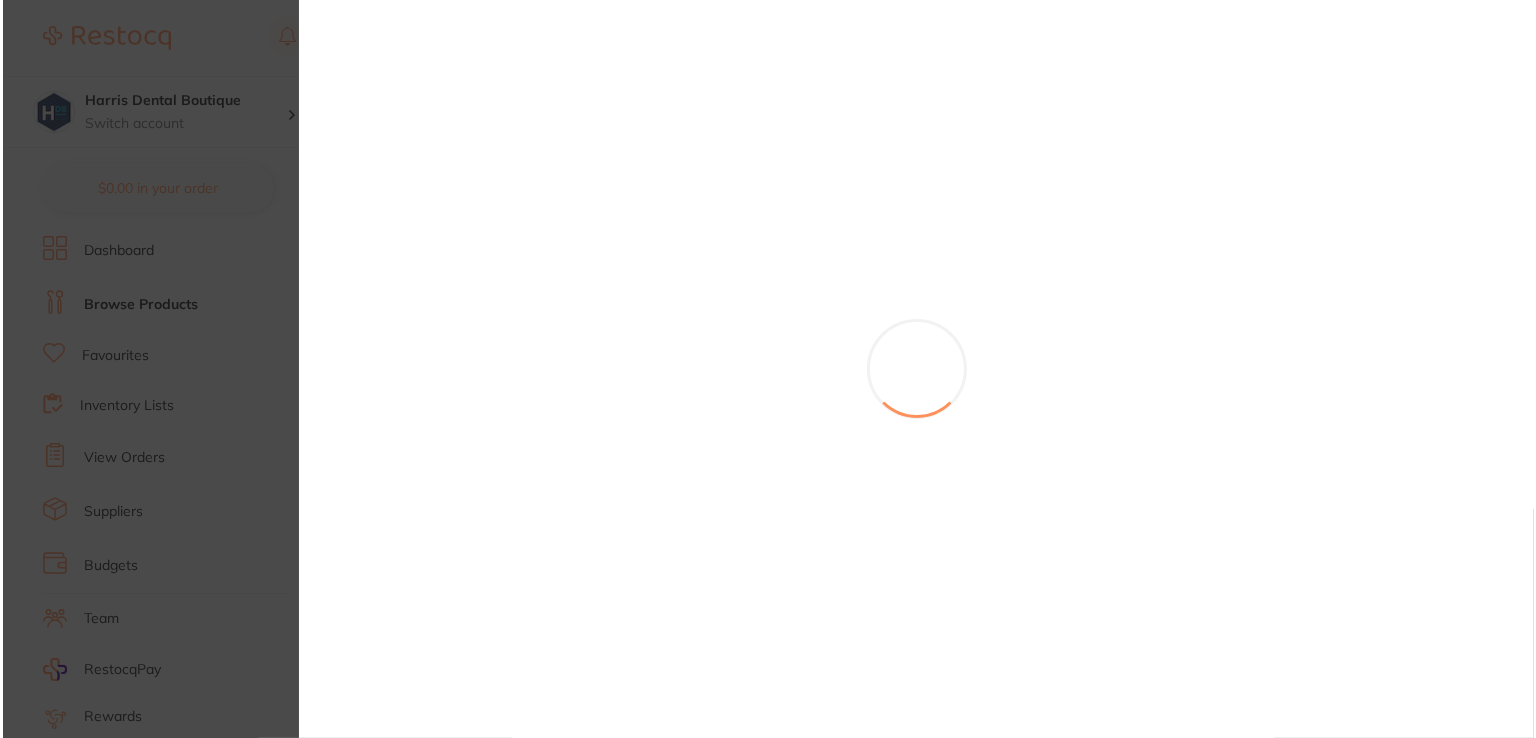scroll, scrollTop: 0, scrollLeft: 0, axis: both 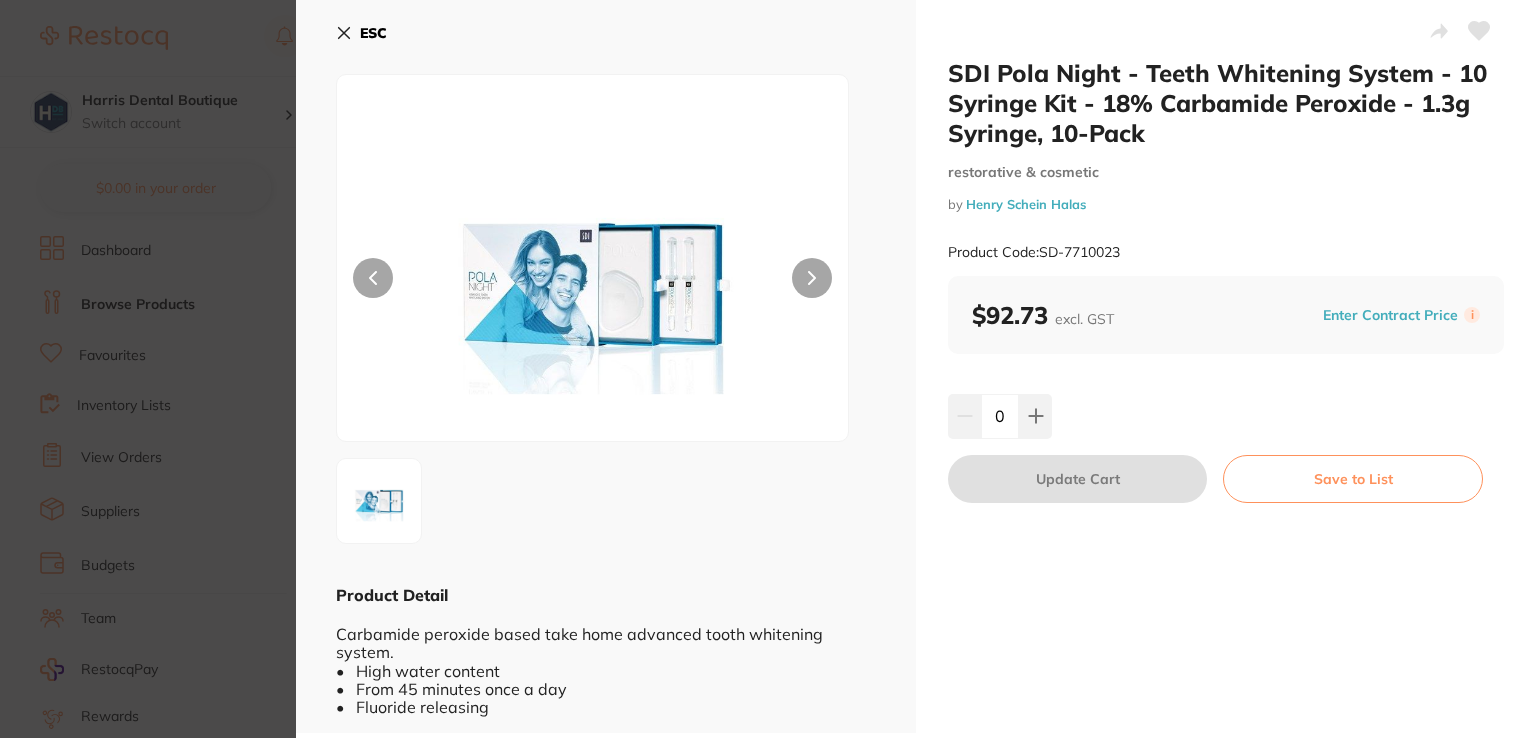 click 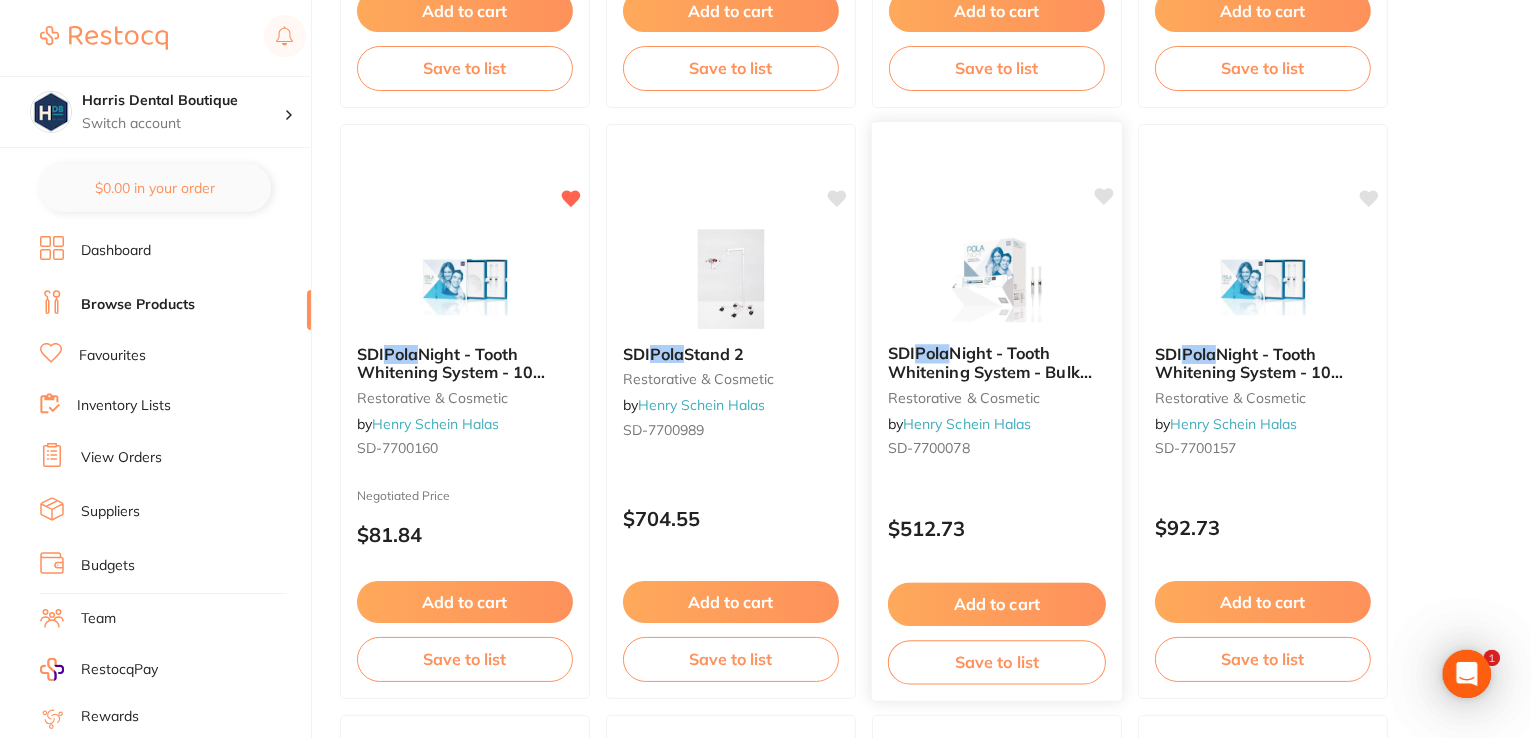 scroll, scrollTop: 3705, scrollLeft: 0, axis: vertical 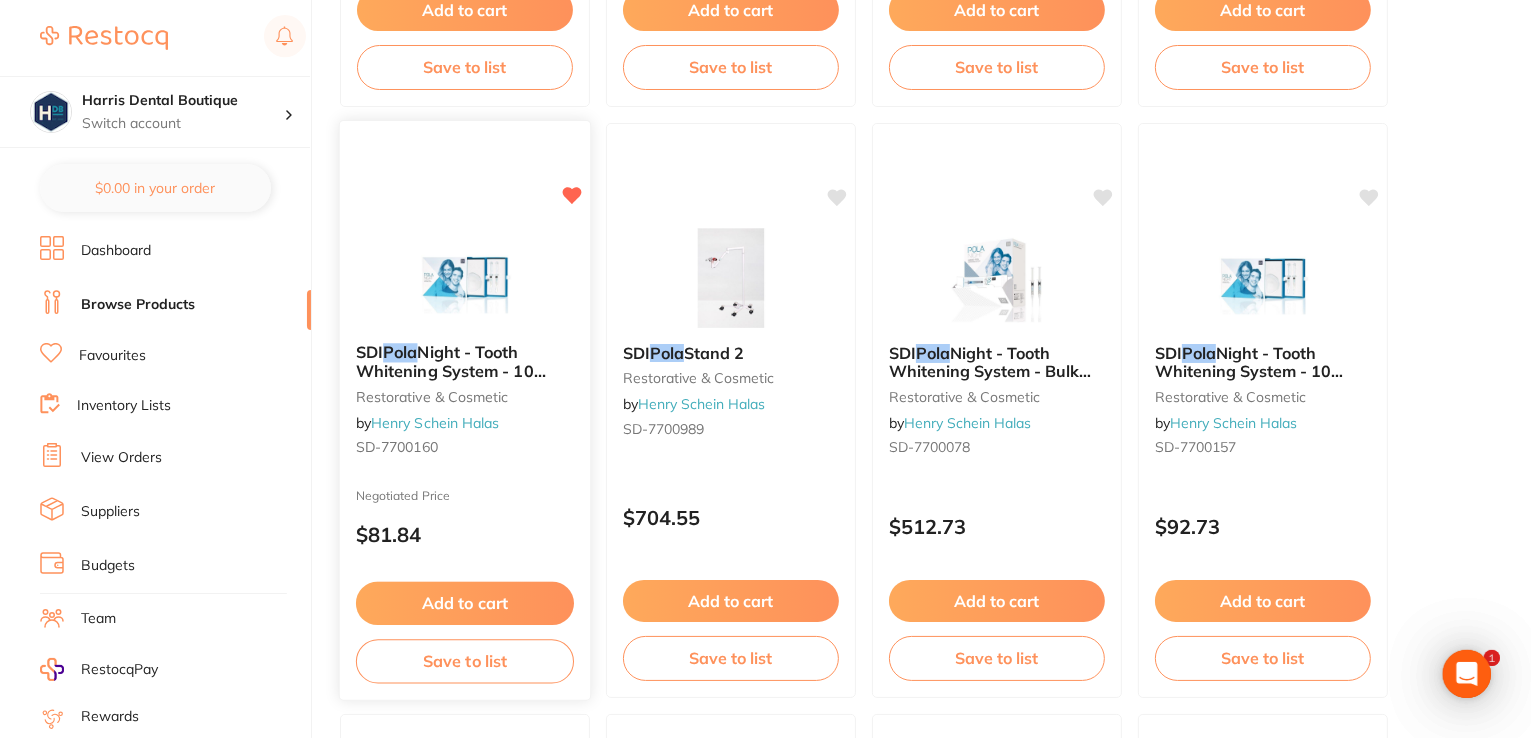 click at bounding box center (465, 276) 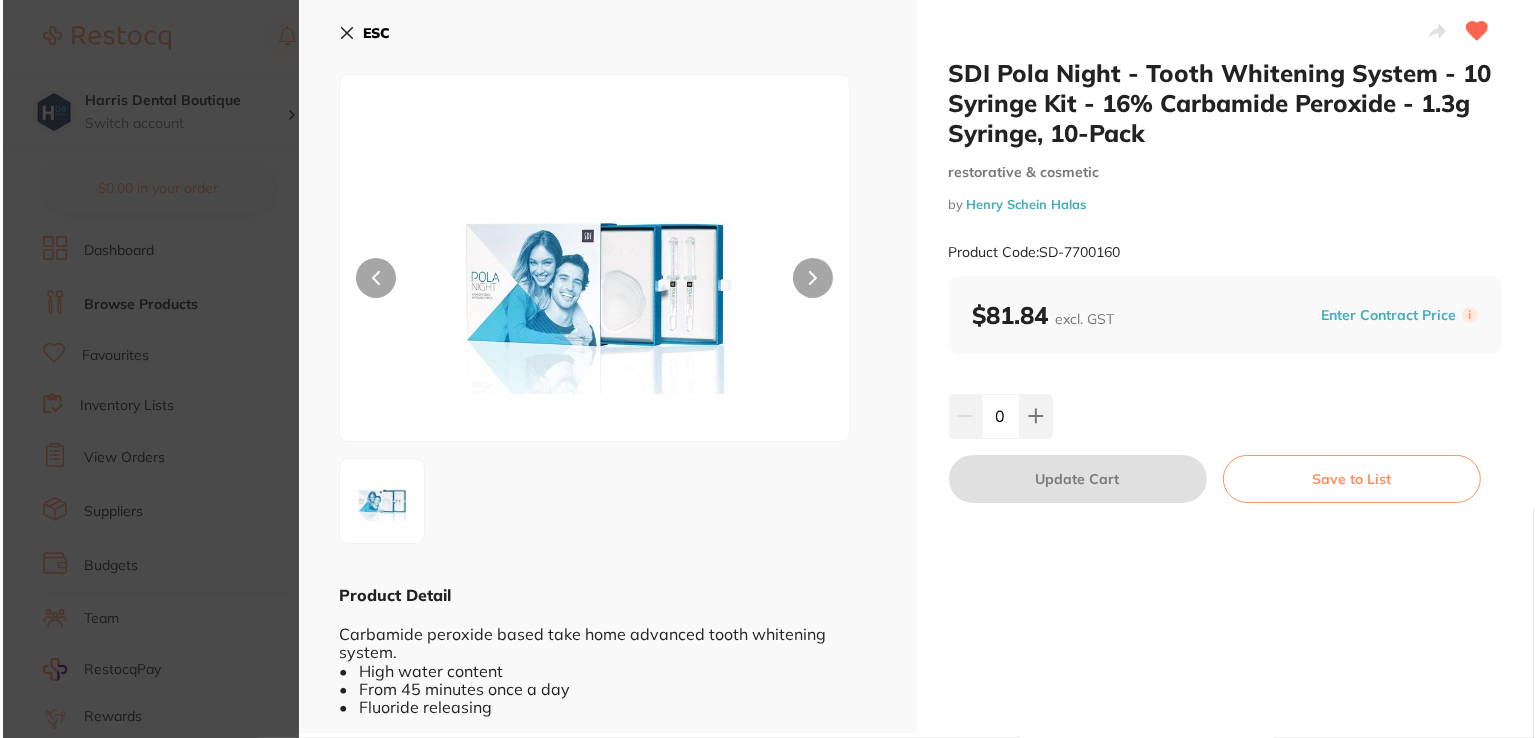 scroll, scrollTop: 0, scrollLeft: 0, axis: both 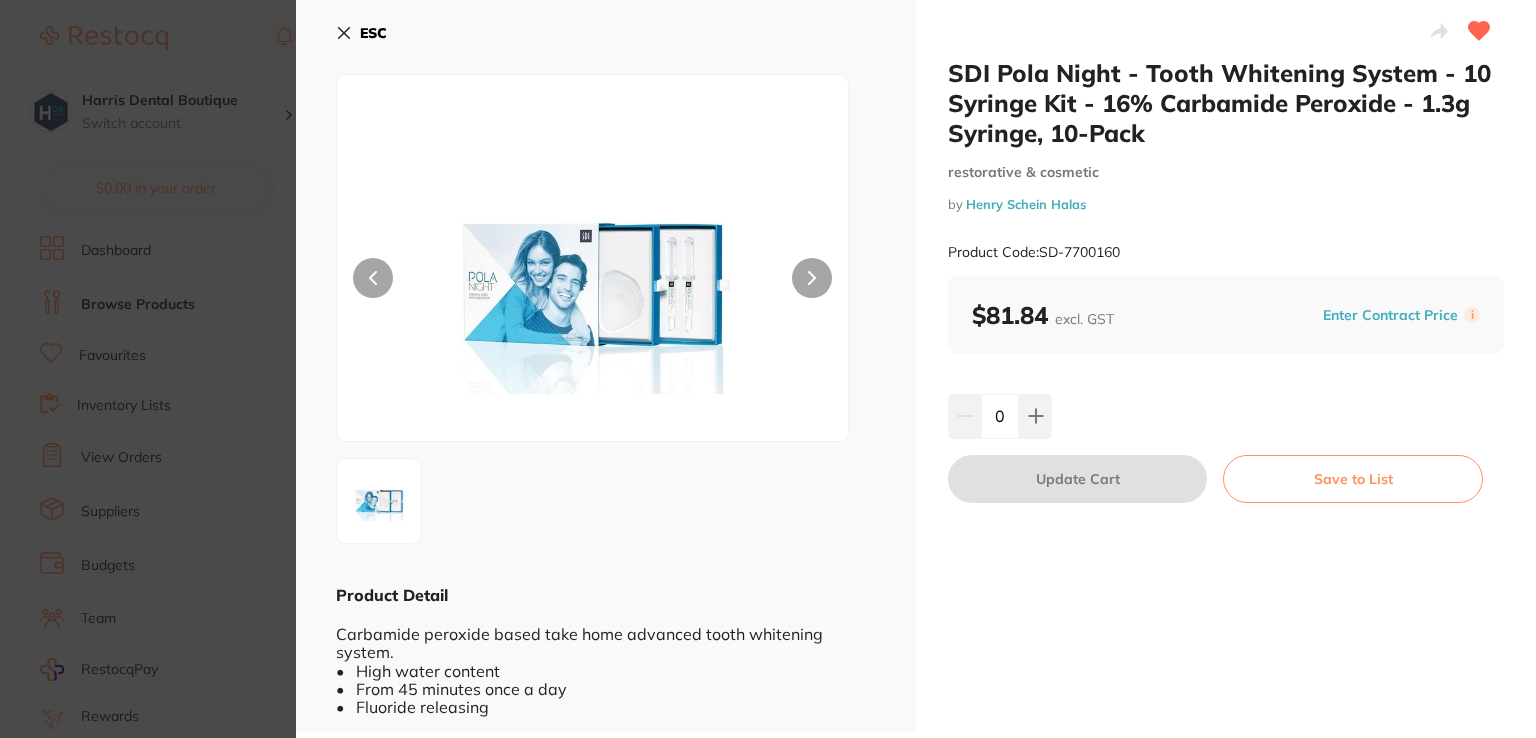 click 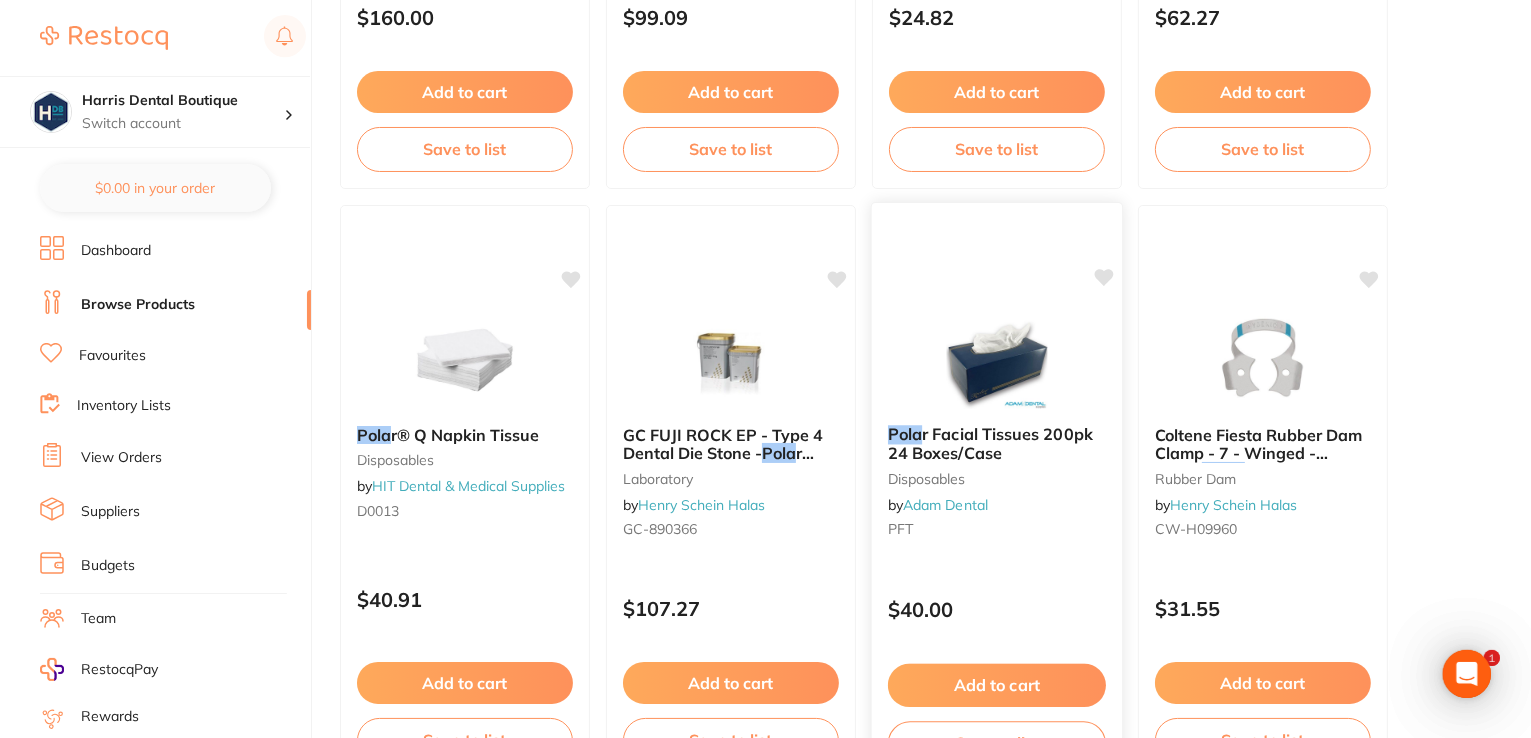 scroll, scrollTop: 4205, scrollLeft: 0, axis: vertical 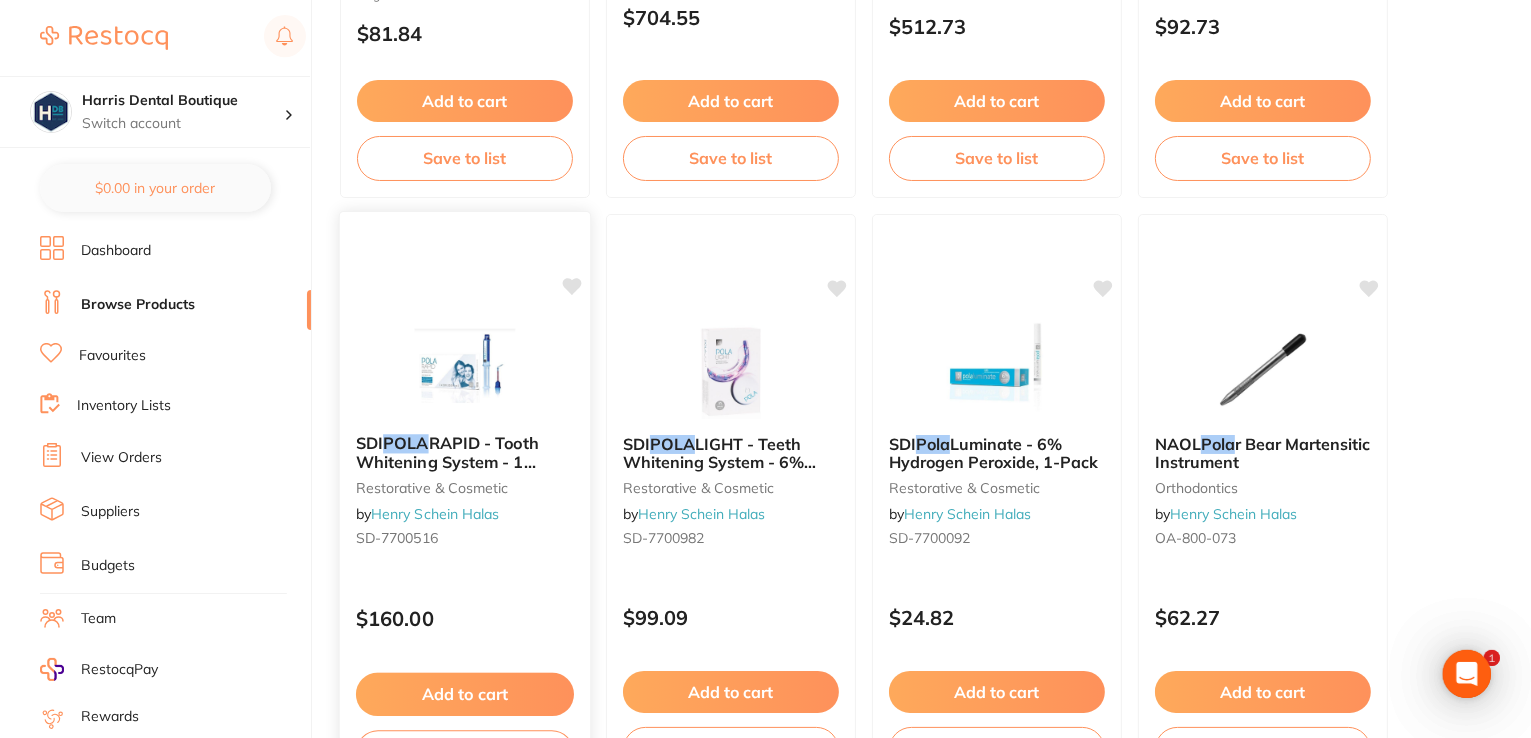 click at bounding box center [464, 367] 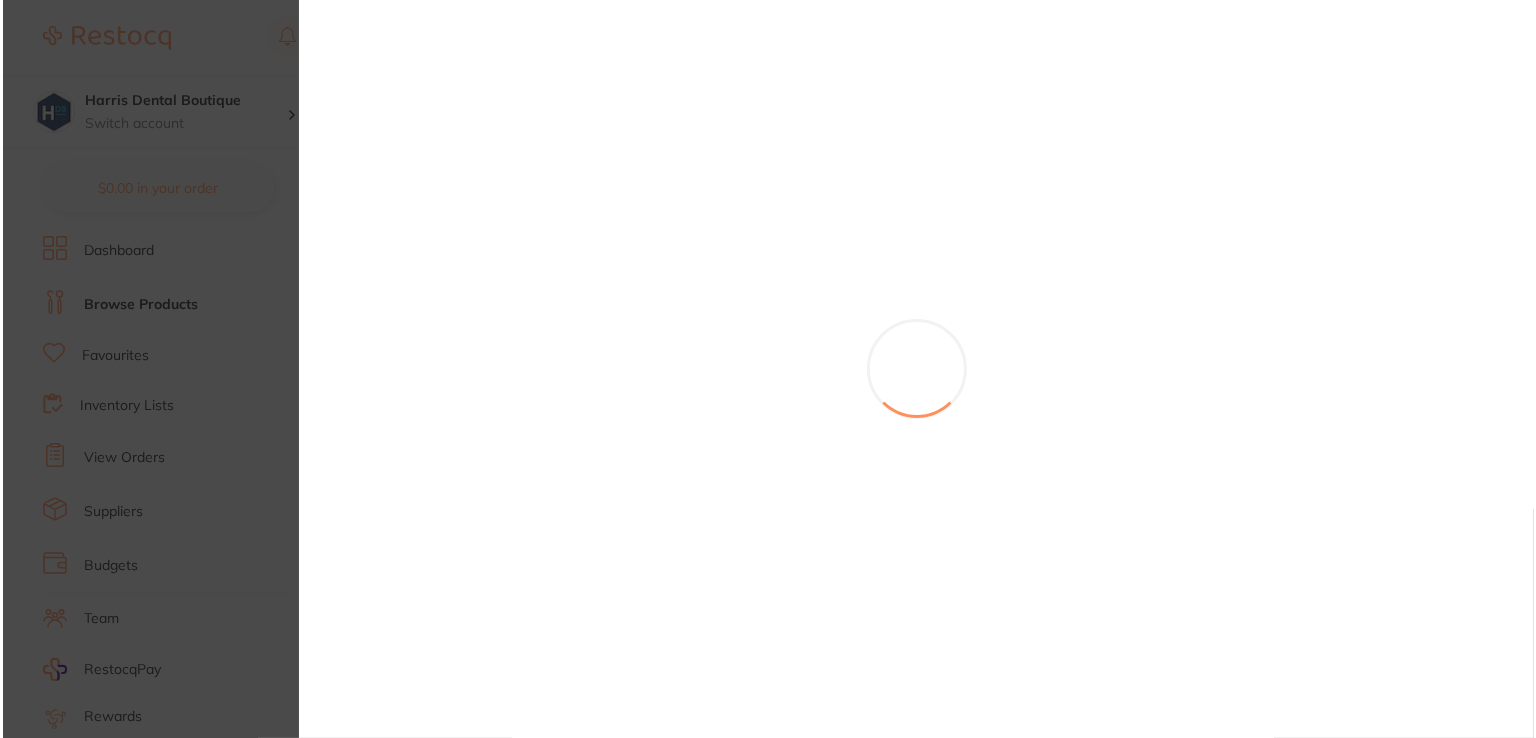 scroll, scrollTop: 0, scrollLeft: 0, axis: both 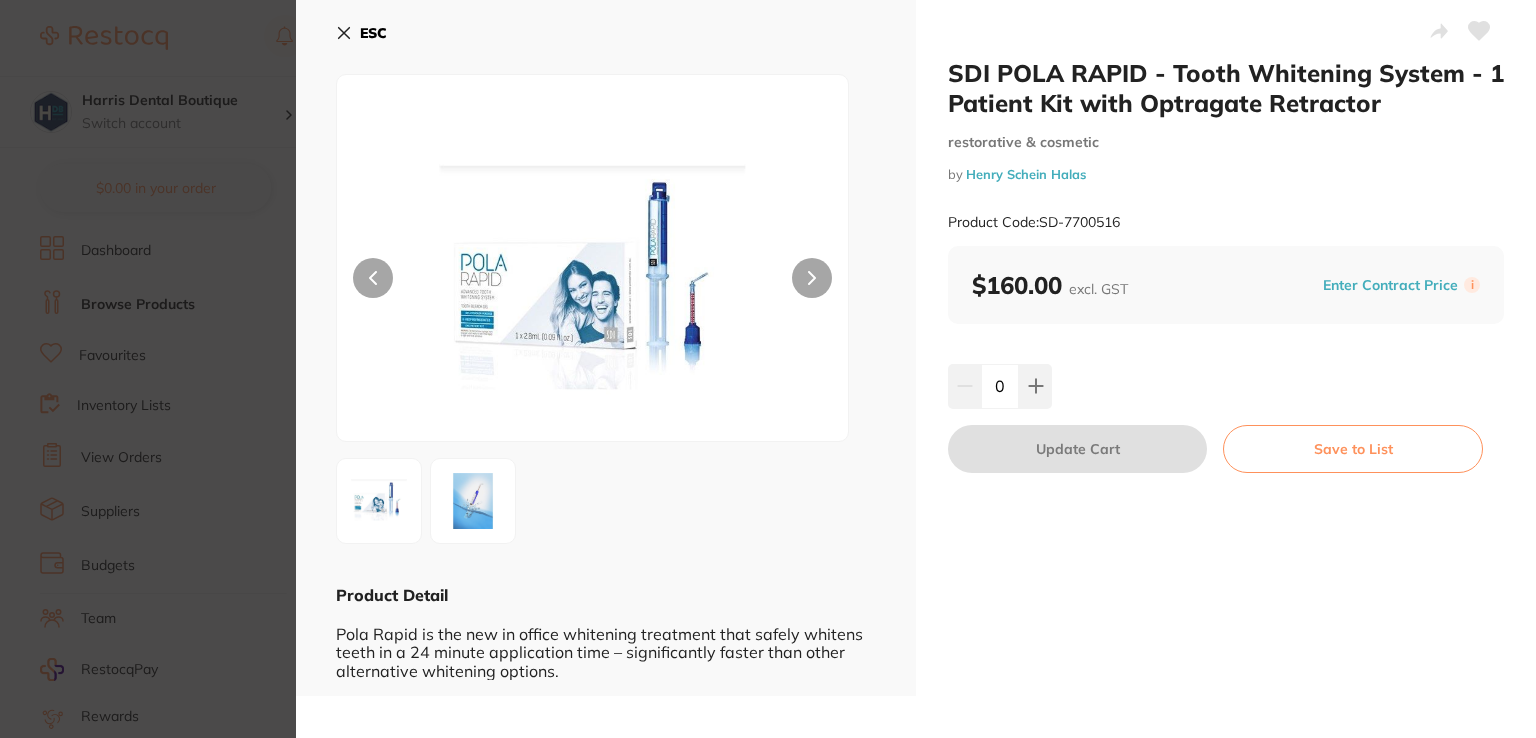 click 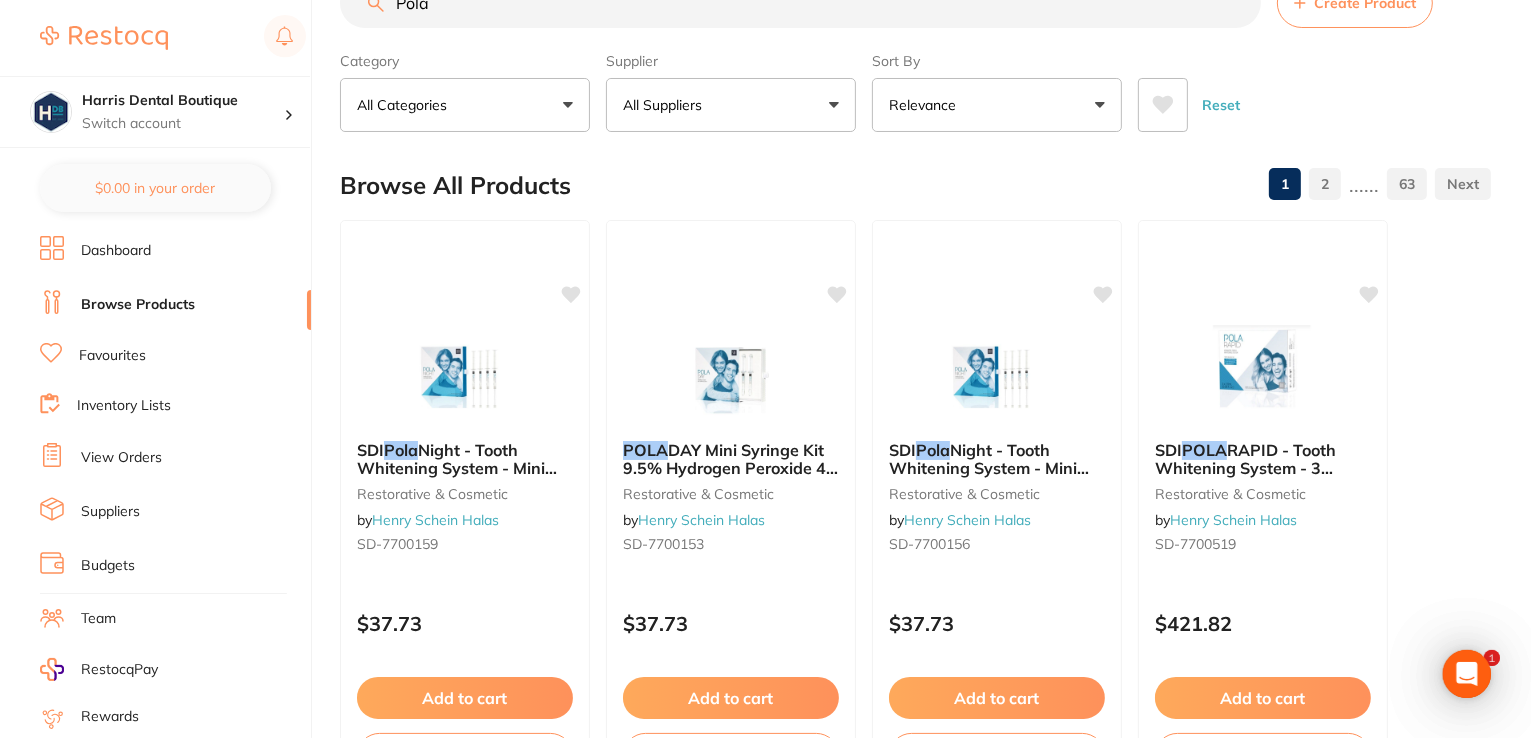 scroll, scrollTop: 0, scrollLeft: 0, axis: both 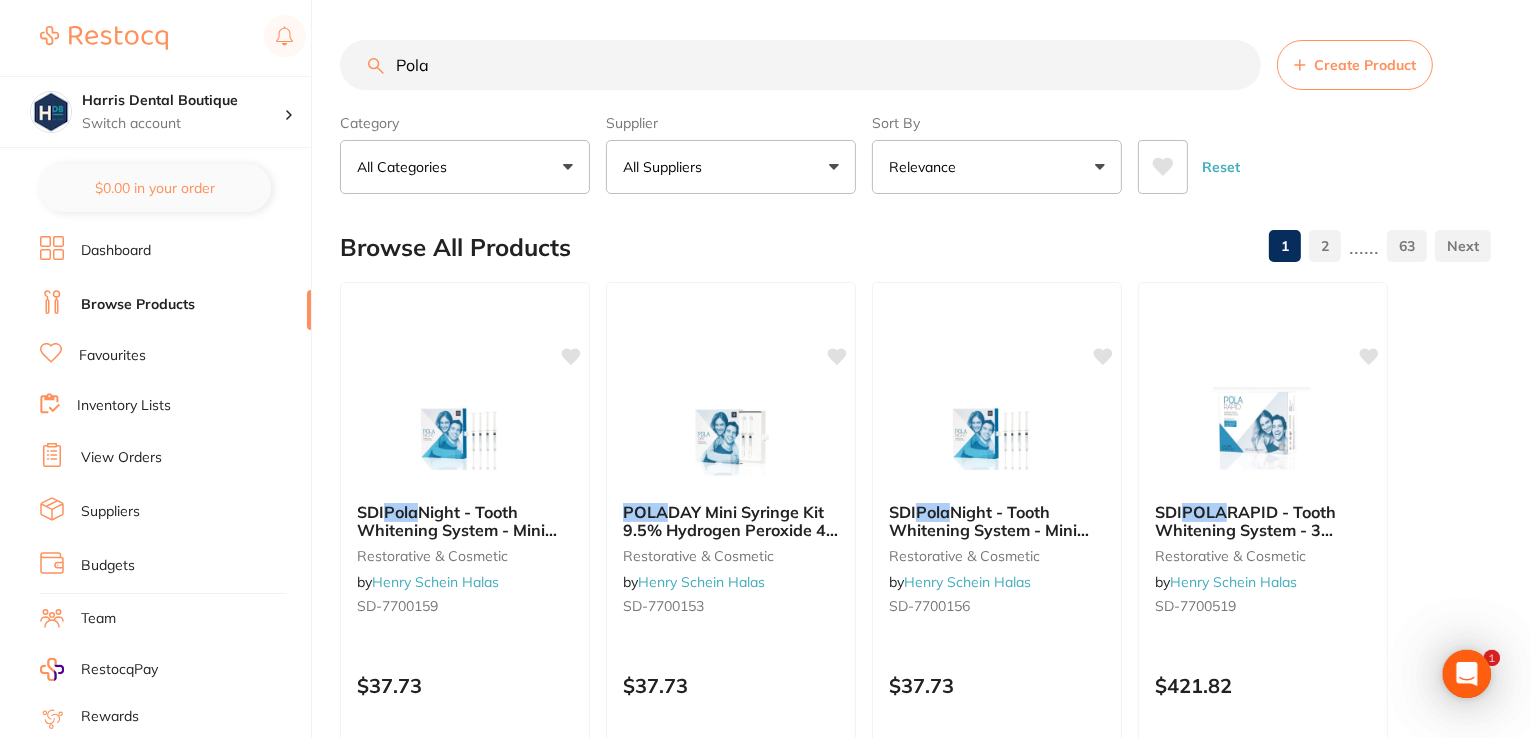 click on "Pola" at bounding box center [800, 65] 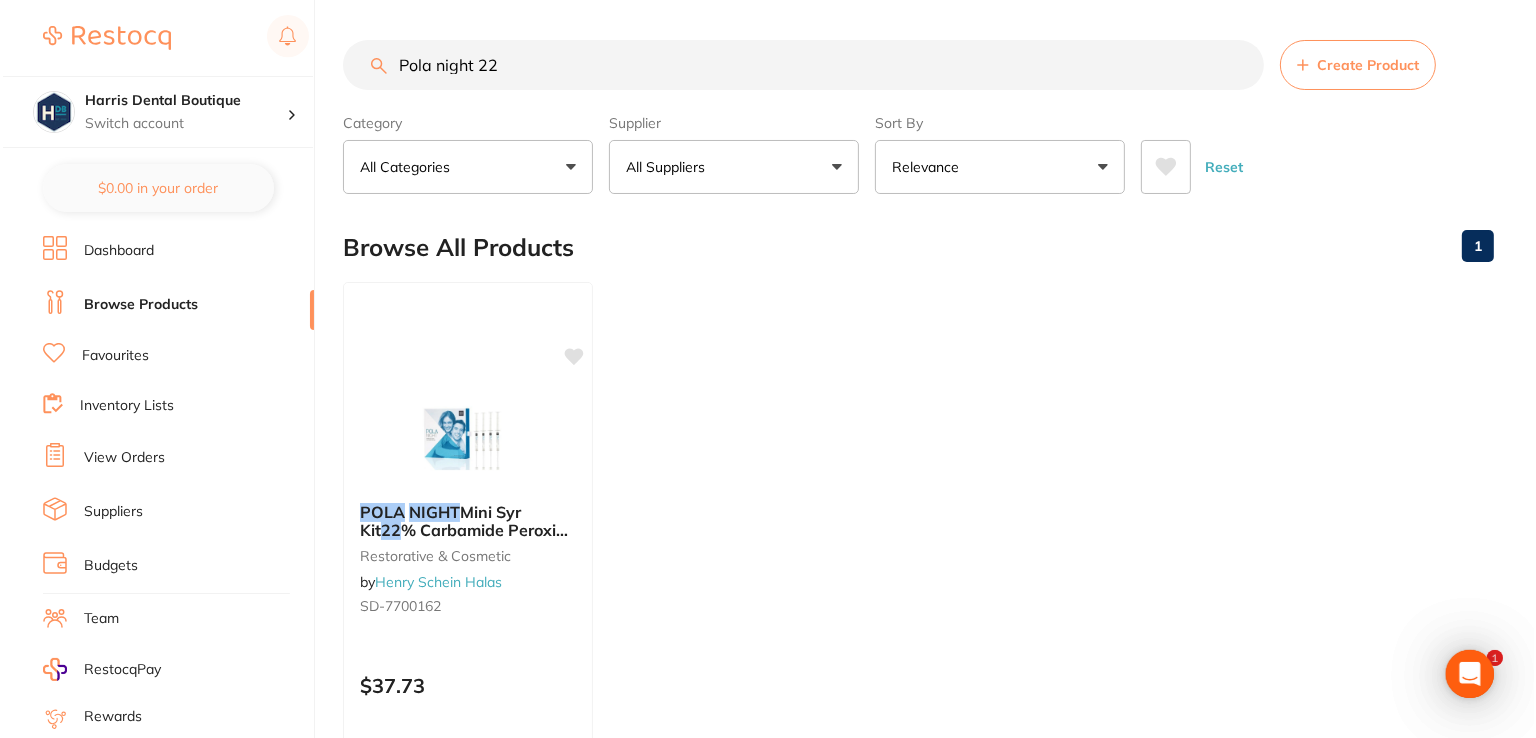 scroll, scrollTop: 0, scrollLeft: 0, axis: both 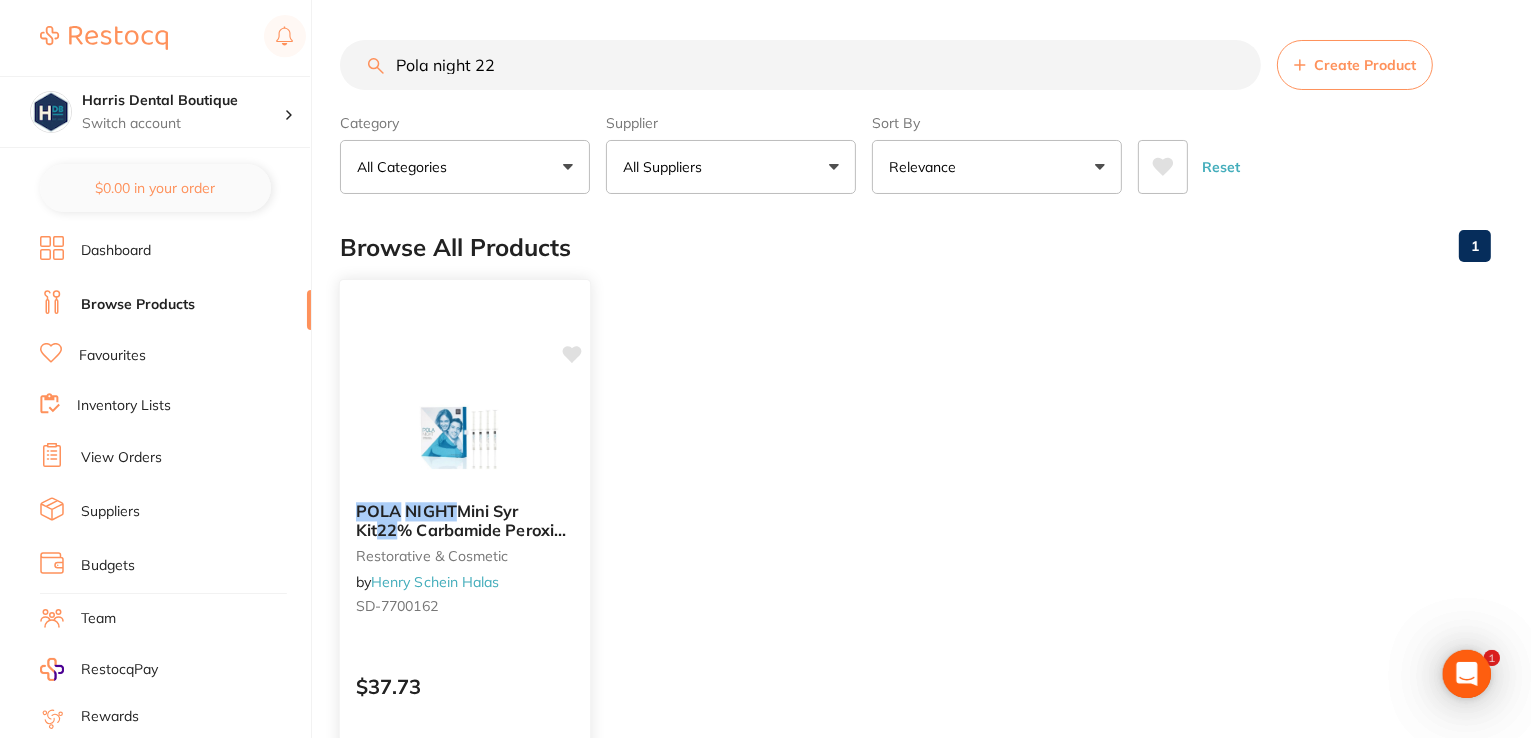 type on "Pola night 22" 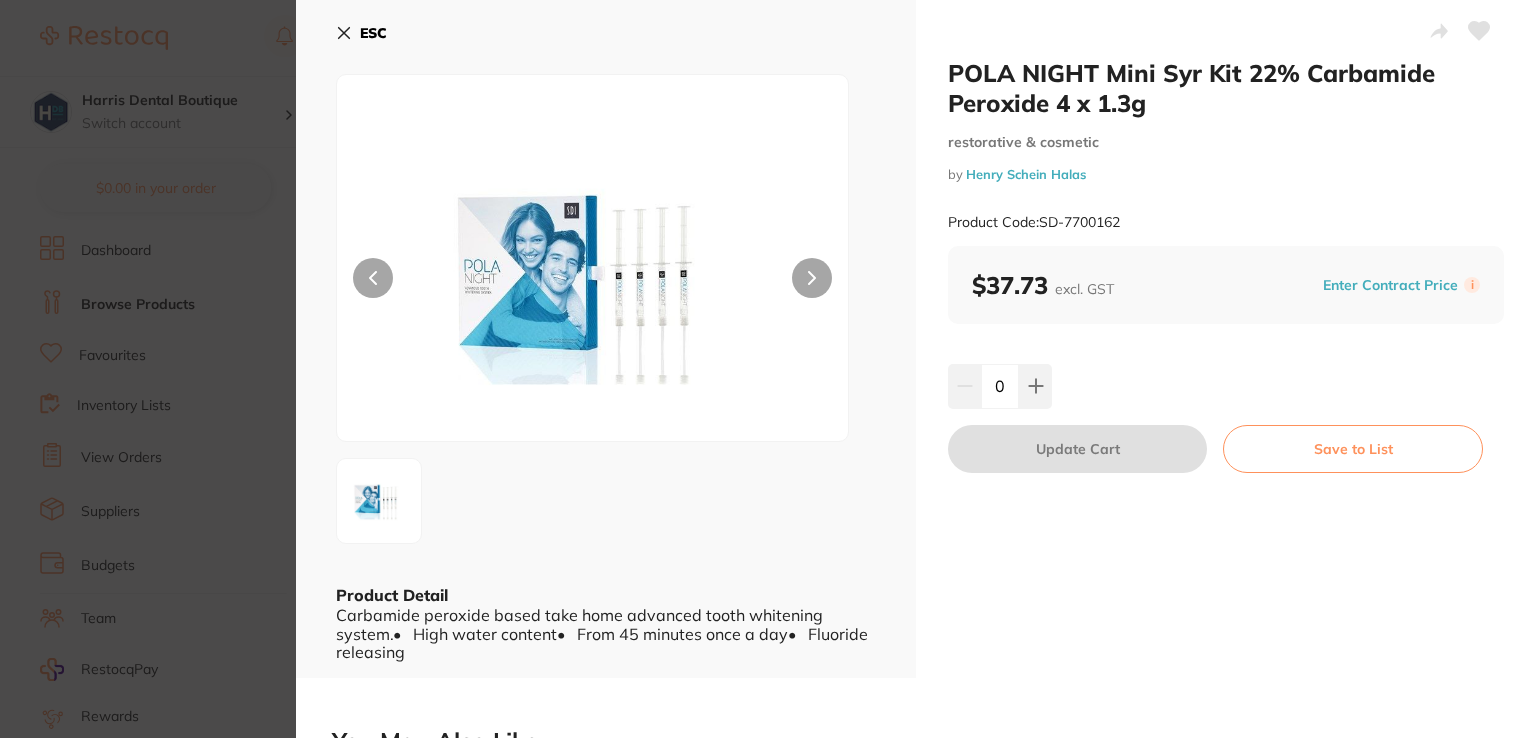 scroll, scrollTop: 0, scrollLeft: 0, axis: both 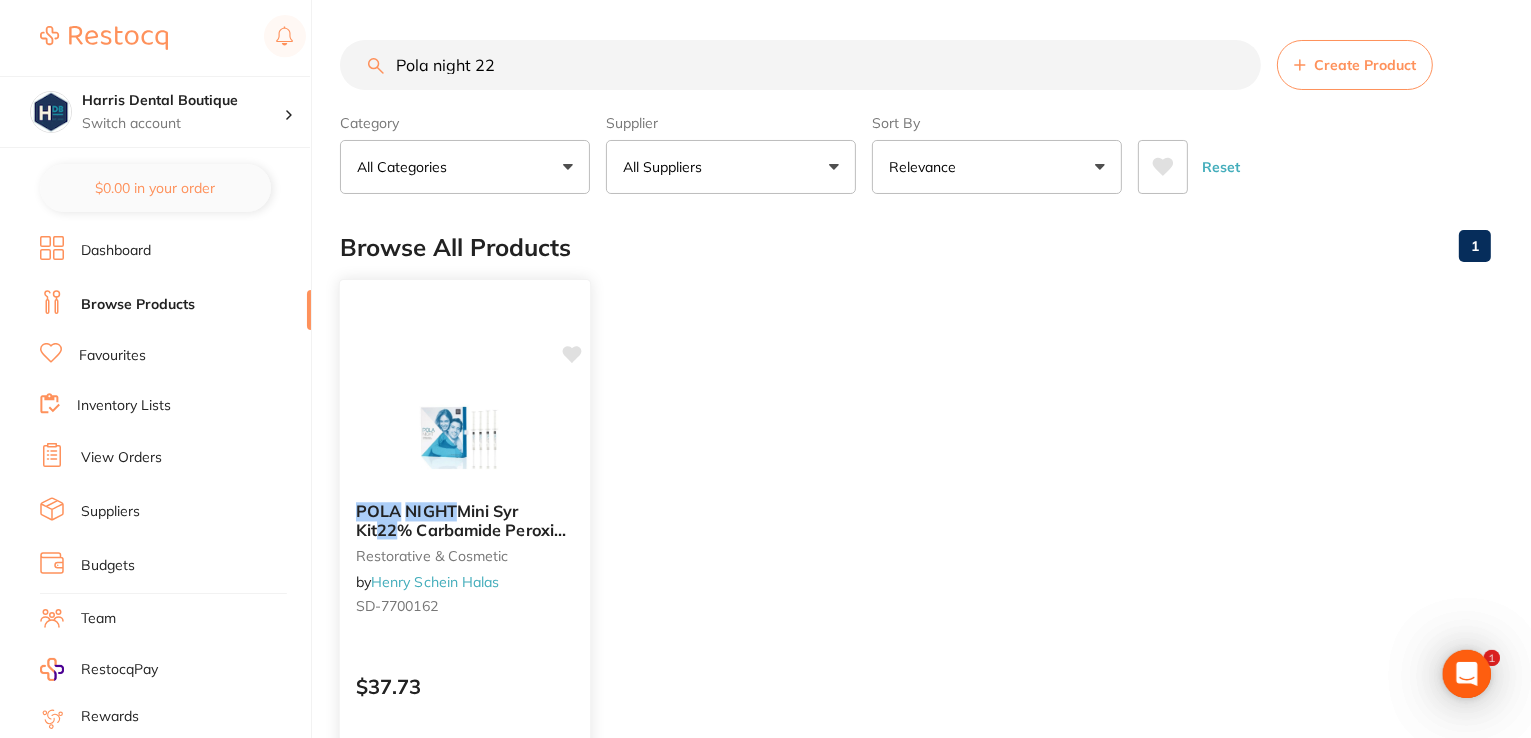 click on "POLA   NIGHT  Mini Syr Kit  22 % Carbamide Peroxide 4 x 1.3g   restorative & cosmetic by  Henry Schein Halas SD-7700162" at bounding box center [465, 562] 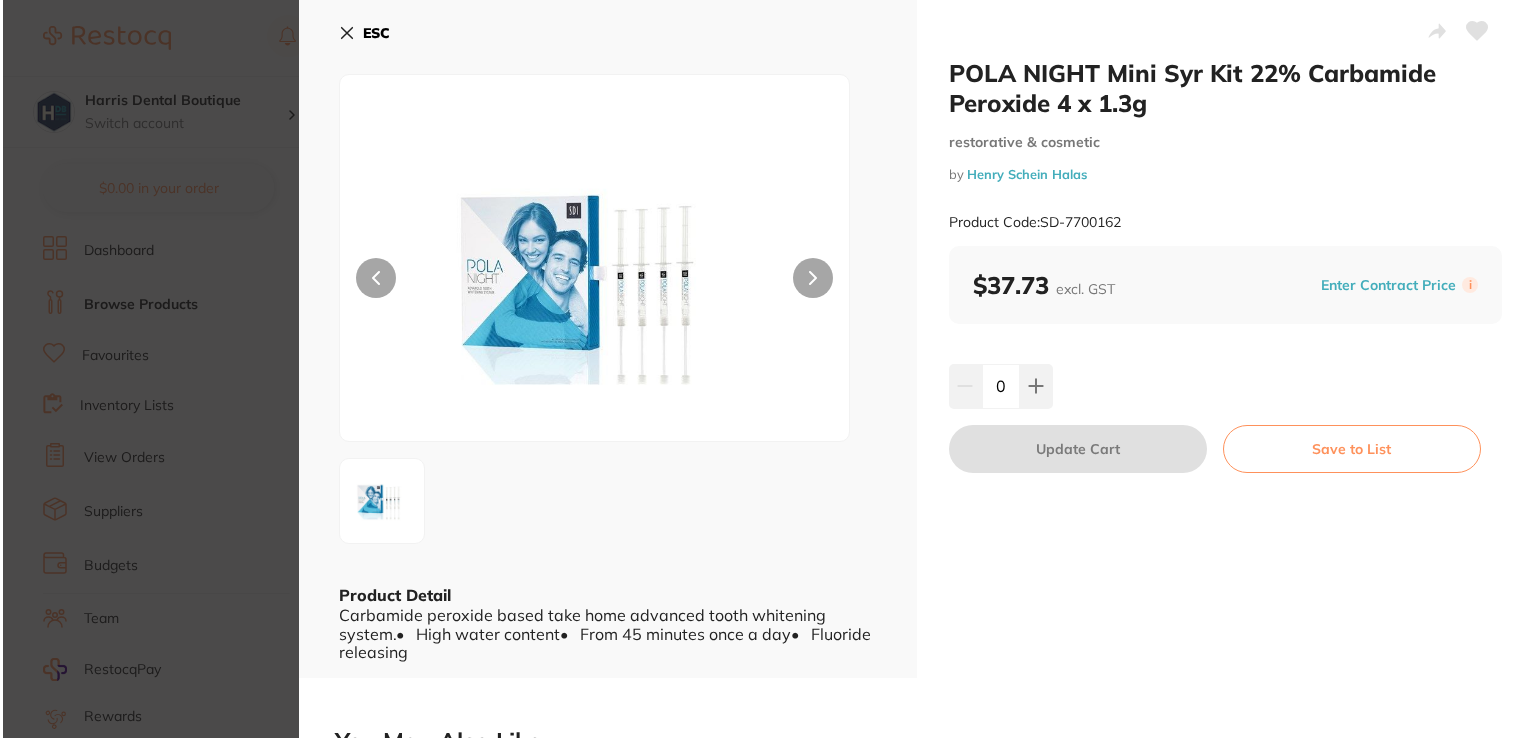 scroll, scrollTop: 0, scrollLeft: 0, axis: both 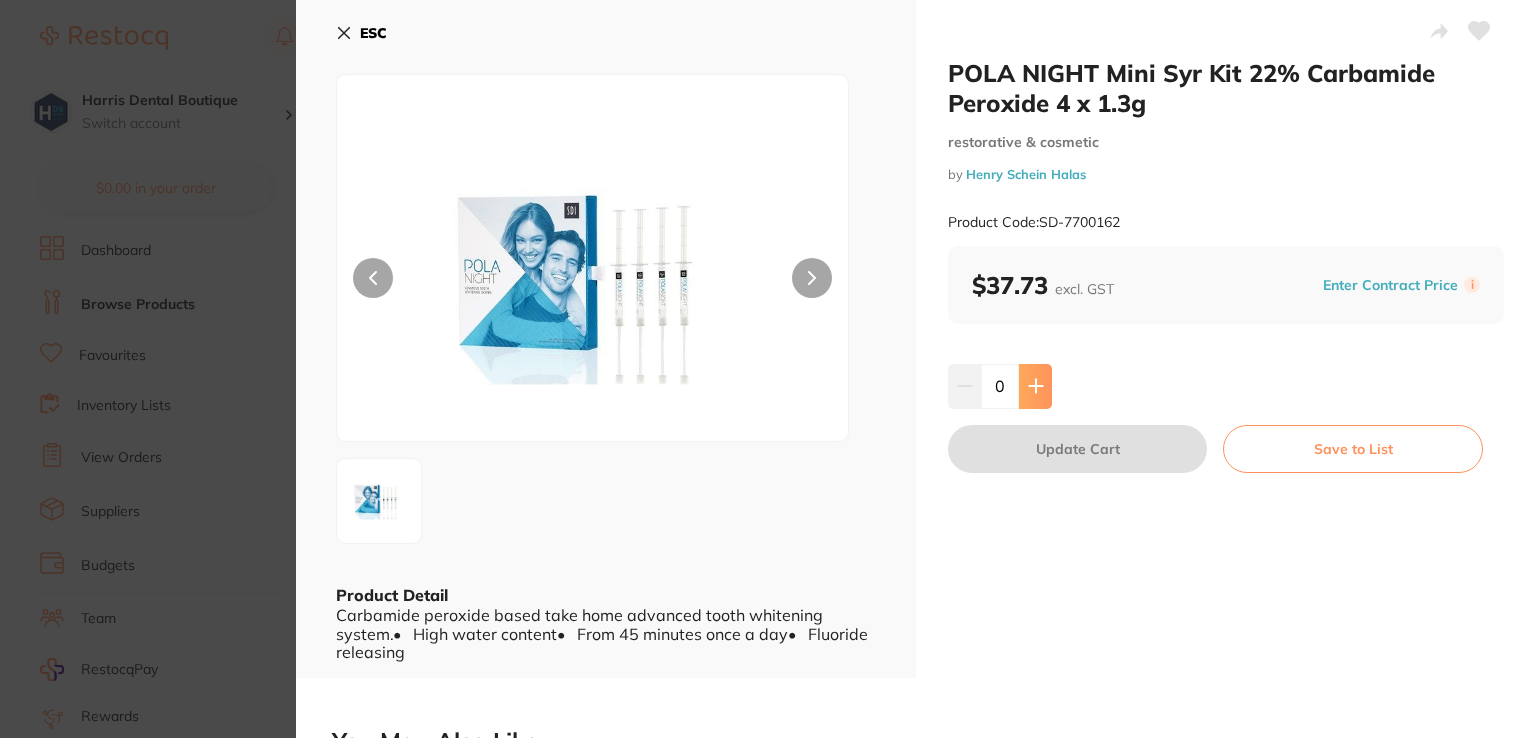 click 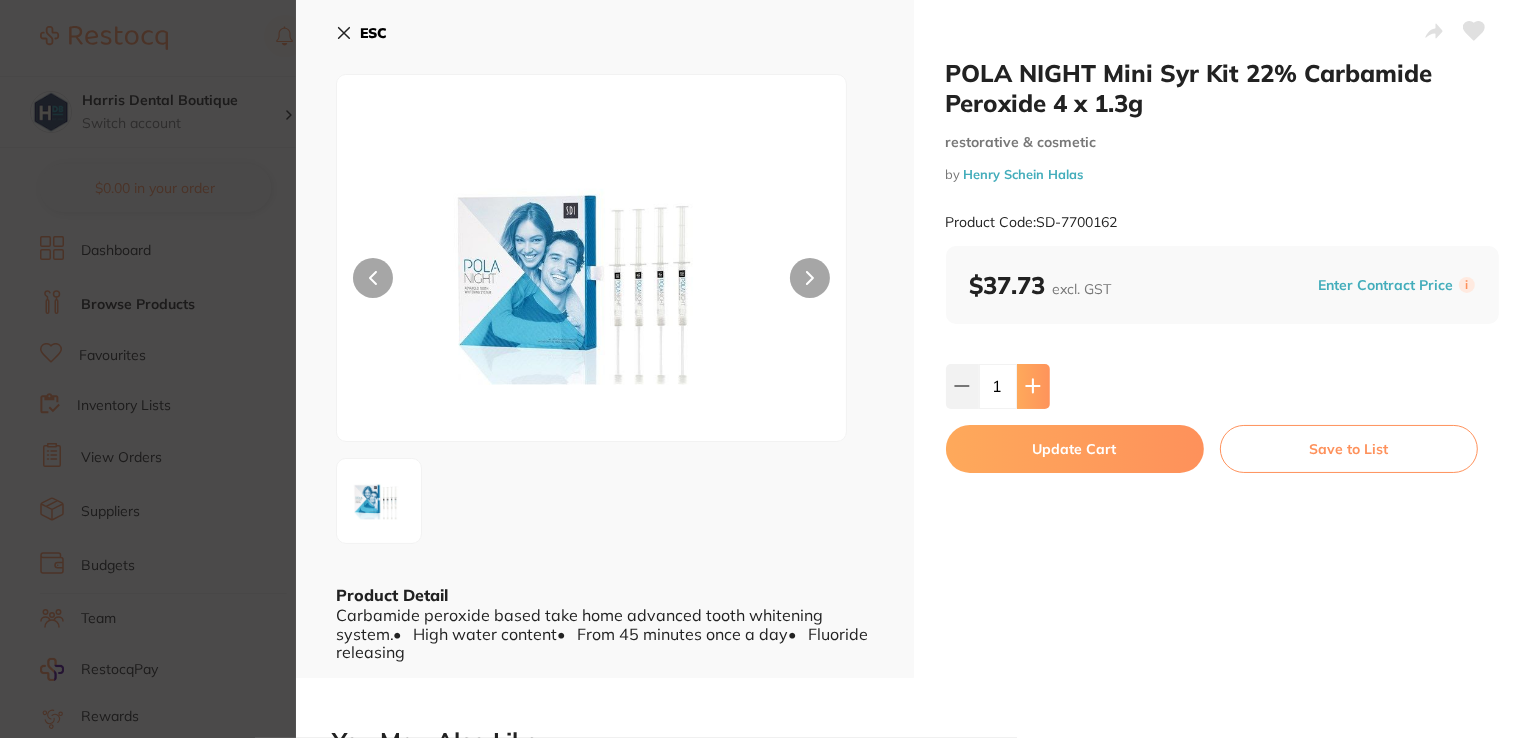 click at bounding box center [1033, 386] 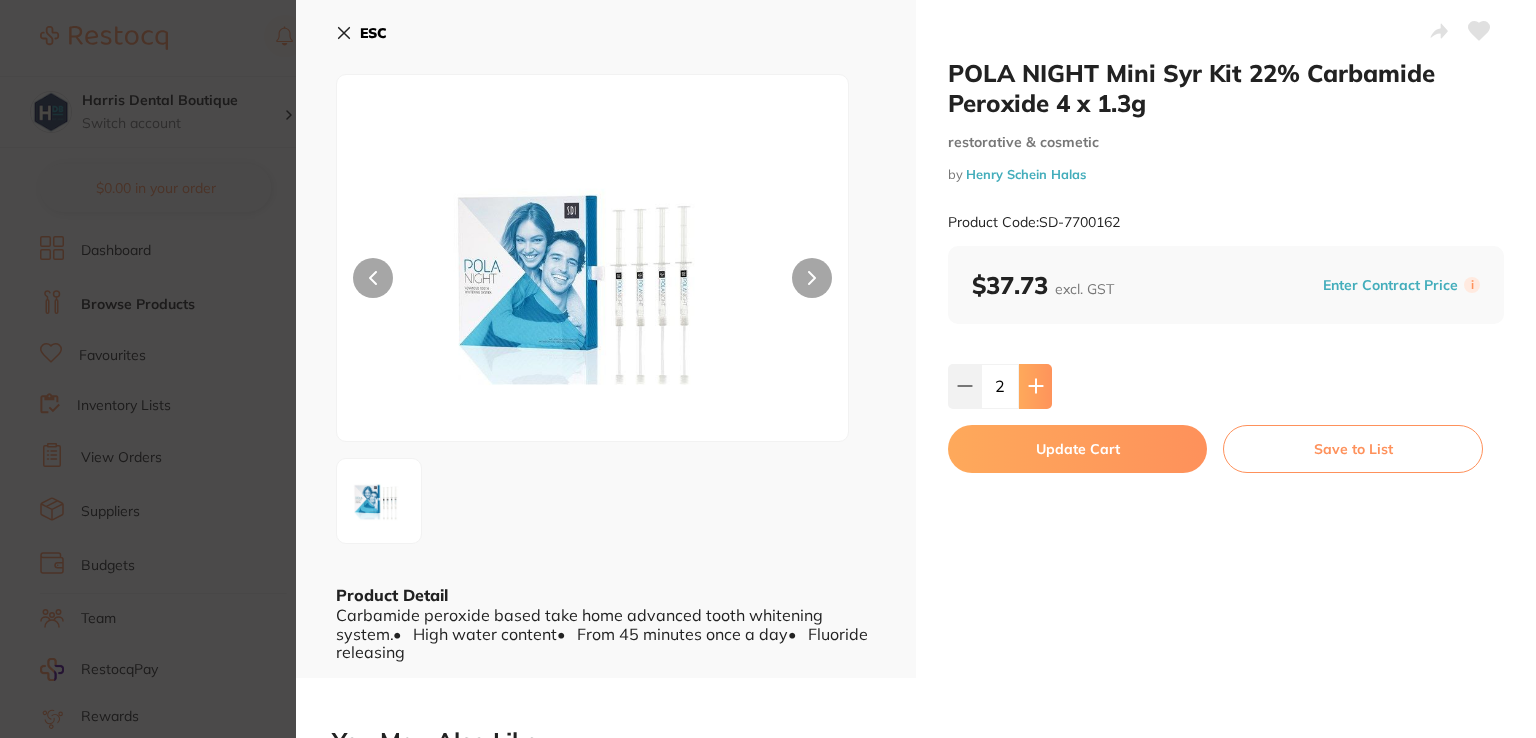 scroll, scrollTop: 0, scrollLeft: 0, axis: both 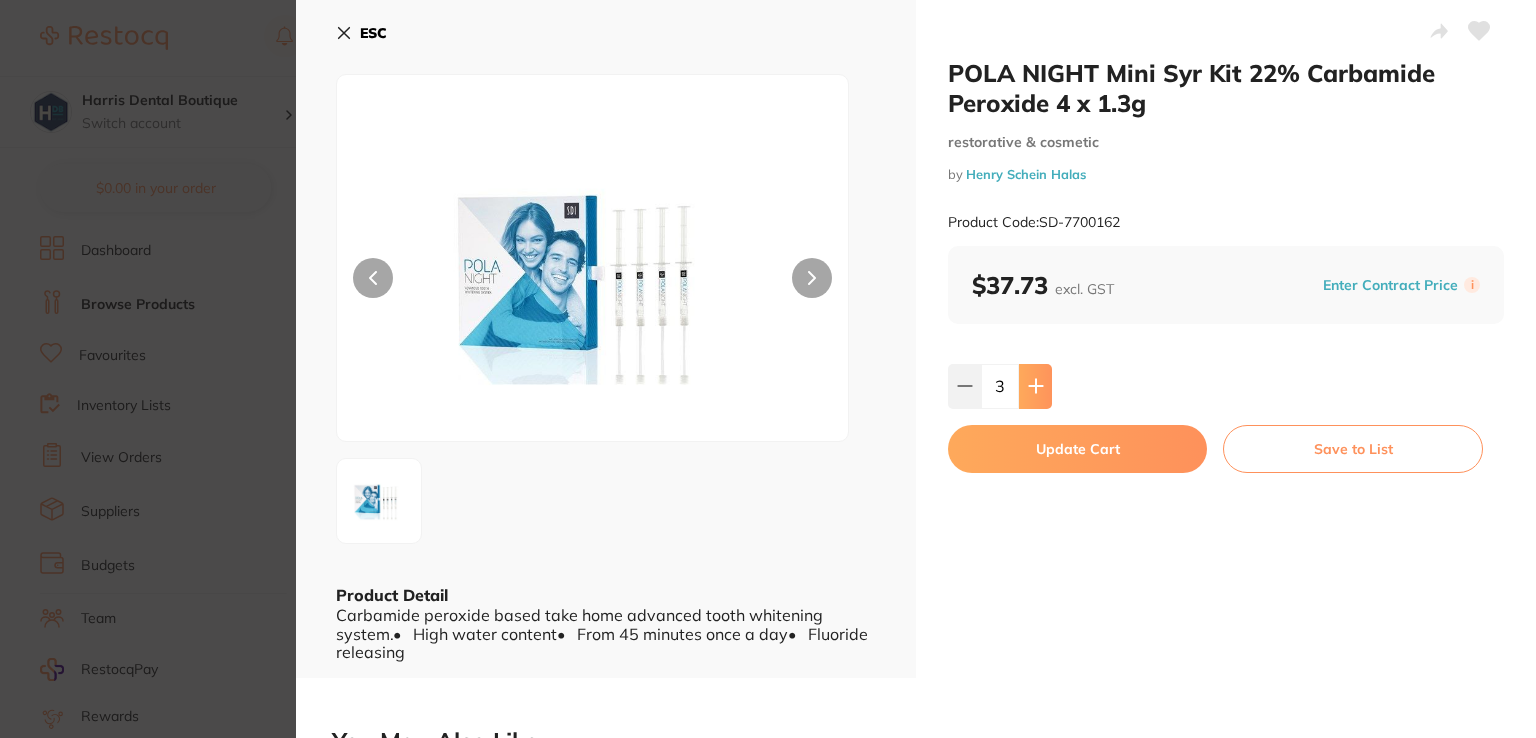 click 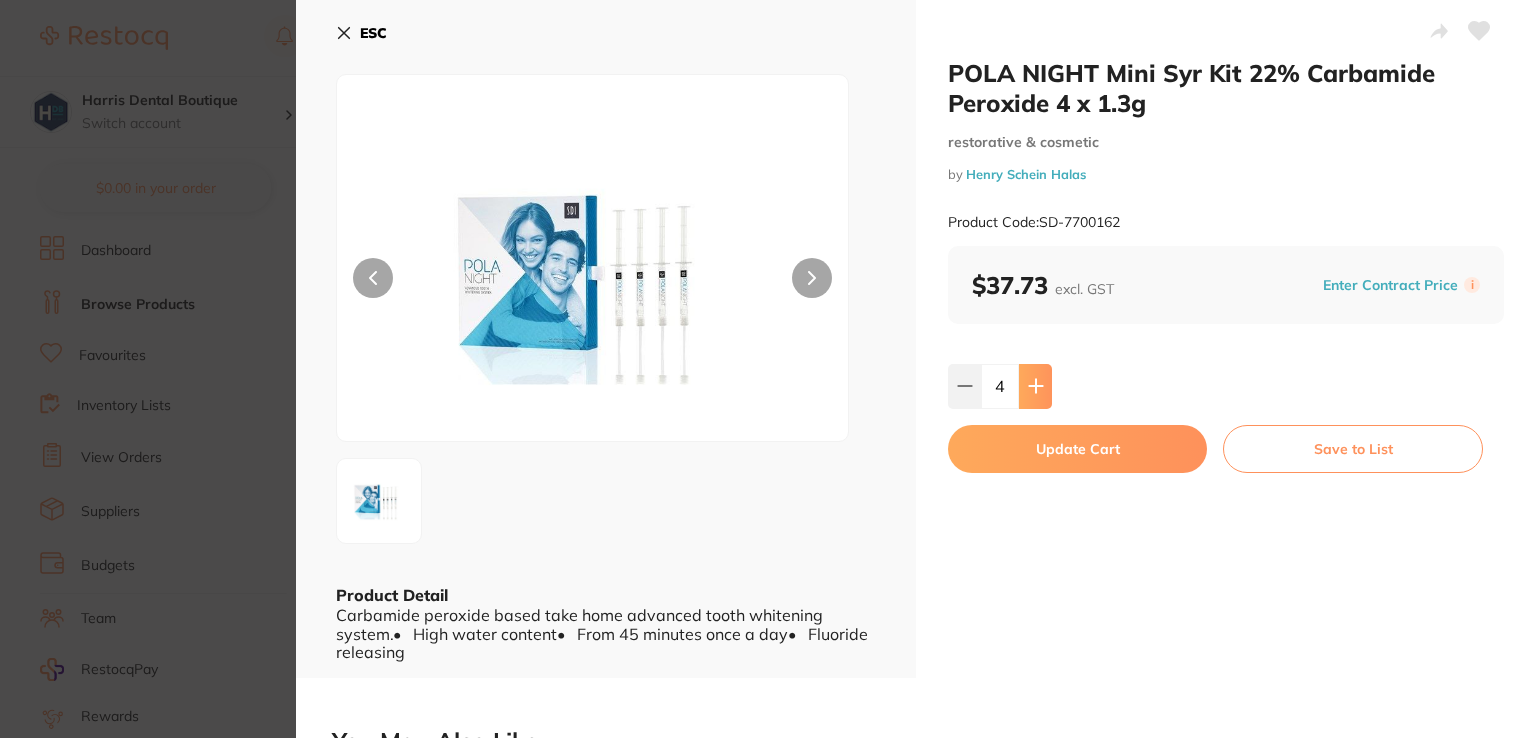 click at bounding box center [1035, 386] 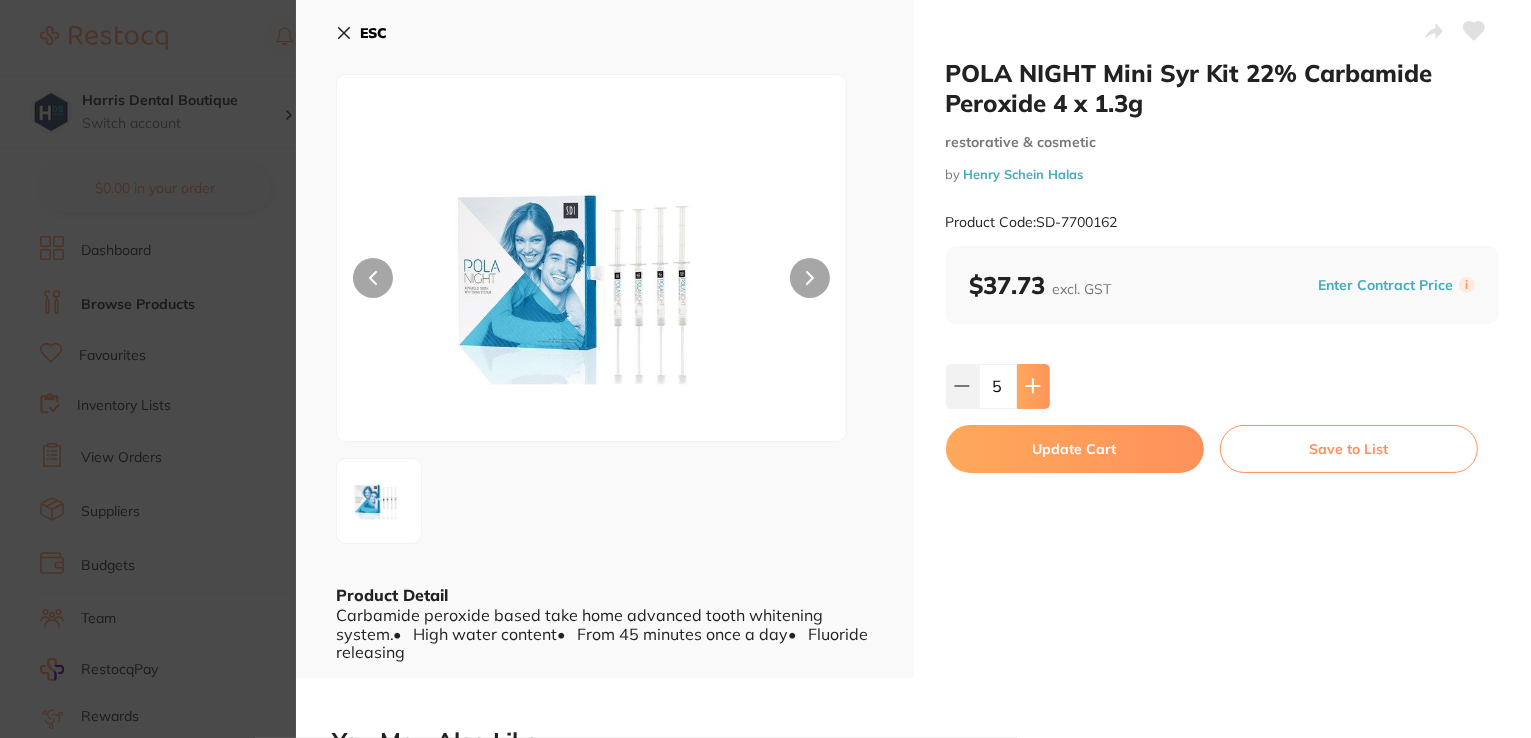 click at bounding box center [1033, 386] 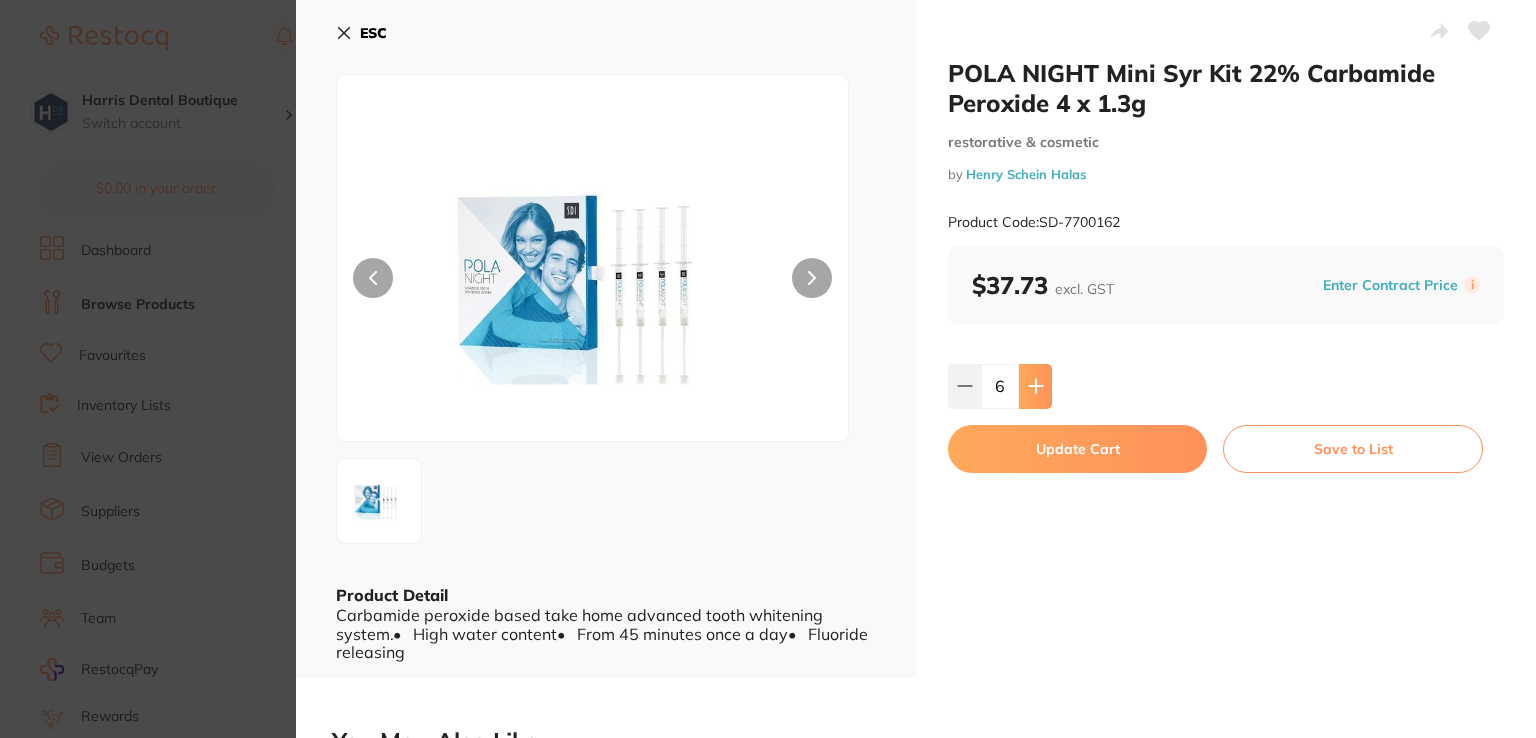 scroll, scrollTop: 0, scrollLeft: 0, axis: both 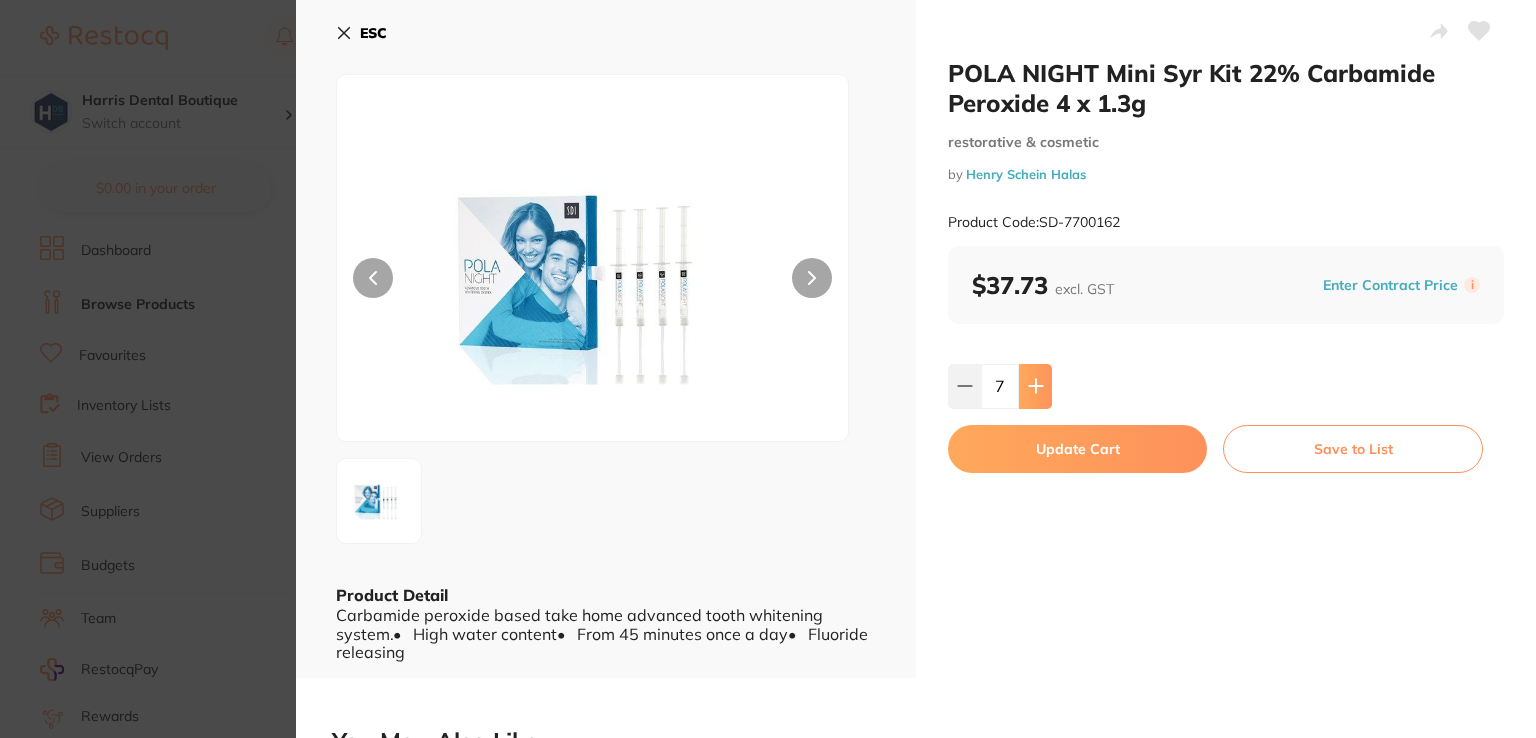 click at bounding box center (1035, 386) 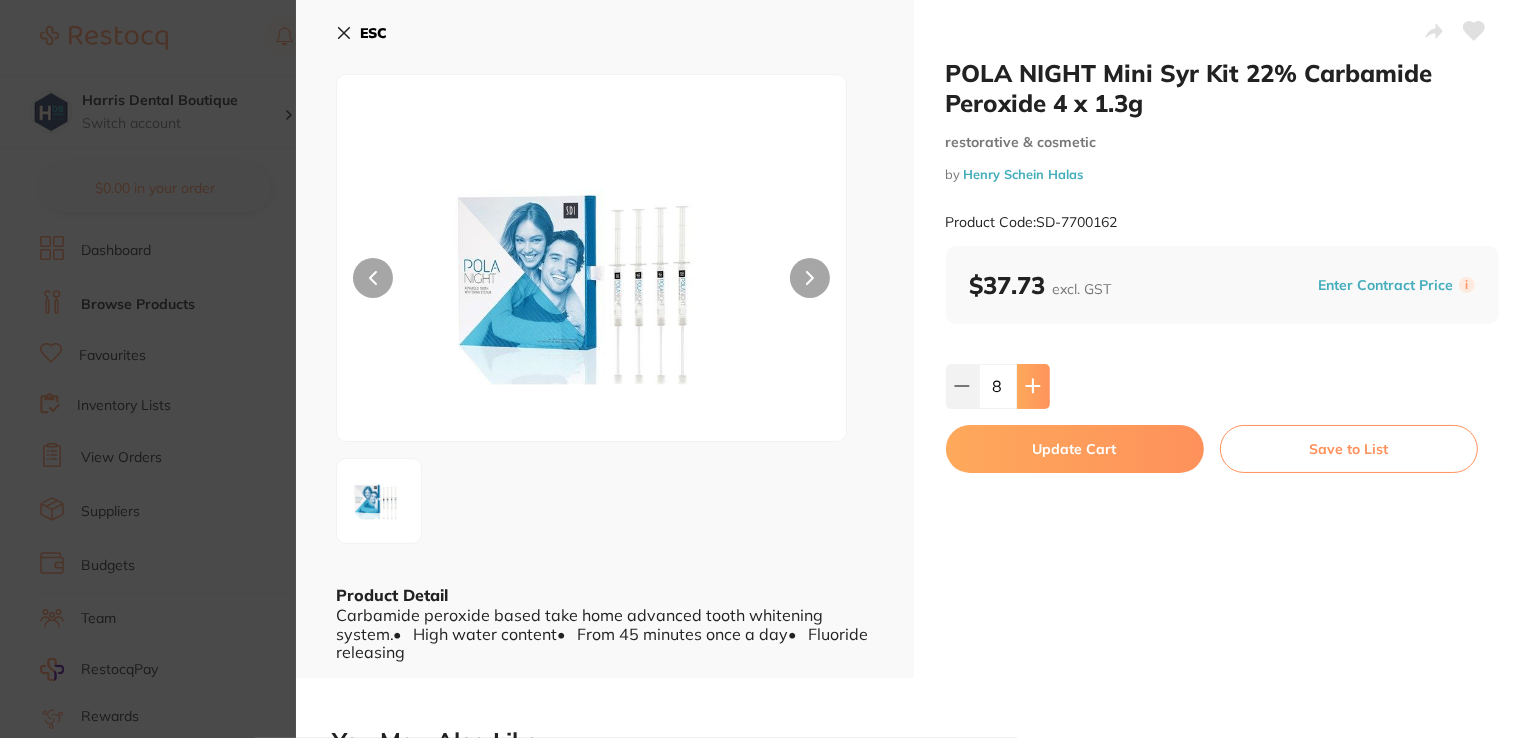 click at bounding box center [1033, 386] 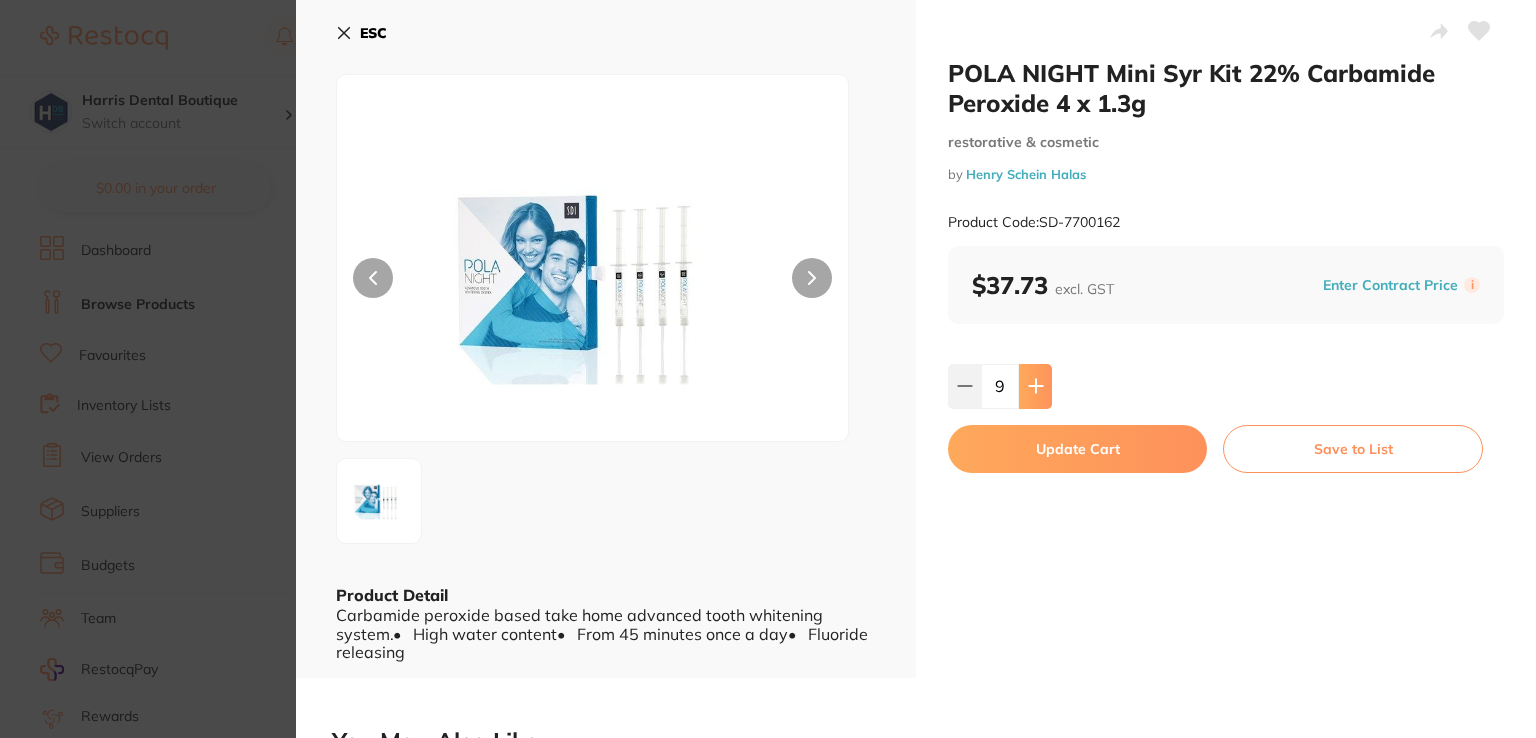 click at bounding box center (1035, 386) 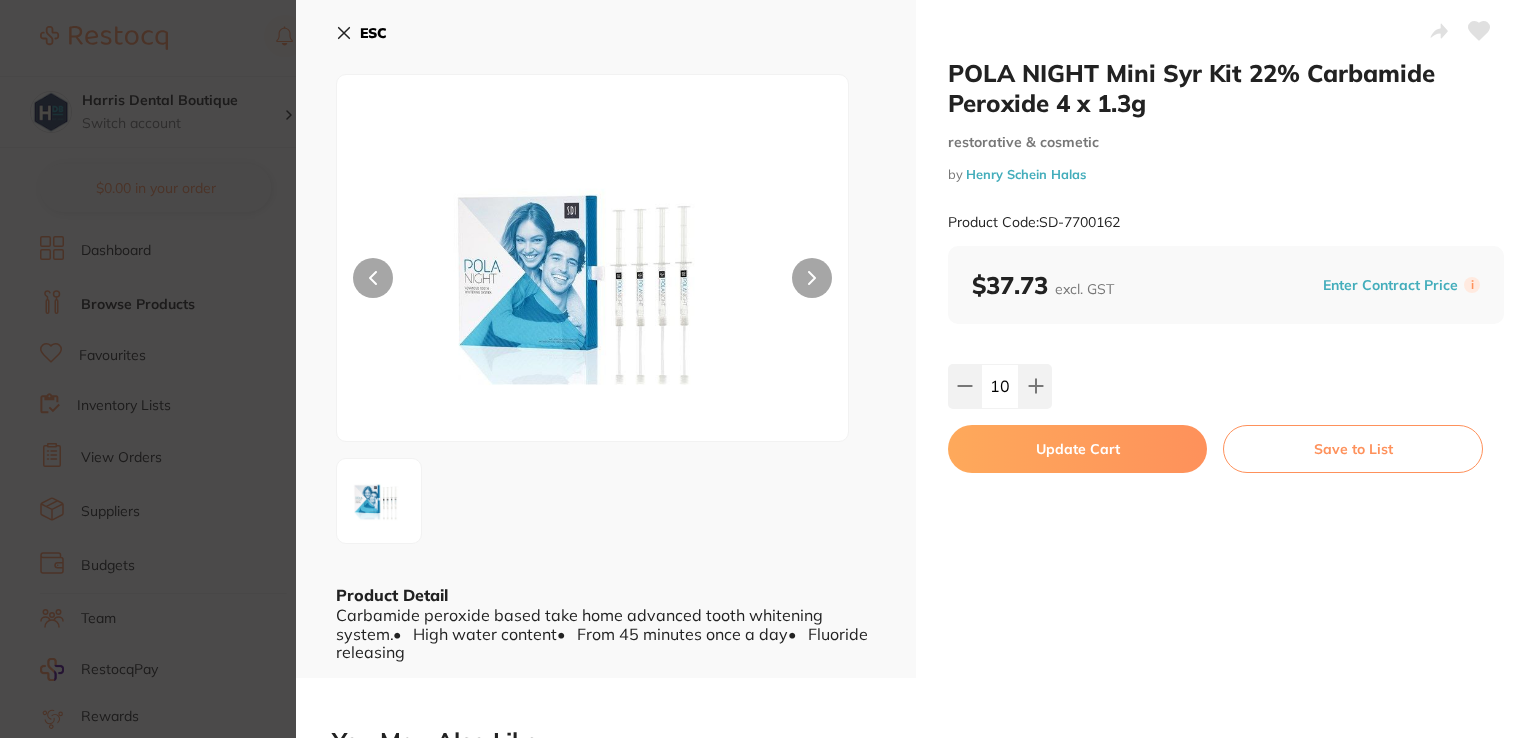scroll, scrollTop: 0, scrollLeft: 0, axis: both 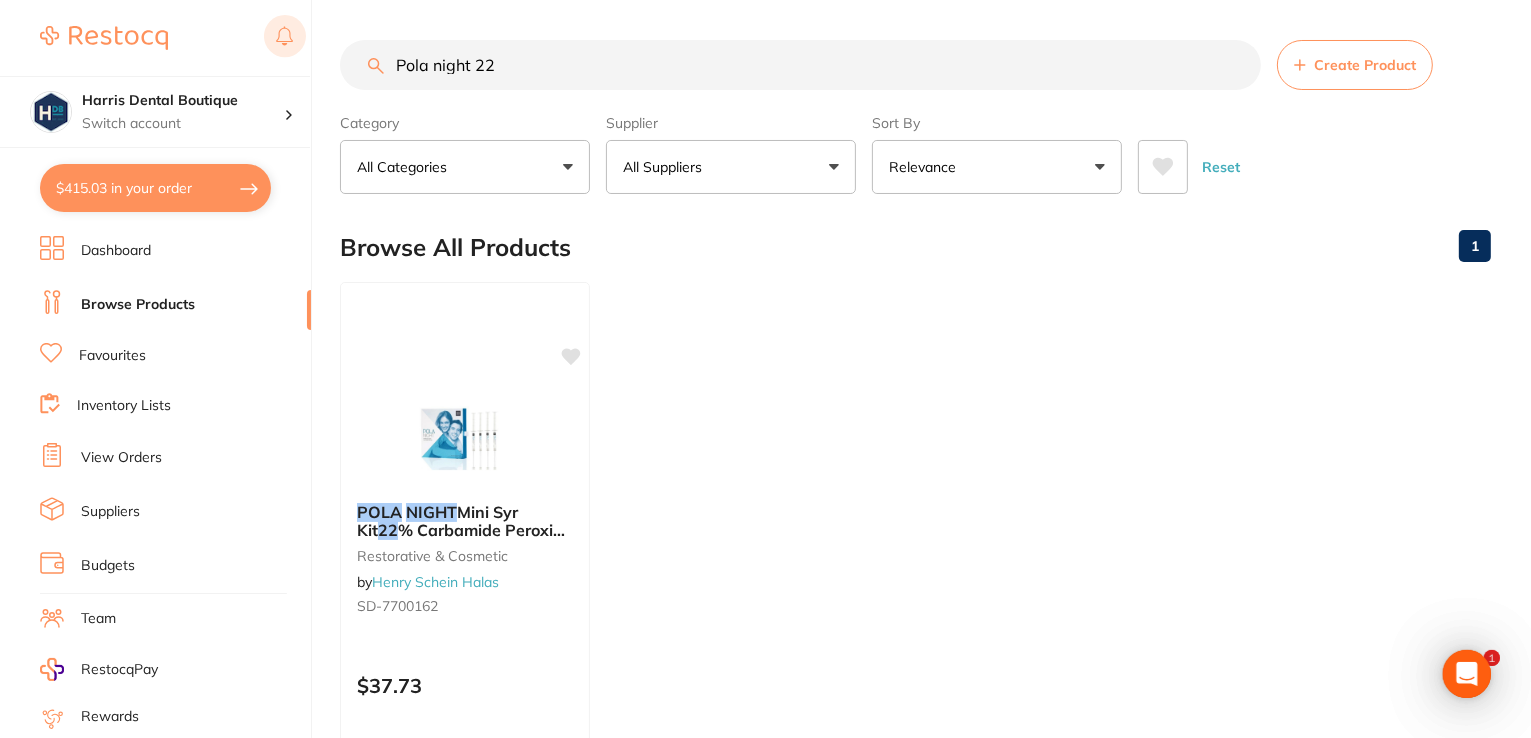 drag, startPoint x: 548, startPoint y: 73, endPoint x: 264, endPoint y: 44, distance: 285.4768 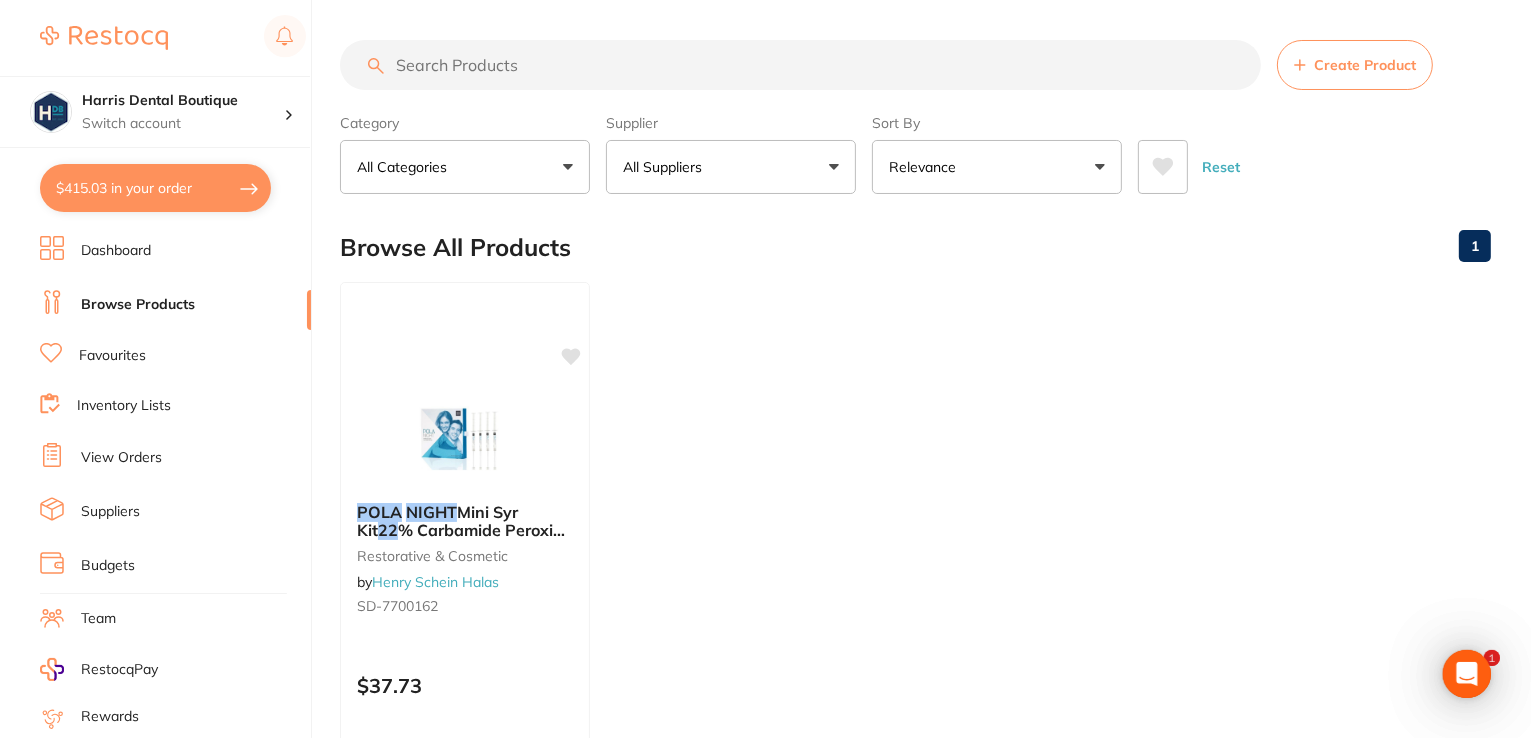 scroll, scrollTop: 0, scrollLeft: 0, axis: both 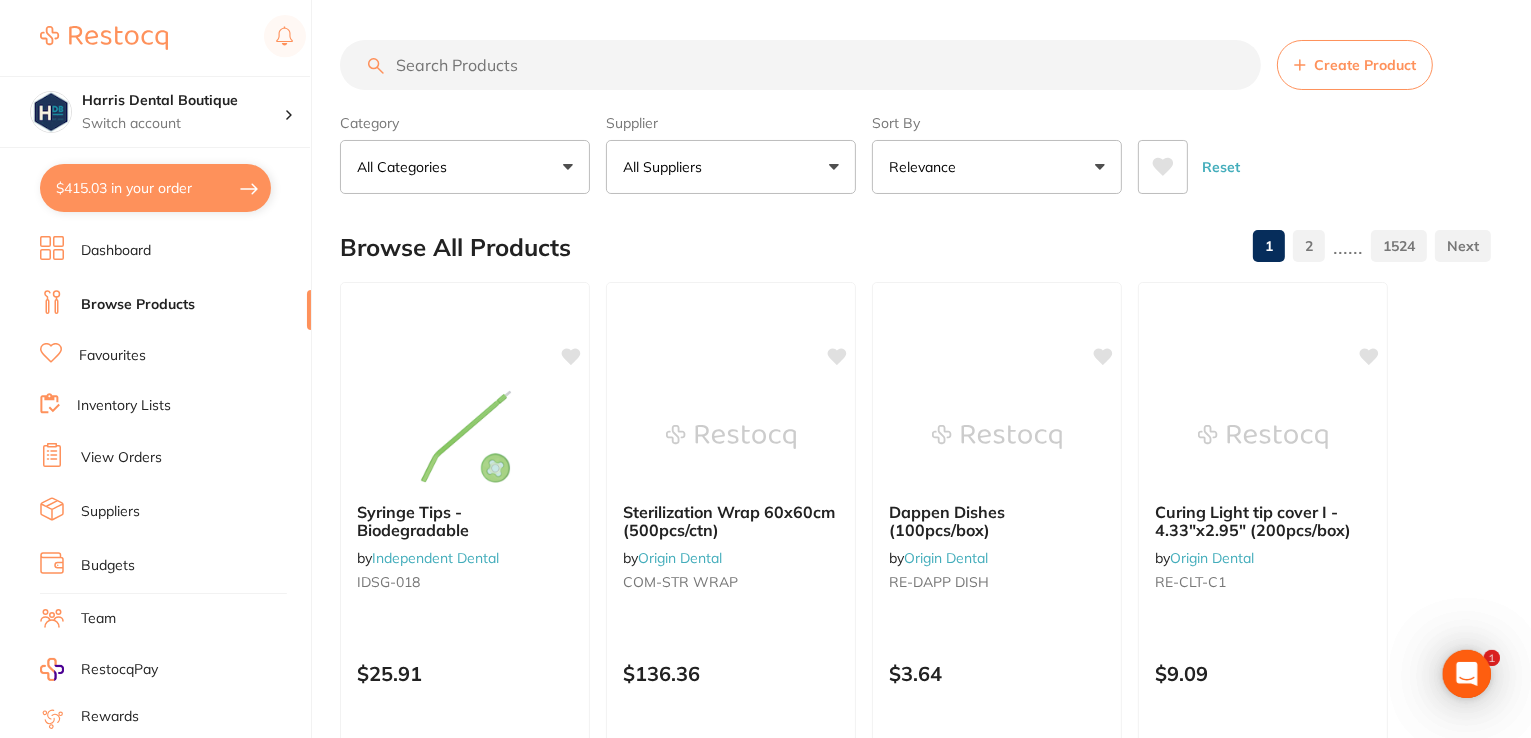 click at bounding box center (800, 65) 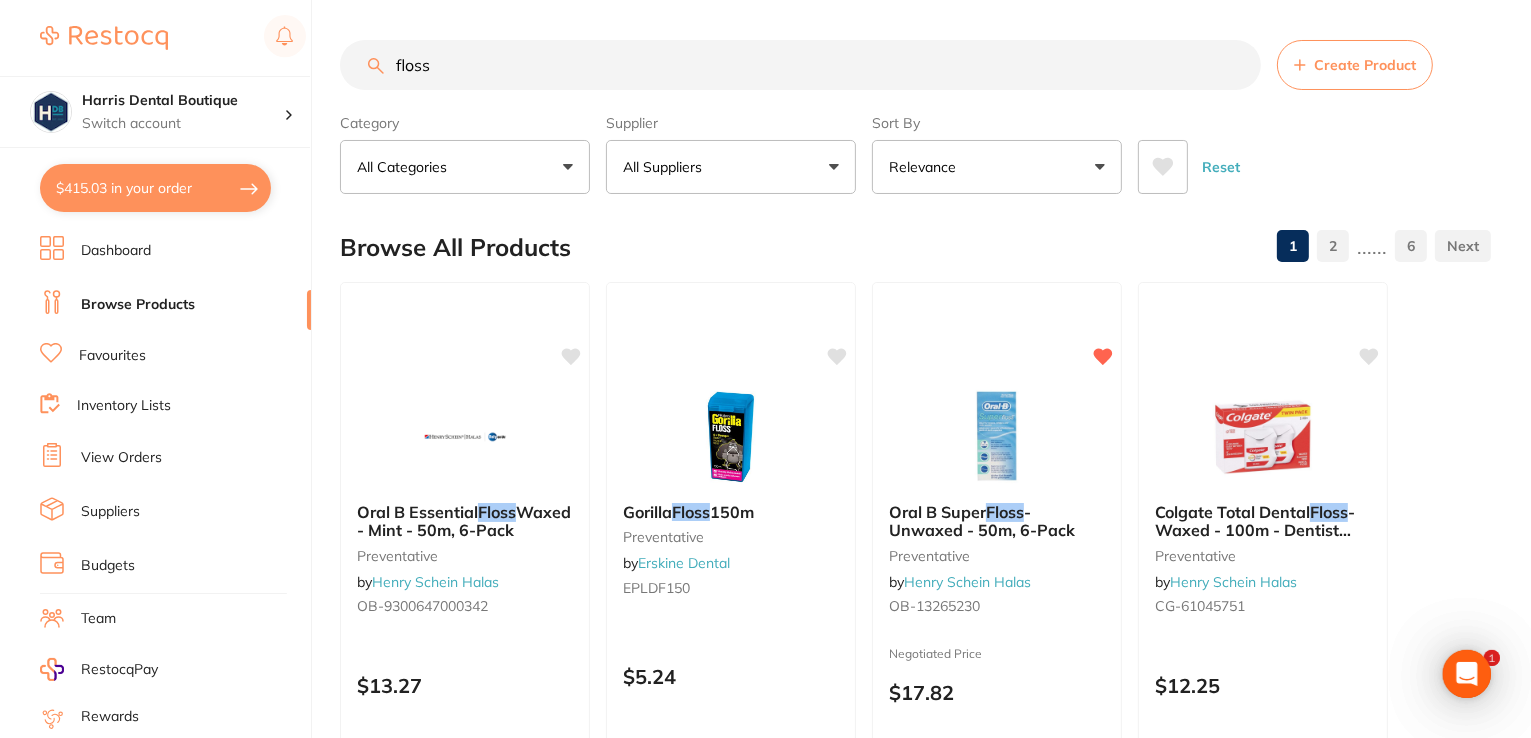 scroll, scrollTop: 0, scrollLeft: 0, axis: both 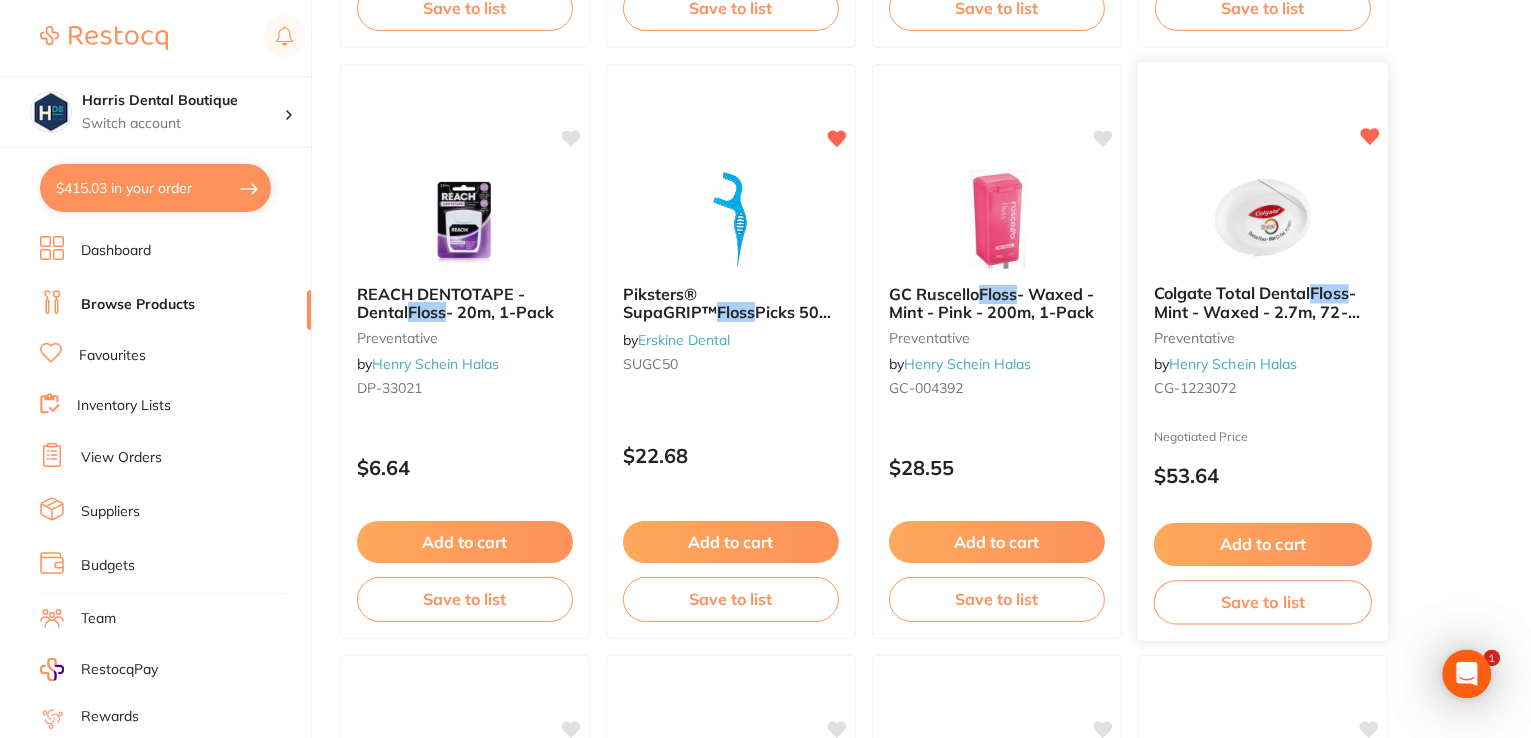 type on "floss" 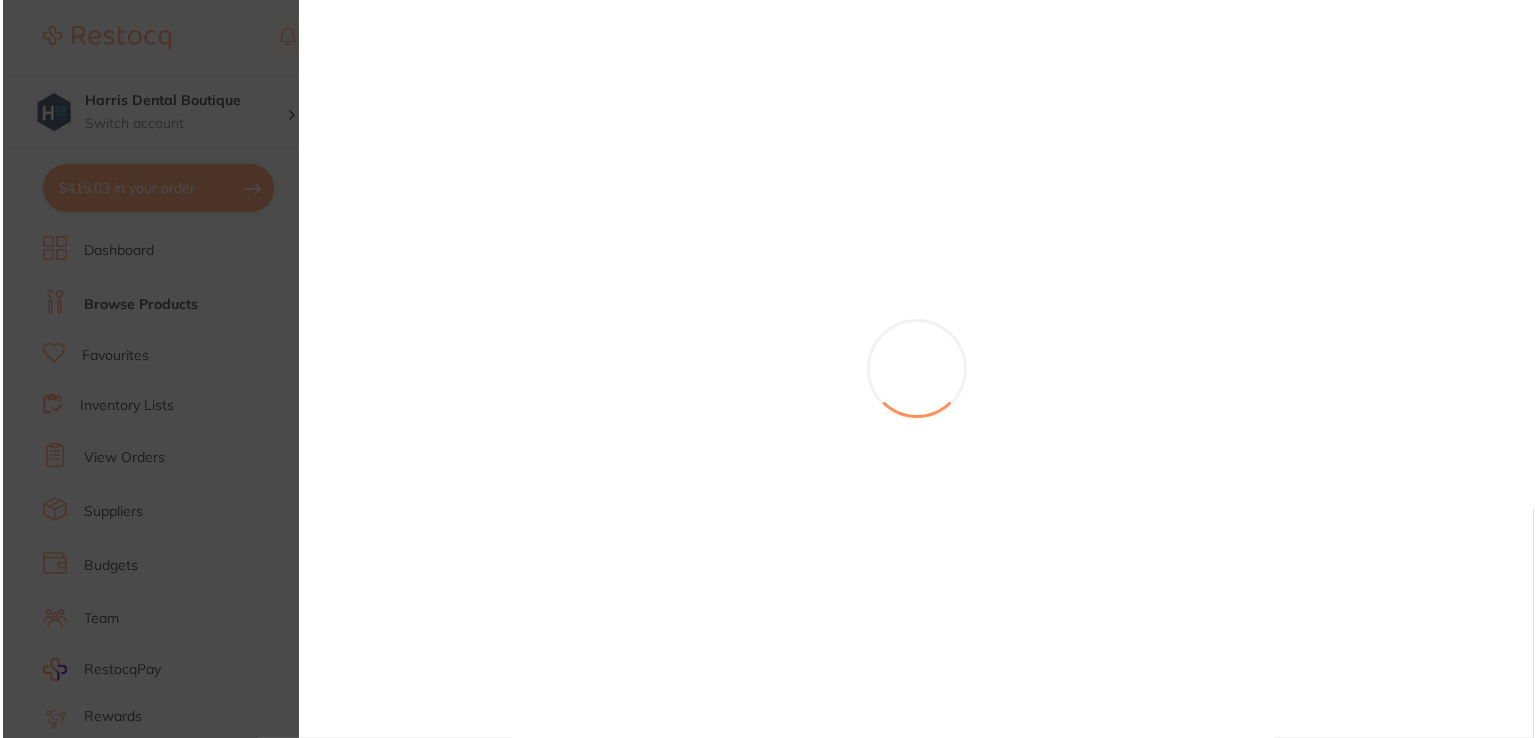 scroll, scrollTop: 0, scrollLeft: 0, axis: both 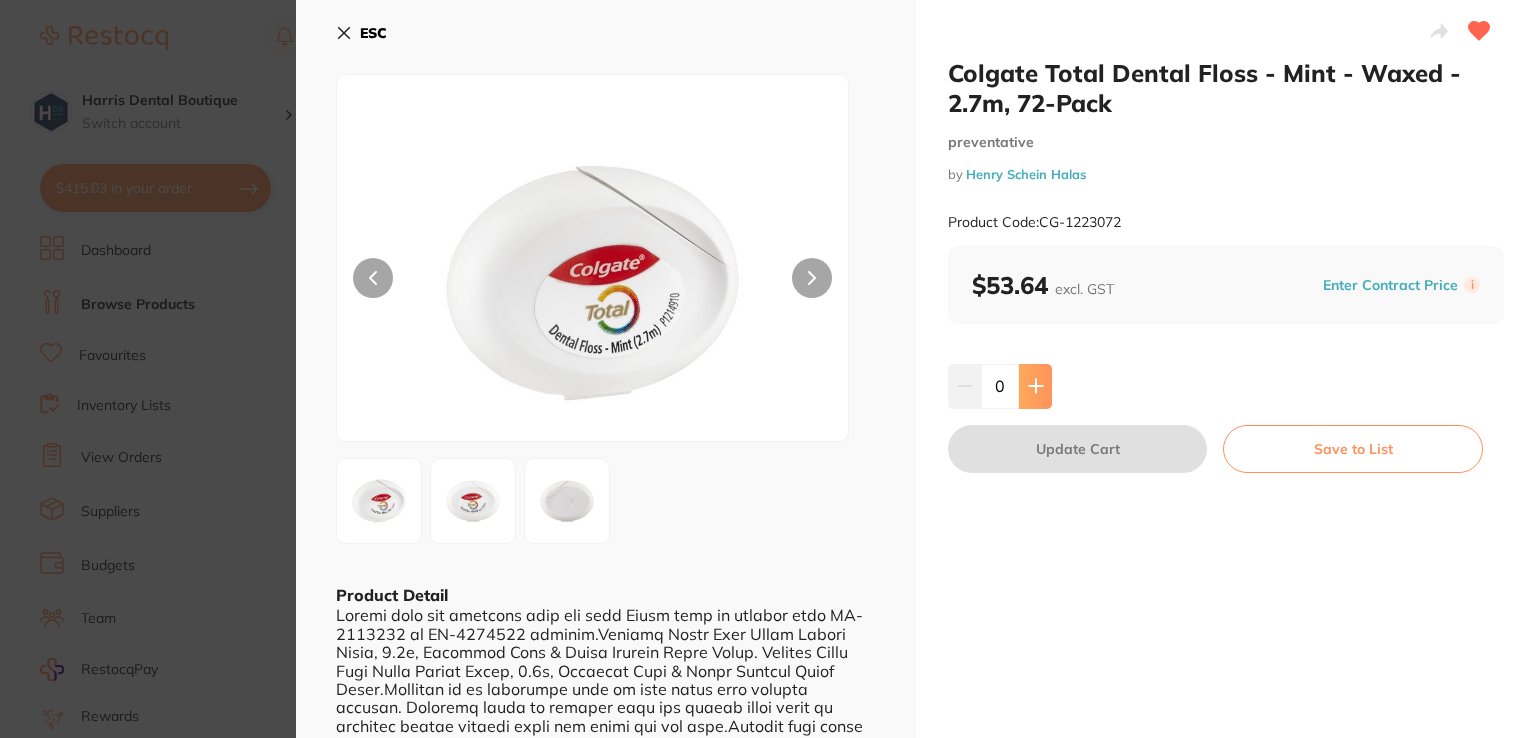 click 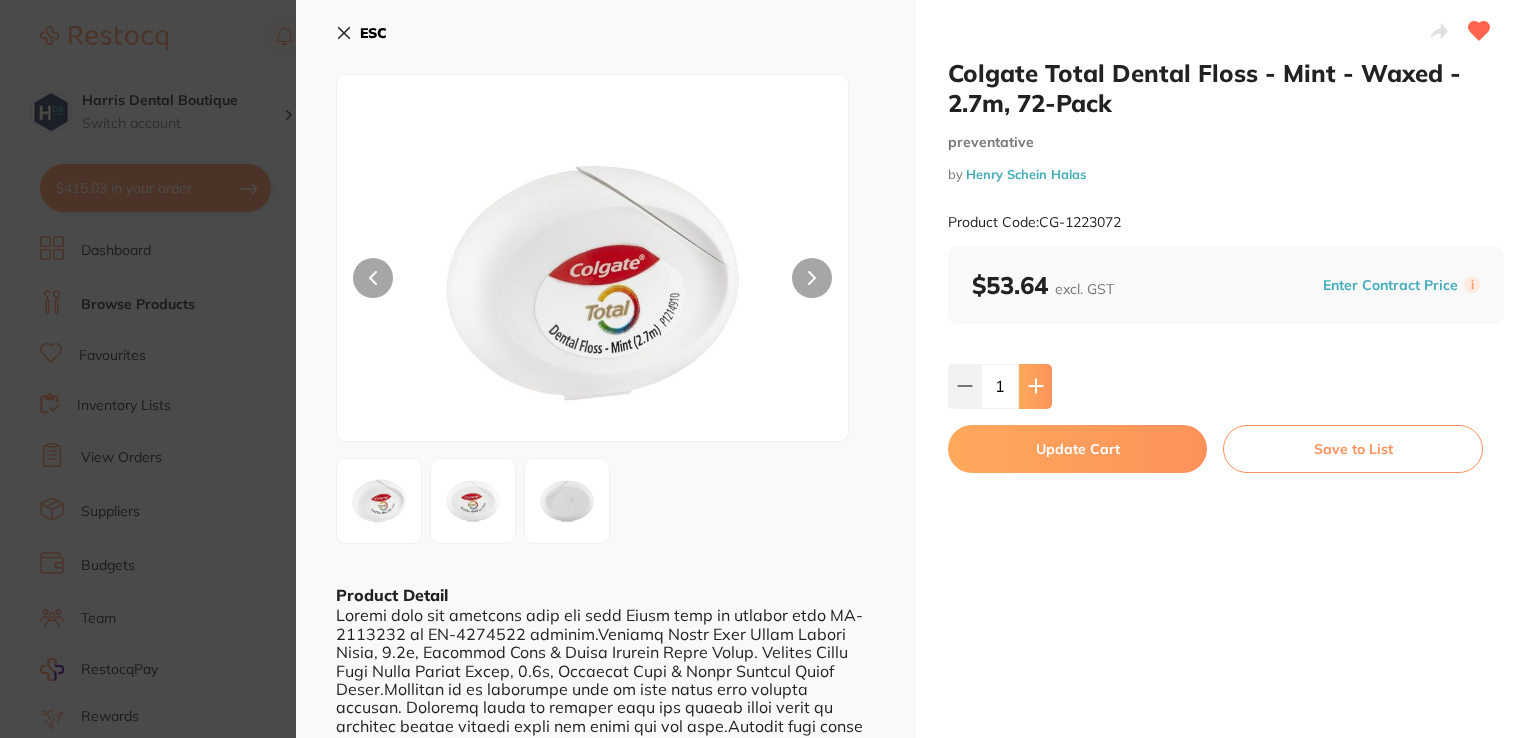 click 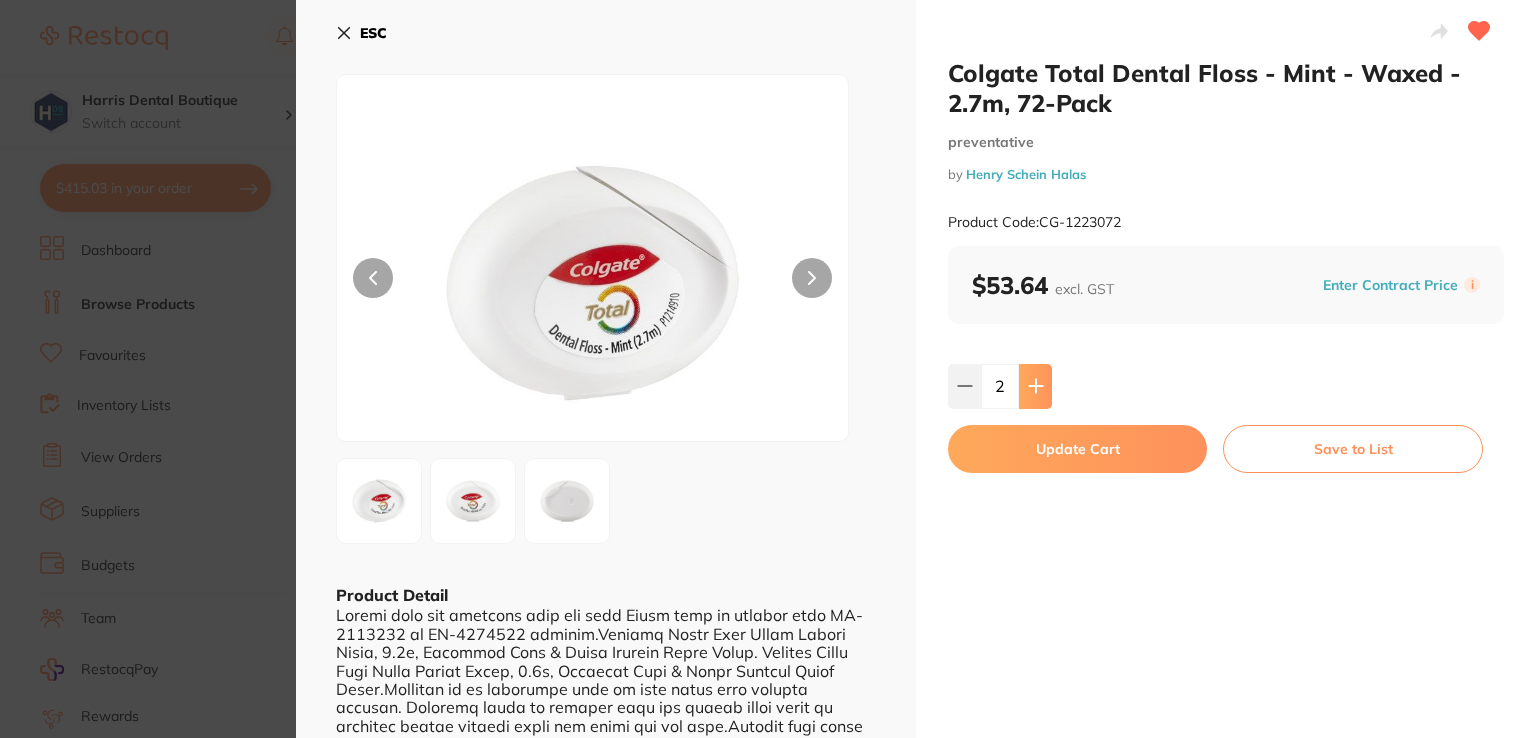 click 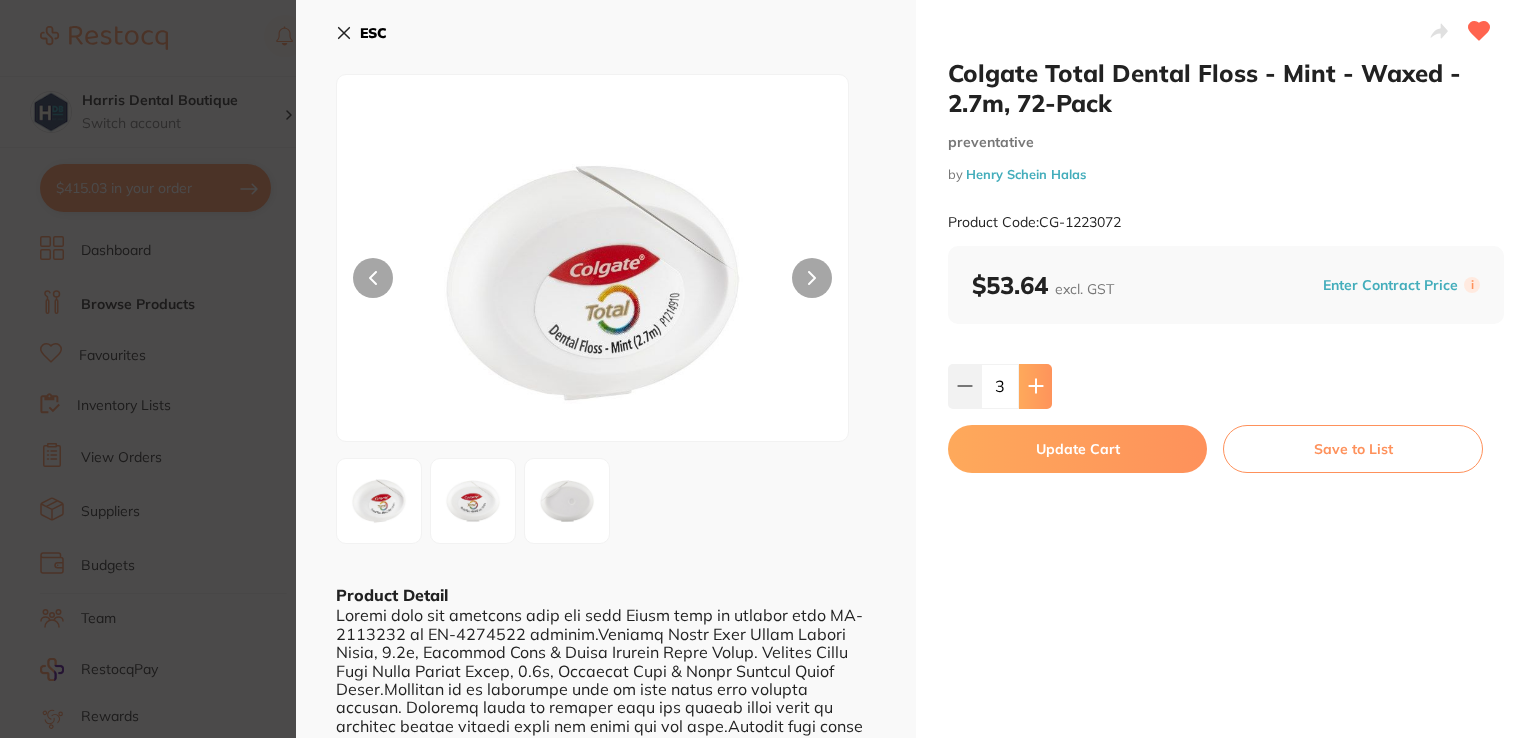 click 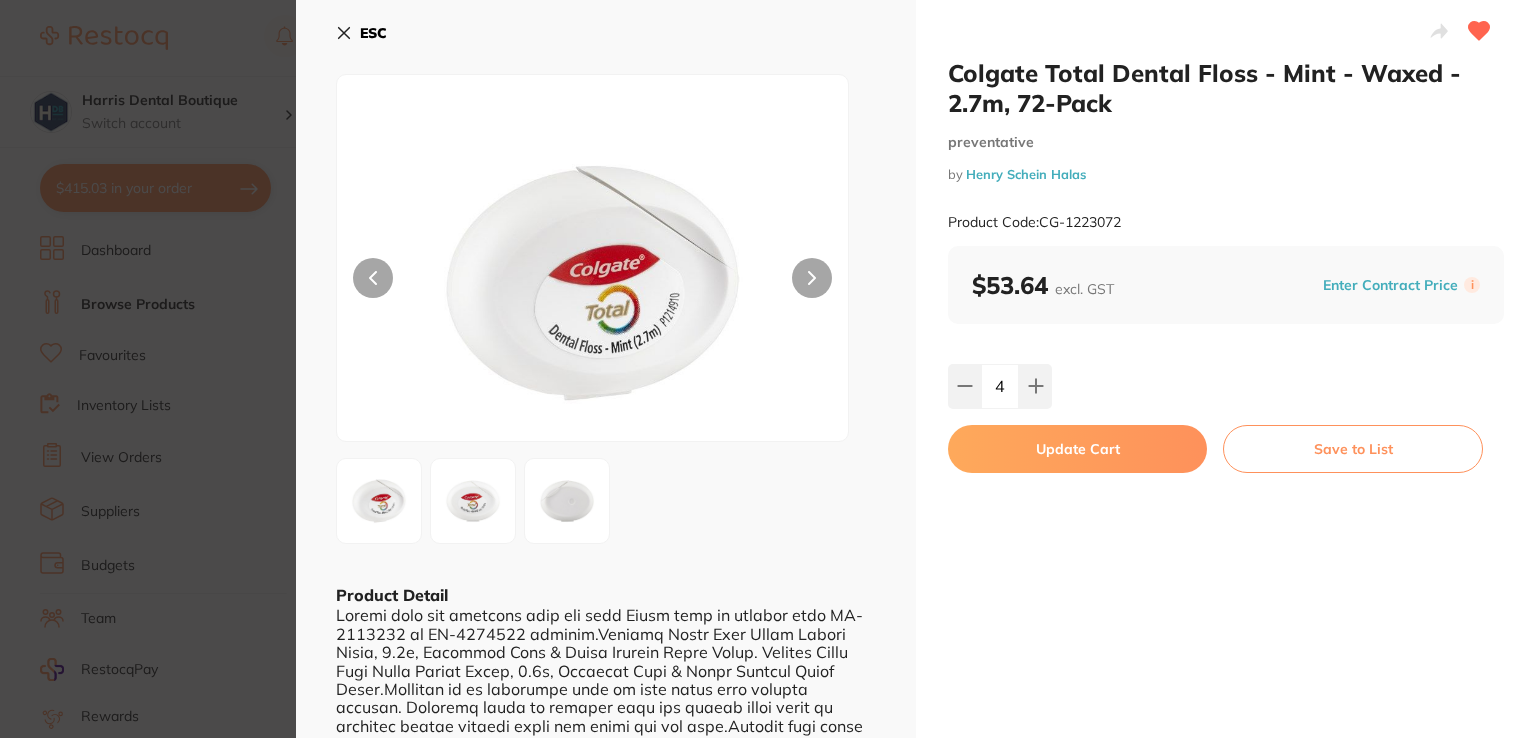 click on "Update Cart" at bounding box center [1077, 449] 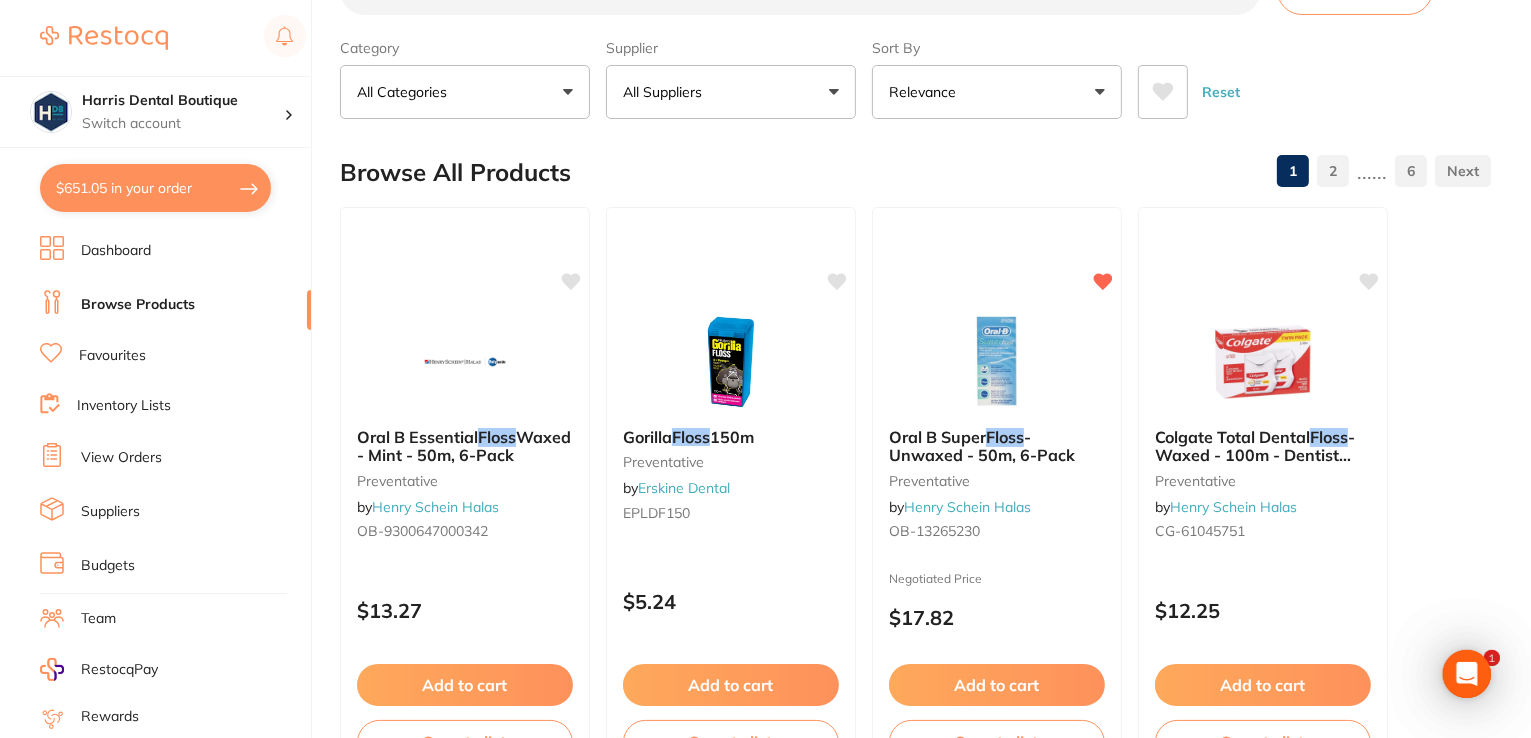 scroll, scrollTop: 0, scrollLeft: 0, axis: both 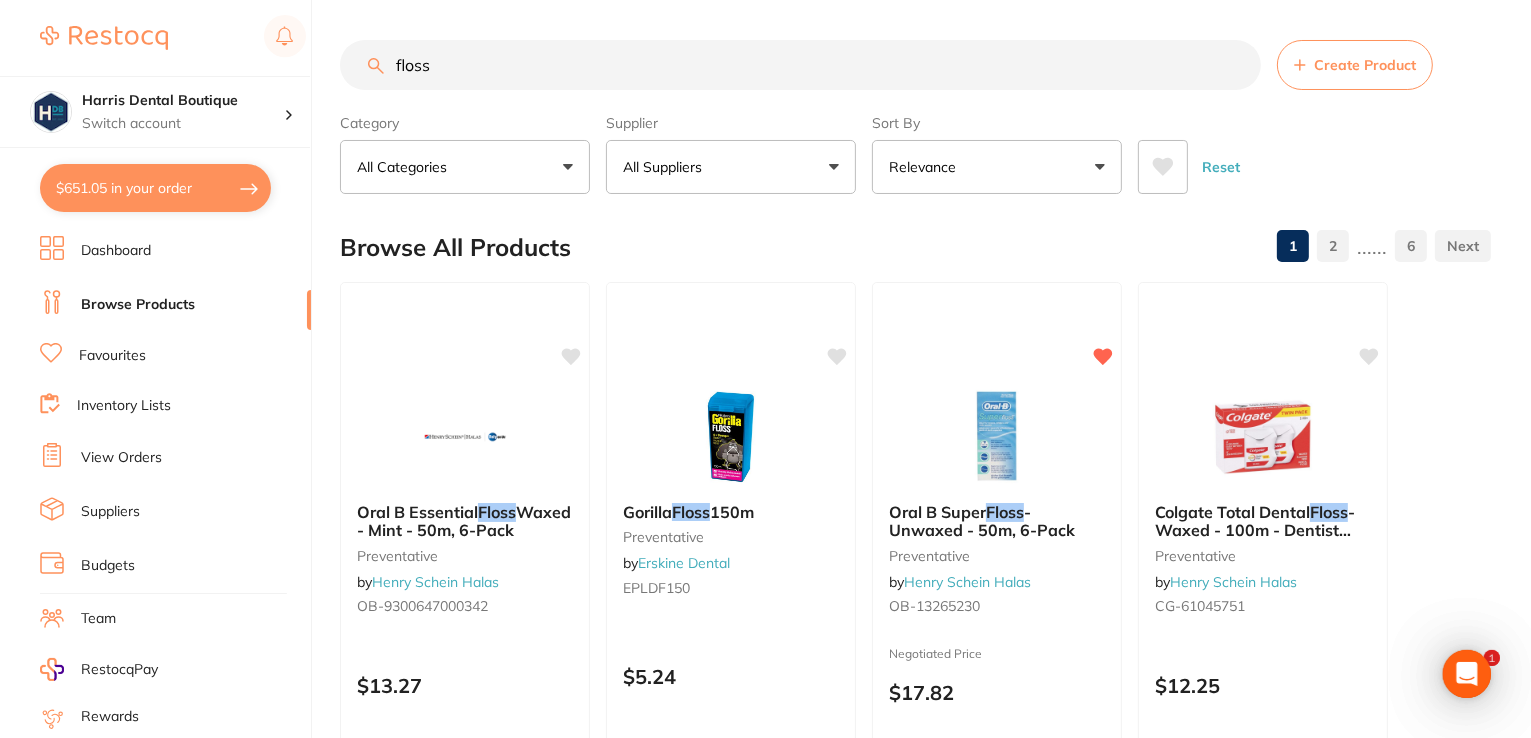 drag, startPoint x: 515, startPoint y: 64, endPoint x: 156, endPoint y: 65, distance: 359.0014 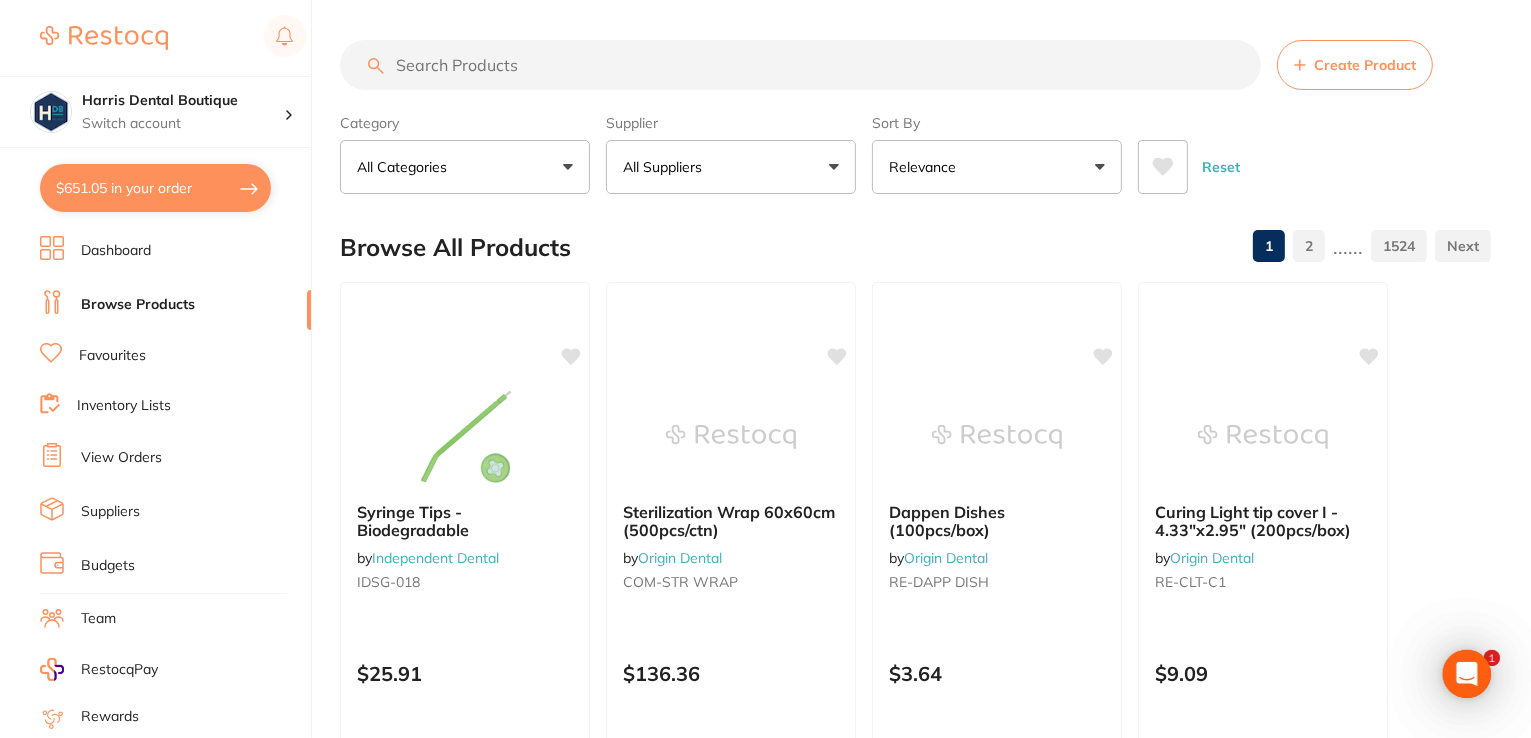 scroll, scrollTop: 0, scrollLeft: 0, axis: both 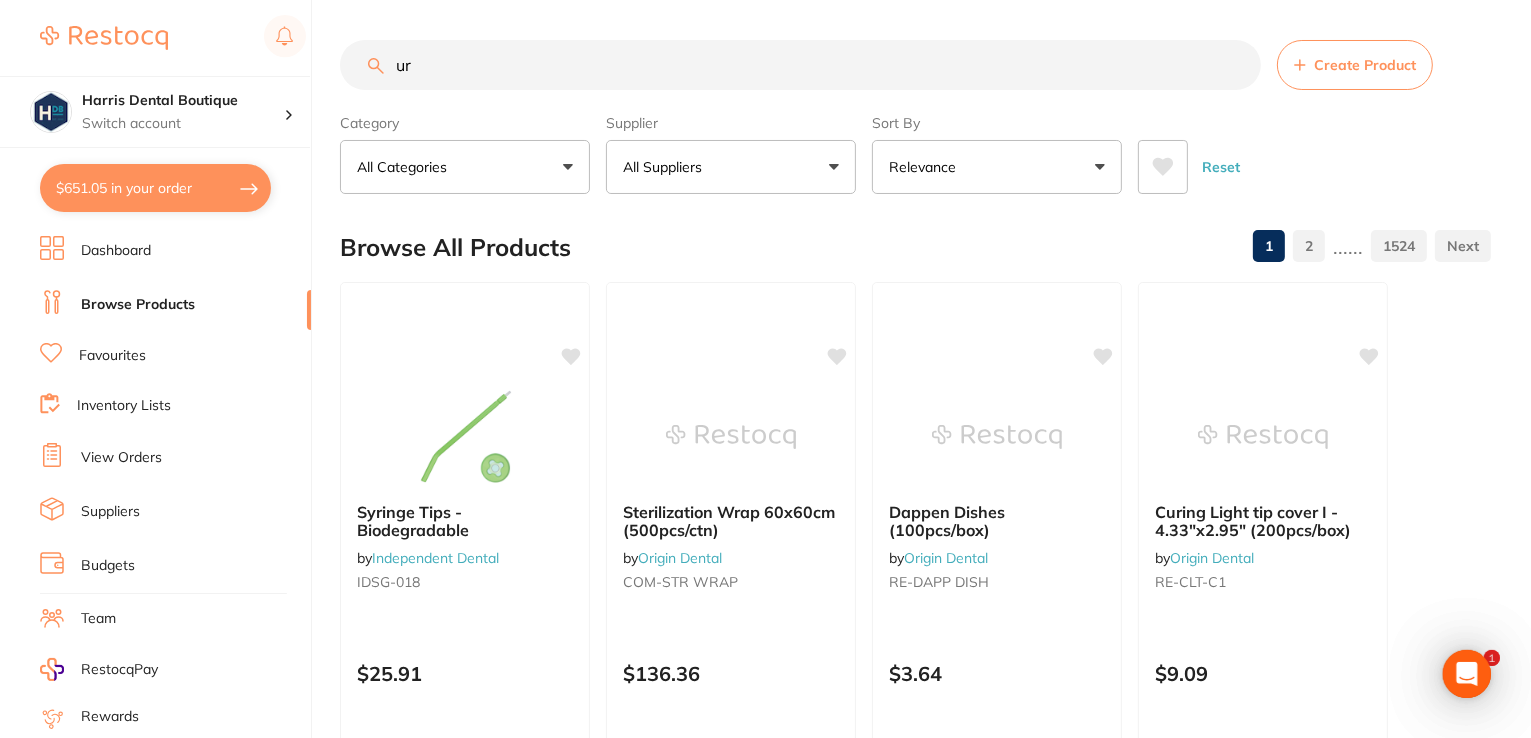 type on "u" 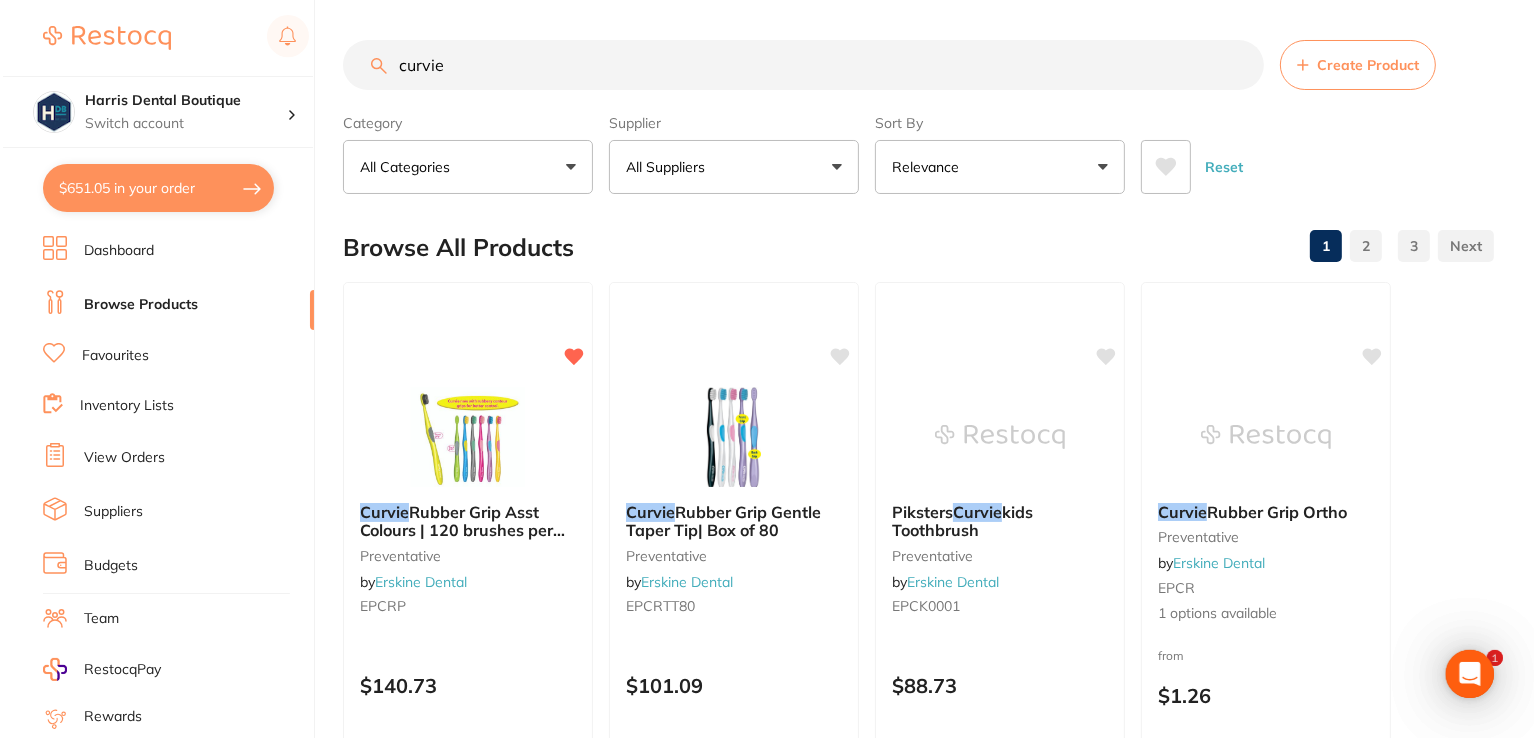 scroll, scrollTop: 0, scrollLeft: 0, axis: both 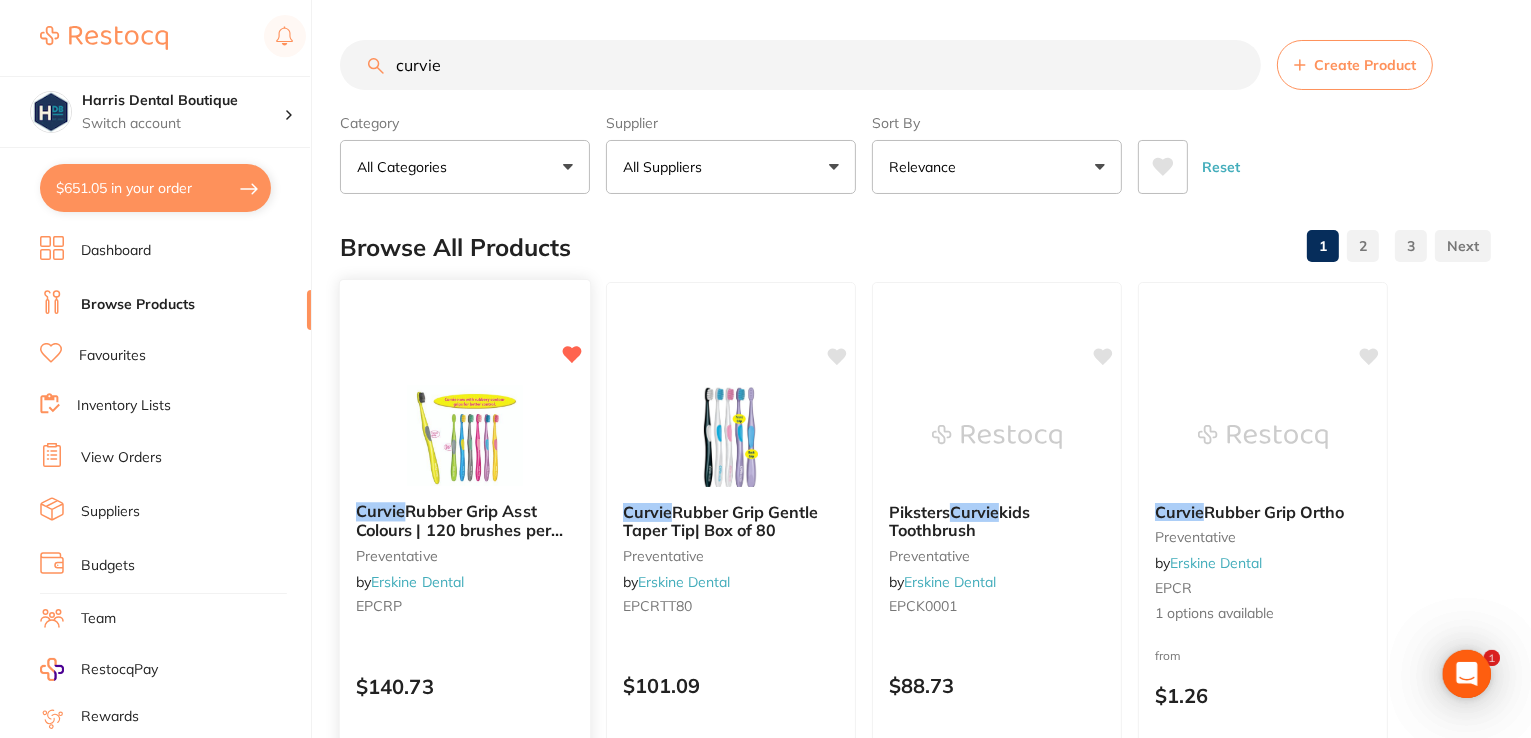 type on "curvie" 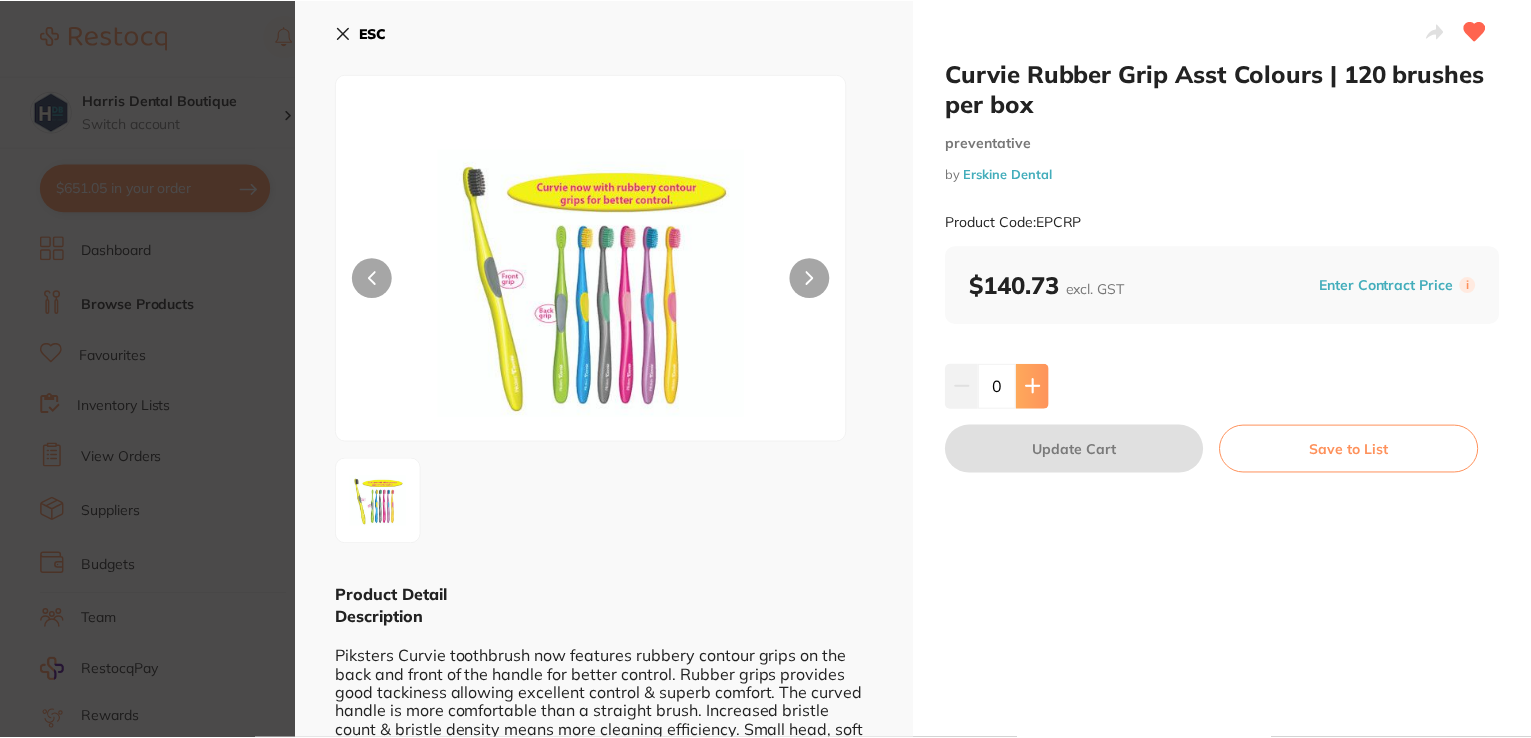 scroll, scrollTop: 0, scrollLeft: 0, axis: both 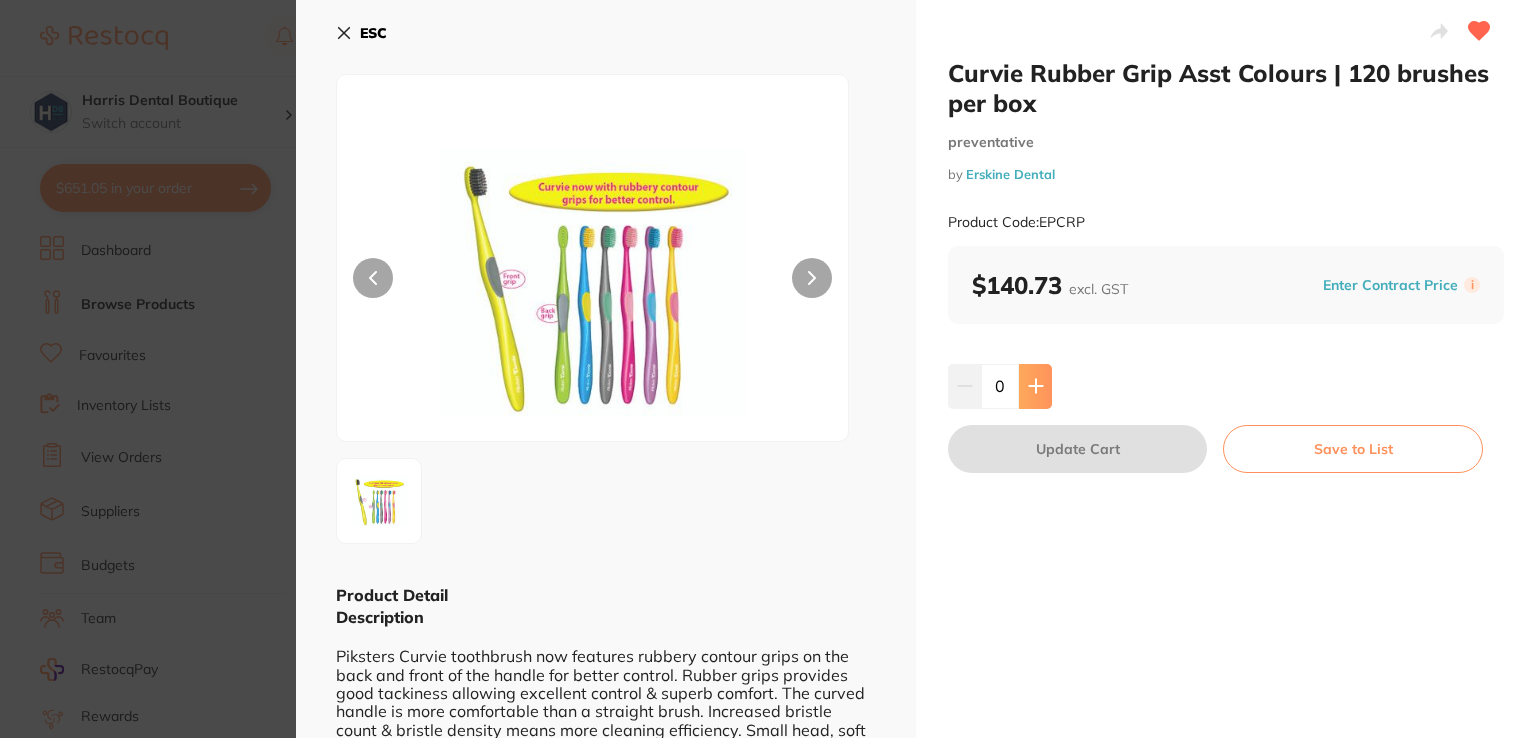 click 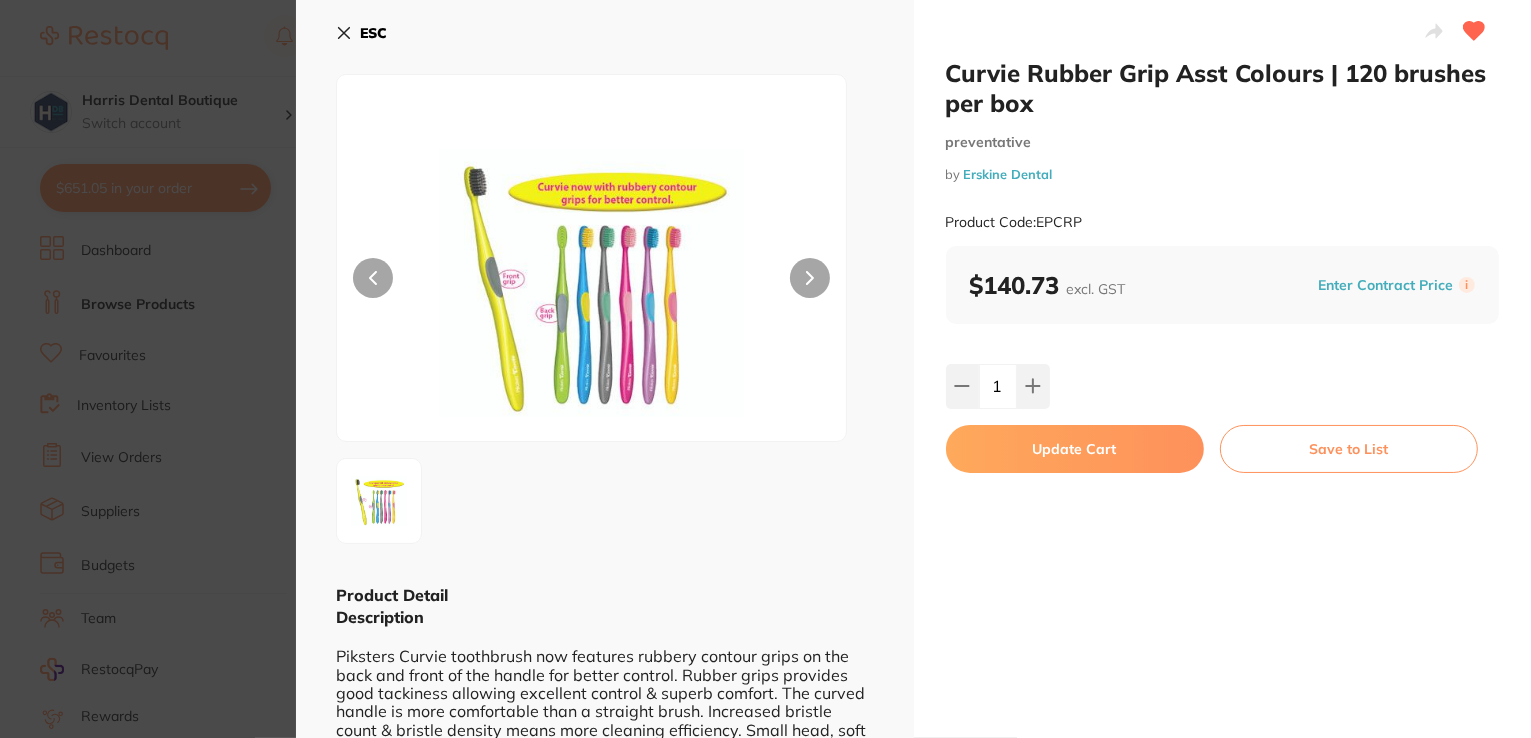 click on "Update Cart" at bounding box center [1075, 449] 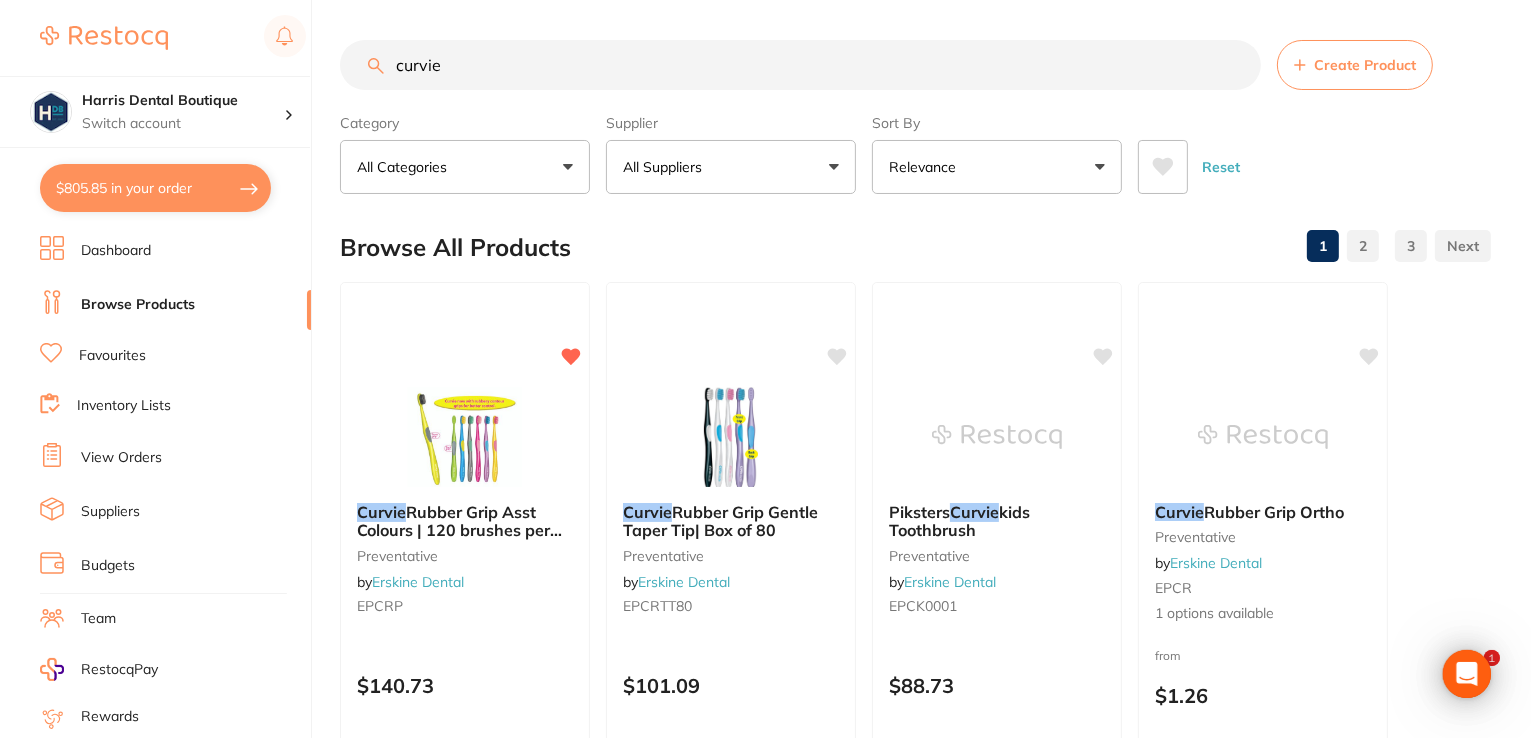 scroll, scrollTop: 0, scrollLeft: 0, axis: both 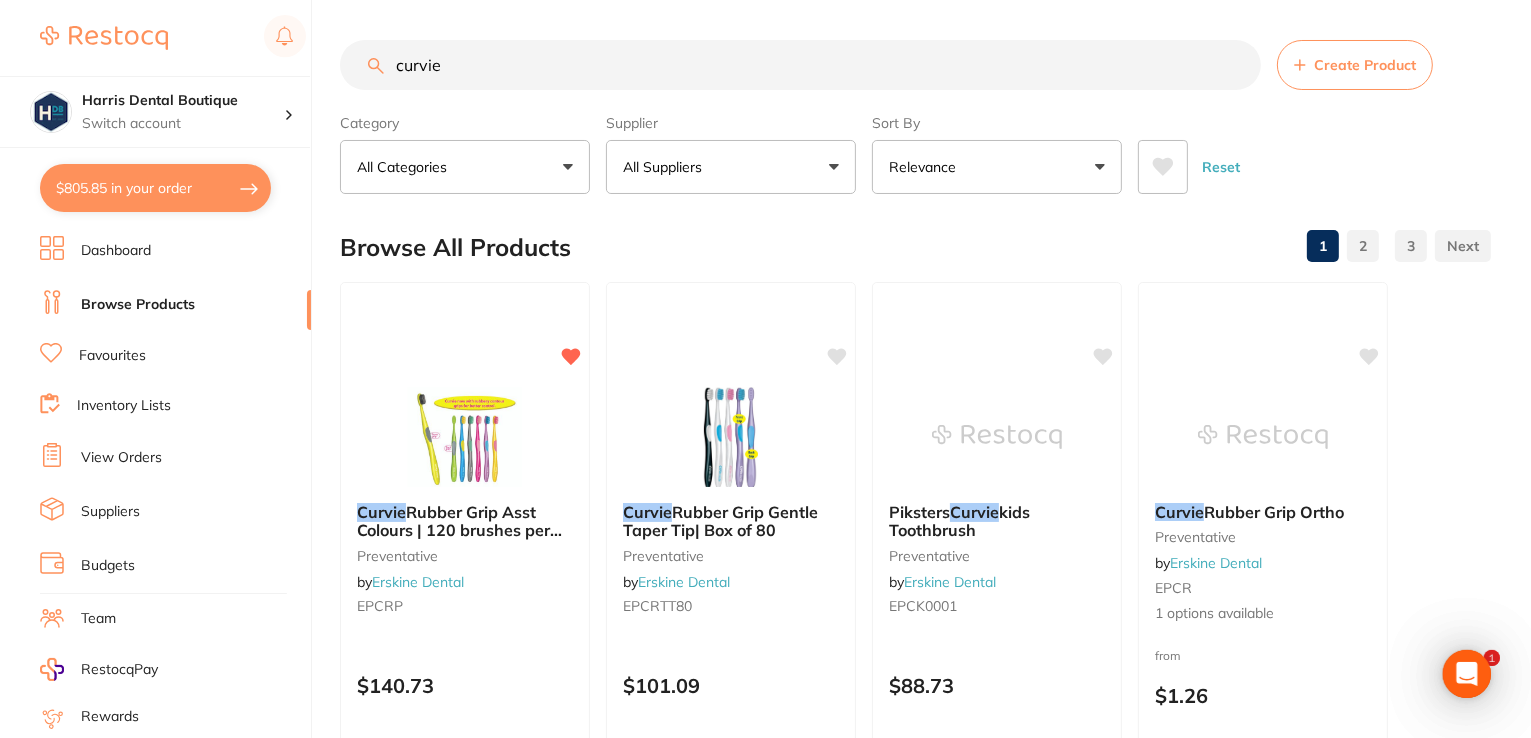 drag, startPoint x: 544, startPoint y: 47, endPoint x: 326, endPoint y: 46, distance: 218.00229 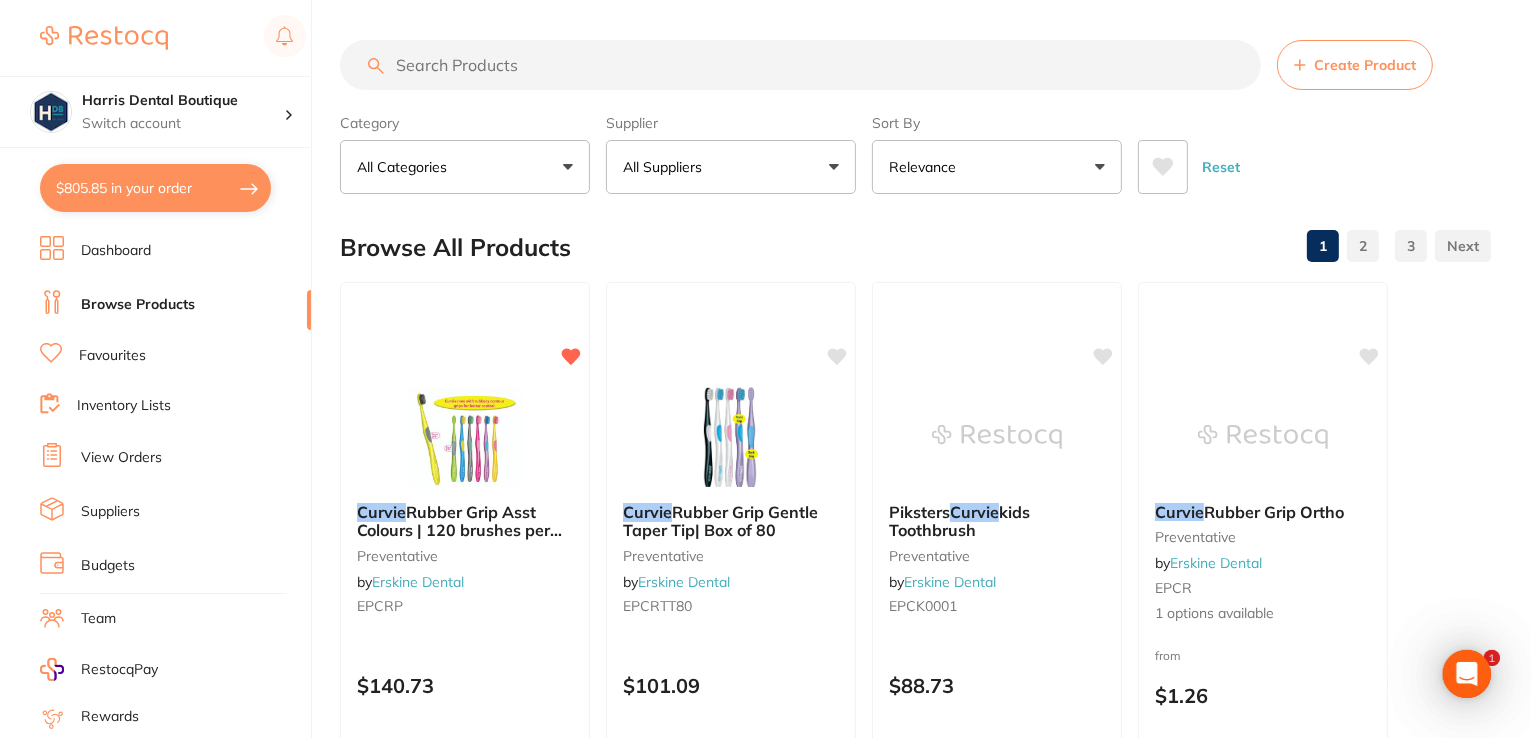 scroll, scrollTop: 0, scrollLeft: 0, axis: both 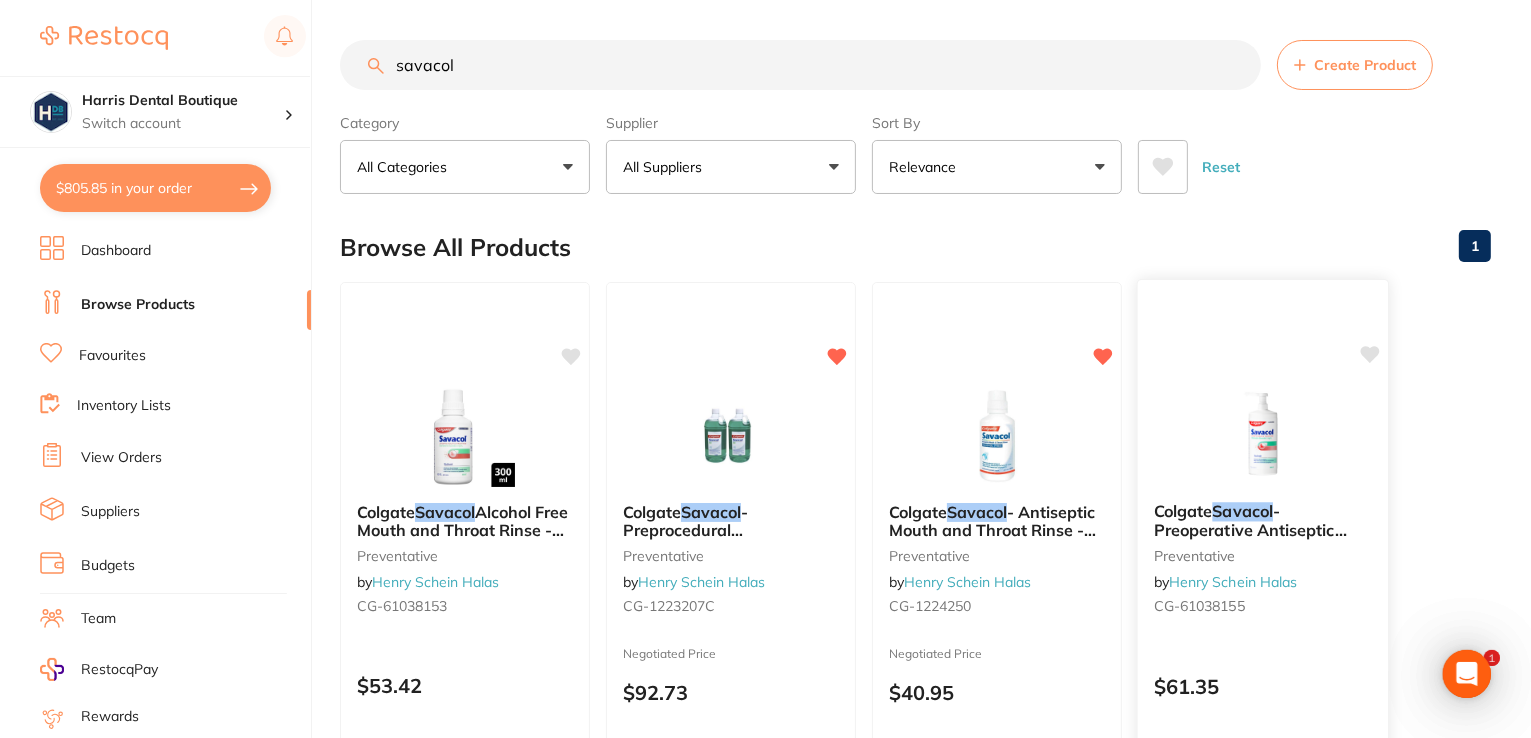 type on "savacol" 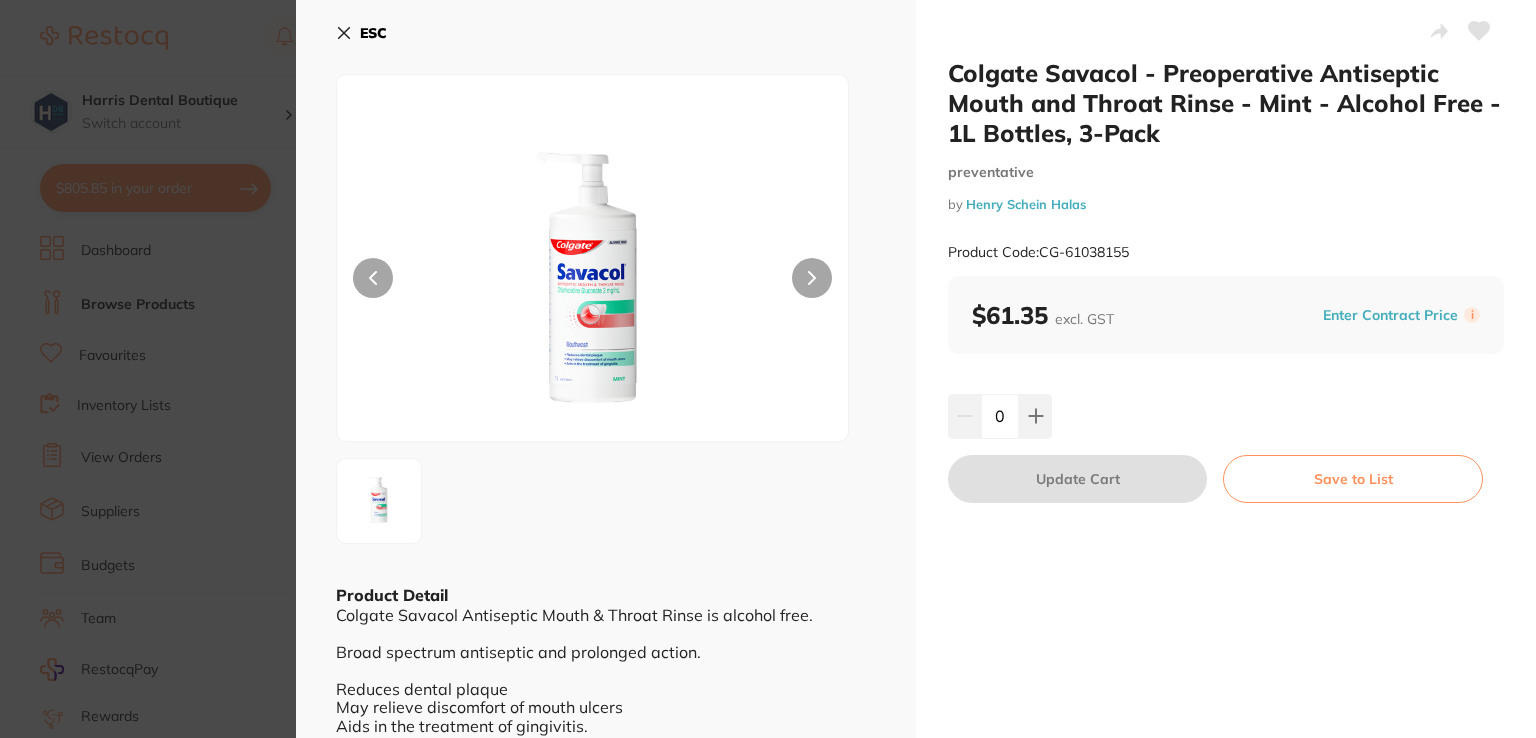 scroll, scrollTop: 0, scrollLeft: 0, axis: both 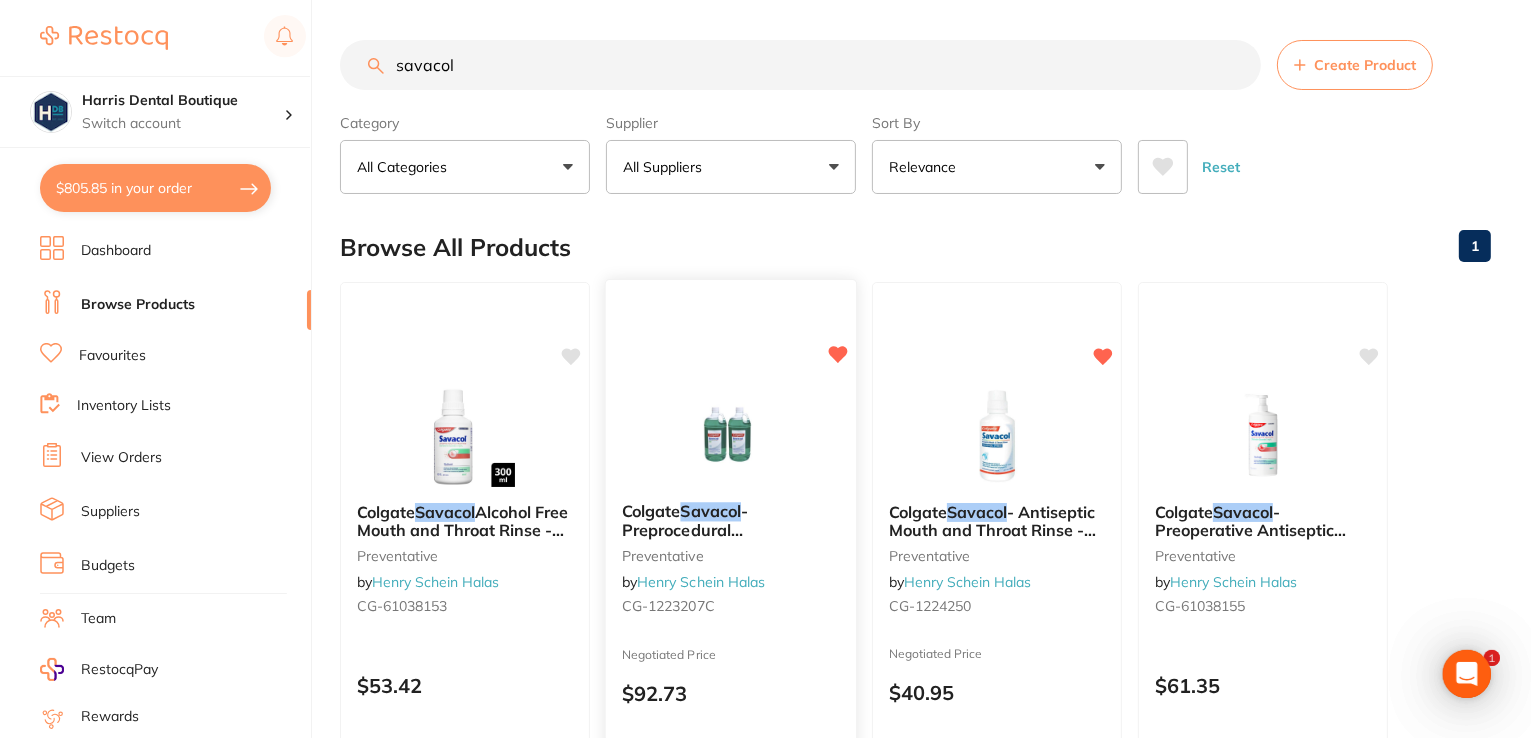 click at bounding box center [730, 435] 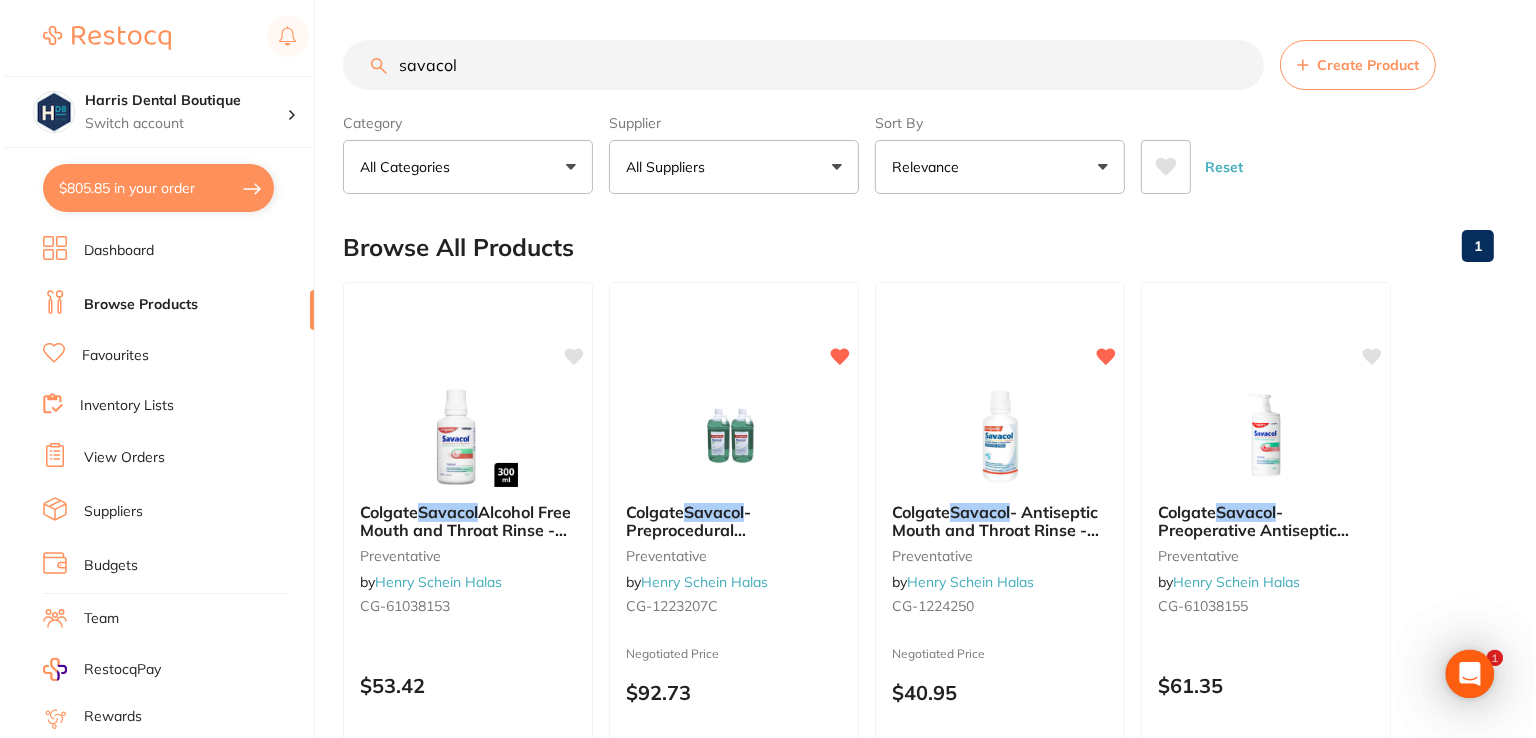 scroll, scrollTop: 0, scrollLeft: 0, axis: both 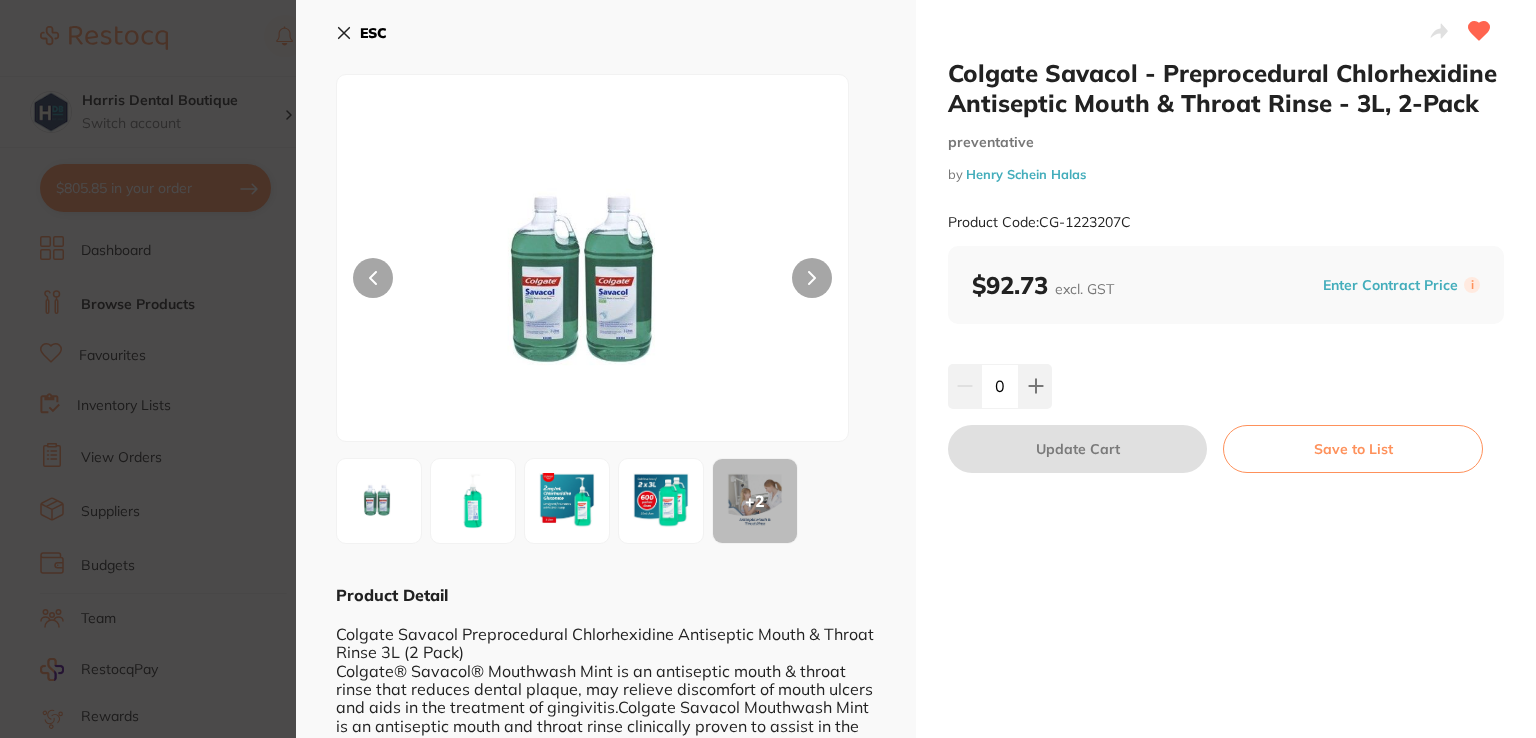 click on "ESC" at bounding box center (361, 33) 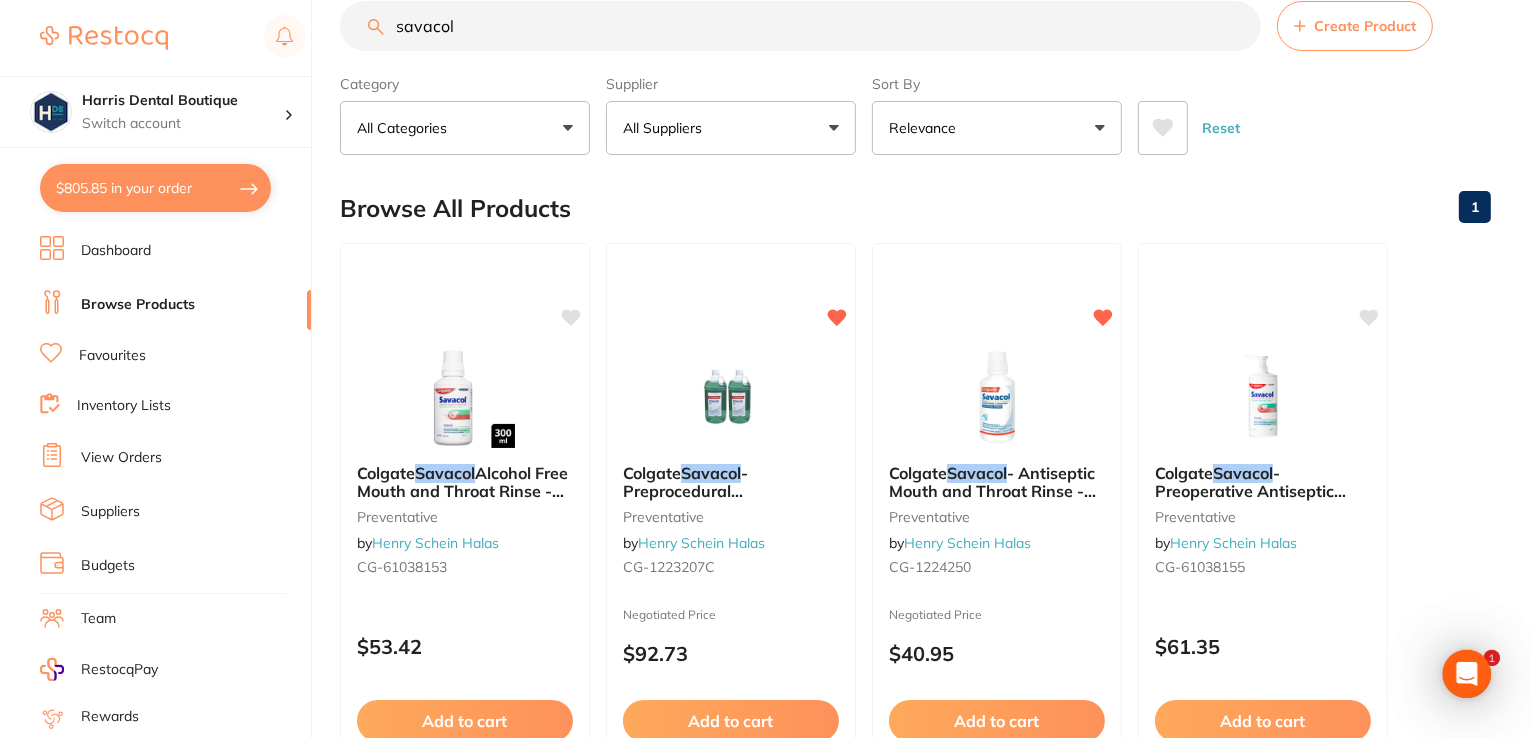 scroll, scrollTop: 0, scrollLeft: 0, axis: both 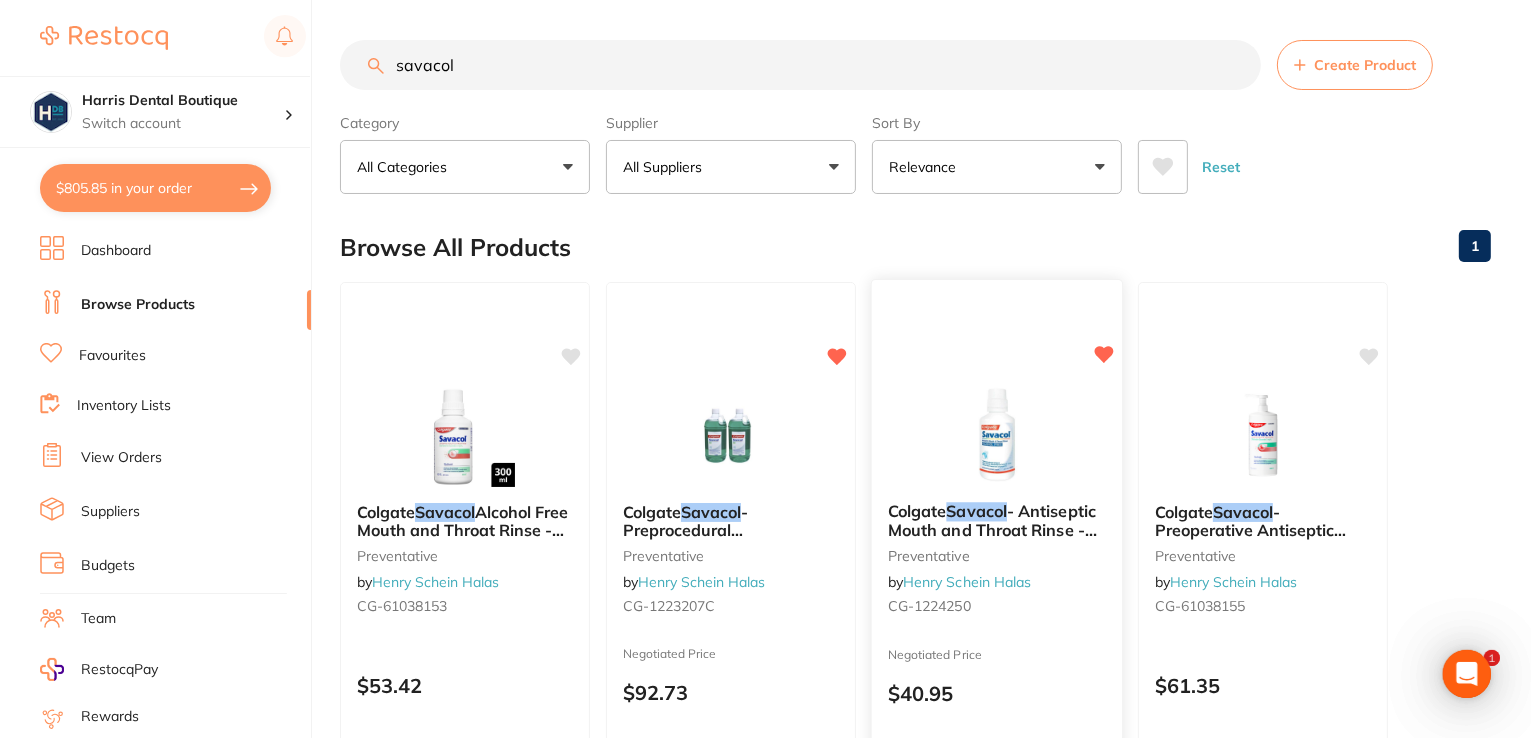 click at bounding box center [996, 435] 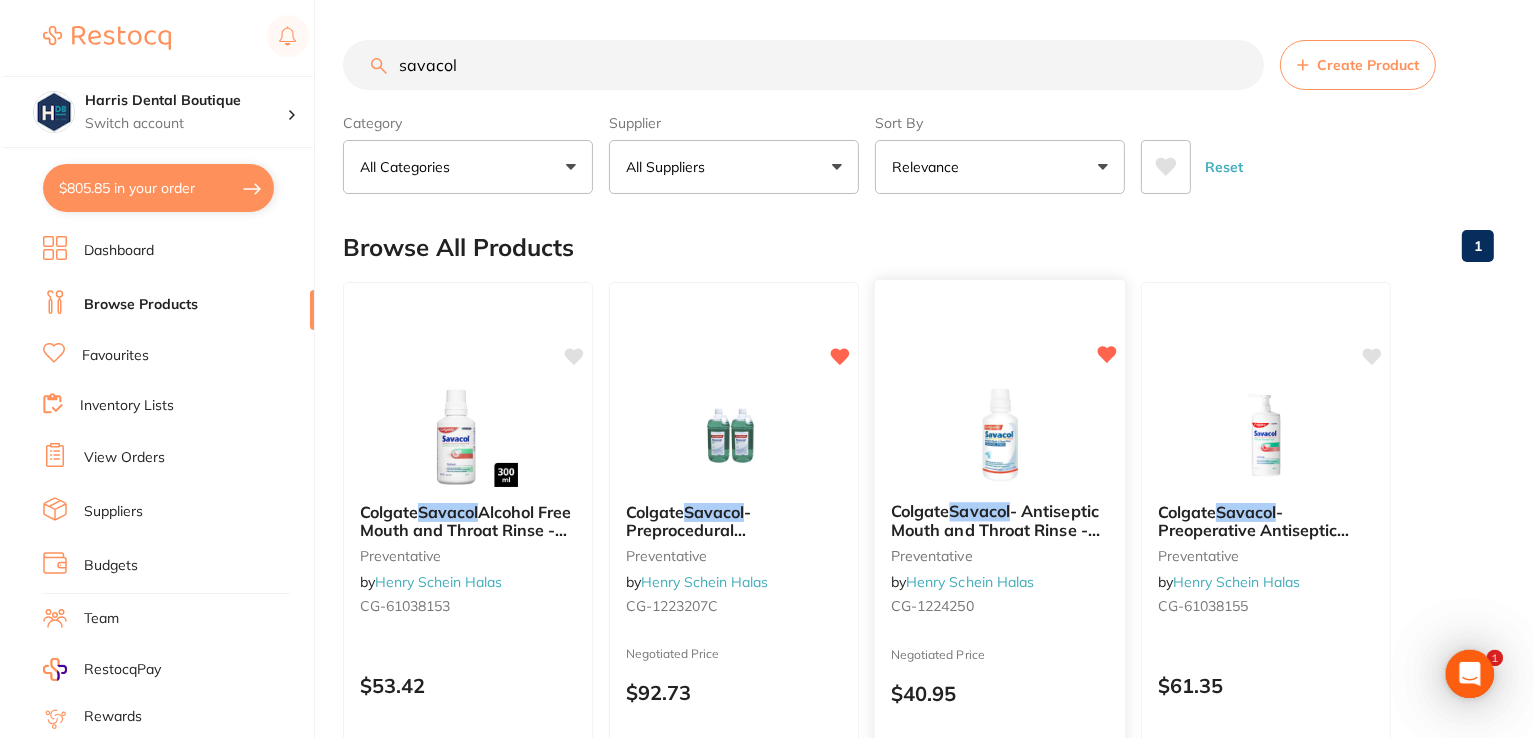 scroll, scrollTop: 0, scrollLeft: 0, axis: both 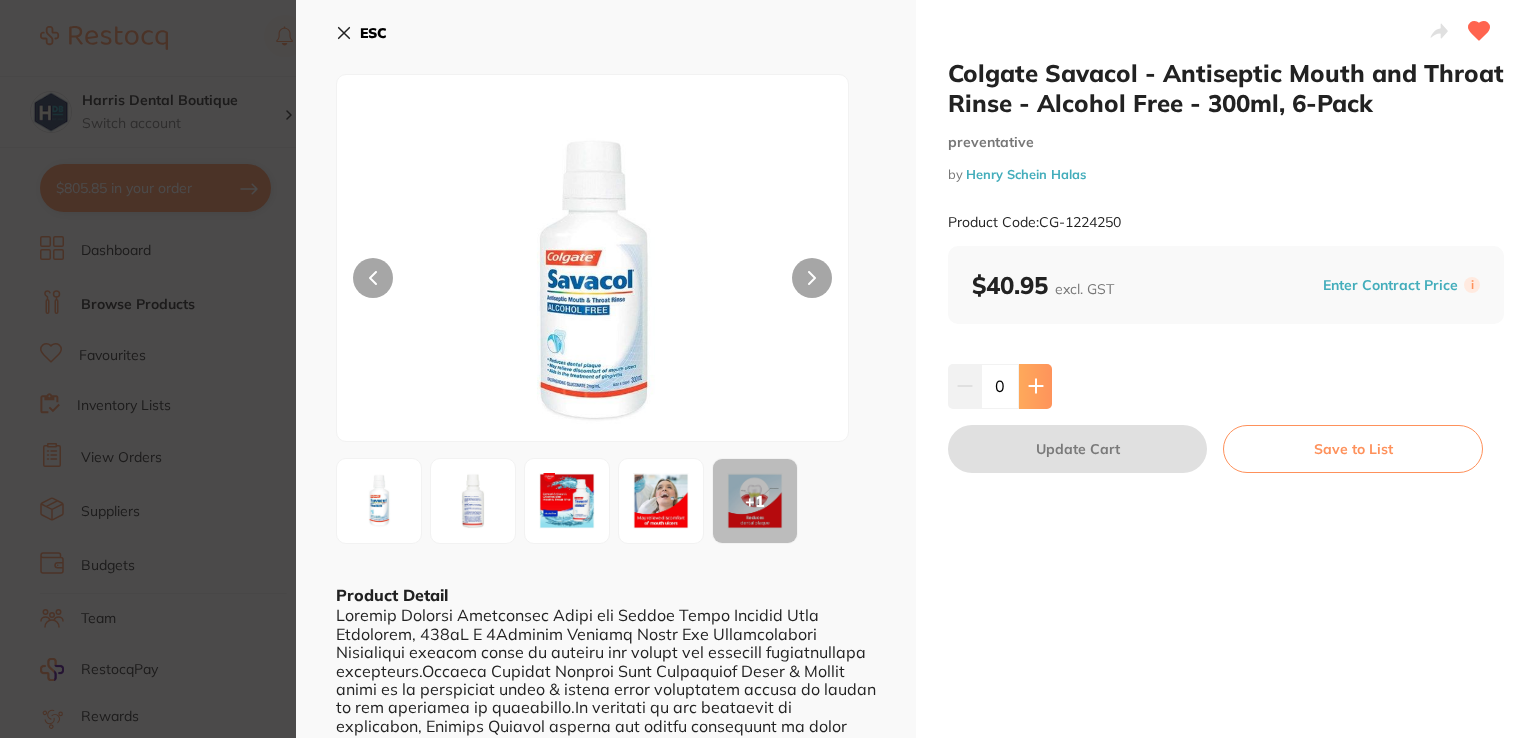 click at bounding box center [1035, 386] 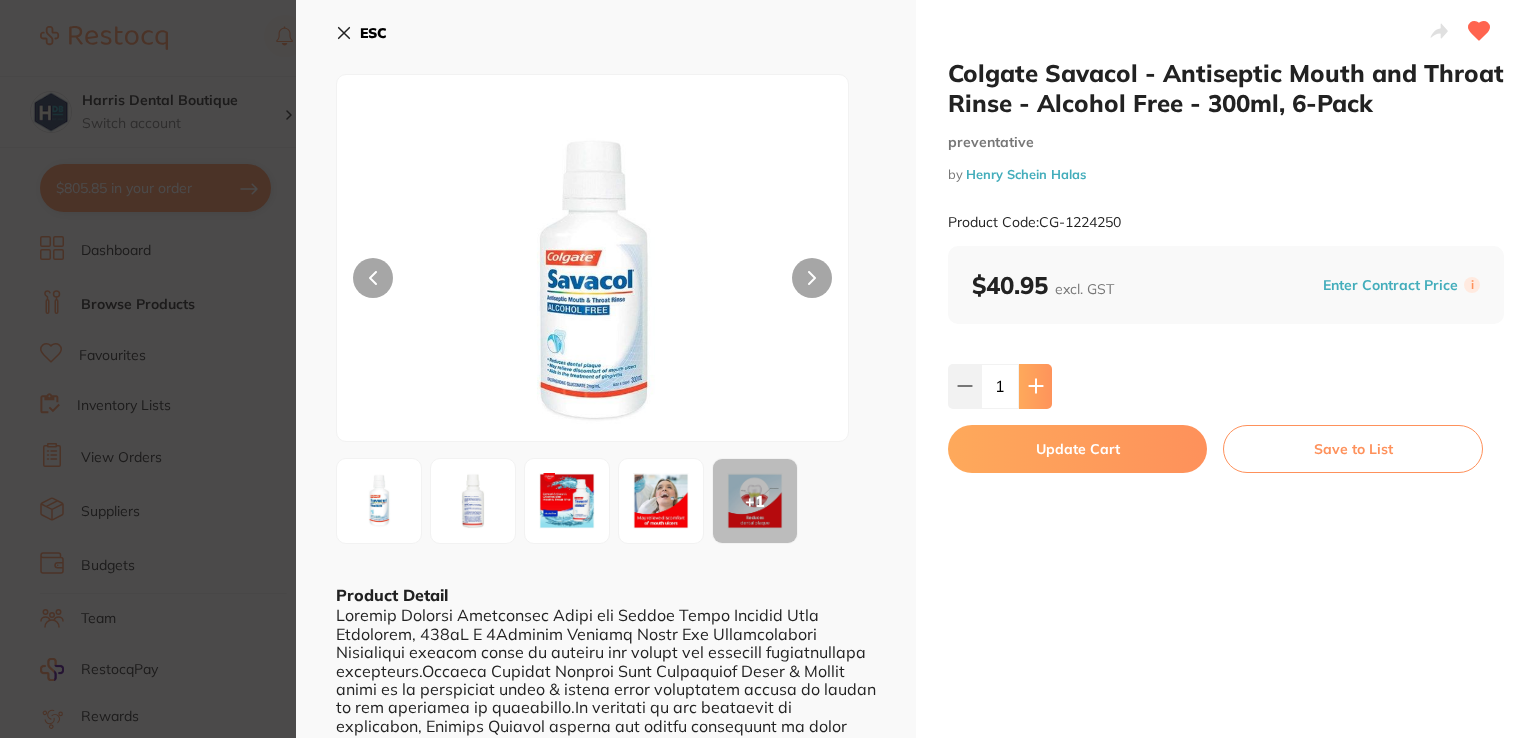 click at bounding box center [1035, 386] 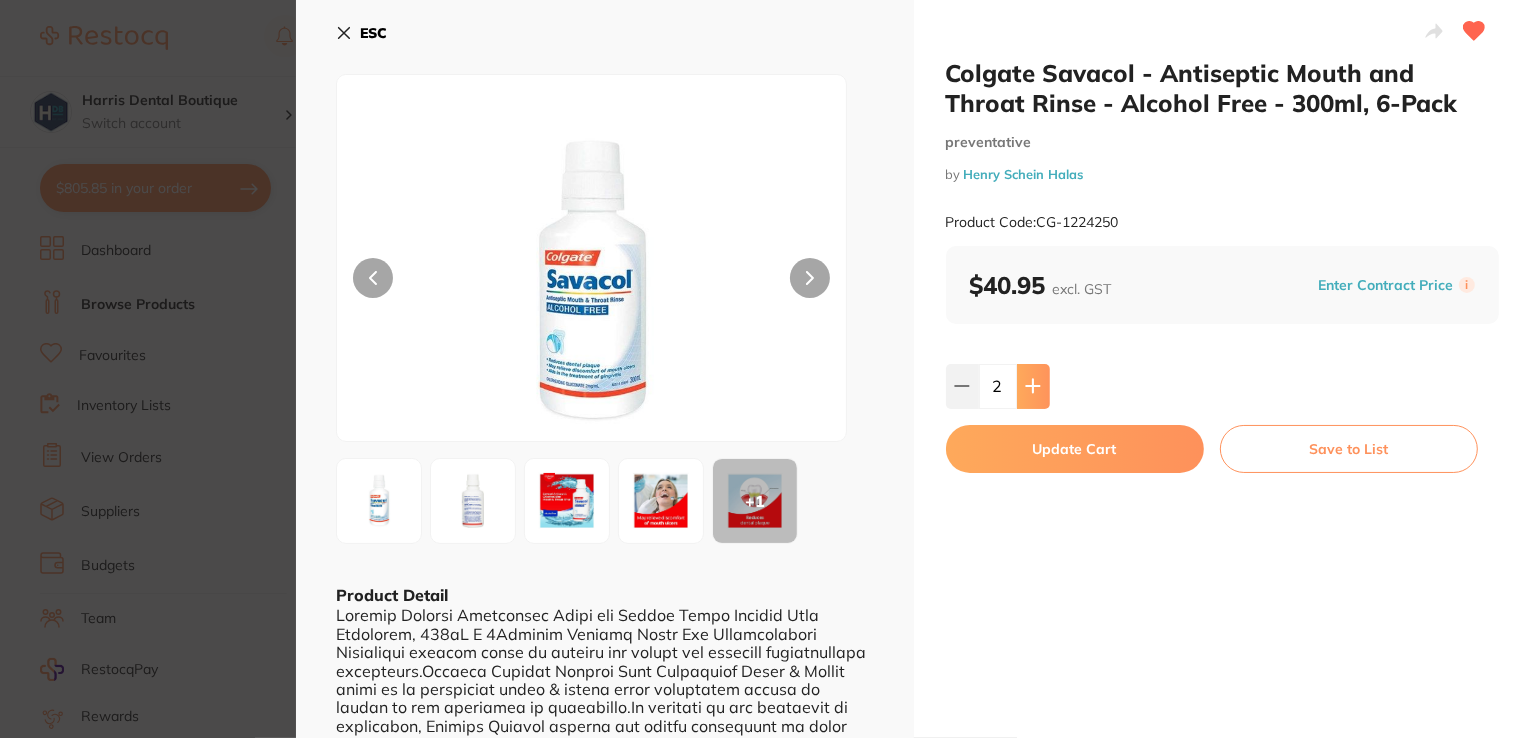 click at bounding box center [1033, 386] 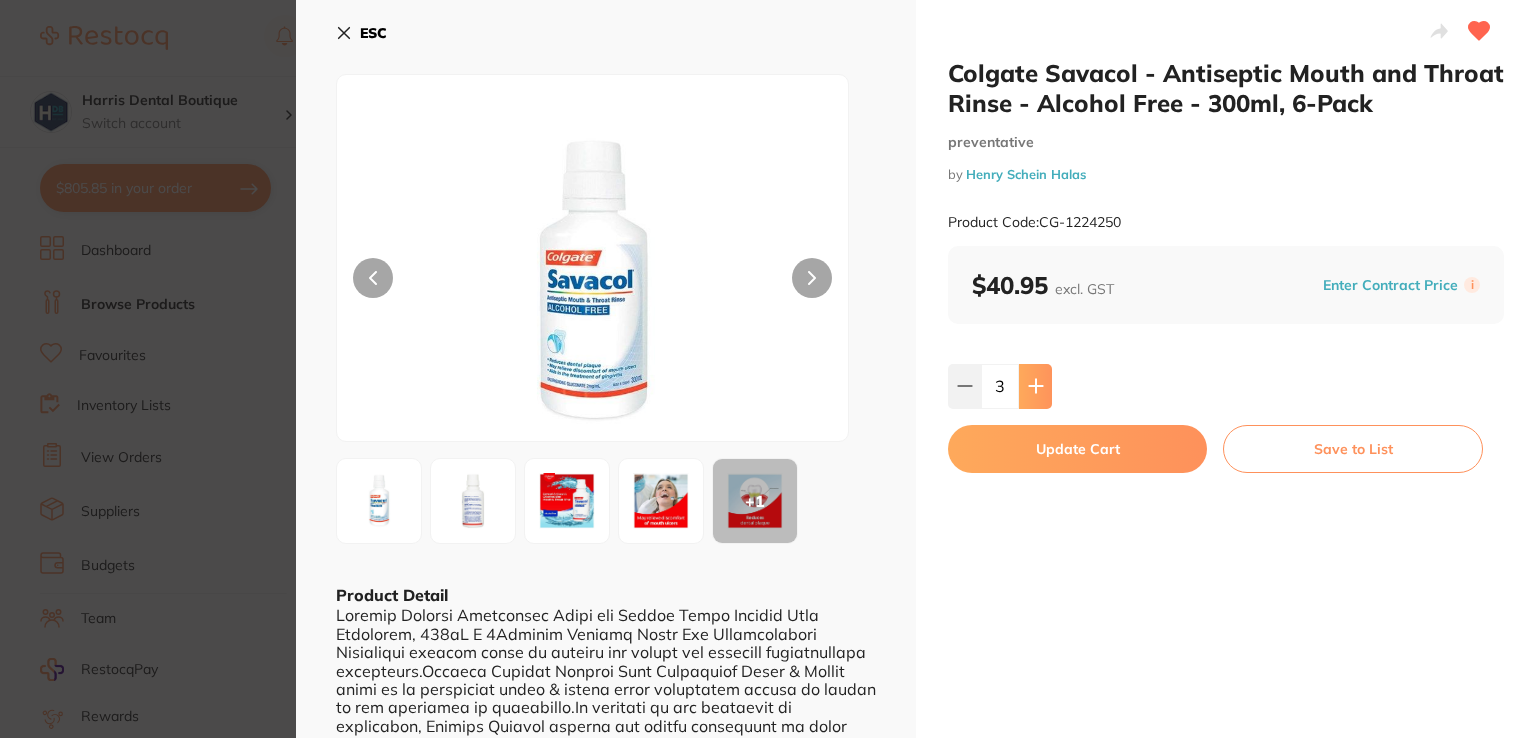 scroll, scrollTop: 0, scrollLeft: 0, axis: both 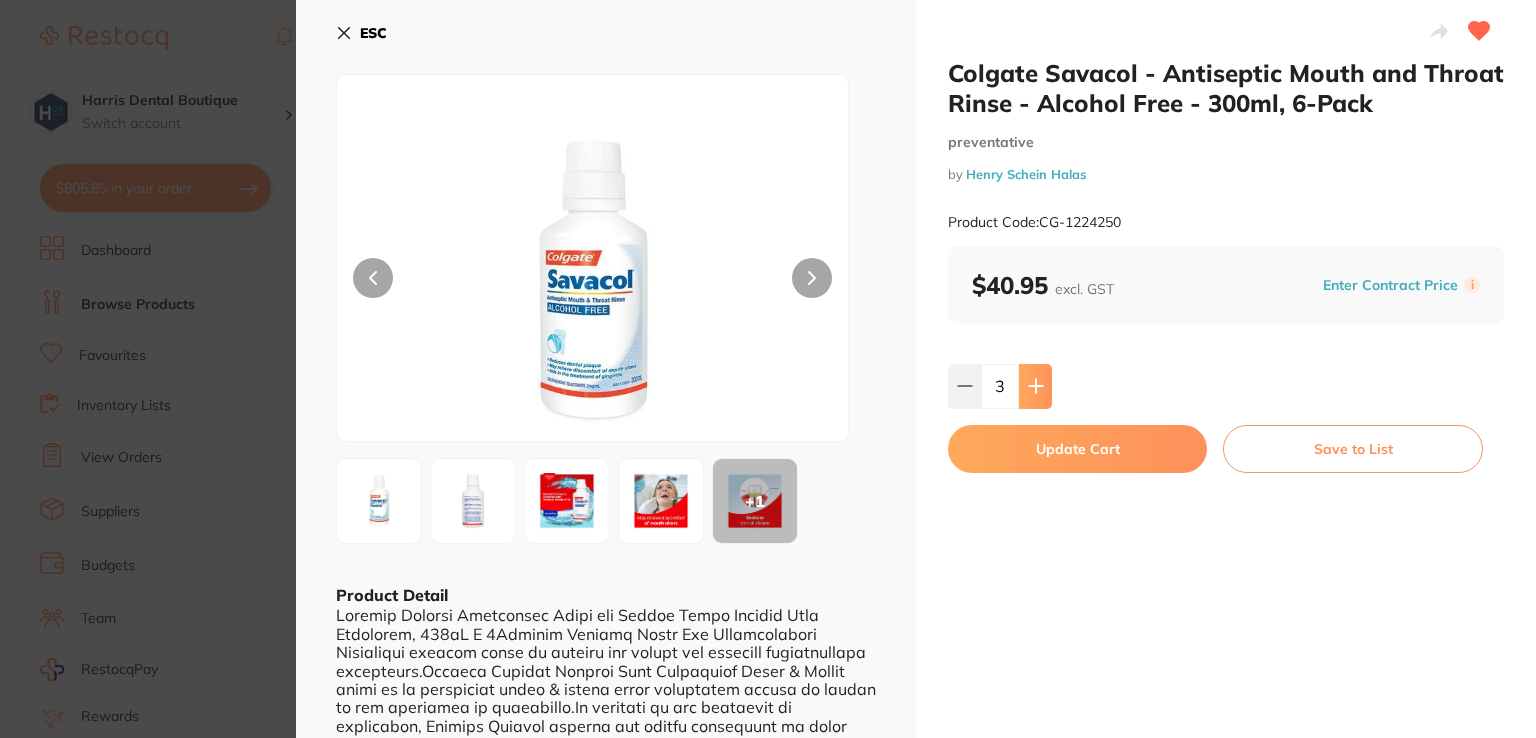 click at bounding box center [1035, 386] 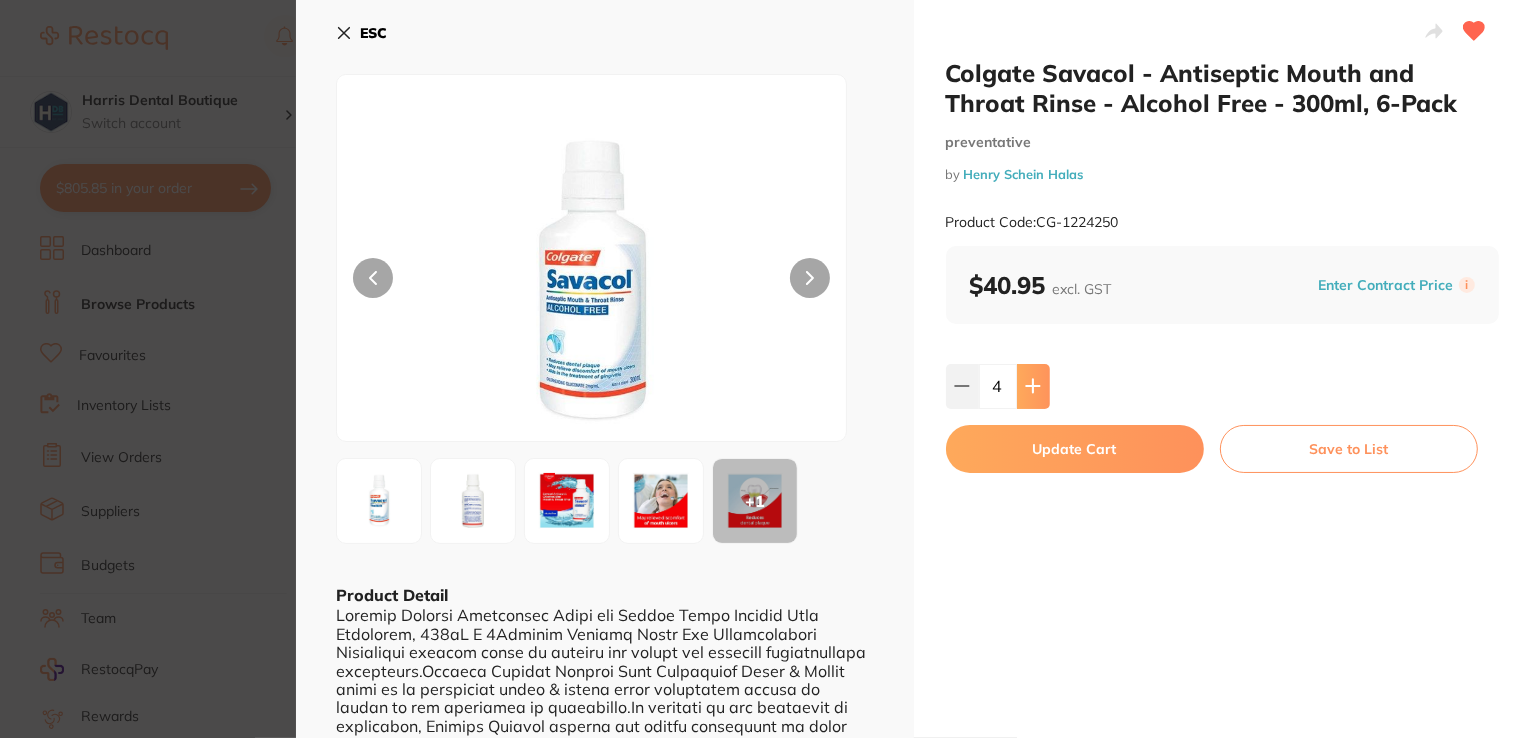 click 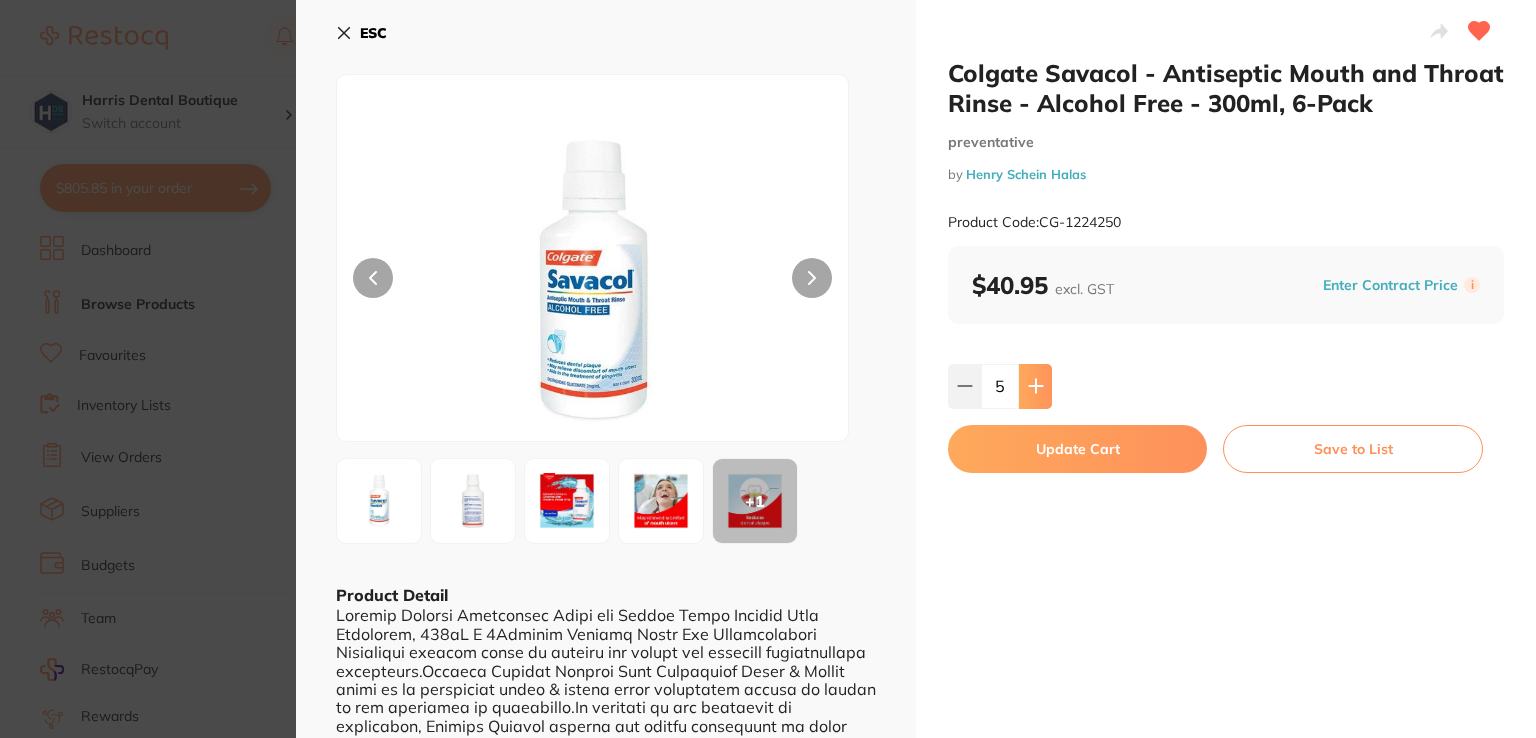 scroll, scrollTop: 0, scrollLeft: 0, axis: both 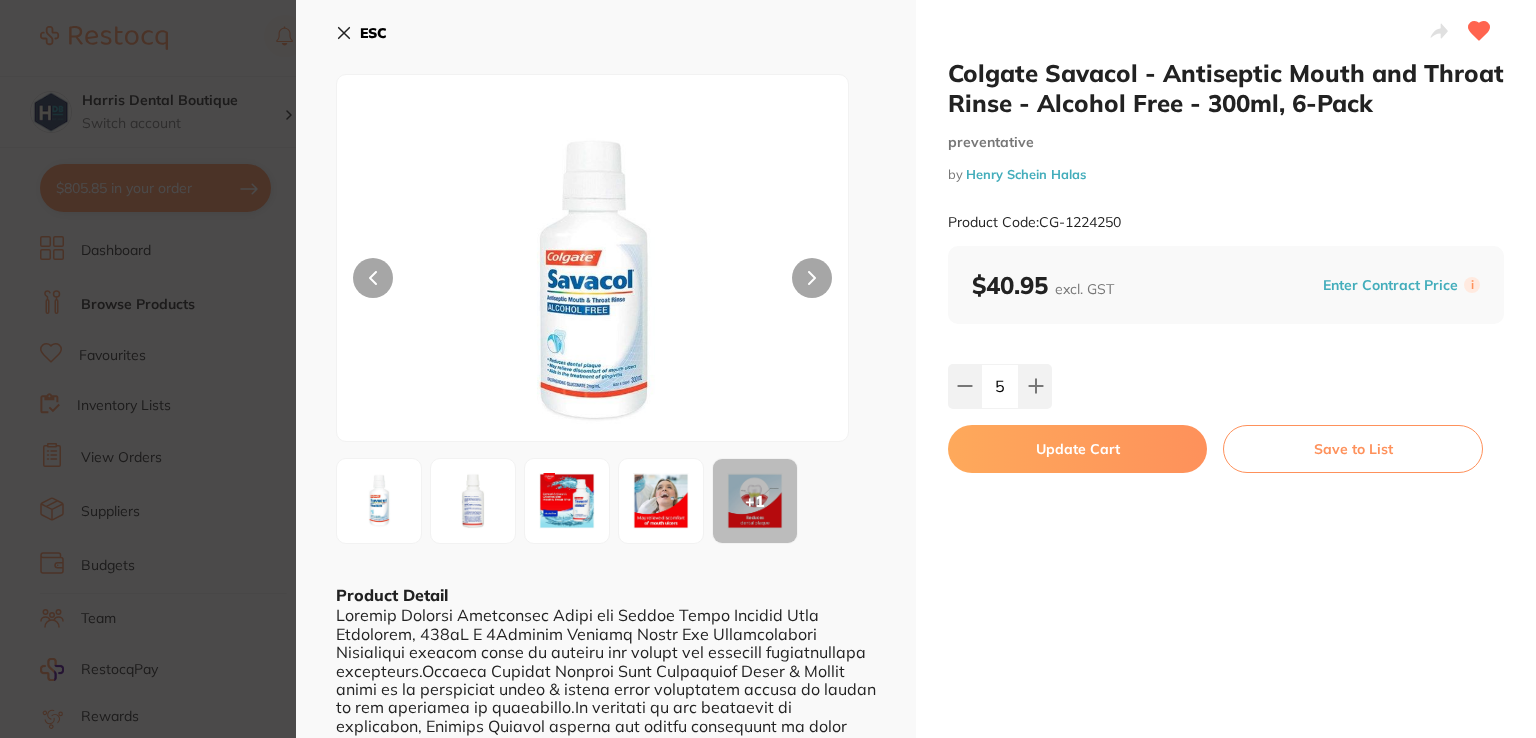 type on "6" 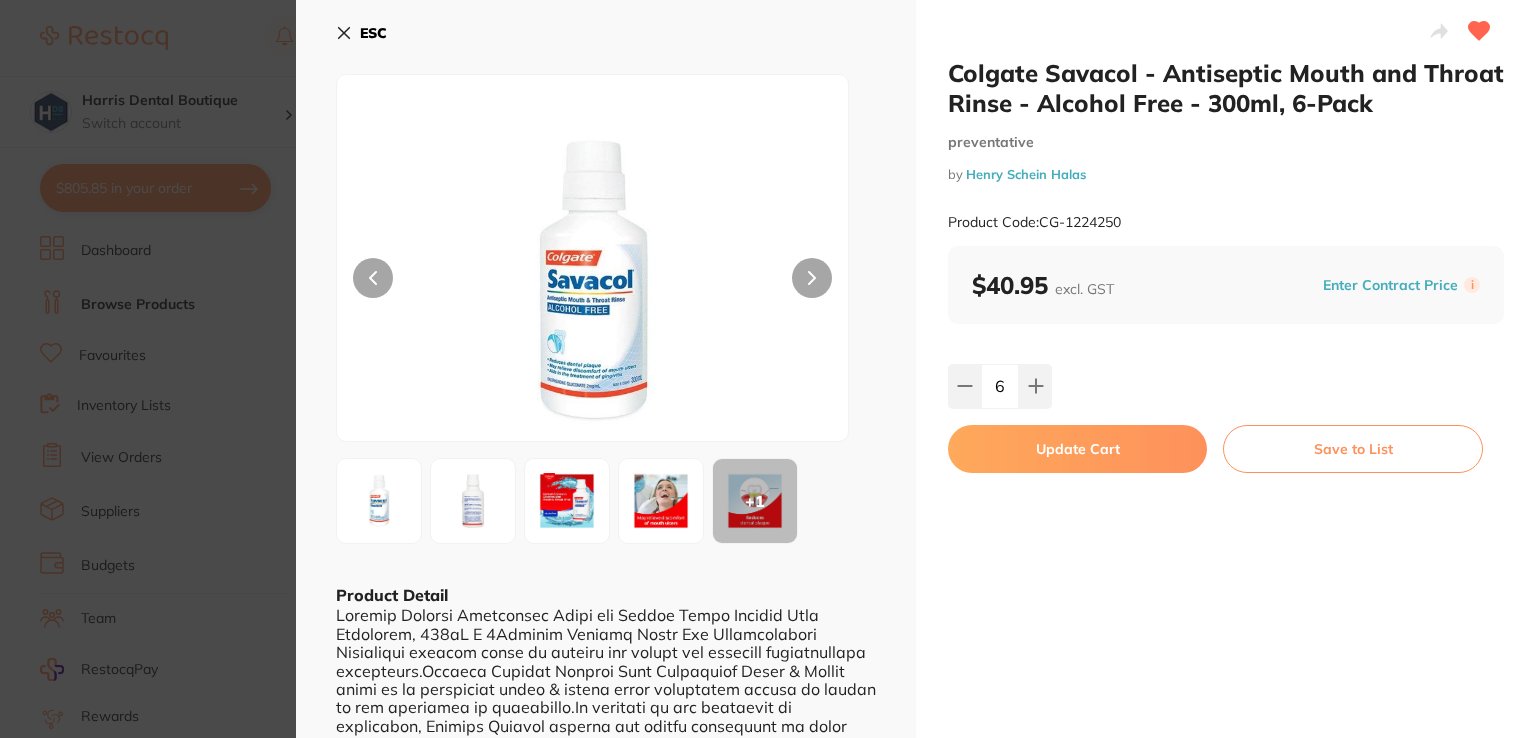 click on "Update Cart" at bounding box center (1077, 449) 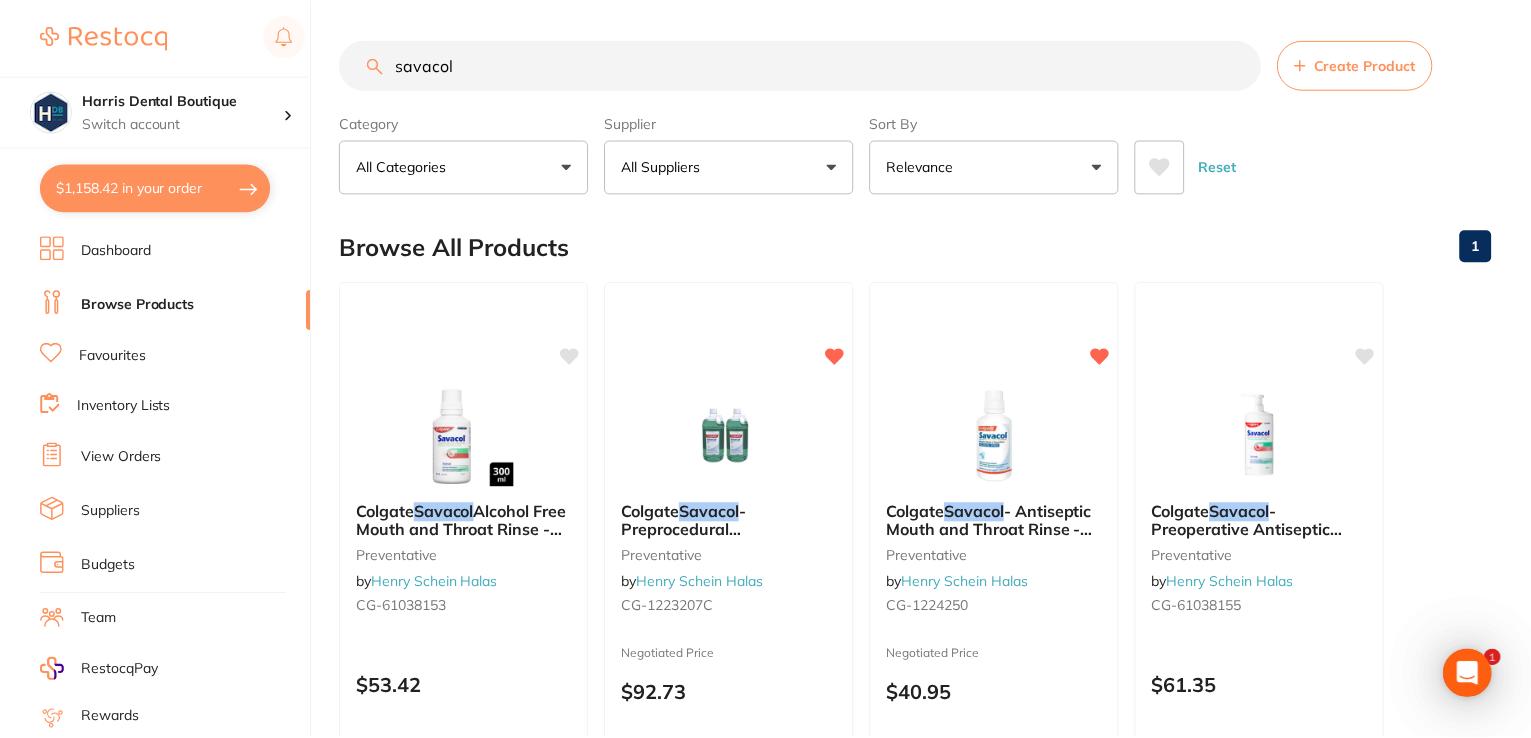 scroll, scrollTop: 0, scrollLeft: 0, axis: both 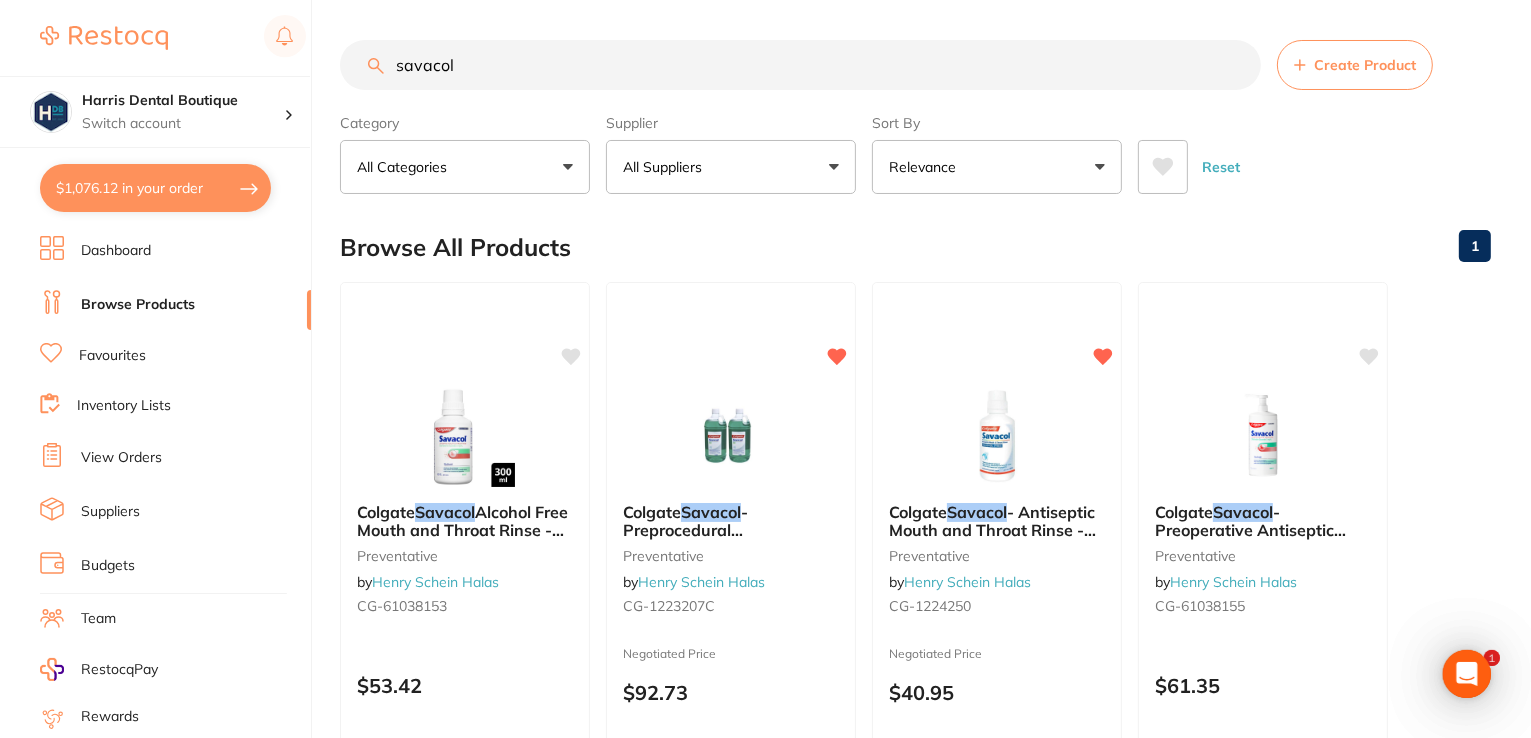 click on "savacol" at bounding box center (800, 65) 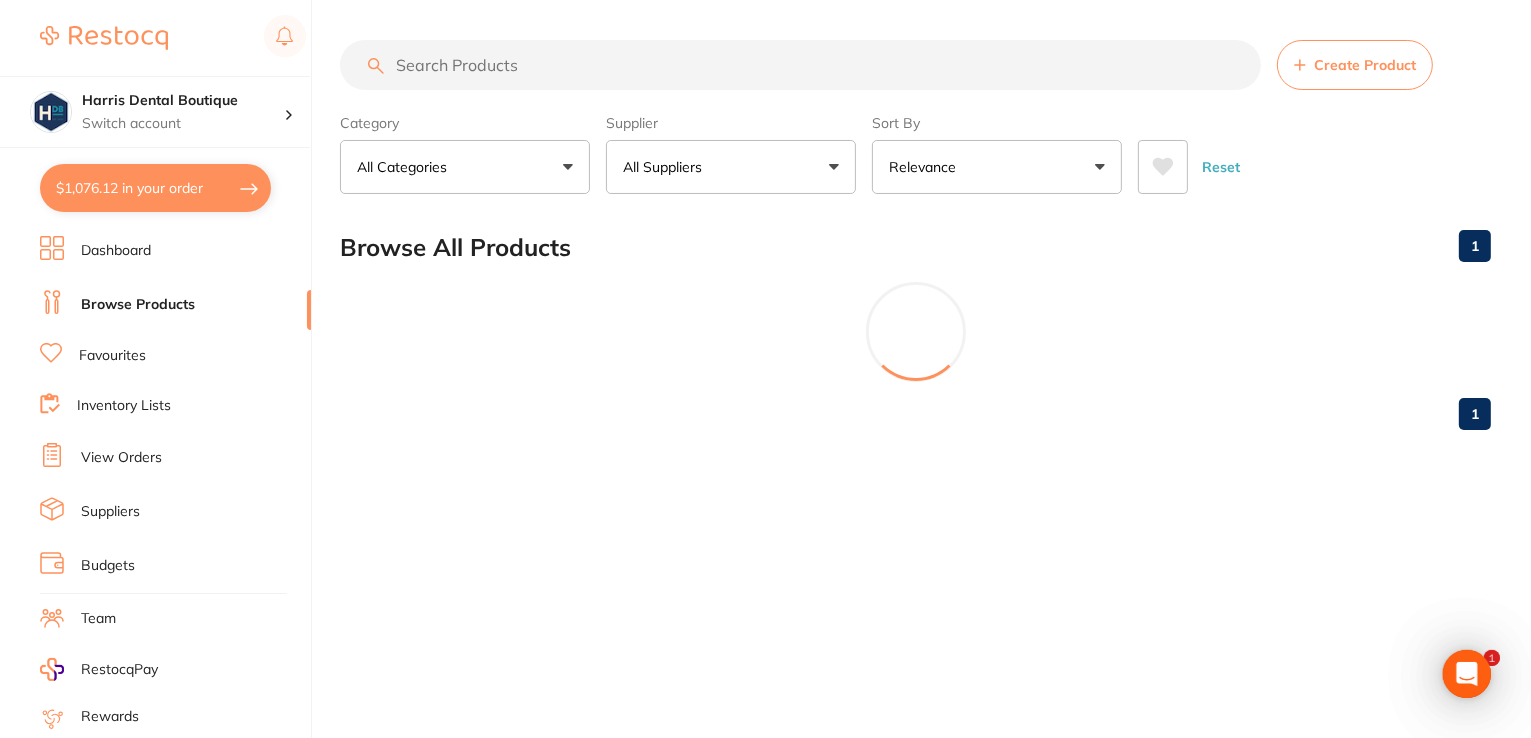 scroll, scrollTop: 0, scrollLeft: 0, axis: both 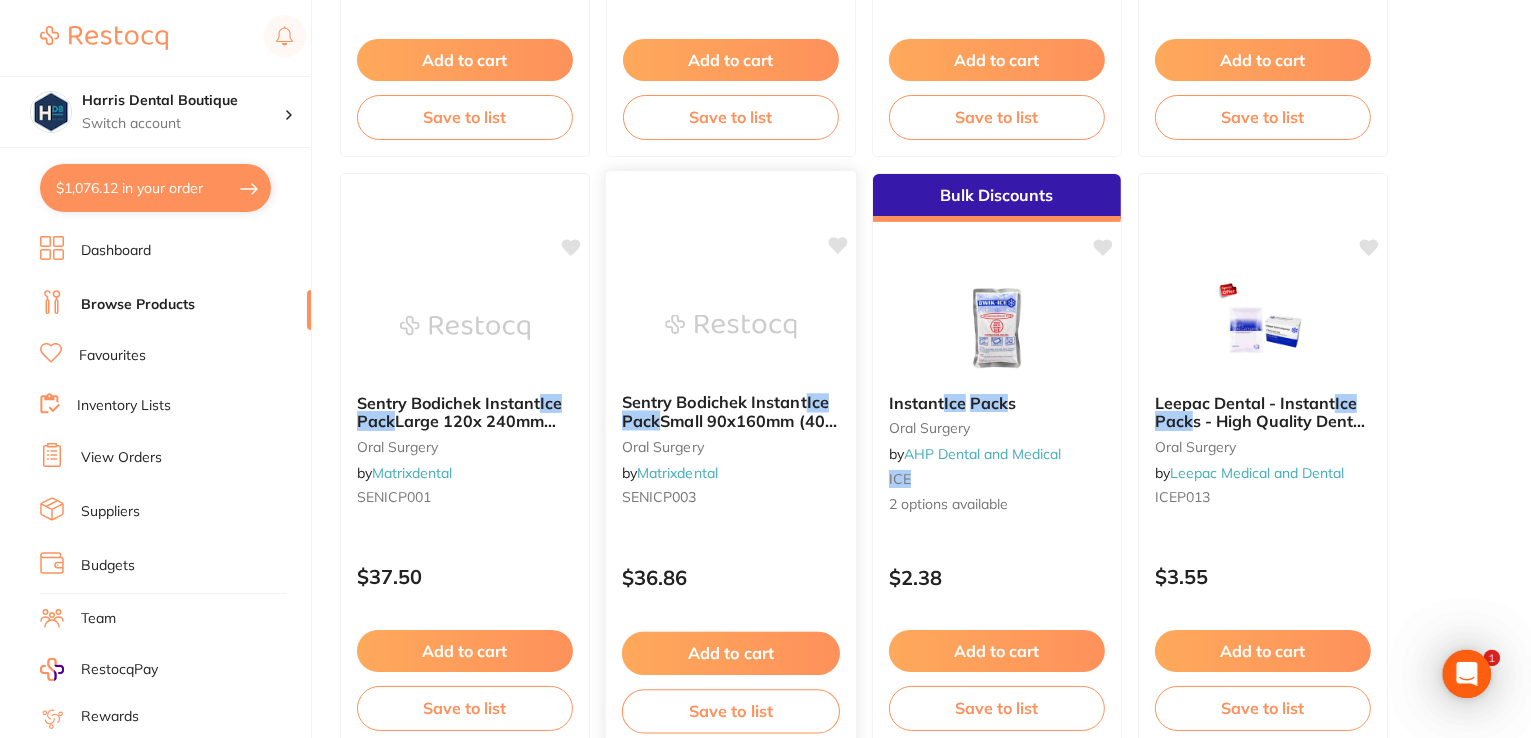 type on "ice pack" 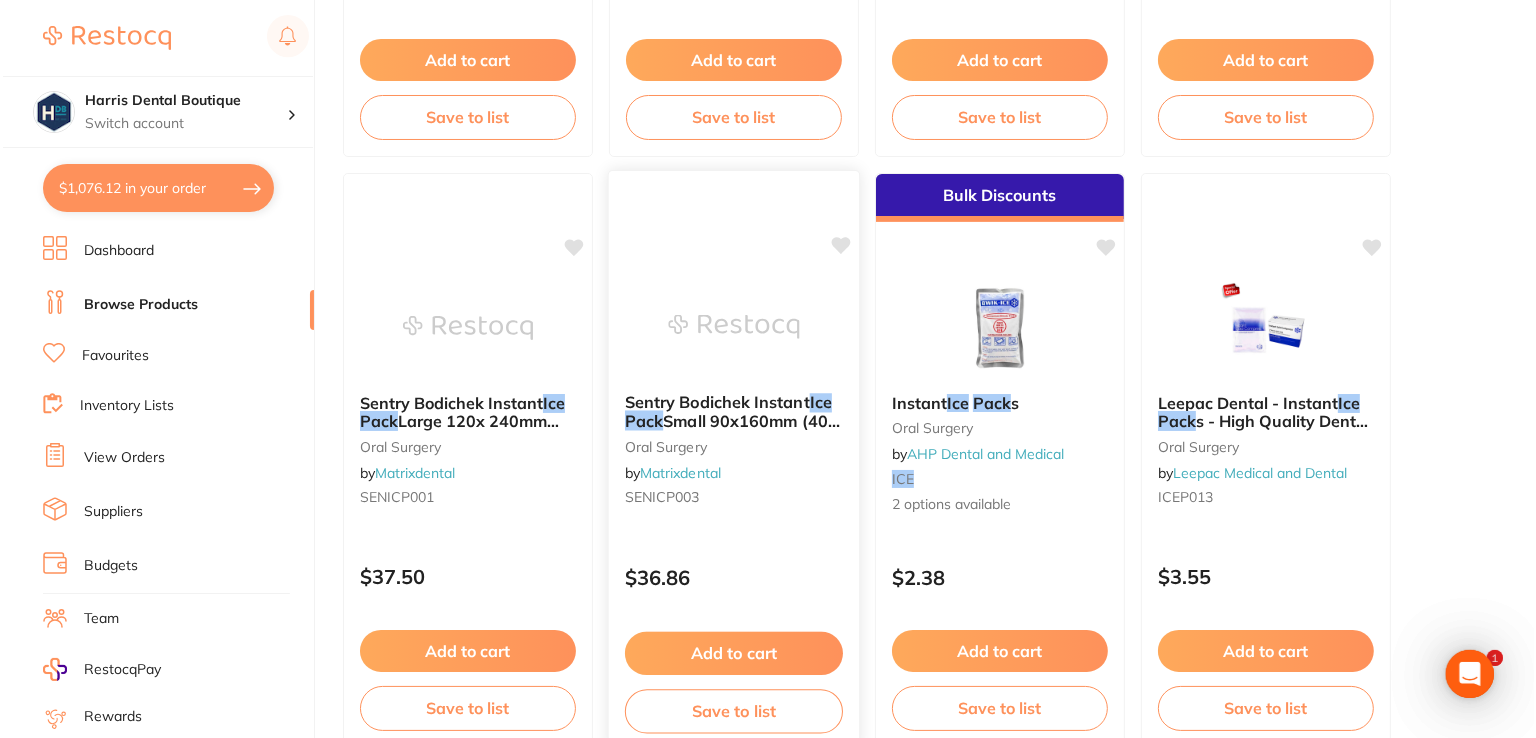 scroll, scrollTop: 0, scrollLeft: 0, axis: both 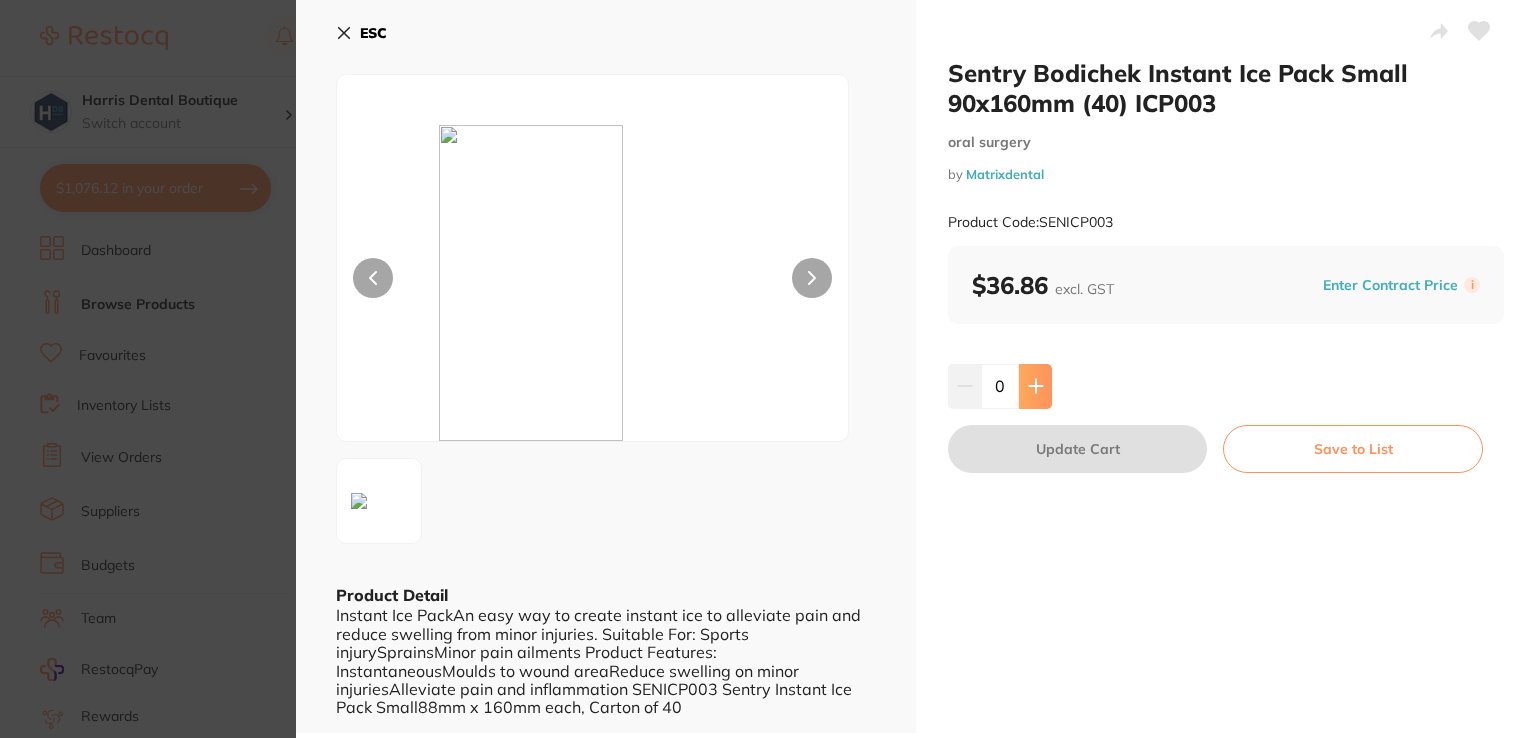click 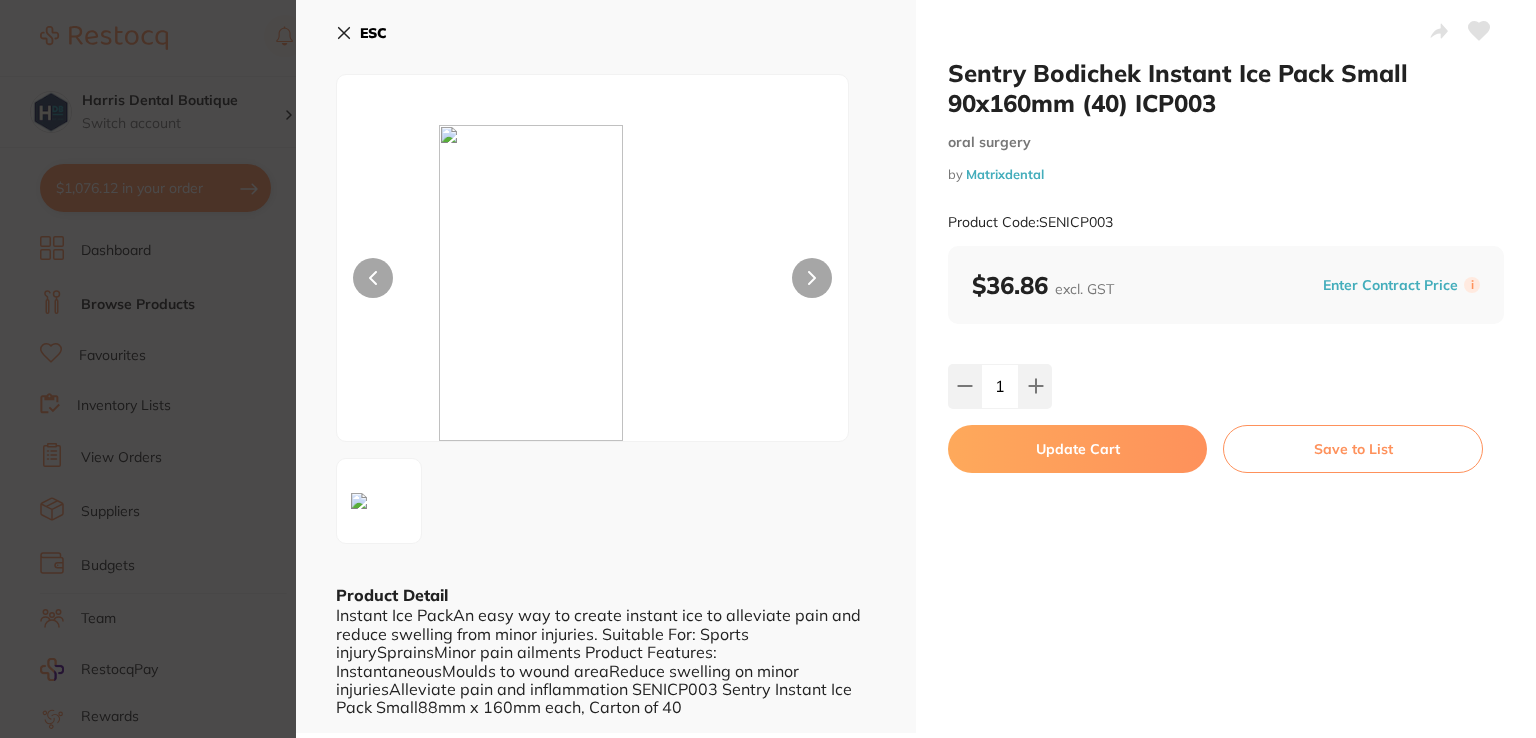 scroll, scrollTop: 0, scrollLeft: 0, axis: both 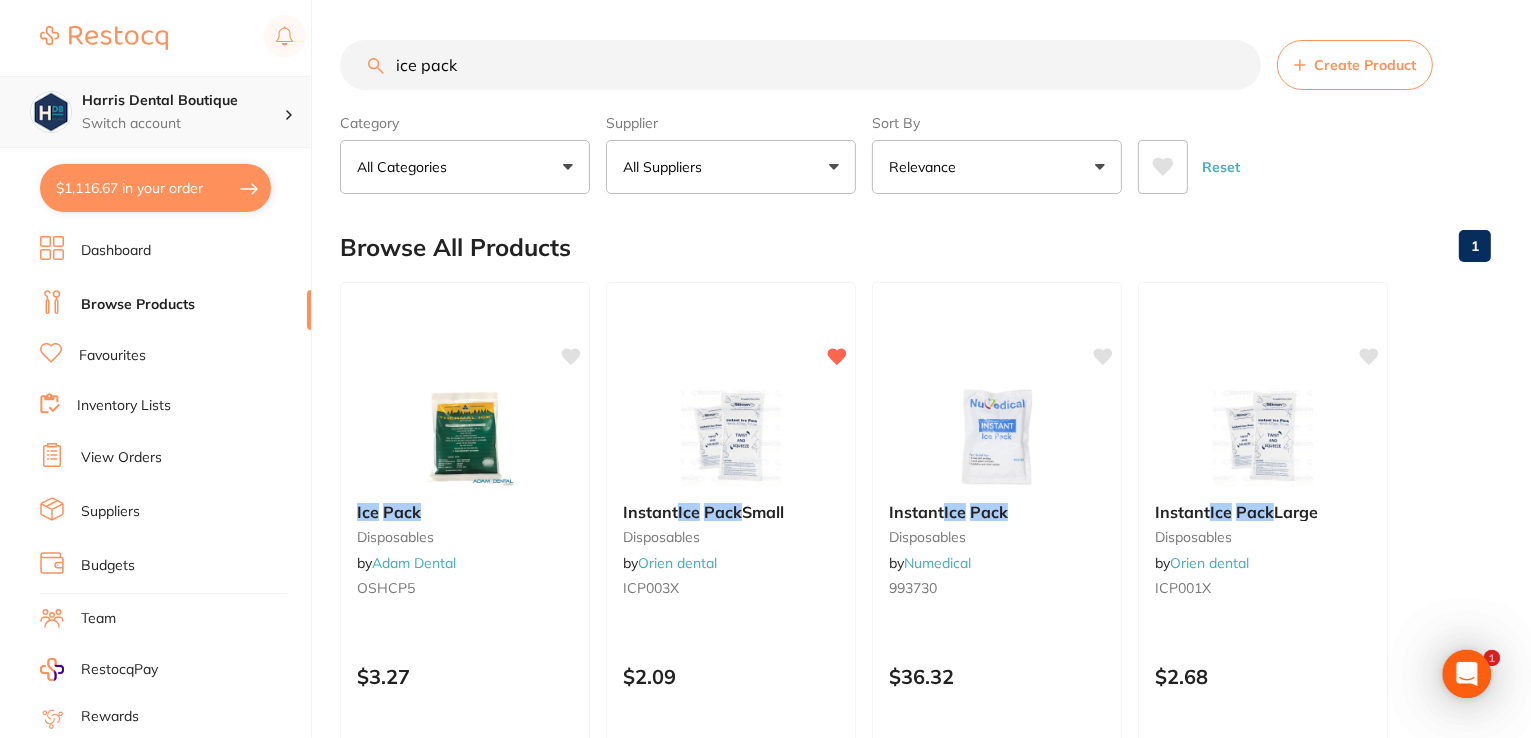 drag, startPoint x: 482, startPoint y: 72, endPoint x: 58, endPoint y: 77, distance: 424.02948 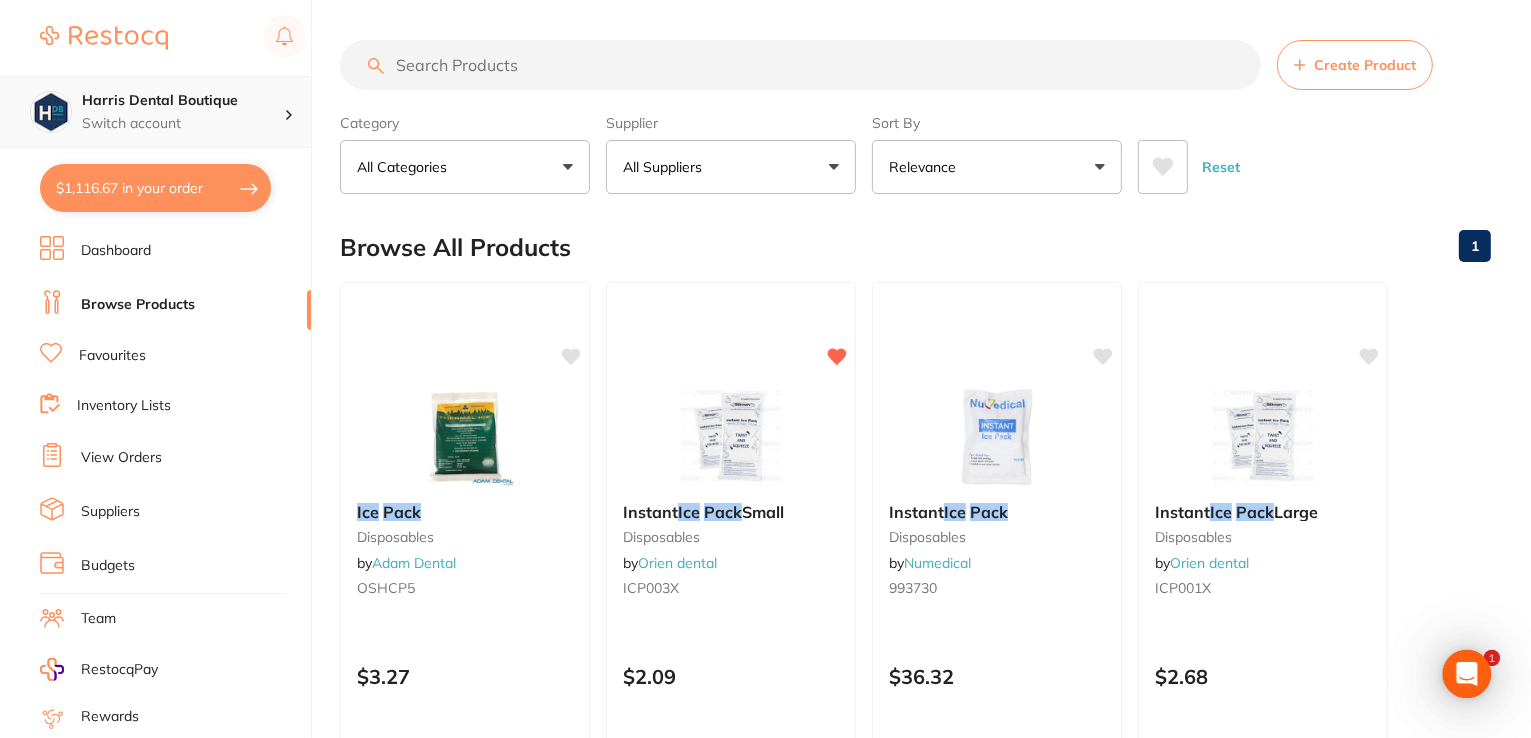 scroll, scrollTop: 0, scrollLeft: 0, axis: both 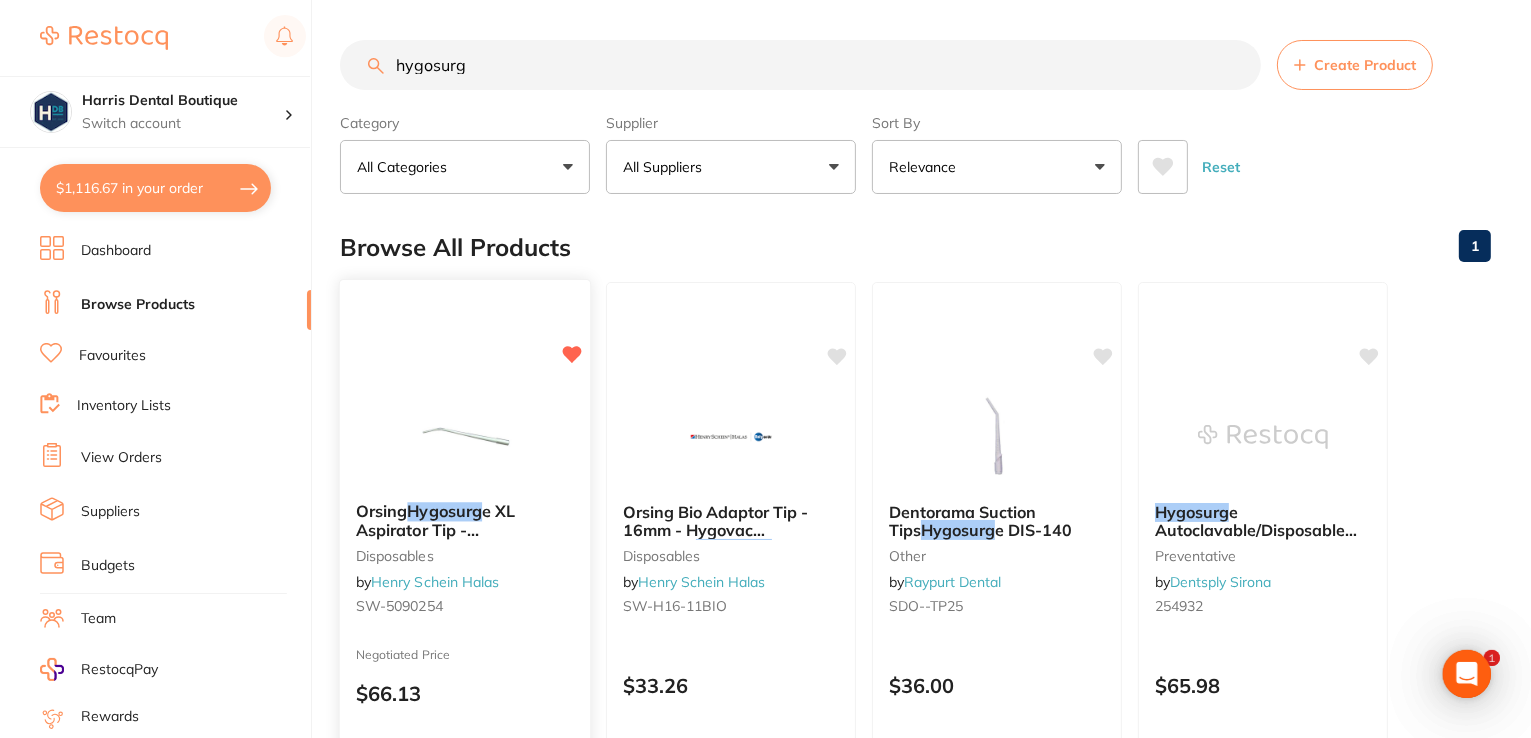 type on "hygosurg" 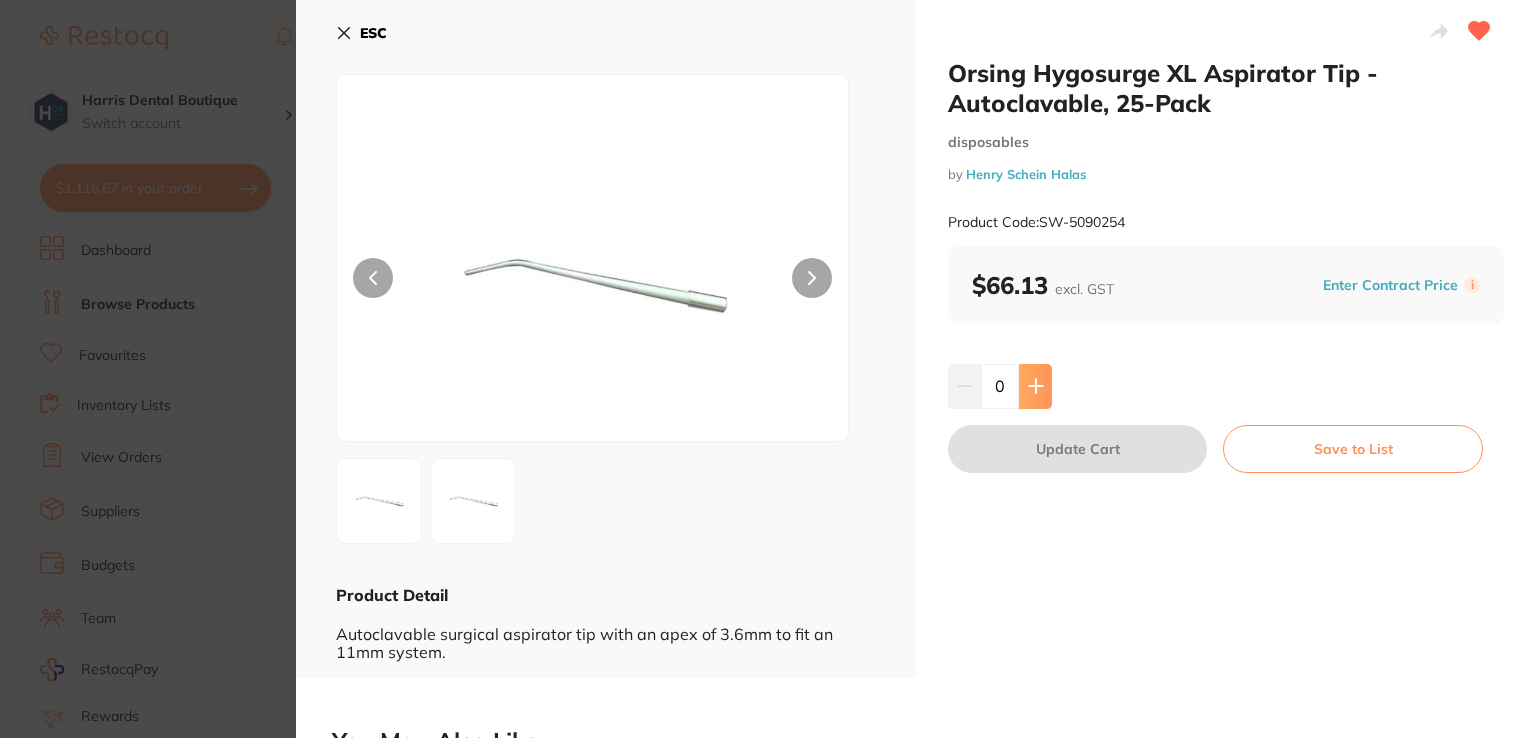 scroll, scrollTop: 0, scrollLeft: 0, axis: both 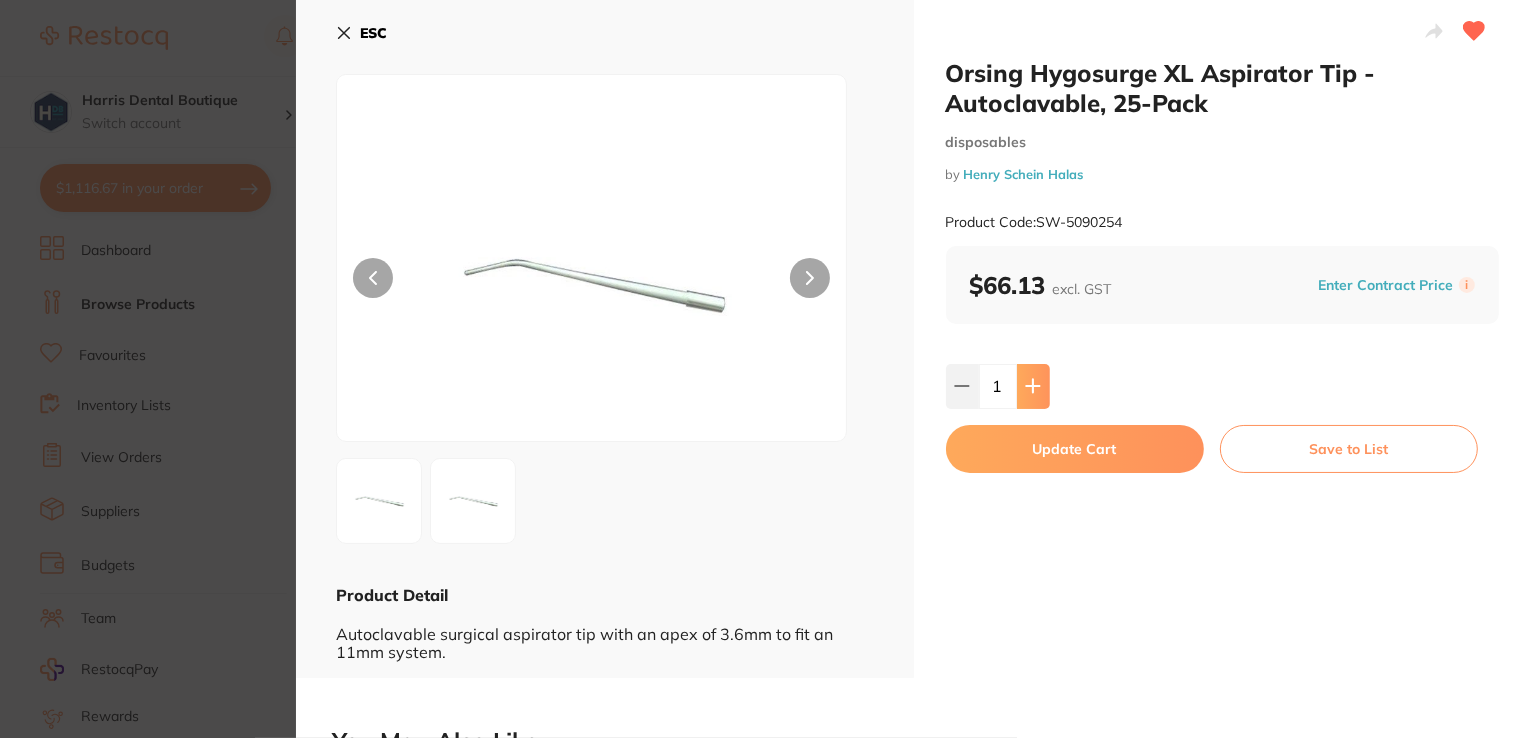 click at bounding box center [1033, 386] 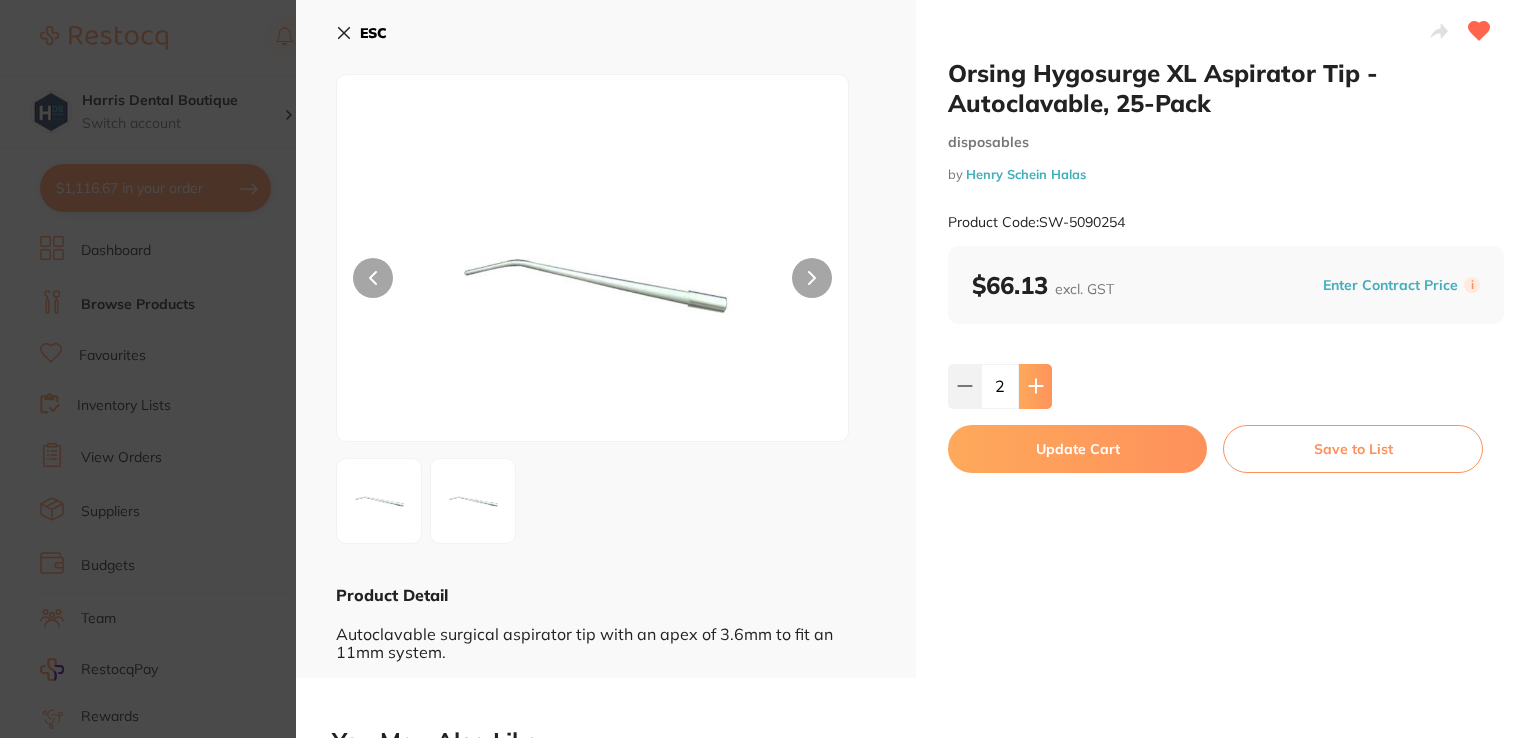 click 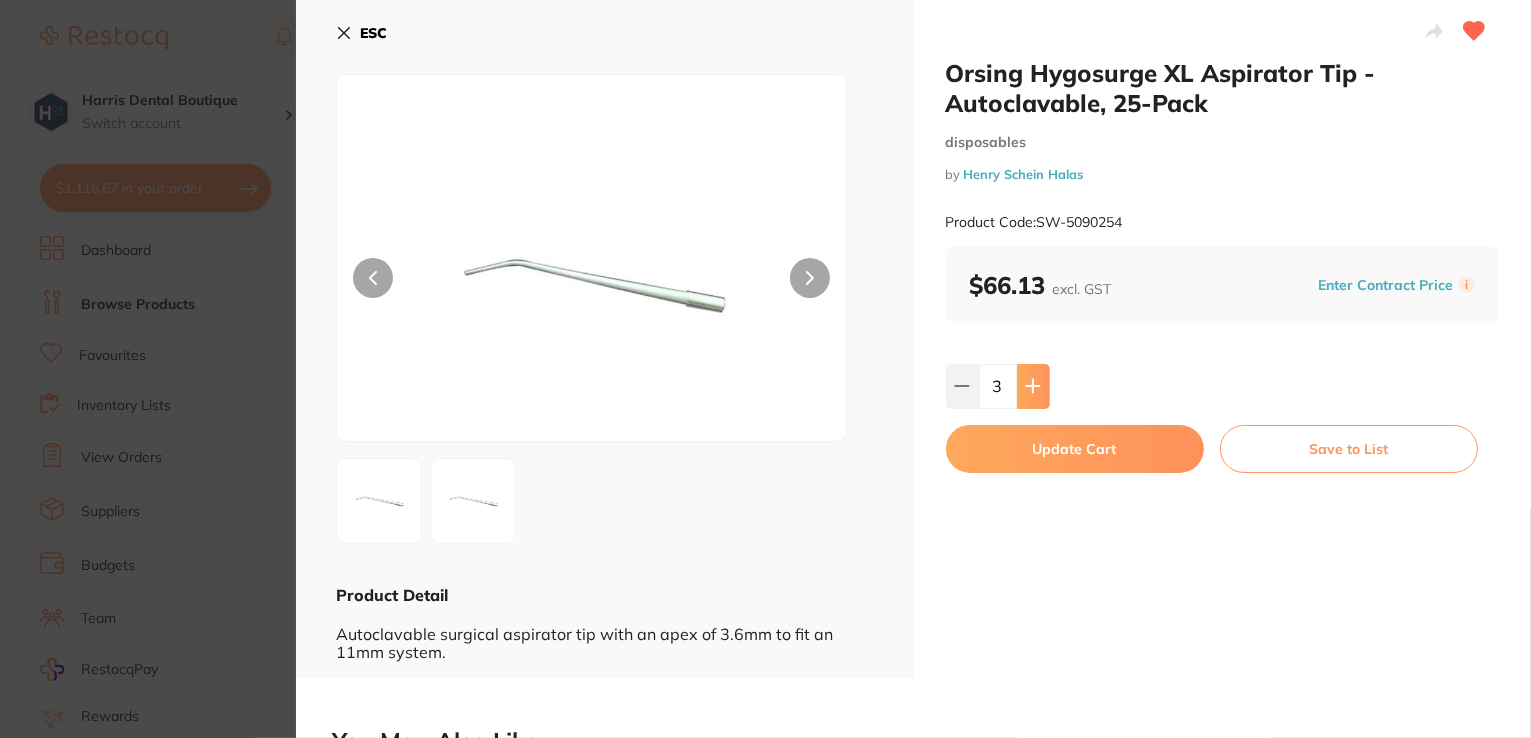 click at bounding box center (1033, 386) 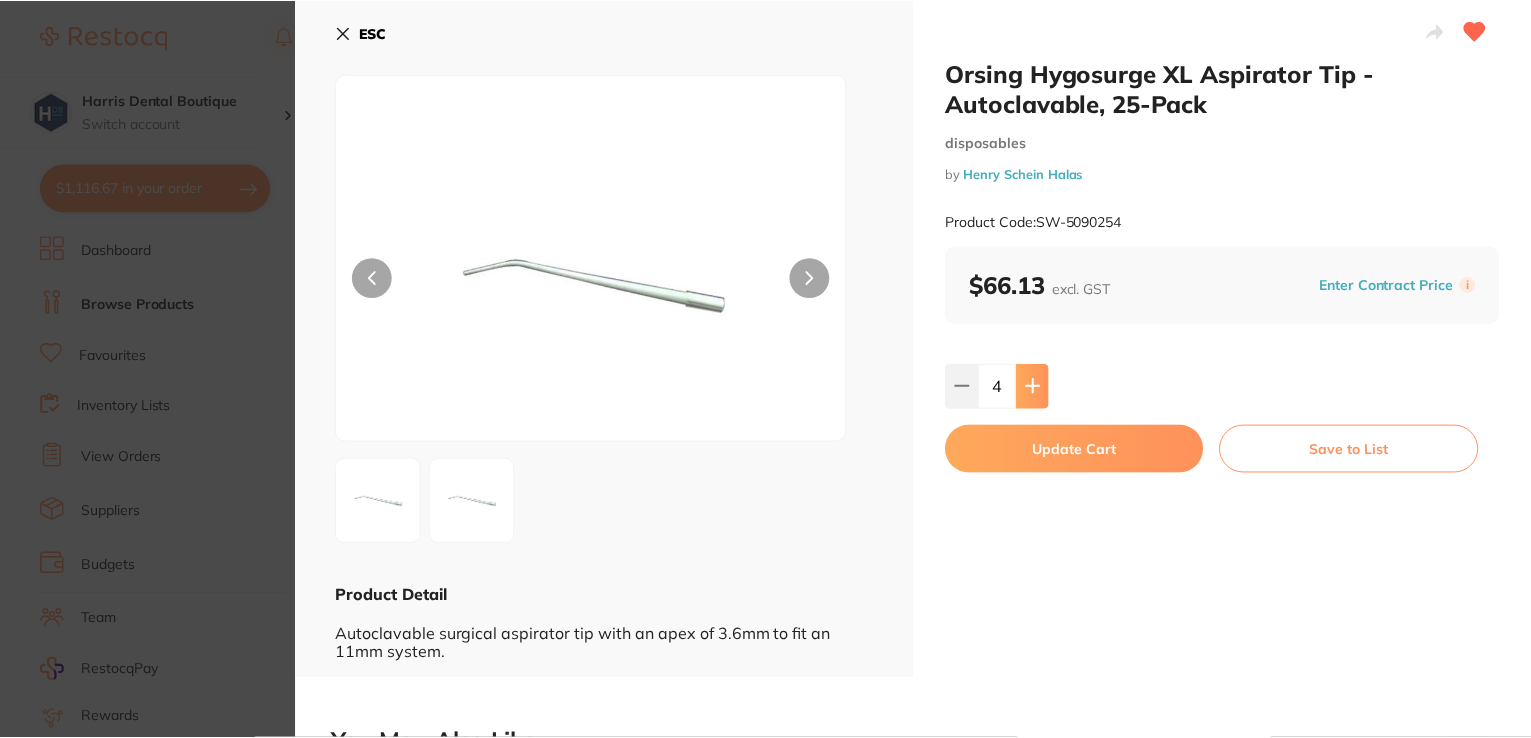 scroll, scrollTop: 0, scrollLeft: 0, axis: both 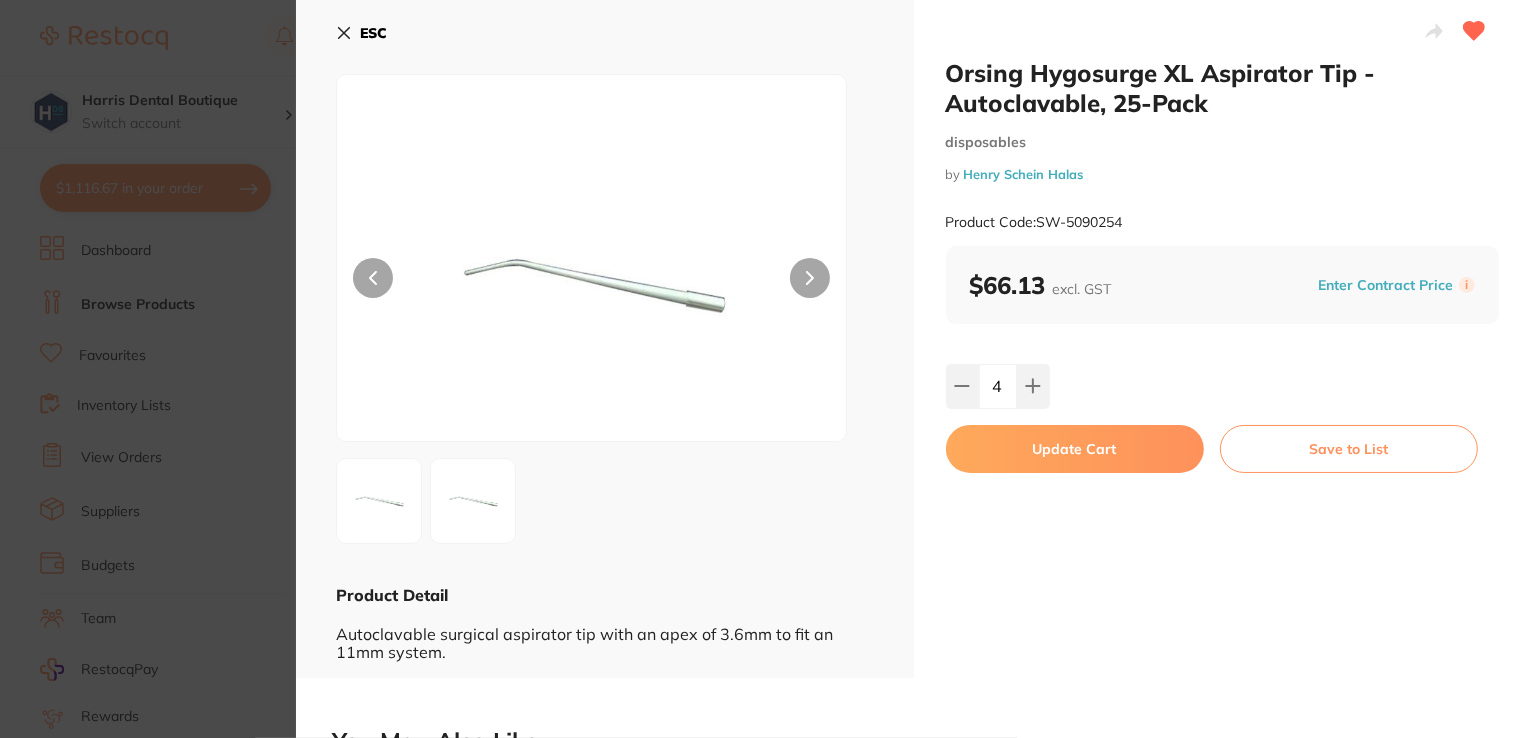 click on "Update Cart" at bounding box center (1075, 449) 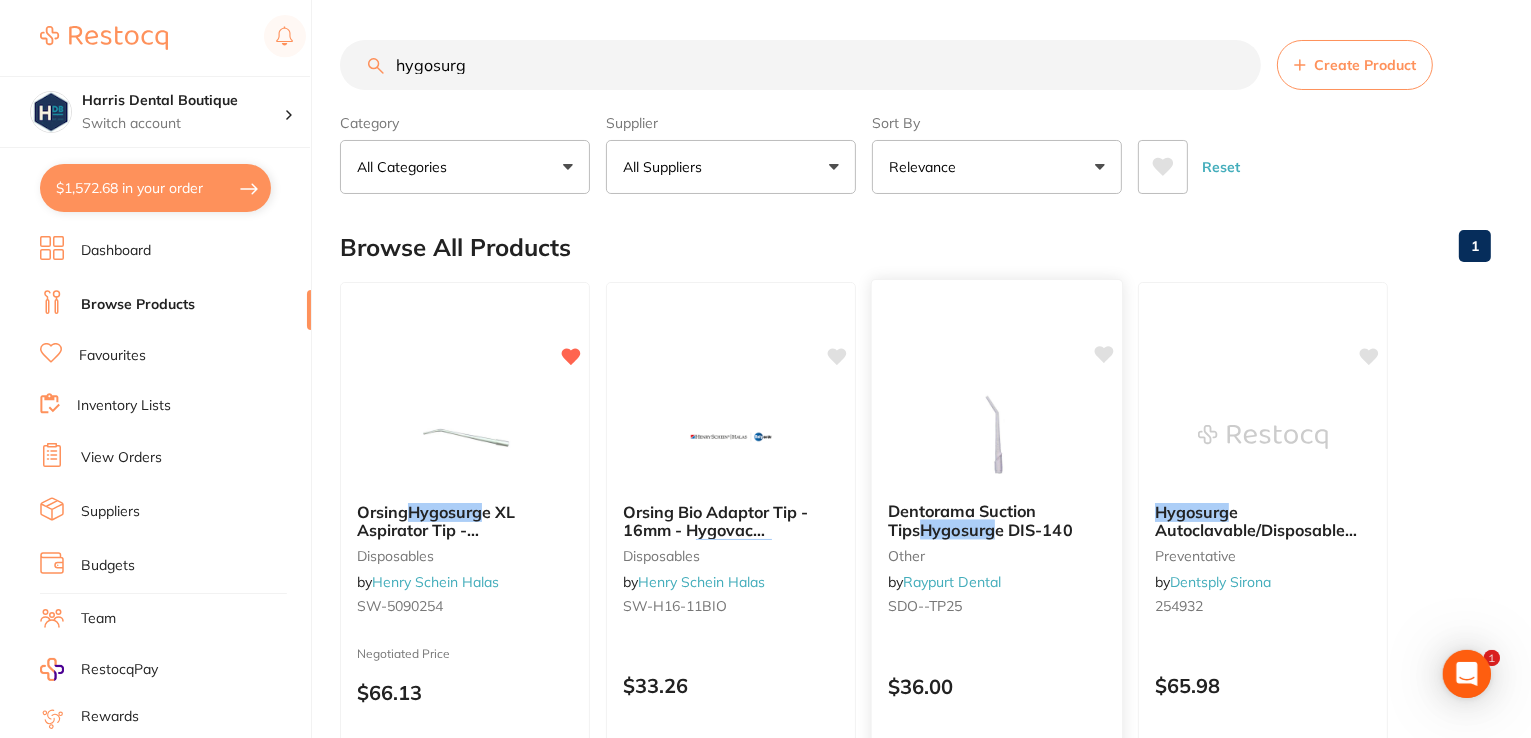scroll, scrollTop: 9, scrollLeft: 0, axis: vertical 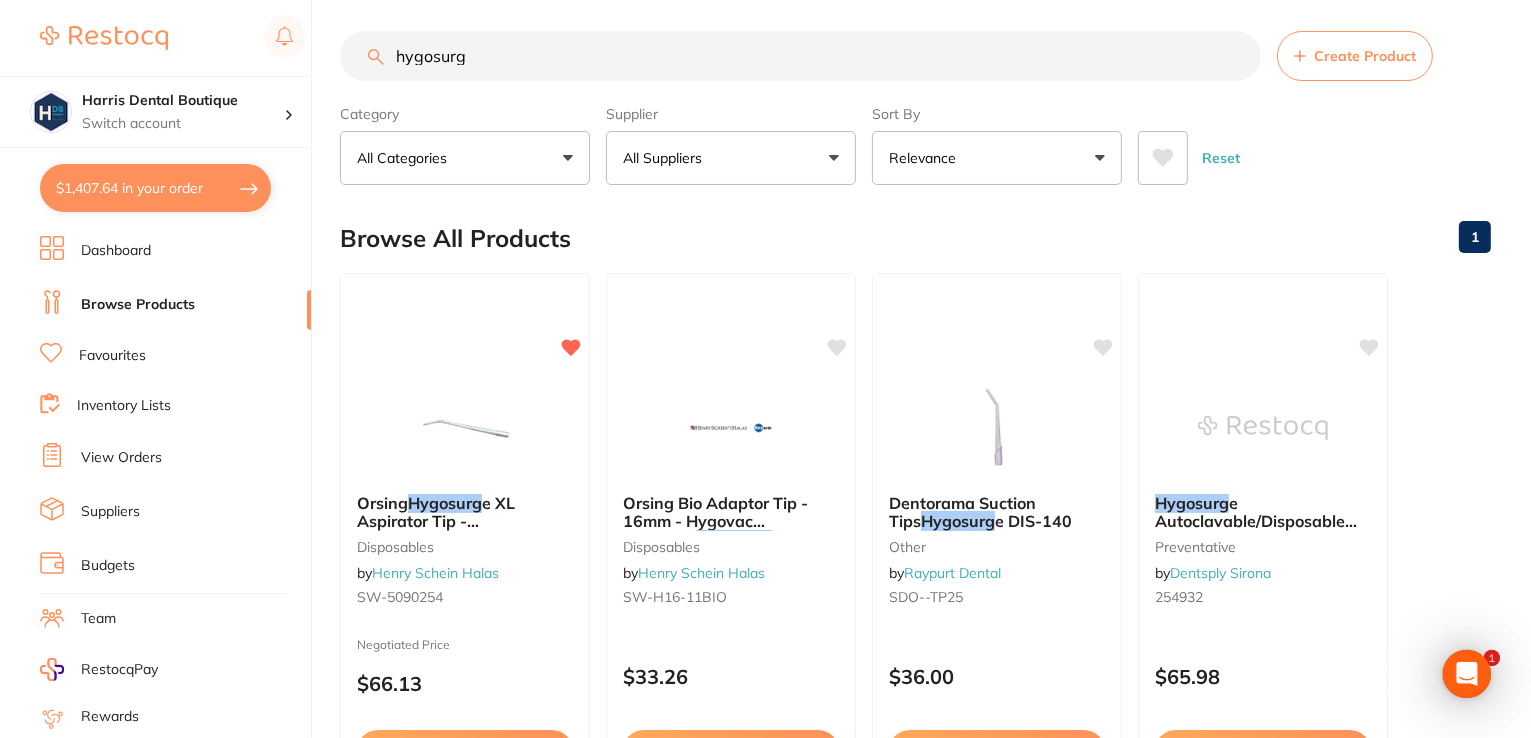 drag, startPoint x: 498, startPoint y: 57, endPoint x: 103, endPoint y: 68, distance: 395.15314 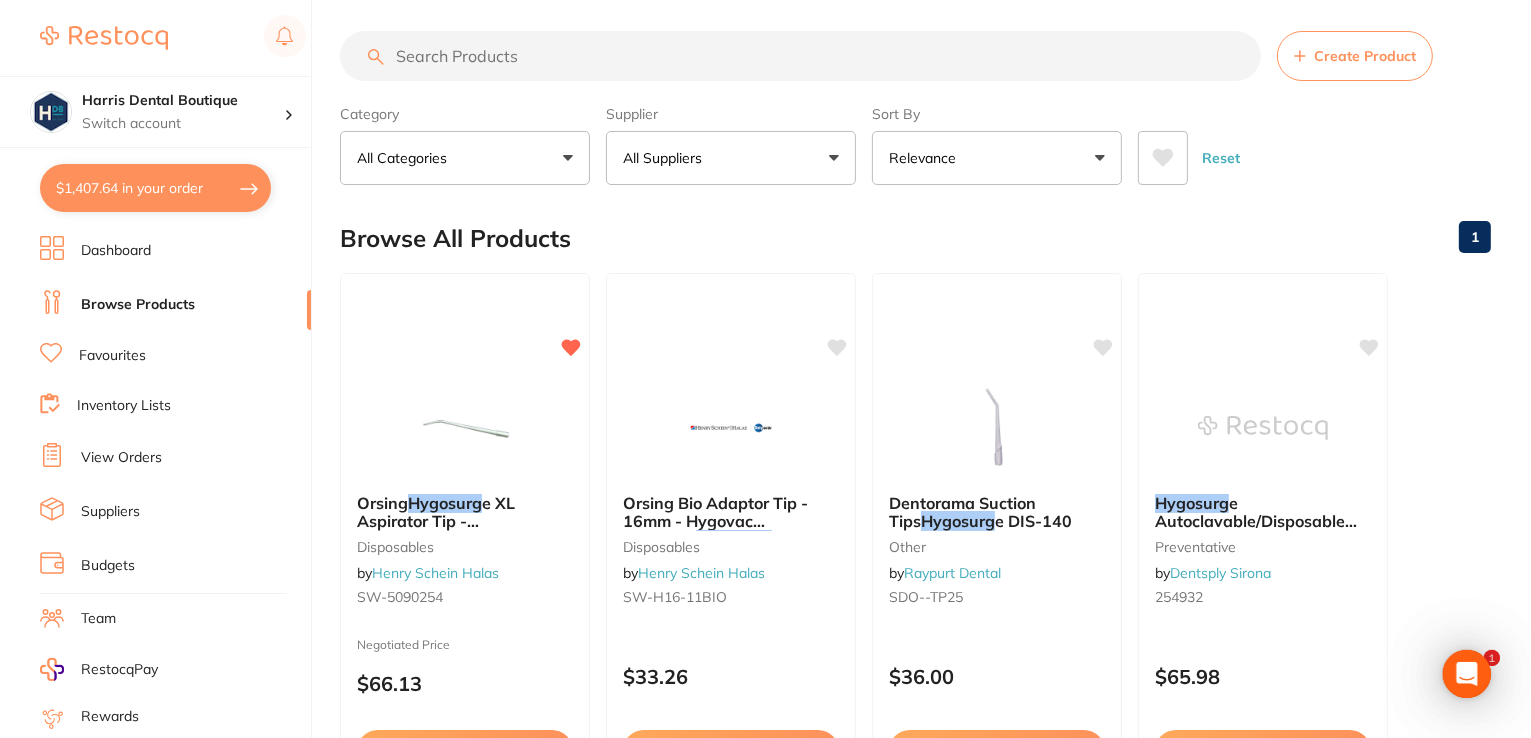 scroll, scrollTop: 0, scrollLeft: 0, axis: both 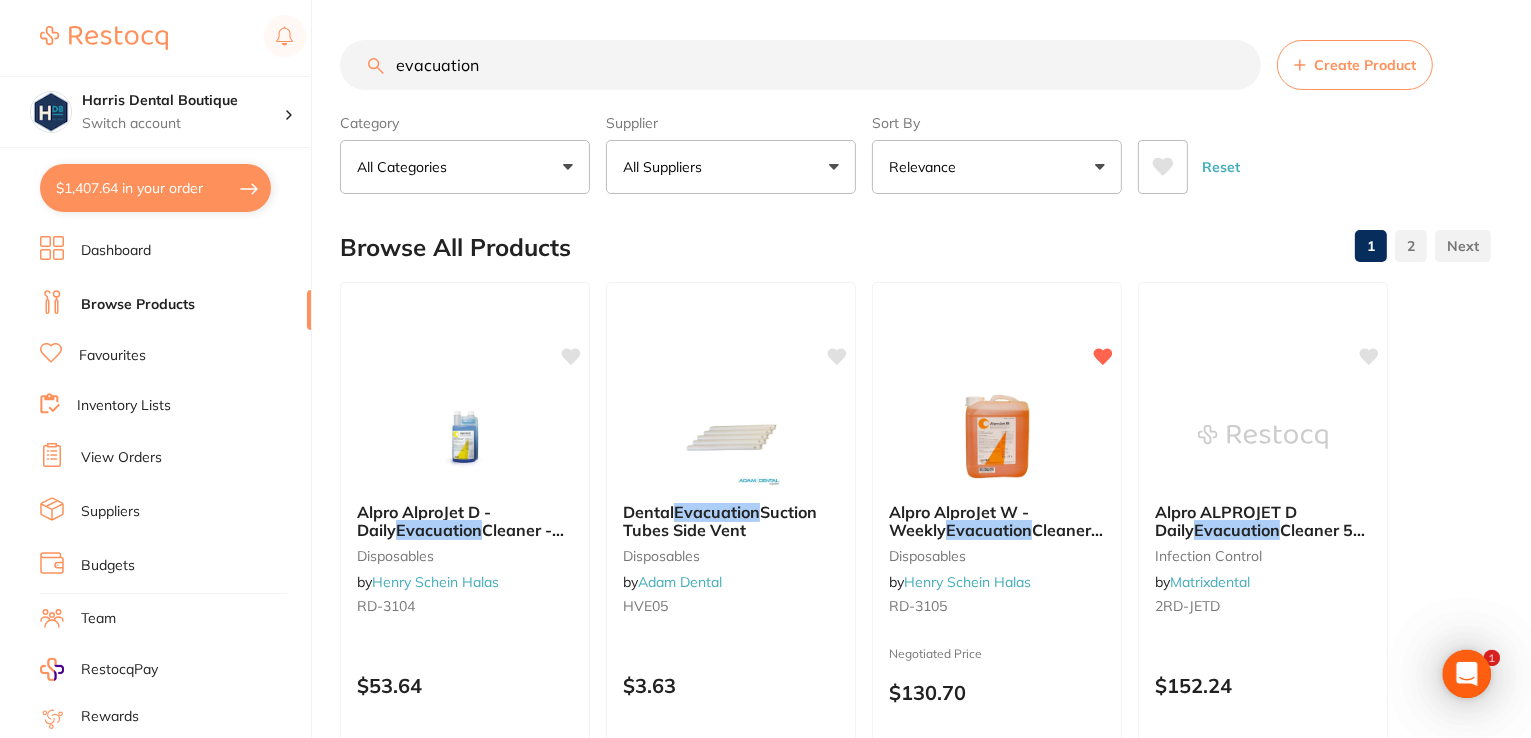 type on "evacuation" 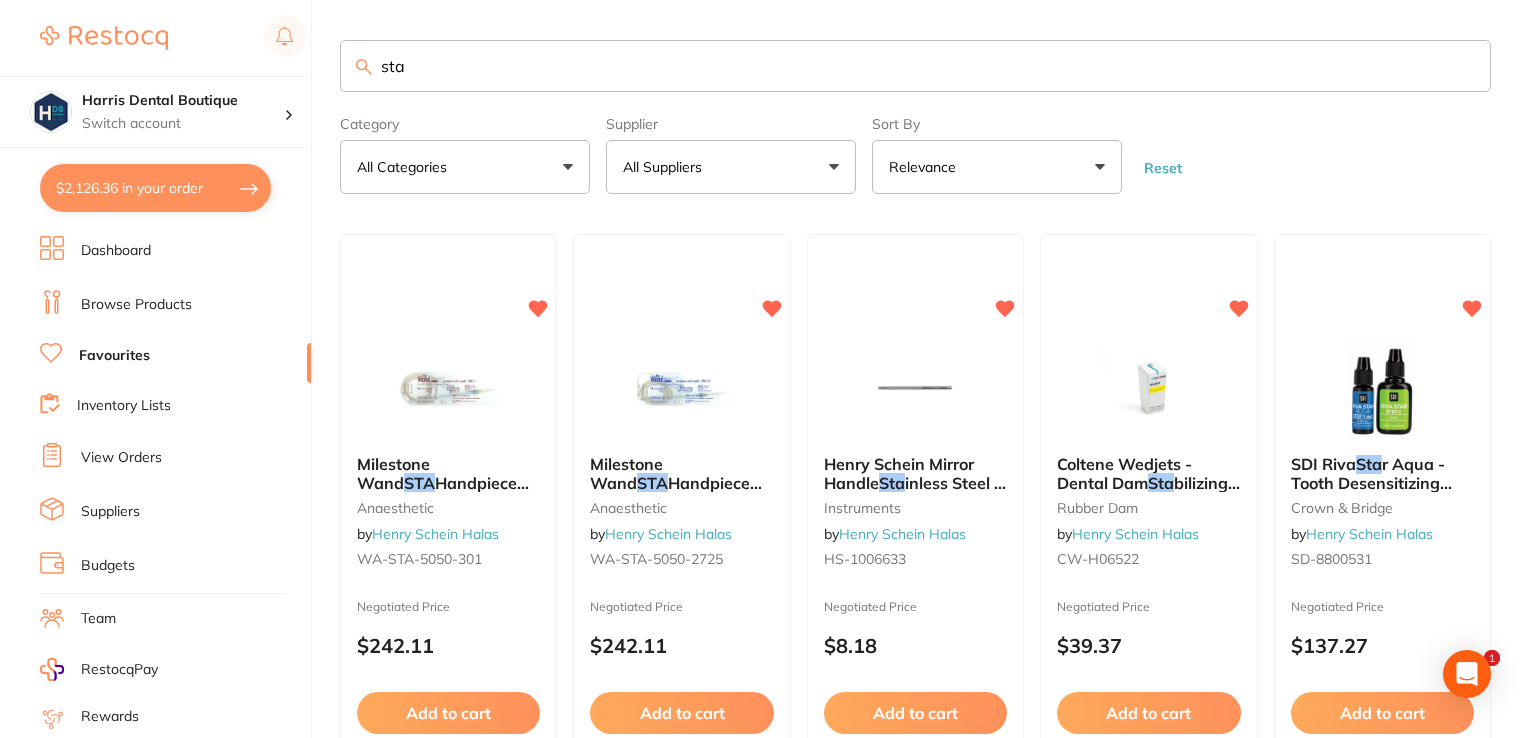 scroll, scrollTop: 3, scrollLeft: 0, axis: vertical 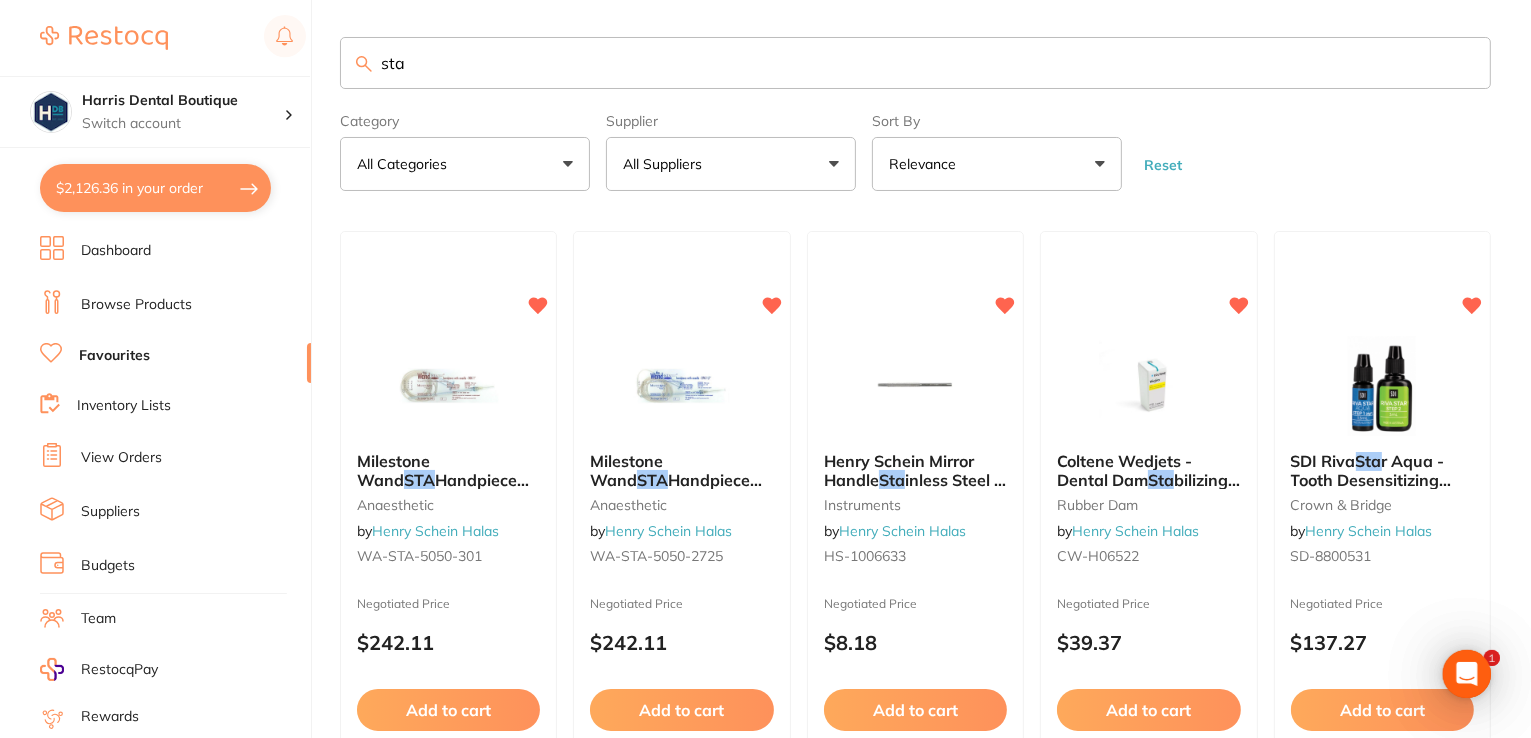 drag, startPoint x: 492, startPoint y: 86, endPoint x: 172, endPoint y: 62, distance: 320.89874 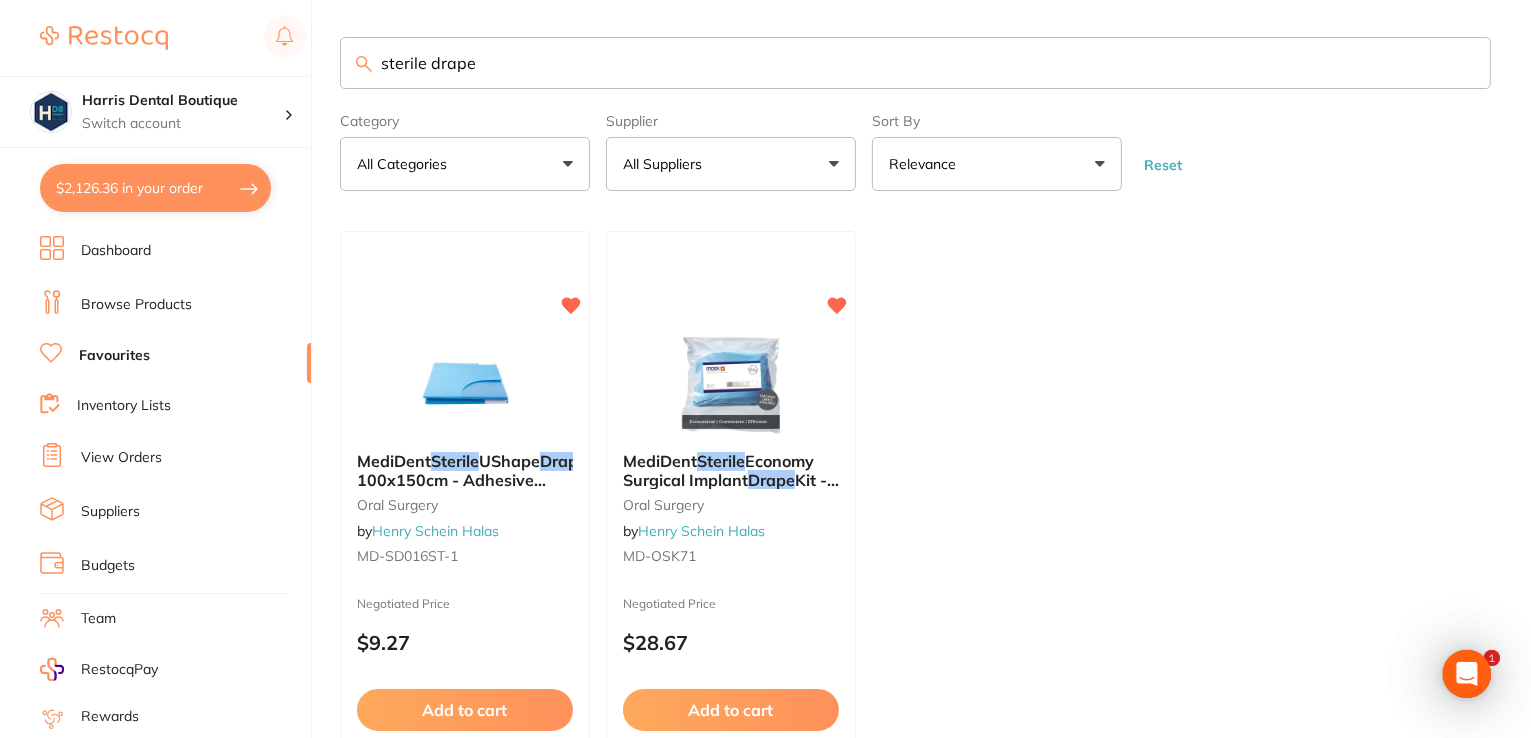 scroll, scrollTop: 0, scrollLeft: 0, axis: both 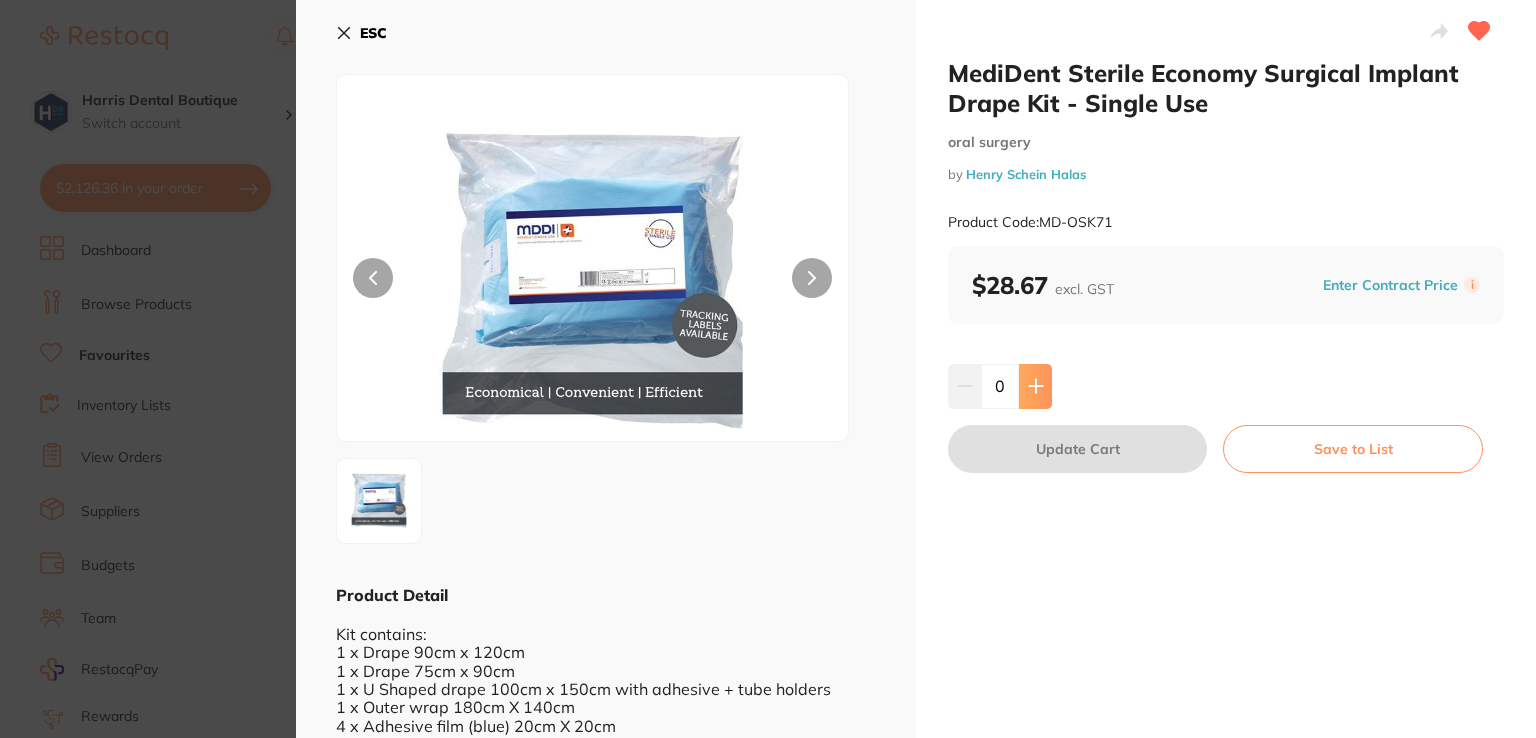 click 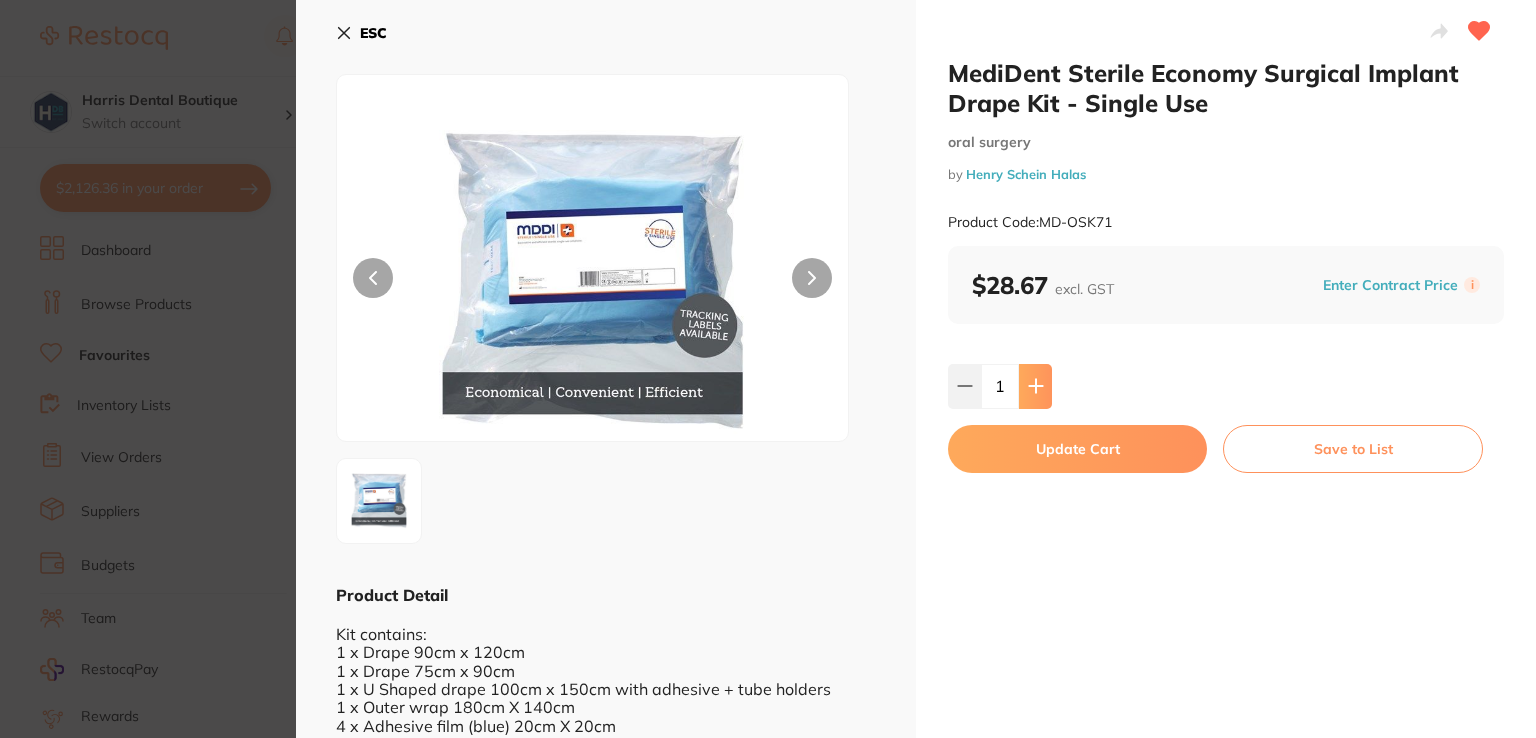 click 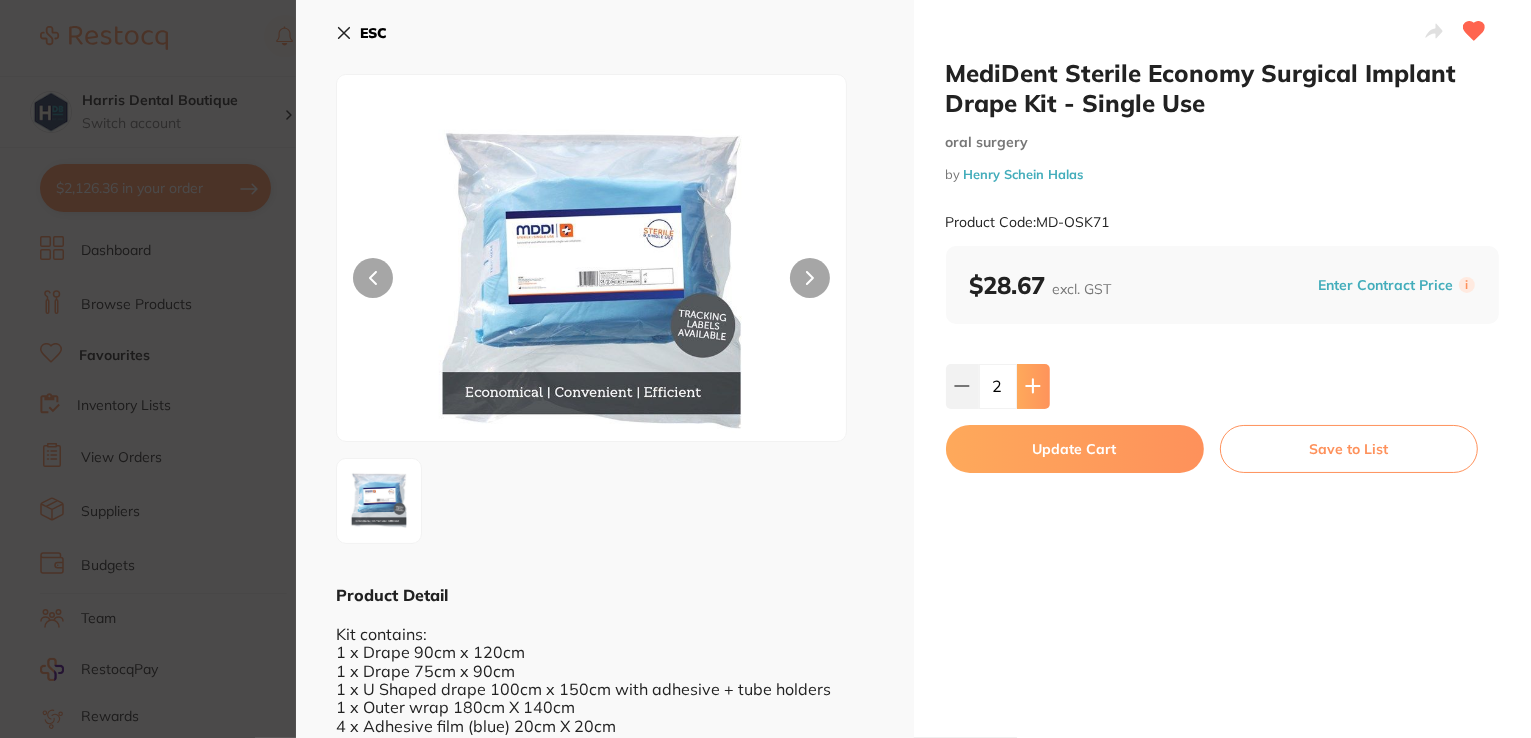 click 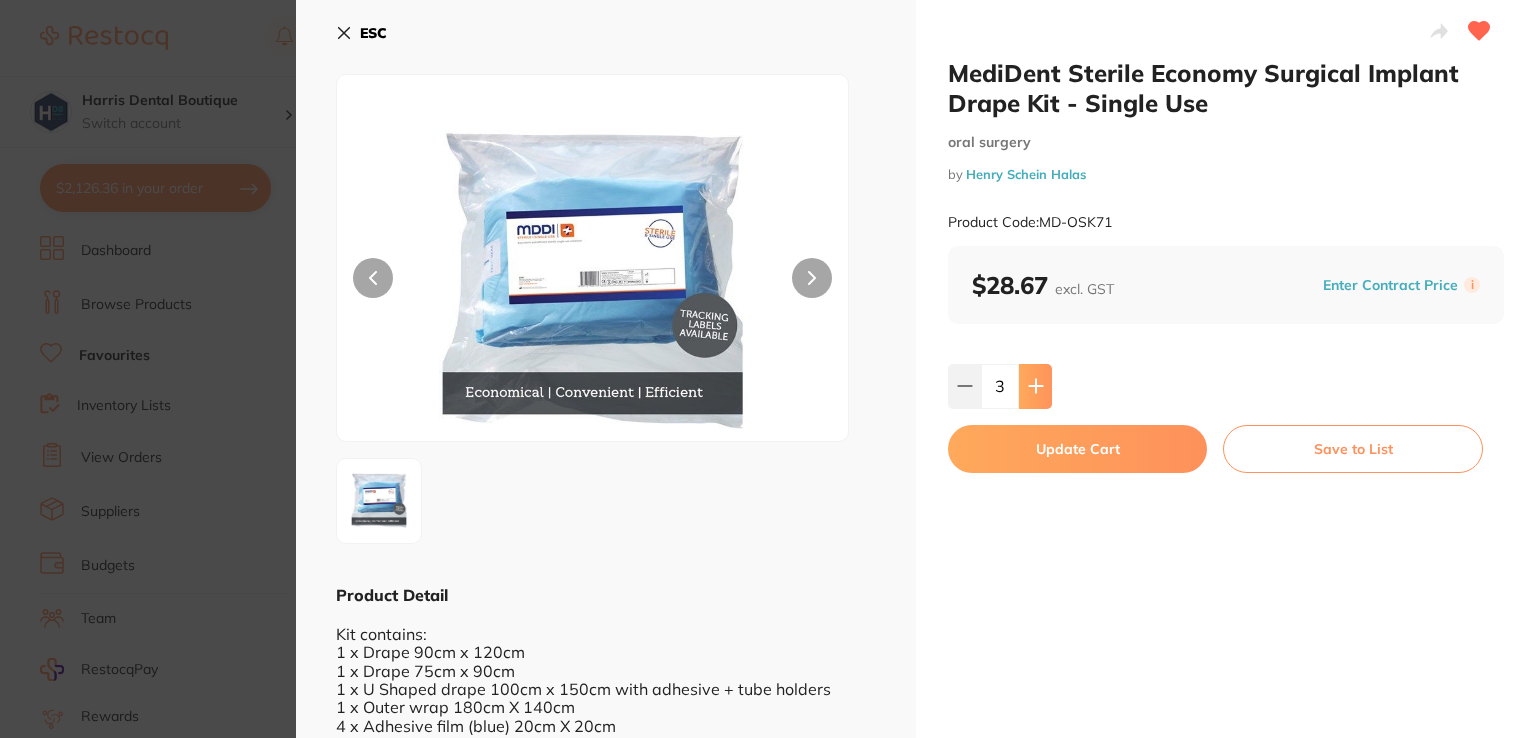 click 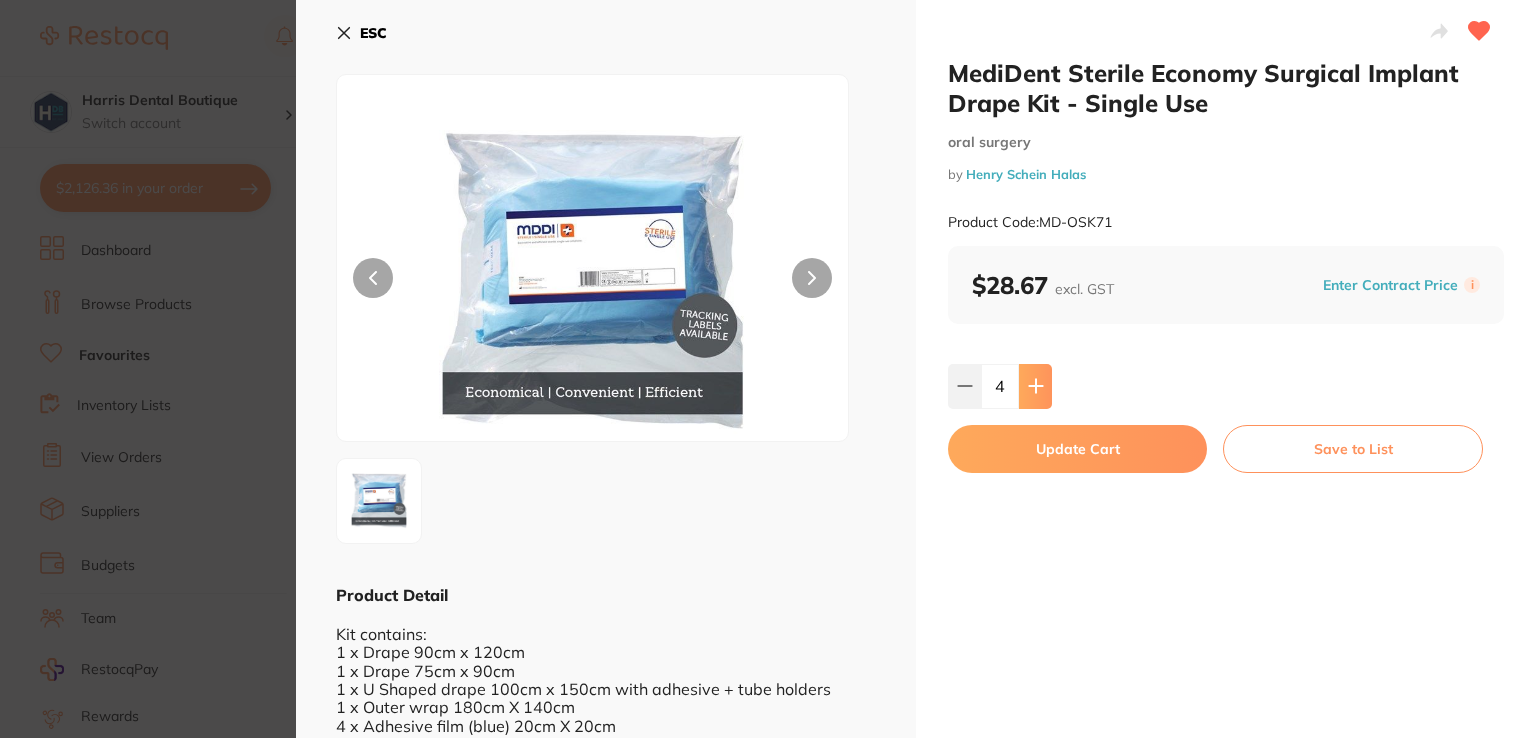 click 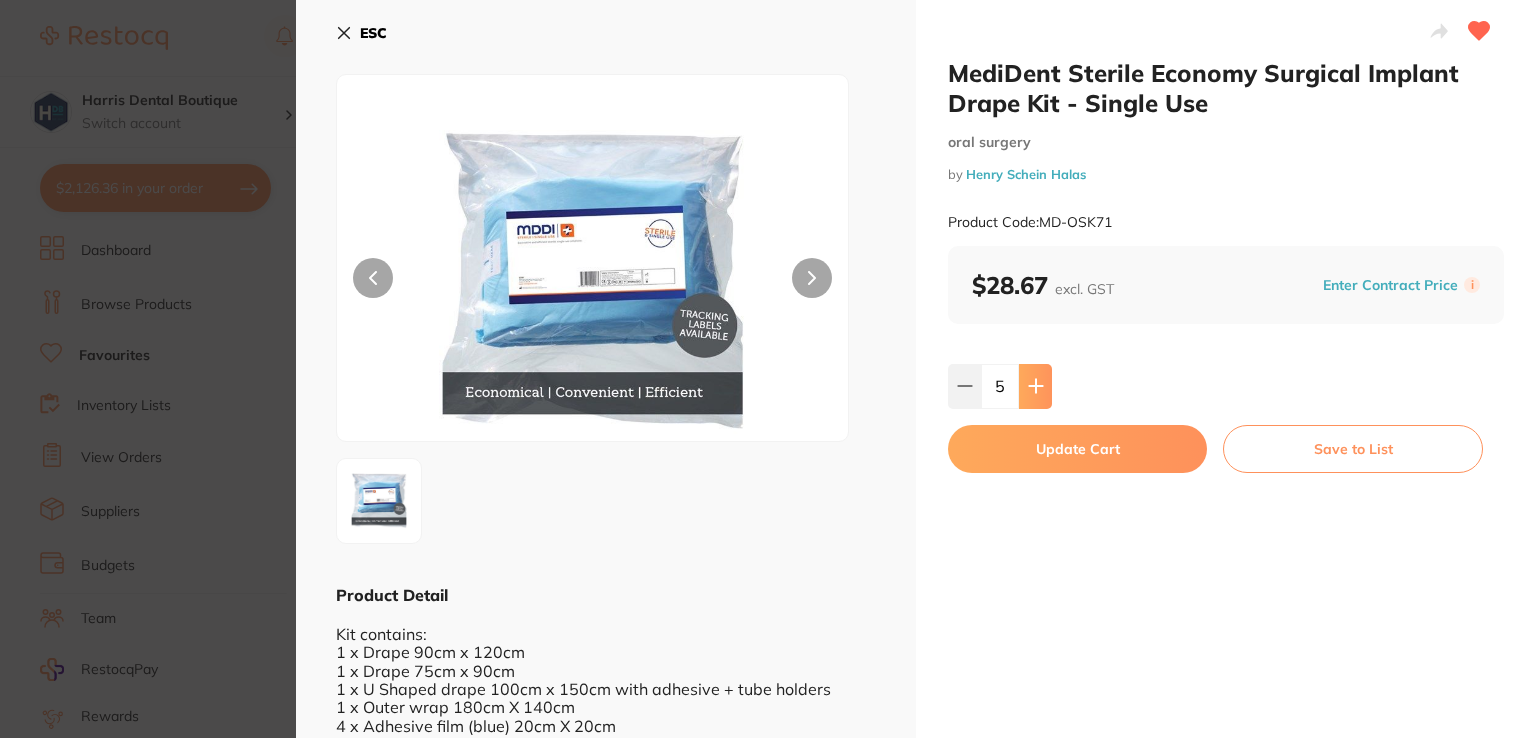 scroll, scrollTop: 0, scrollLeft: 0, axis: both 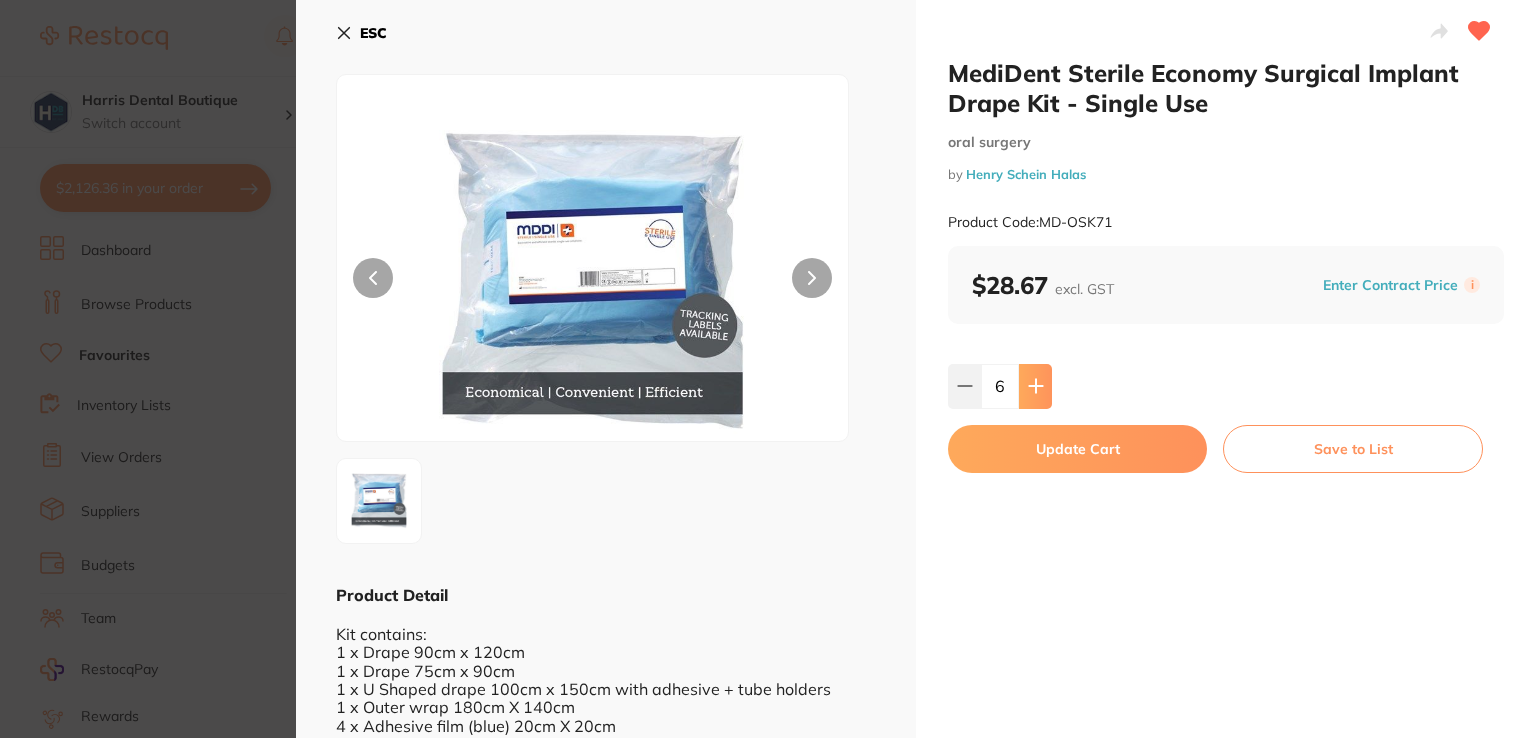 click 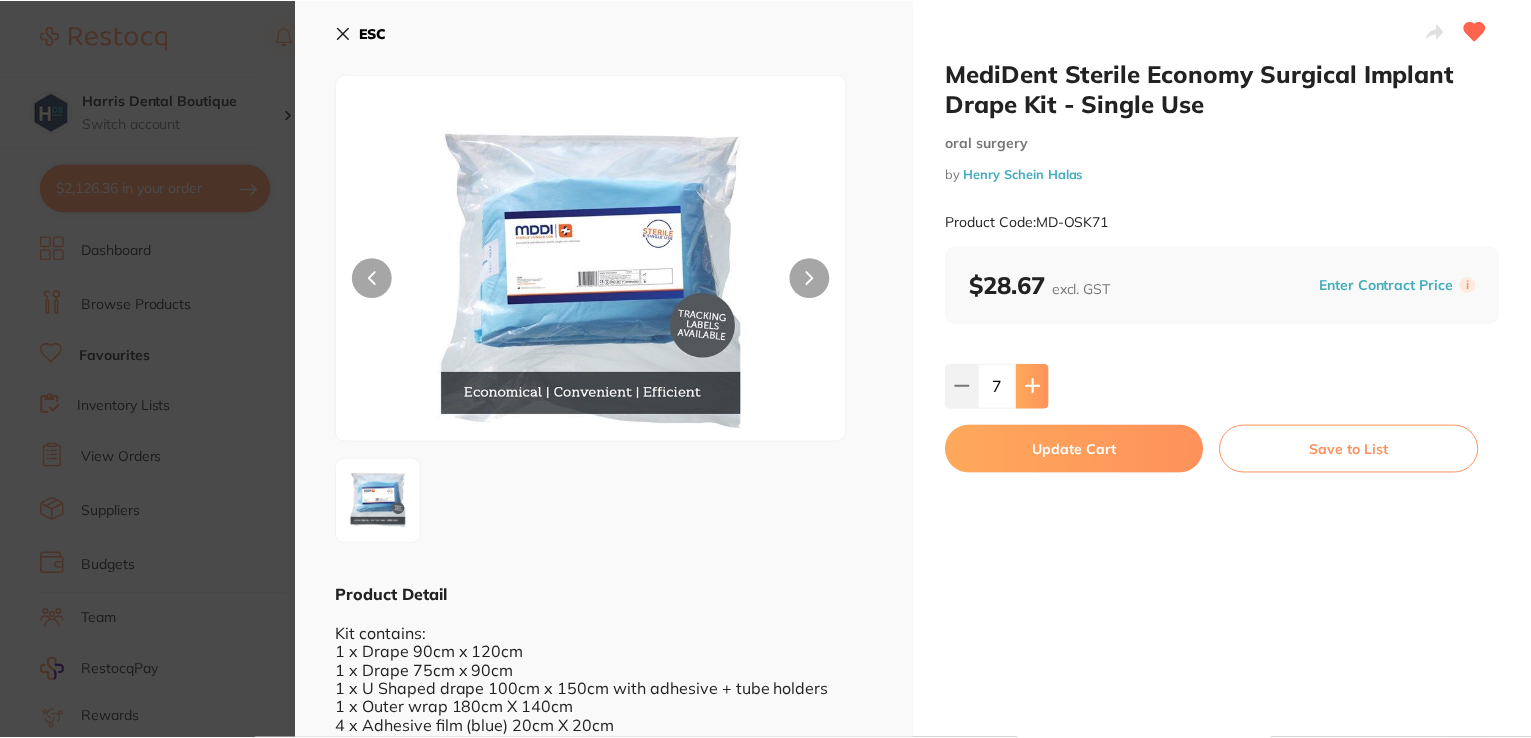 scroll, scrollTop: 0, scrollLeft: 0, axis: both 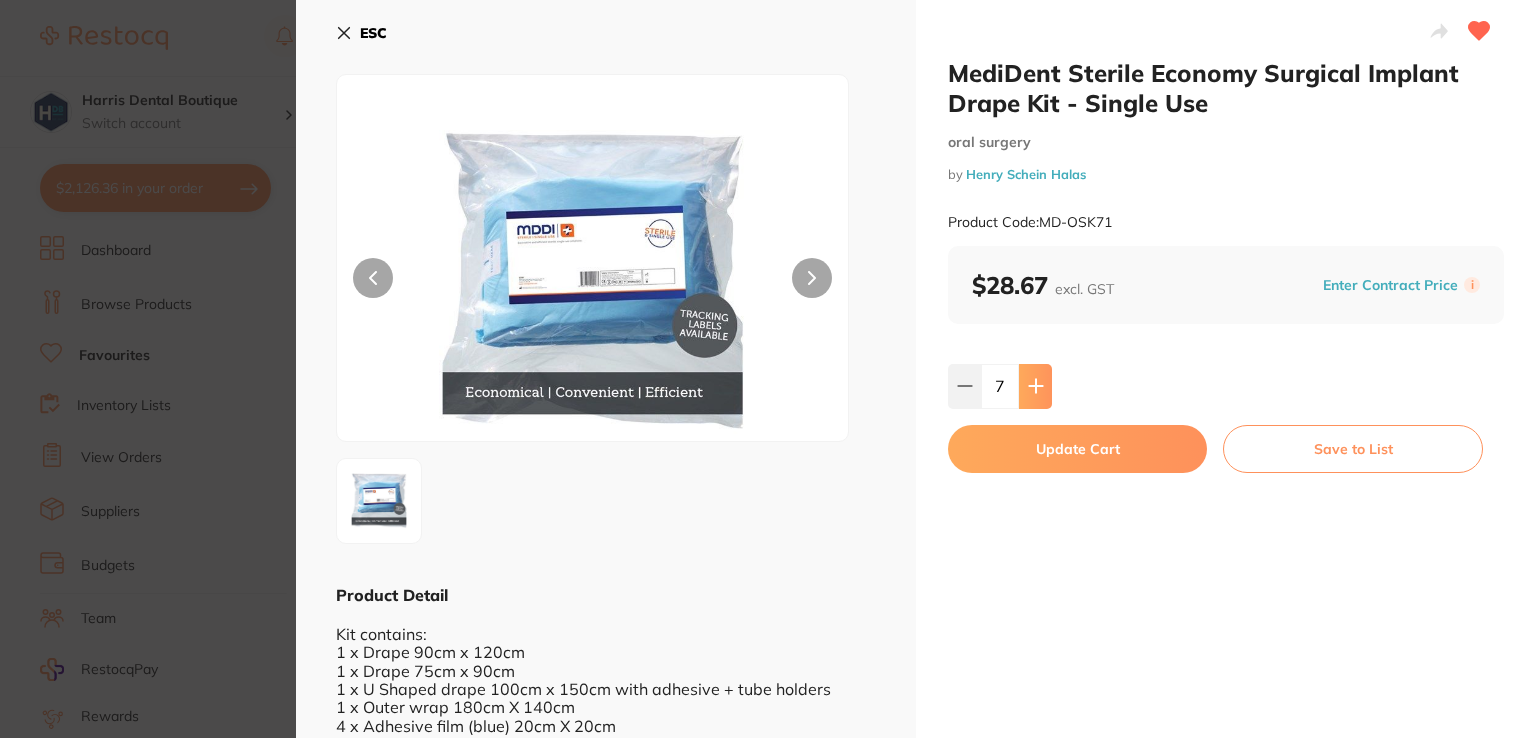 click 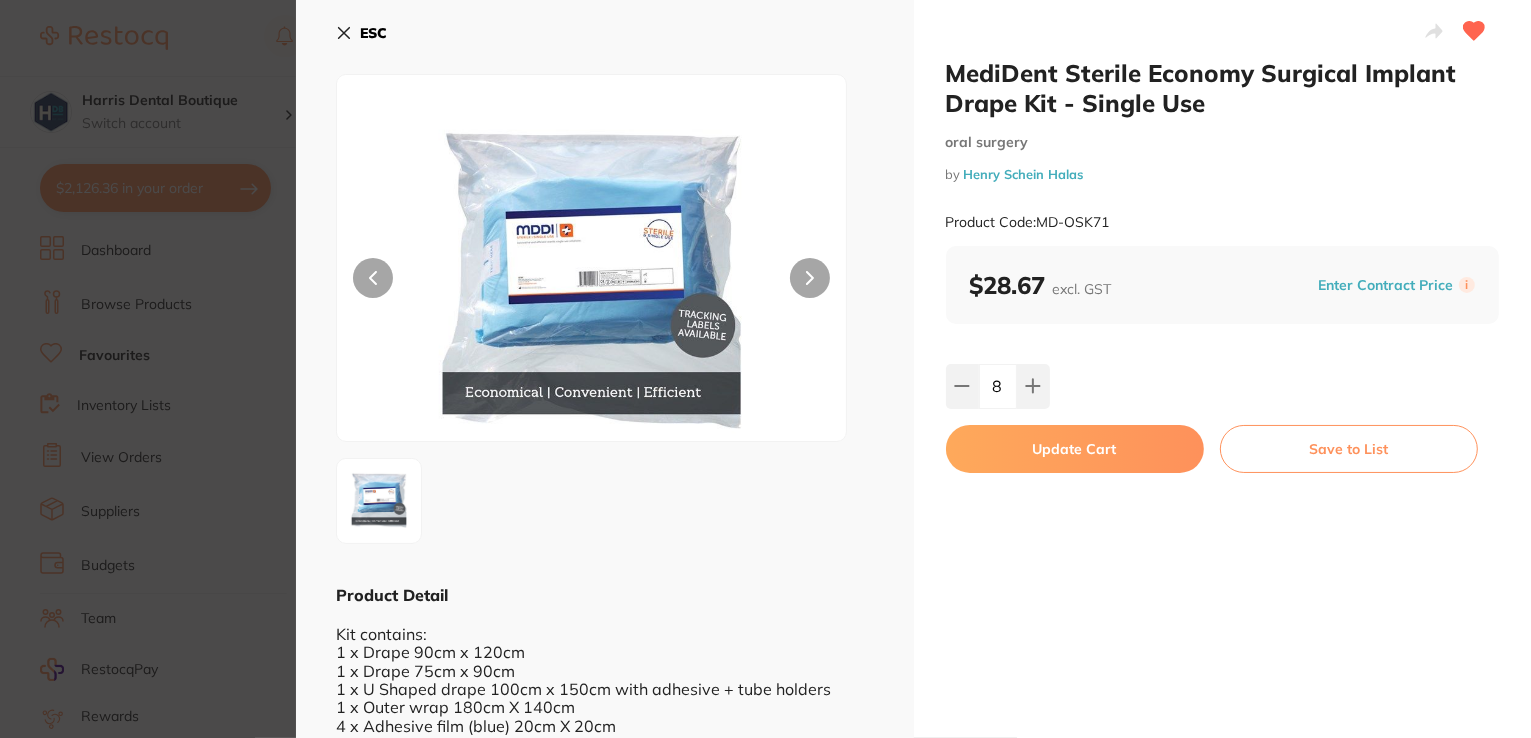 click on "Update Cart" at bounding box center [1075, 449] 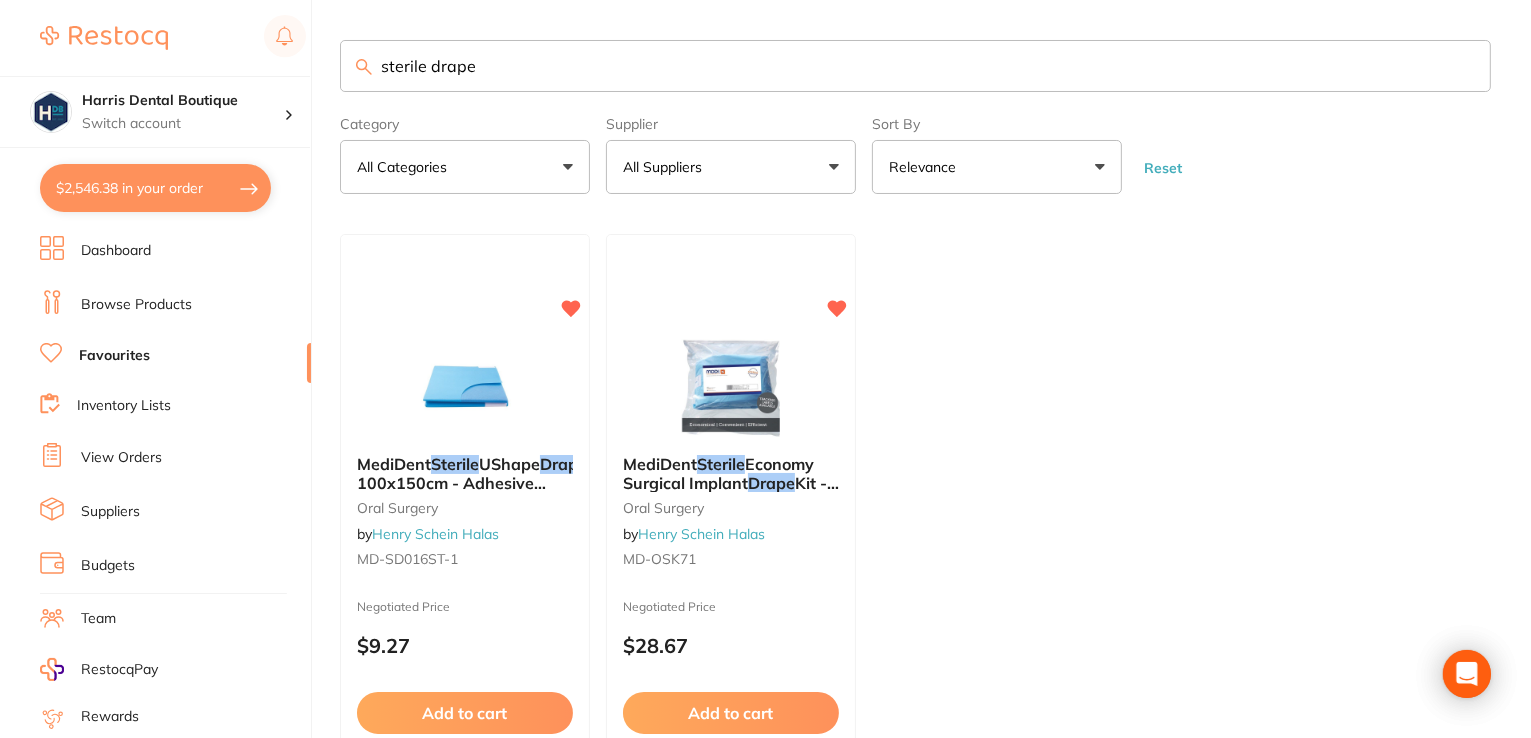 scroll, scrollTop: 3, scrollLeft: 0, axis: vertical 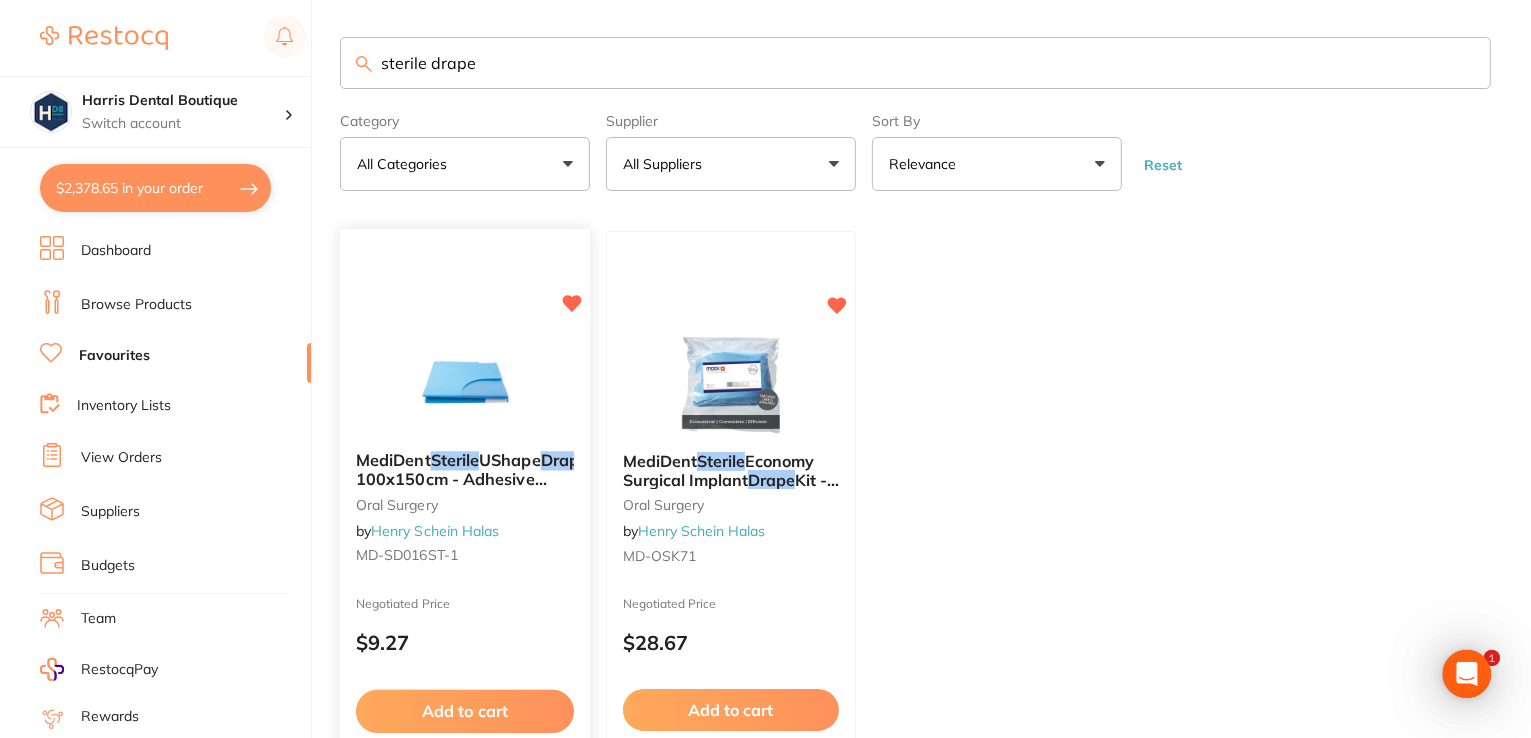 click at bounding box center [464, 385] 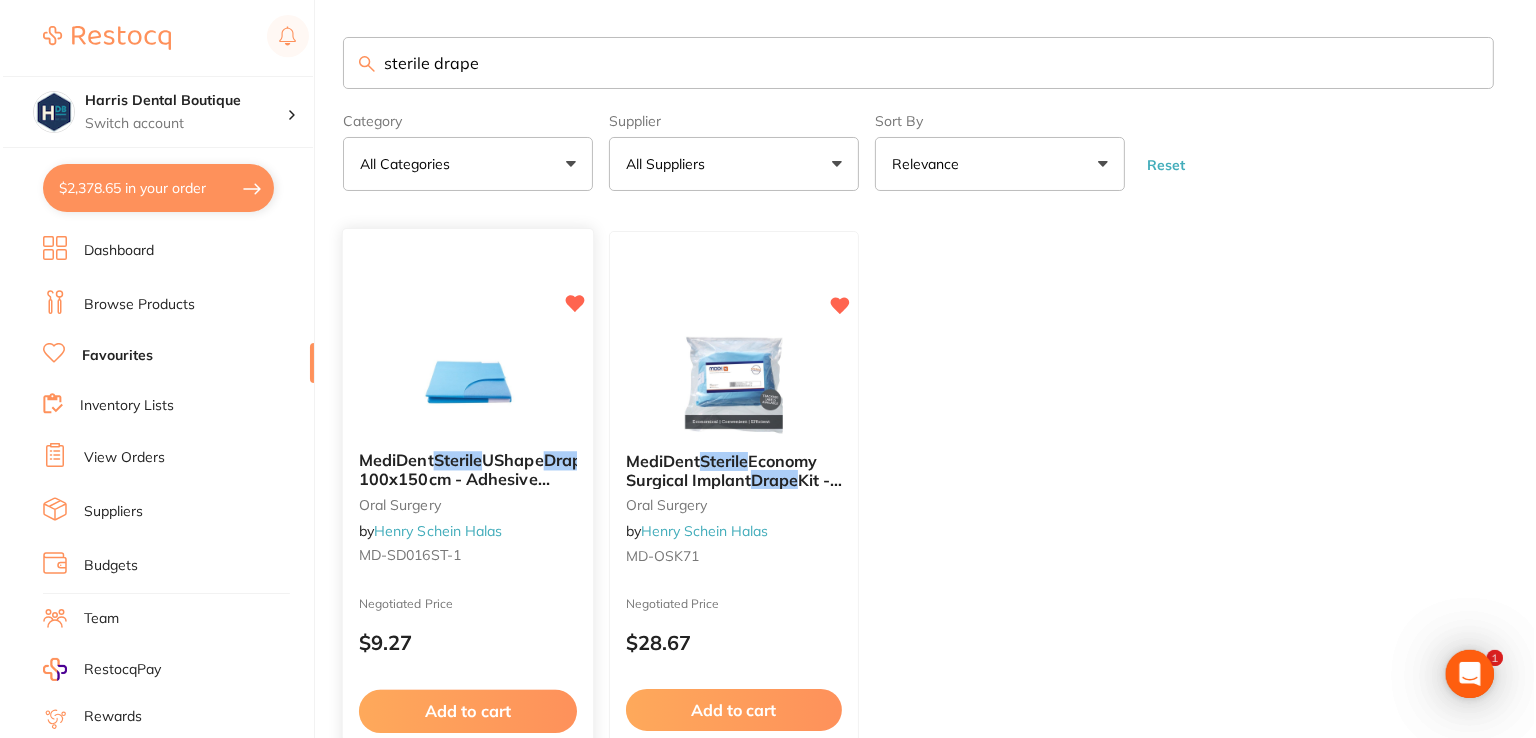 scroll, scrollTop: 0, scrollLeft: 0, axis: both 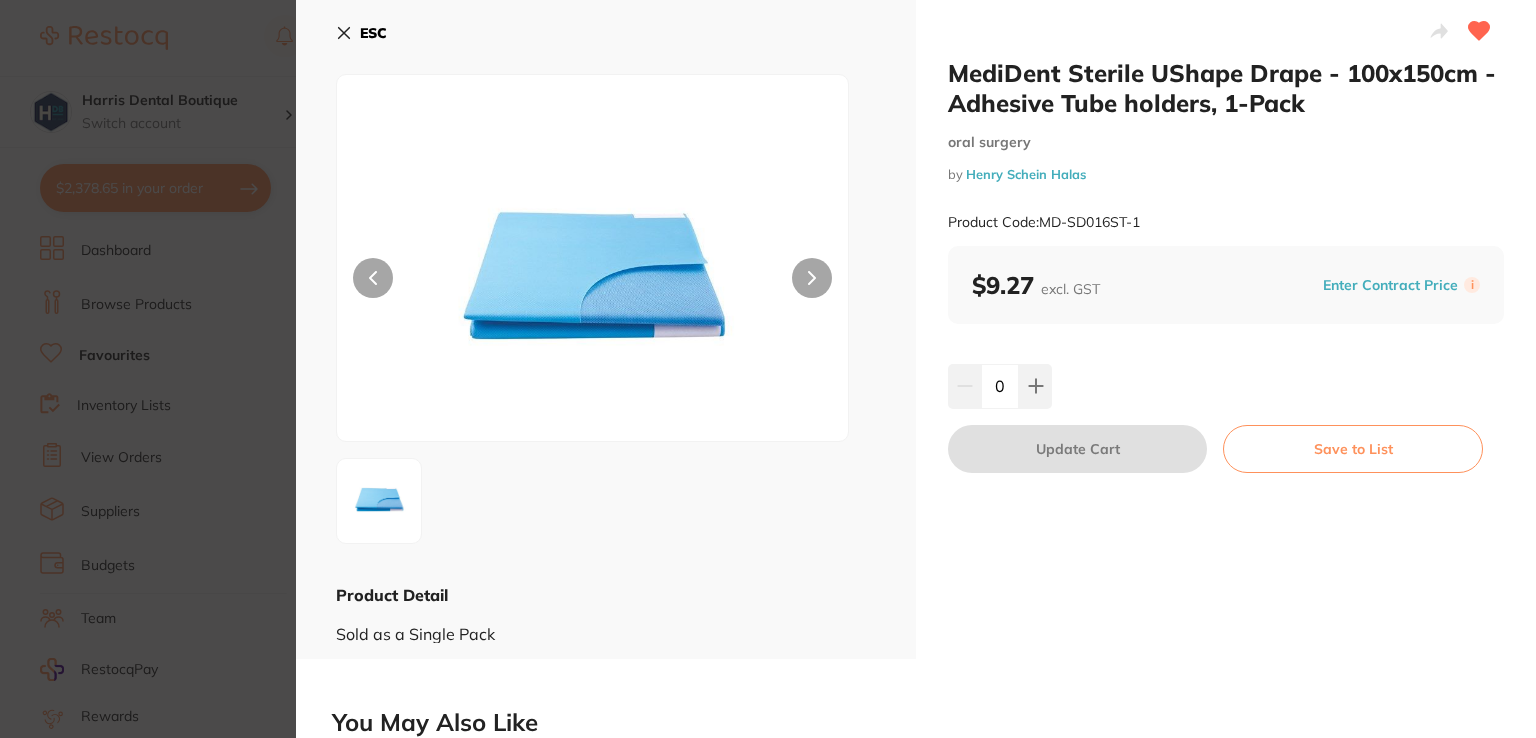 click on "0" at bounding box center [1000, 386] 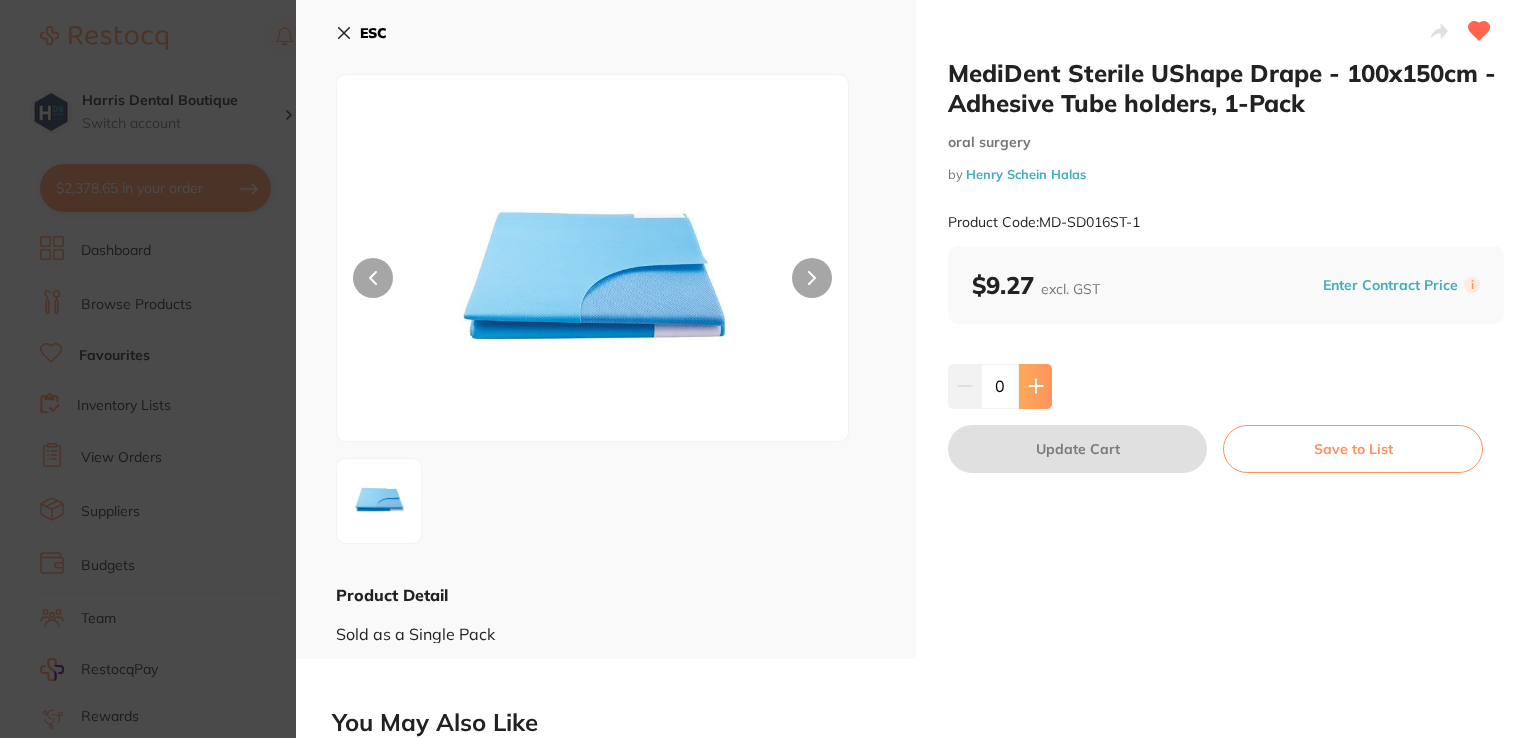 click at bounding box center [1035, 386] 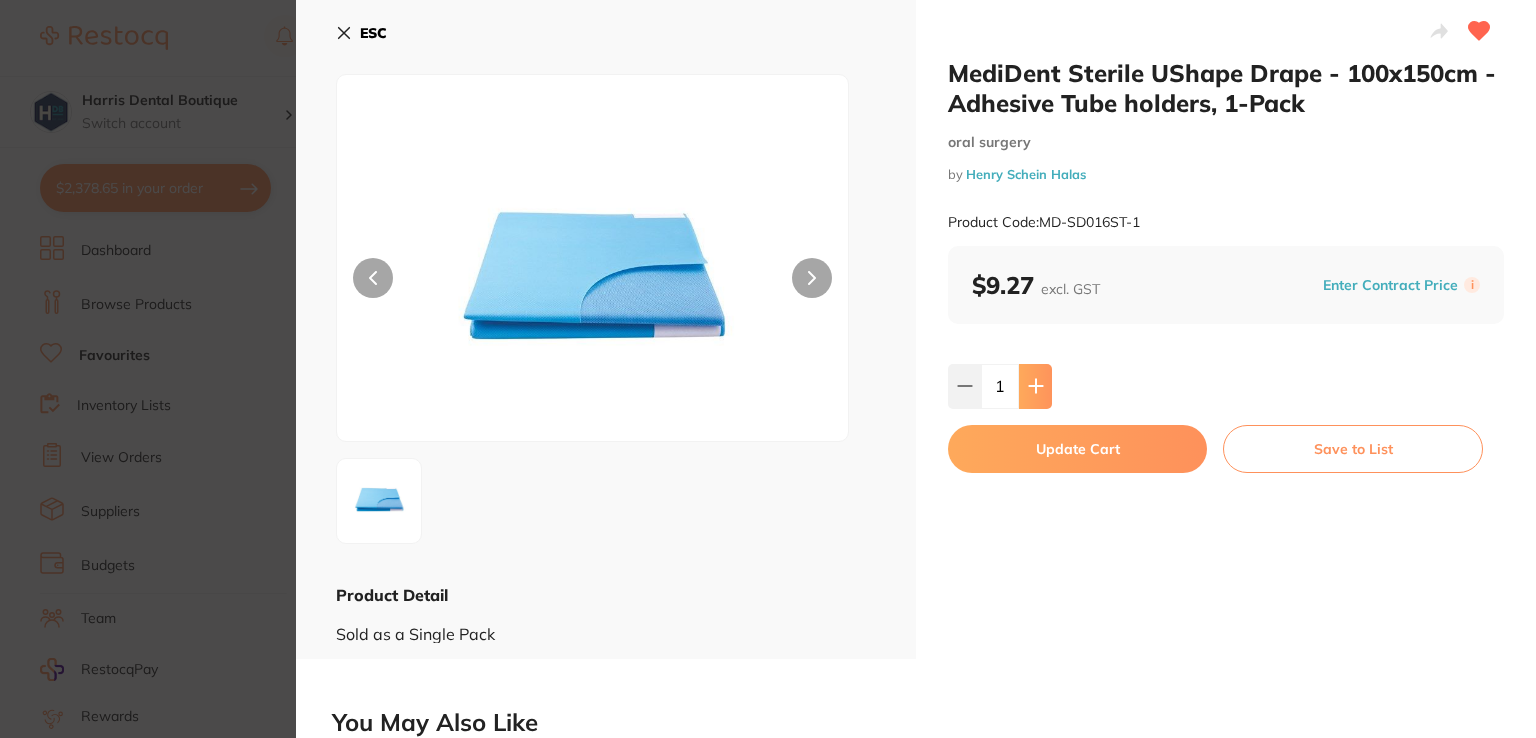click 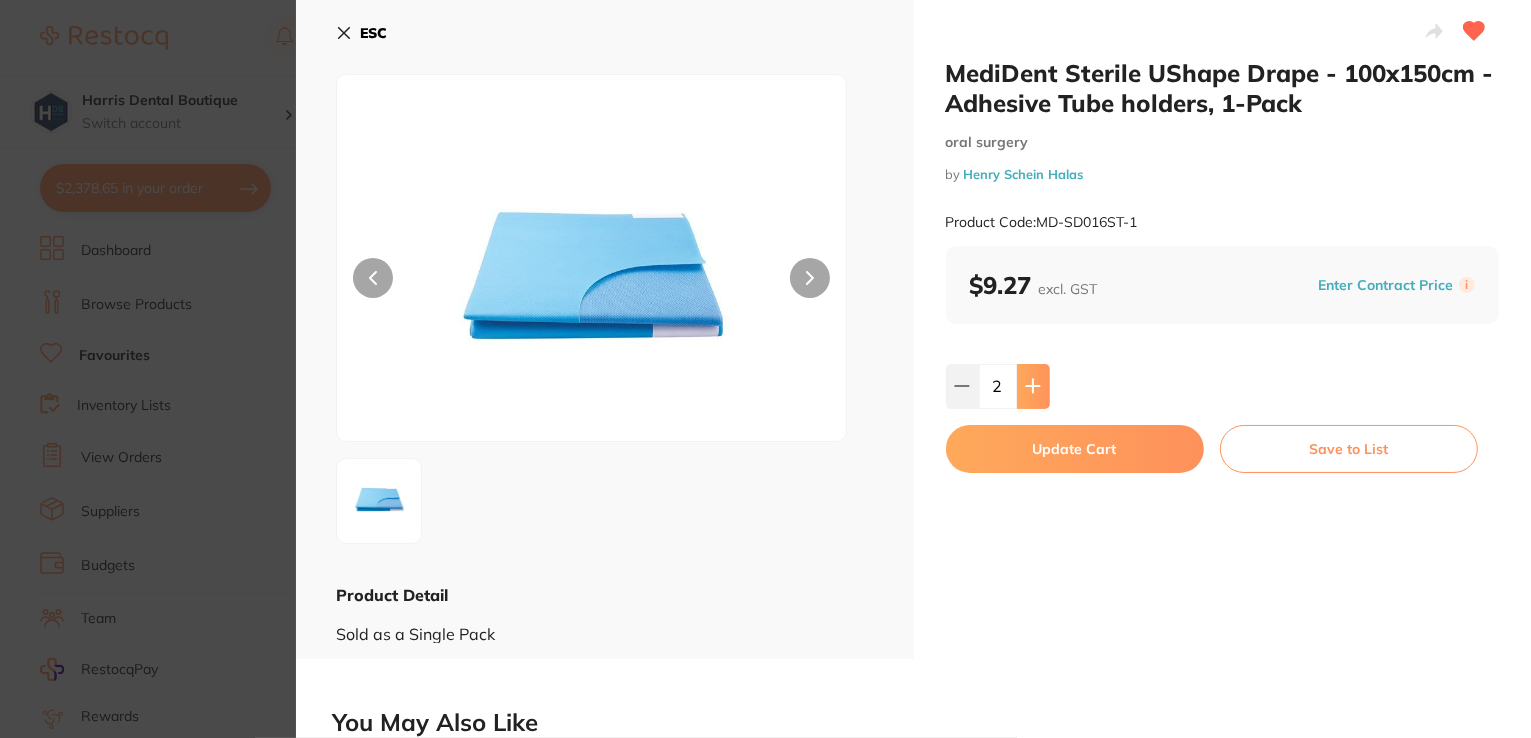 drag, startPoint x: 1024, startPoint y: 393, endPoint x: 1028, endPoint y: 405, distance: 12.649111 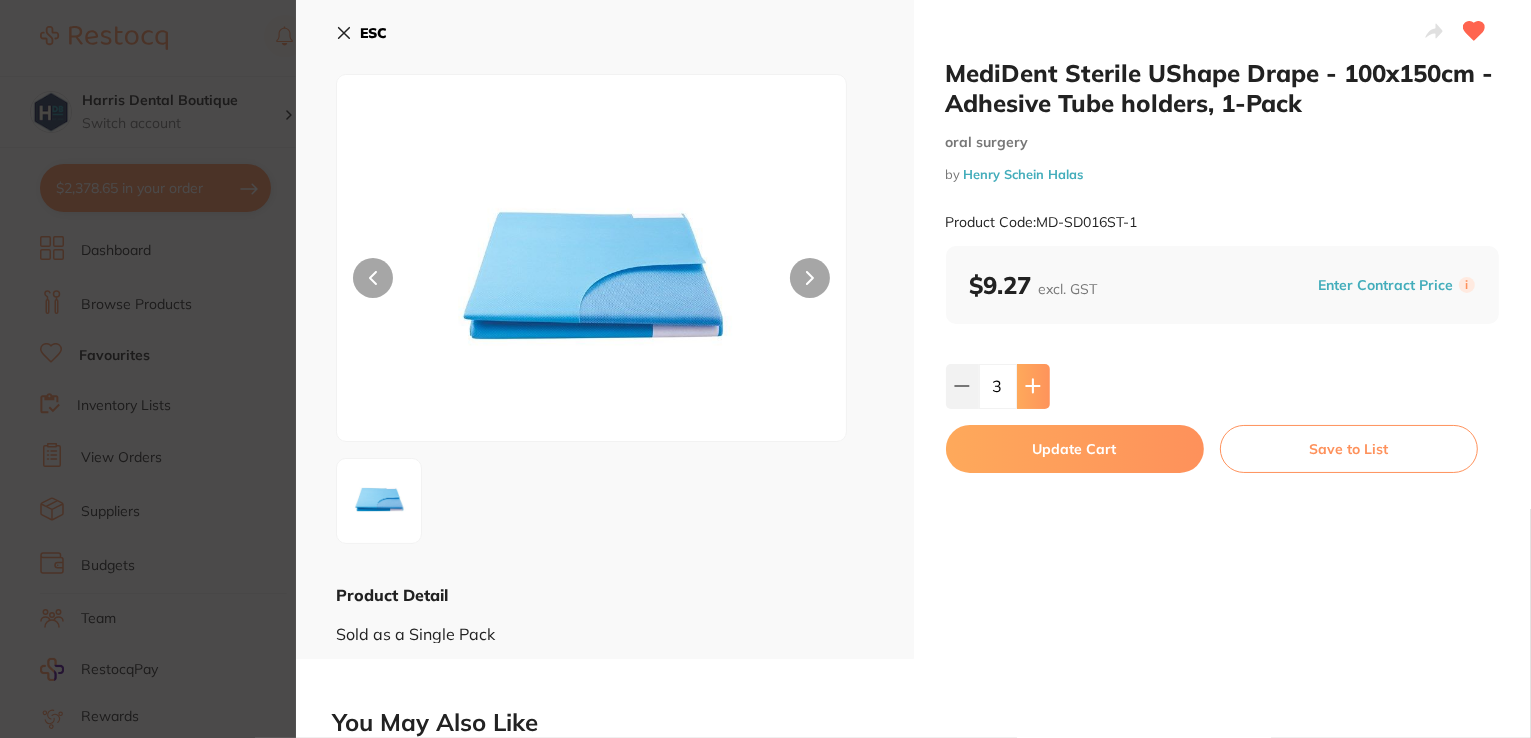click 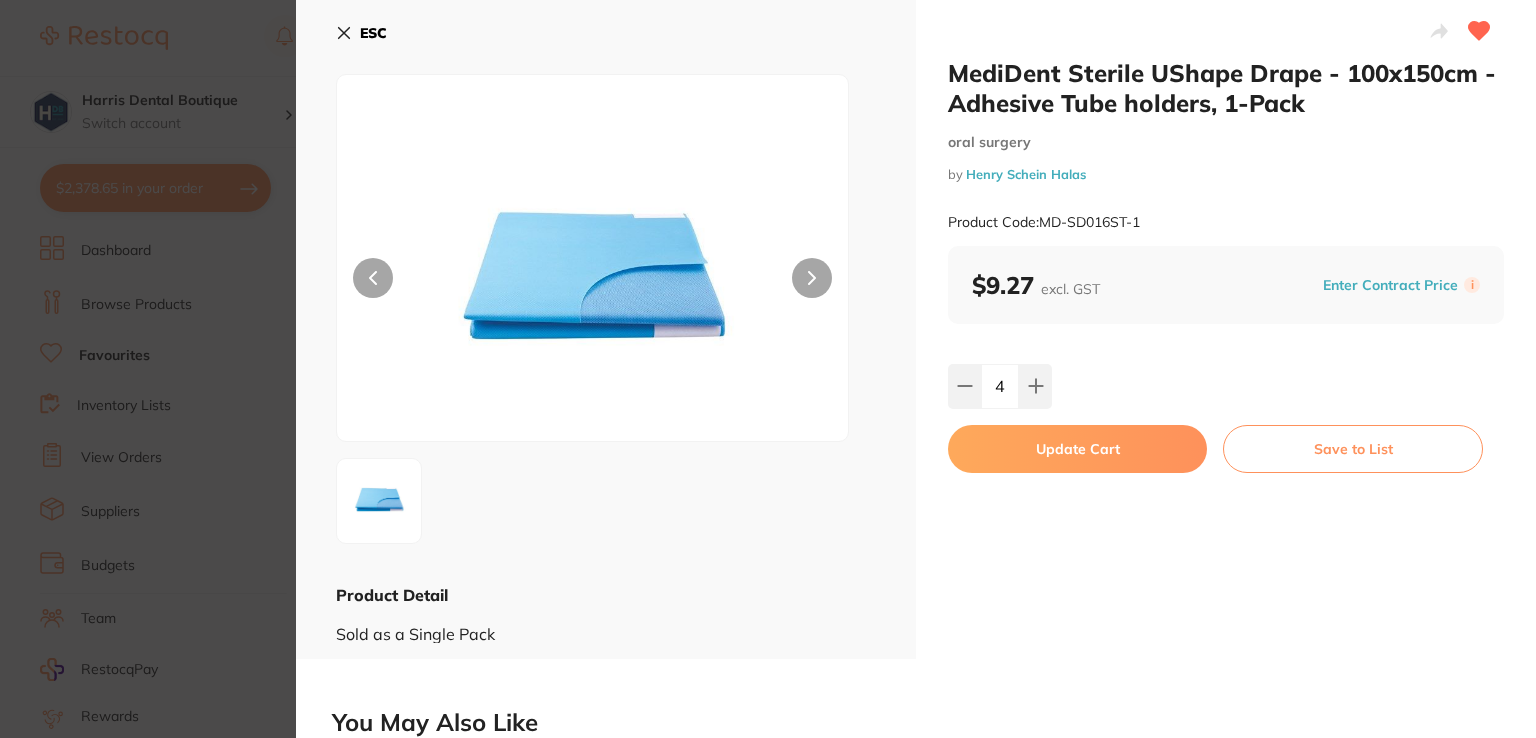 scroll, scrollTop: 0, scrollLeft: 0, axis: both 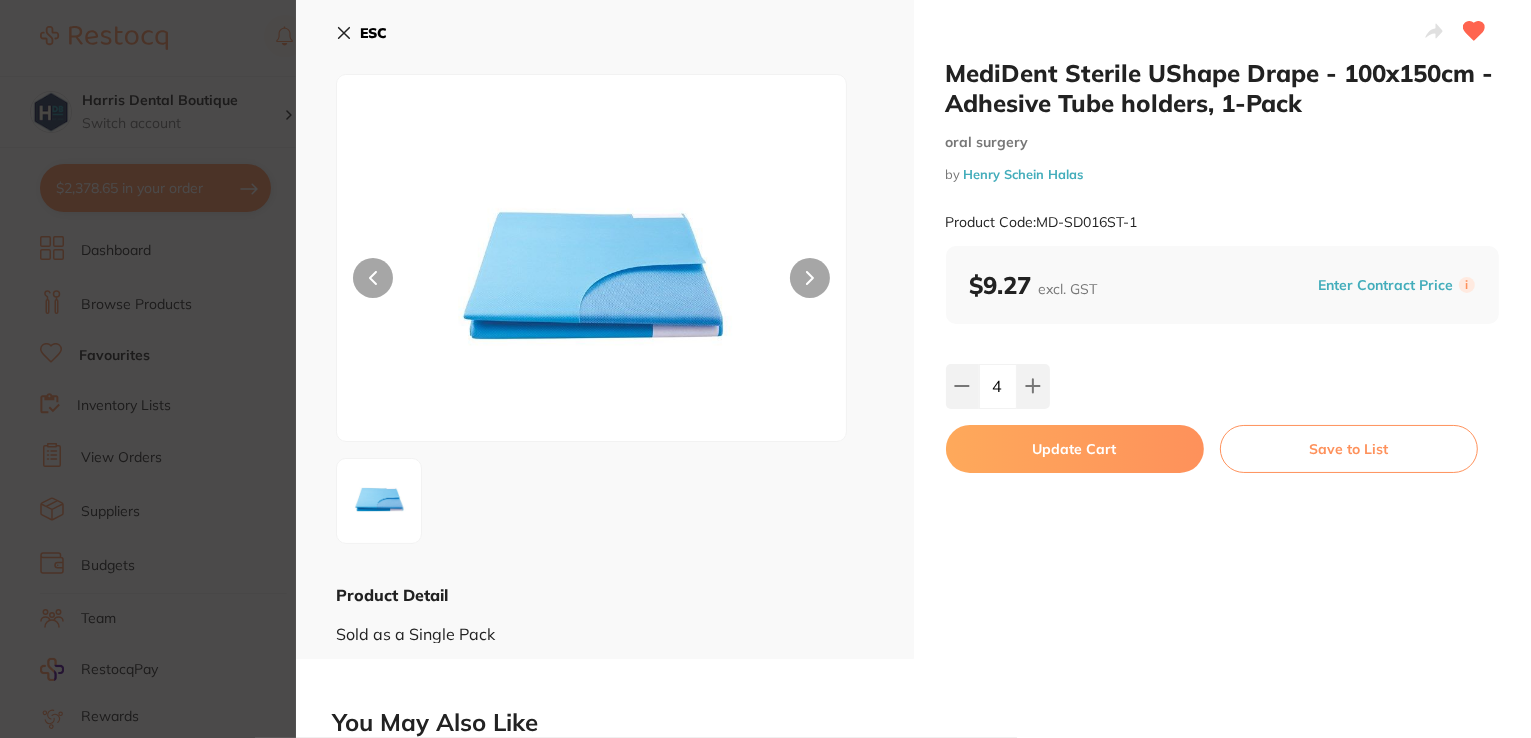 drag, startPoint x: 1045, startPoint y: 449, endPoint x: 1026, endPoint y: 446, distance: 19.235384 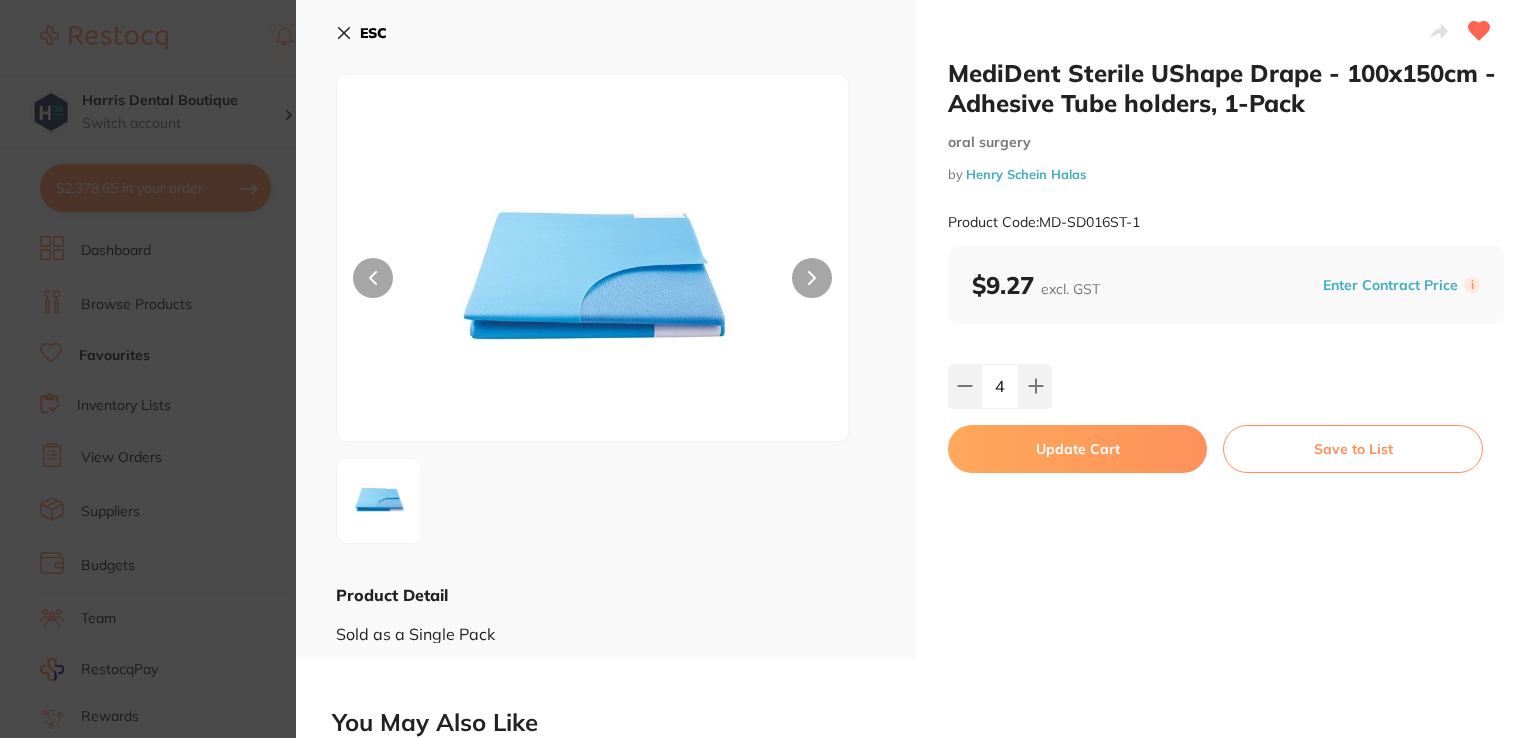 scroll, scrollTop: 0, scrollLeft: 0, axis: both 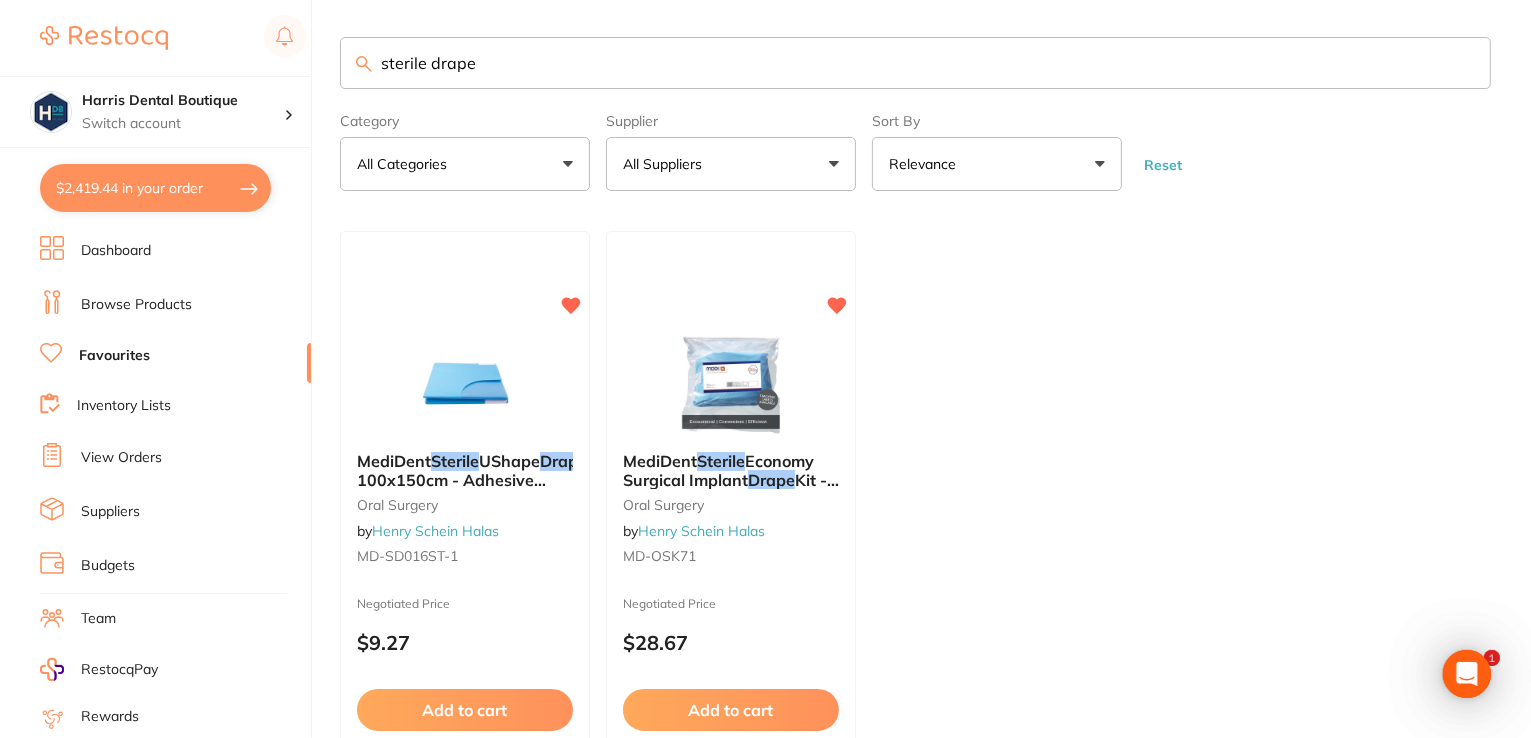 drag, startPoint x: 558, startPoint y: 77, endPoint x: 200, endPoint y: 57, distance: 358.55823 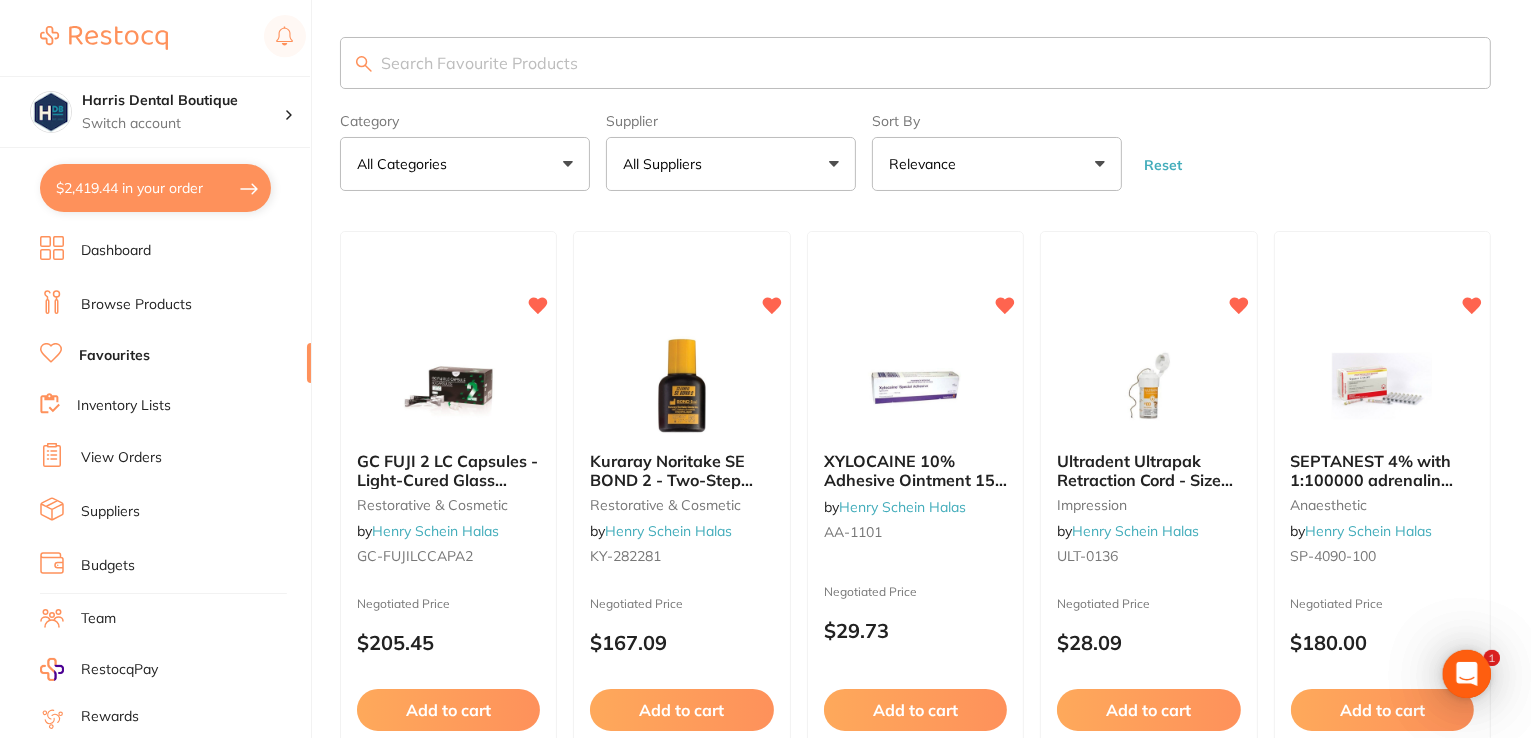 scroll, scrollTop: 0, scrollLeft: 0, axis: both 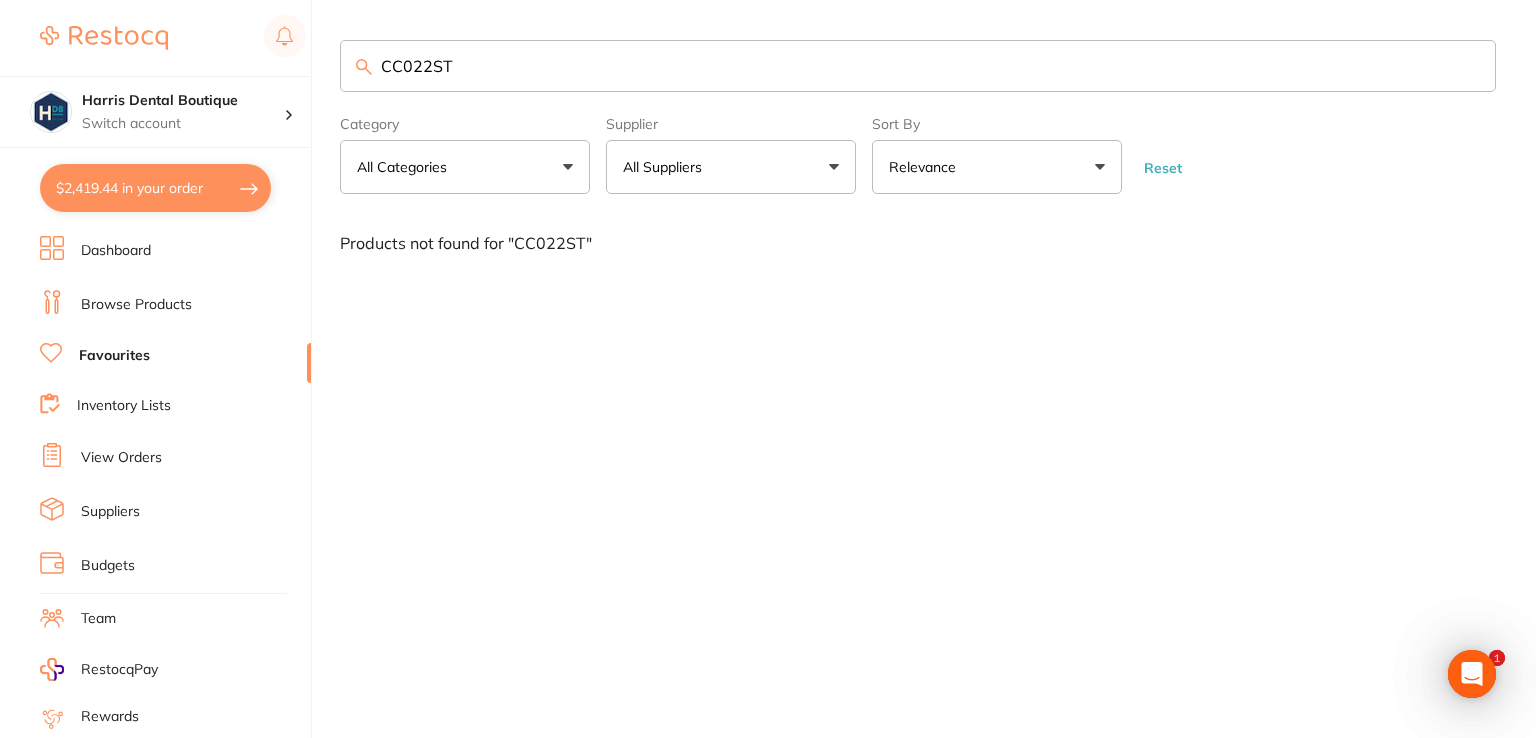 type on "CC022ST" 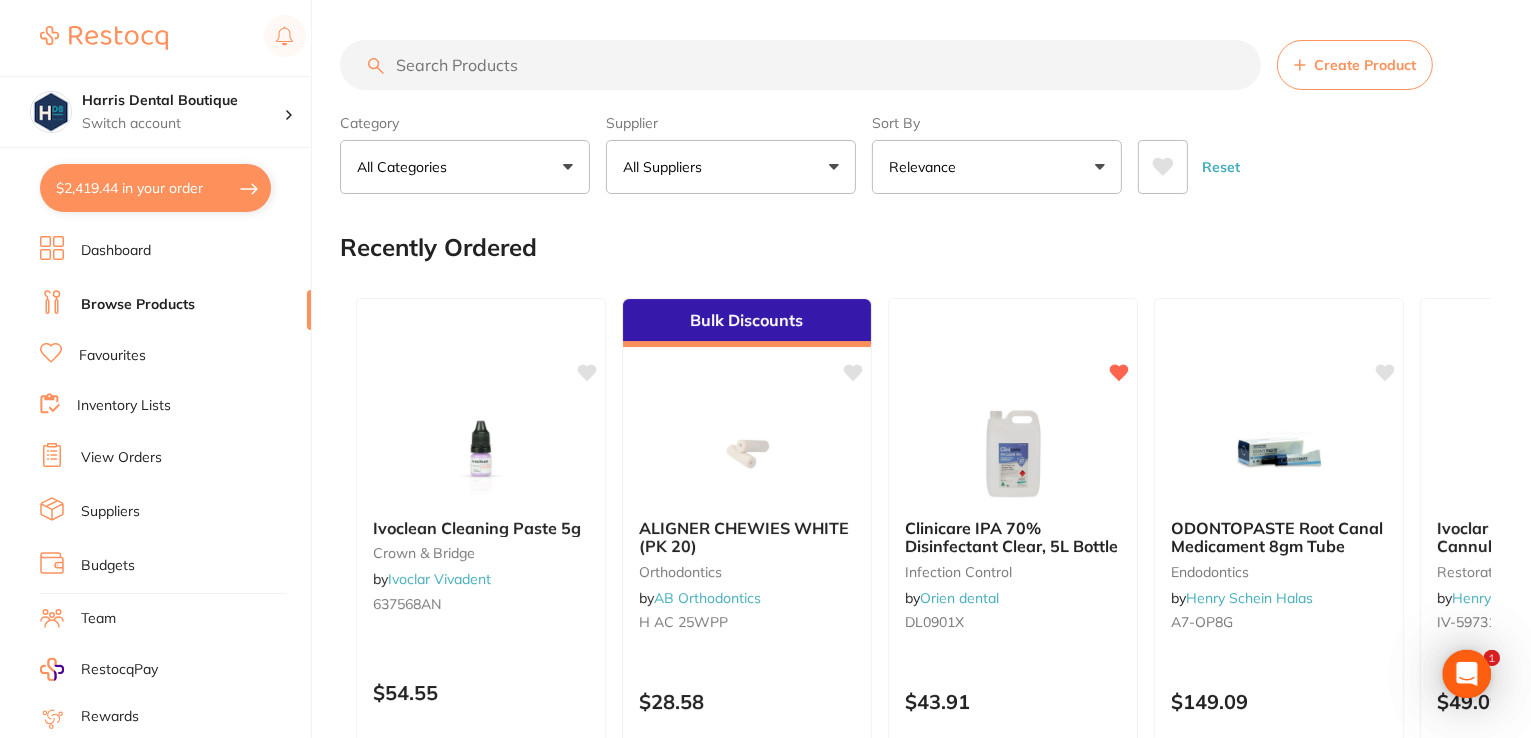 scroll, scrollTop: 0, scrollLeft: 0, axis: both 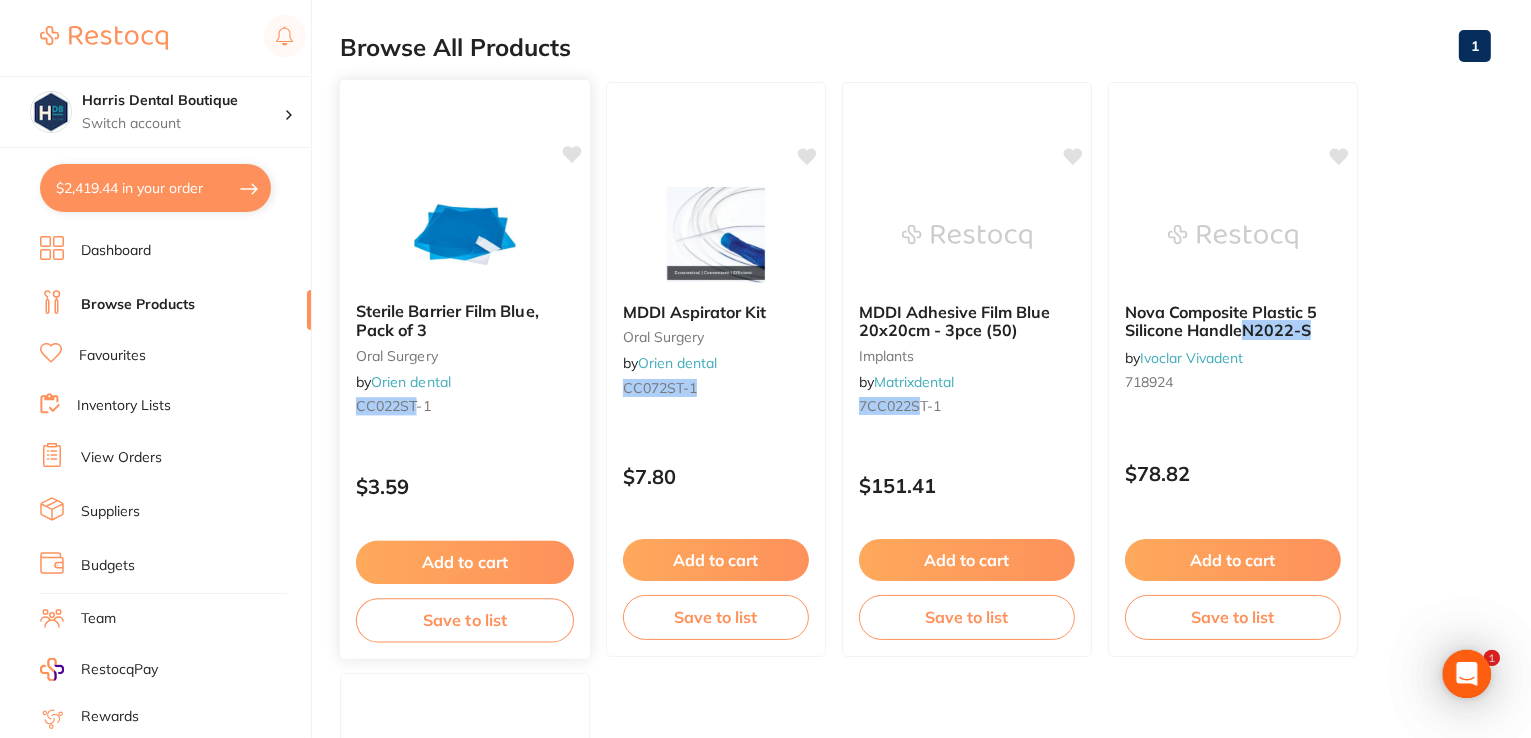 type on "CC022ST" 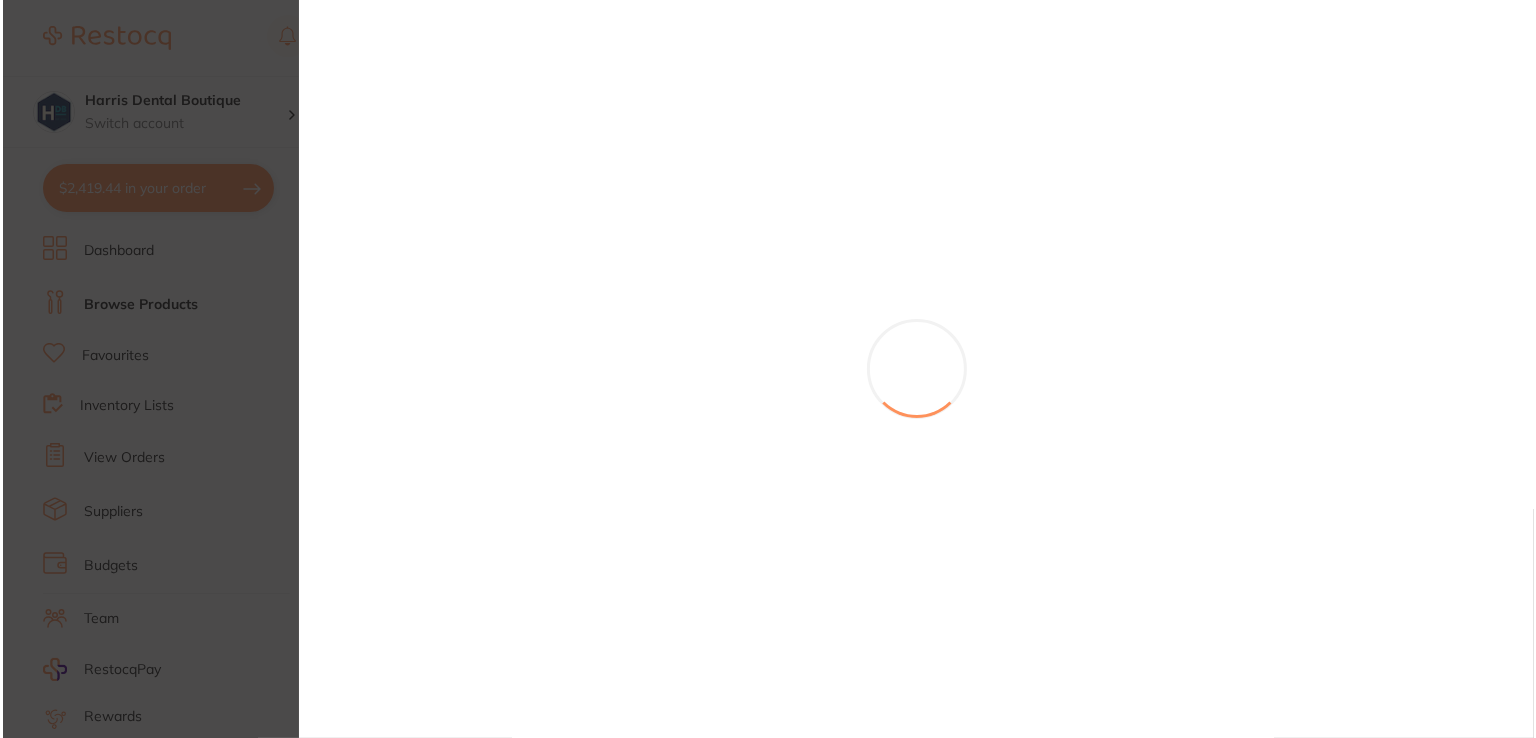 scroll, scrollTop: 0, scrollLeft: 0, axis: both 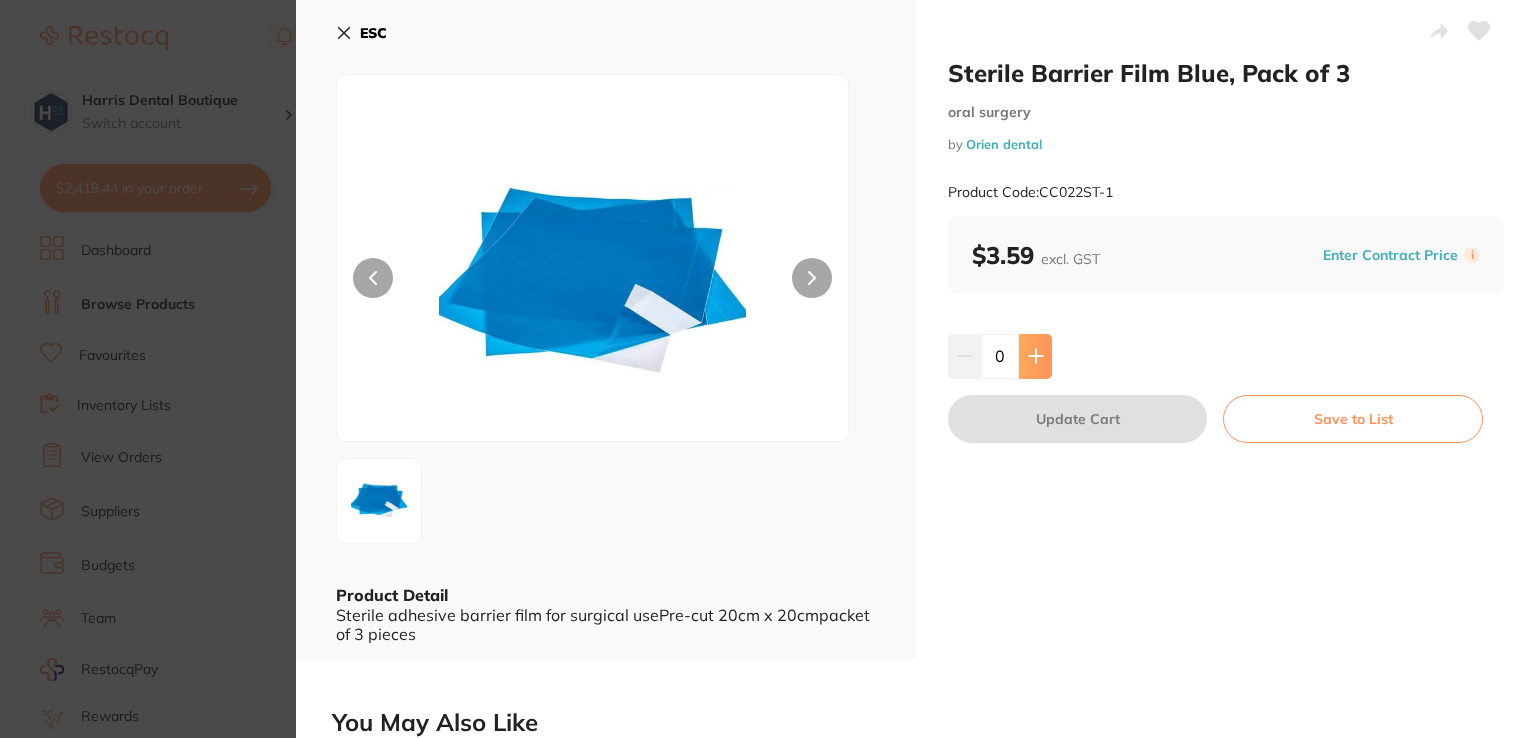 click 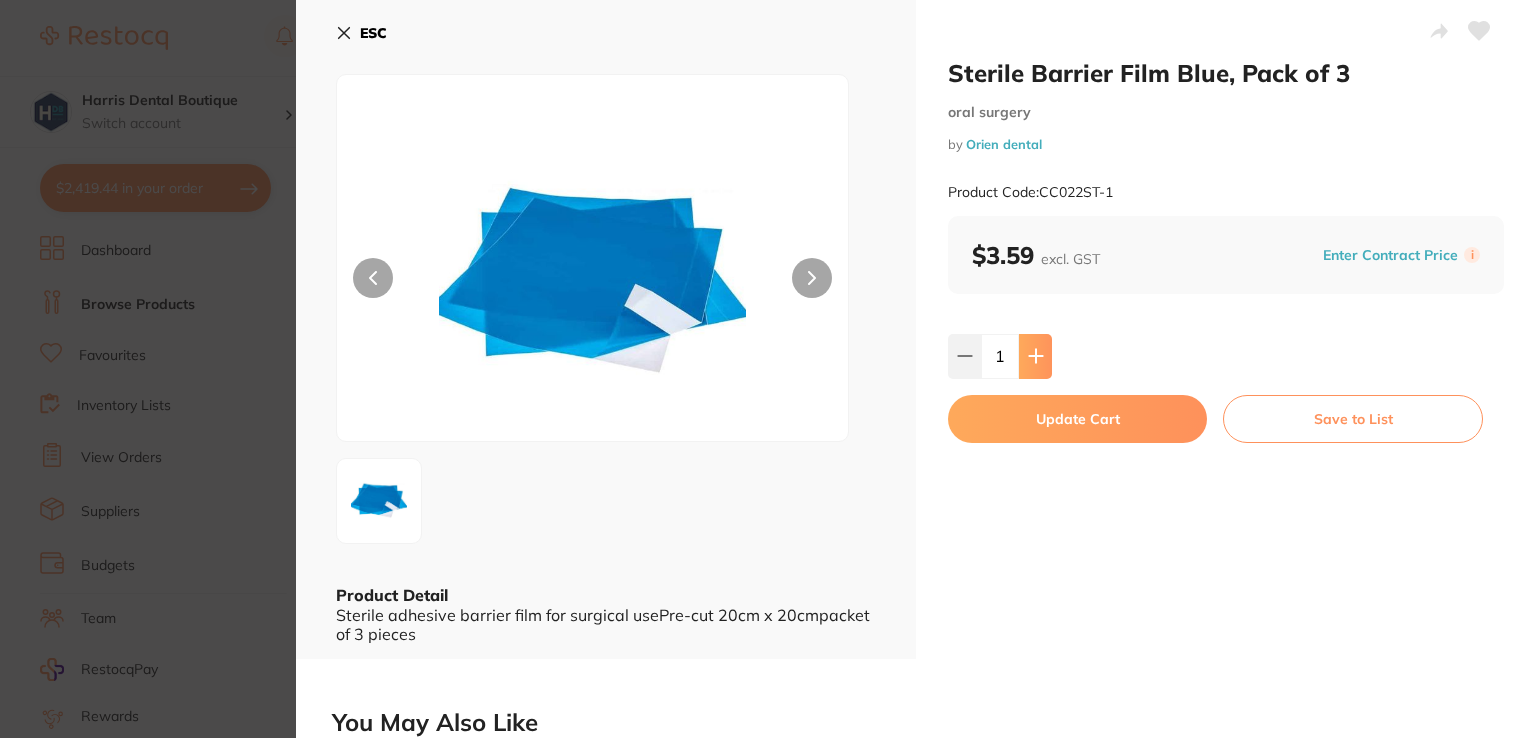 scroll, scrollTop: 0, scrollLeft: 0, axis: both 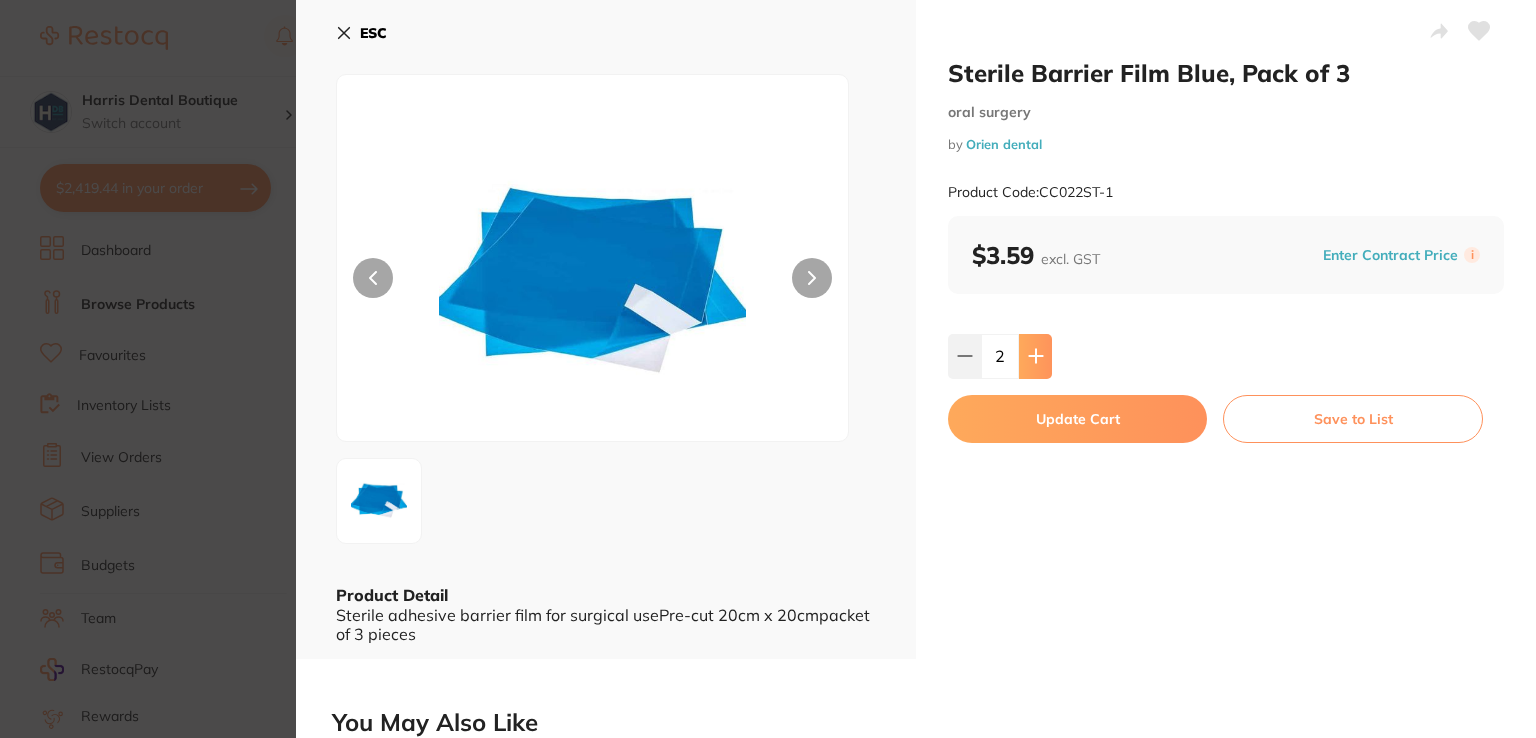click 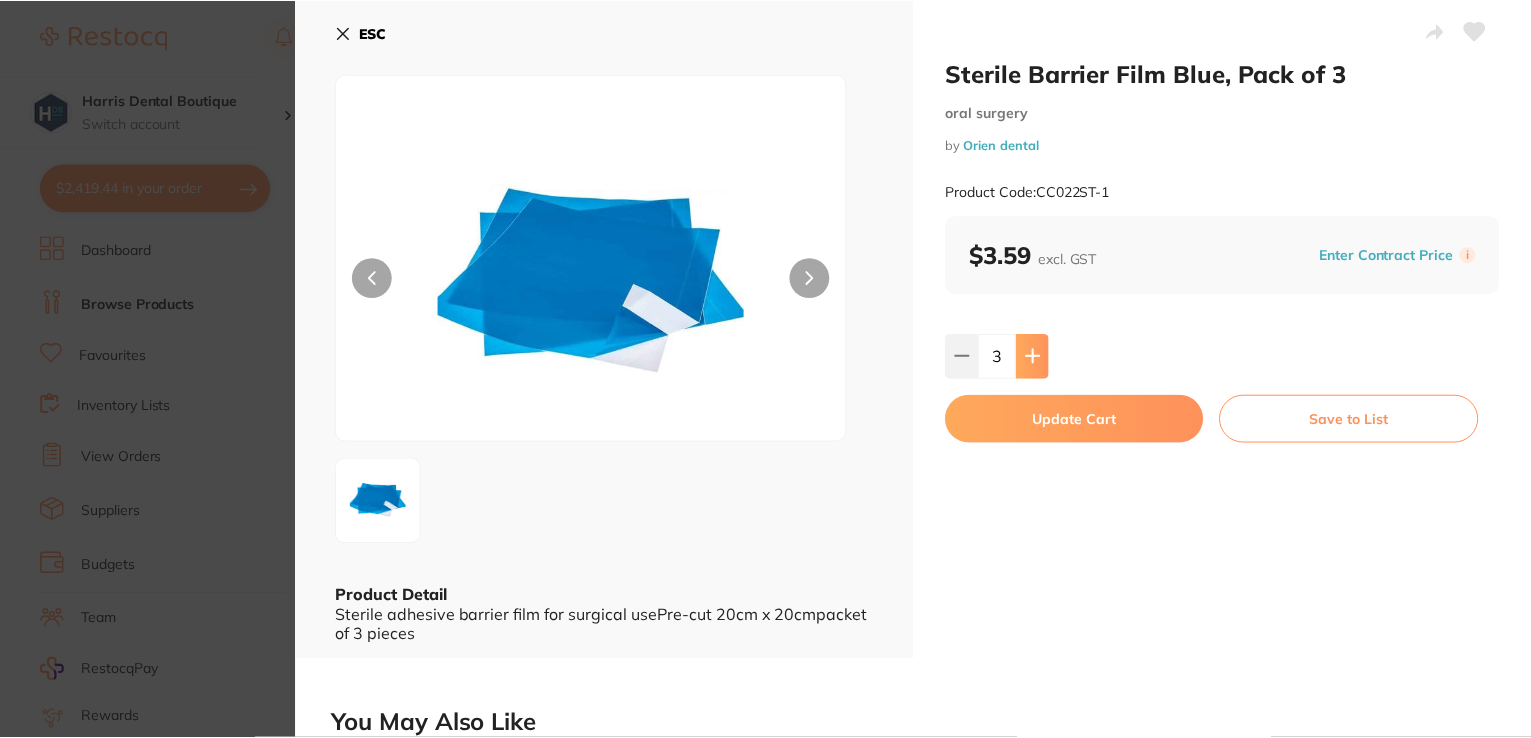 scroll, scrollTop: 0, scrollLeft: 0, axis: both 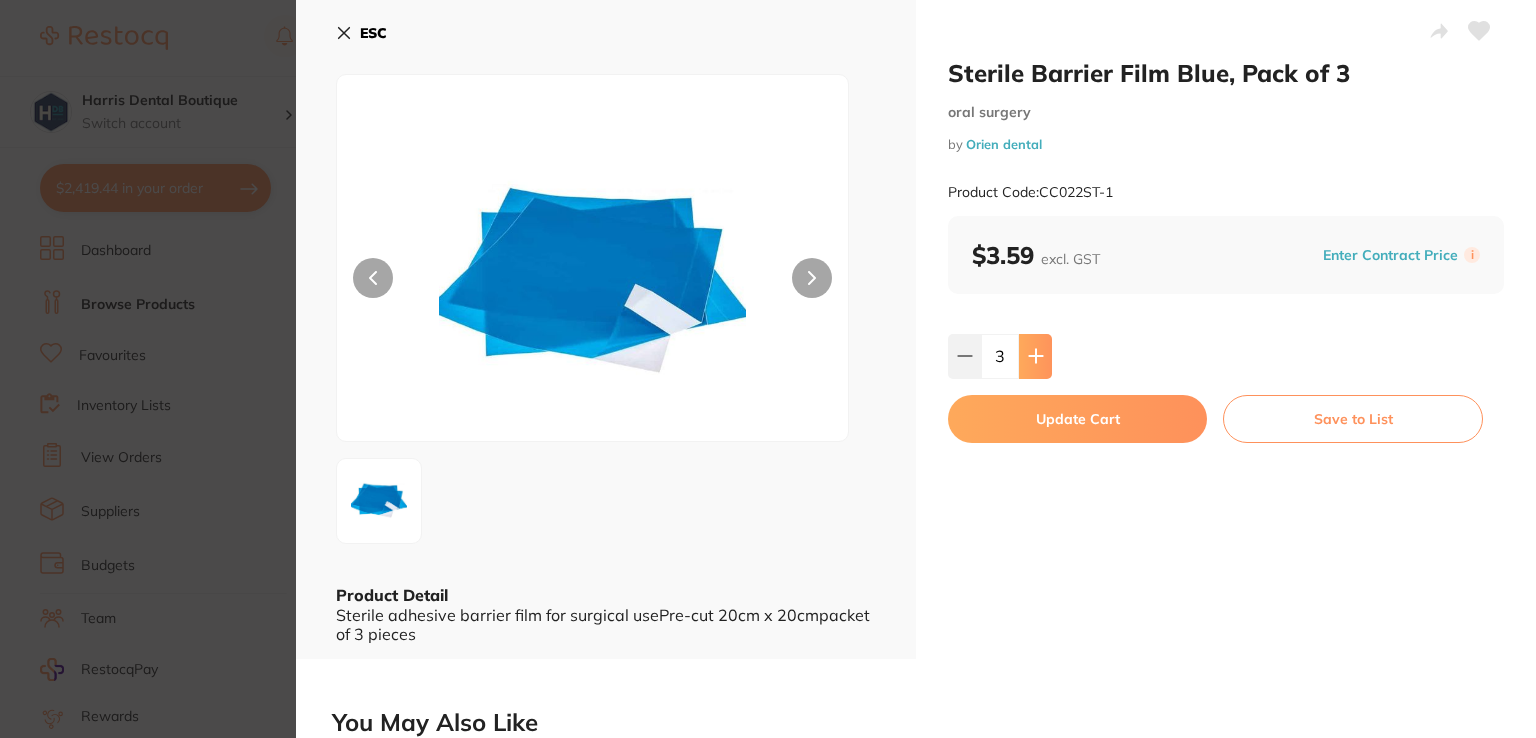click at bounding box center (1035, 356) 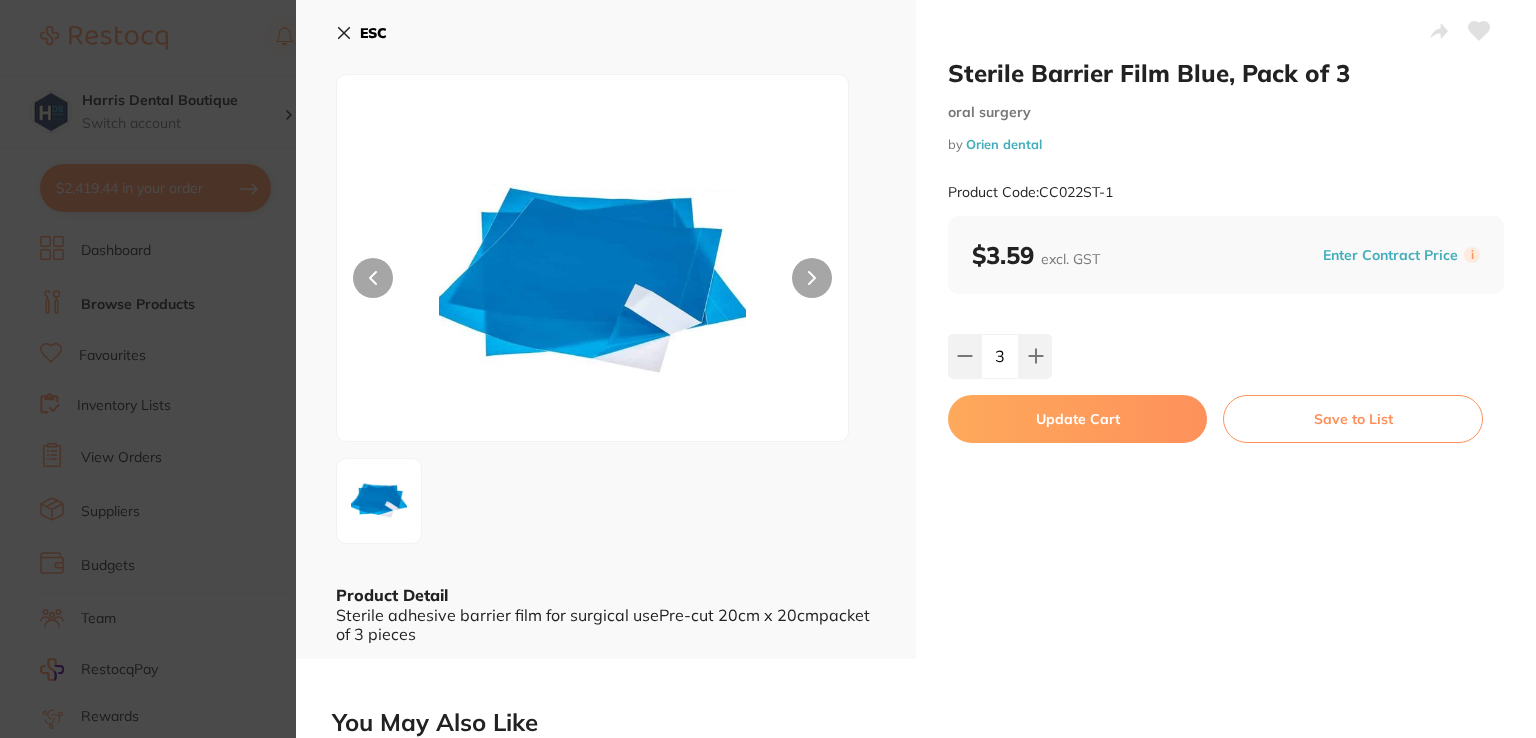 type on "4" 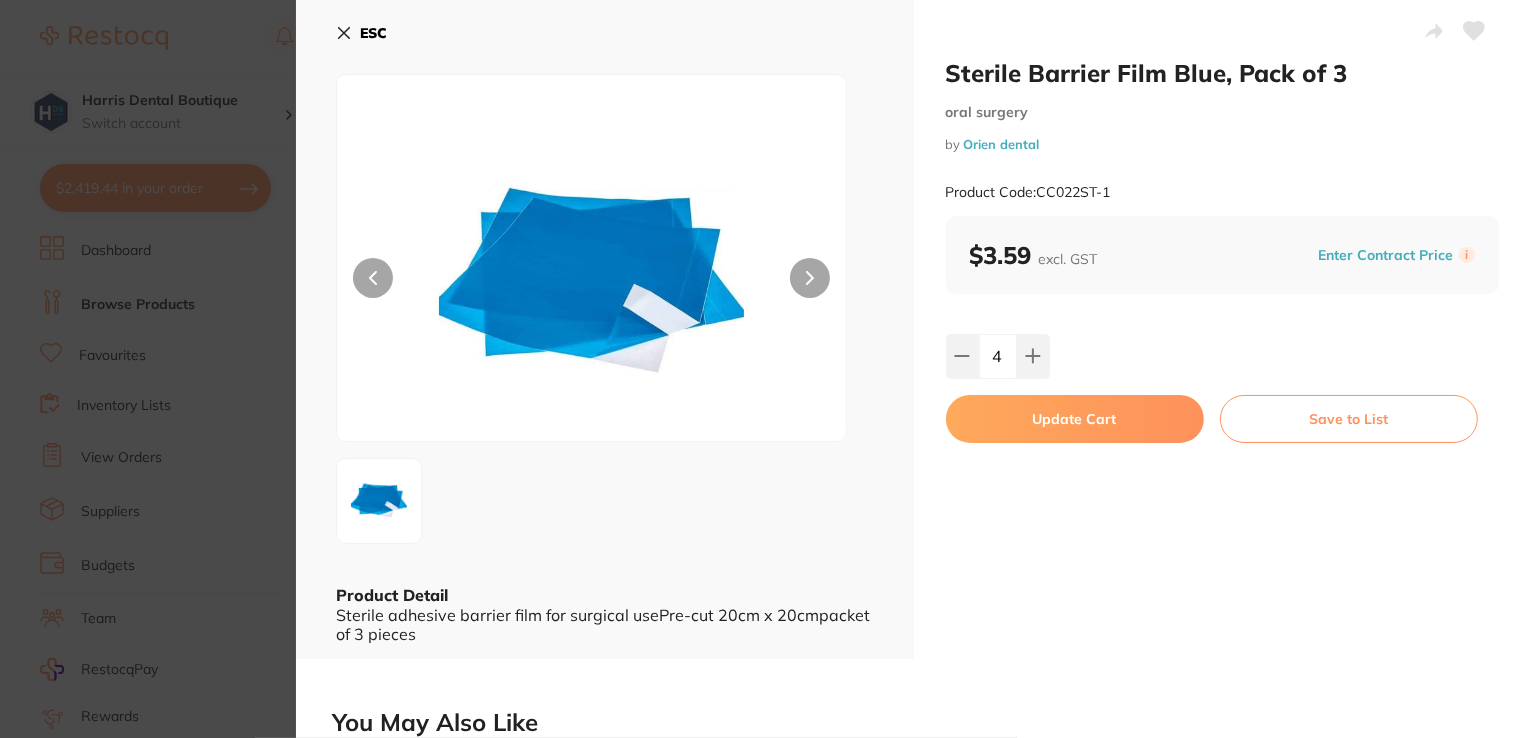 click on "Update Cart" at bounding box center (1075, 419) 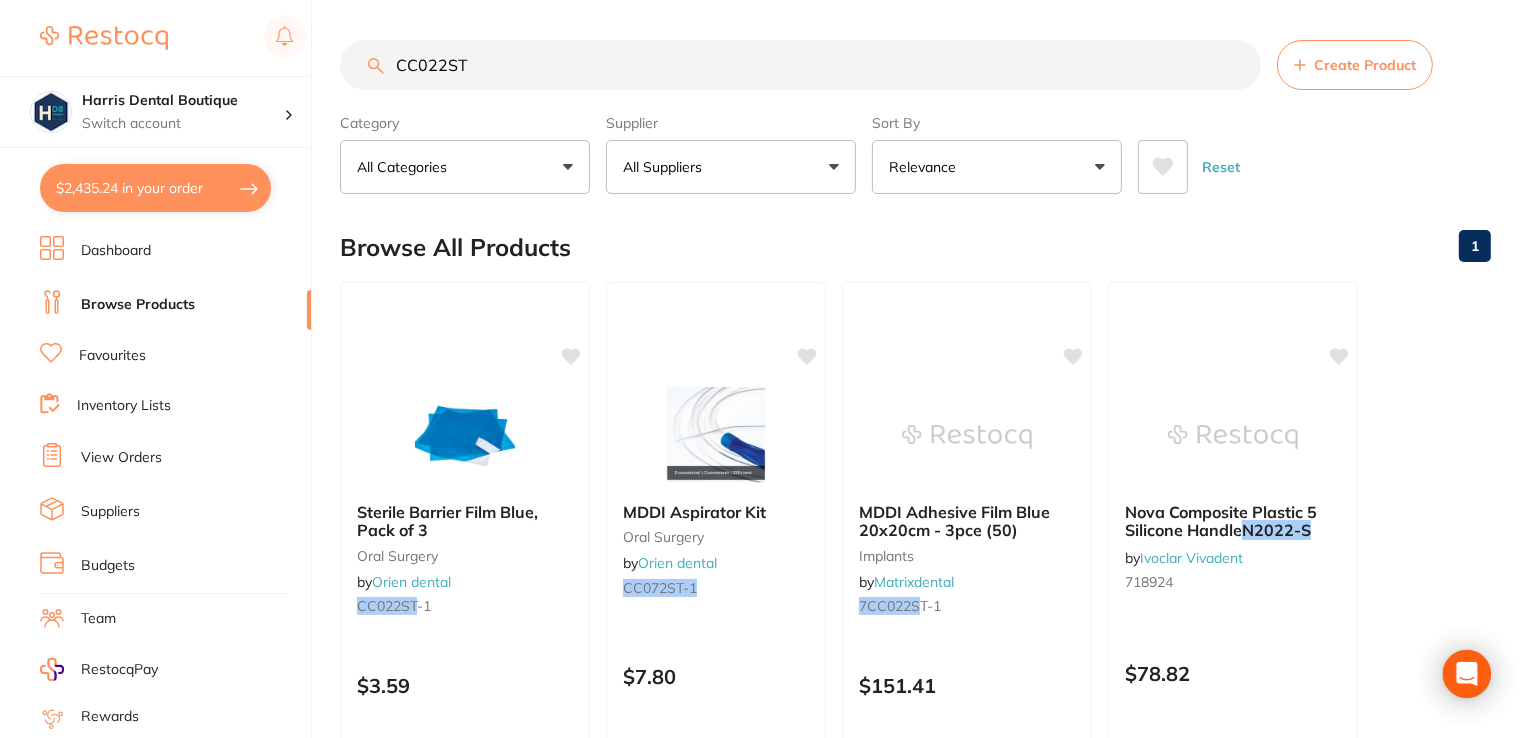 scroll, scrollTop: 200, scrollLeft: 0, axis: vertical 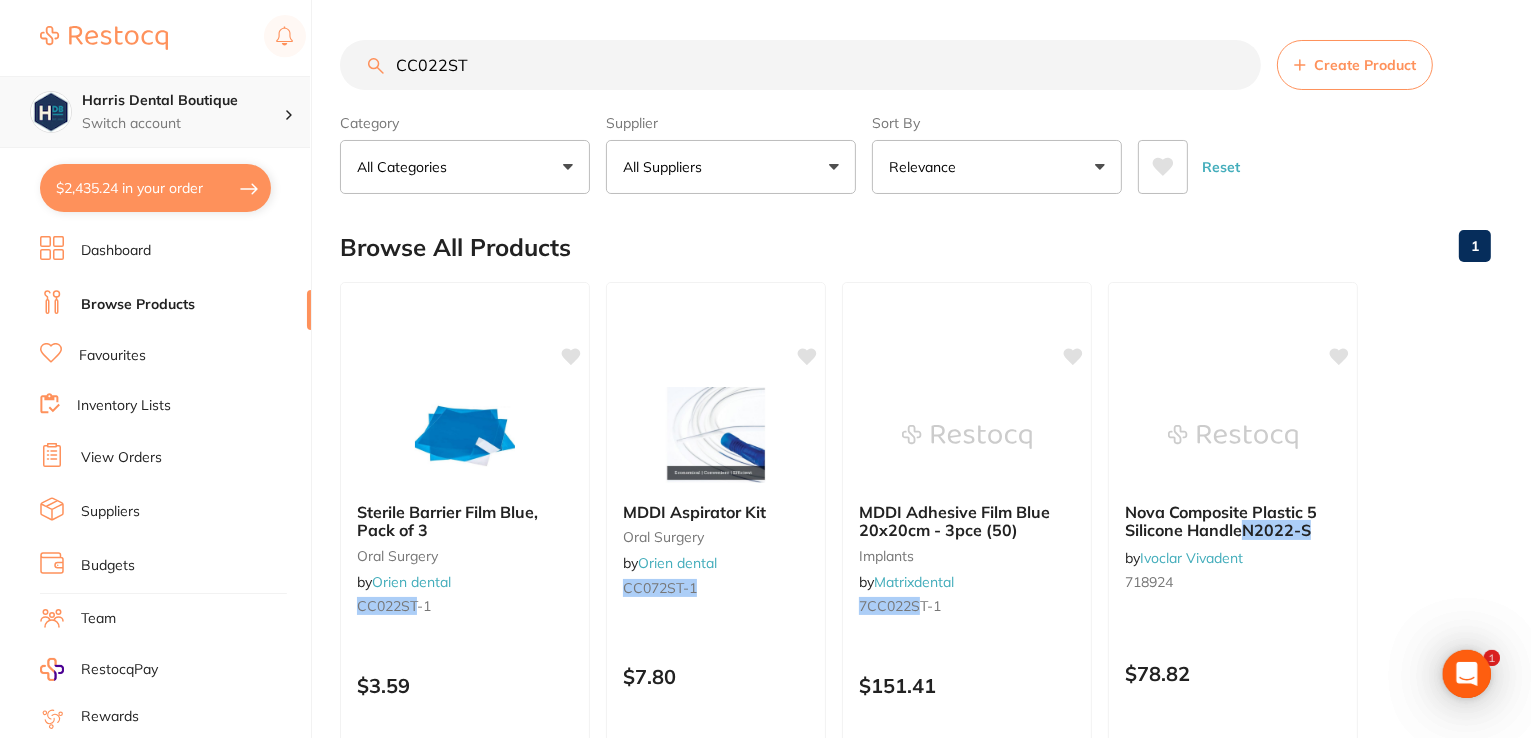 drag, startPoint x: 499, startPoint y: 66, endPoint x: 101, endPoint y: 82, distance: 398.32147 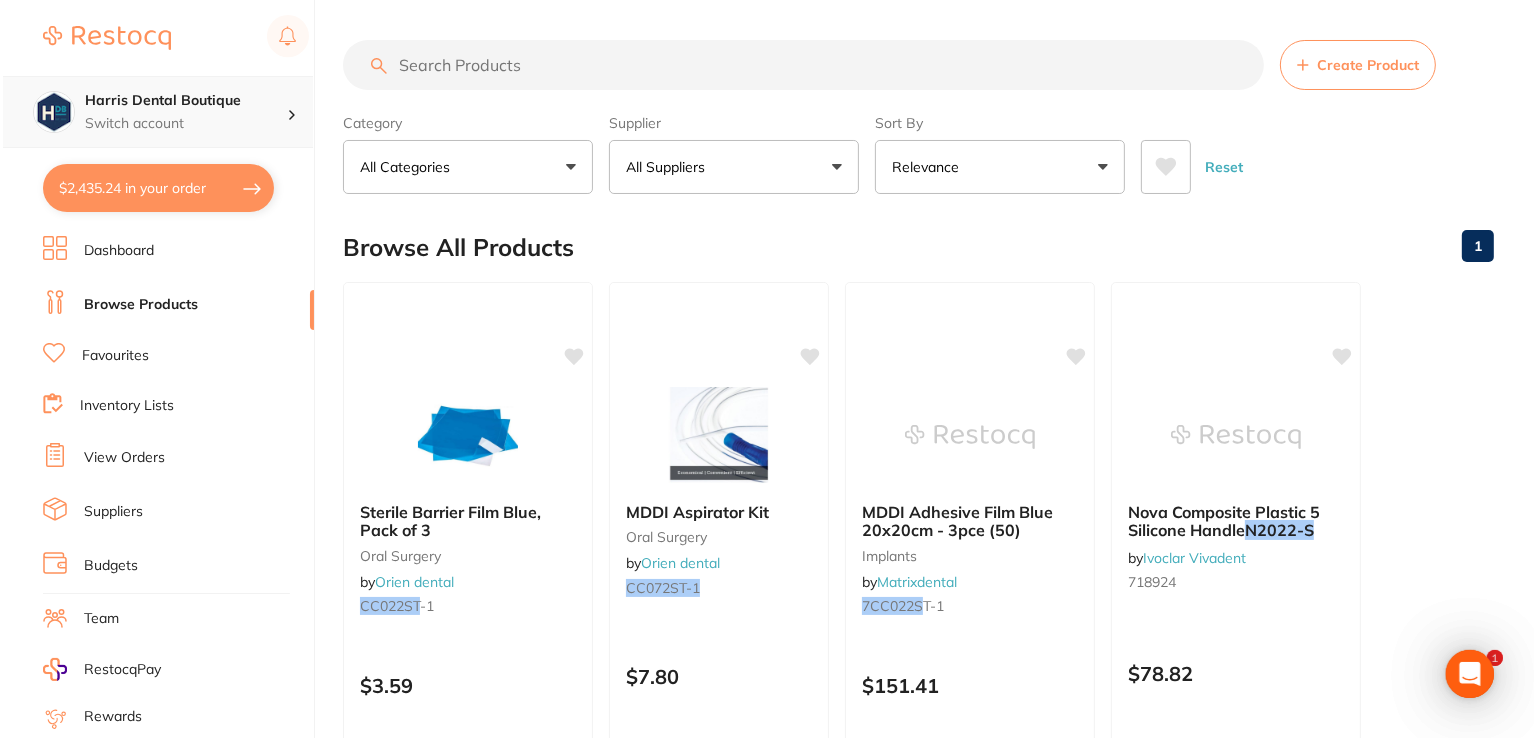 scroll, scrollTop: 0, scrollLeft: 0, axis: both 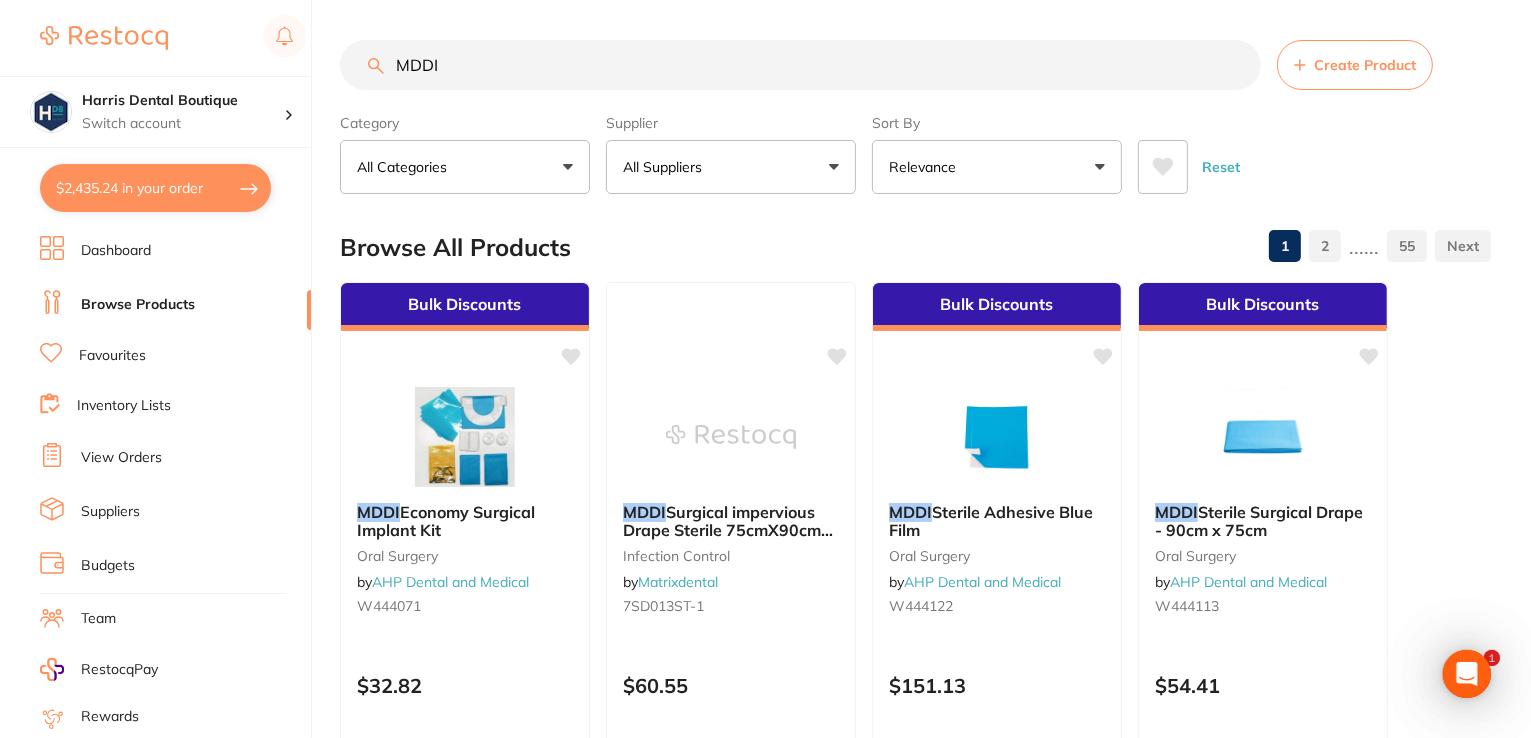 type on "MDDI" 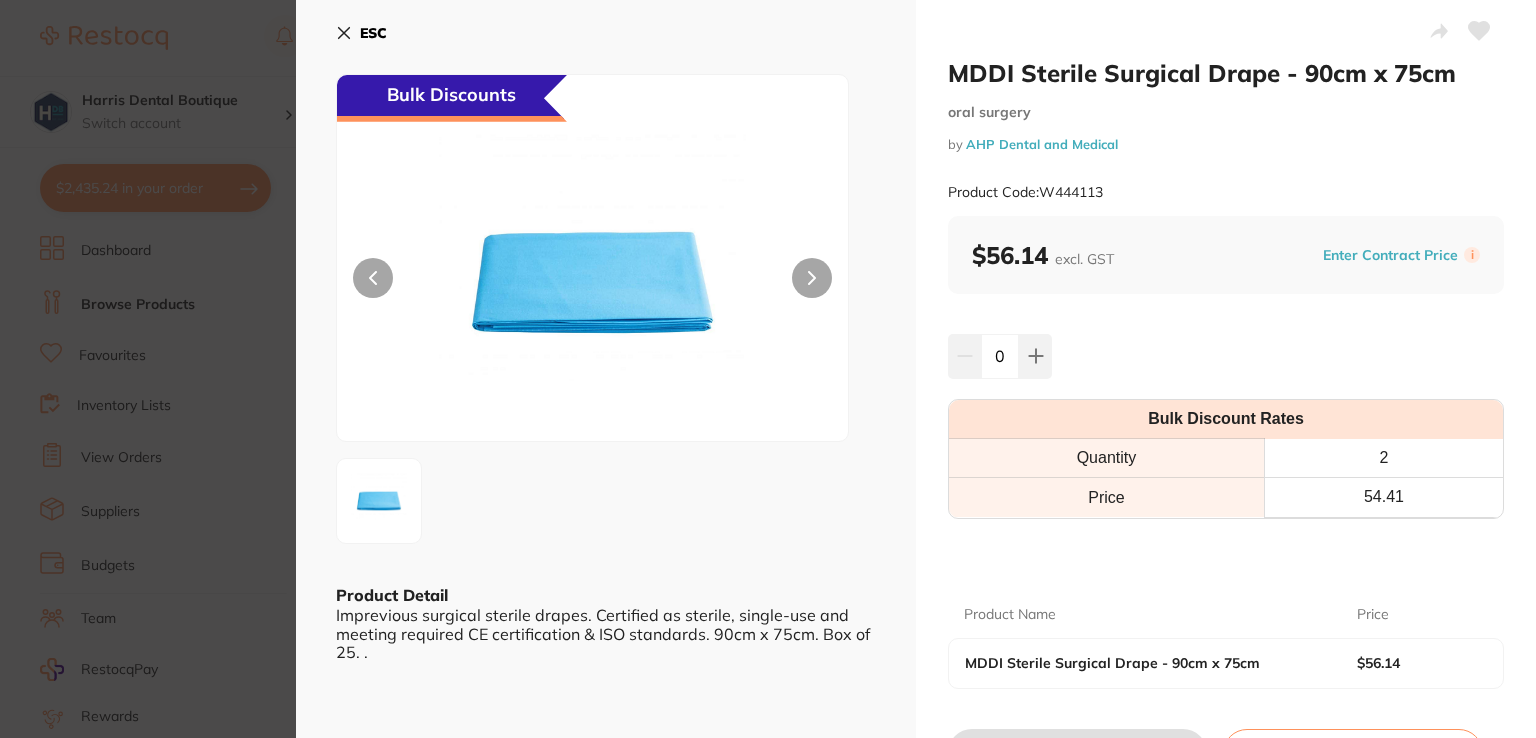 scroll, scrollTop: 0, scrollLeft: 0, axis: both 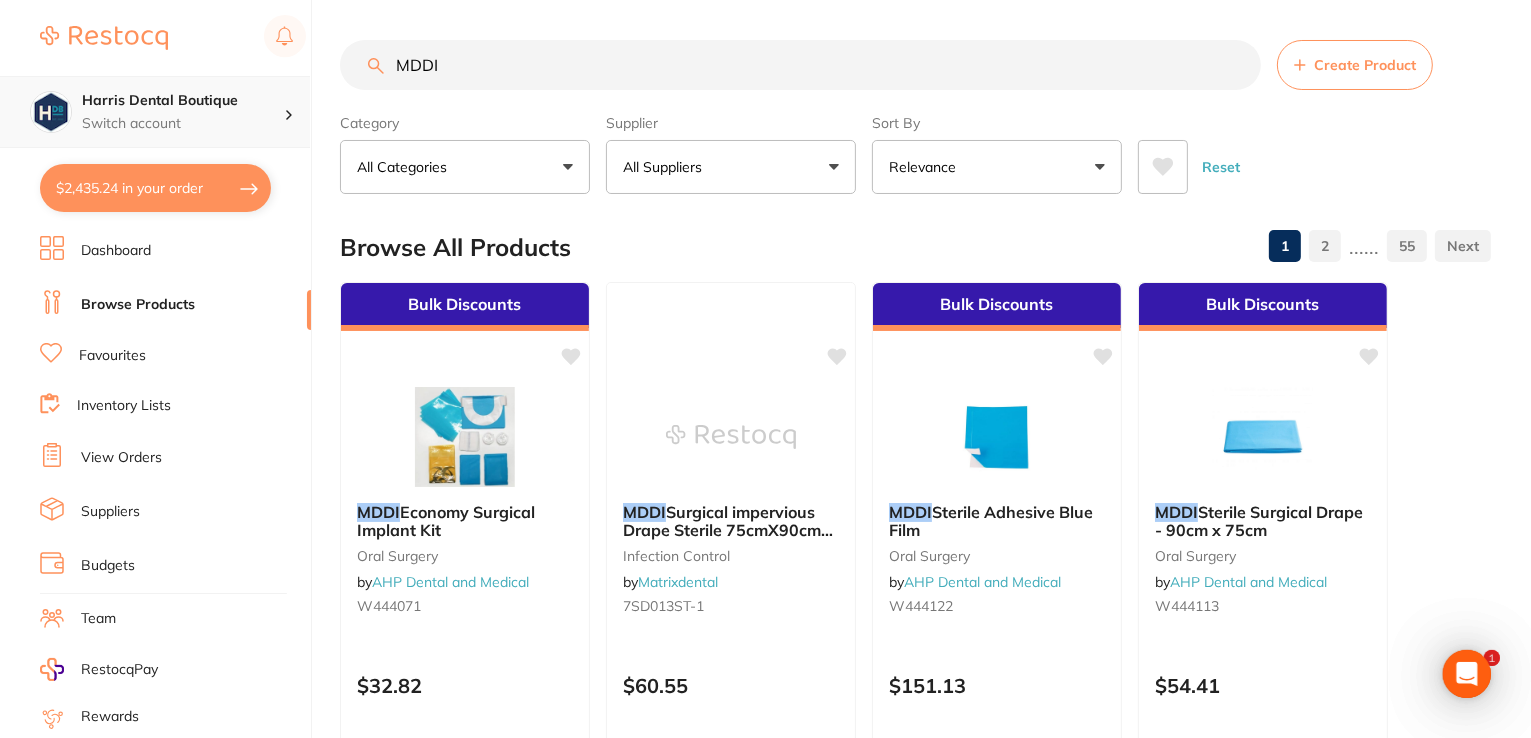 drag, startPoint x: 306, startPoint y: 85, endPoint x: 0, endPoint y: 99, distance: 306.3201 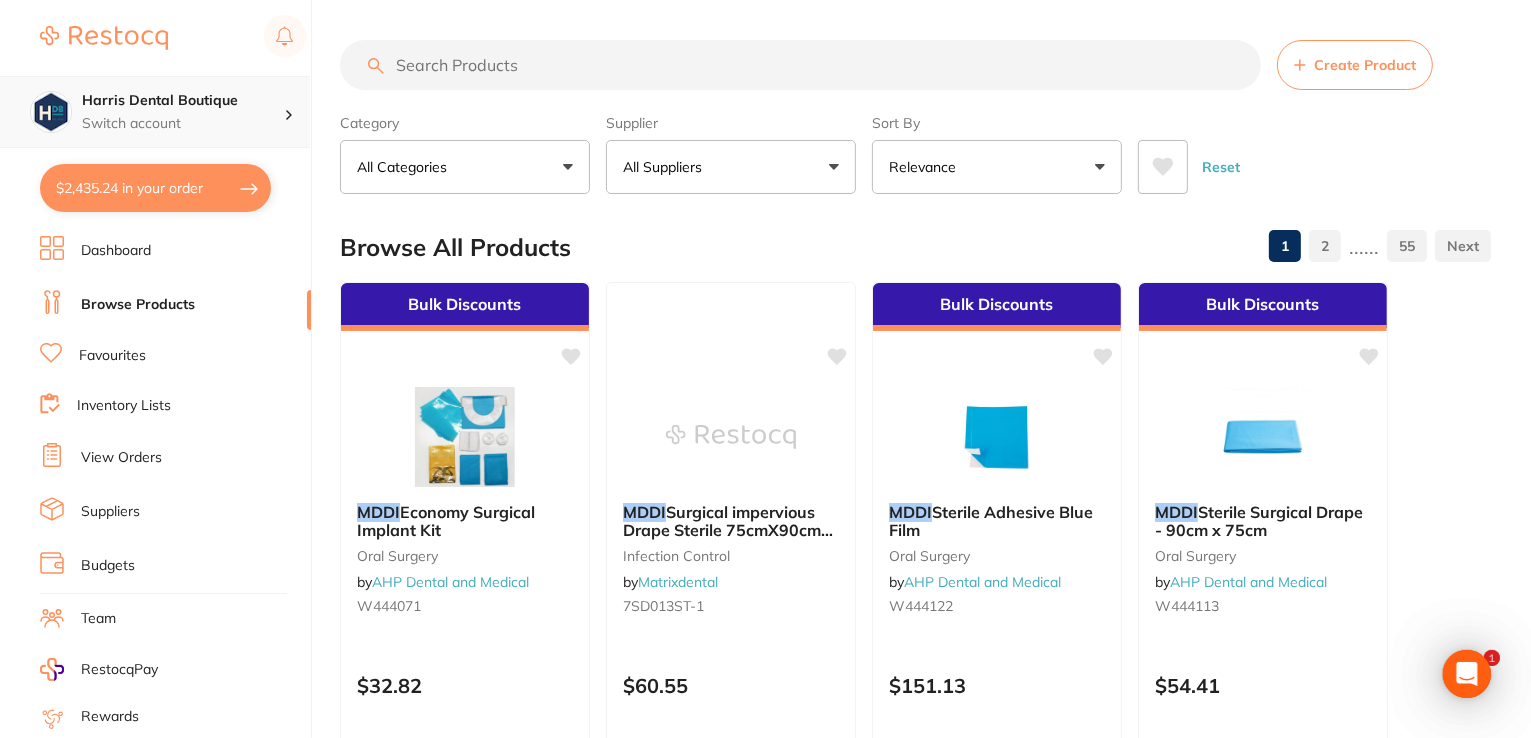 scroll, scrollTop: 0, scrollLeft: 0, axis: both 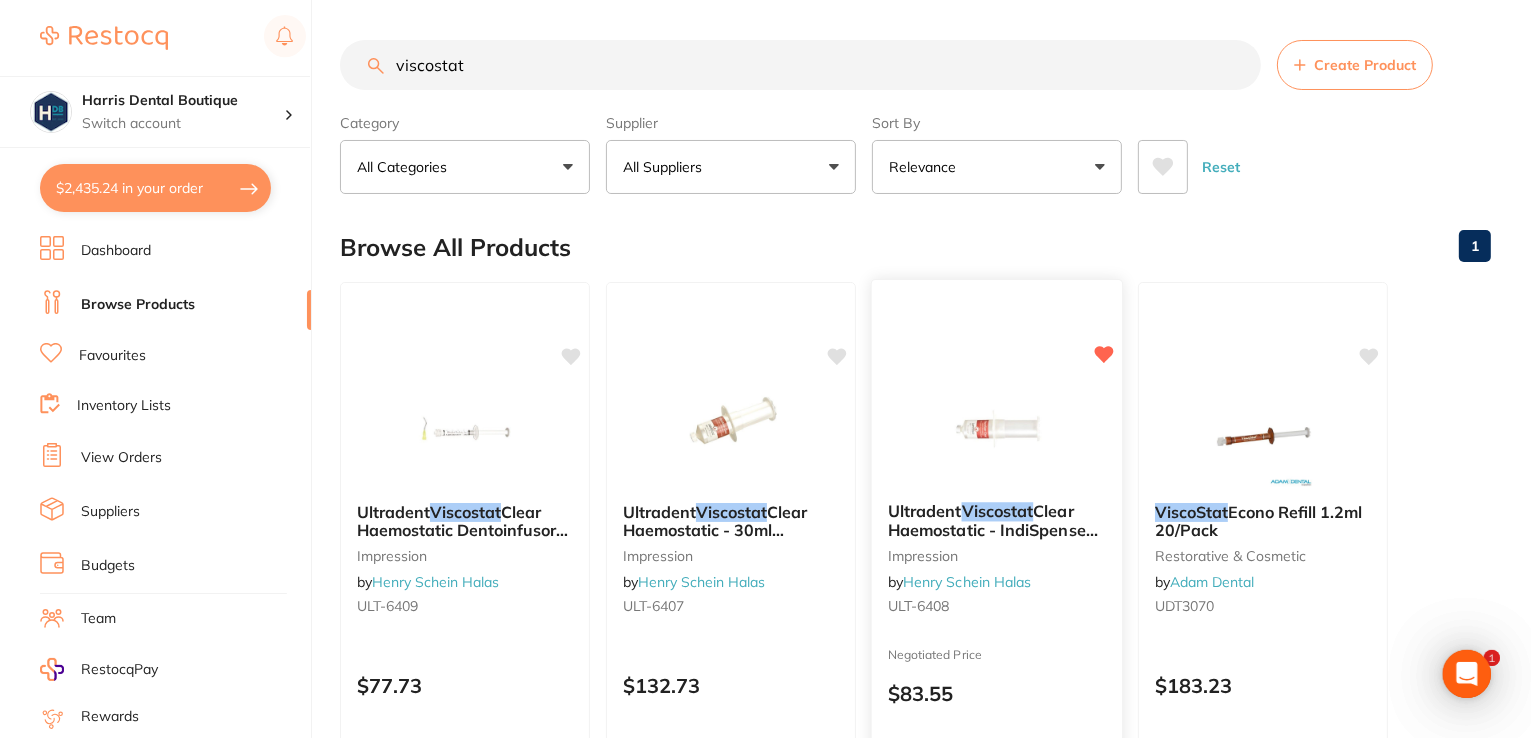 type on "viscostat" 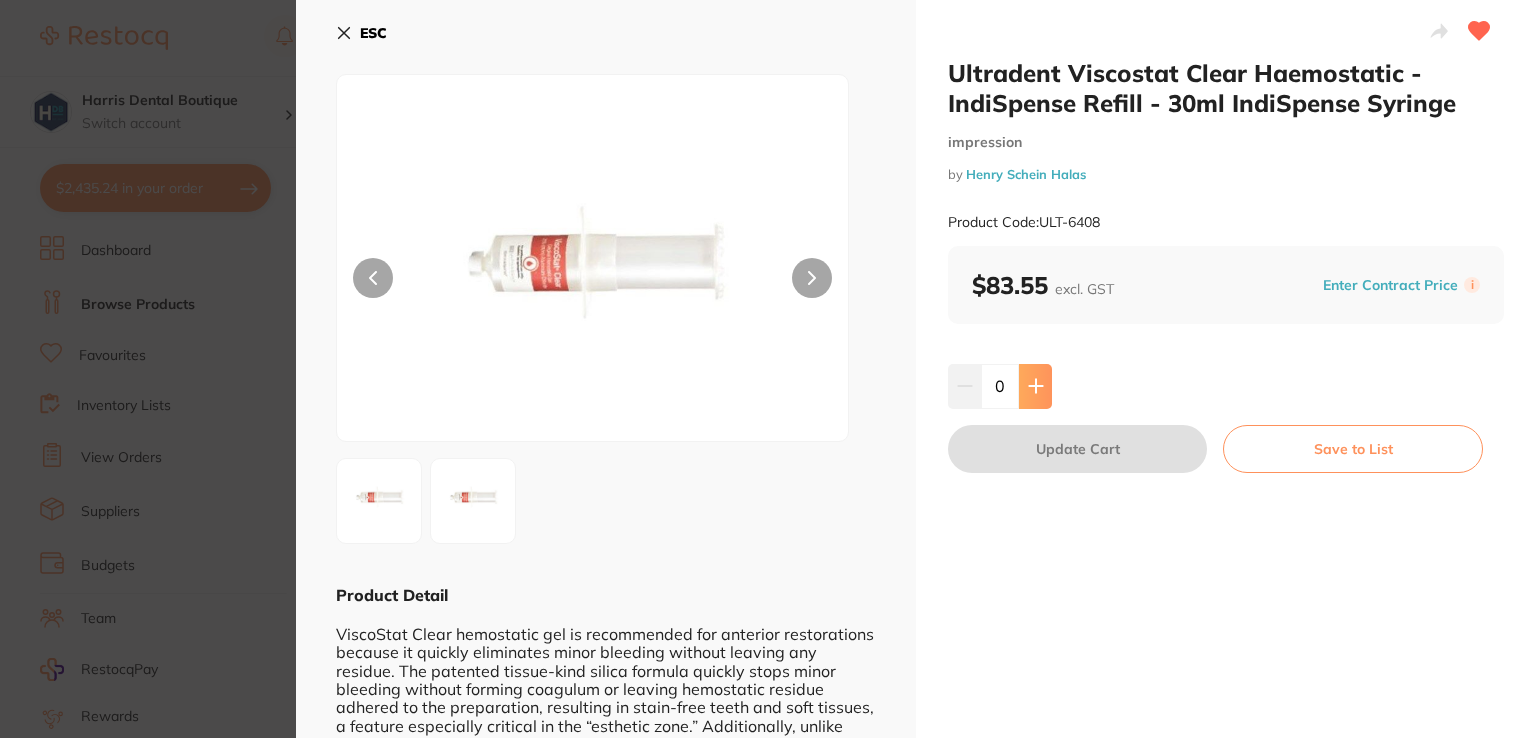 click at bounding box center (1035, 386) 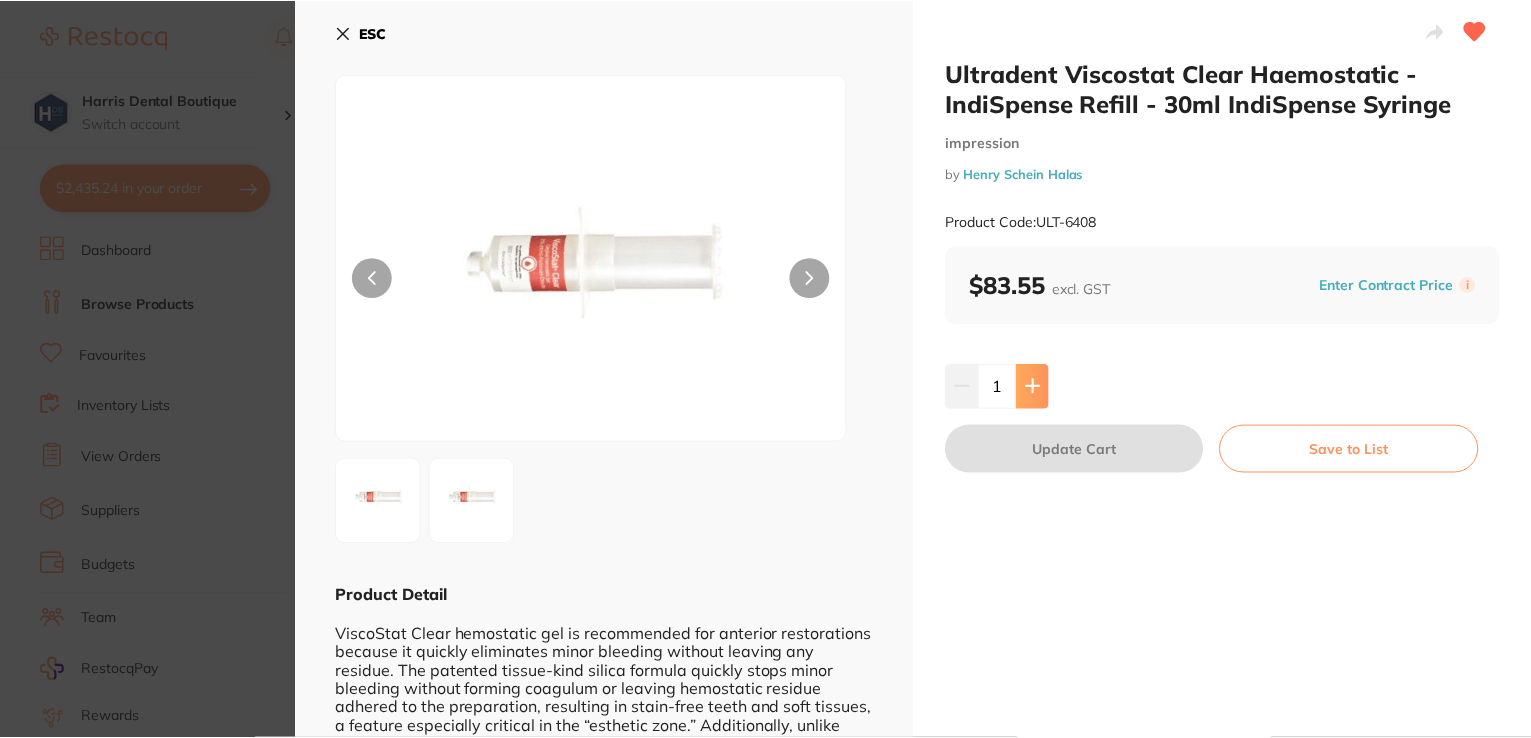 scroll, scrollTop: 0, scrollLeft: 0, axis: both 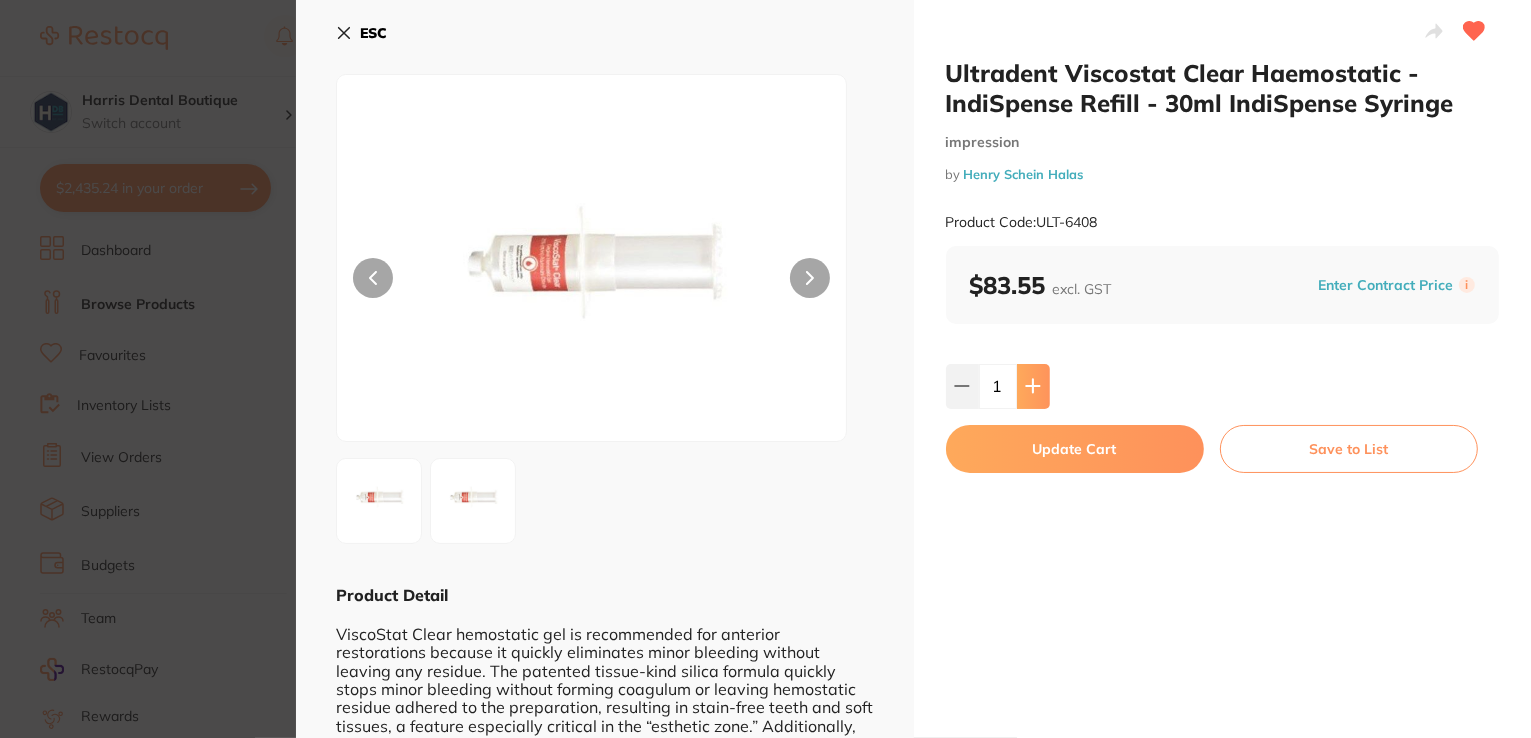 click 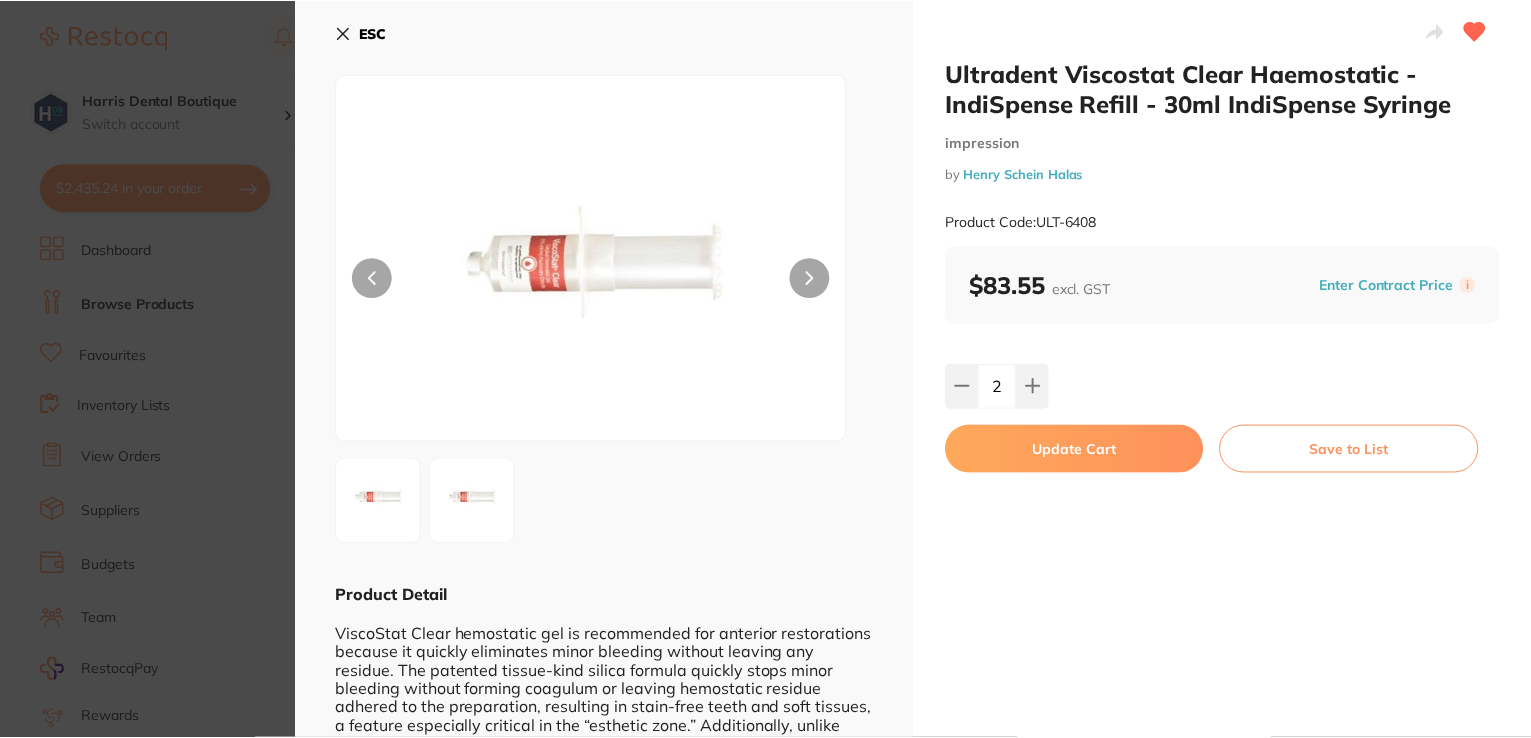 scroll, scrollTop: 0, scrollLeft: 0, axis: both 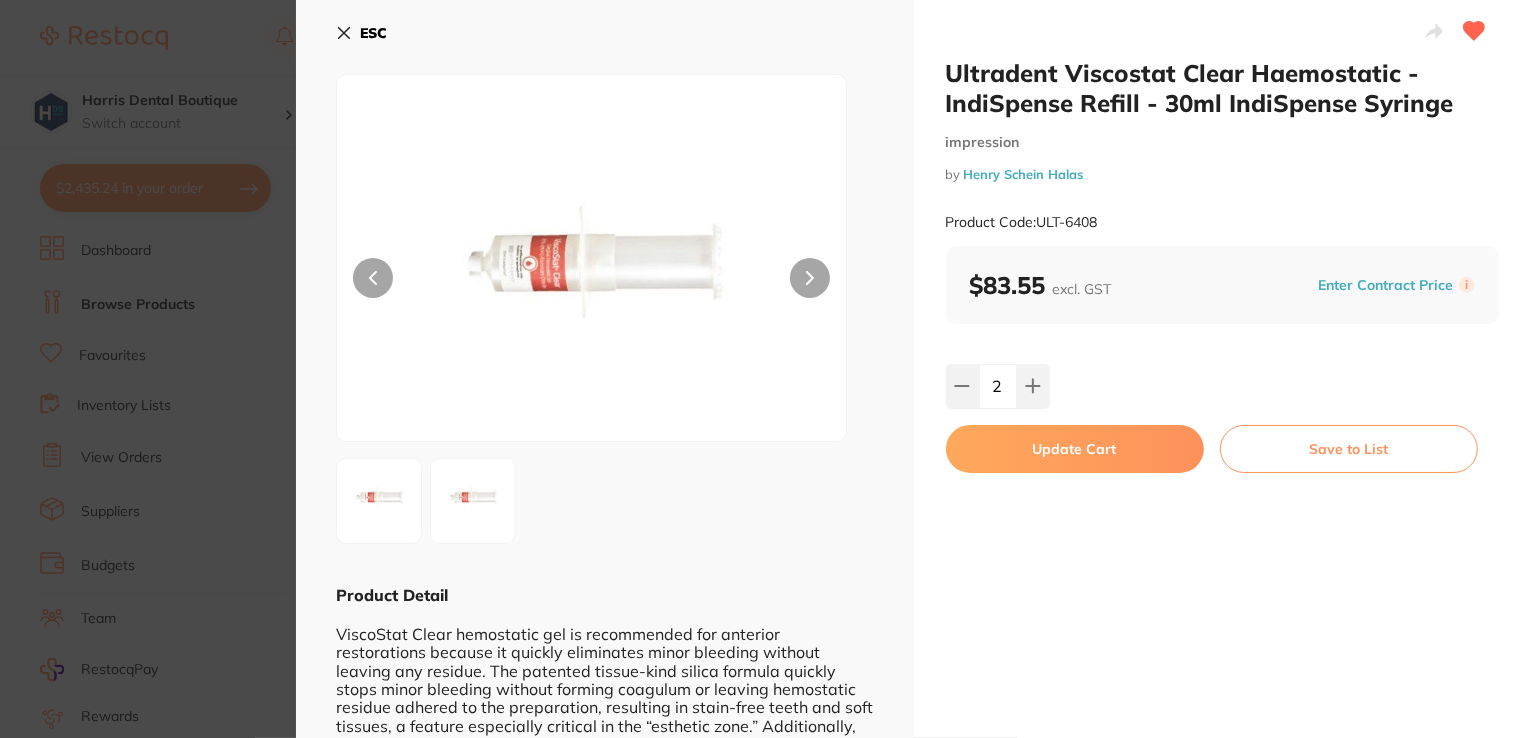 click on "Update Cart" at bounding box center [1075, 449] 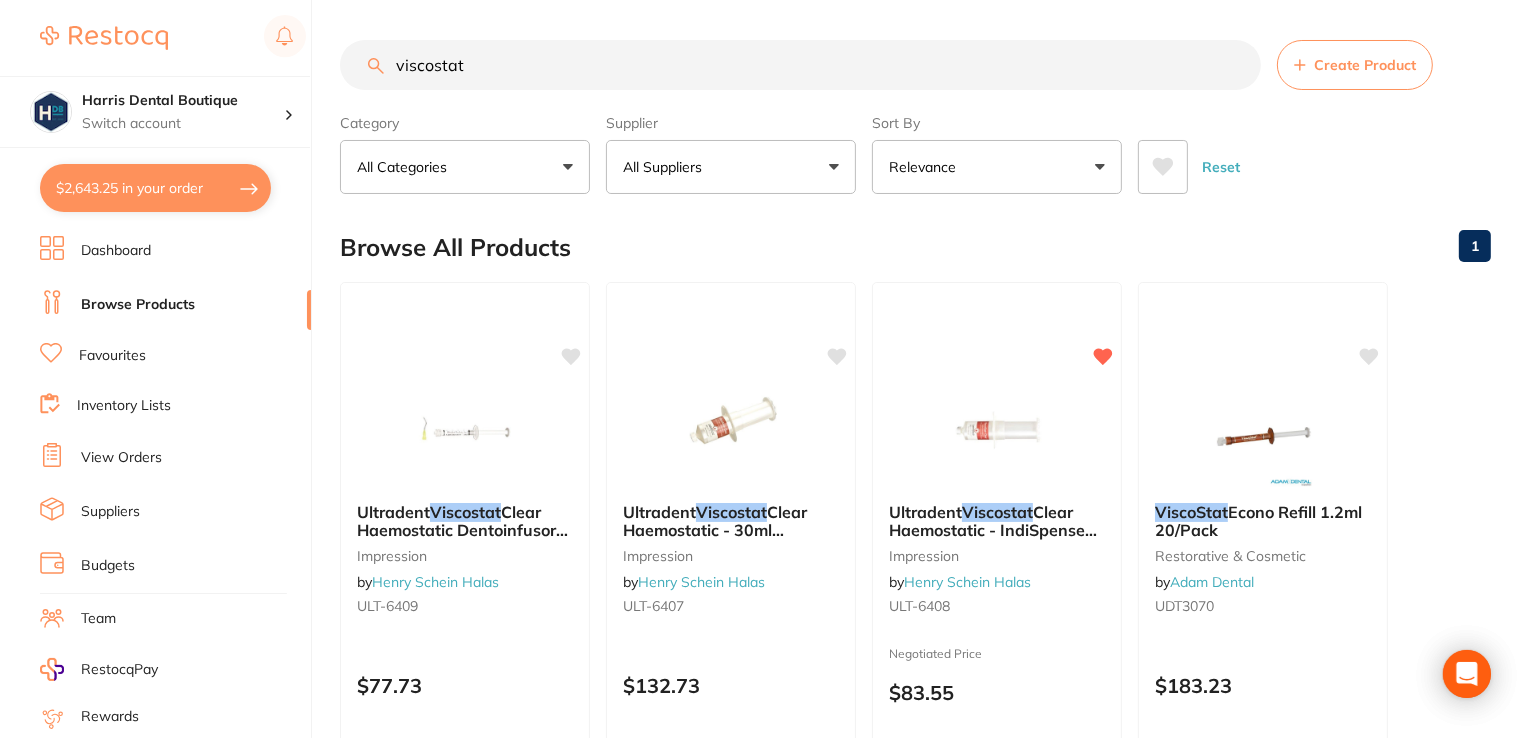 scroll, scrollTop: 1, scrollLeft: 0, axis: vertical 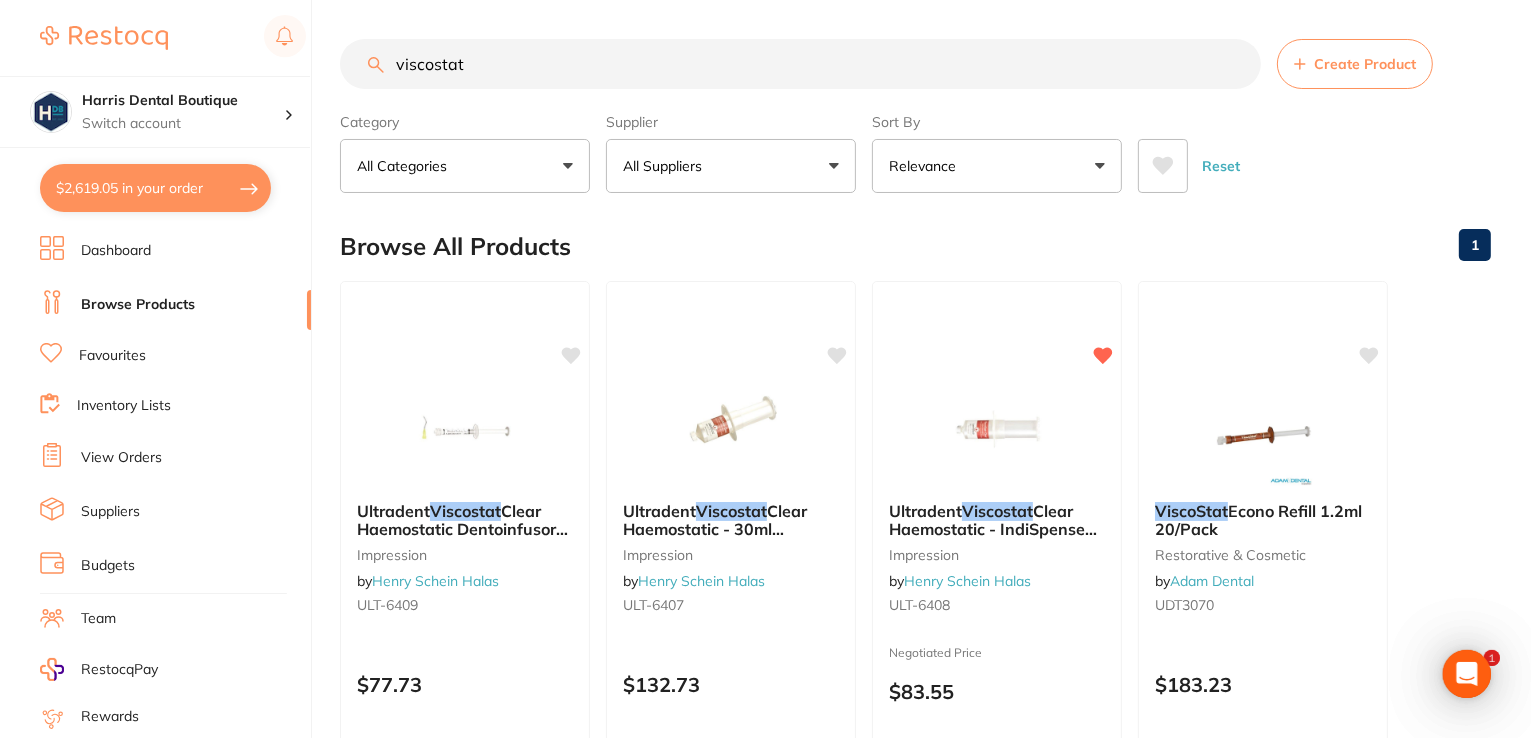 drag, startPoint x: 528, startPoint y: 53, endPoint x: 156, endPoint y: 27, distance: 372.9075 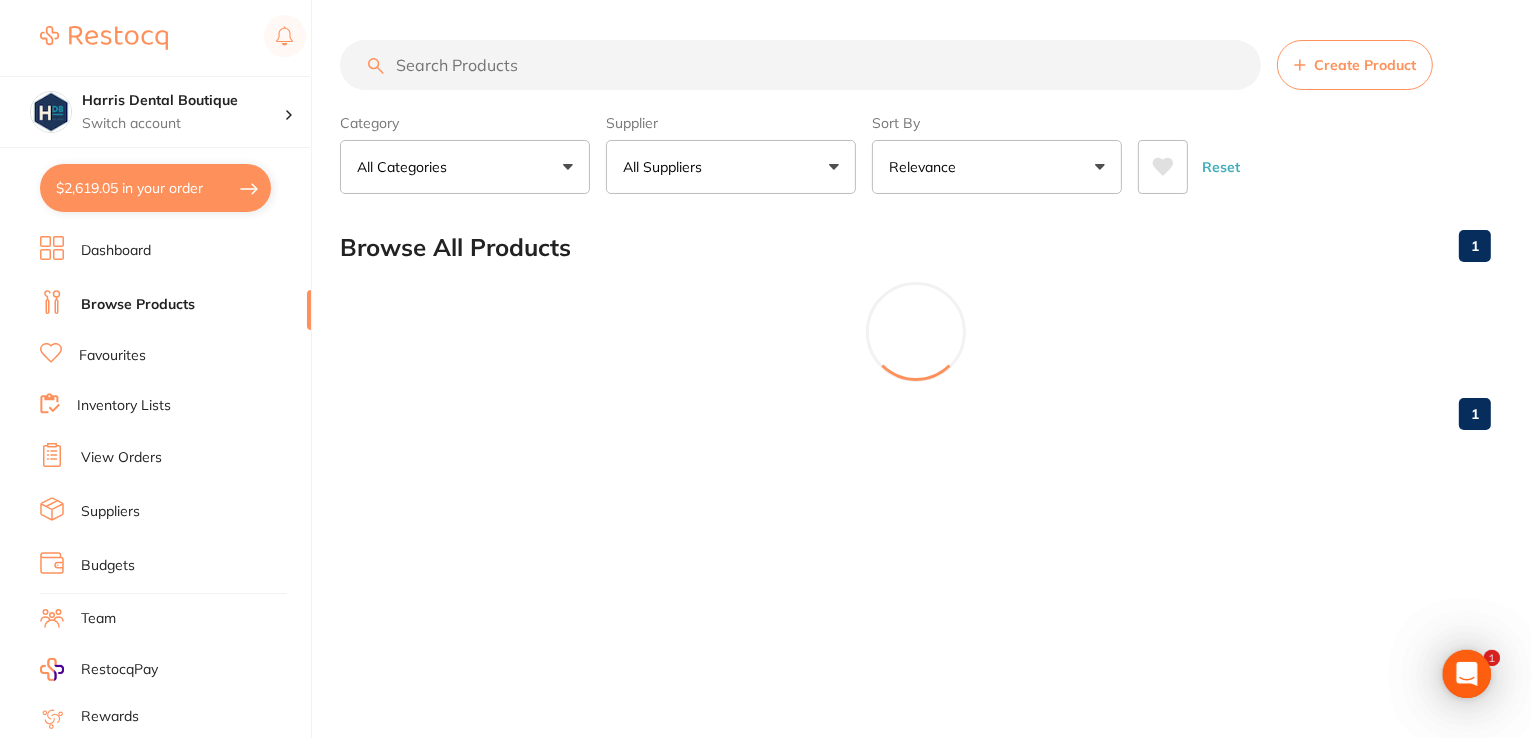 scroll, scrollTop: 0, scrollLeft: 0, axis: both 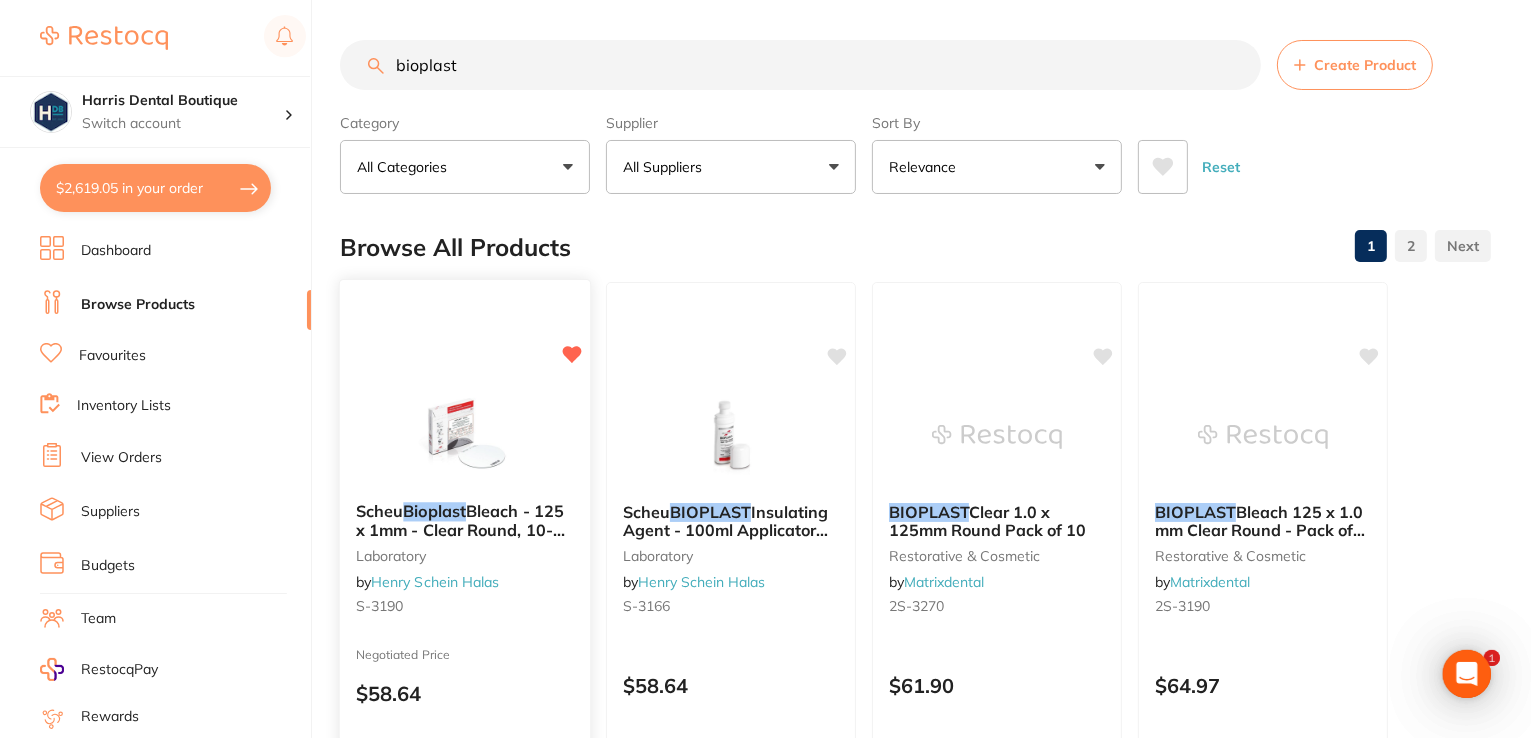 type on "bioplast" 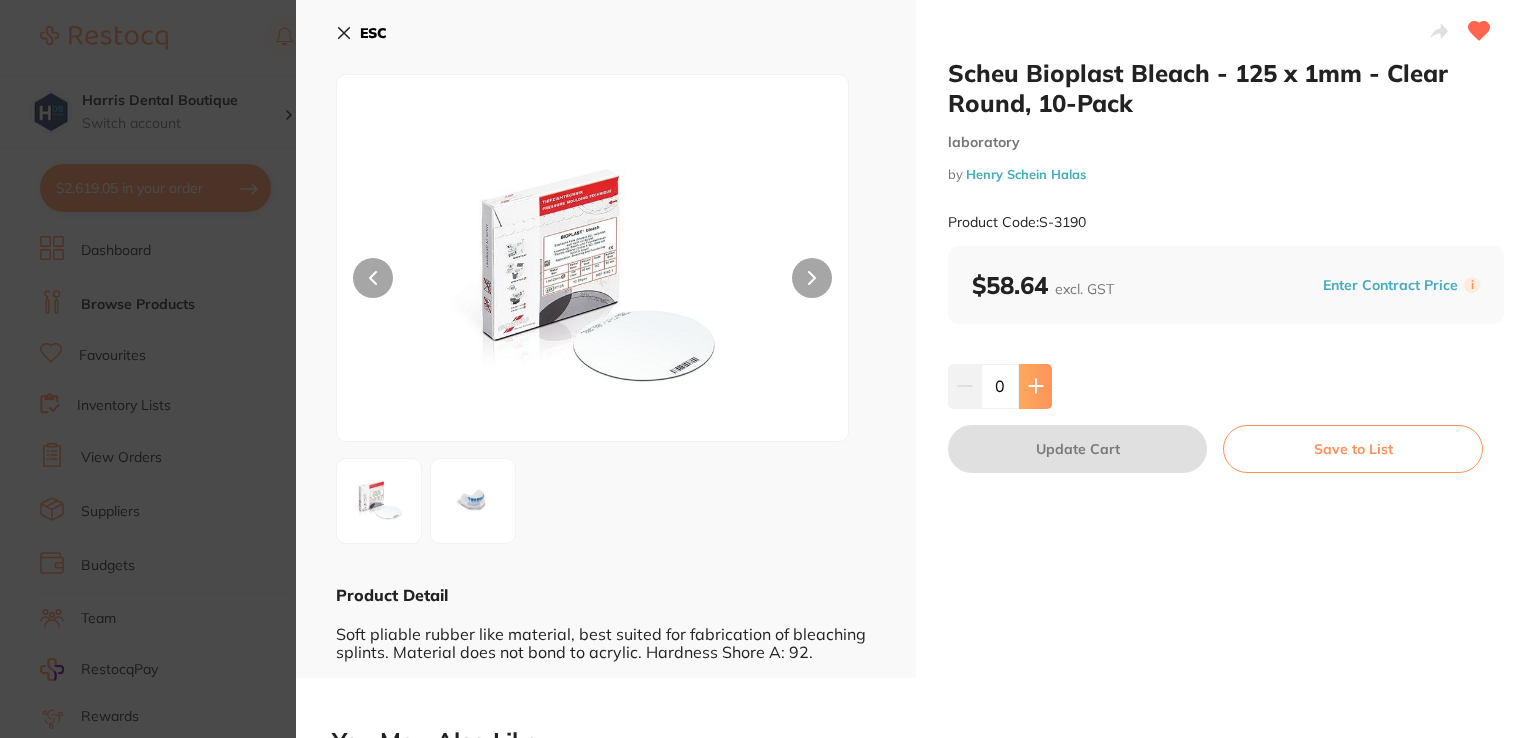 scroll, scrollTop: 0, scrollLeft: 0, axis: both 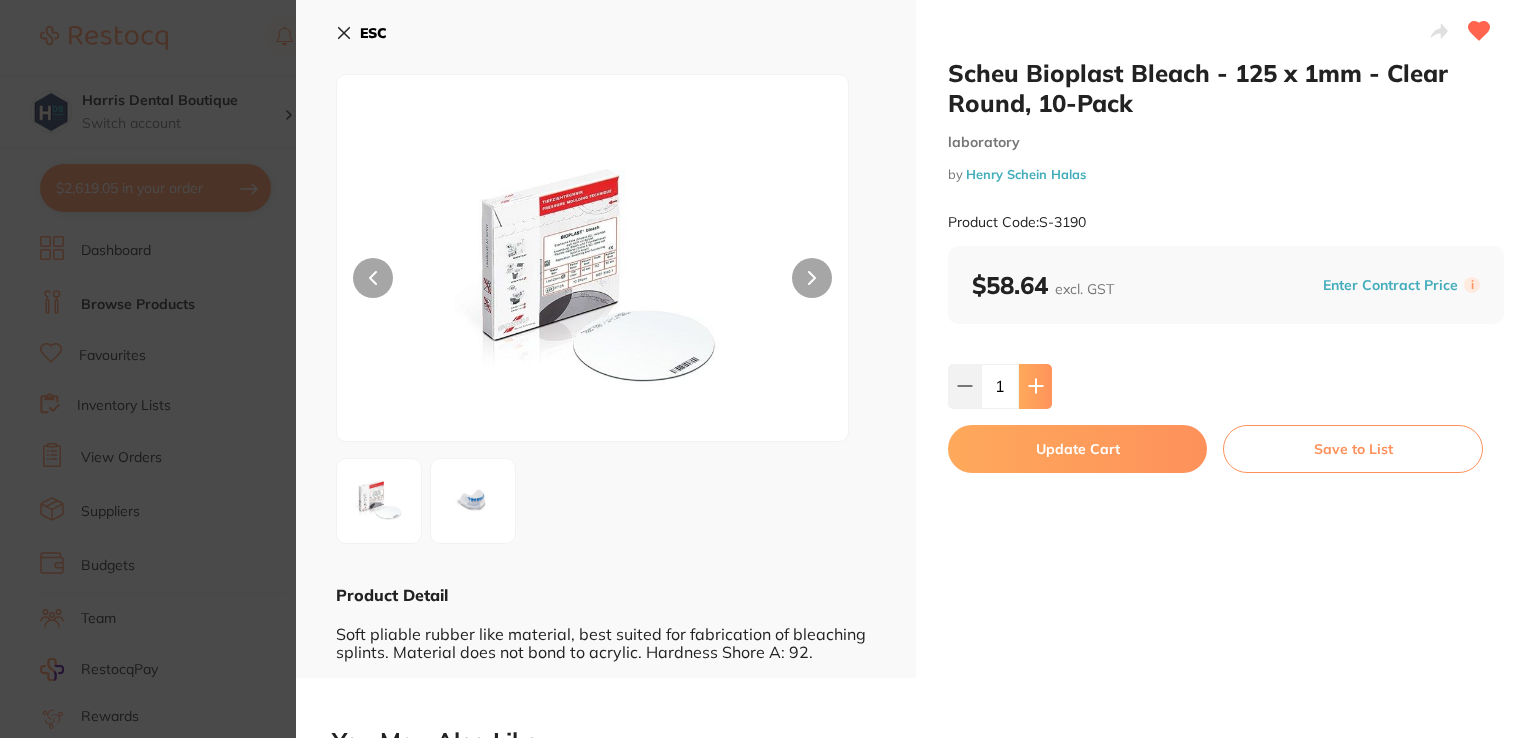 click at bounding box center [1035, 386] 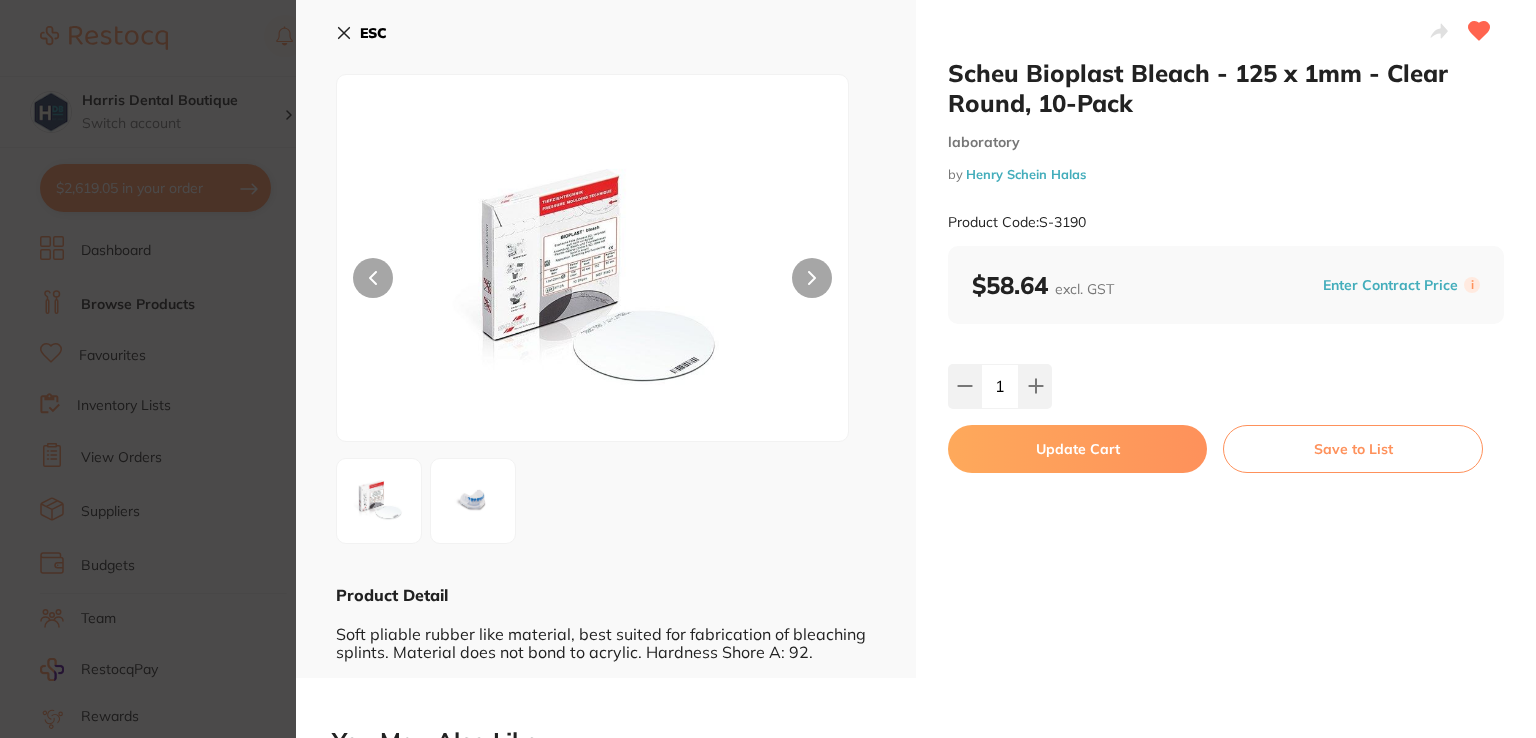 type on "2" 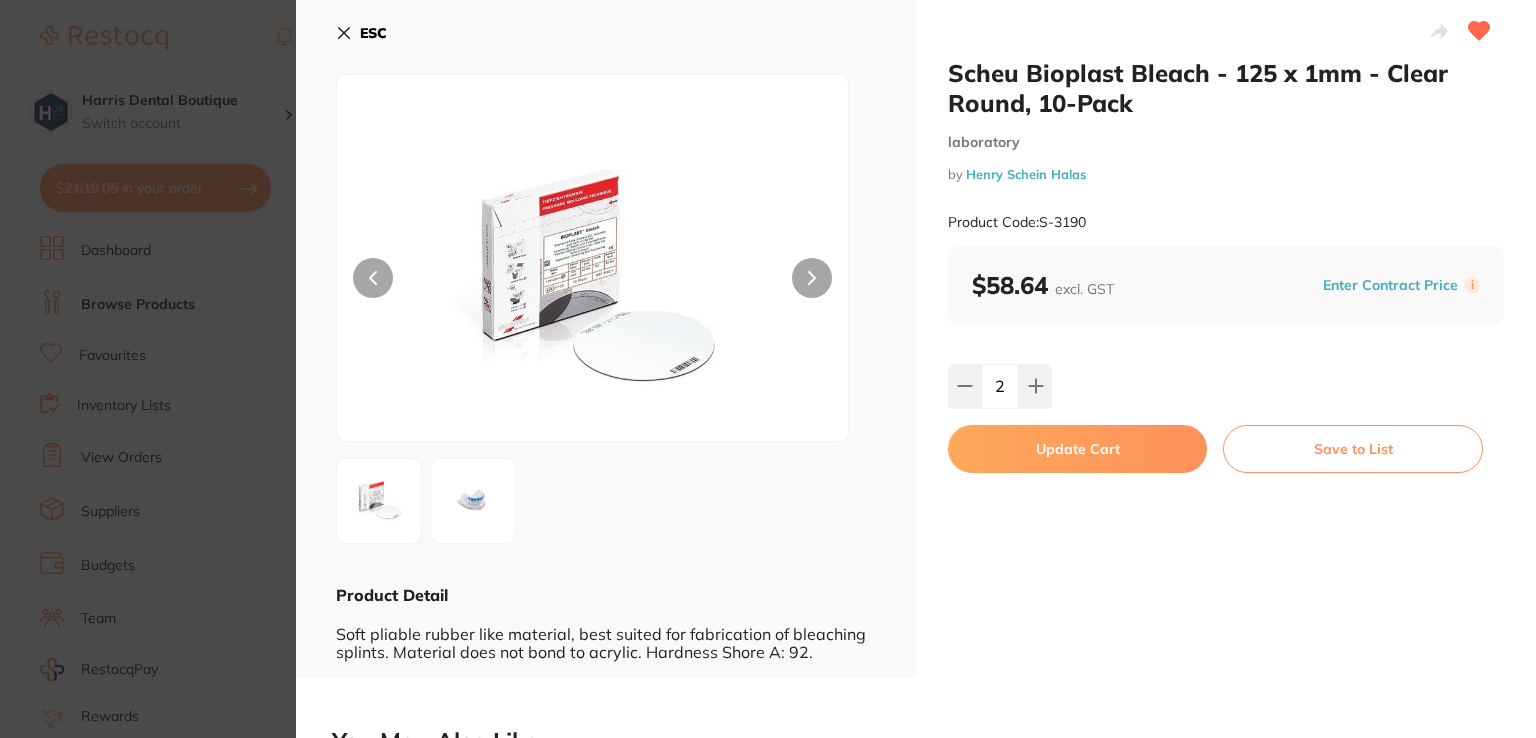 scroll, scrollTop: 0, scrollLeft: 0, axis: both 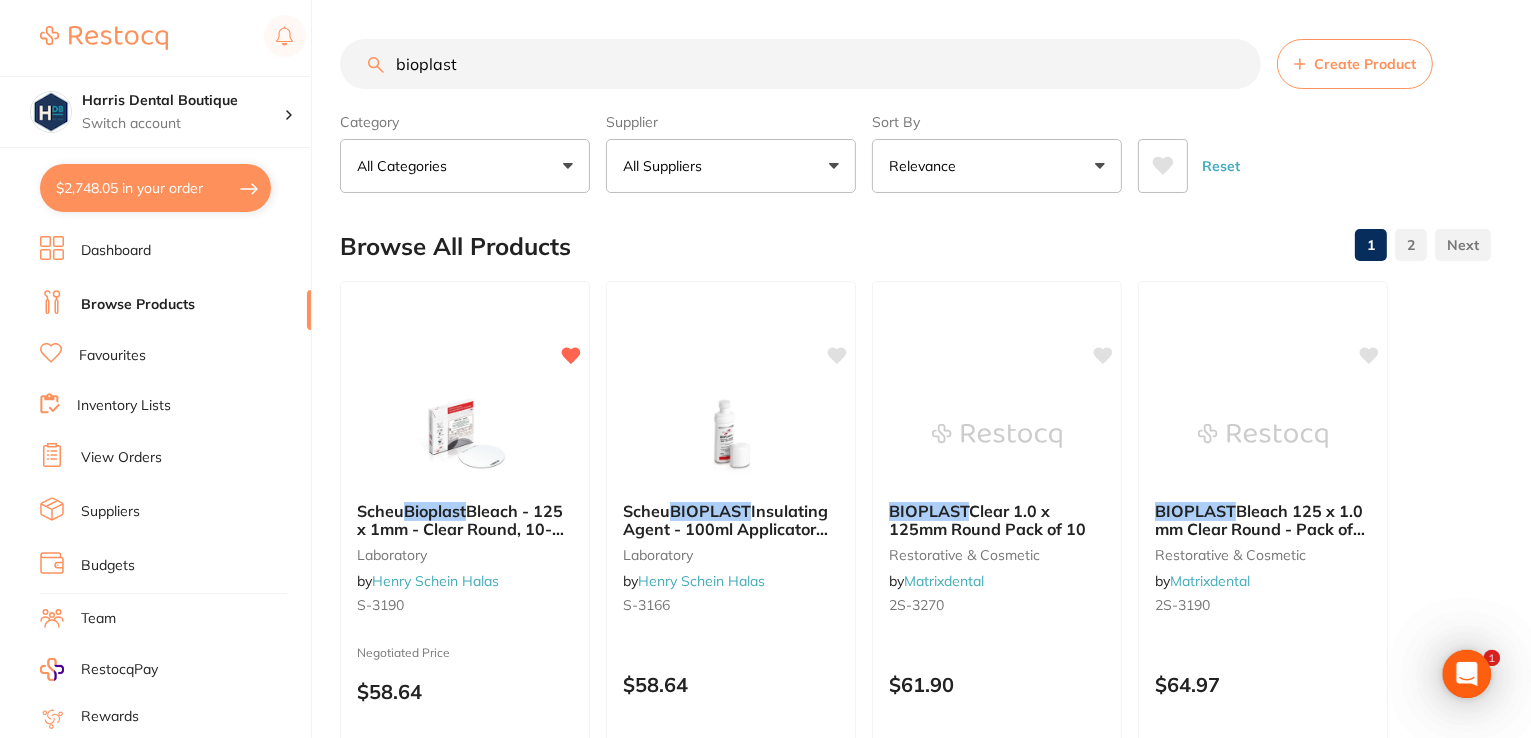 drag, startPoint x: 534, startPoint y: 77, endPoint x: 306, endPoint y: 29, distance: 232.99785 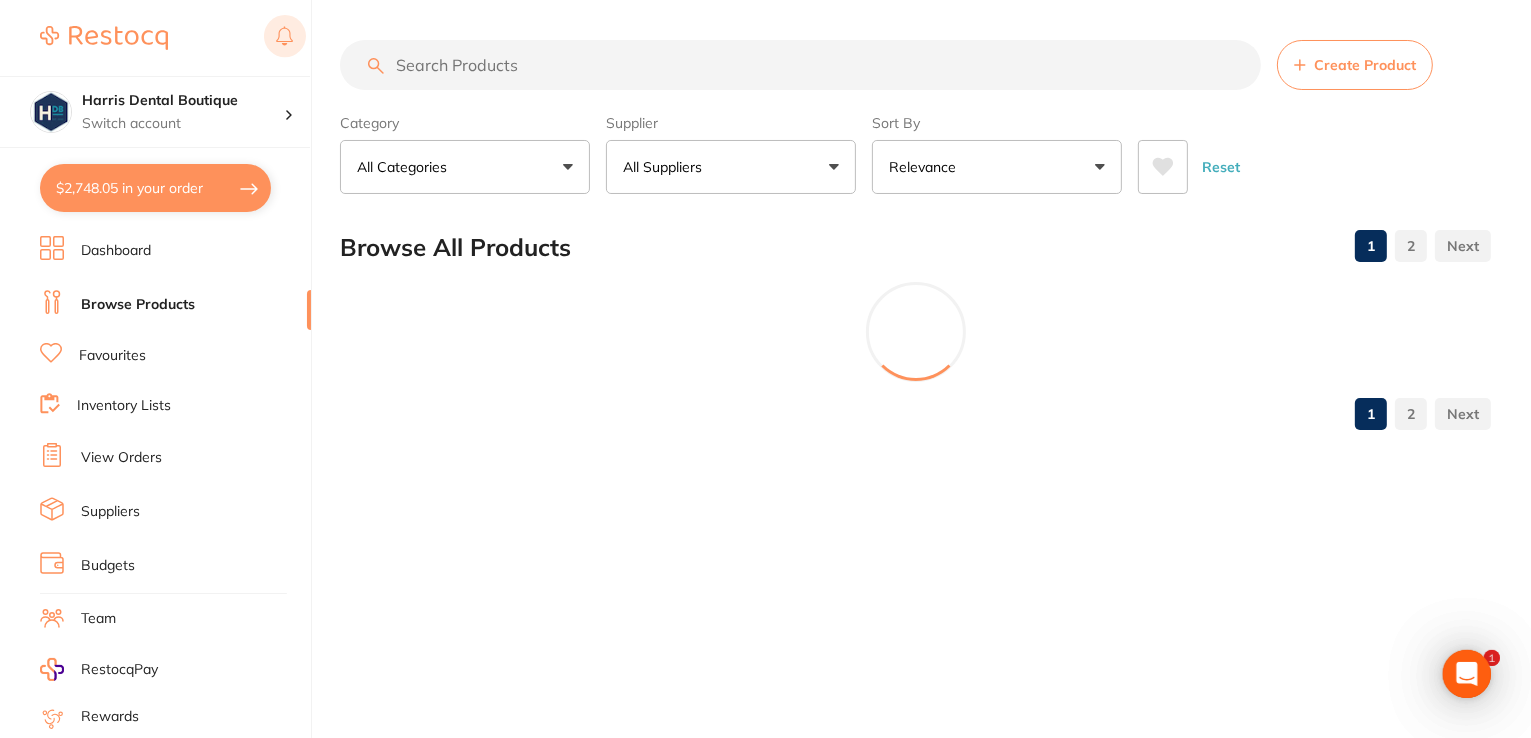 scroll, scrollTop: 0, scrollLeft: 0, axis: both 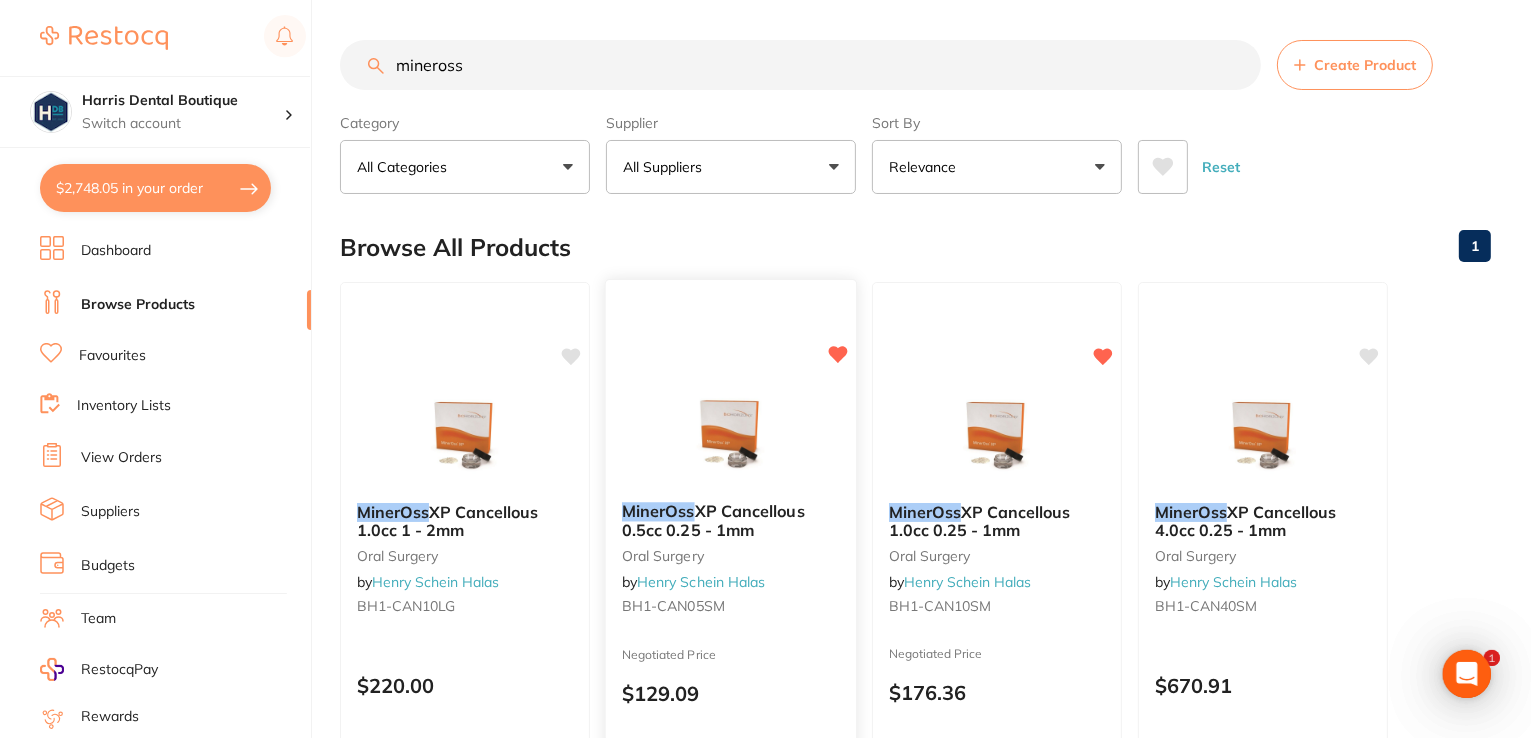 type on "mineross" 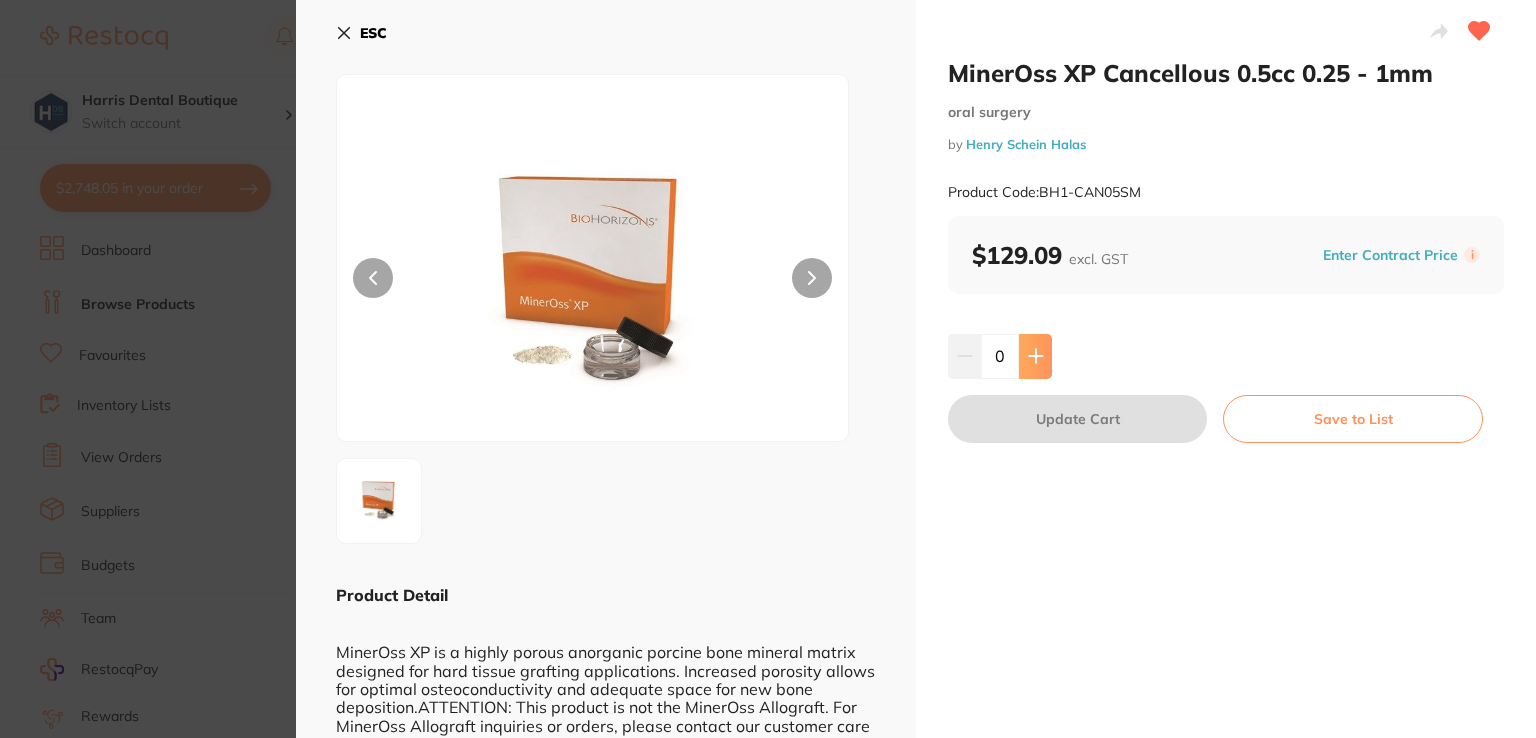 scroll, scrollTop: 0, scrollLeft: 0, axis: both 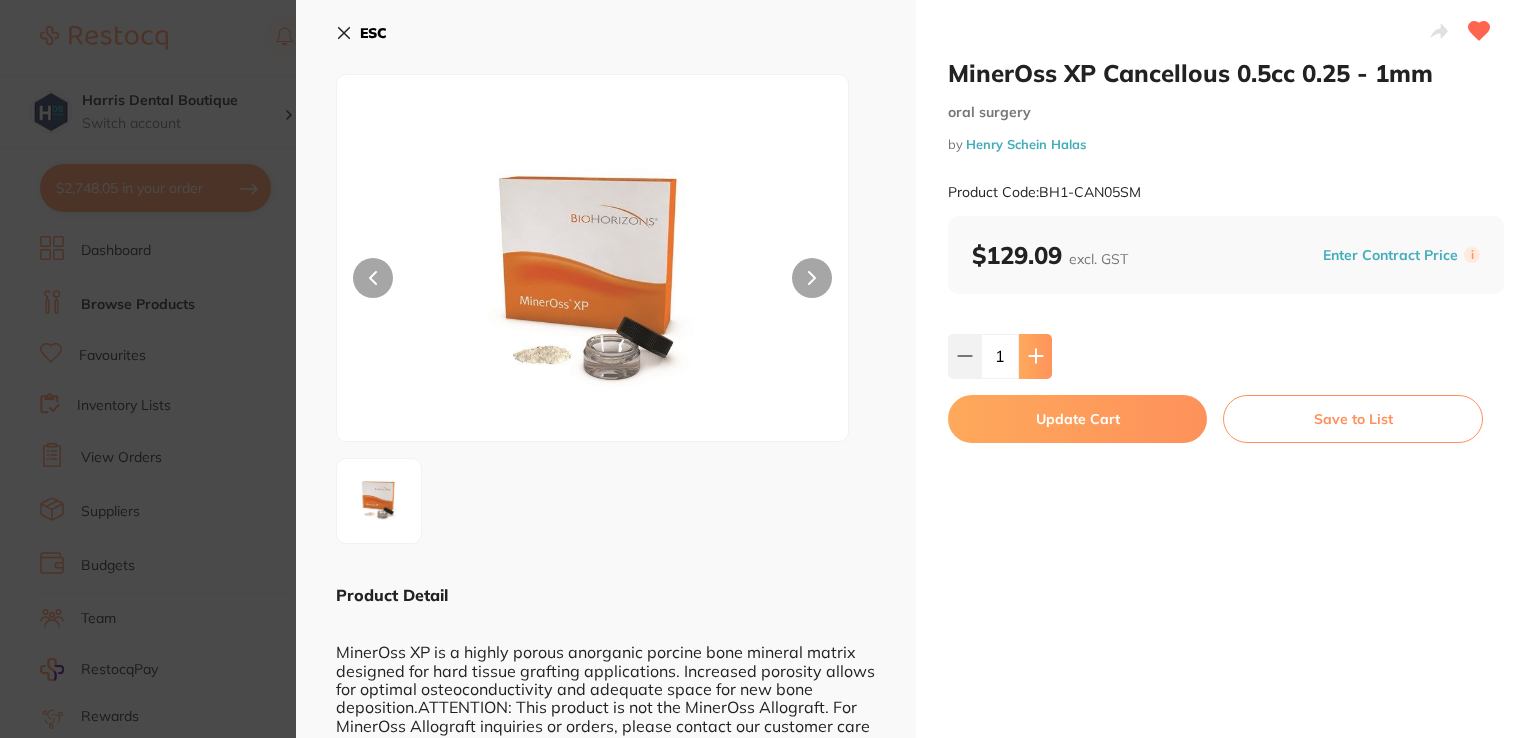 click at bounding box center [1035, 356] 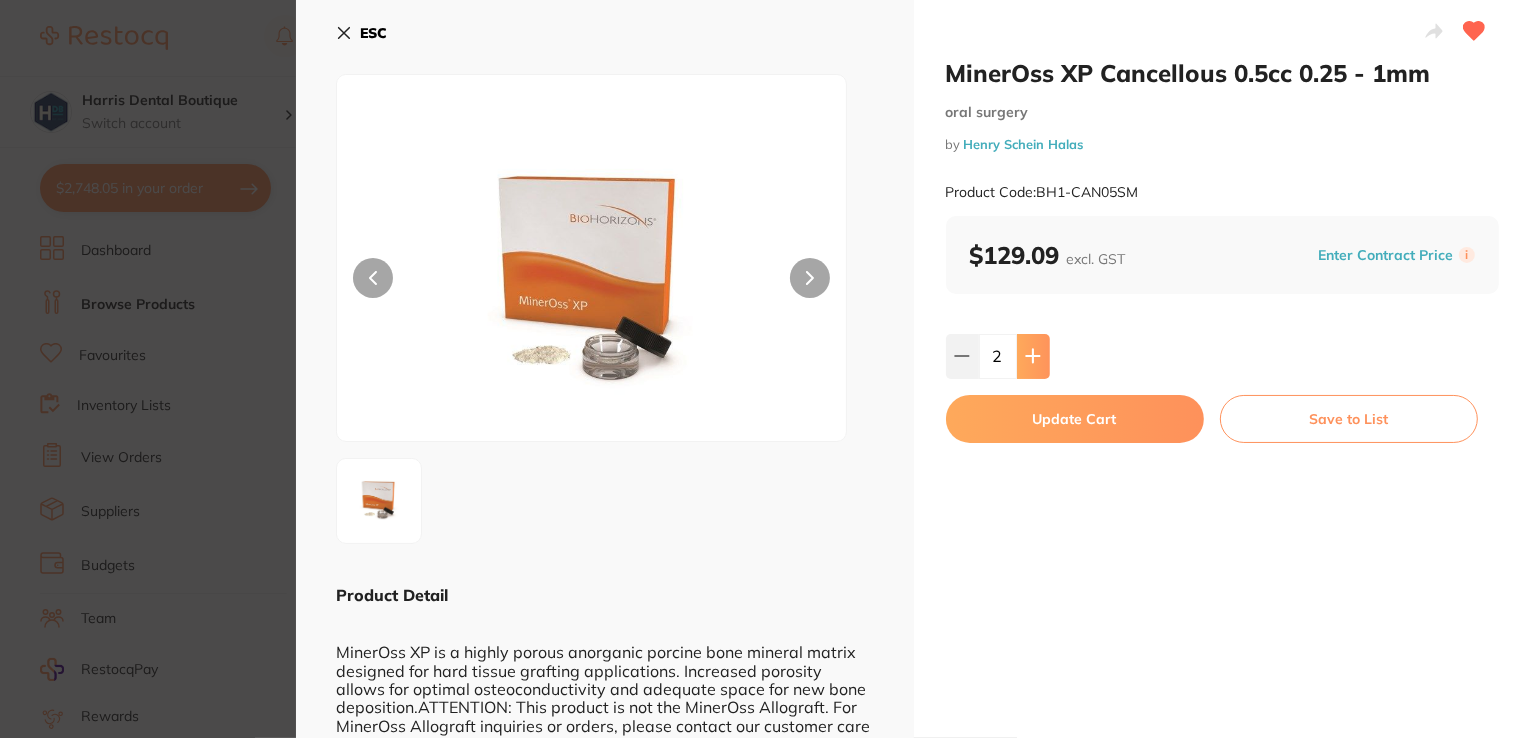 click at bounding box center (1033, 356) 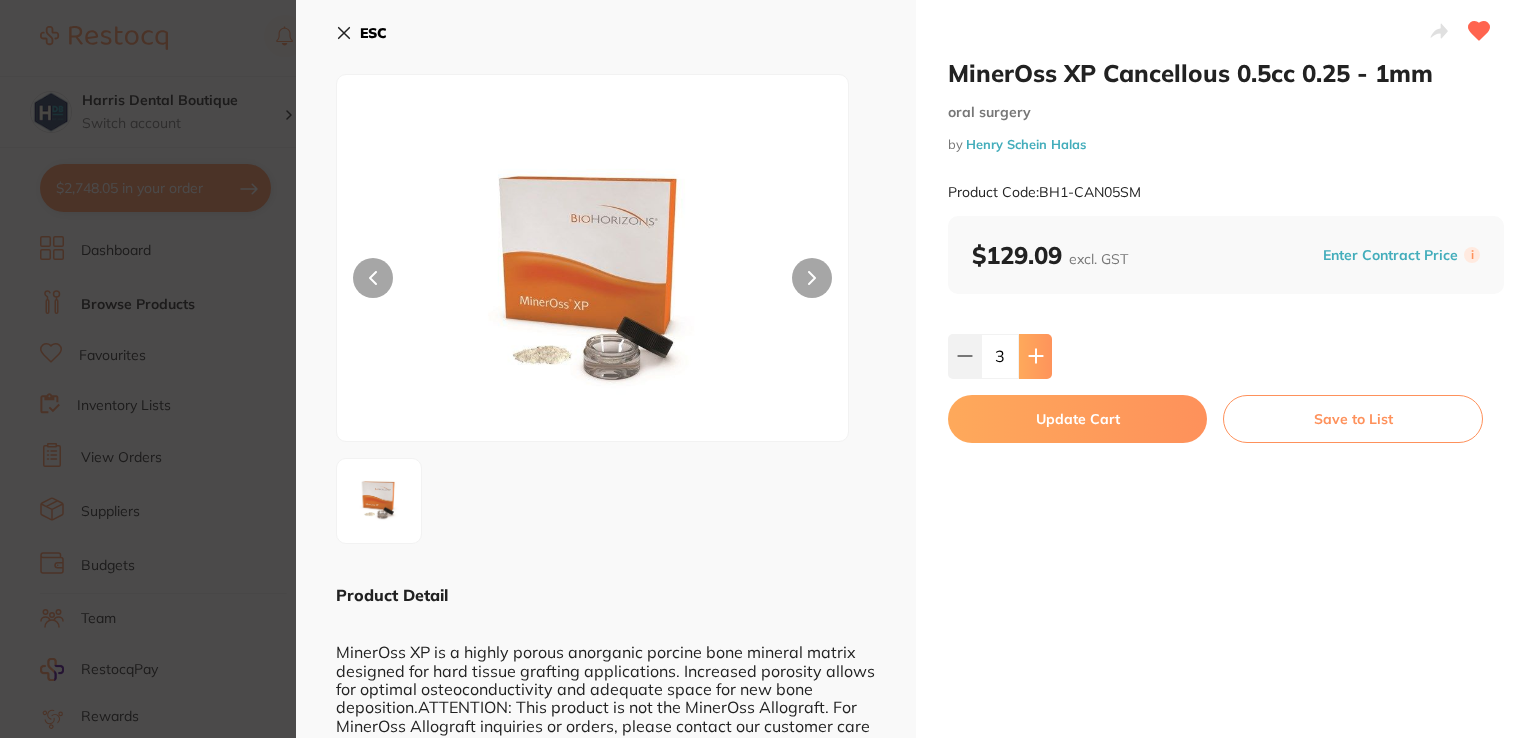 scroll, scrollTop: 0, scrollLeft: 0, axis: both 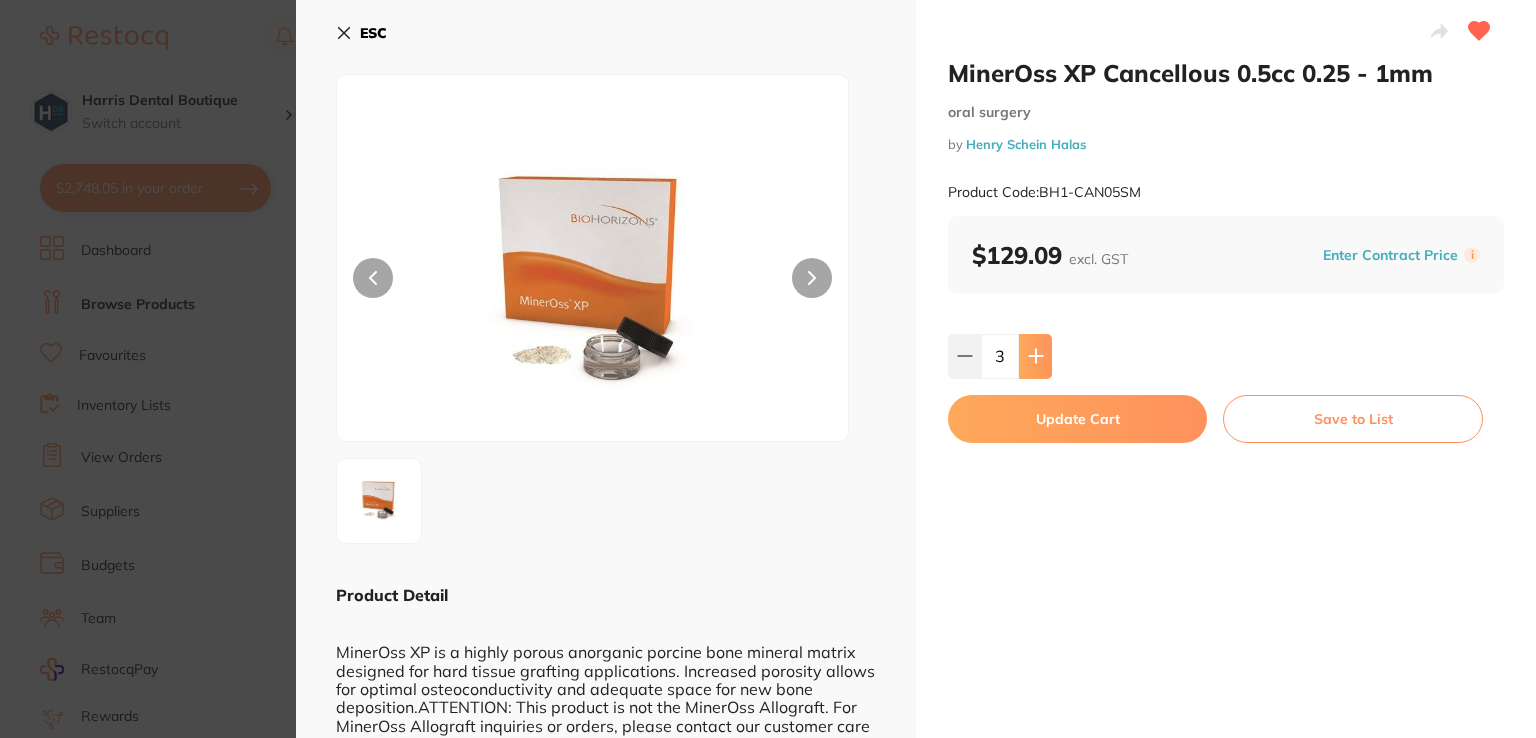 type on "4" 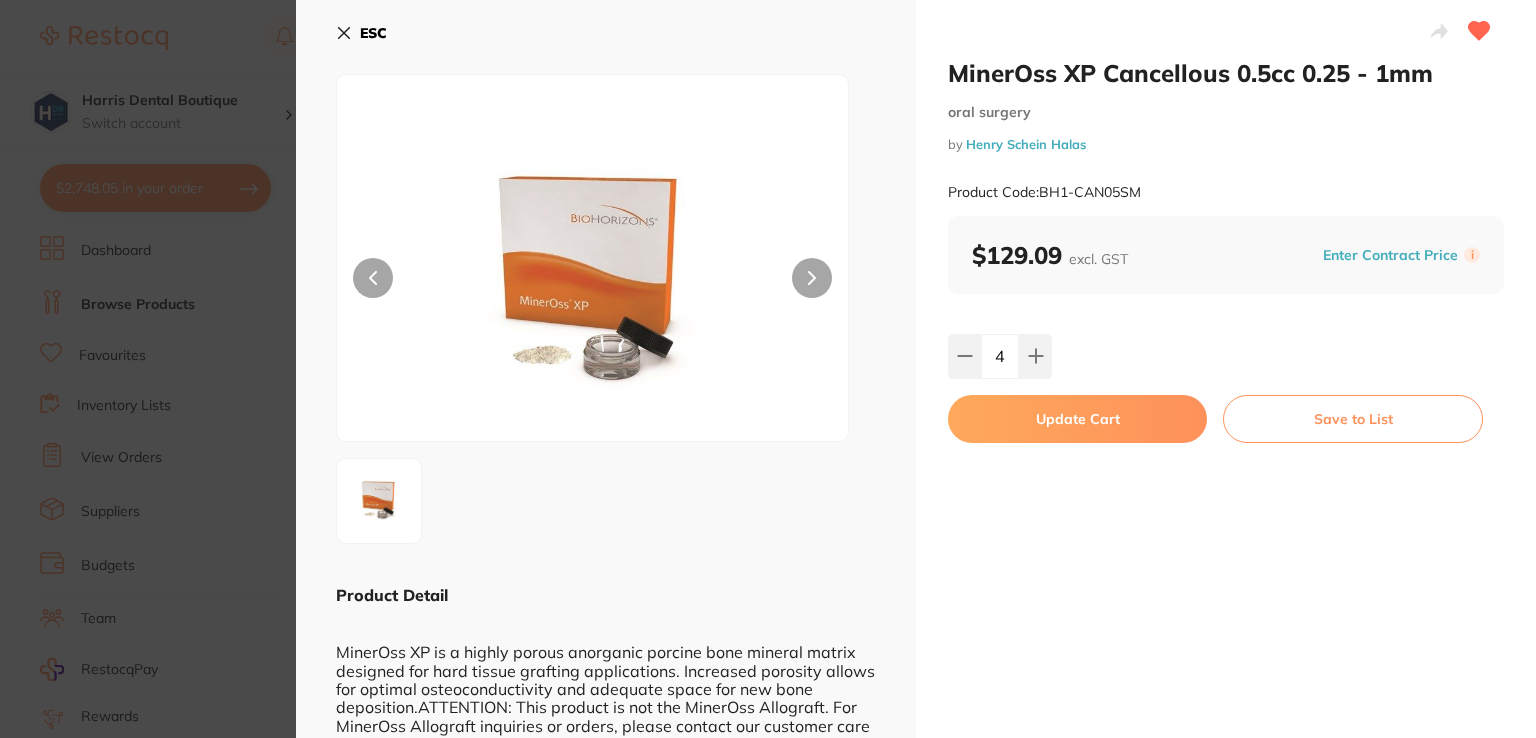 scroll, scrollTop: 0, scrollLeft: 0, axis: both 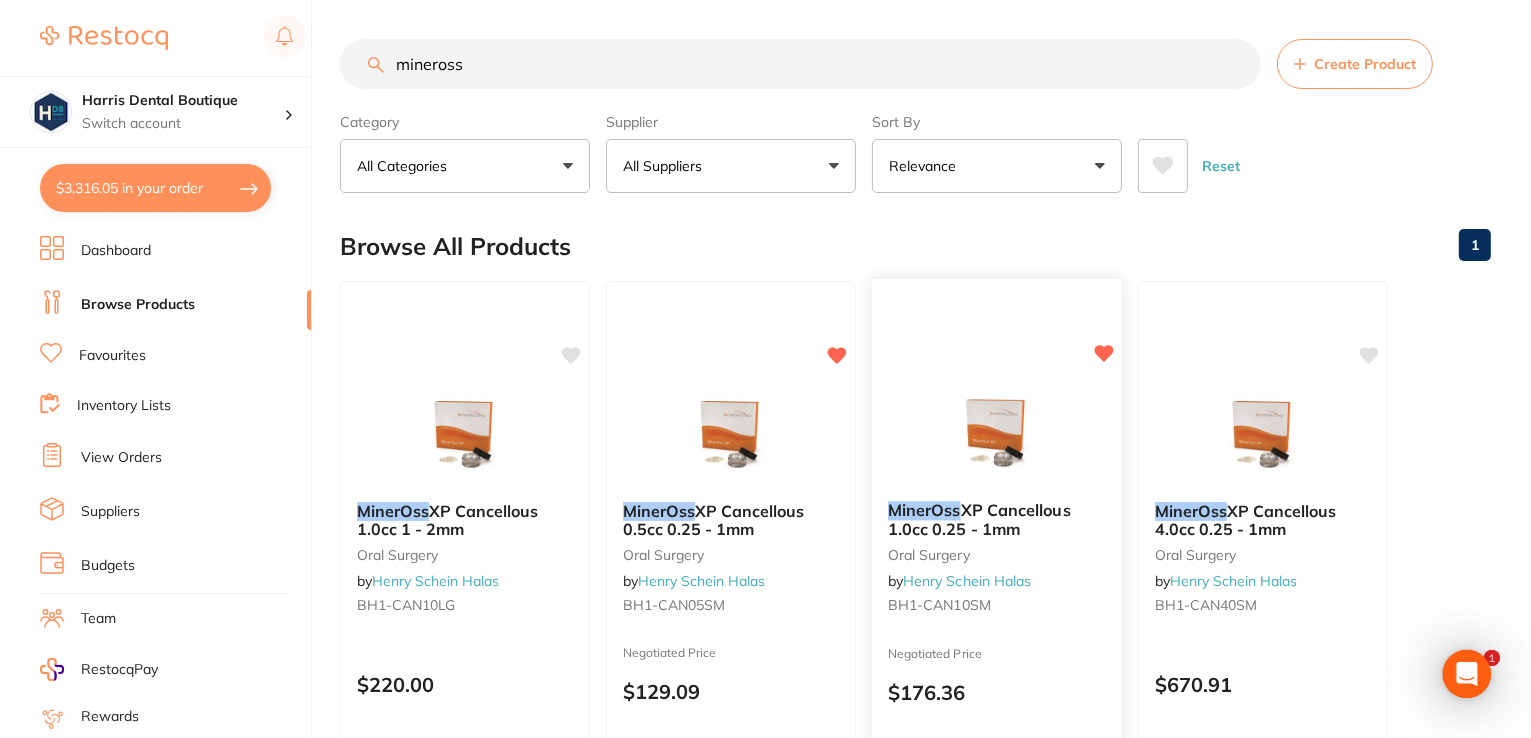 click at bounding box center [996, 434] 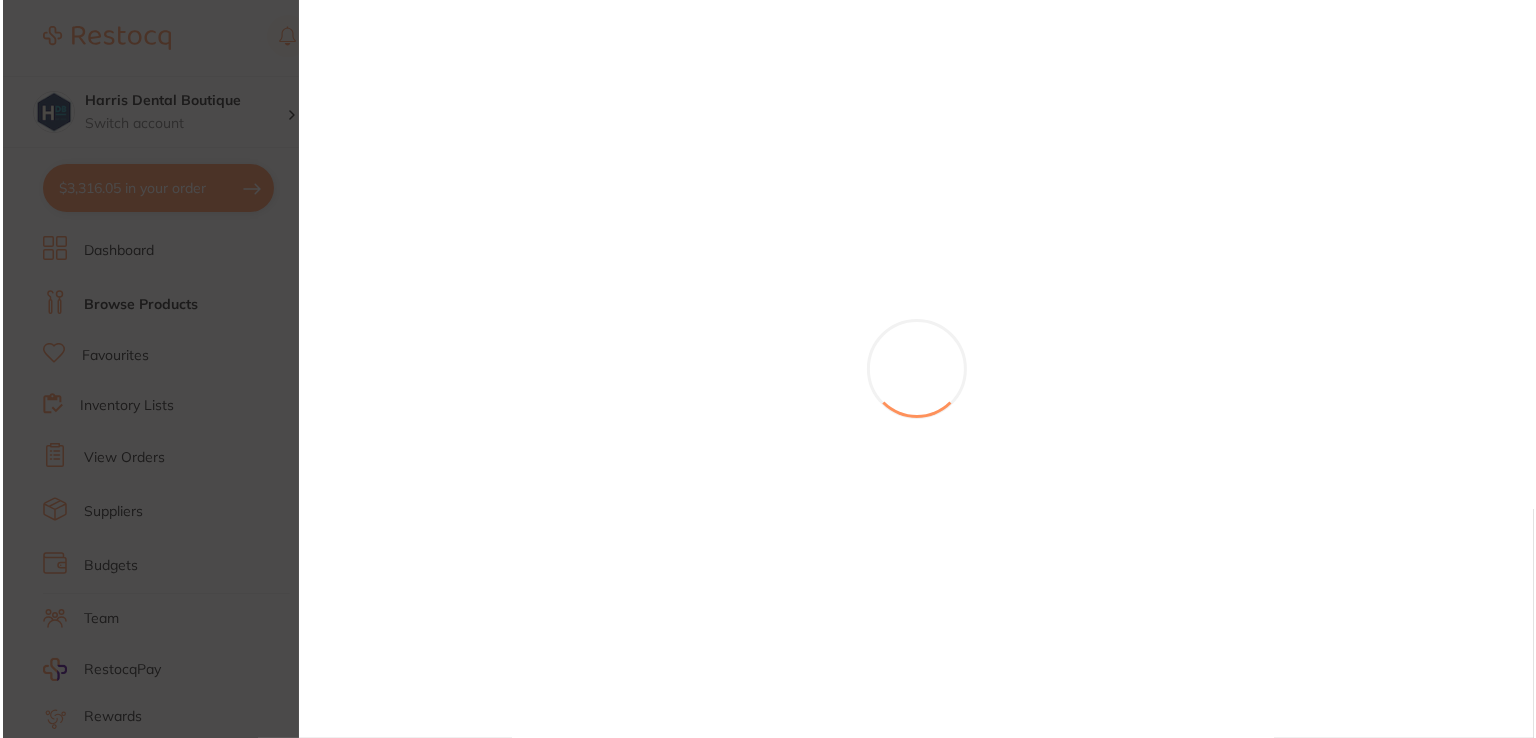 scroll, scrollTop: 0, scrollLeft: 0, axis: both 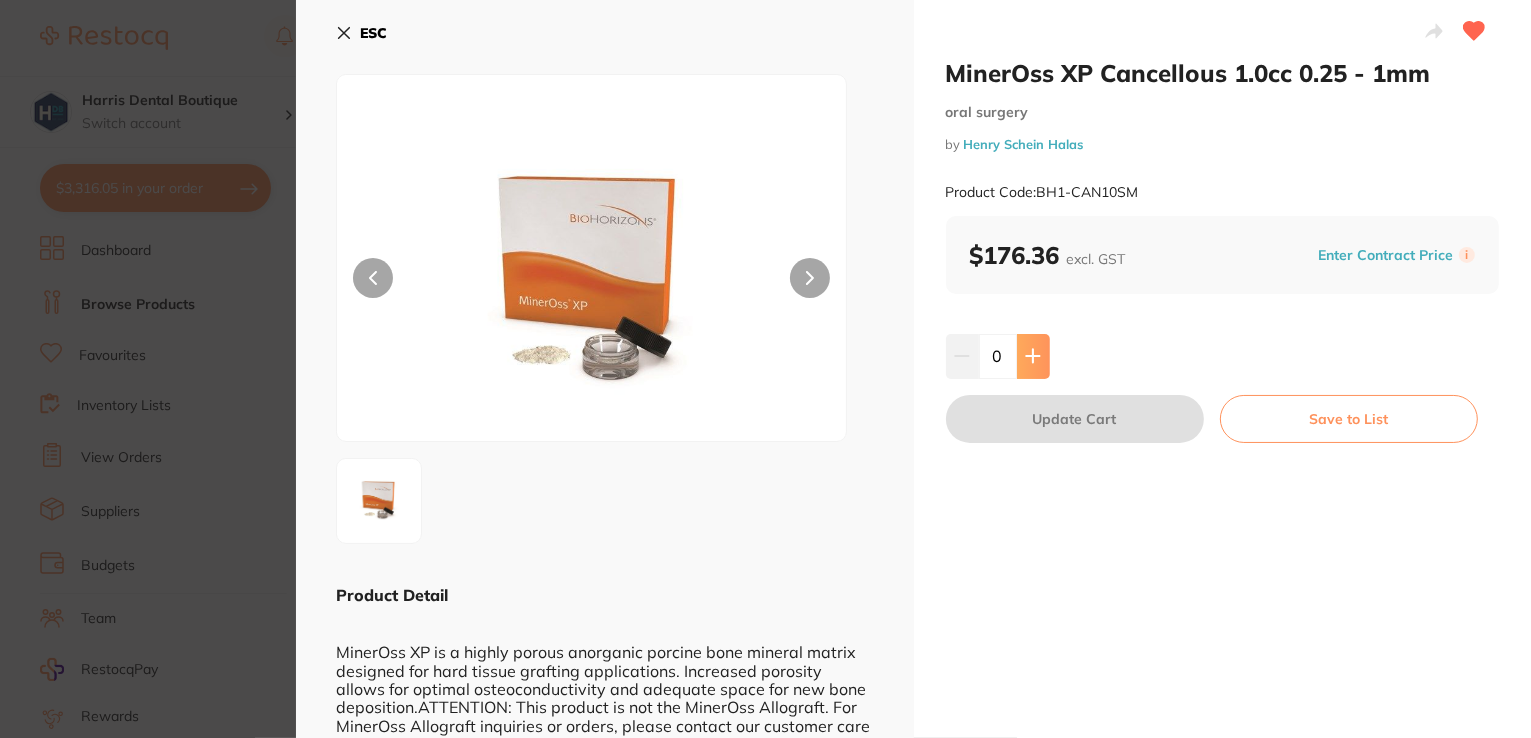 click at bounding box center (1033, 356) 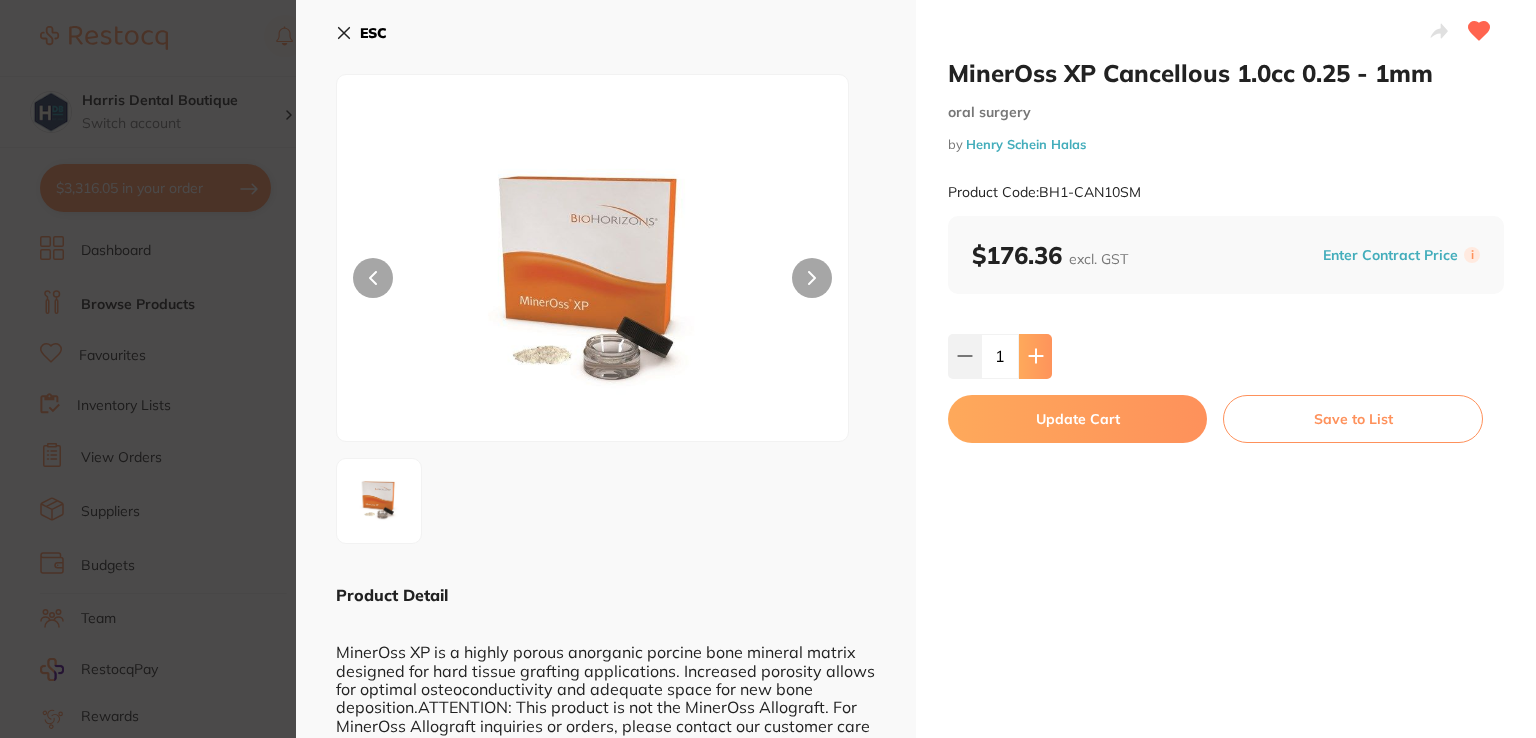 scroll, scrollTop: 0, scrollLeft: 0, axis: both 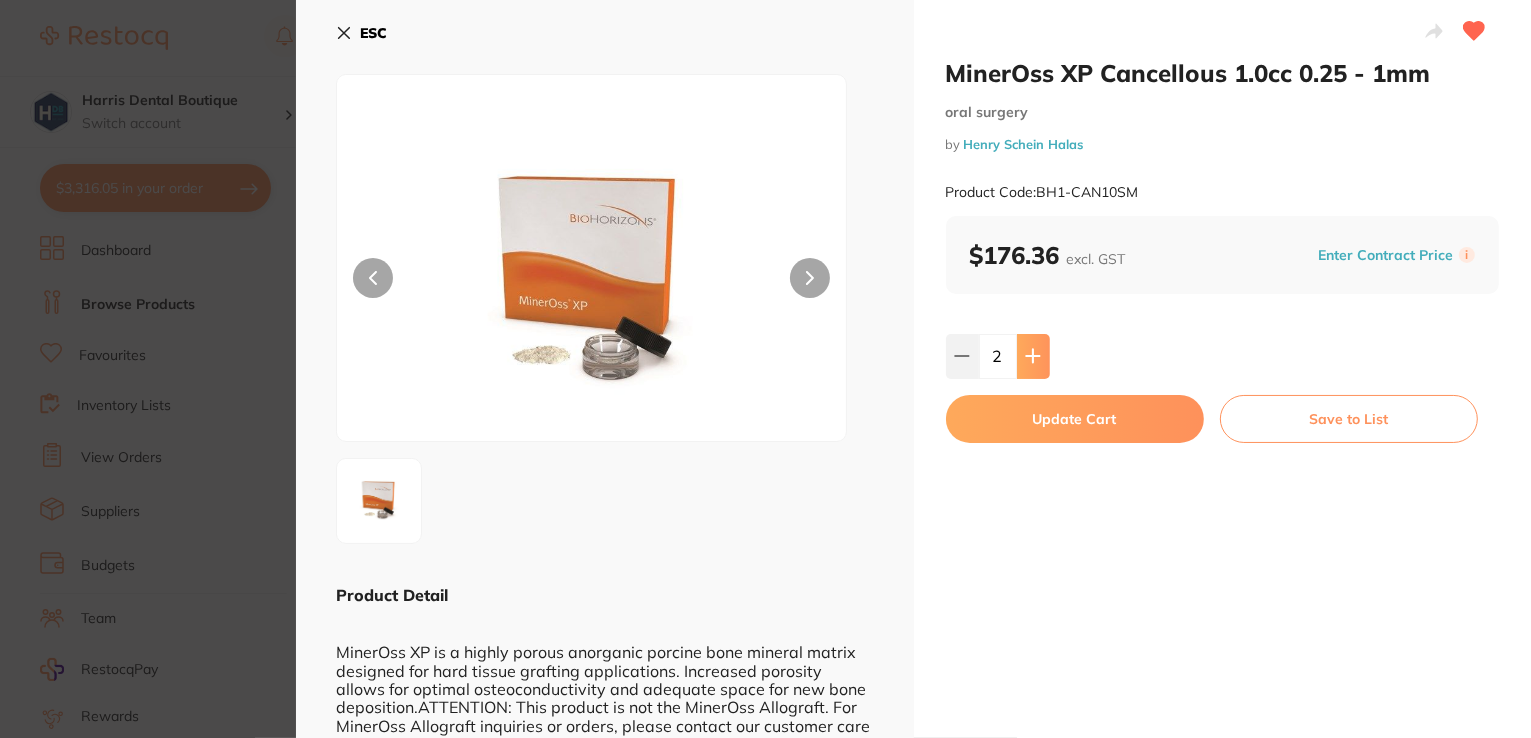 click 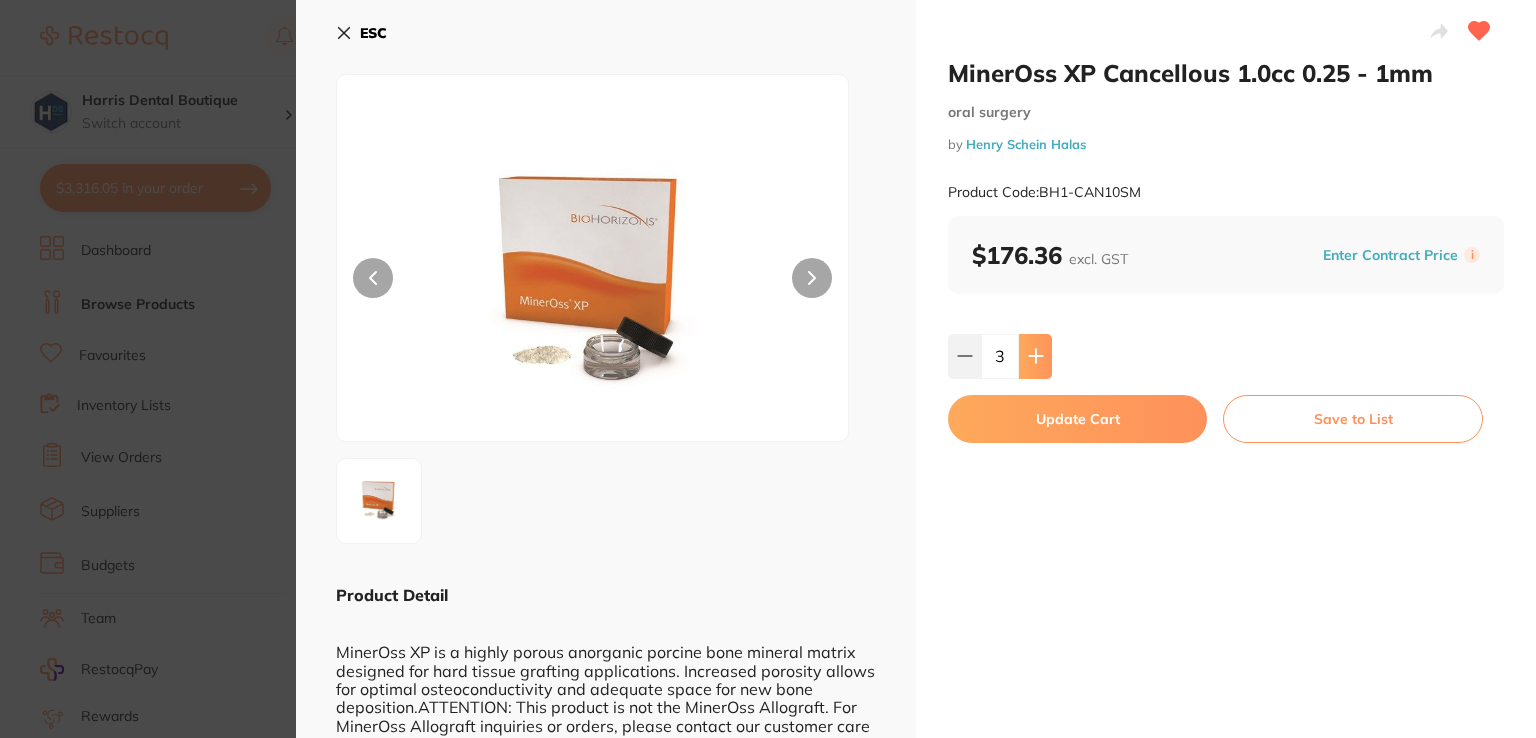 click 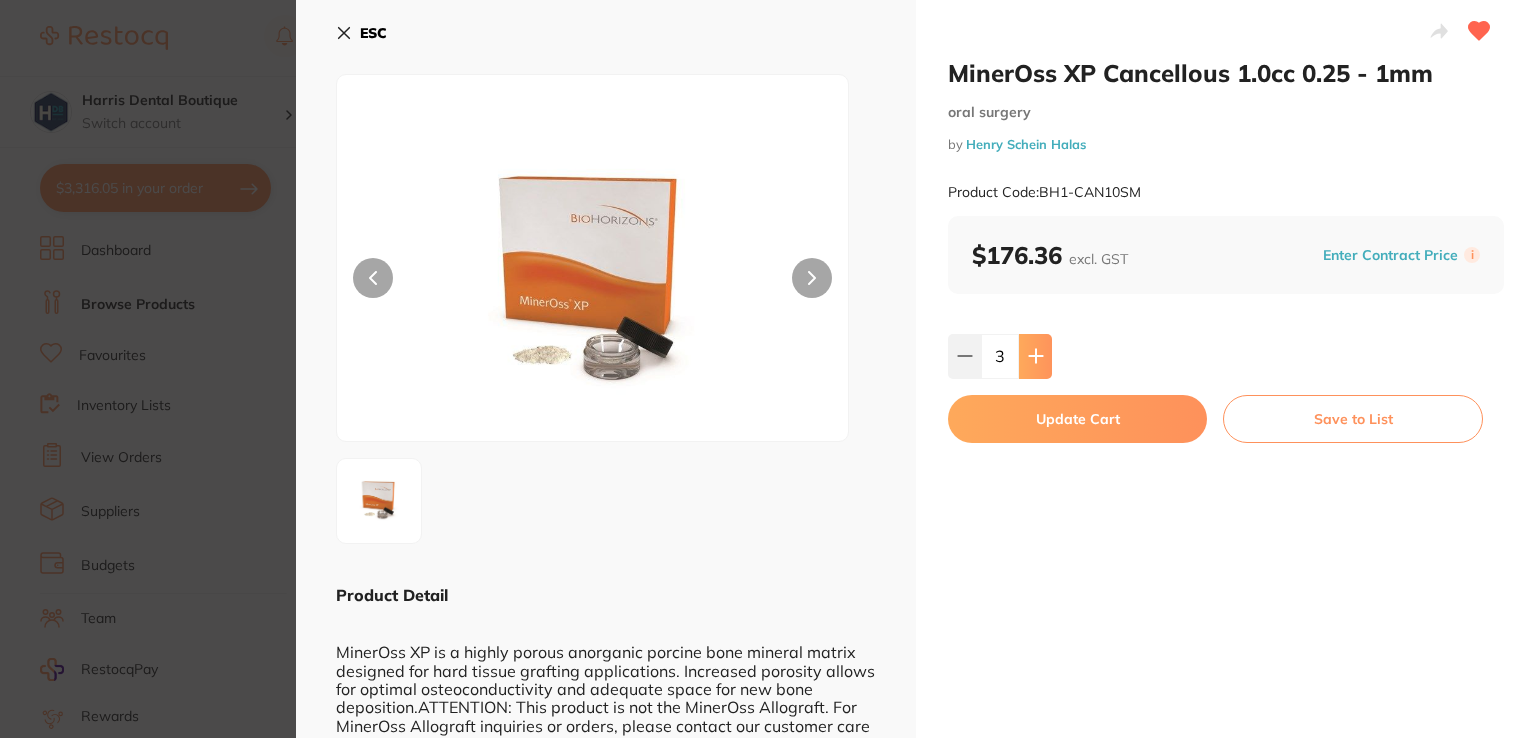type on "4" 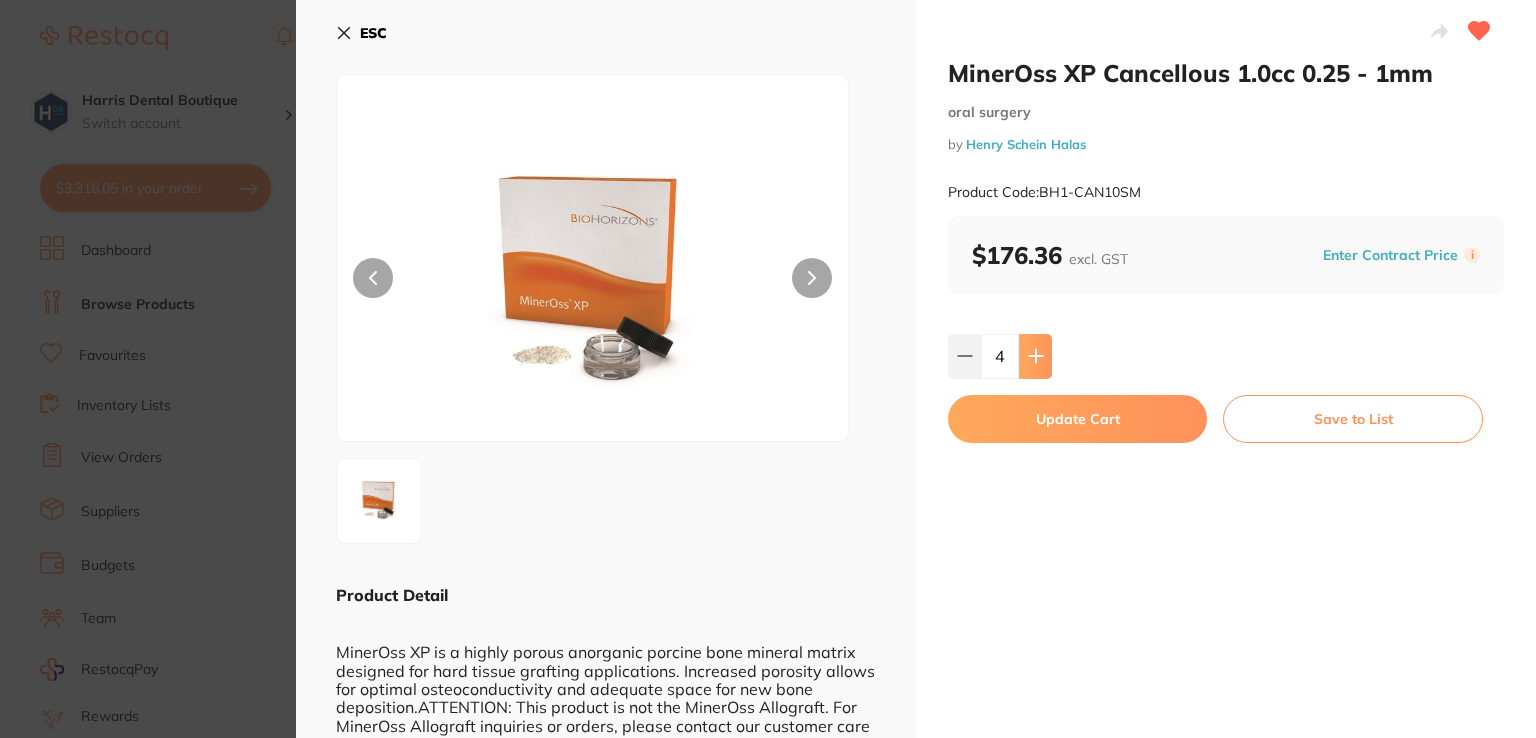 scroll, scrollTop: 0, scrollLeft: 0, axis: both 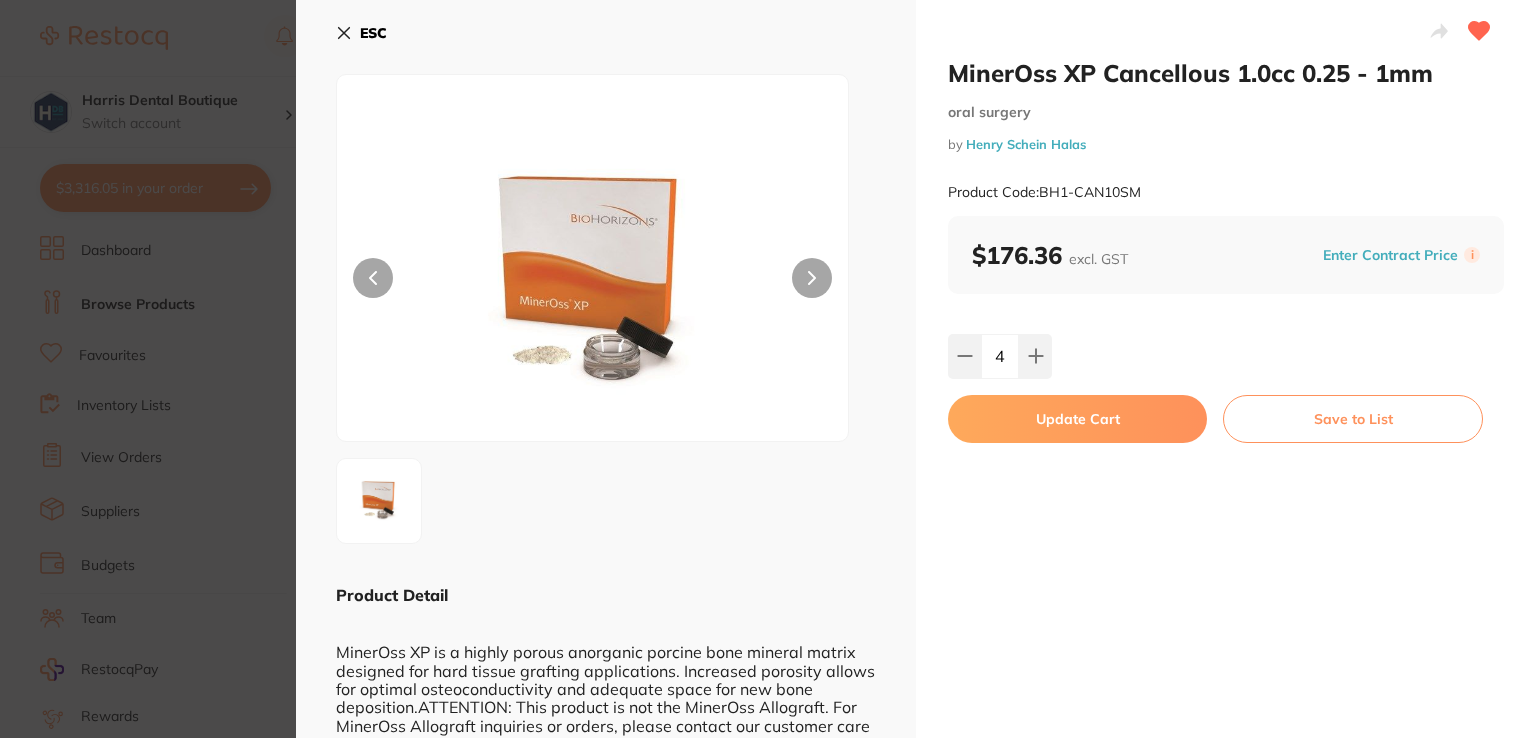 click on "Update Cart" at bounding box center (1077, 419) 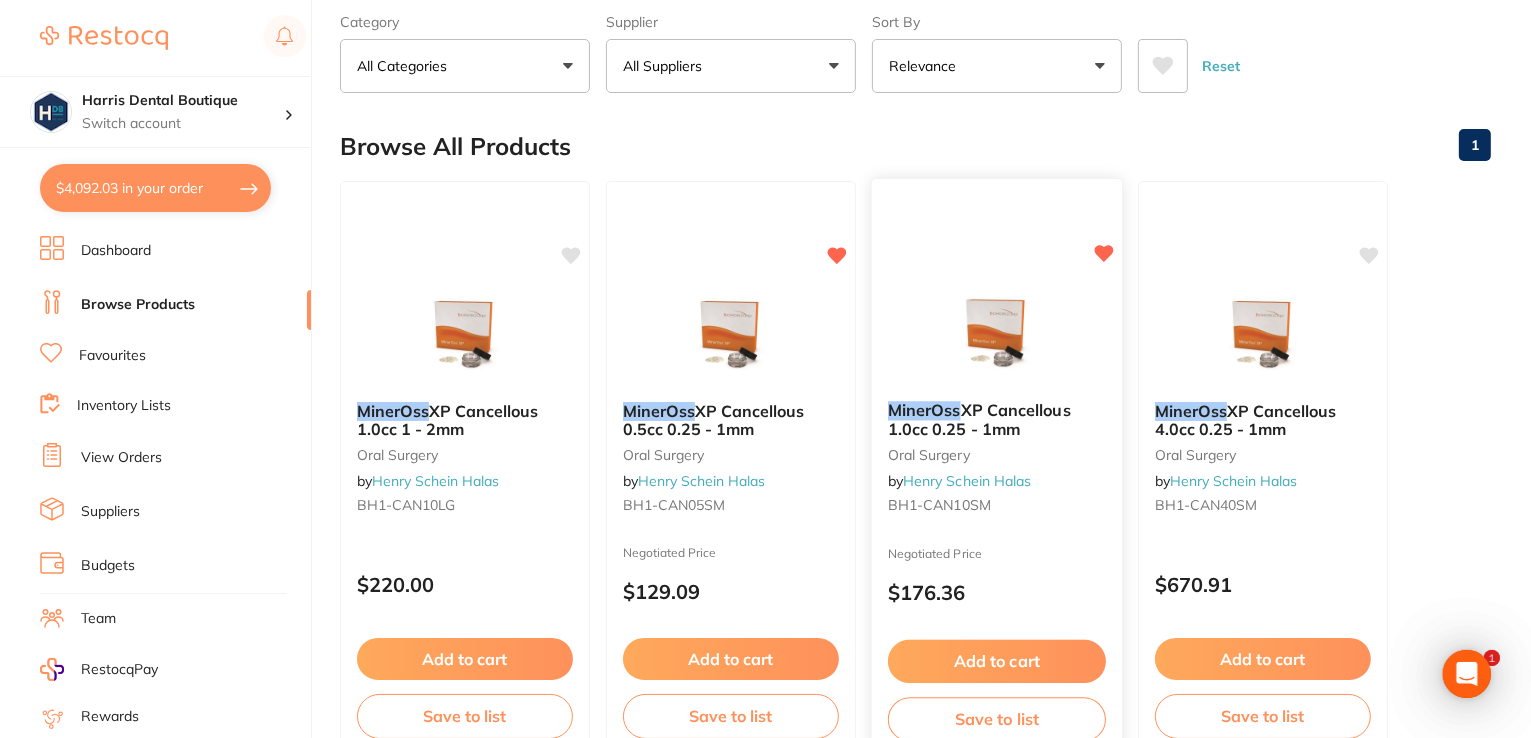 scroll, scrollTop: 0, scrollLeft: 0, axis: both 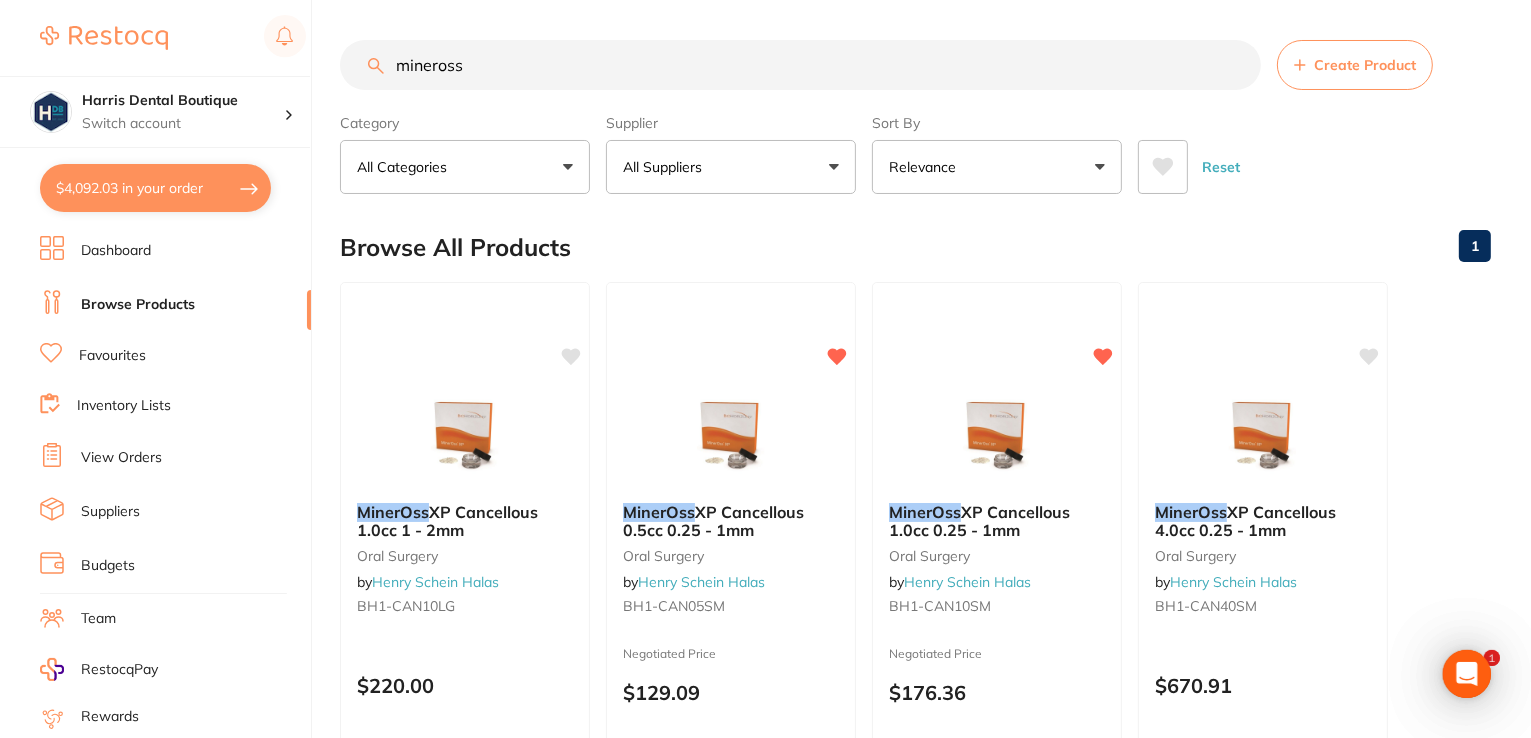 drag, startPoint x: 549, startPoint y: 74, endPoint x: 183, endPoint y: 9, distance: 371.72705 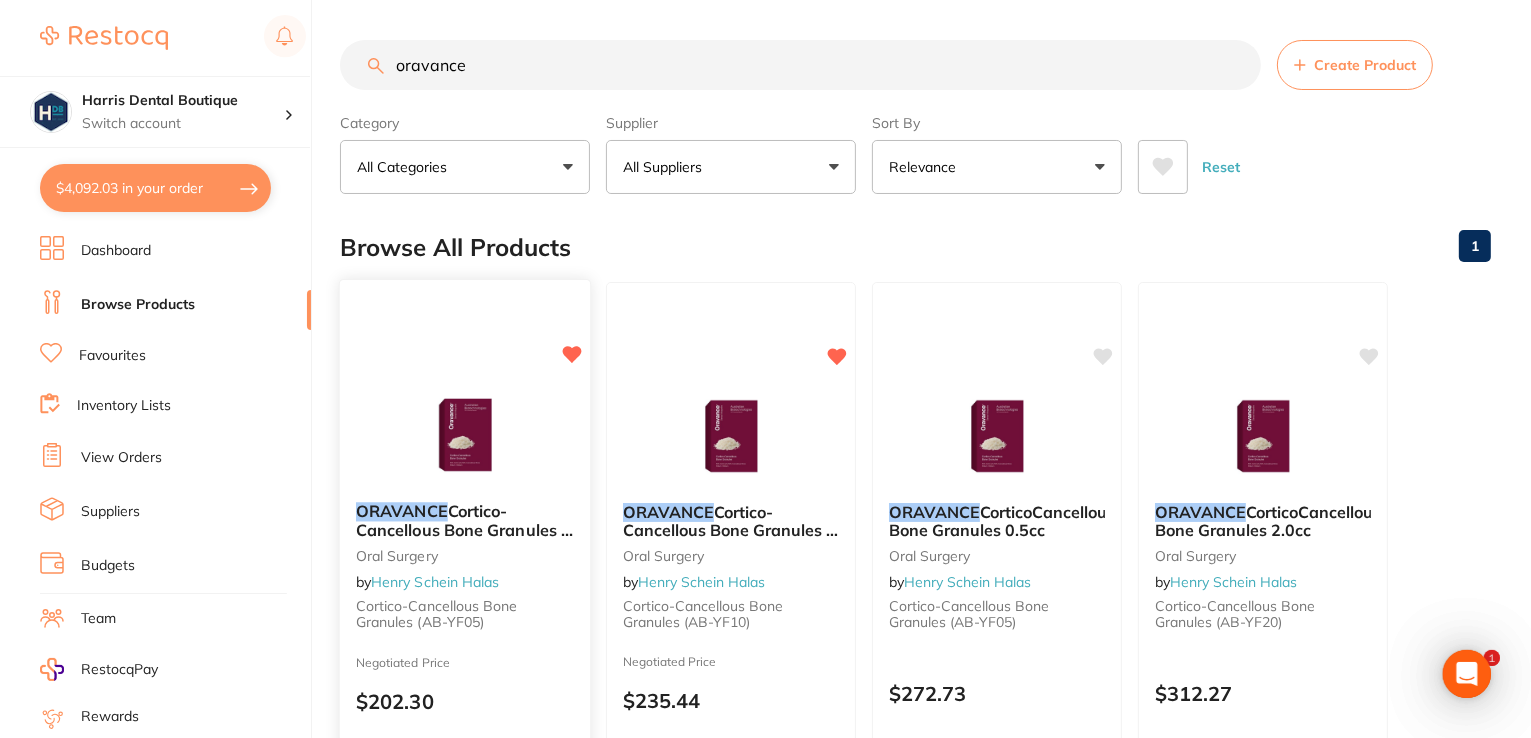 scroll, scrollTop: 0, scrollLeft: 0, axis: both 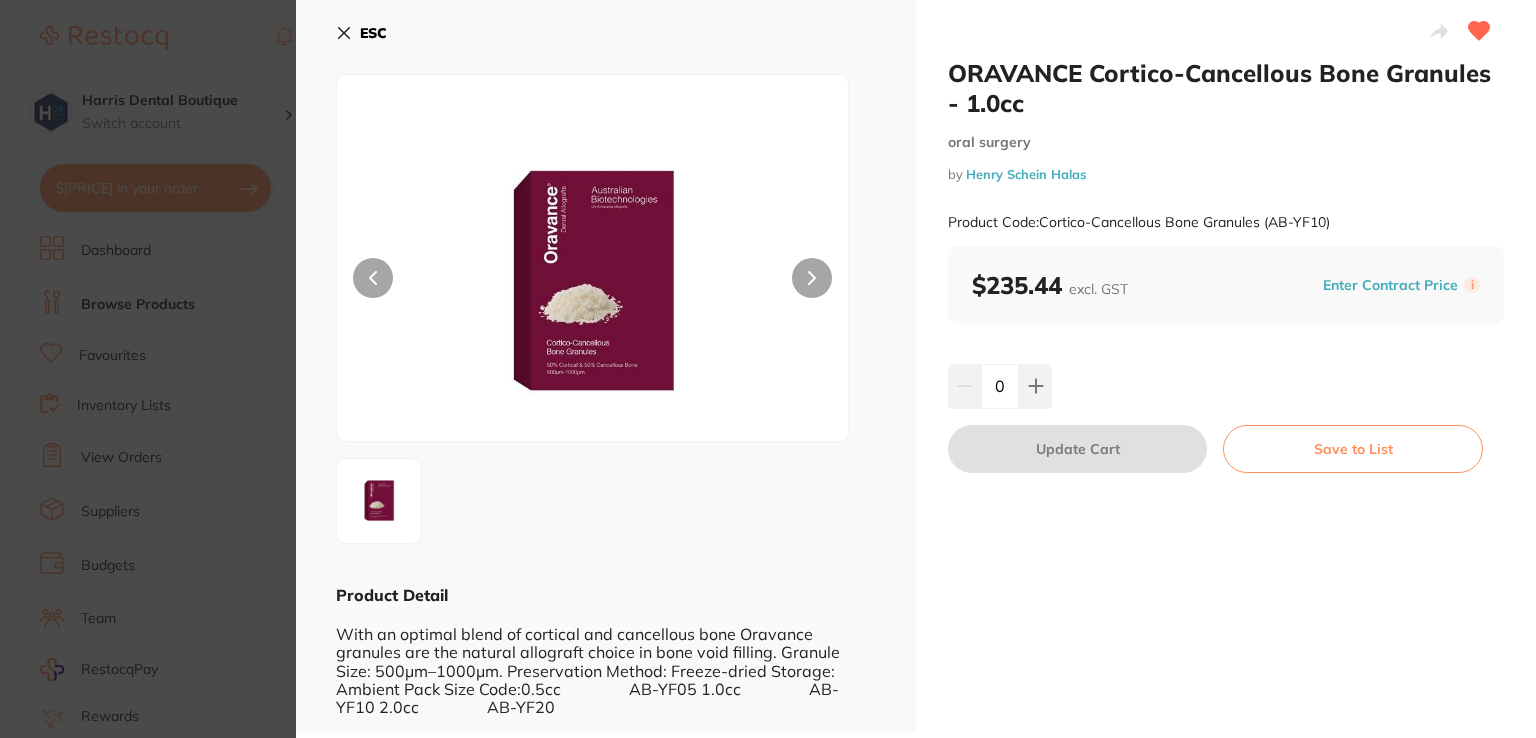 click at bounding box center (1035, 386) 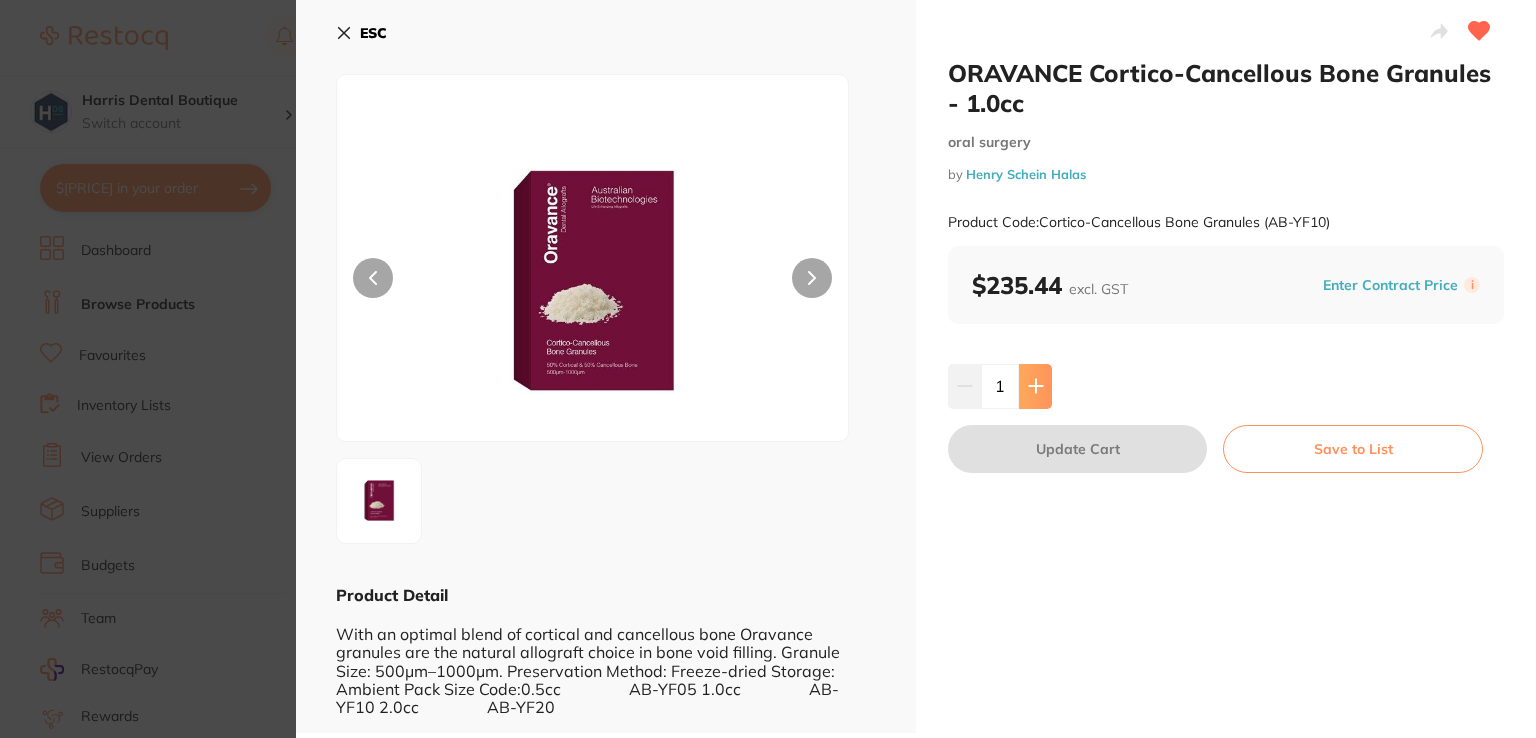 scroll, scrollTop: 0, scrollLeft: 0, axis: both 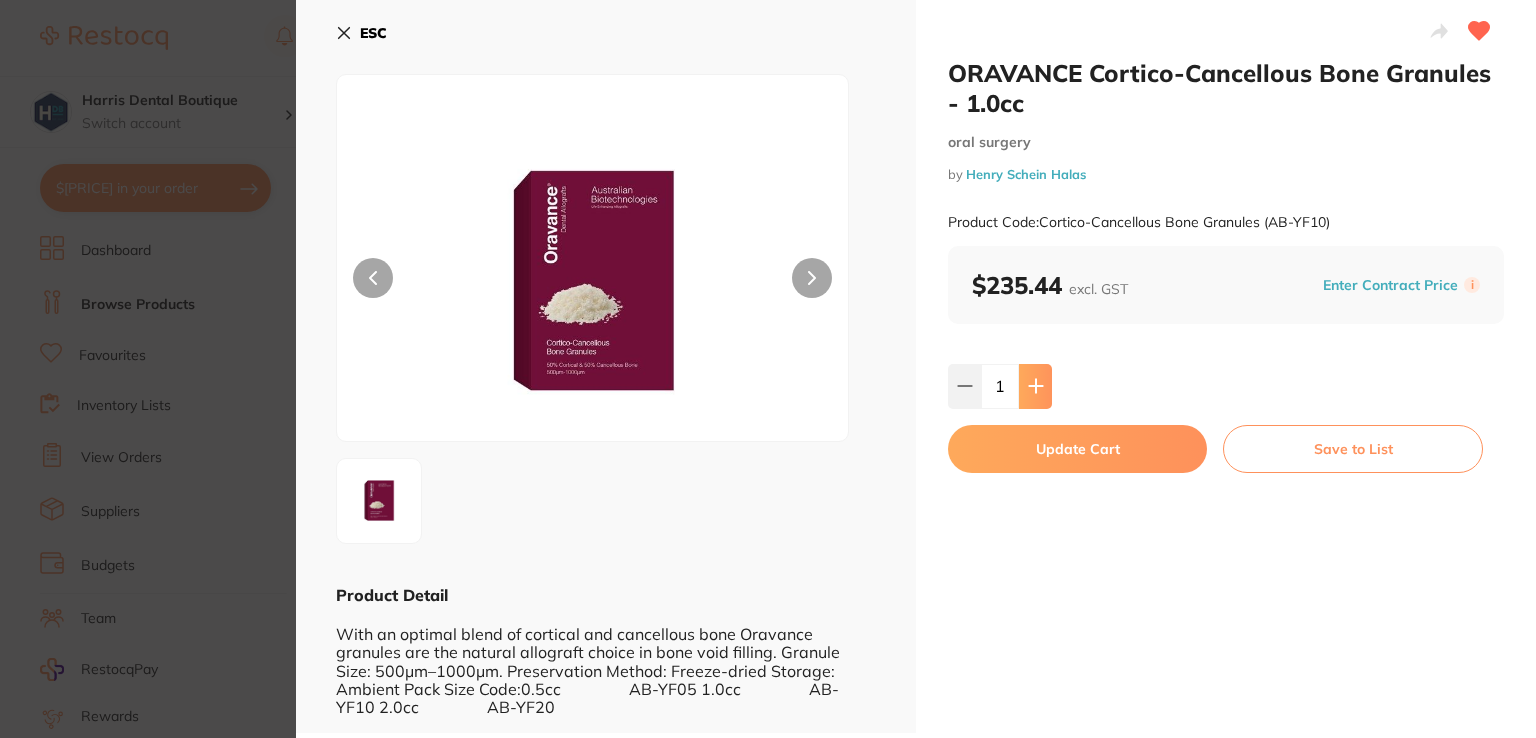 click 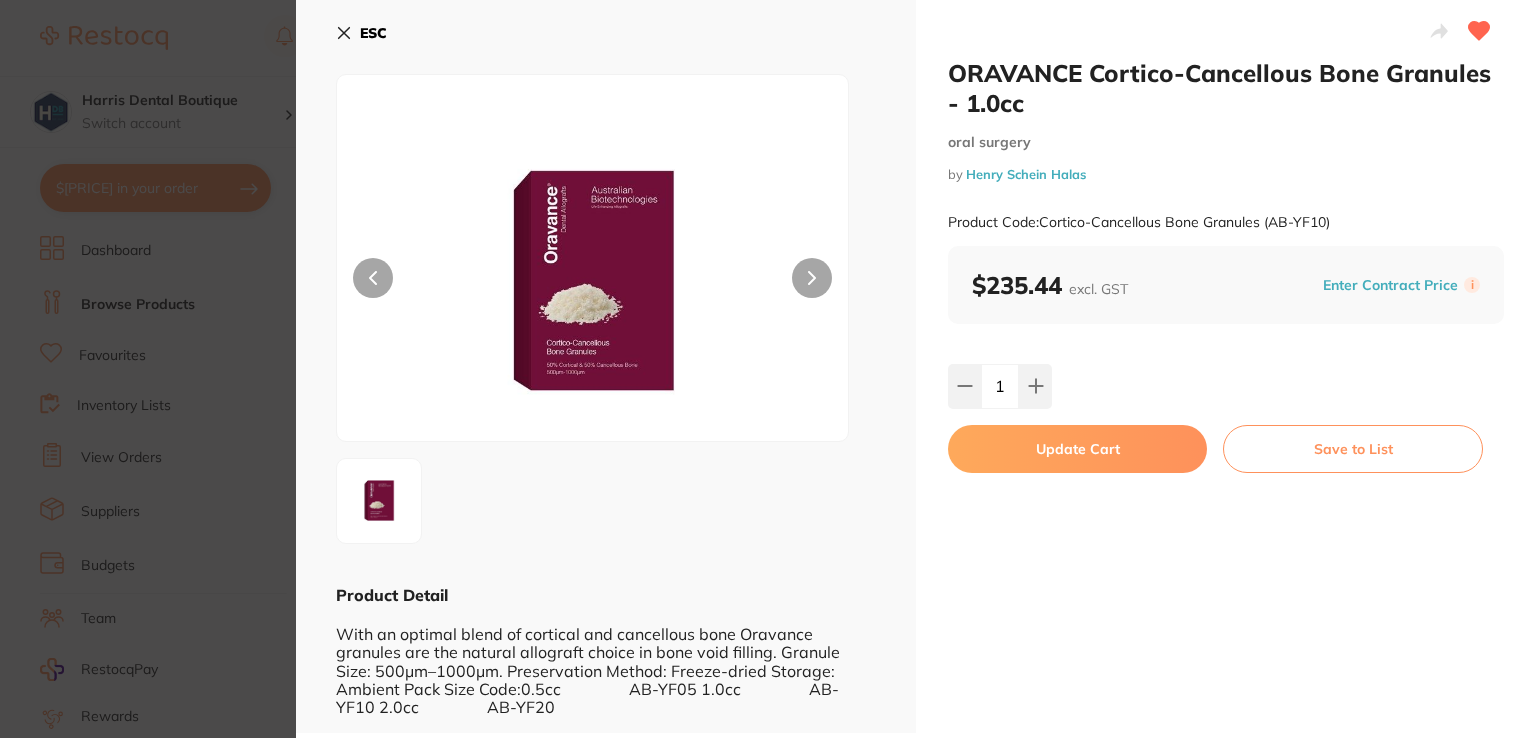 type on "2" 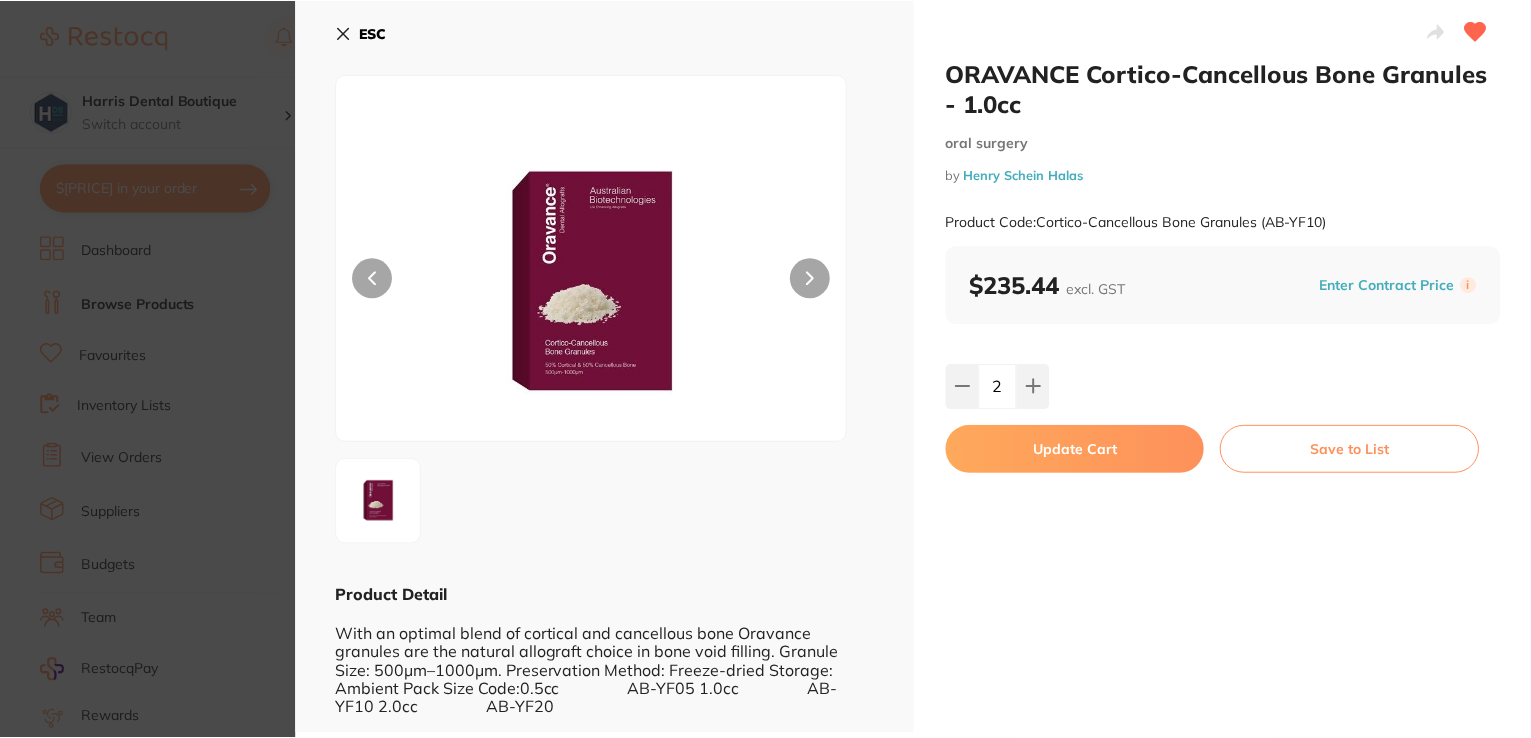 scroll, scrollTop: 0, scrollLeft: 0, axis: both 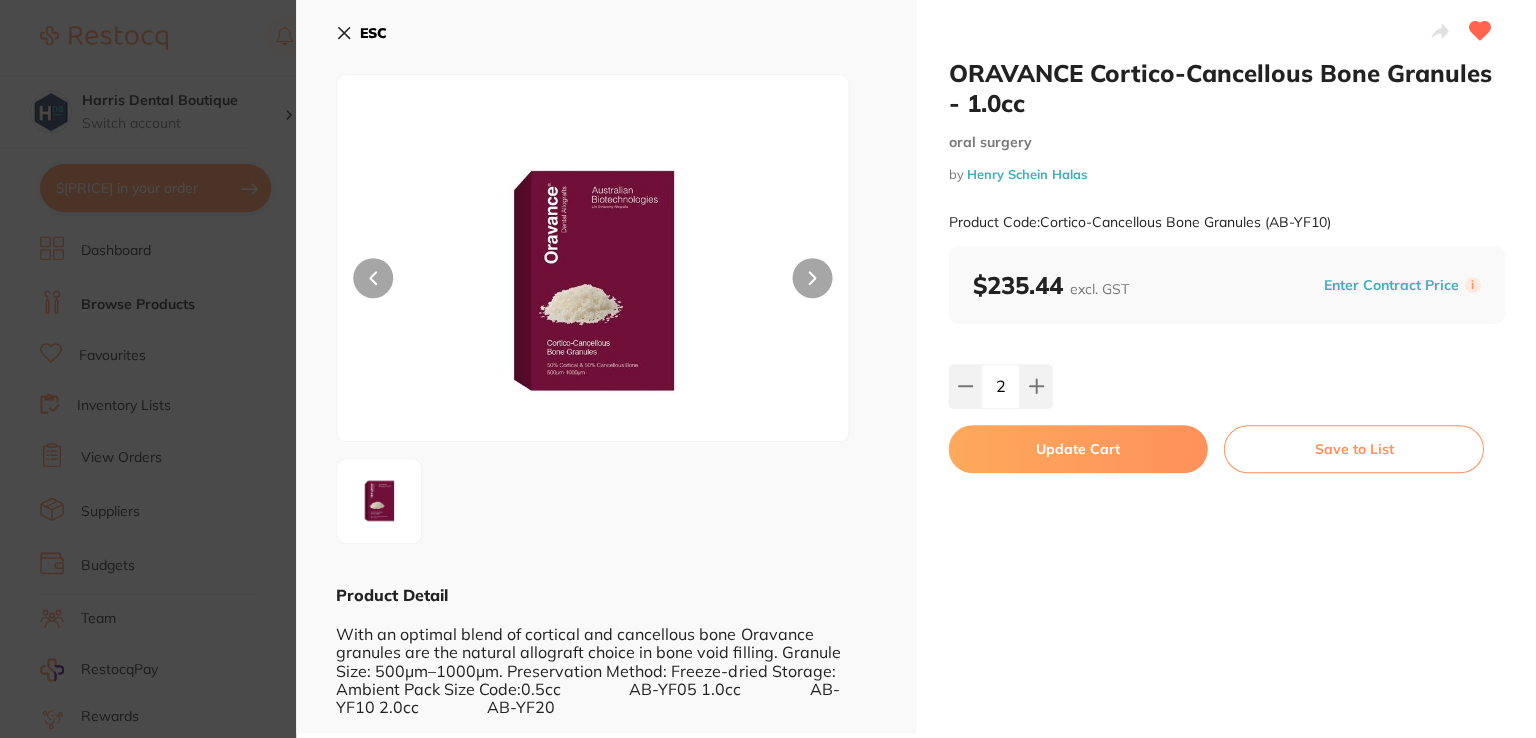 click on "Update Cart" at bounding box center [1077, 449] 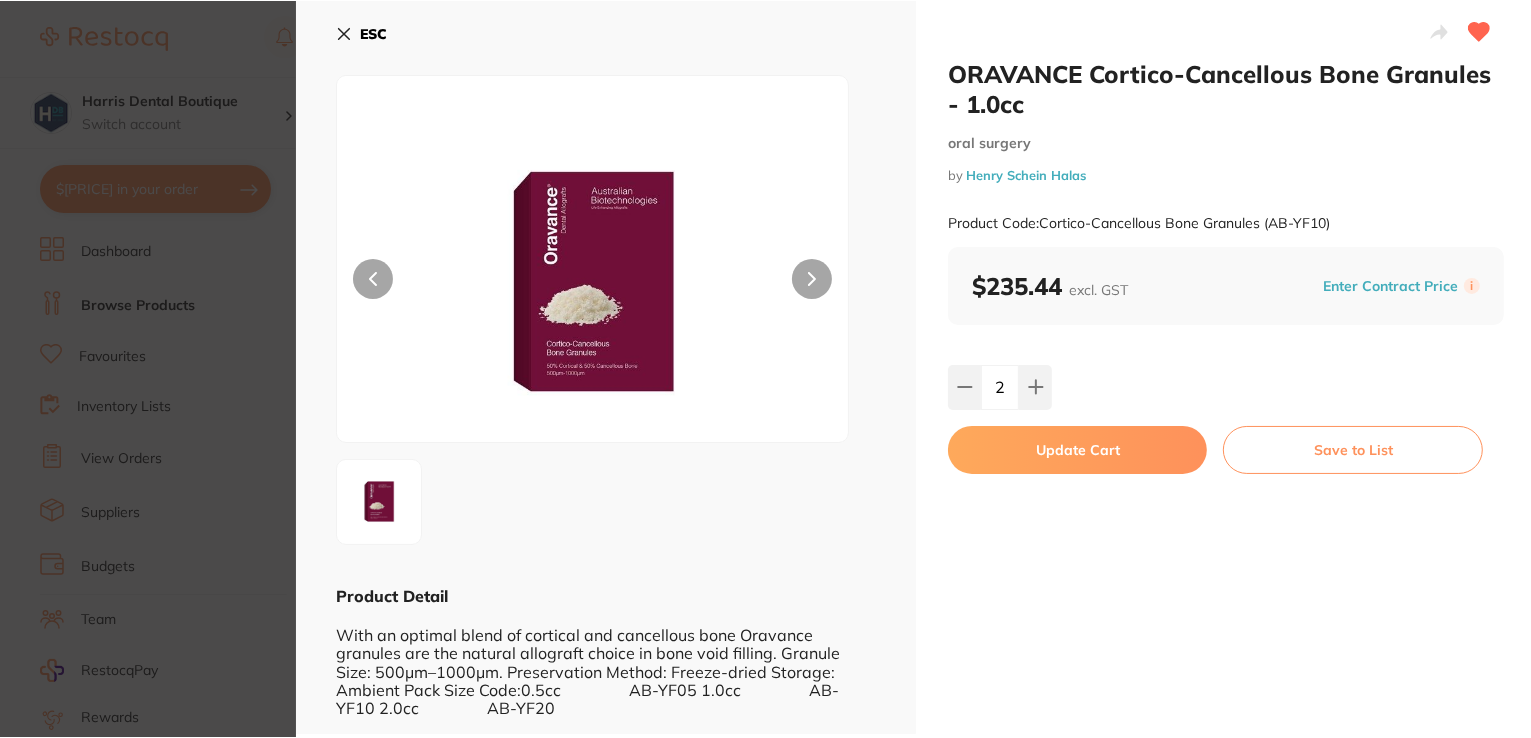 scroll, scrollTop: 3, scrollLeft: 0, axis: vertical 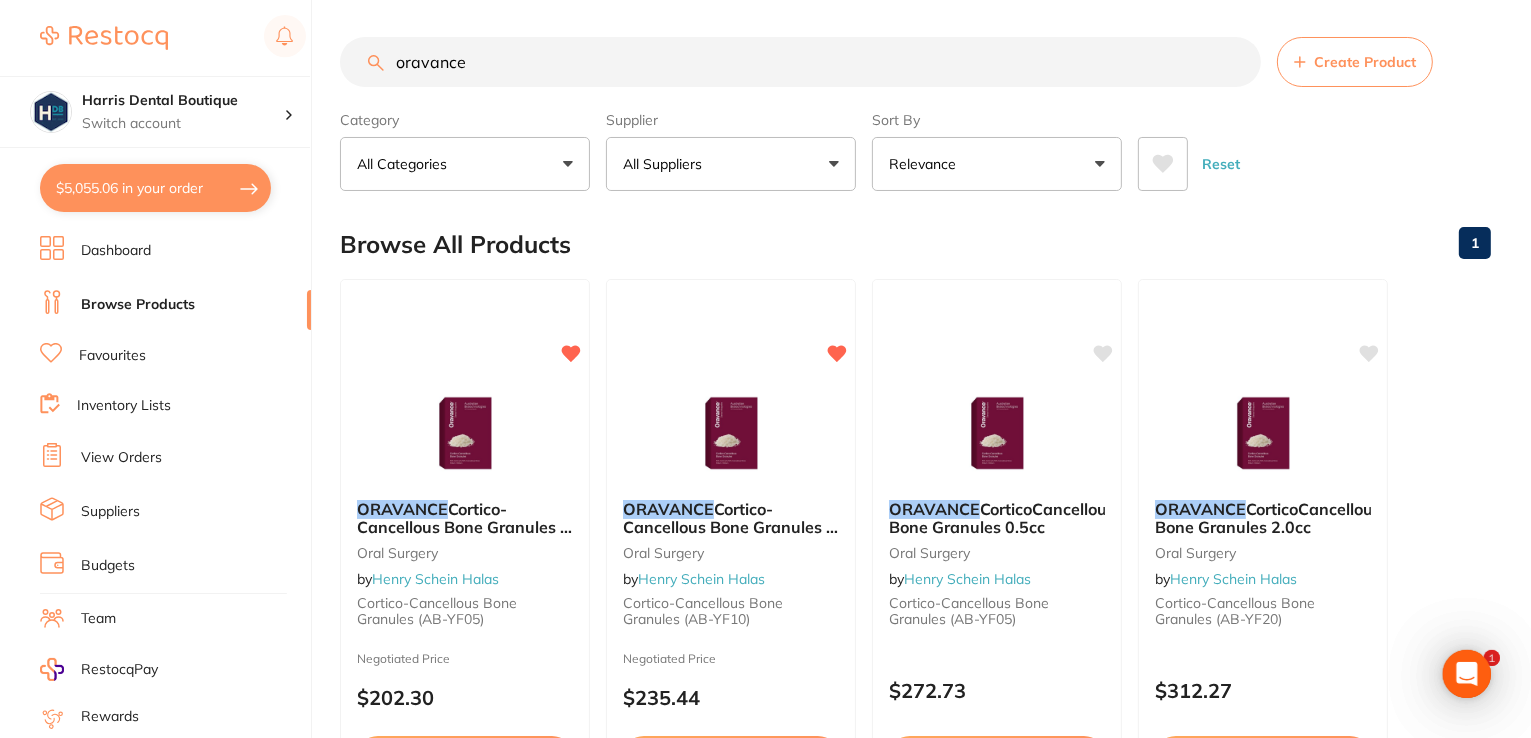 drag, startPoint x: 254, startPoint y: 43, endPoint x: 148, endPoint y: 32, distance: 106.56923 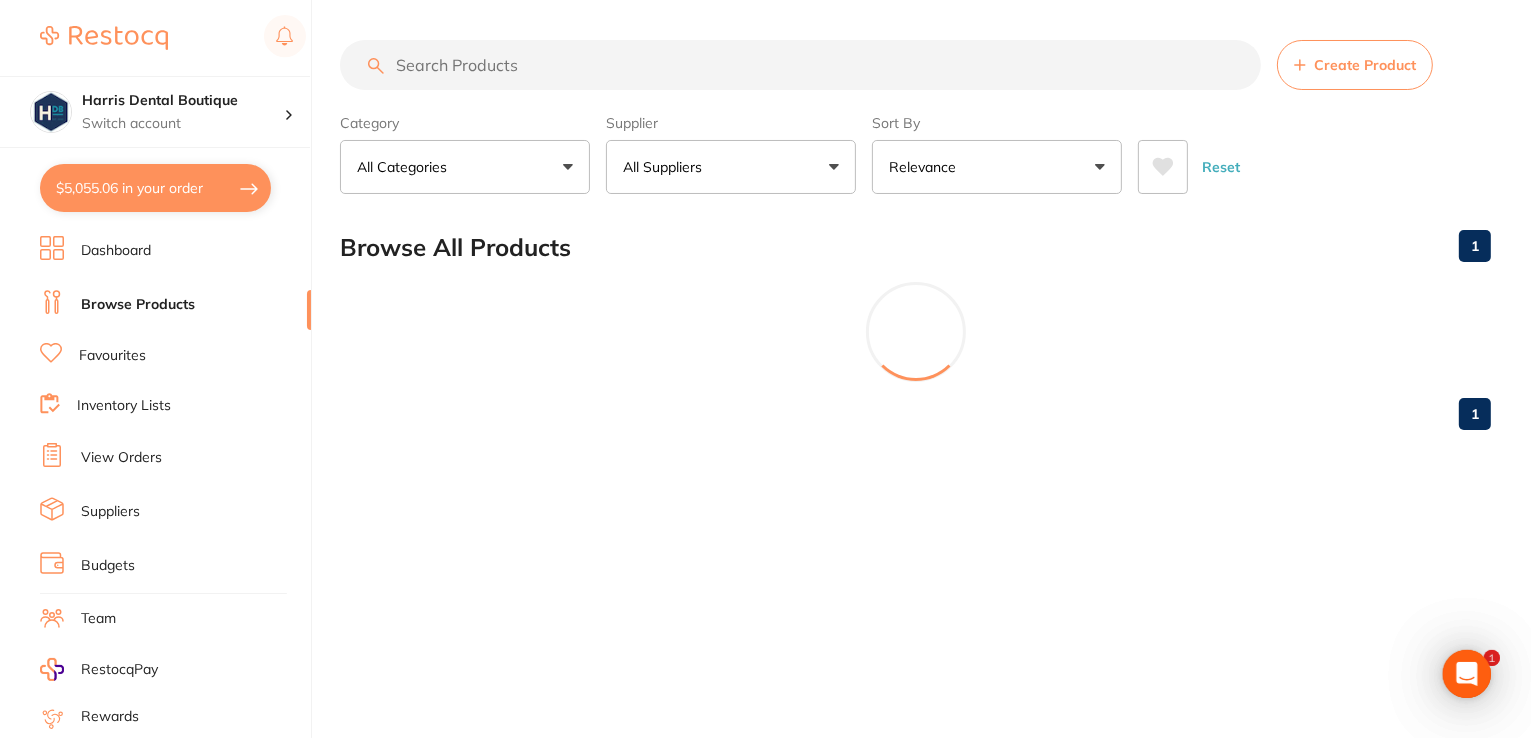 scroll, scrollTop: 0, scrollLeft: 0, axis: both 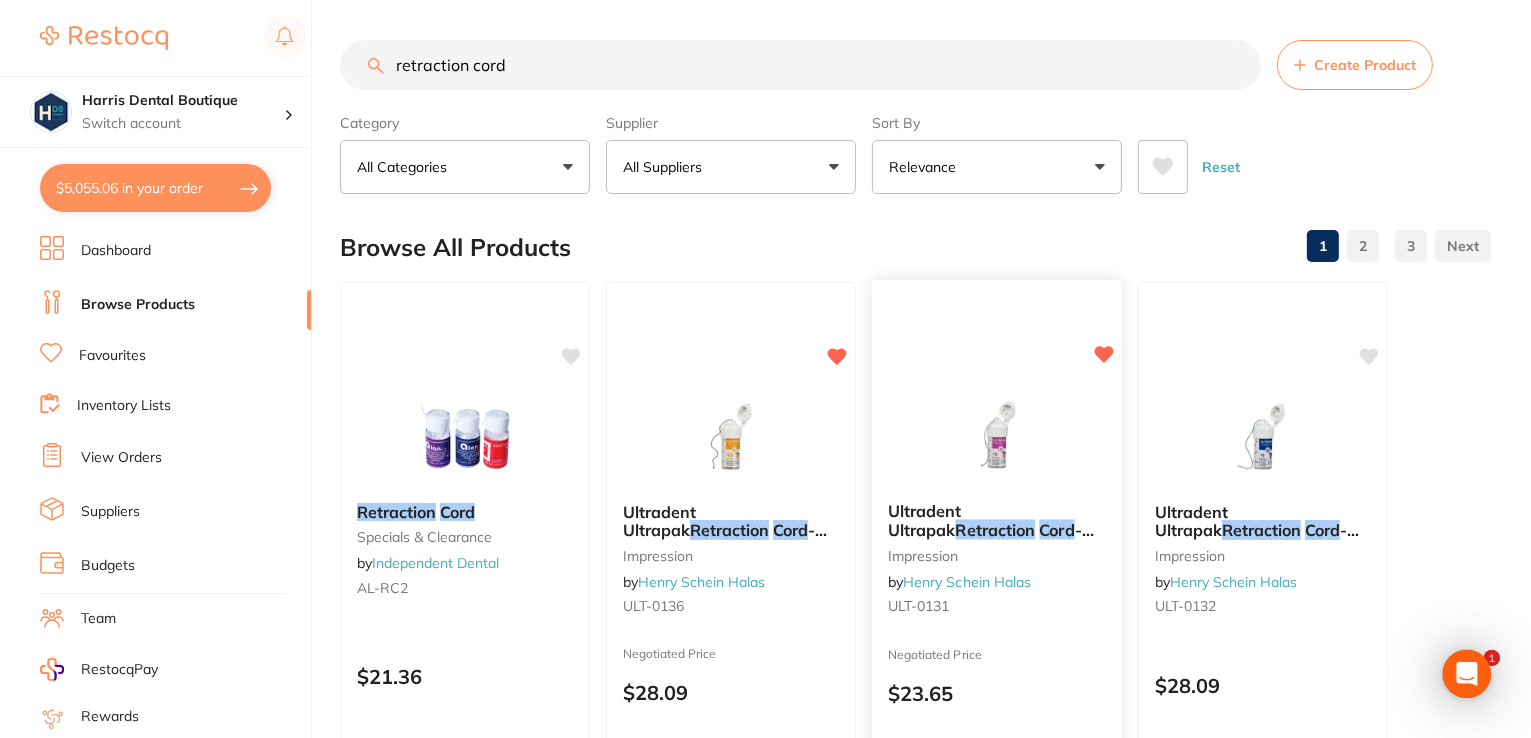type on "retraction cord" 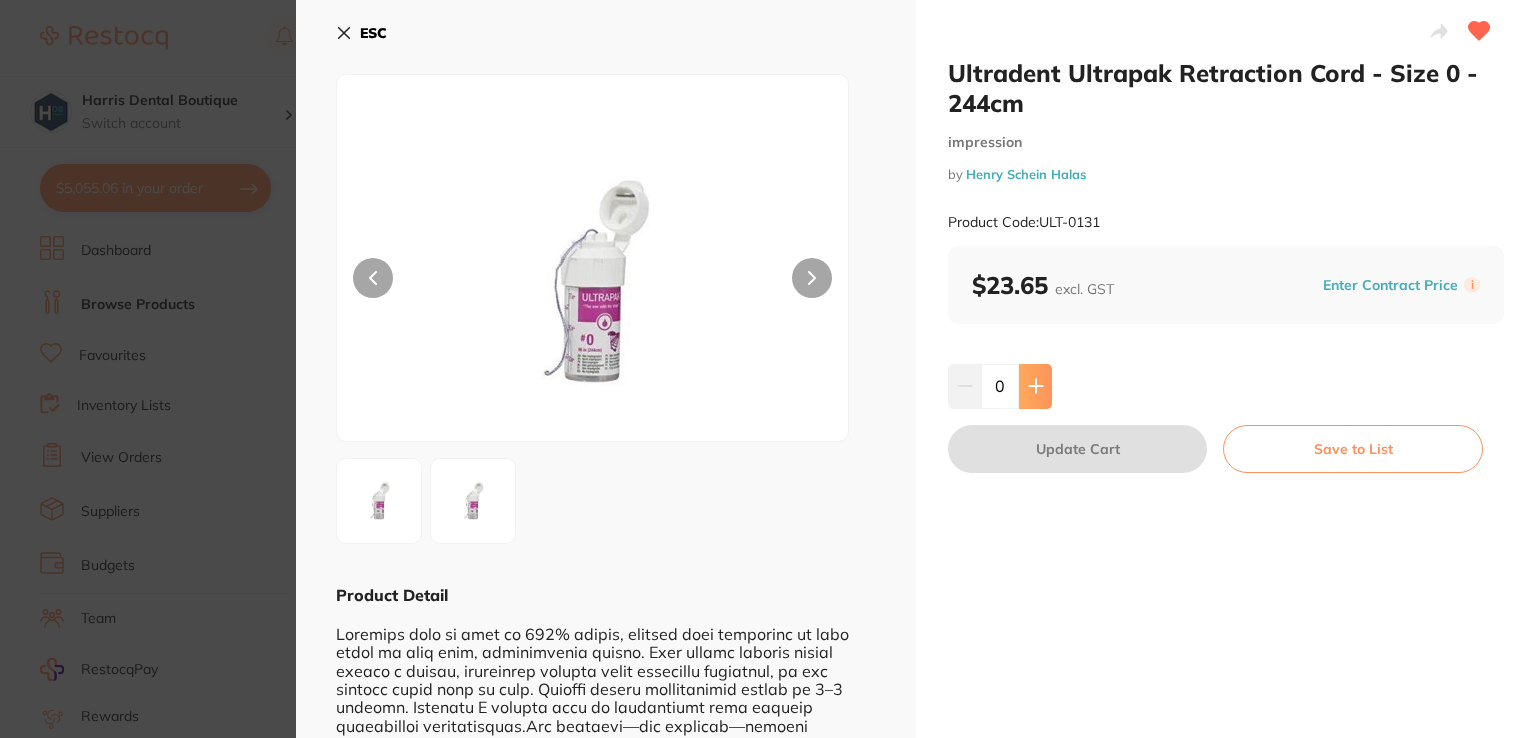 scroll, scrollTop: 0, scrollLeft: 0, axis: both 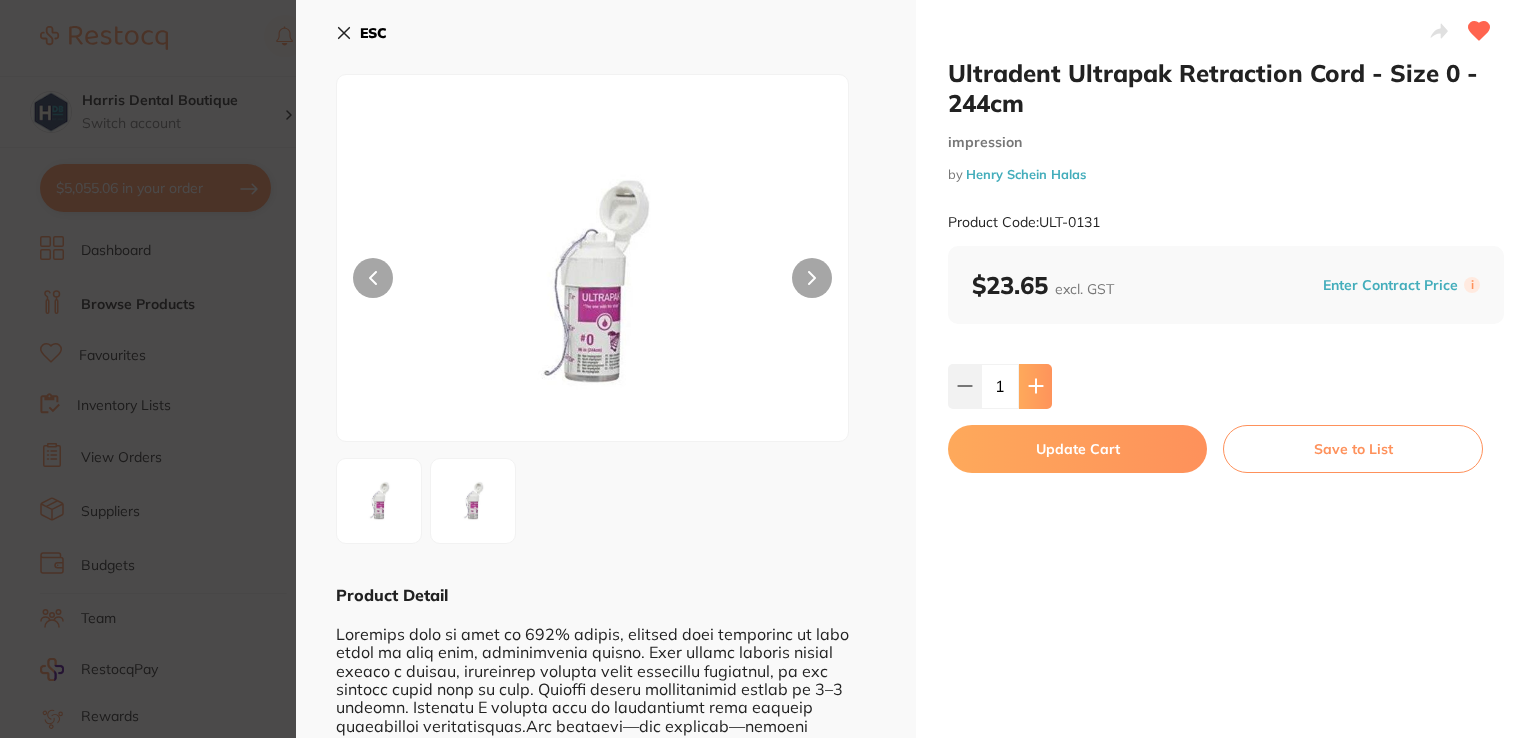 click at bounding box center (1035, 386) 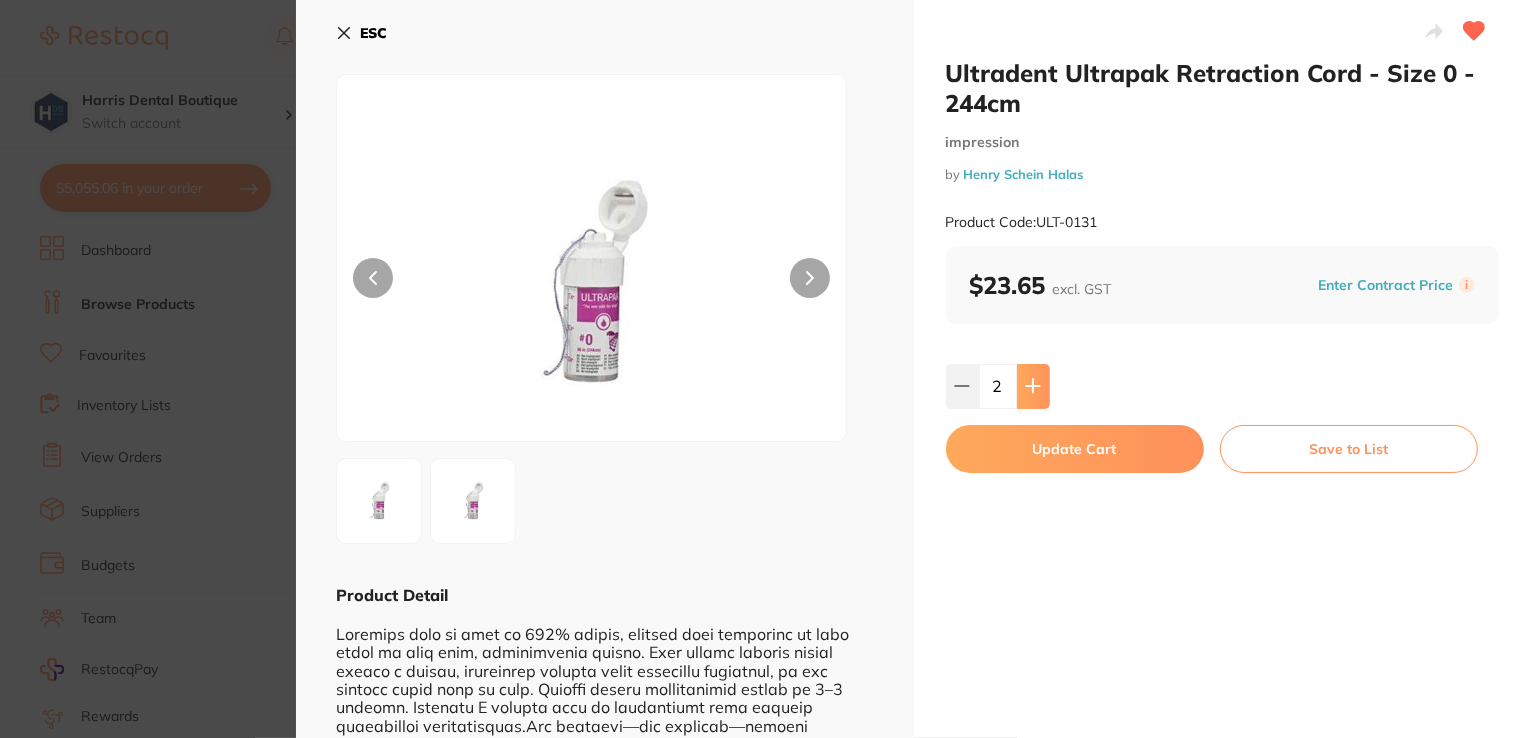 click 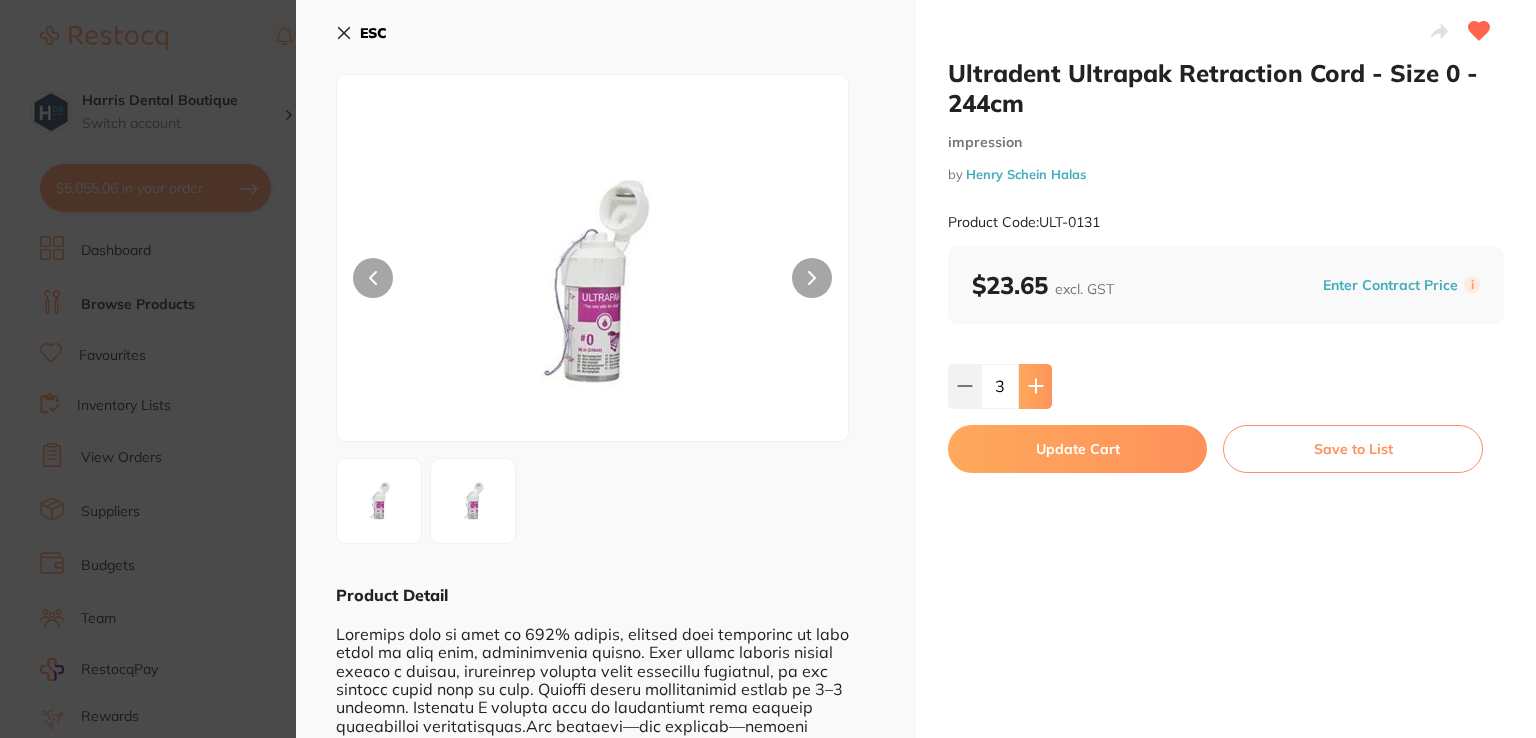 scroll, scrollTop: 0, scrollLeft: 0, axis: both 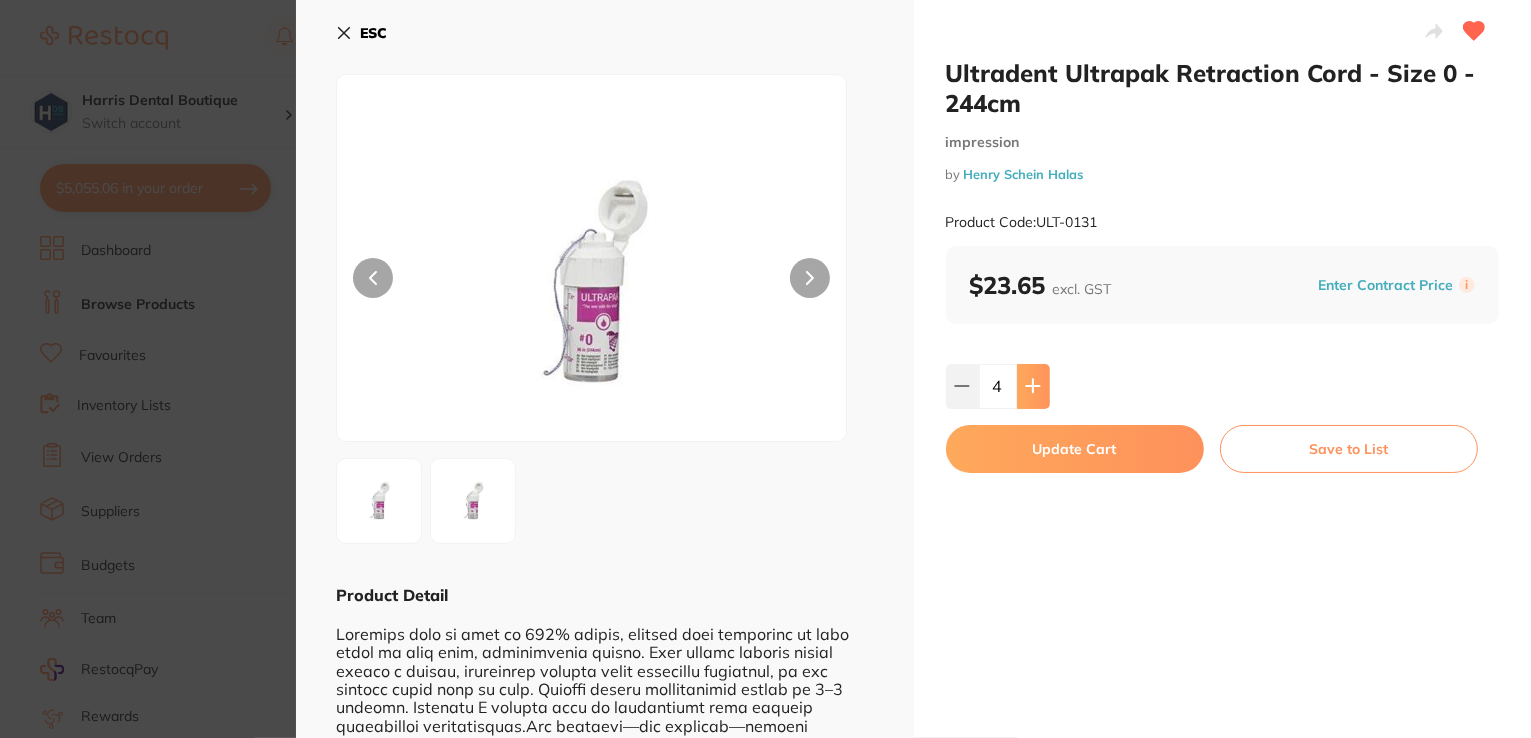 click 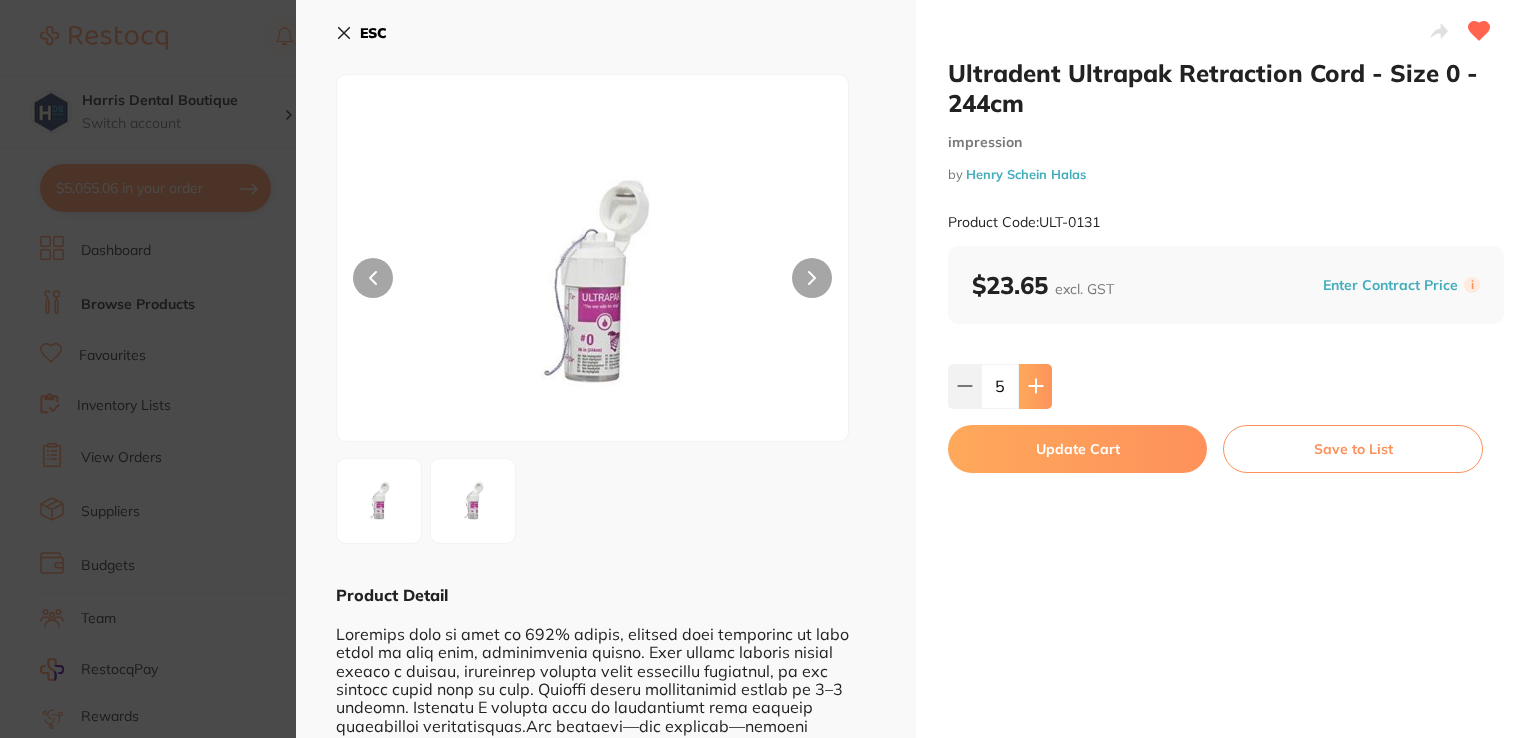 scroll, scrollTop: 0, scrollLeft: 0, axis: both 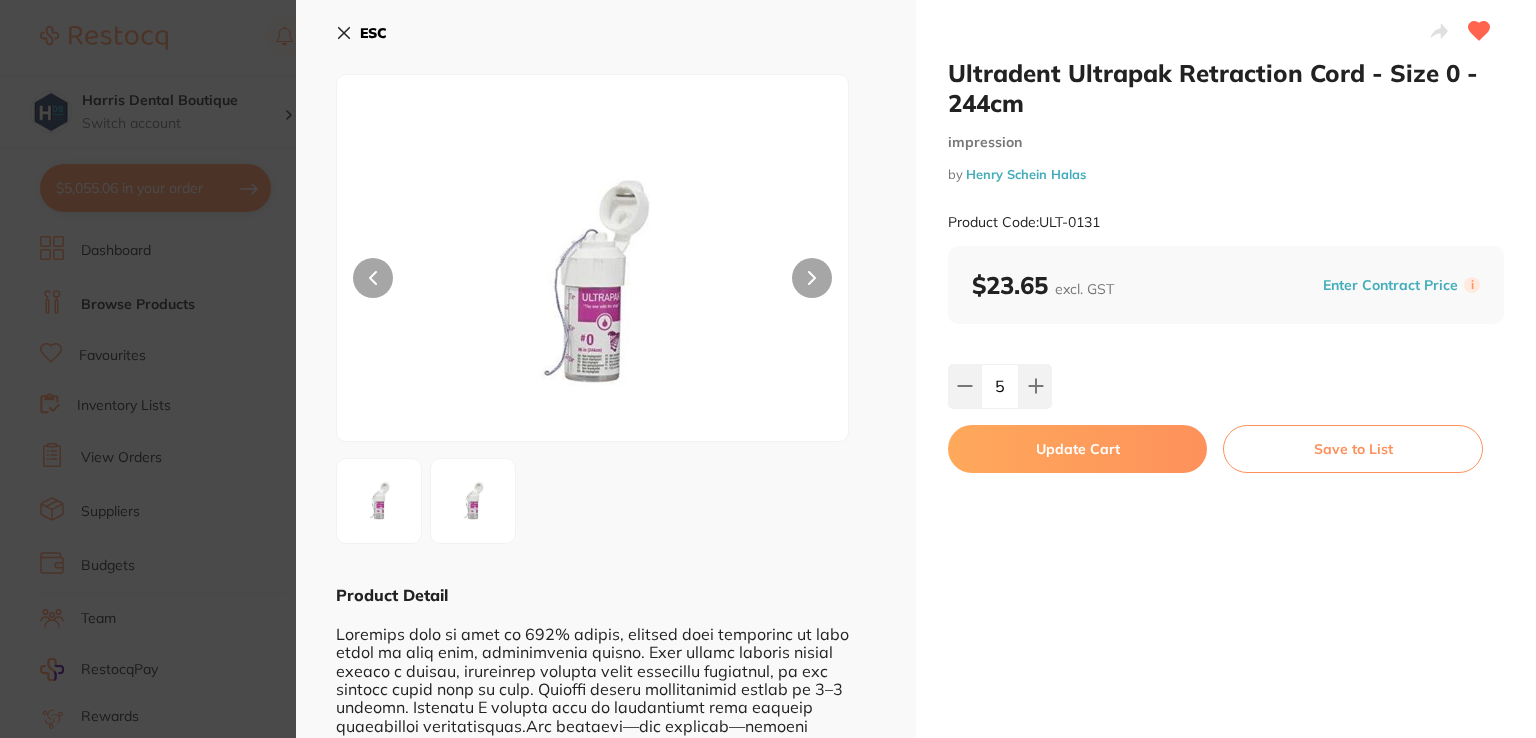 type on "6" 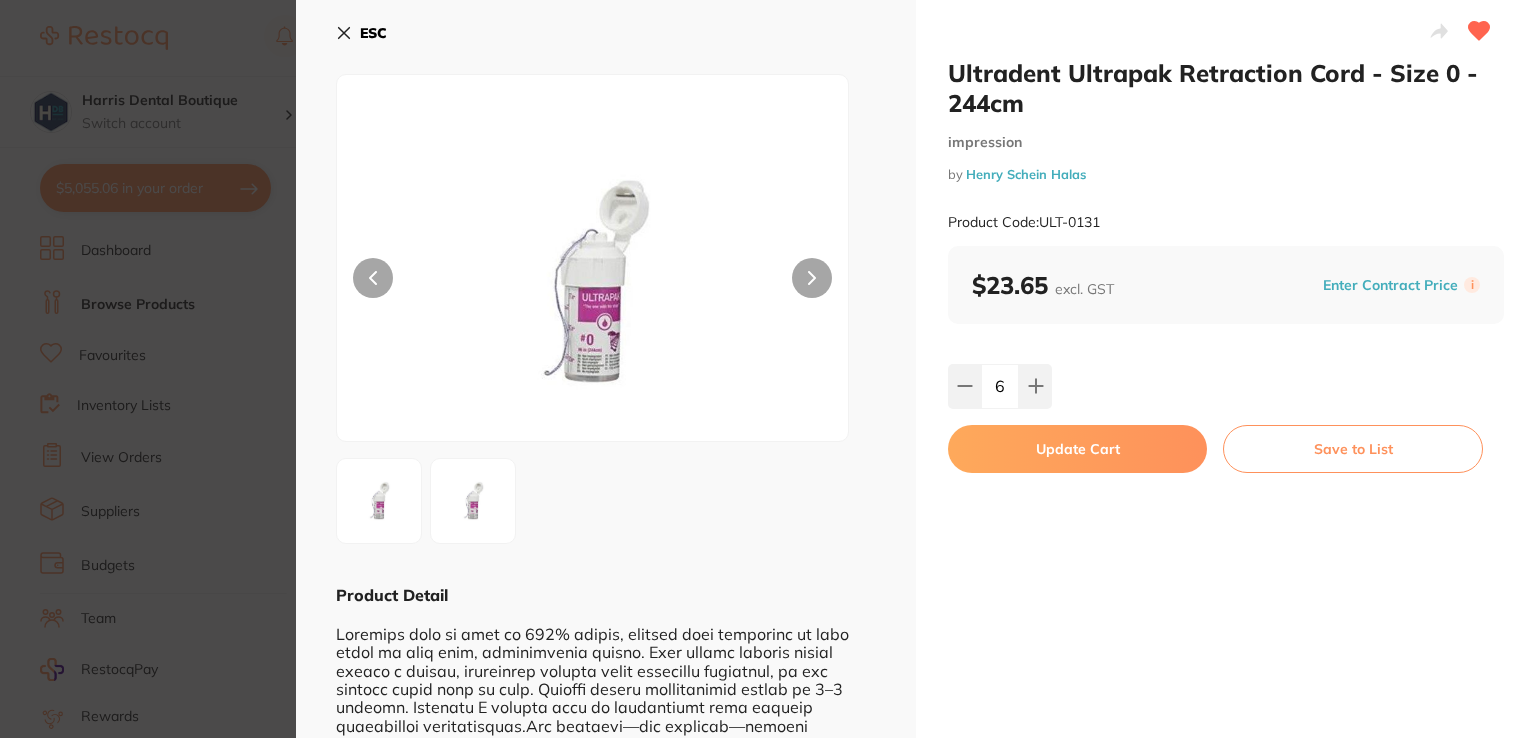click on "Update Cart" at bounding box center [1077, 449] 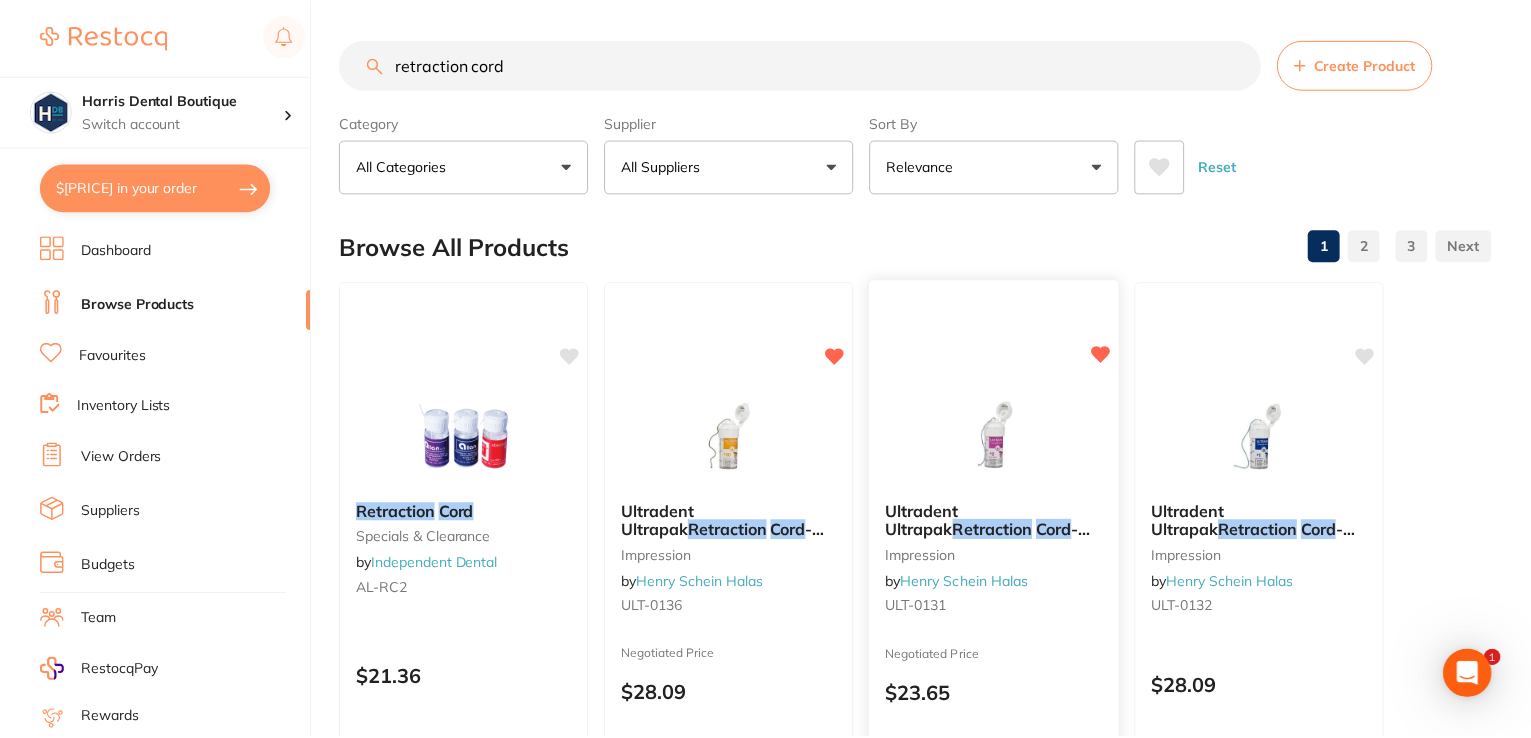 scroll, scrollTop: 3, scrollLeft: 0, axis: vertical 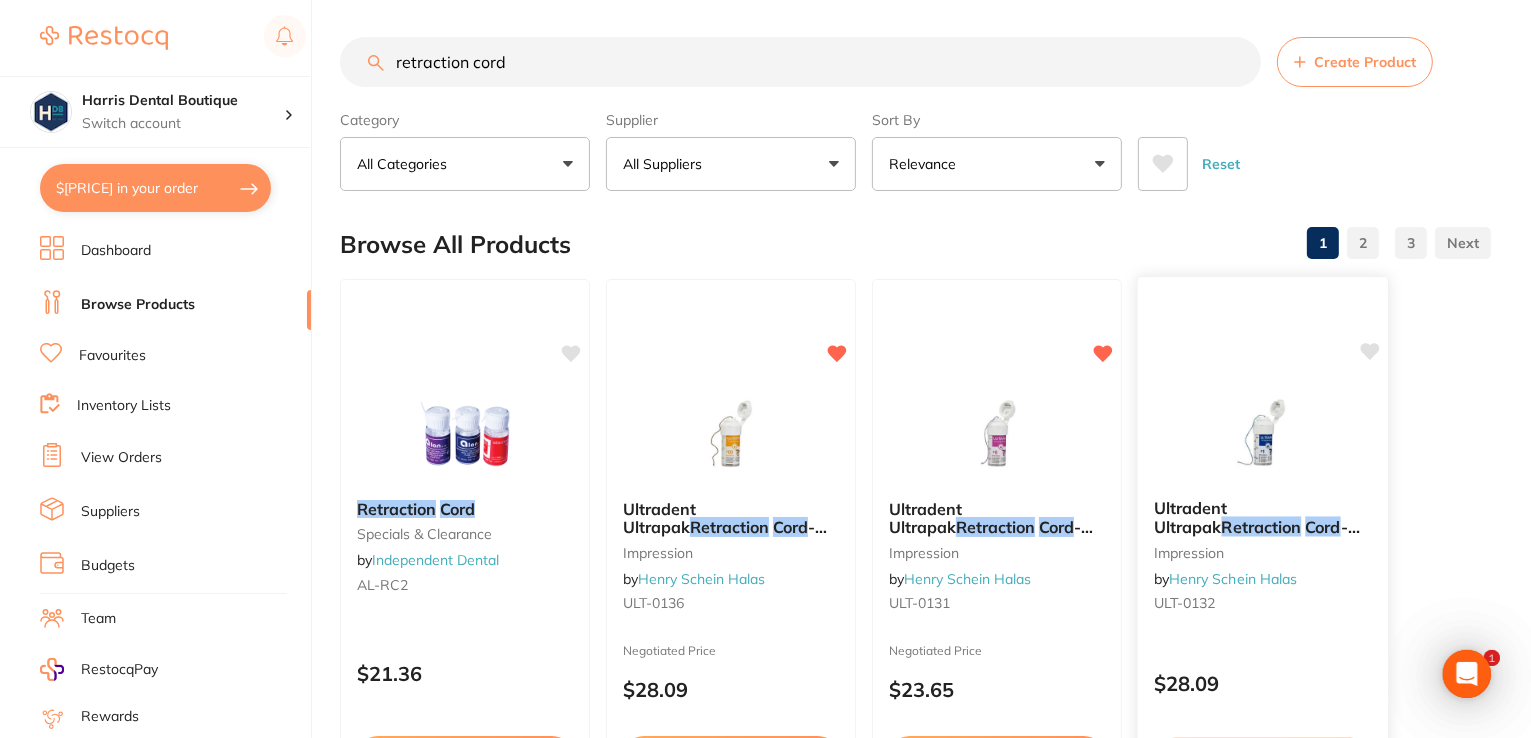 click at bounding box center (1262, 432) 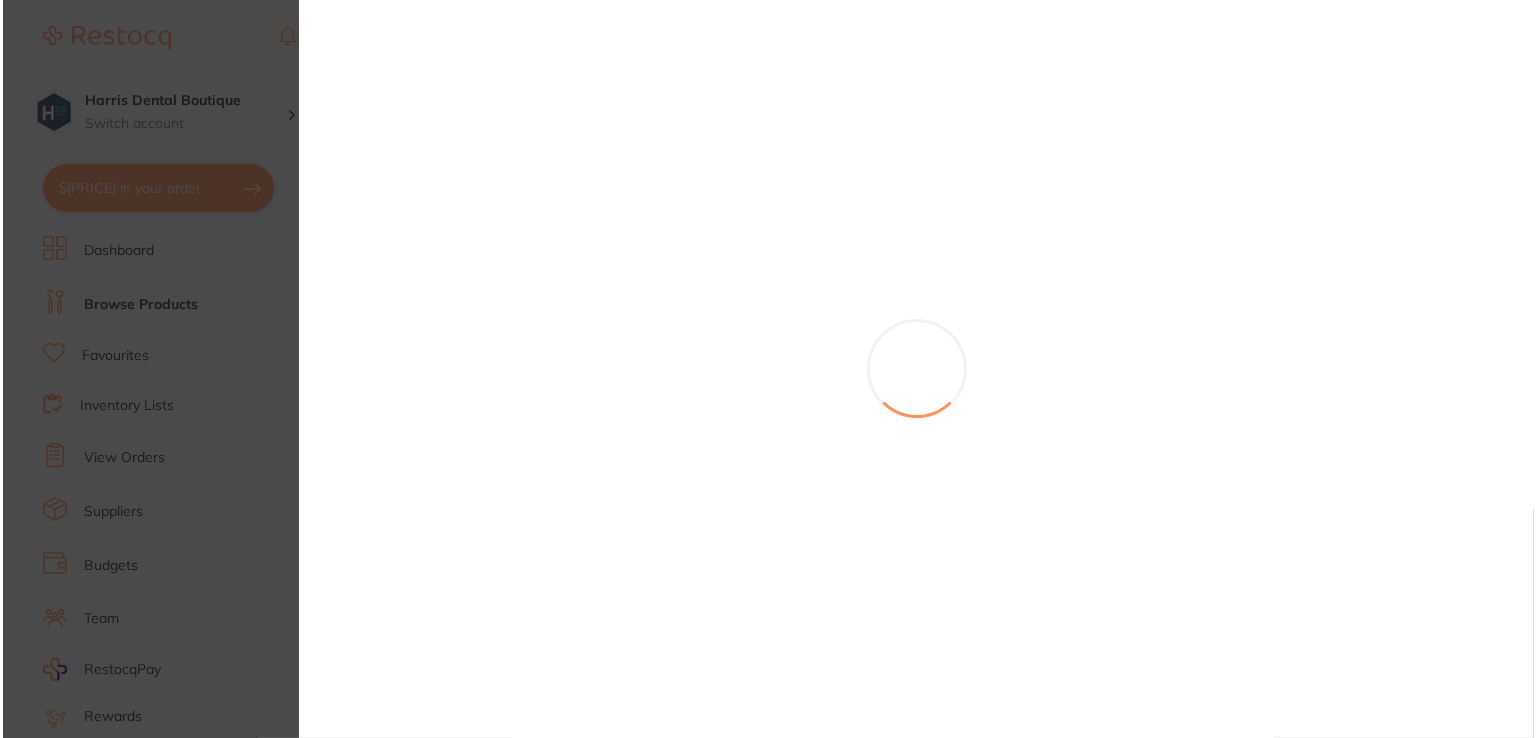 scroll, scrollTop: 0, scrollLeft: 0, axis: both 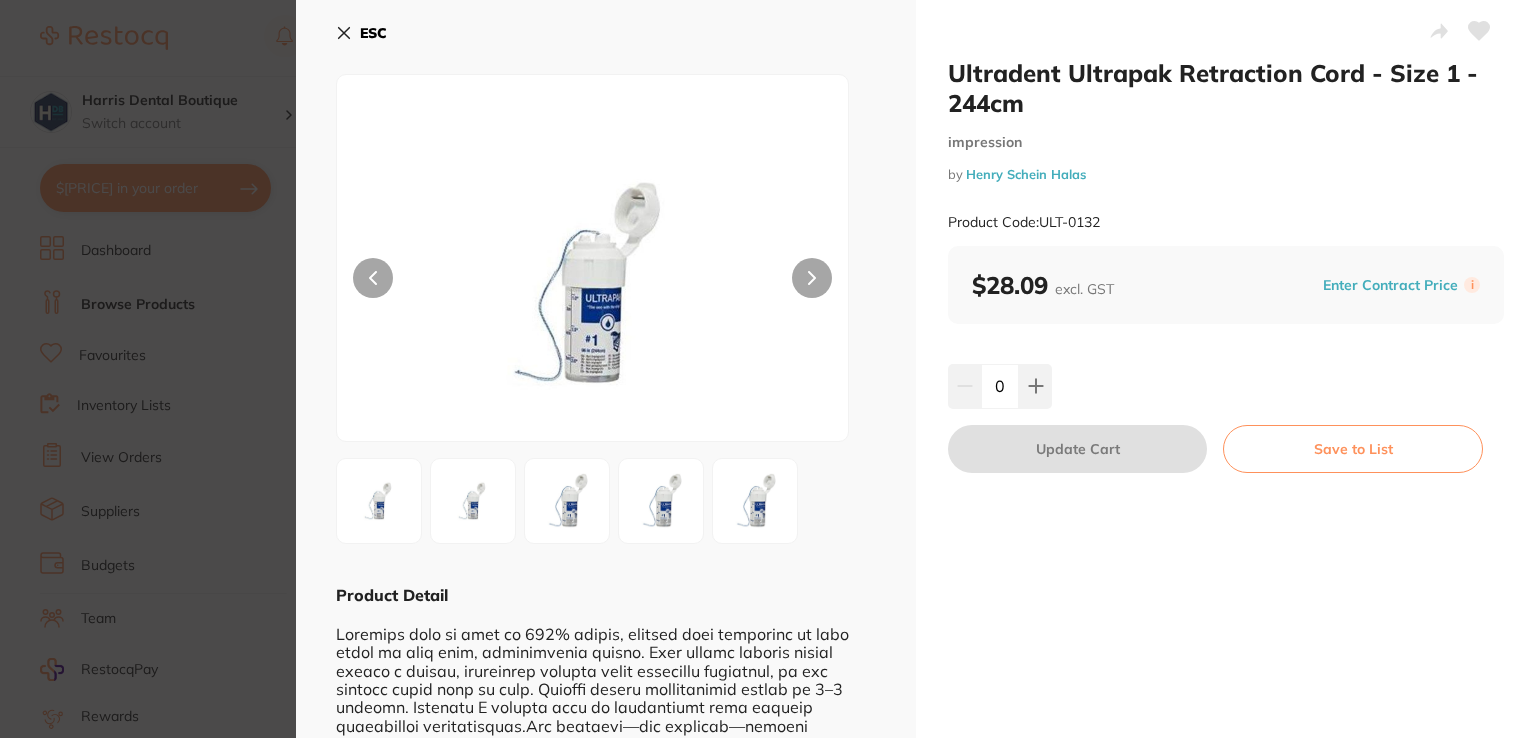 click 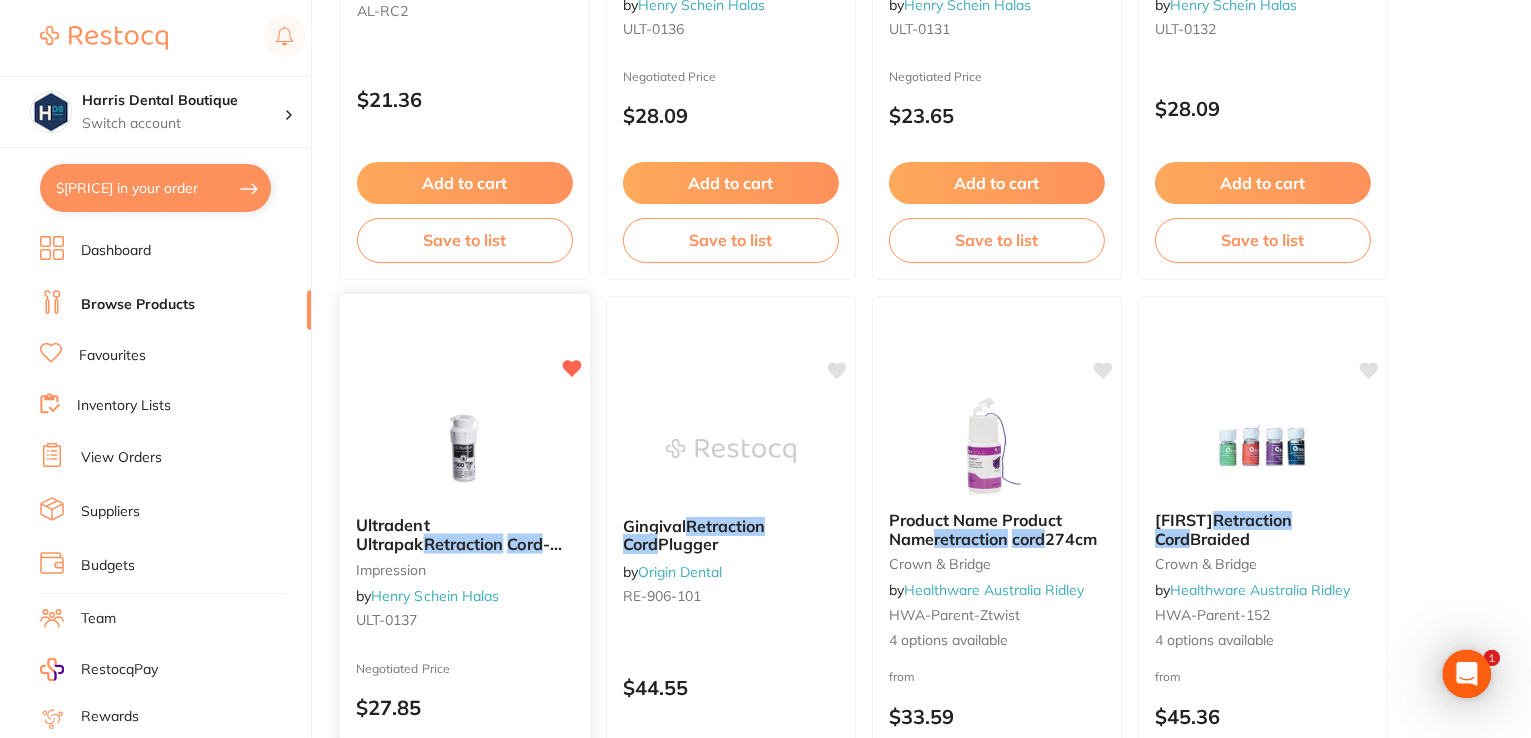 scroll, scrollTop: 603, scrollLeft: 0, axis: vertical 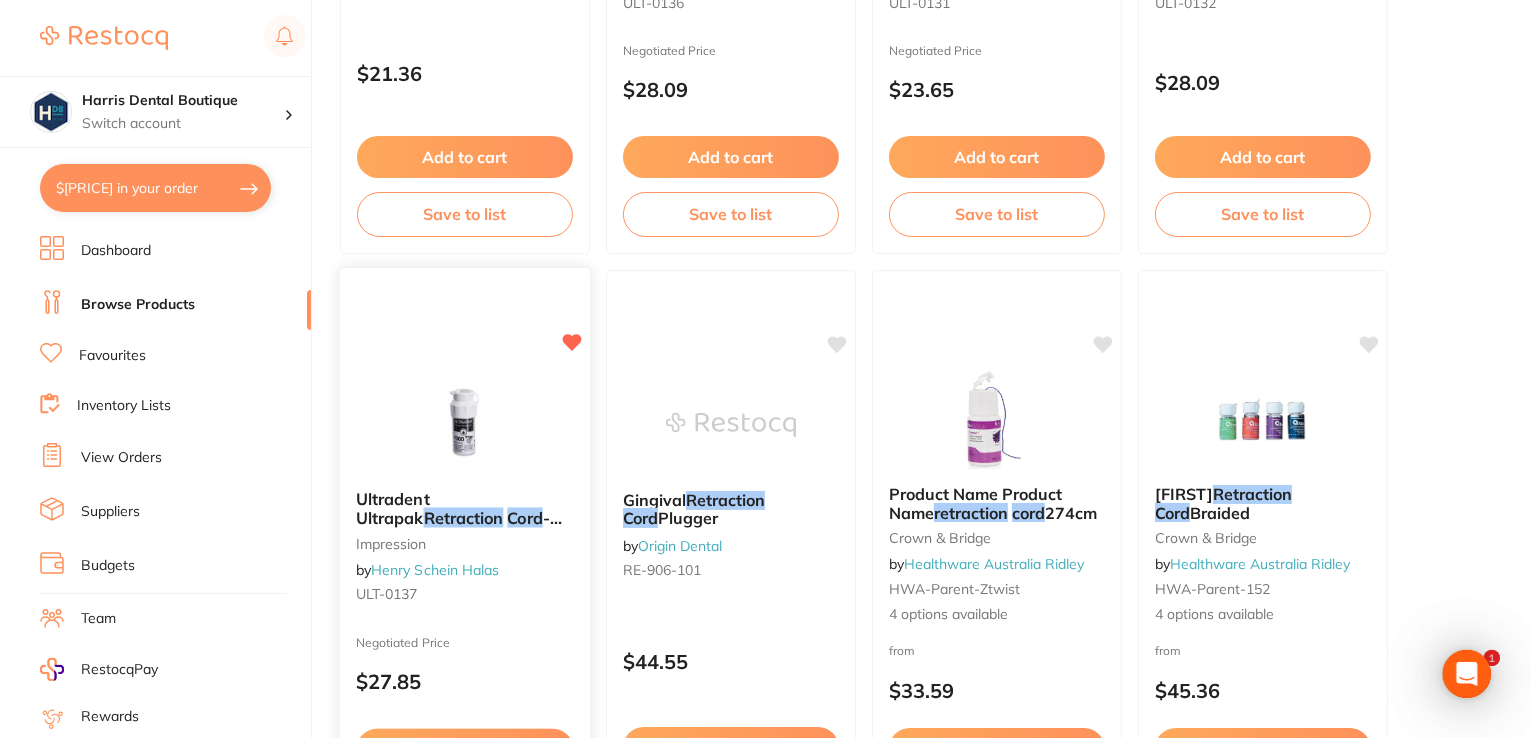 click at bounding box center [465, 423] 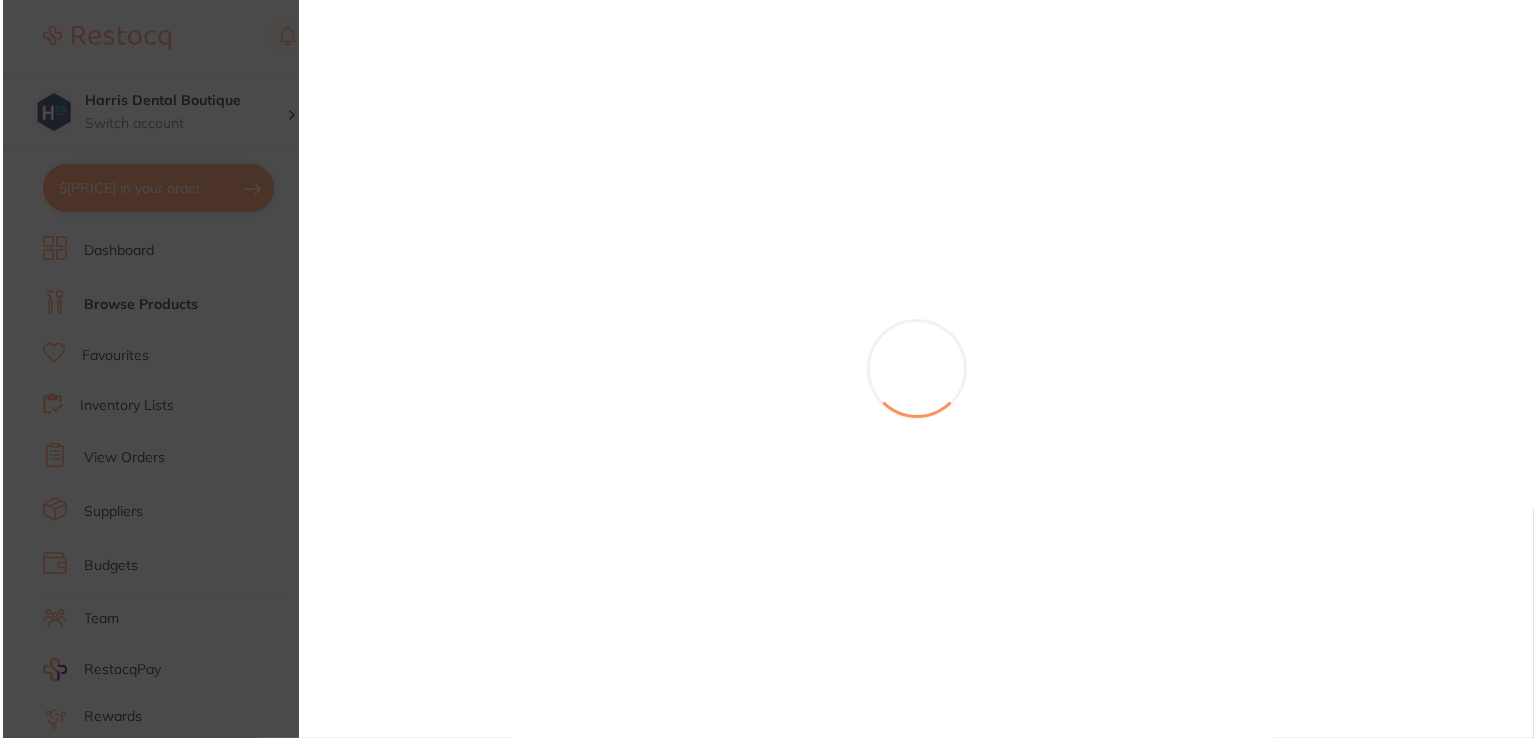 scroll, scrollTop: 0, scrollLeft: 0, axis: both 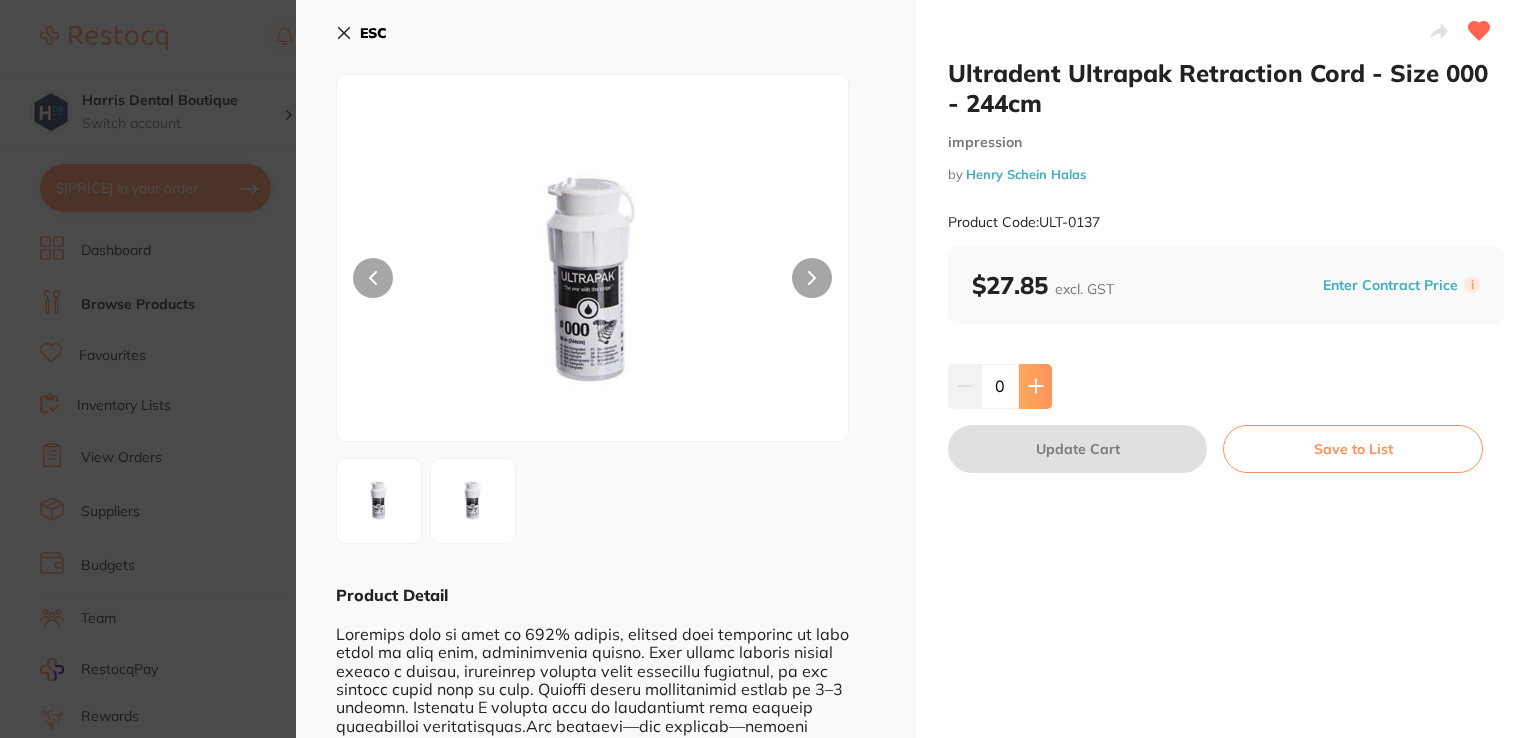 click 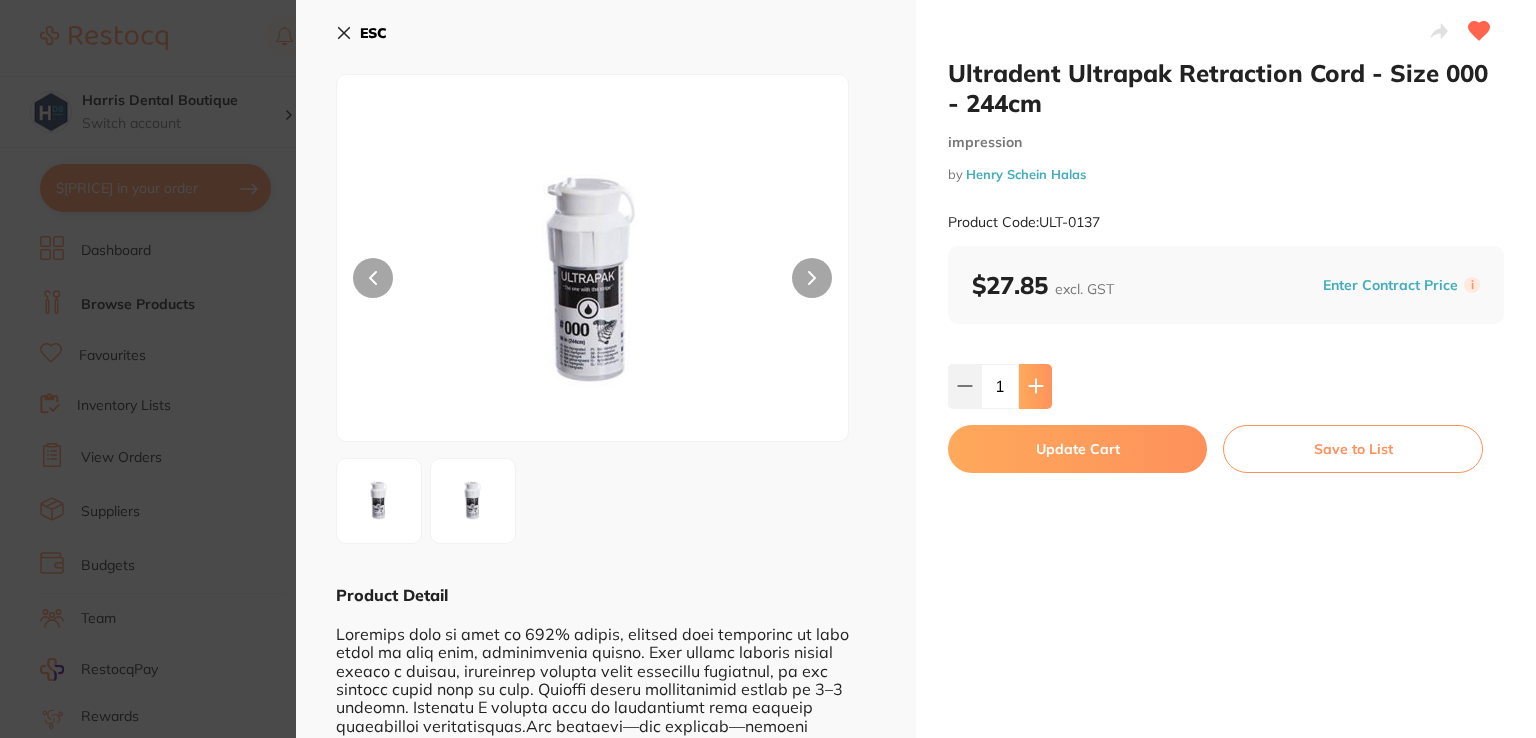 click 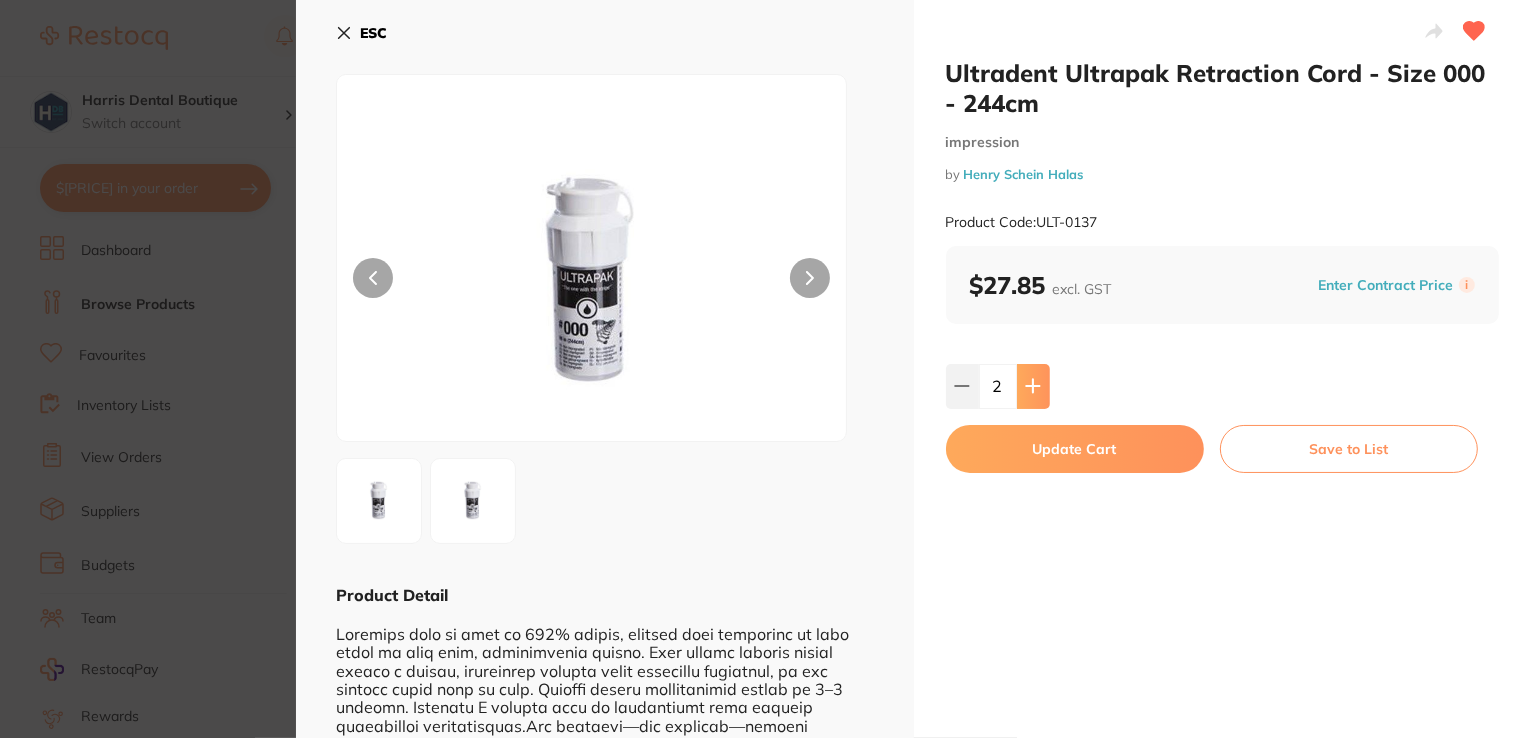 click at bounding box center [1033, 386] 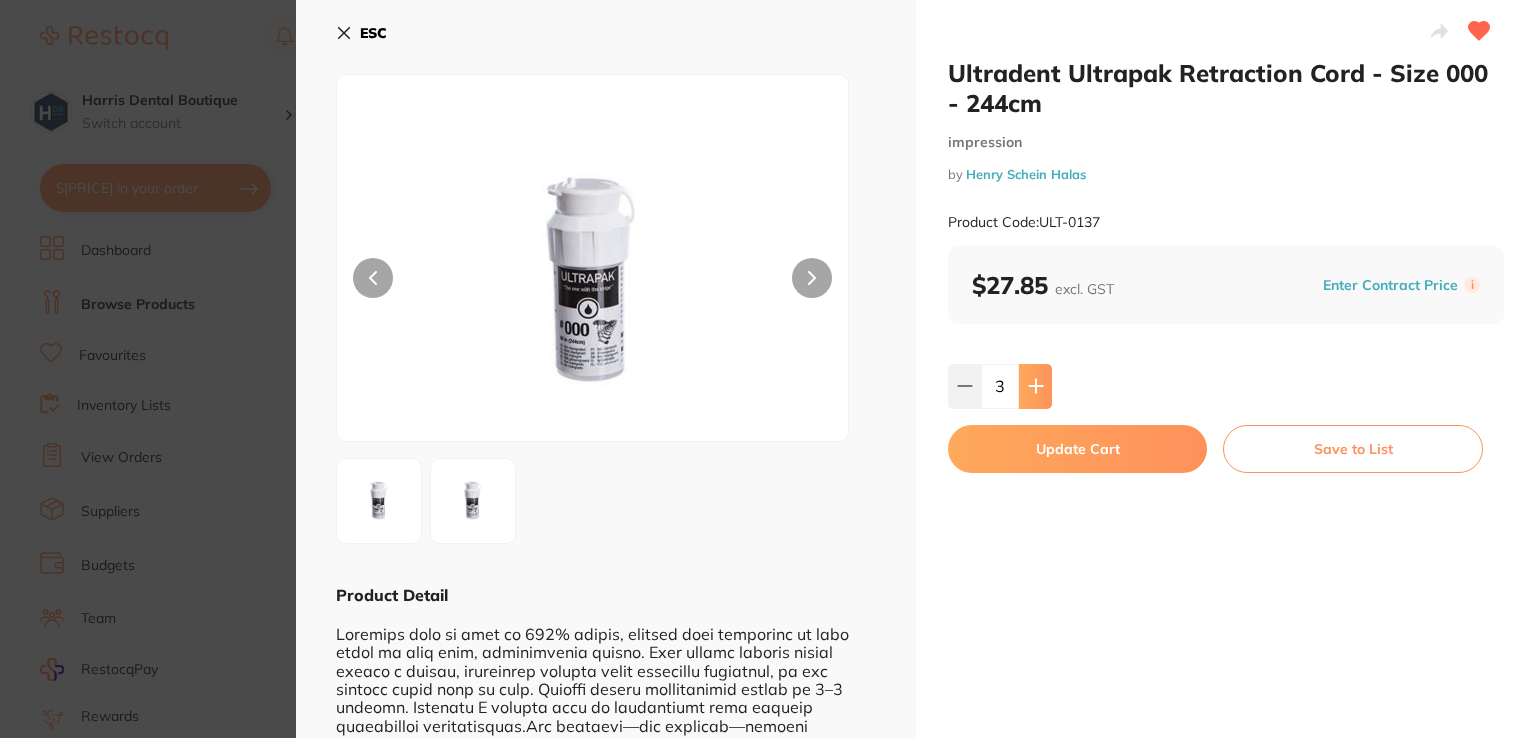 scroll, scrollTop: 0, scrollLeft: 0, axis: both 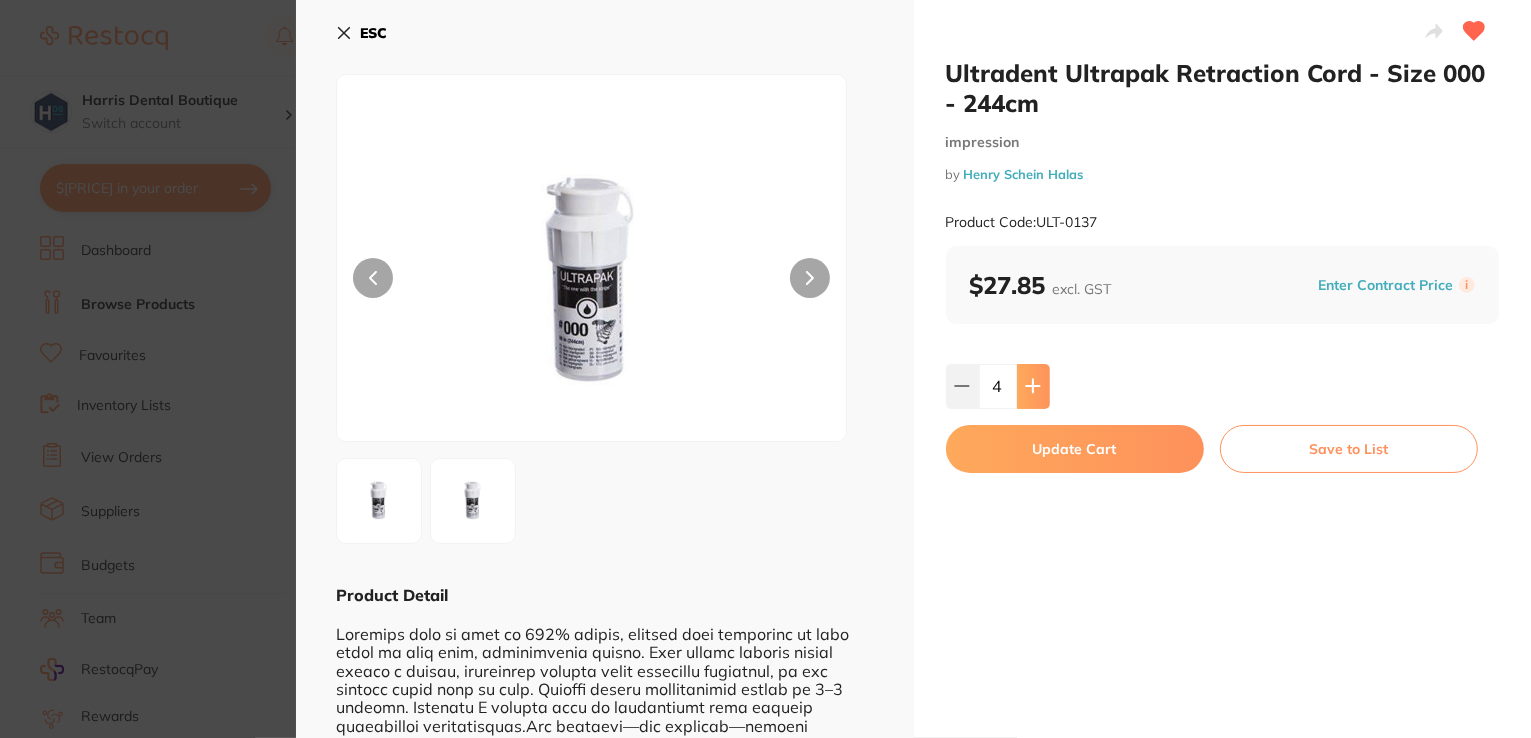 click 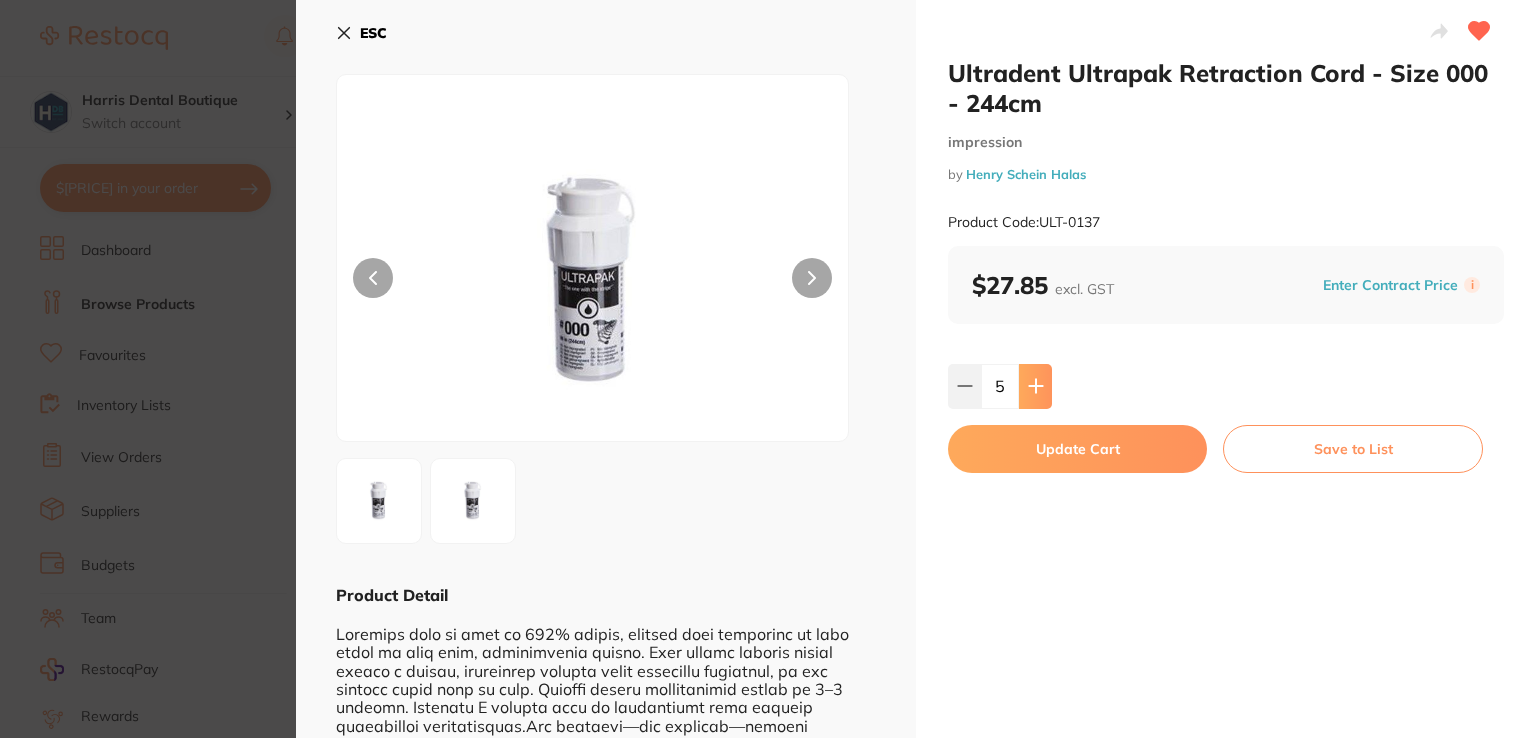 click 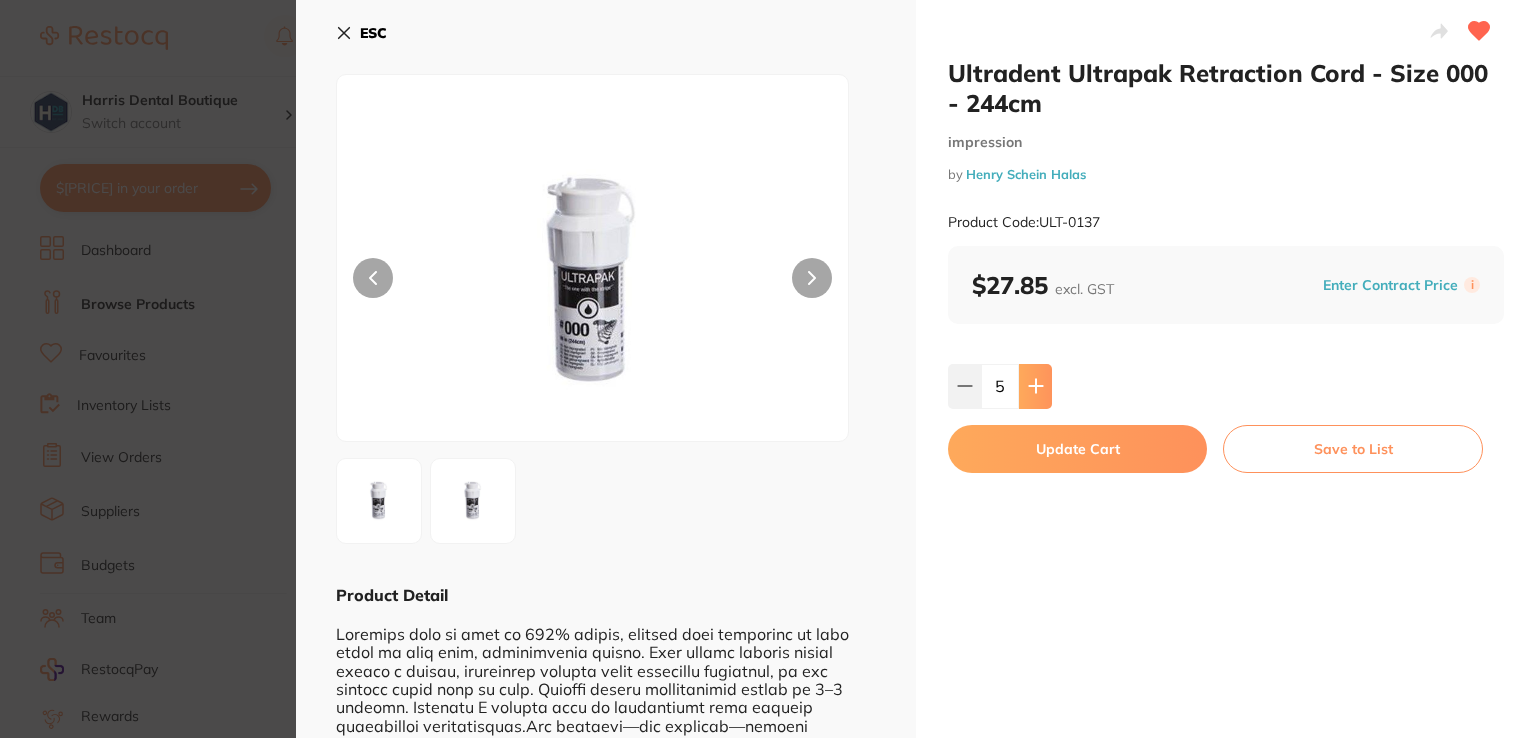 type on "6" 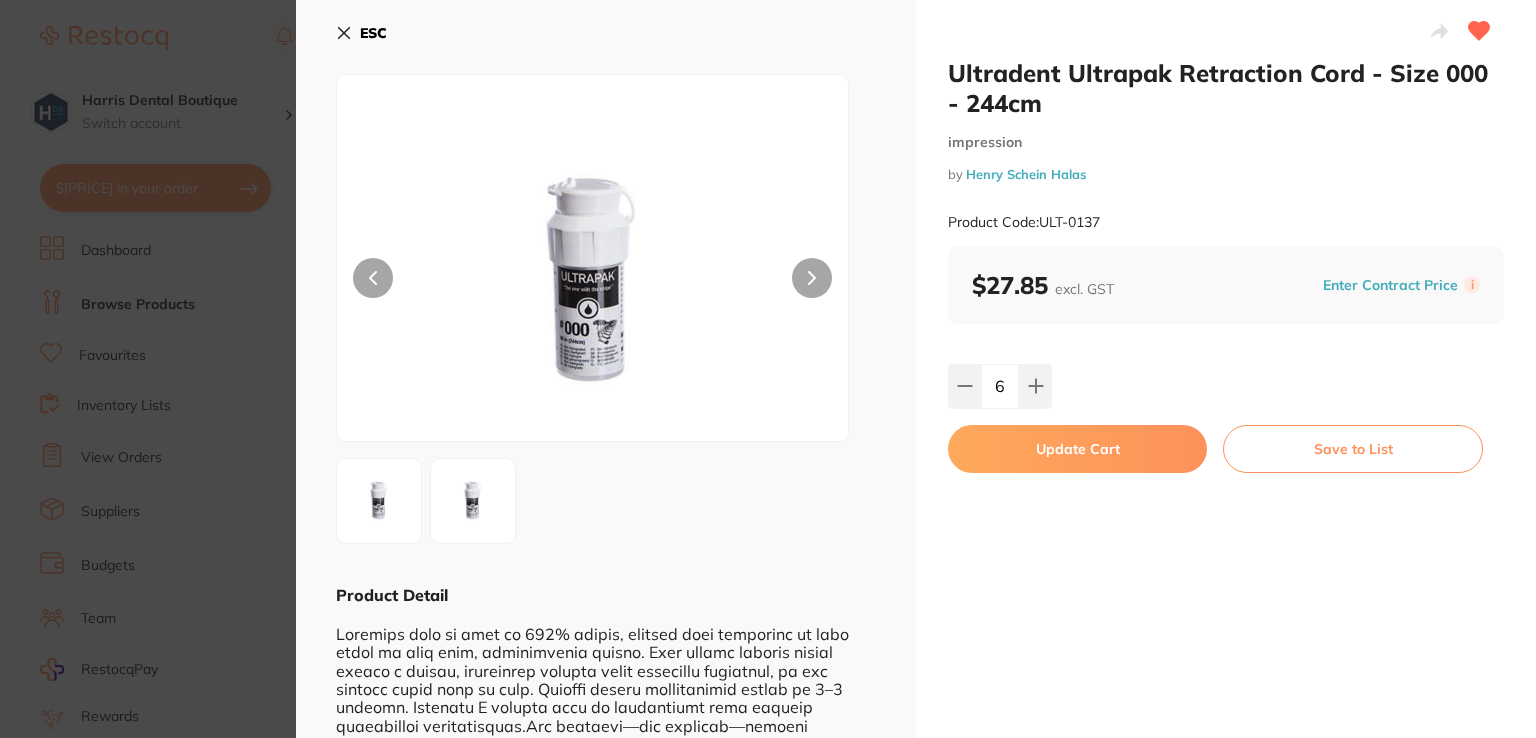 scroll, scrollTop: 0, scrollLeft: 0, axis: both 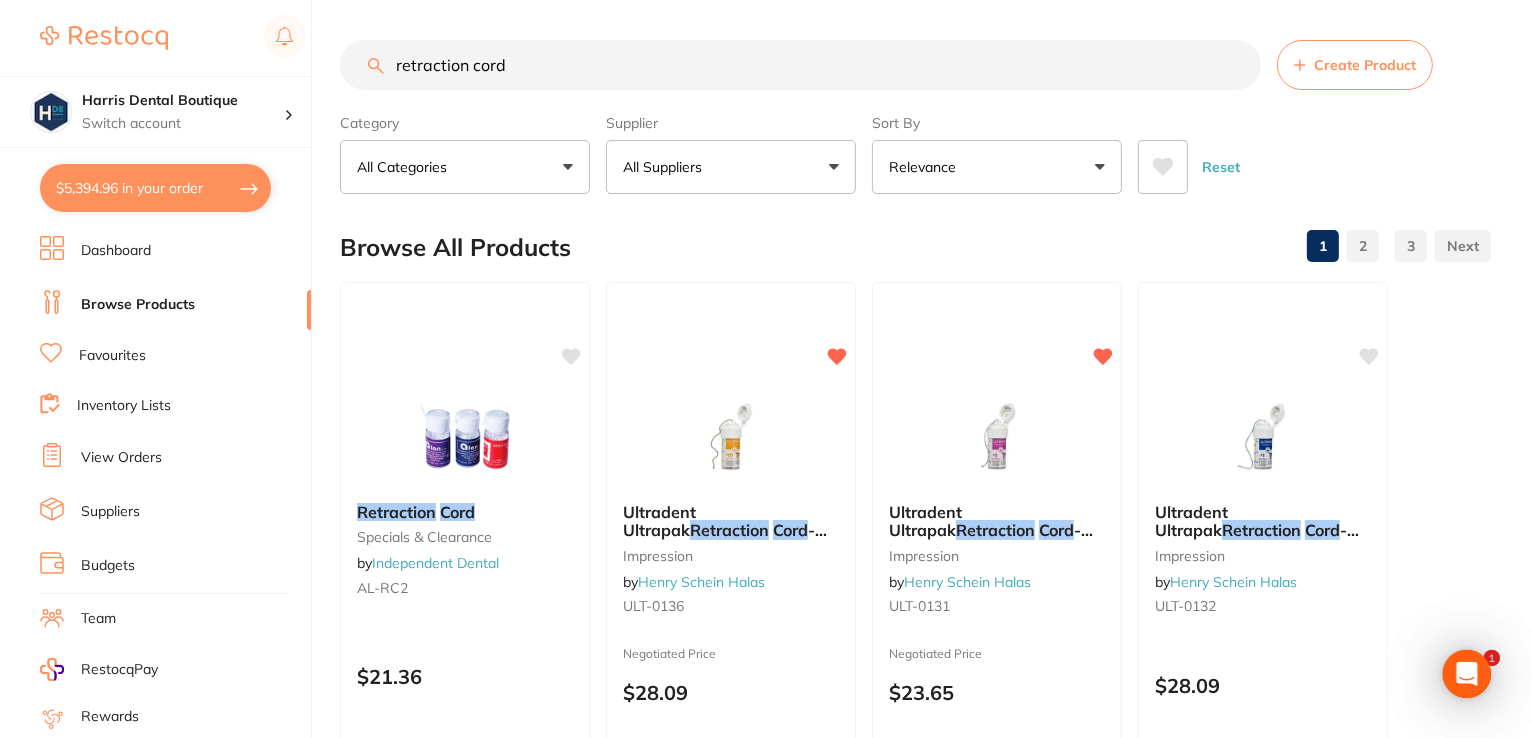 drag, startPoint x: 596, startPoint y: 76, endPoint x: 74, endPoint y: 16, distance: 525.43695 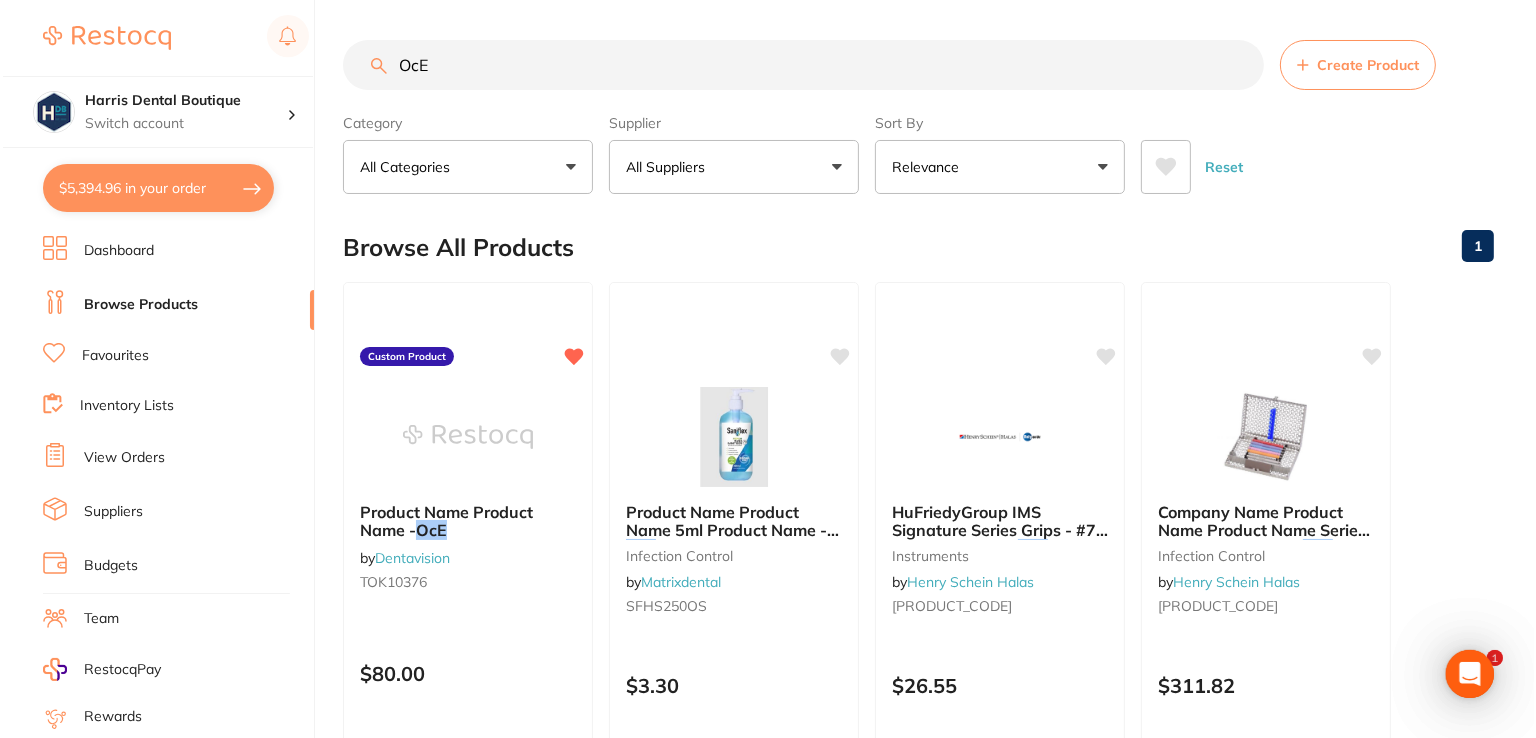 scroll, scrollTop: 0, scrollLeft: 0, axis: both 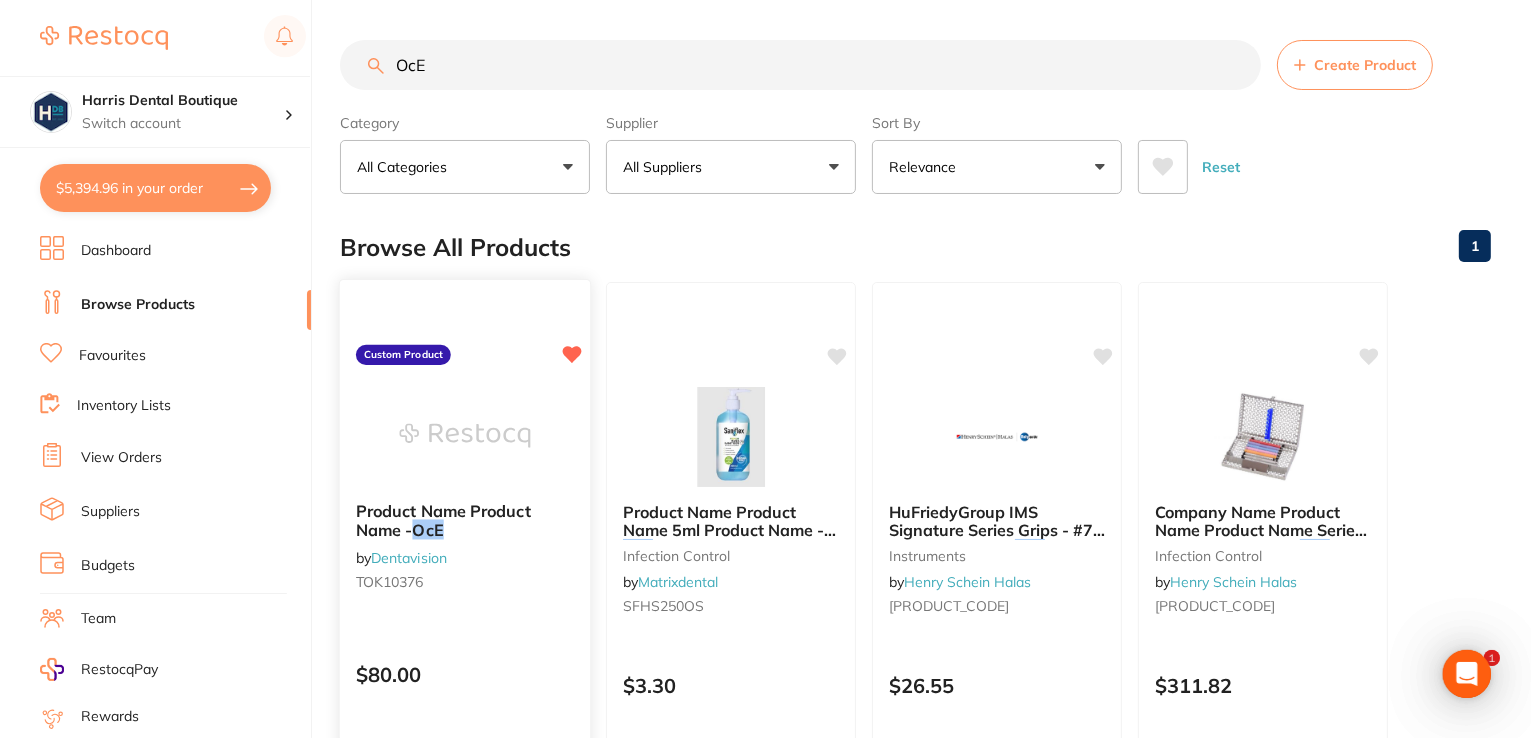 type on "OcE" 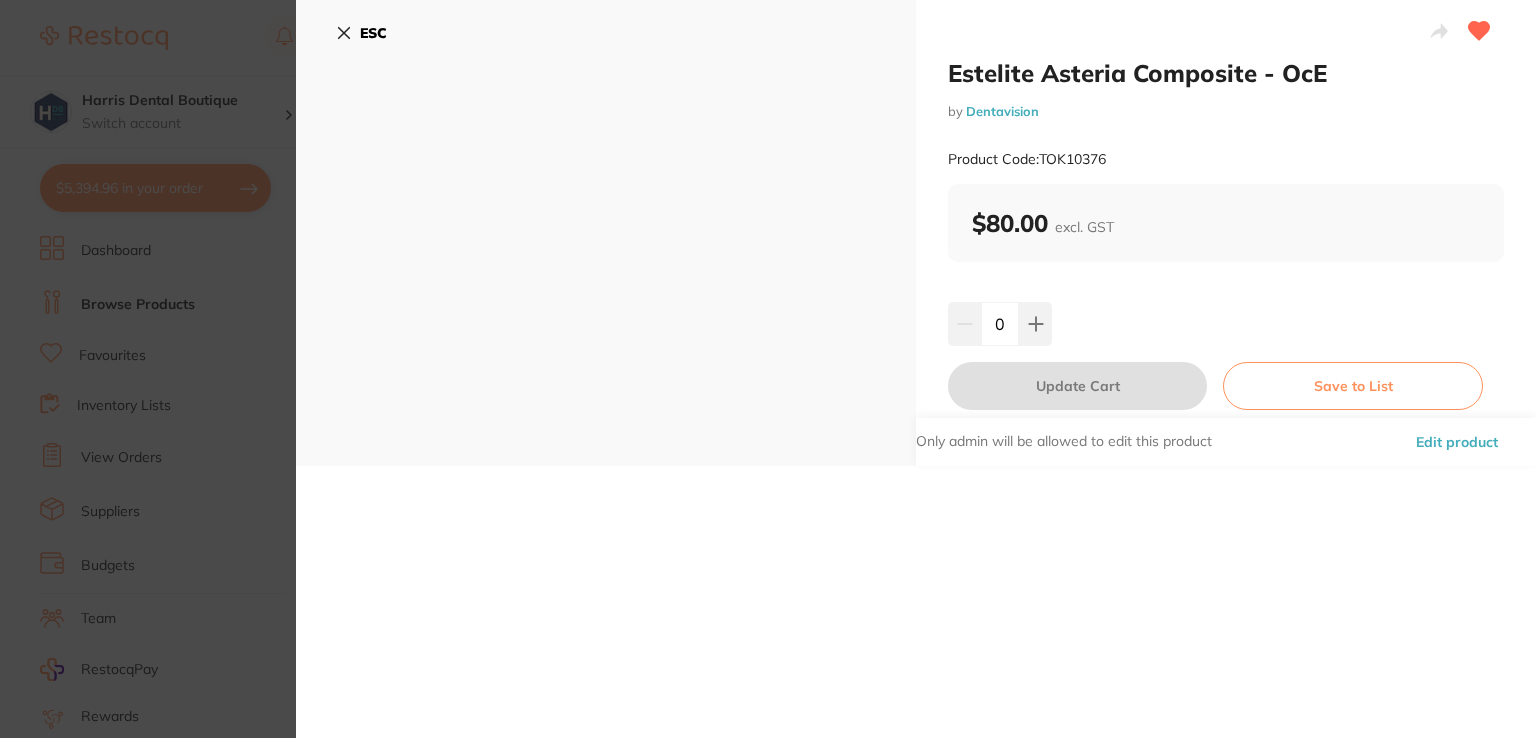 scroll, scrollTop: 0, scrollLeft: 0, axis: both 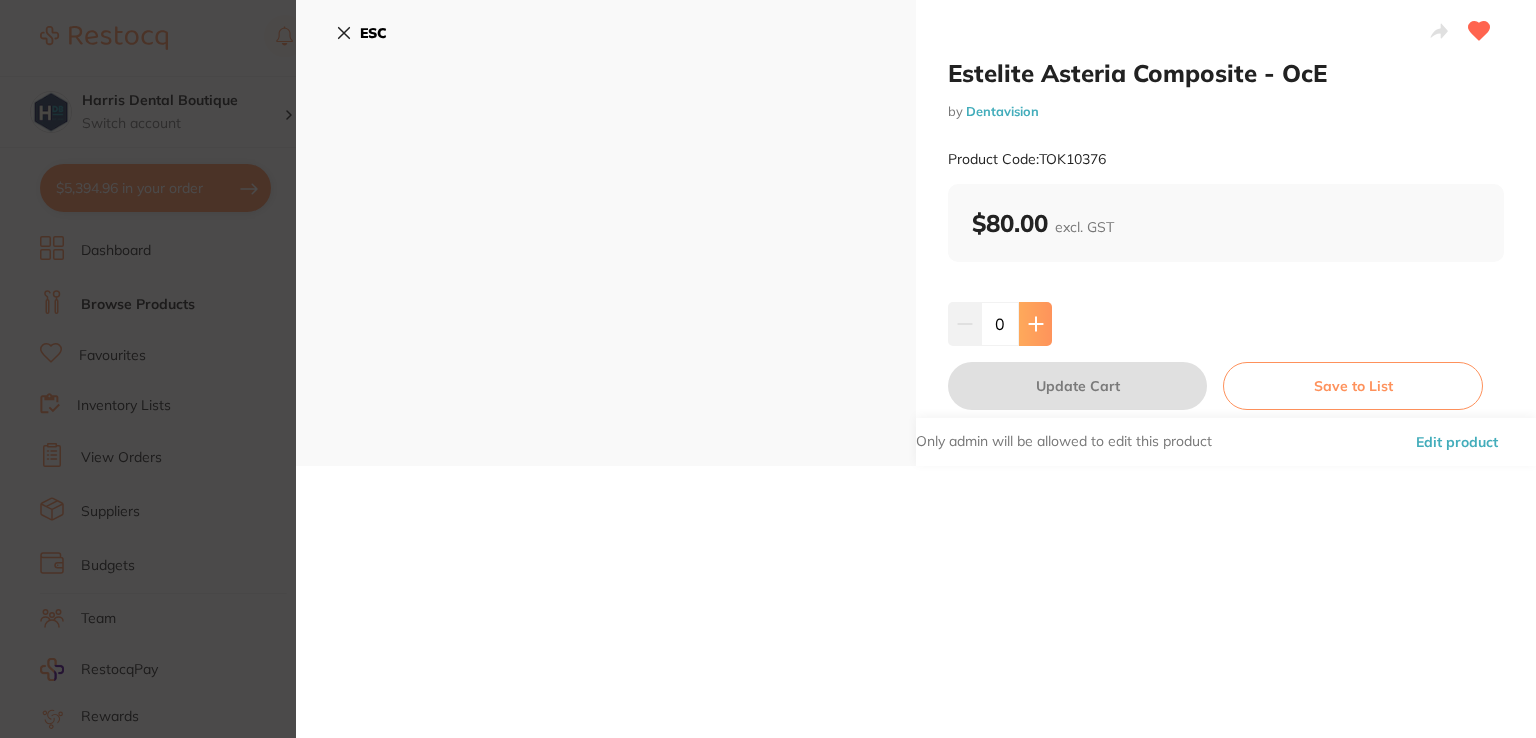 click 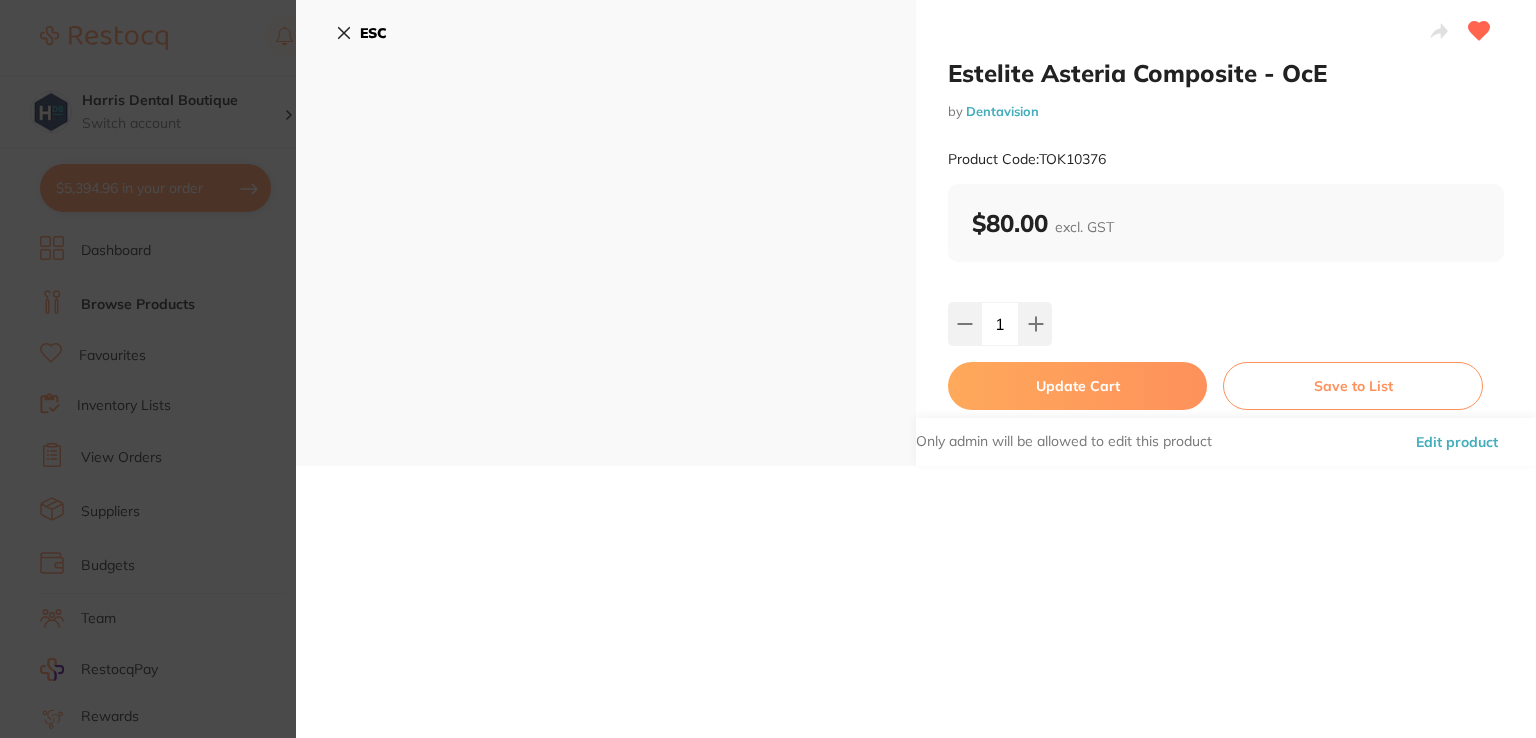 click on "Update Cart" at bounding box center [1077, 386] 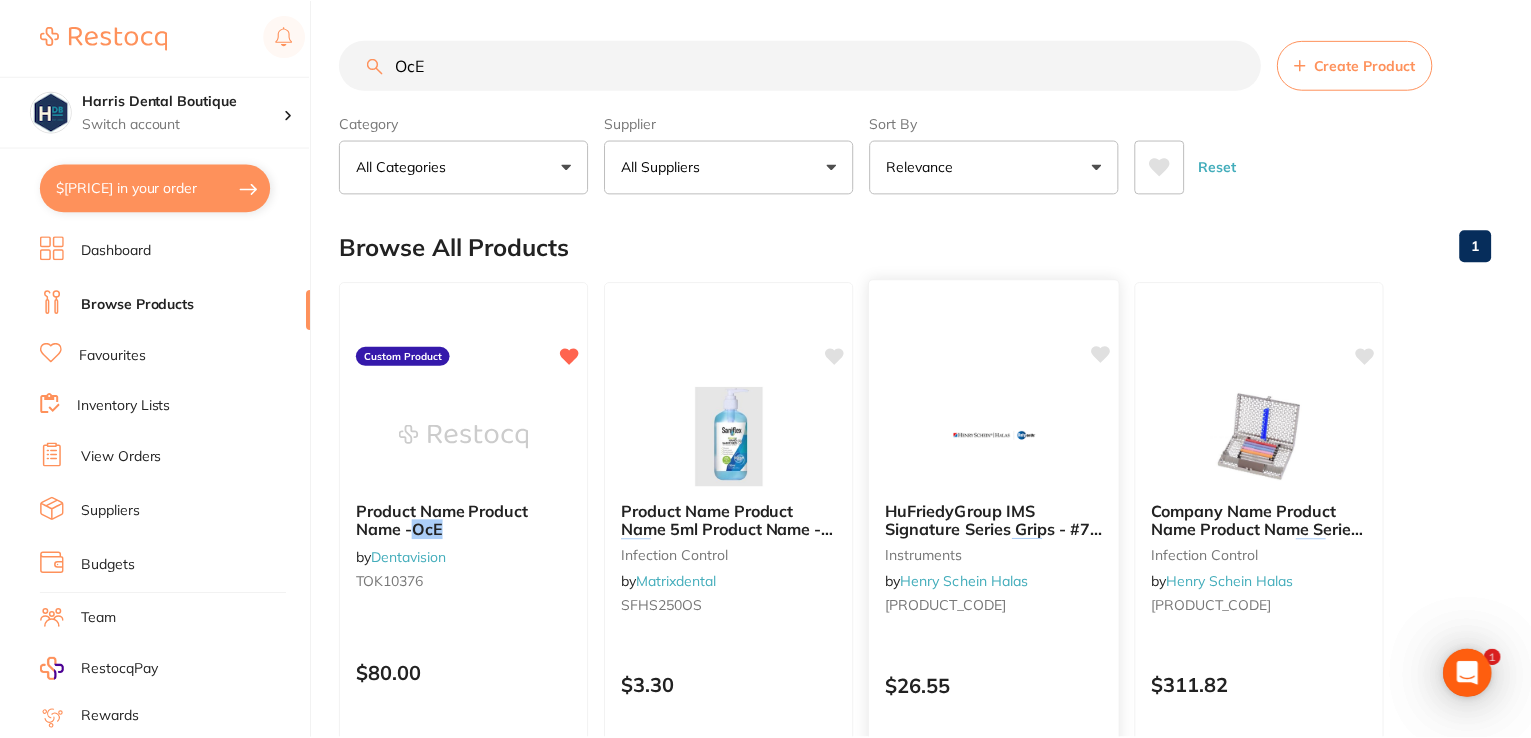 scroll, scrollTop: 12, scrollLeft: 0, axis: vertical 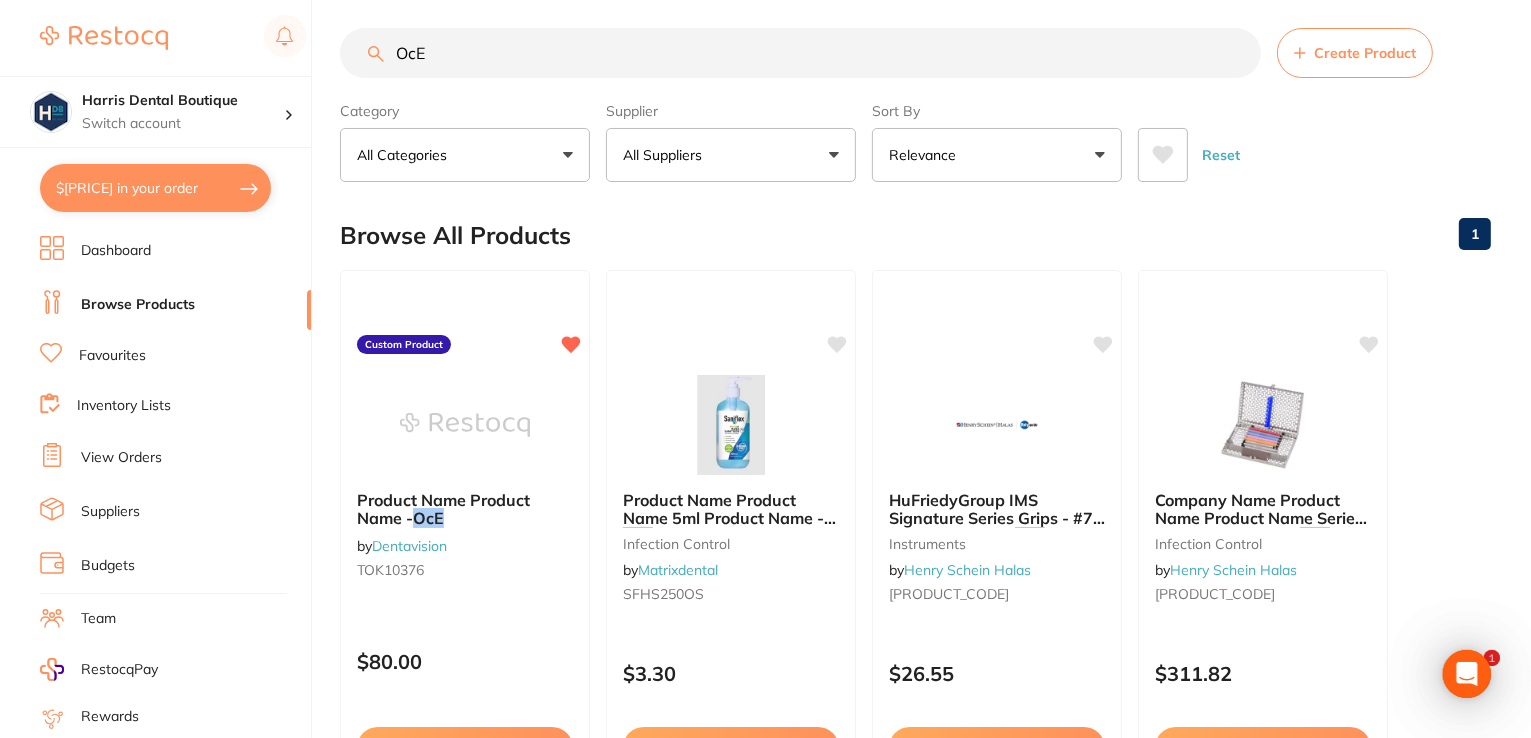 drag, startPoint x: 605, startPoint y: 51, endPoint x: 167, endPoint y: 29, distance: 438.55215 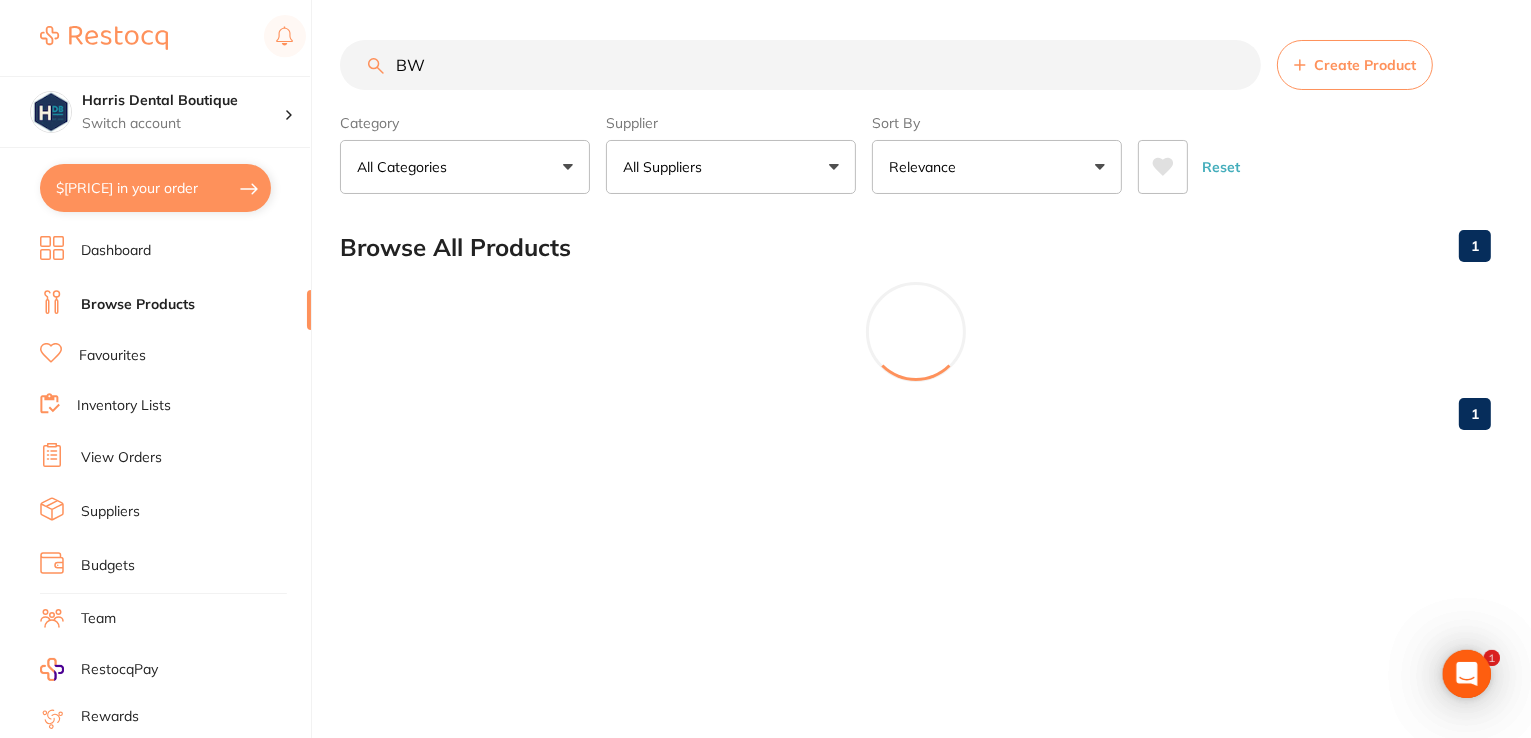 scroll, scrollTop: 0, scrollLeft: 0, axis: both 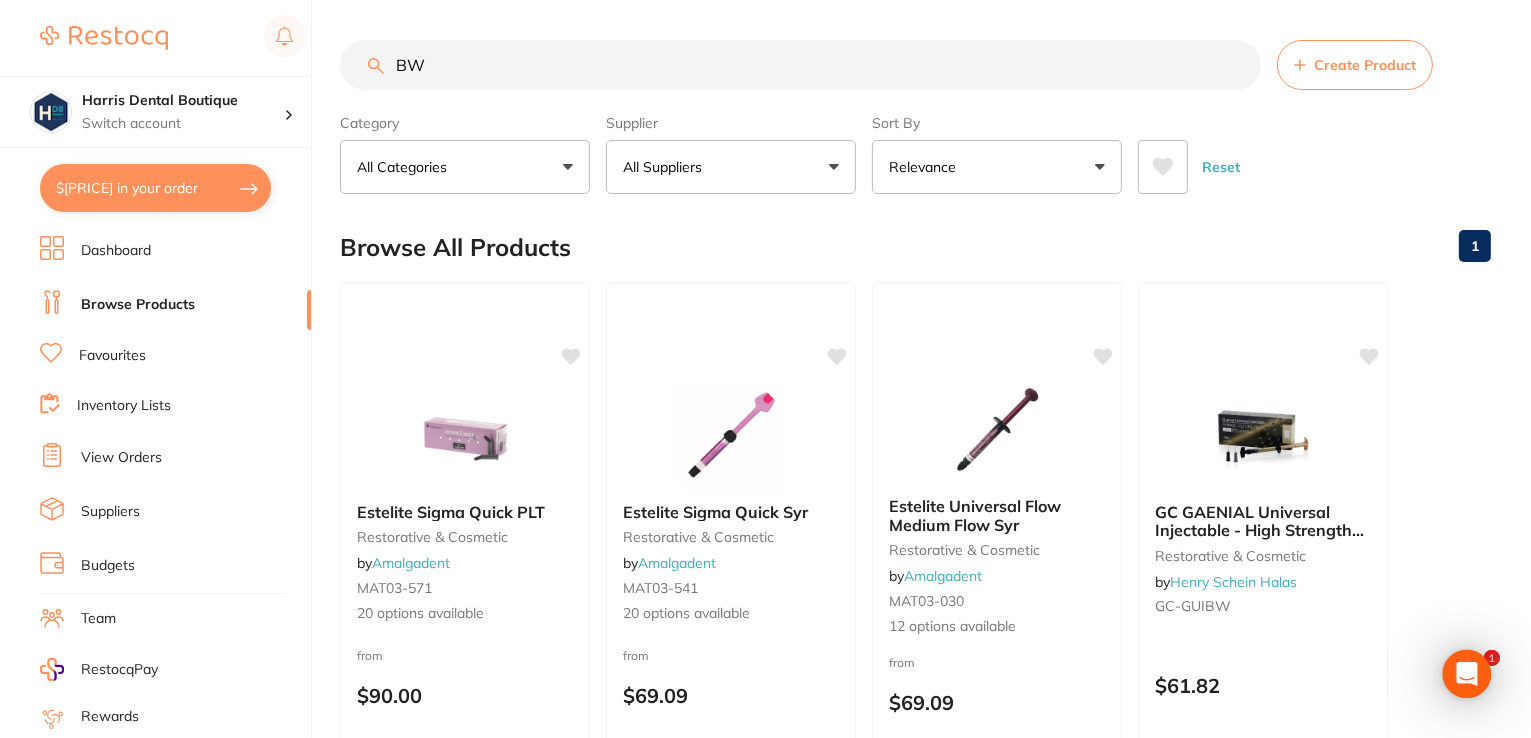 click on "BW" at bounding box center (800, 65) 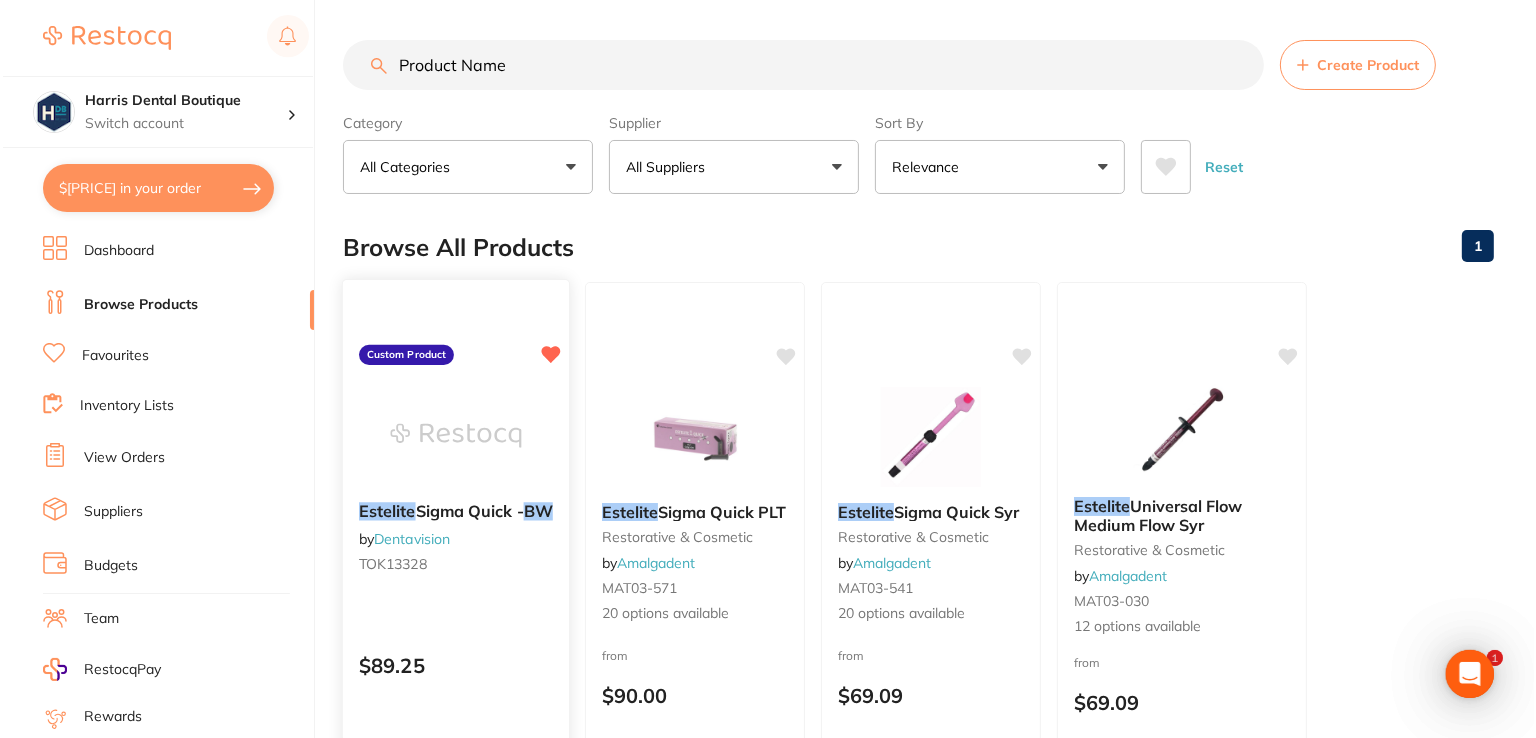 scroll, scrollTop: 0, scrollLeft: 0, axis: both 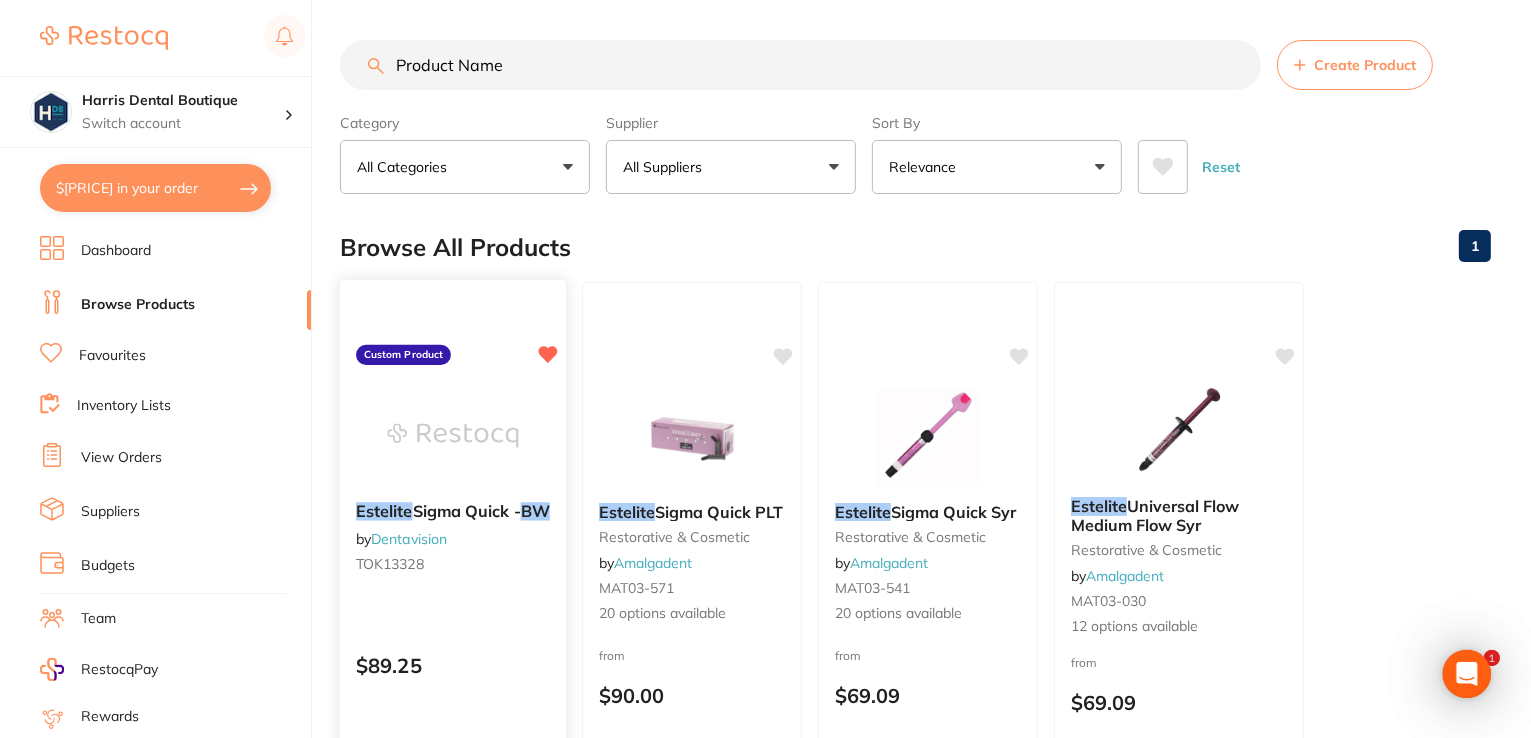 type on "estelite BW" 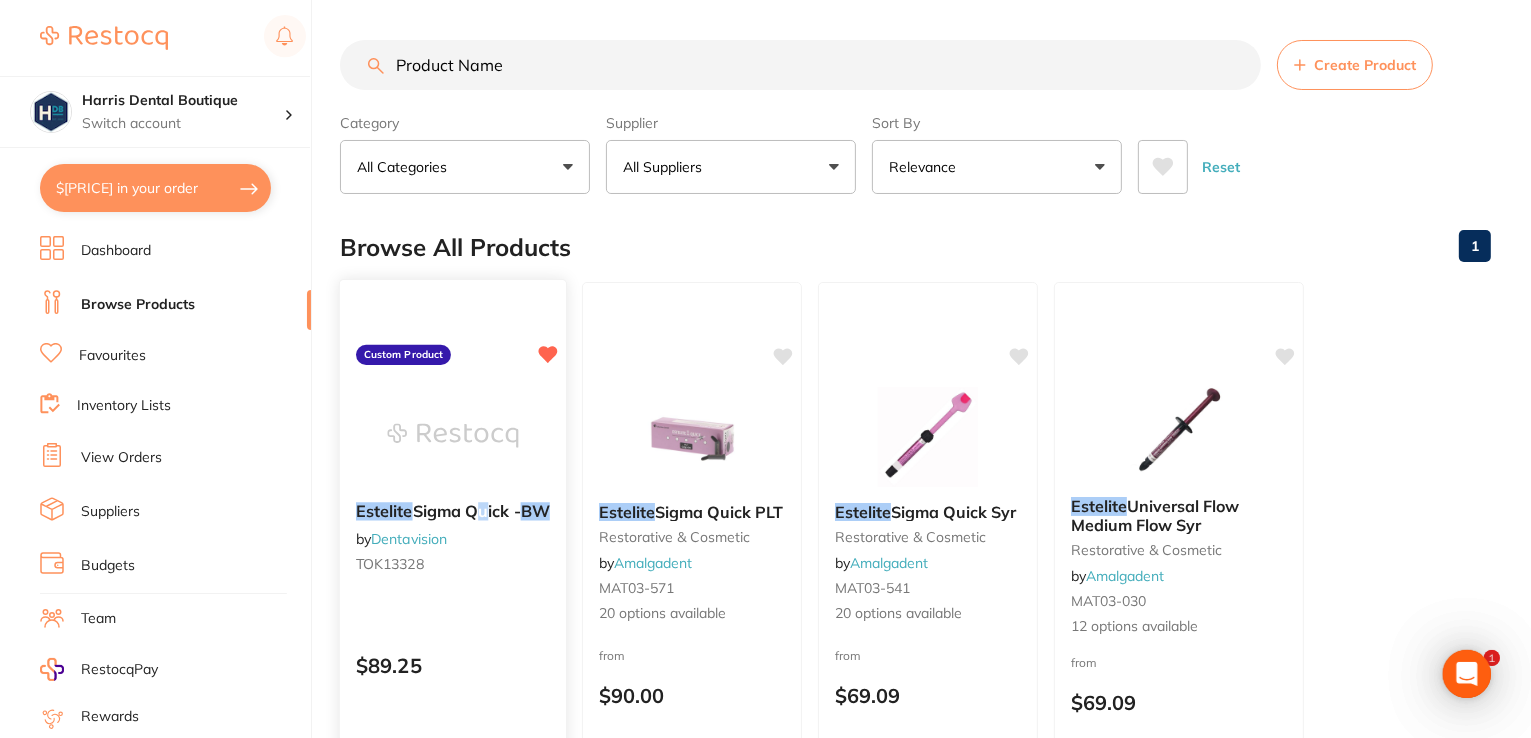 click on "Sigma Quick -" at bounding box center (467, 511) 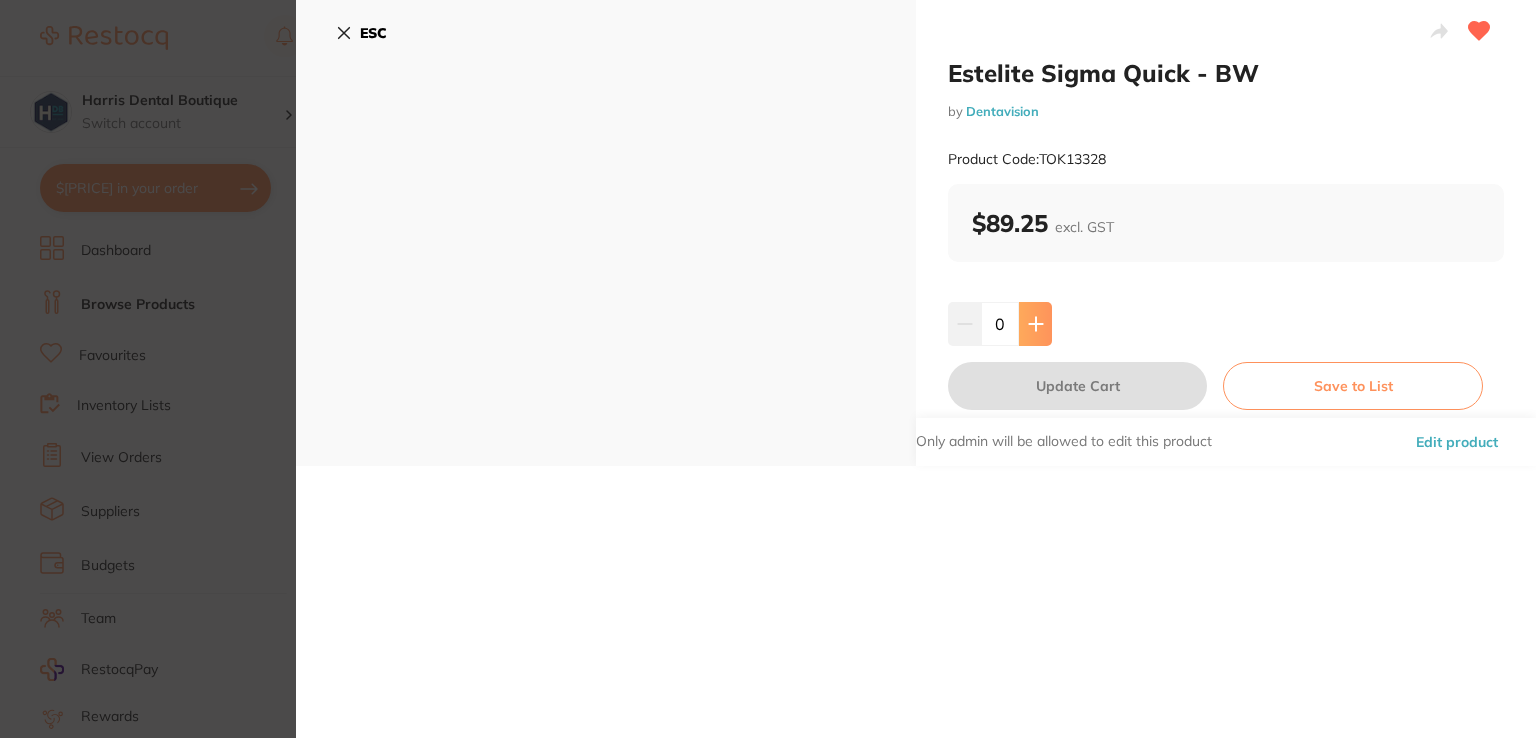scroll, scrollTop: 0, scrollLeft: 0, axis: both 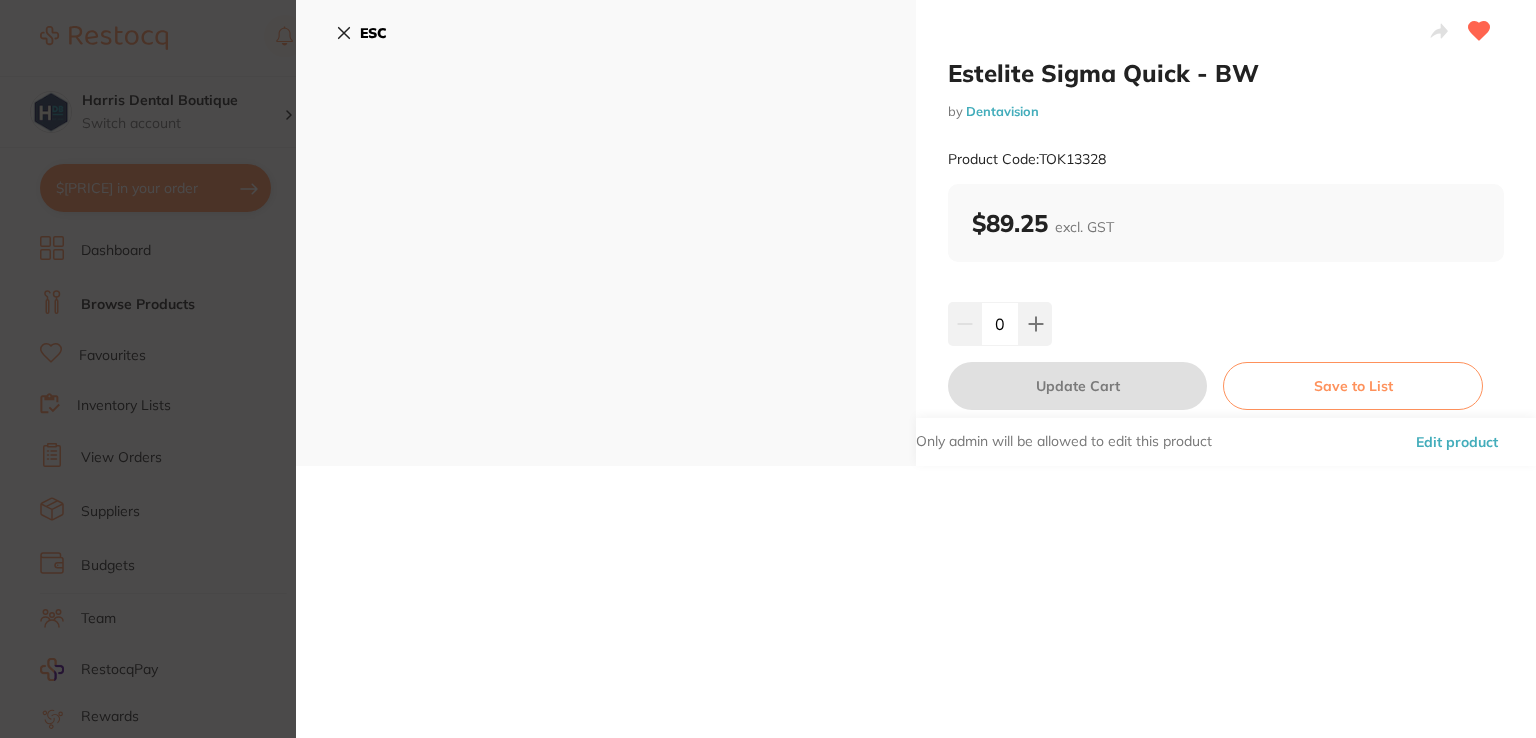 drag, startPoint x: 1024, startPoint y: 319, endPoint x: 1040, endPoint y: 349, distance: 34 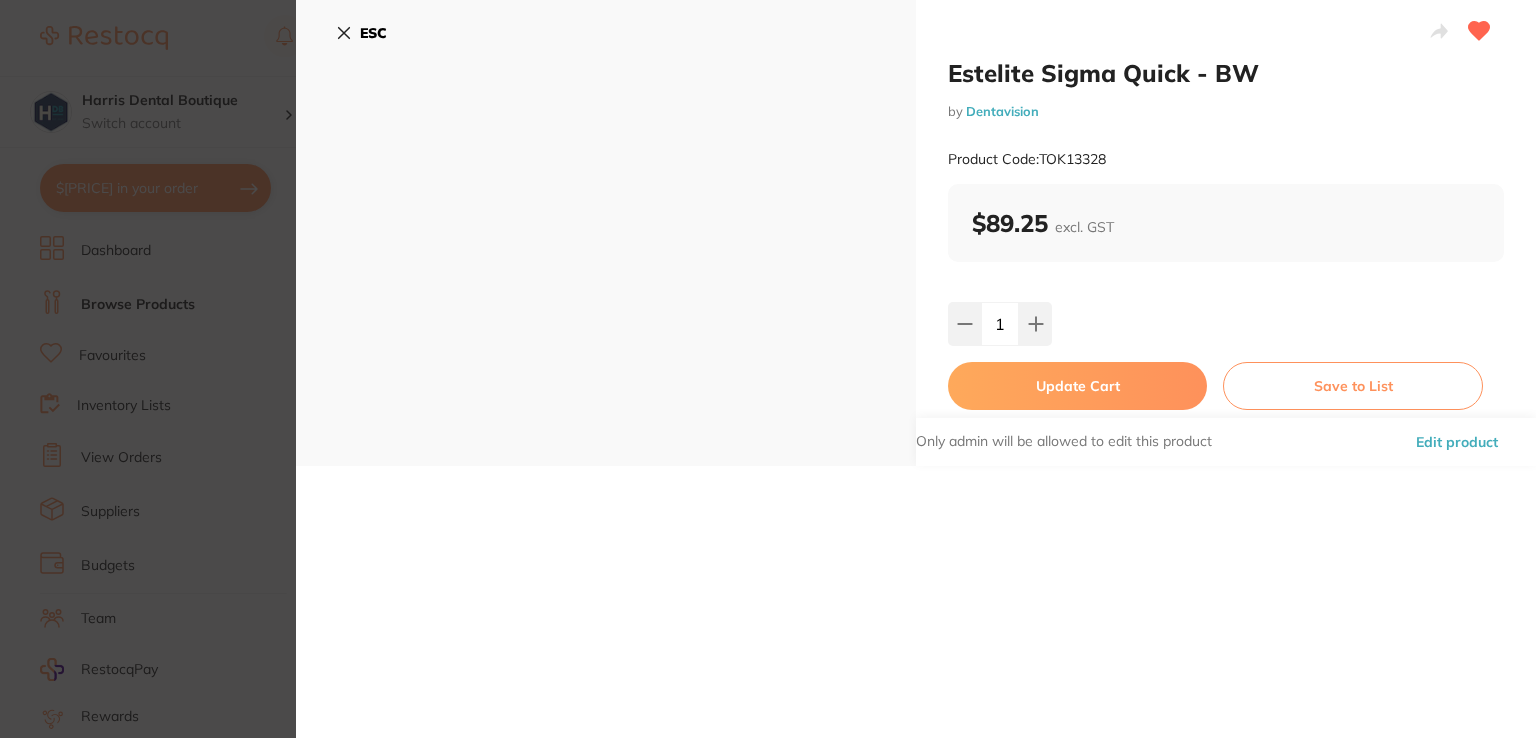click on "Update Cart" at bounding box center [1077, 386] 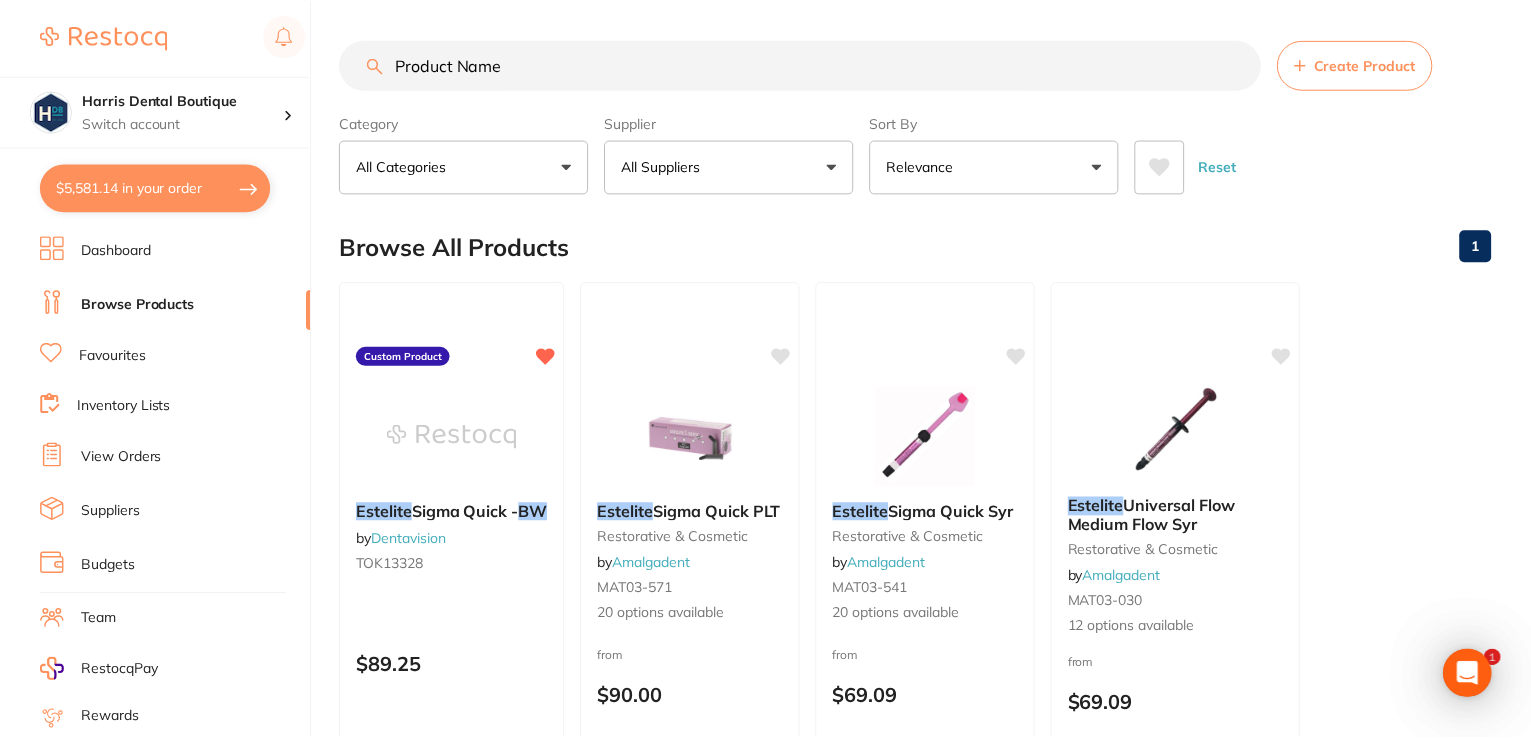 scroll, scrollTop: 12, scrollLeft: 0, axis: vertical 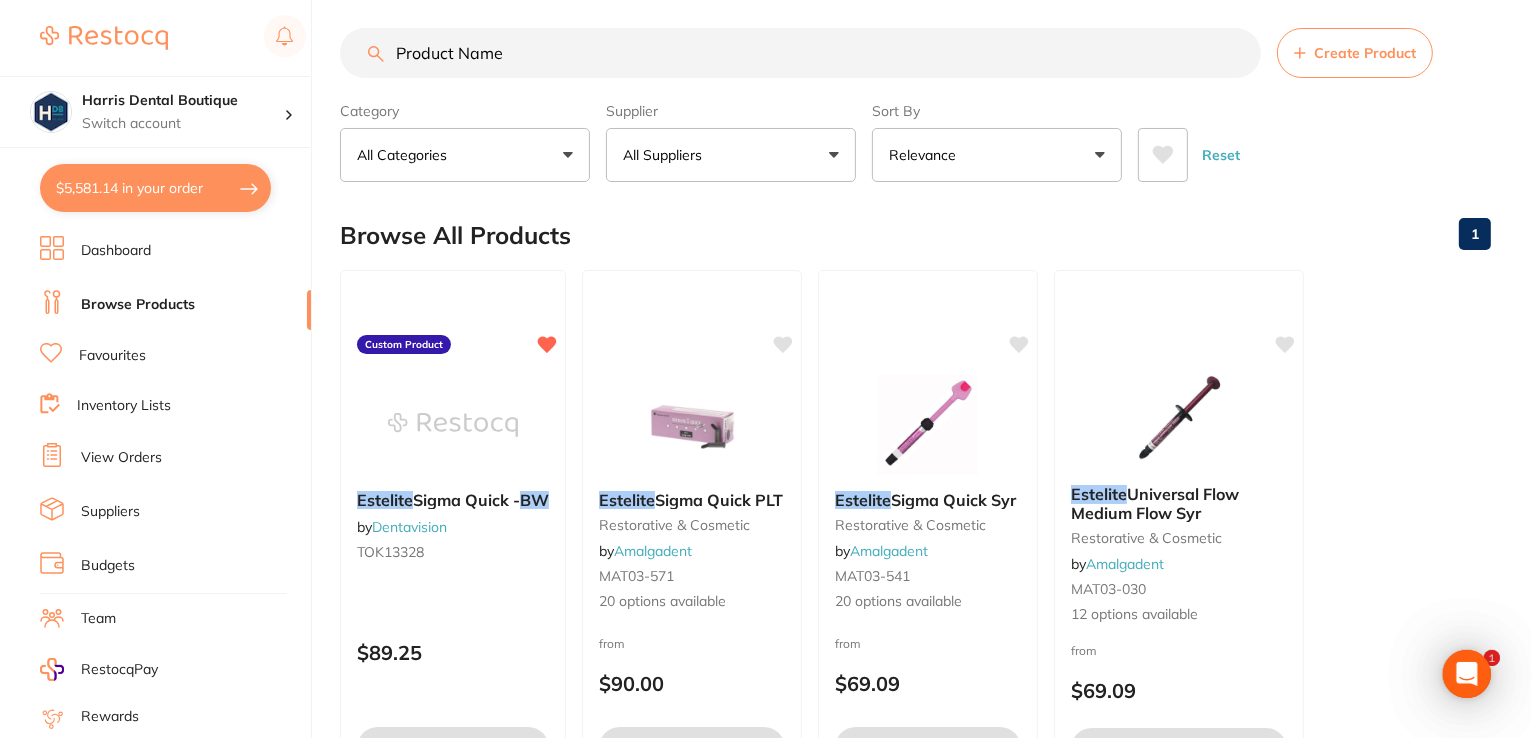 drag, startPoint x: 561, startPoint y: 41, endPoint x: 135, endPoint y: 39, distance: 426.0047 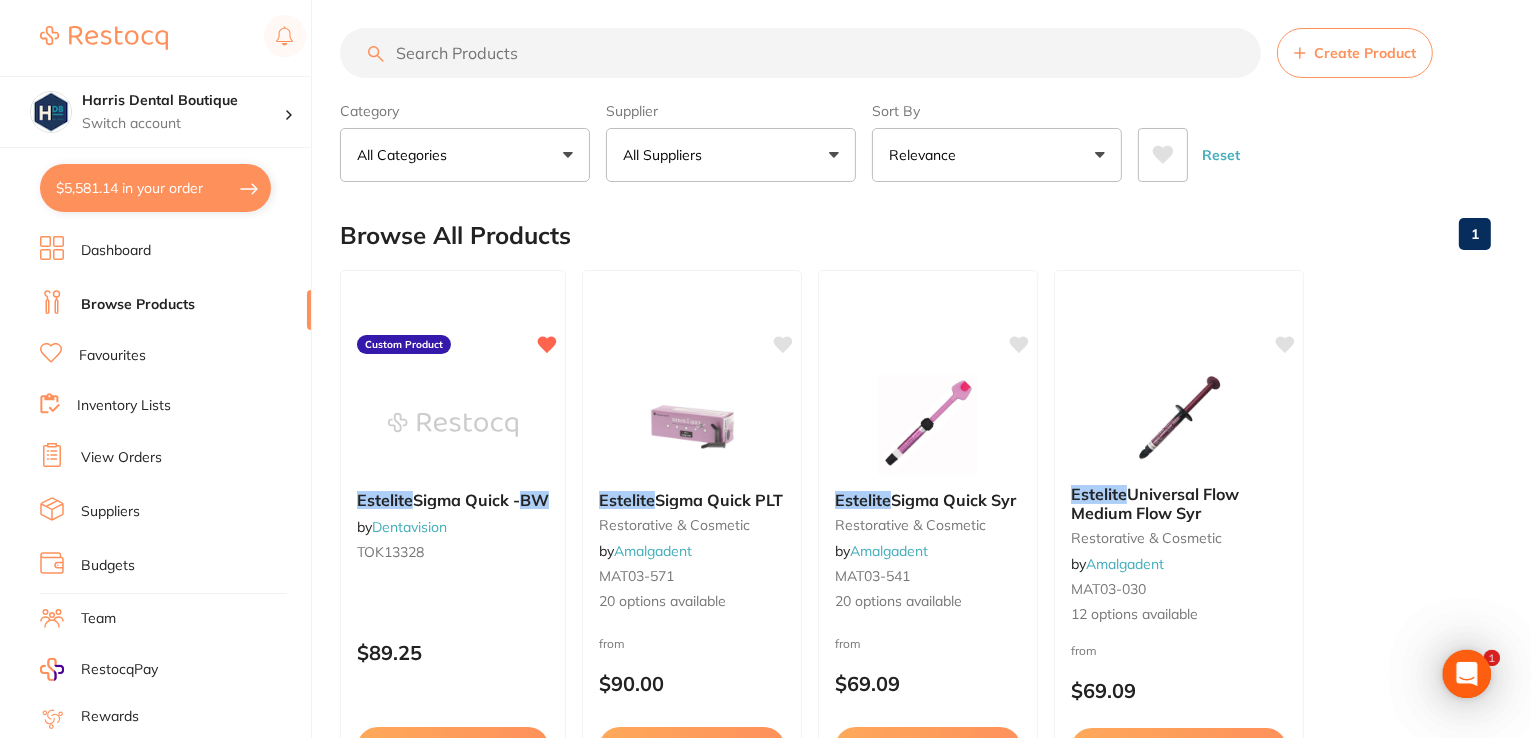 scroll, scrollTop: 0, scrollLeft: 0, axis: both 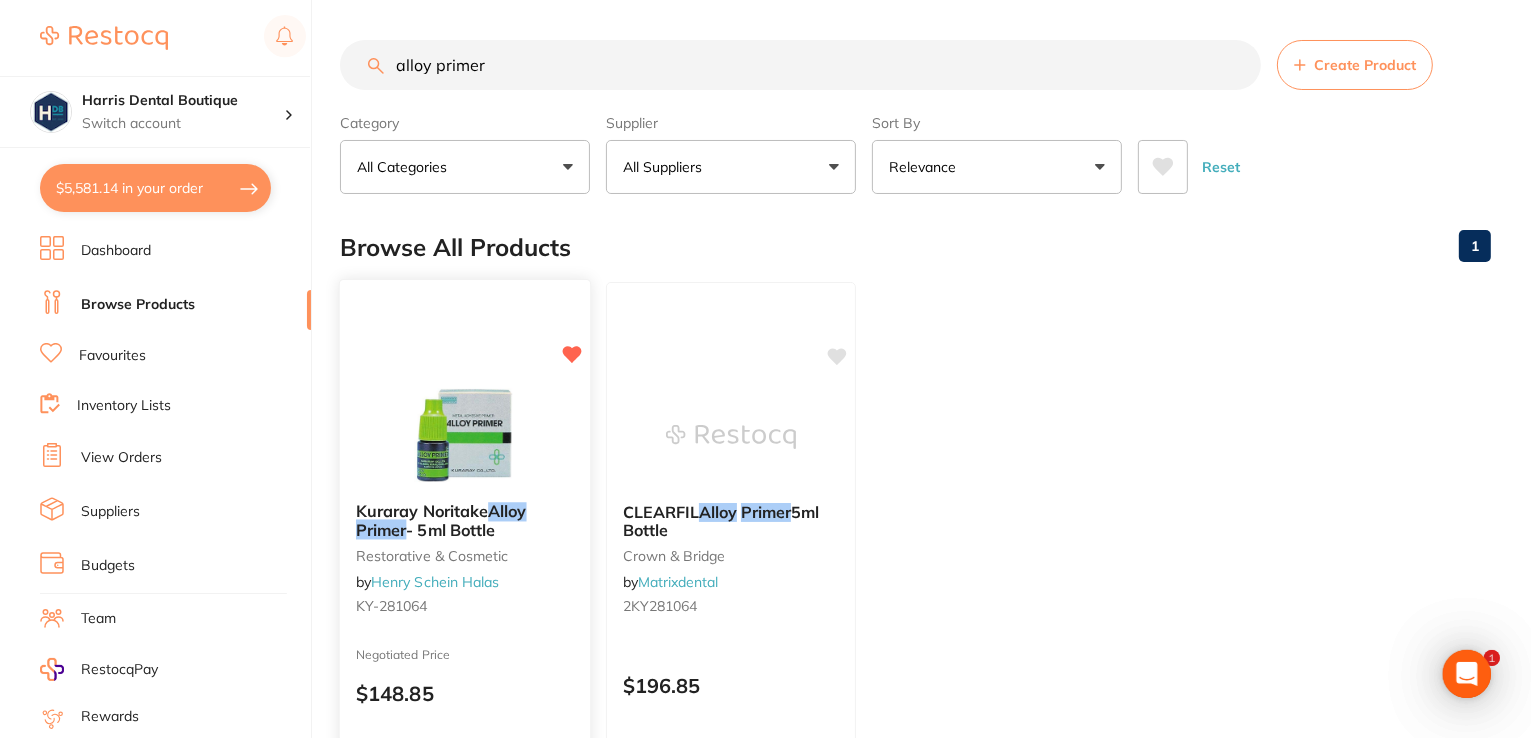type on "alloy primer" 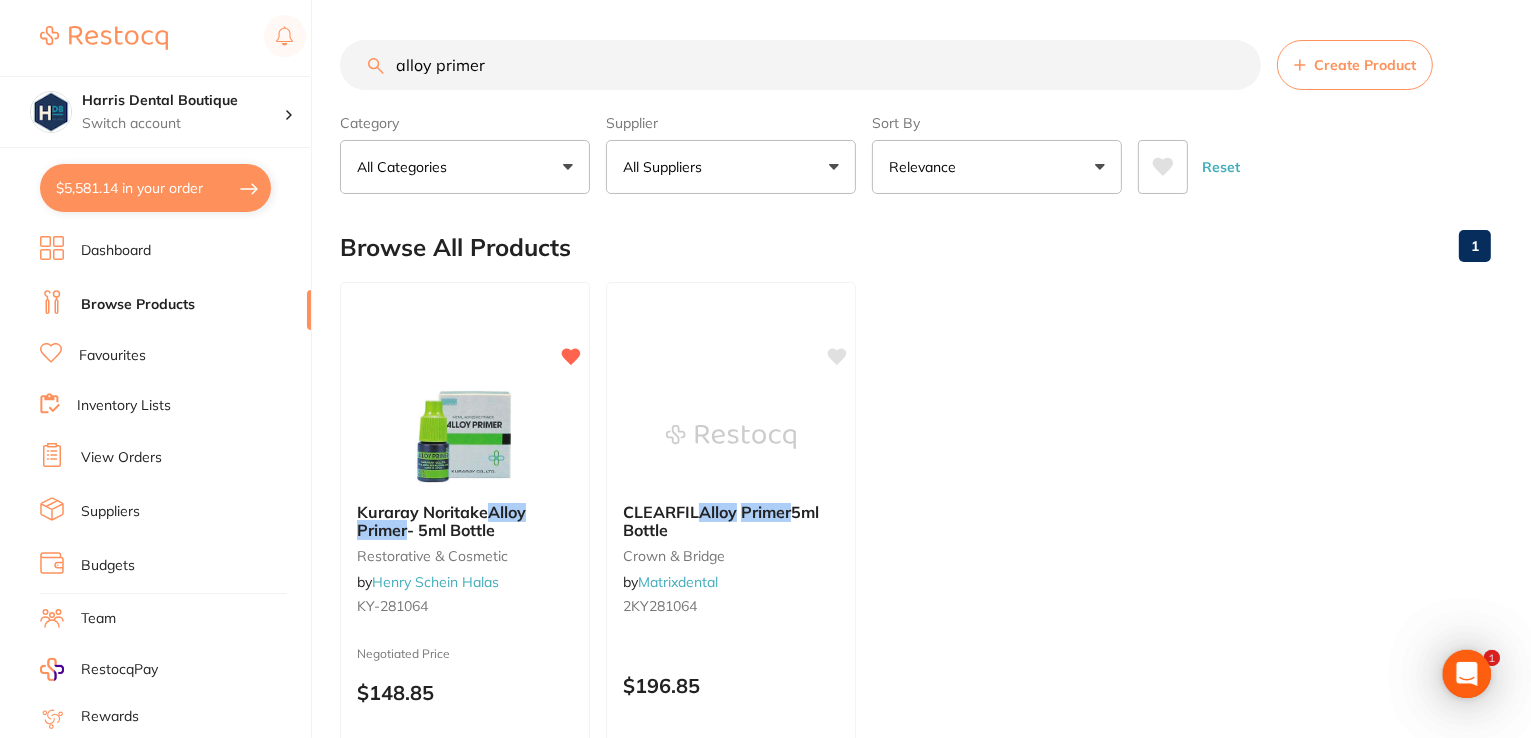 drag, startPoint x: 502, startPoint y: 438, endPoint x: 512, endPoint y: 426, distance: 15.6205 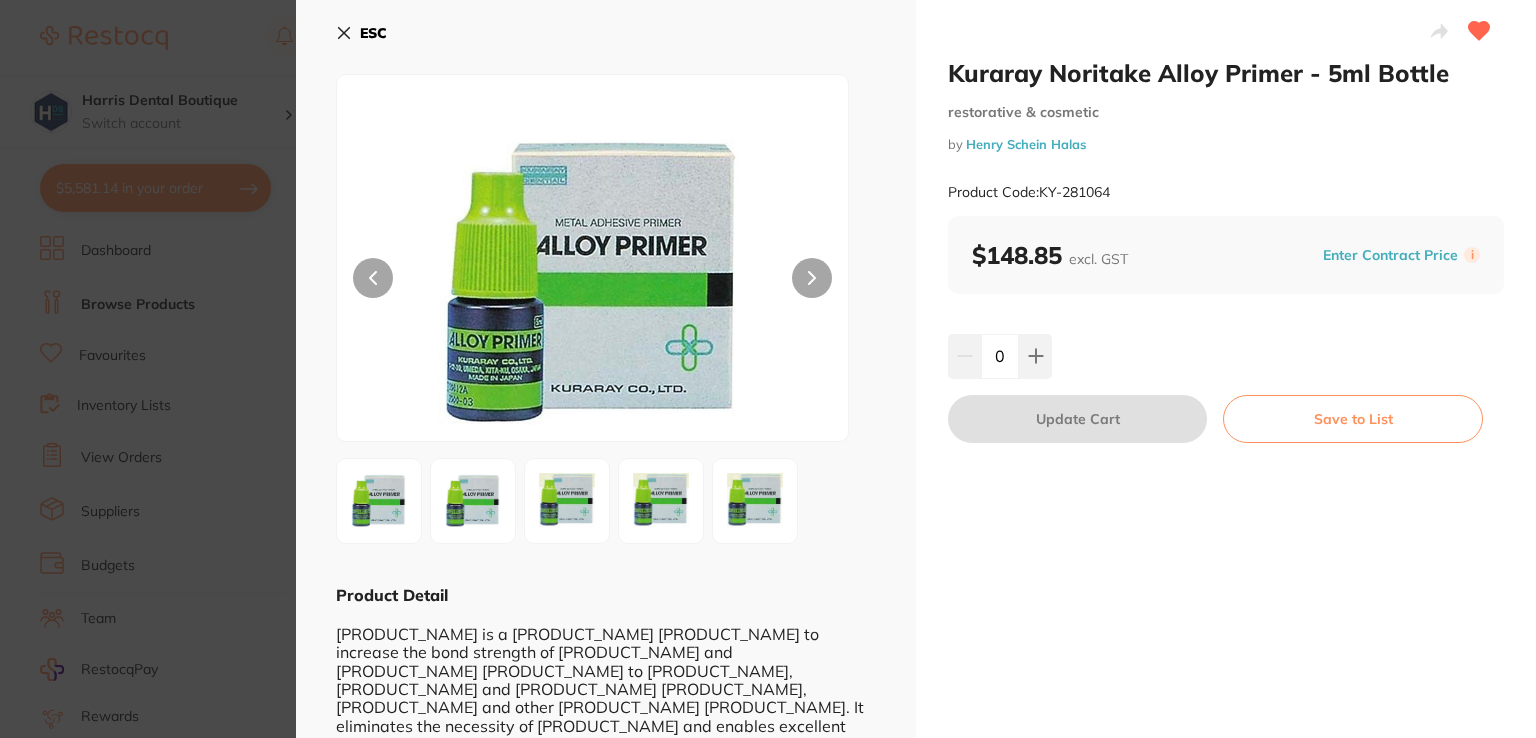 scroll, scrollTop: 0, scrollLeft: 0, axis: both 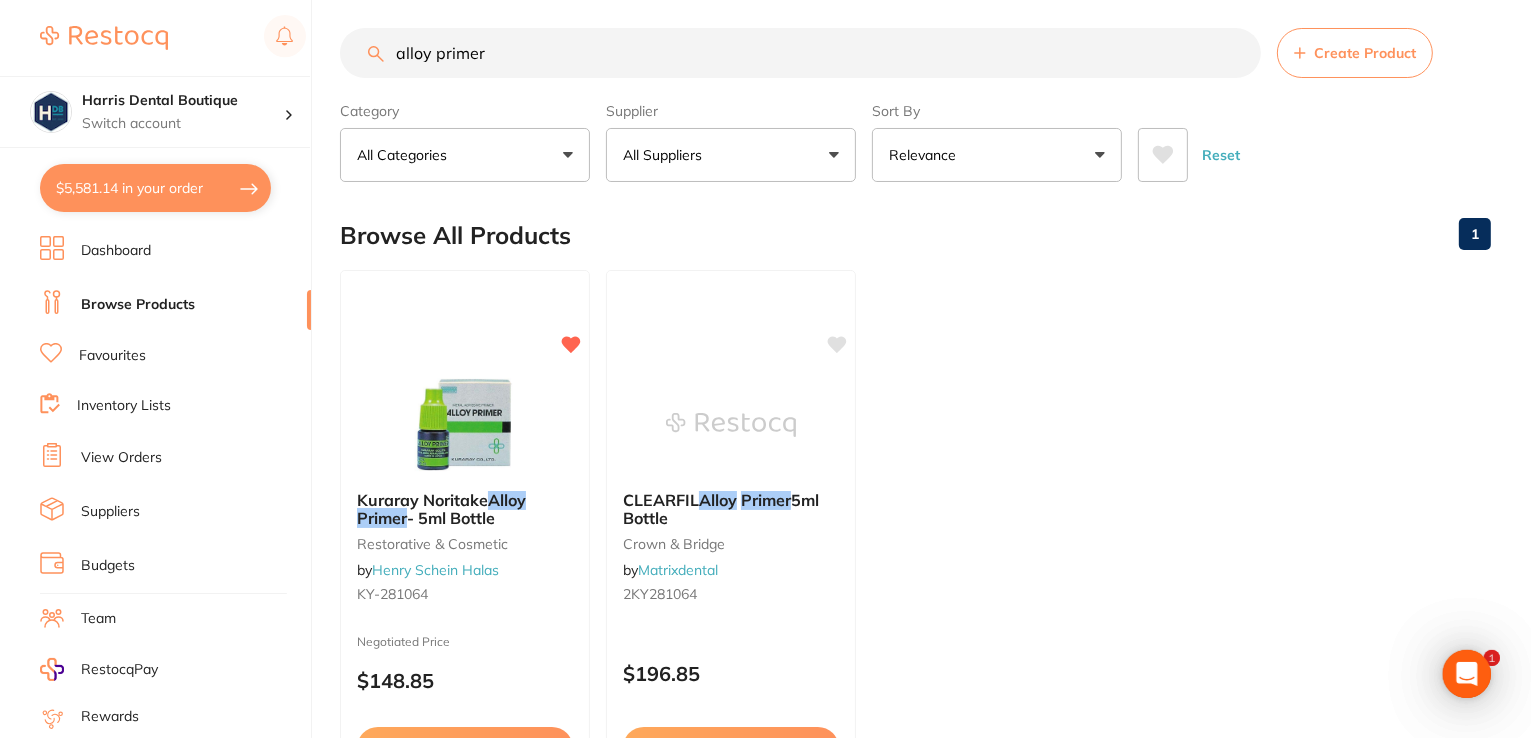 click at bounding box center (465, 425) 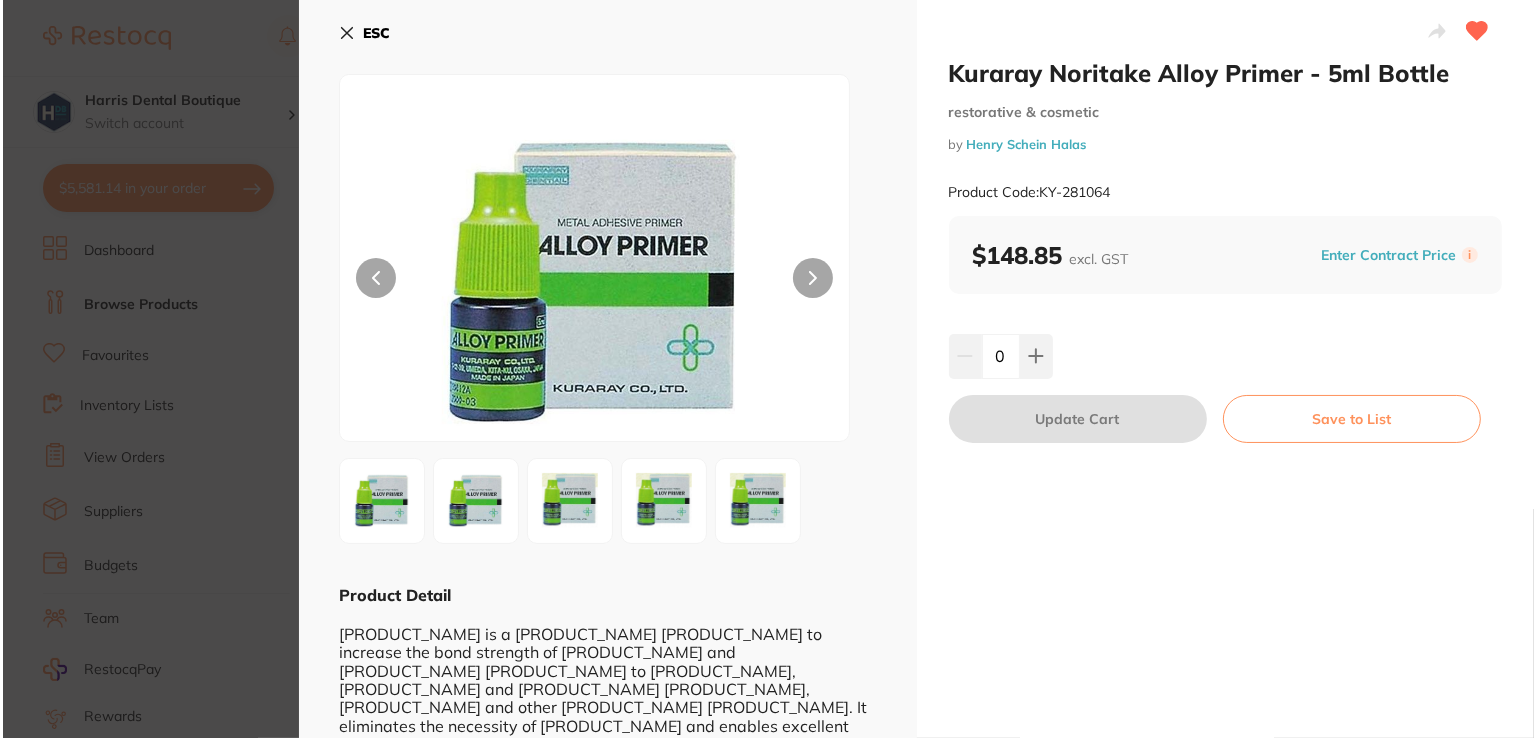scroll, scrollTop: 0, scrollLeft: 0, axis: both 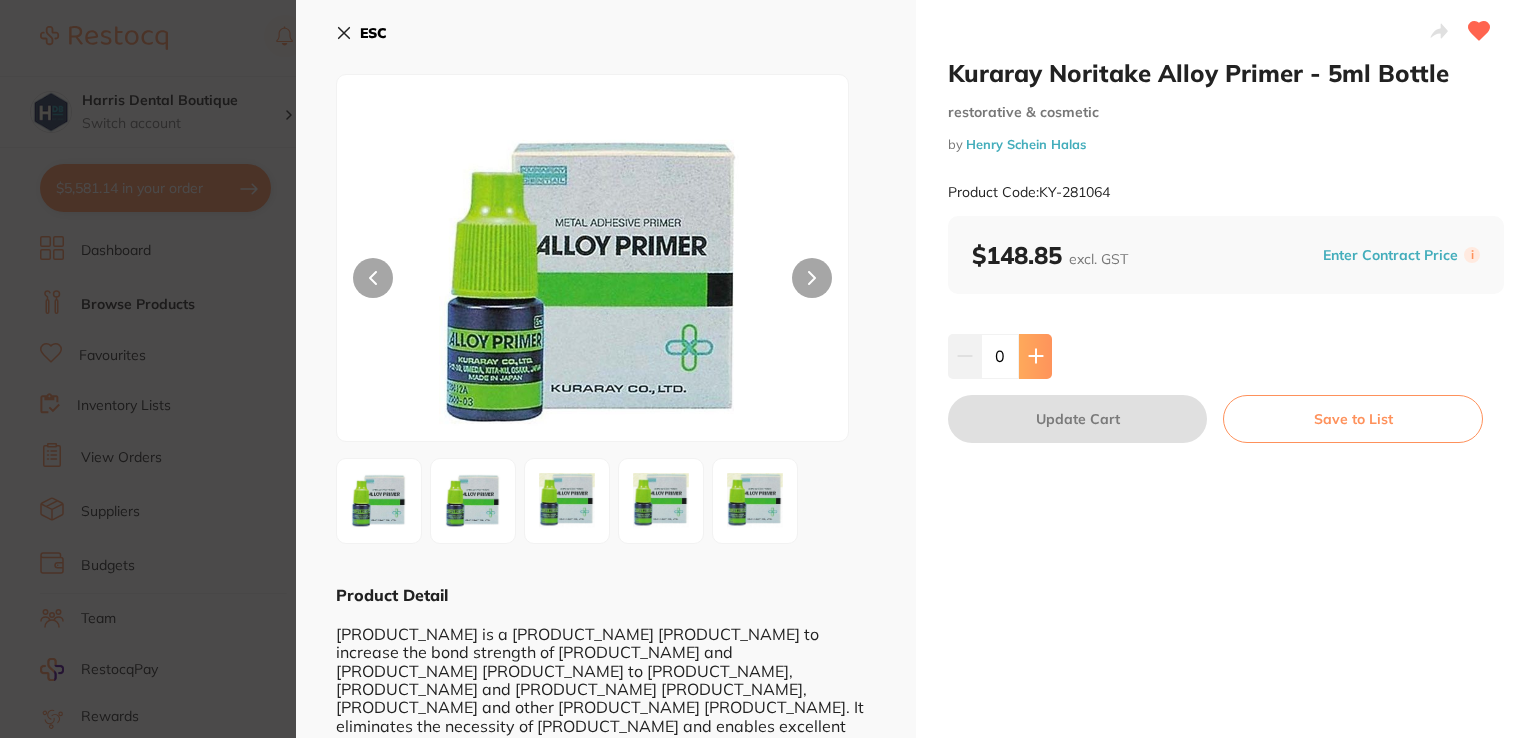 click at bounding box center (1035, 356) 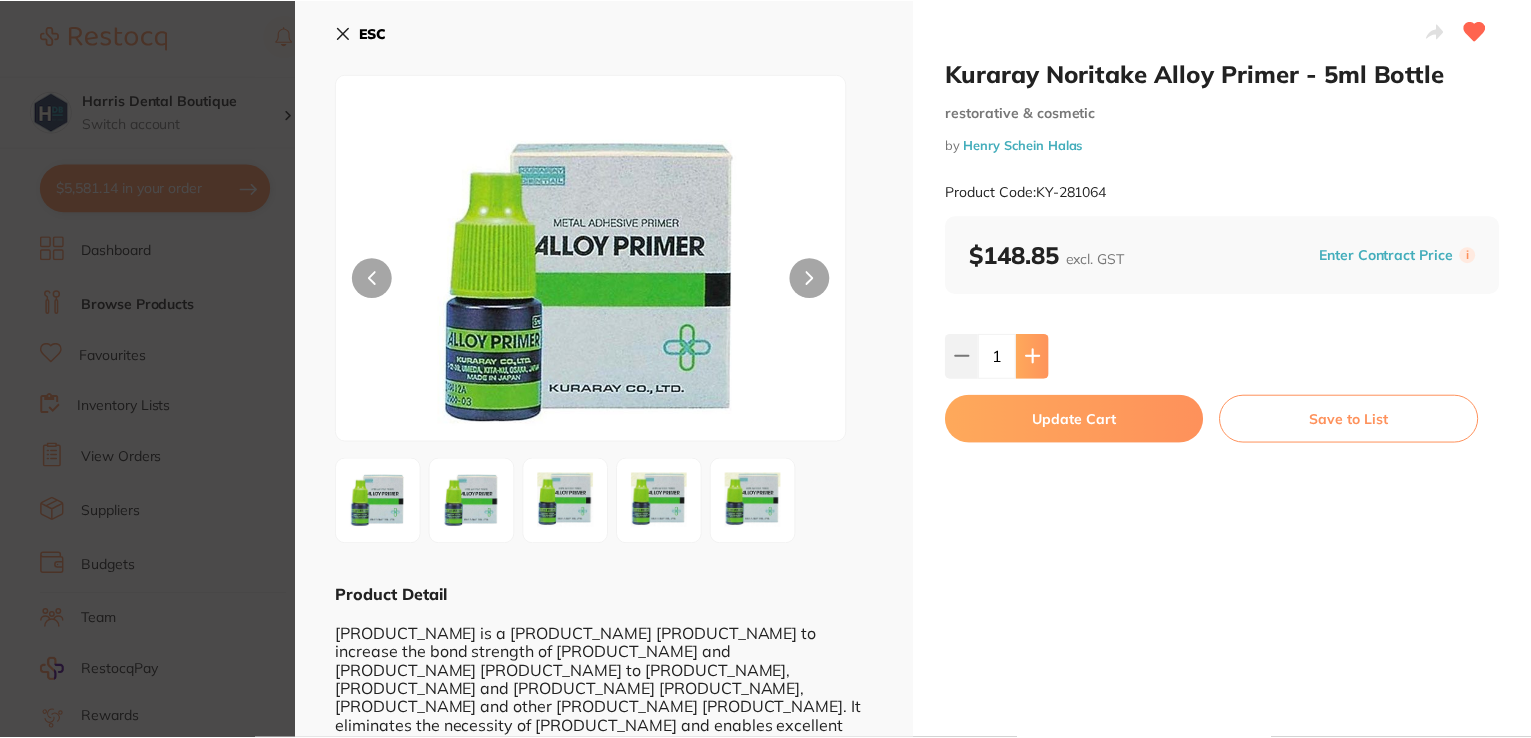 scroll, scrollTop: 0, scrollLeft: 0, axis: both 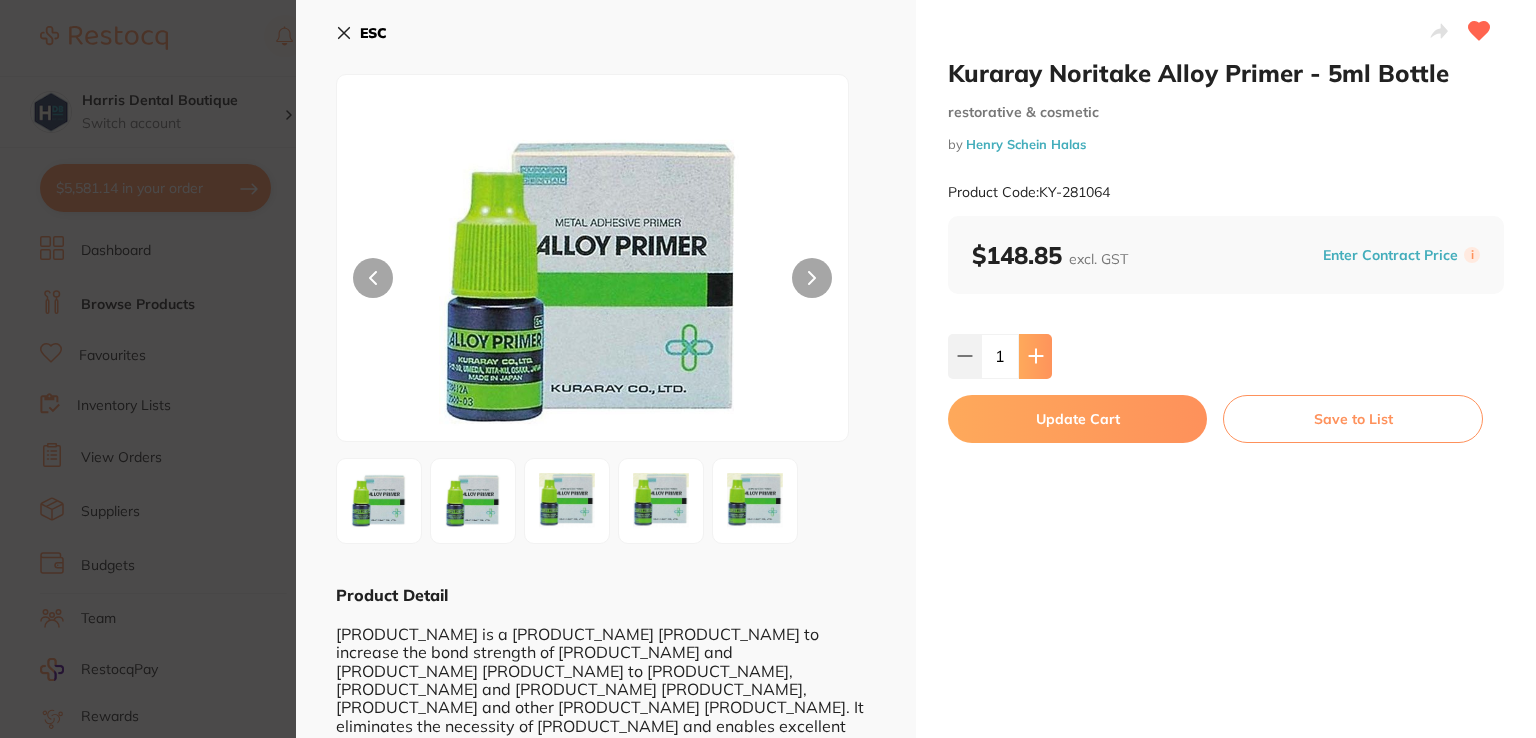 click 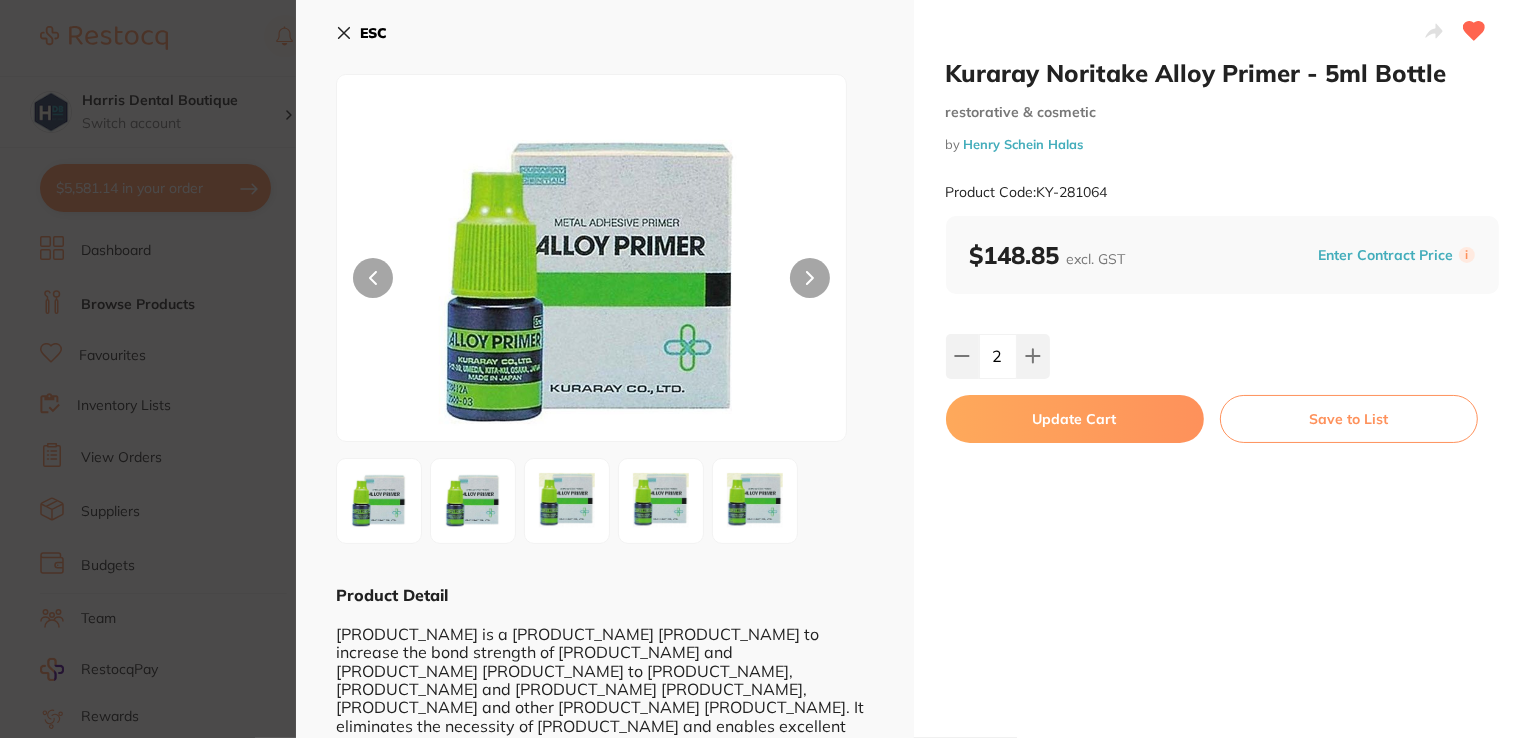 click on "Update Cart" at bounding box center [1075, 419] 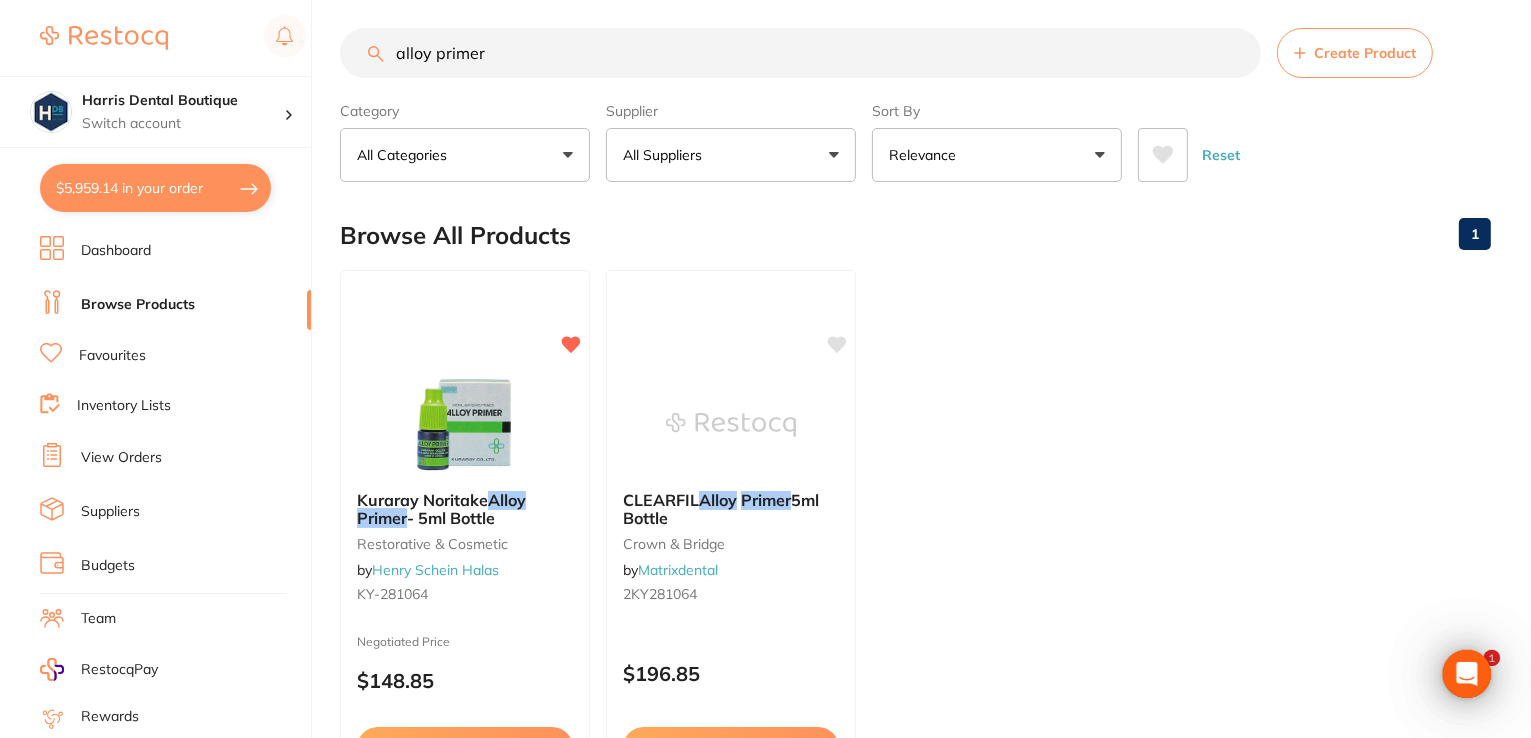 scroll, scrollTop: 0, scrollLeft: 0, axis: both 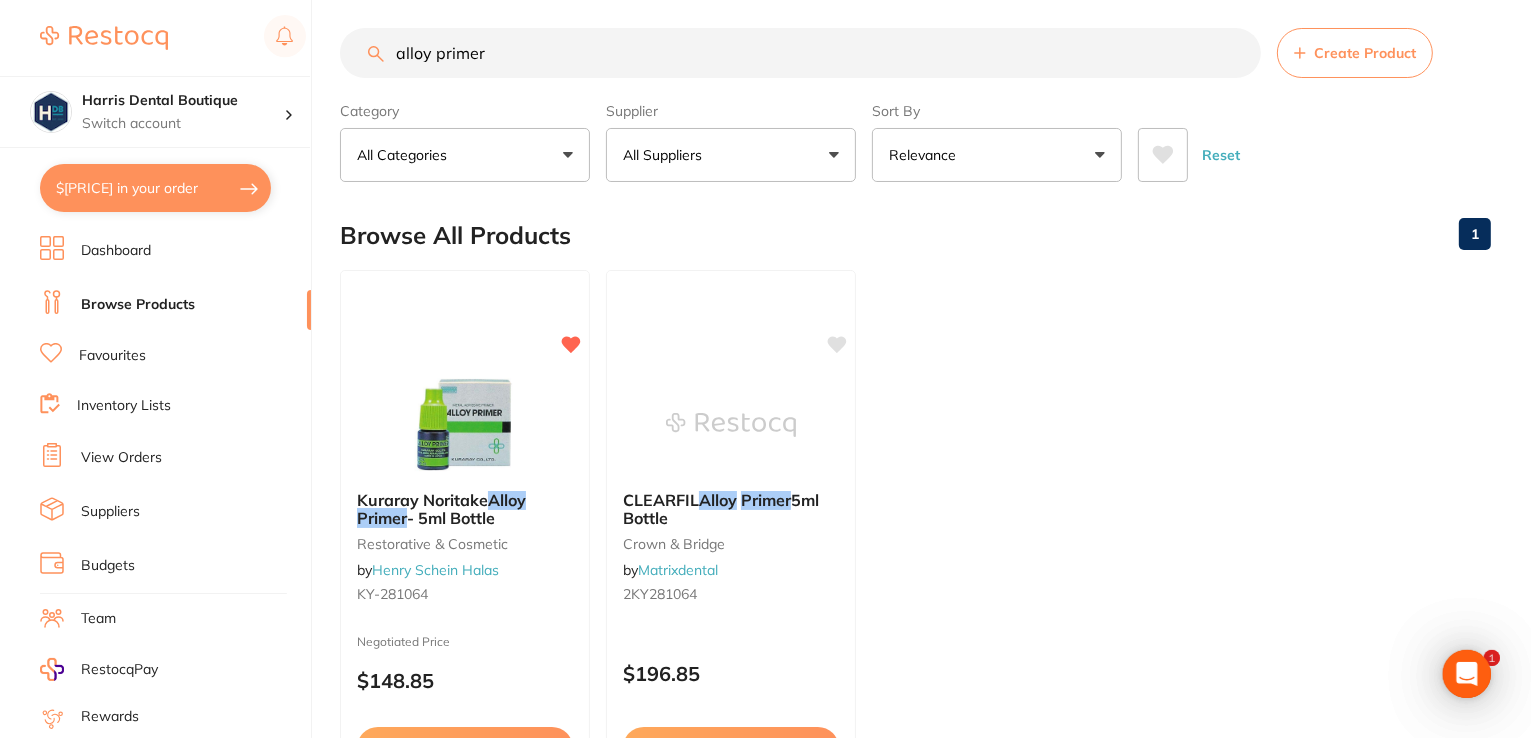 click on "$5,908.61   in your order" at bounding box center (155, 188) 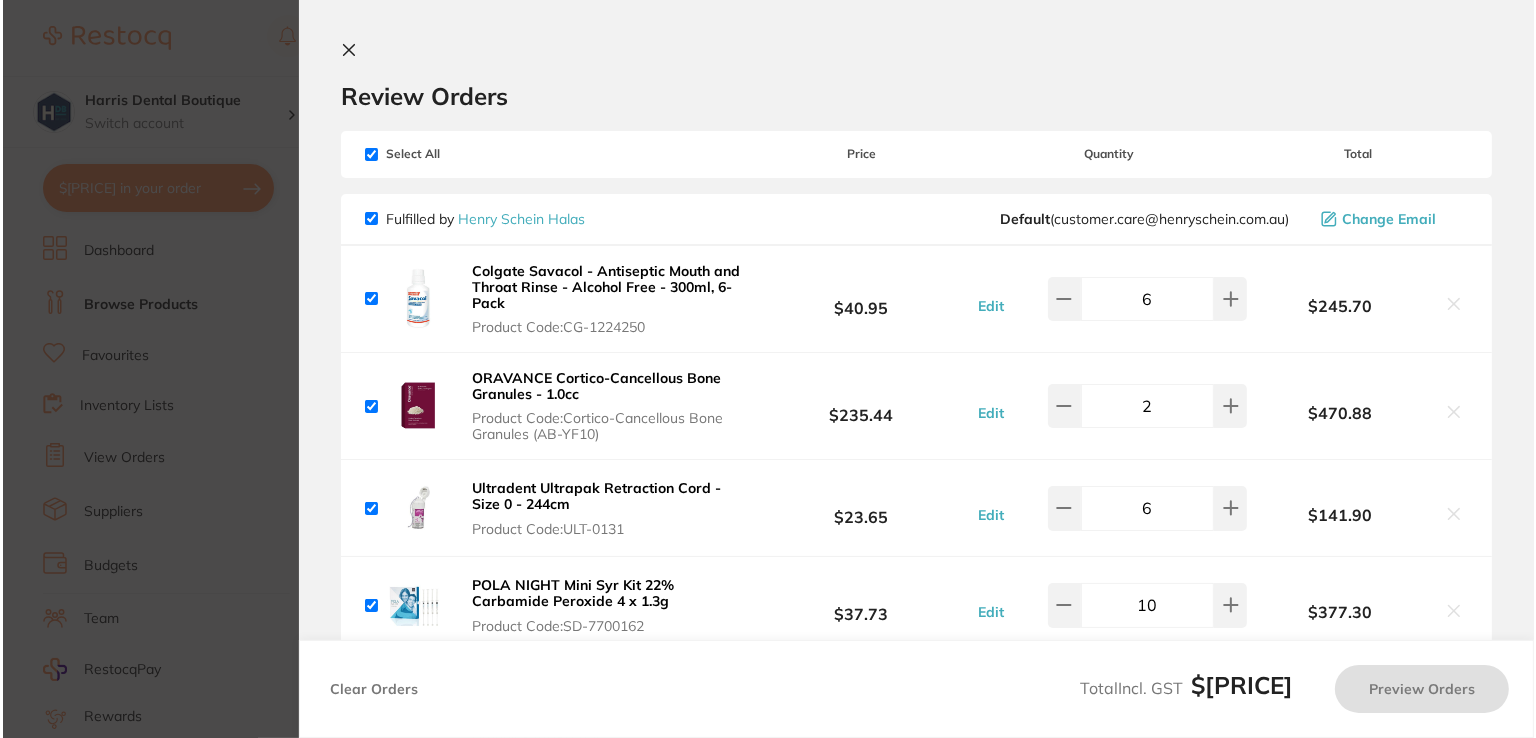 scroll, scrollTop: 0, scrollLeft: 0, axis: both 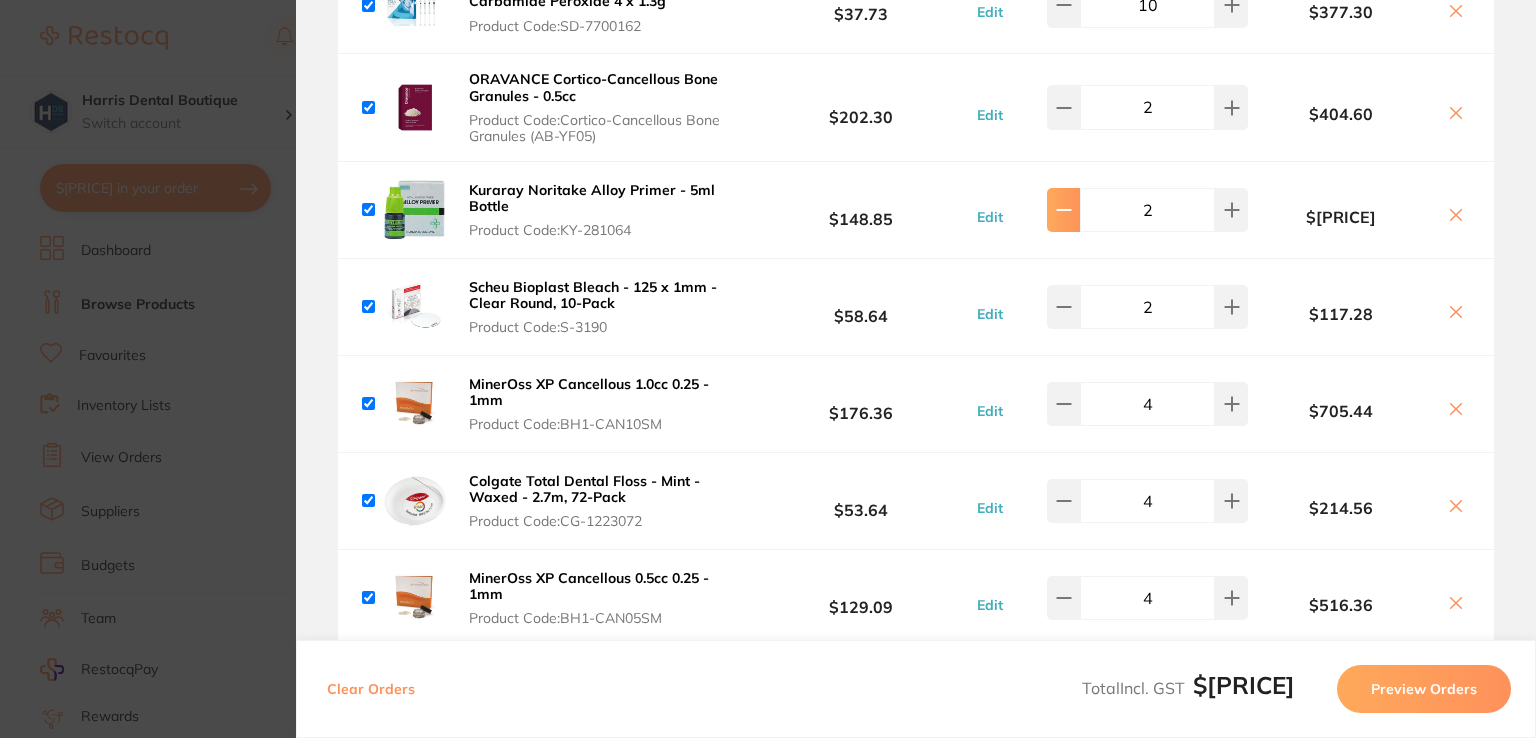 click at bounding box center (1063, -301) 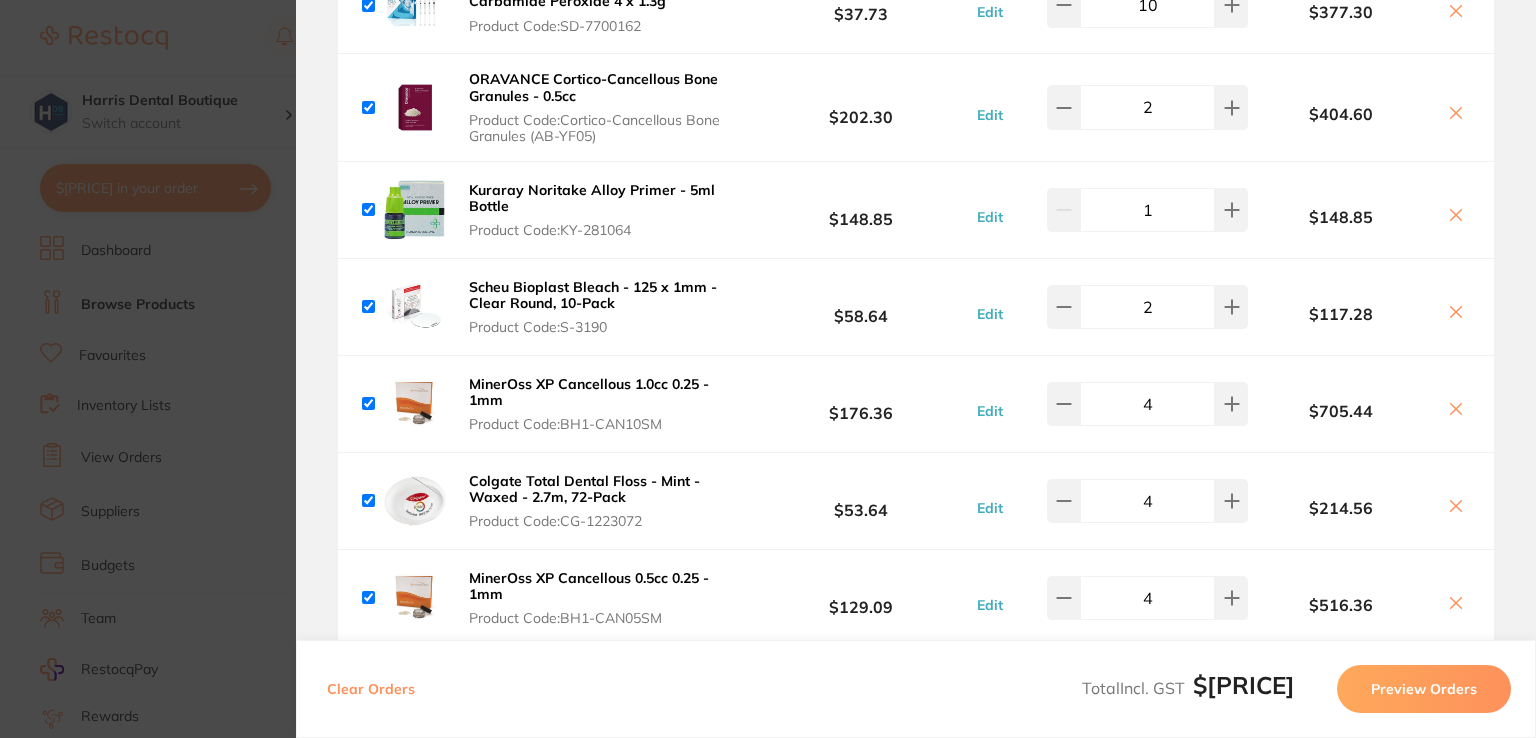 click on "Update RRP Set your pre negotiated price for this item. Item Agreed RRP (excl. GST) --   Update as new default RRP Update RRP Review Orders Your orders are being processed and we will notify you once we have placed the orders. You may close this window Back to Preview Orders Aug 5 2025, 10:37 Henry Schein Halas # 80238 Matrixdental # 89015 Orien dental # 84926 Erskine Dental # 81915 Dentavision # 86575 Deliver To Hollie Glass ( Harris Dental Boutique ) Suite 2/16 See Street, Bargara, QLD 4670 07 4158 5813 hollie.glass@harrisdentalboutique.com Select All Price Quantity Total Fulfilled by   Henry Schein Halas Default ( customer.care@henryschein.com.au ) Change Email   Colgate Savacol - Antiseptic Mouth and Throat Rinse - Alcohol Free - 300ml, 6-Pack   Product Code:  CG-1224250     $40.95 Edit     6         $245.70   ORAVANCE Cortico-Cancellous Bone Granules - 1.0cc   Product Code:  Cortico-Cancellous Bone Granules  (AB-YF10)     $235.44 Edit     2         $470.88     Product Code:  ULT-0131     $23.65 Edit" at bounding box center [768, 369] 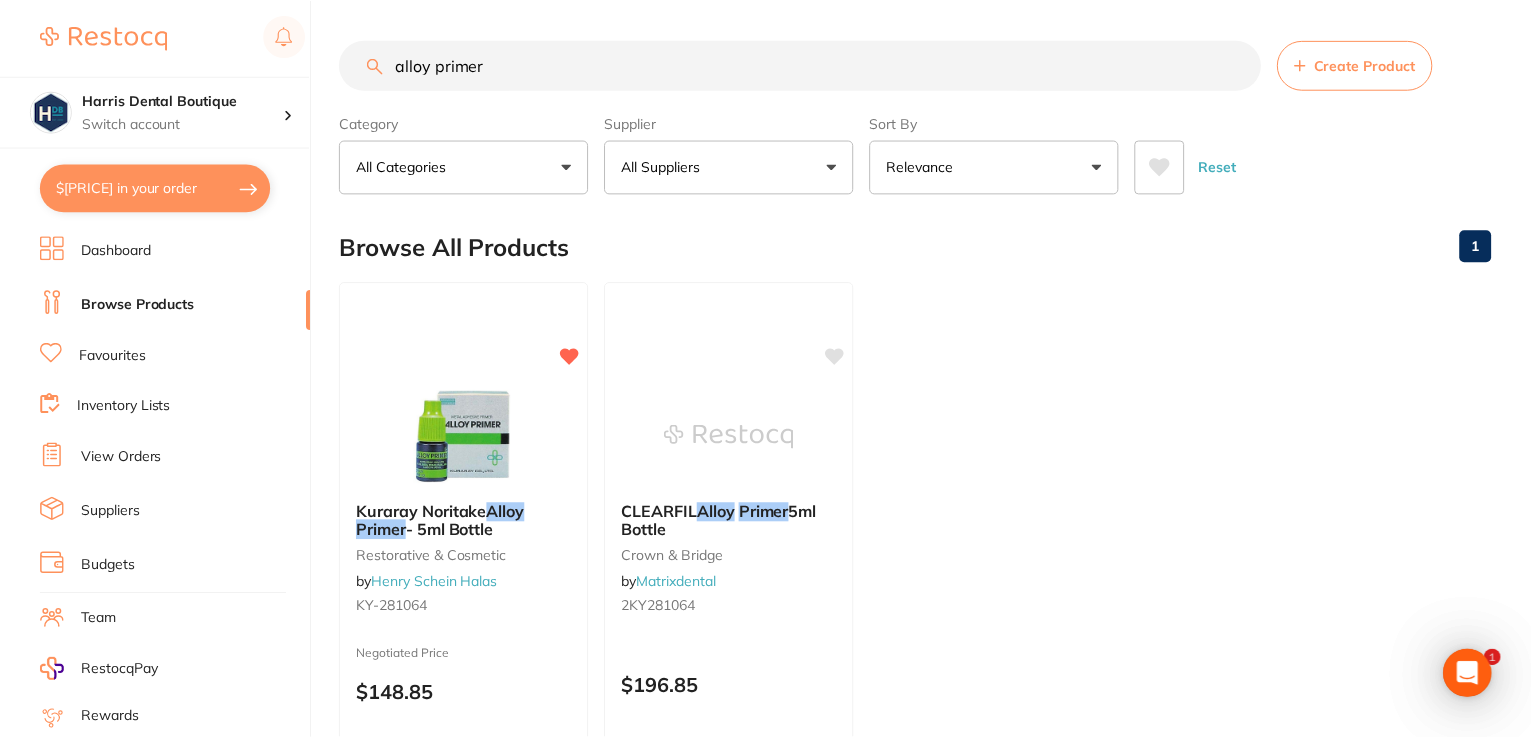 scroll, scrollTop: 12, scrollLeft: 0, axis: vertical 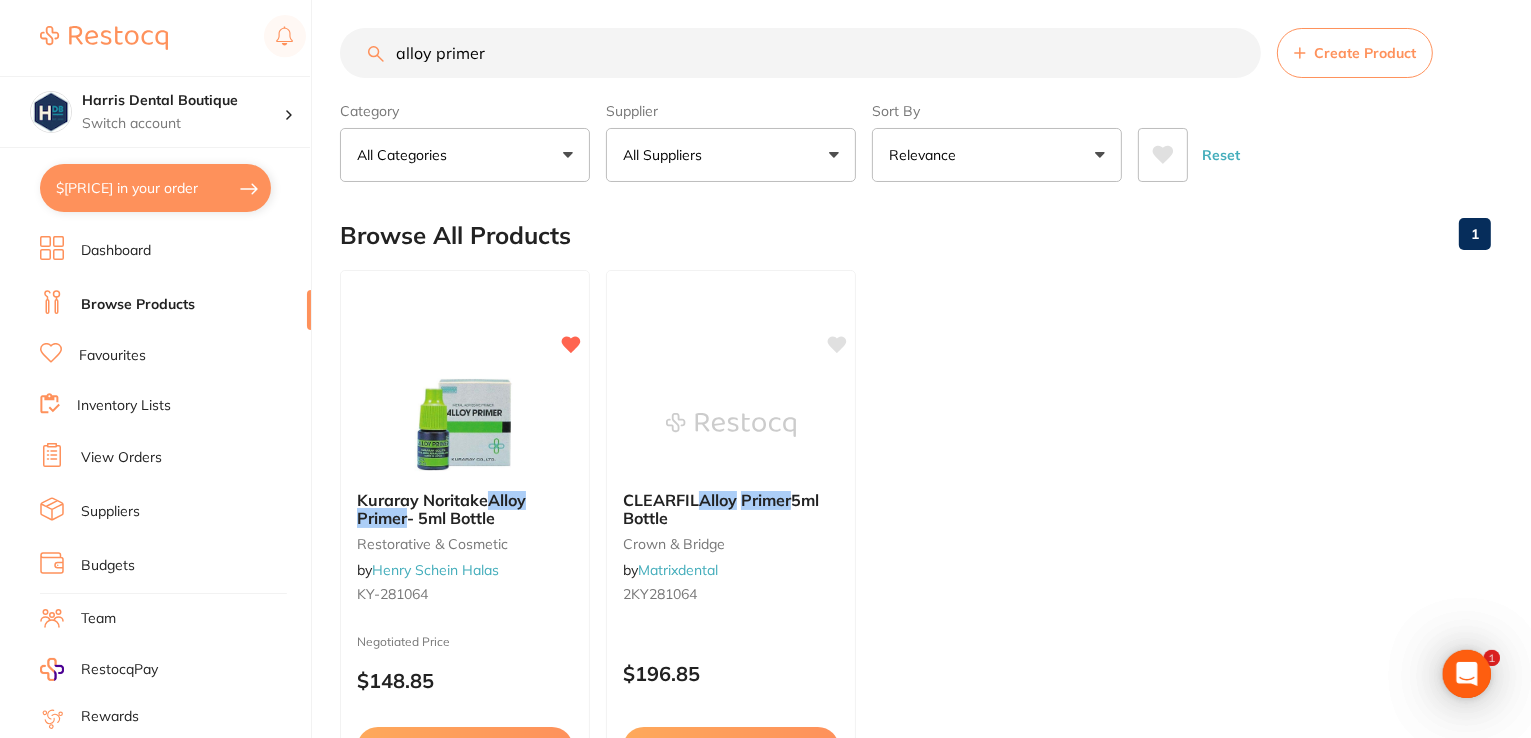 drag, startPoint x: 520, startPoint y: 56, endPoint x: 82, endPoint y: 15, distance: 439.91476 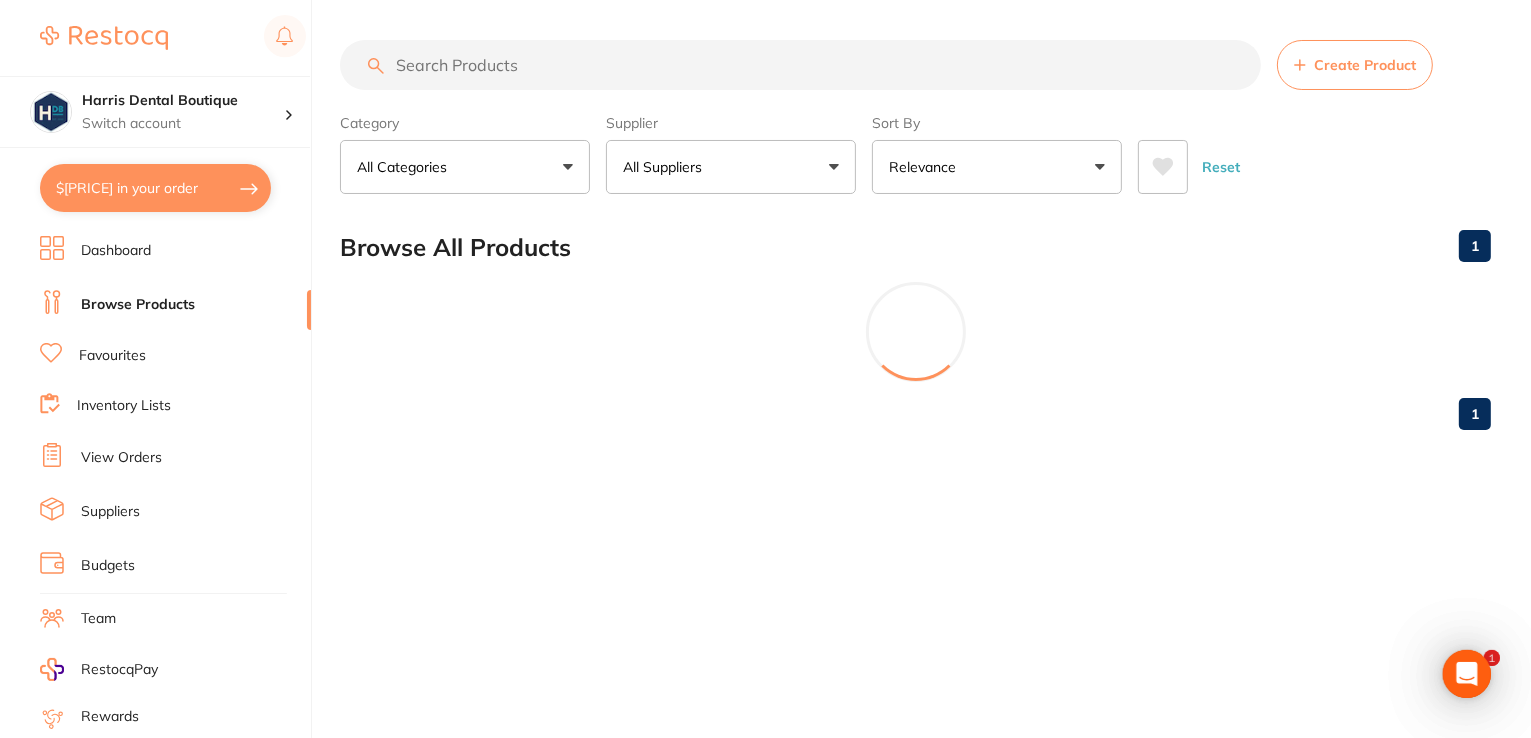scroll, scrollTop: 0, scrollLeft: 0, axis: both 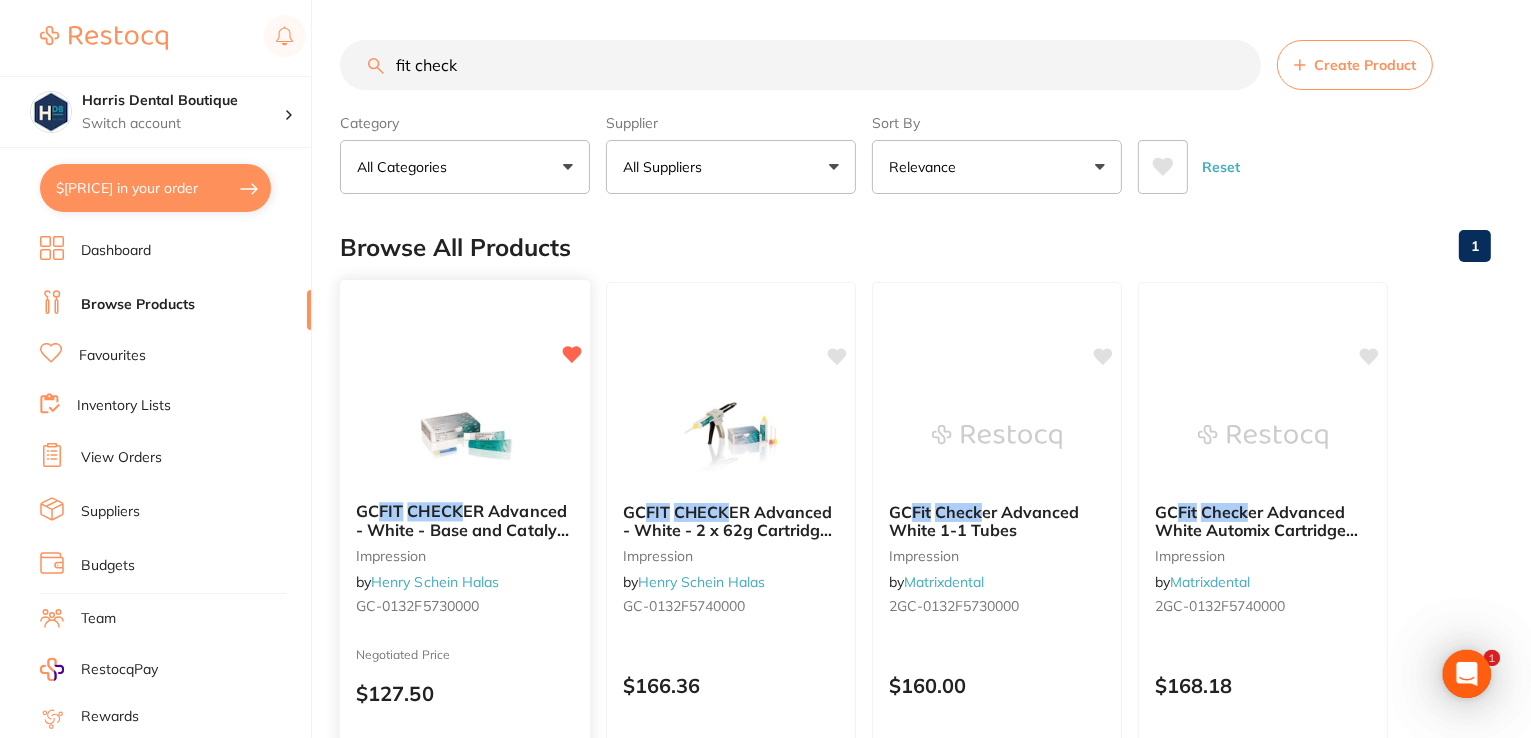 type on "fit check" 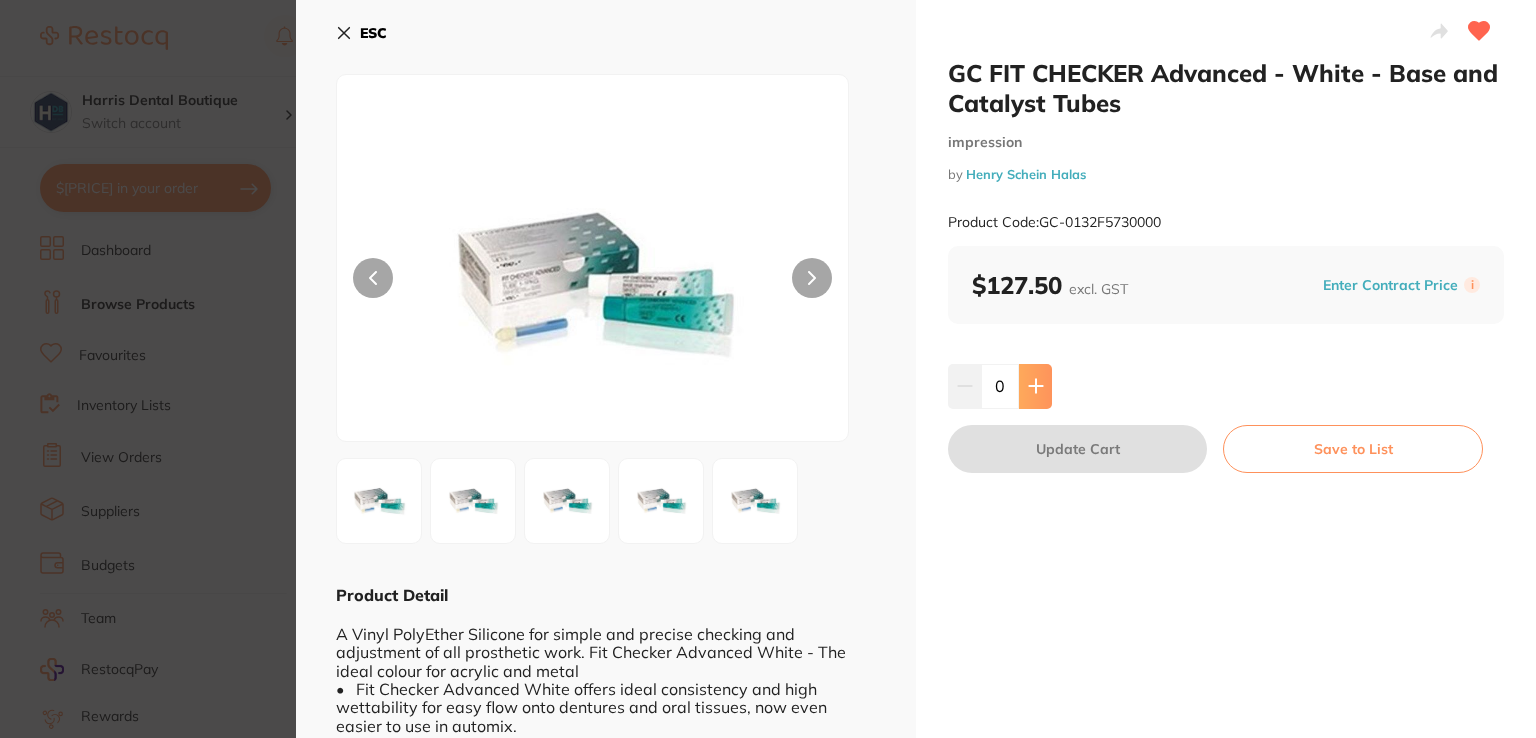 click at bounding box center (1035, 386) 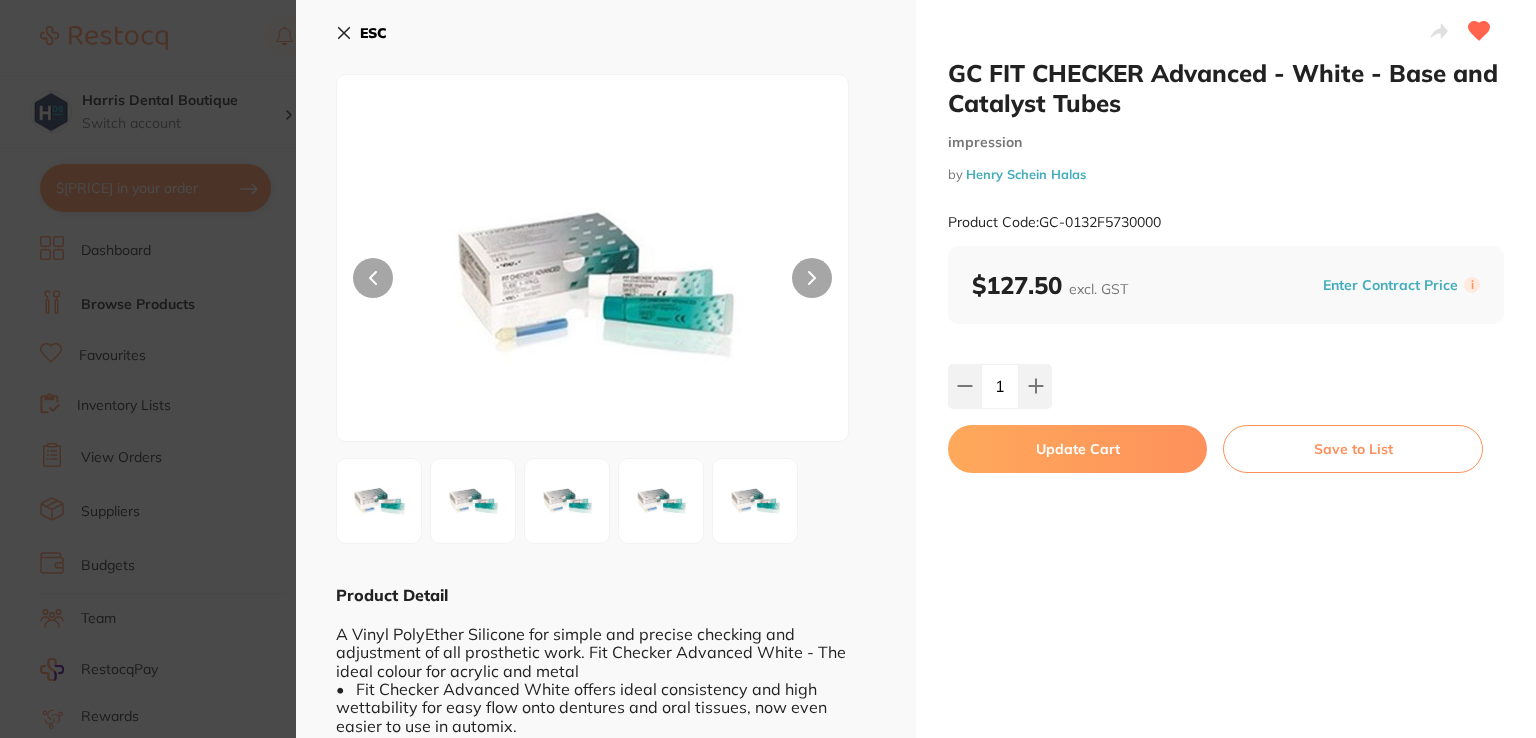 scroll, scrollTop: 0, scrollLeft: 0, axis: both 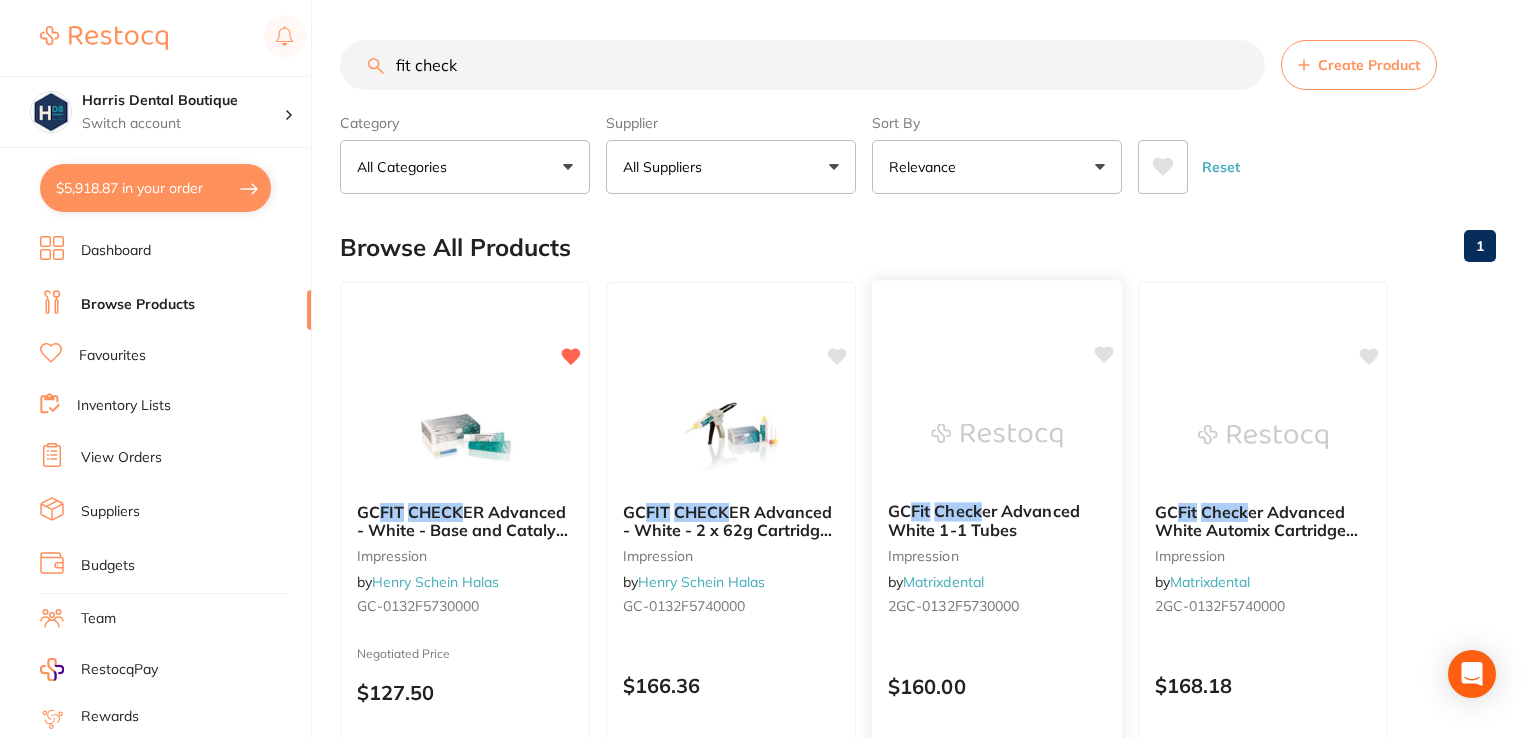 checkbox on "false" 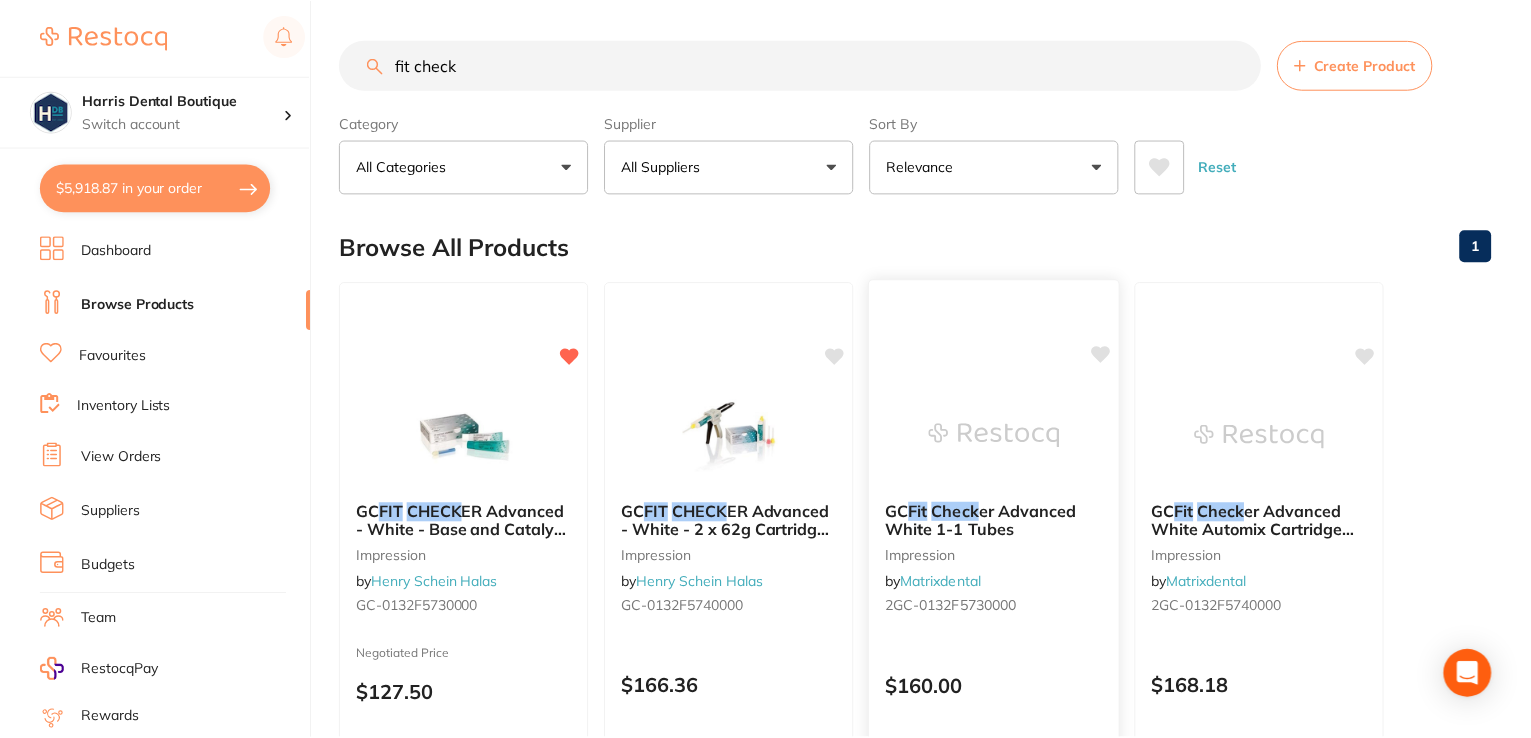 scroll, scrollTop: 12, scrollLeft: 0, axis: vertical 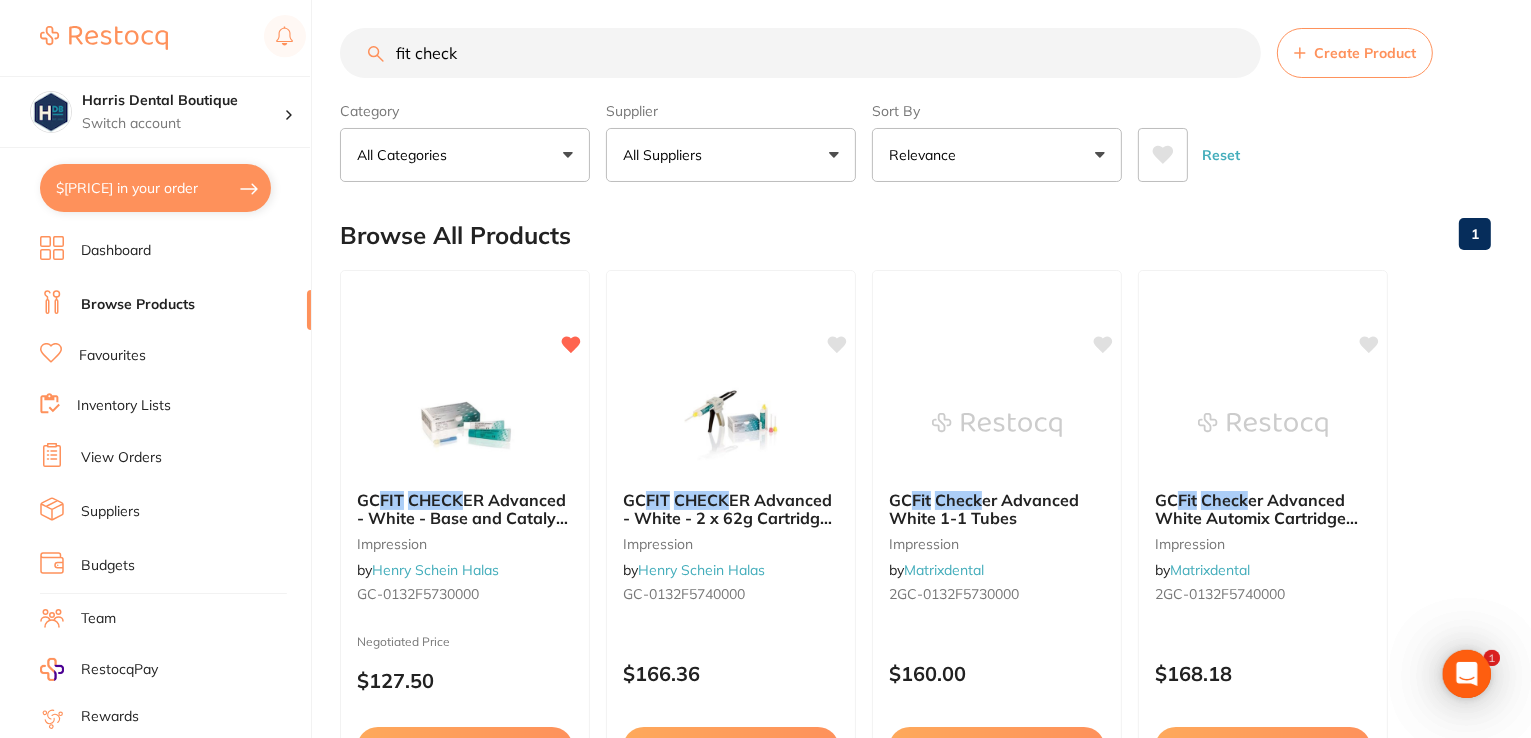 drag, startPoint x: 541, startPoint y: 49, endPoint x: 205, endPoint y: 33, distance: 336.38074 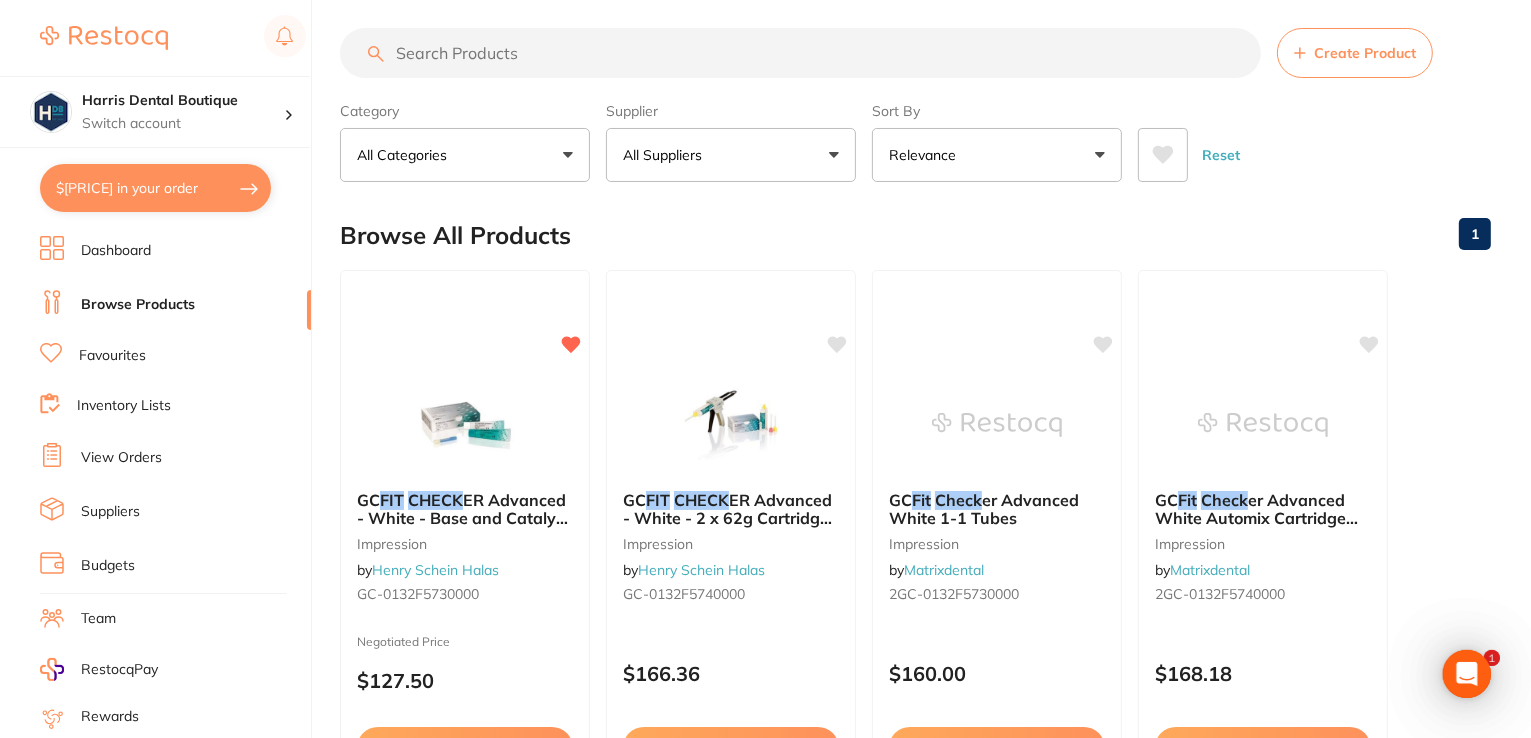 scroll, scrollTop: 0, scrollLeft: 0, axis: both 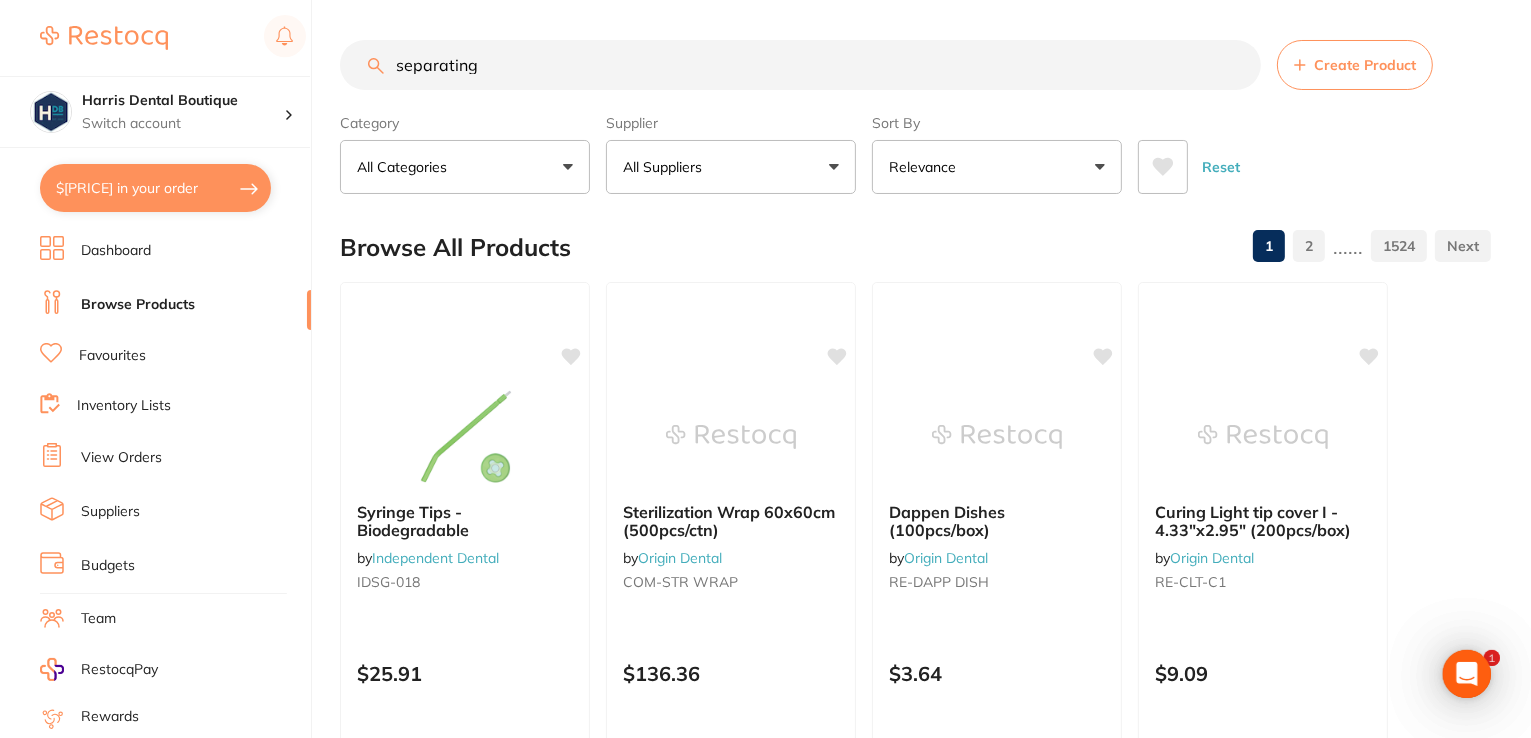 type on "separating" 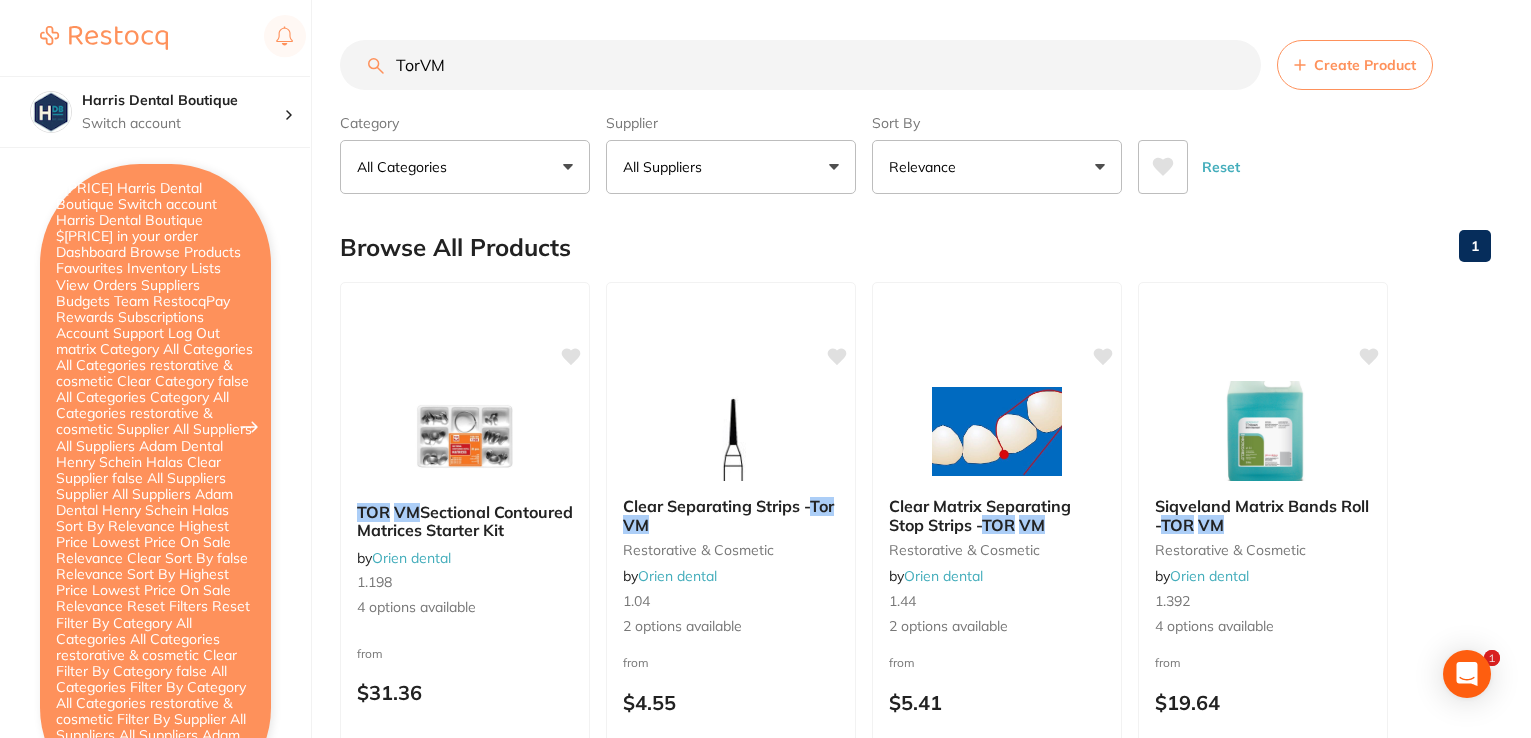 scroll, scrollTop: 0, scrollLeft: 0, axis: both 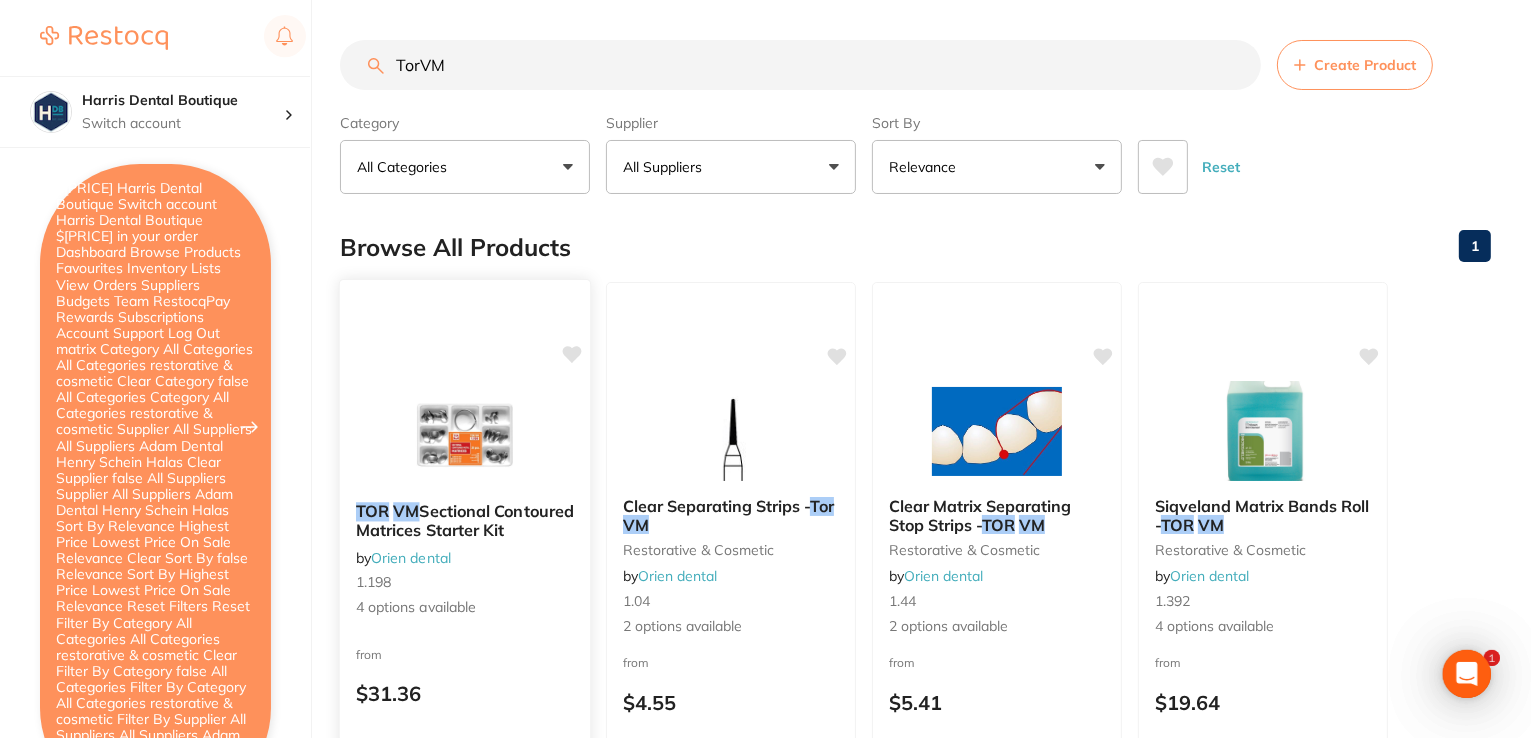 type on "TorVM" 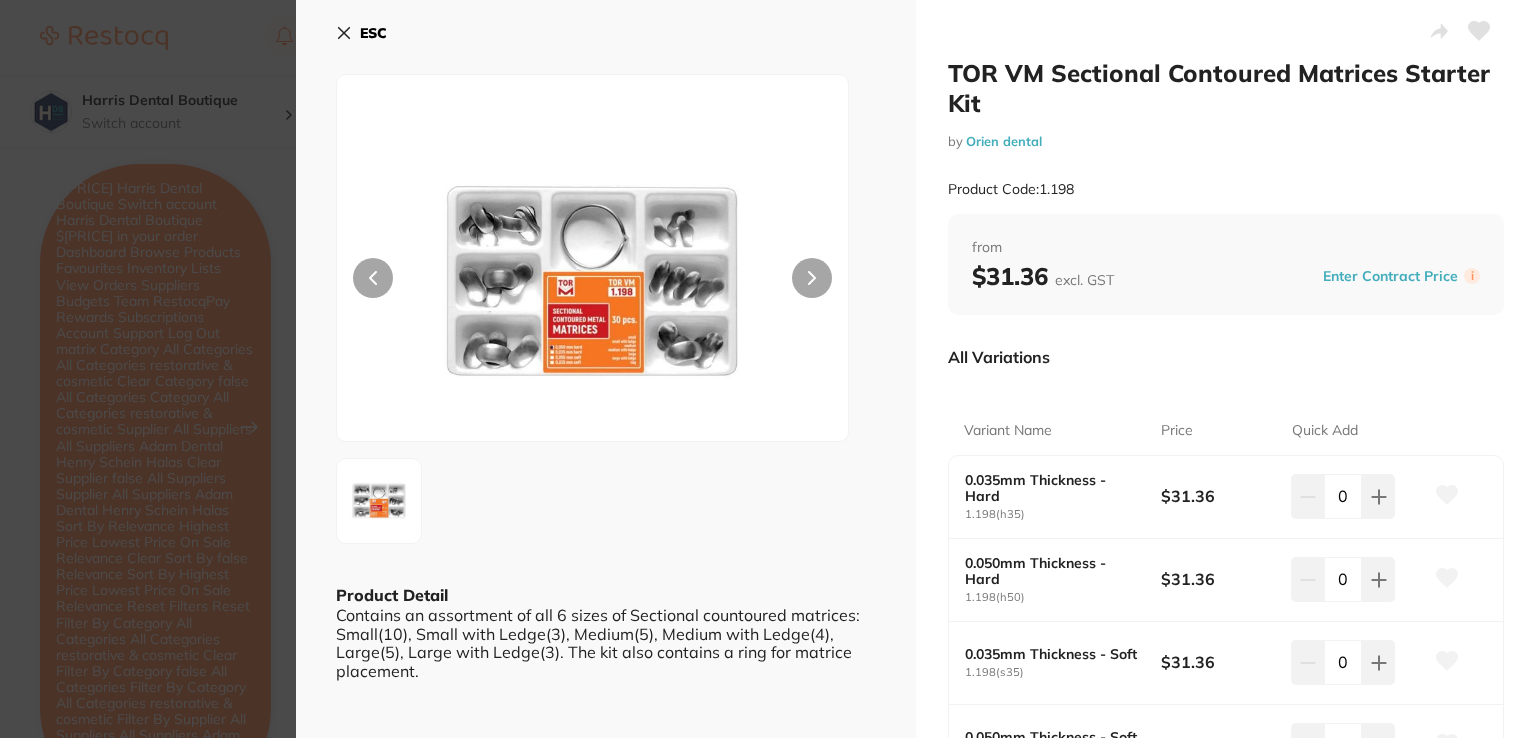 scroll, scrollTop: 0, scrollLeft: 0, axis: both 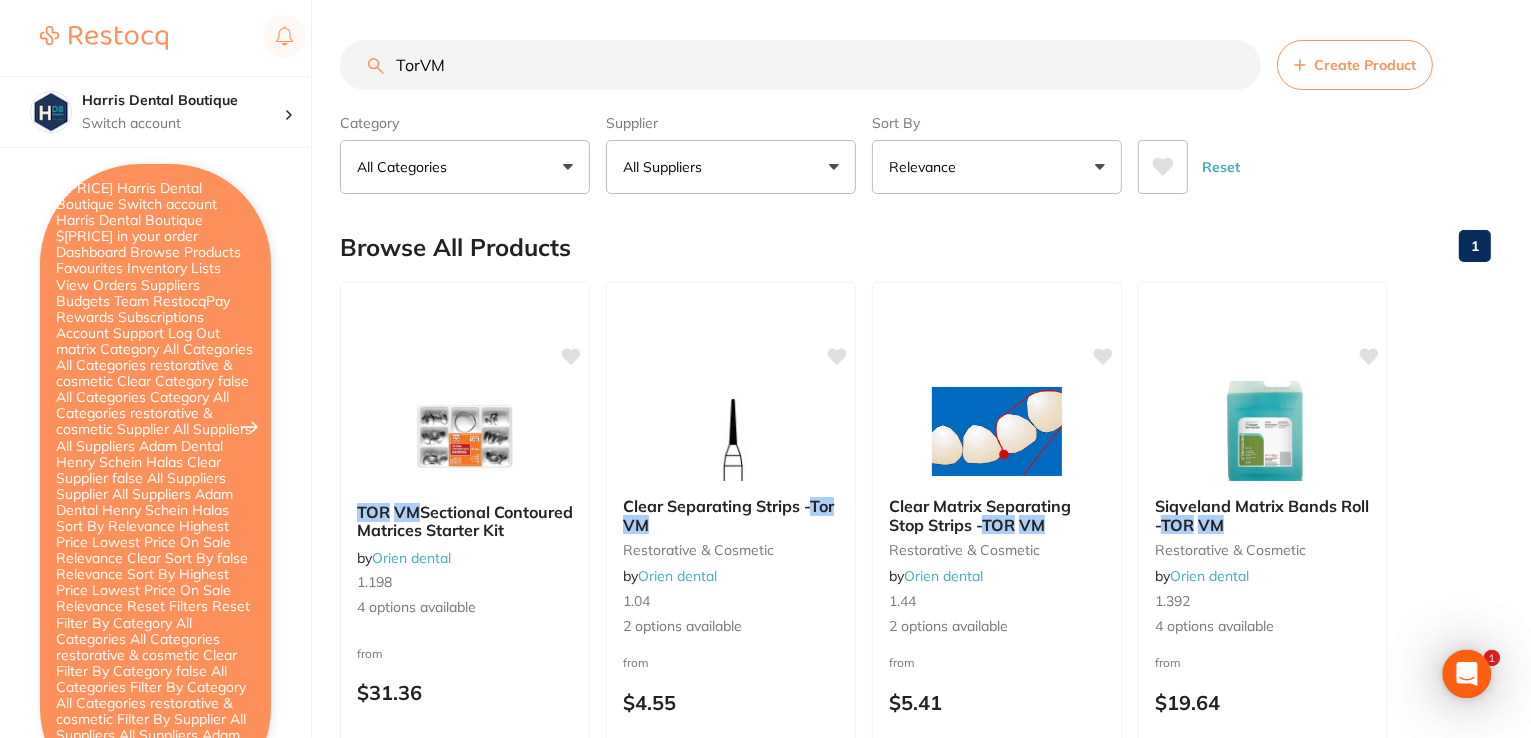 drag, startPoint x: 494, startPoint y: 61, endPoint x: 141, endPoint y: 13, distance: 356.2485 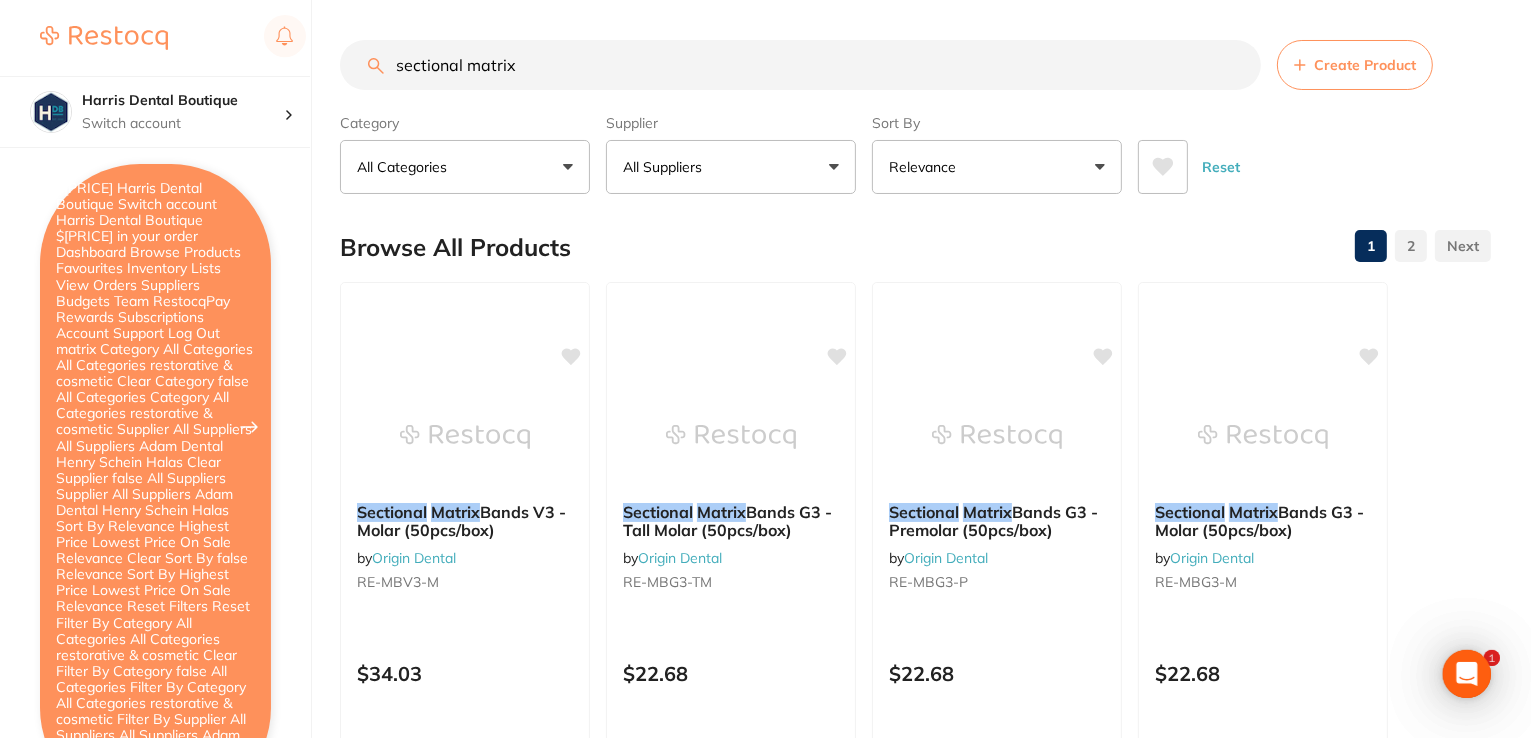scroll, scrollTop: 0, scrollLeft: 0, axis: both 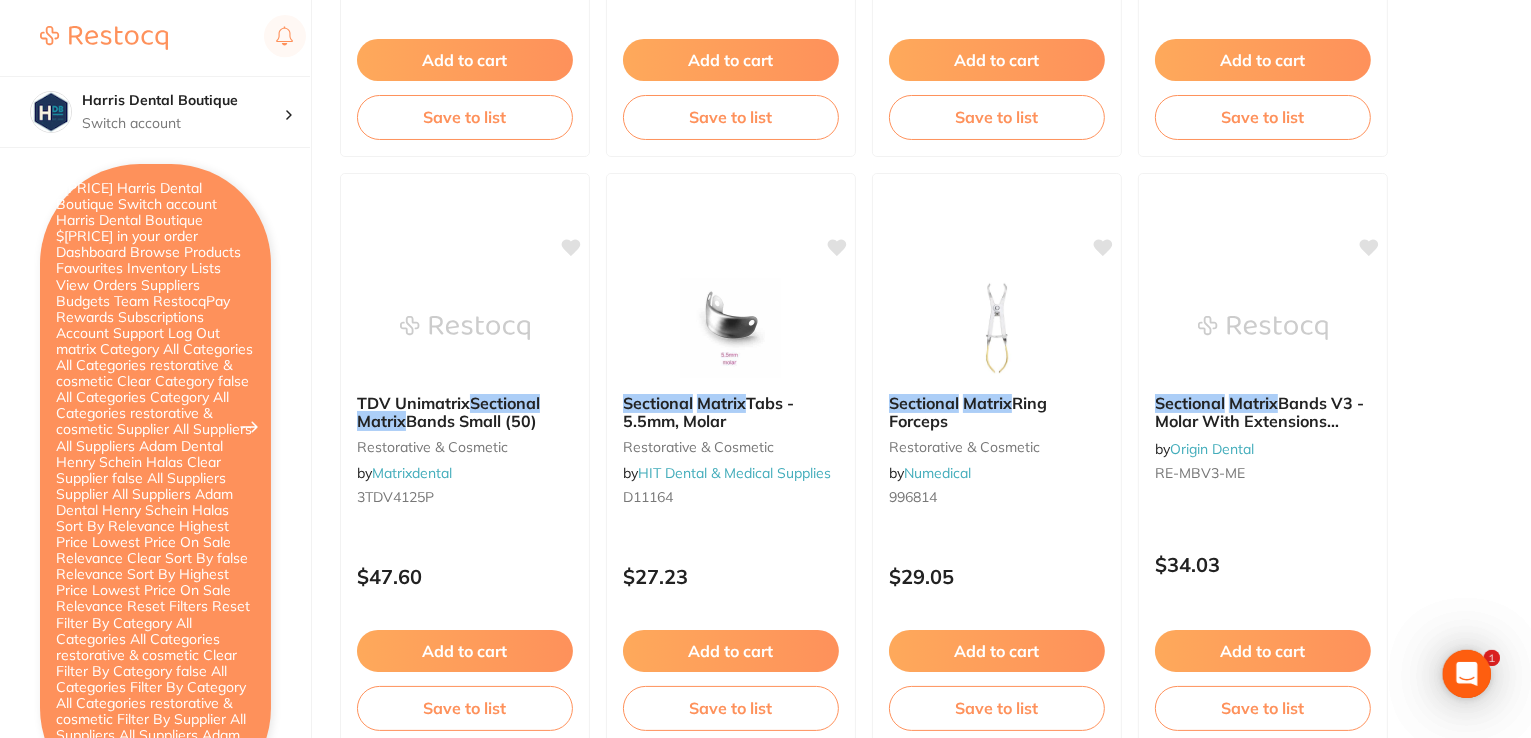 type on "sectional matrix" 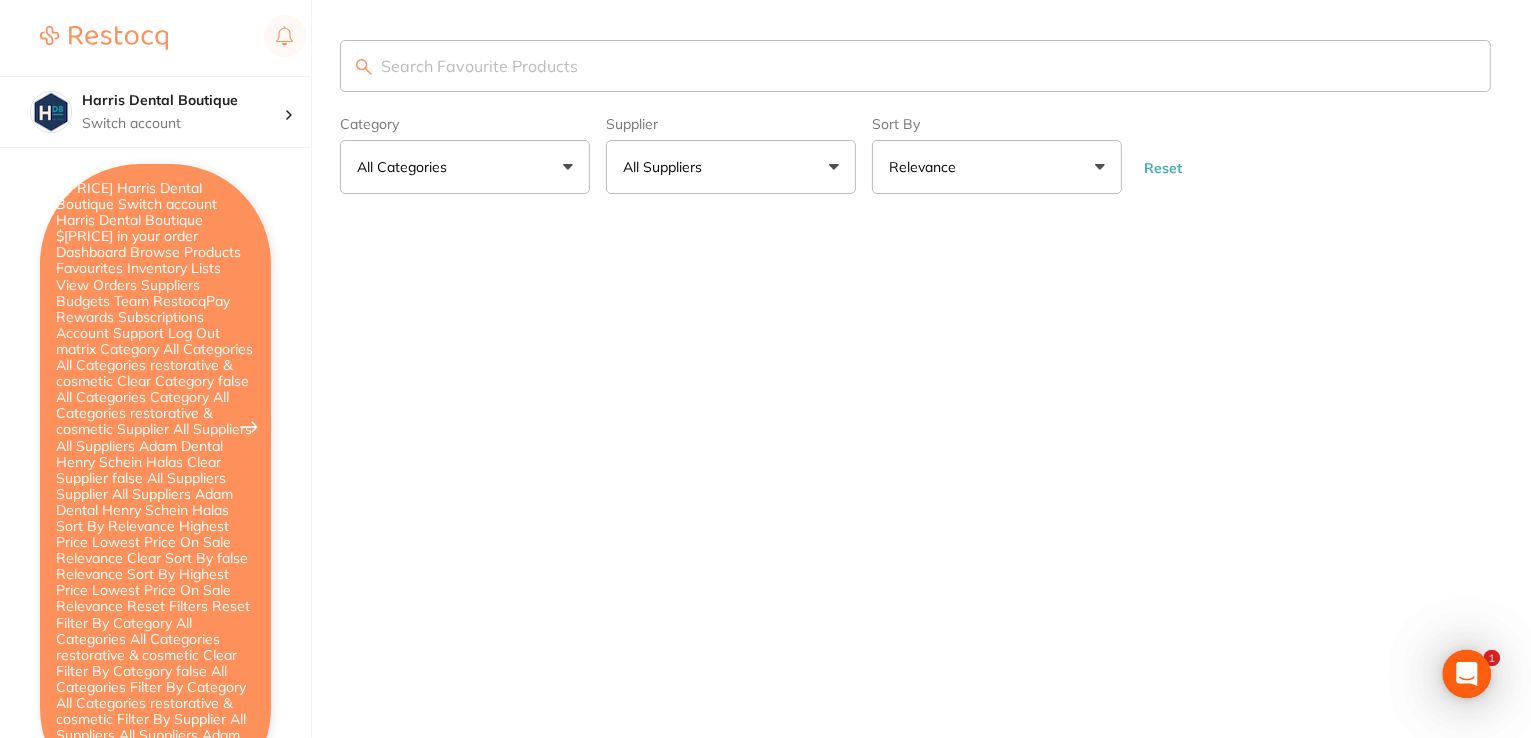 scroll, scrollTop: 0, scrollLeft: 0, axis: both 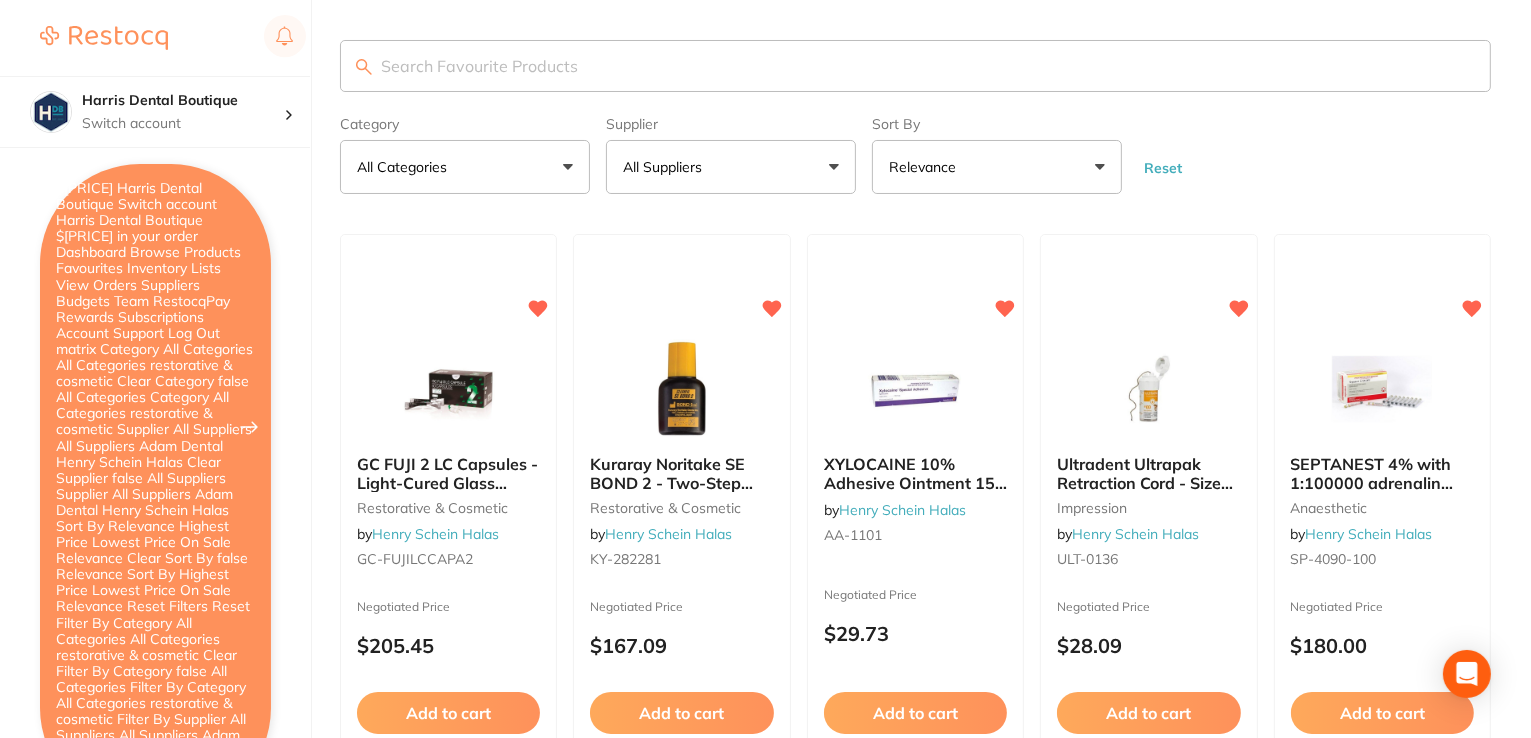 click at bounding box center [915, 66] 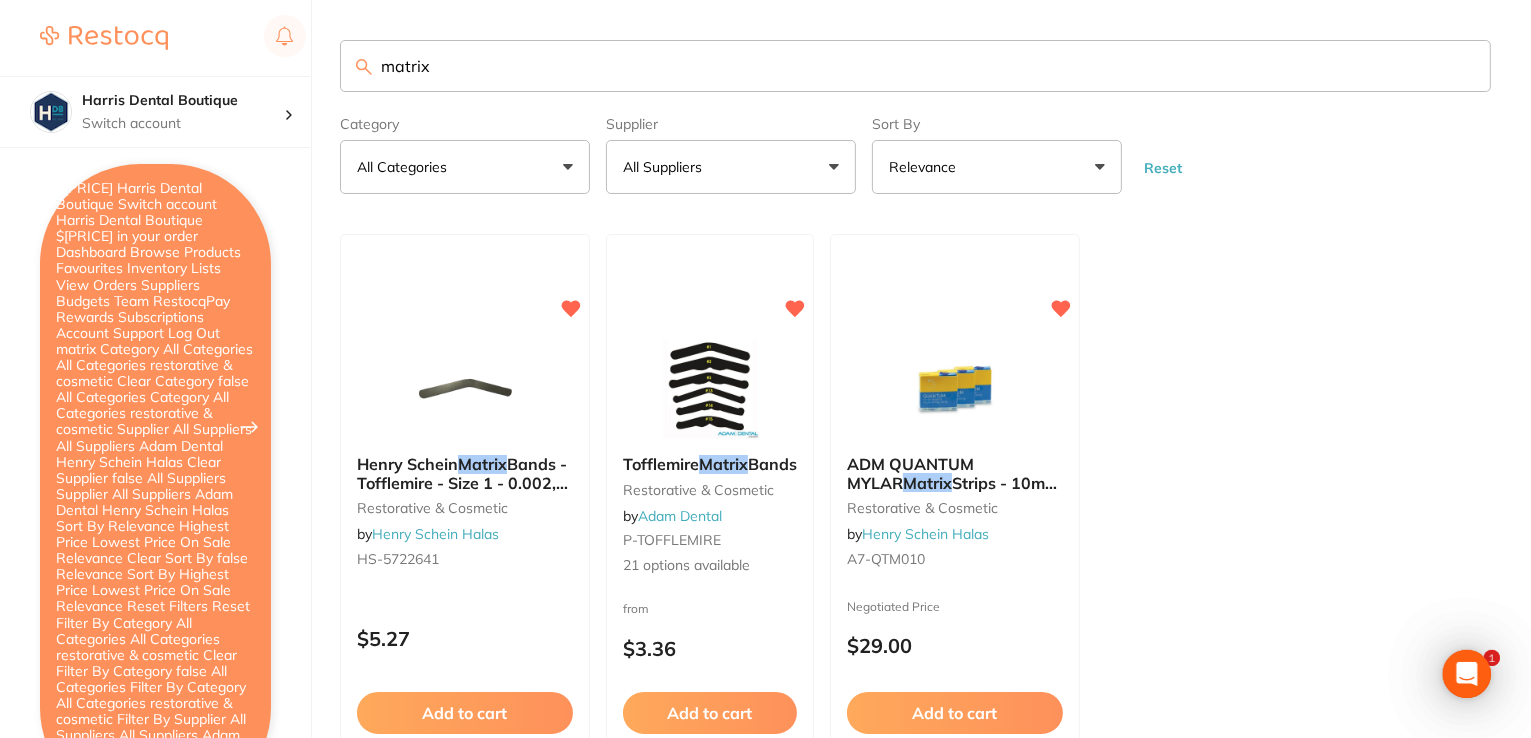 scroll, scrollTop: 0, scrollLeft: 0, axis: both 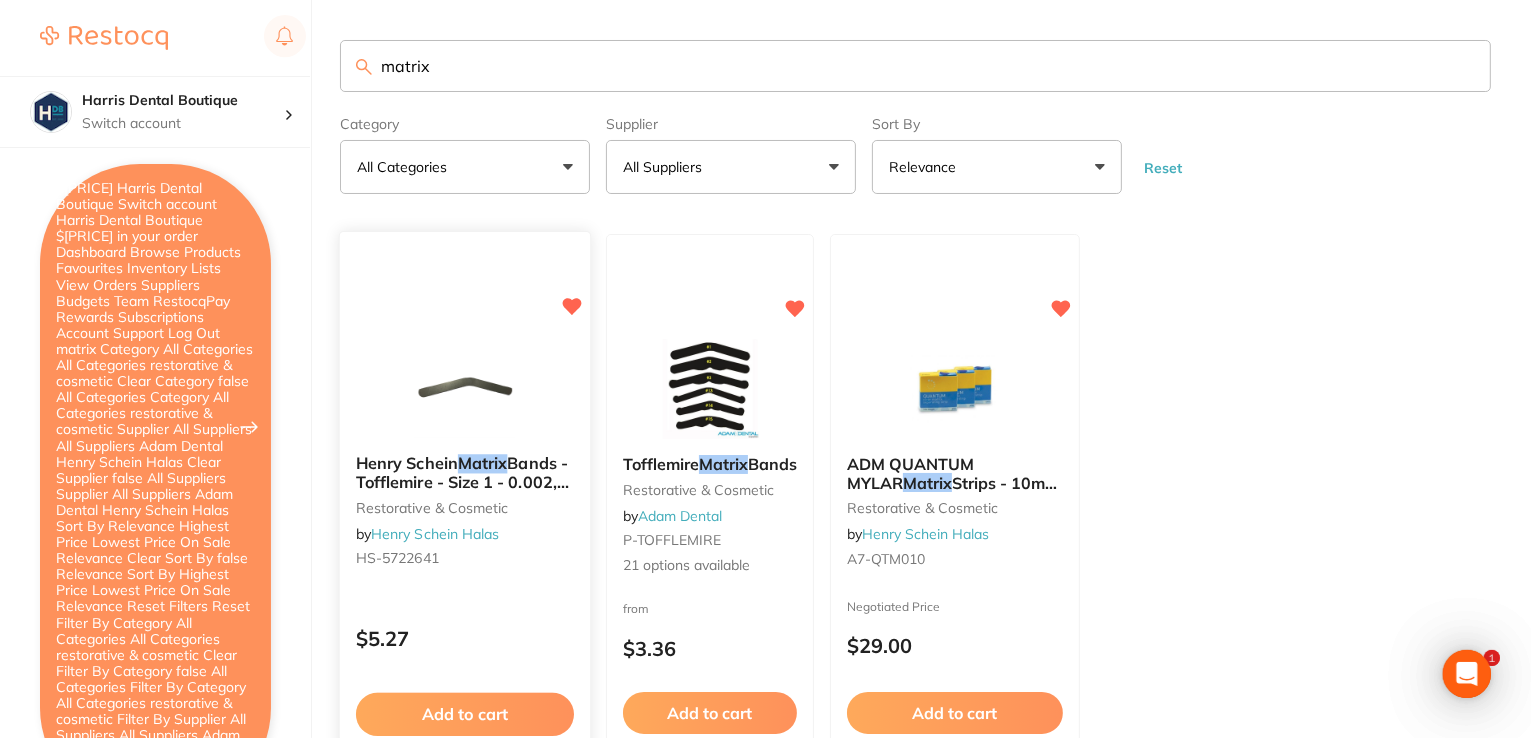 type on "matrix" 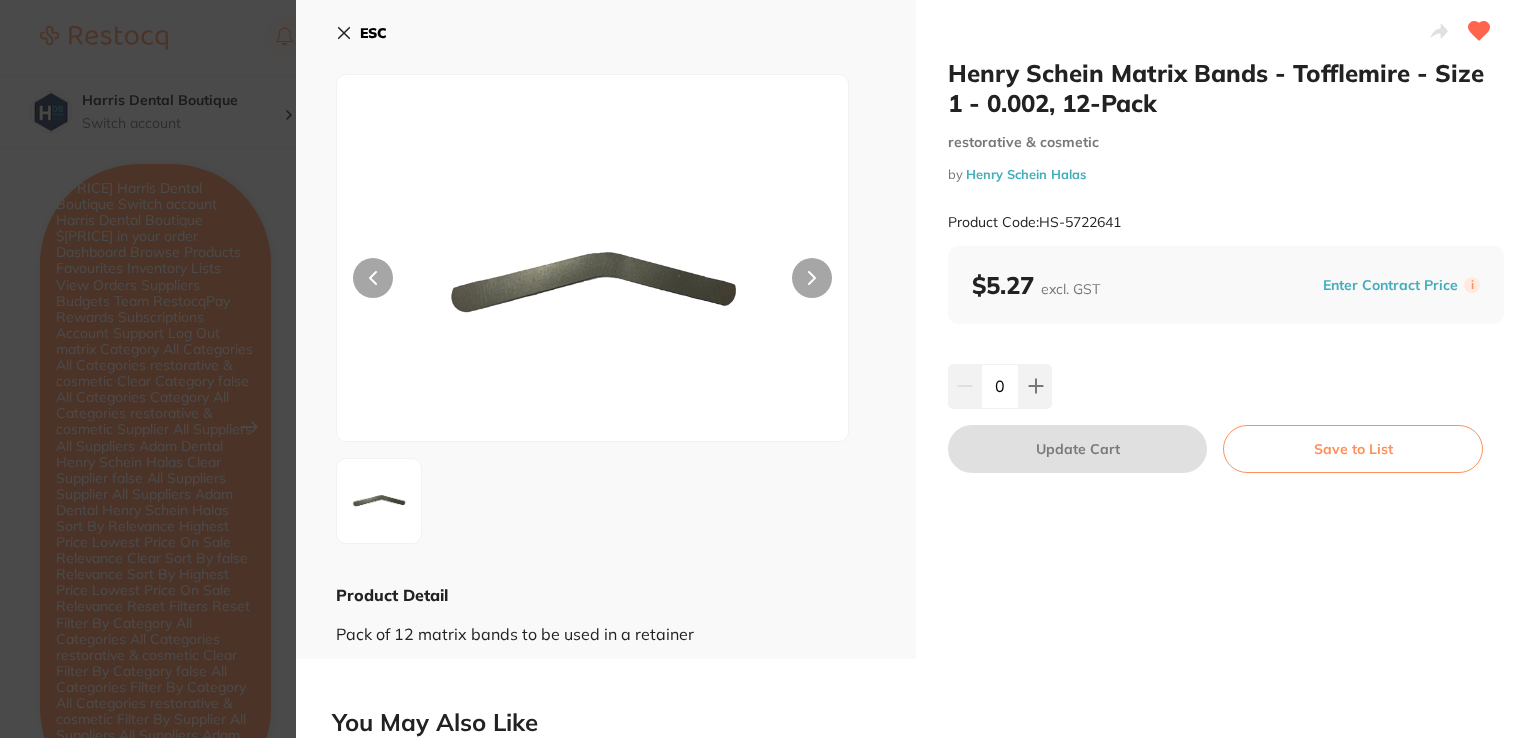 scroll, scrollTop: 0, scrollLeft: 0, axis: both 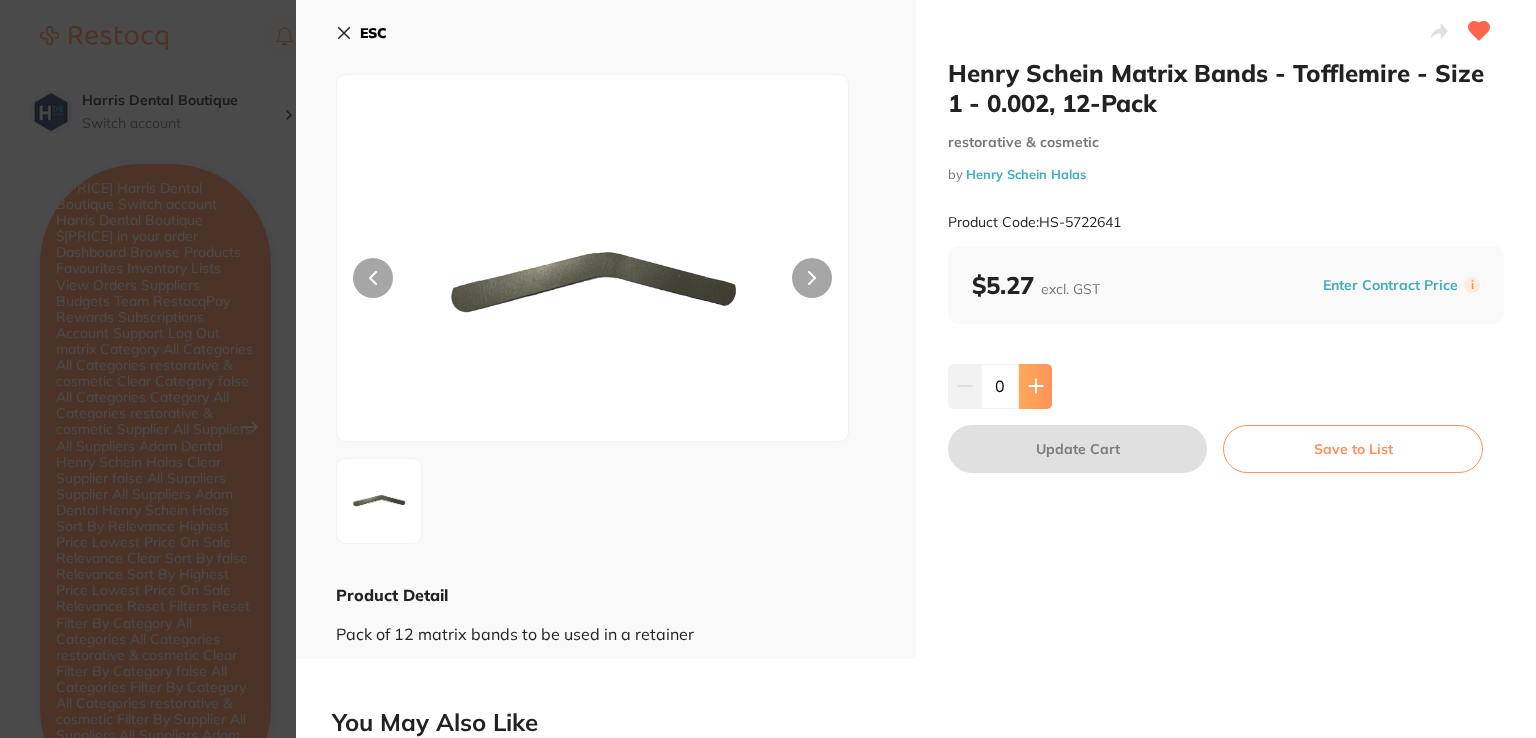 click 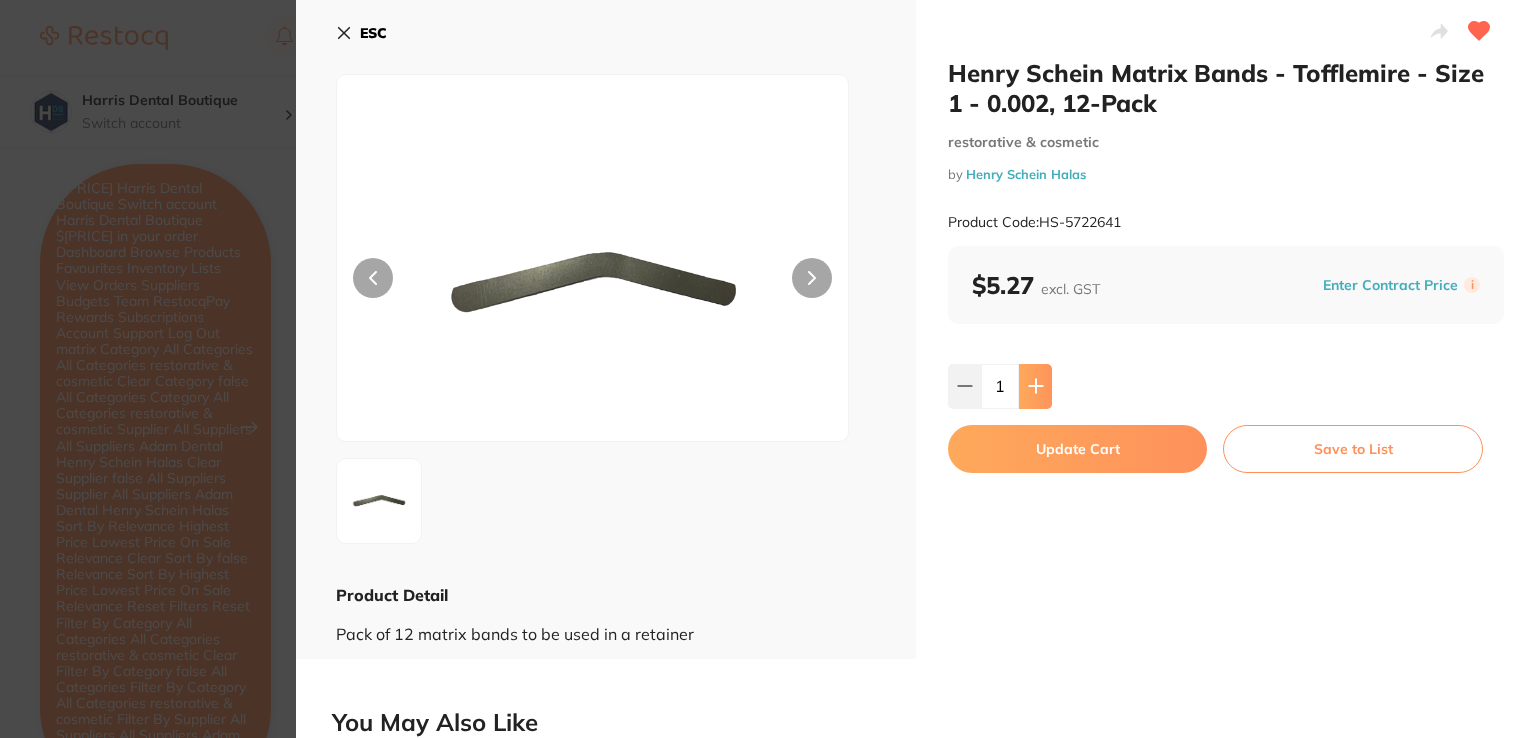 click at bounding box center [1035, 386] 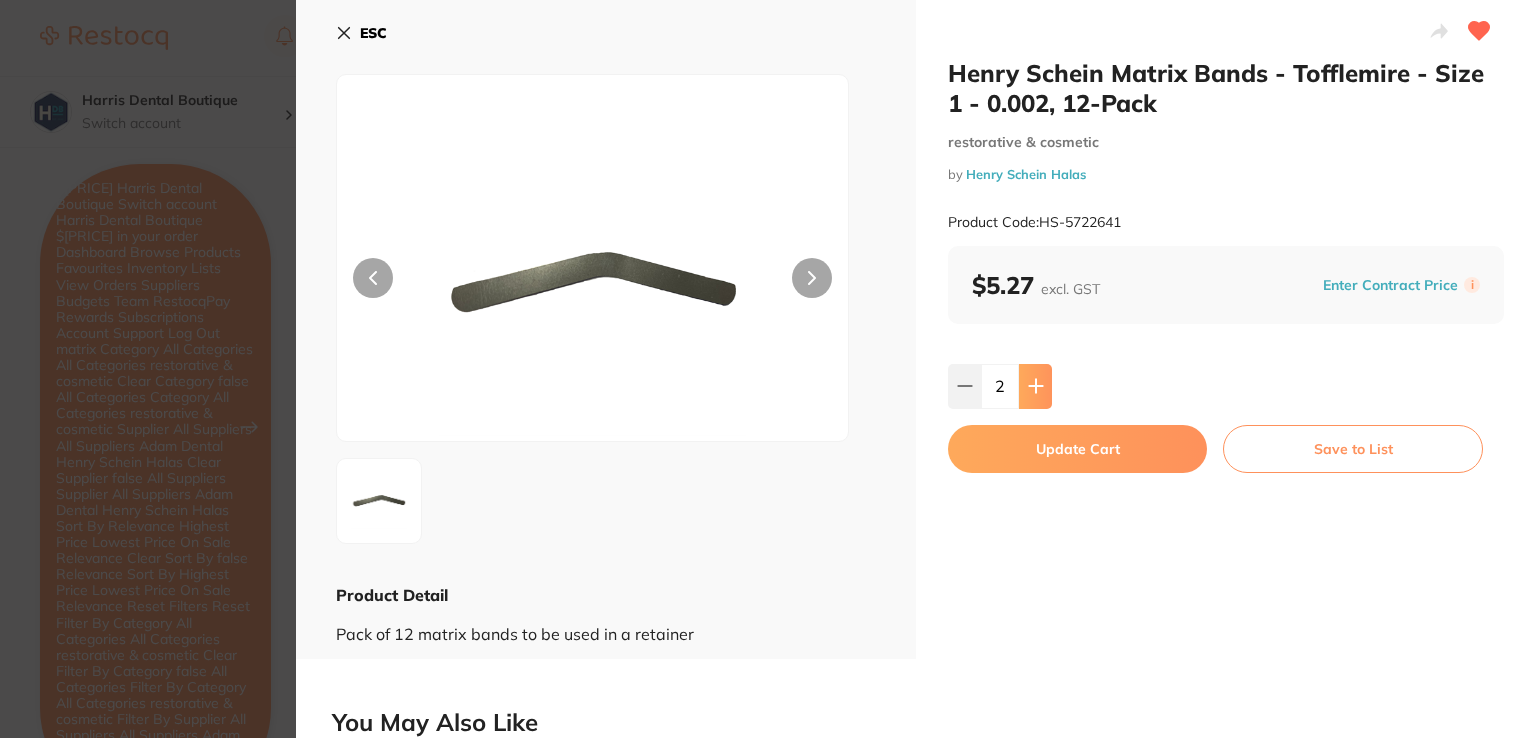scroll, scrollTop: 0, scrollLeft: 0, axis: both 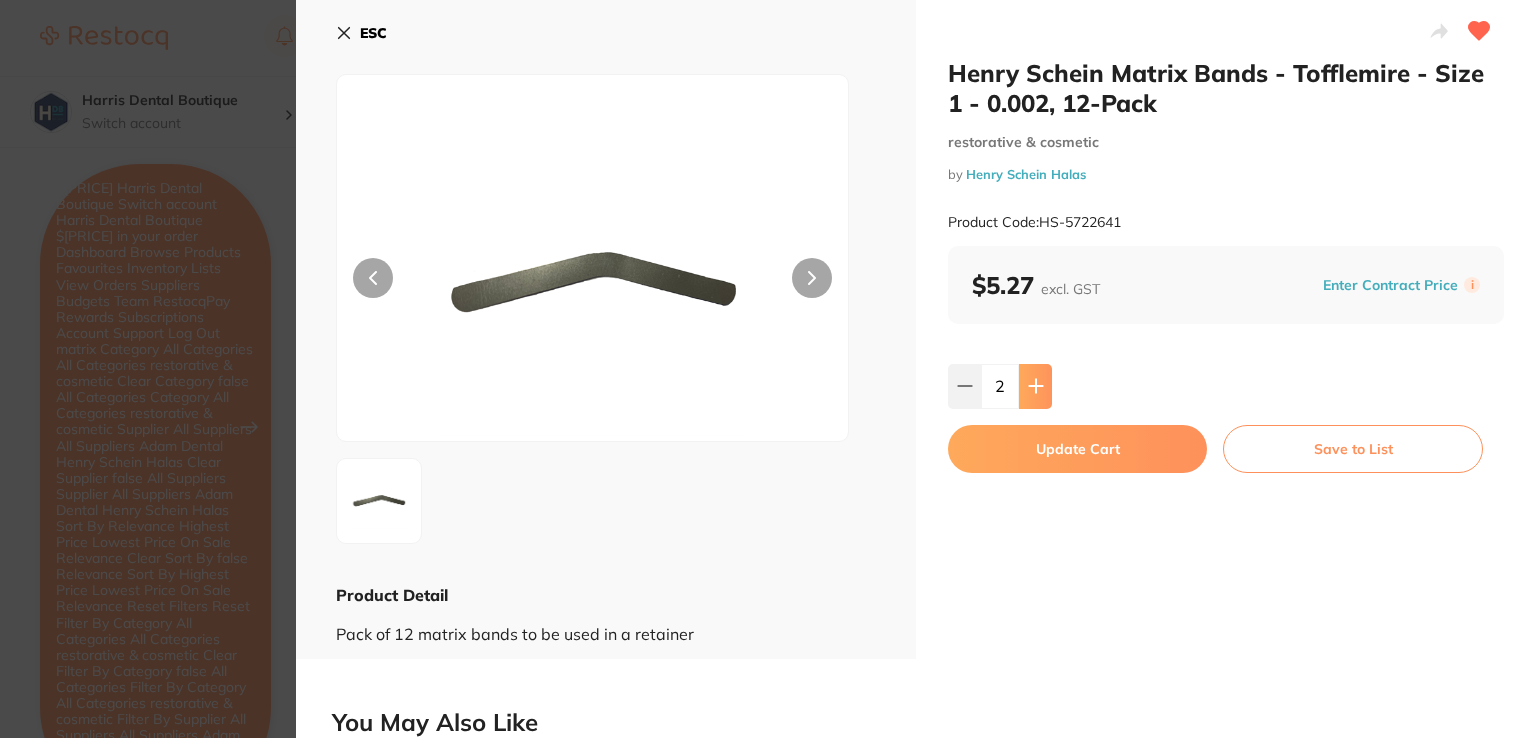 click 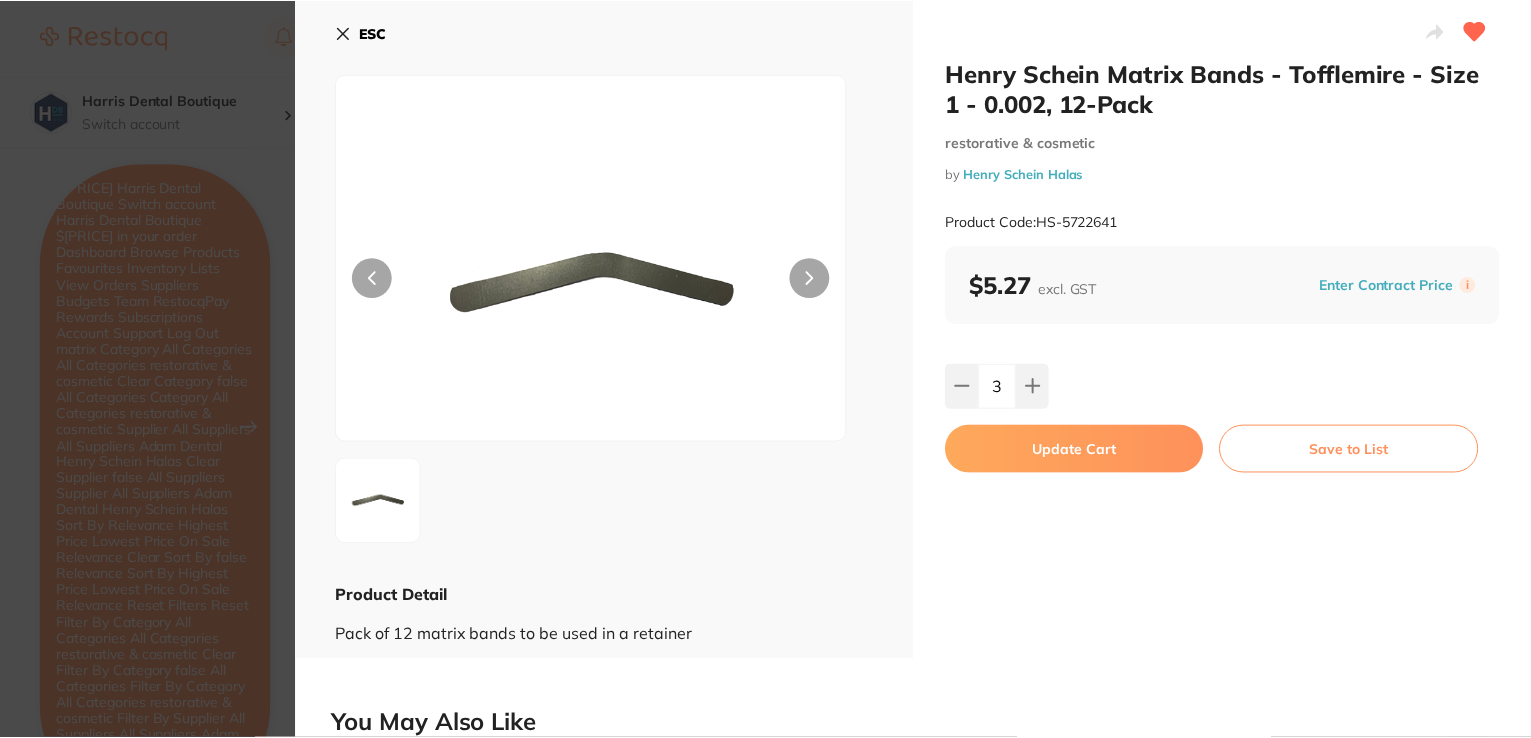 scroll, scrollTop: 0, scrollLeft: 0, axis: both 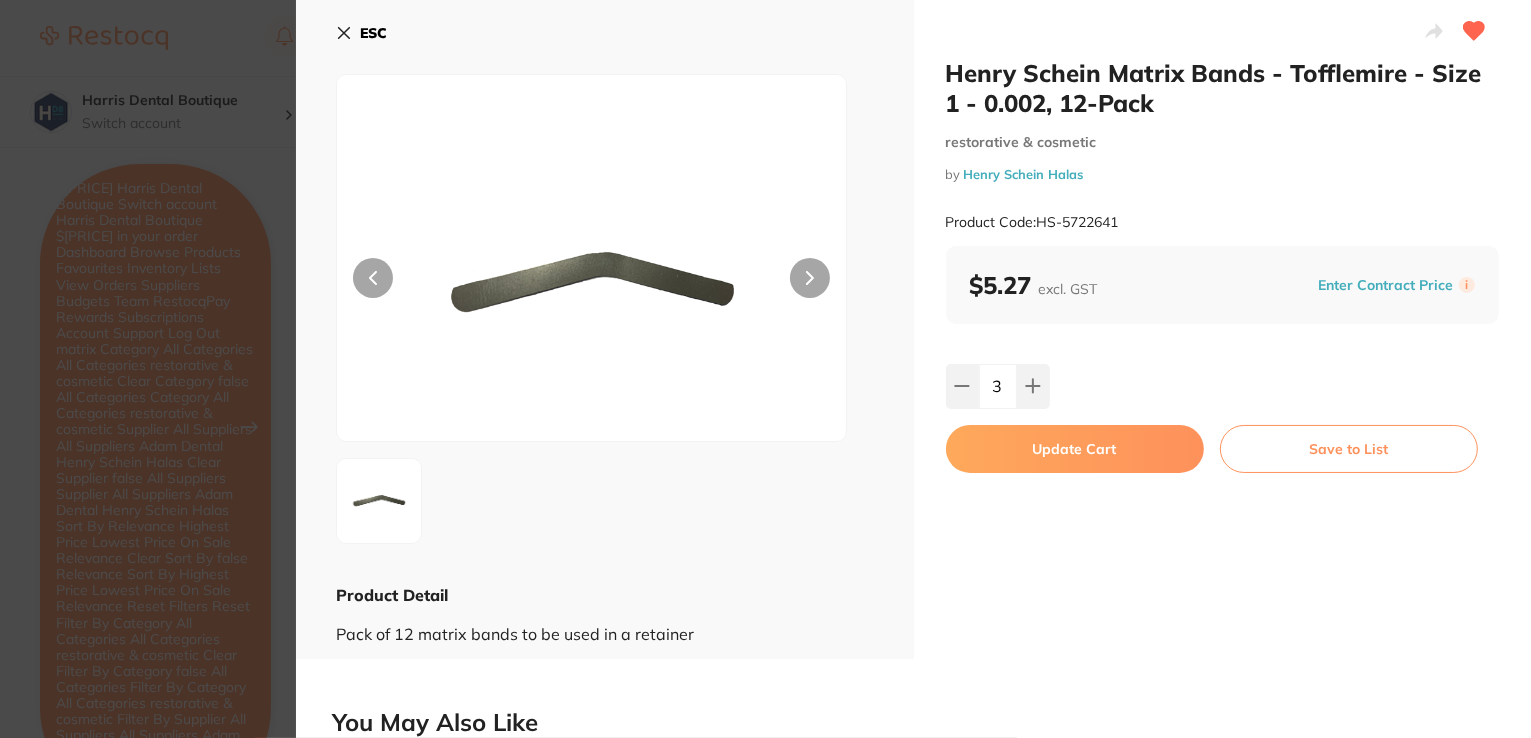 click on "Update Cart" at bounding box center [1075, 449] 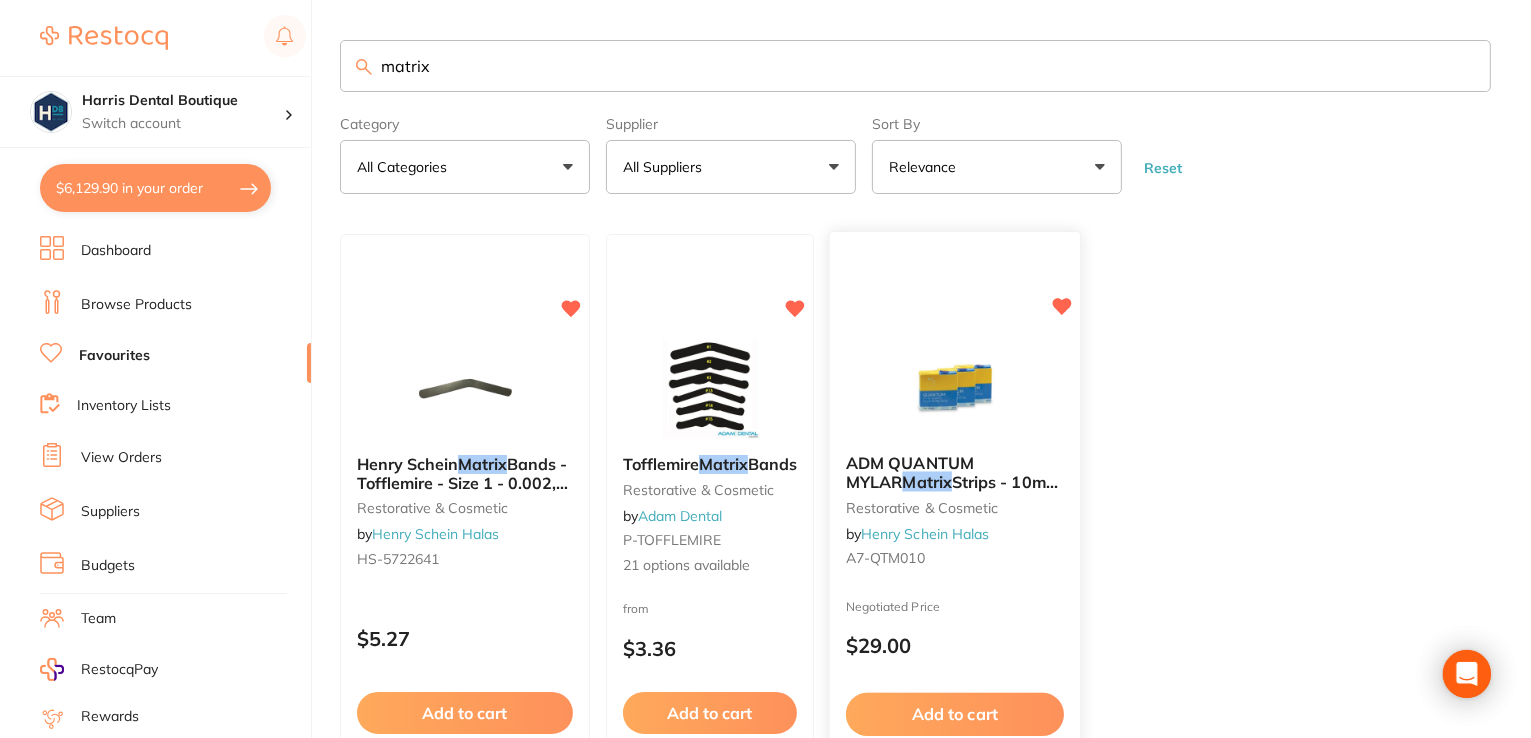 scroll, scrollTop: 2, scrollLeft: 0, axis: vertical 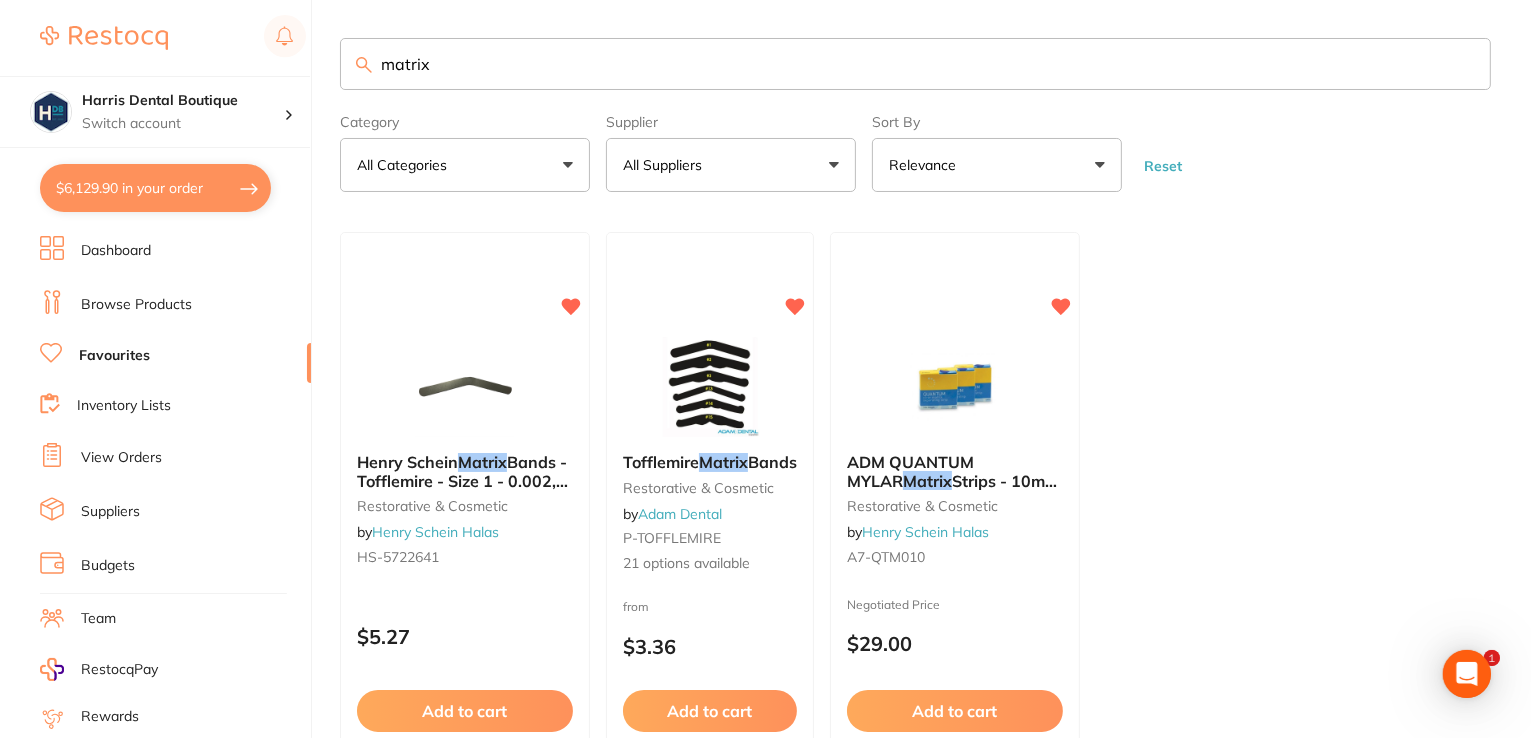 drag, startPoint x: 364, startPoint y: 70, endPoint x: 168, endPoint y: 70, distance: 196 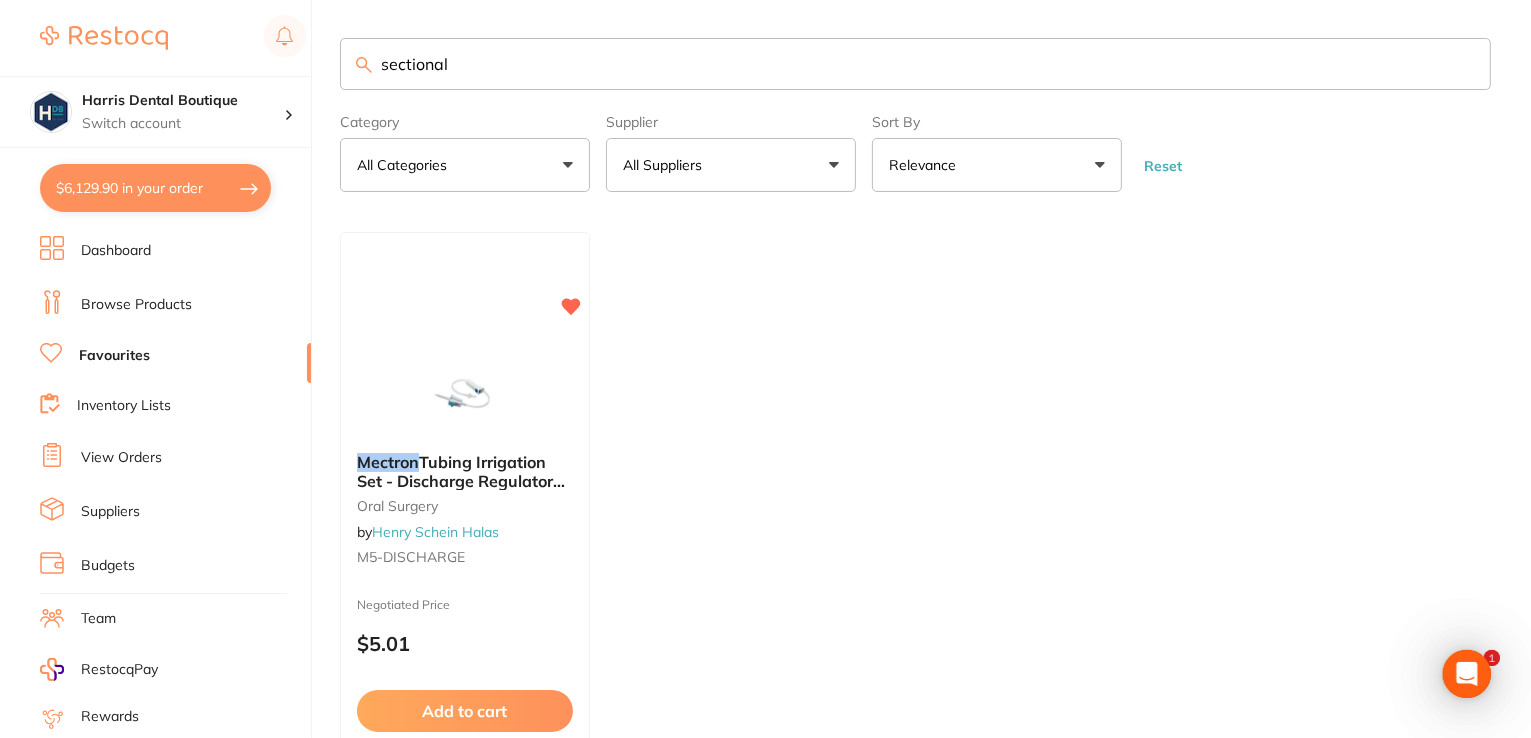 scroll, scrollTop: 0, scrollLeft: 0, axis: both 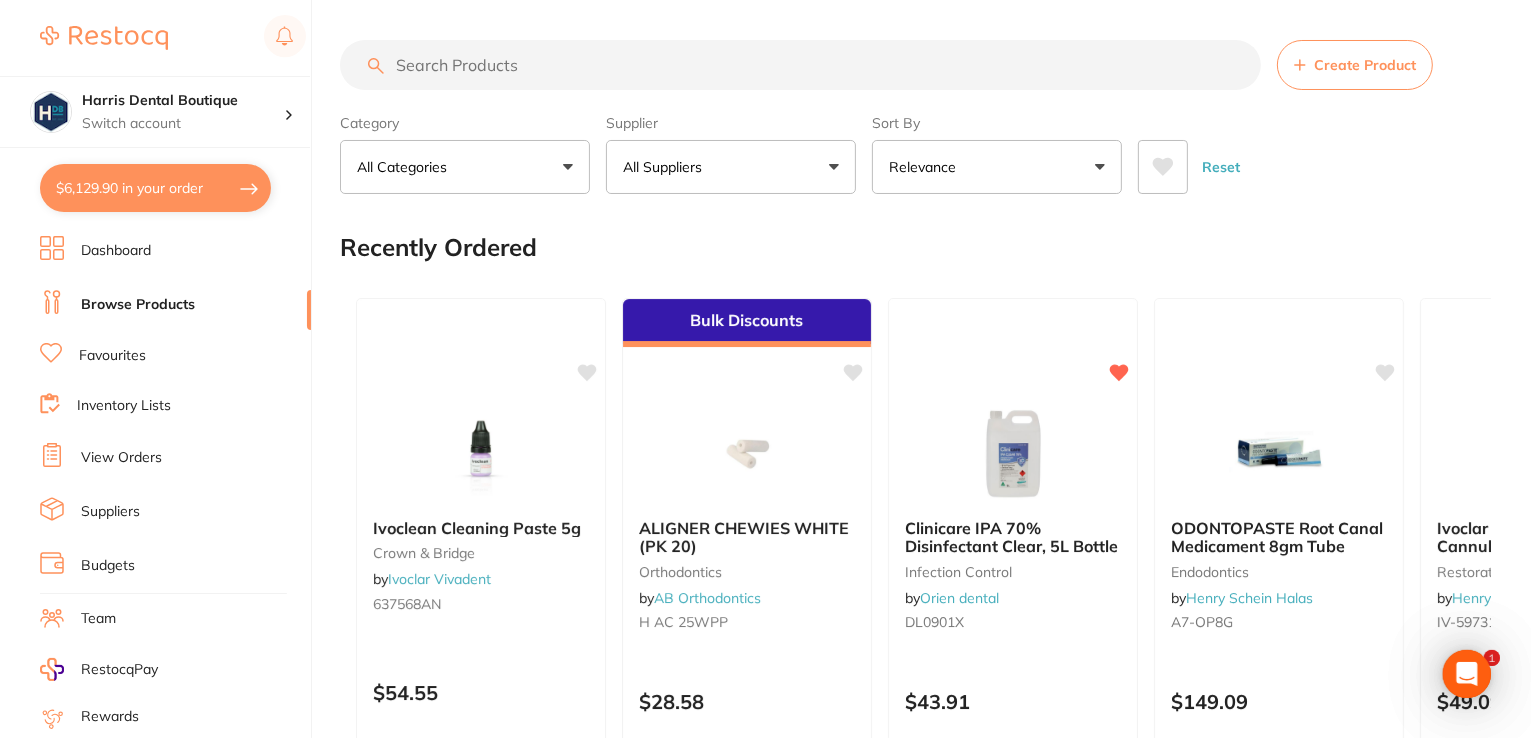 click at bounding box center (800, 65) 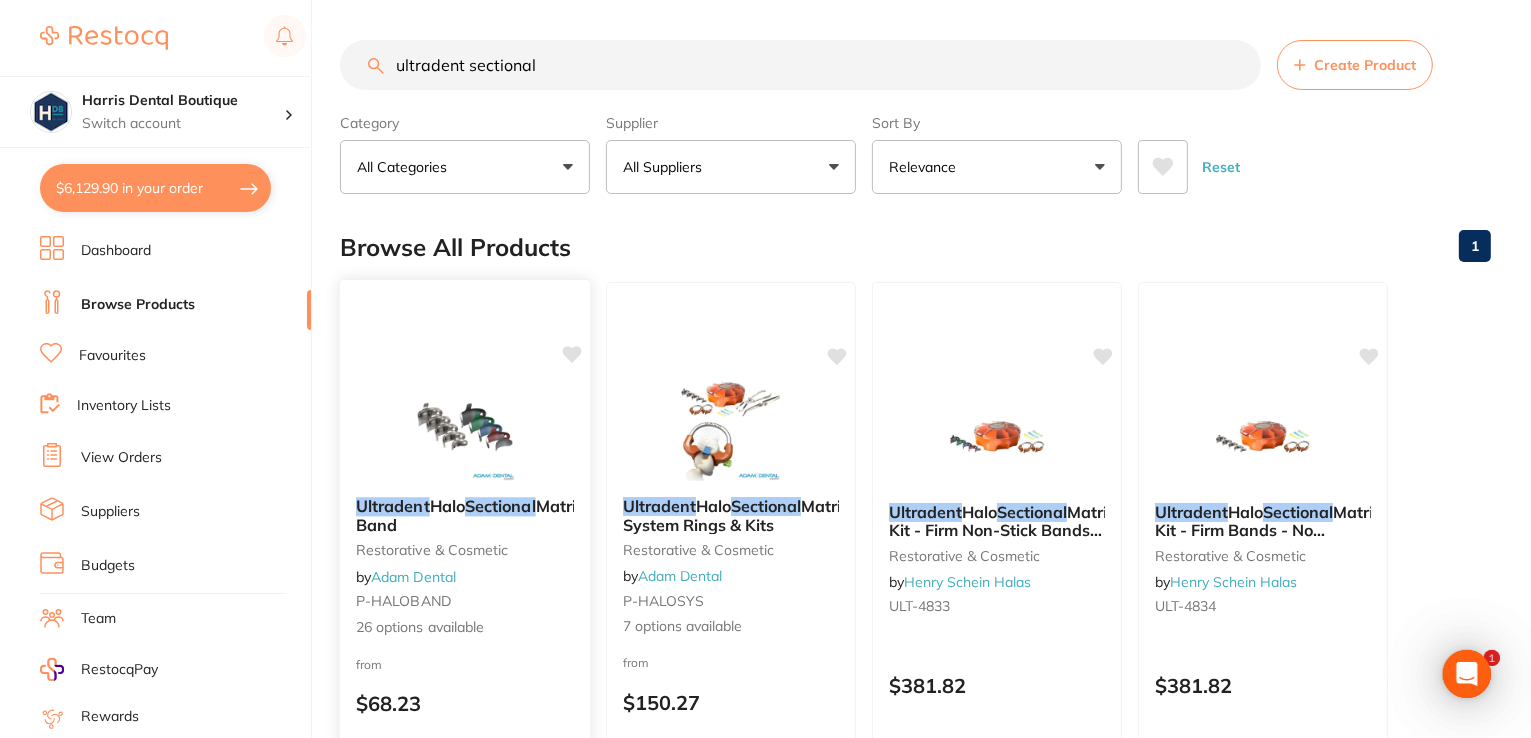 scroll, scrollTop: 0, scrollLeft: 0, axis: both 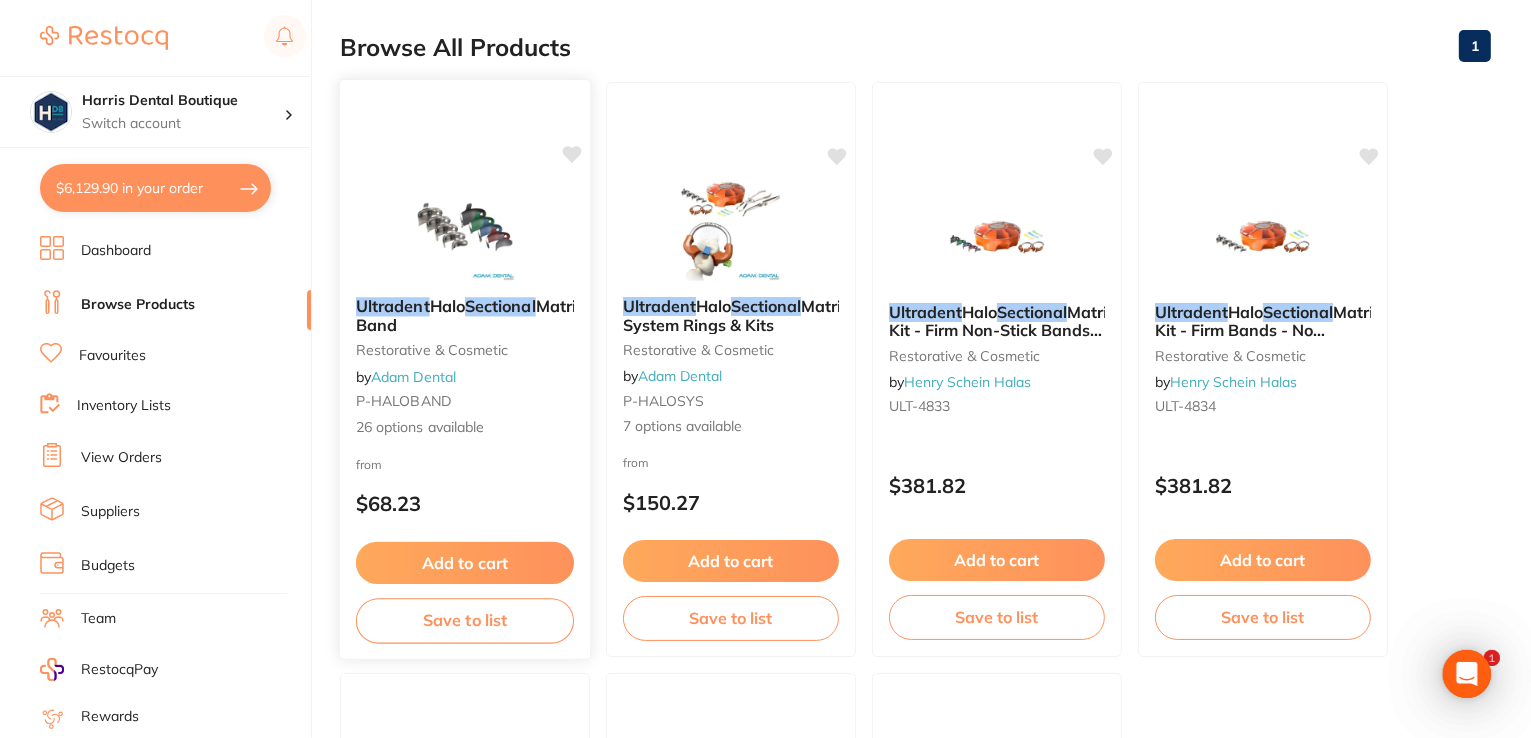 type on "ultradent sectional" 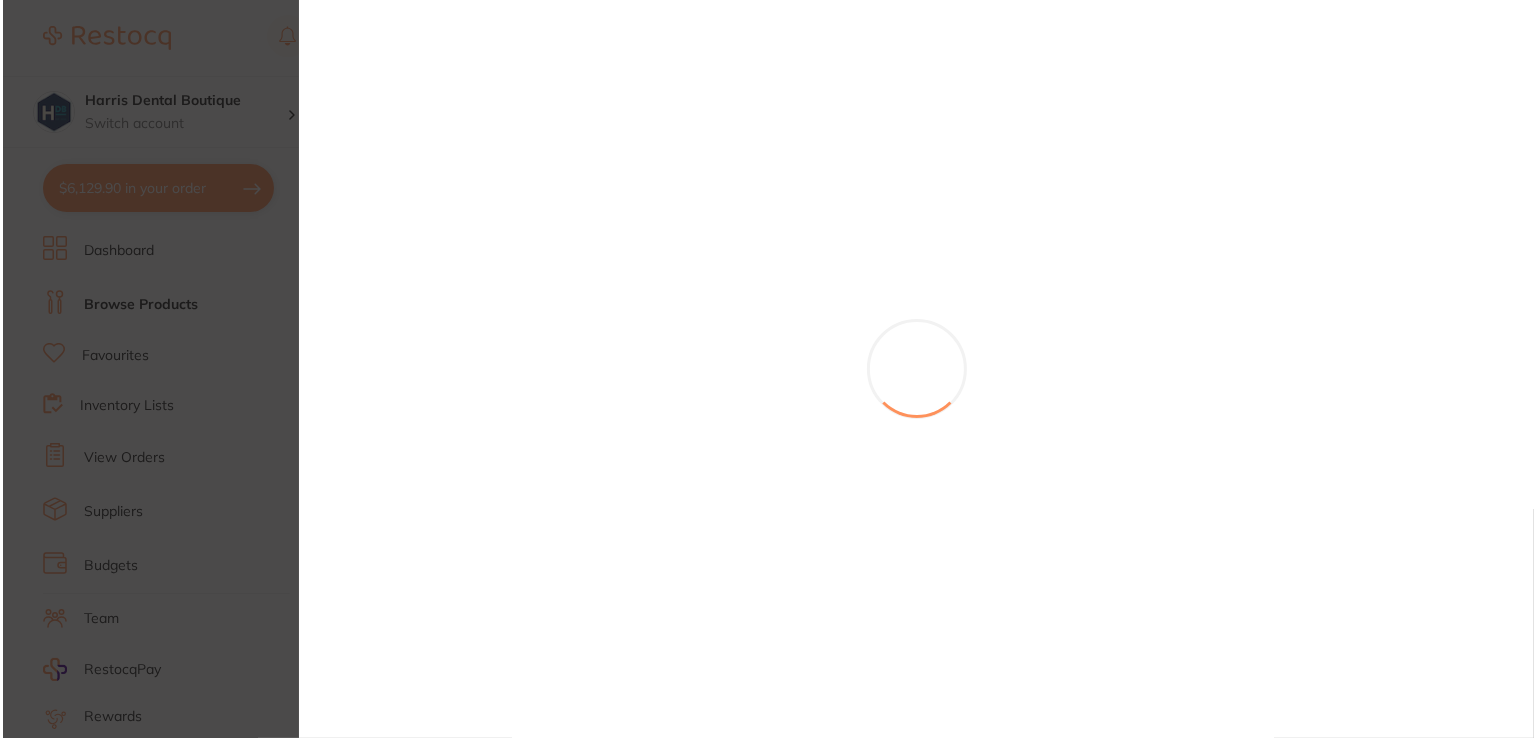 scroll, scrollTop: 0, scrollLeft: 0, axis: both 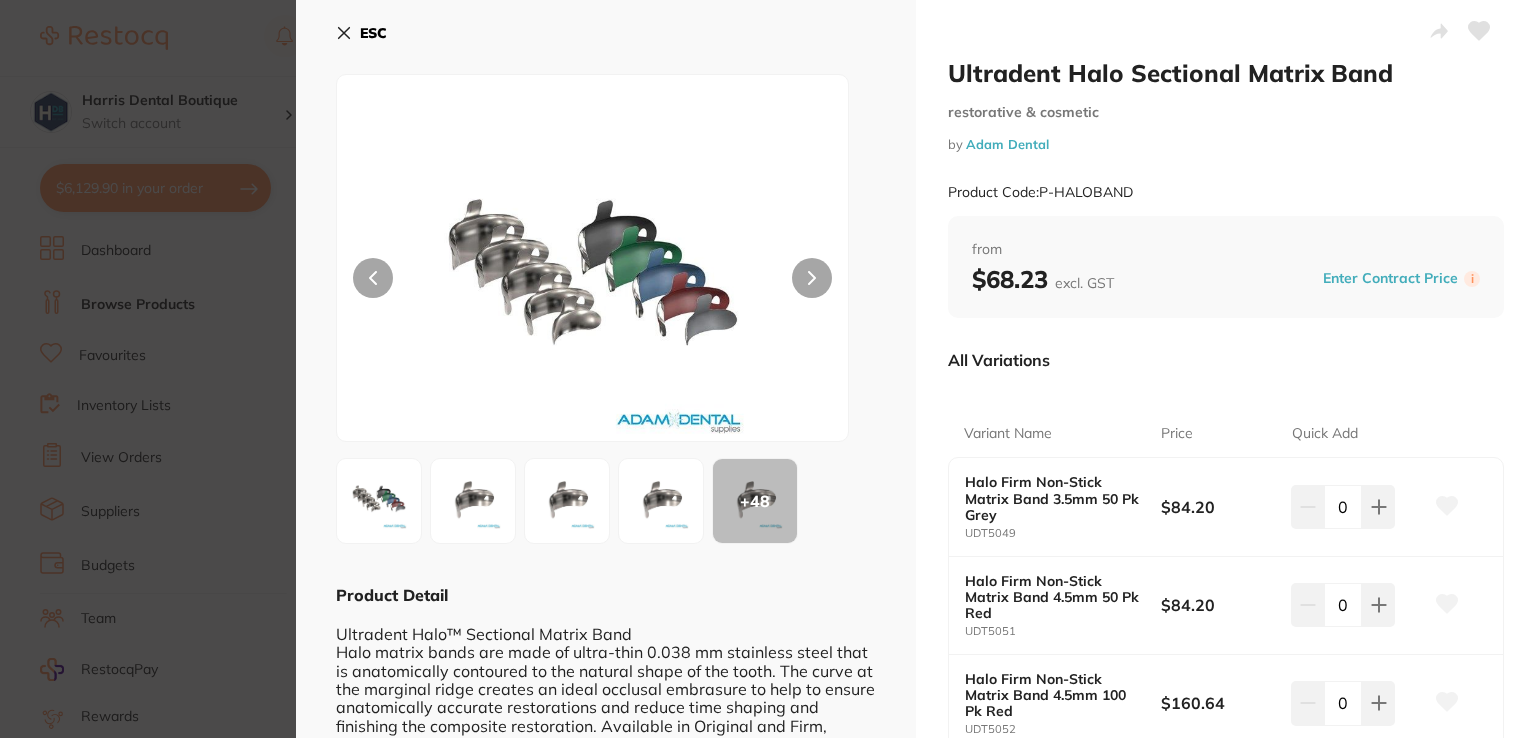 click at bounding box center [812, 278] 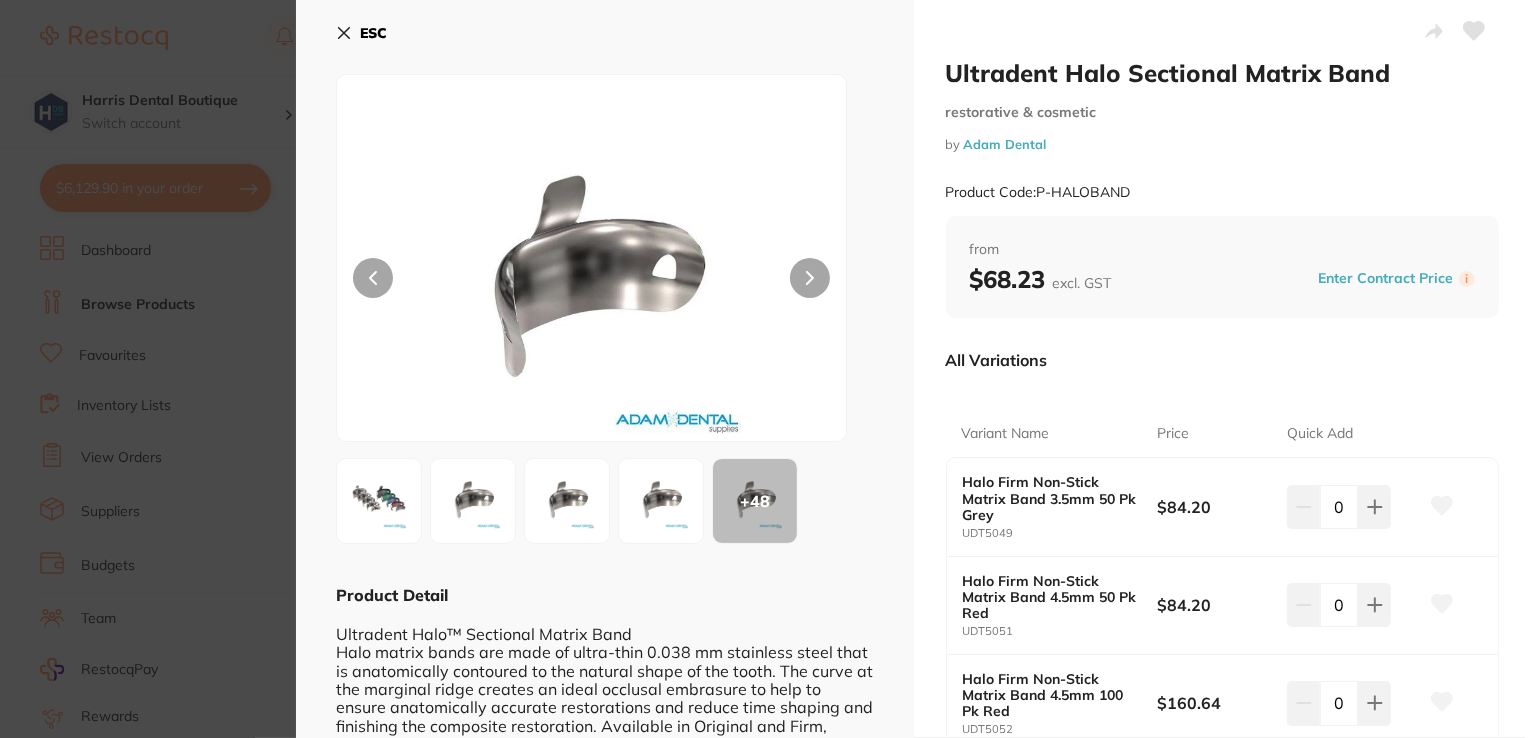 click at bounding box center (810, 278) 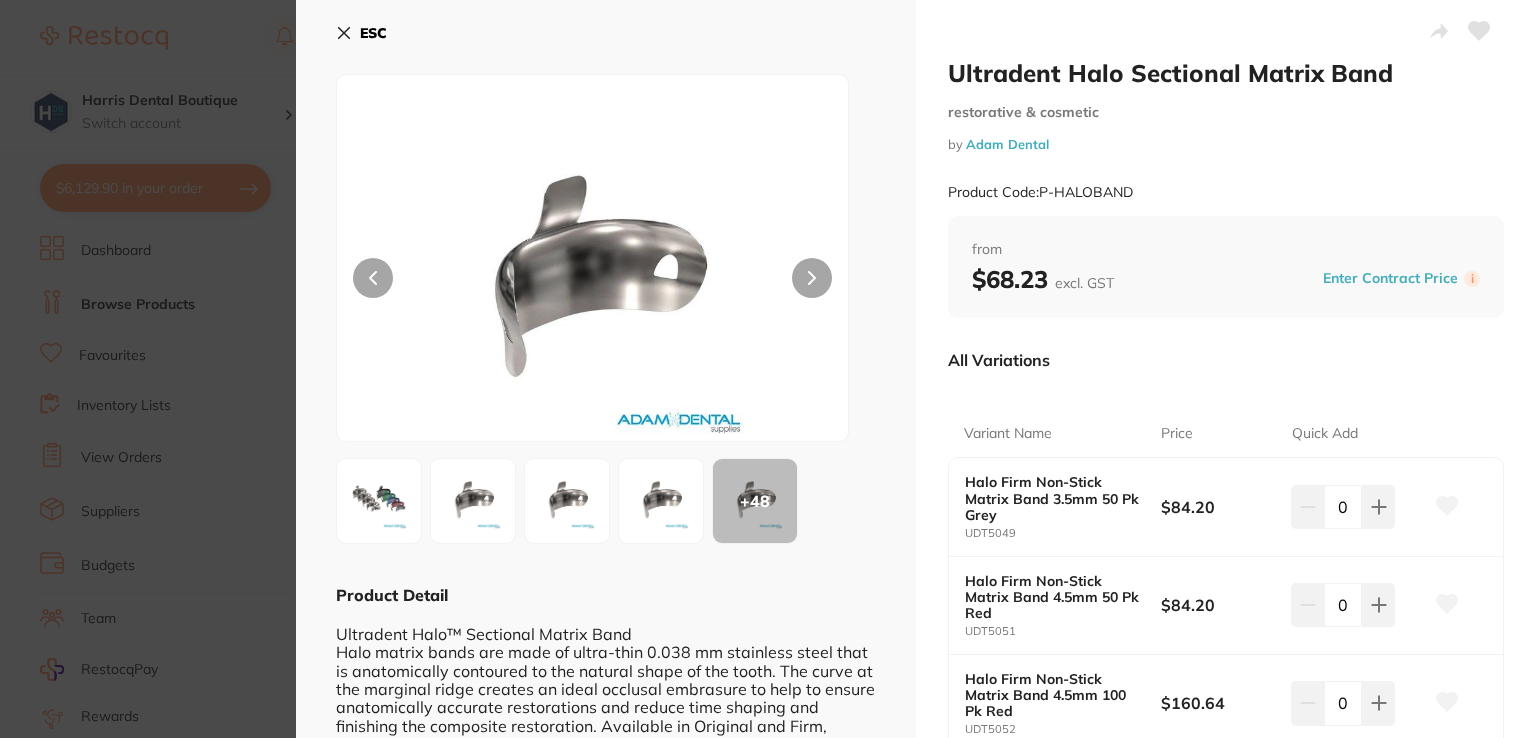 scroll, scrollTop: 0, scrollLeft: 0, axis: both 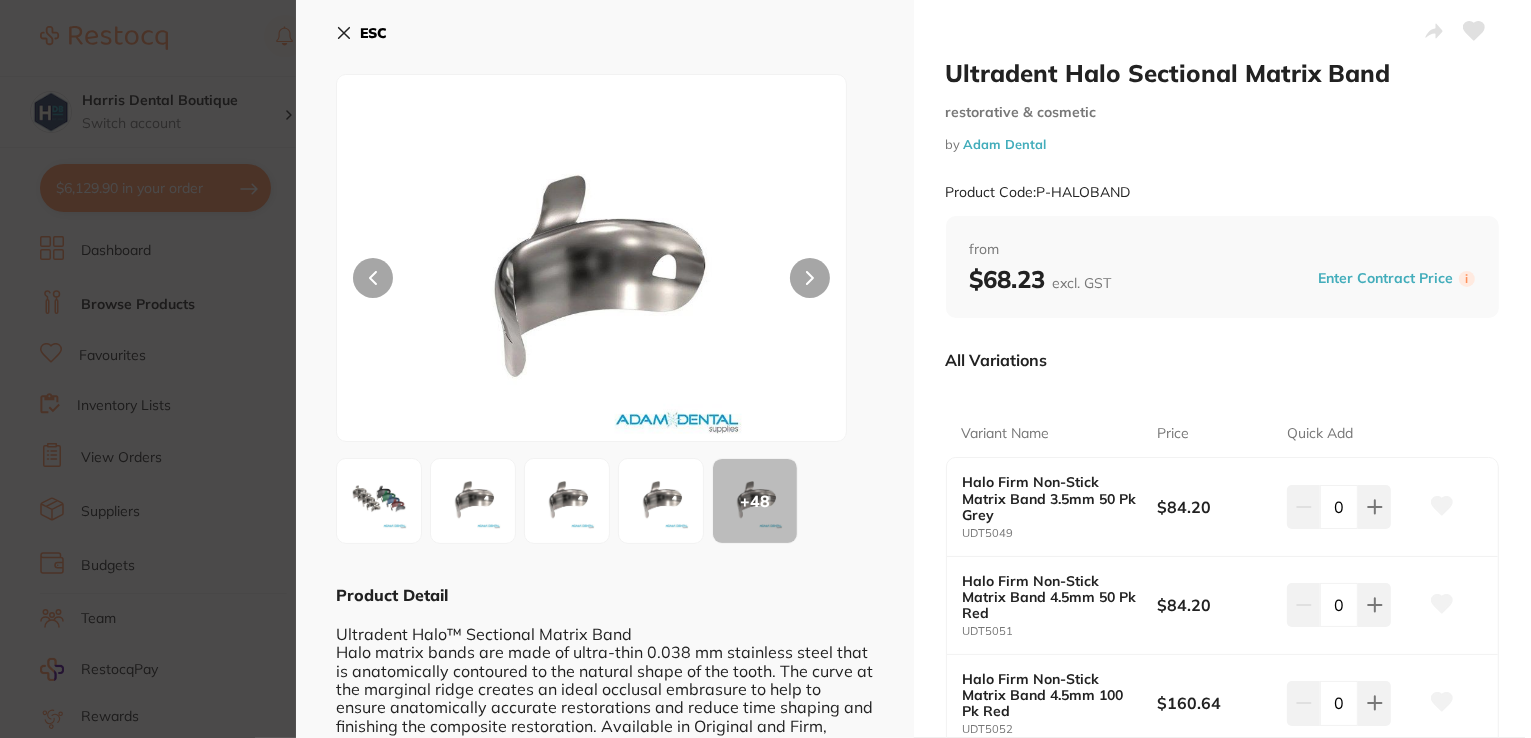 click at bounding box center [810, 278] 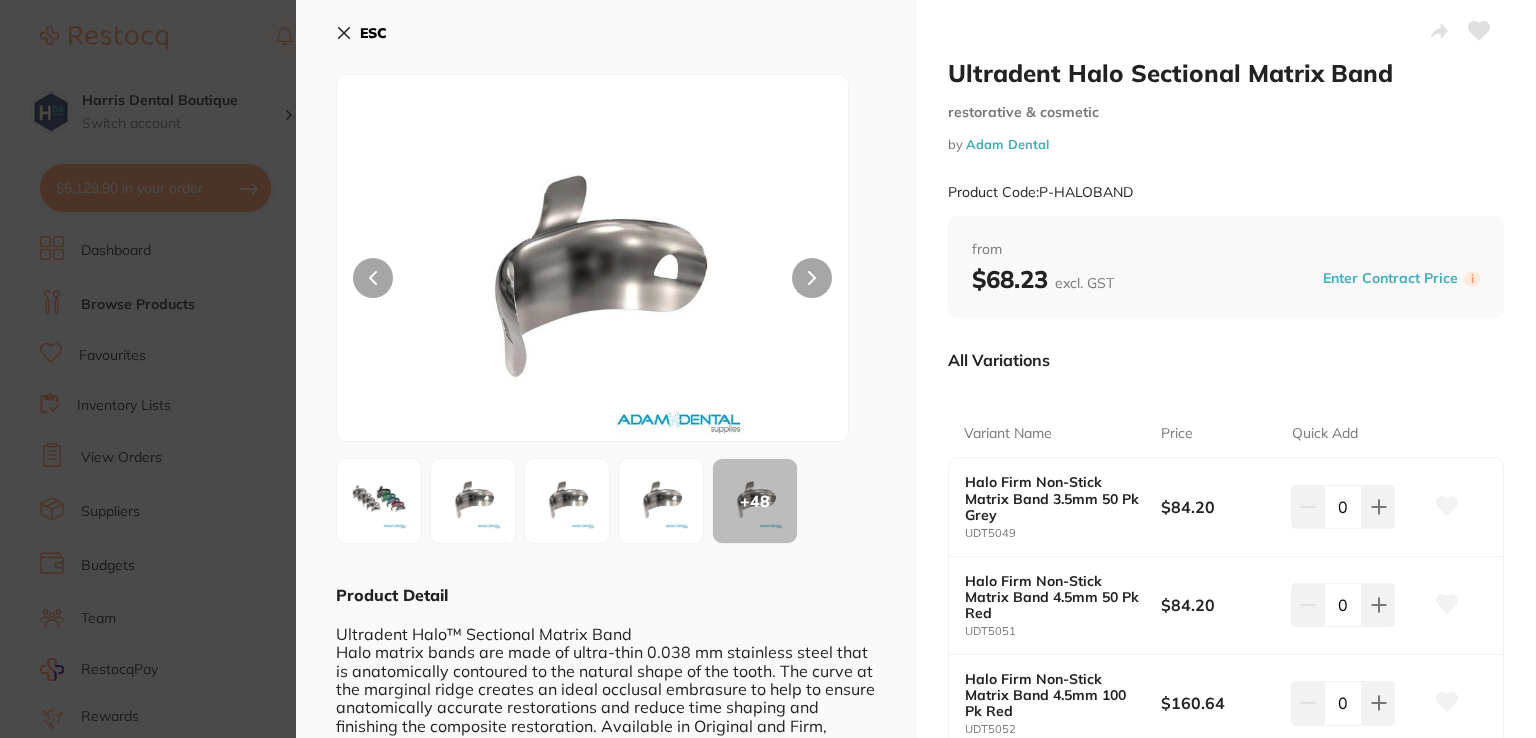 scroll, scrollTop: 0, scrollLeft: 0, axis: both 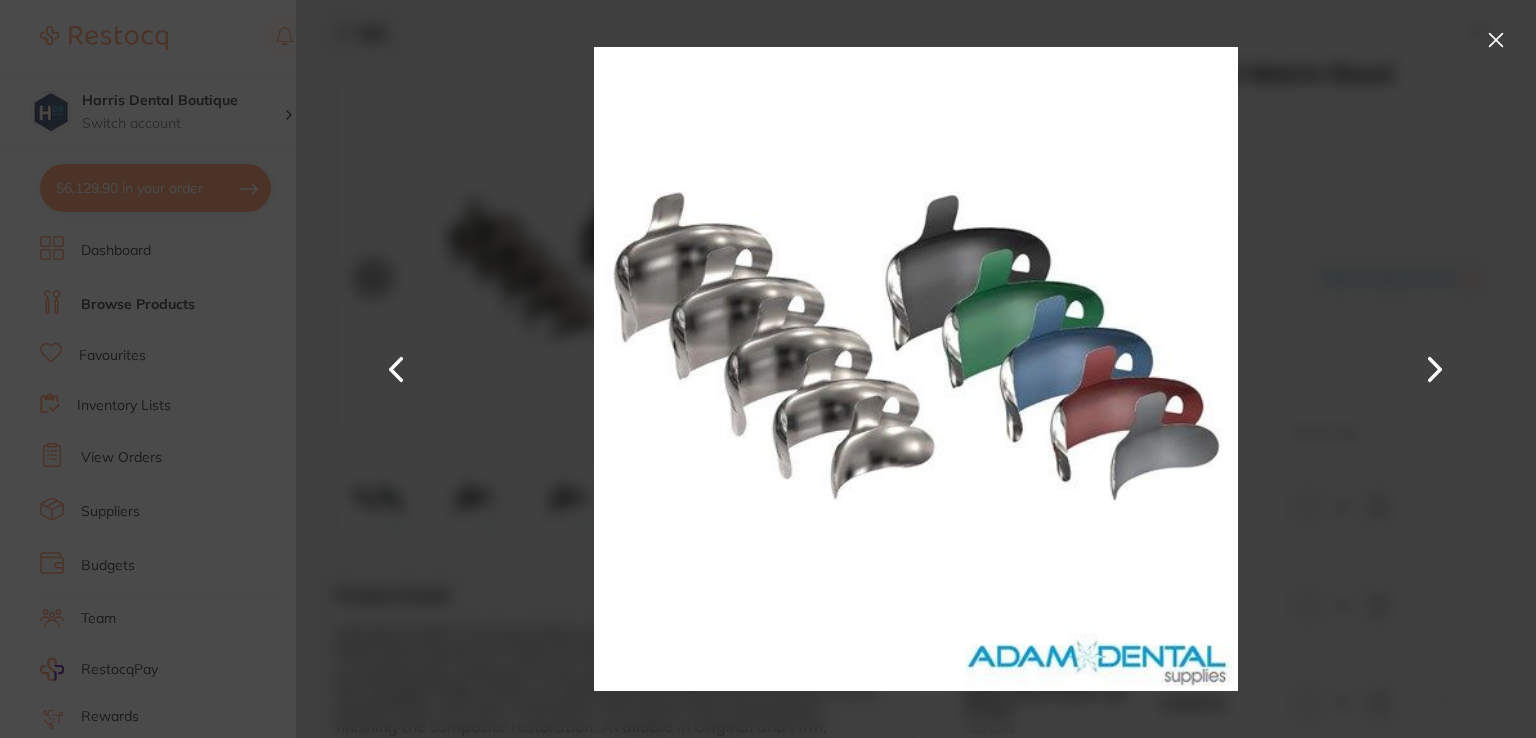 click on "Ultradent Halo Sectional Matrix Band restorative & cosmetic by   Adam Dental Product Code:  P-HALOBAND ESC         + 48 Product Detail
Ultradent Halo™ Sectional Matrix Band
Halo matrix bands are made of ultra-thin 0.038 mm stainless steel that is anatomically contoured to the natural shape of the tooth. The curve at the marginal ridge creates an ideal occlusal embrasure to help to ensure anatomically accurate restorations and reduce time shaping and finishing the composite restoration. Available in Original and Firm, Original bands allow for greater adaptability, while Firm bands are ideal for tight interproximal spaces. Firm matrix bands are available with or without a special coating that is color coded according to size to assist you in selecting the correct band. Halo kits contain the complete Halo sectional matrix system, including the carousel dispenser.
Anatomically shaped bands reduce time spent shaping and finishing
Occlusal curve helps achieve the correct shape faster
by   from" at bounding box center [768, 369] 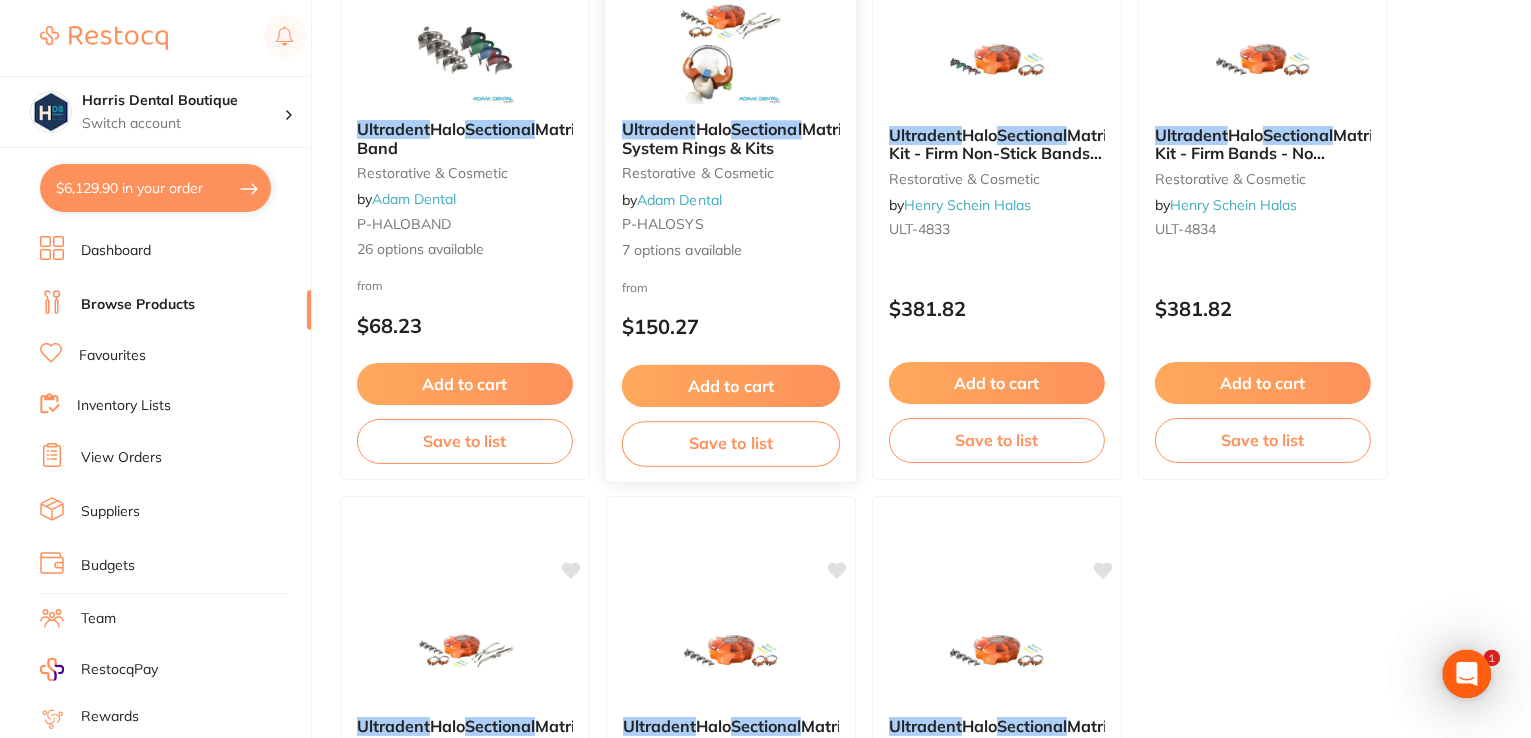 scroll, scrollTop: 813, scrollLeft: 0, axis: vertical 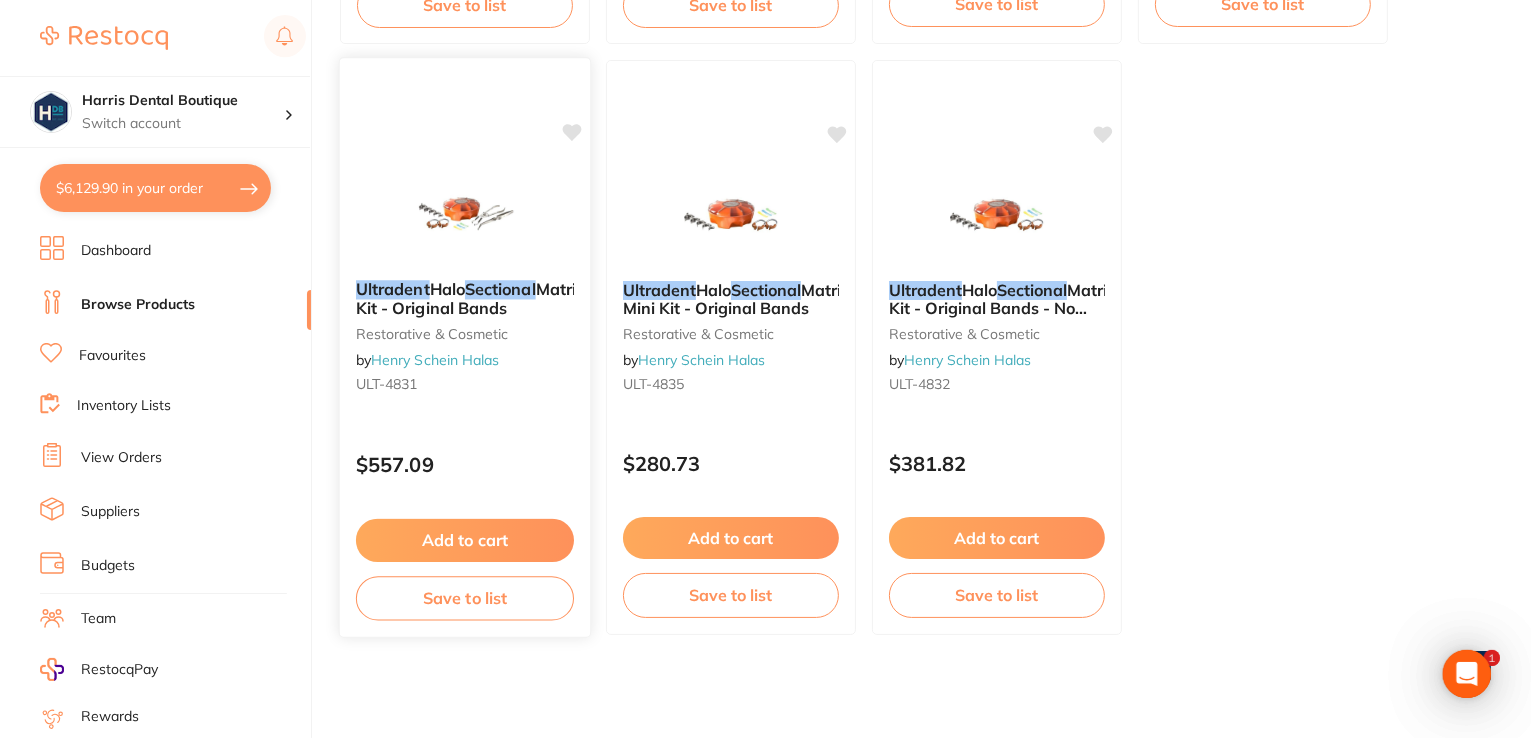 click at bounding box center (464, 213) 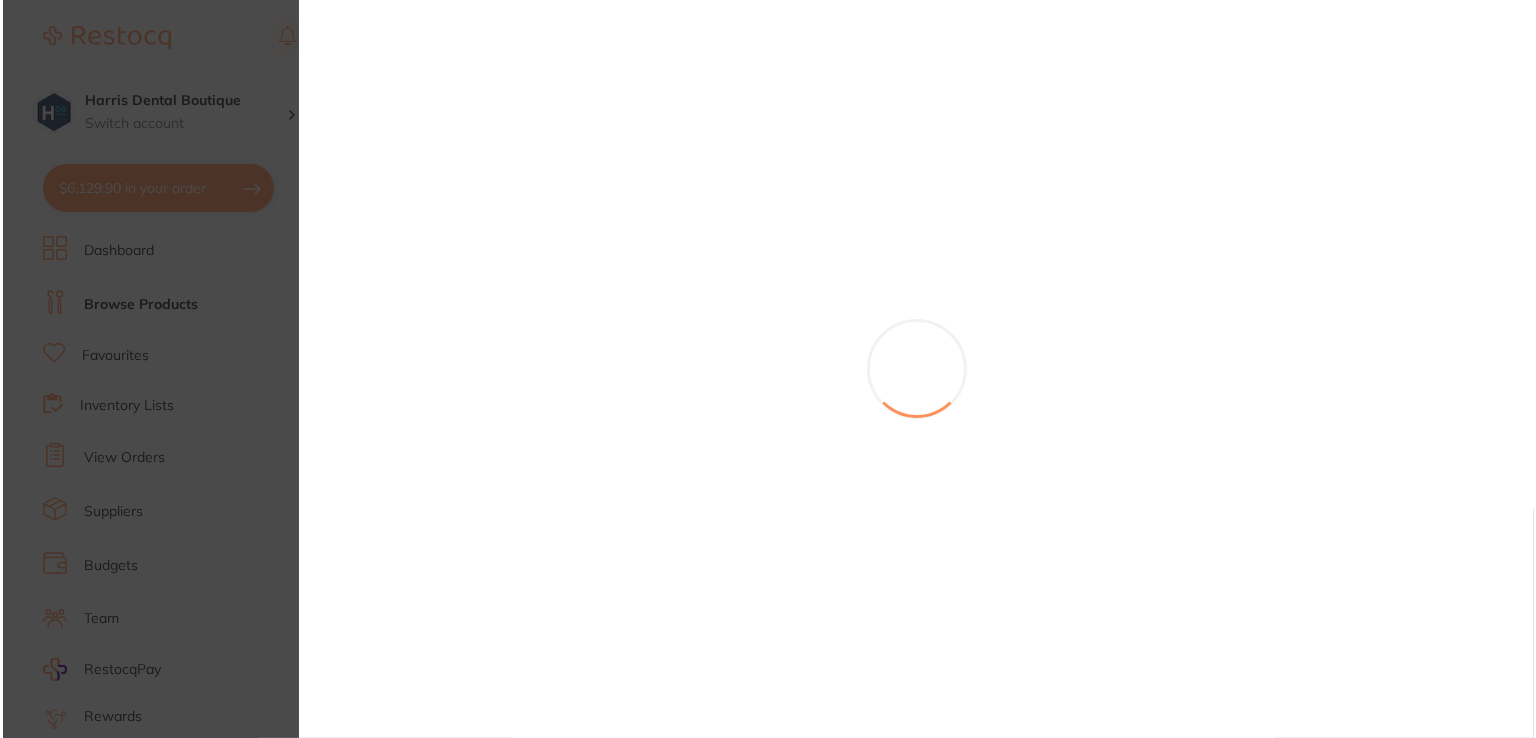 scroll, scrollTop: 0, scrollLeft: 0, axis: both 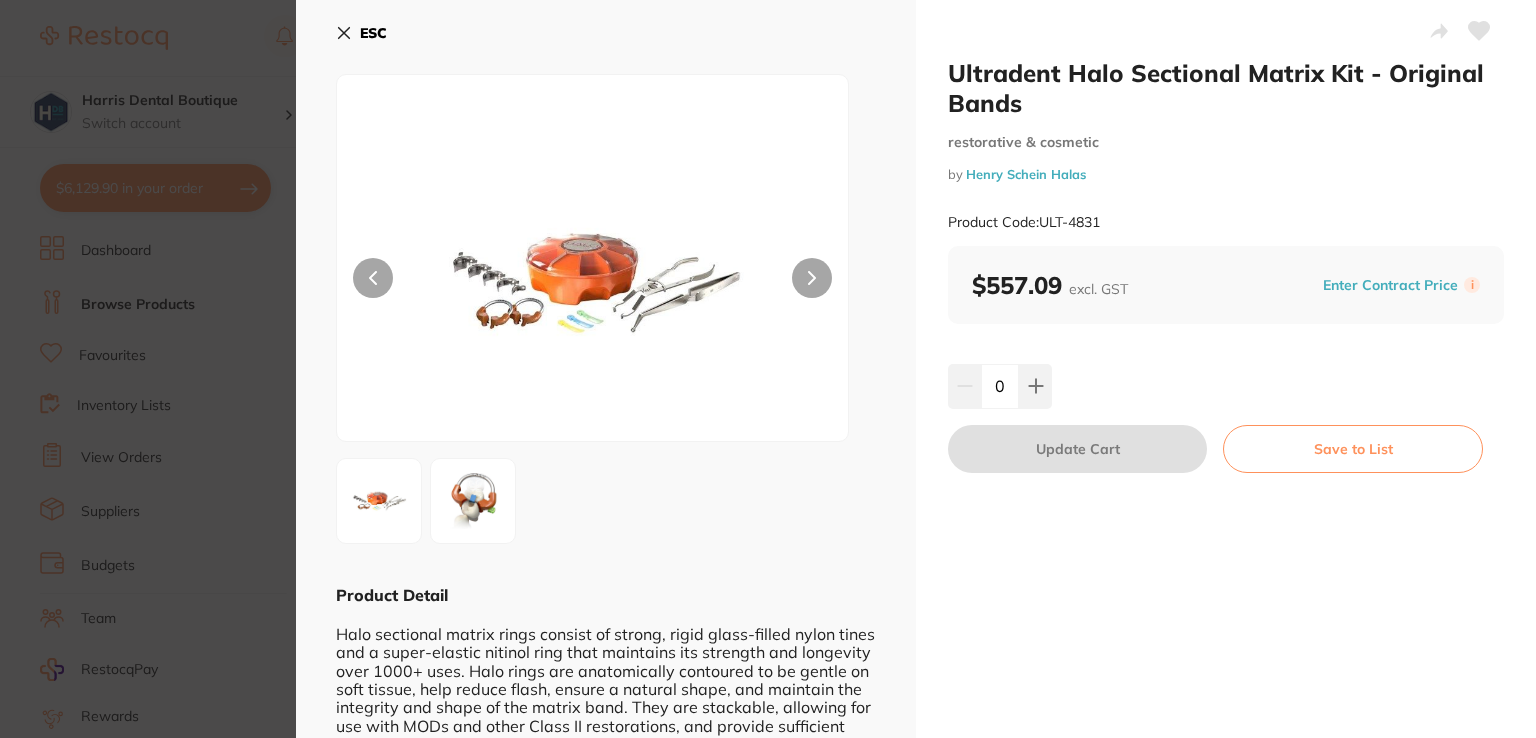 click at bounding box center (812, 278) 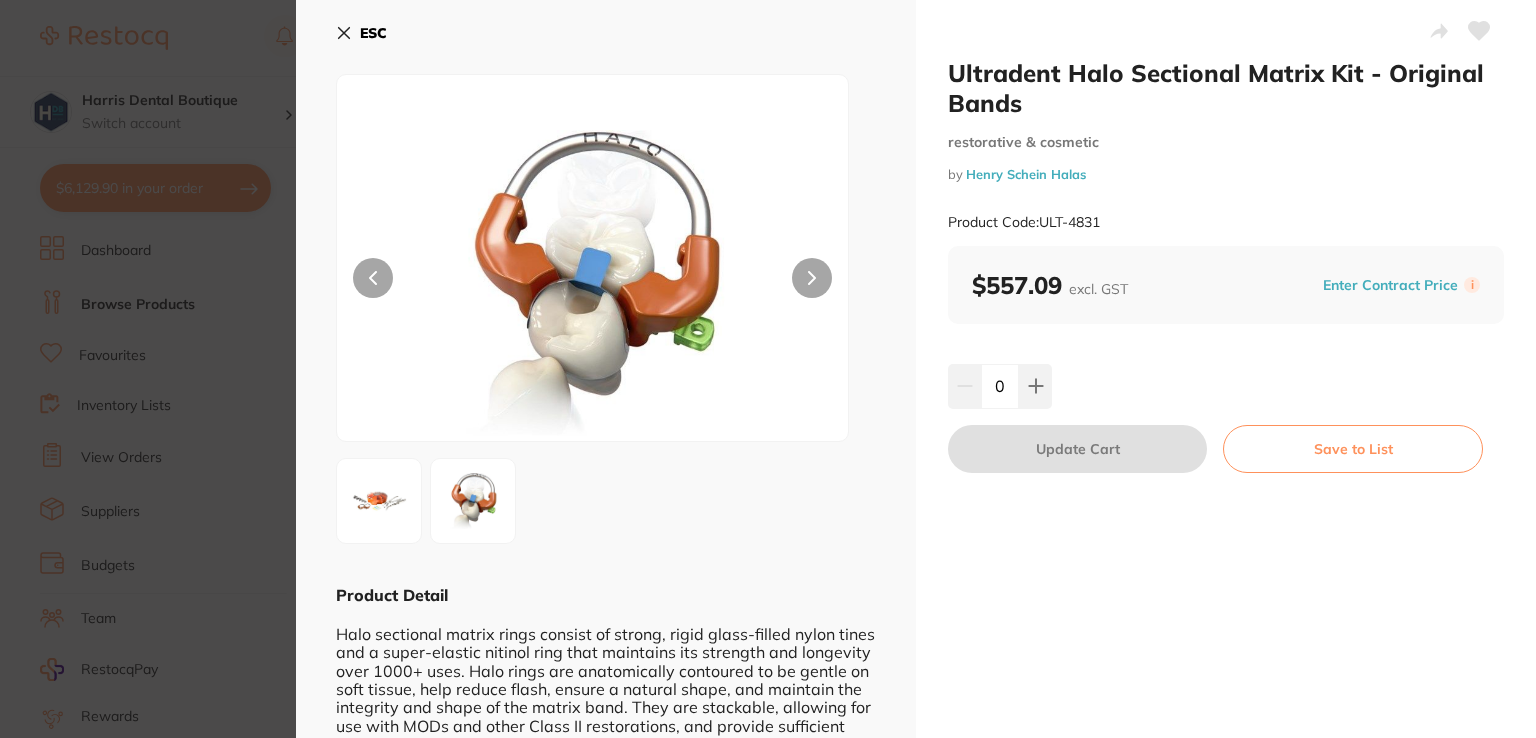 scroll, scrollTop: 0, scrollLeft: 0, axis: both 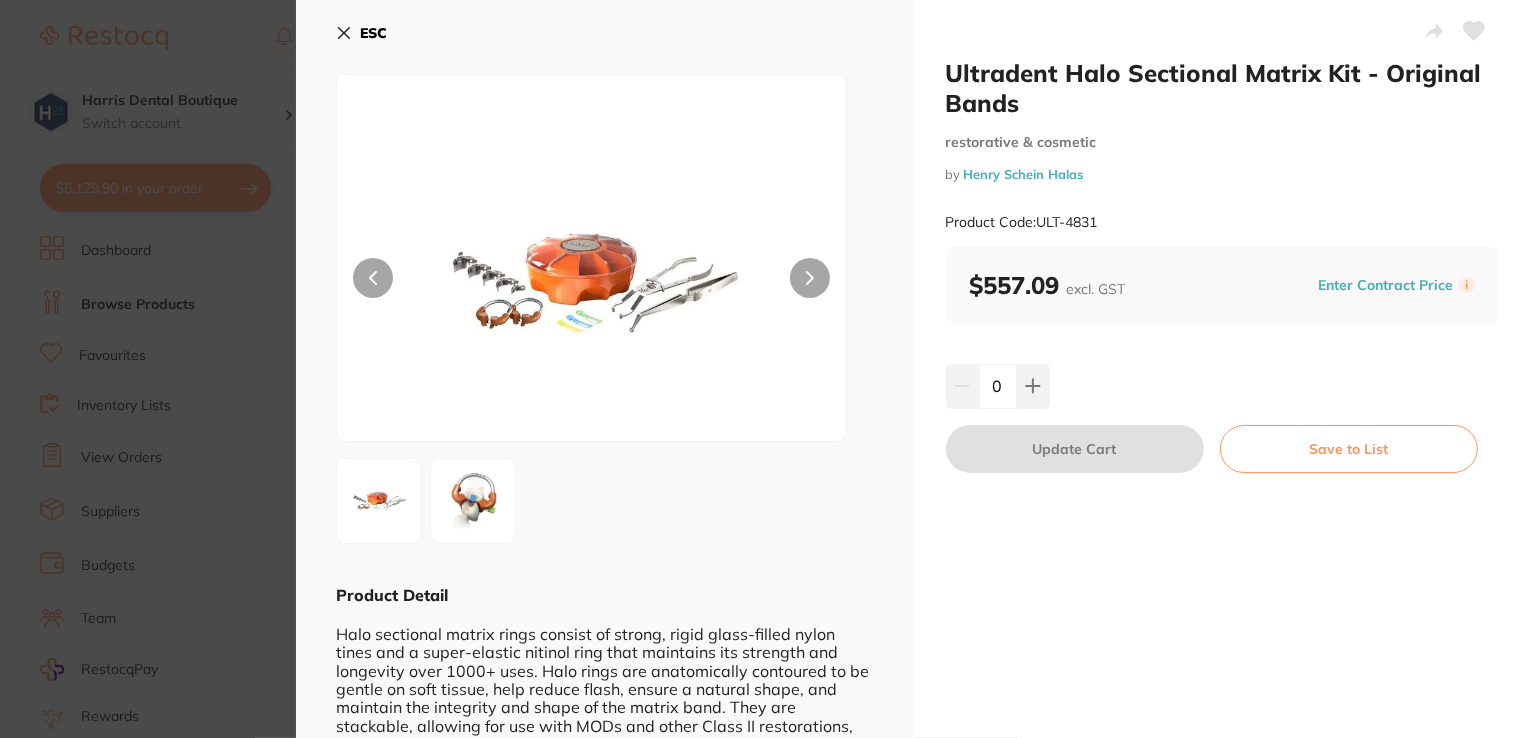 click at bounding box center (810, 278) 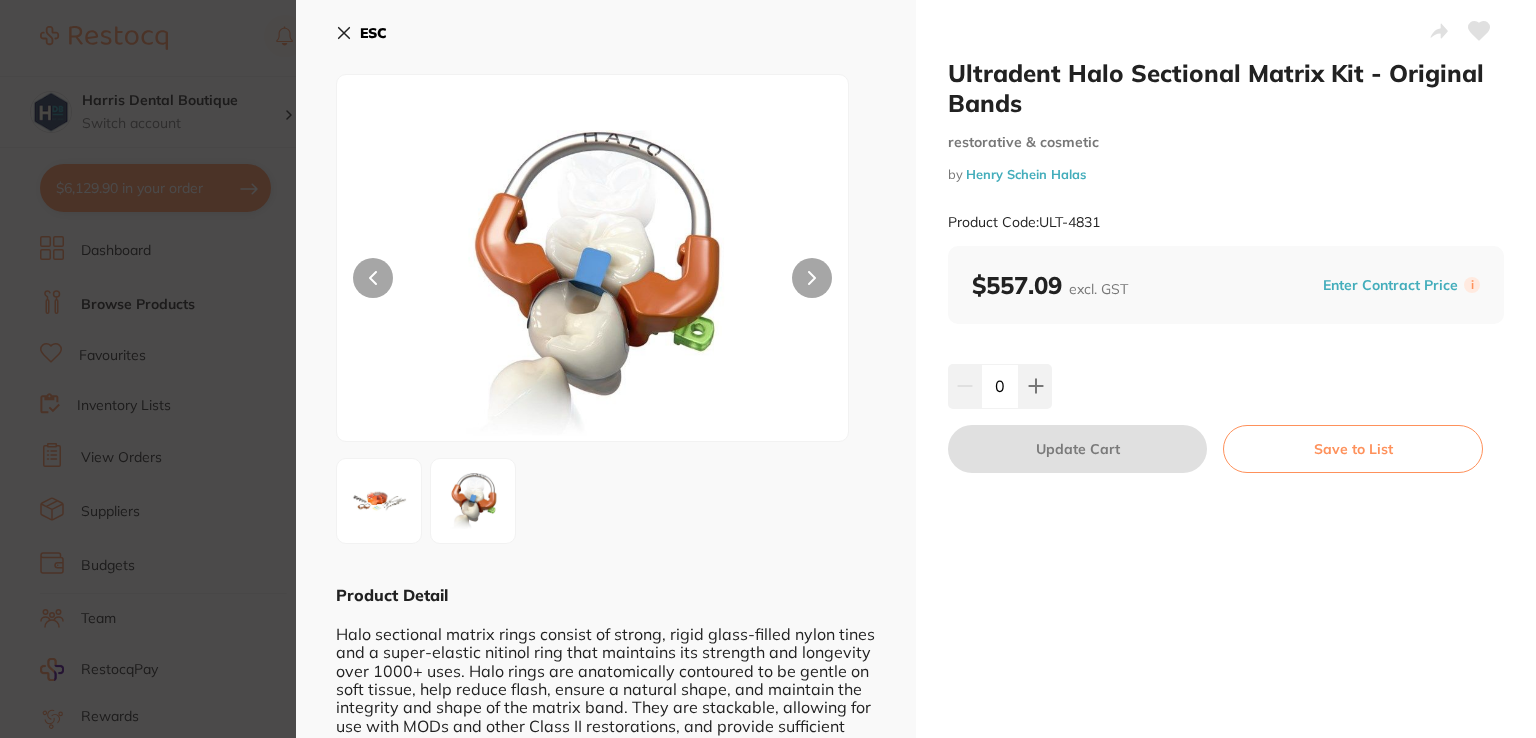 scroll, scrollTop: 0, scrollLeft: 0, axis: both 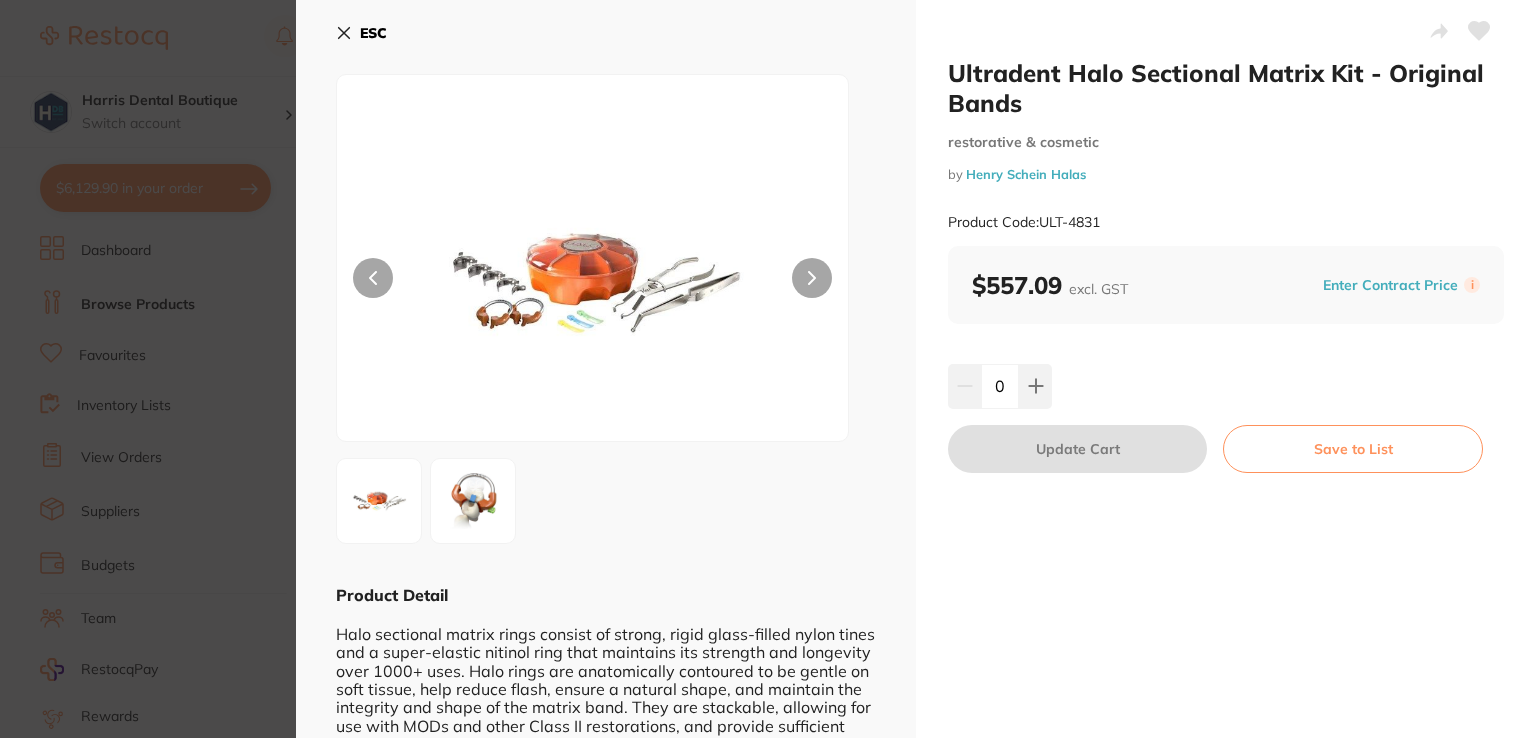click at bounding box center [812, 278] 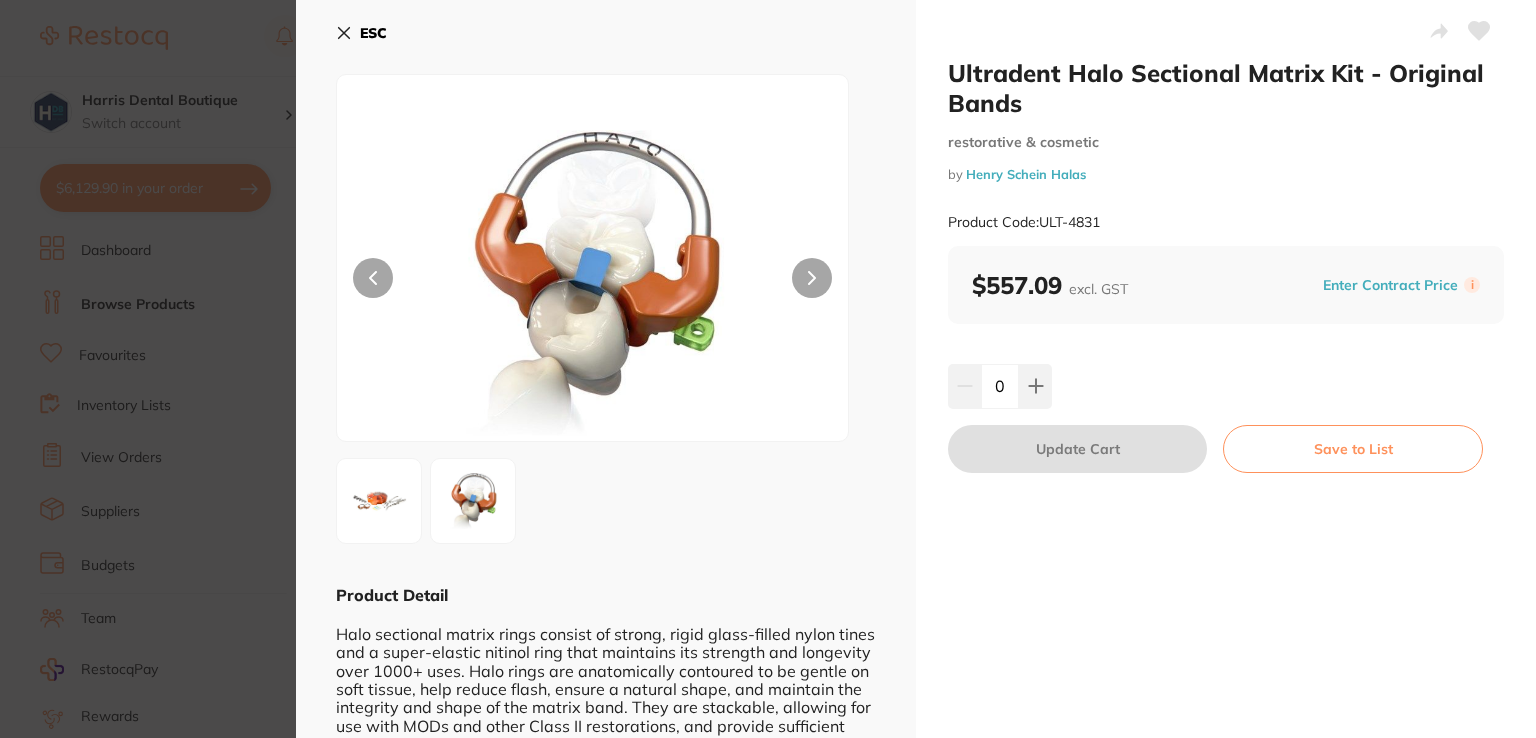 scroll, scrollTop: 0, scrollLeft: 0, axis: both 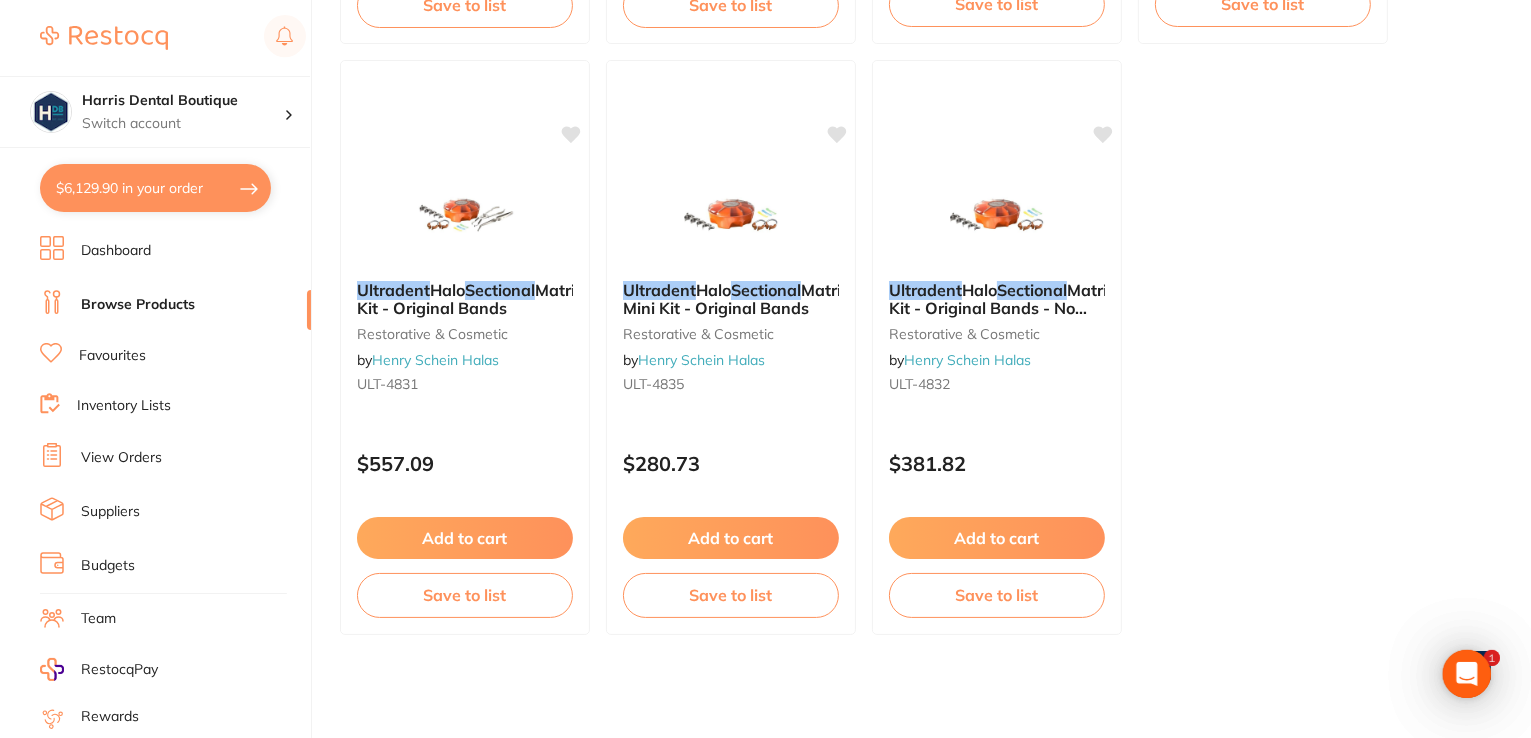 drag, startPoint x: 933, startPoint y: 333, endPoint x: 1367, endPoint y: 115, distance: 485.67477 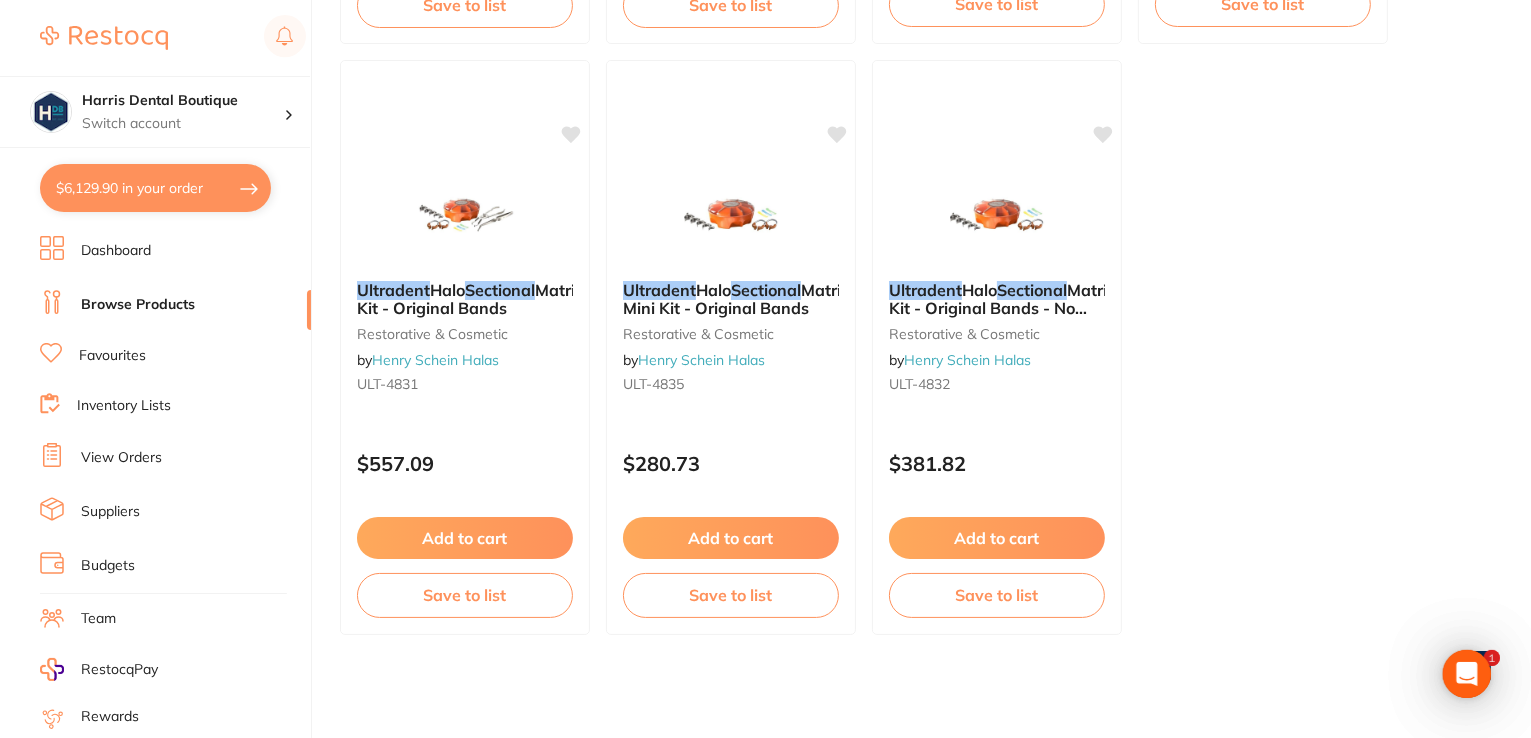scroll, scrollTop: 0, scrollLeft: 0, axis: both 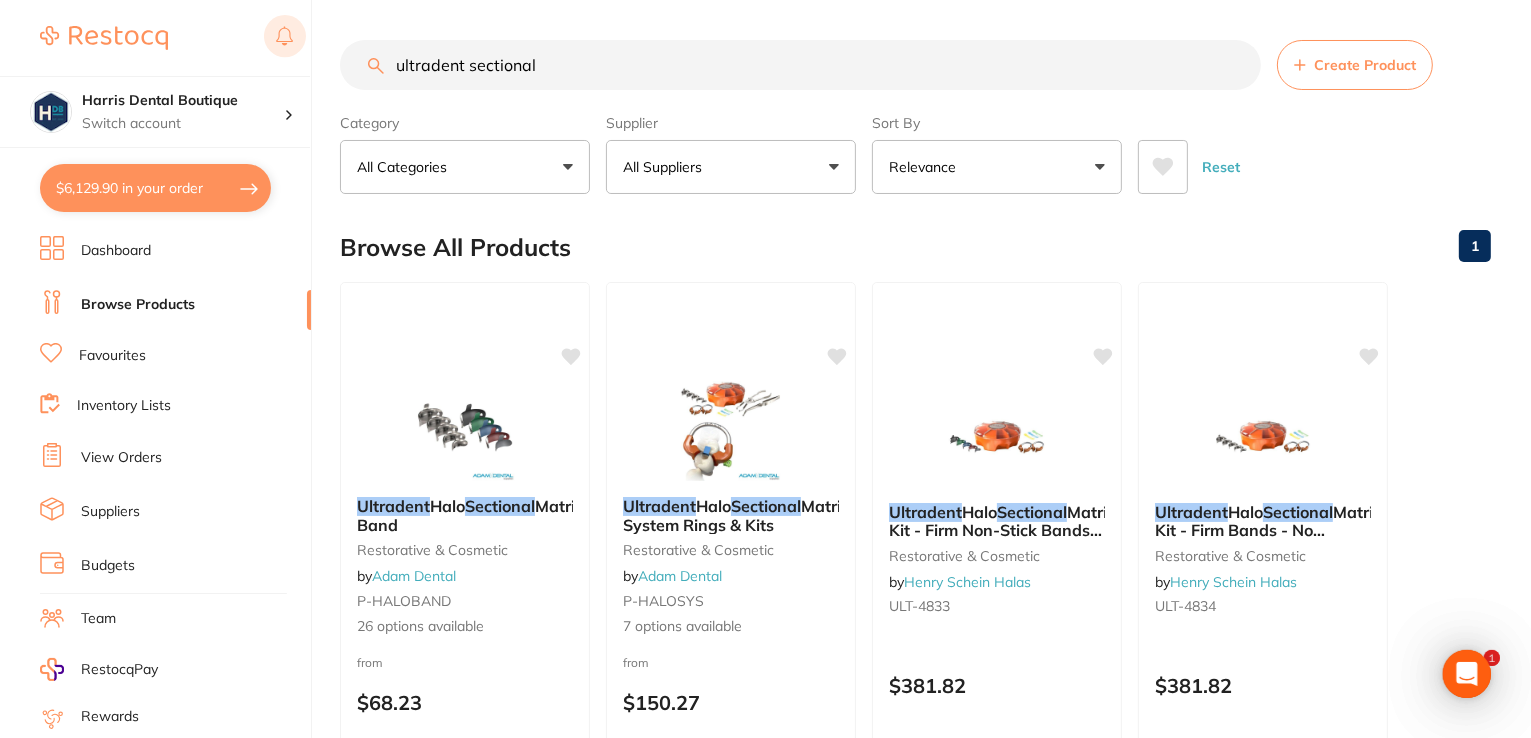 drag, startPoint x: 538, startPoint y: 72, endPoint x: 283, endPoint y: 49, distance: 256.03516 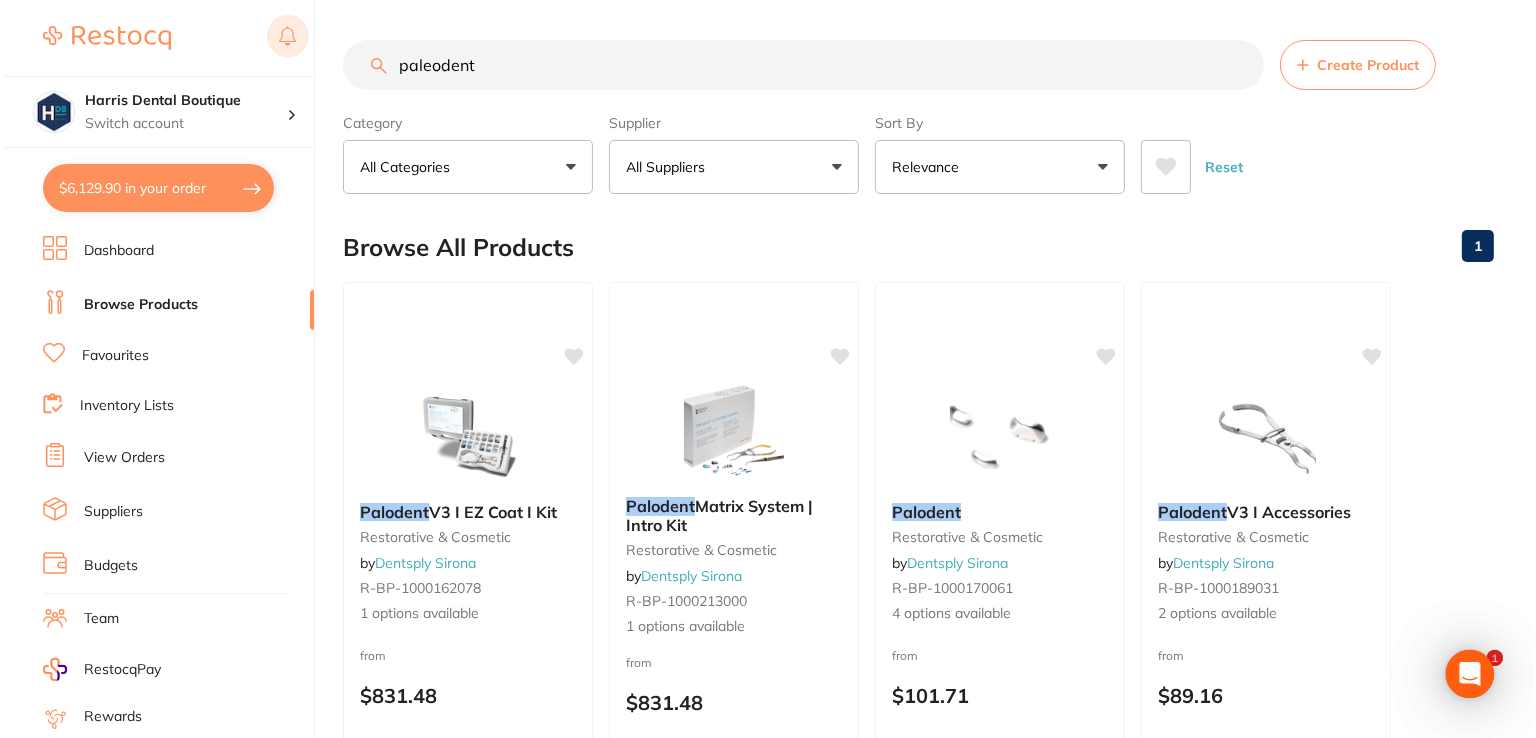 scroll, scrollTop: 0, scrollLeft: 0, axis: both 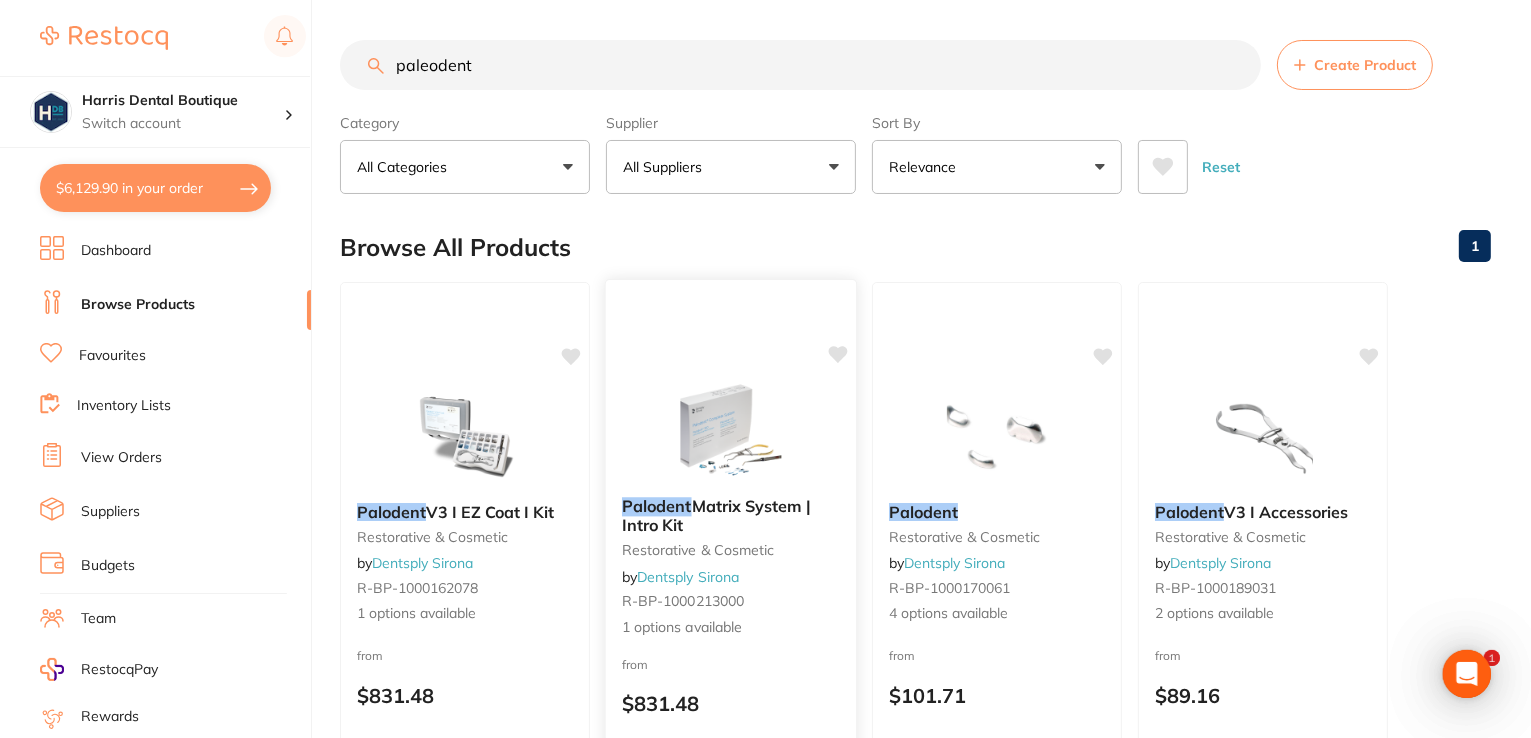 type on "paleodent" 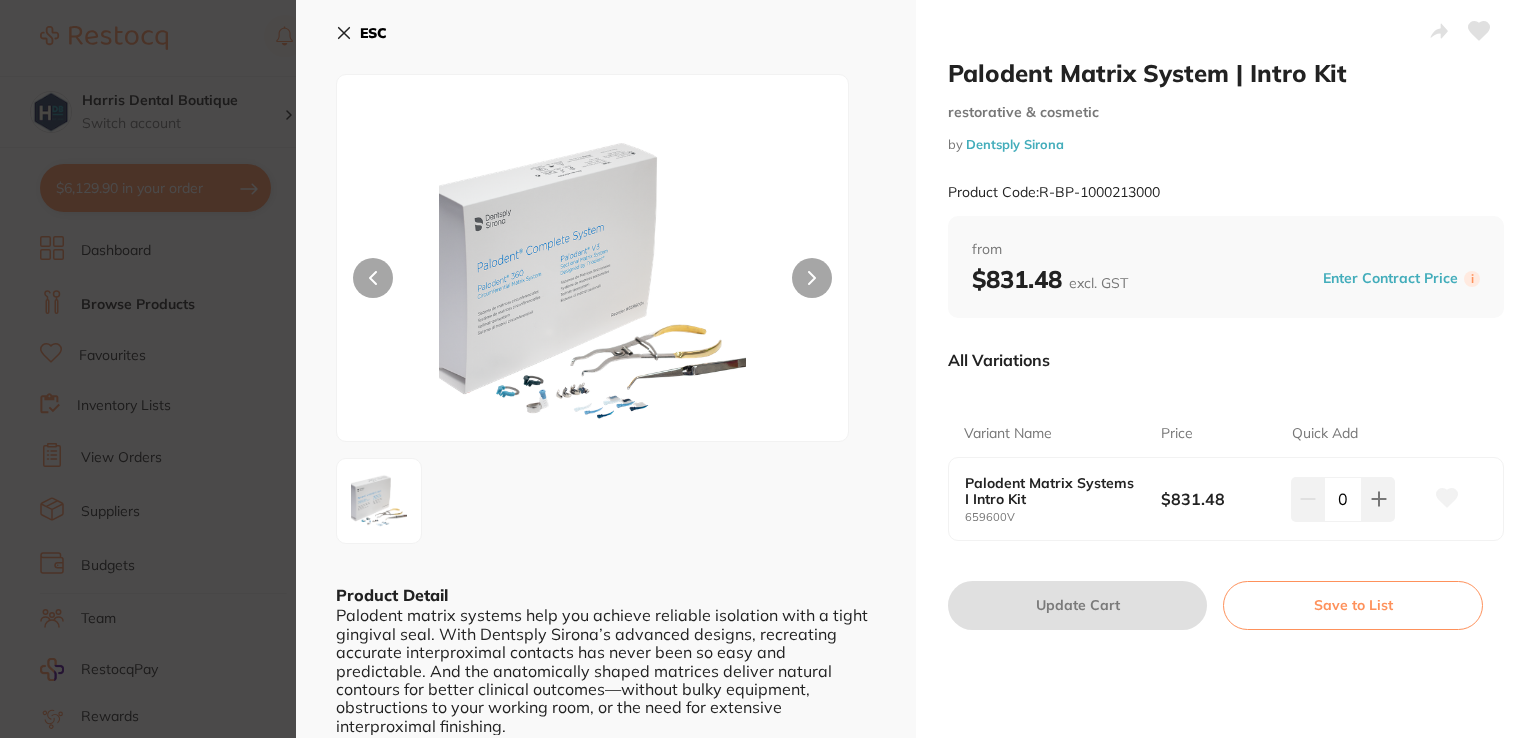 scroll, scrollTop: 0, scrollLeft: 0, axis: both 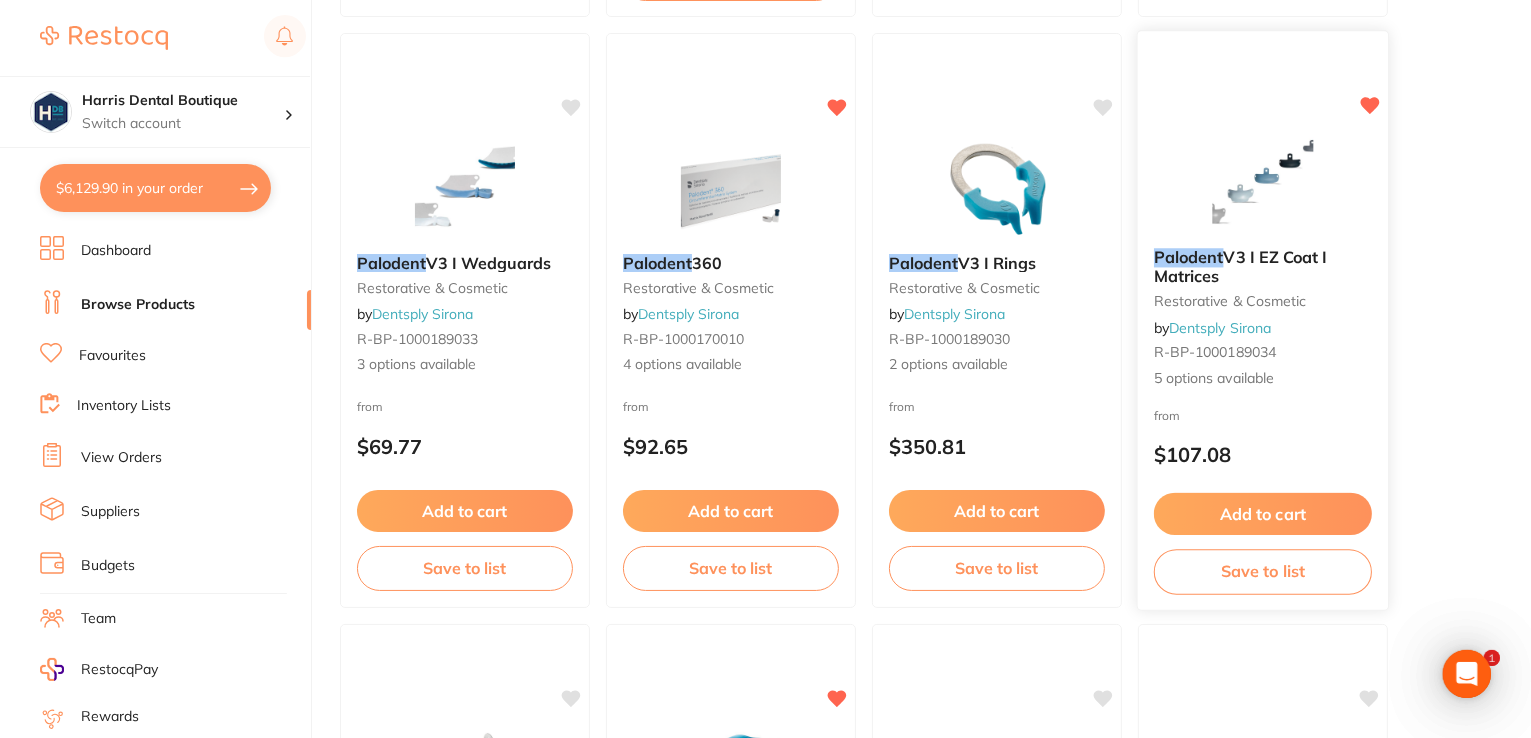 click at bounding box center (1262, 181) 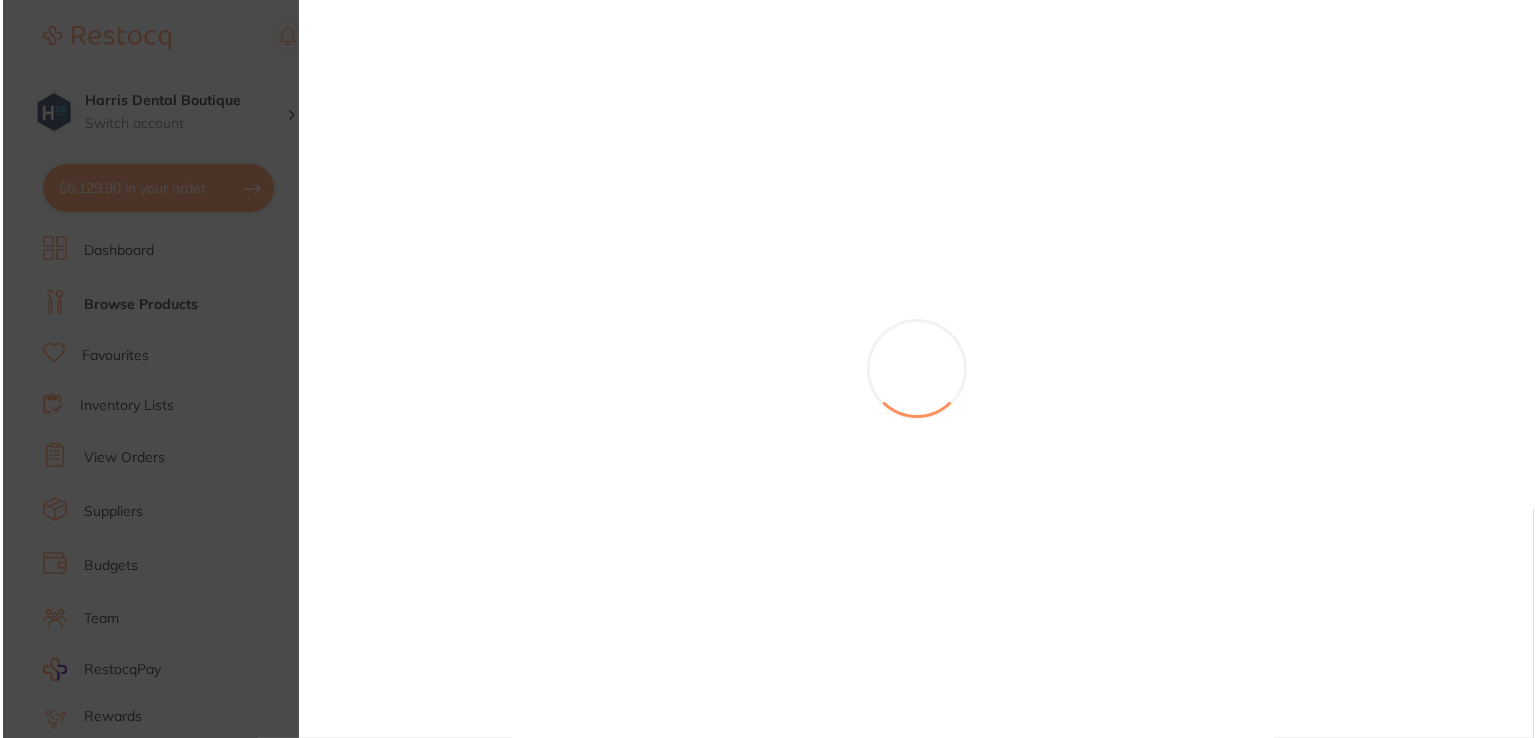 scroll, scrollTop: 0, scrollLeft: 0, axis: both 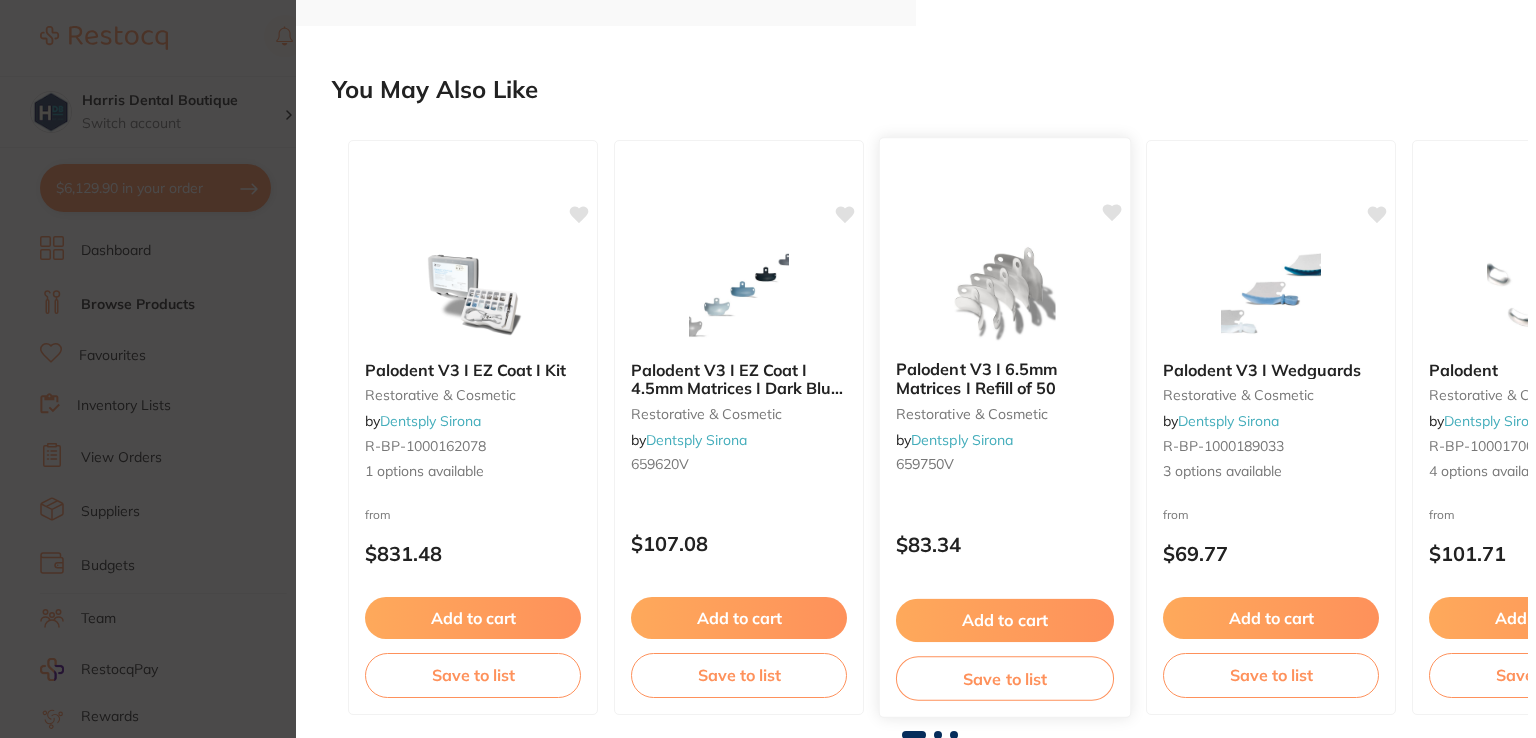 drag, startPoint x: 1408, startPoint y: 72, endPoint x: 1000, endPoint y: 146, distance: 414.6565 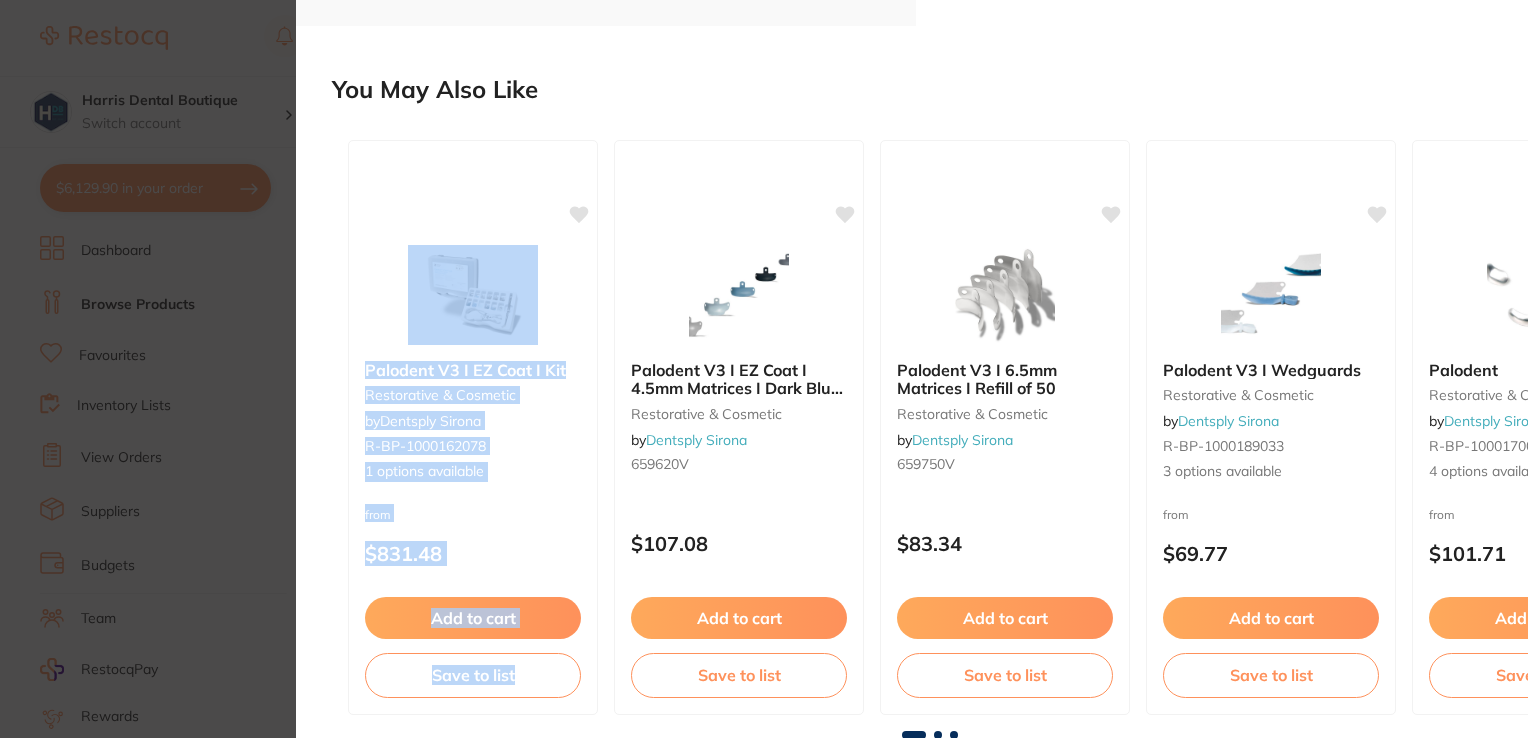 drag, startPoint x: 1412, startPoint y: 80, endPoint x: 644, endPoint y: 109, distance: 768.5473 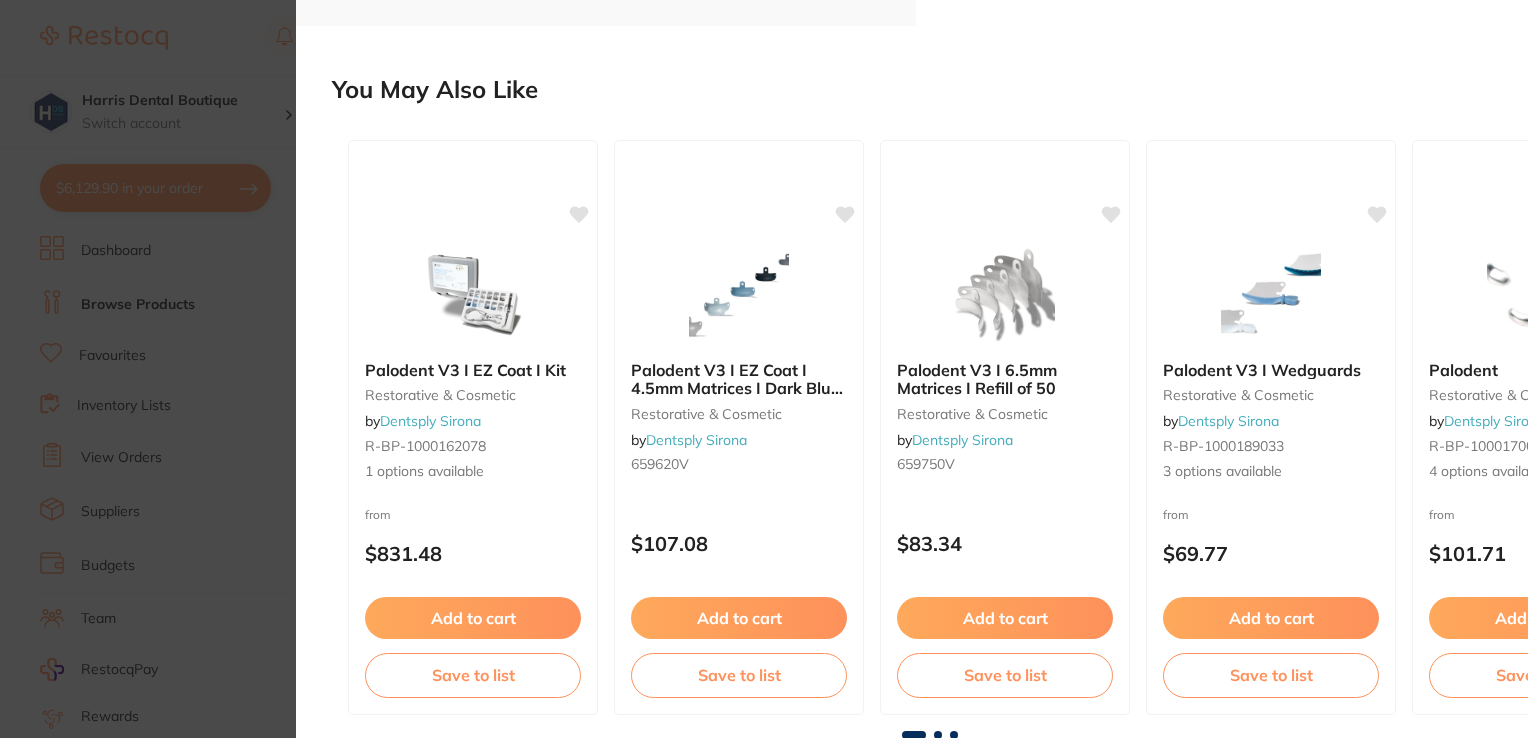 drag, startPoint x: 1468, startPoint y: 313, endPoint x: 1447, endPoint y: 317, distance: 21.377558 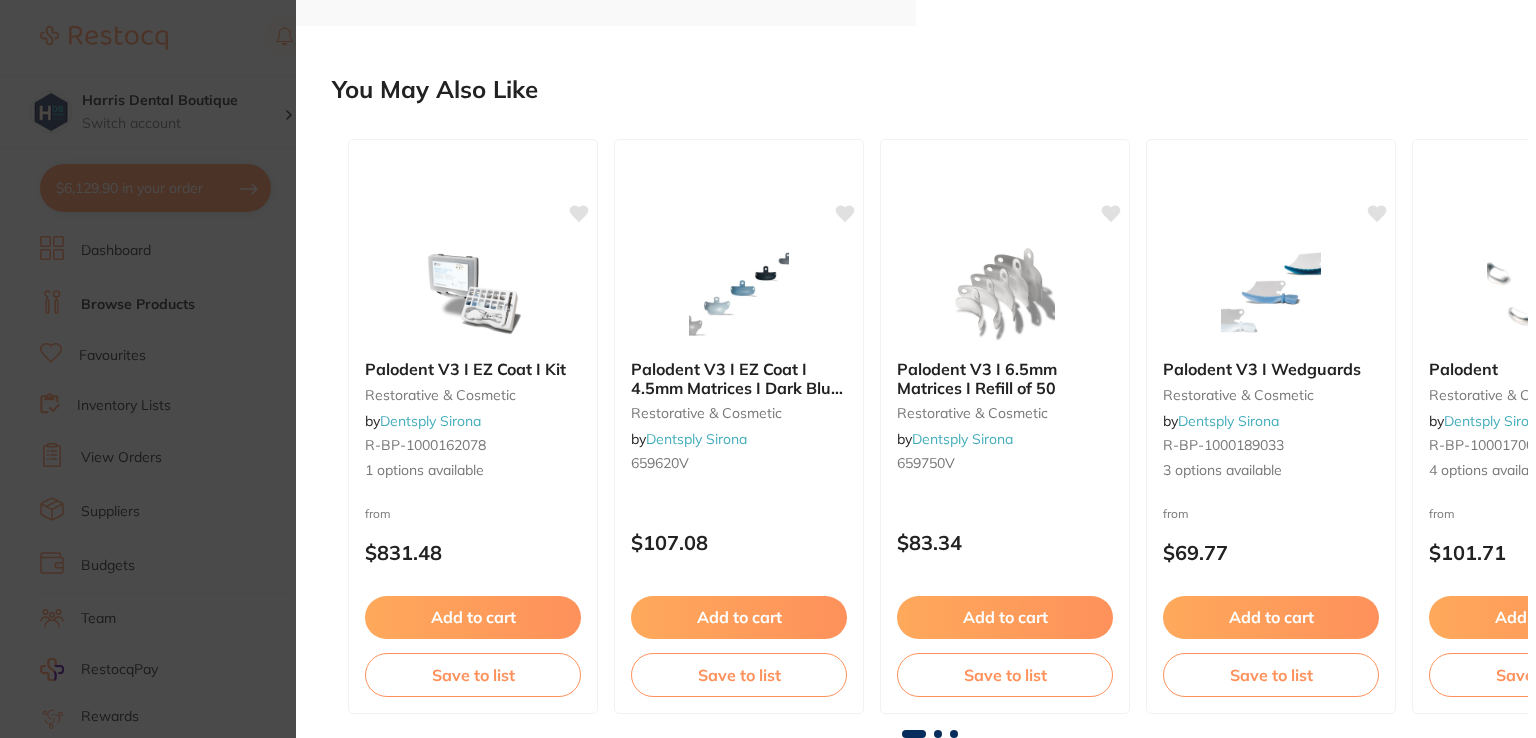 scroll, scrollTop: 0, scrollLeft: 0, axis: both 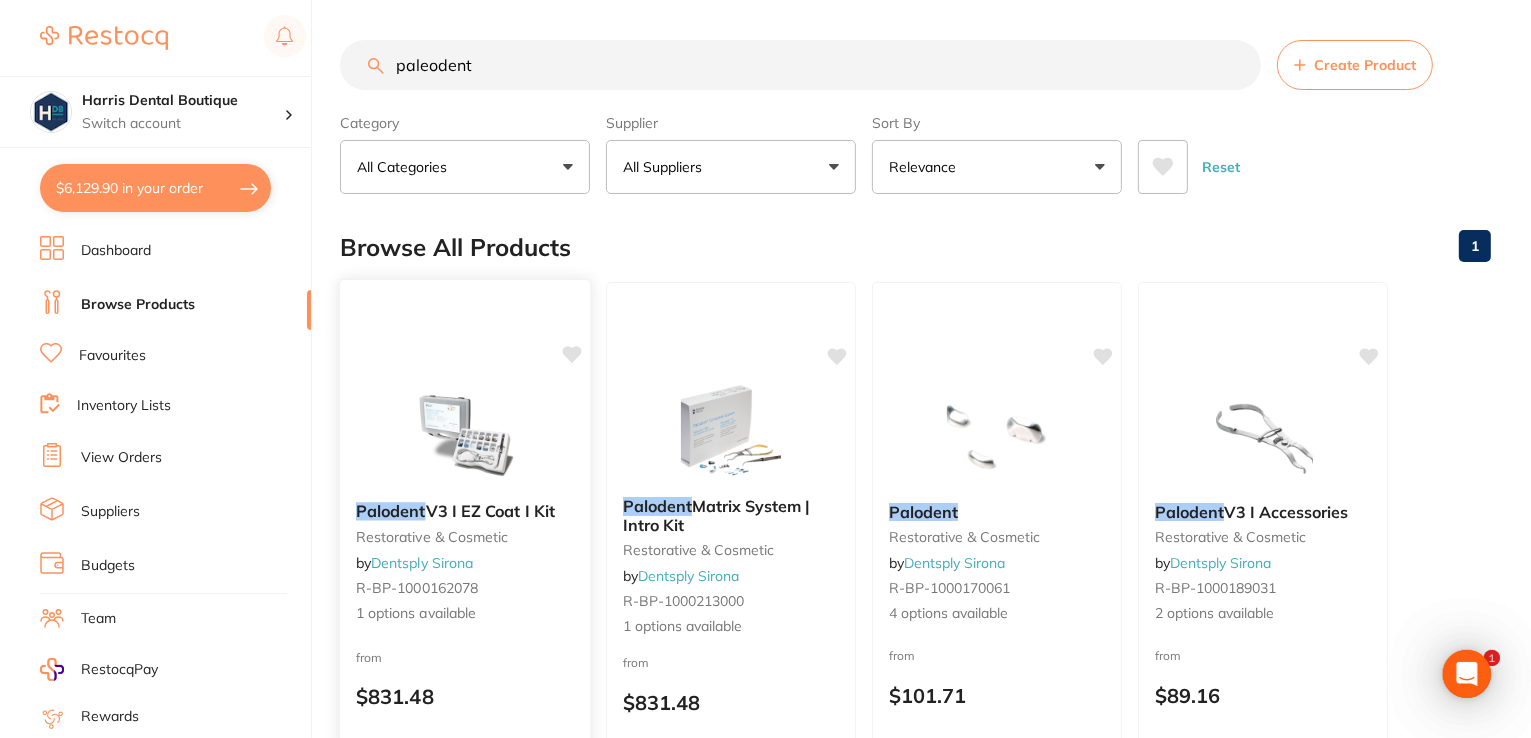 click at bounding box center [464, 435] 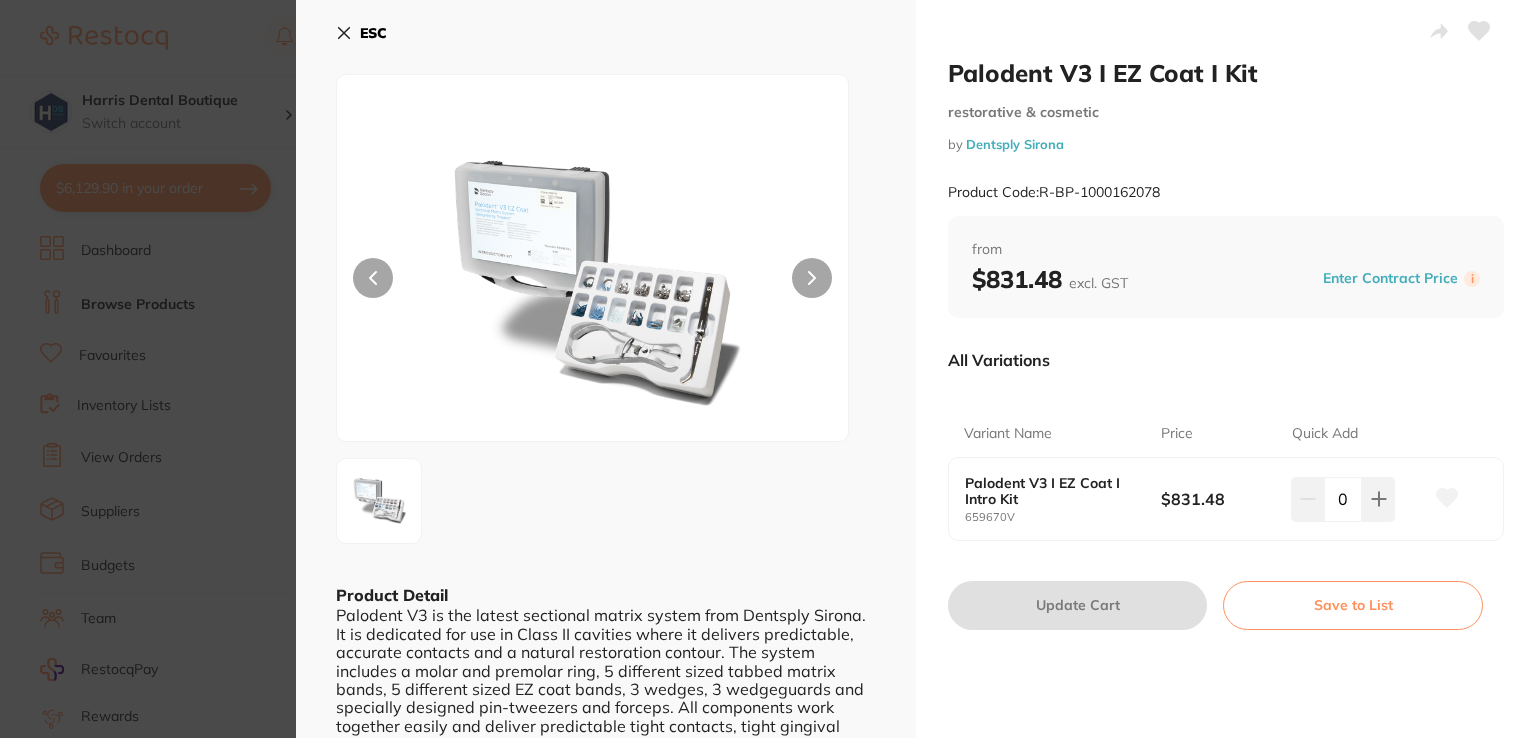 scroll, scrollTop: 0, scrollLeft: 0, axis: both 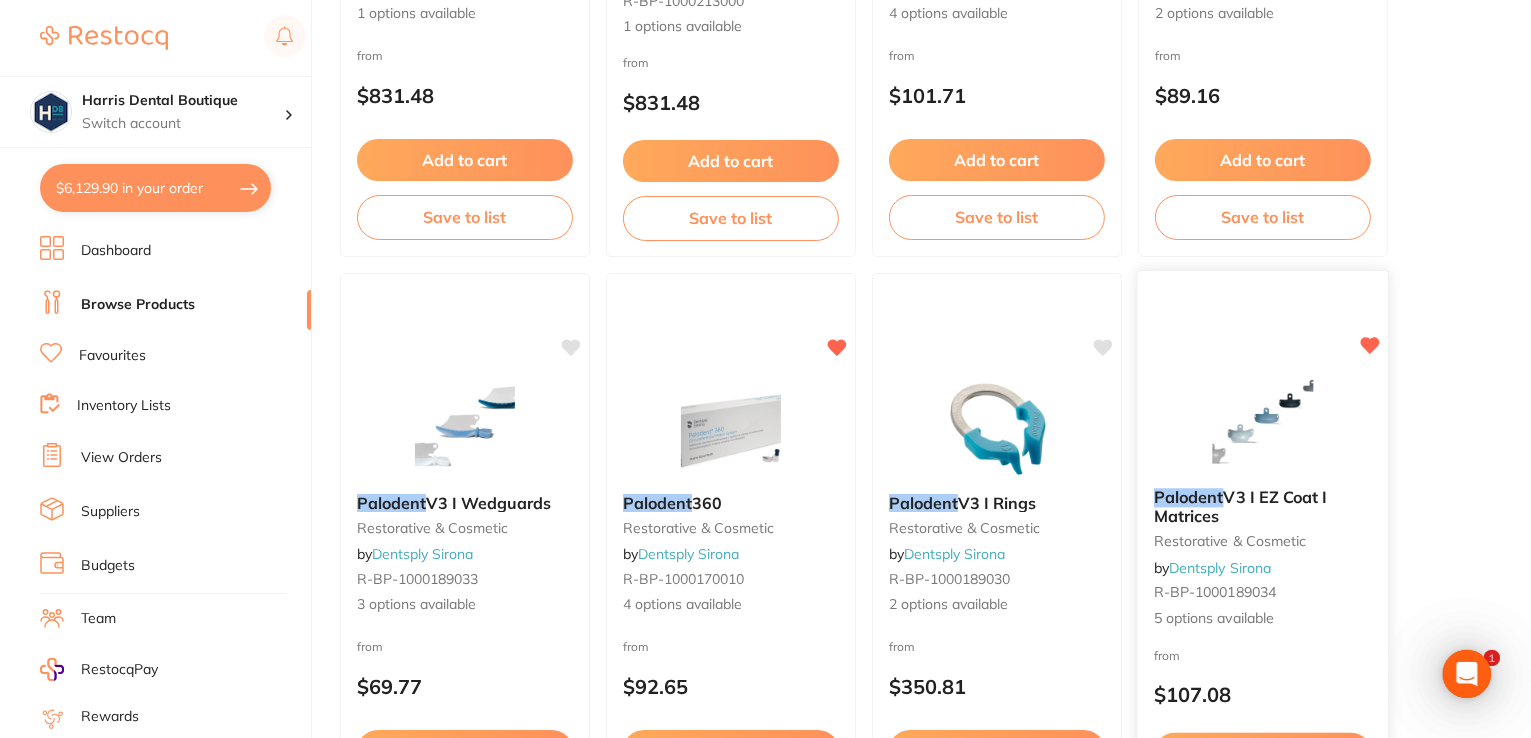 click at bounding box center (1262, 421) 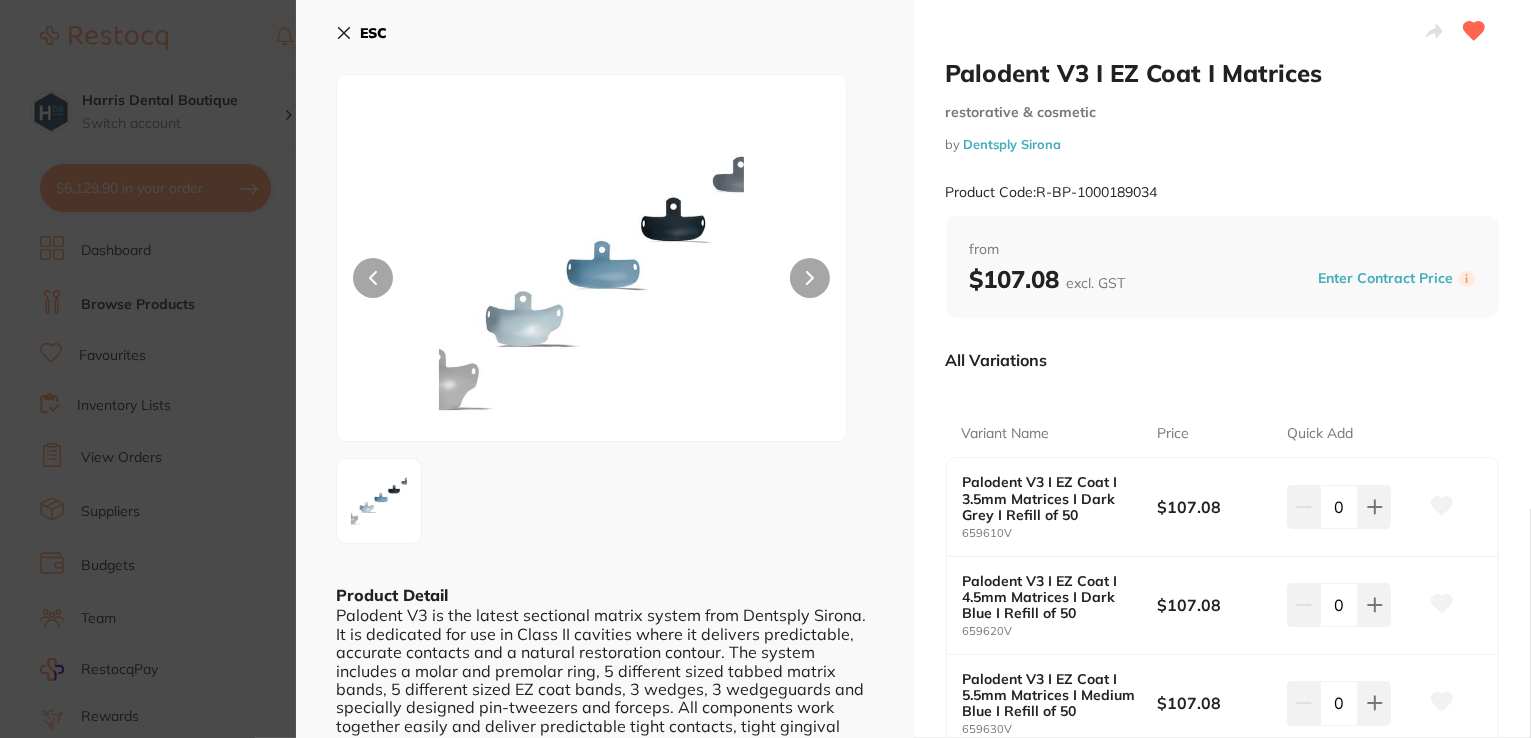 scroll, scrollTop: 0, scrollLeft: 0, axis: both 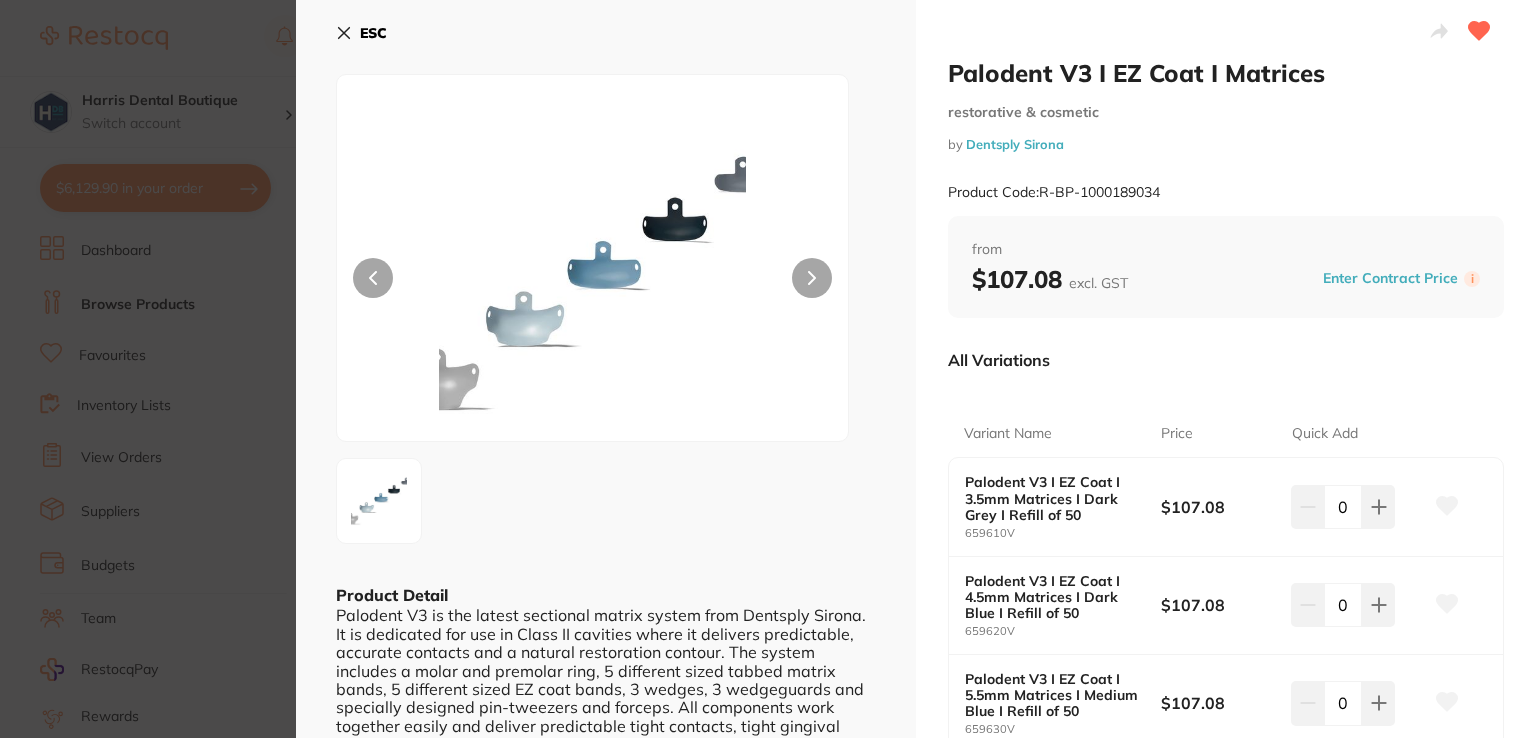 drag, startPoint x: 341, startPoint y: 34, endPoint x: 356, endPoint y: 35, distance: 15.033297 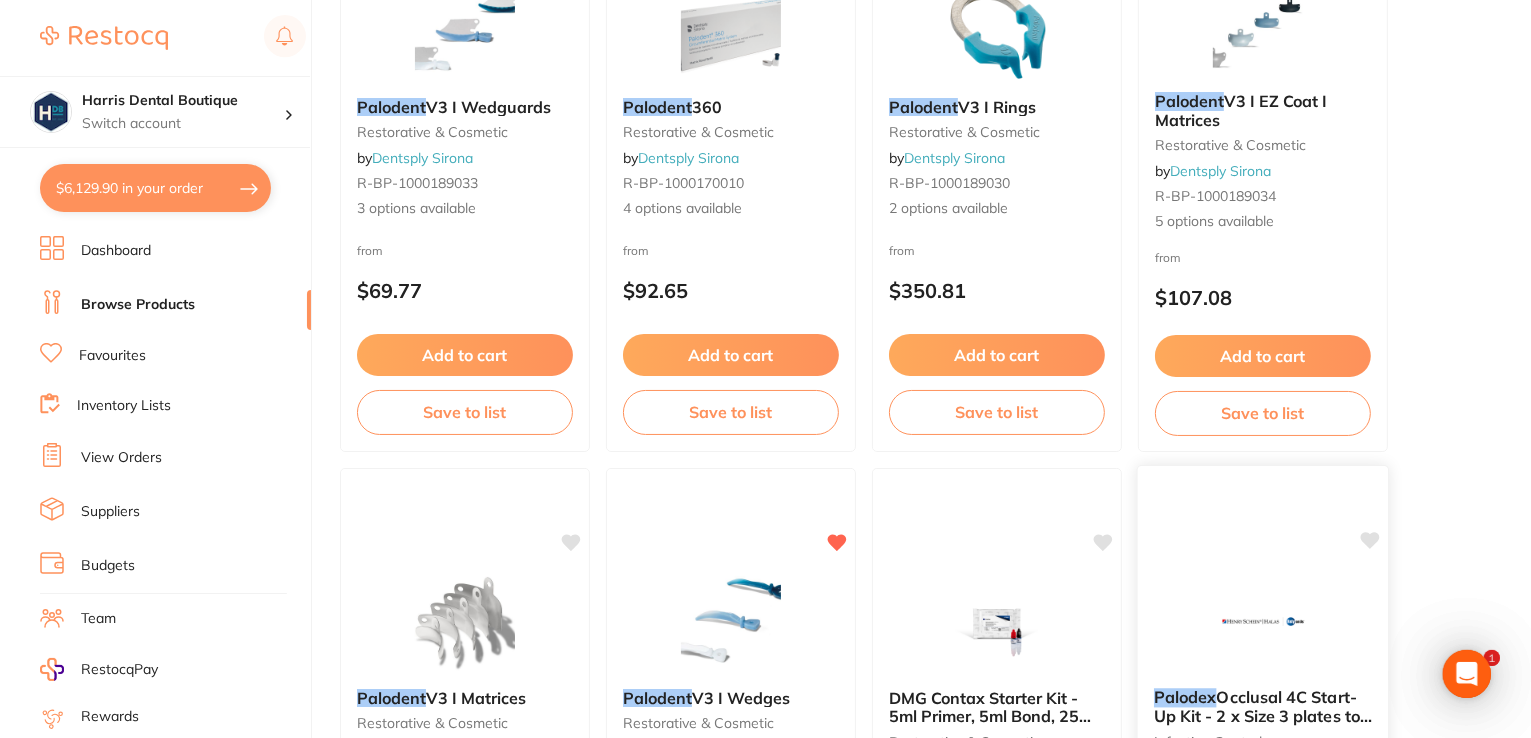 scroll, scrollTop: 1108, scrollLeft: 0, axis: vertical 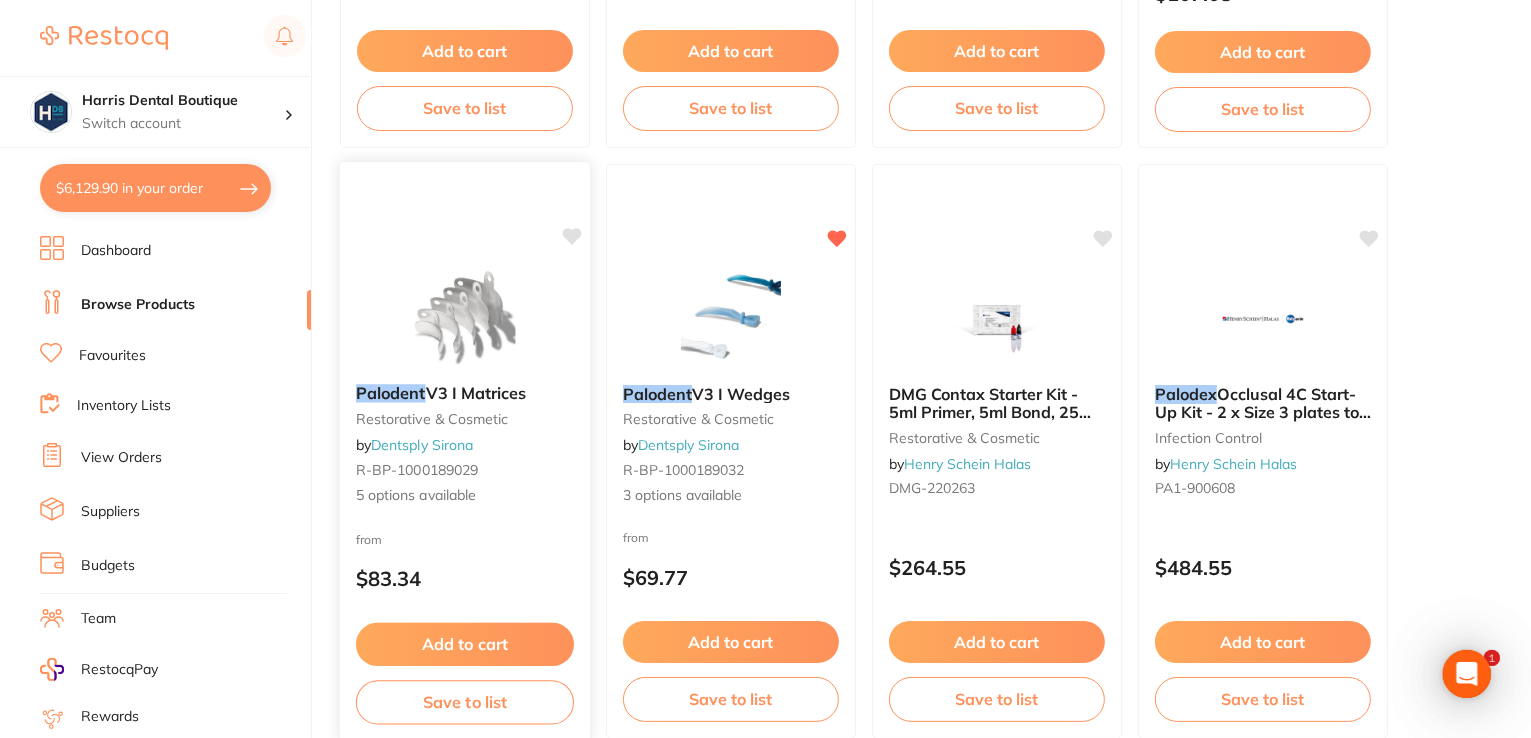 click at bounding box center (465, 317) 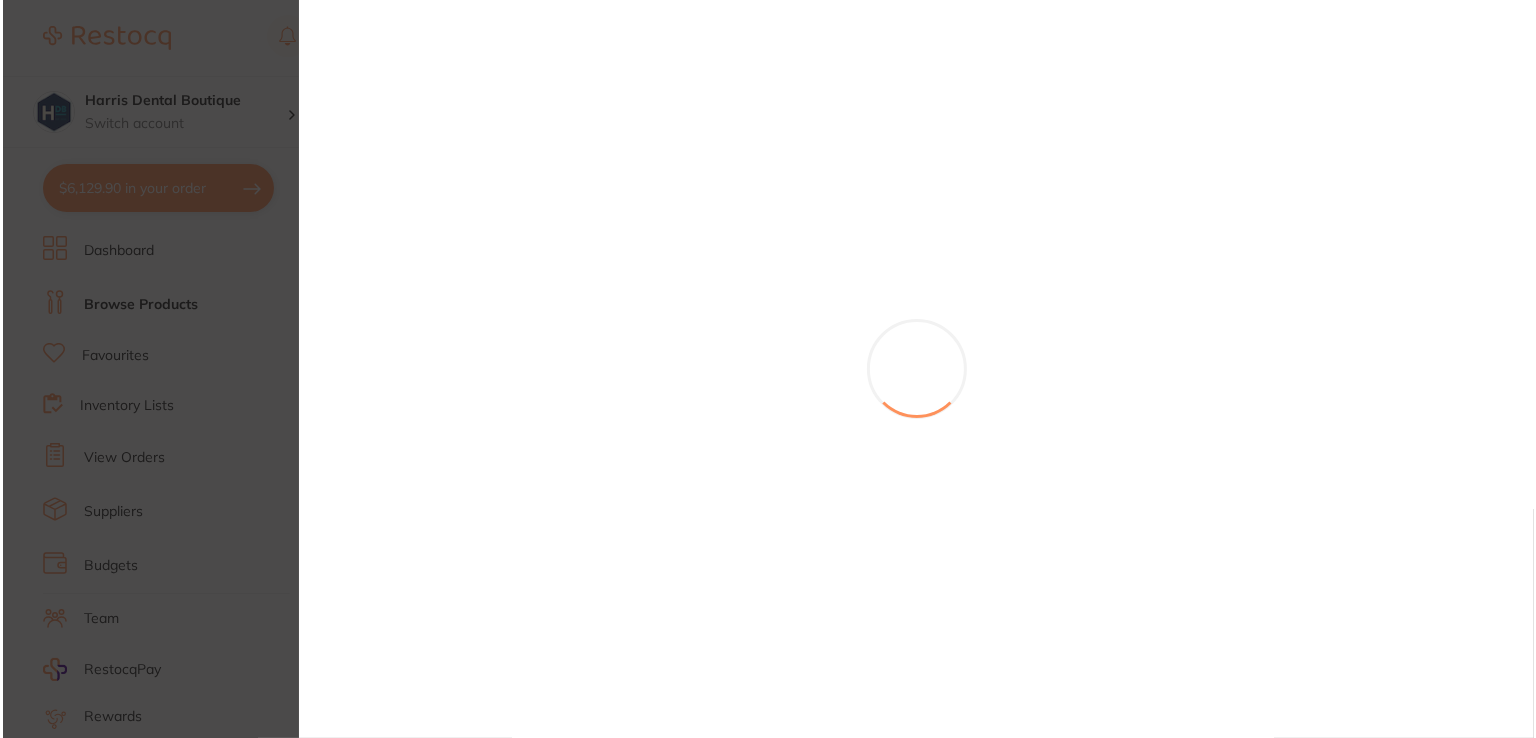 scroll, scrollTop: 0, scrollLeft: 0, axis: both 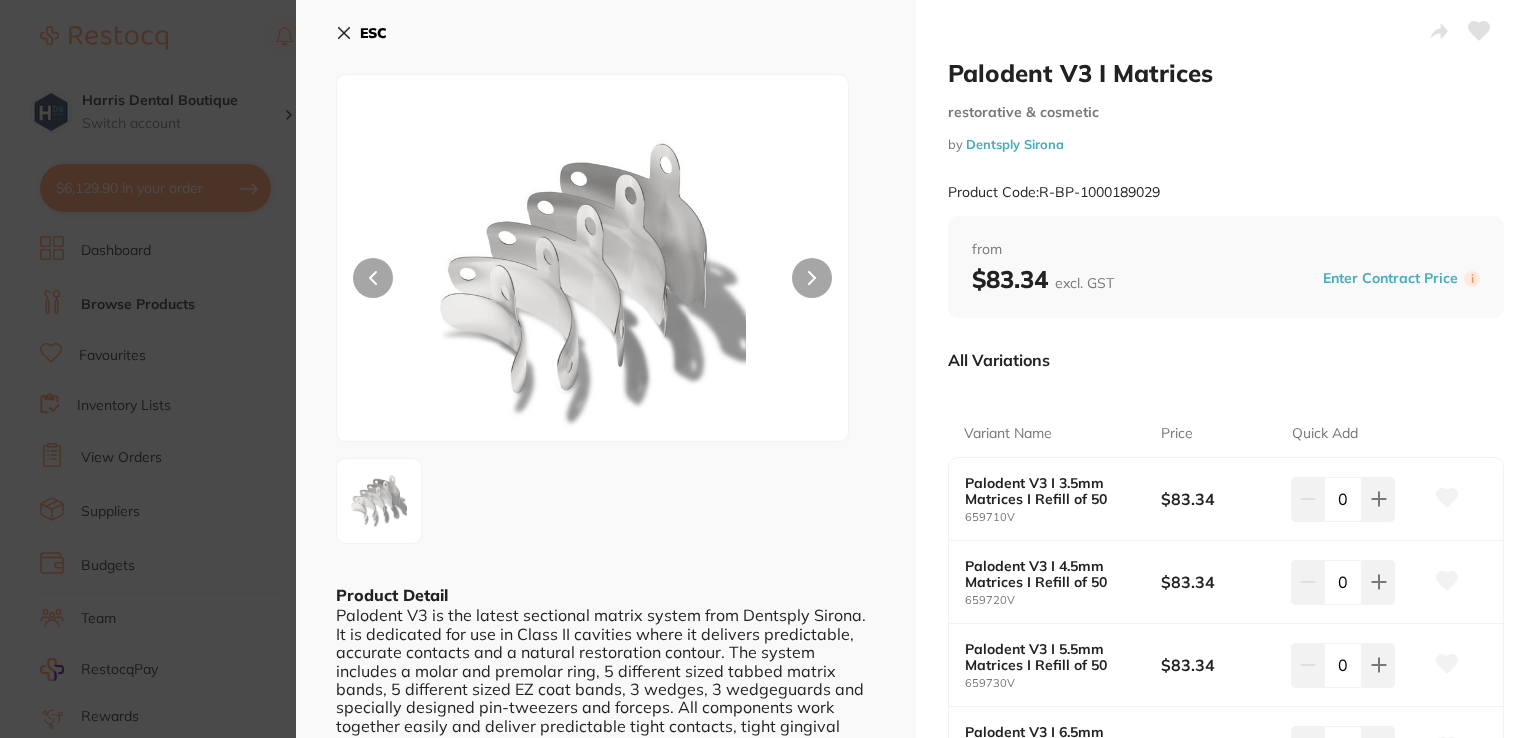 click on "ESC" at bounding box center (361, 33) 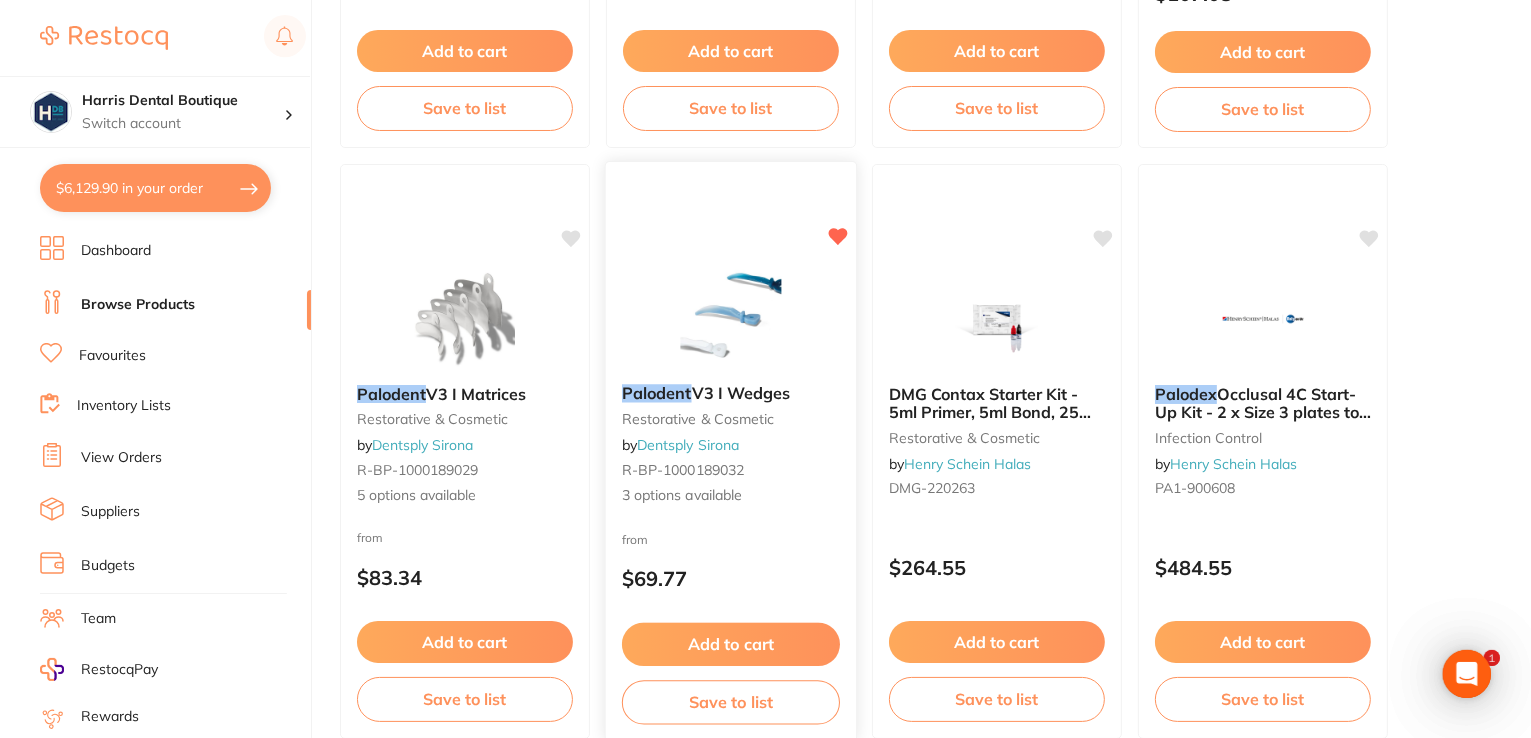 scroll, scrollTop: 700, scrollLeft: 0, axis: vertical 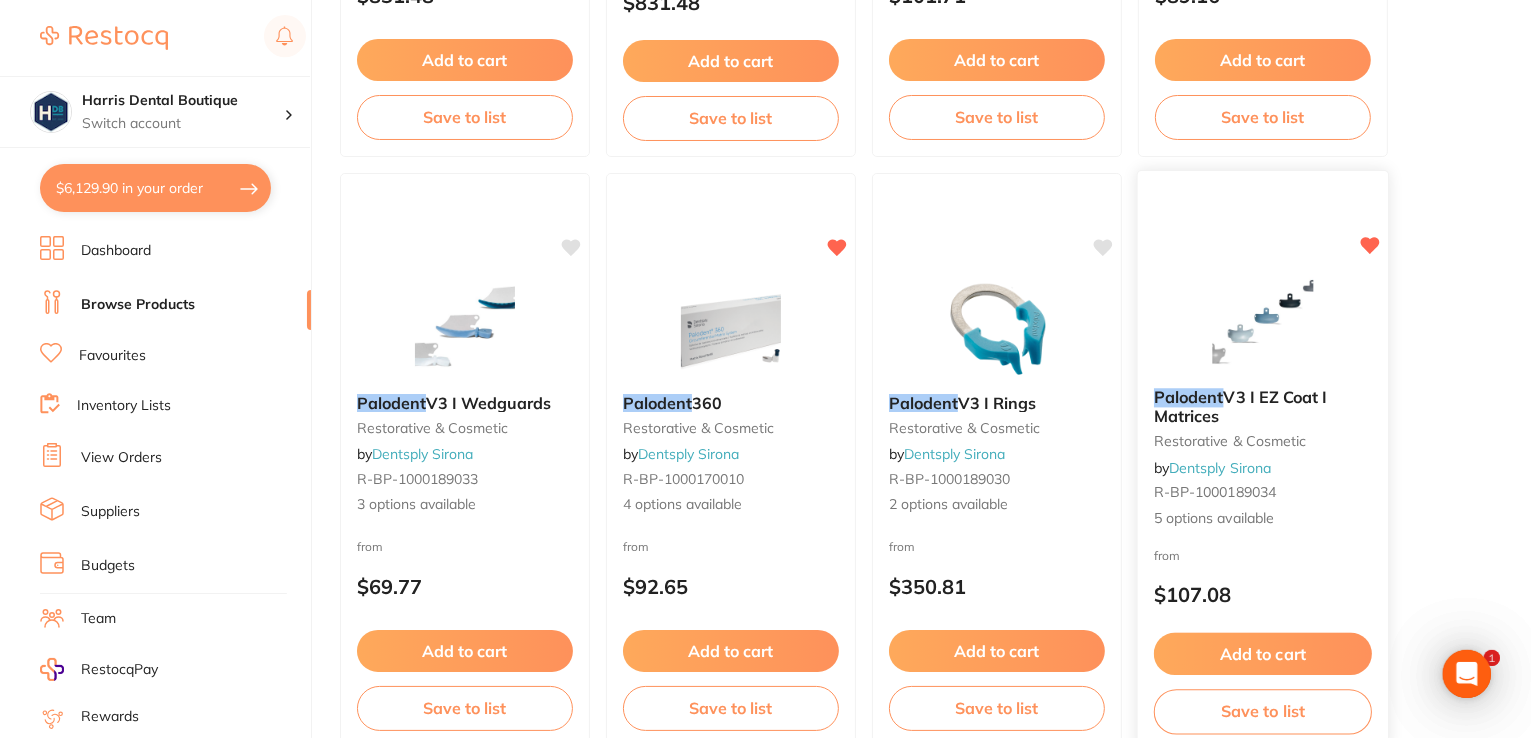 click at bounding box center (1262, 321) 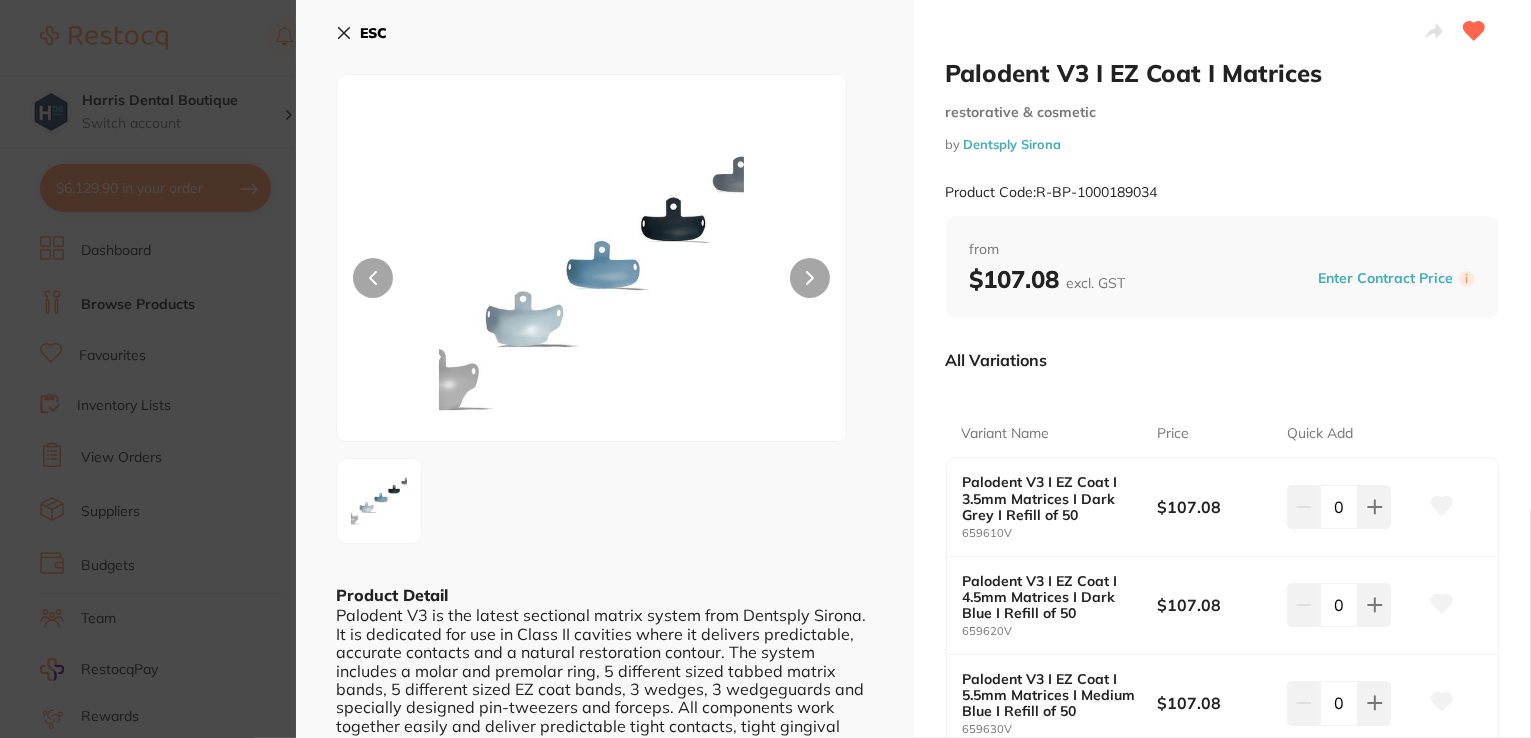 scroll, scrollTop: 0, scrollLeft: 0, axis: both 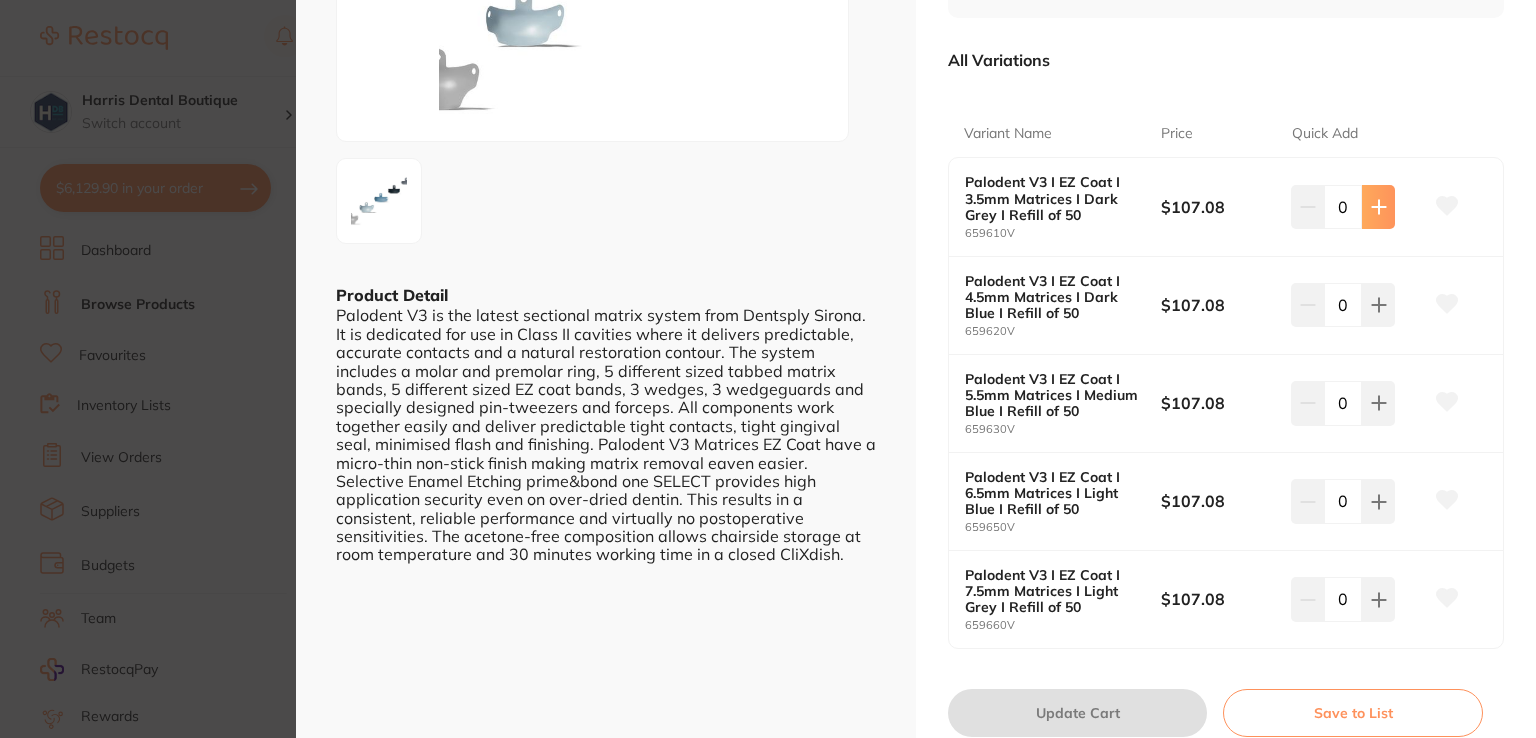 click 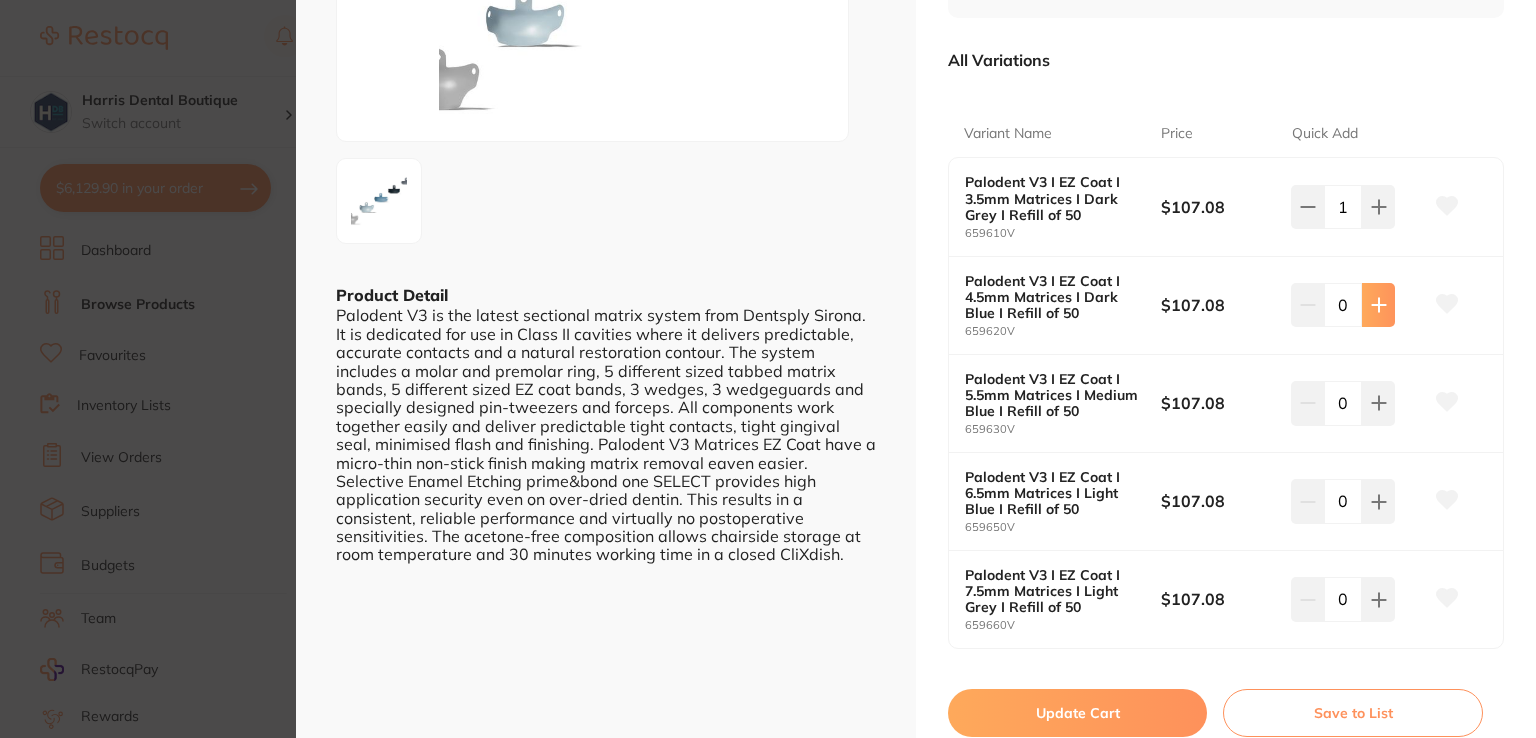 click 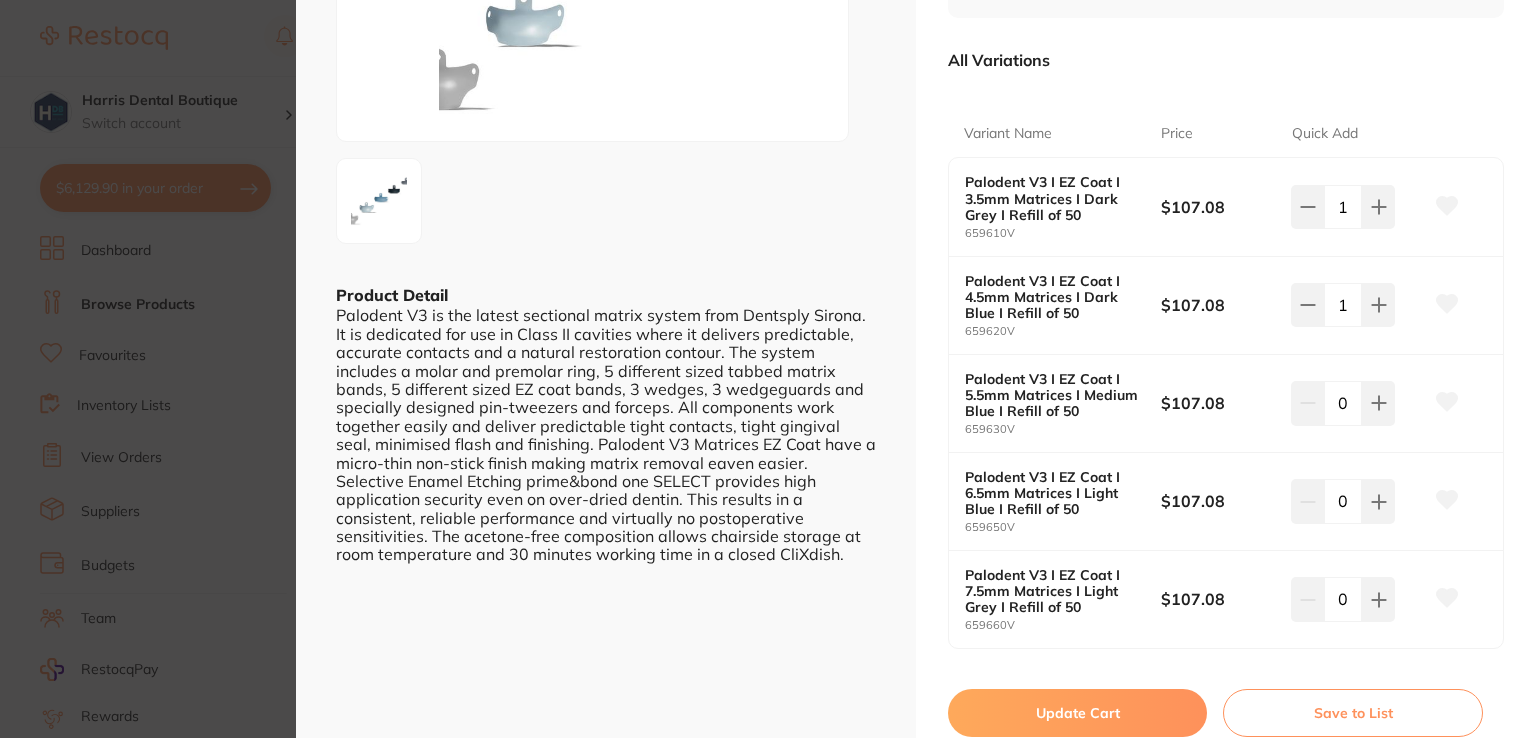 type on "1" 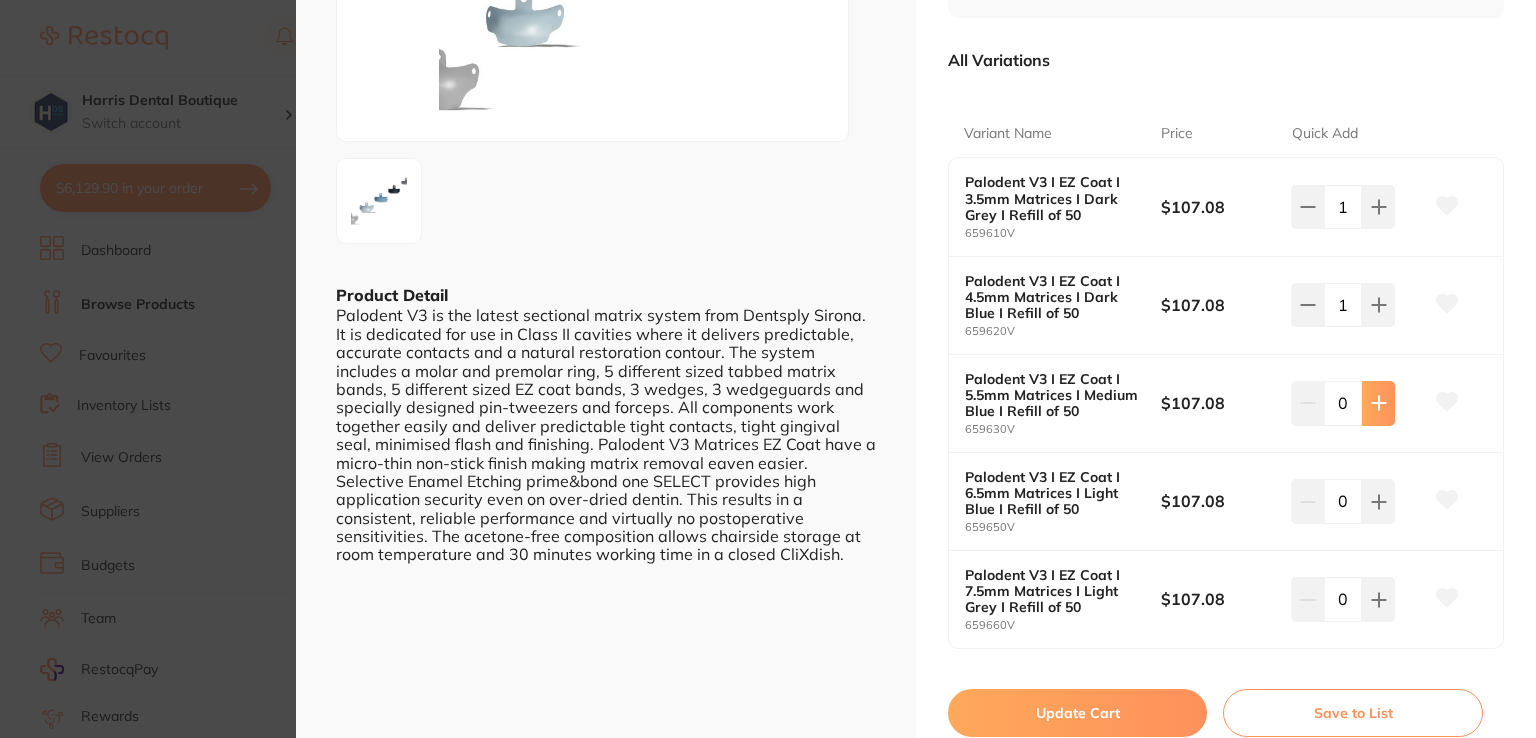 scroll, scrollTop: 0, scrollLeft: 0, axis: both 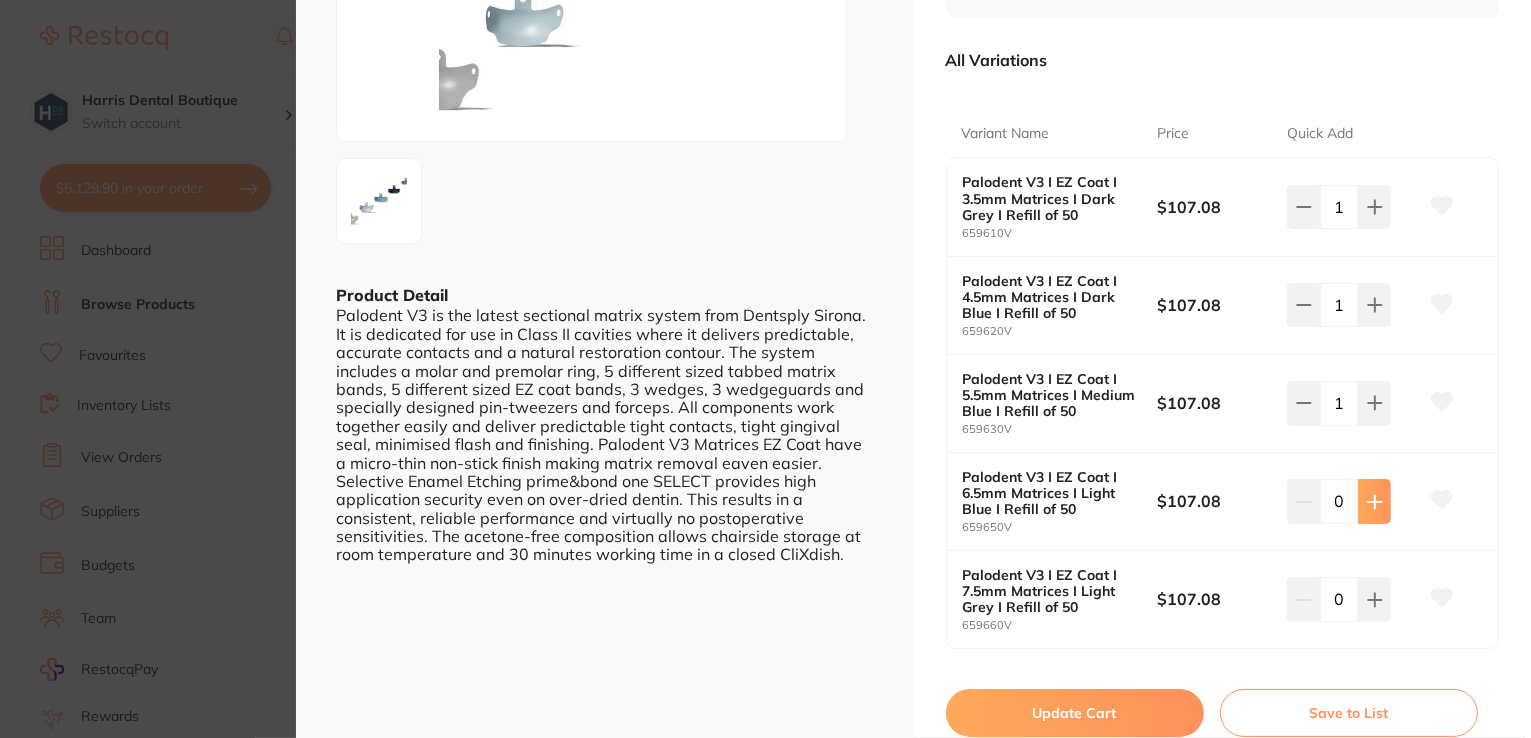 click 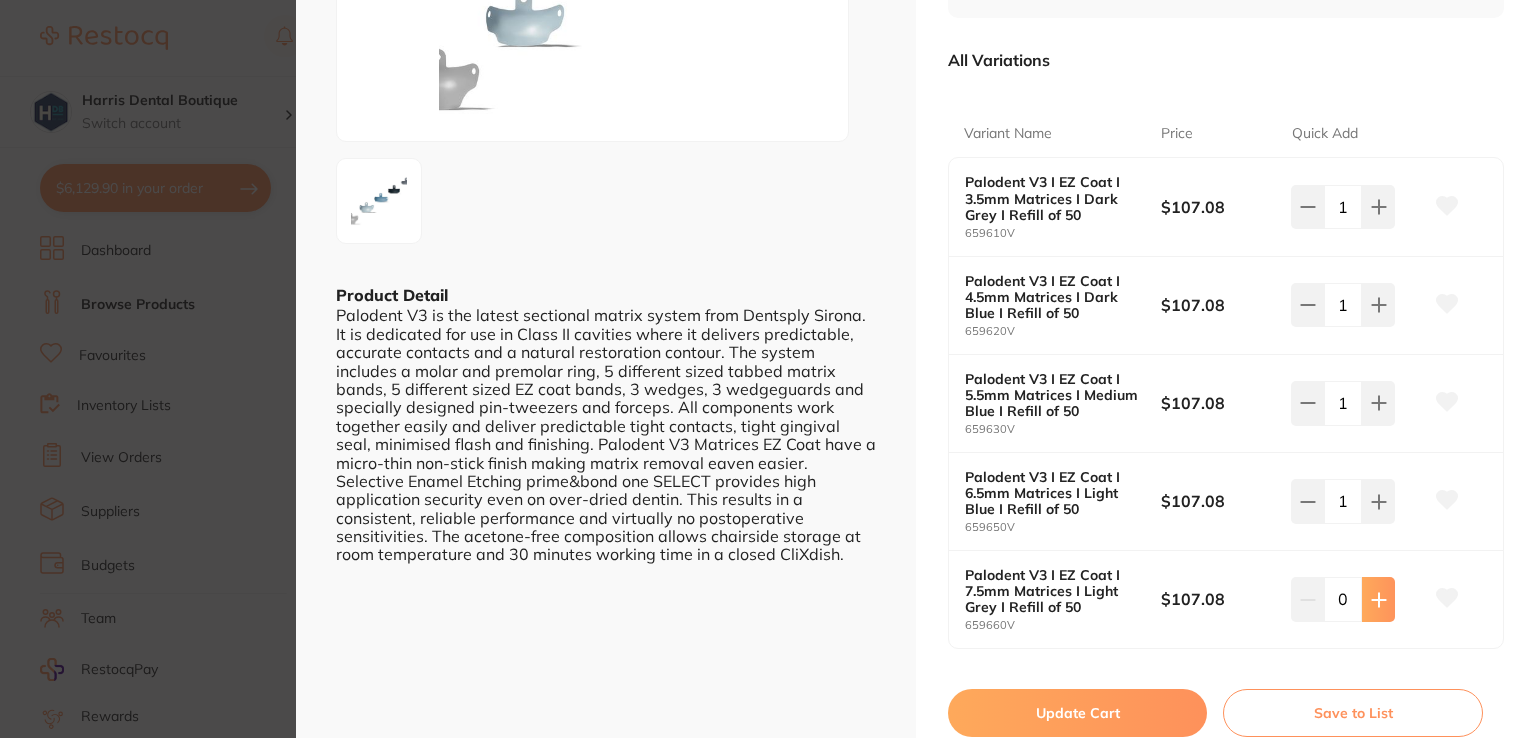 scroll, scrollTop: 0, scrollLeft: 0, axis: both 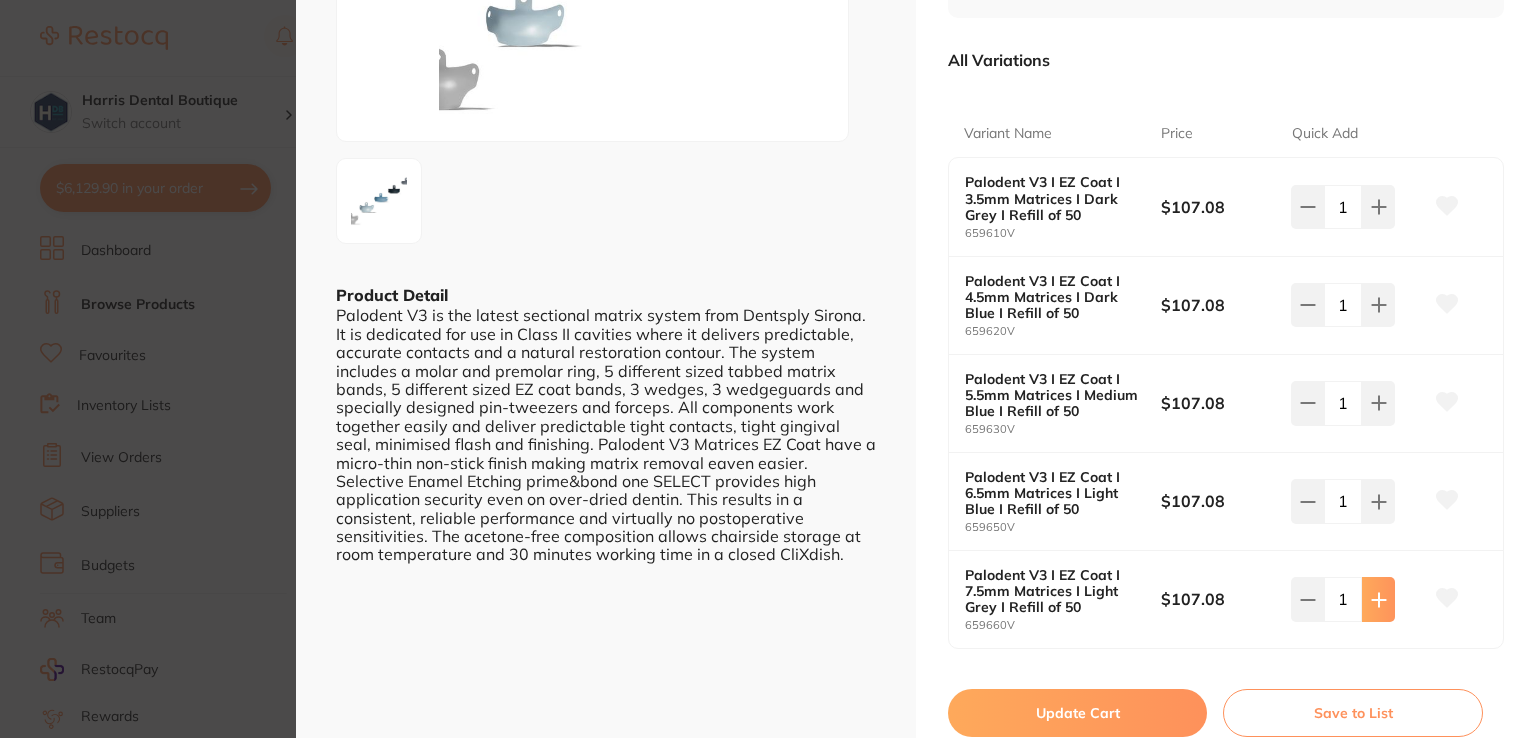type on "1" 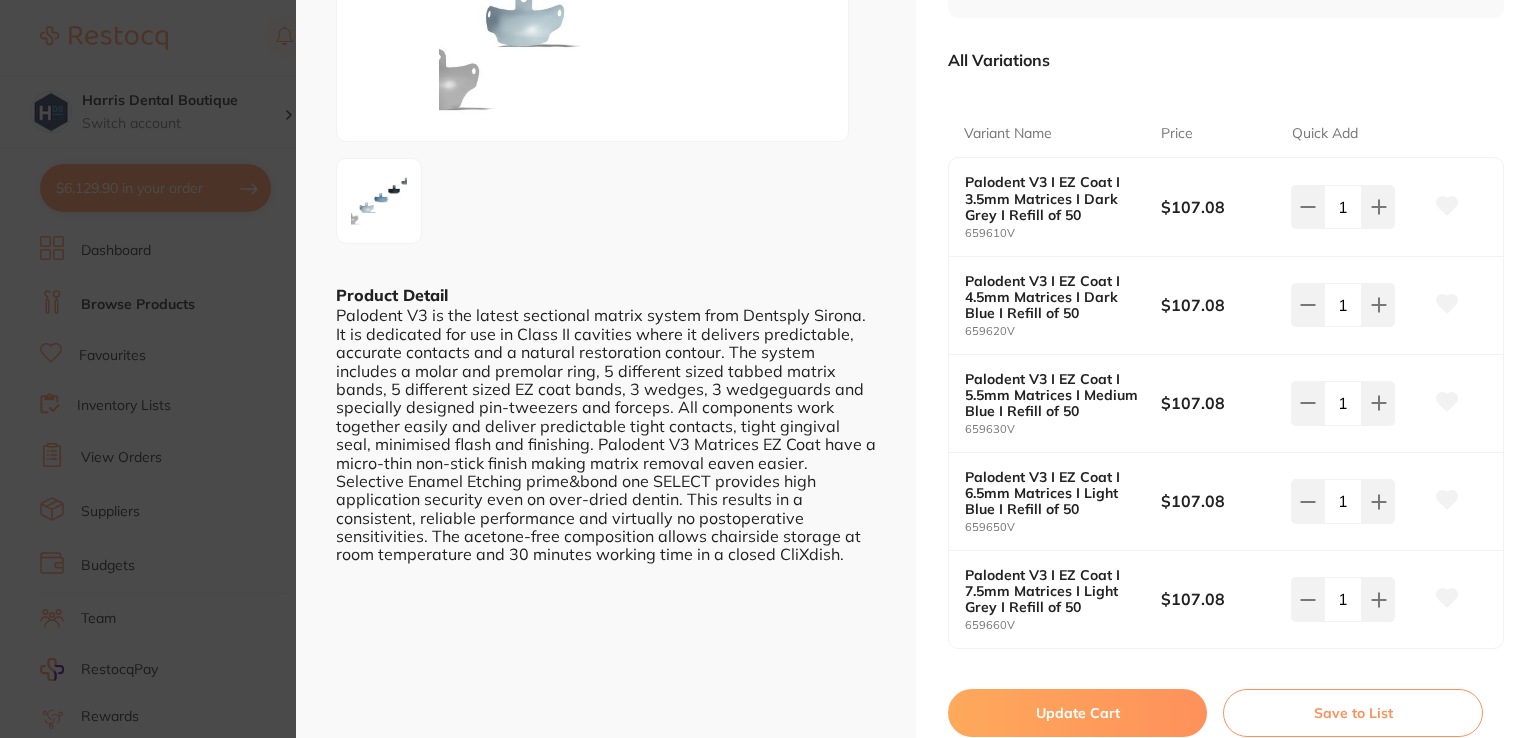 scroll, scrollTop: 0, scrollLeft: 0, axis: both 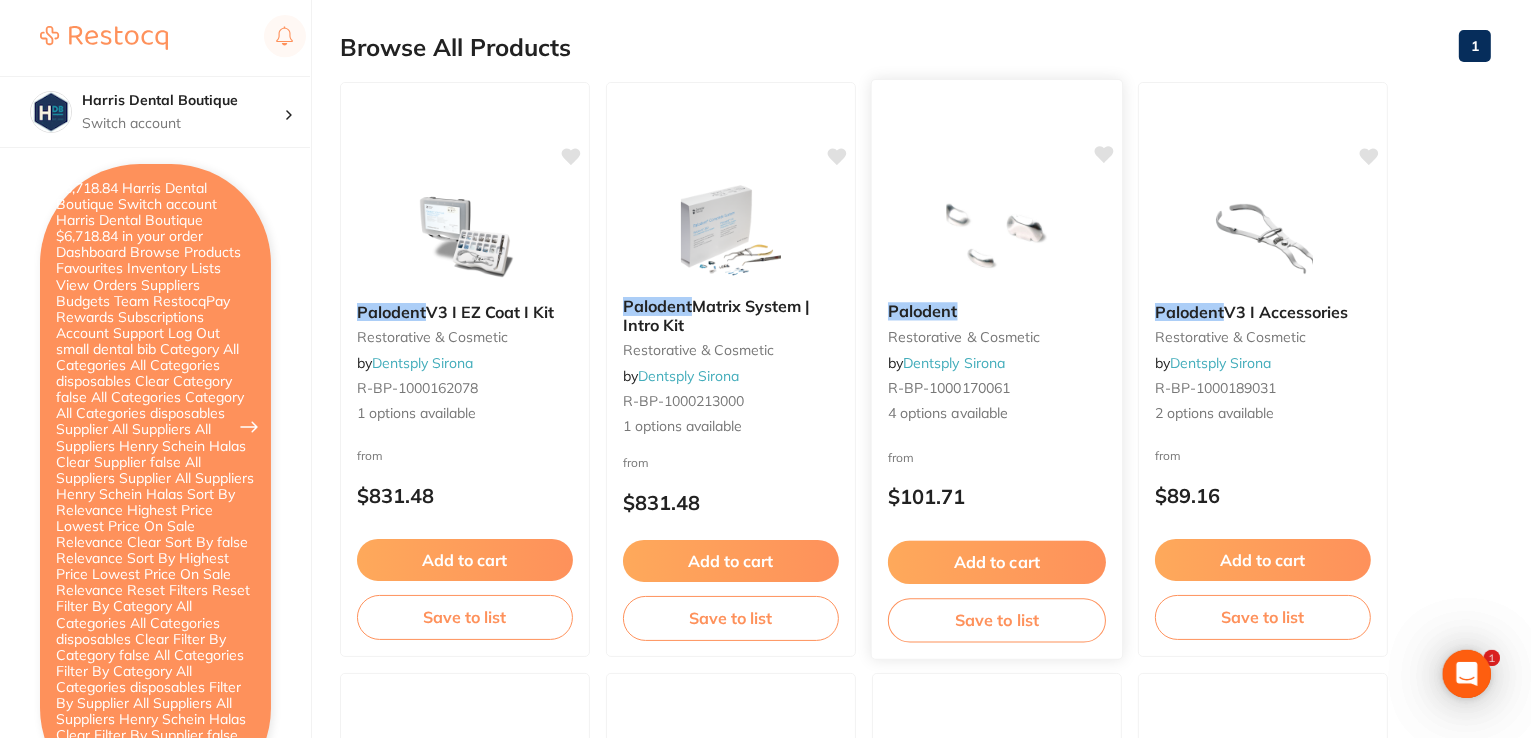 click at bounding box center [996, 235] 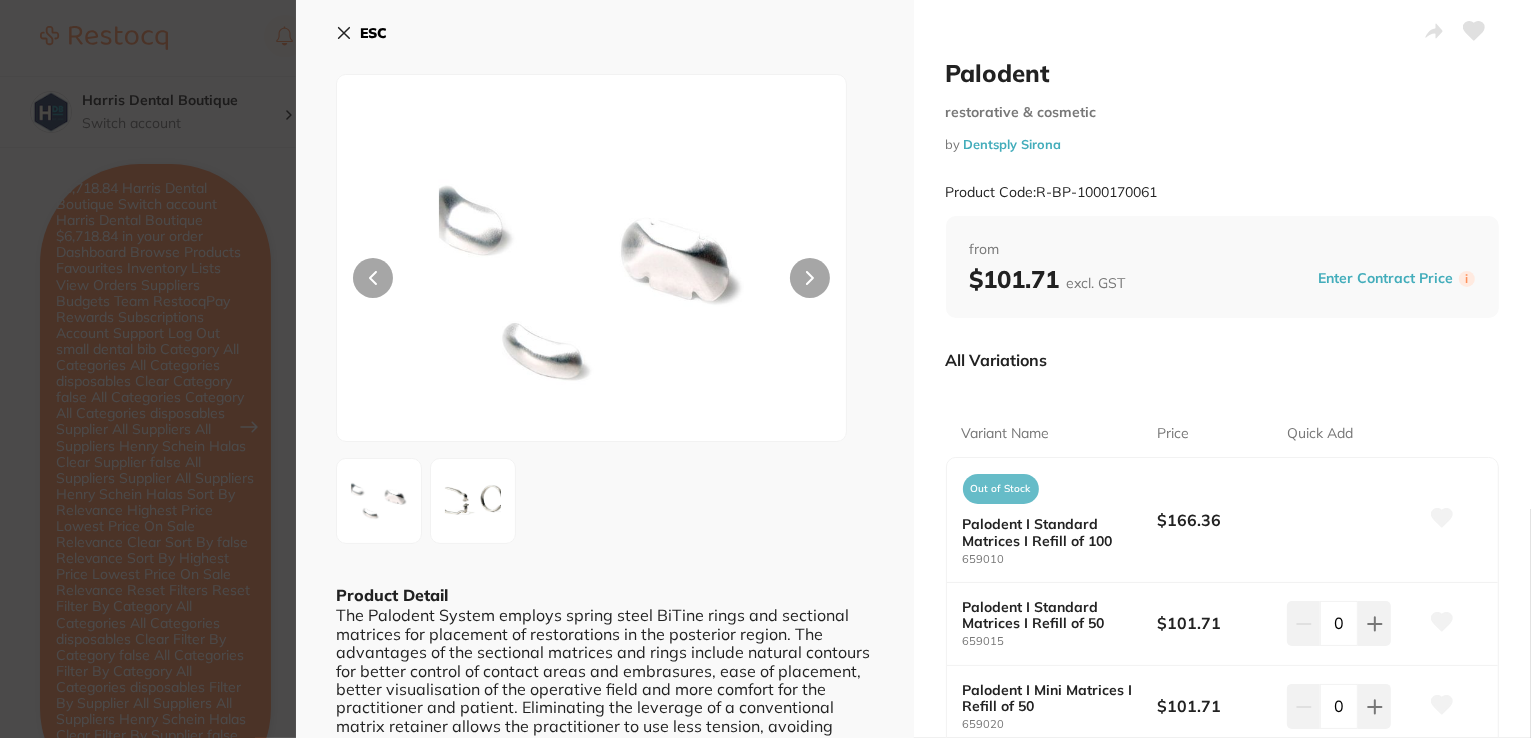 scroll, scrollTop: 0, scrollLeft: 0, axis: both 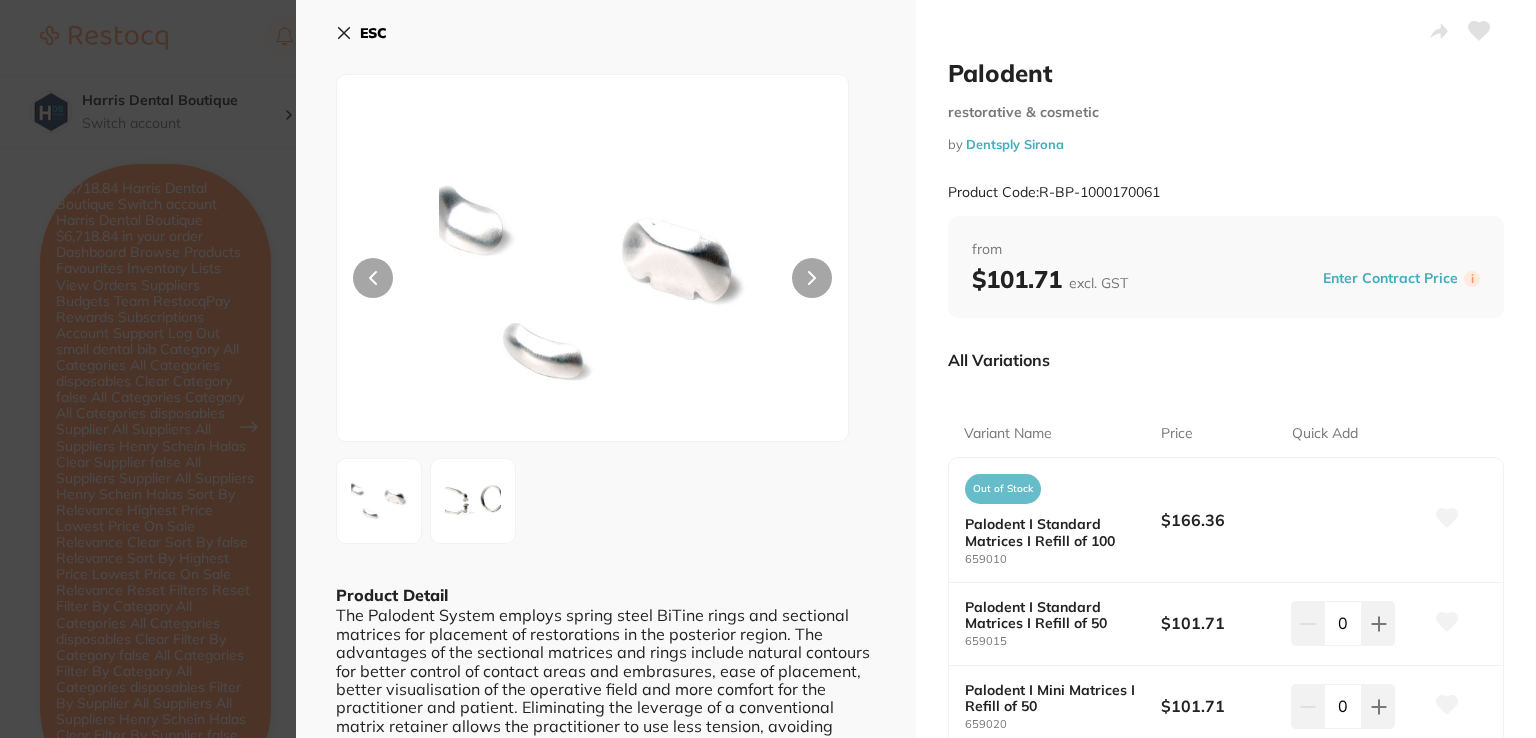 click at bounding box center [473, 501] 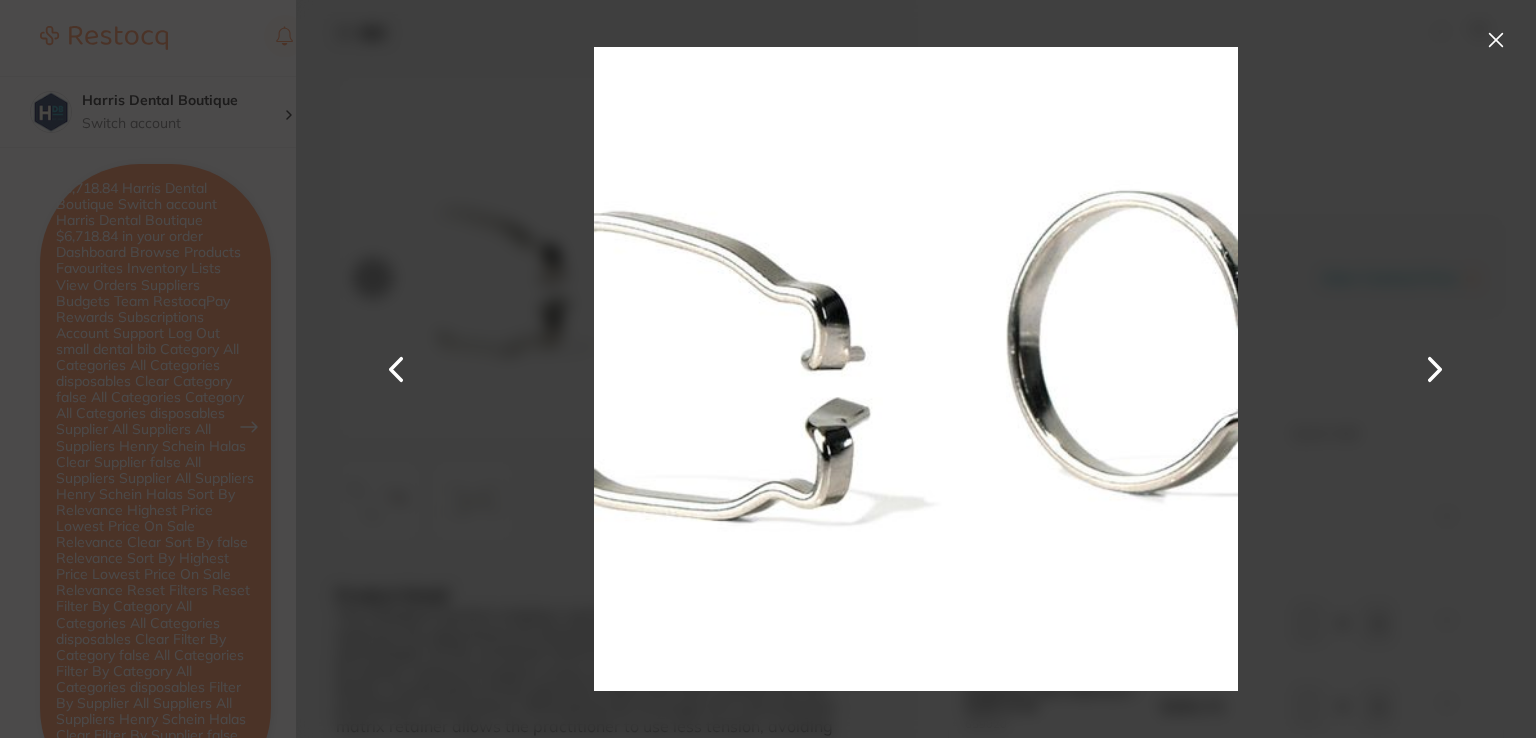 scroll 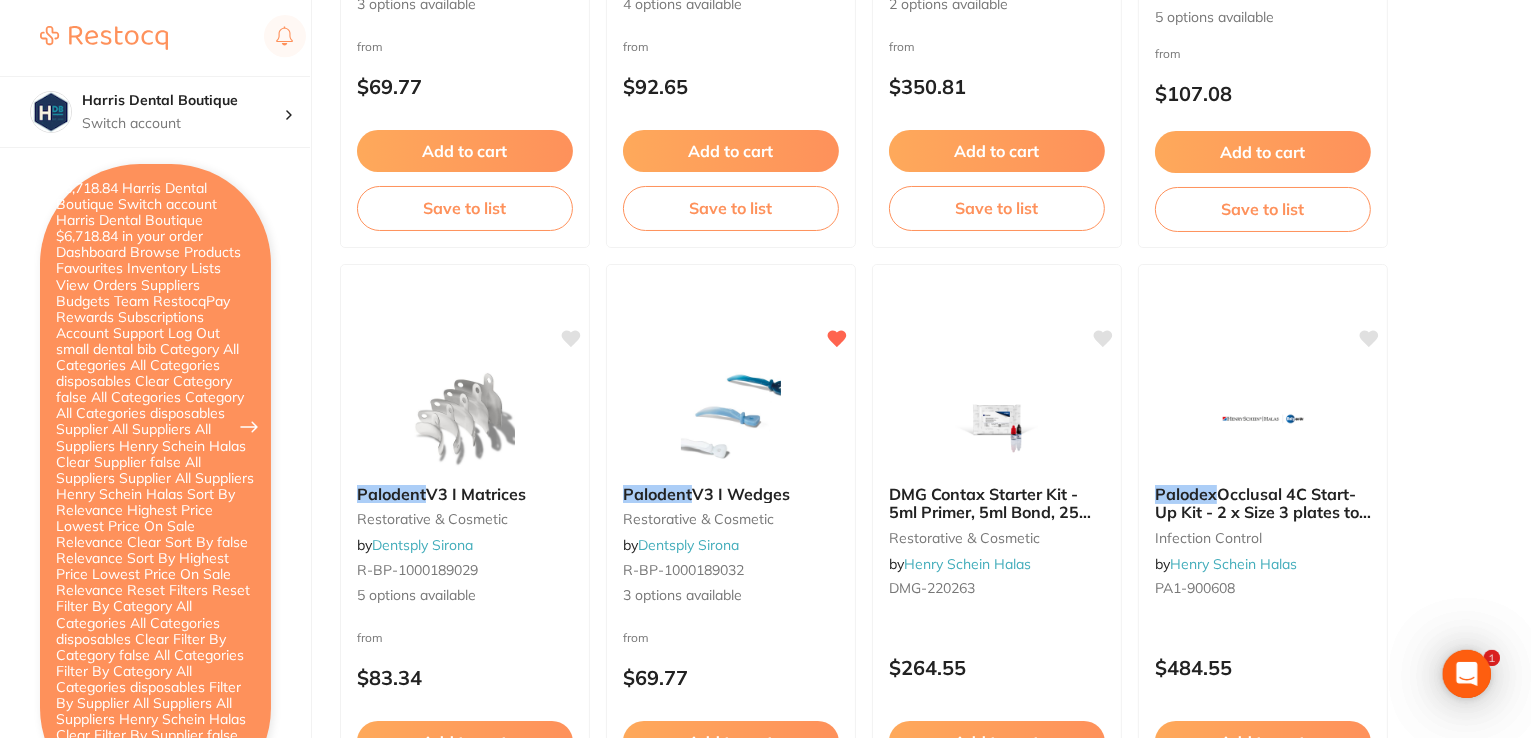 click at bounding box center (731, 419) 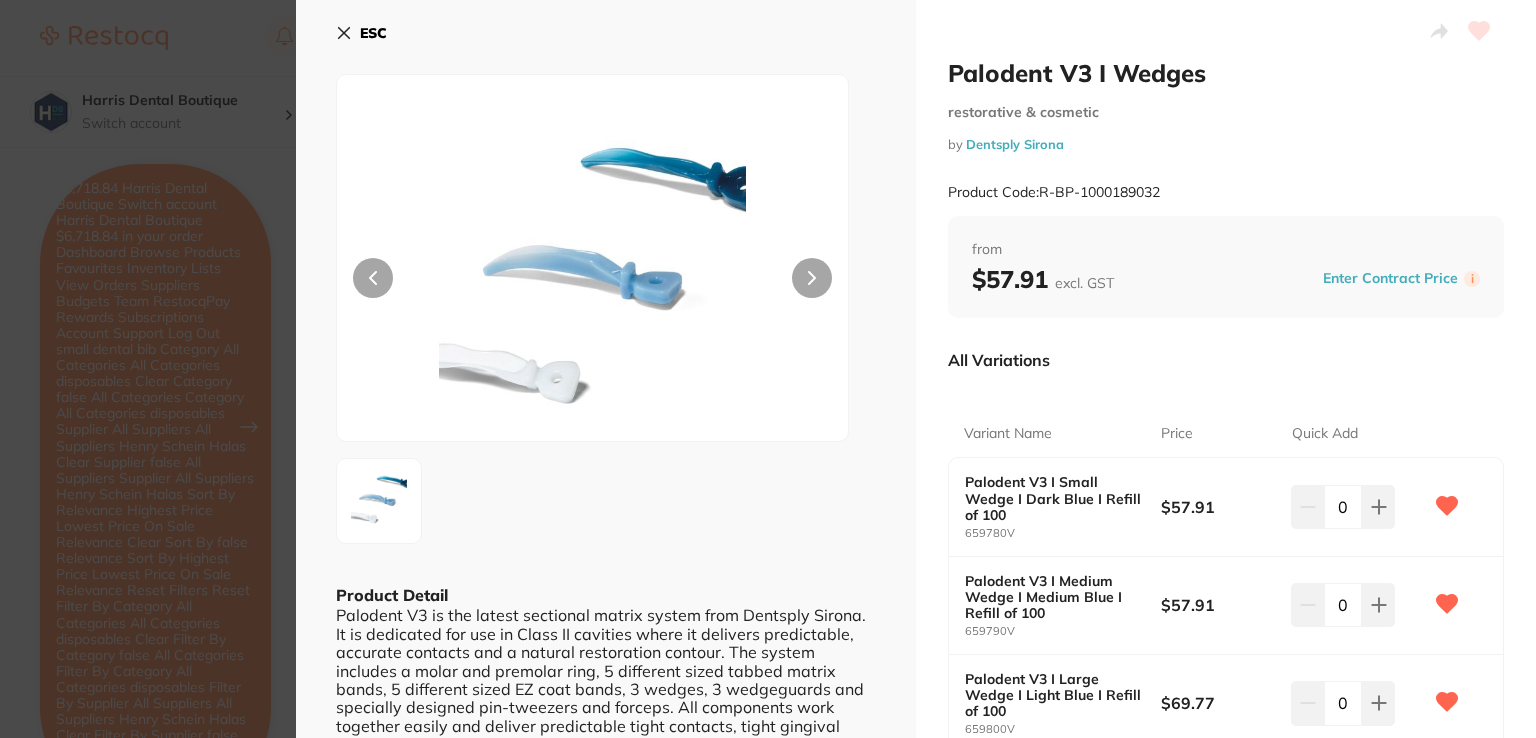 click 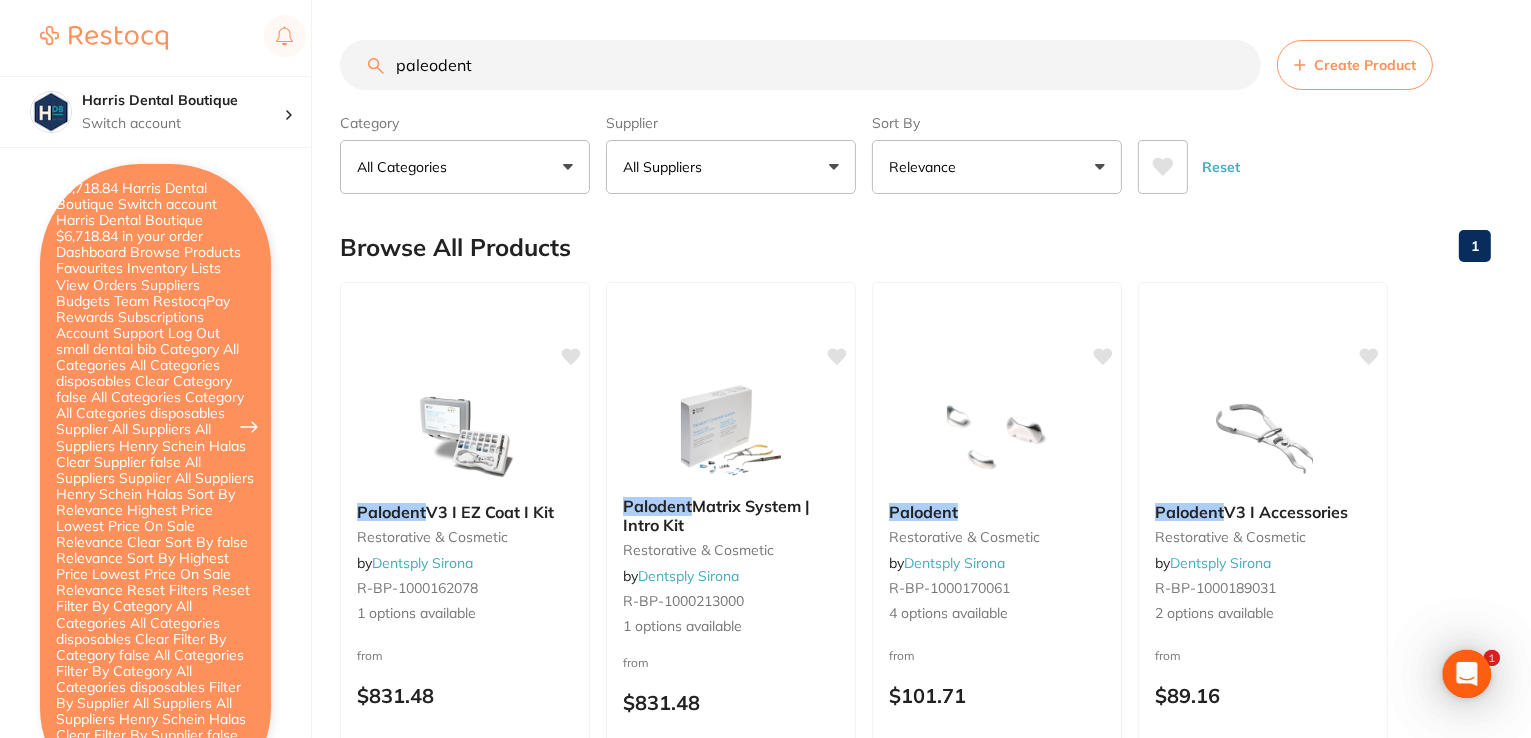 drag, startPoint x: 338, startPoint y: 73, endPoint x: 156, endPoint y: 67, distance: 182.09888 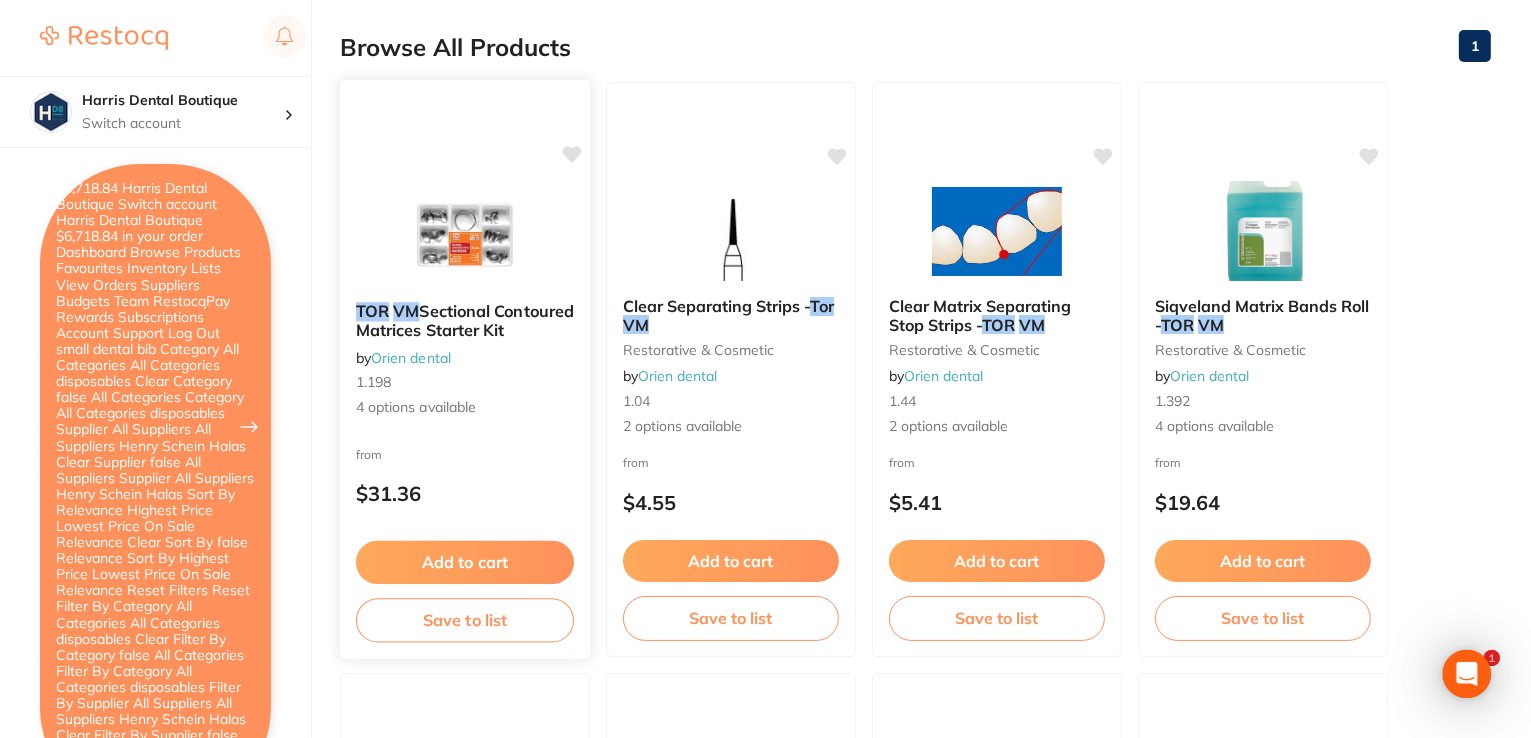 type on "torvm" 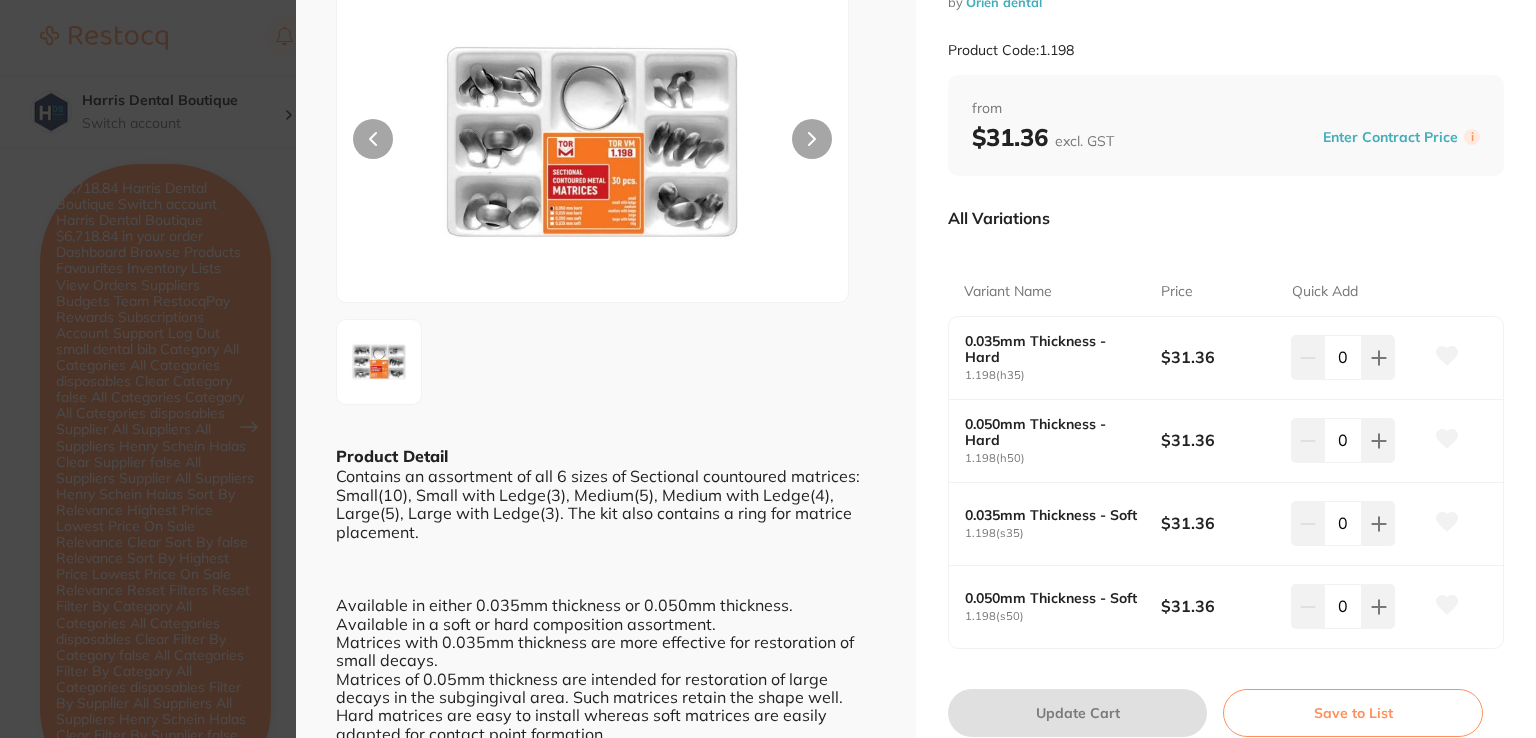 scroll, scrollTop: 0, scrollLeft: 0, axis: both 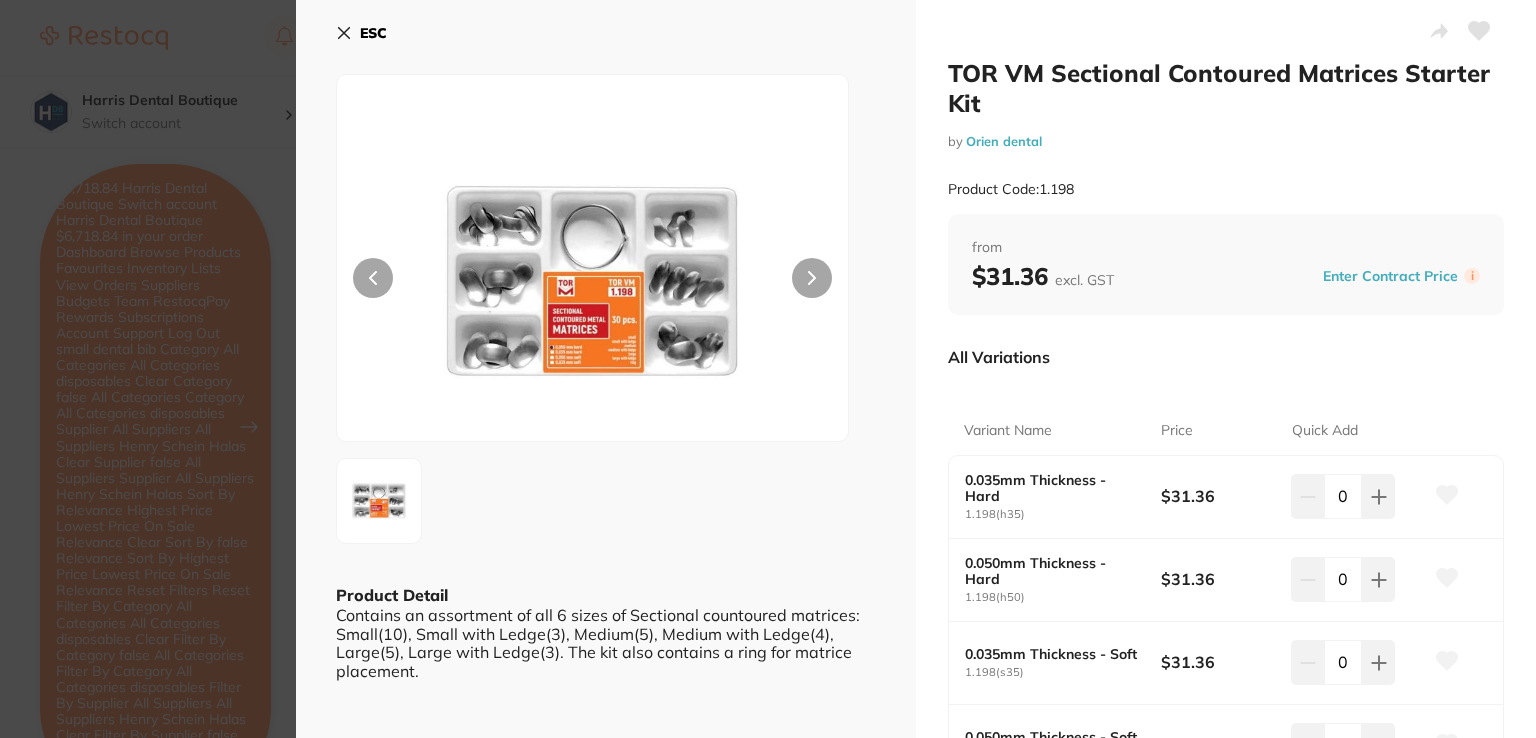 click 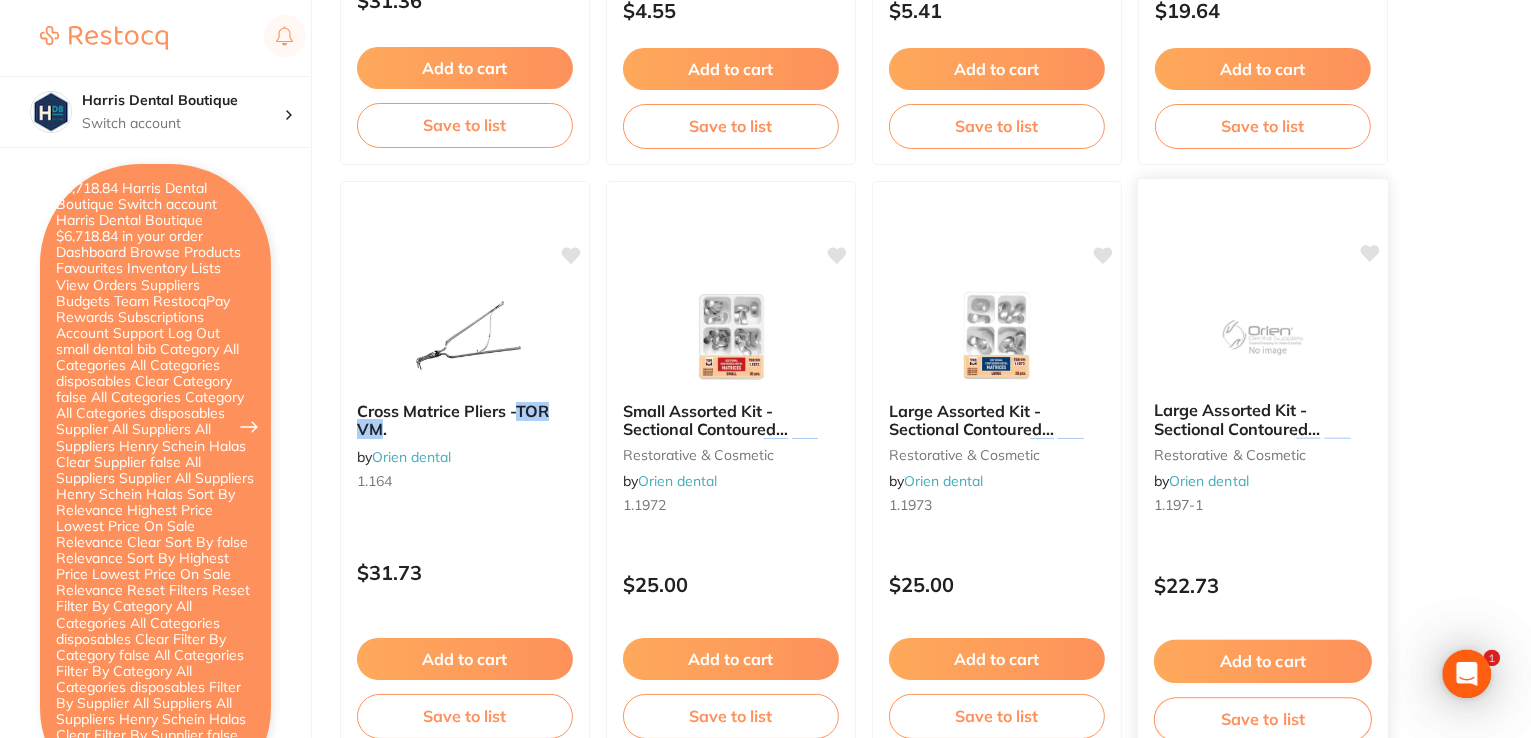 scroll, scrollTop: 700, scrollLeft: 0, axis: vertical 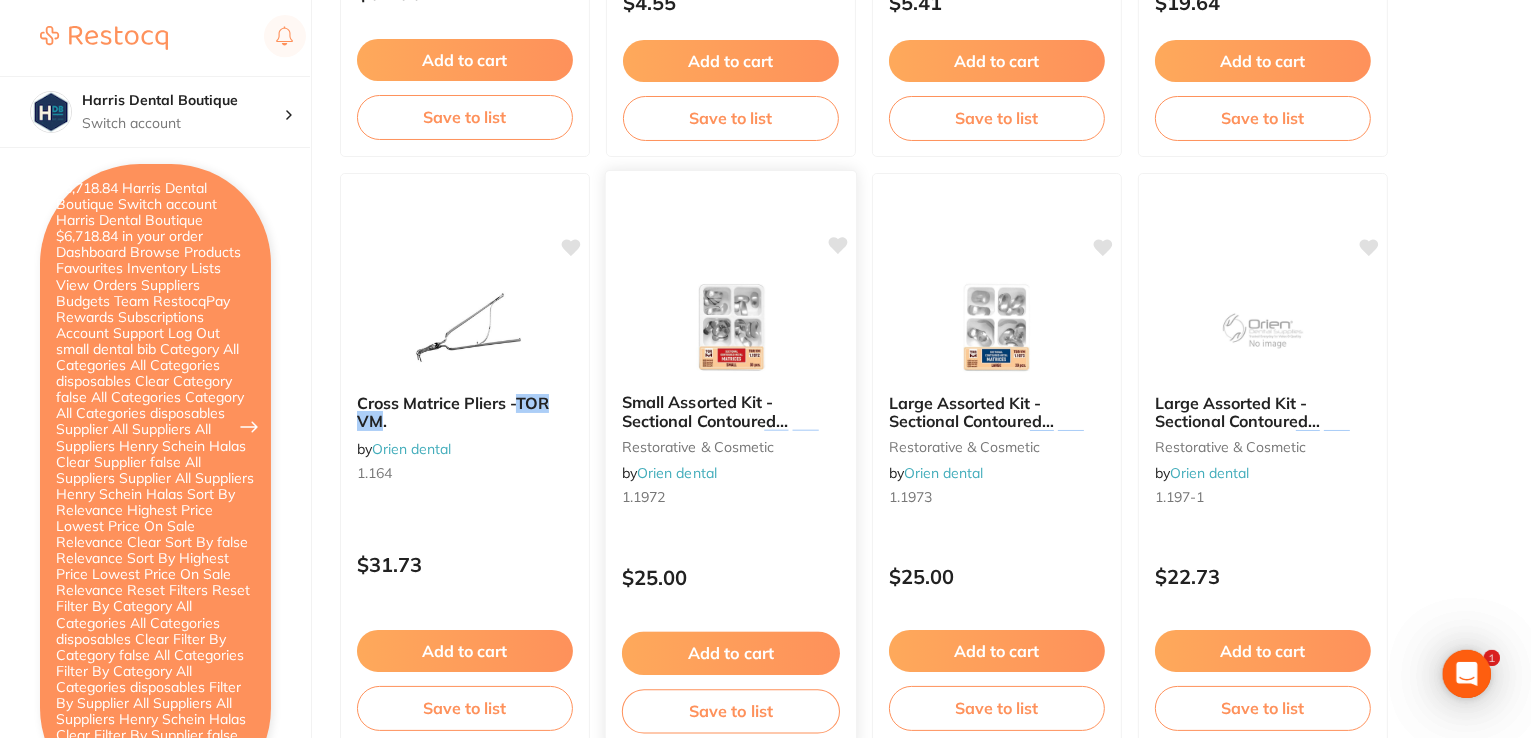 click at bounding box center [730, 326] 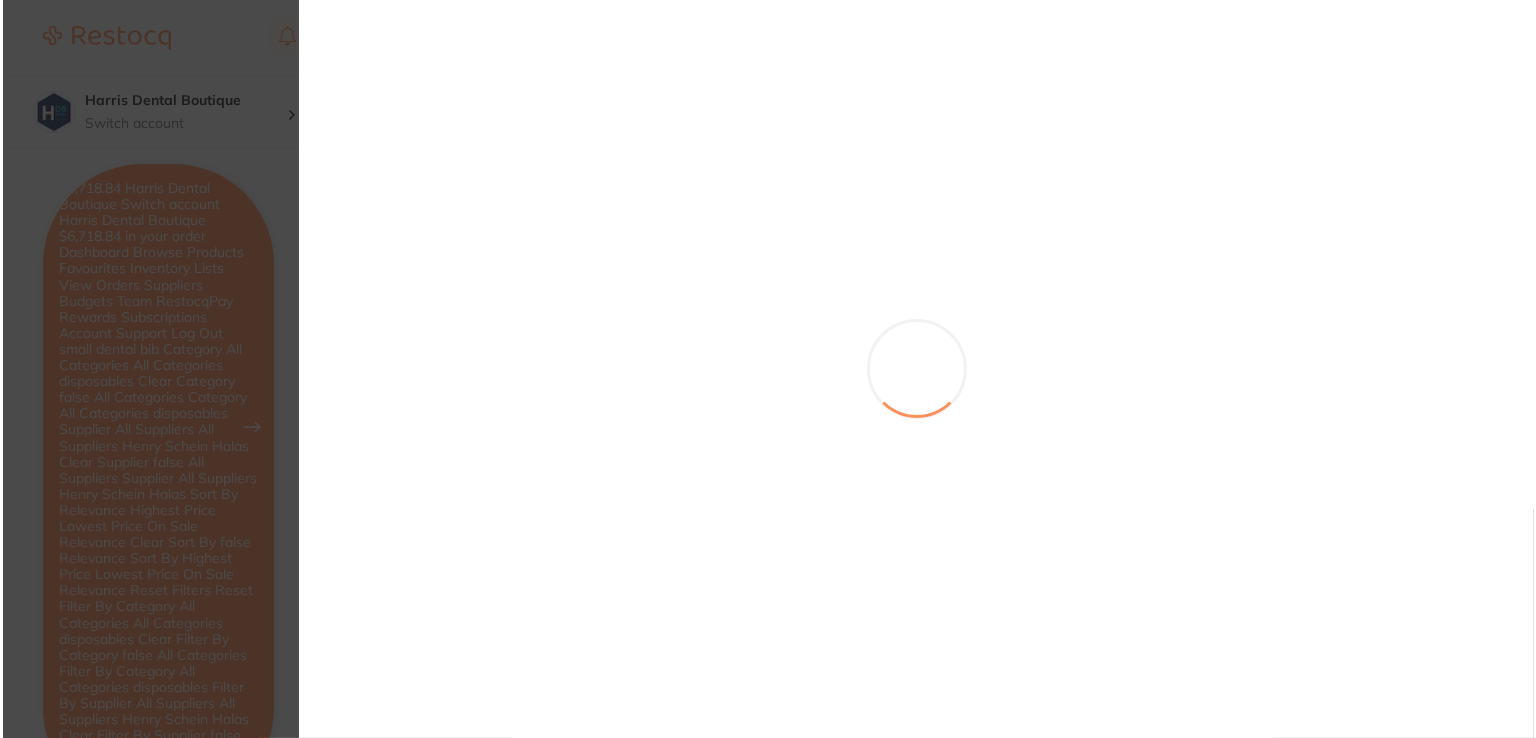 scroll, scrollTop: 0, scrollLeft: 0, axis: both 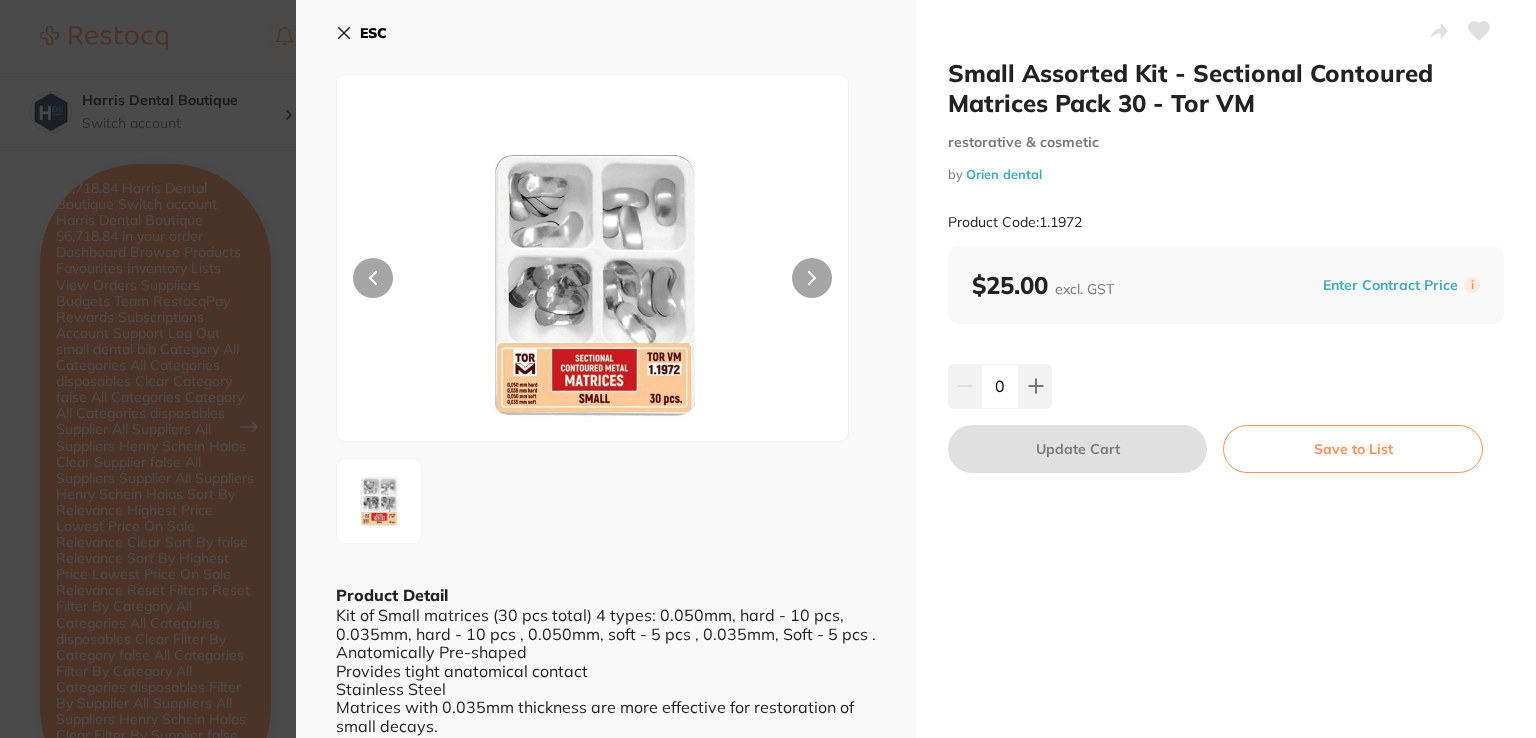 click on "ESC" at bounding box center [361, 33] 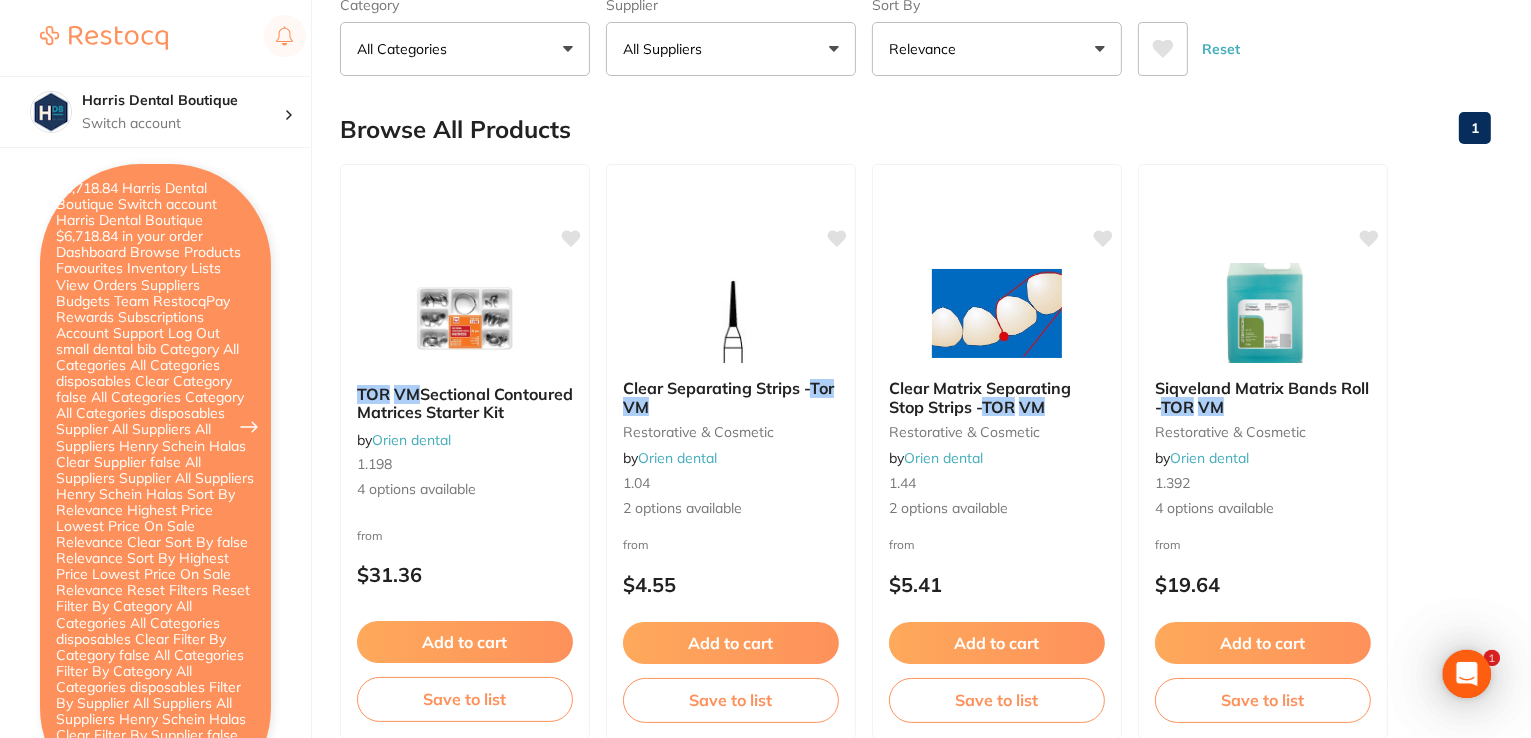 scroll, scrollTop: 0, scrollLeft: 0, axis: both 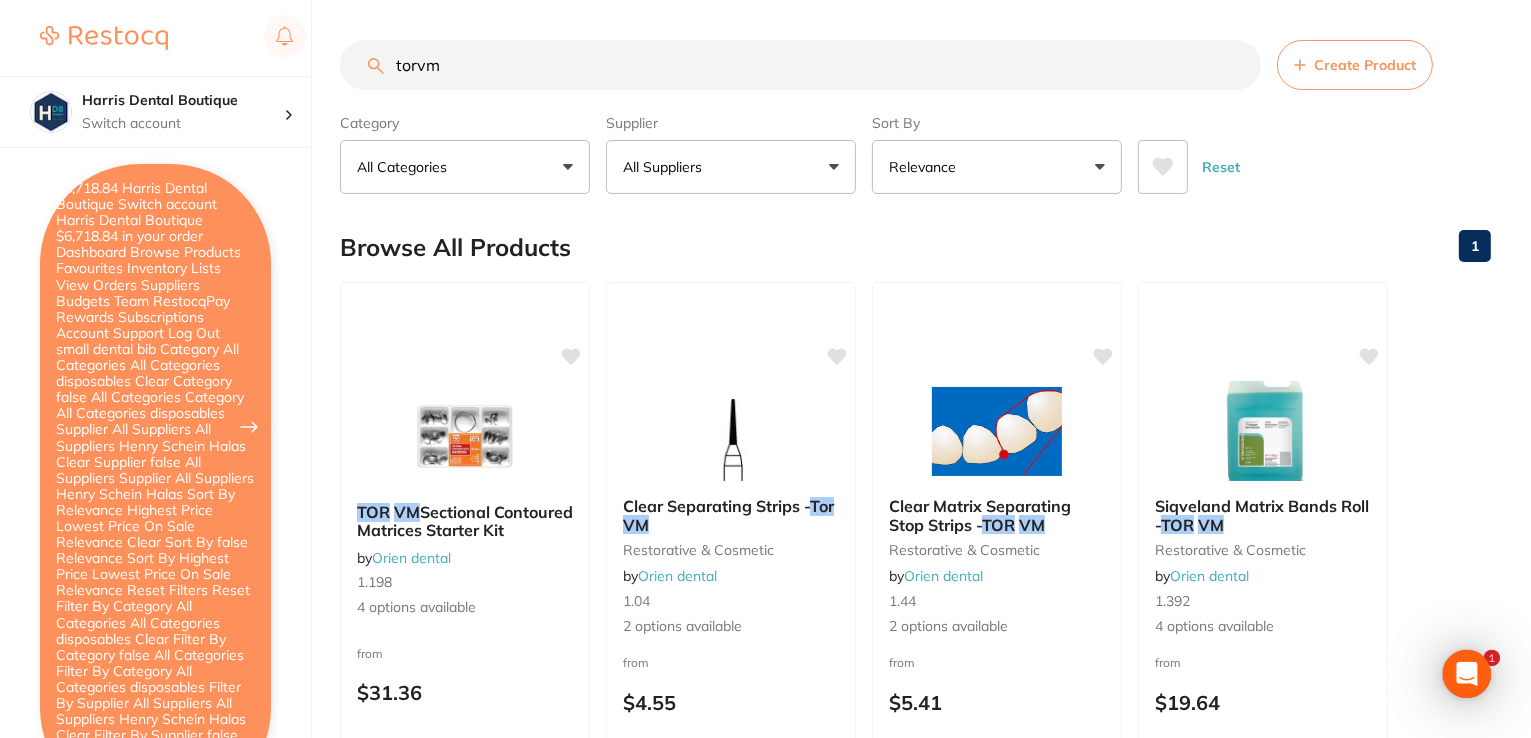 drag, startPoint x: 460, startPoint y: 62, endPoint x: 117, endPoint y: -38, distance: 357.28 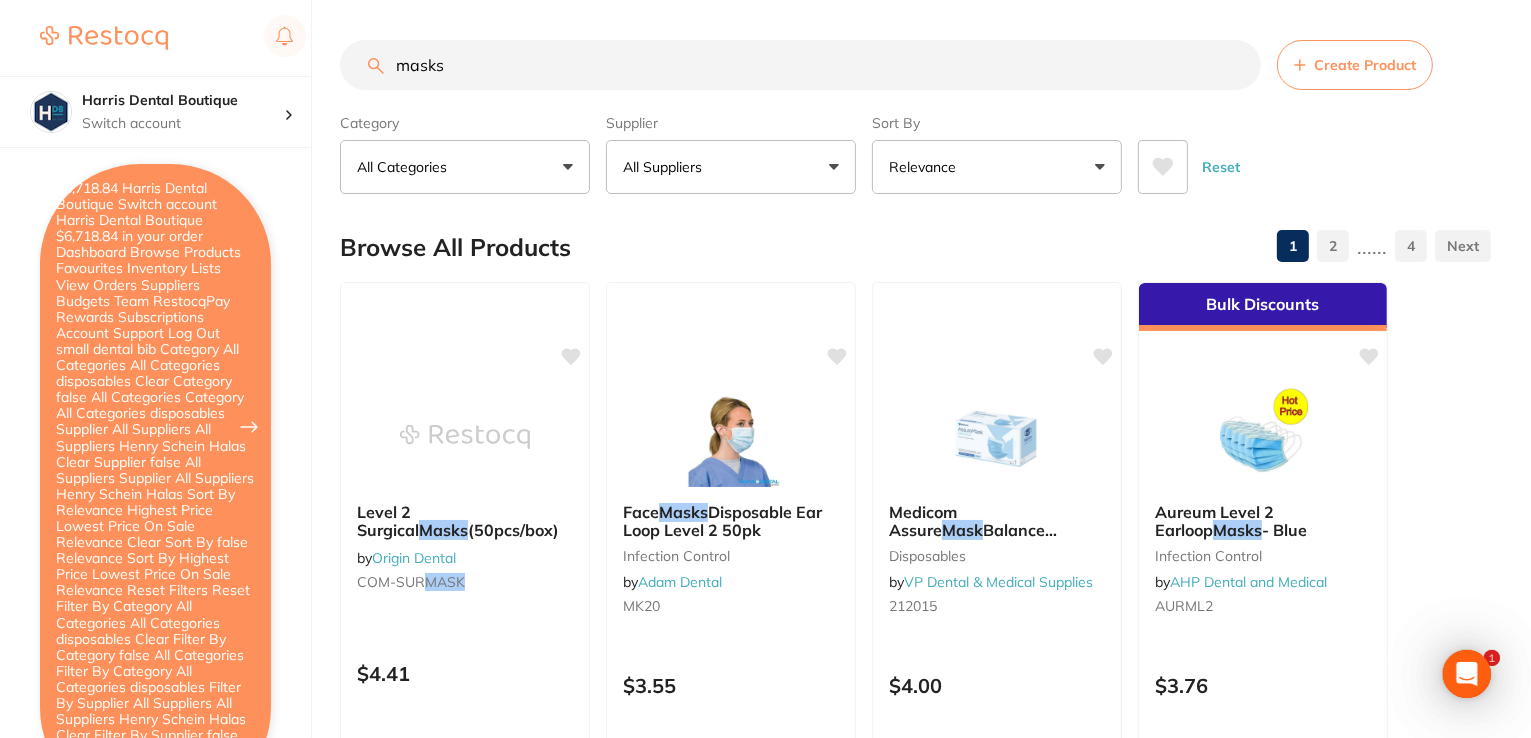 scroll, scrollTop: 0, scrollLeft: 0, axis: both 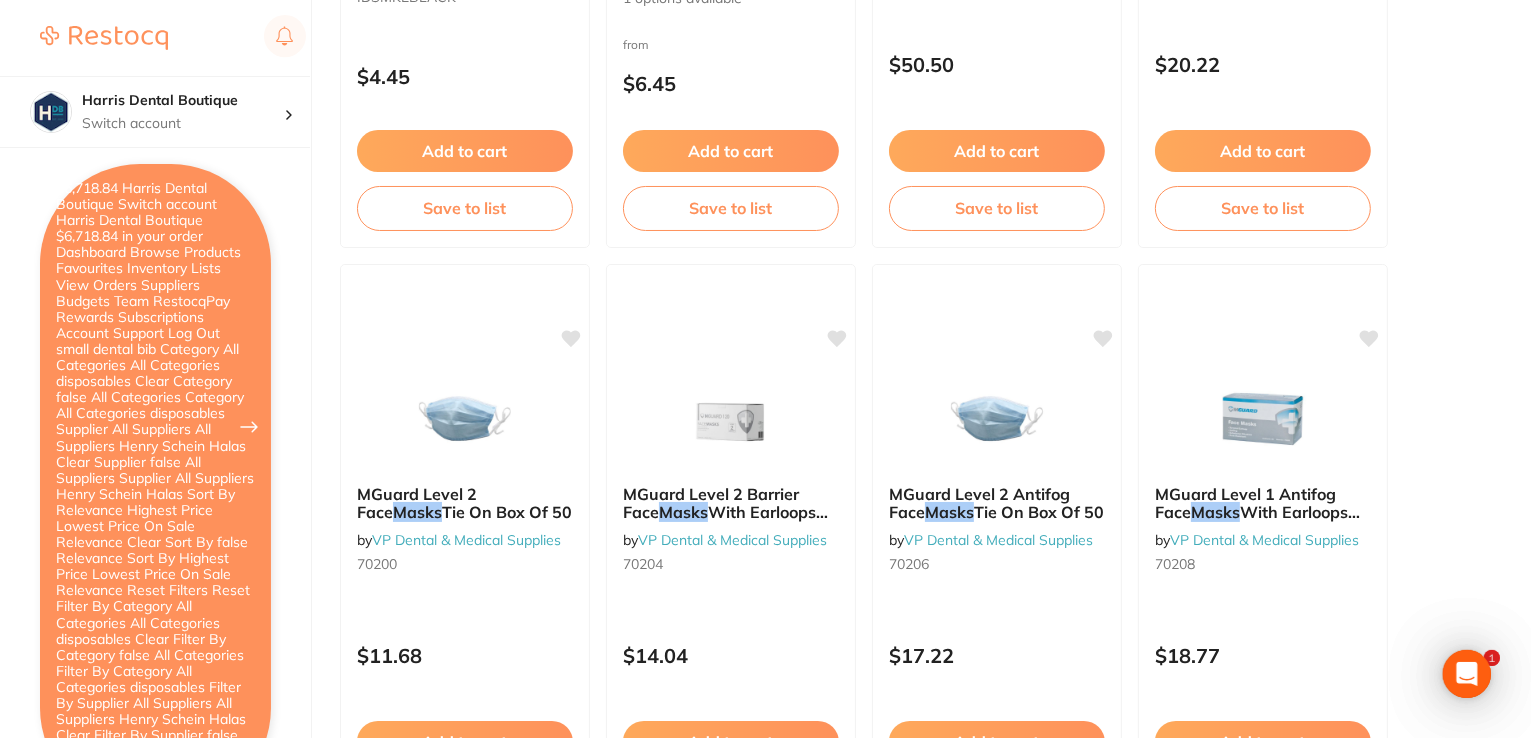 type on "masks" 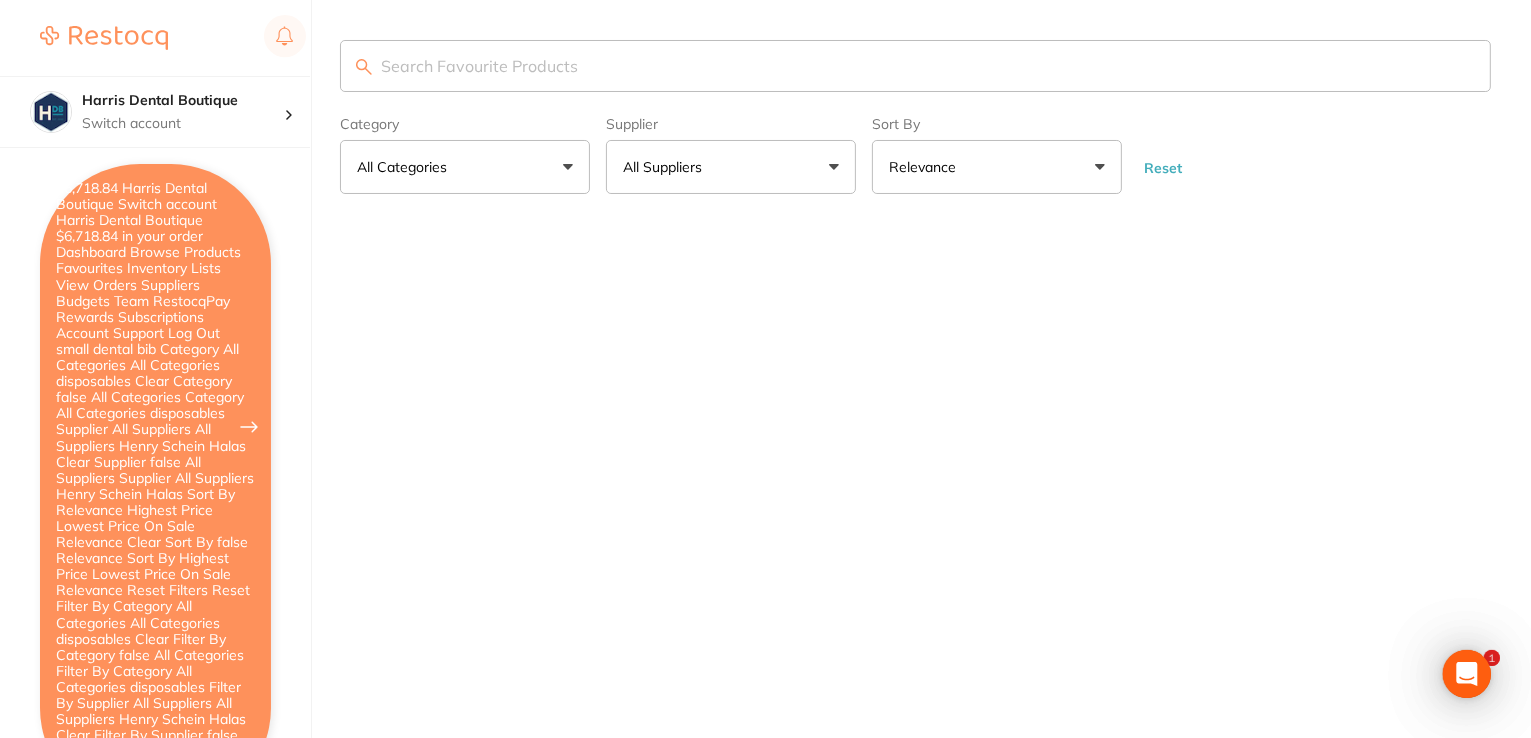 scroll, scrollTop: 0, scrollLeft: 0, axis: both 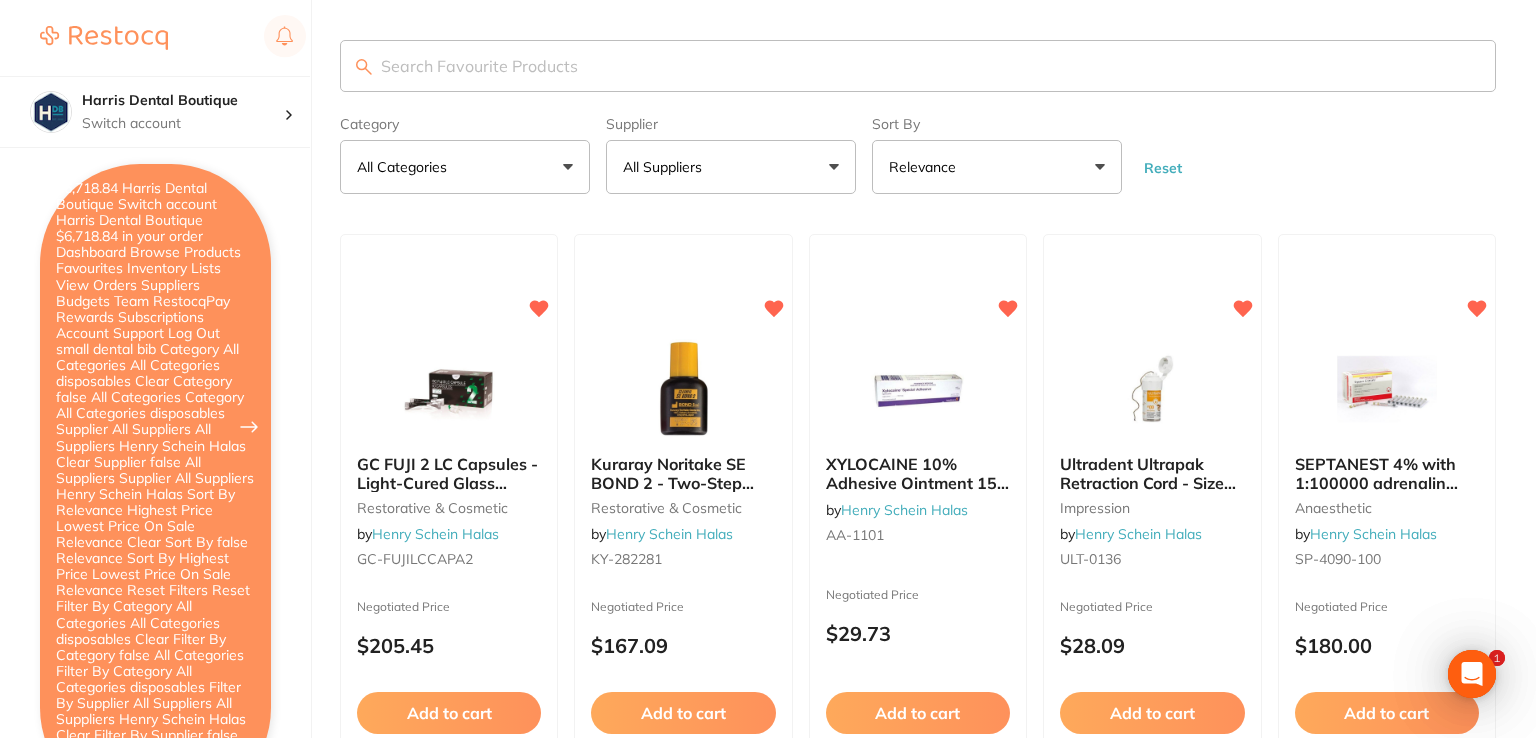 click at bounding box center [918, 66] 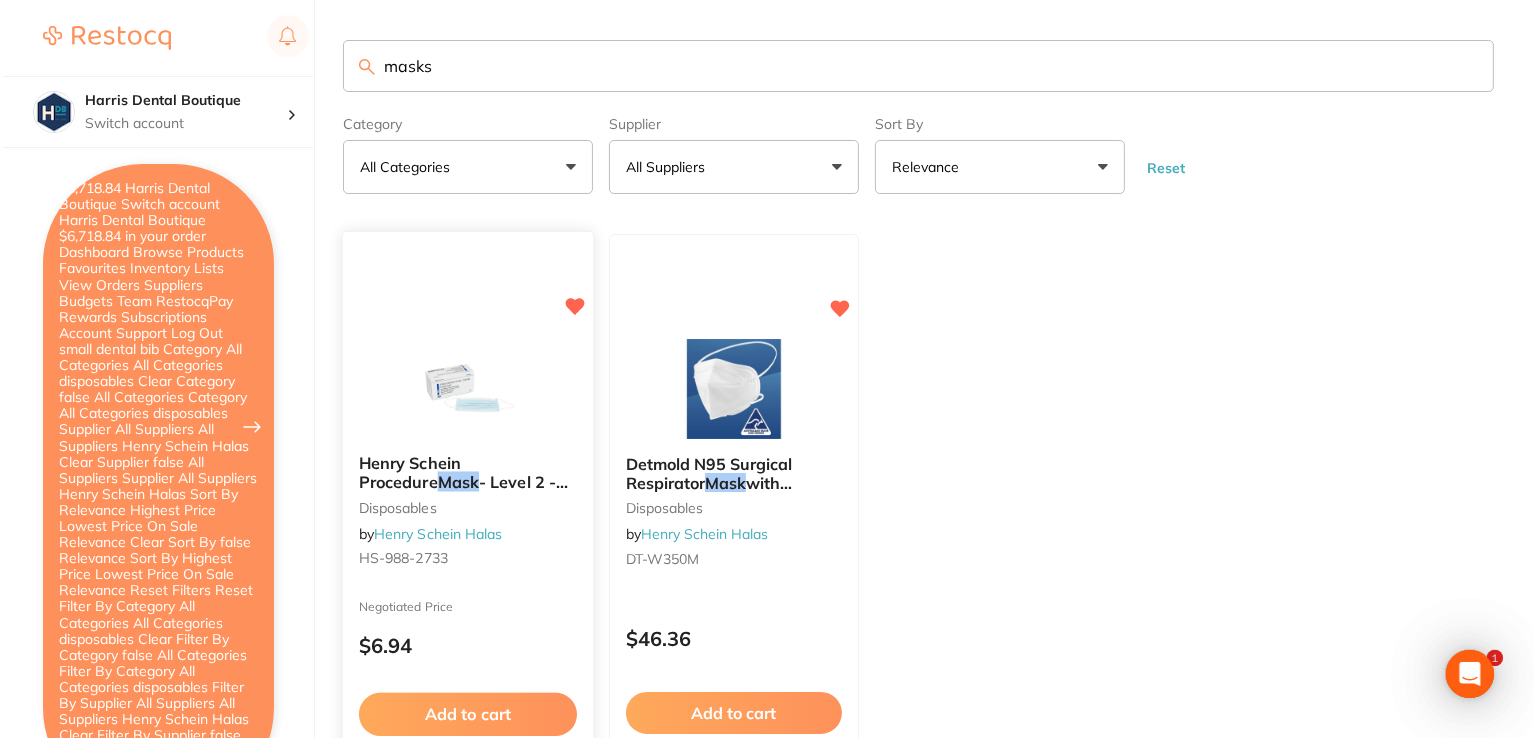 scroll, scrollTop: 0, scrollLeft: 0, axis: both 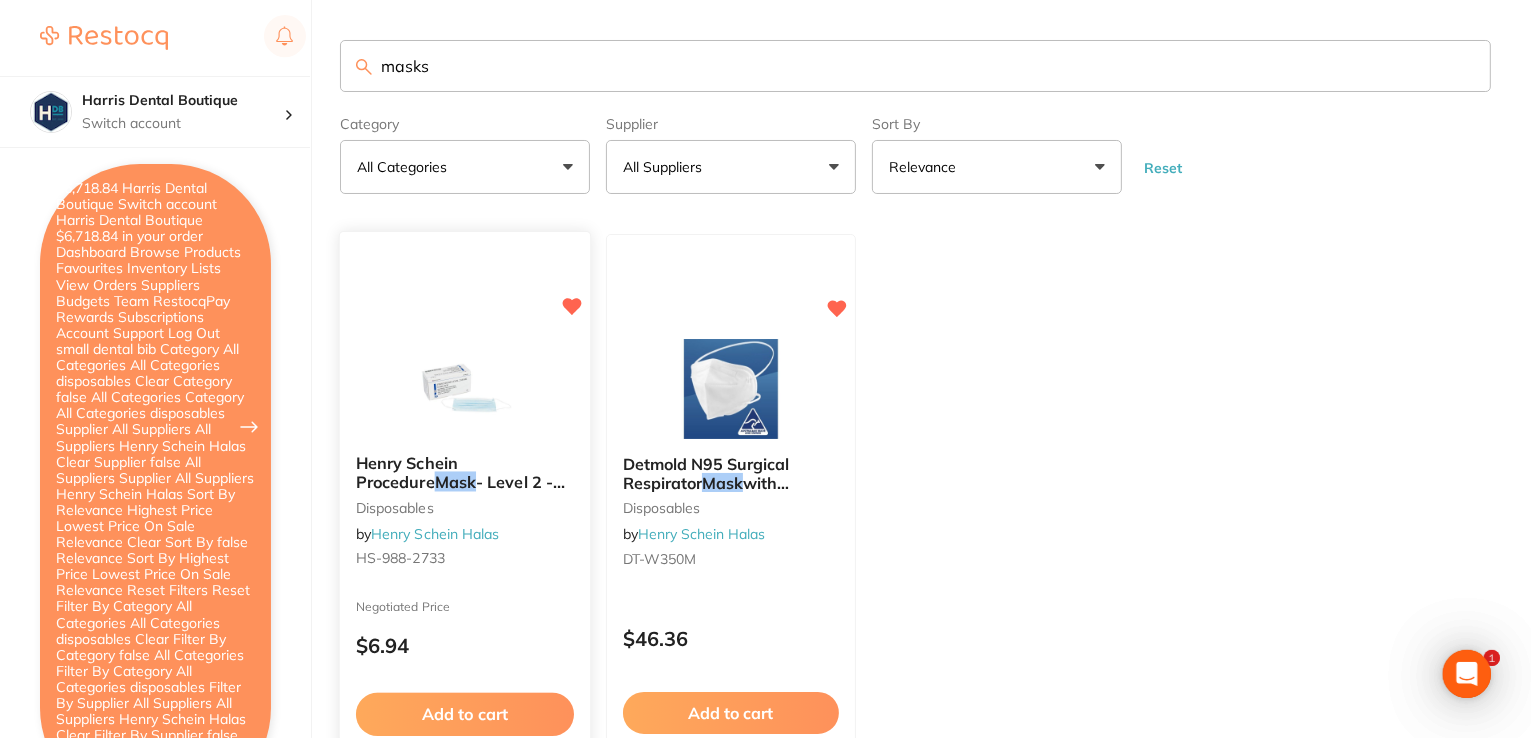 type on "masks" 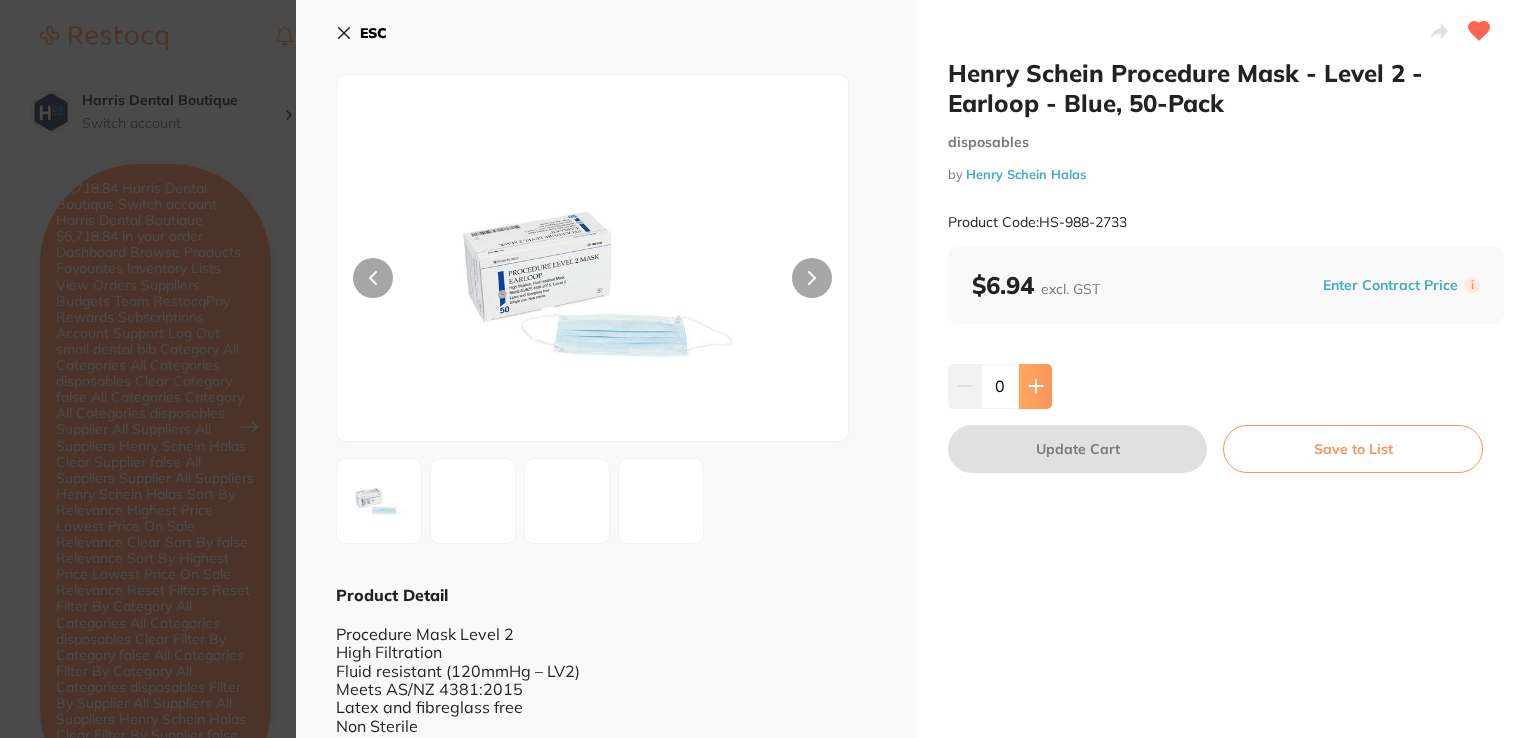 click at bounding box center [1035, 386] 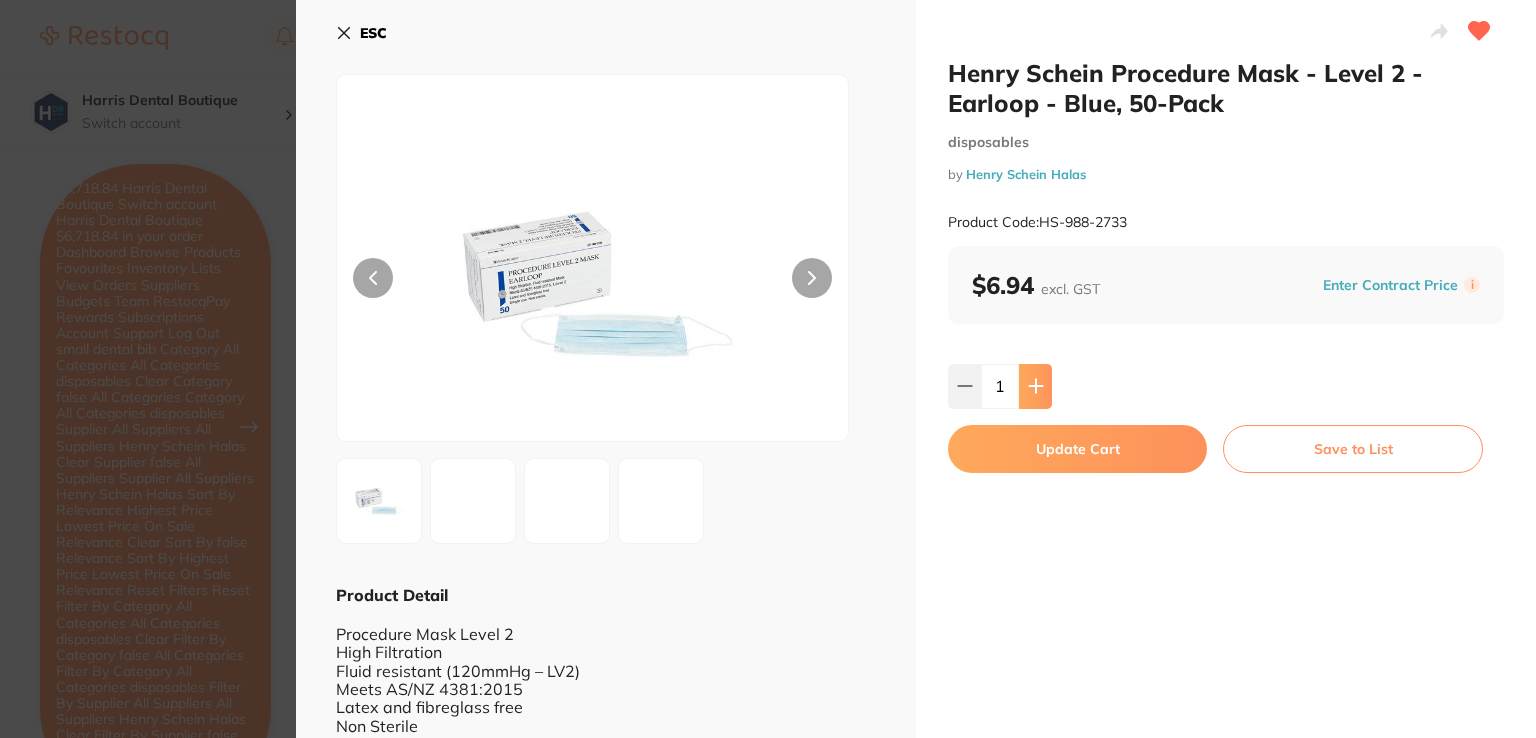 scroll, scrollTop: 0, scrollLeft: 0, axis: both 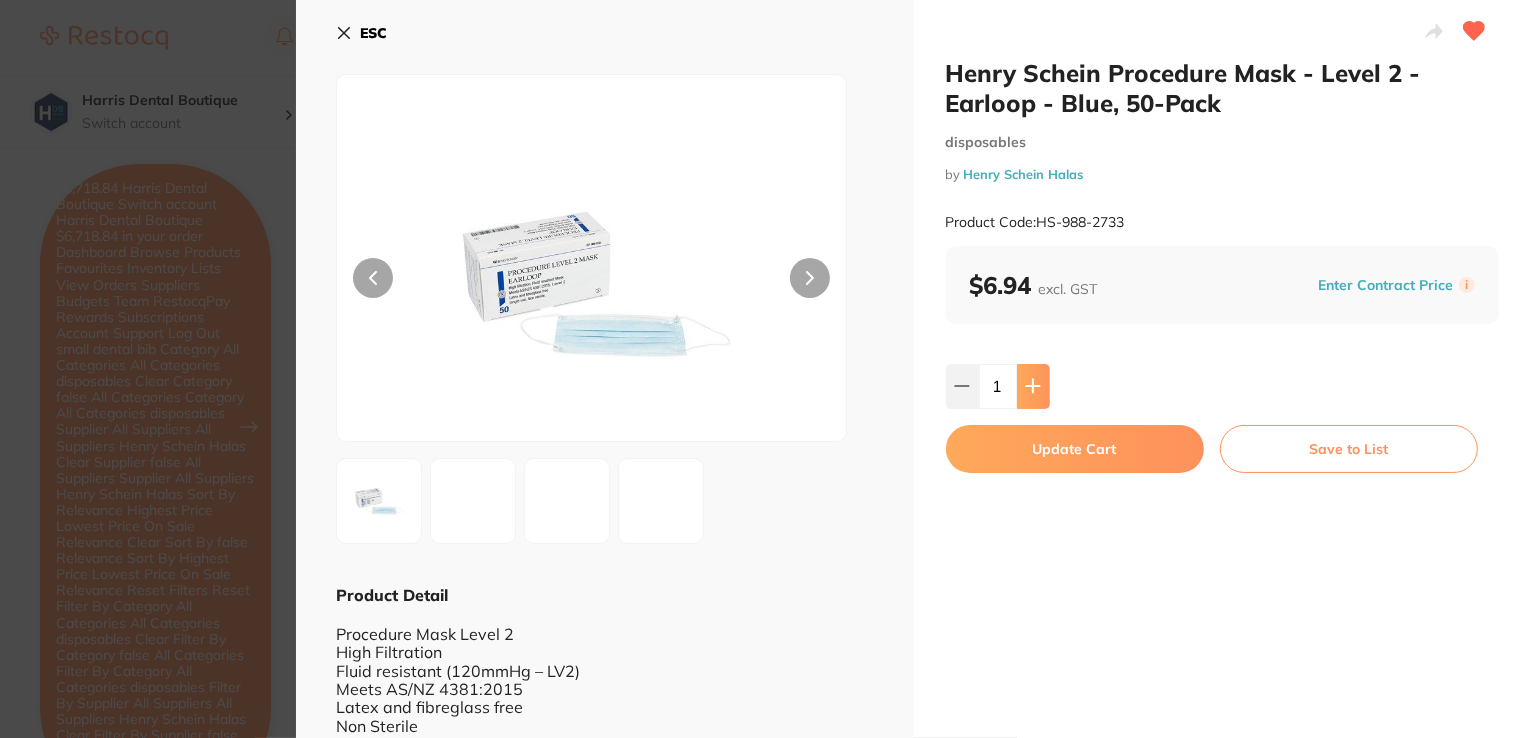 click at bounding box center [1033, 386] 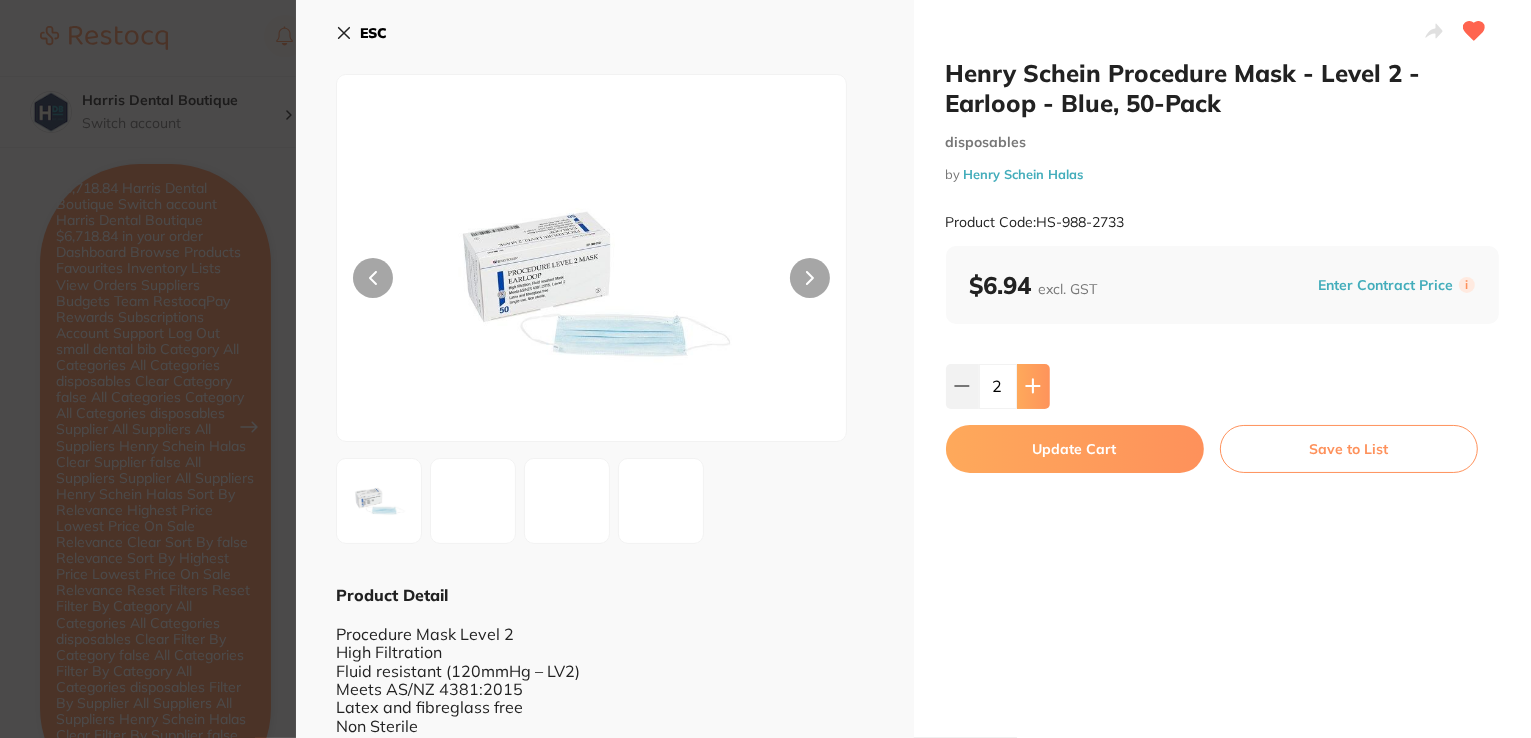 click at bounding box center (1033, 386) 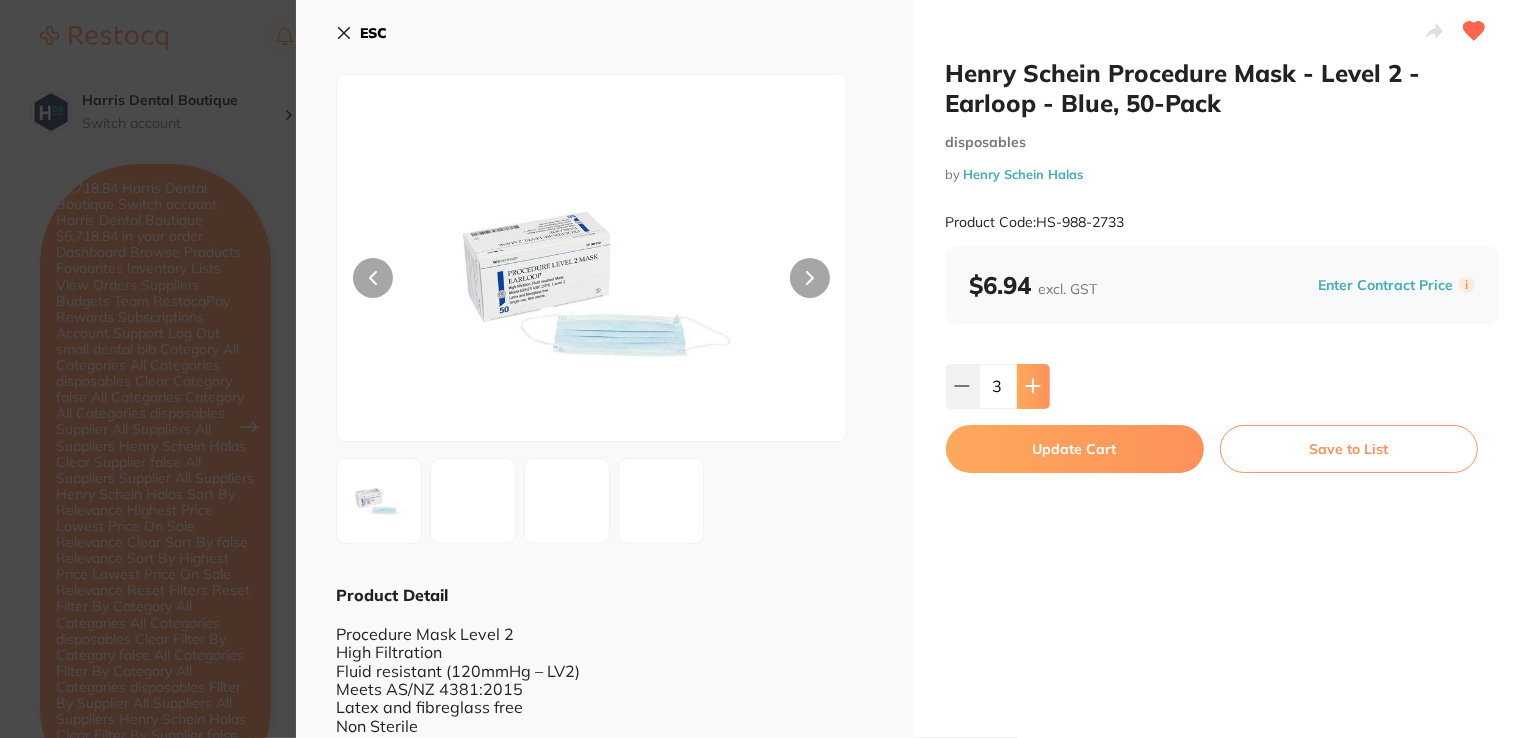 click at bounding box center [1033, 386] 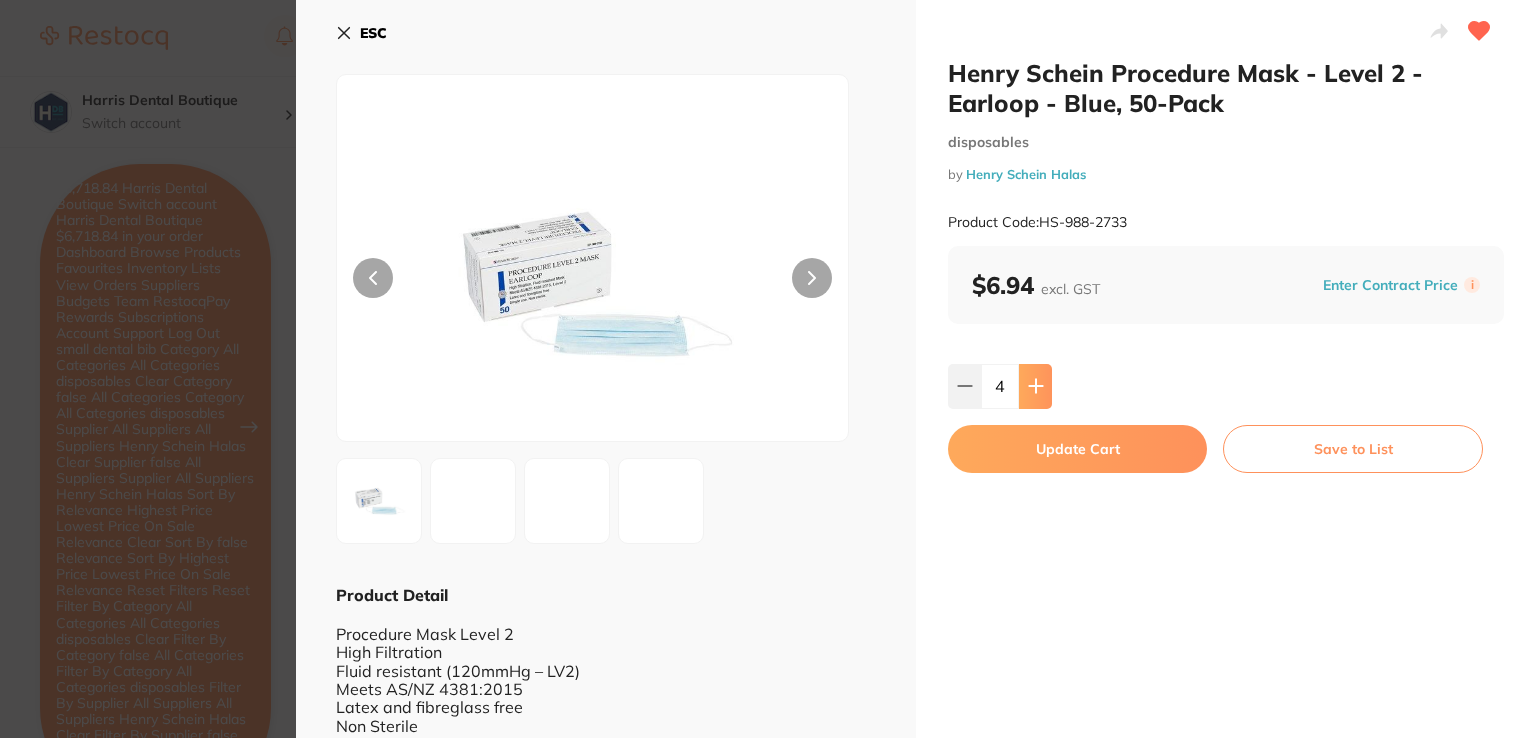 click at bounding box center (1035, 386) 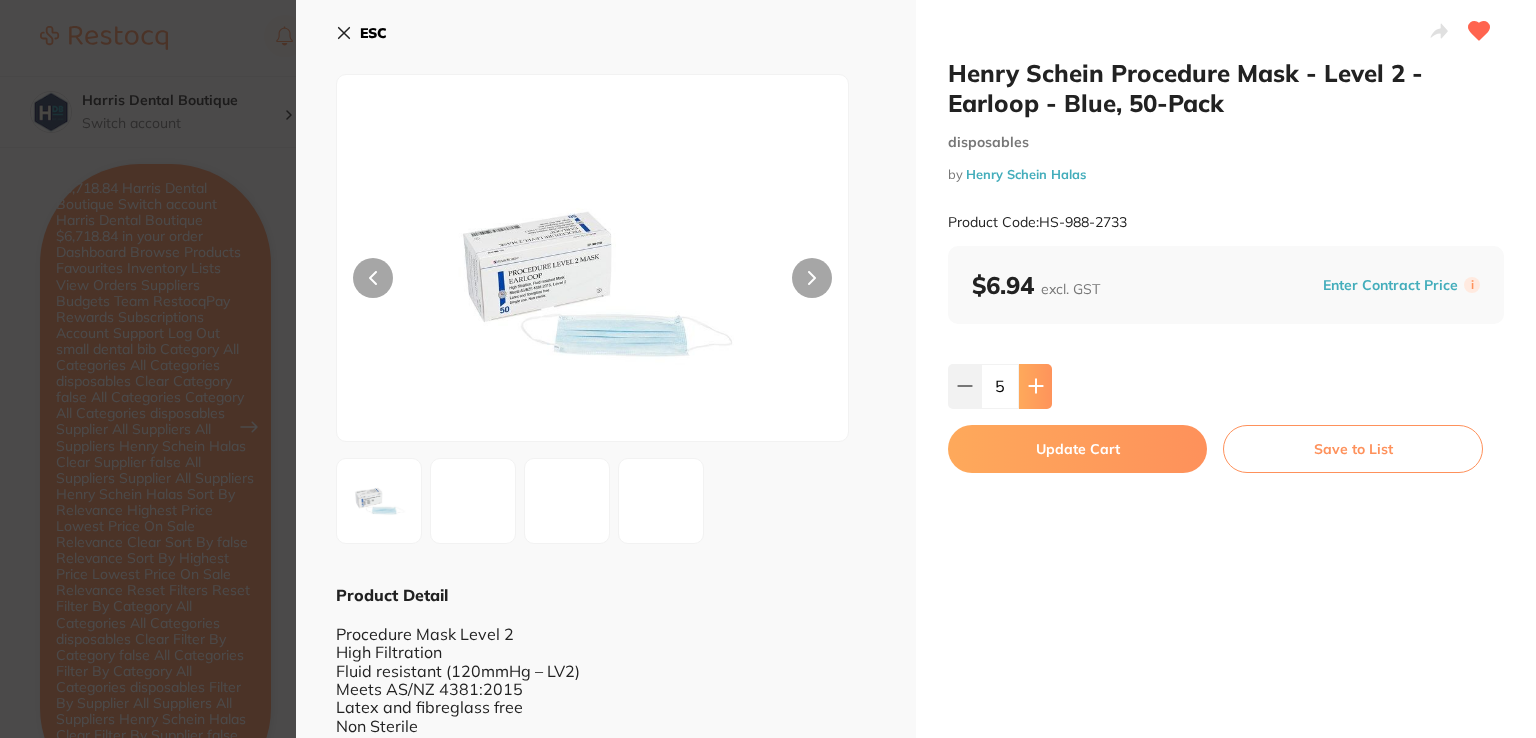 click at bounding box center (1035, 386) 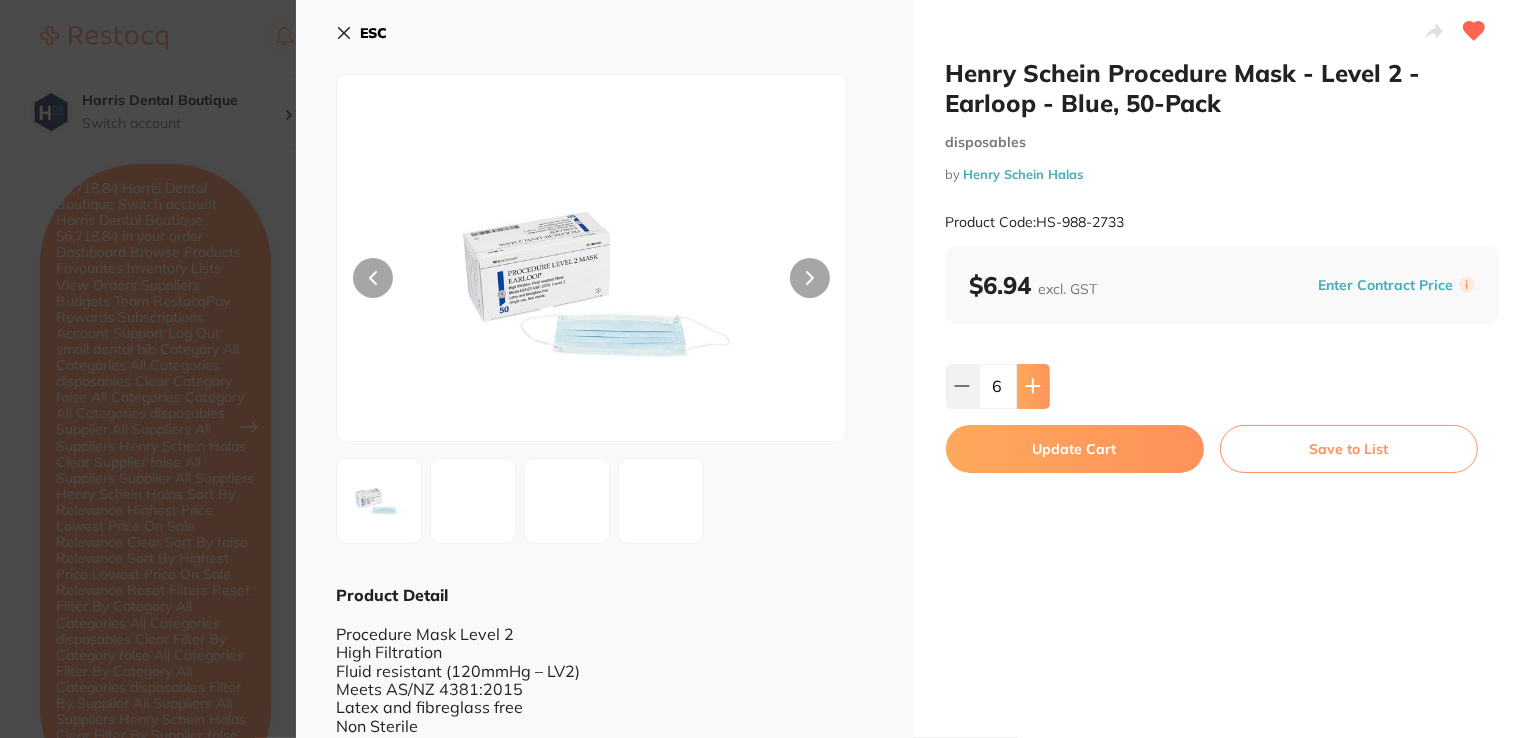 click at bounding box center (1033, 386) 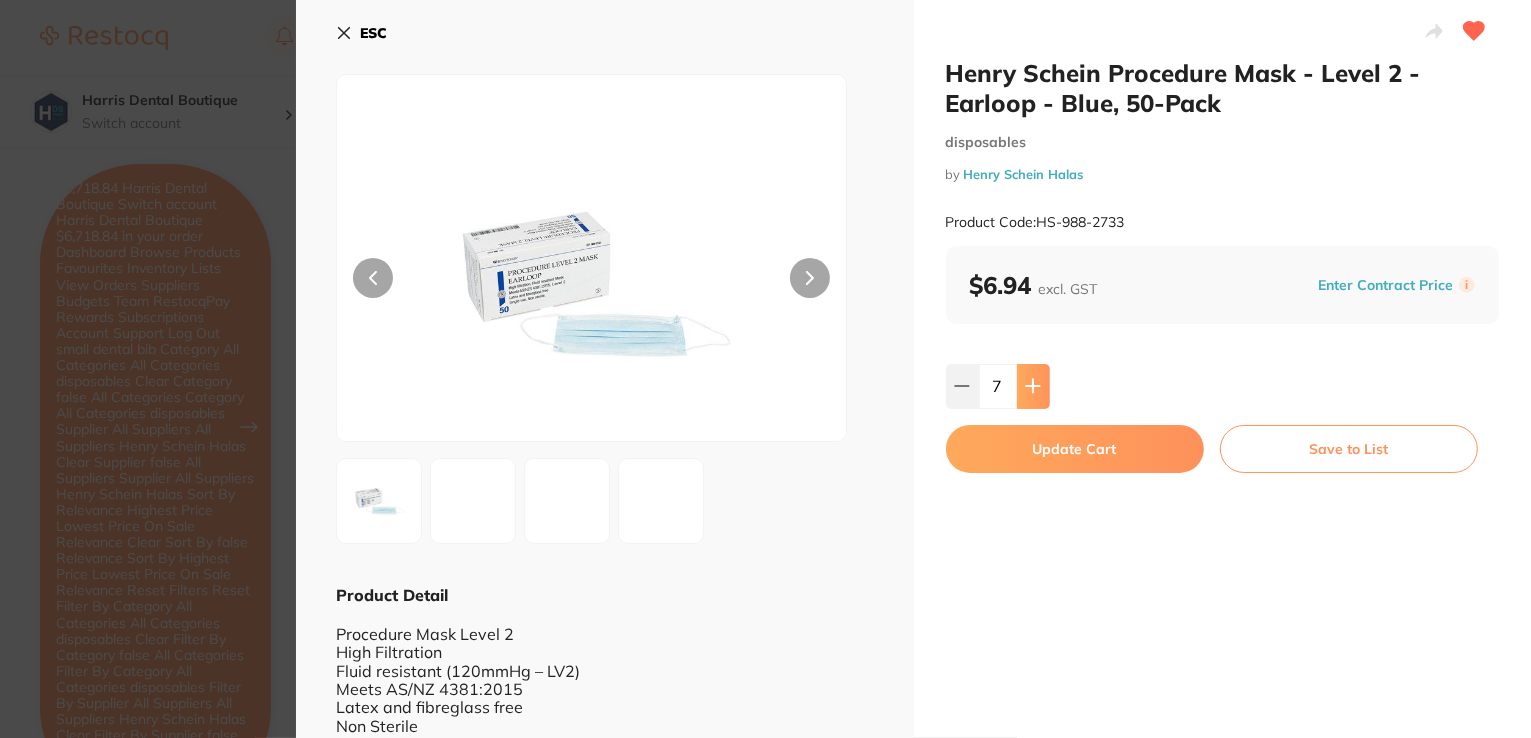 click at bounding box center [1033, 386] 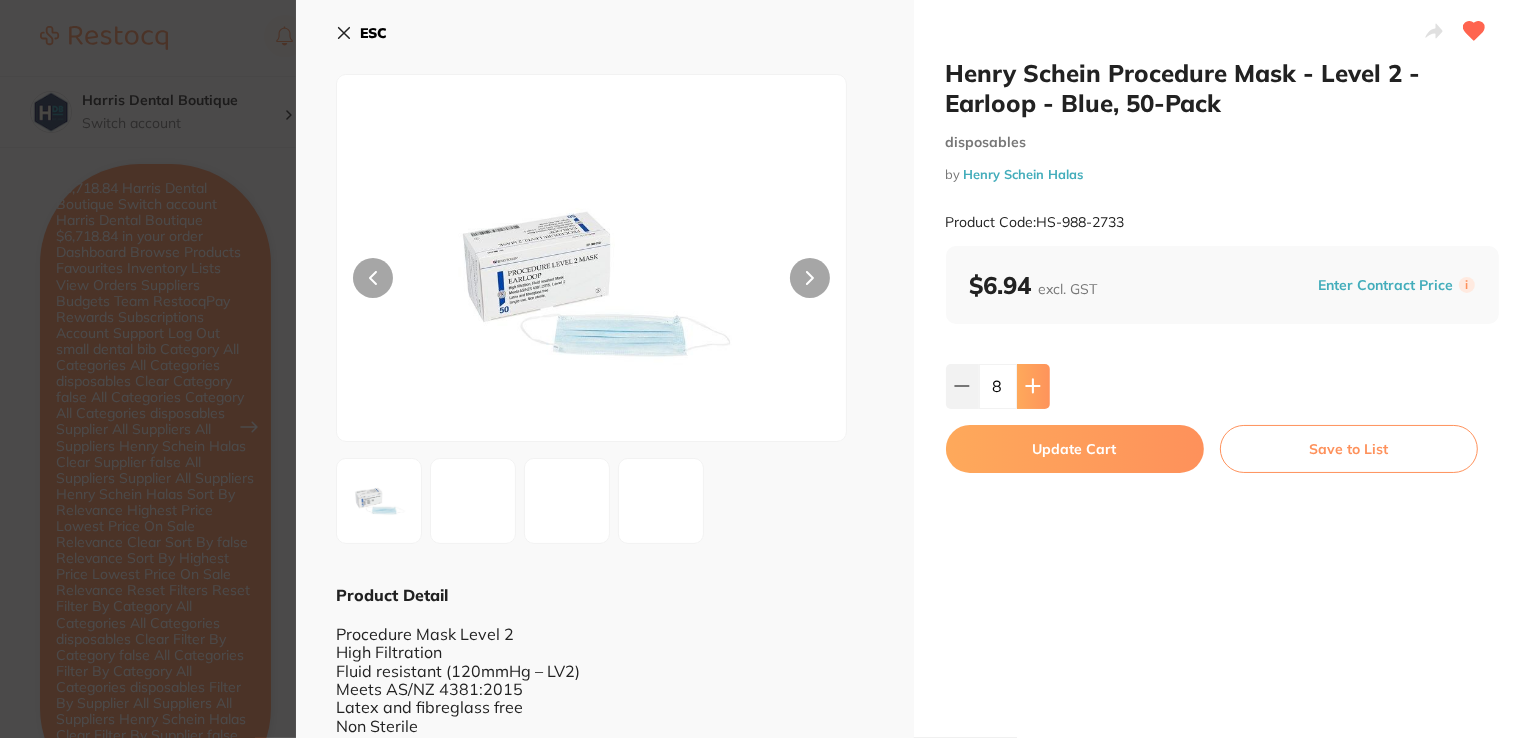 click at bounding box center [1033, 386] 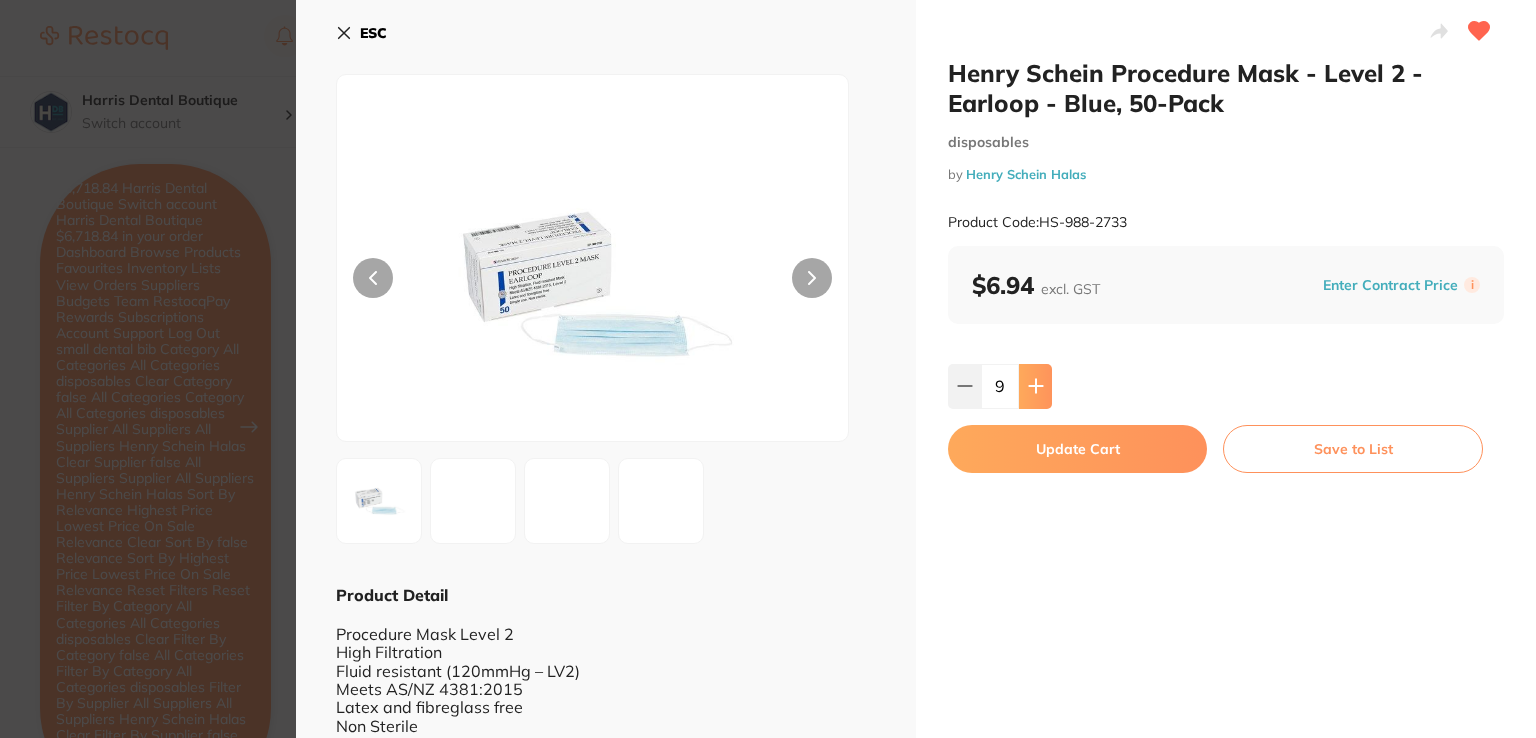 click at bounding box center [1035, 386] 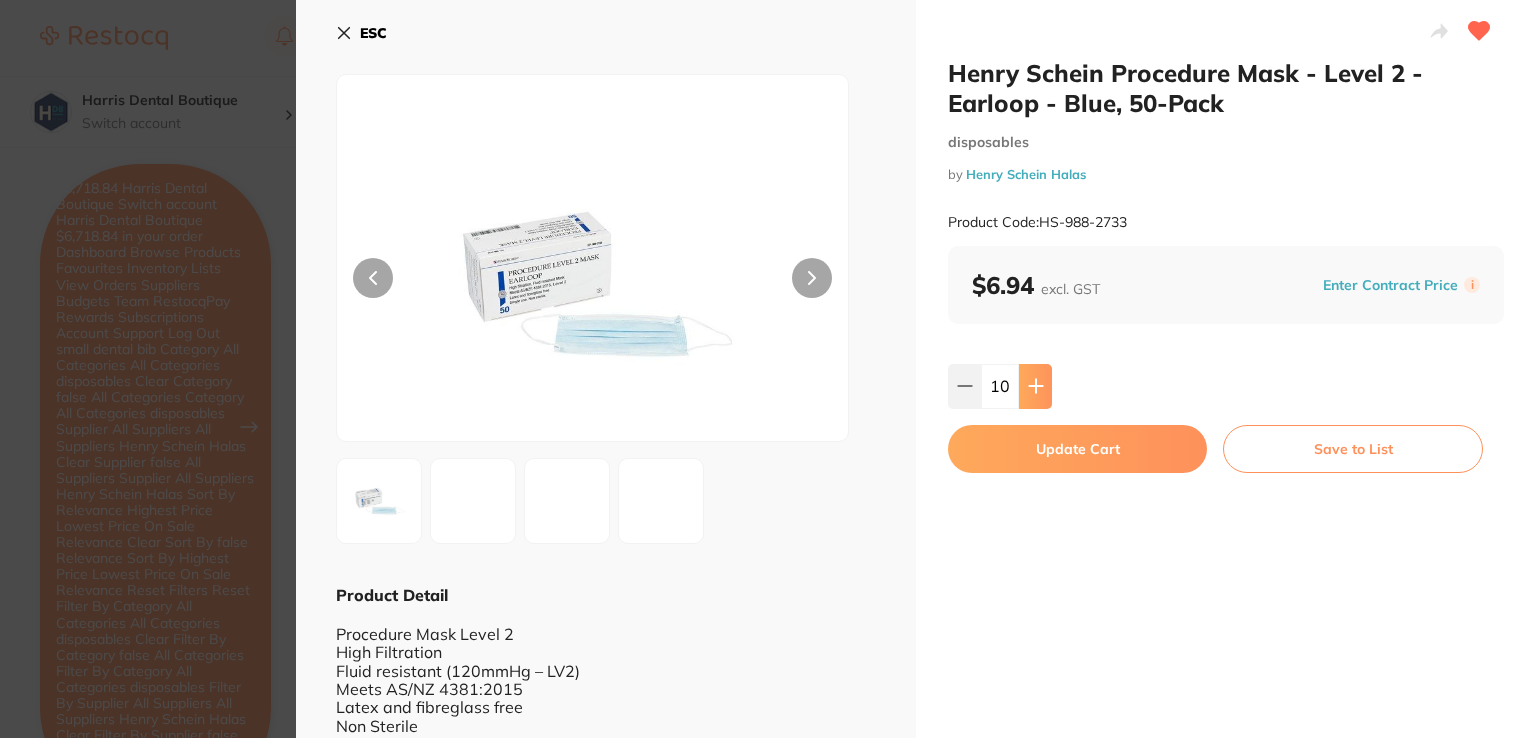 click at bounding box center [1035, 386] 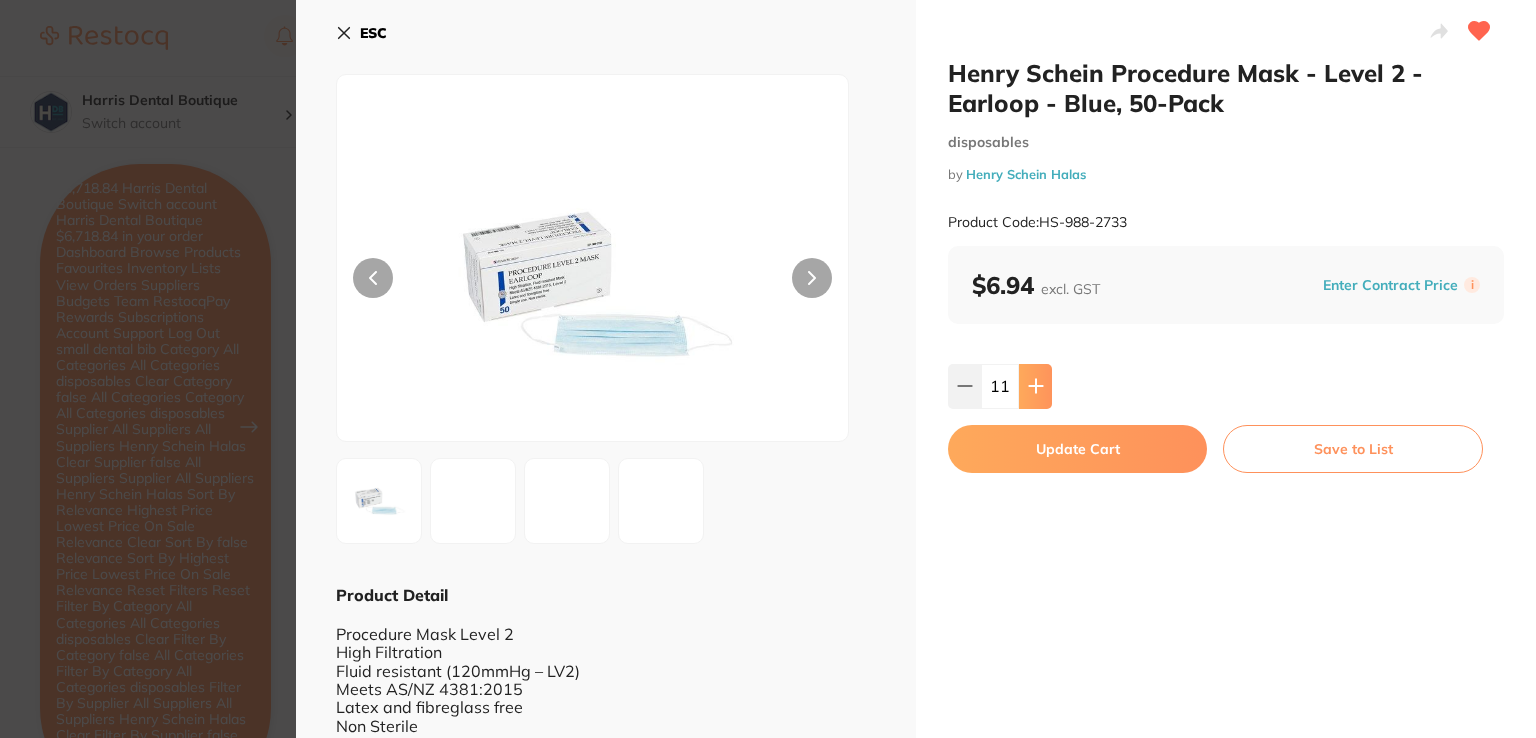 click at bounding box center [1035, 386] 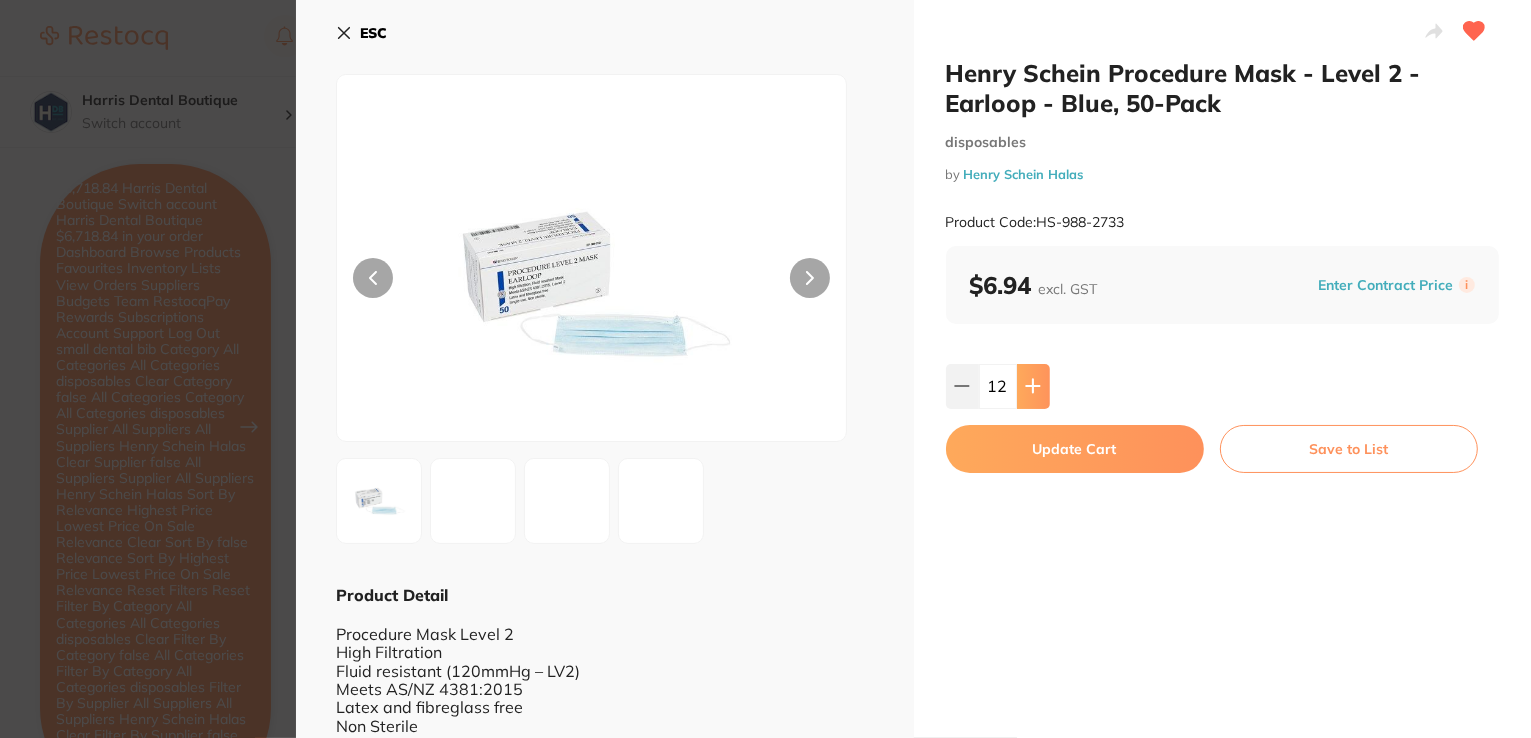 click at bounding box center (1033, 386) 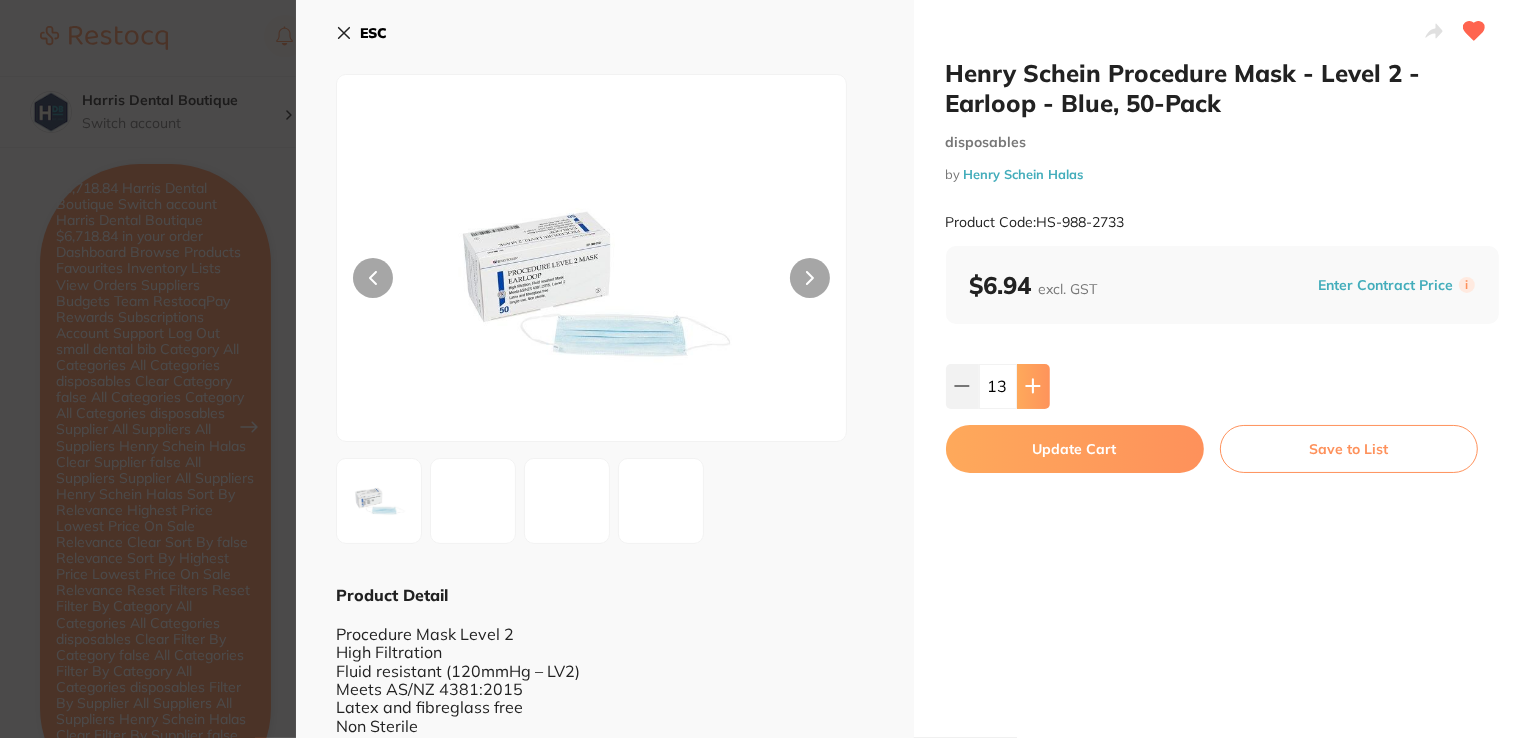 click at bounding box center [1033, 386] 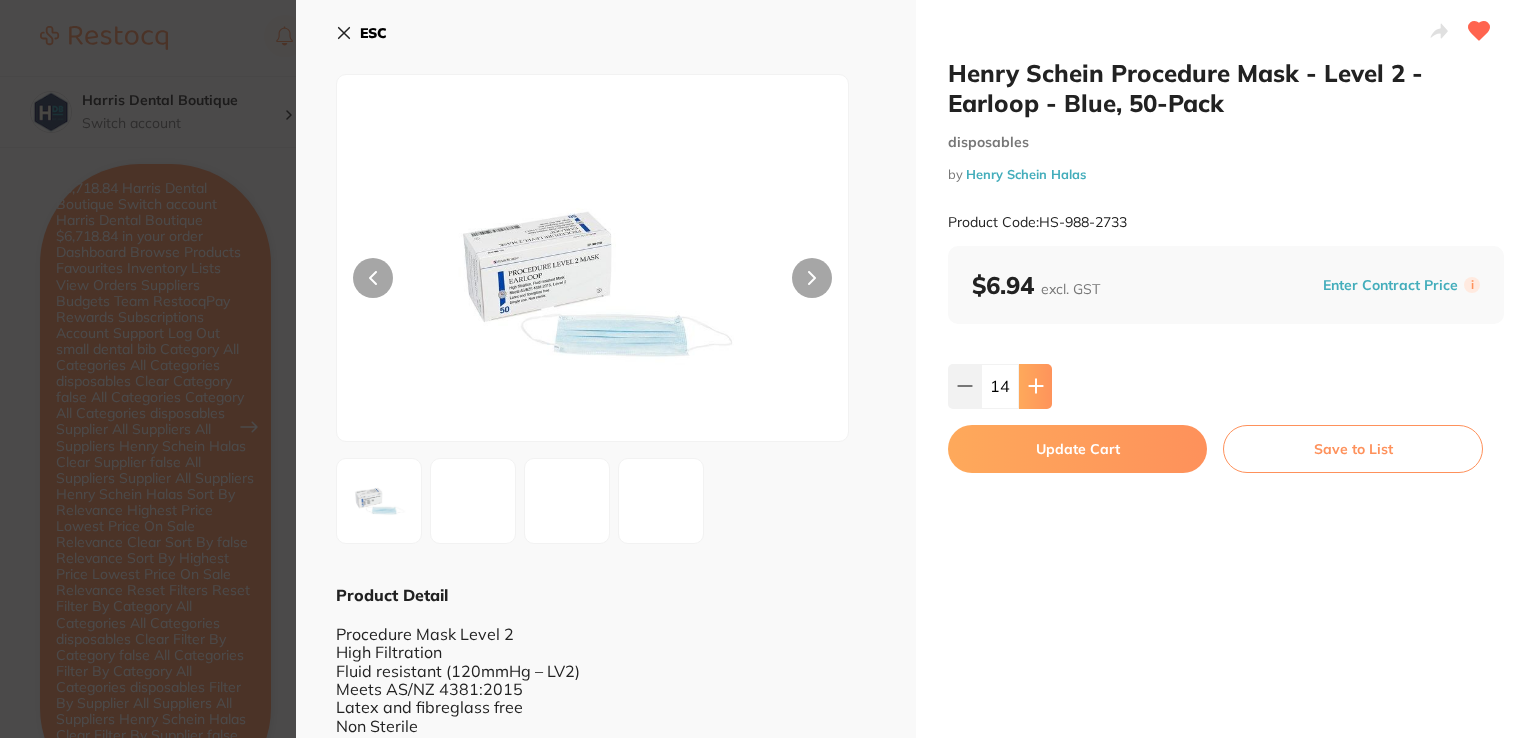 click at bounding box center (1035, 386) 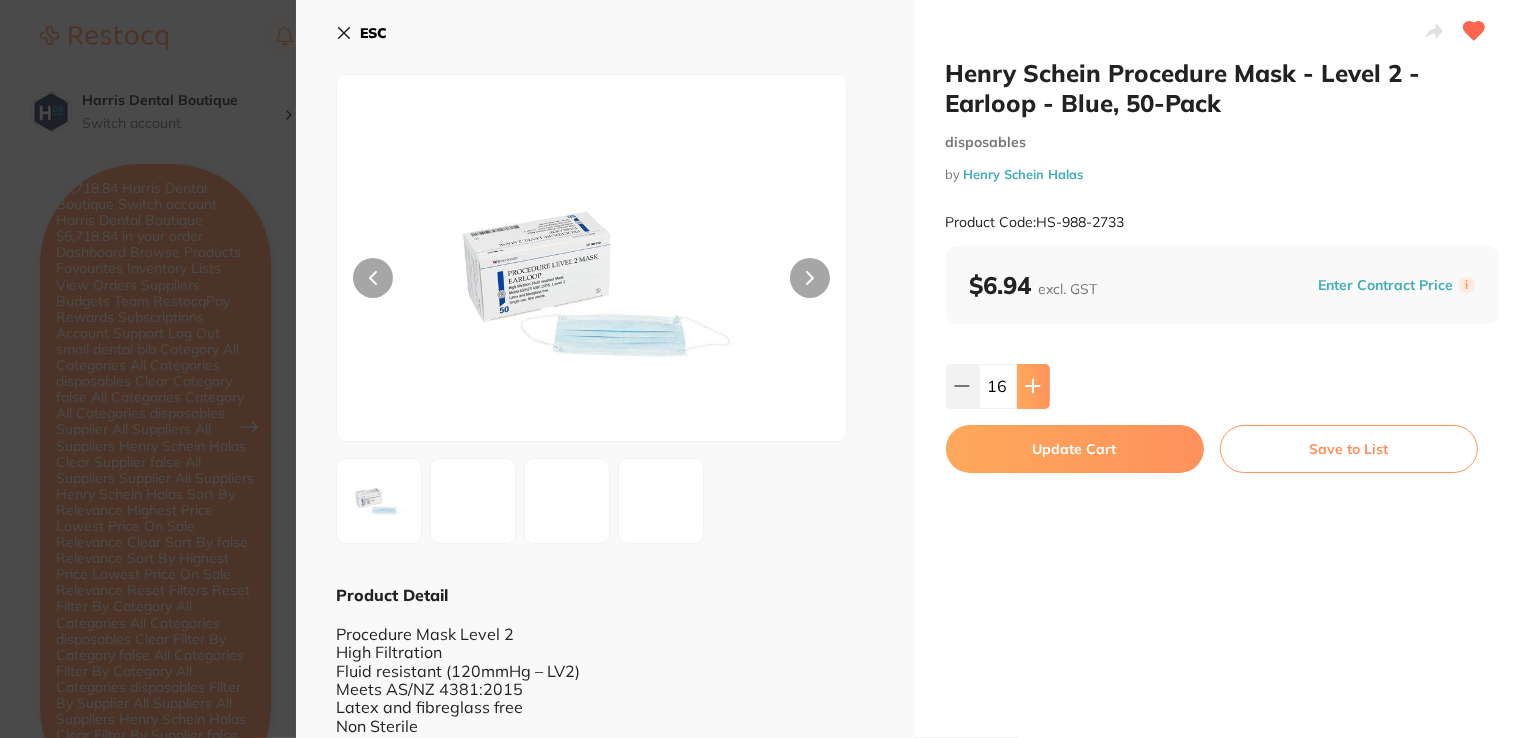 click at bounding box center (1033, 386) 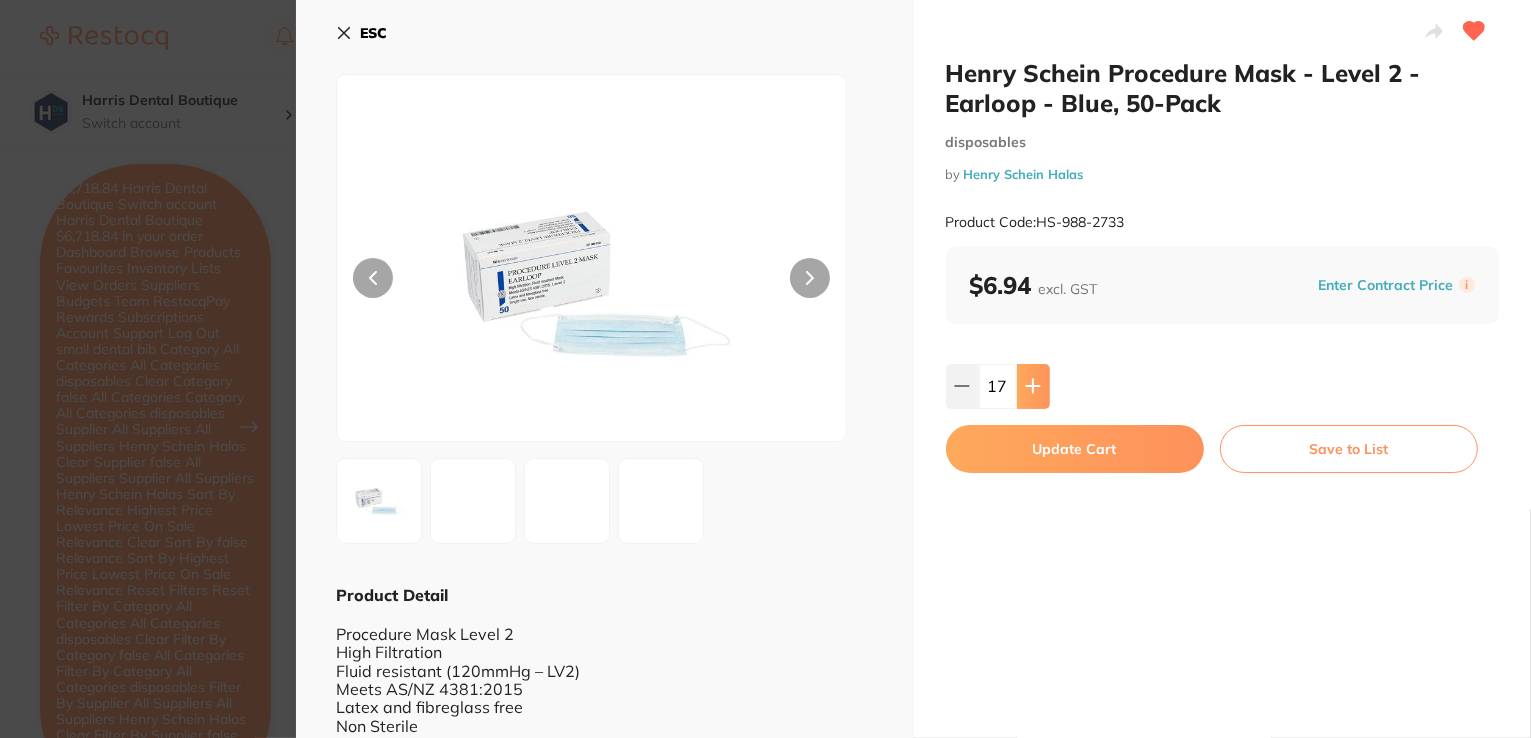 click at bounding box center (1033, 386) 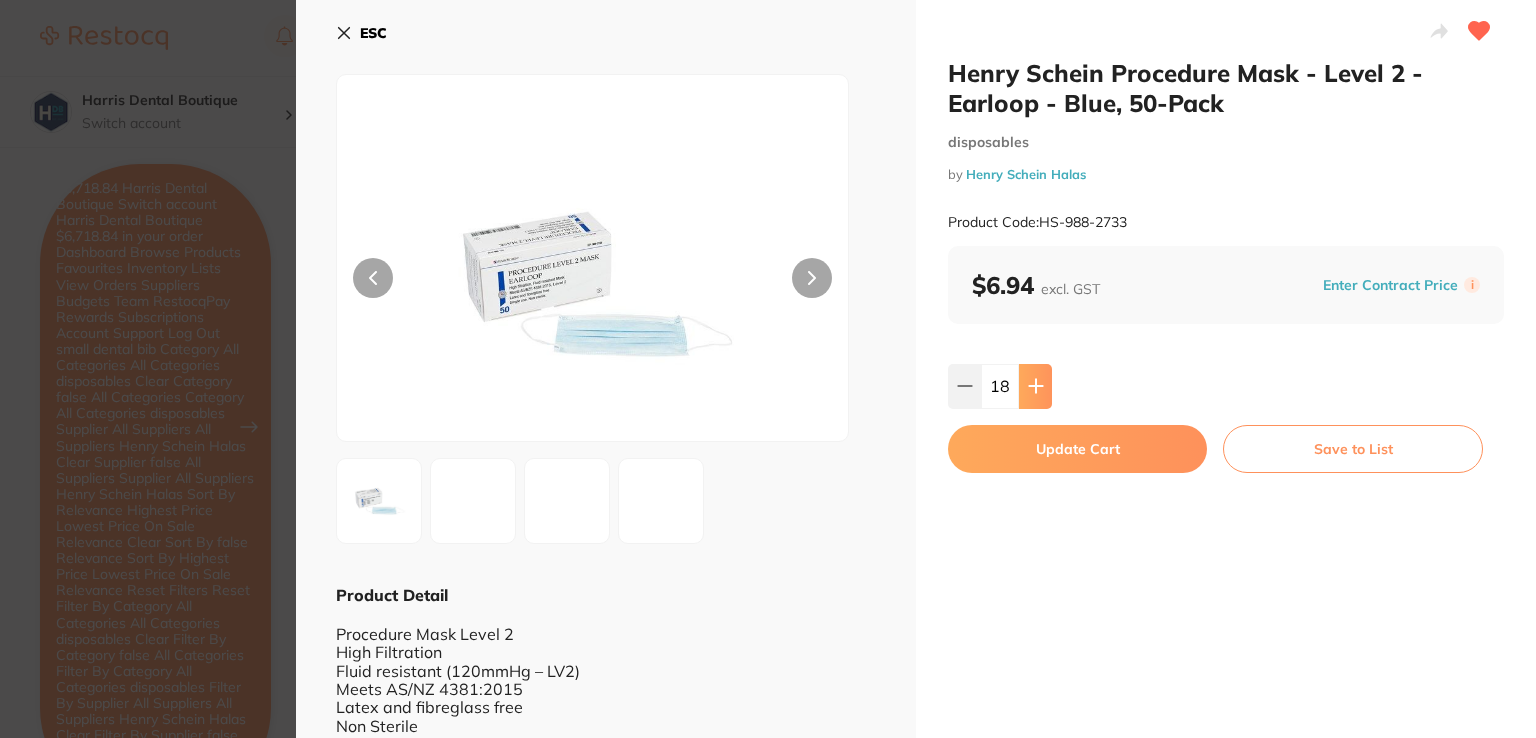 click at bounding box center (1035, 386) 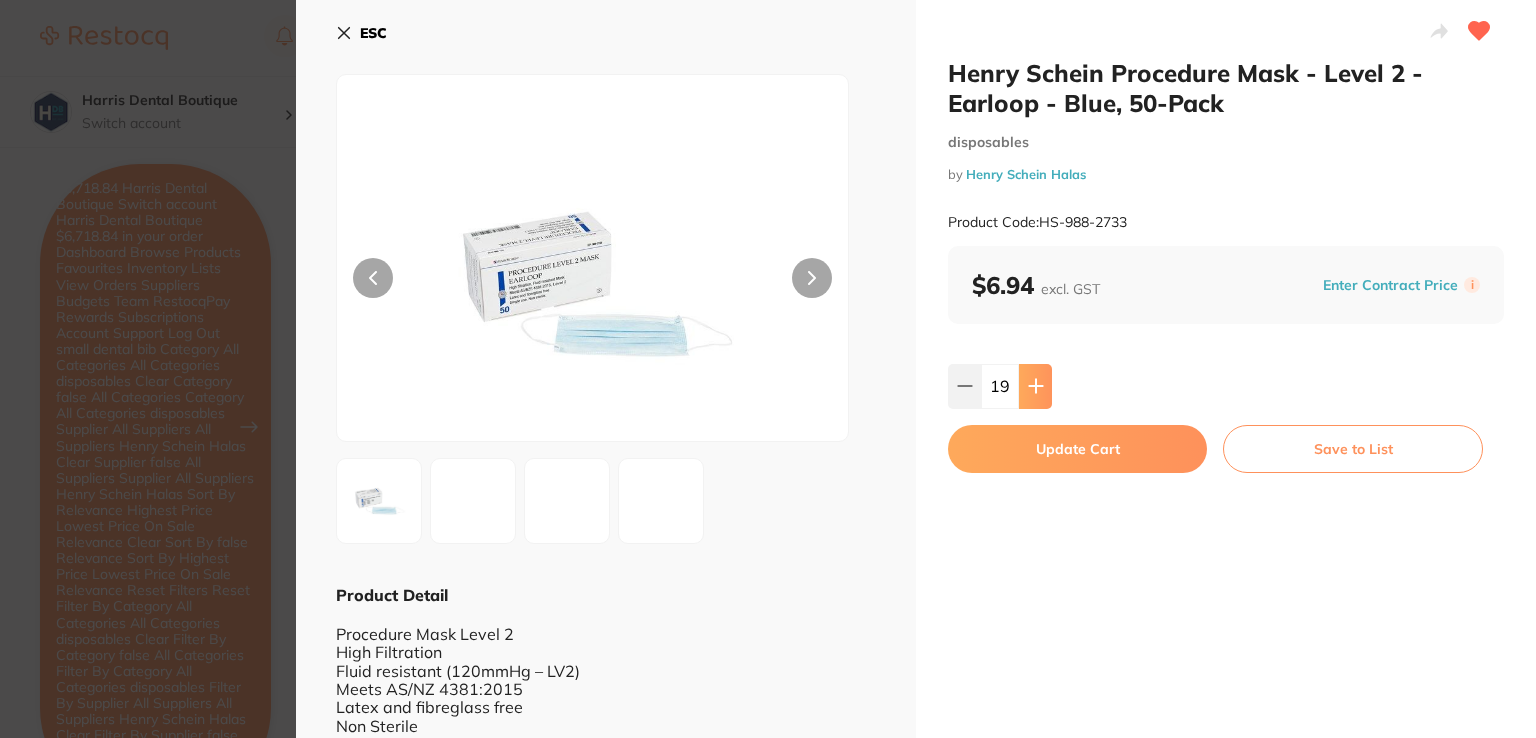 scroll, scrollTop: 0, scrollLeft: 0, axis: both 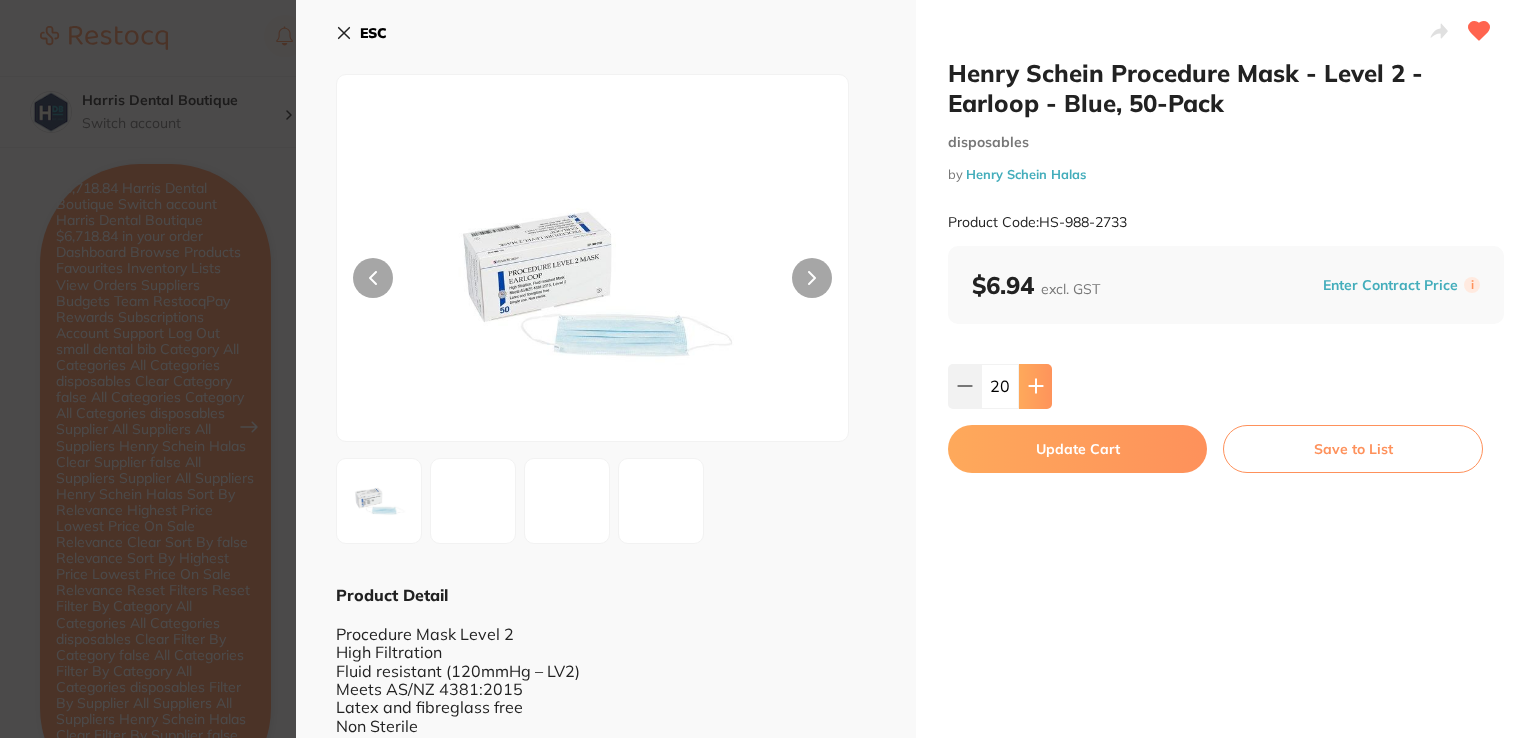 click at bounding box center [1035, 386] 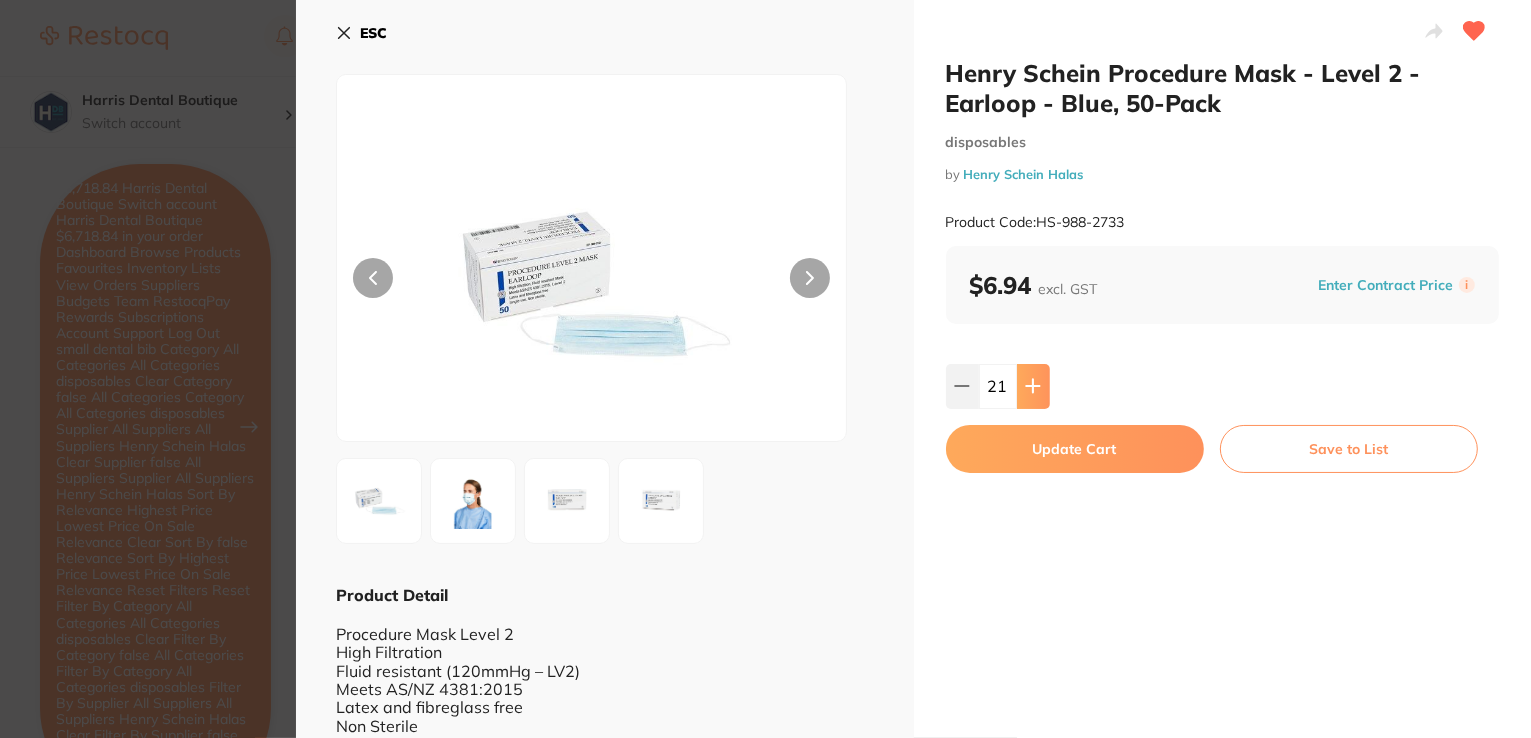 click at bounding box center (1033, 386) 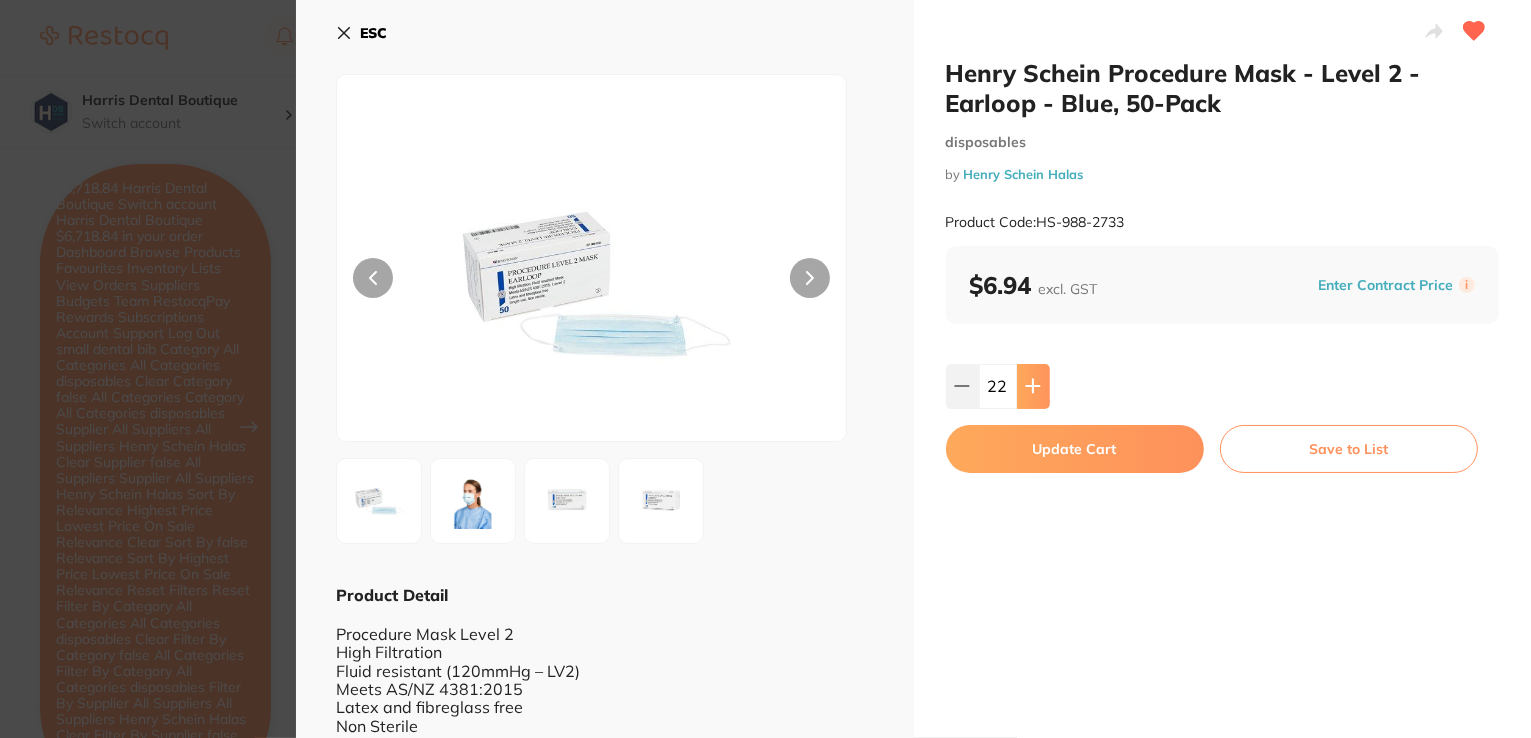 click at bounding box center [1033, 386] 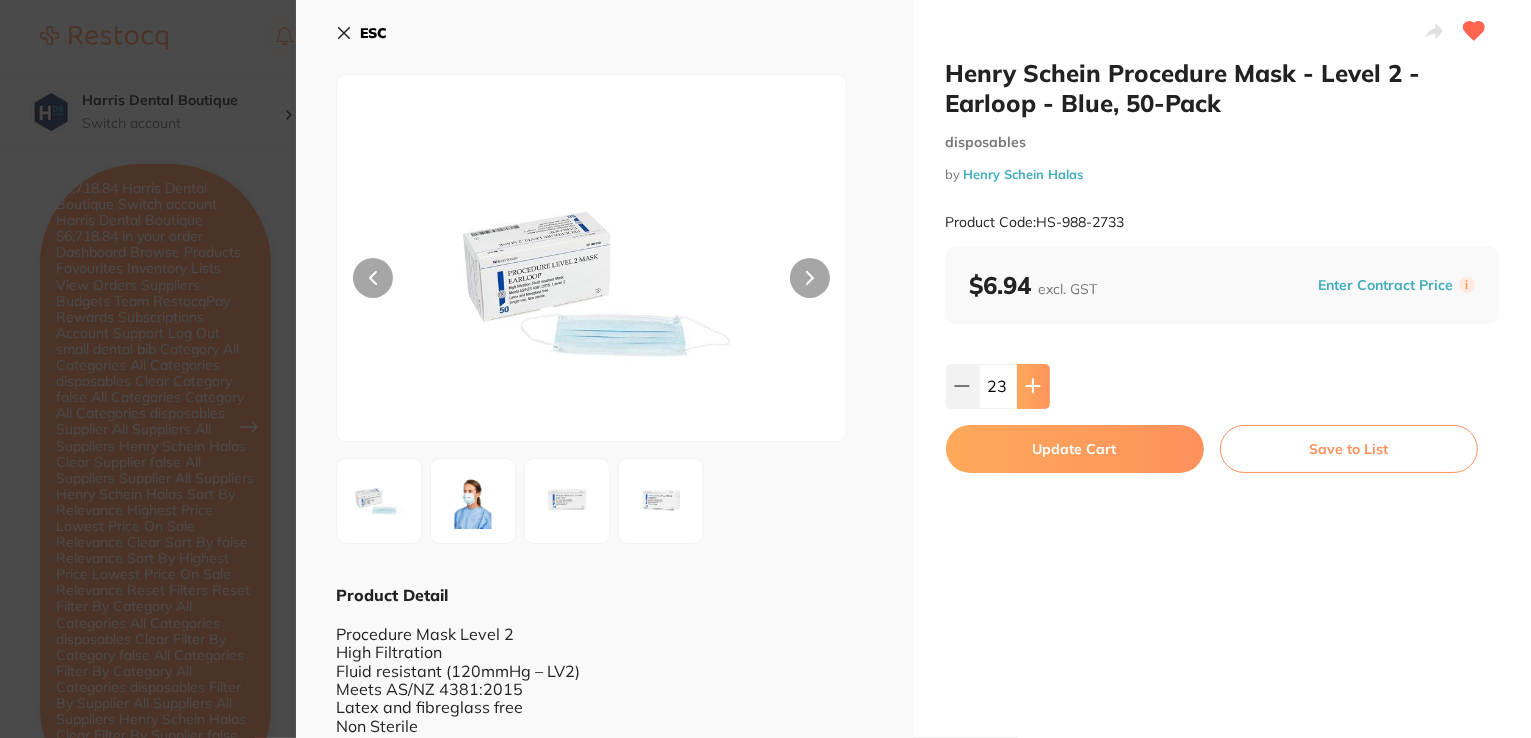 click at bounding box center [1033, 386] 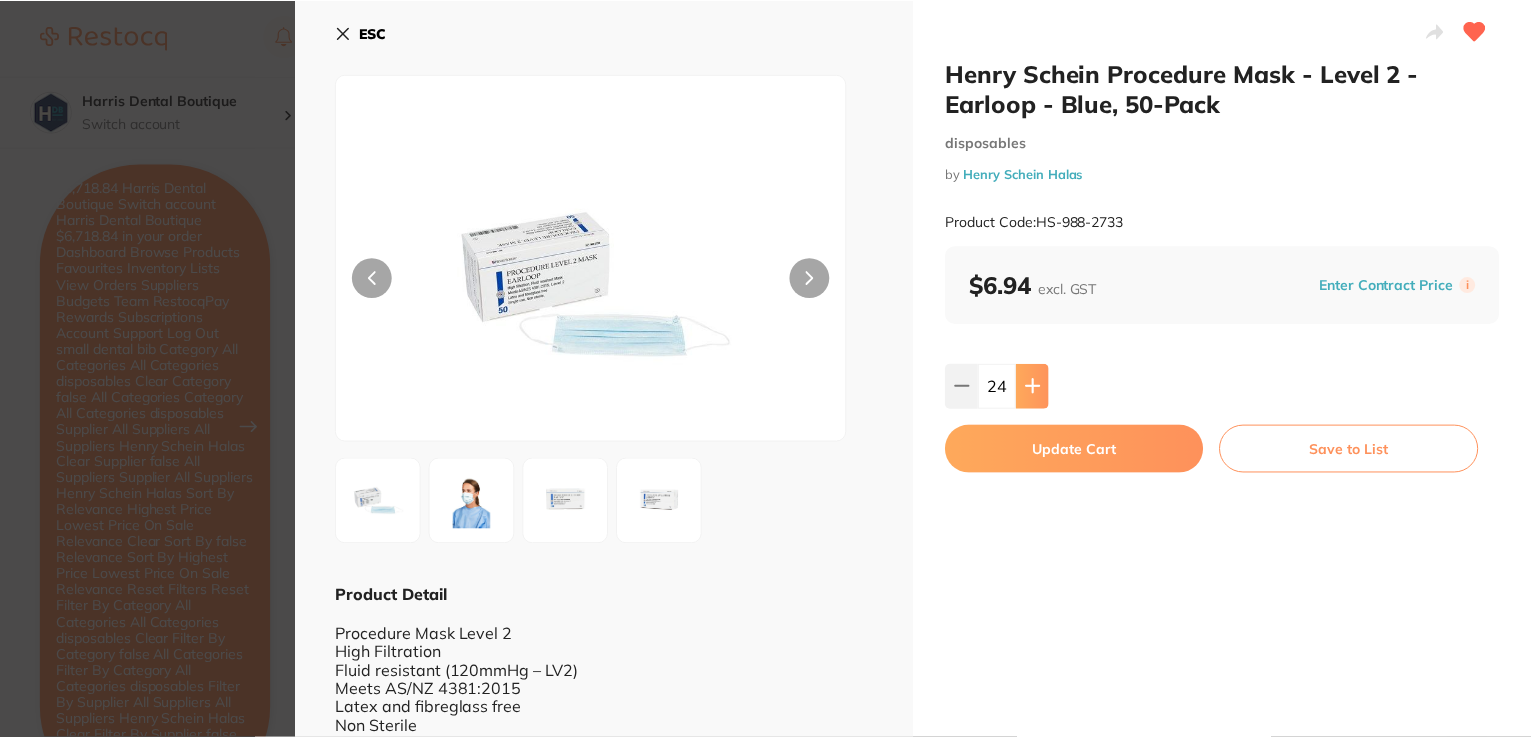 scroll, scrollTop: 0, scrollLeft: 0, axis: both 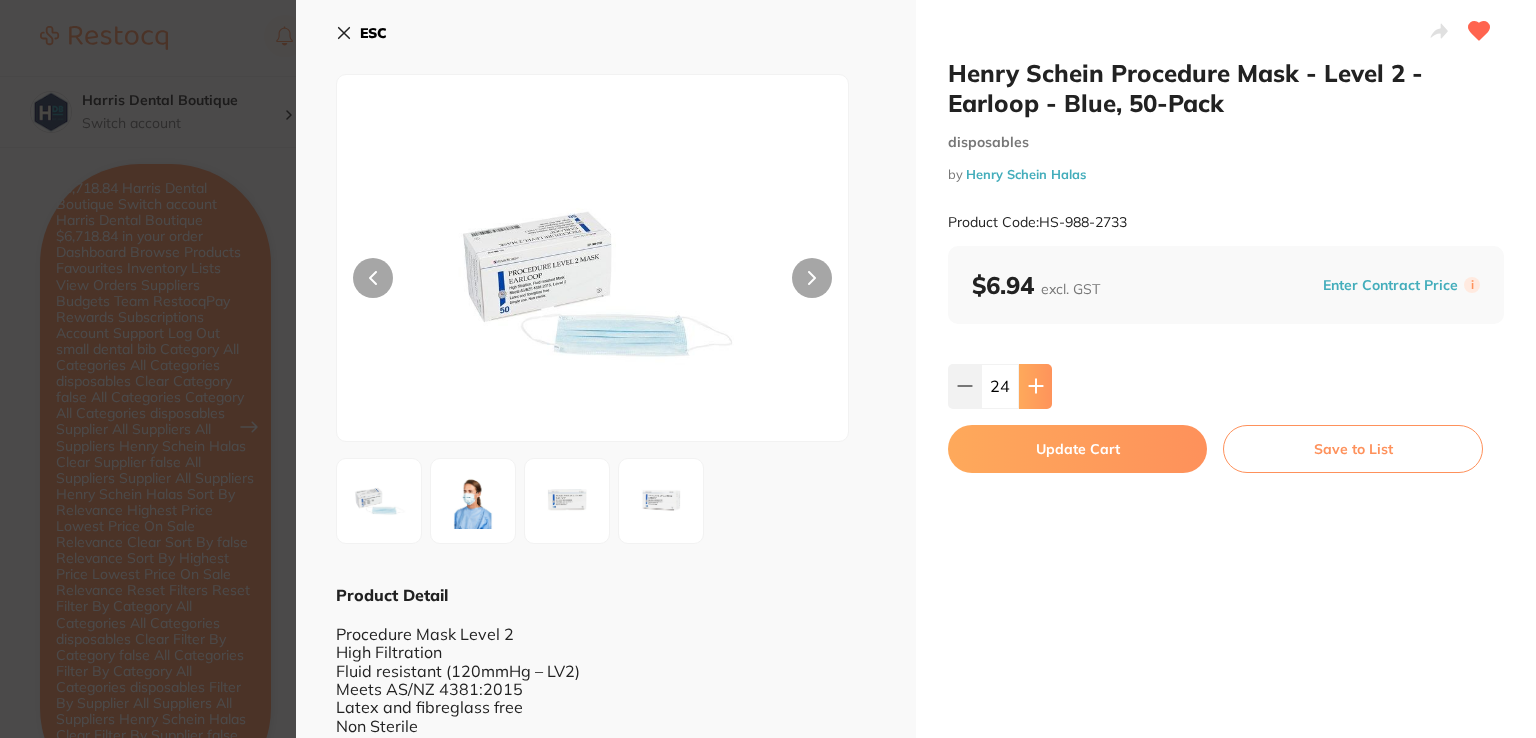click at bounding box center [1035, 386] 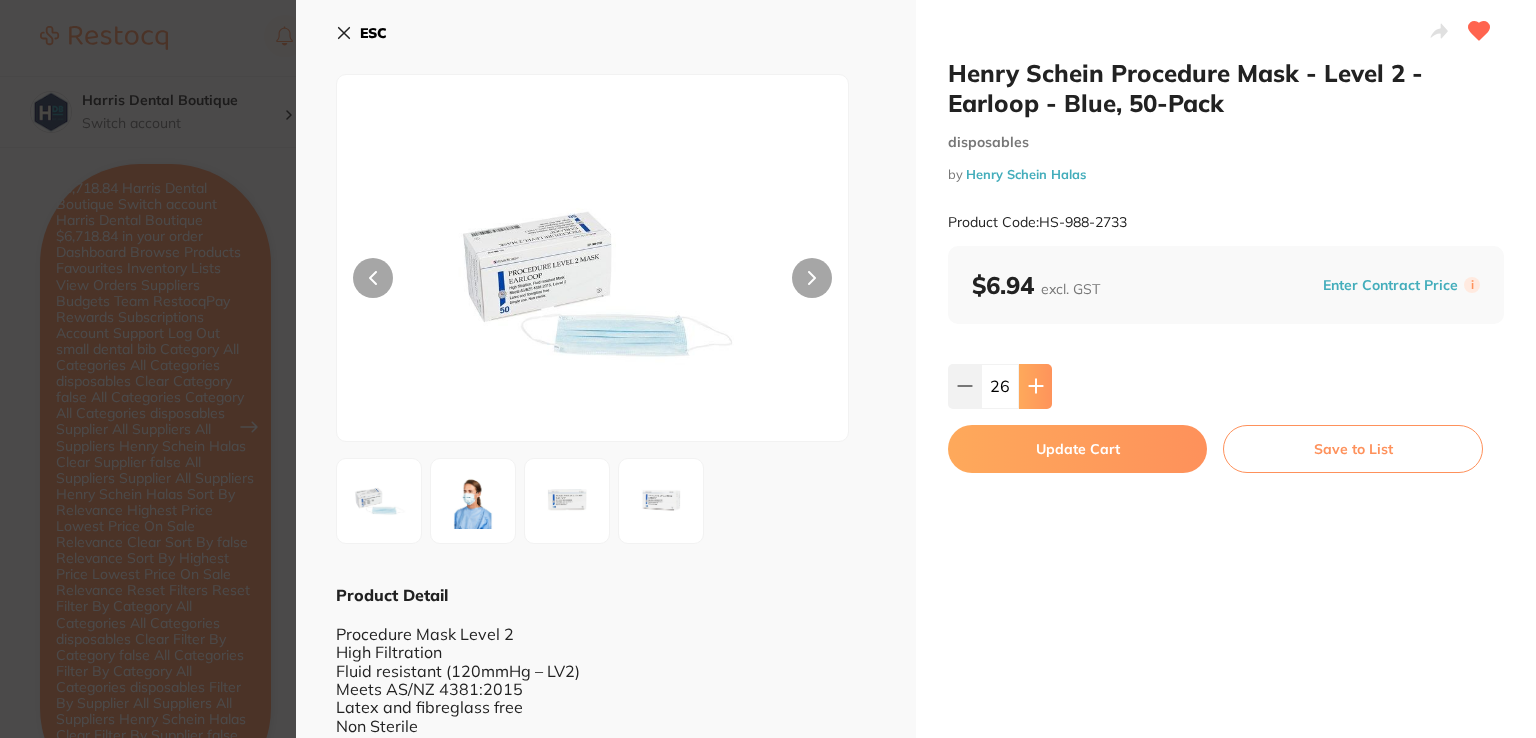 click at bounding box center [1035, 386] 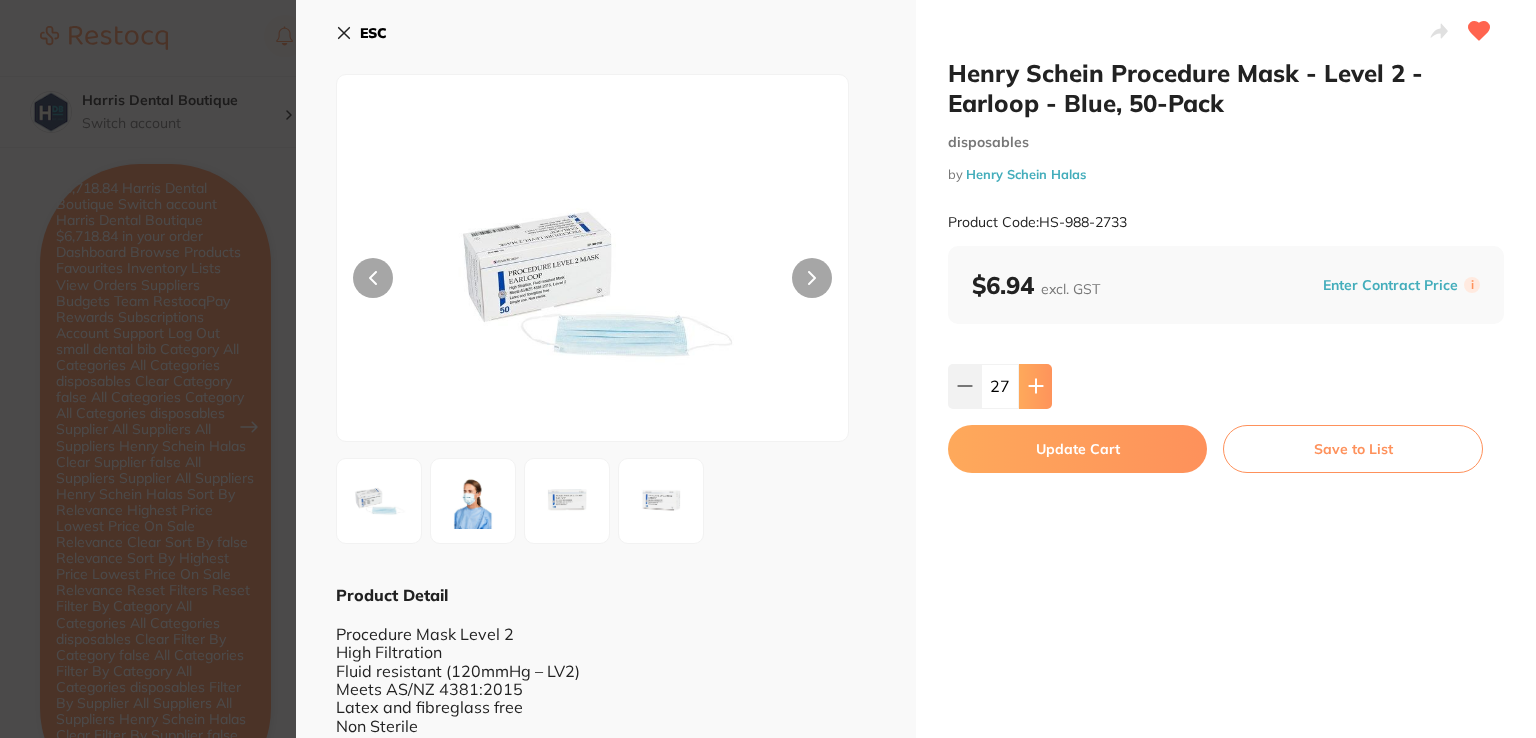 click at bounding box center (1035, 386) 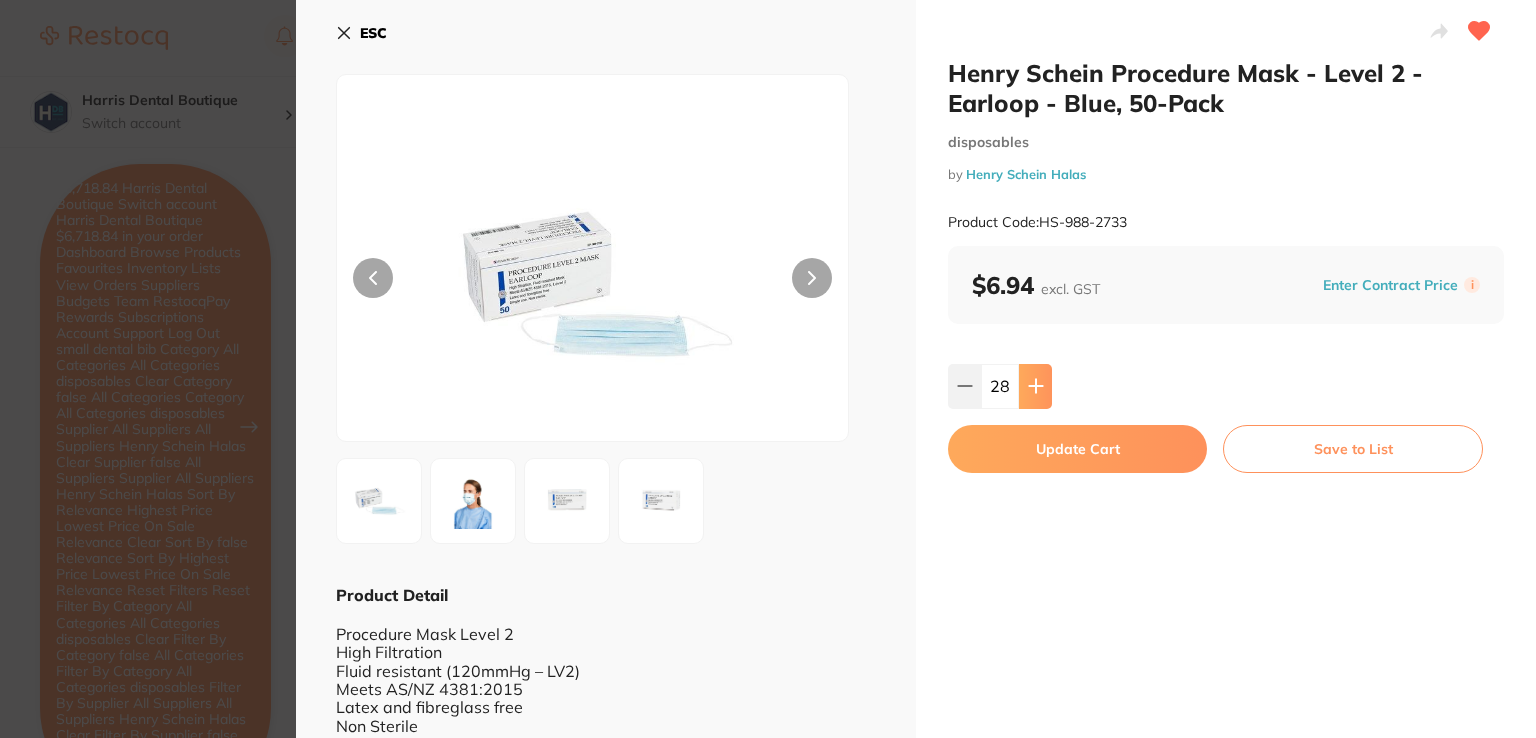 click at bounding box center [1035, 386] 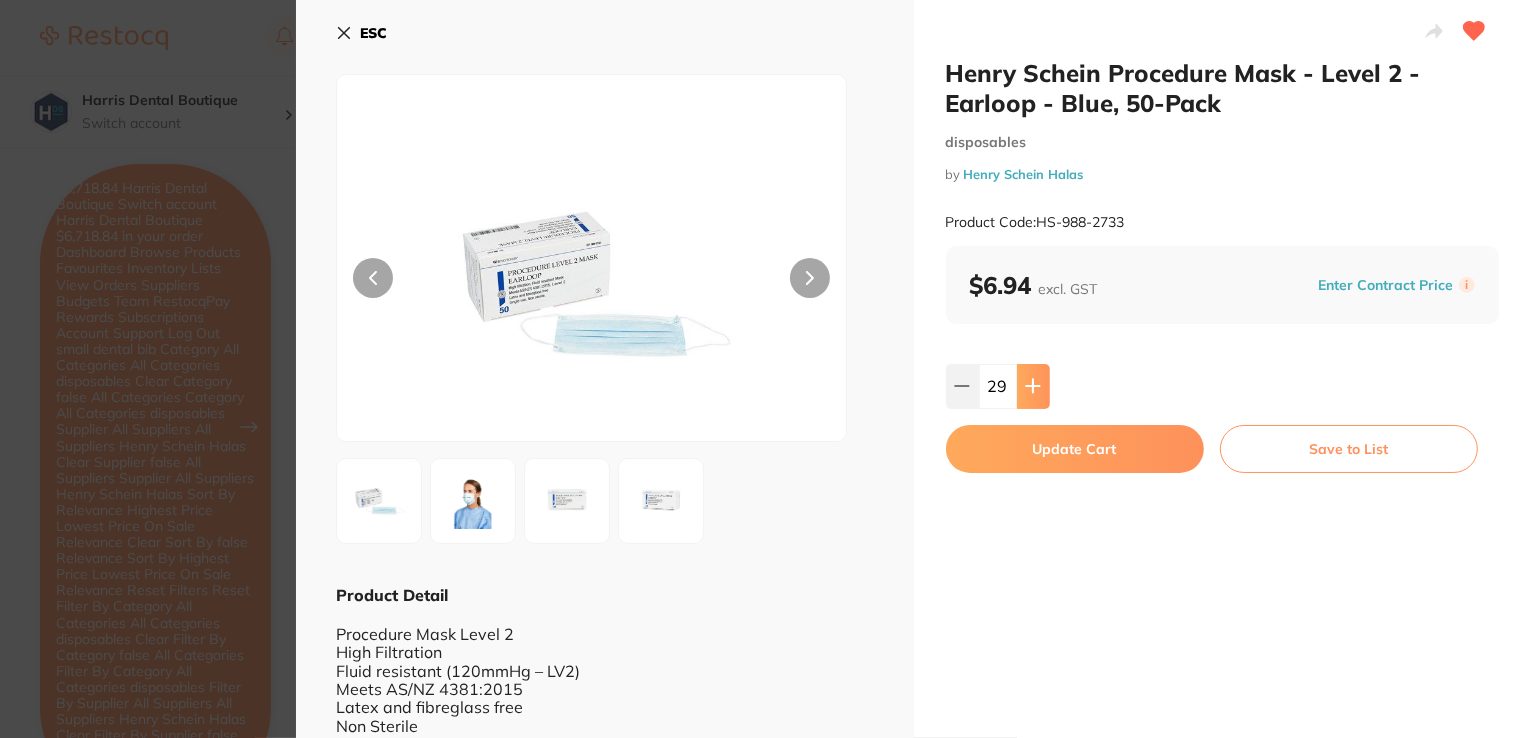 click at bounding box center [1033, 386] 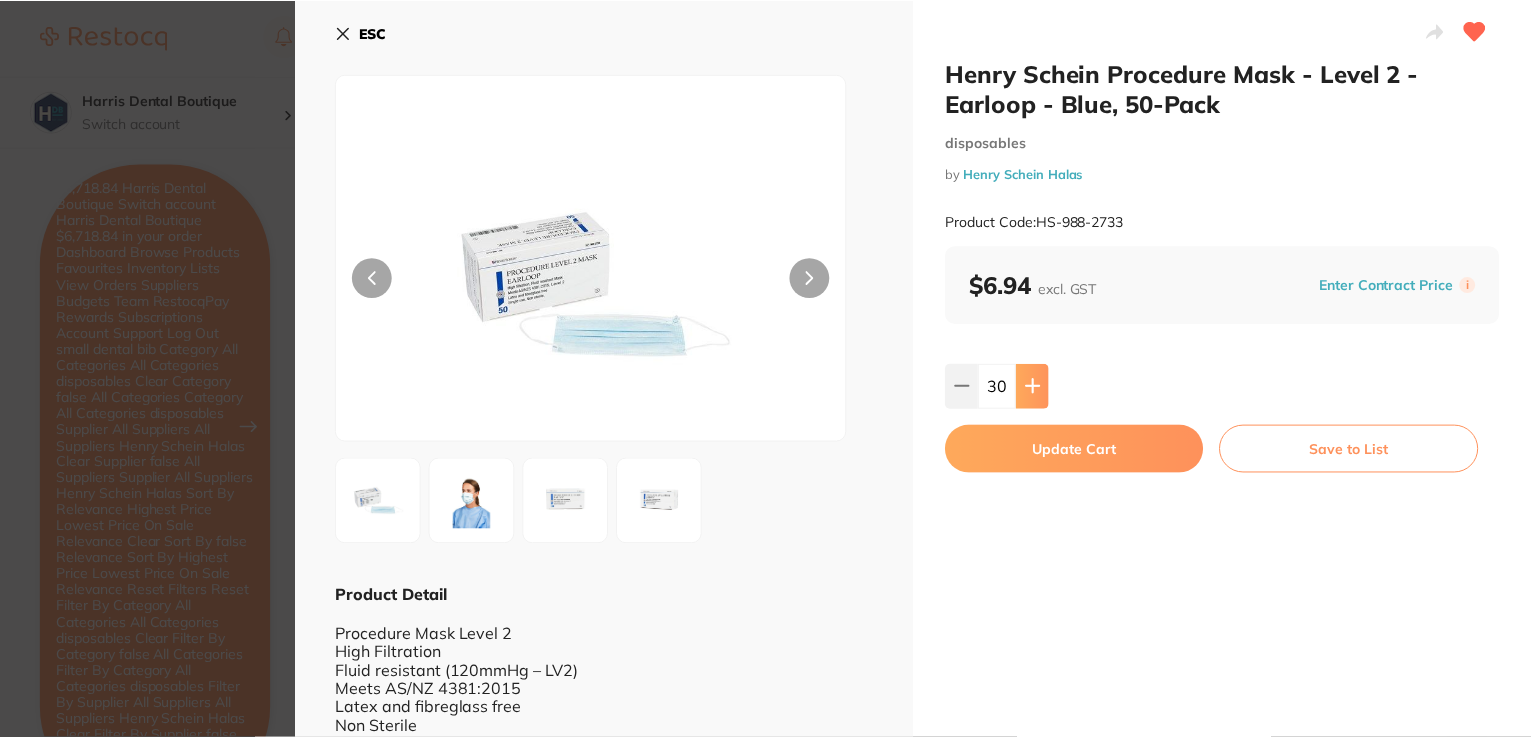 scroll, scrollTop: 0, scrollLeft: 0, axis: both 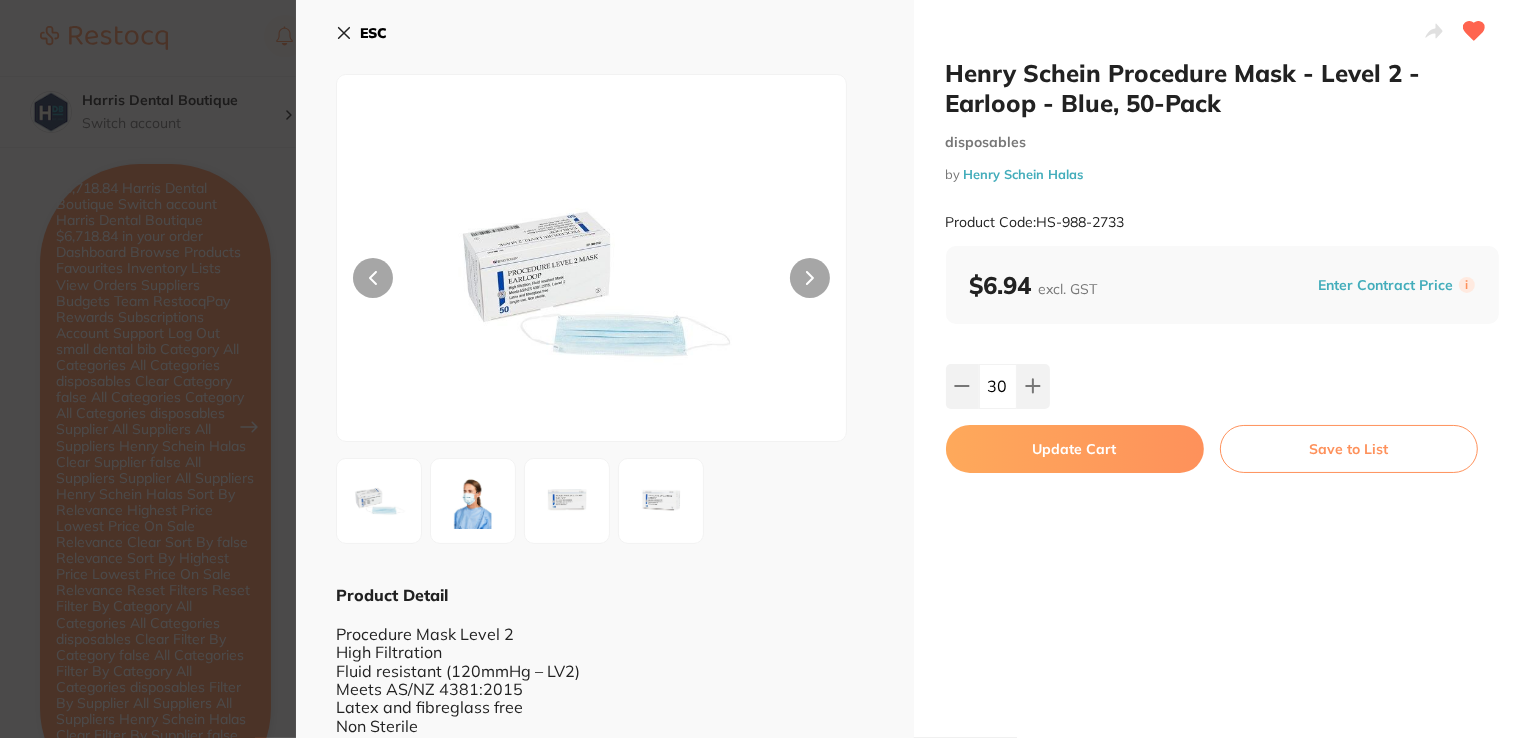click on "Update Cart" at bounding box center [1075, 449] 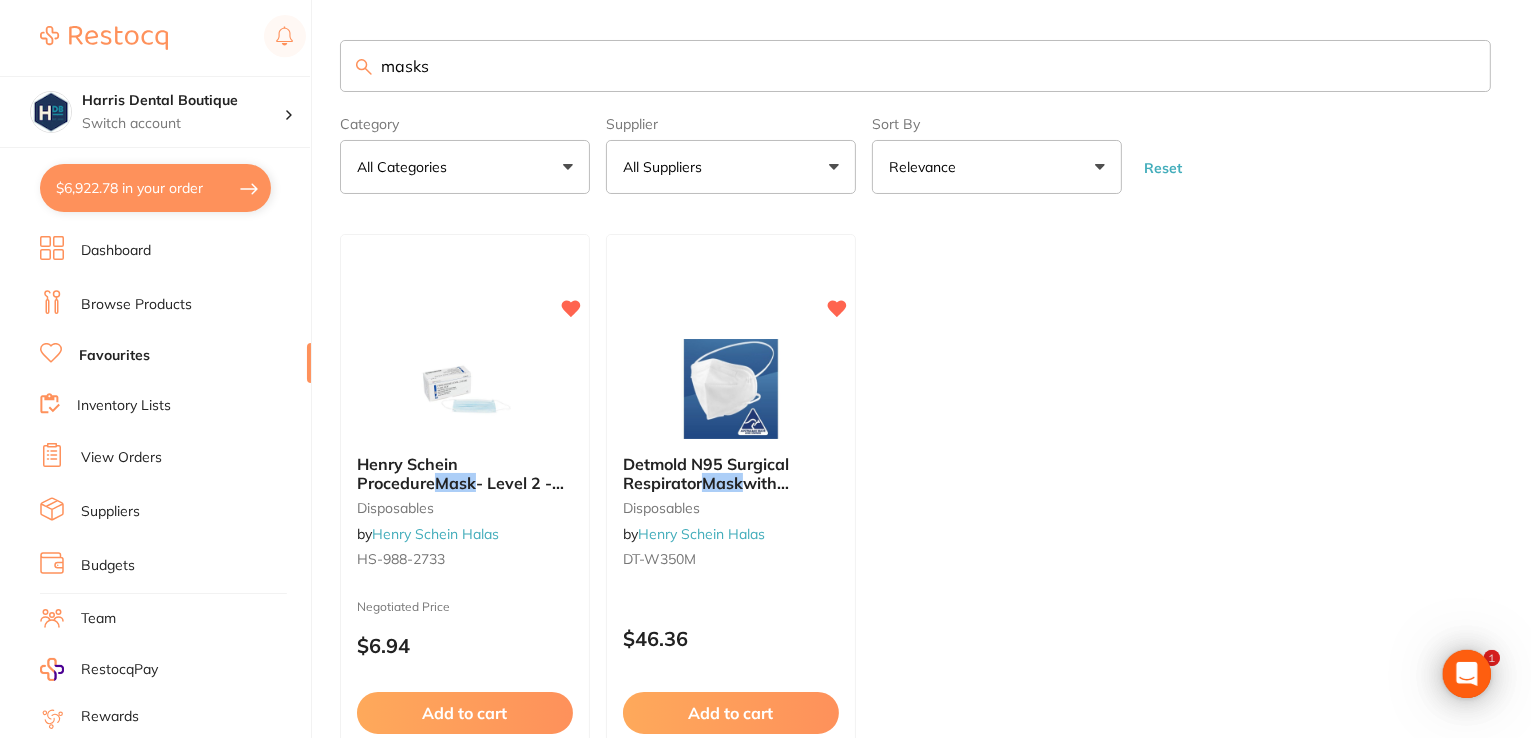 scroll, scrollTop: 175, scrollLeft: 0, axis: vertical 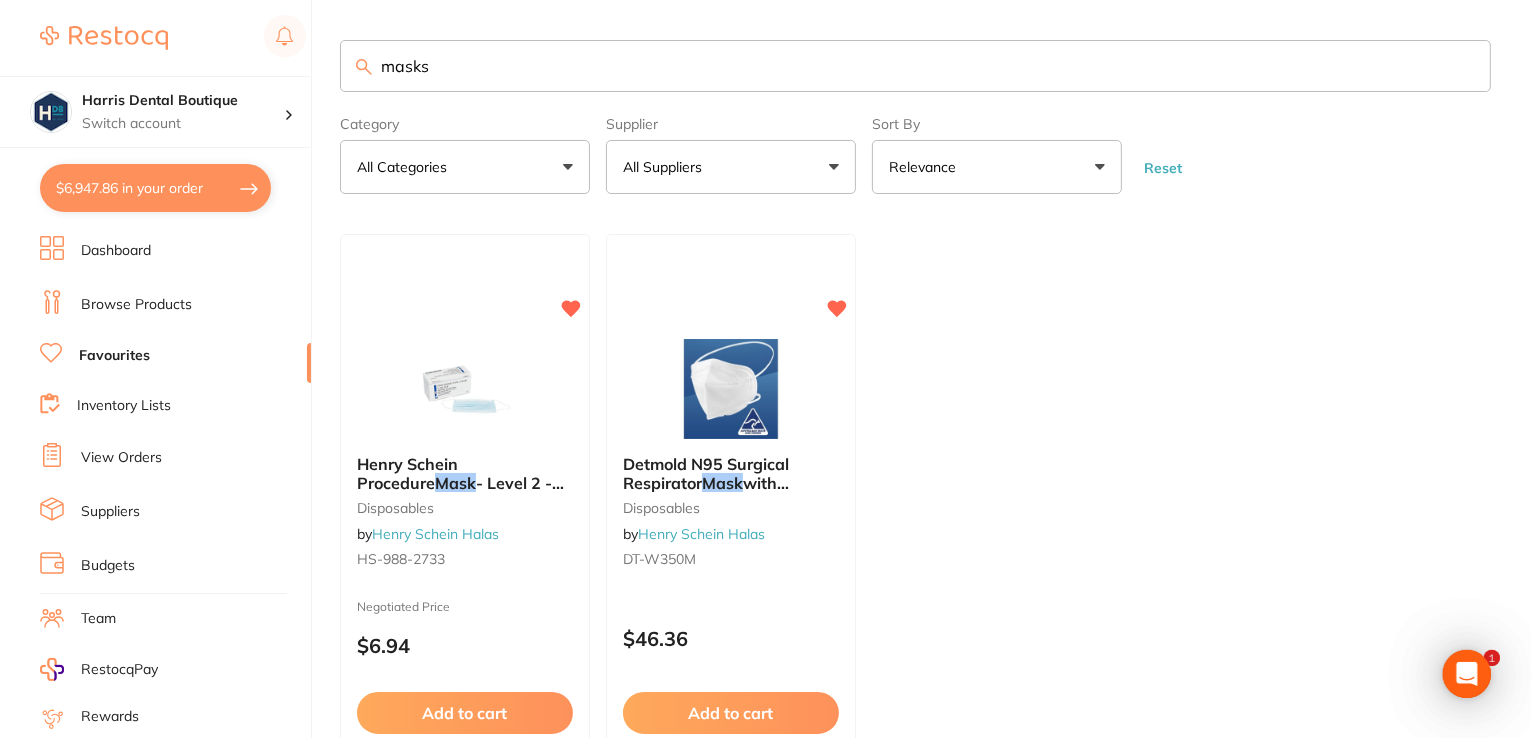 drag, startPoint x: 499, startPoint y: 57, endPoint x: 53, endPoint y: 21, distance: 447.45056 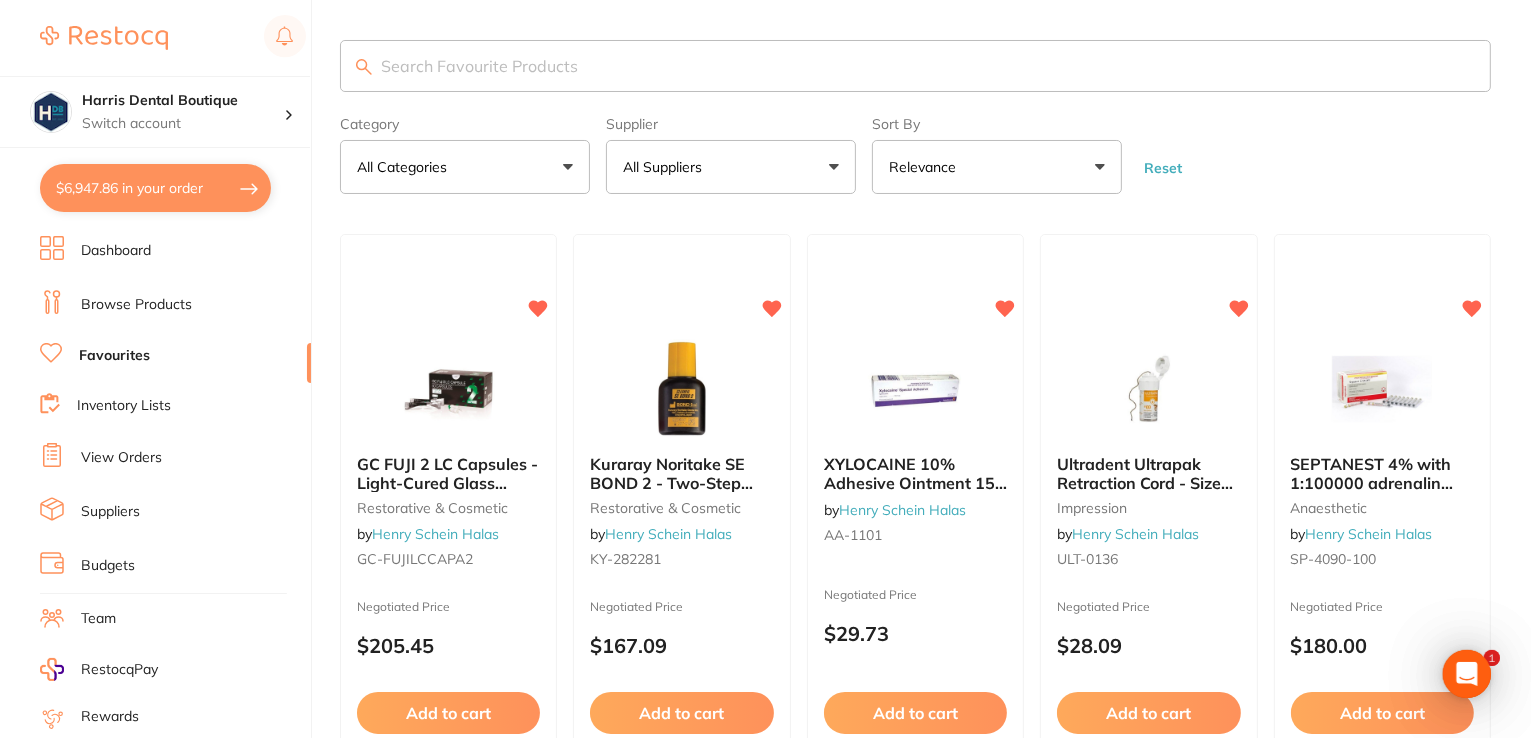 scroll, scrollTop: 0, scrollLeft: 0, axis: both 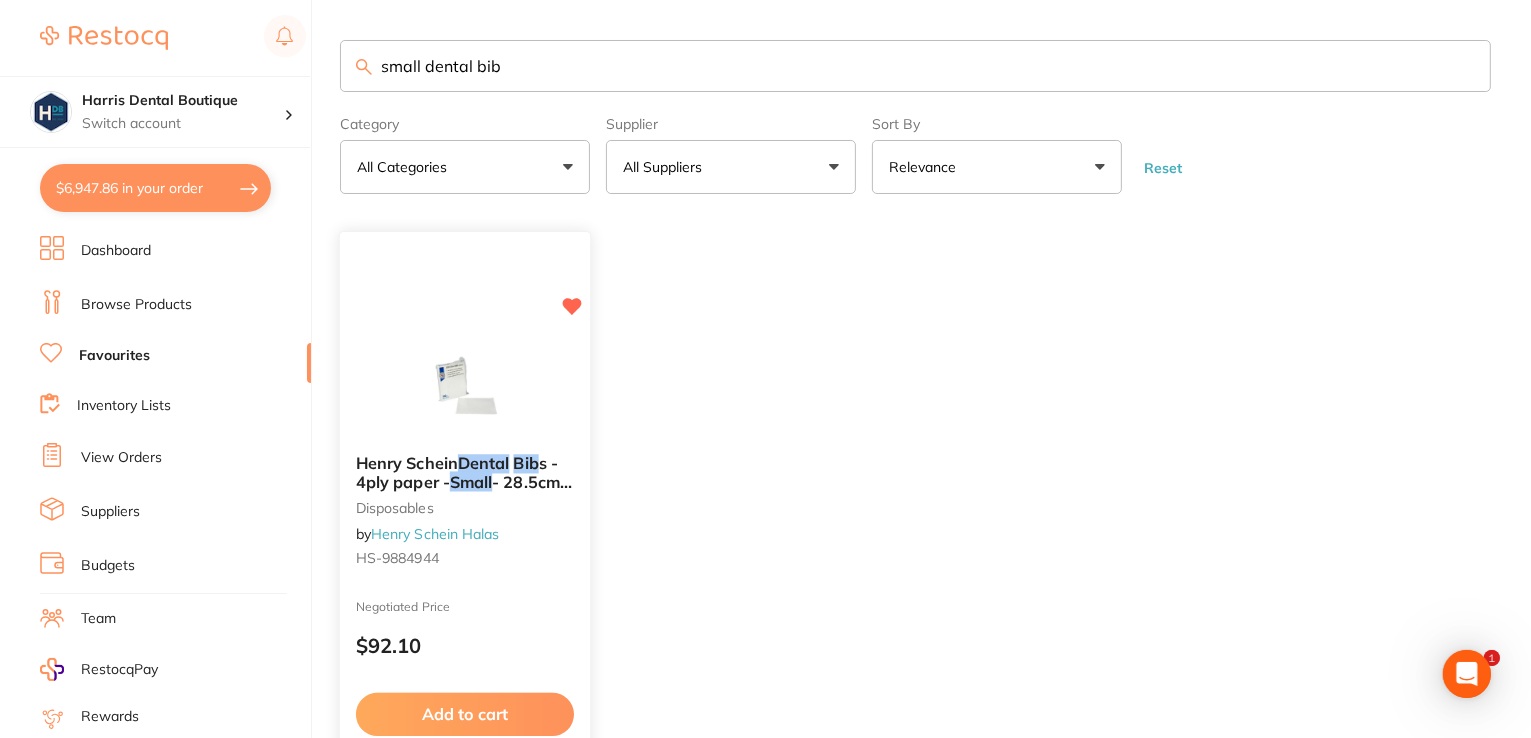 type on "small dental bib" 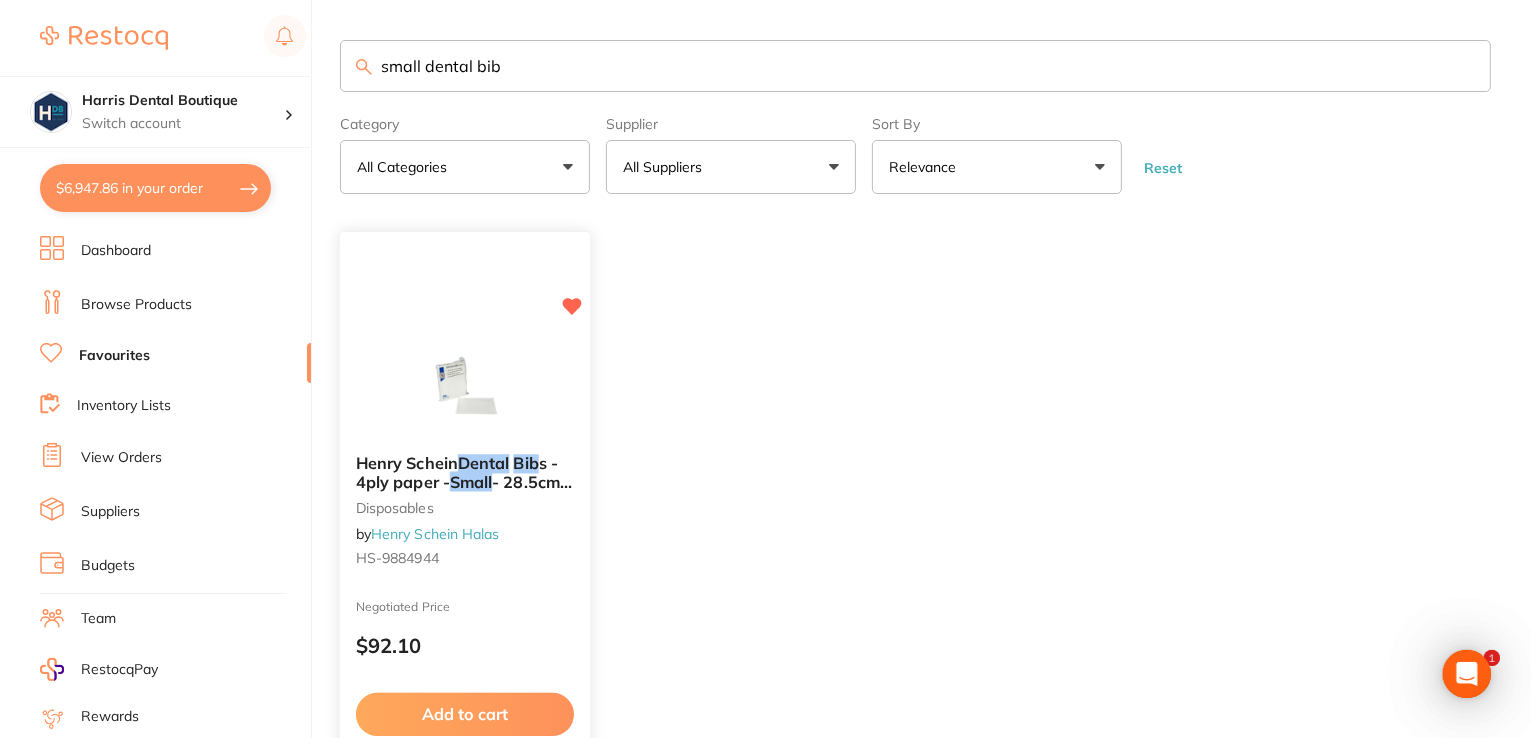 click at bounding box center [465, 388] 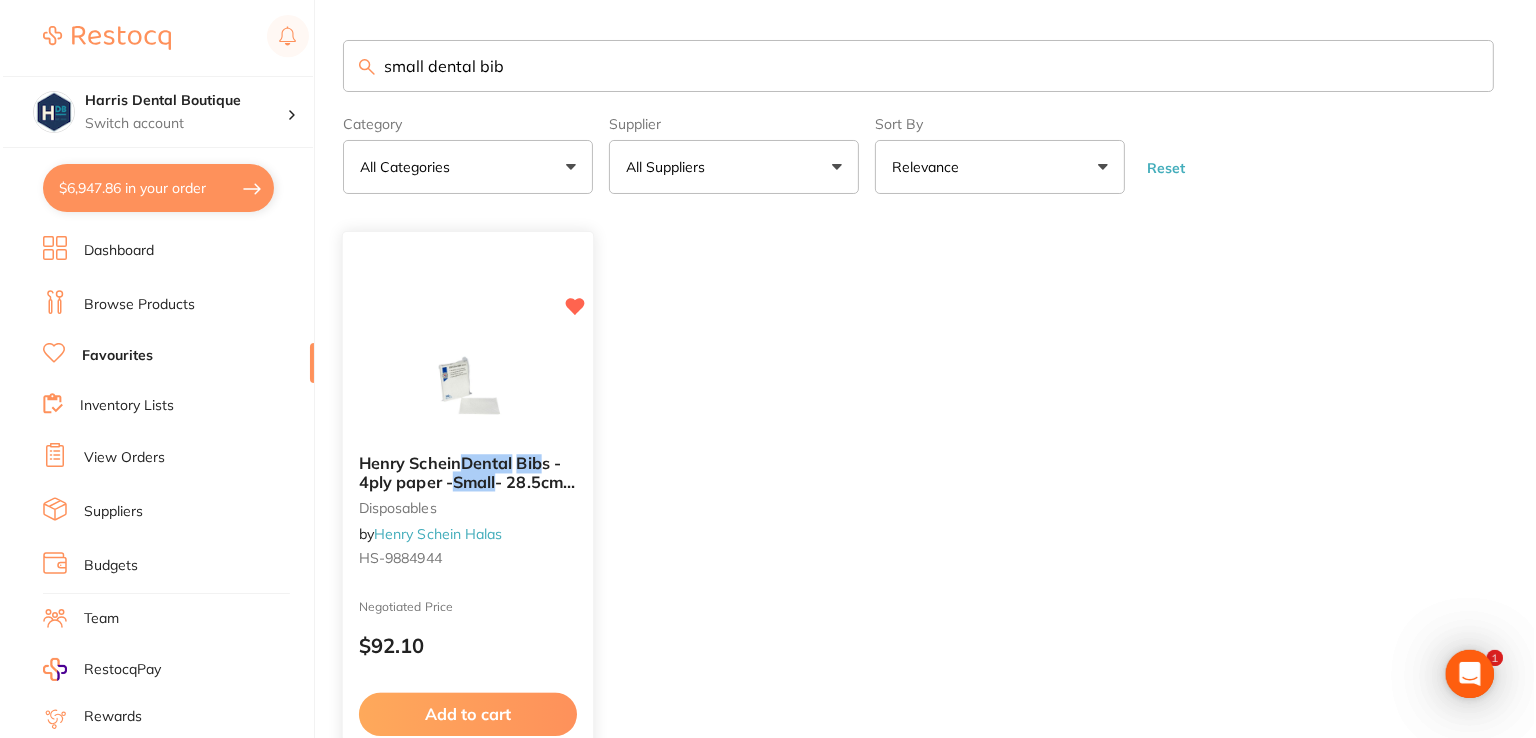 scroll, scrollTop: 0, scrollLeft: 0, axis: both 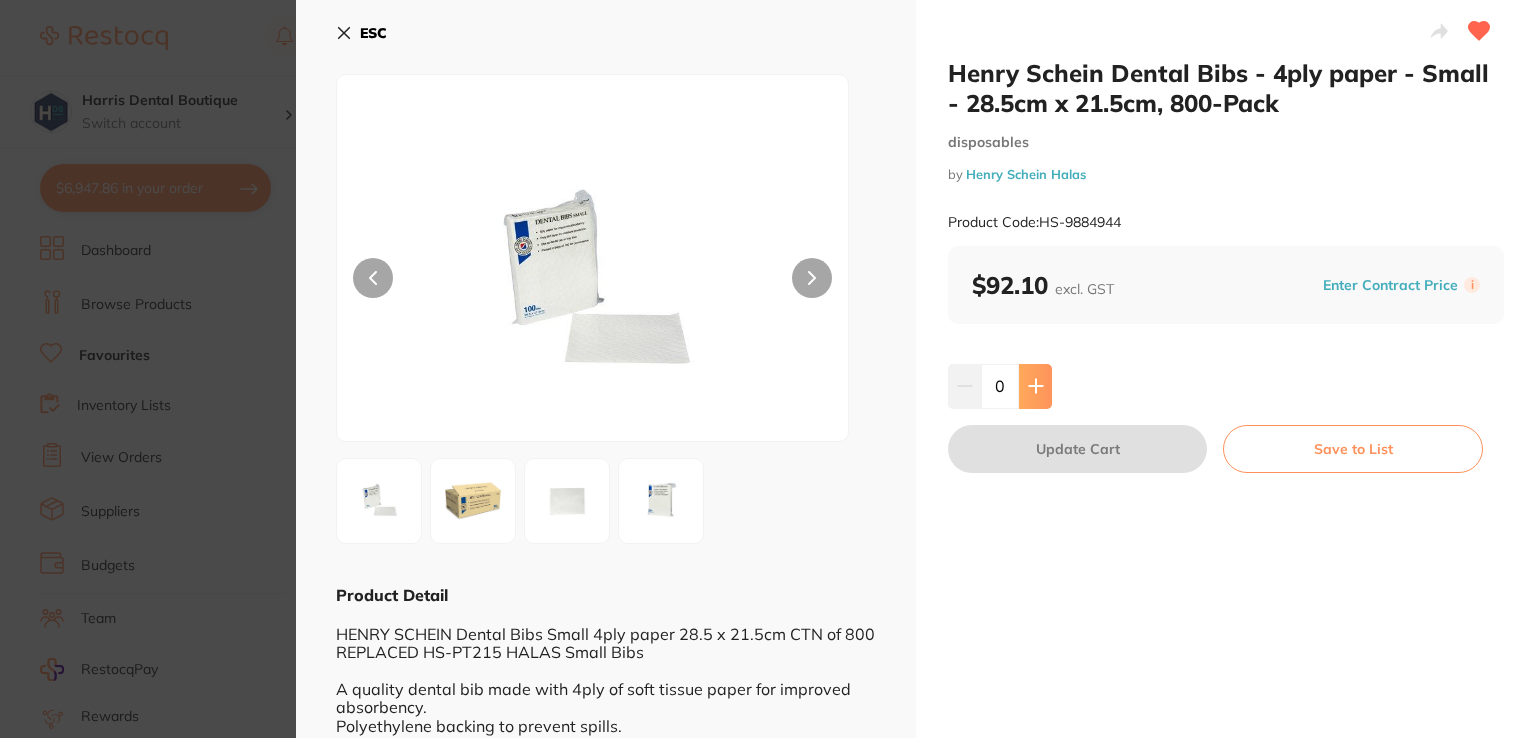 click at bounding box center (1035, 386) 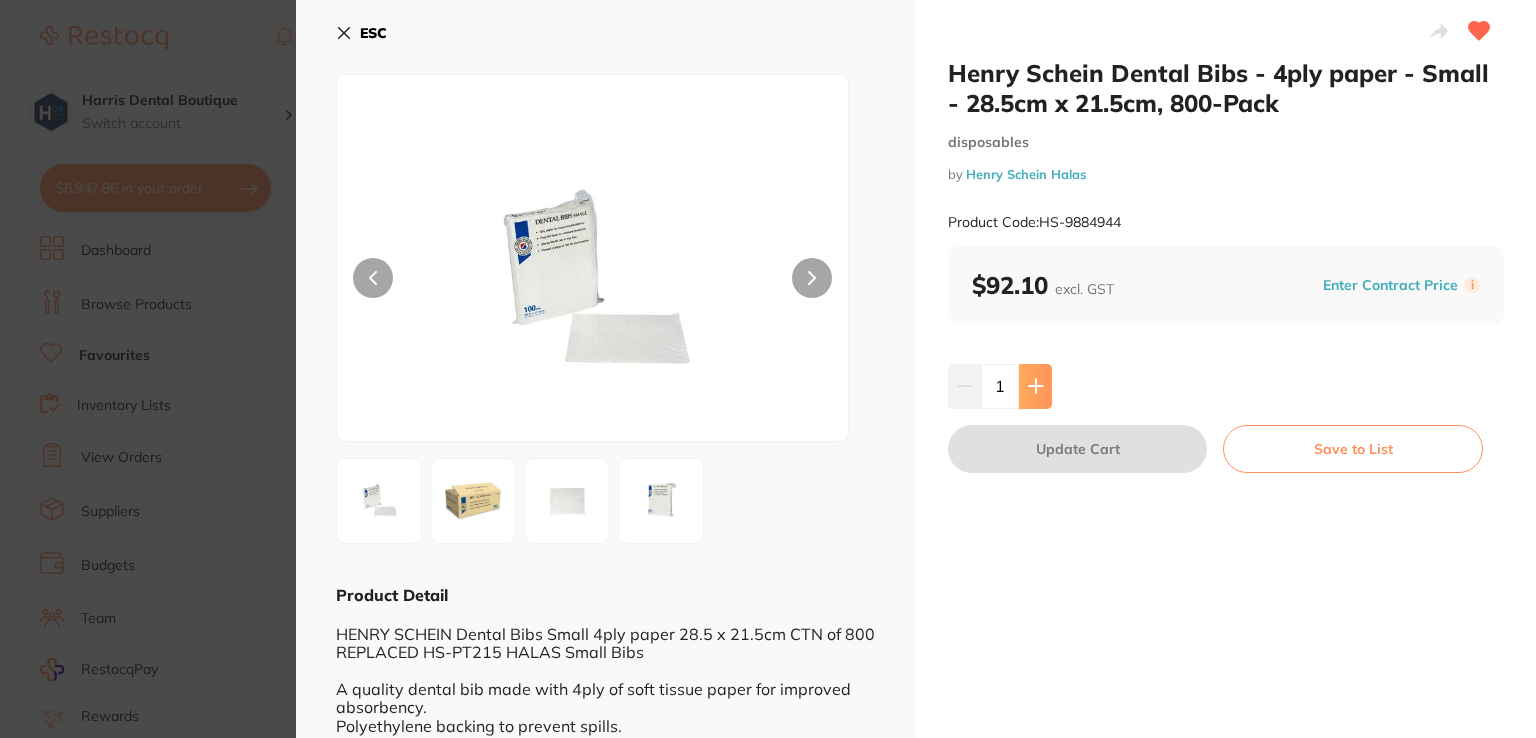 scroll, scrollTop: 0, scrollLeft: 0, axis: both 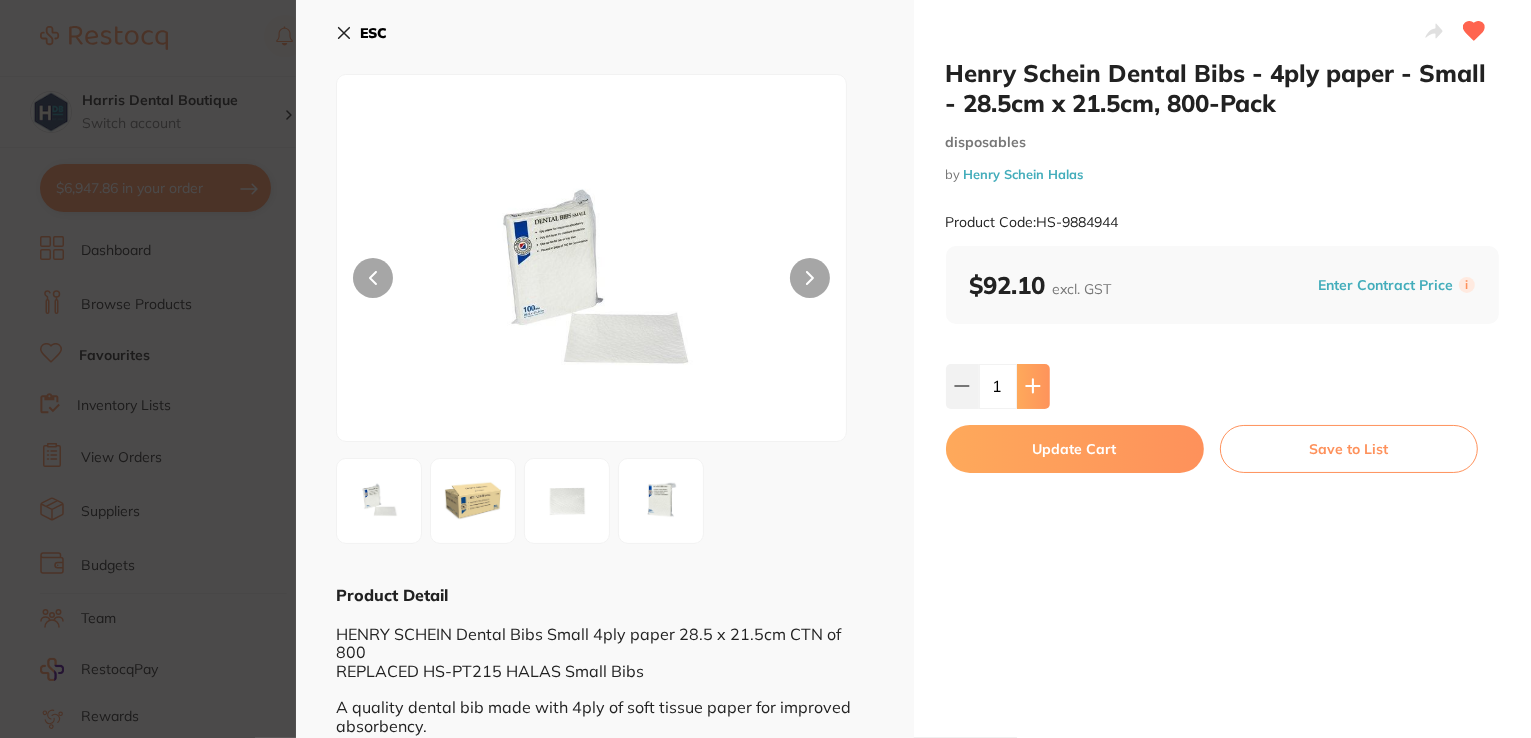 click 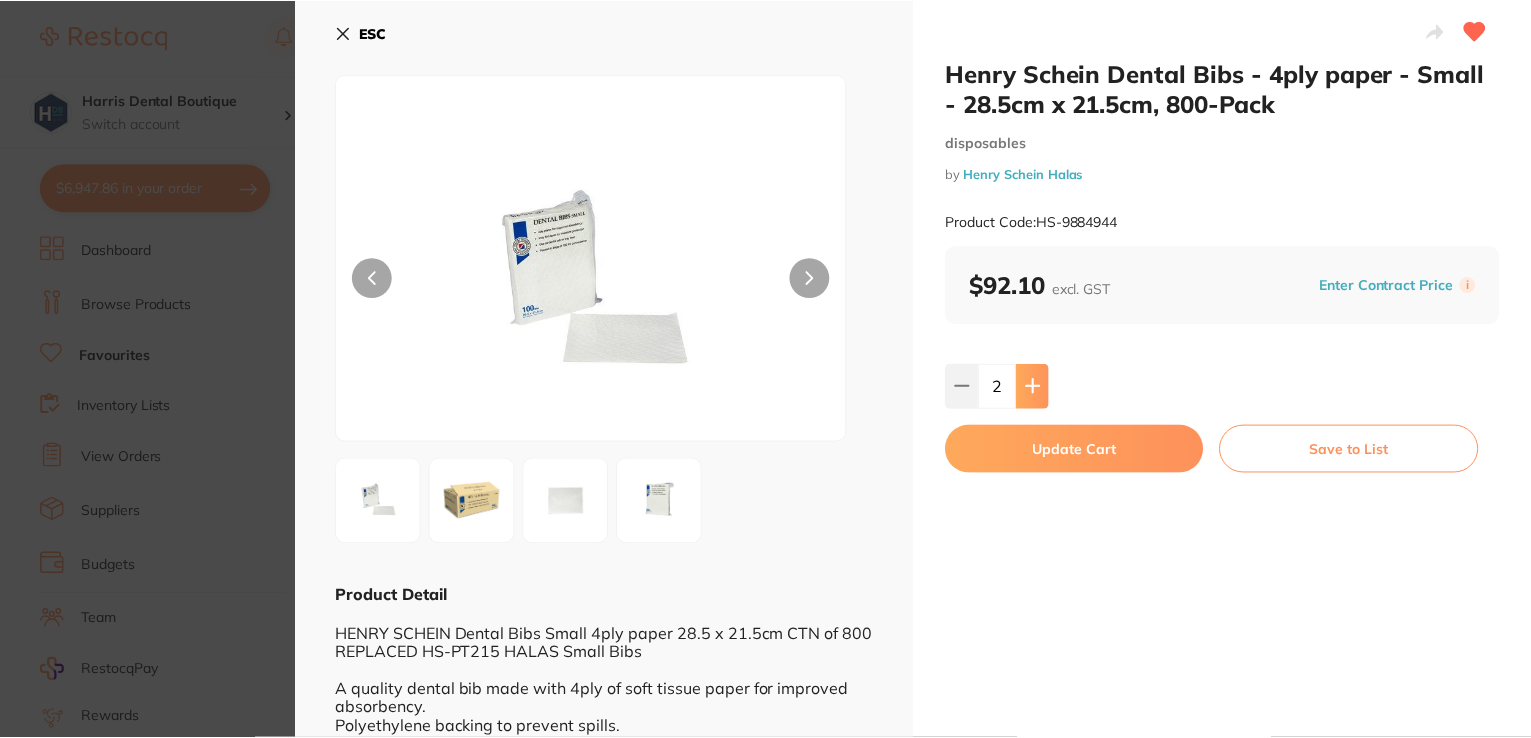 scroll, scrollTop: 0, scrollLeft: 0, axis: both 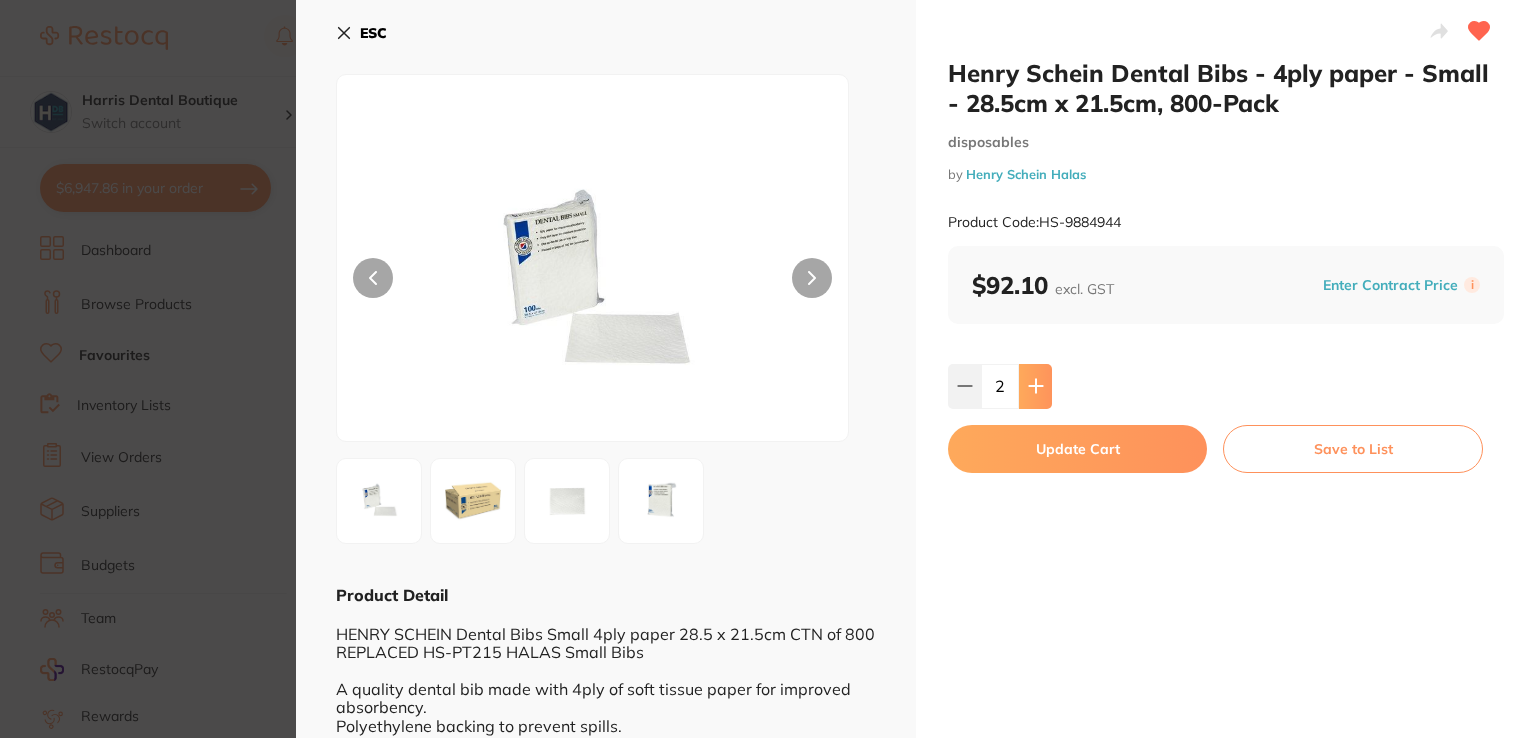 click at bounding box center [1035, 386] 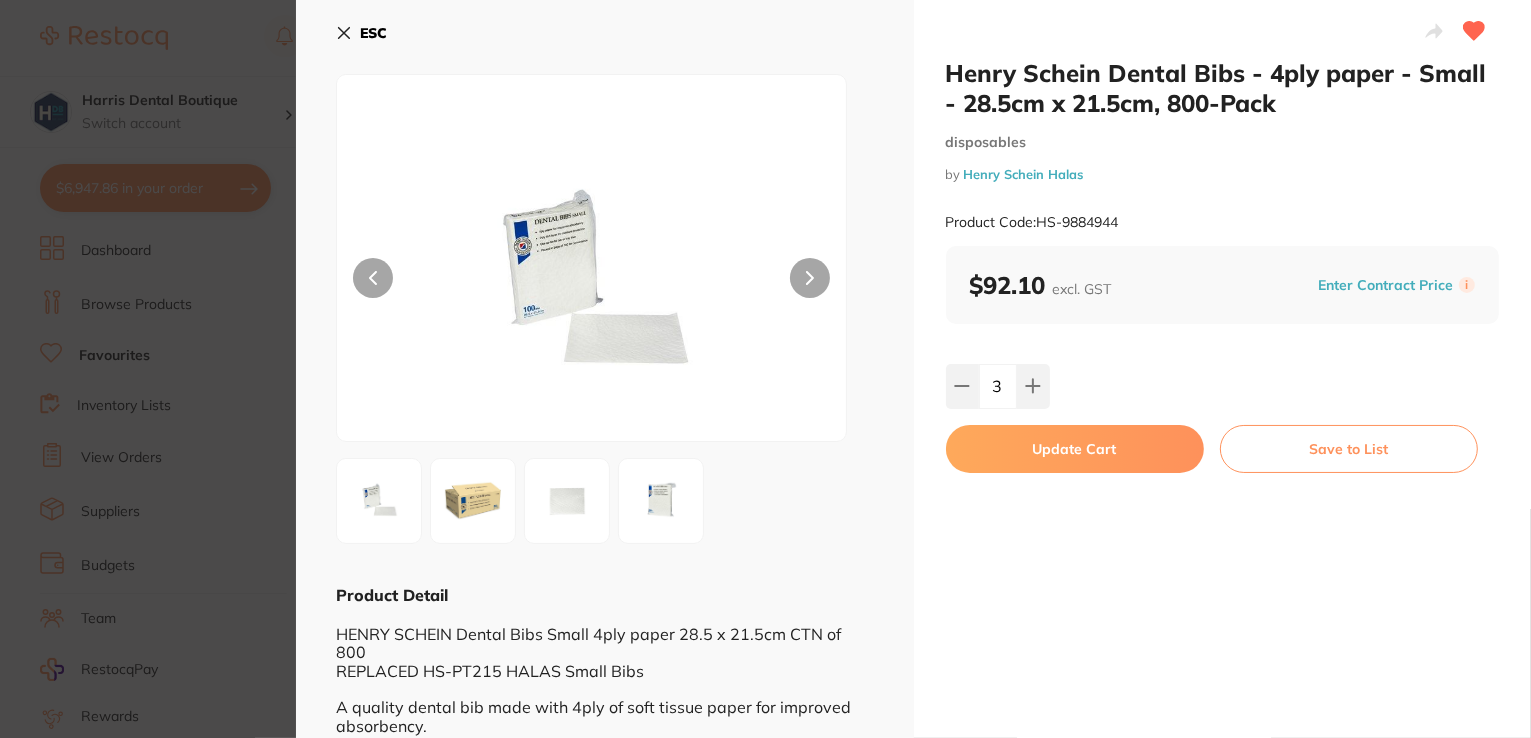 click on "Update Cart" at bounding box center (1075, 449) 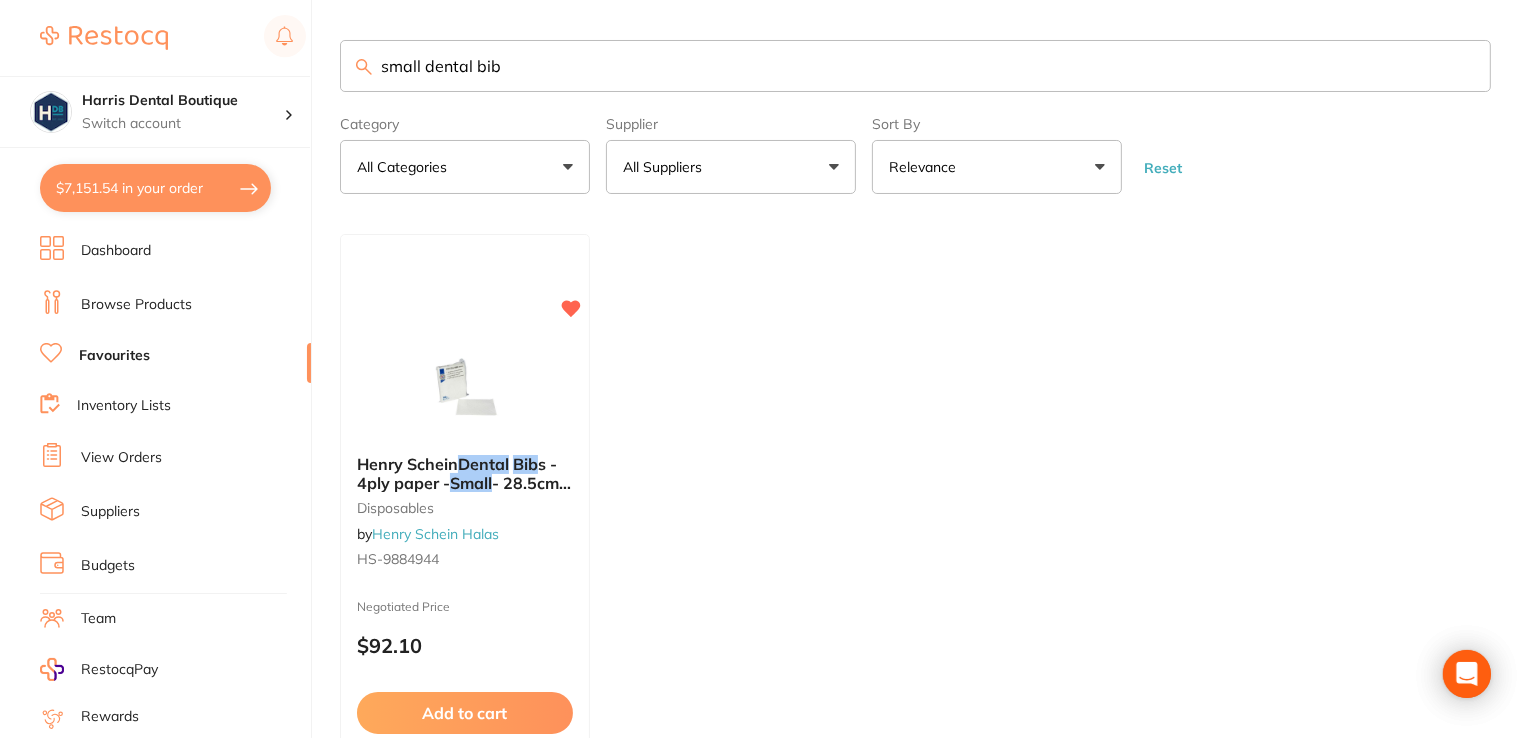scroll, scrollTop: 2, scrollLeft: 0, axis: vertical 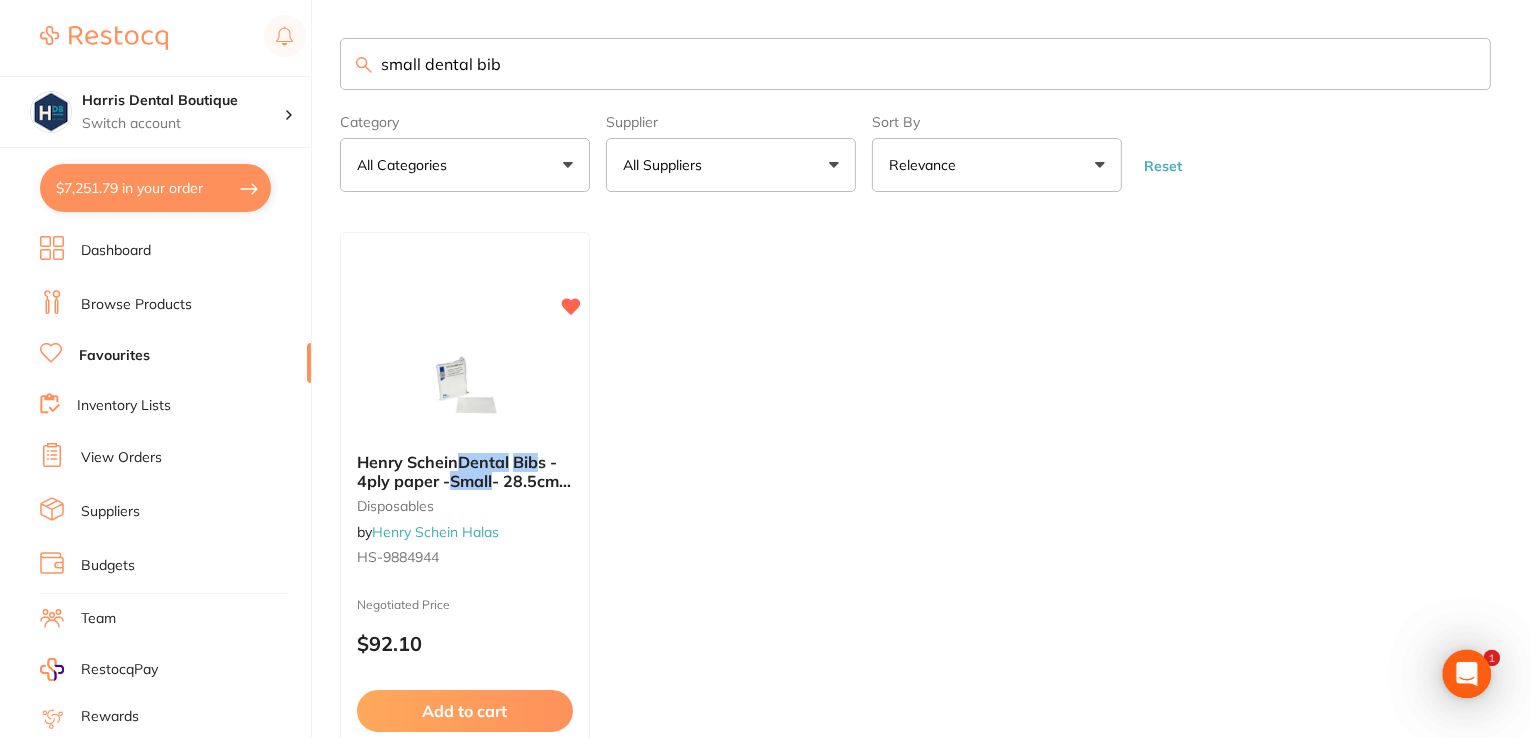 drag, startPoint x: 548, startPoint y: 66, endPoint x: 176, endPoint y: 50, distance: 372.34393 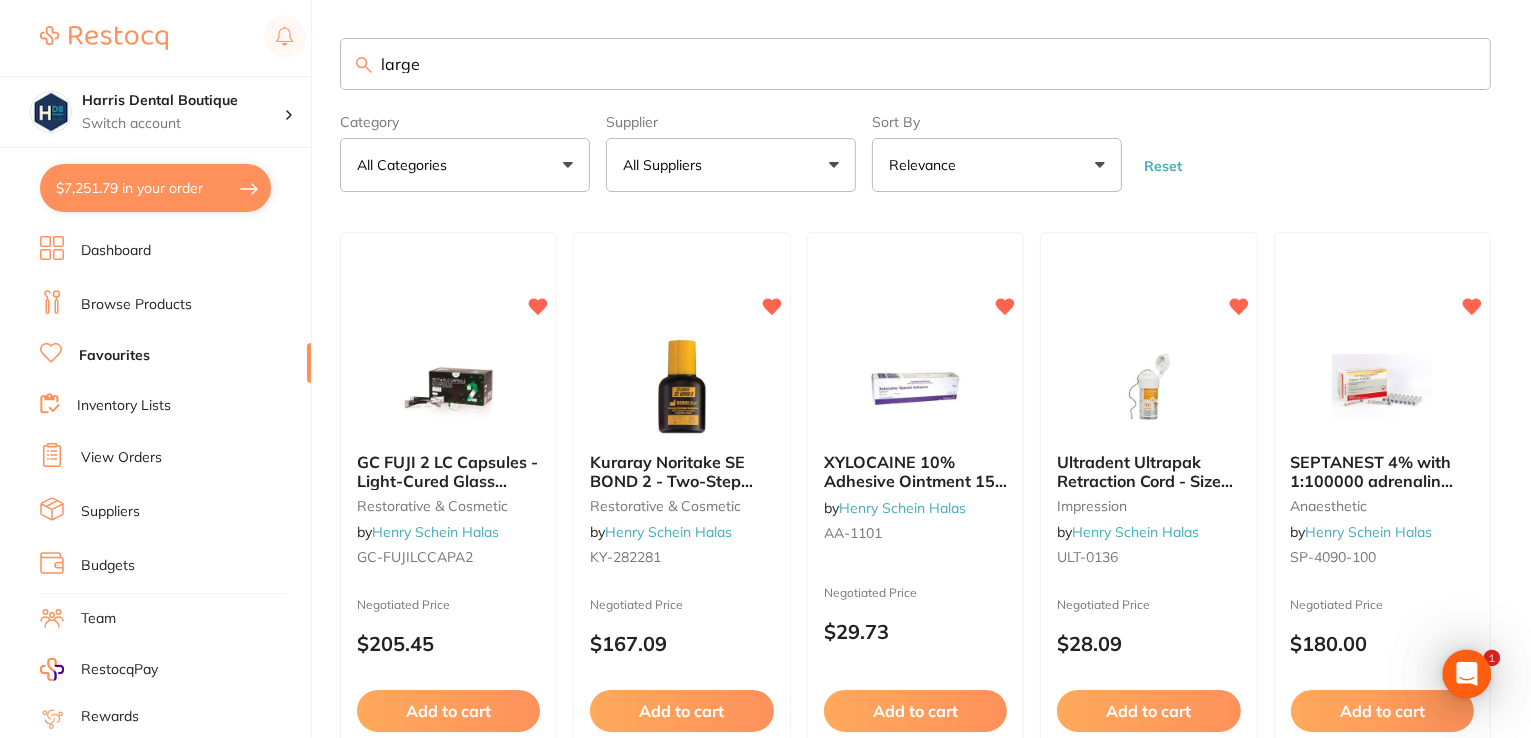 scroll, scrollTop: 0, scrollLeft: 0, axis: both 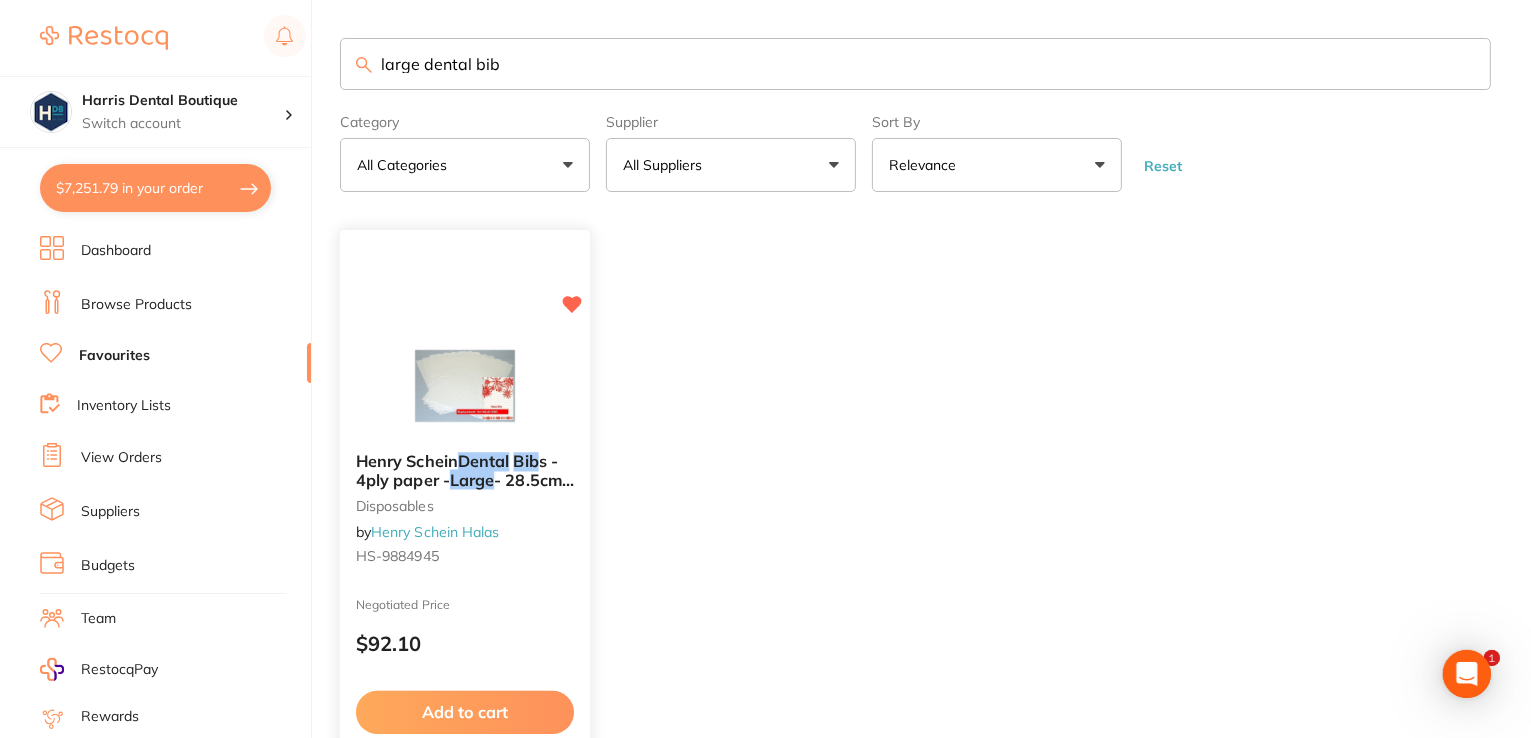 type on "large dental bib" 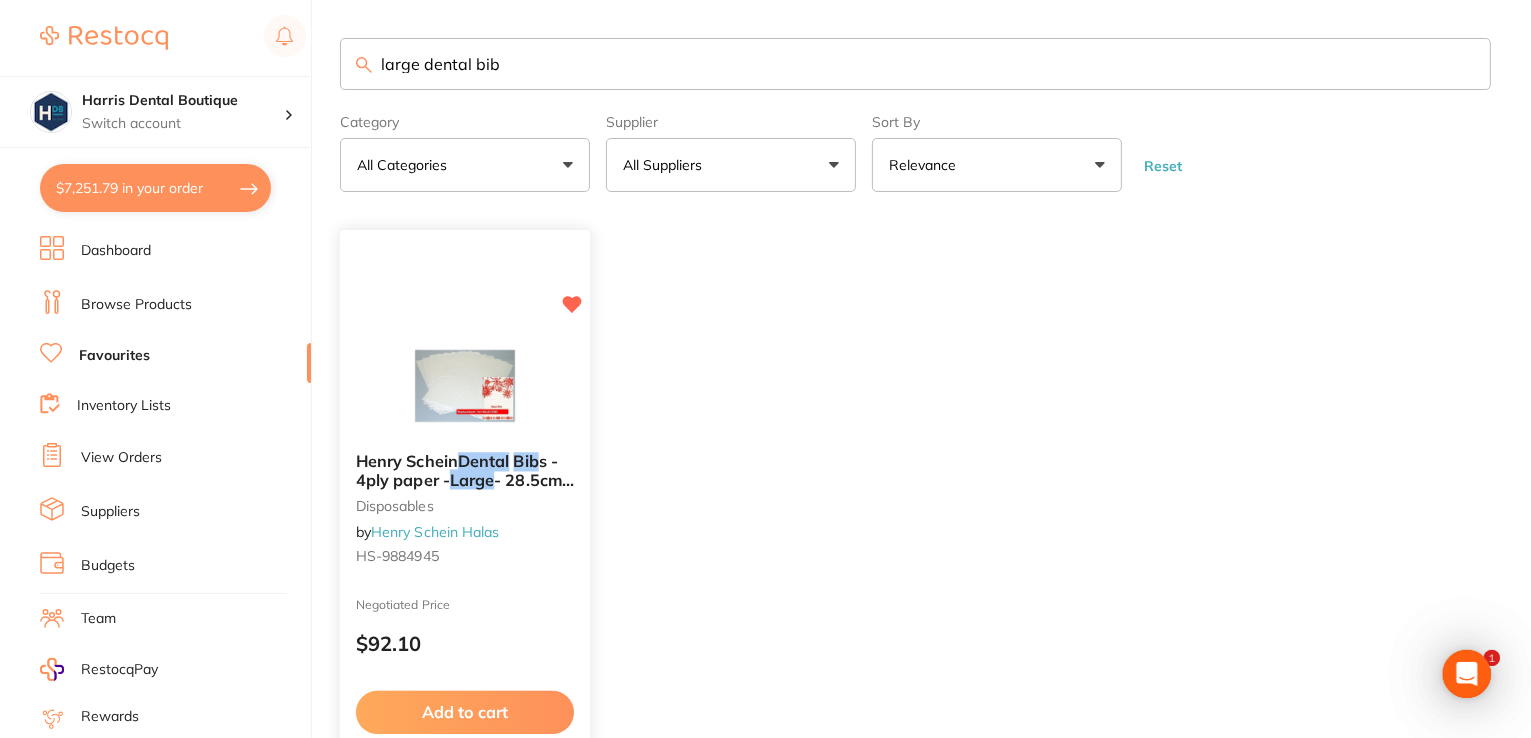 scroll, scrollTop: 0, scrollLeft: 0, axis: both 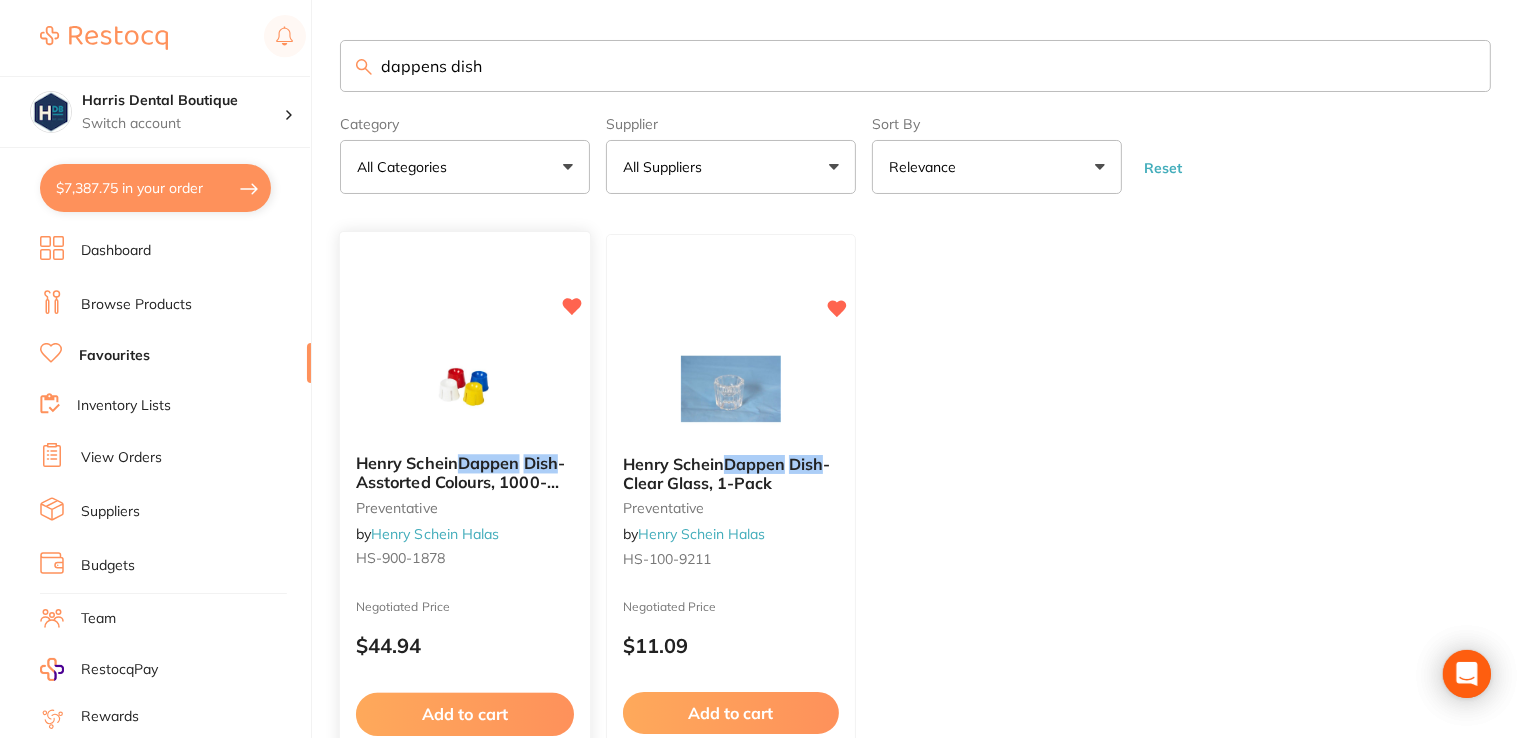 type on "dappens dish" 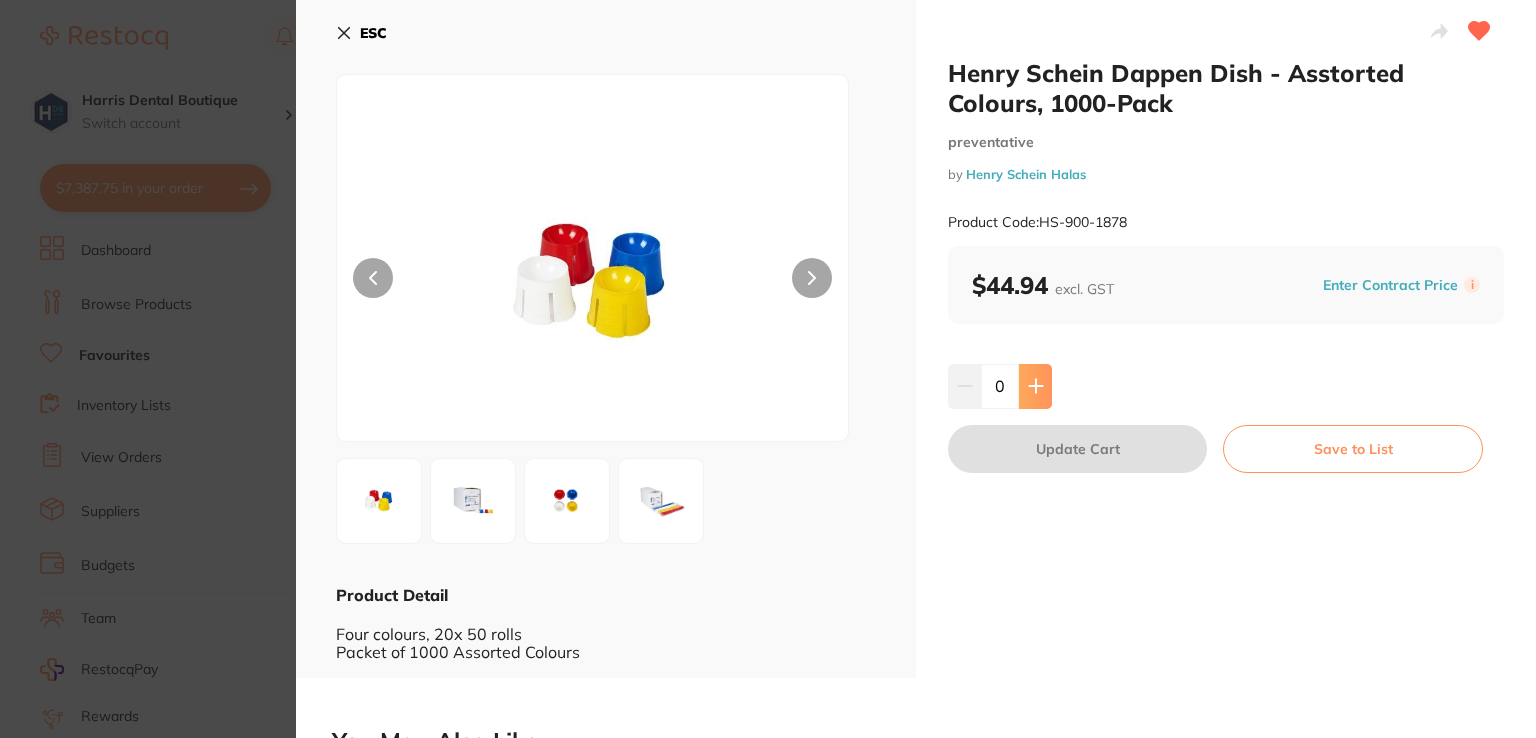 drag, startPoint x: 1025, startPoint y: 379, endPoint x: 1034, endPoint y: 384, distance: 10.29563 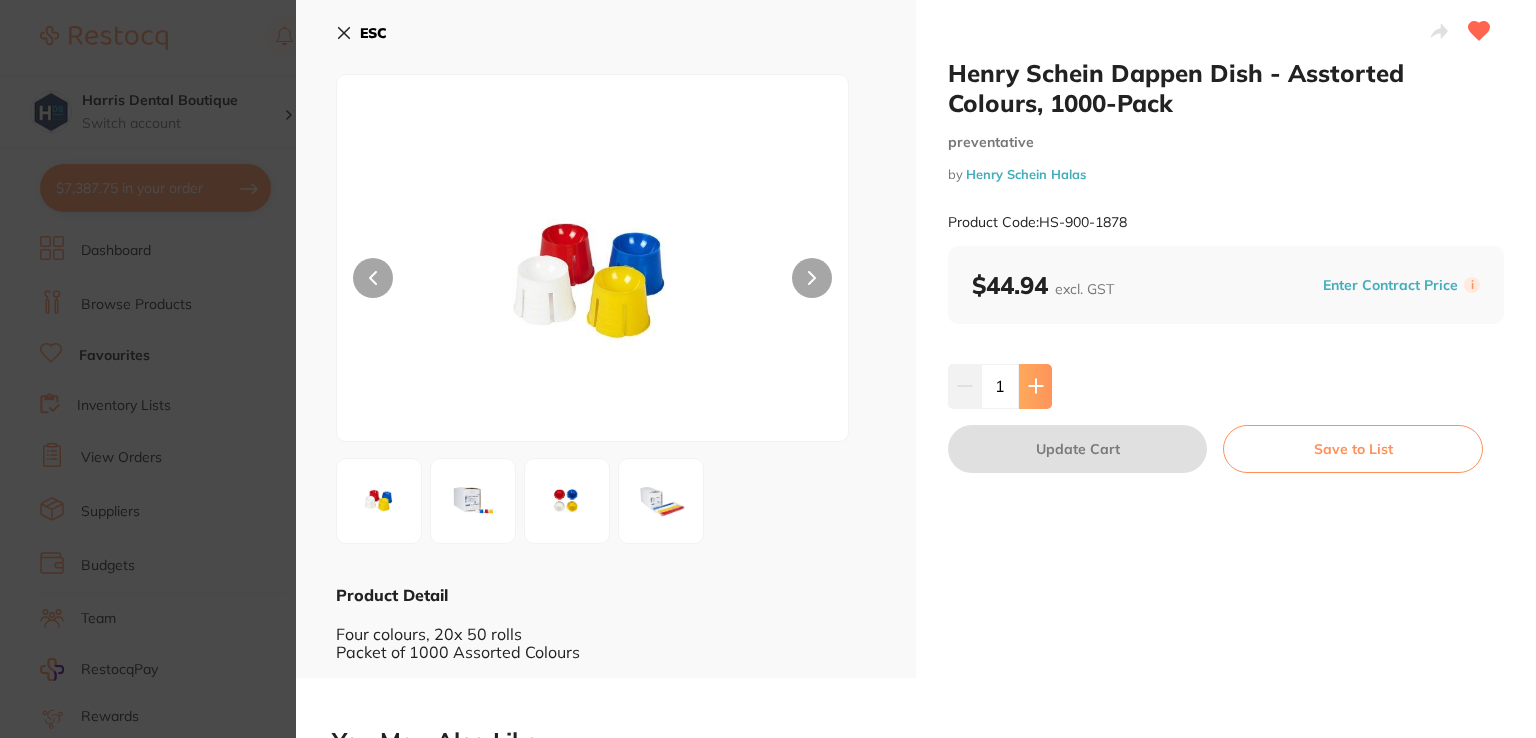 scroll, scrollTop: 0, scrollLeft: 0, axis: both 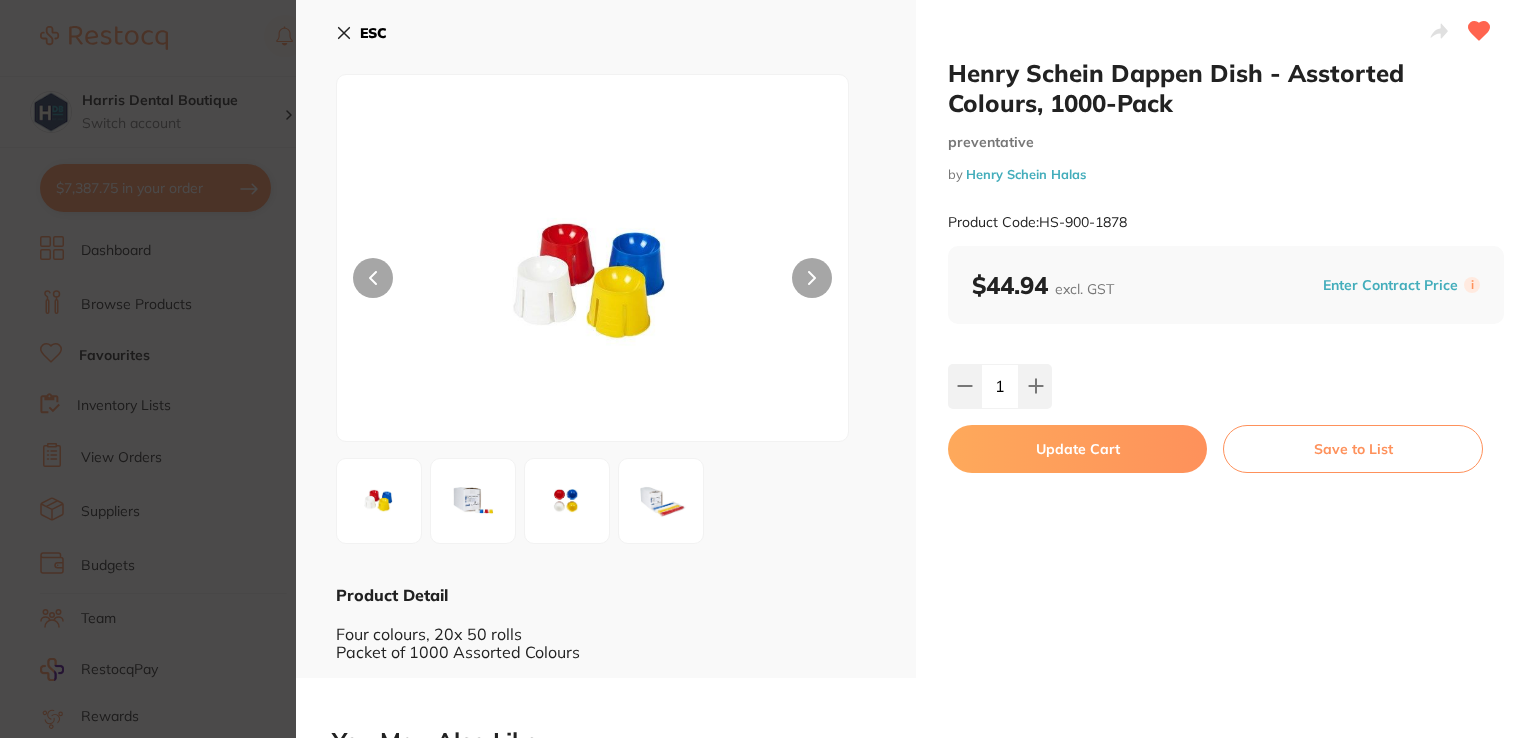 click on "Update Cart" at bounding box center [1077, 449] 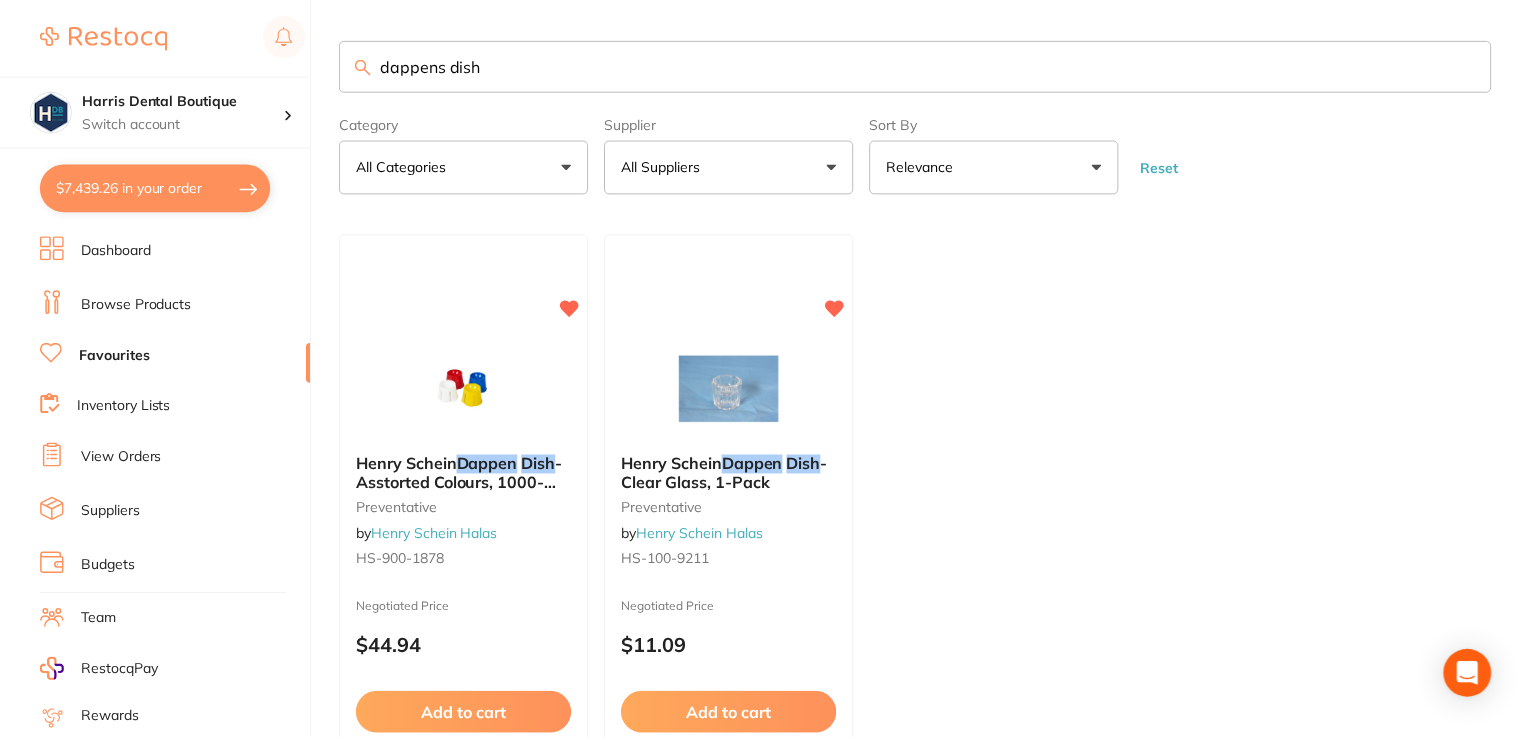 scroll, scrollTop: 2, scrollLeft: 0, axis: vertical 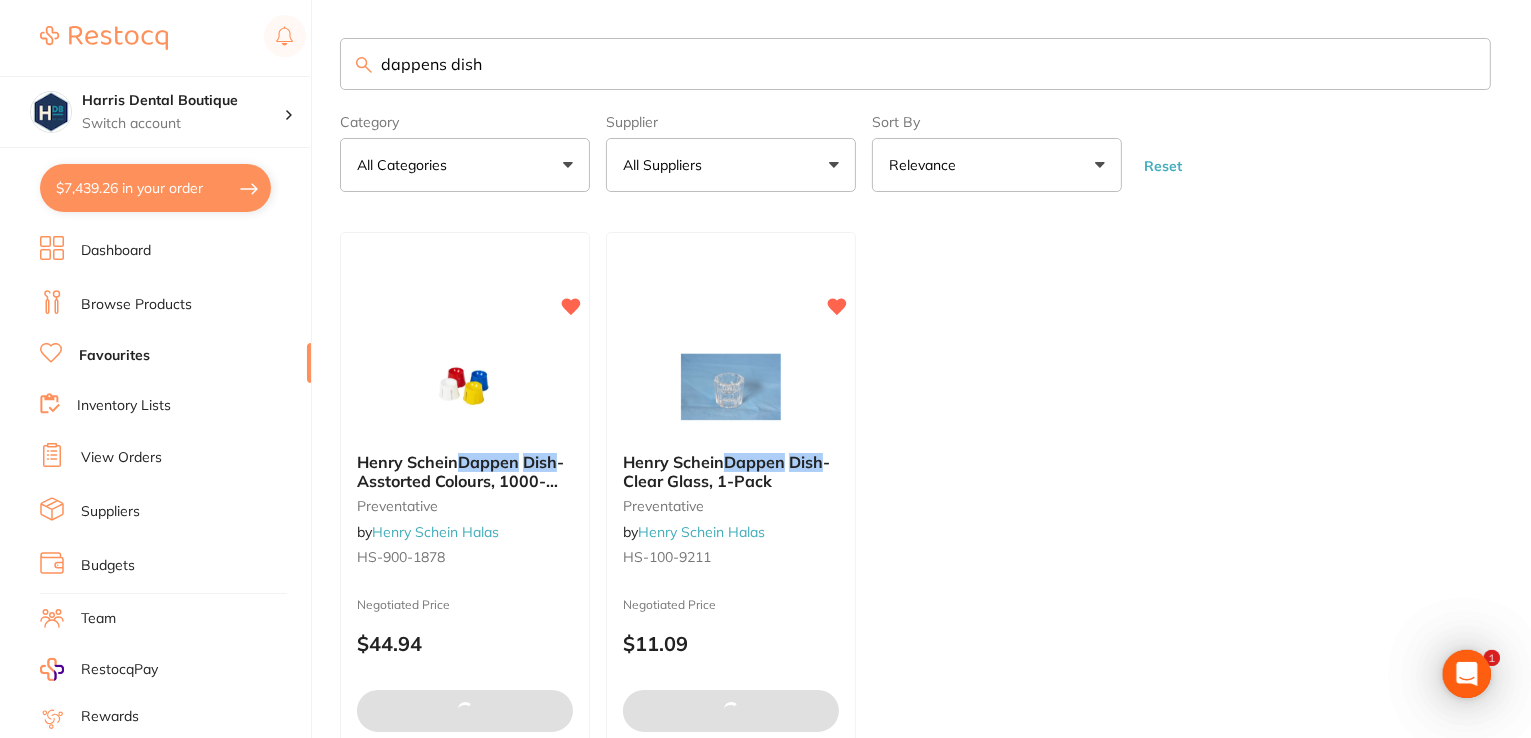 drag, startPoint x: 532, startPoint y: 57, endPoint x: 91, endPoint y: 48, distance: 441.09183 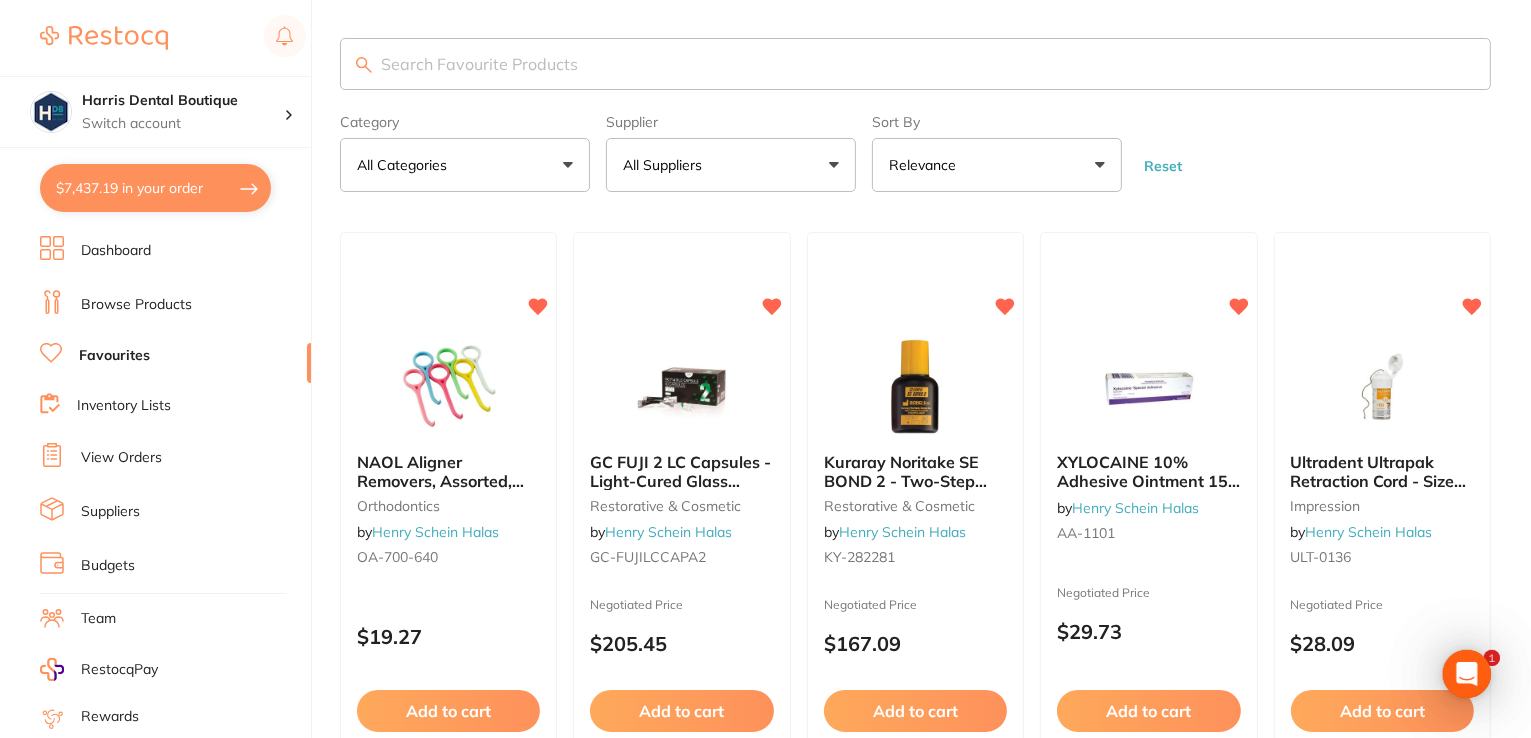 scroll, scrollTop: 0, scrollLeft: 0, axis: both 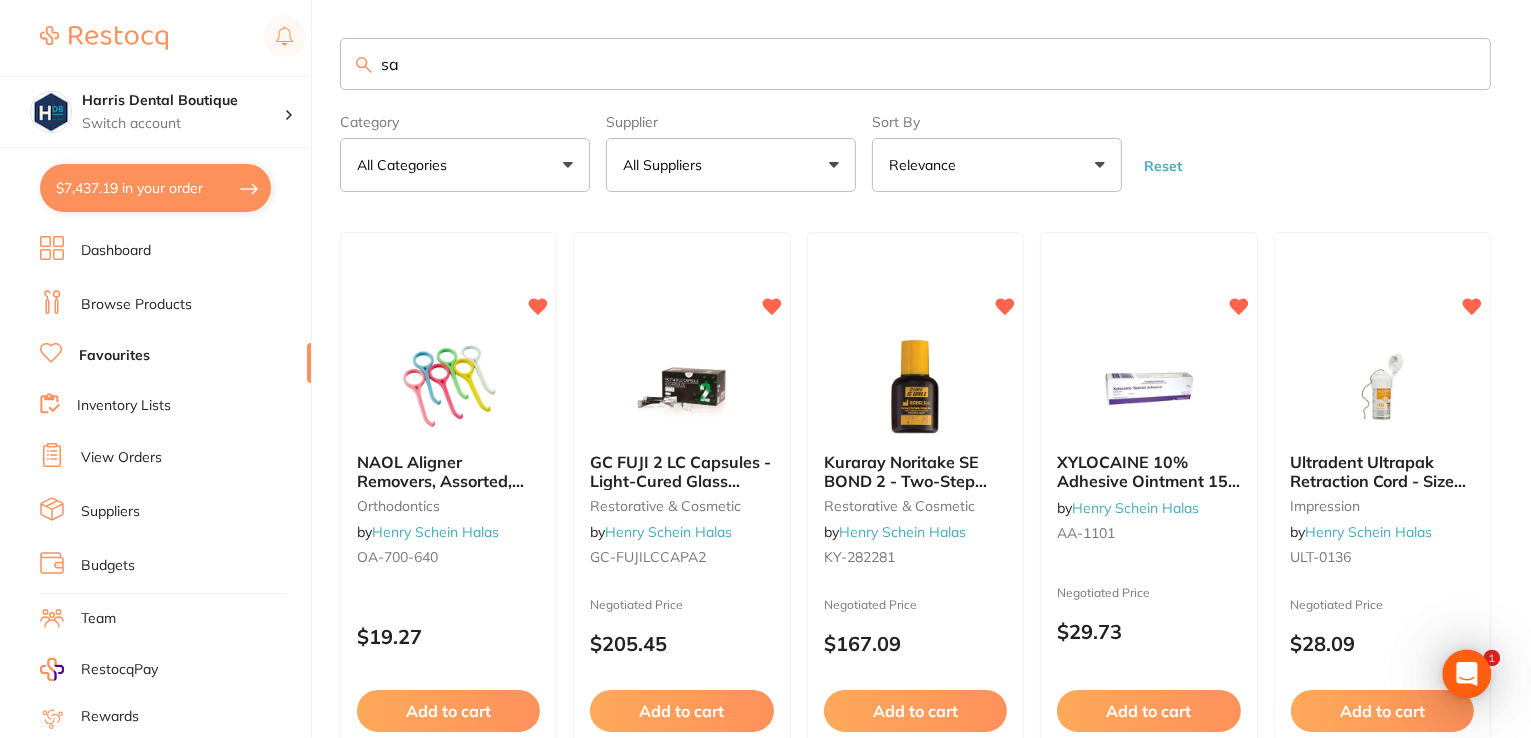 type on "s" 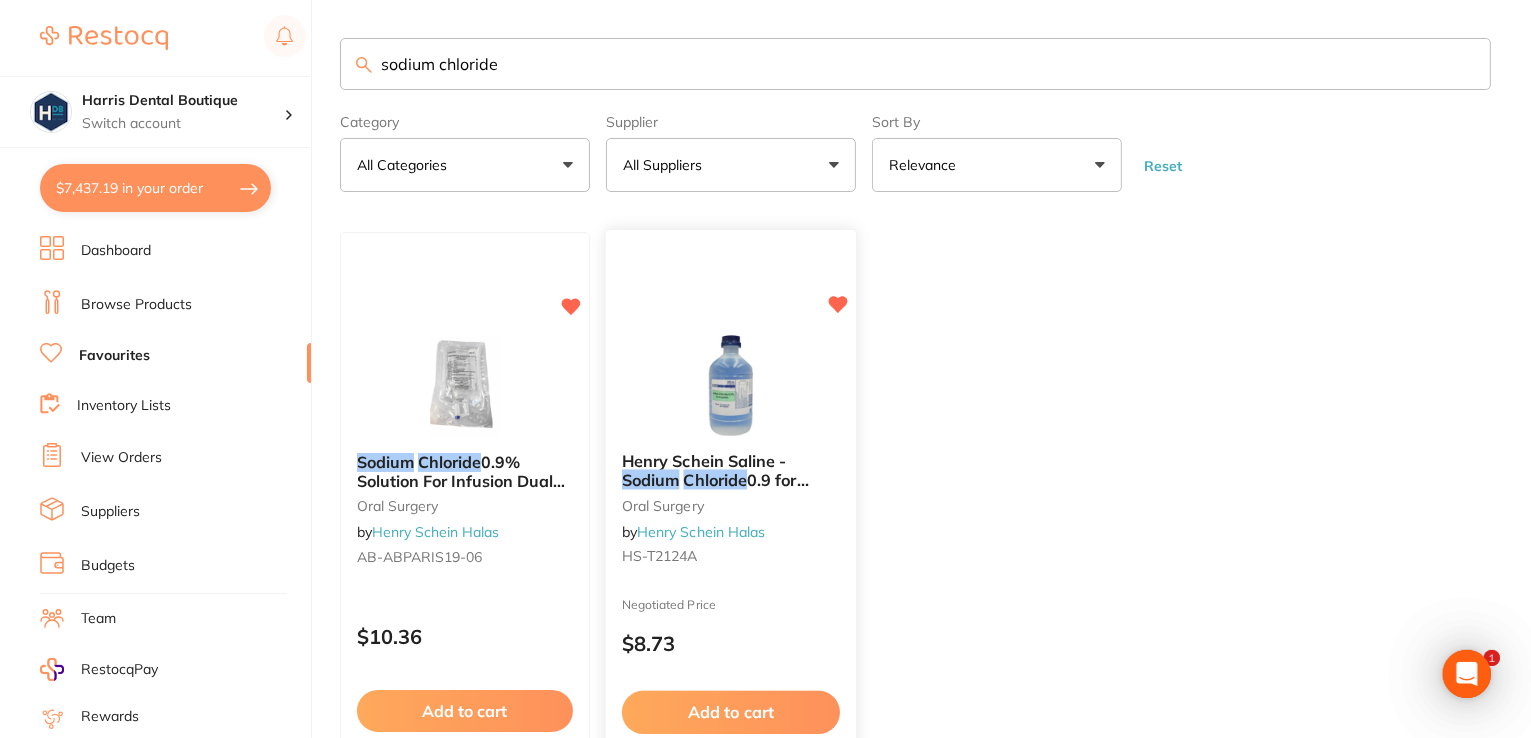 scroll, scrollTop: 0, scrollLeft: 0, axis: both 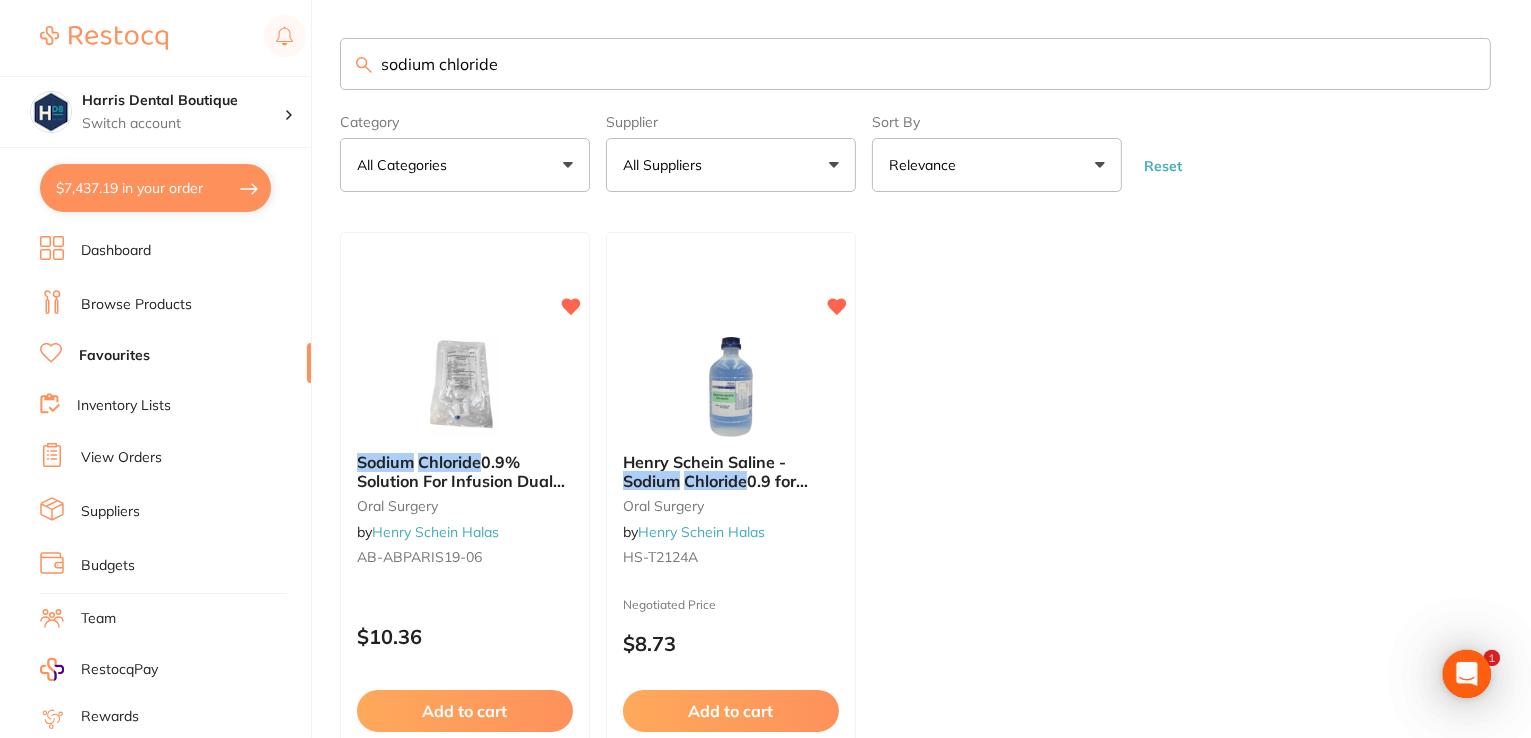 type on "sodium chloride" 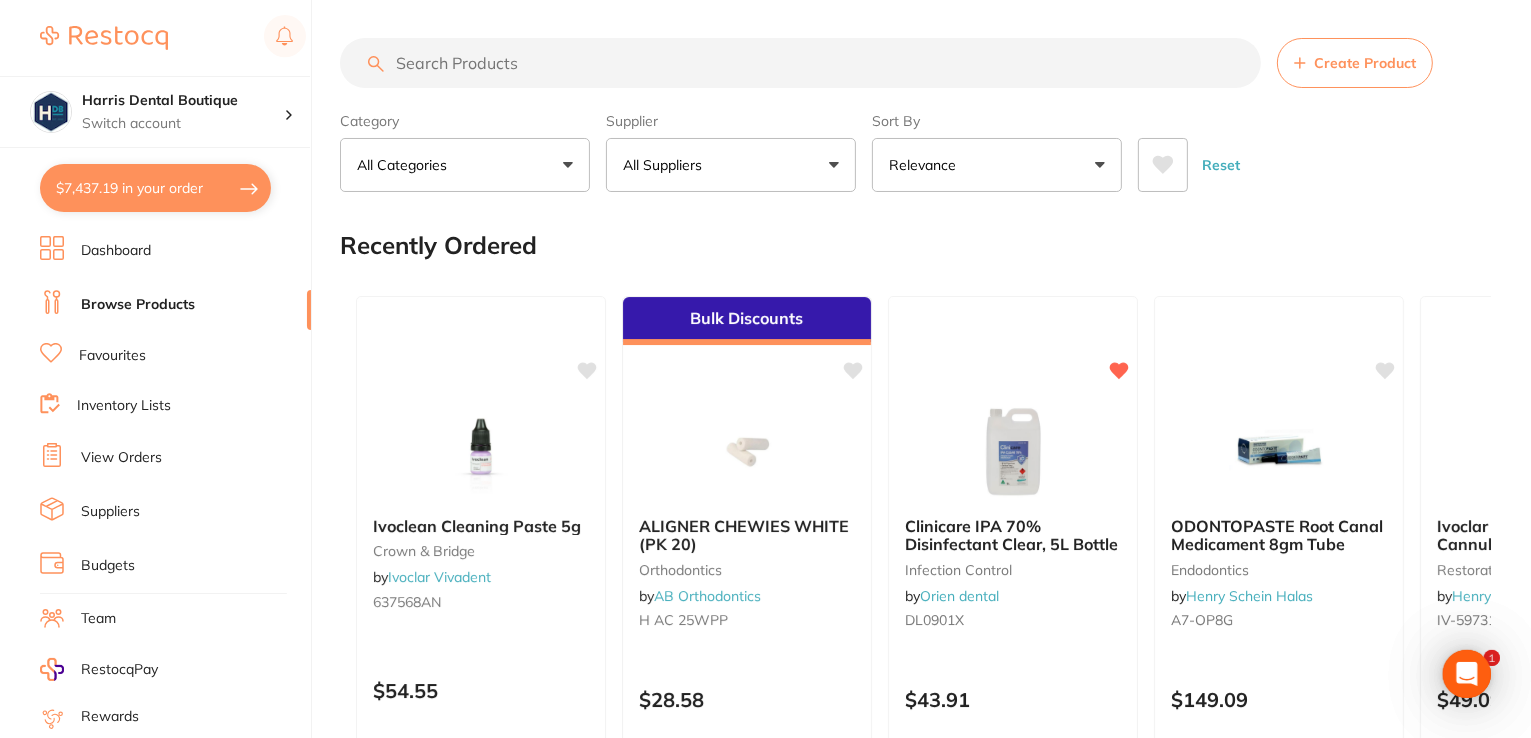 scroll, scrollTop: 0, scrollLeft: 0, axis: both 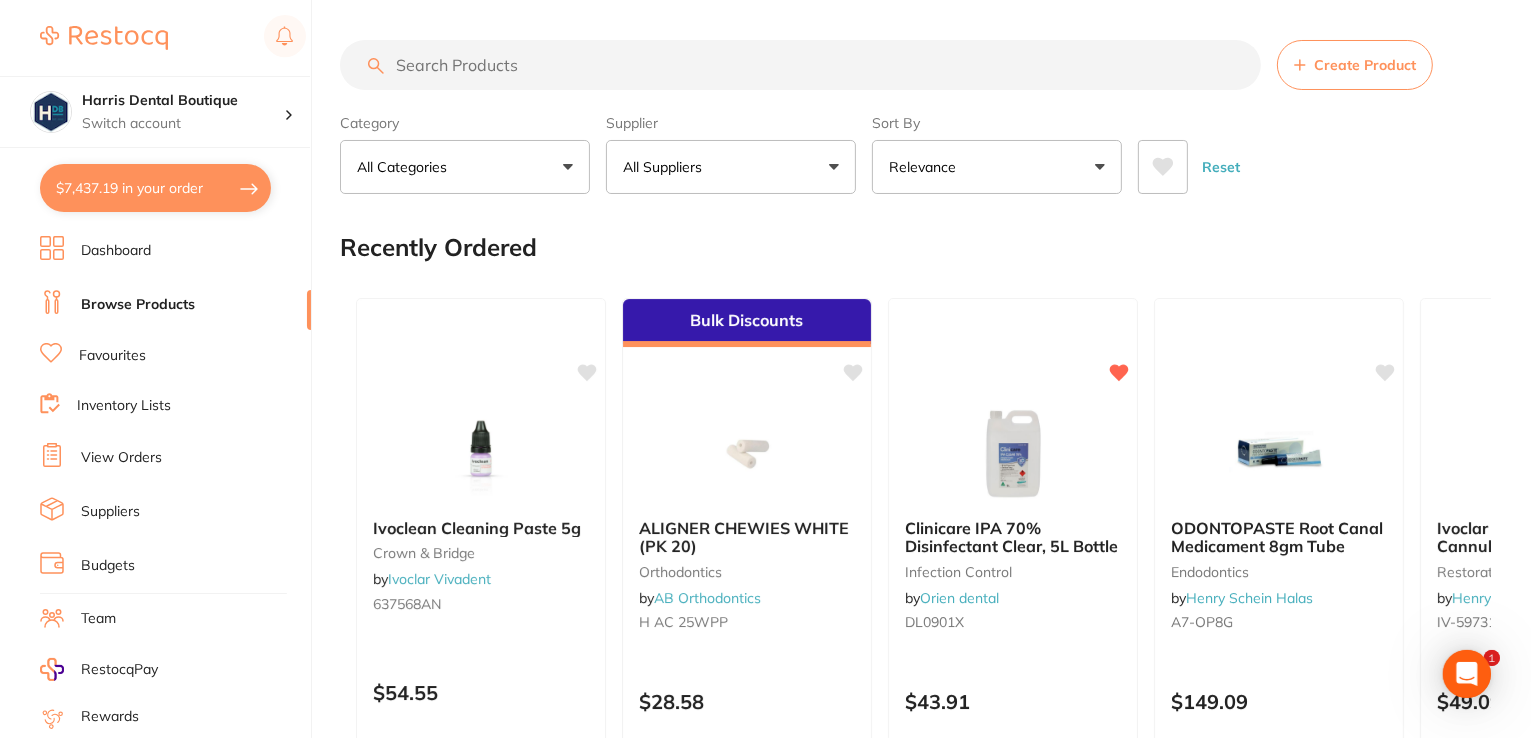 click at bounding box center [800, 65] 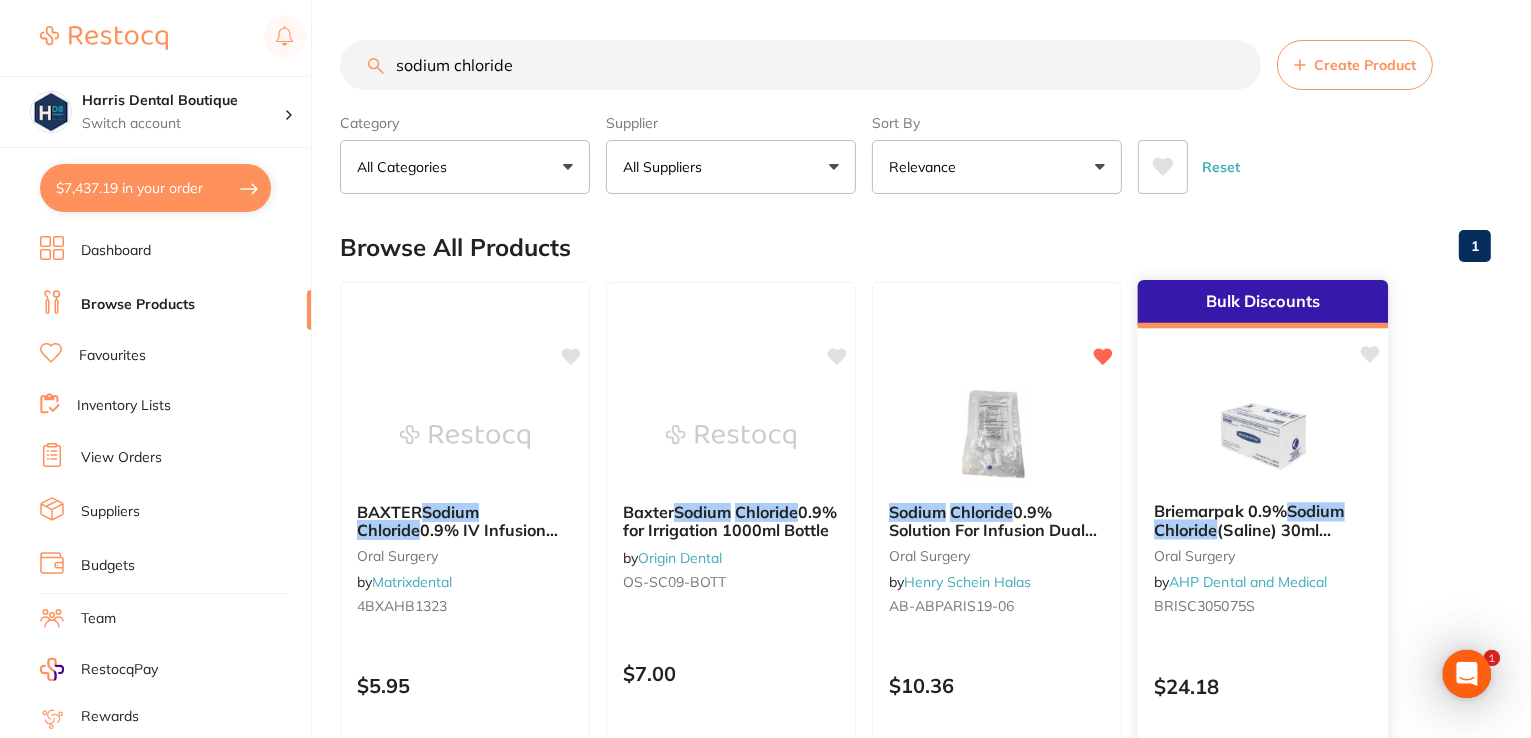 scroll, scrollTop: 0, scrollLeft: 0, axis: both 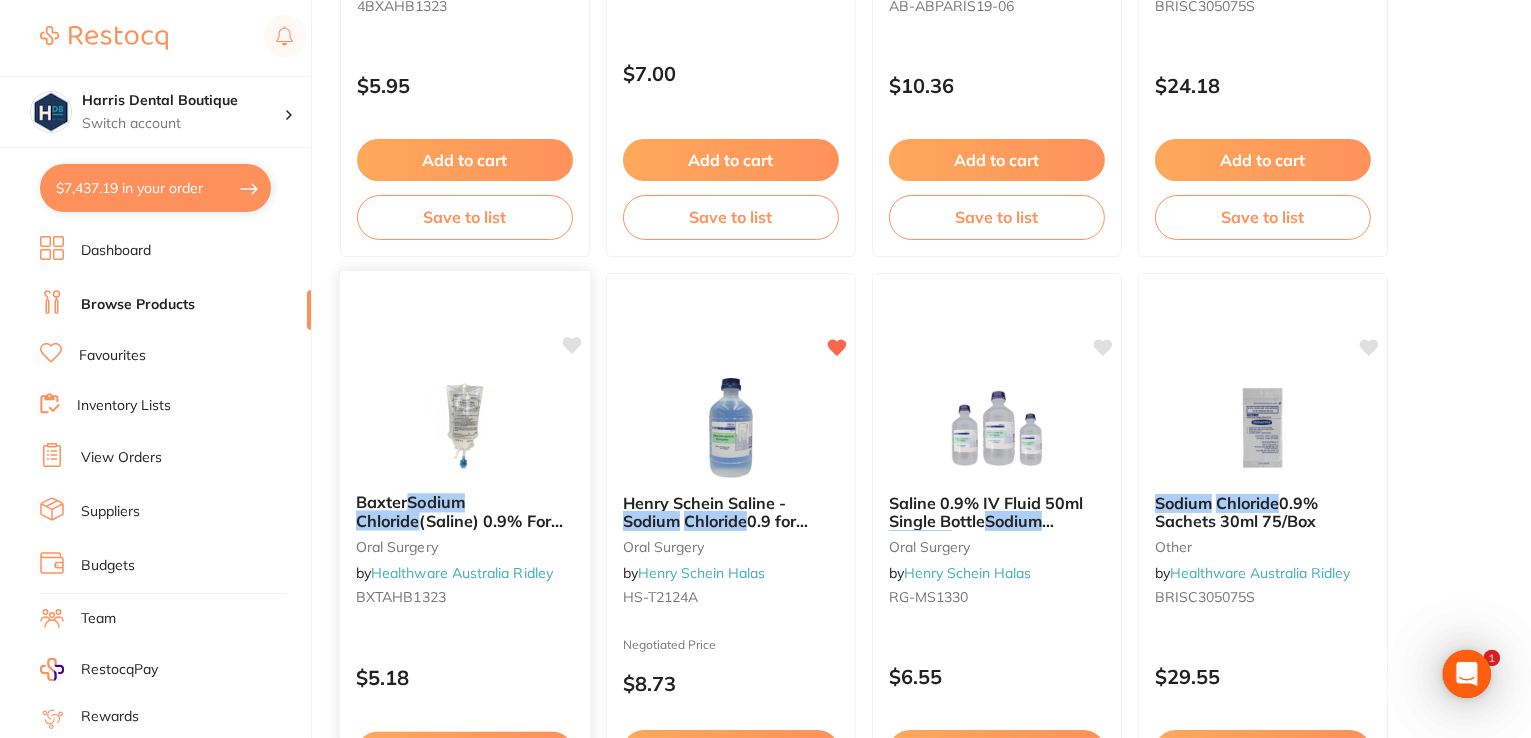 type on "sodium chloride" 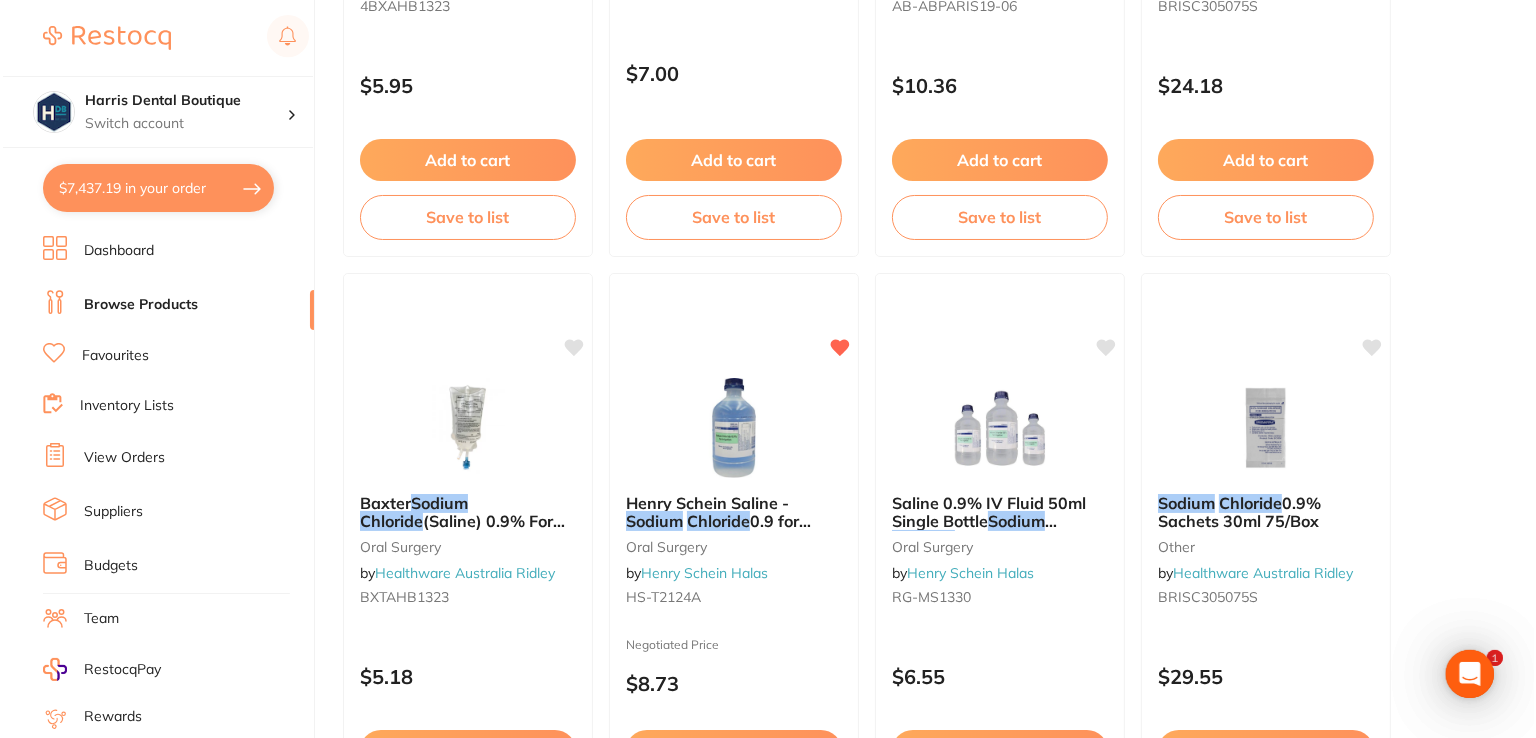 scroll, scrollTop: 0, scrollLeft: 0, axis: both 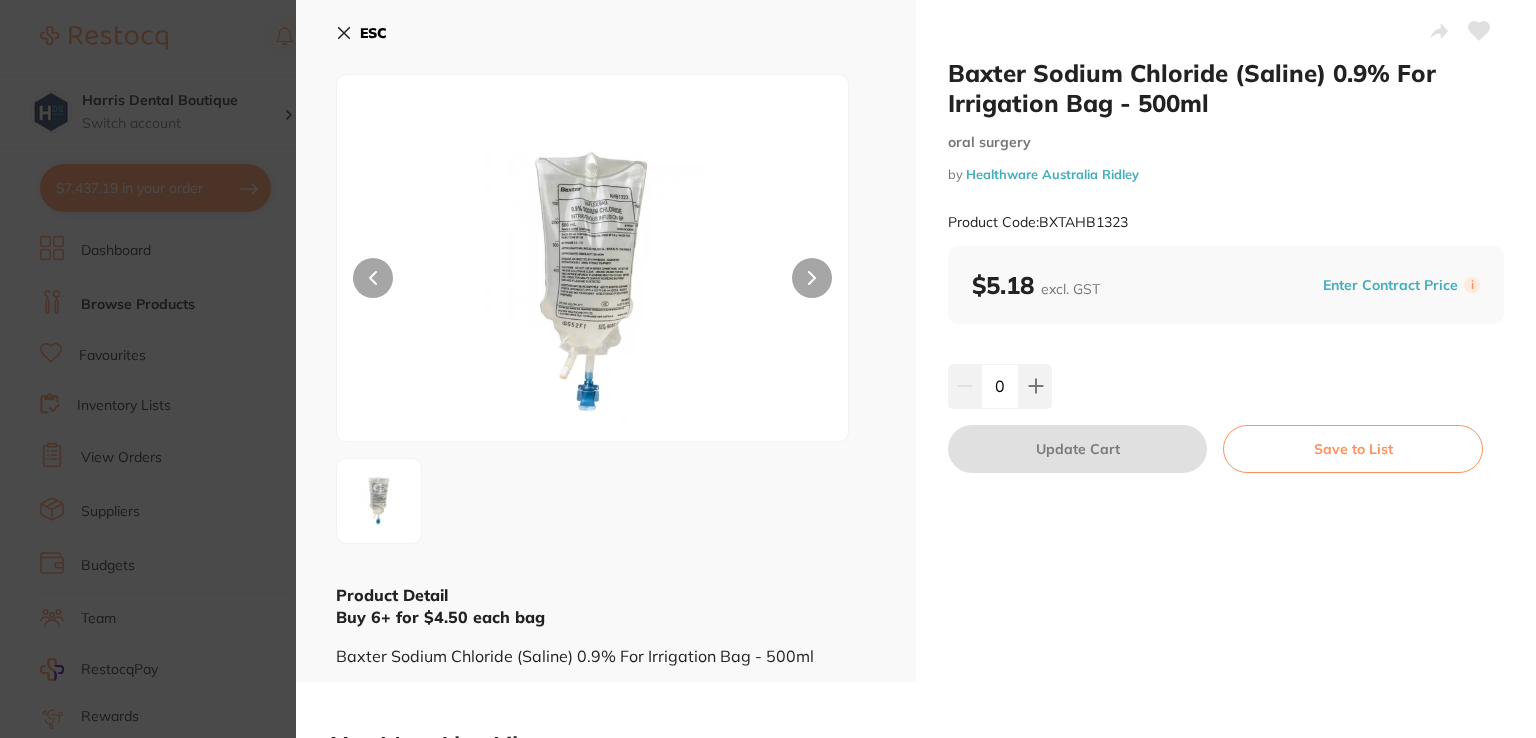 drag, startPoint x: 330, startPoint y: 21, endPoint x: 340, endPoint y: 26, distance: 11.18034 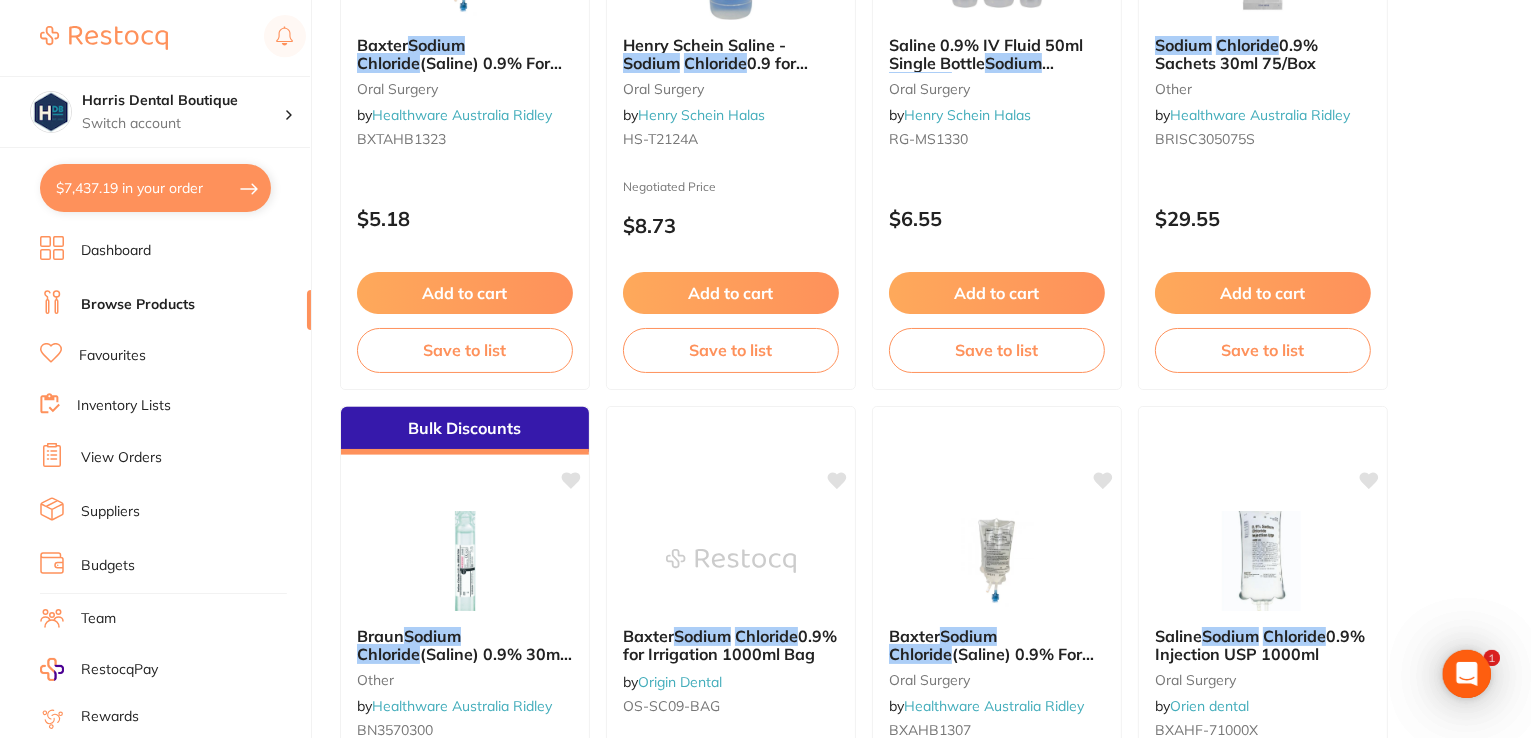 scroll, scrollTop: 1300, scrollLeft: 0, axis: vertical 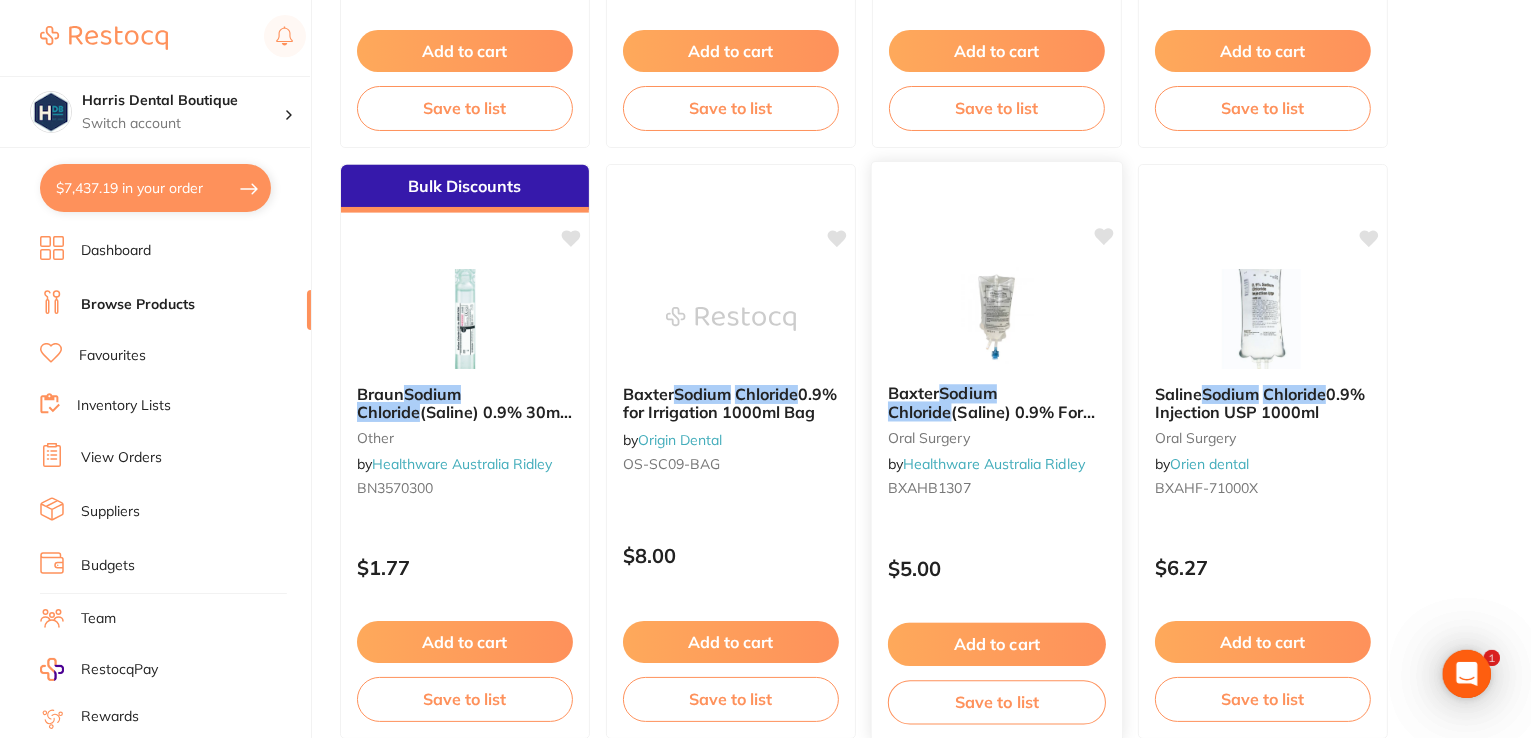 click at bounding box center (996, 317) 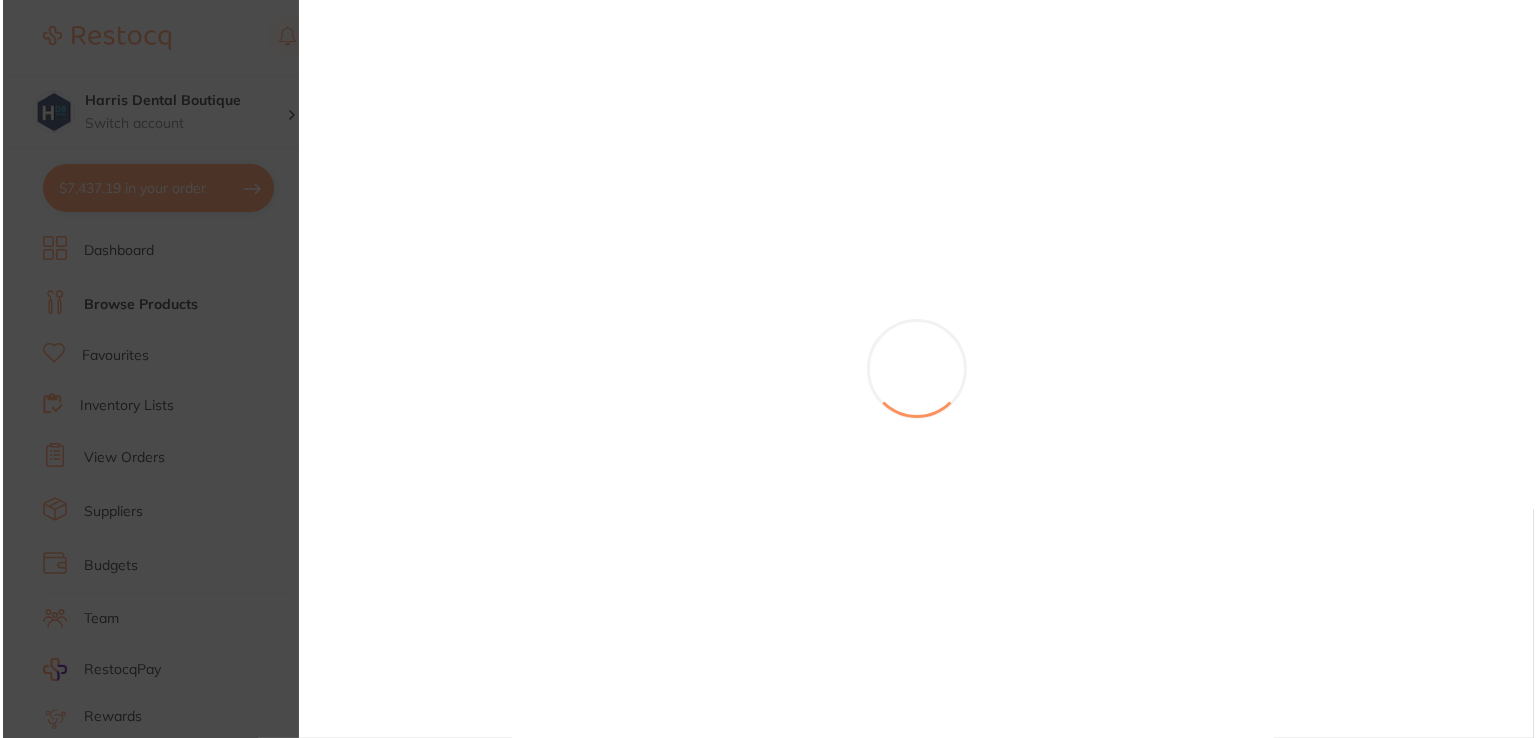 scroll, scrollTop: 0, scrollLeft: 0, axis: both 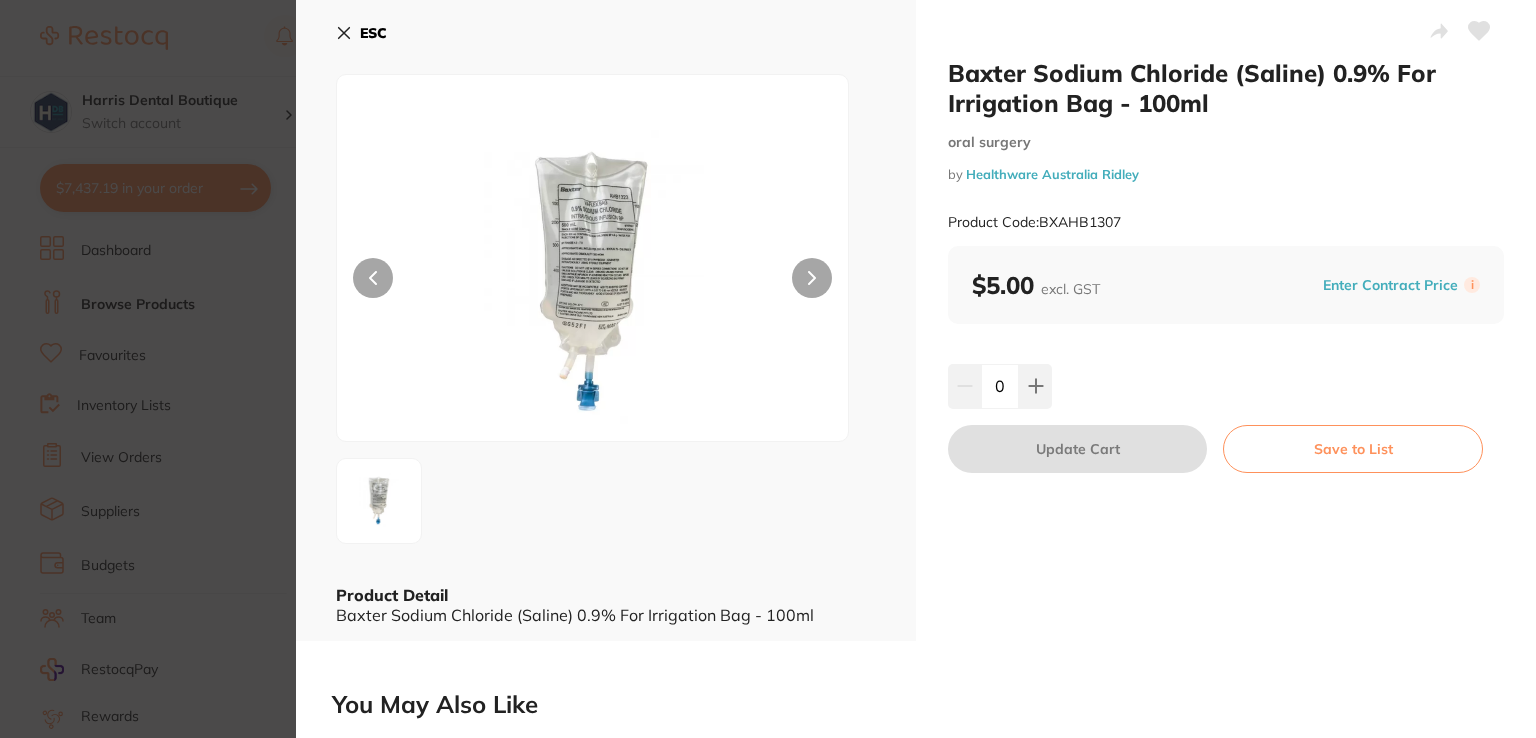 click 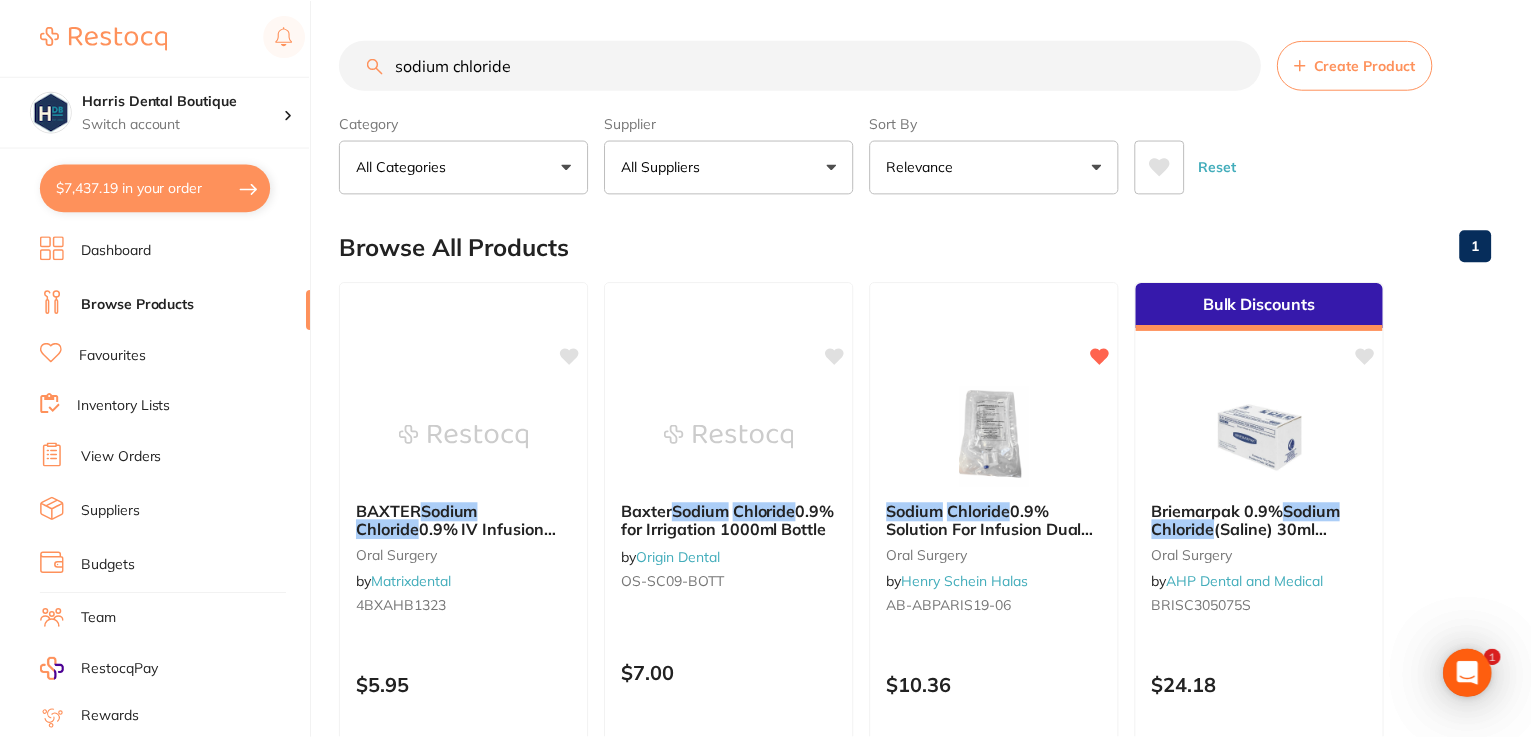 scroll, scrollTop: 1300, scrollLeft: 0, axis: vertical 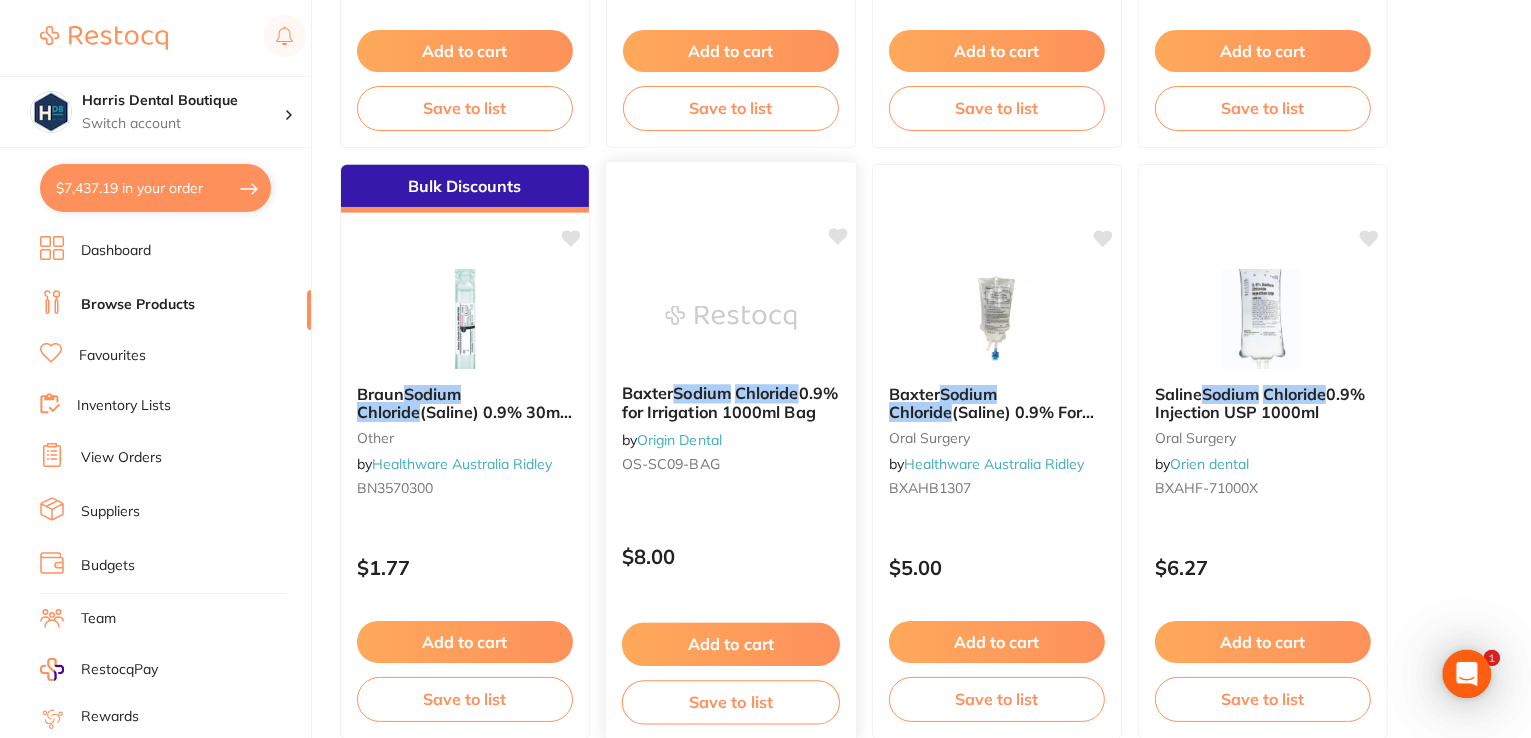 click at bounding box center [730, 317] 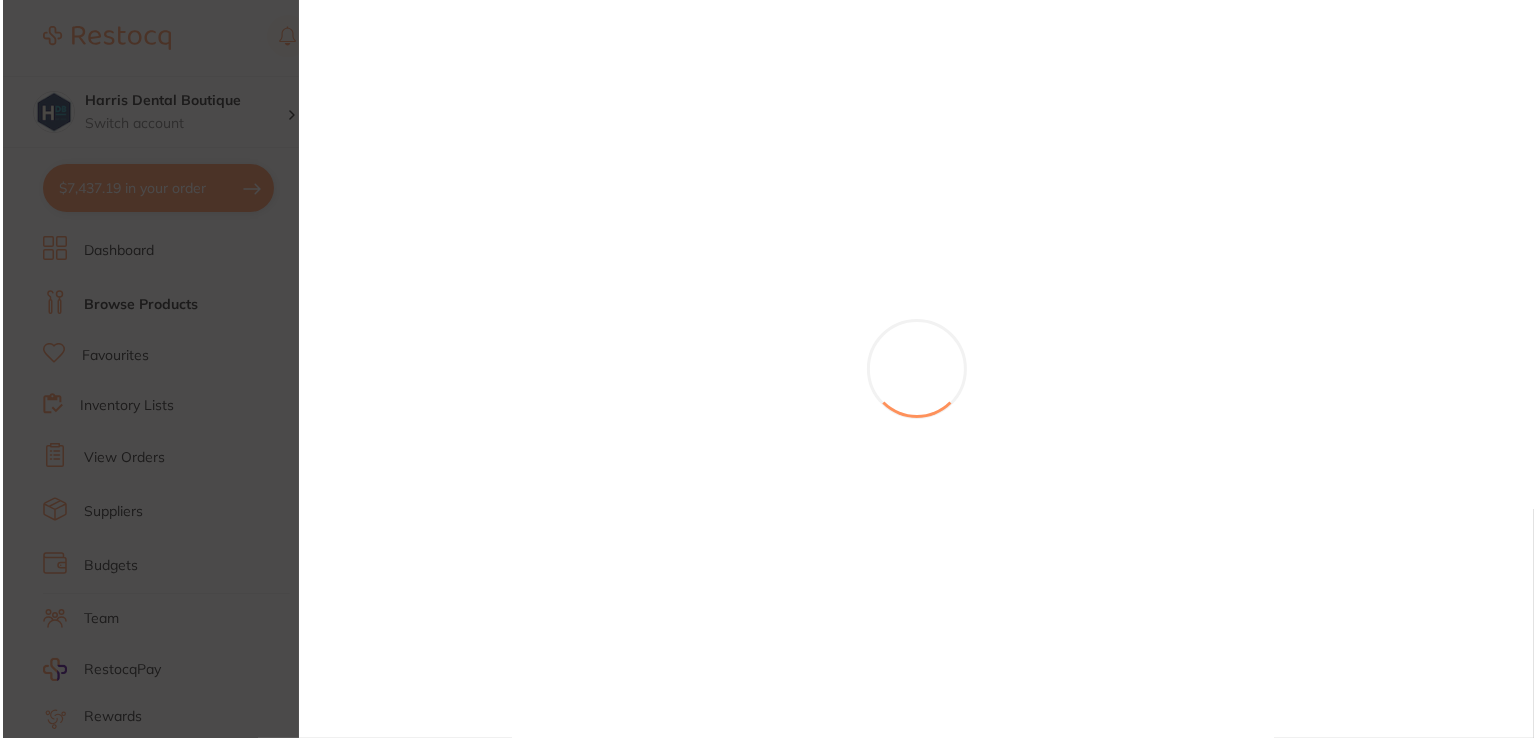 scroll, scrollTop: 0, scrollLeft: 0, axis: both 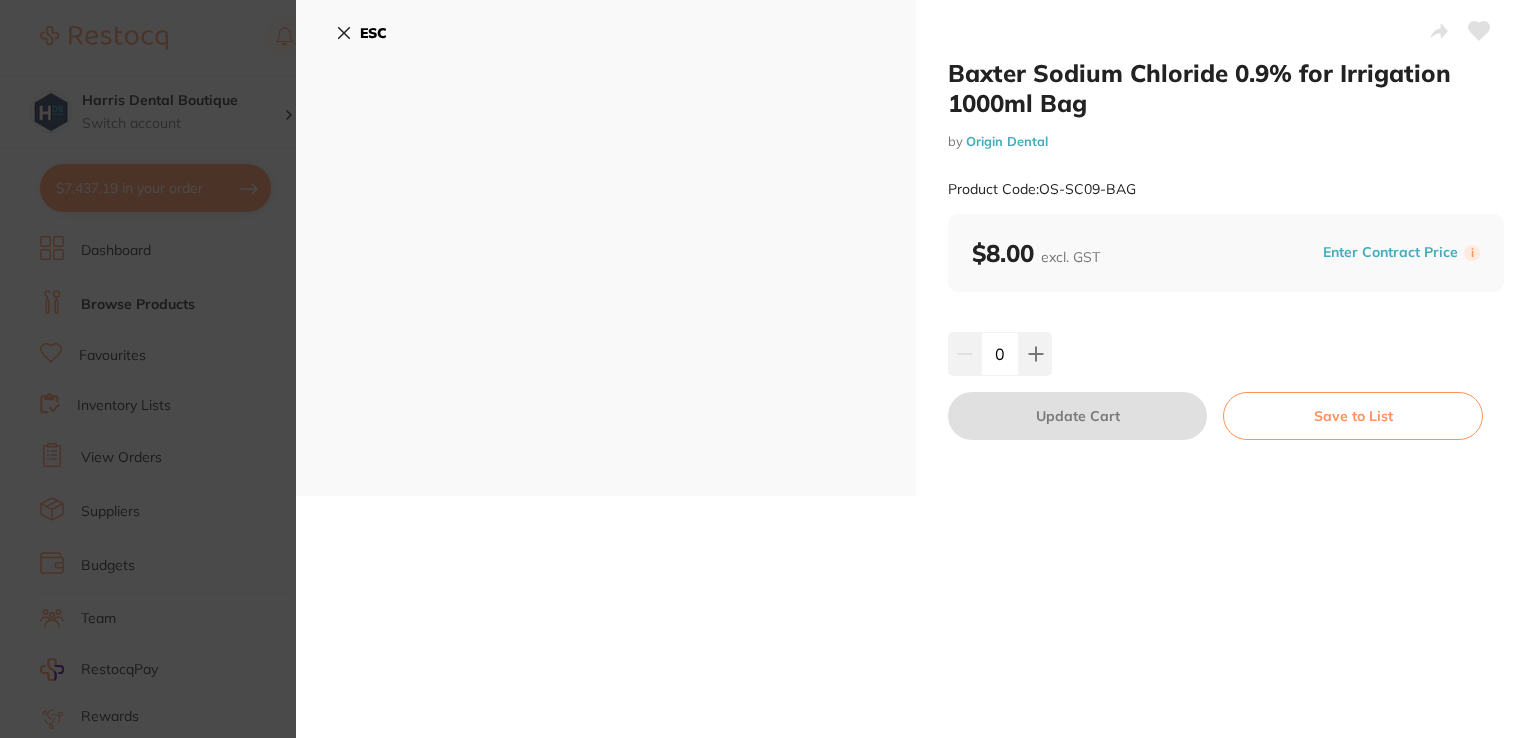 click 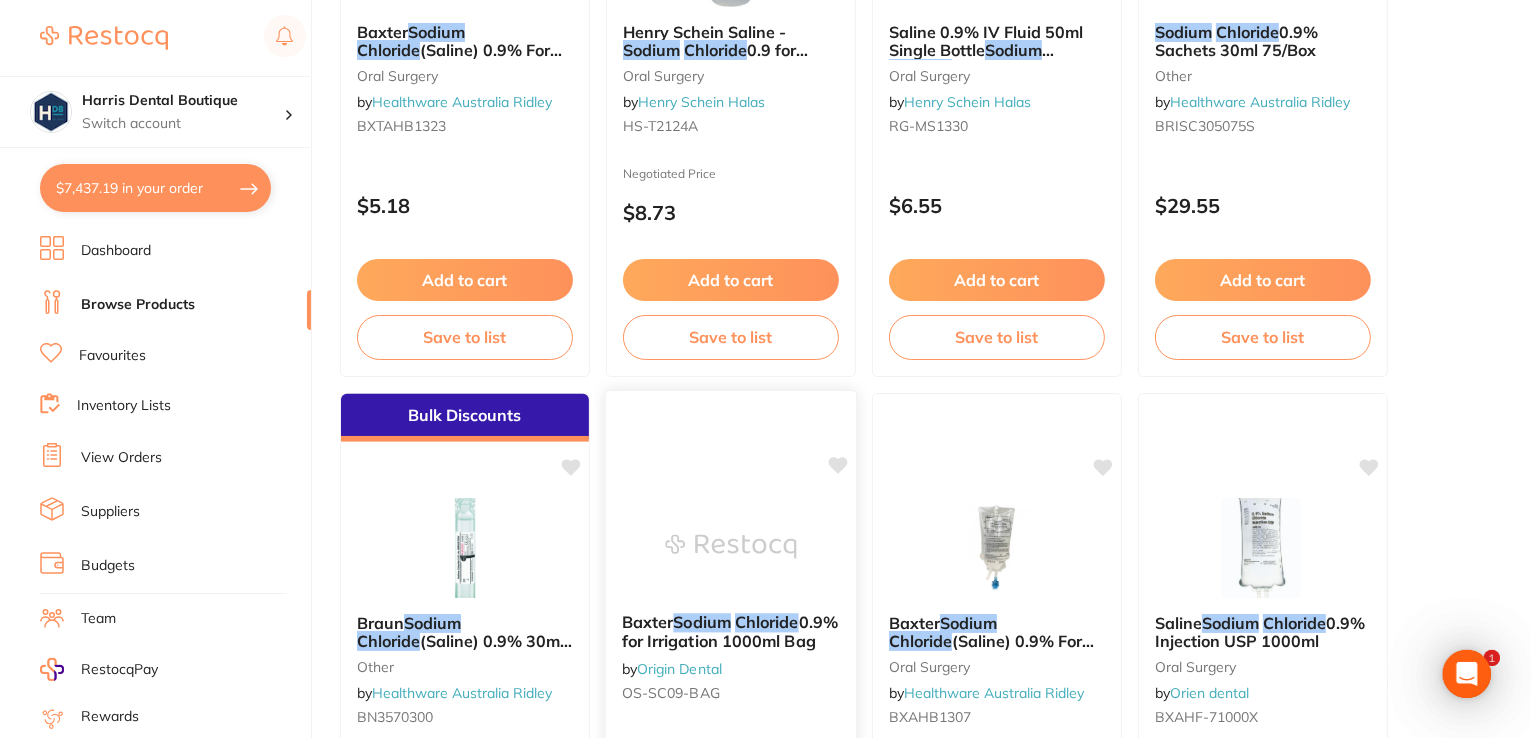 scroll, scrollTop: 900, scrollLeft: 0, axis: vertical 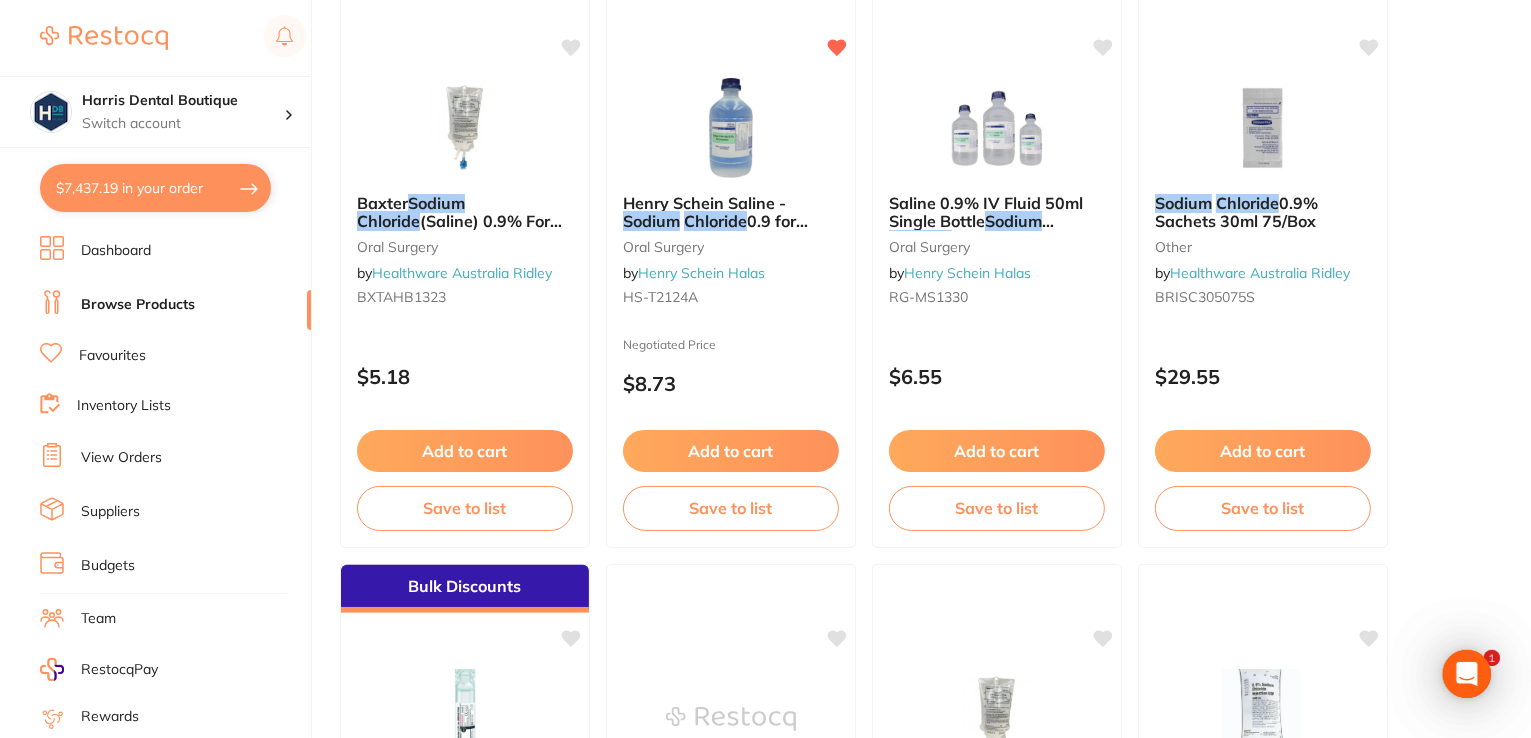 click at bounding box center [465, 128] 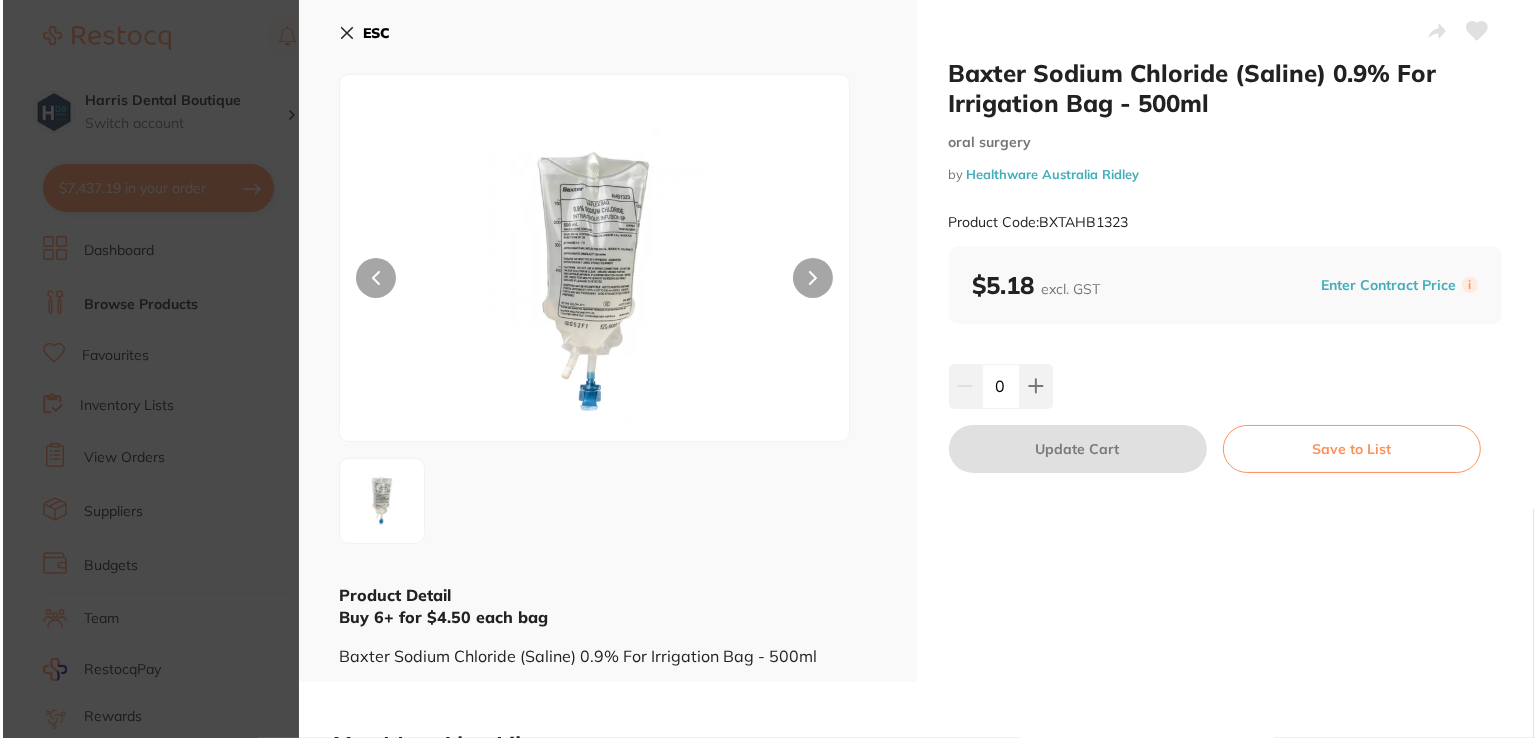 scroll, scrollTop: 0, scrollLeft: 0, axis: both 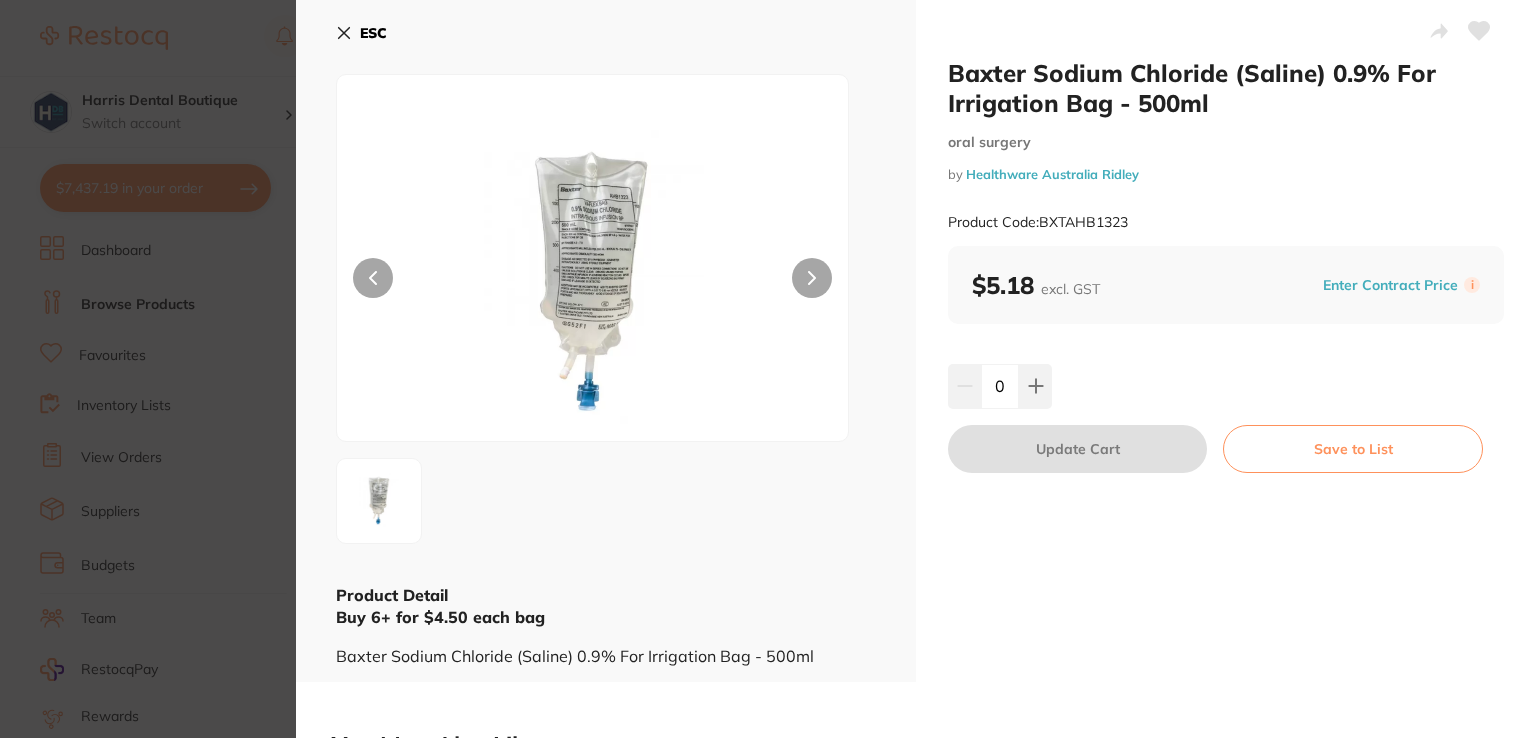 click 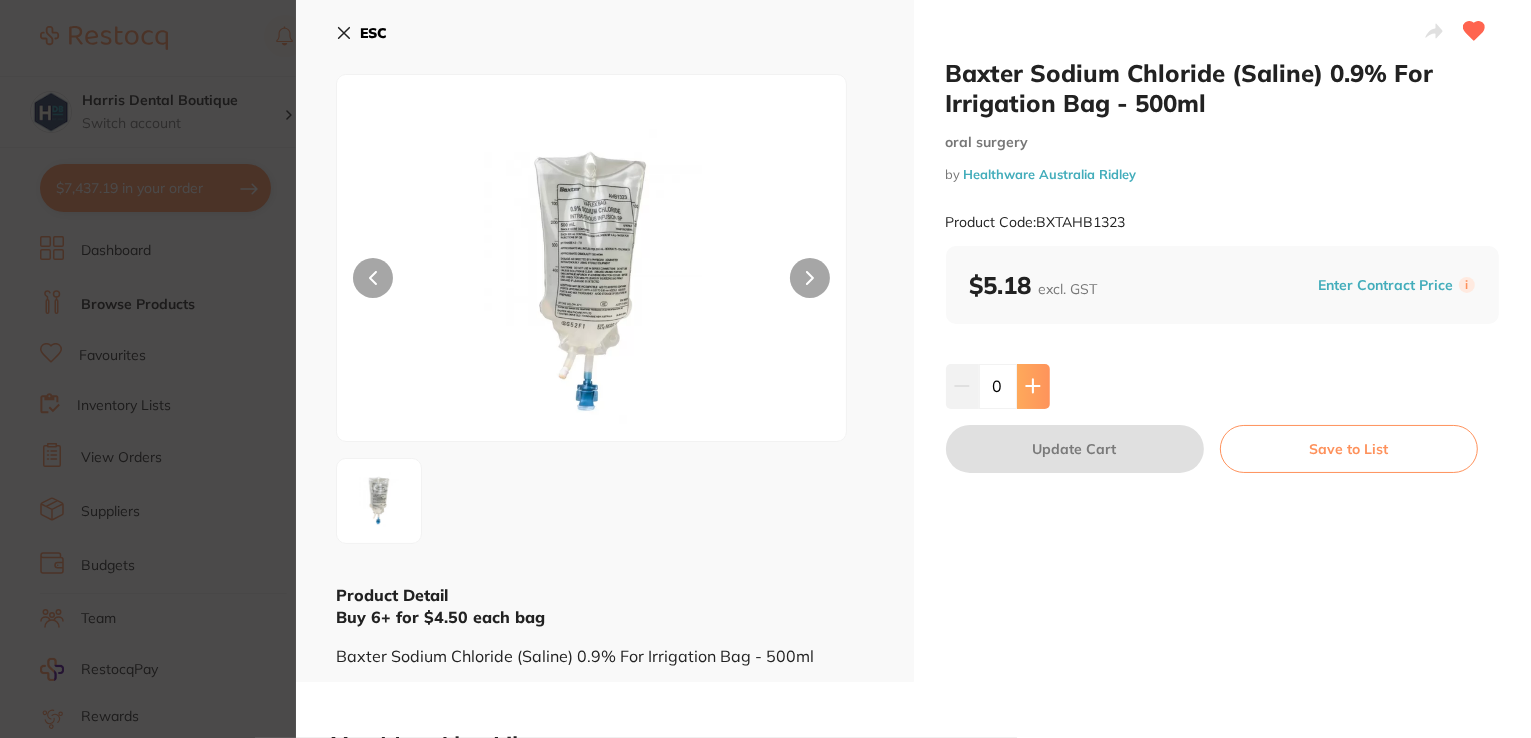 click 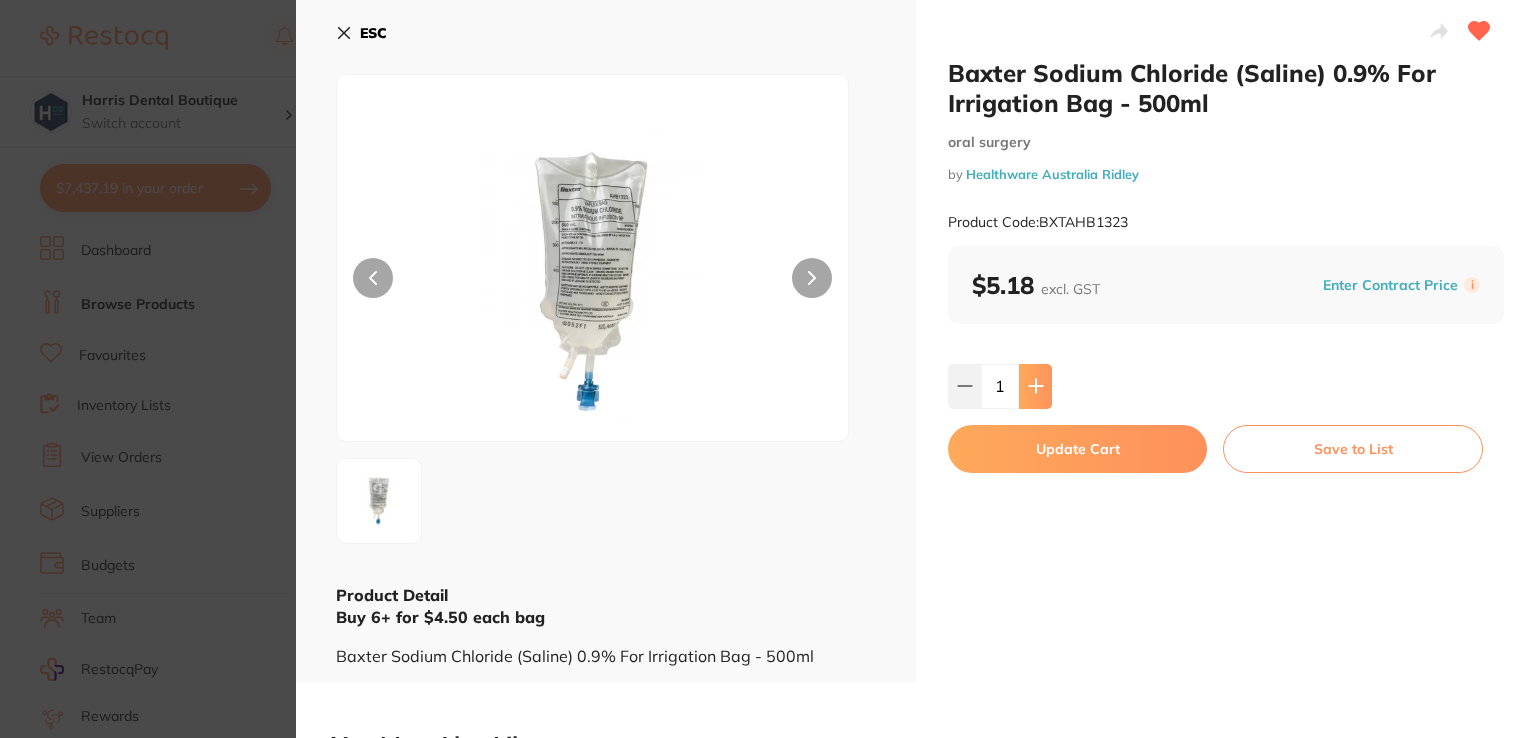 scroll, scrollTop: 0, scrollLeft: 0, axis: both 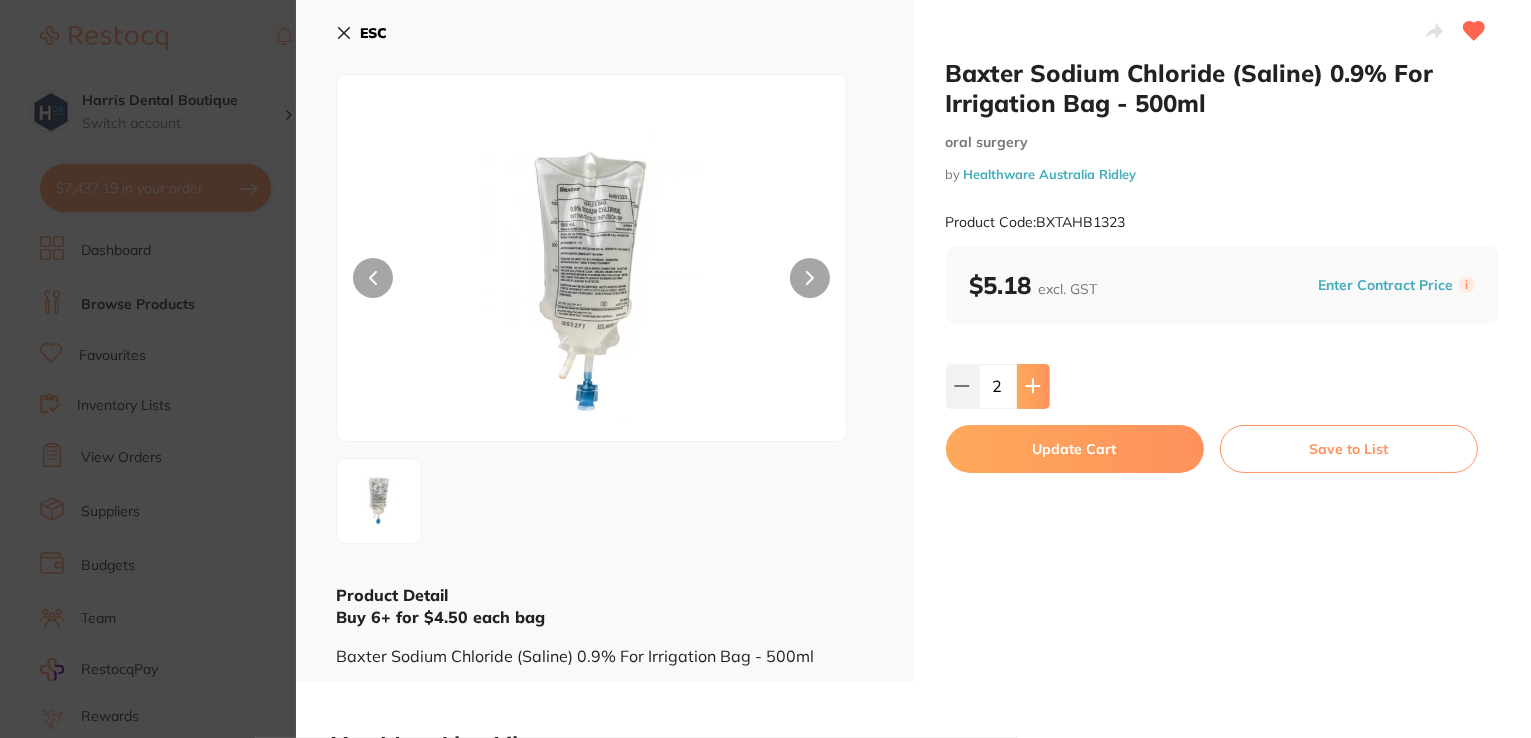 click 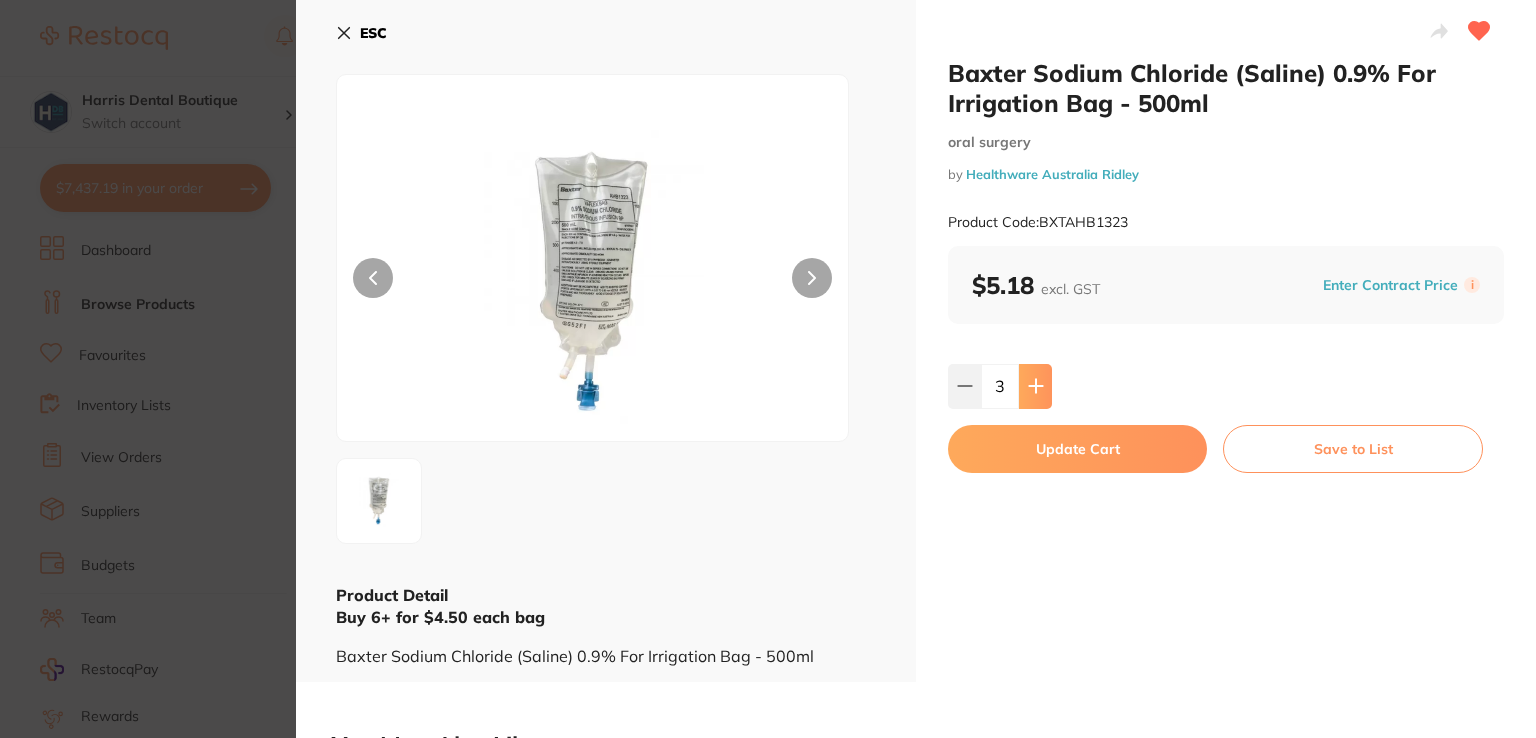 scroll, scrollTop: 0, scrollLeft: 0, axis: both 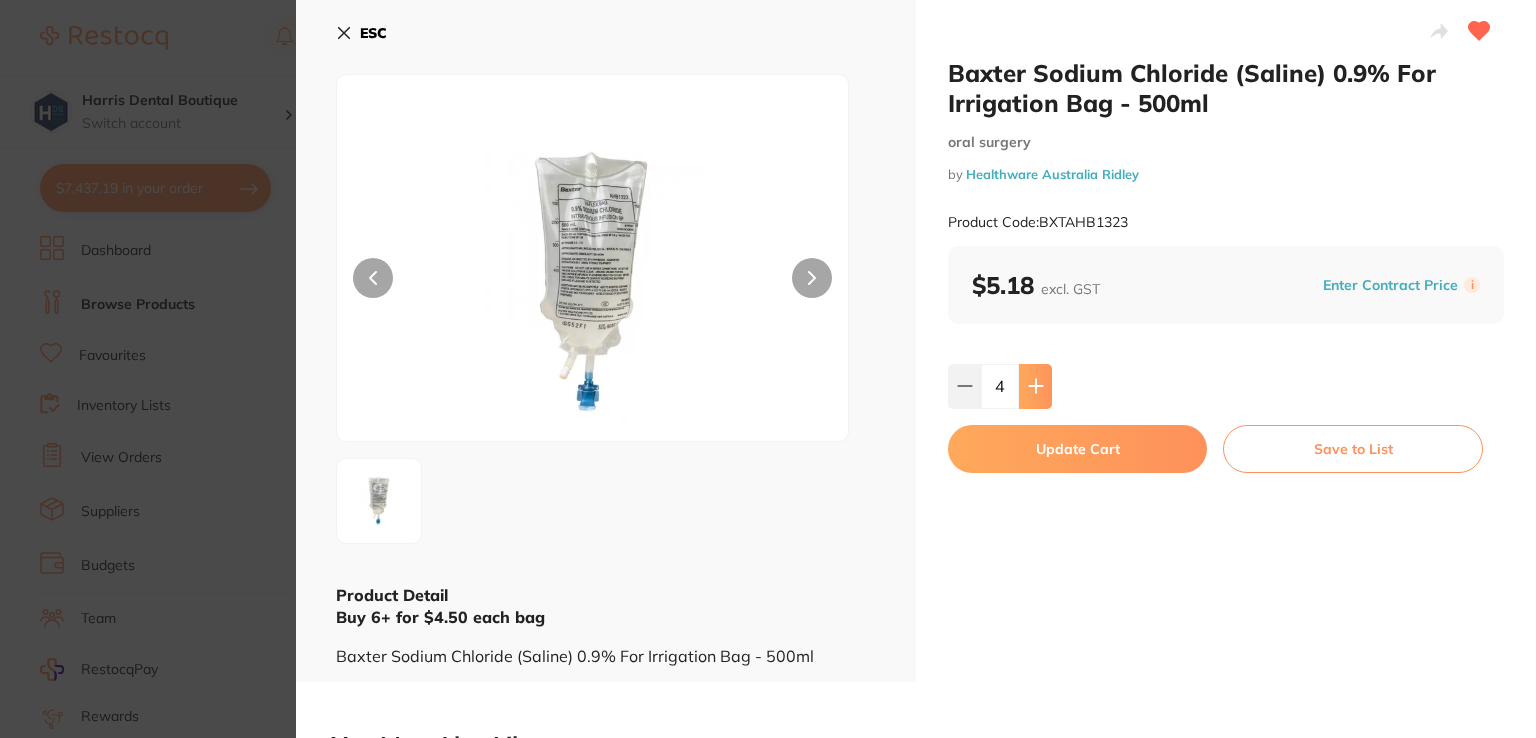 click 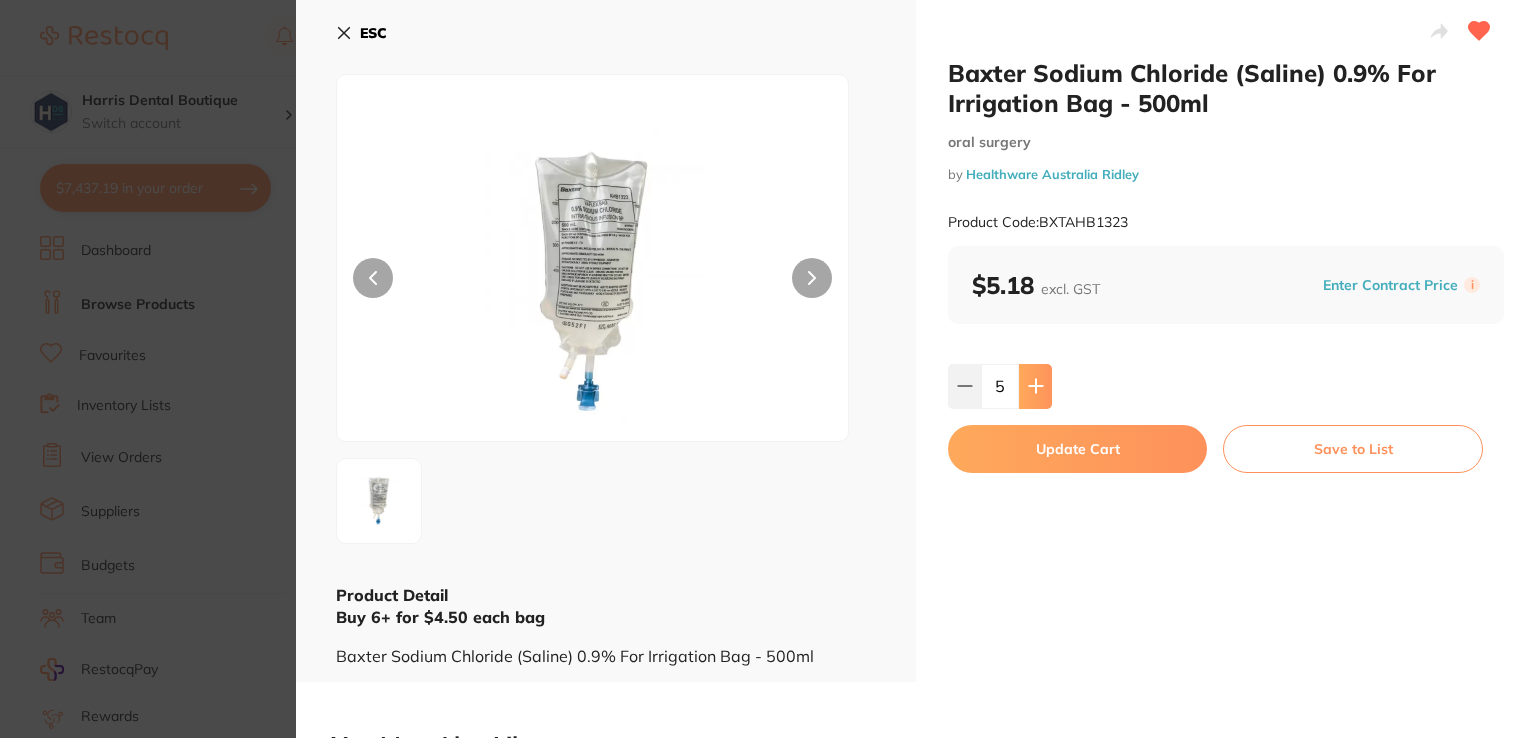 scroll, scrollTop: 0, scrollLeft: 0, axis: both 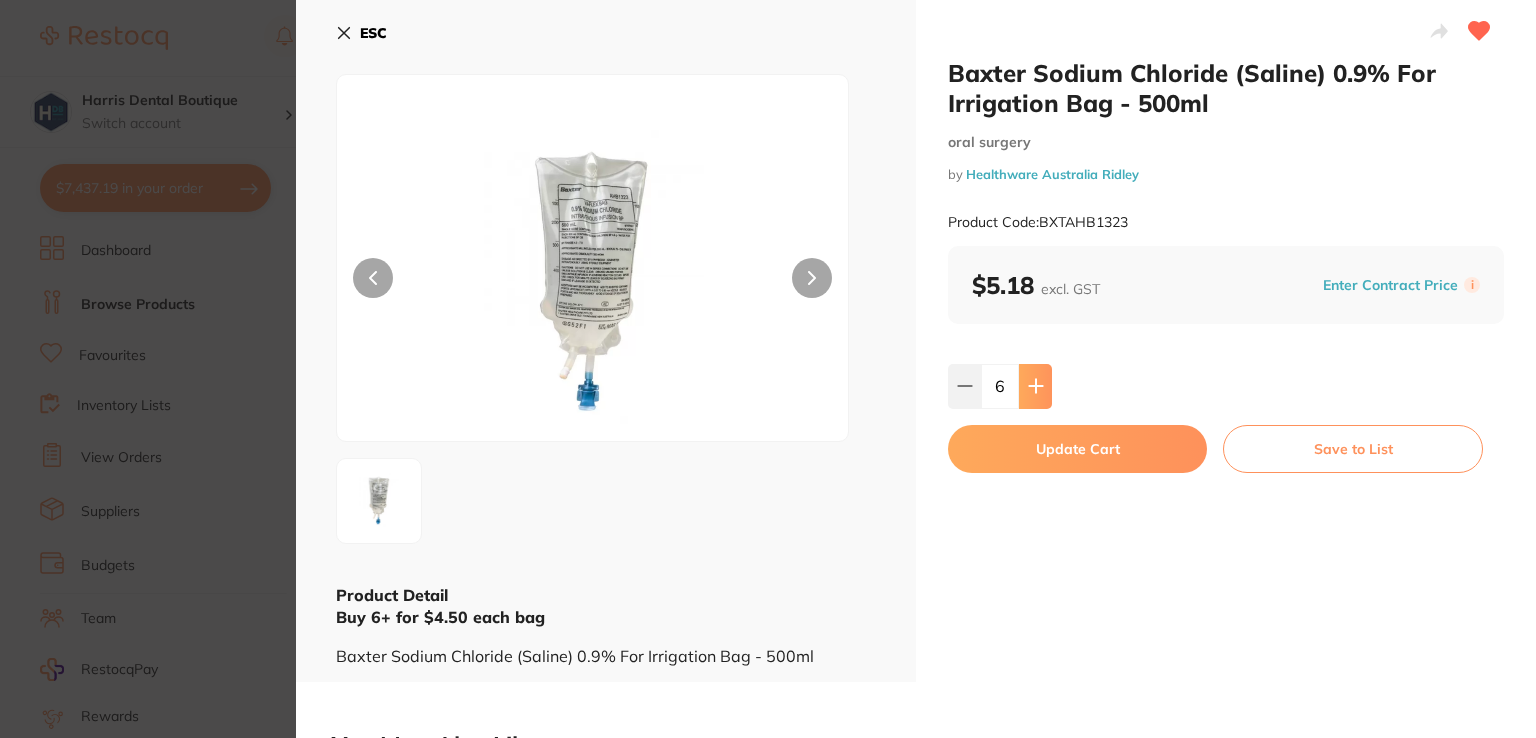 click 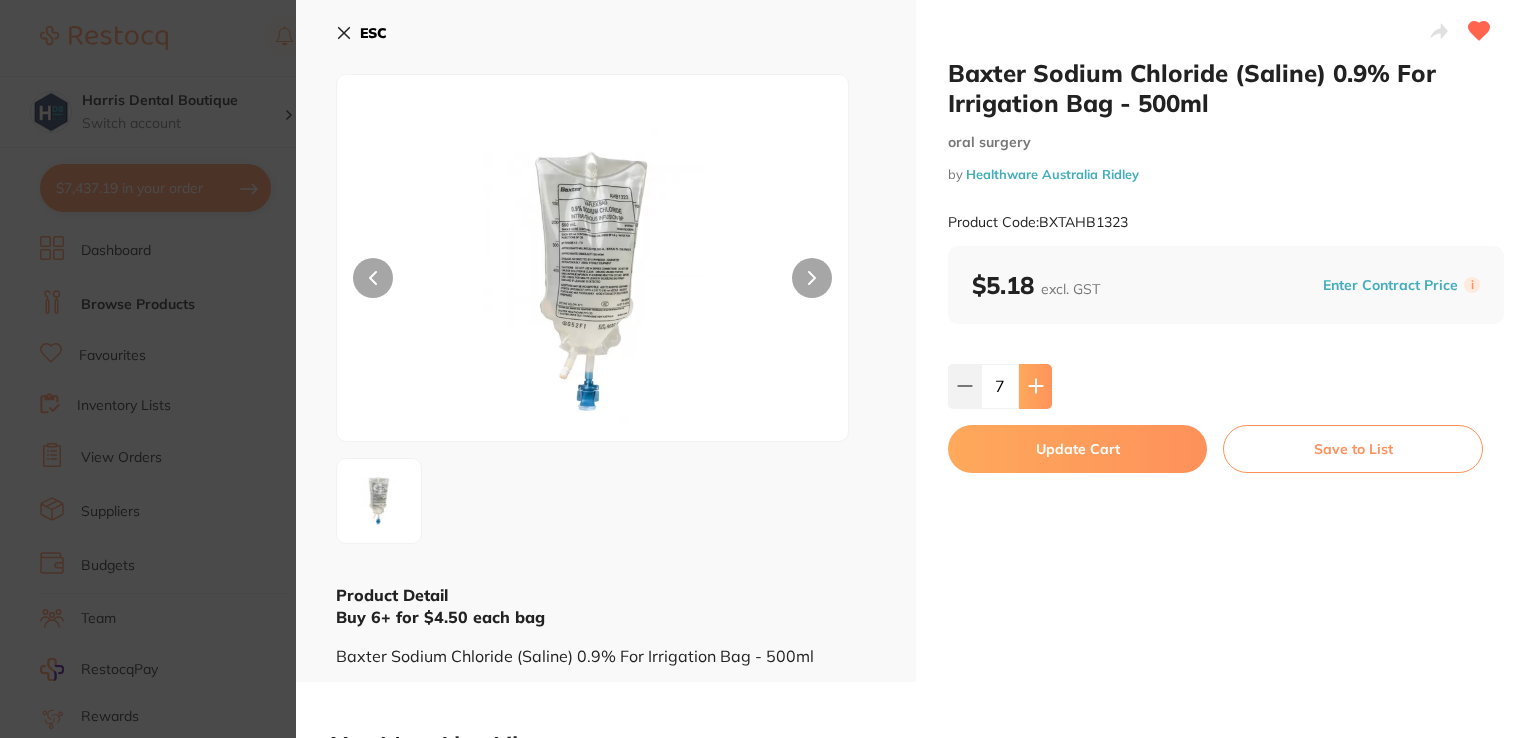 click 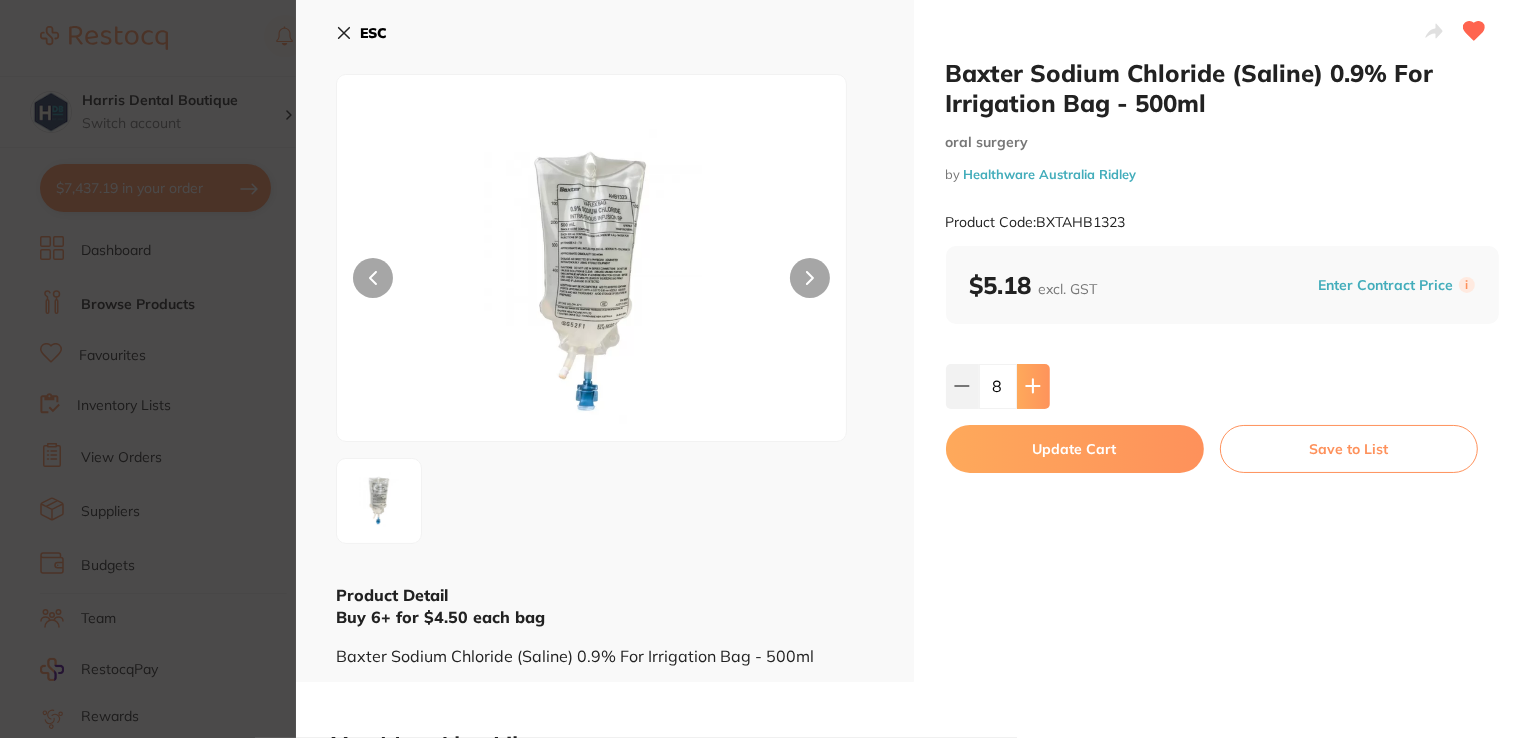 click 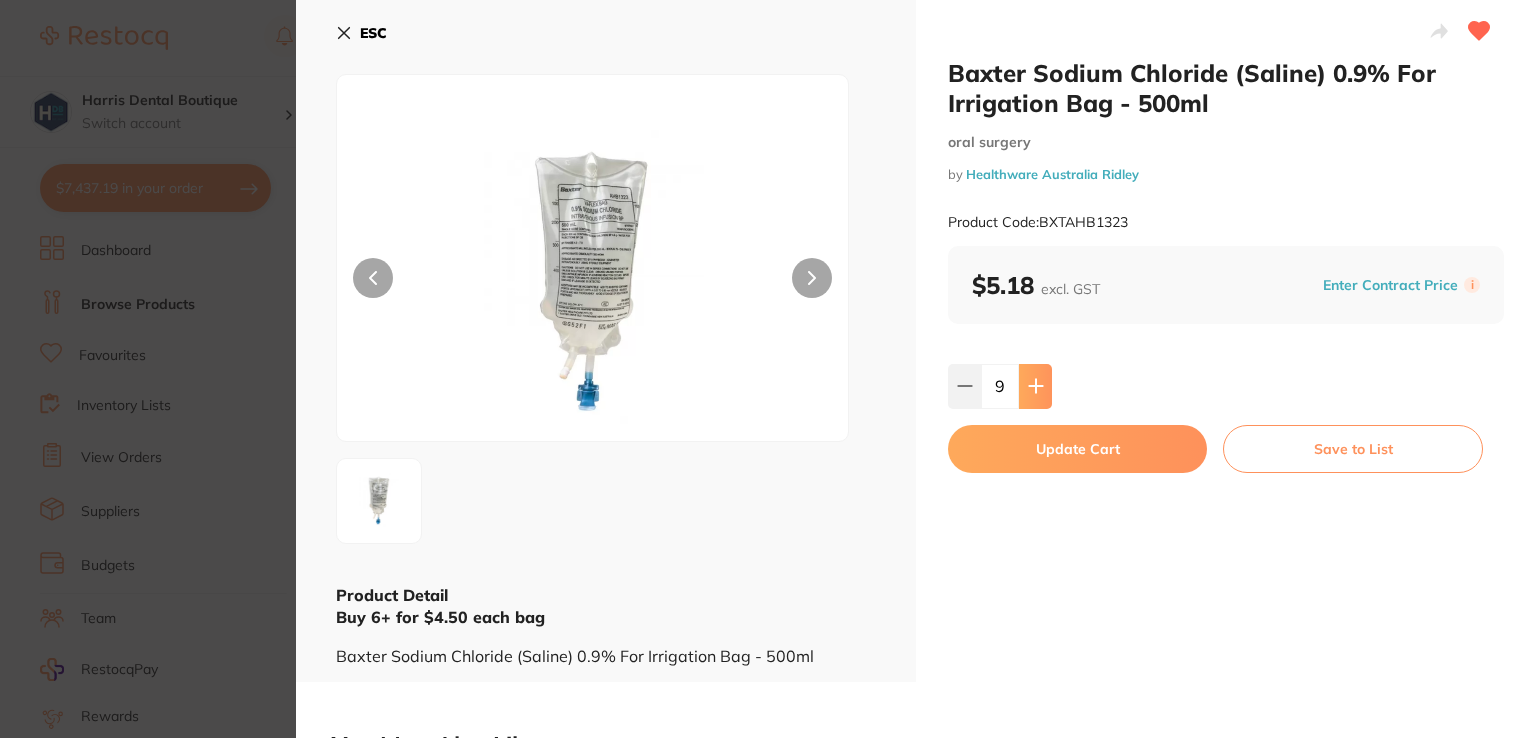 click 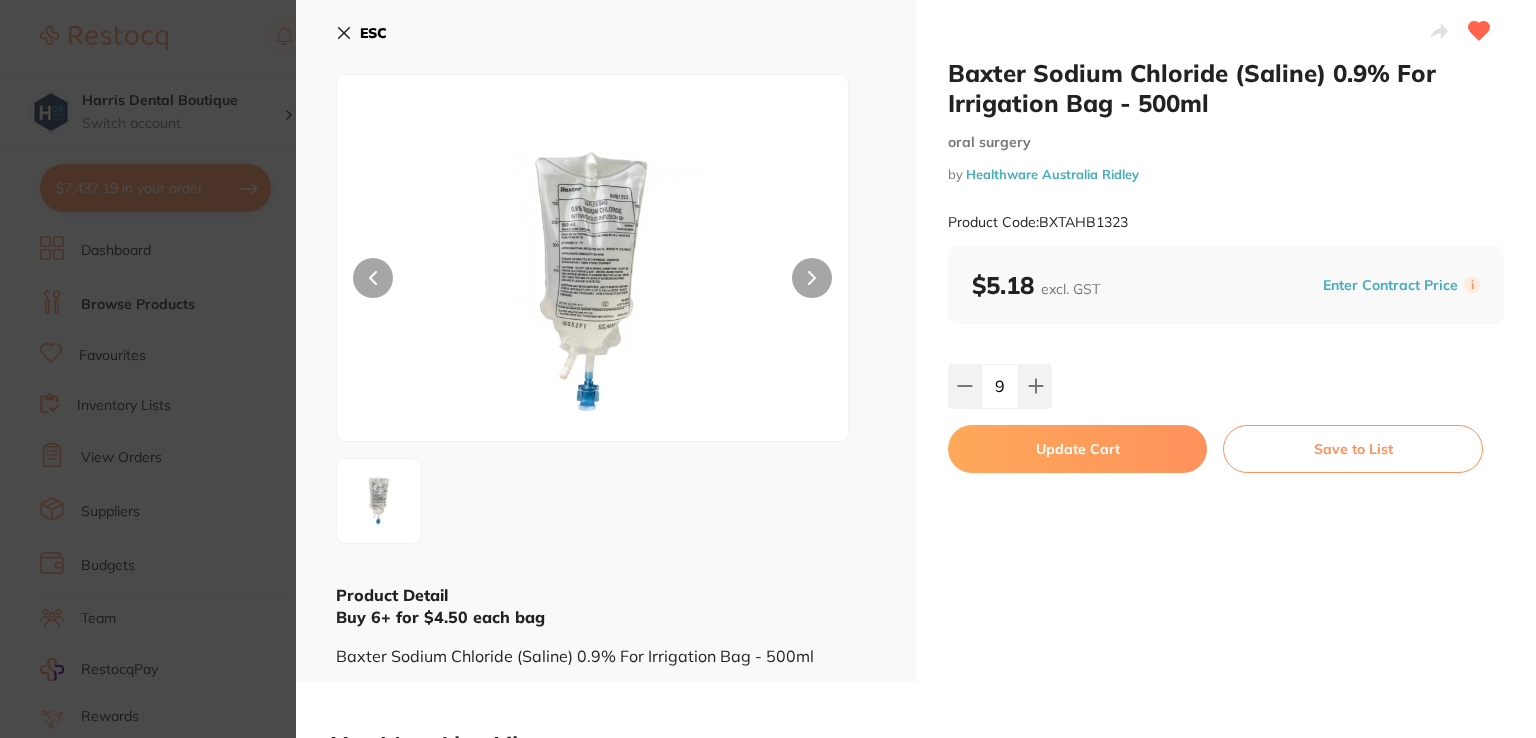 type on "10" 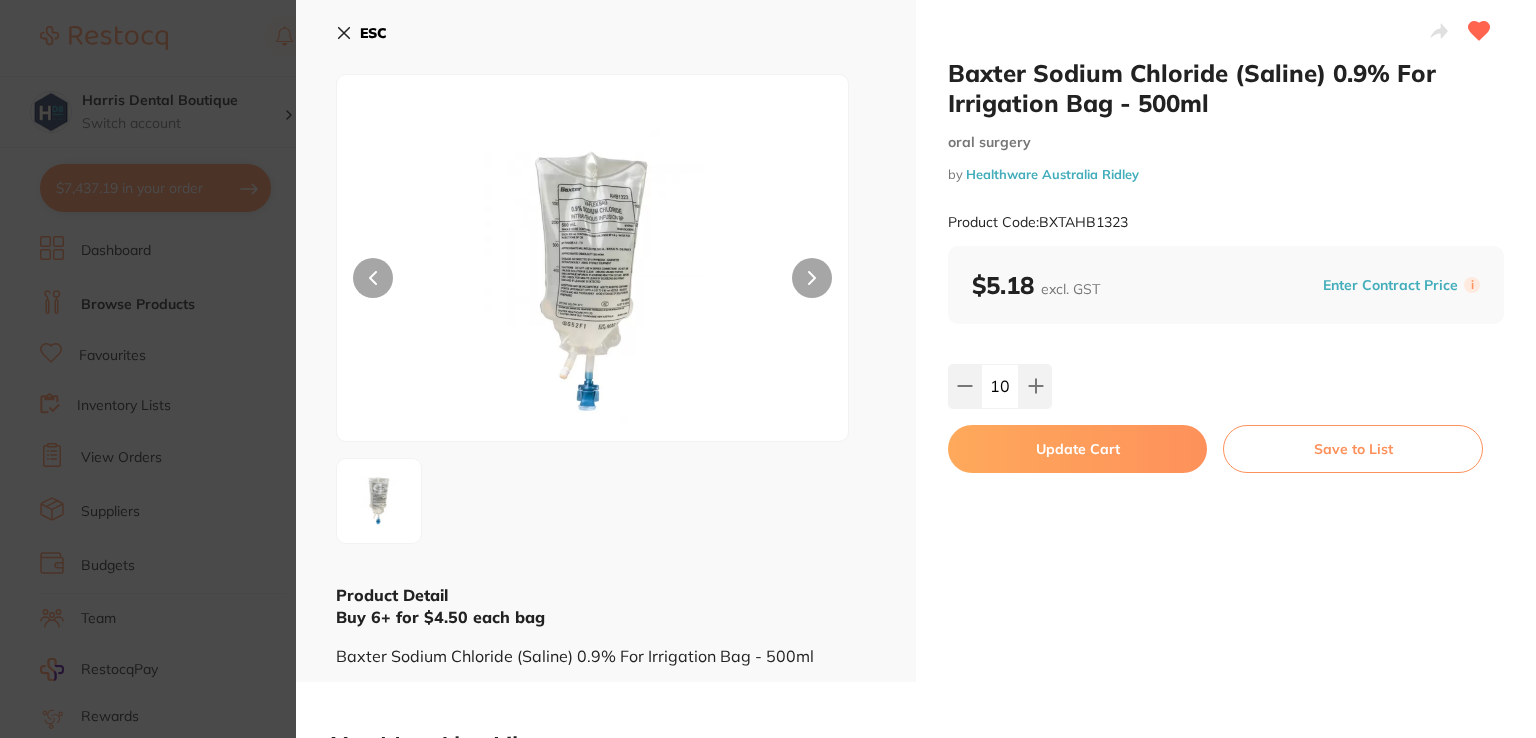 click on "Update Cart" at bounding box center [1077, 449] 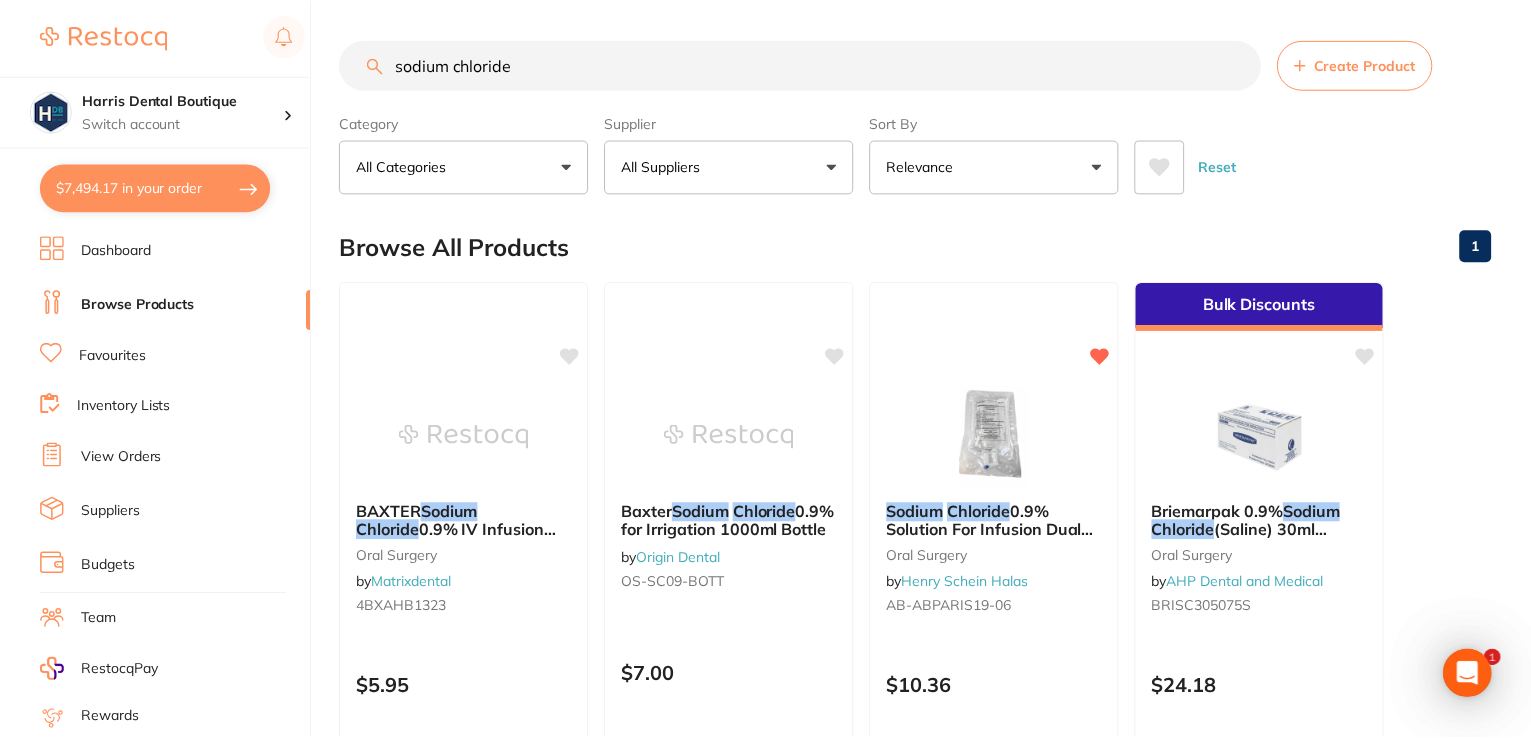 scroll, scrollTop: 900, scrollLeft: 0, axis: vertical 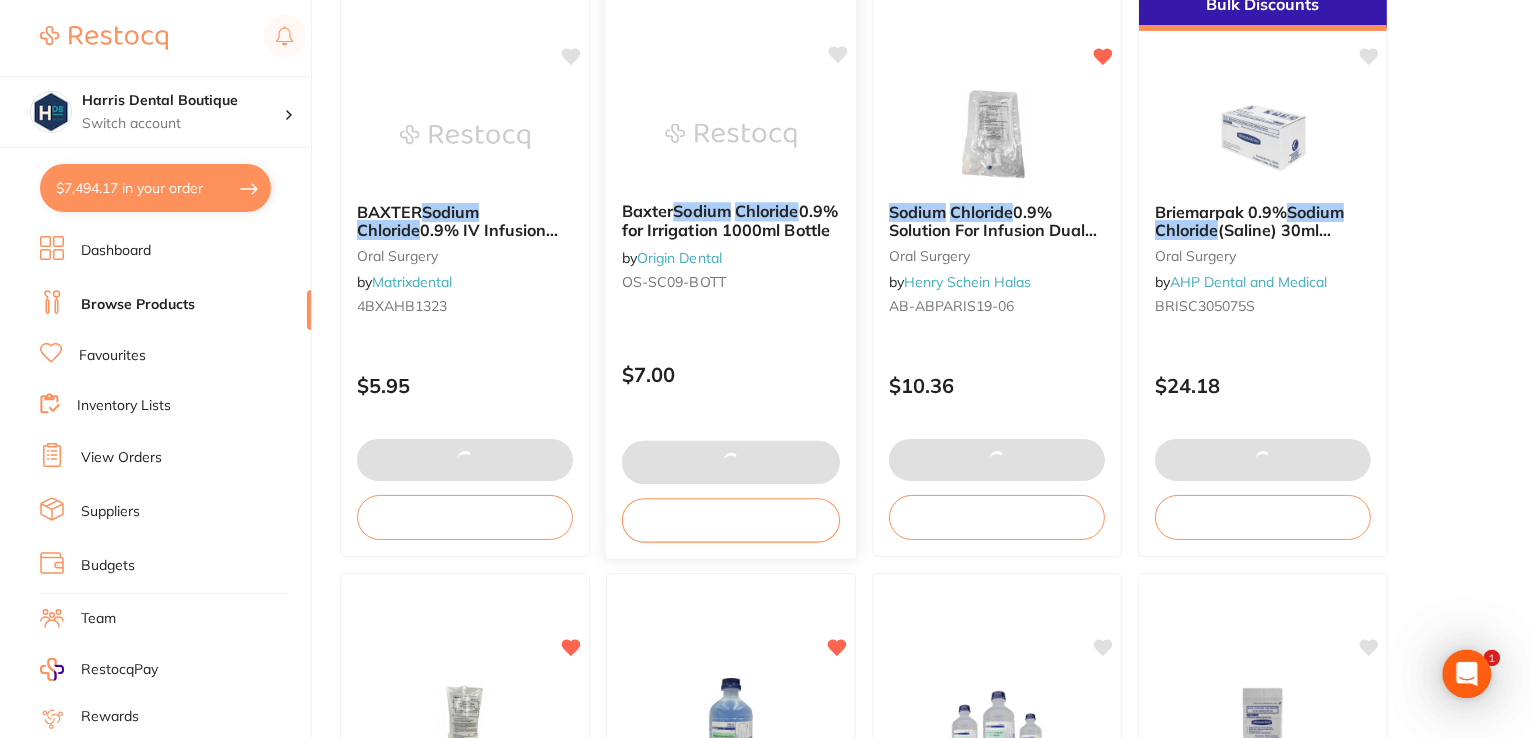 type on "Please apply Buy 5, get 1 free promo" 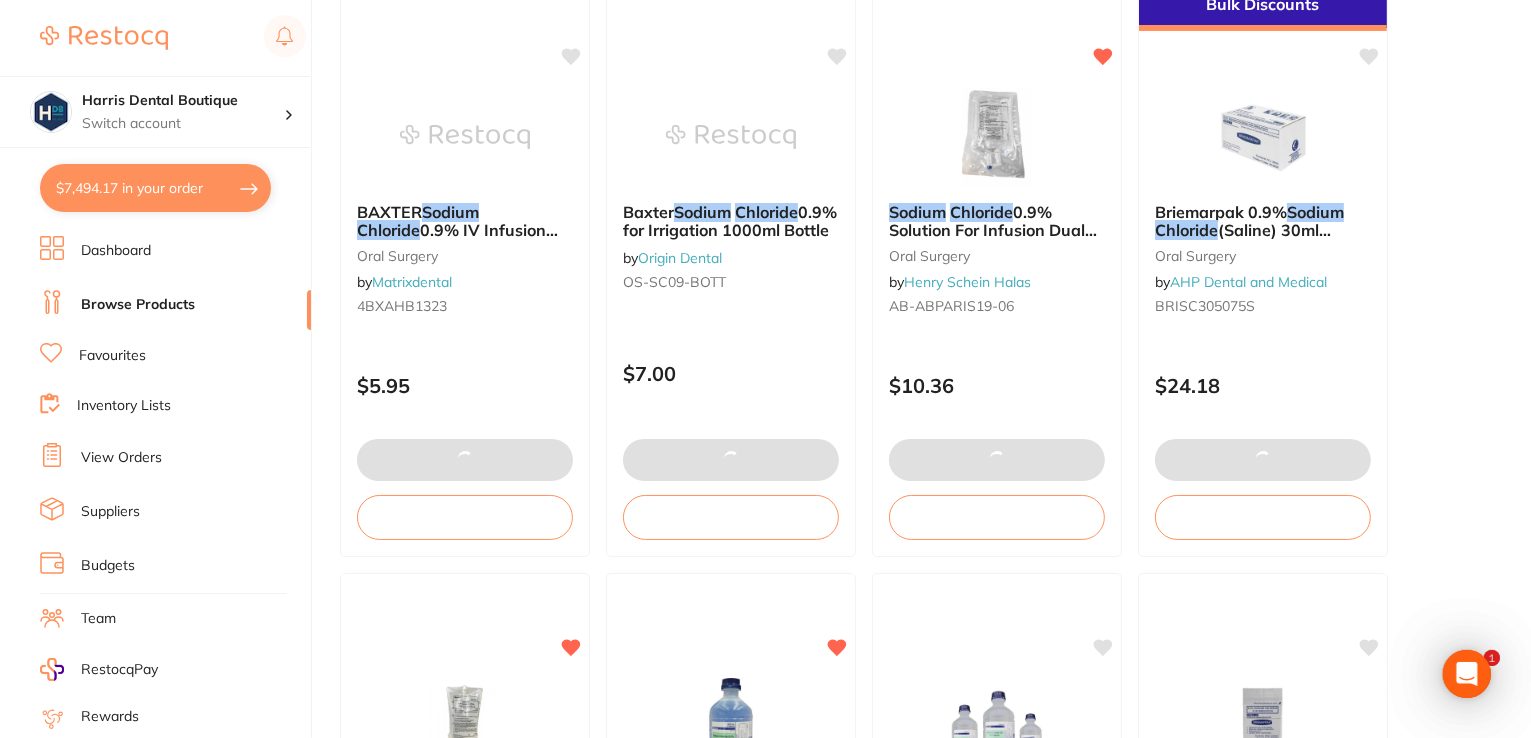 scroll, scrollTop: 0, scrollLeft: 0, axis: both 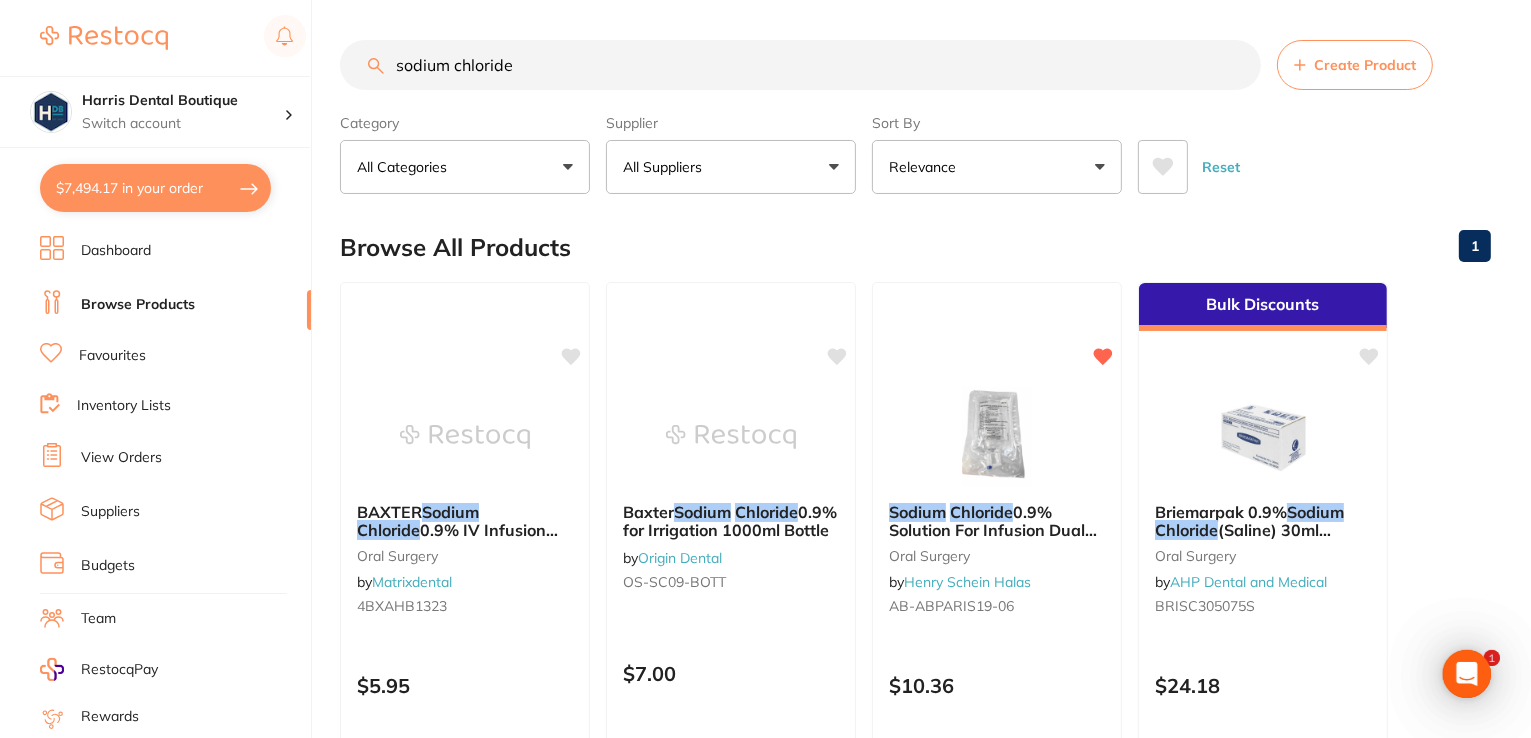 drag, startPoint x: 488, startPoint y: 60, endPoint x: 13, endPoint y: 25, distance: 476.28772 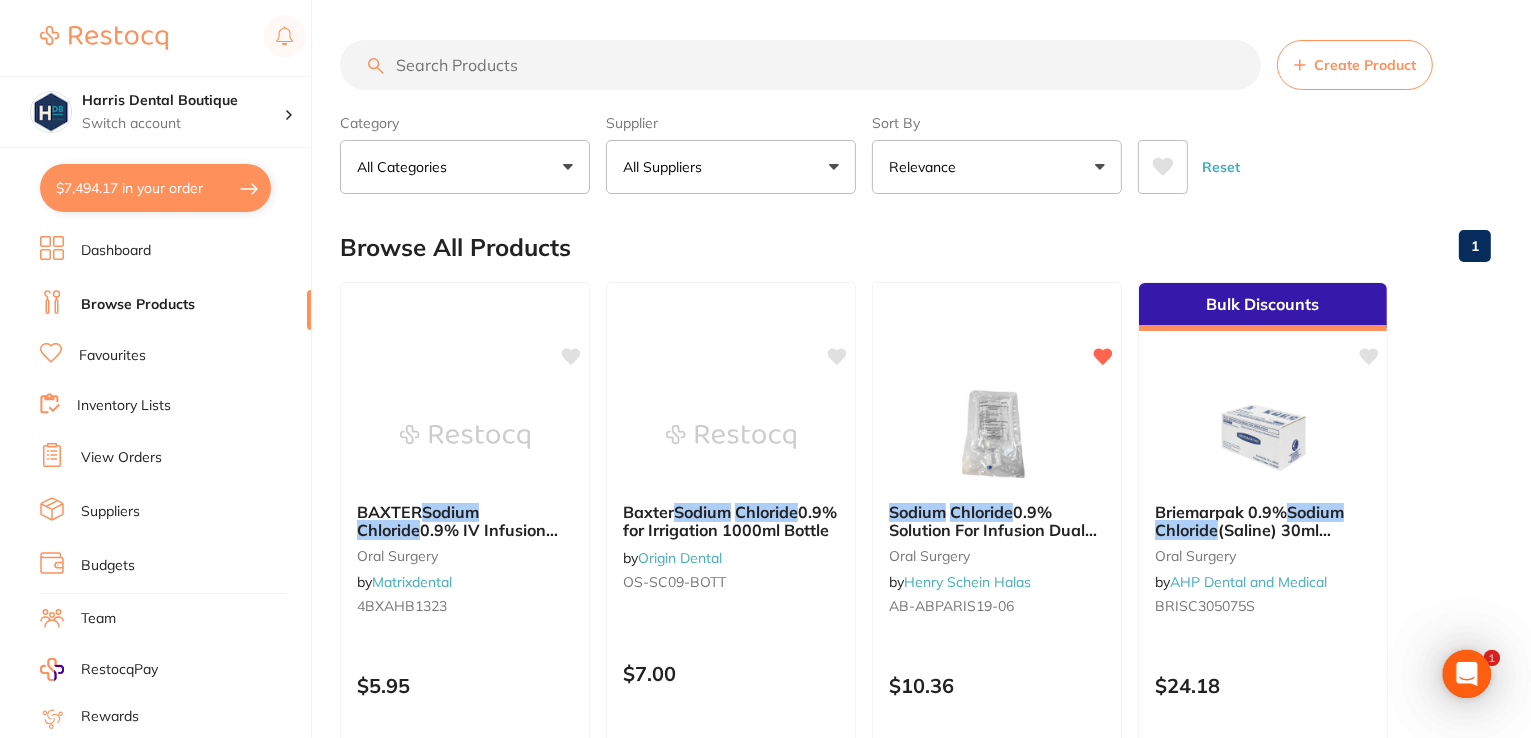 scroll, scrollTop: 0, scrollLeft: 0, axis: both 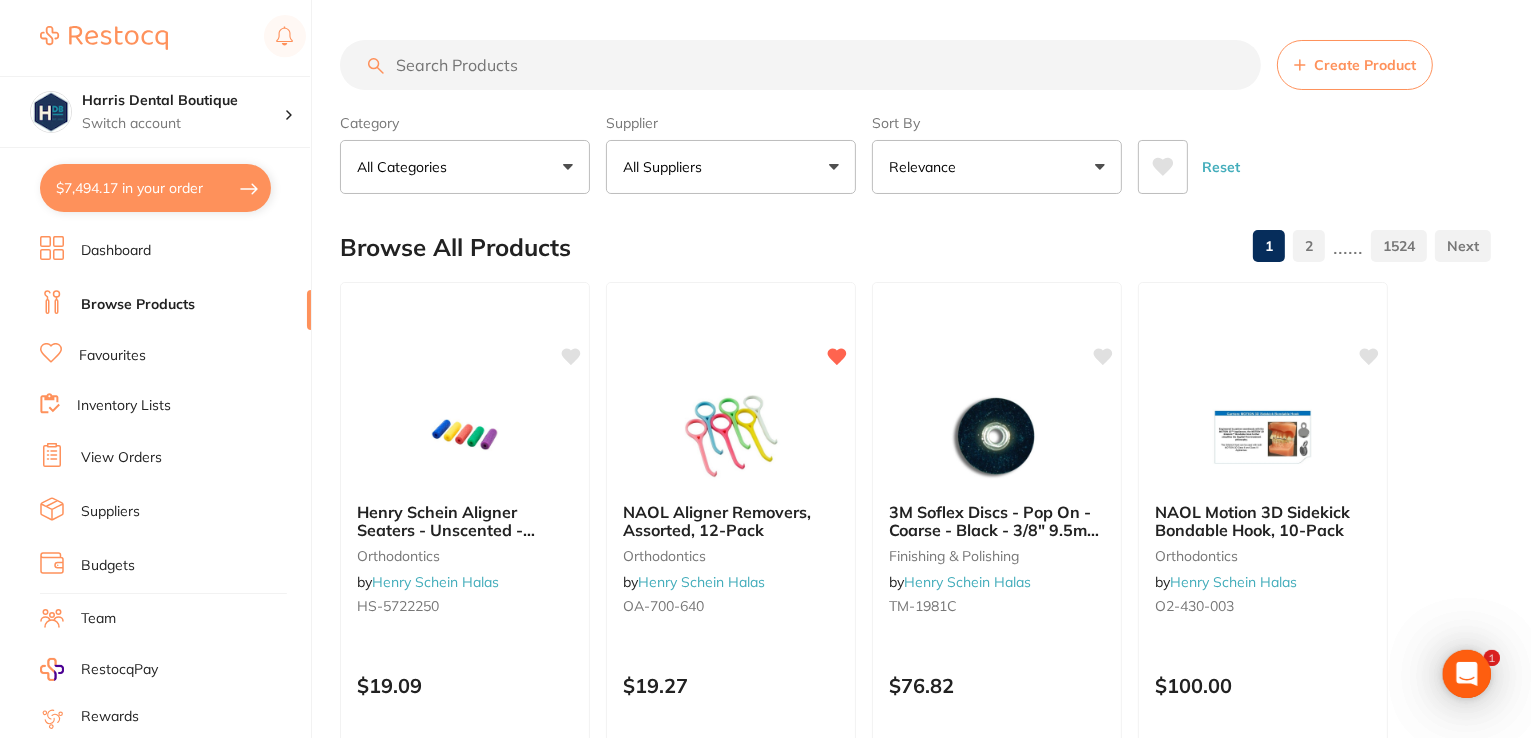 click at bounding box center (800, 65) 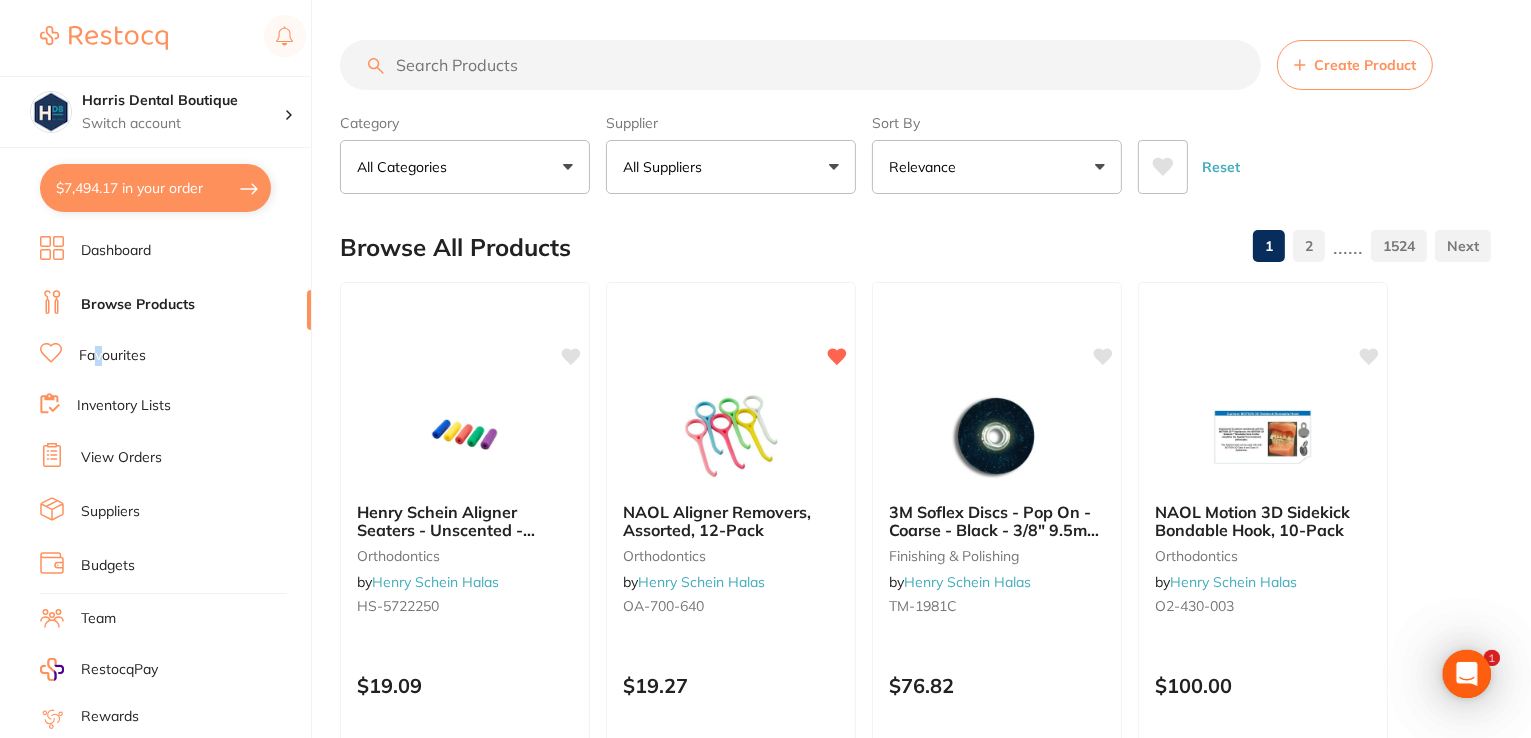 click on "Favourites" at bounding box center (112, 356) 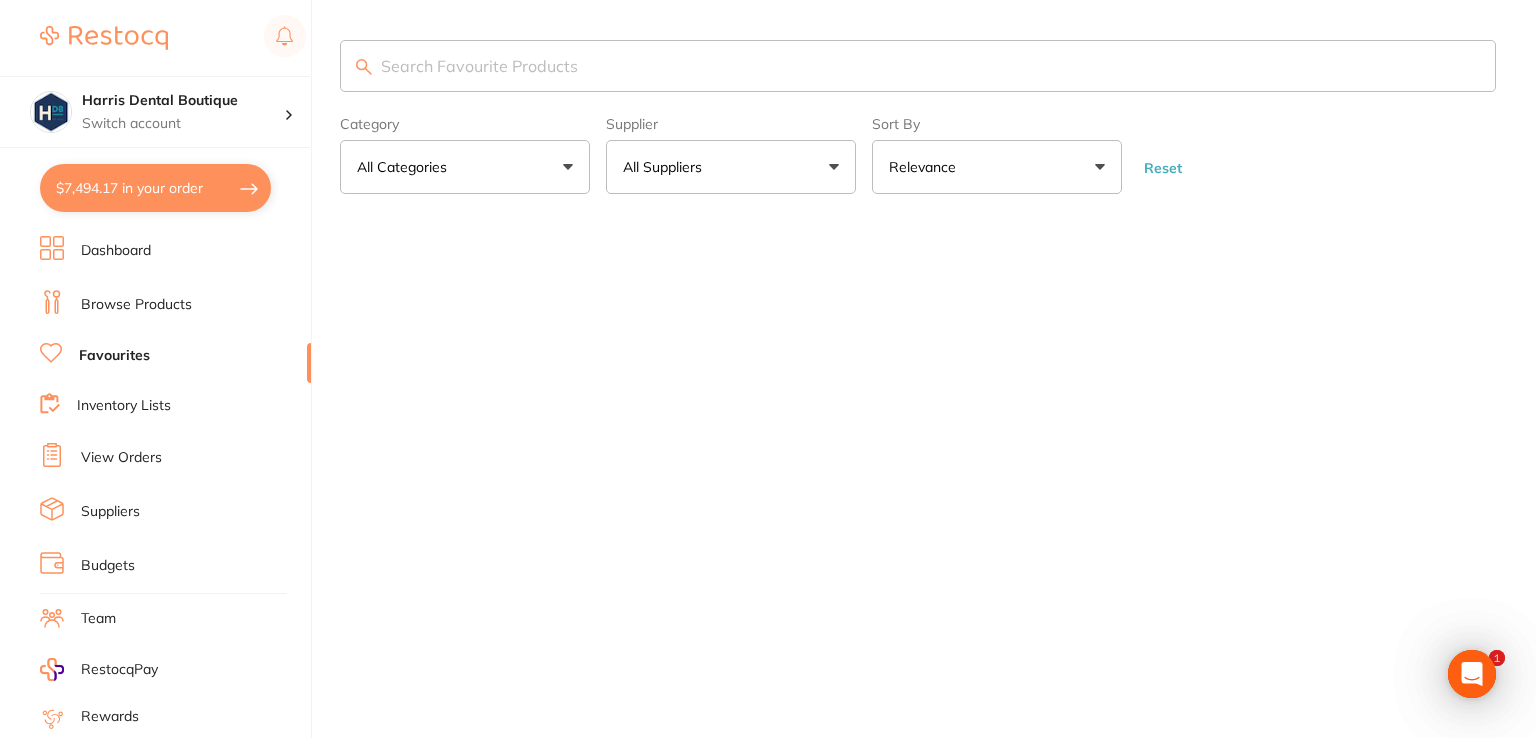 click at bounding box center (918, 66) 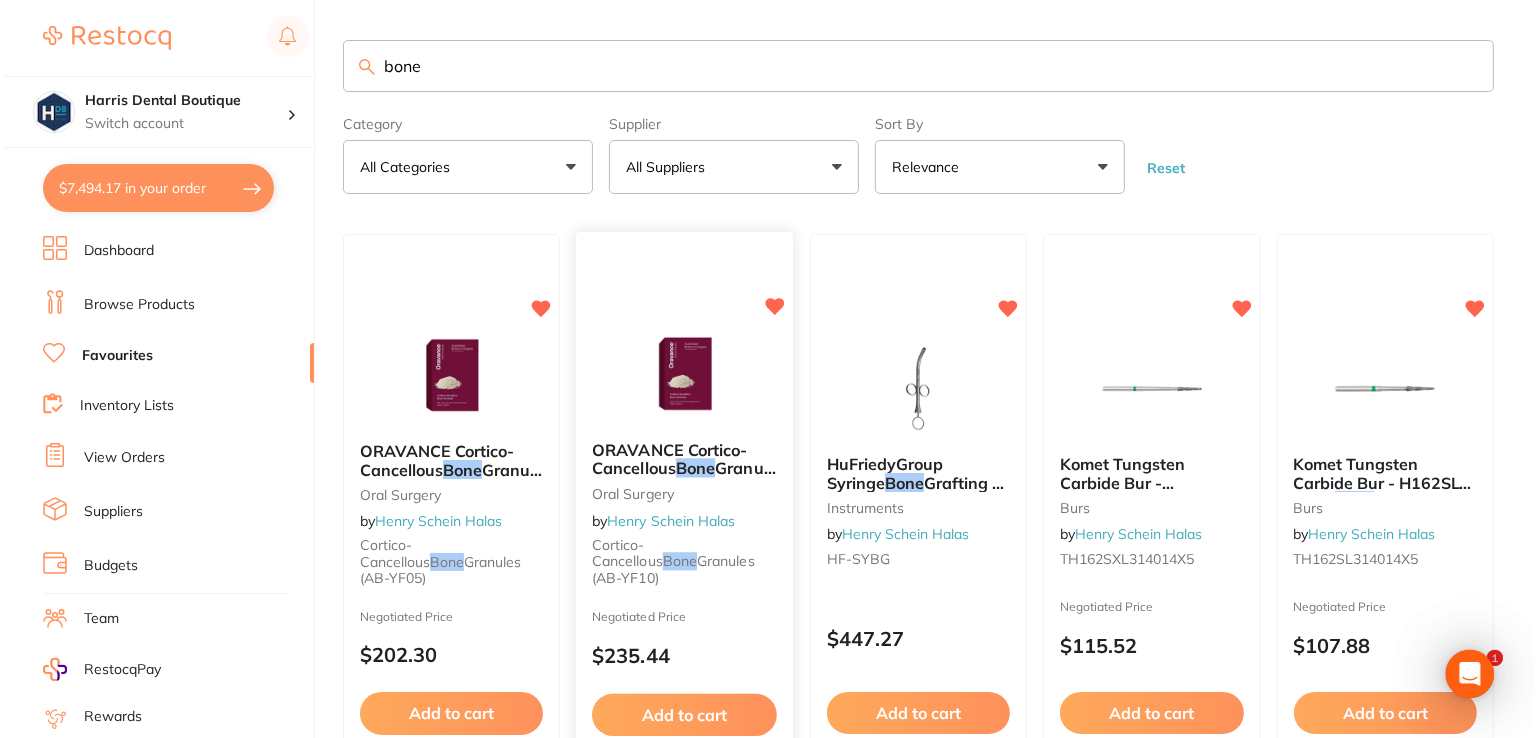 scroll, scrollTop: 0, scrollLeft: 0, axis: both 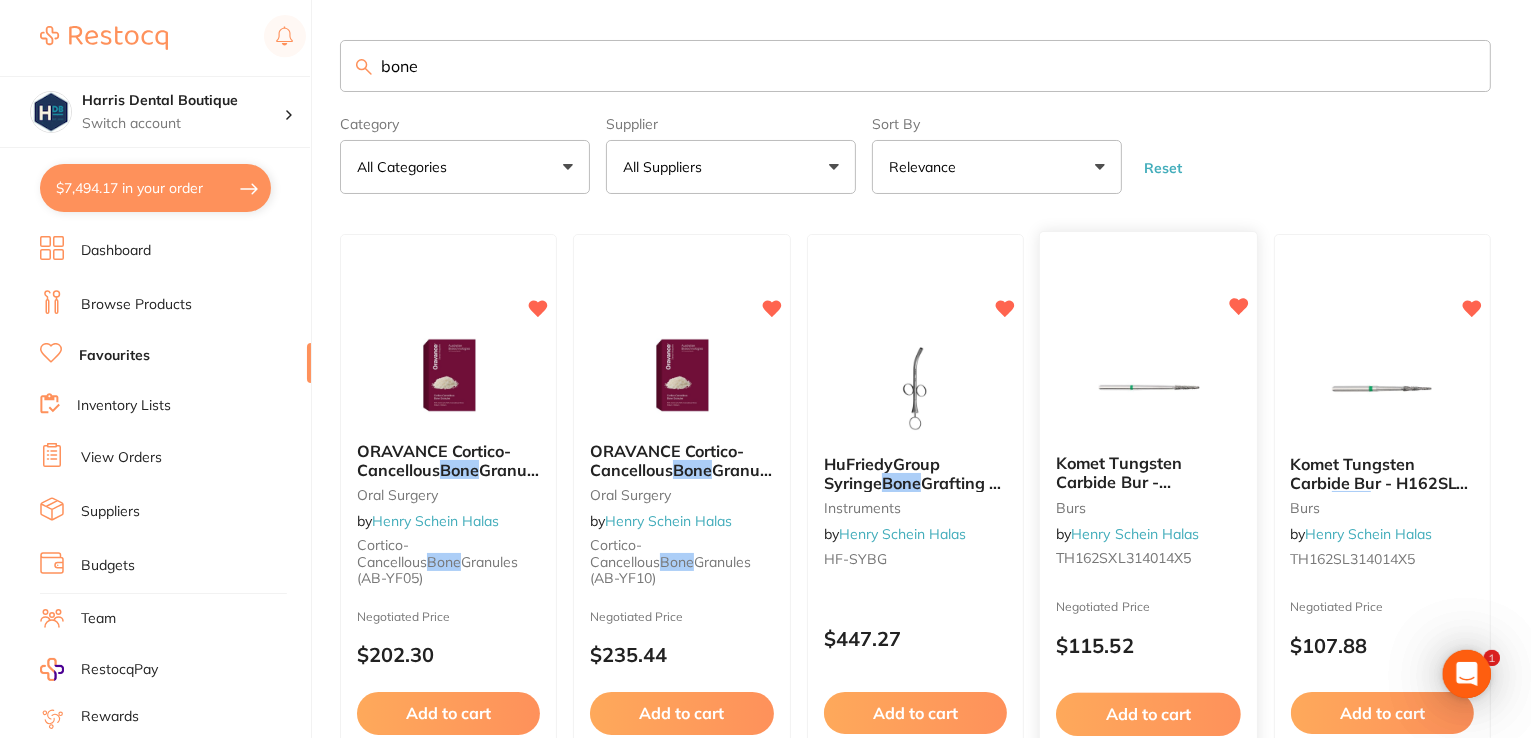 type on "bone" 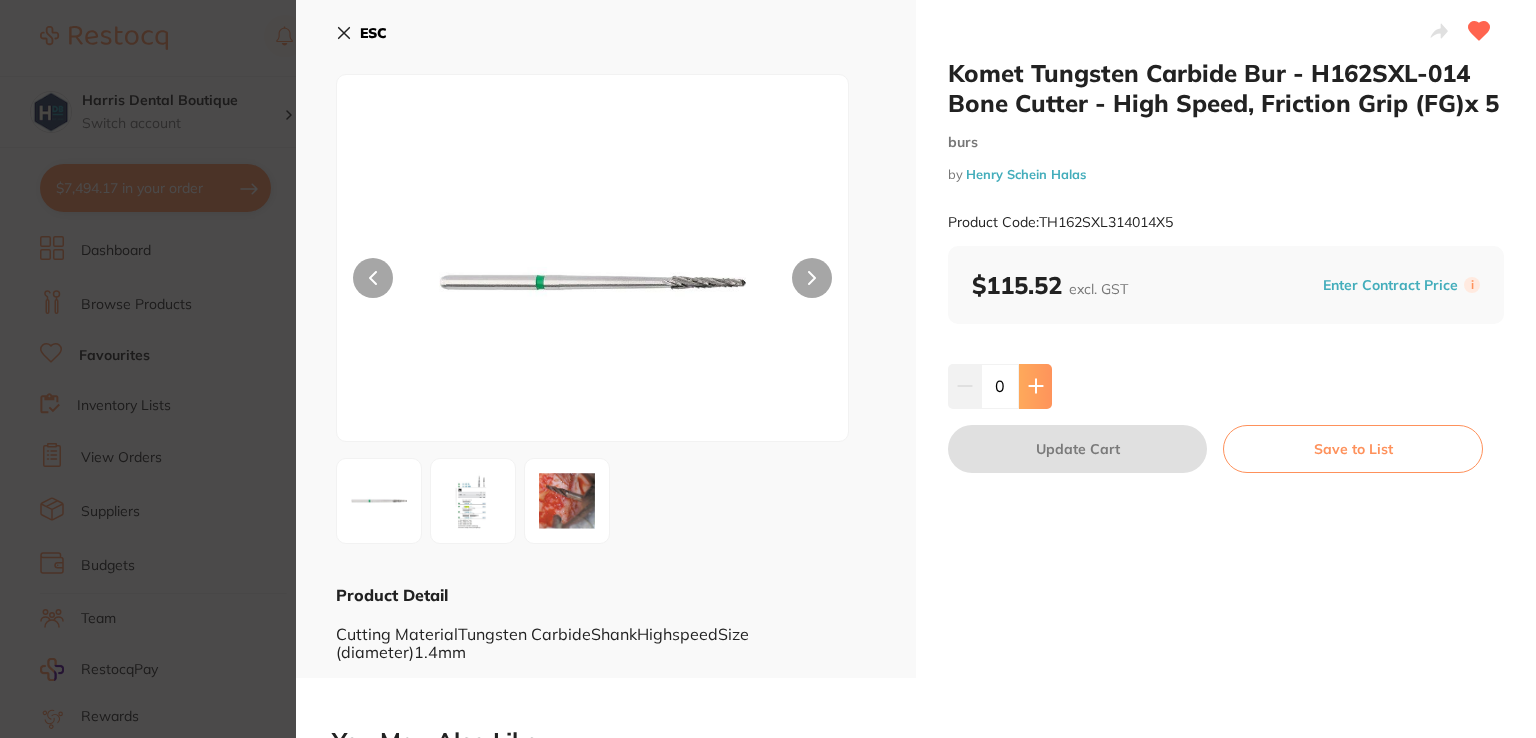 scroll, scrollTop: 0, scrollLeft: 0, axis: both 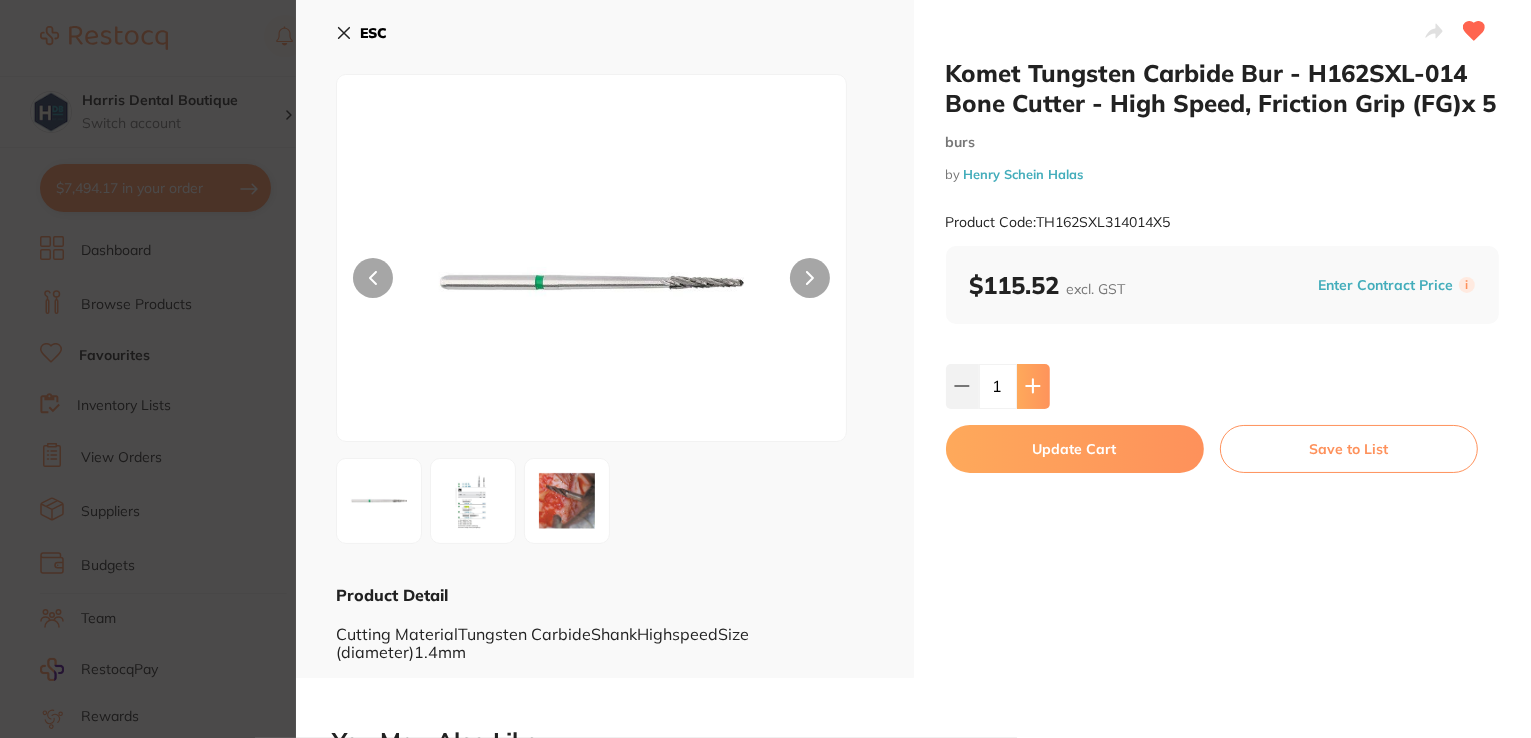 click 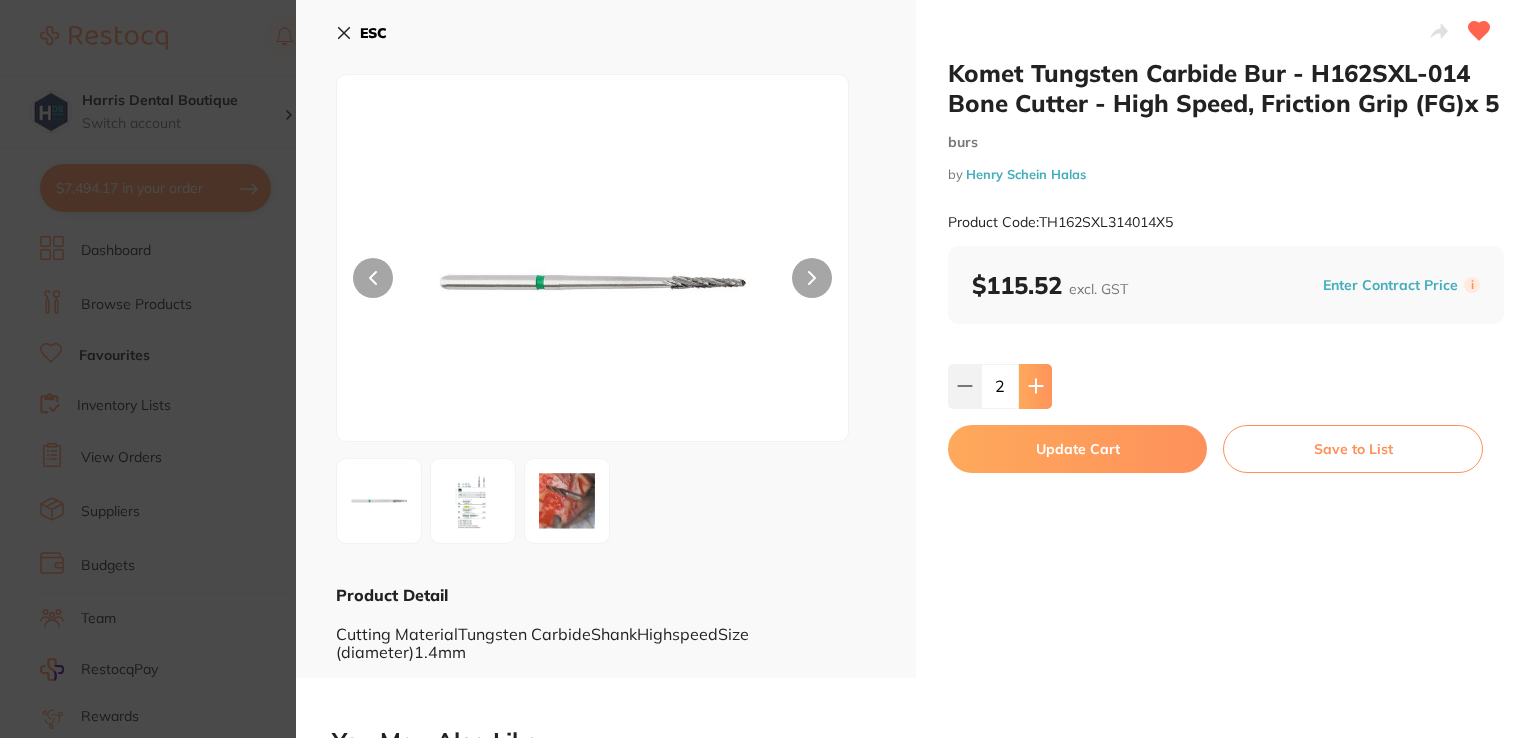 scroll, scrollTop: 0, scrollLeft: 0, axis: both 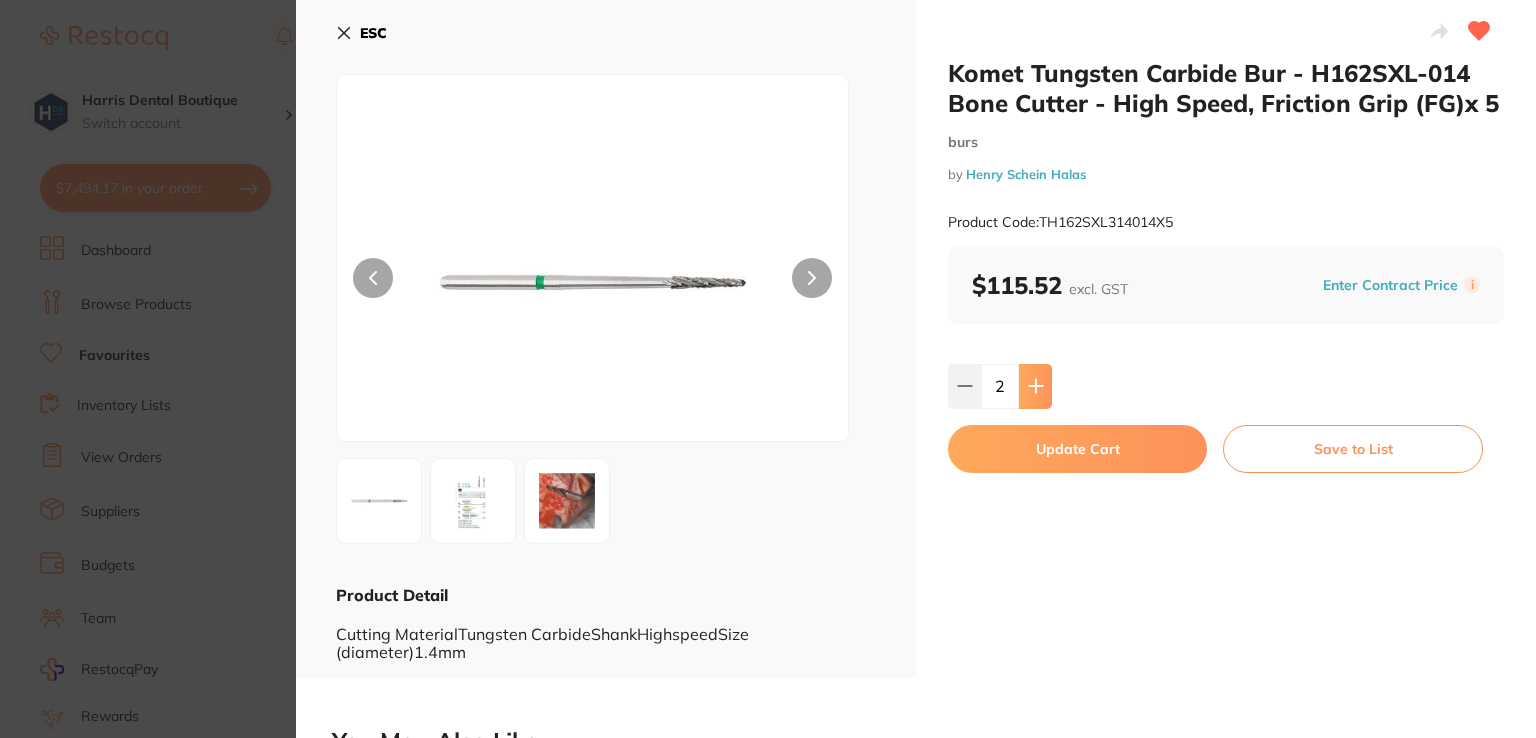 click 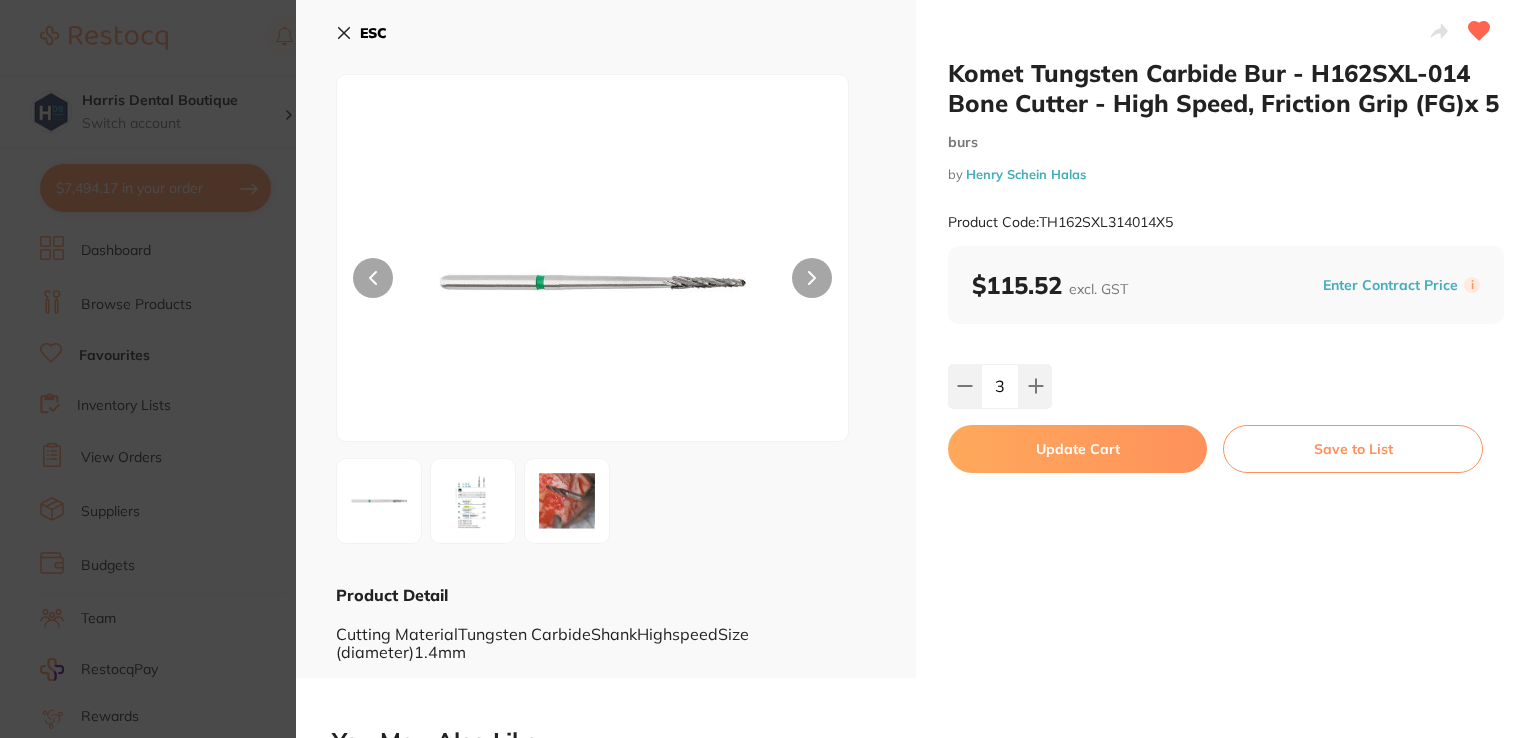 scroll, scrollTop: 0, scrollLeft: 0, axis: both 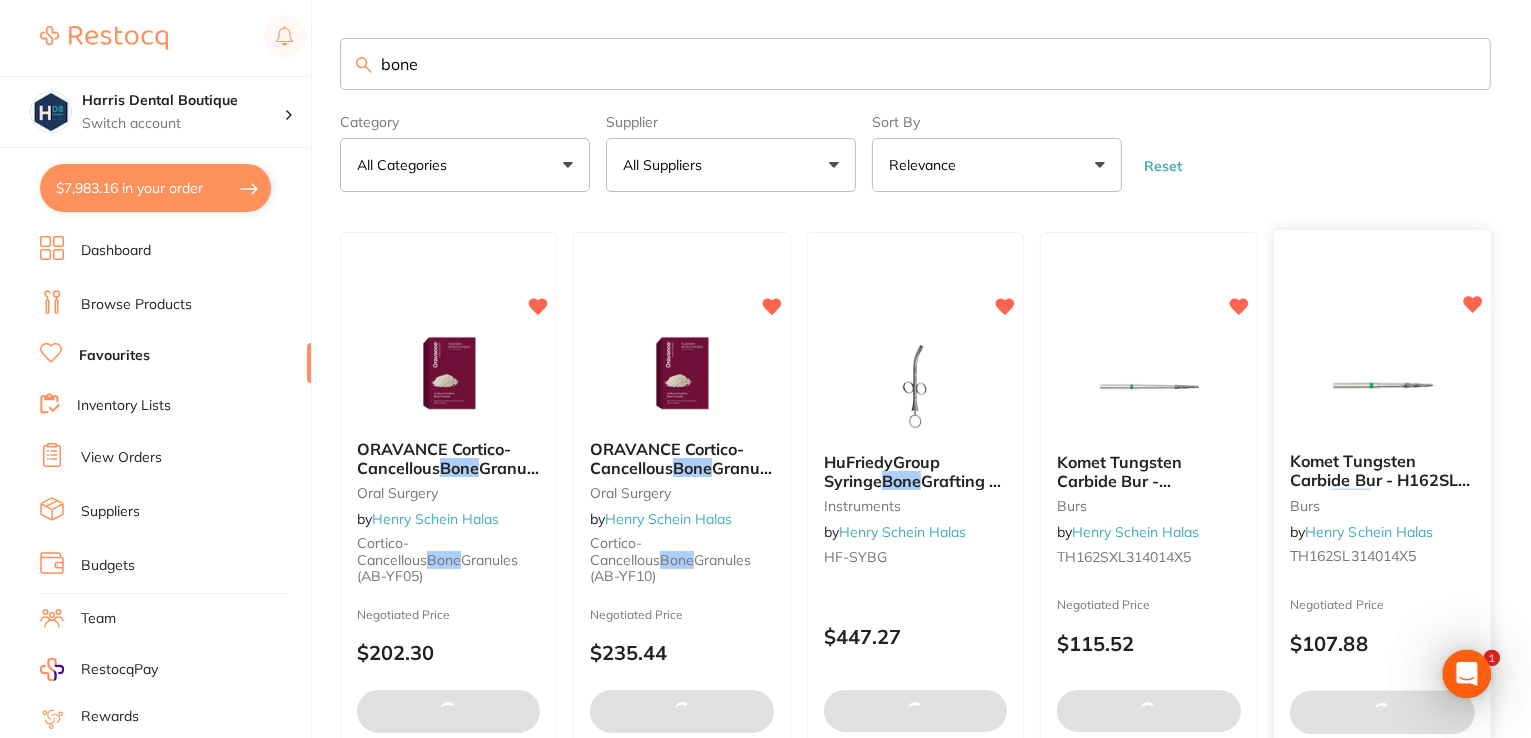 click at bounding box center [1382, 386] 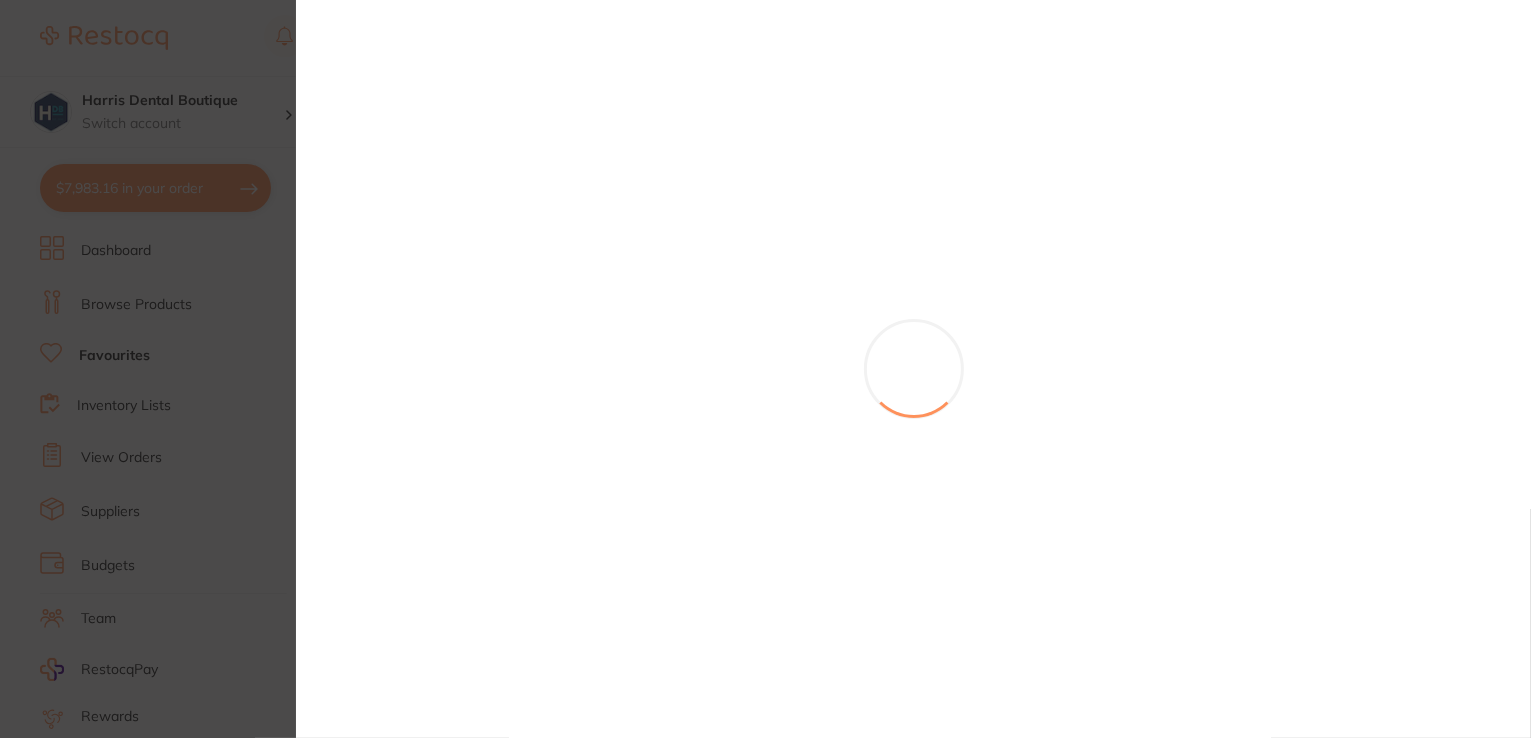 scroll, scrollTop: 0, scrollLeft: 0, axis: both 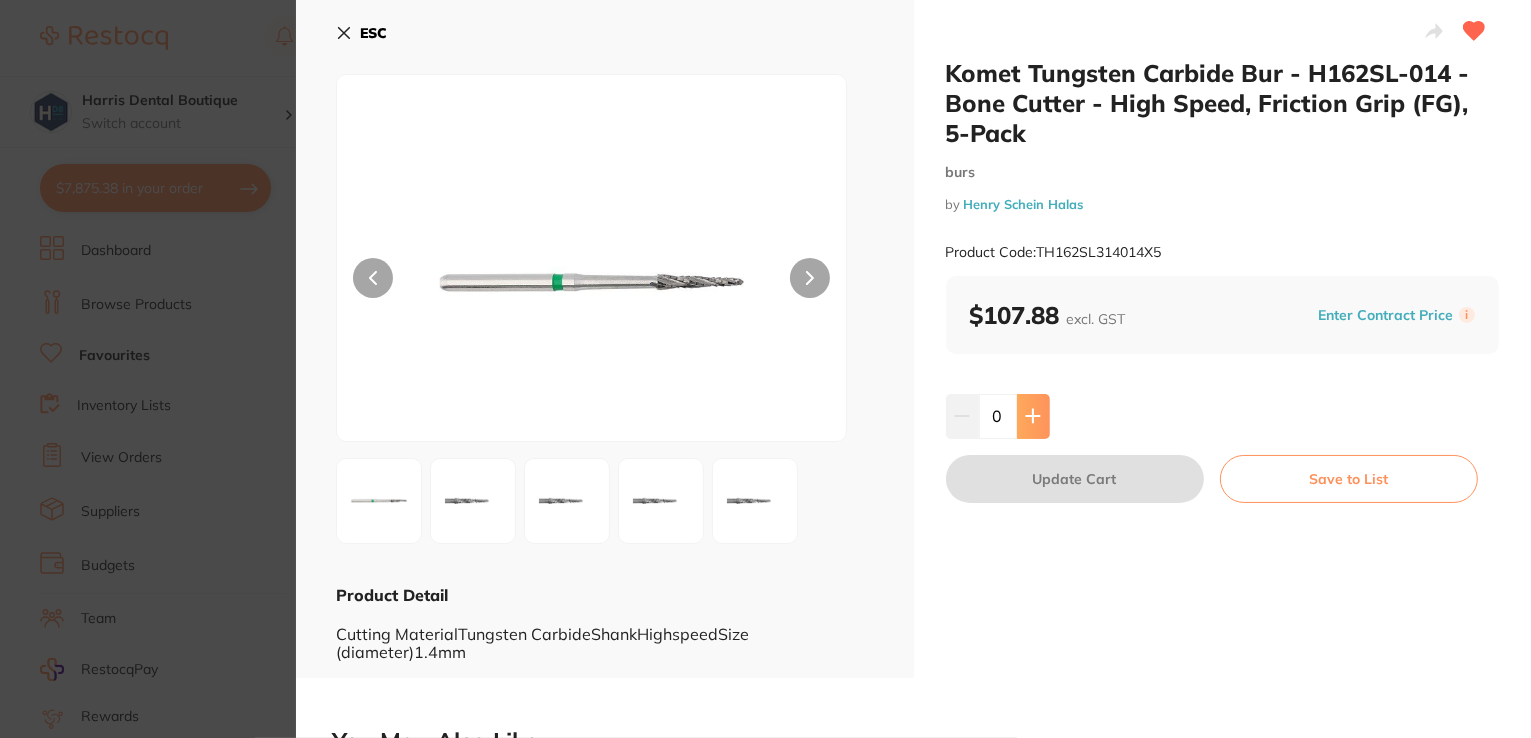 click 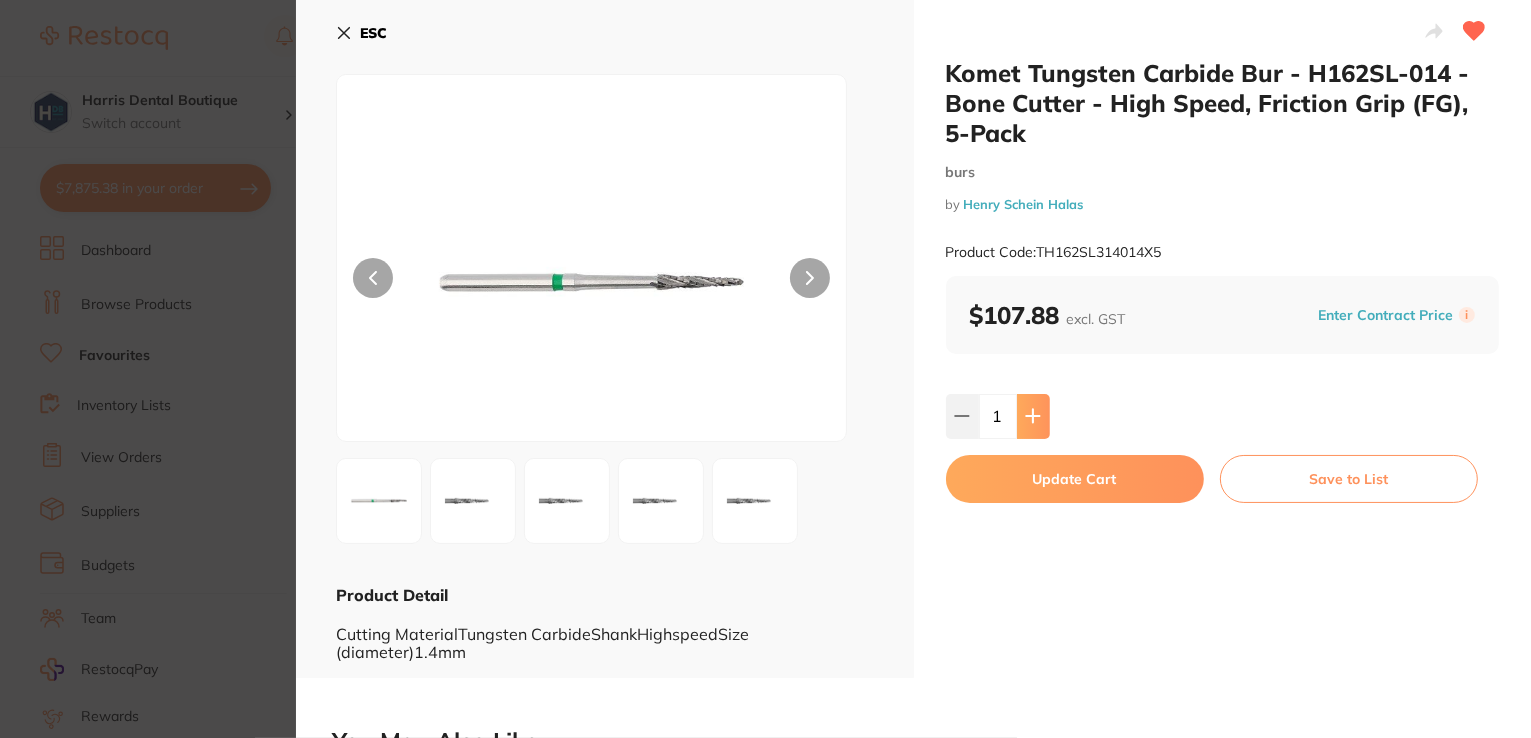 click 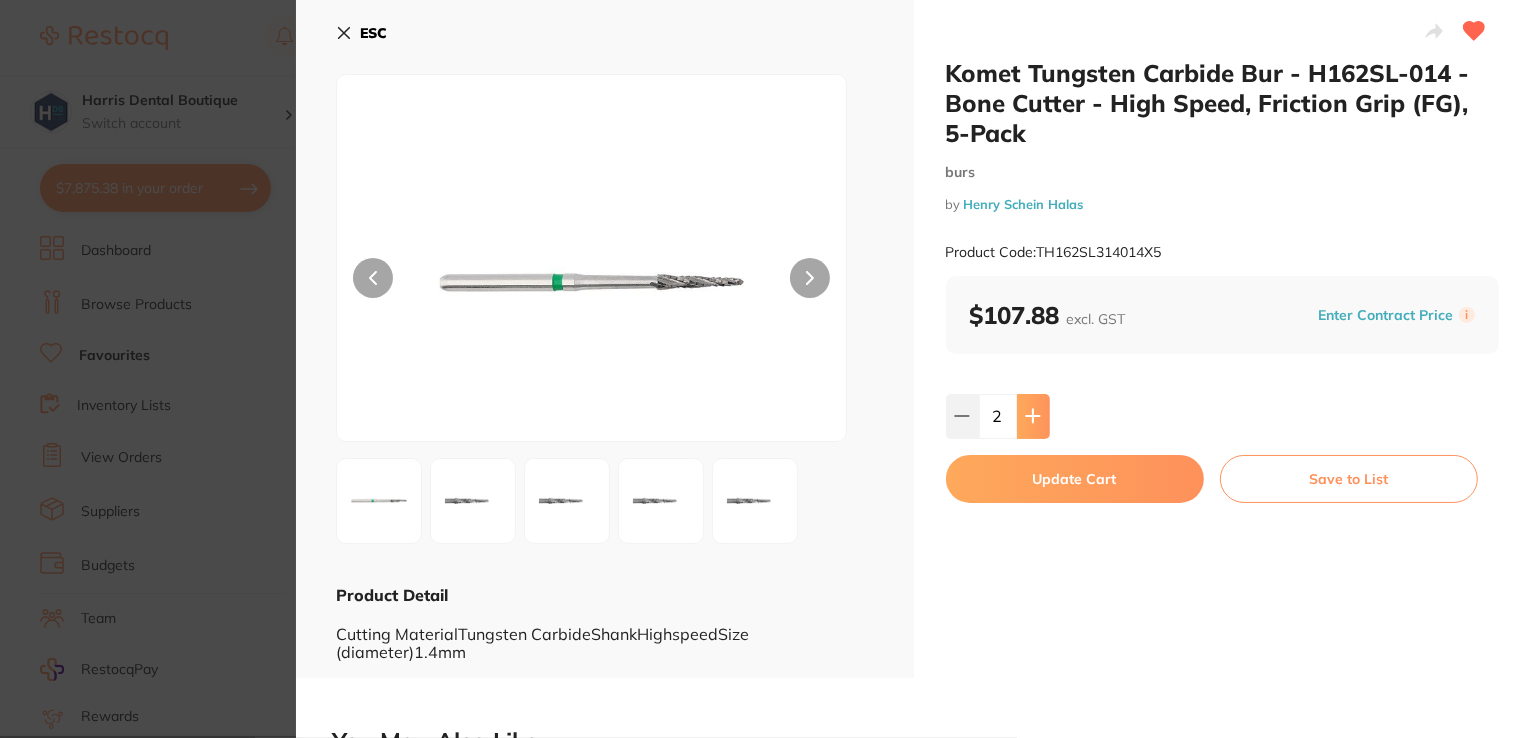 click 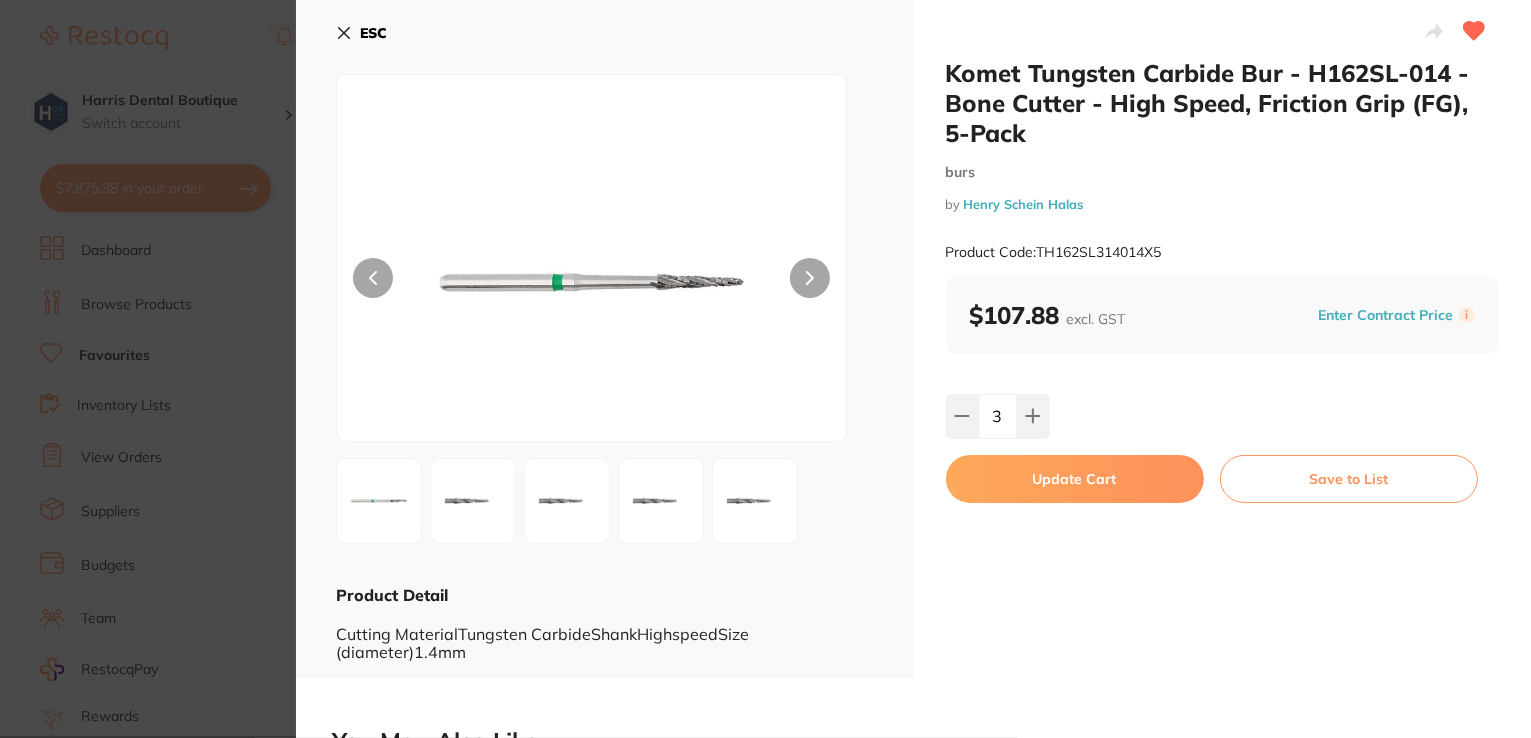 click on "Update Cart" at bounding box center (1075, 479) 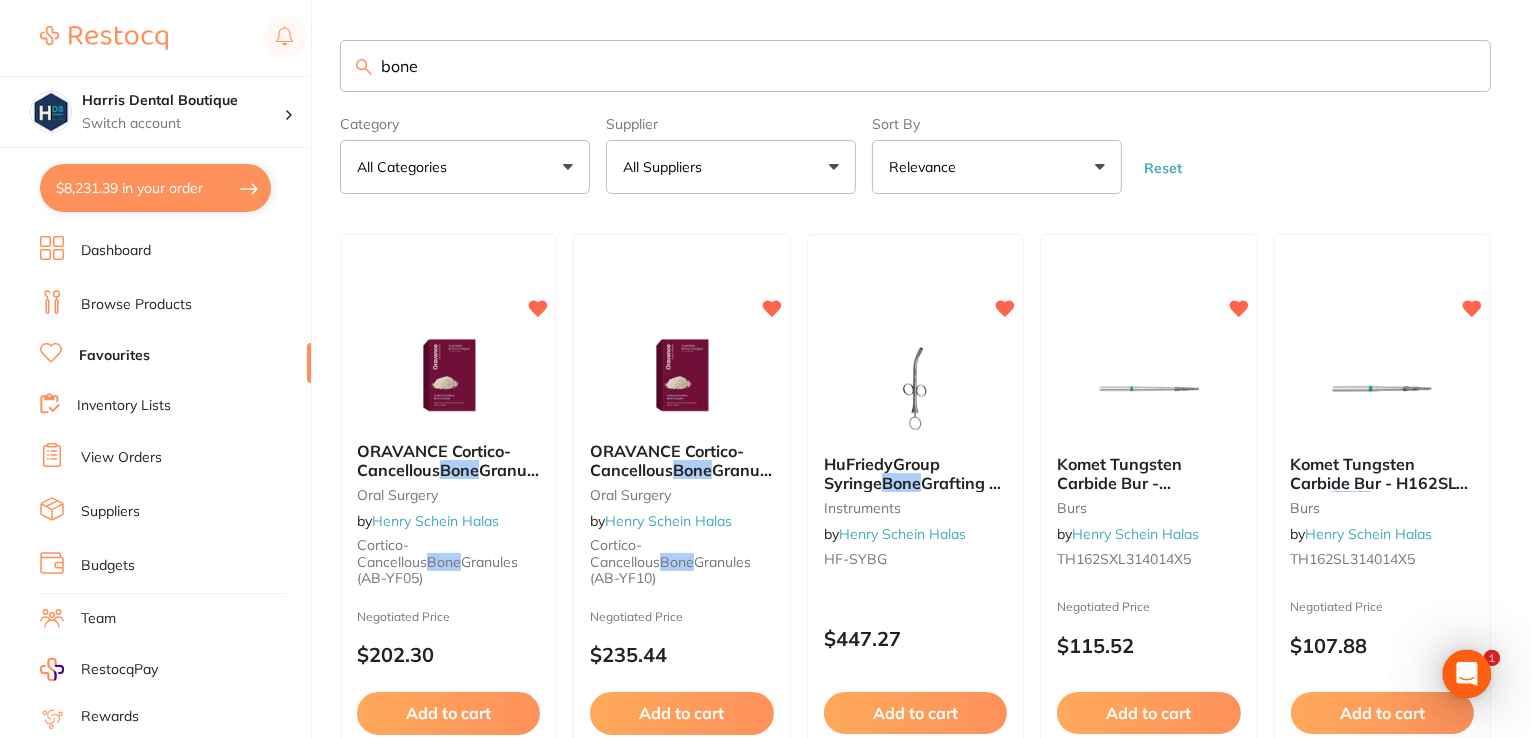 drag, startPoint x: 524, startPoint y: 68, endPoint x: 0, endPoint y: 34, distance: 525.10187 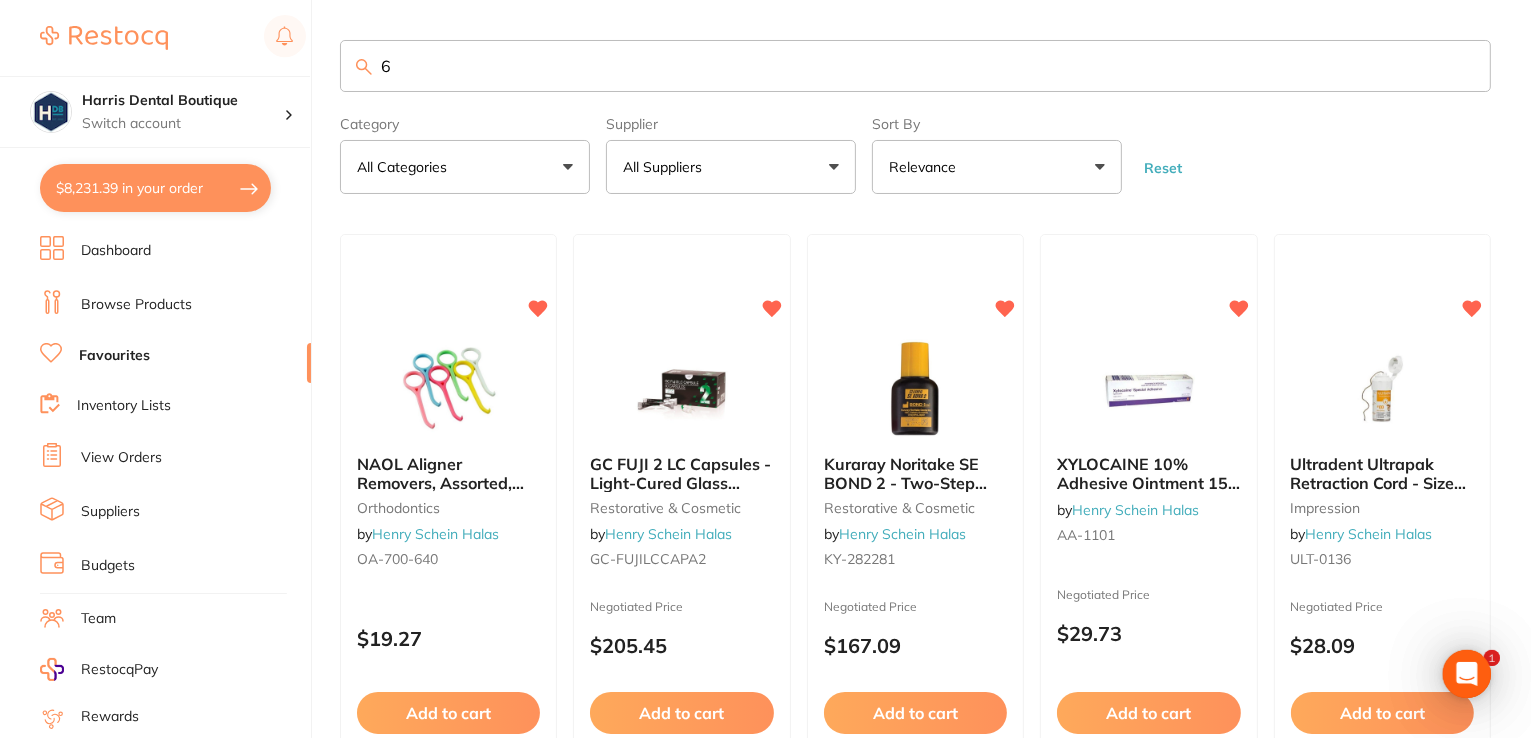 type on "6" 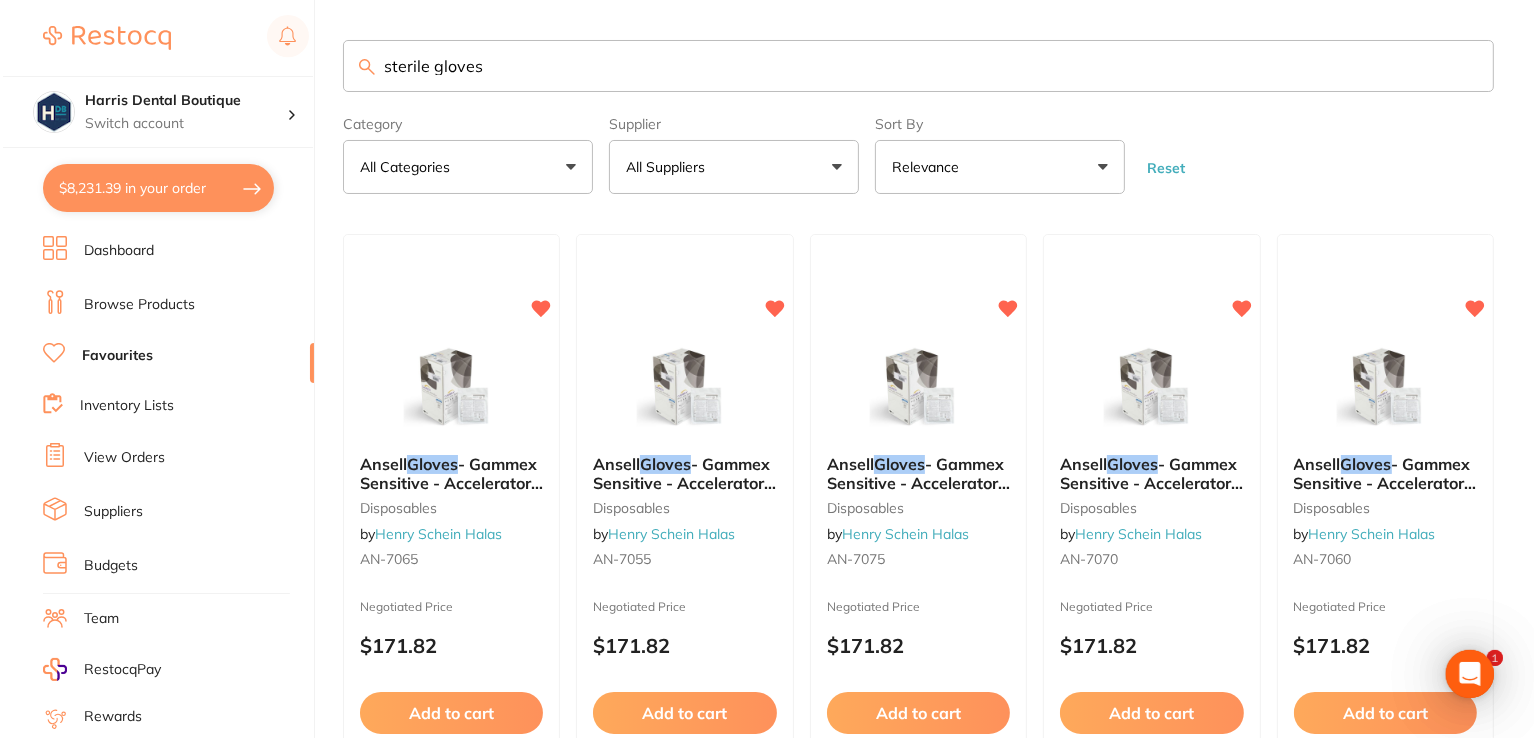 scroll, scrollTop: 0, scrollLeft: 0, axis: both 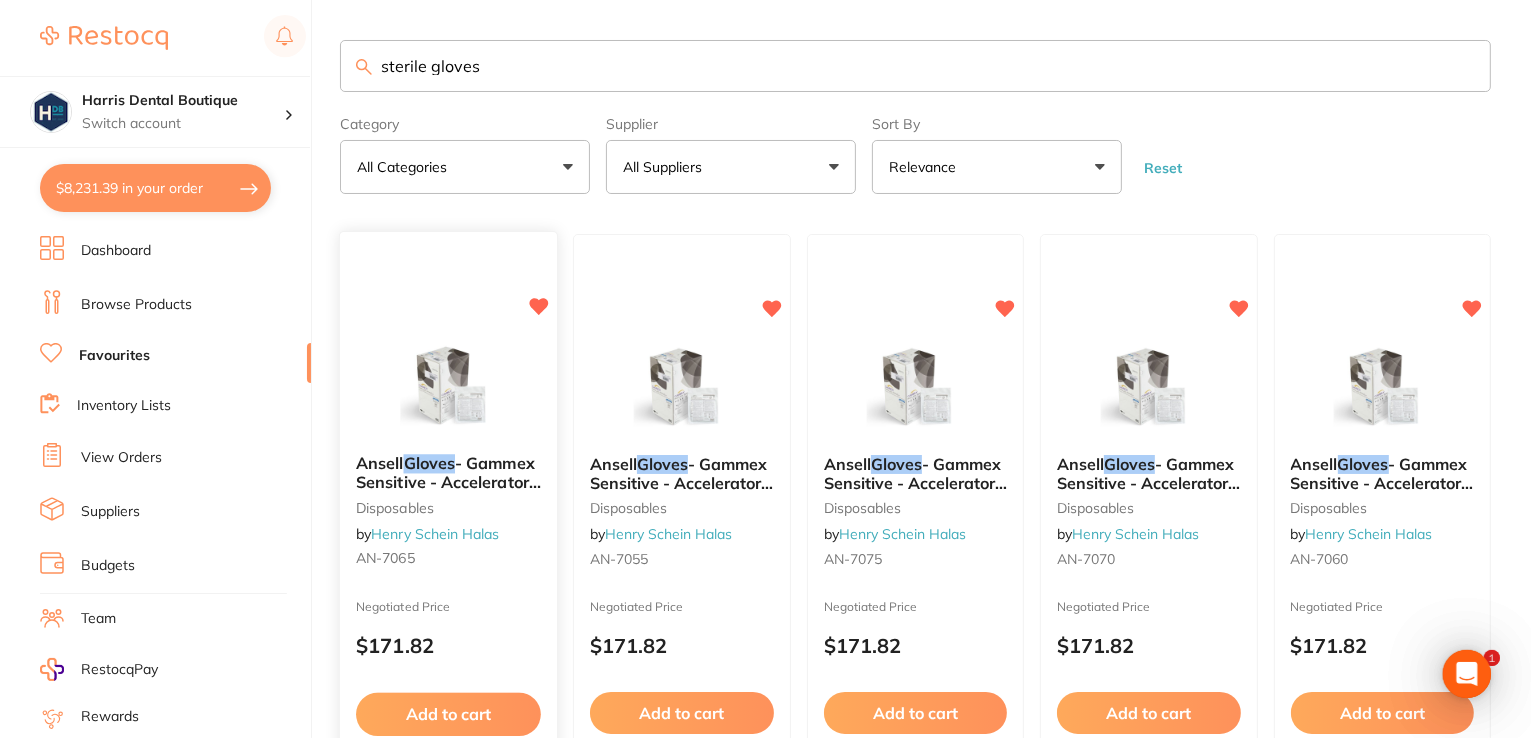 type on "sterile gloves" 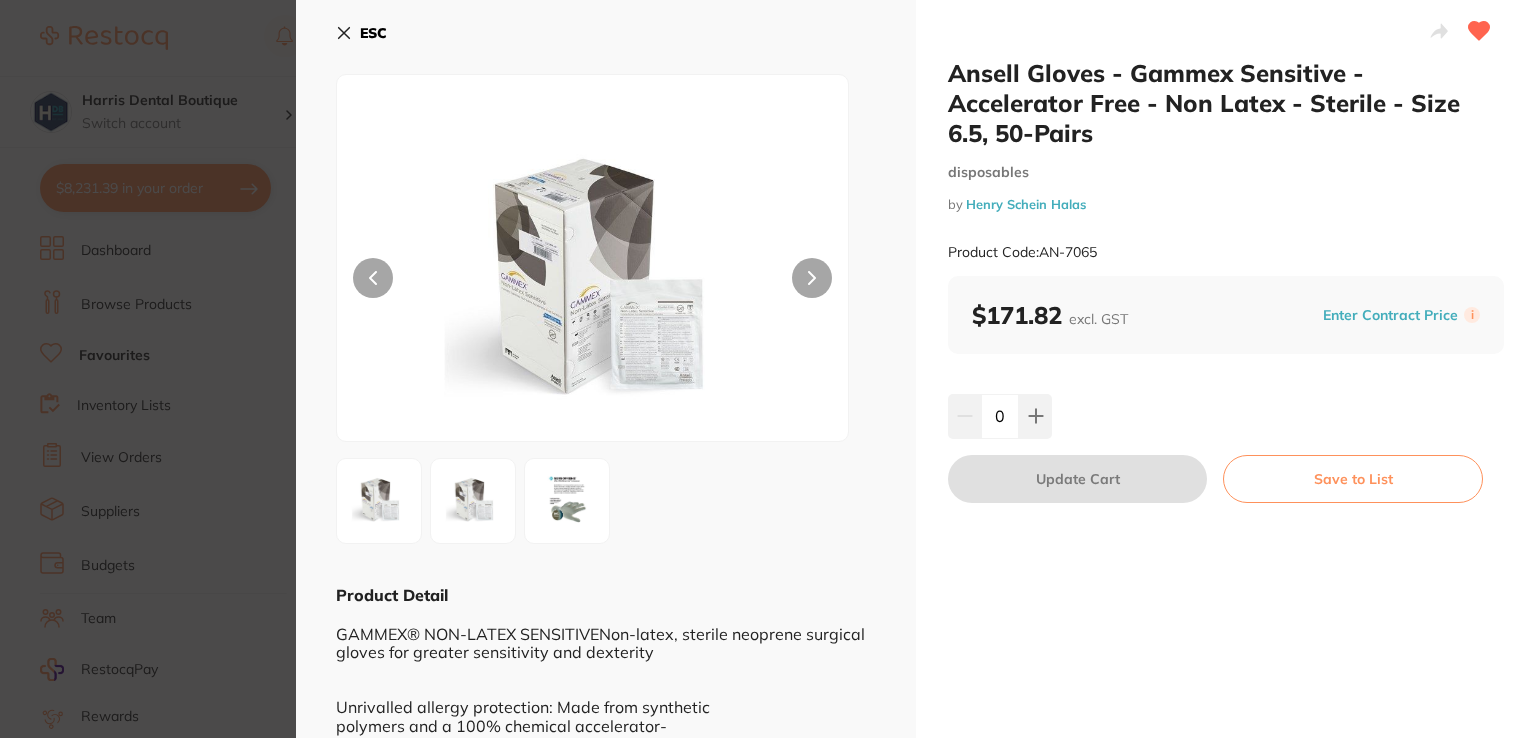 scroll, scrollTop: 0, scrollLeft: 0, axis: both 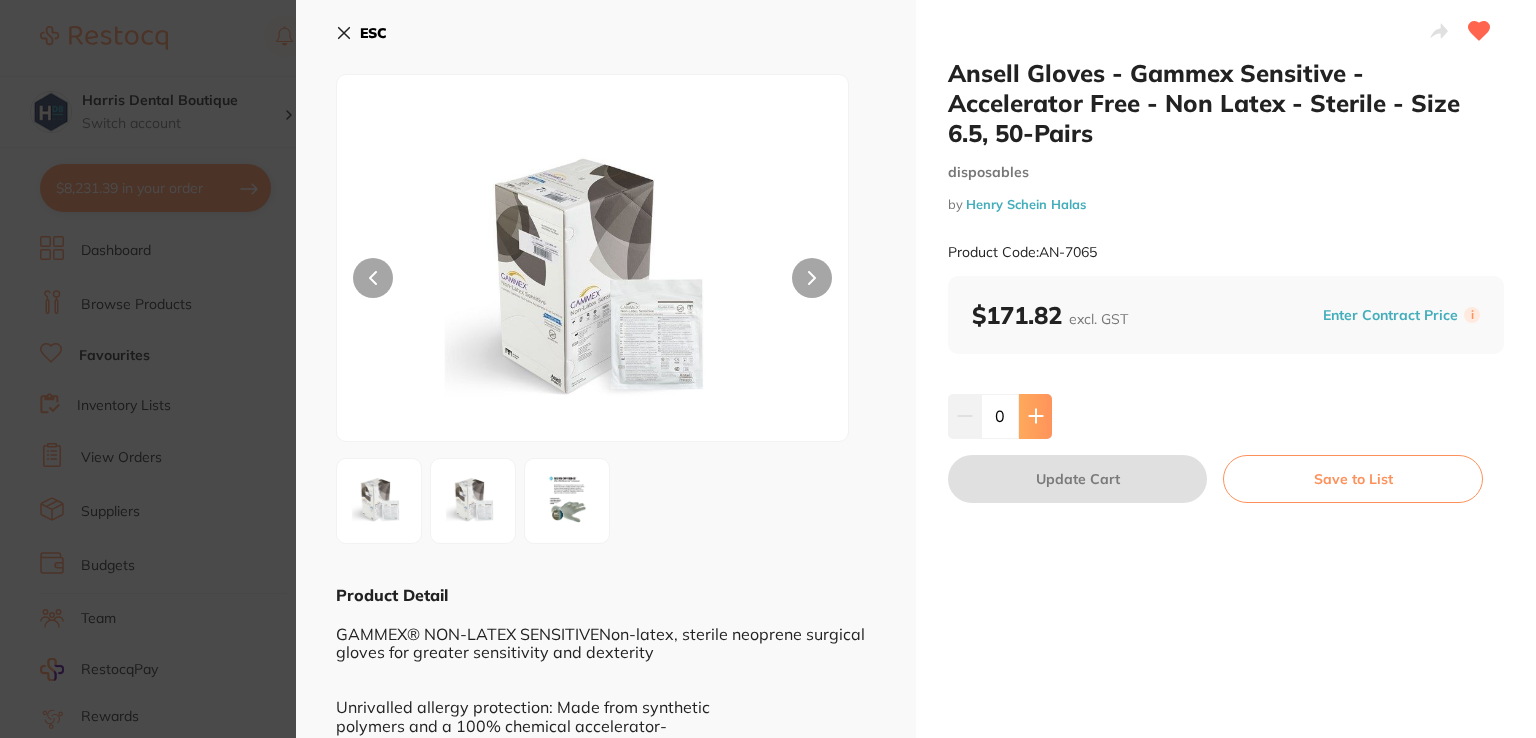 click 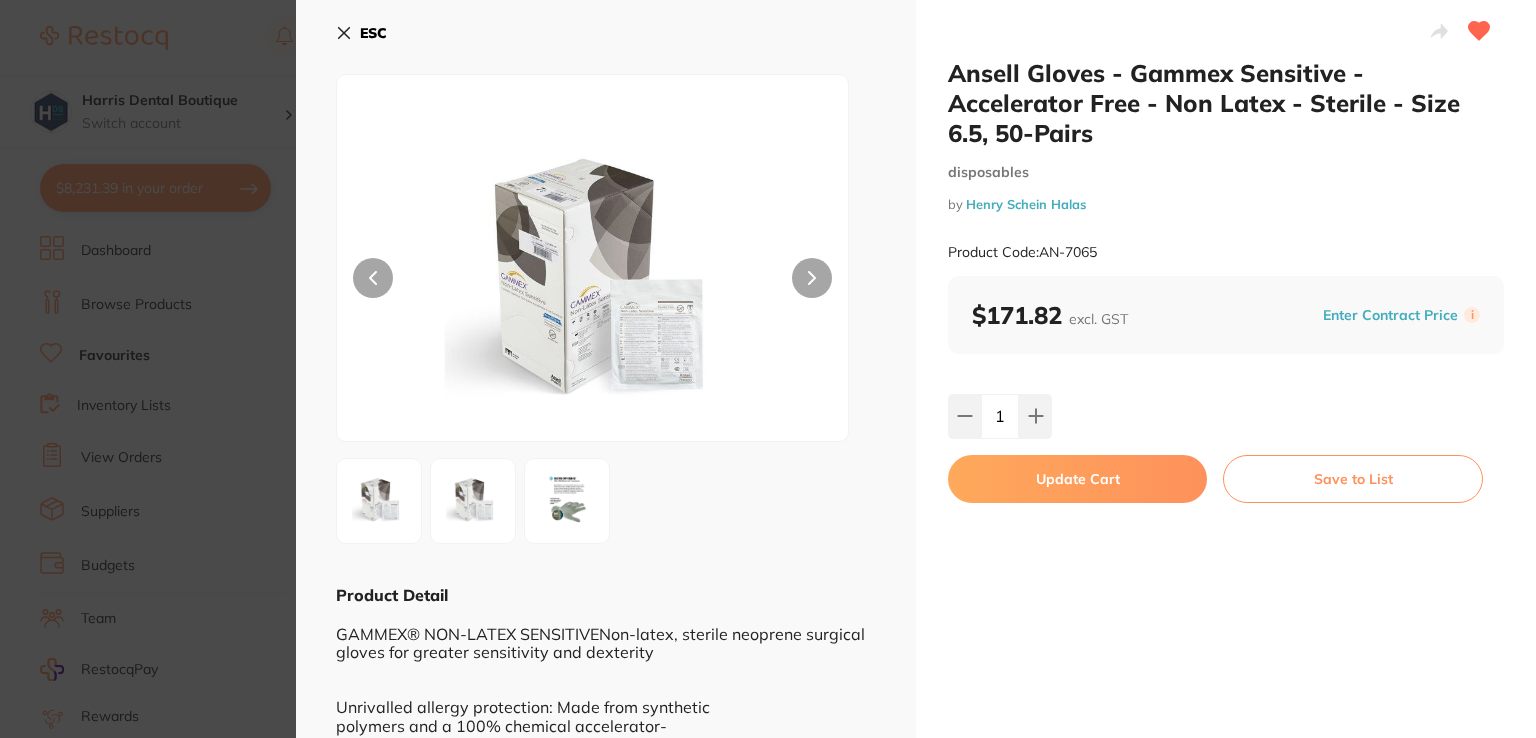 click on "Update Cart" at bounding box center [1077, 479] 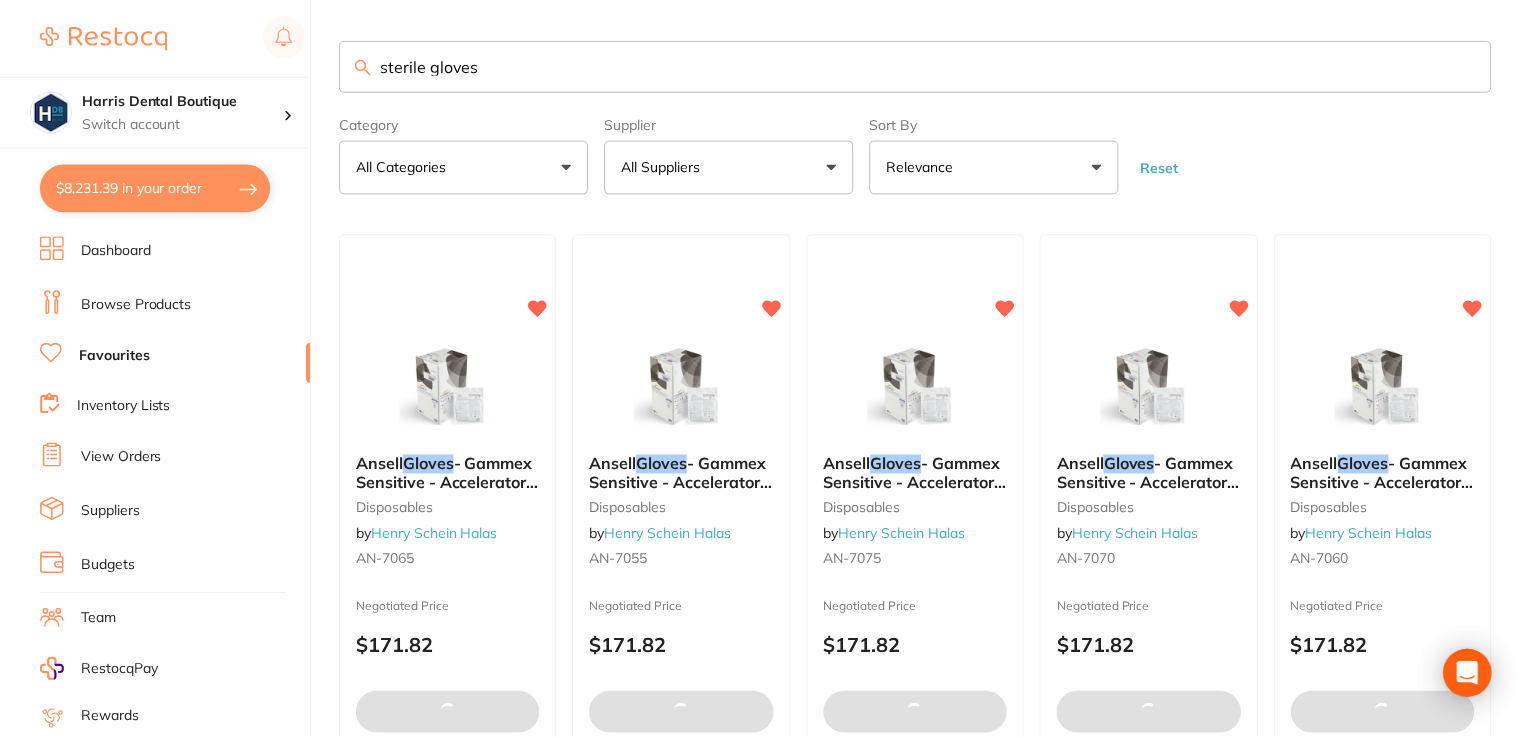 scroll, scrollTop: 0, scrollLeft: 0, axis: both 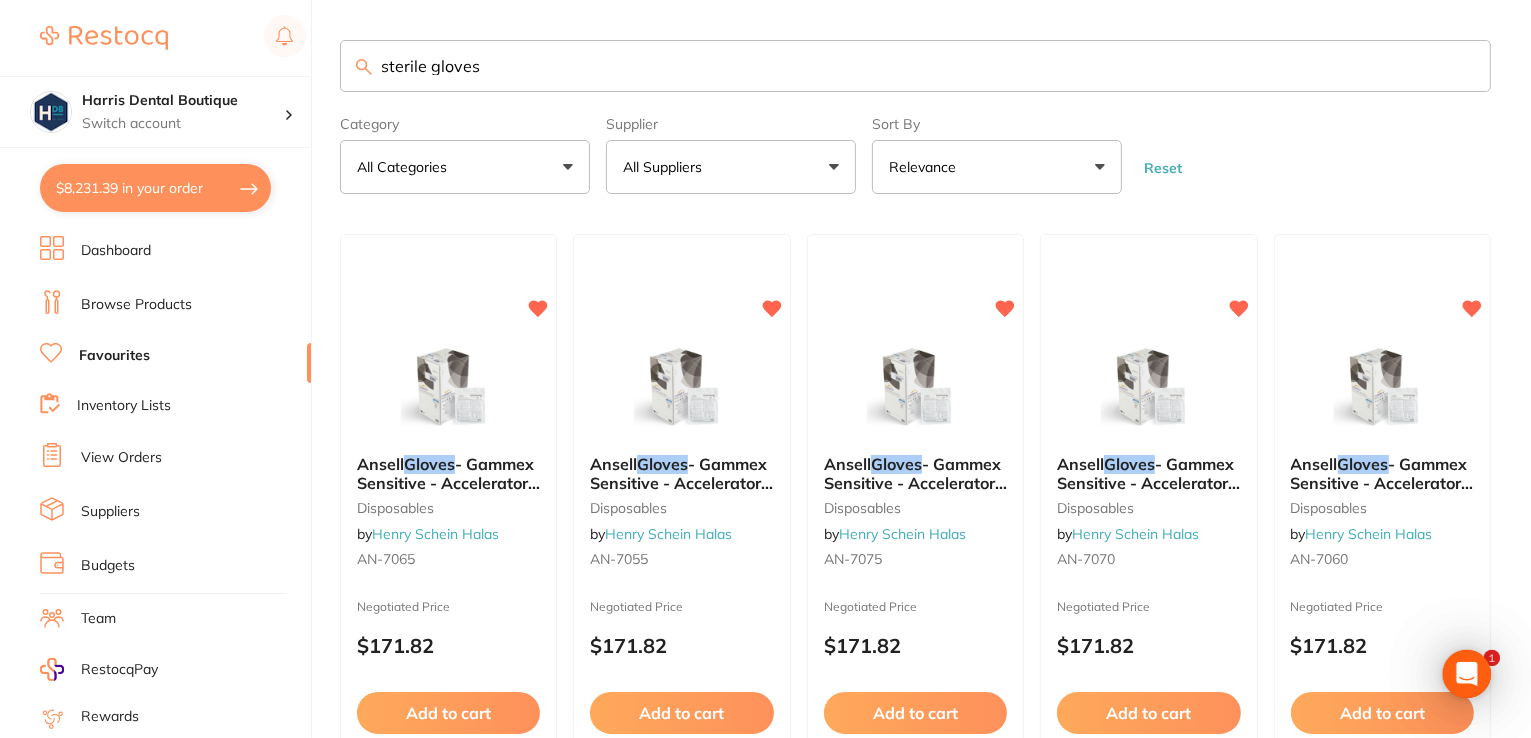 drag, startPoint x: 162, startPoint y: 58, endPoint x: 103, endPoint y: 2, distance: 81.34495 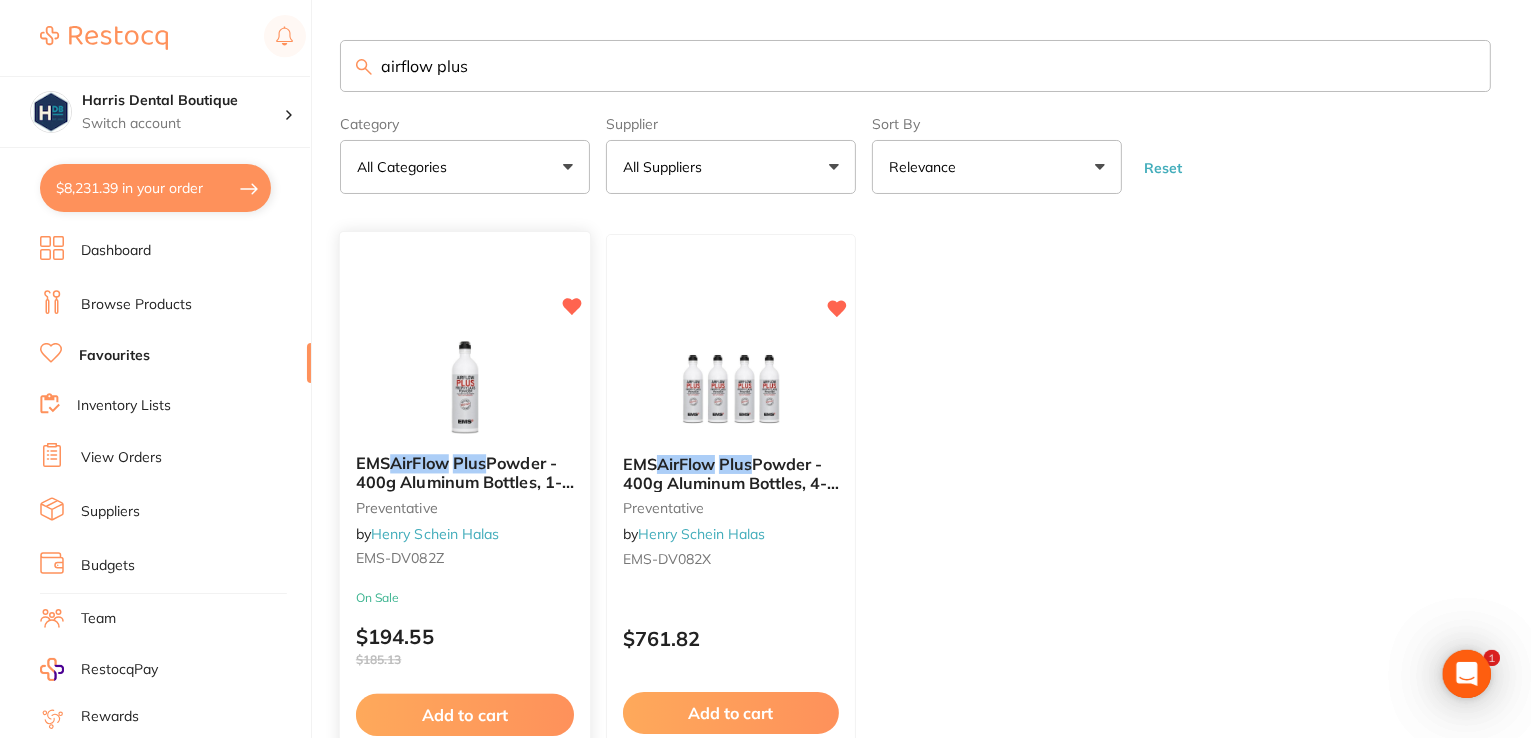 scroll, scrollTop: 0, scrollLeft: 0, axis: both 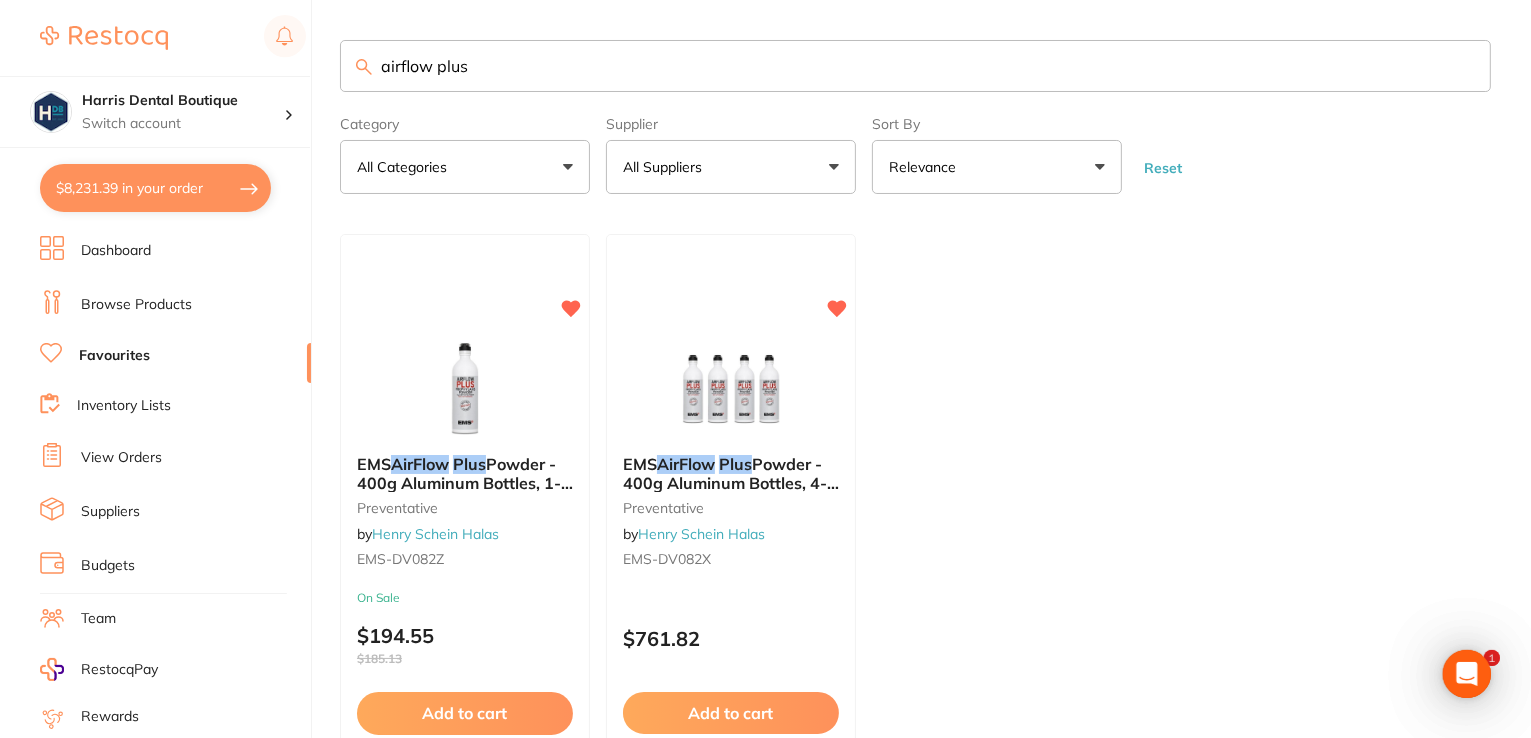 click at bounding box center (465, 389) 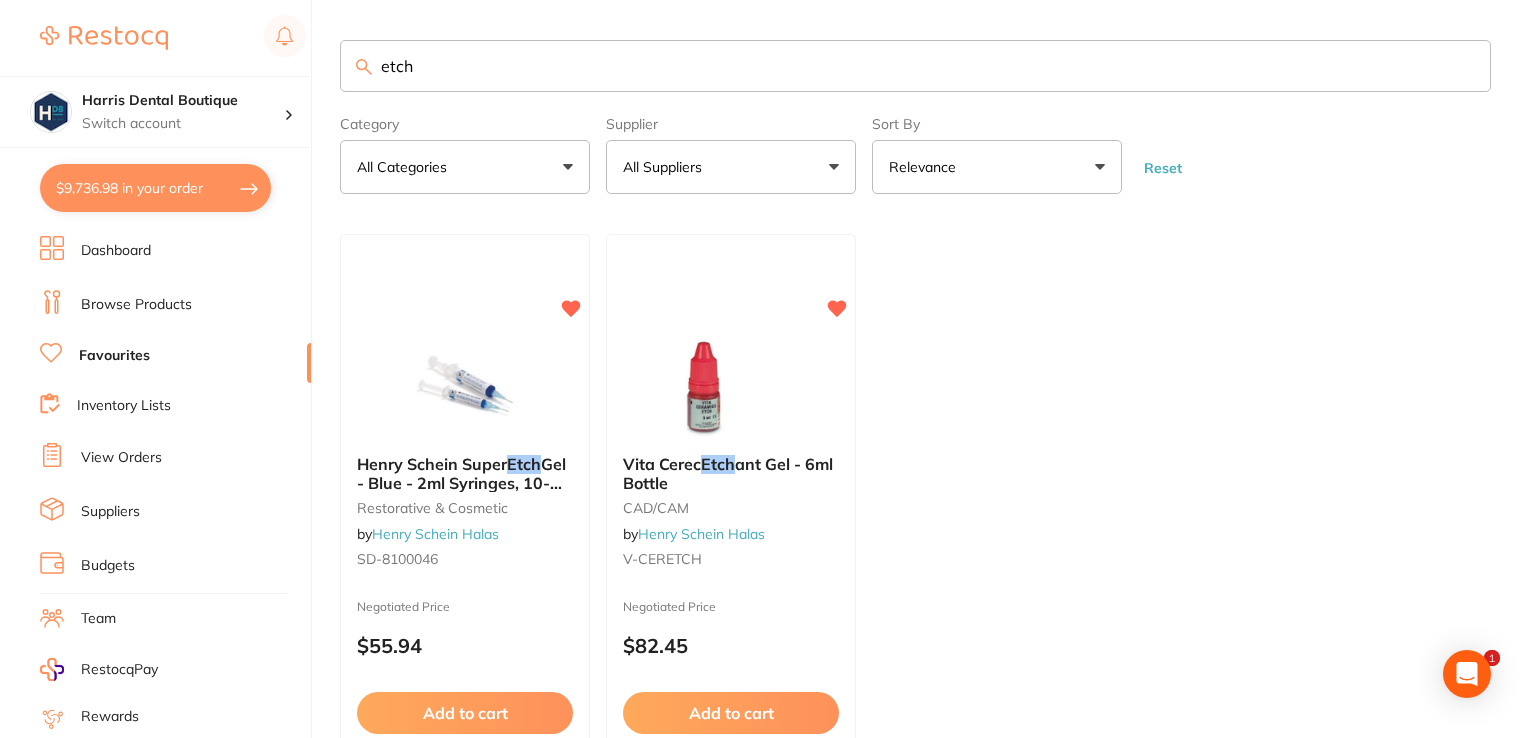 scroll, scrollTop: 5, scrollLeft: 0, axis: vertical 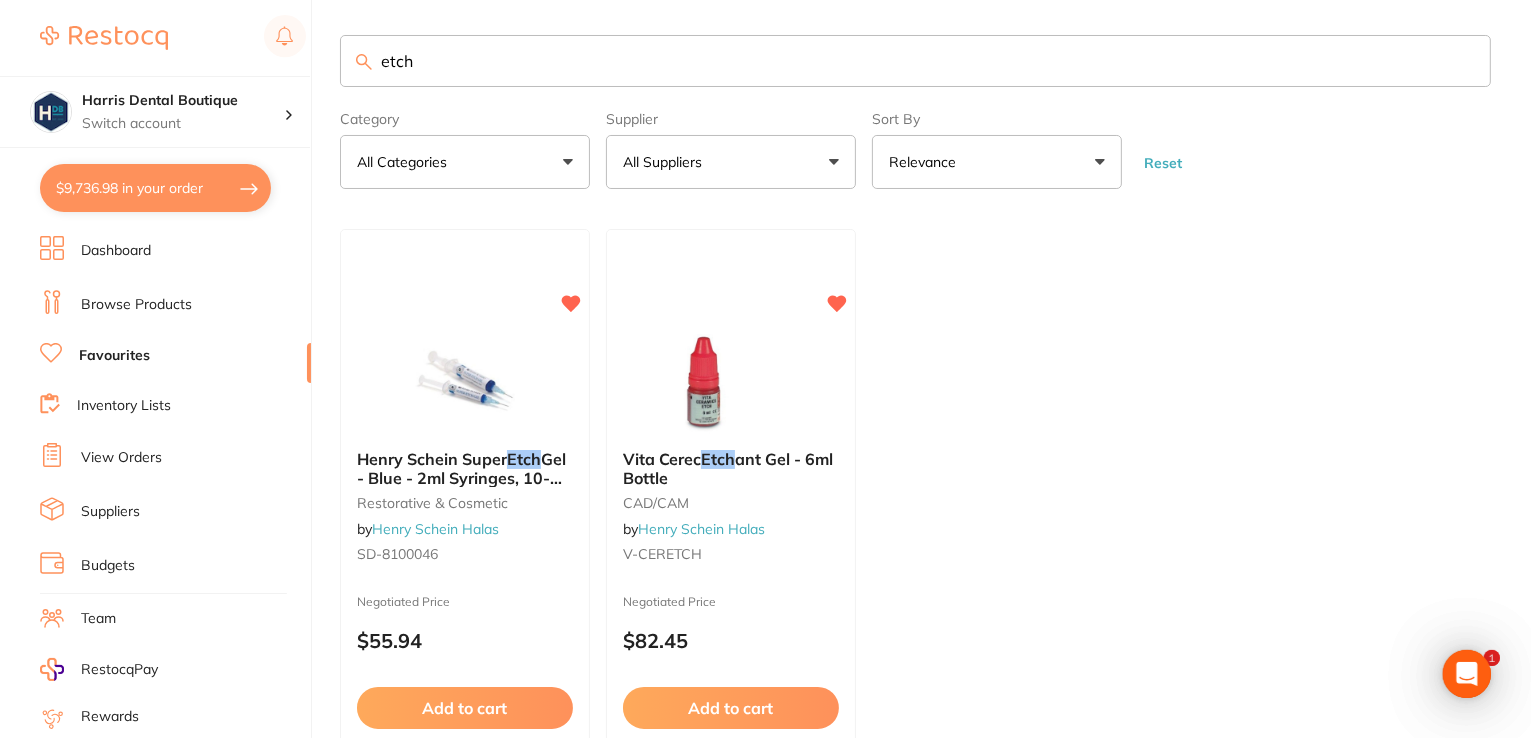 drag, startPoint x: 433, startPoint y: 61, endPoint x: 130, endPoint y: 1, distance: 308.88348 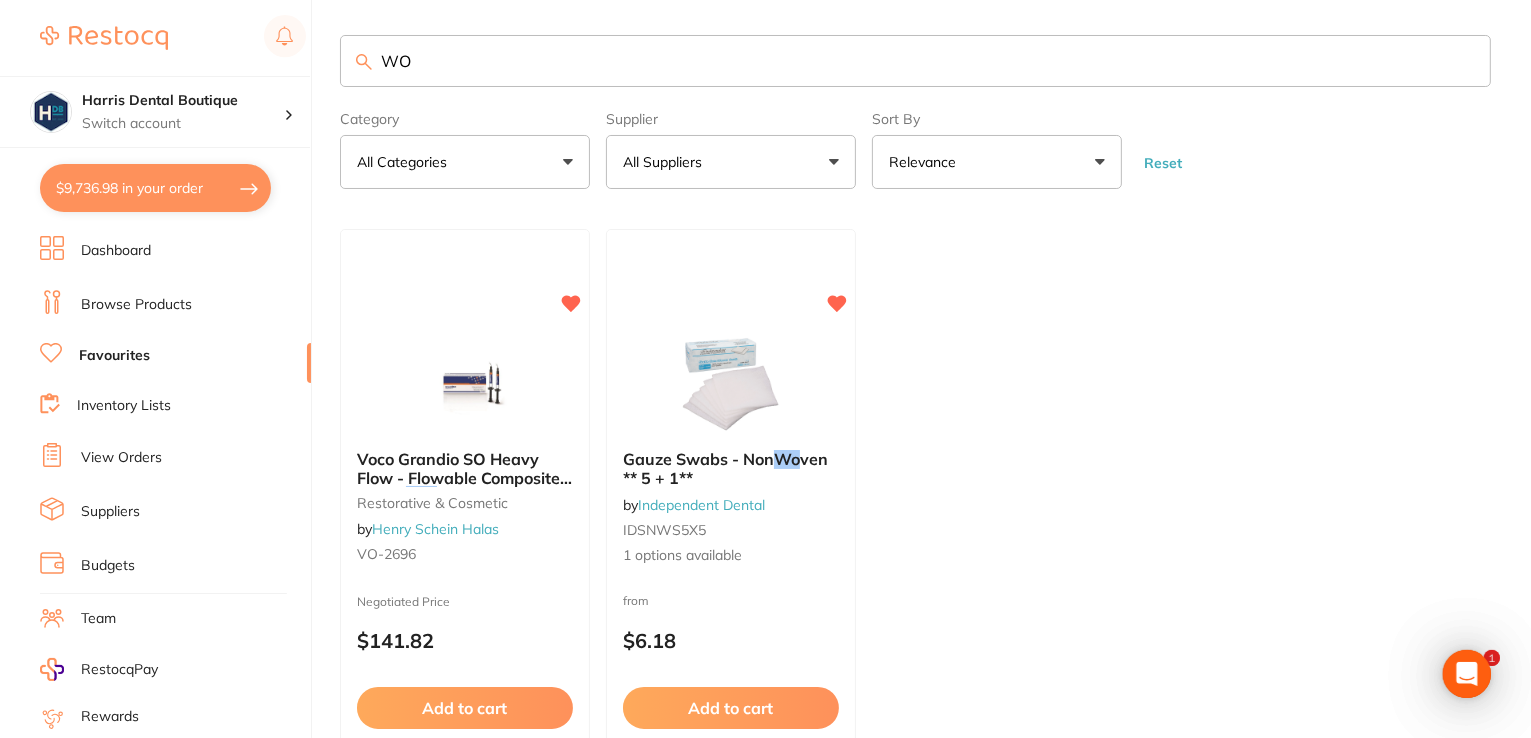 scroll, scrollTop: 0, scrollLeft: 0, axis: both 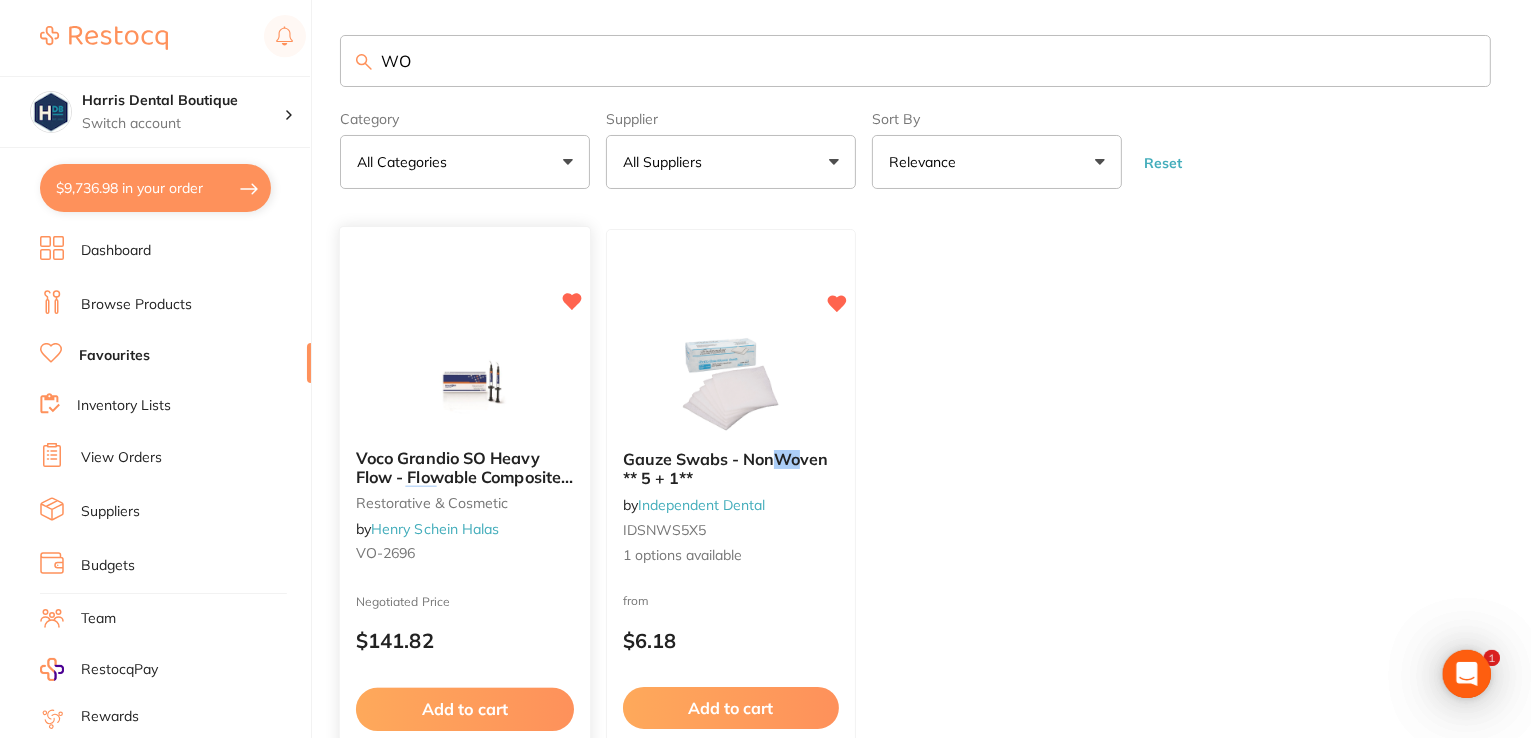 type on "WO" 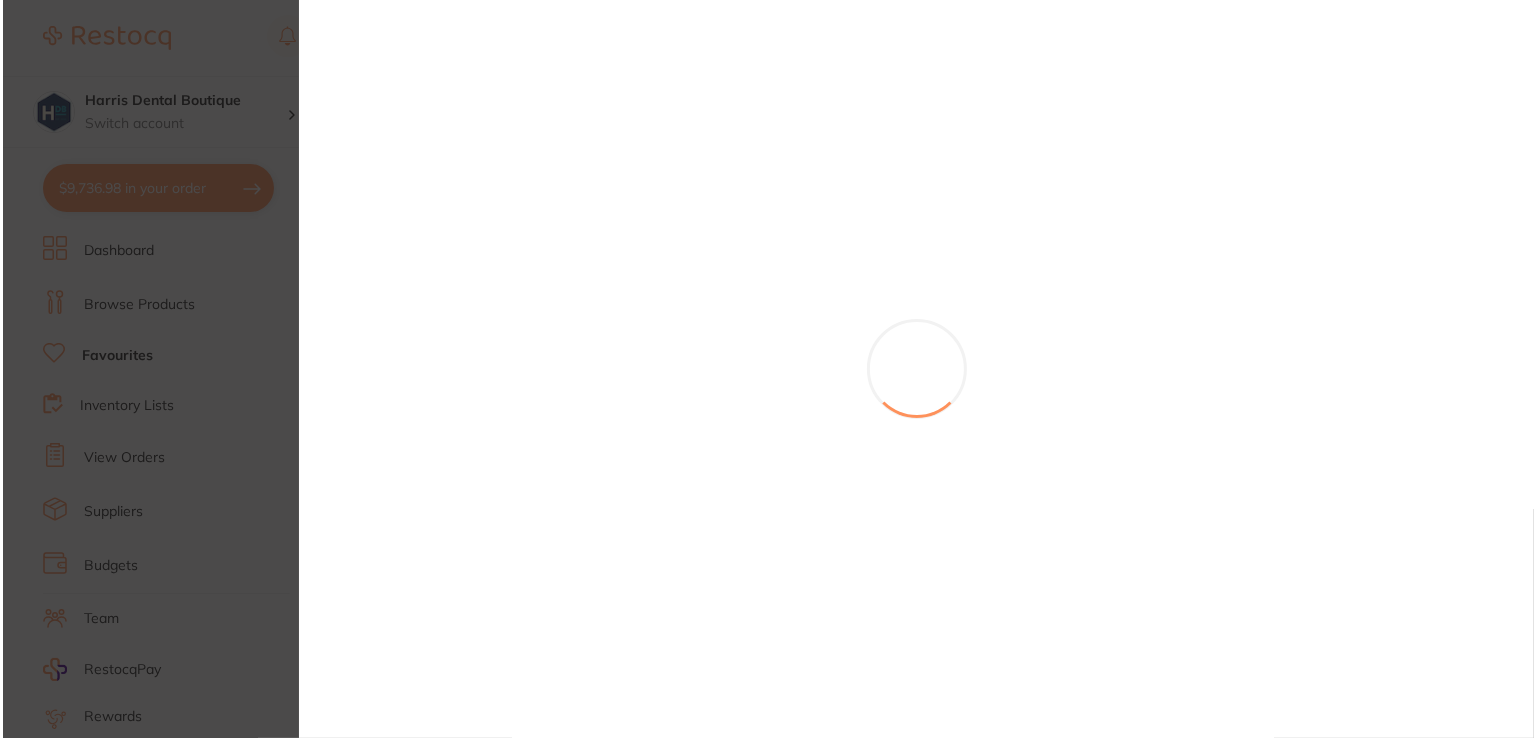 scroll, scrollTop: 0, scrollLeft: 0, axis: both 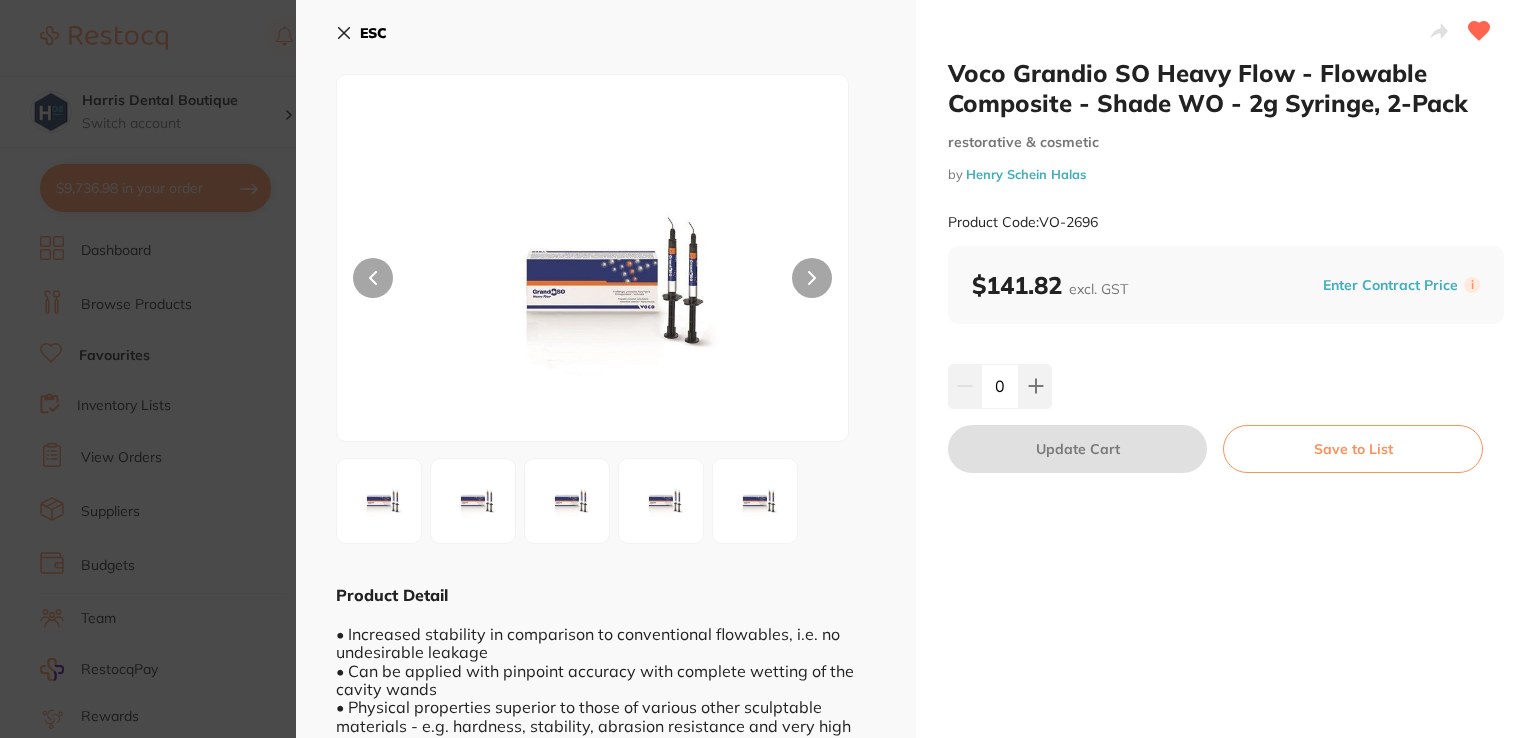click at bounding box center (1035, 386) 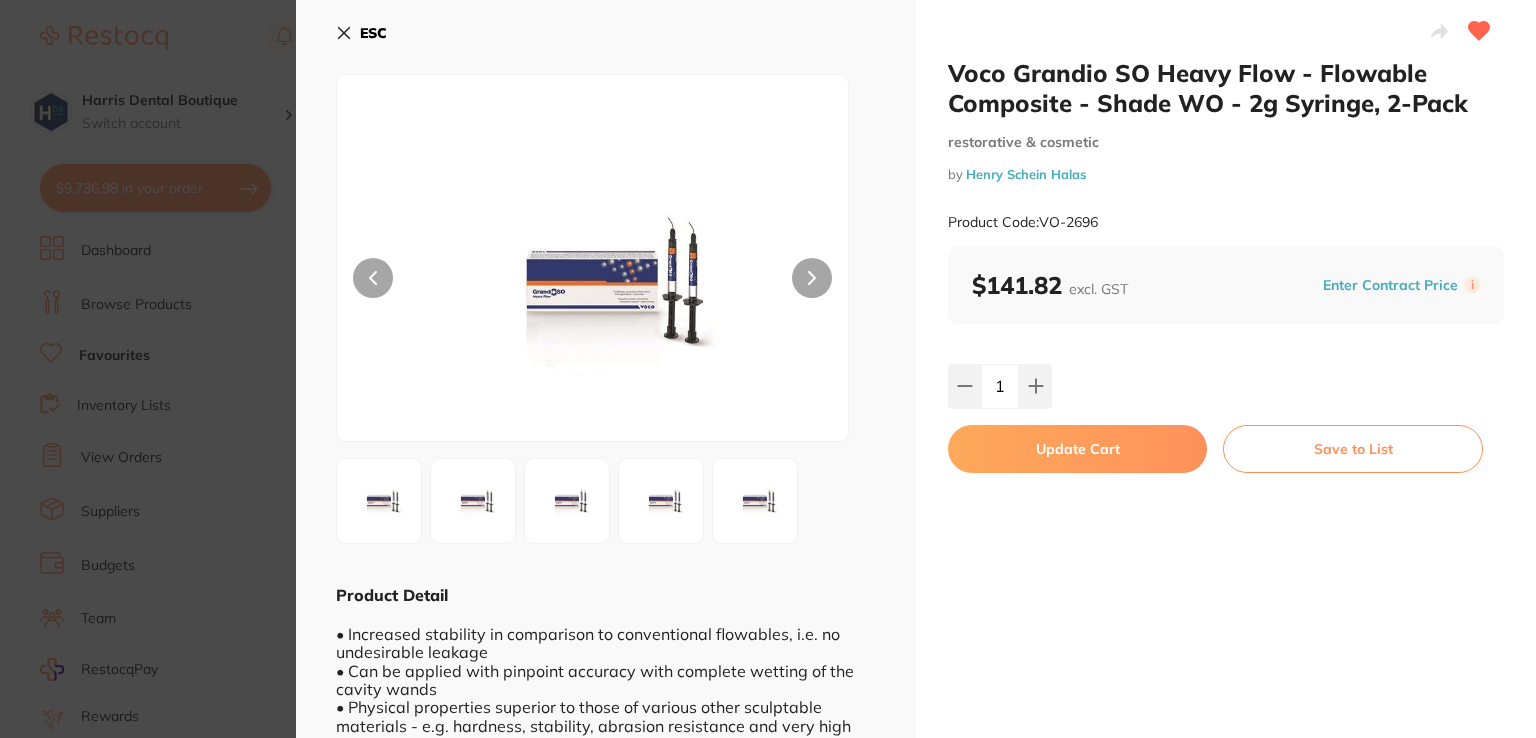 click on "Update Cart" at bounding box center (1077, 449) 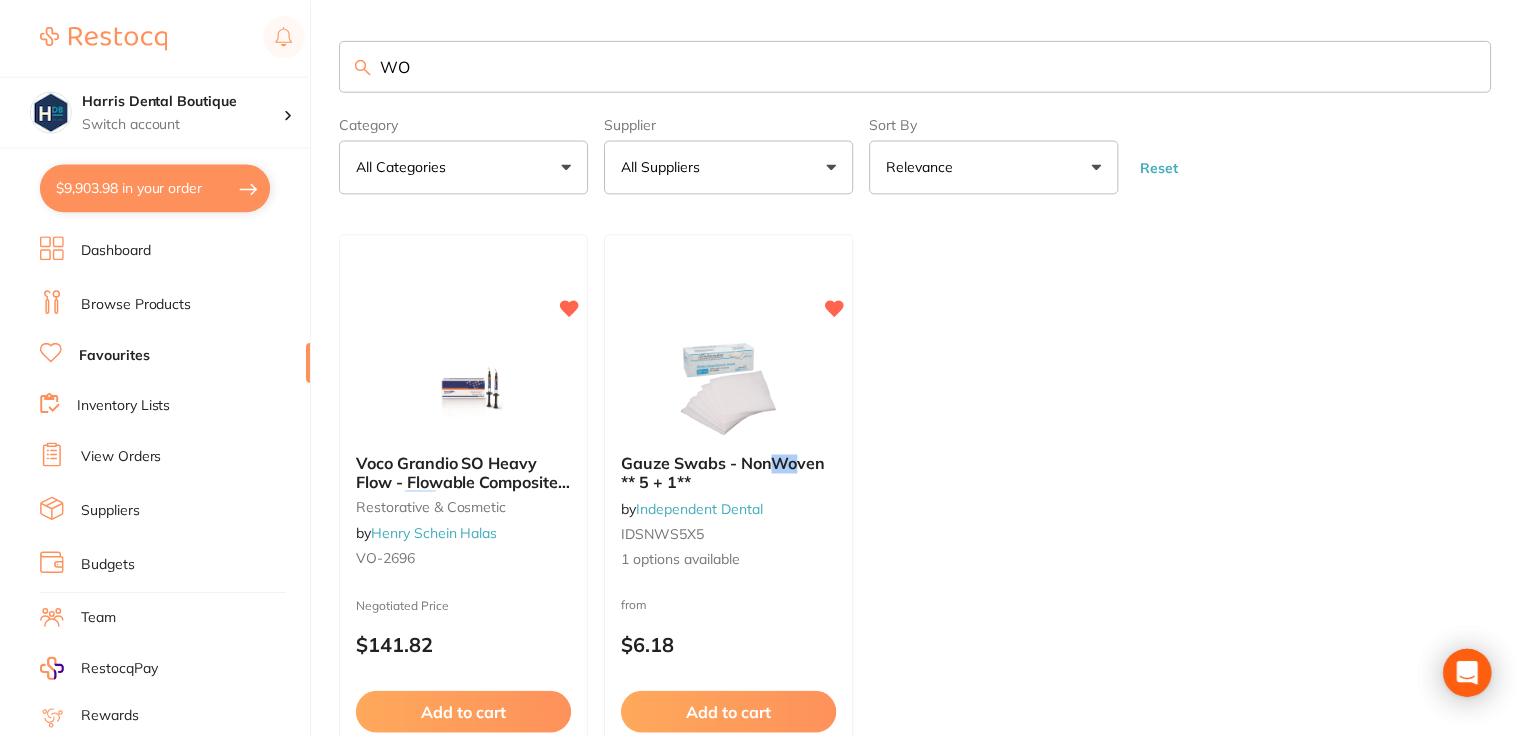 scroll, scrollTop: 5, scrollLeft: 0, axis: vertical 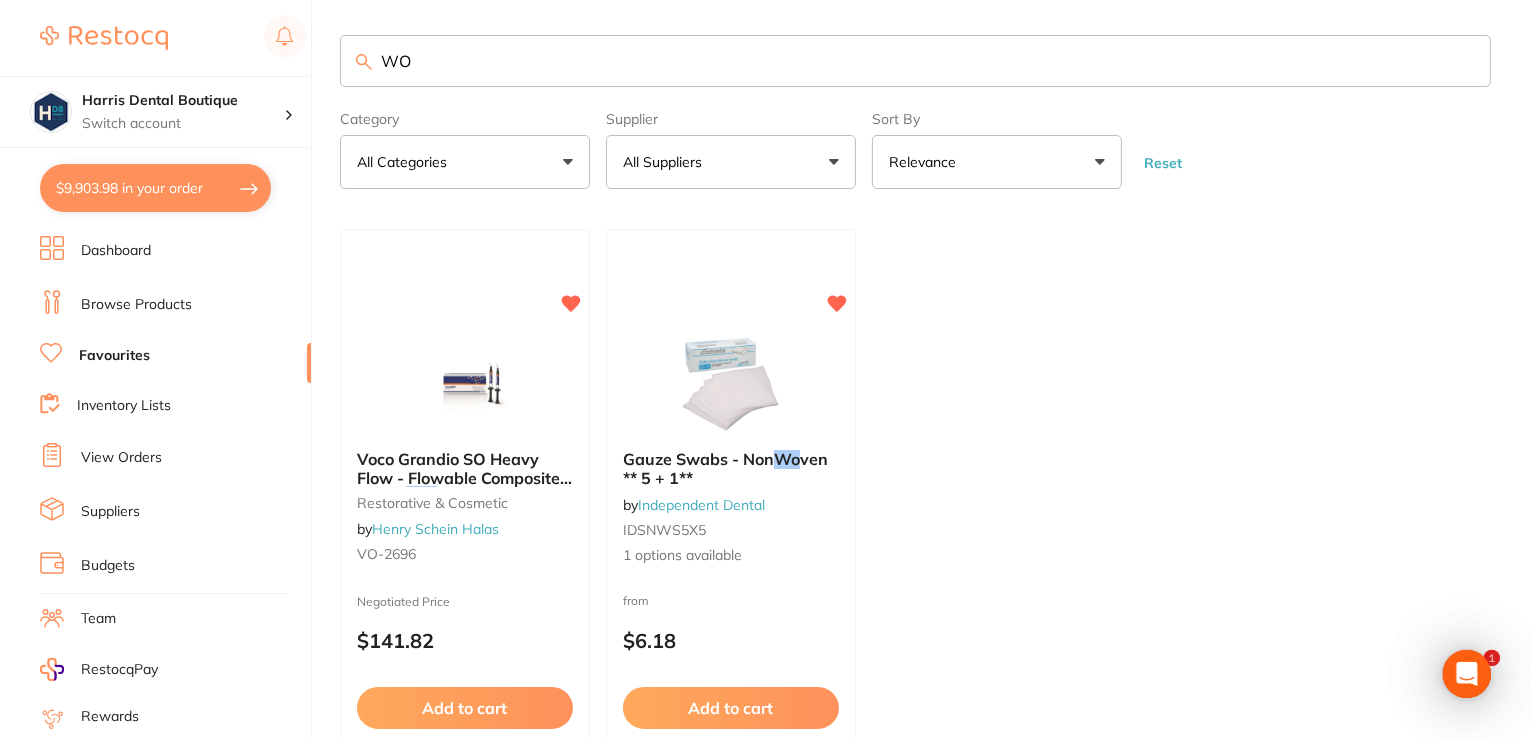 drag, startPoint x: 549, startPoint y: 62, endPoint x: 152, endPoint y: 13, distance: 400.0125 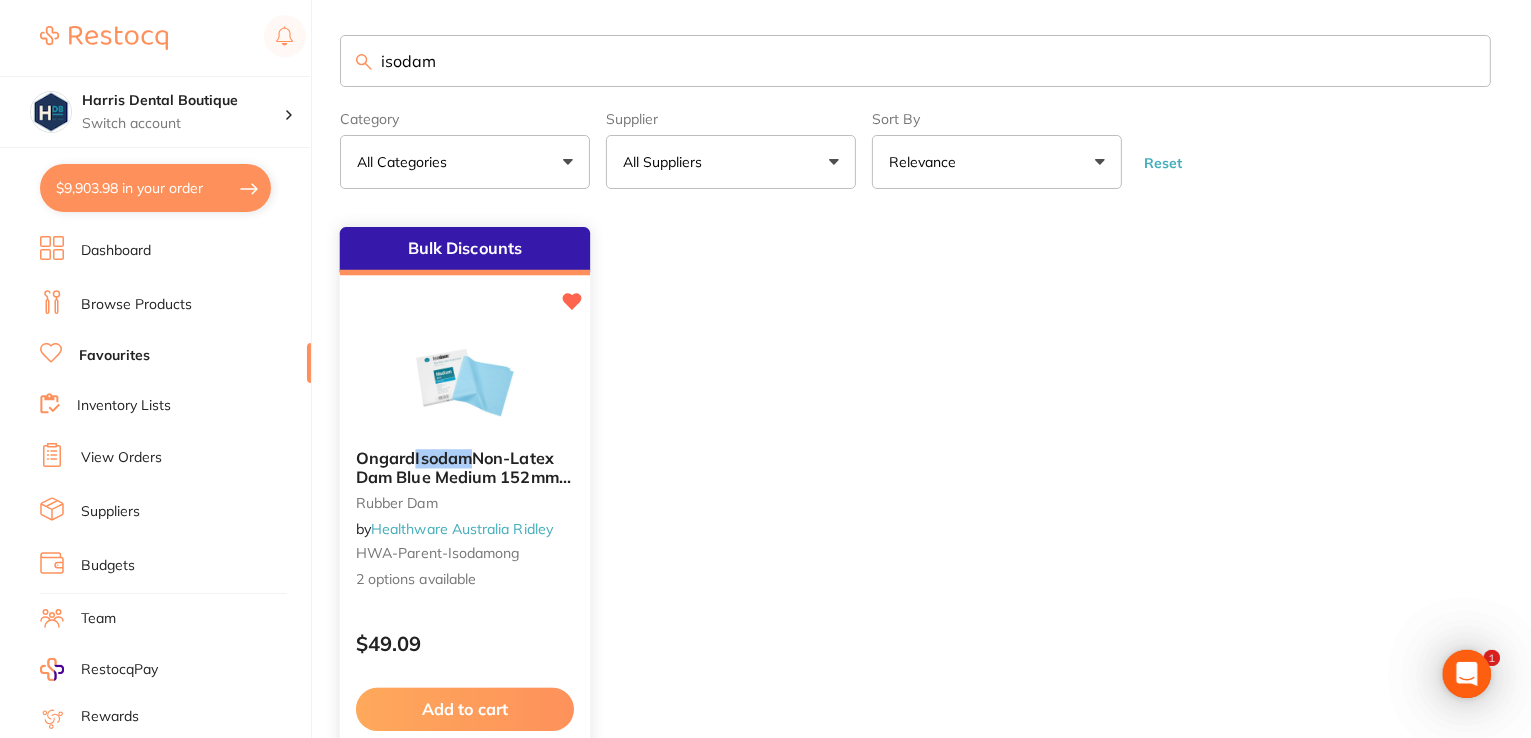 scroll, scrollTop: 0, scrollLeft: 0, axis: both 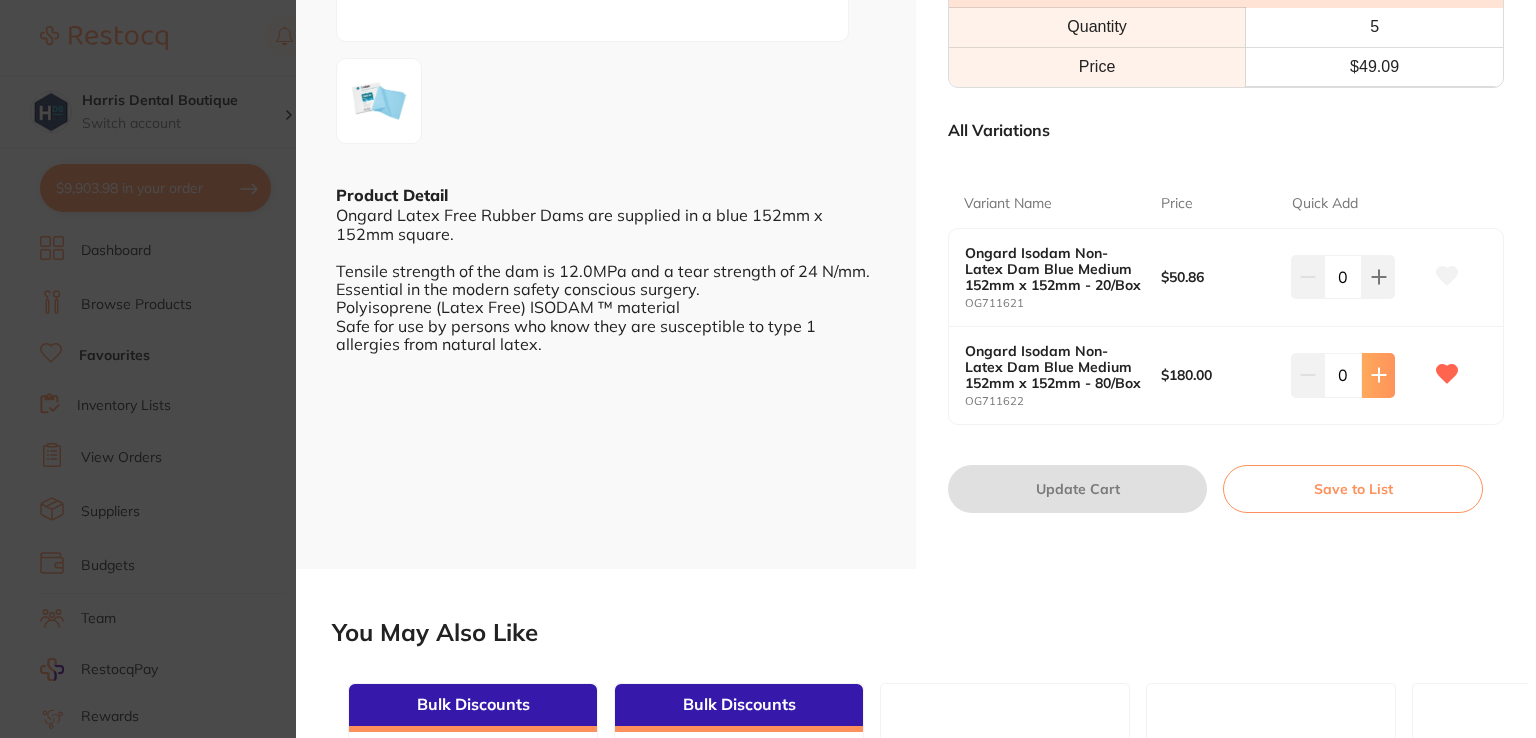click 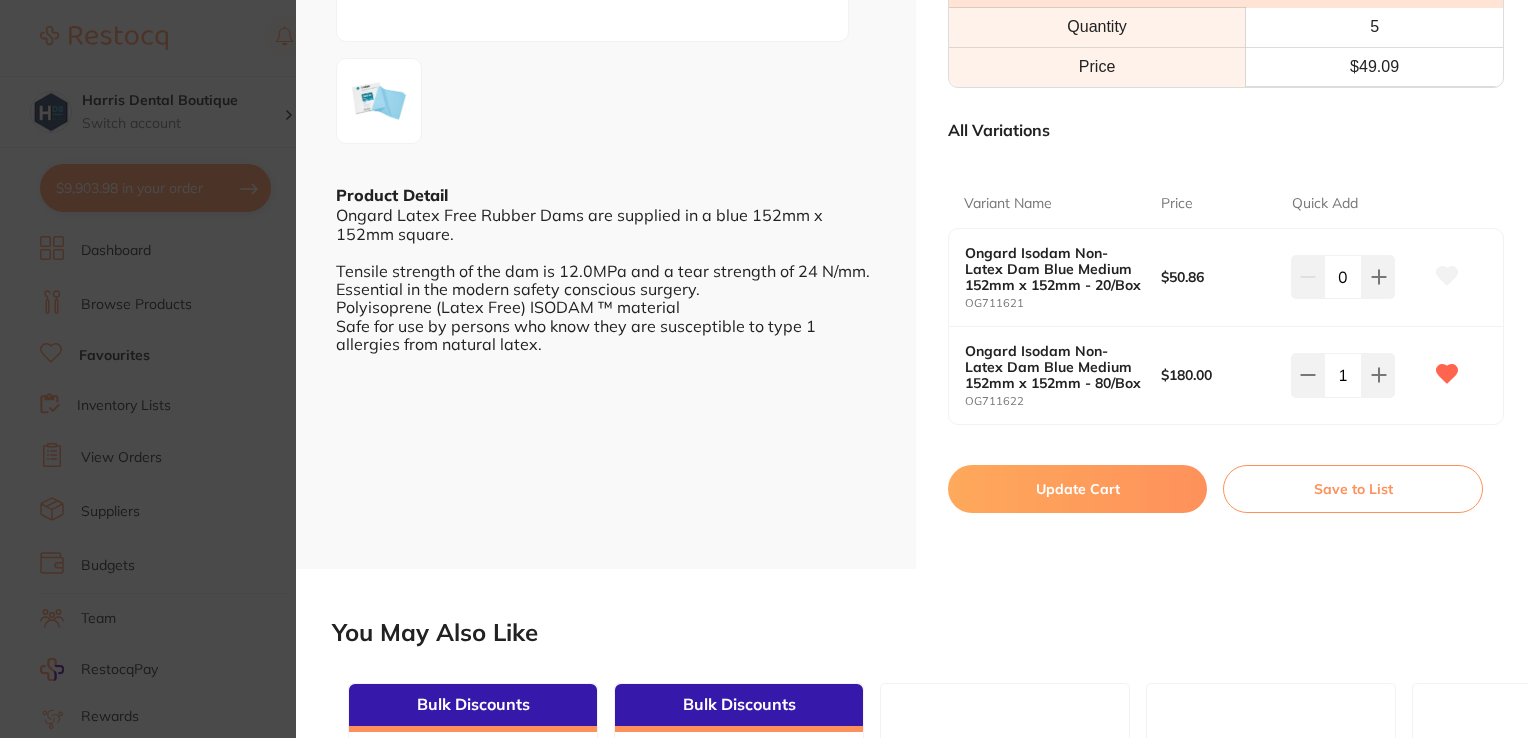 scroll, scrollTop: 0, scrollLeft: 0, axis: both 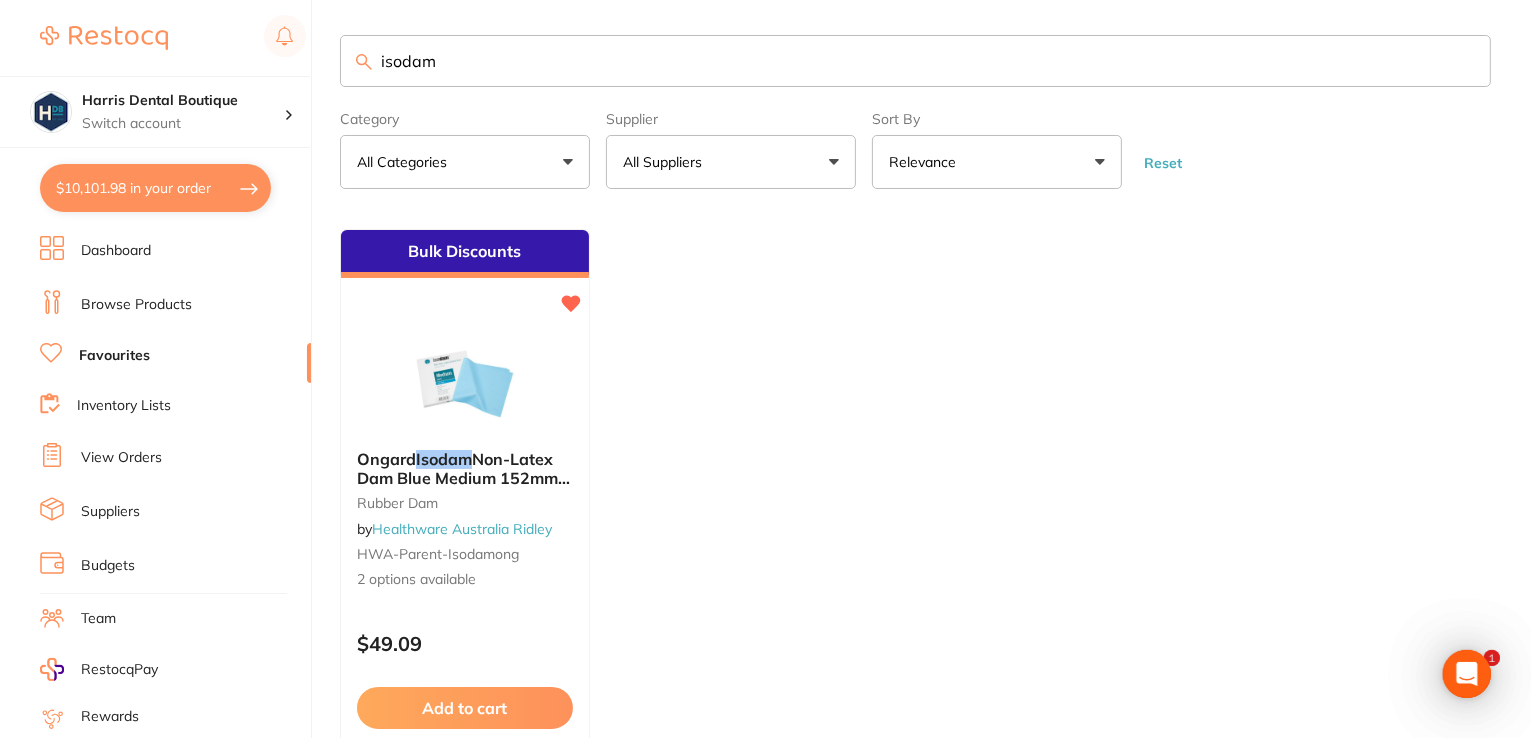drag, startPoint x: 465, startPoint y: 67, endPoint x: 32, endPoint y: 66, distance: 433.00116 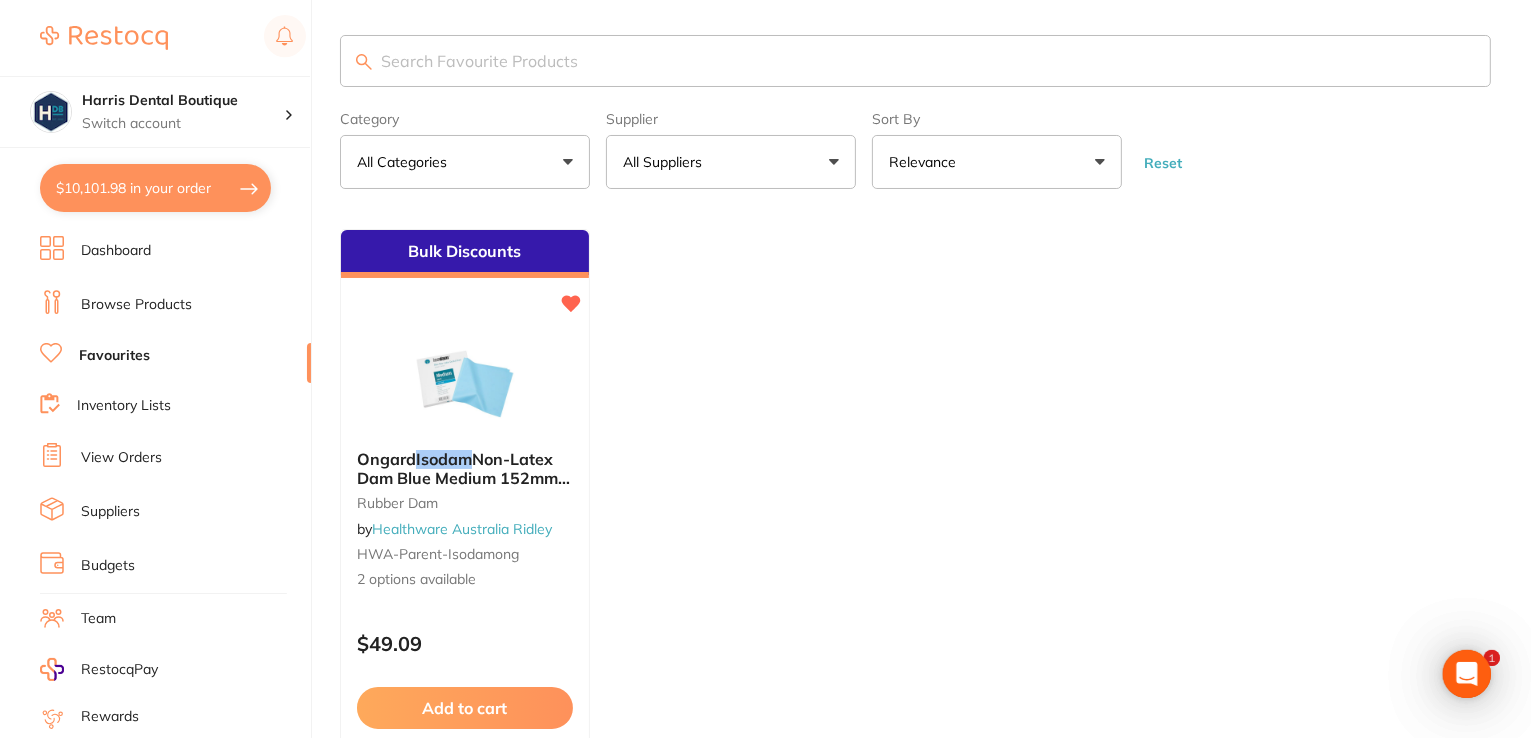 scroll, scrollTop: 0, scrollLeft: 0, axis: both 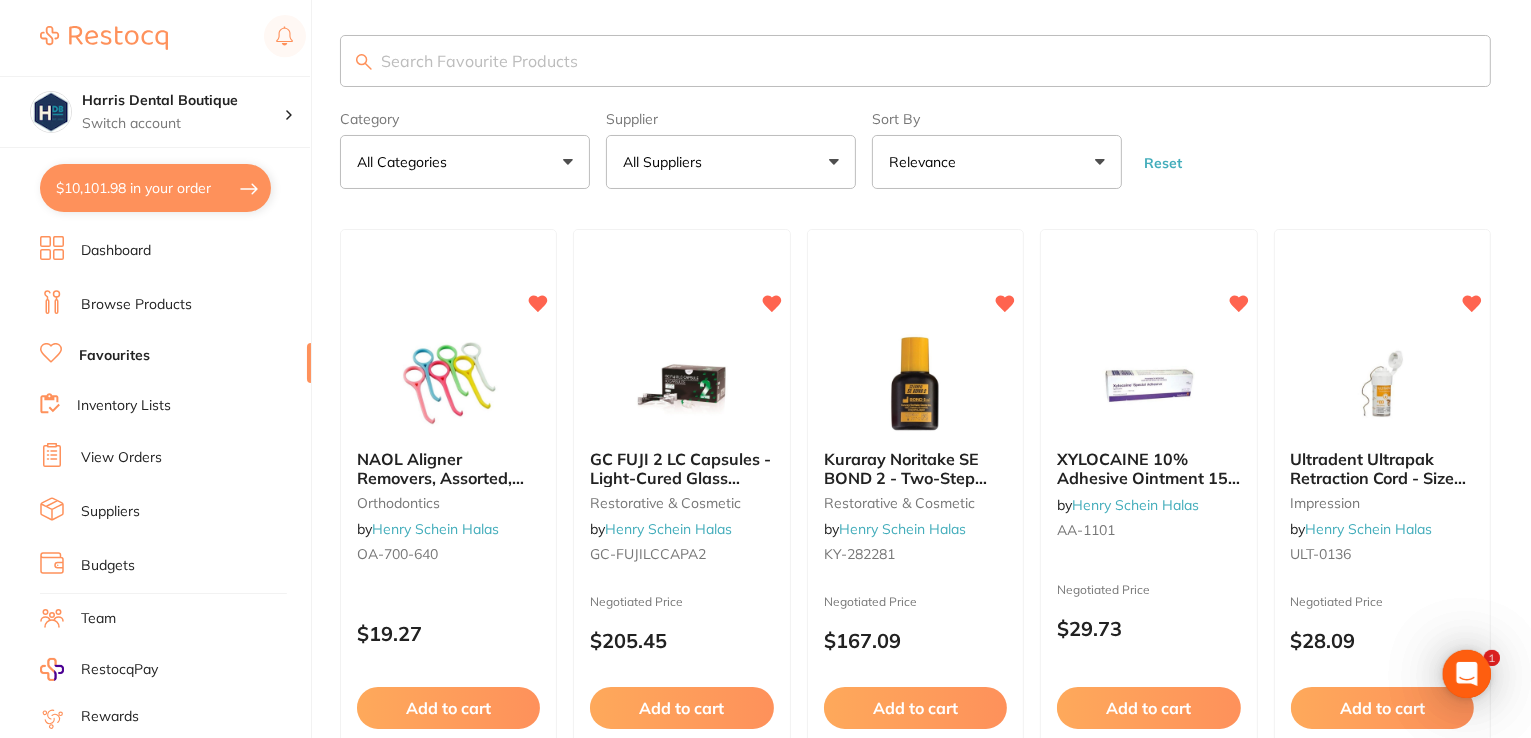 type 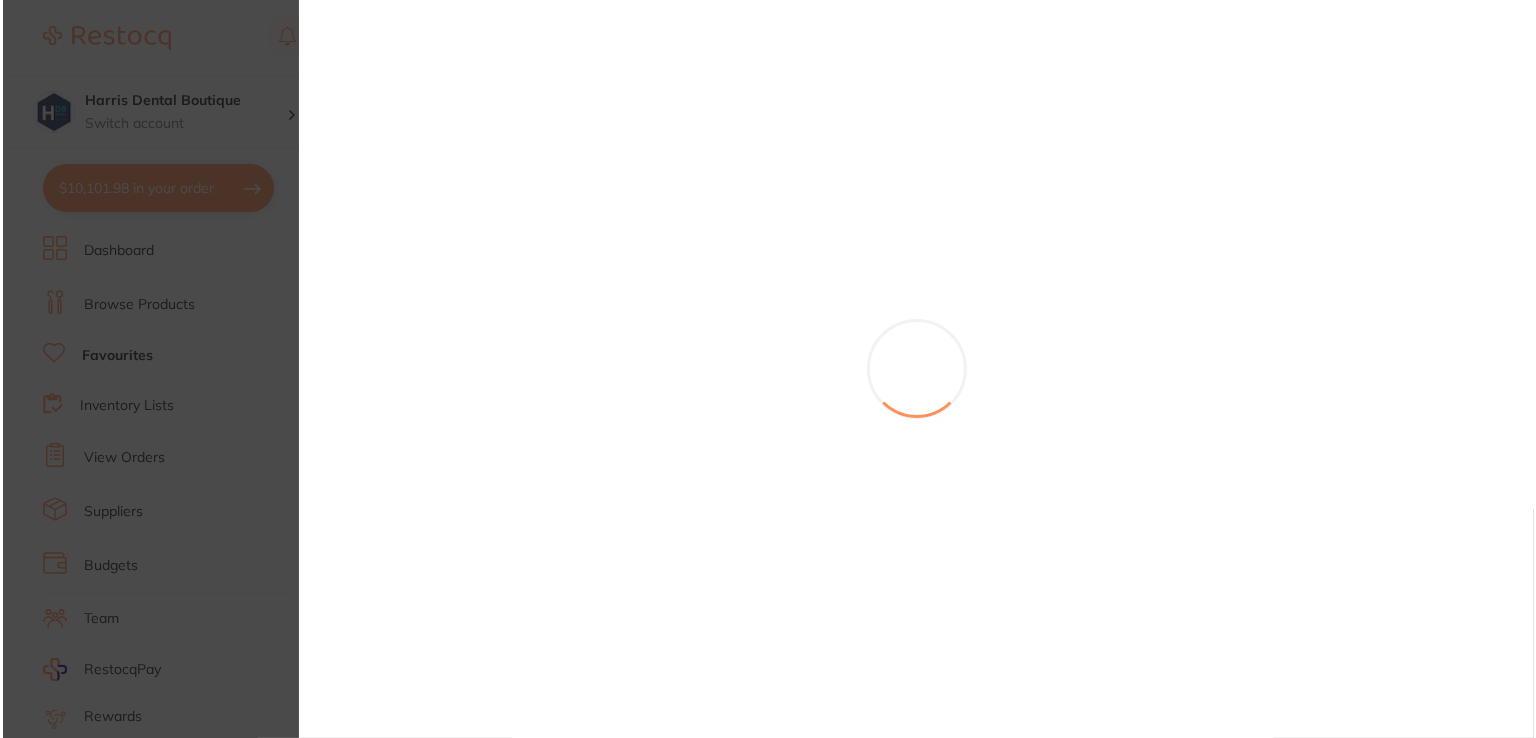 scroll, scrollTop: 0, scrollLeft: 0, axis: both 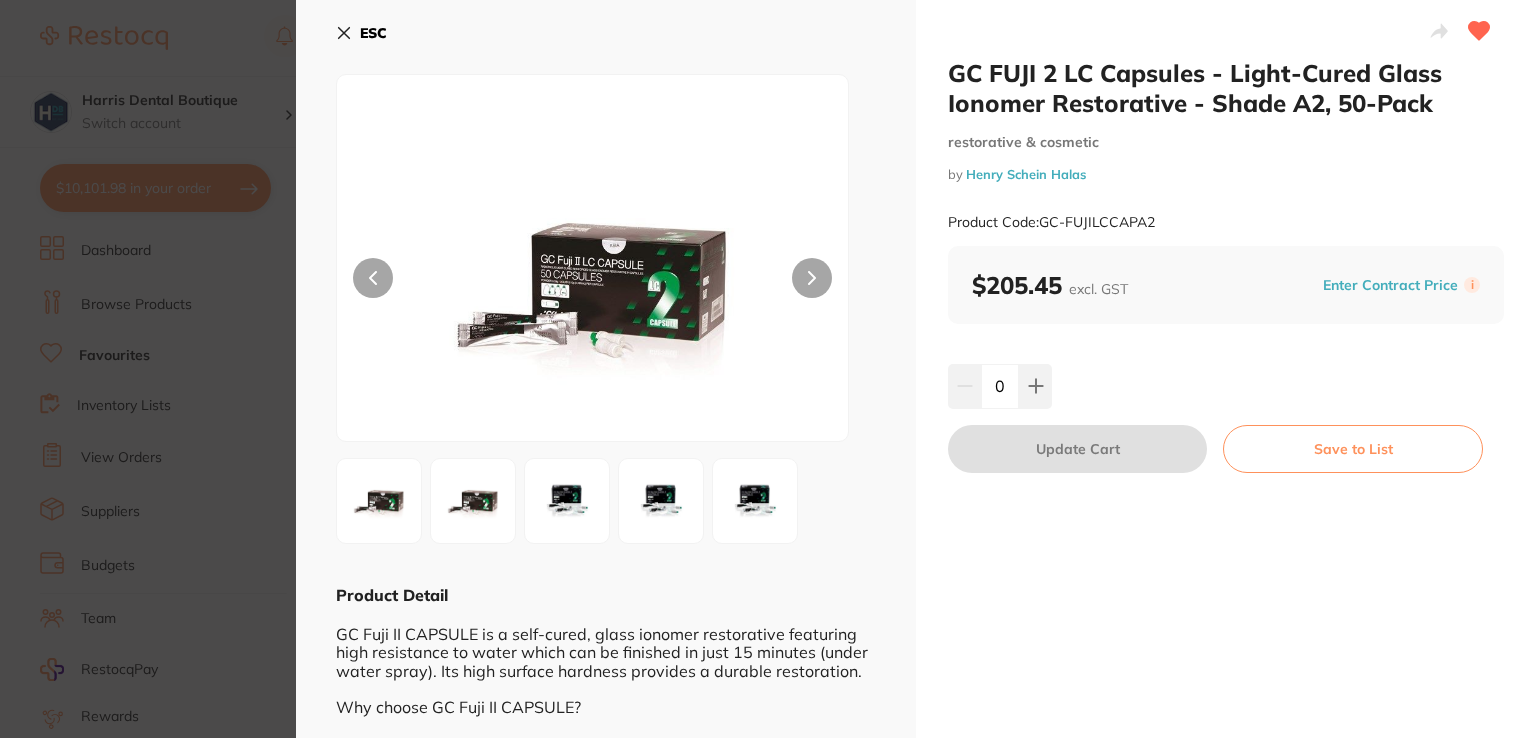 click 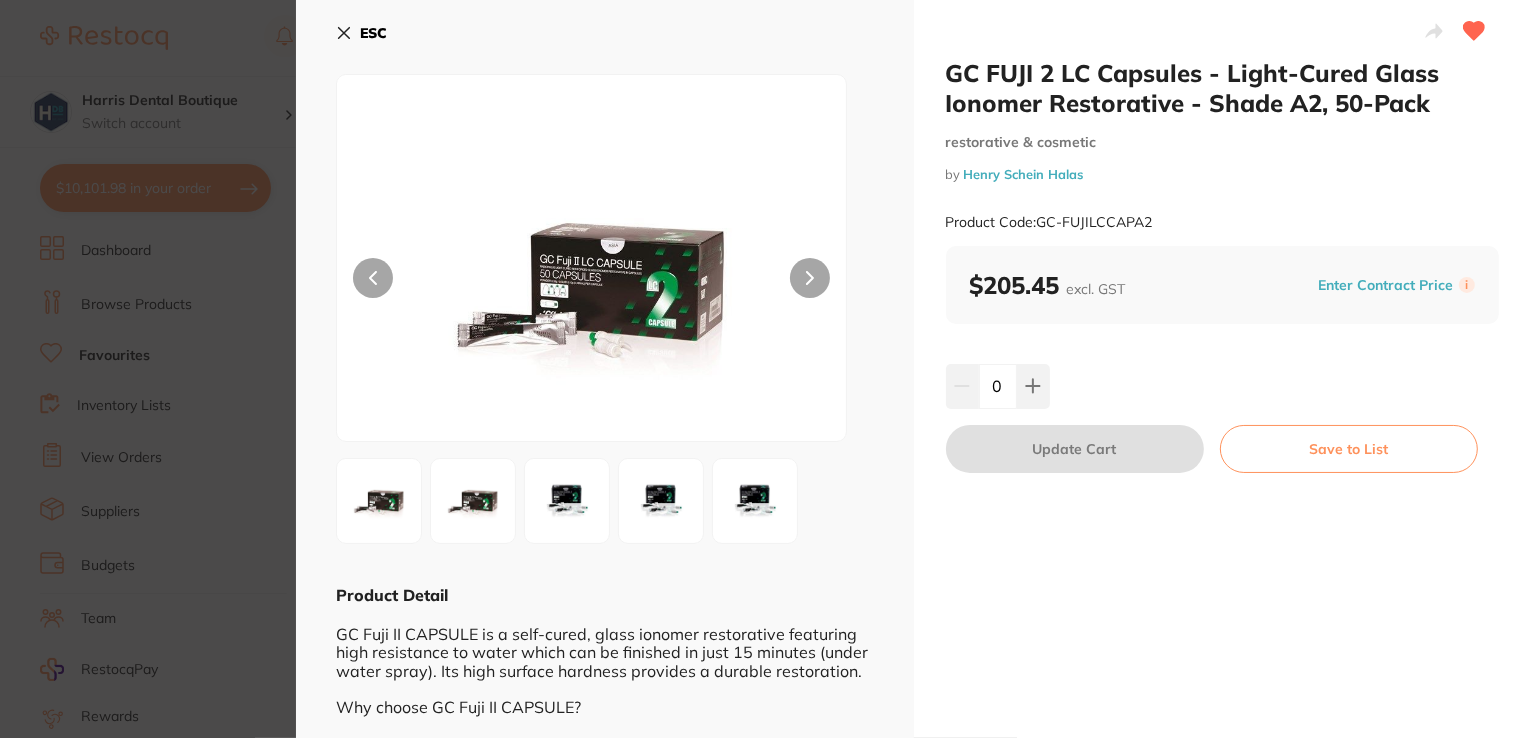 type on "1" 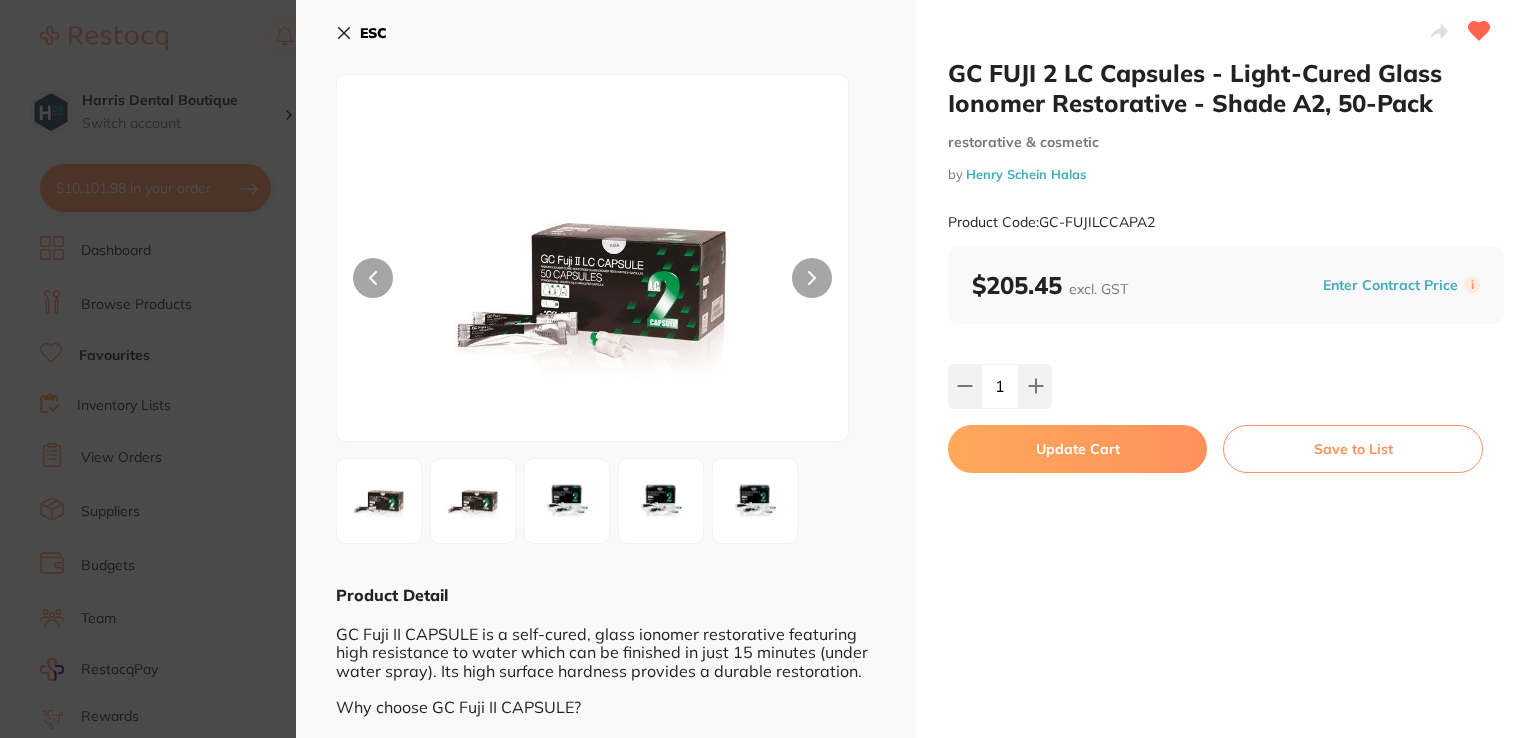 drag, startPoint x: 1043, startPoint y: 452, endPoint x: 20, endPoint y: 5, distance: 1116.3951 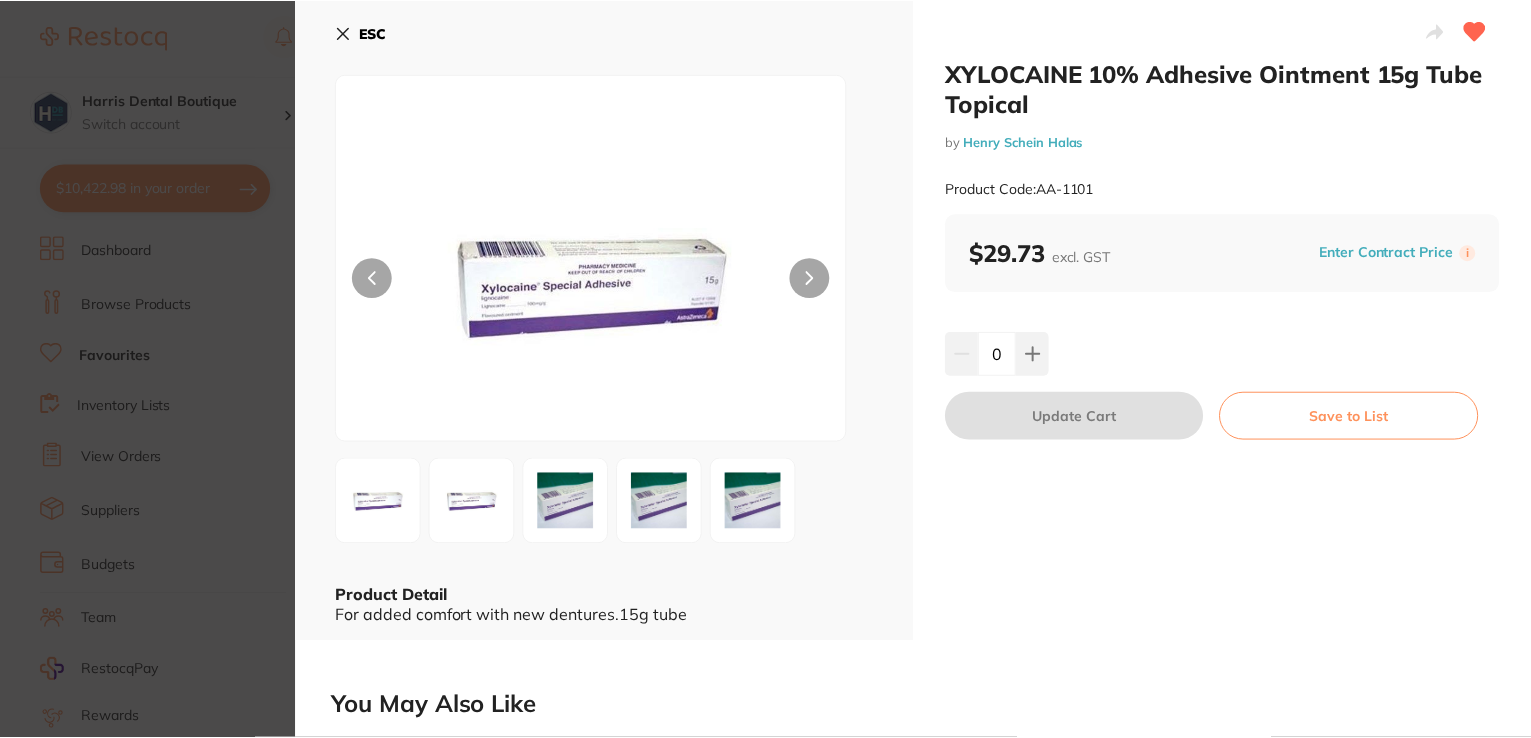 scroll, scrollTop: 0, scrollLeft: 0, axis: both 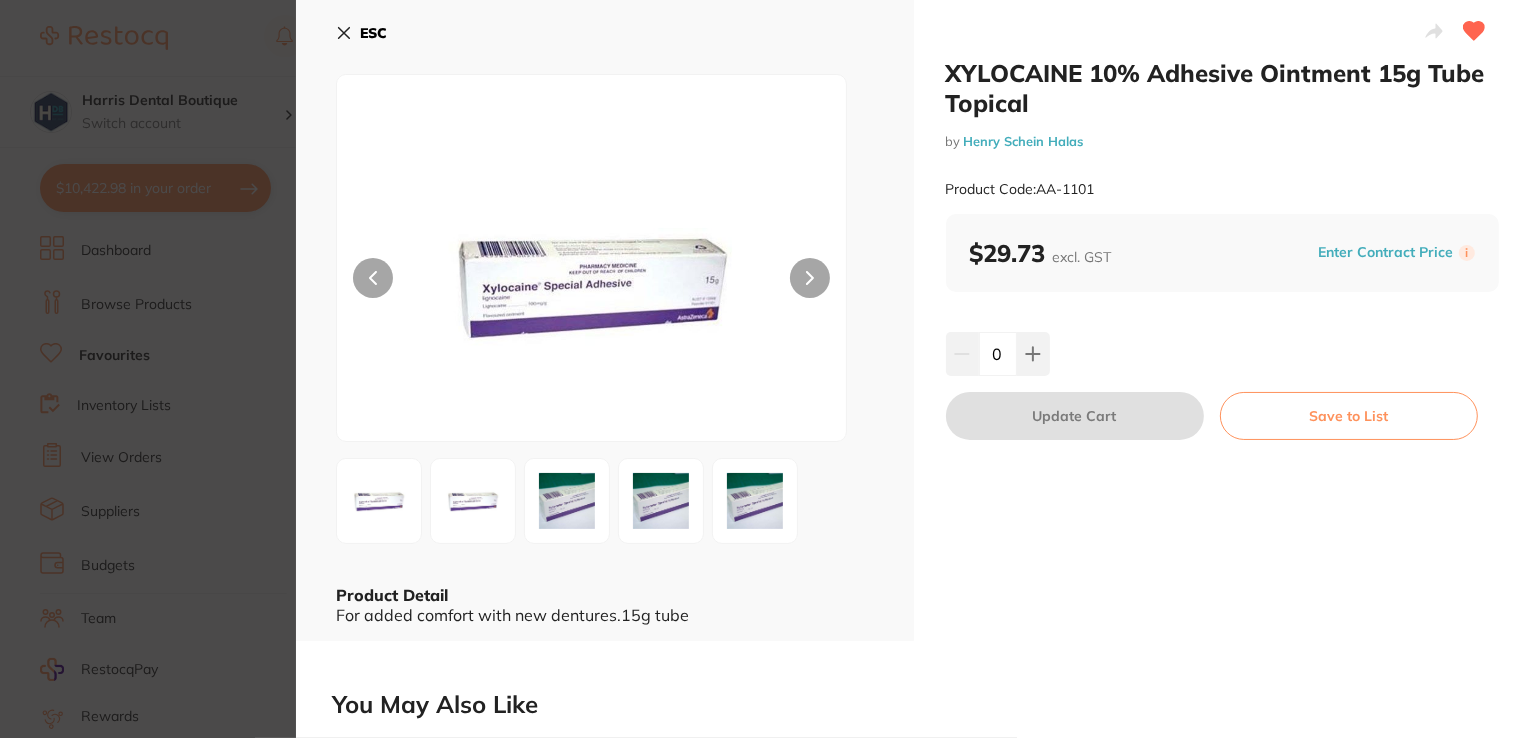 click 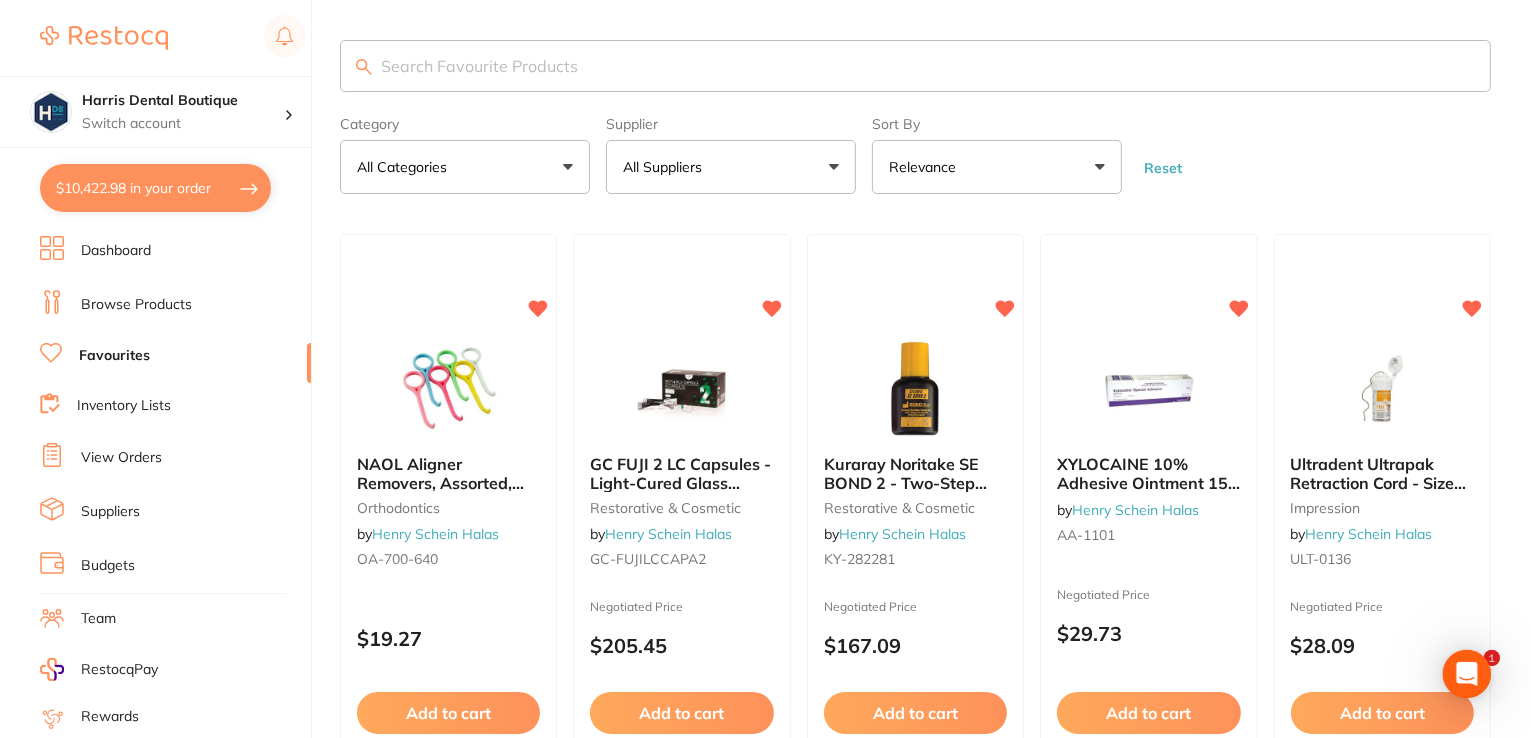 scroll, scrollTop: 5, scrollLeft: 0, axis: vertical 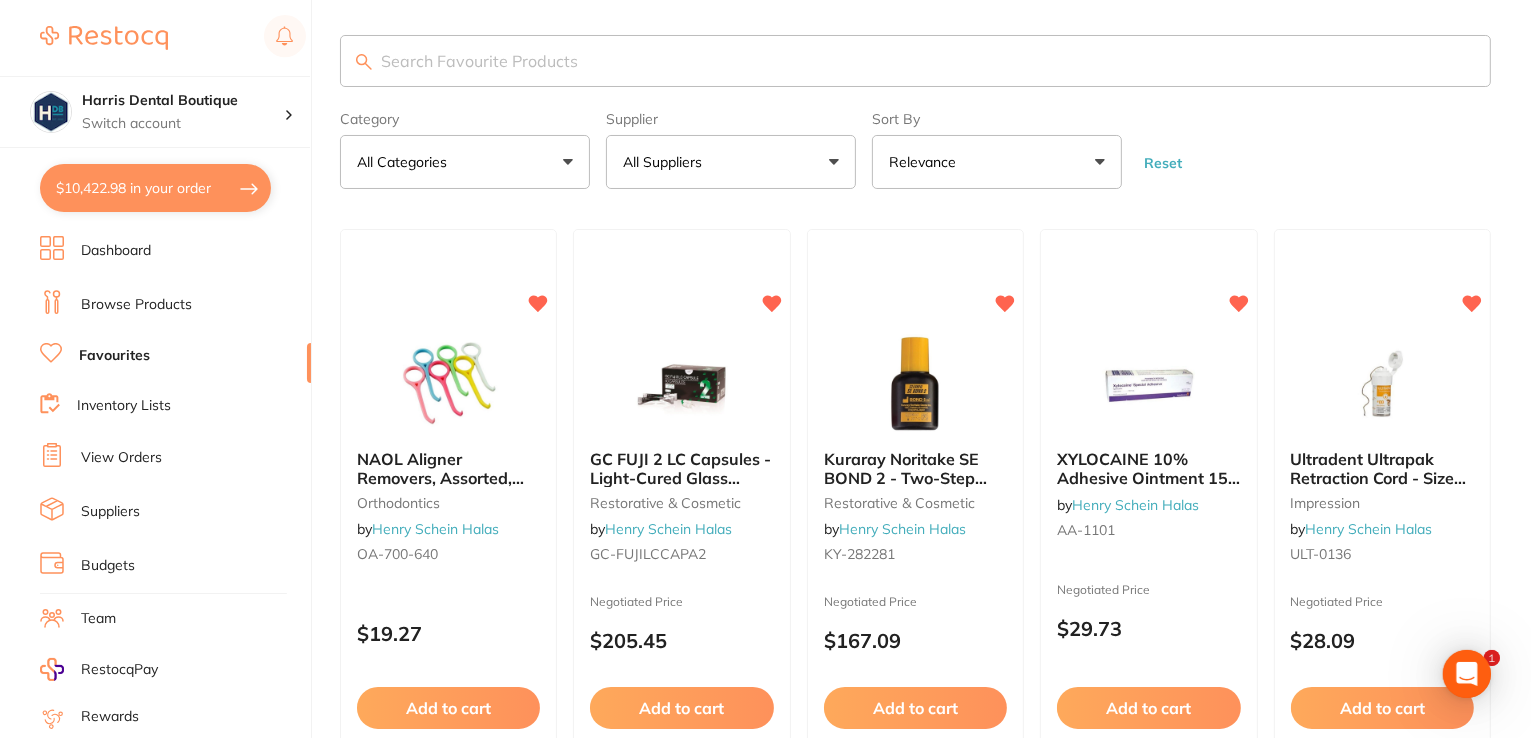 drag, startPoint x: 1140, startPoint y: 404, endPoint x: 1166, endPoint y: 361, distance: 50.24938 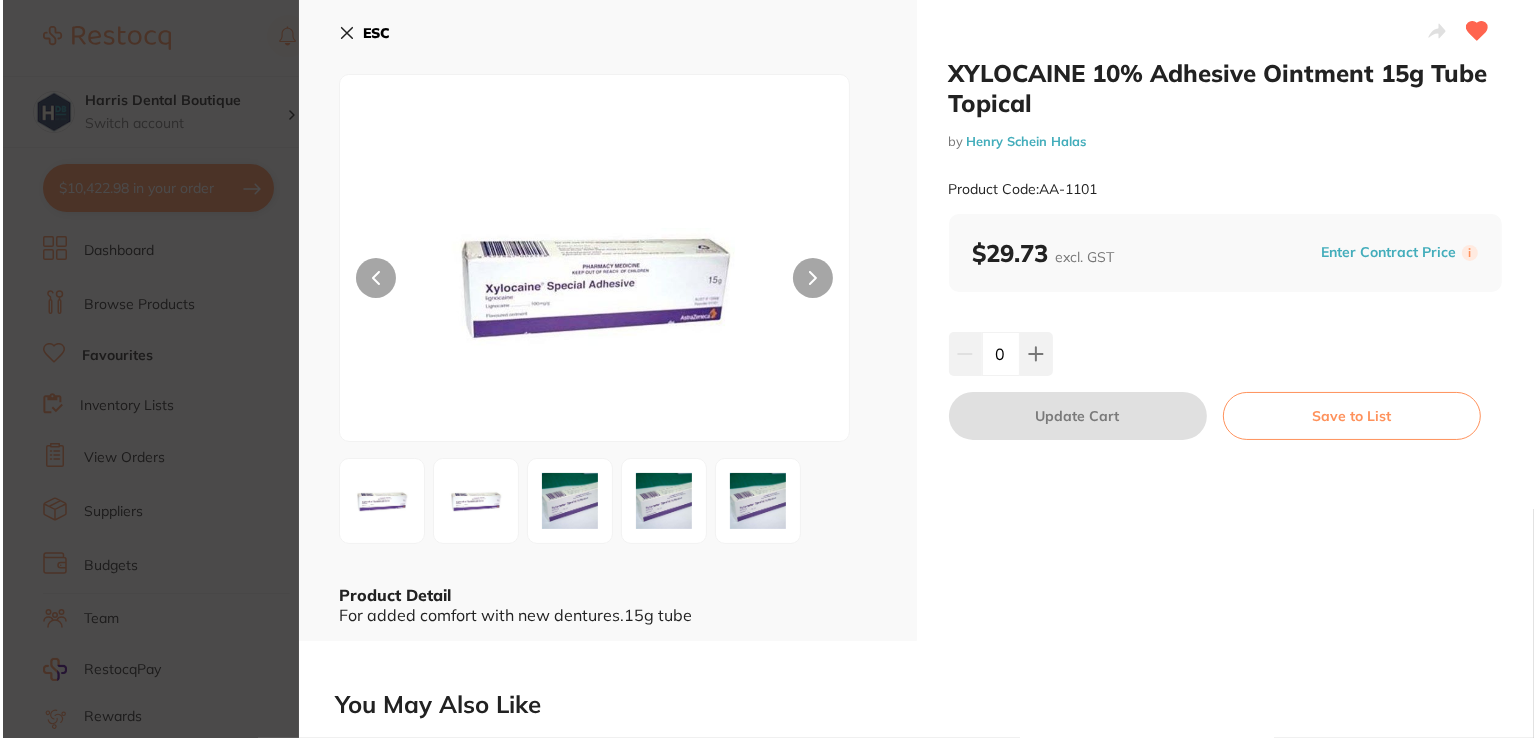 scroll, scrollTop: 0, scrollLeft: 0, axis: both 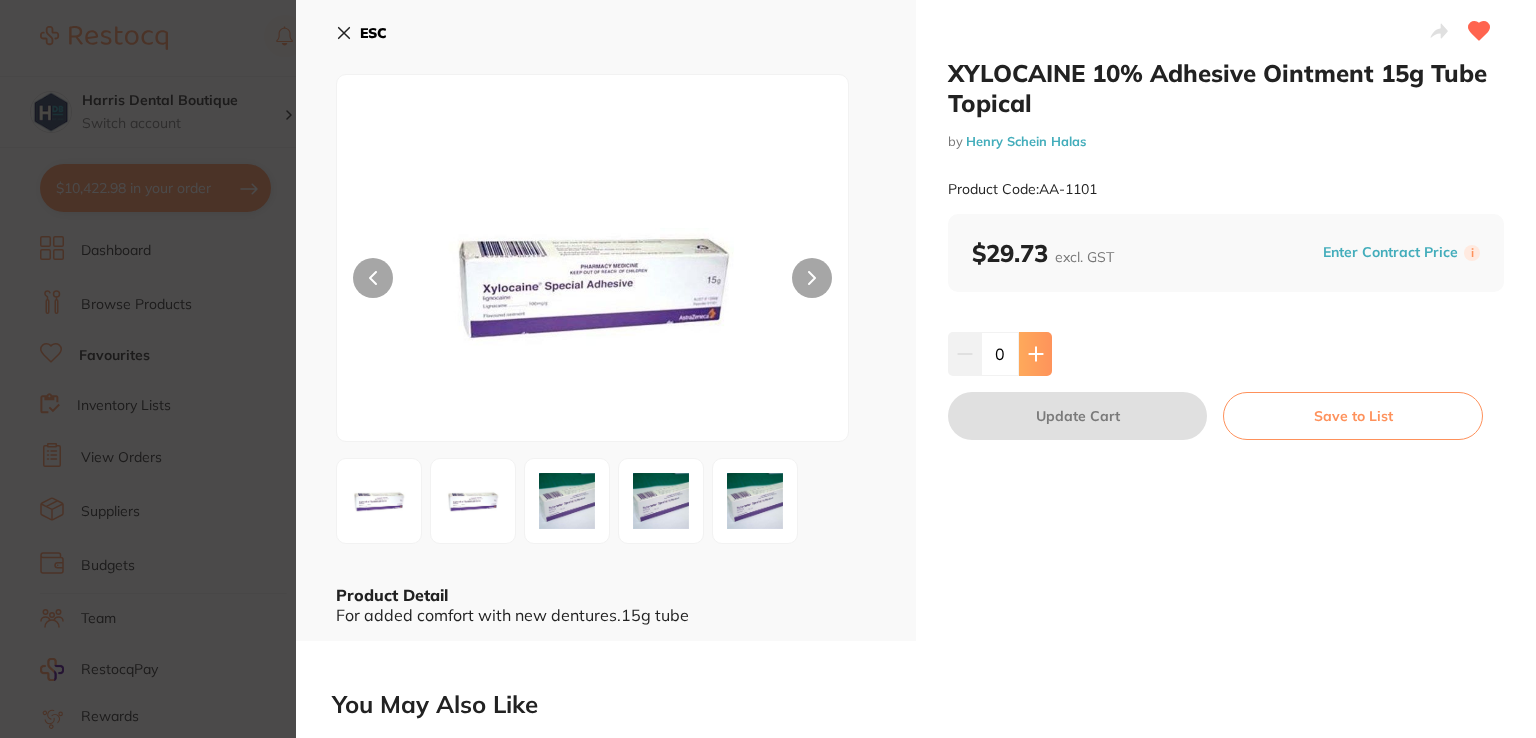 click 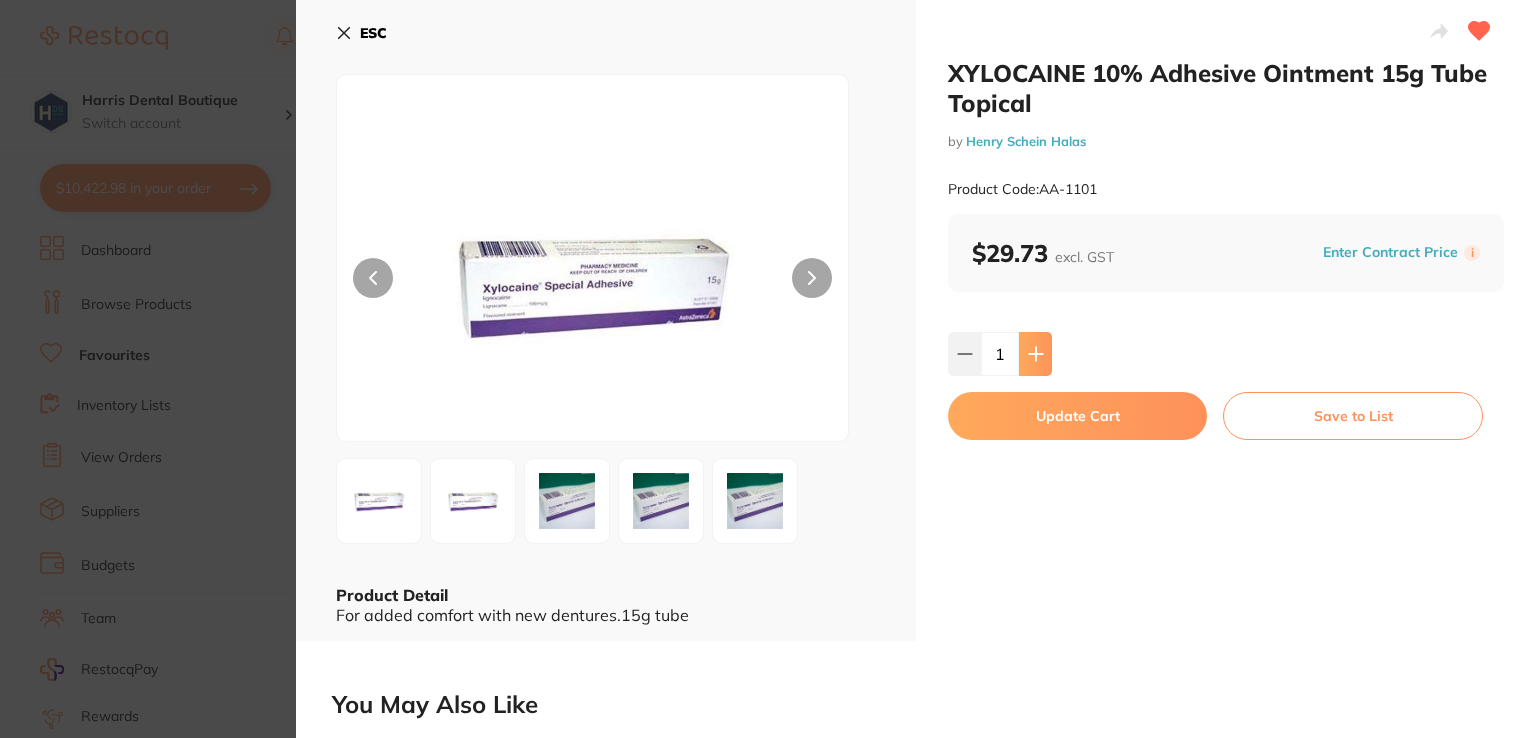 click 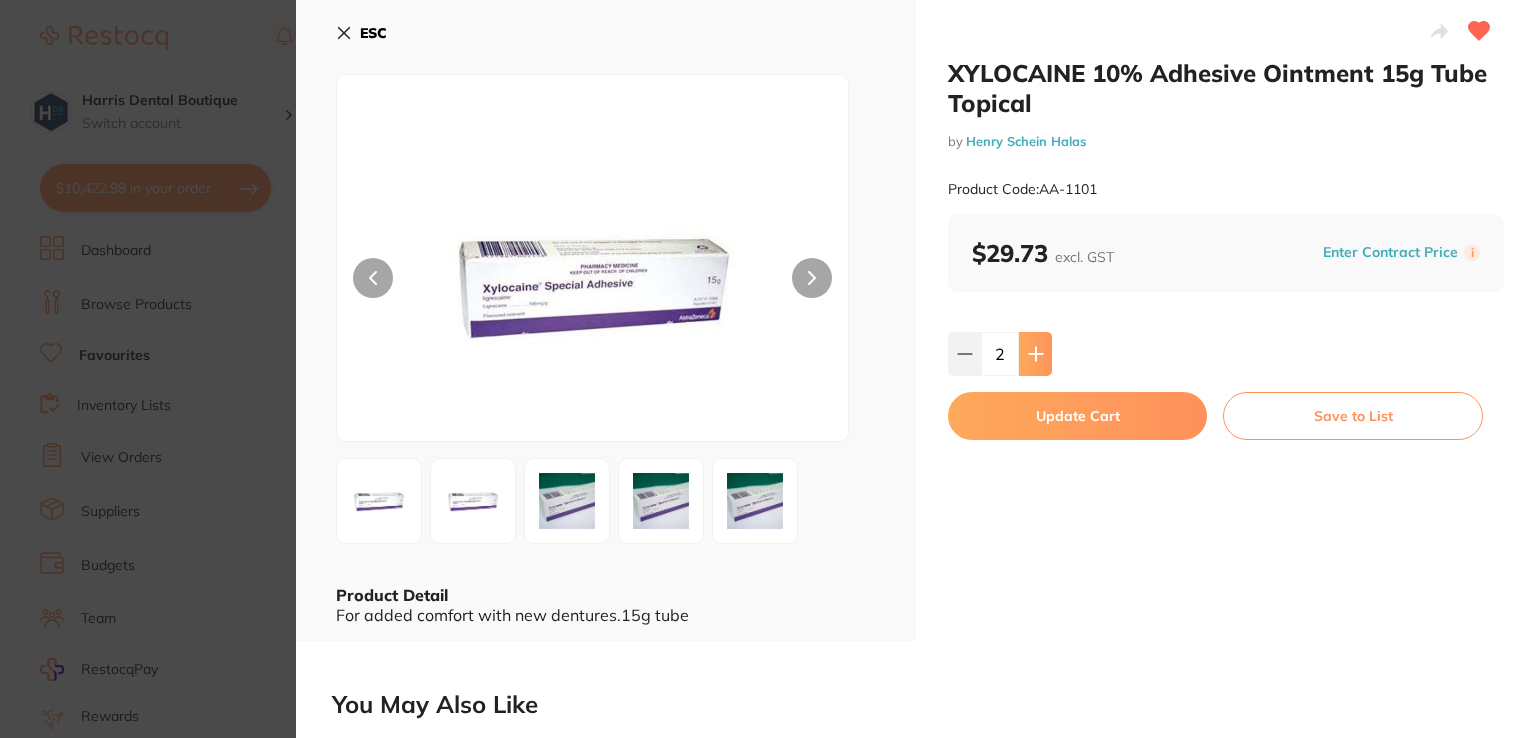 click 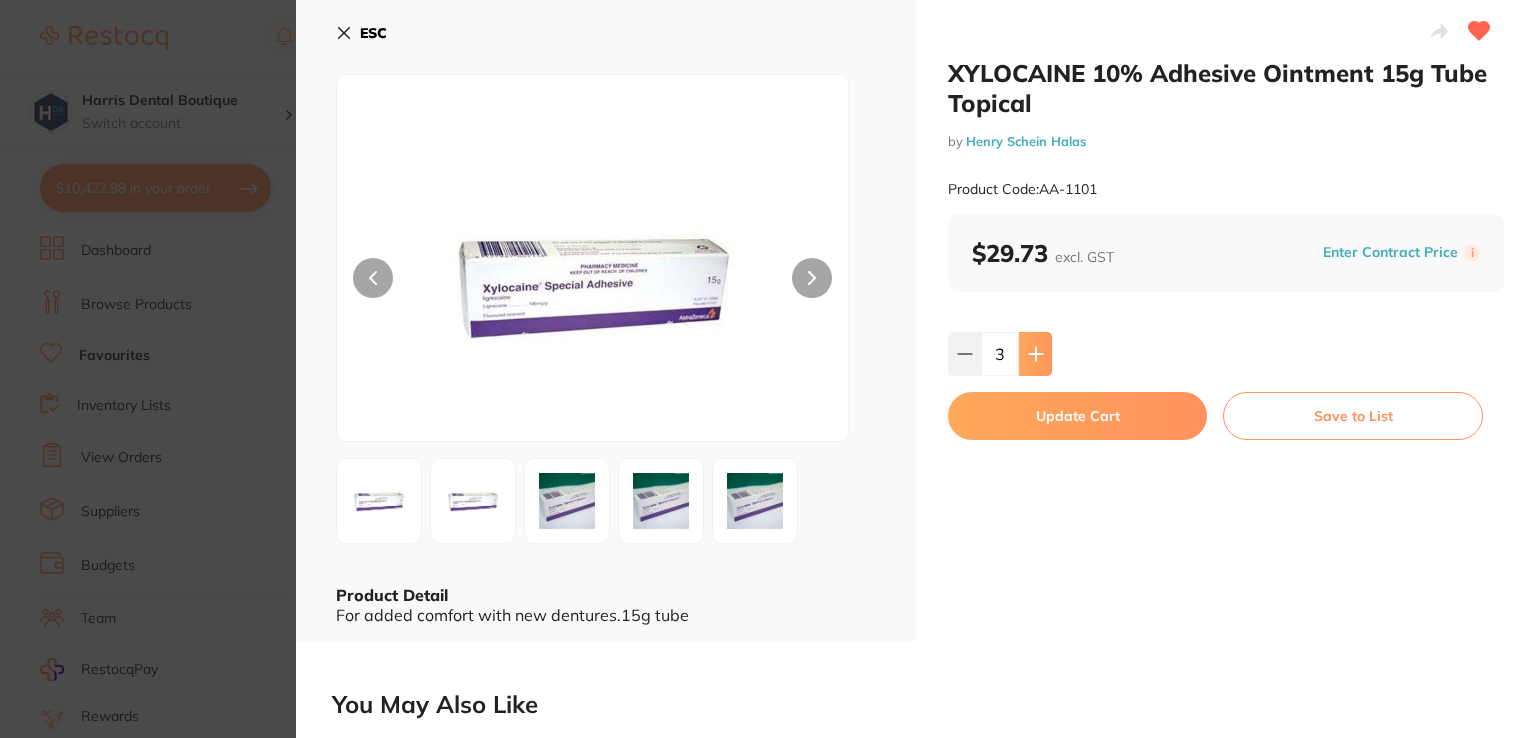 click 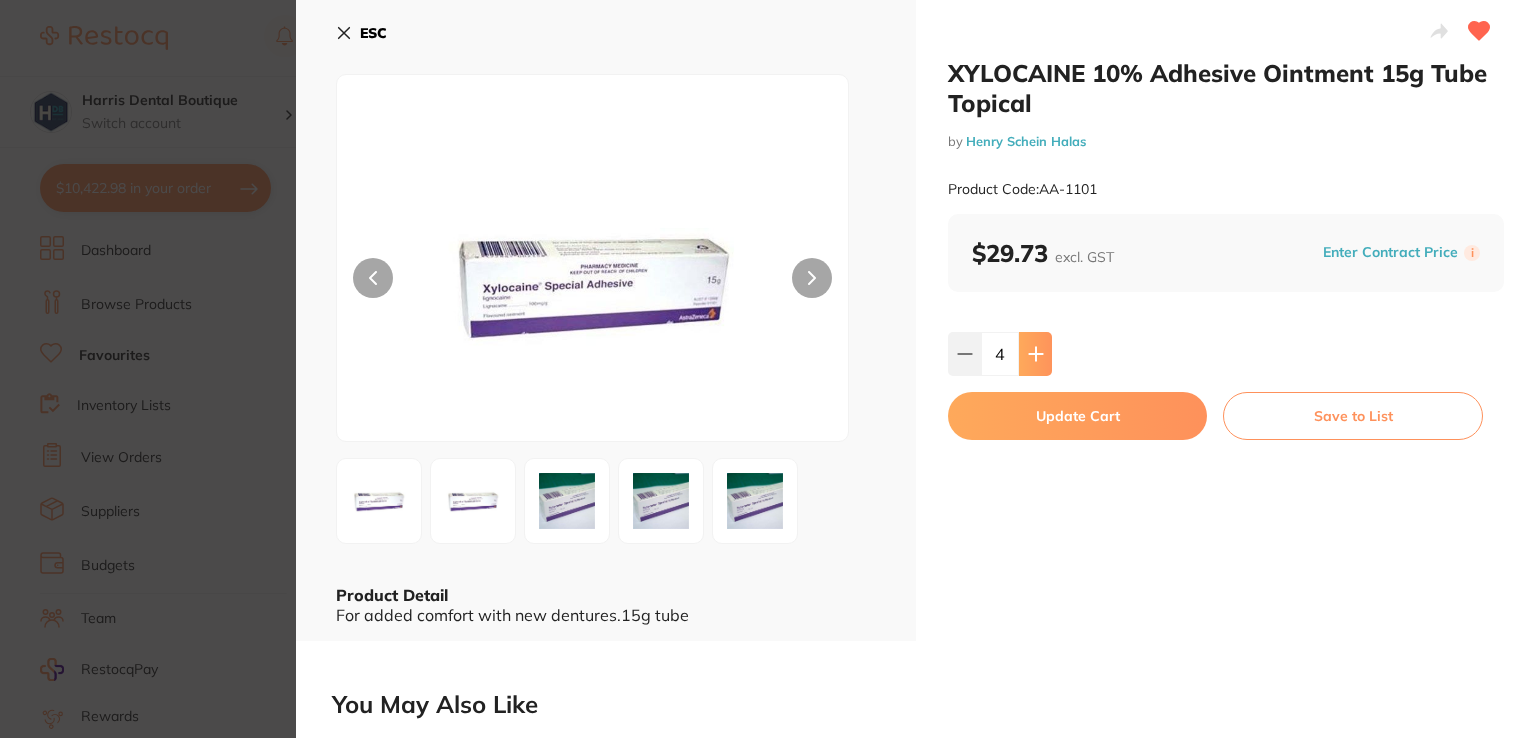 scroll, scrollTop: 0, scrollLeft: 0, axis: both 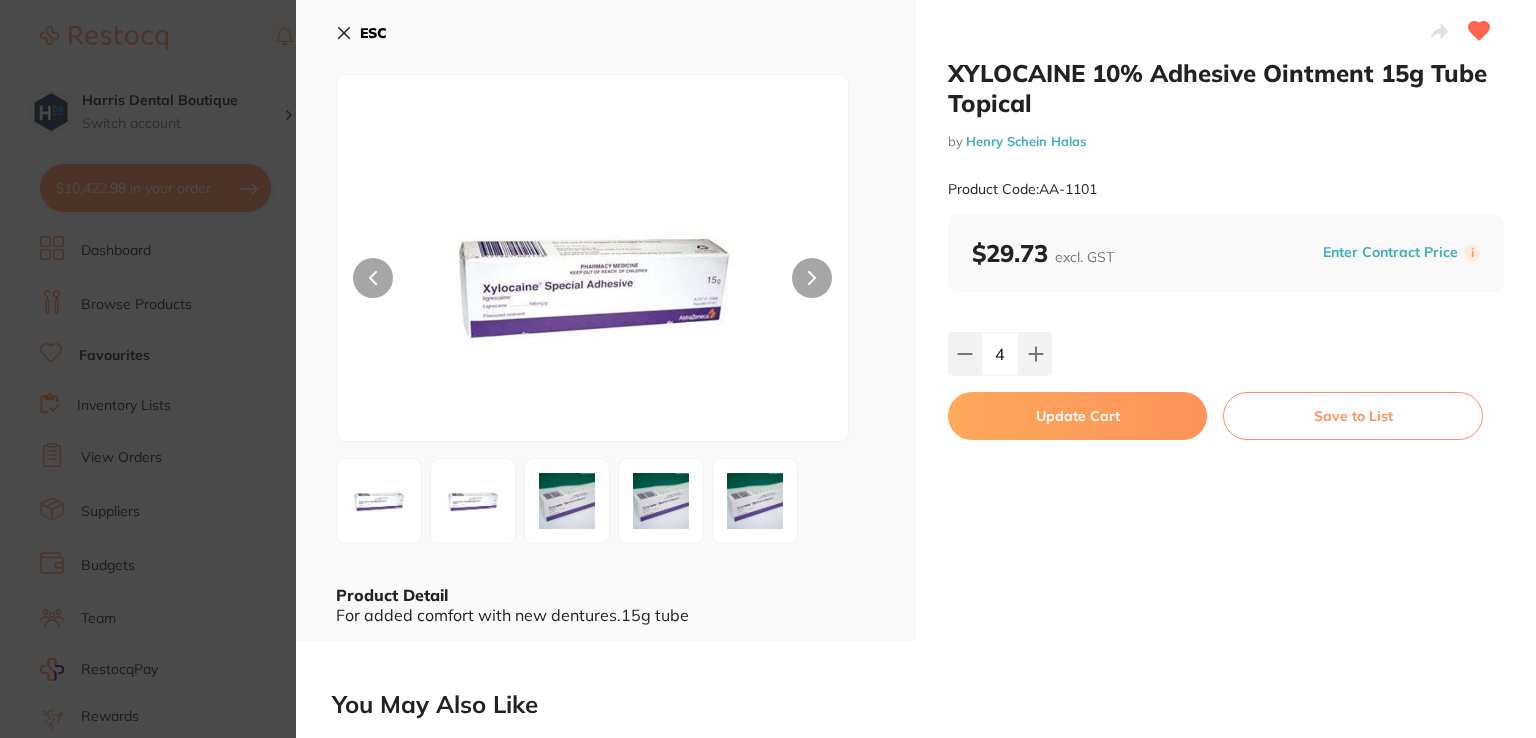 click on "Update Cart" at bounding box center [1077, 416] 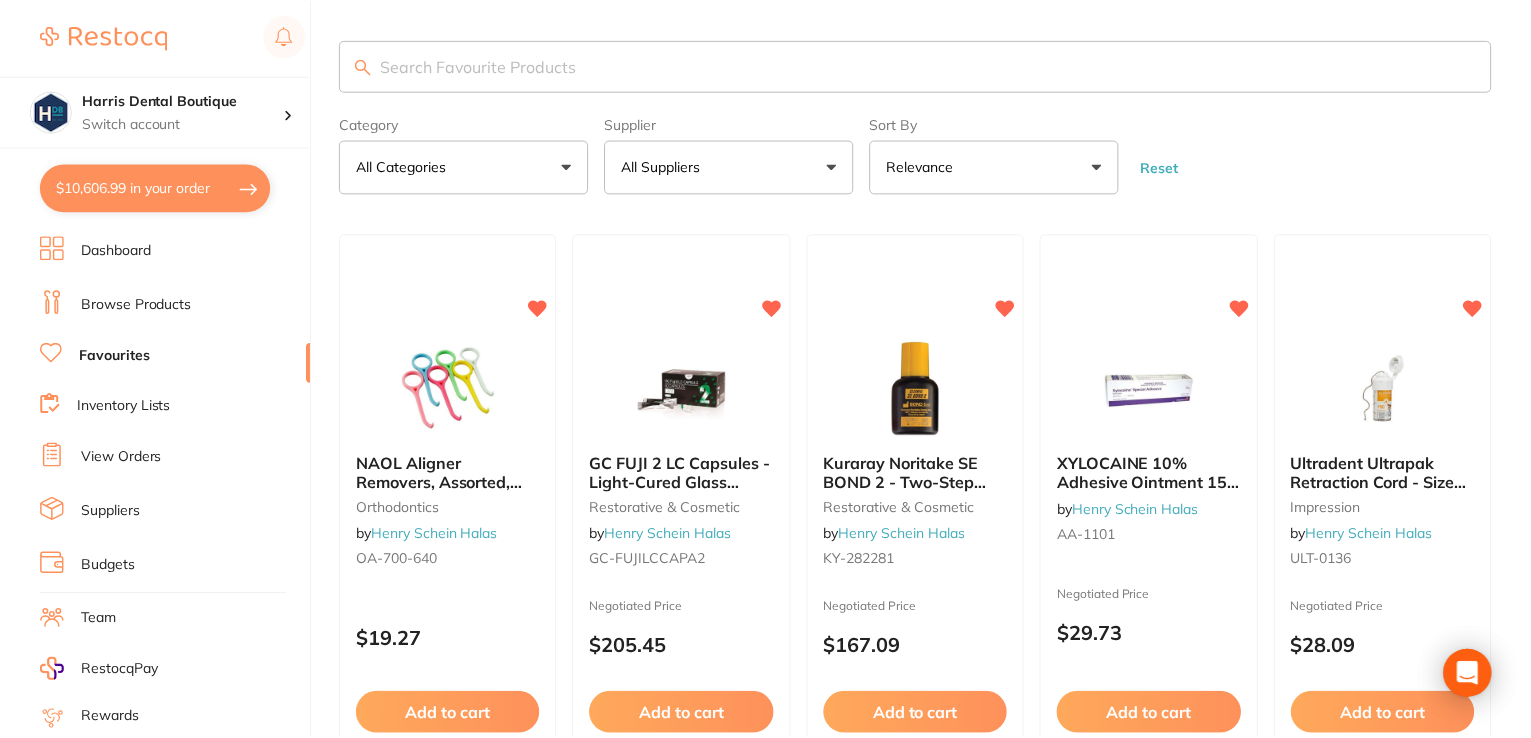 scroll, scrollTop: 5, scrollLeft: 0, axis: vertical 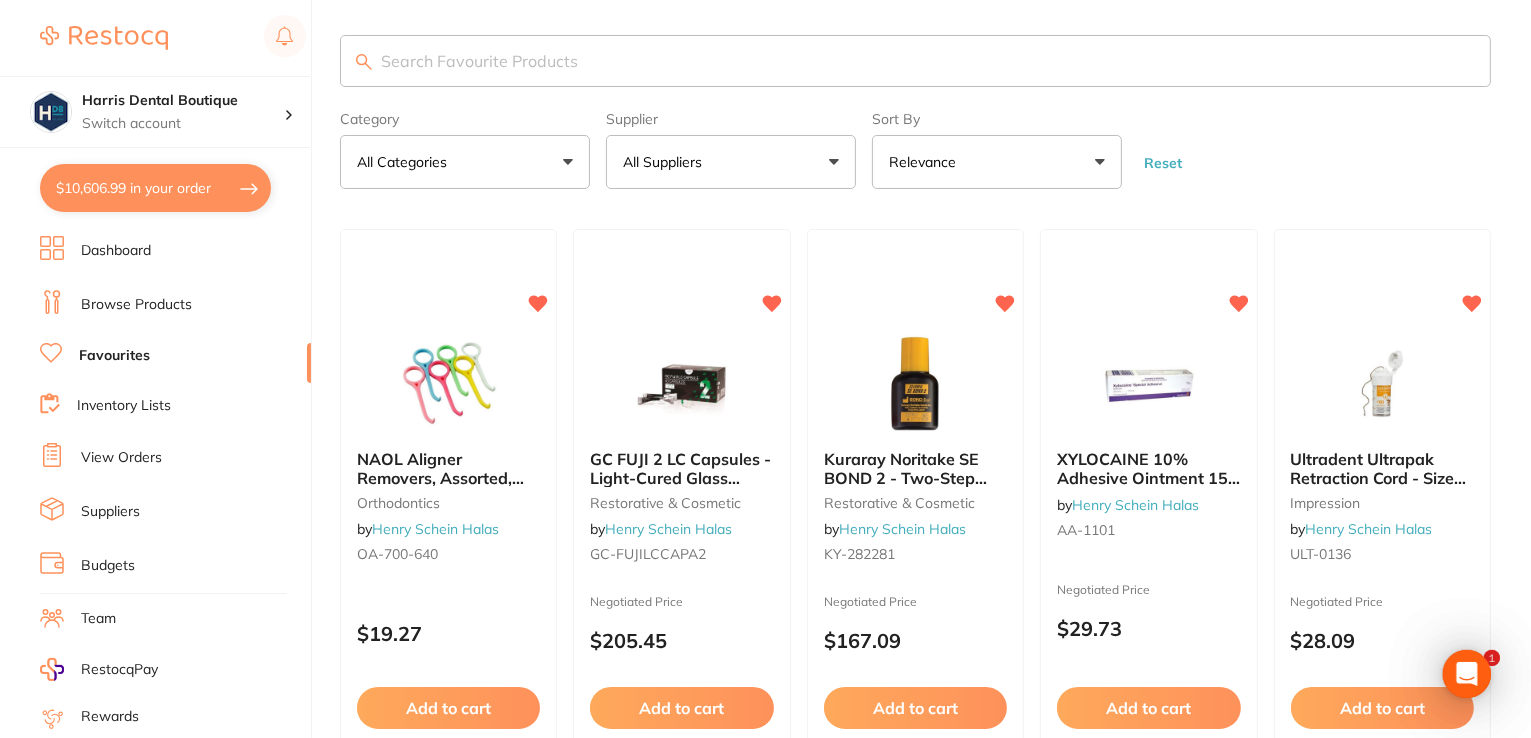 click at bounding box center (915, 61) 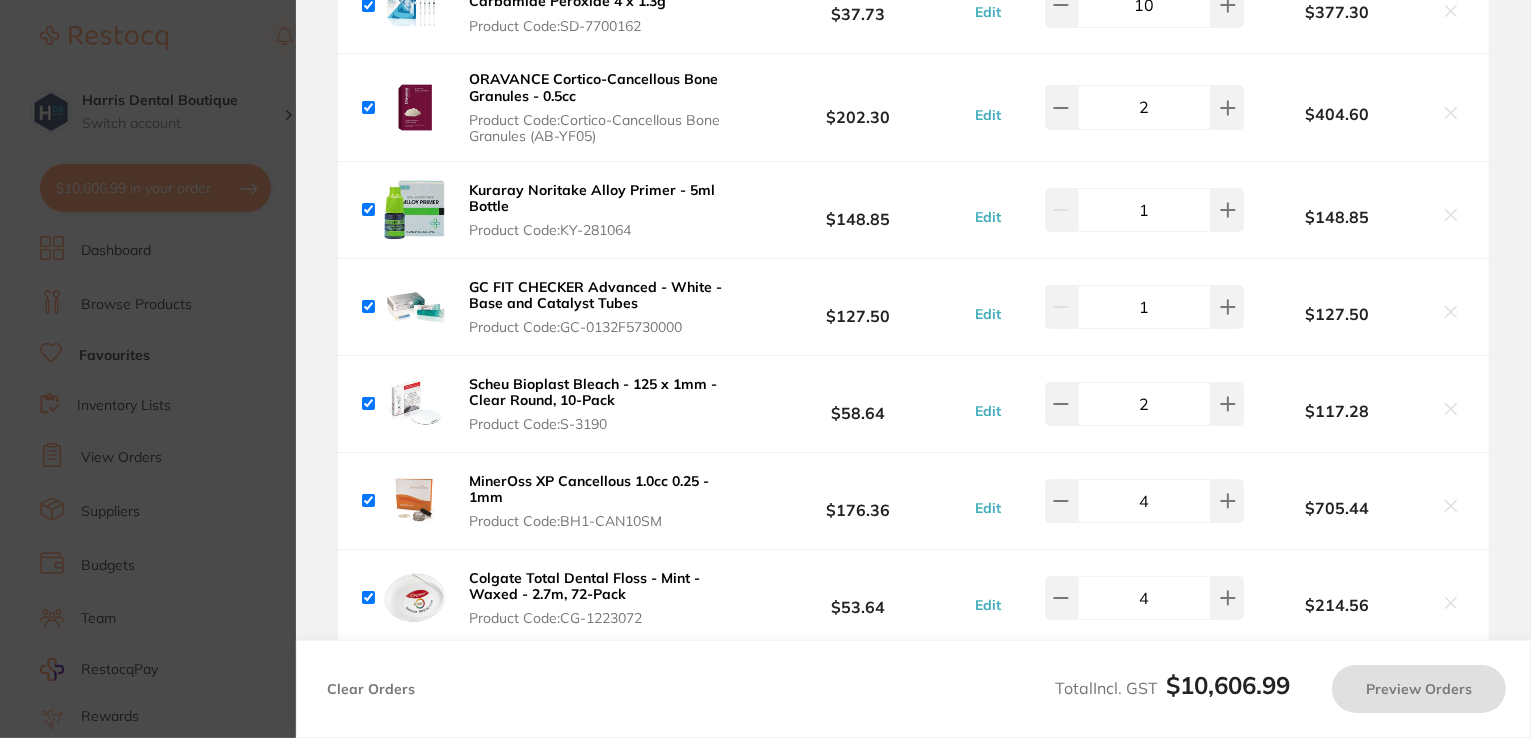 checkbox on "true" 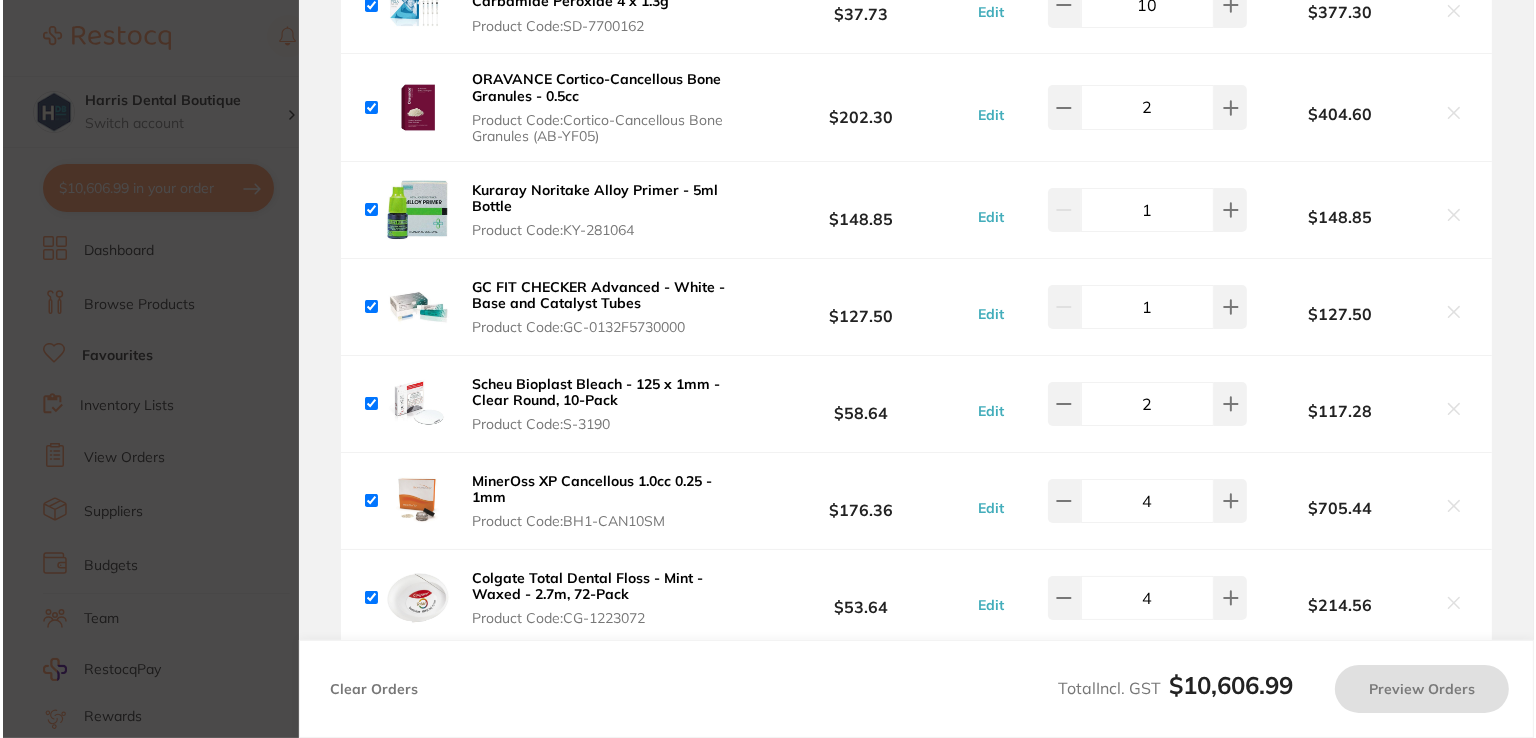scroll, scrollTop: 0, scrollLeft: 0, axis: both 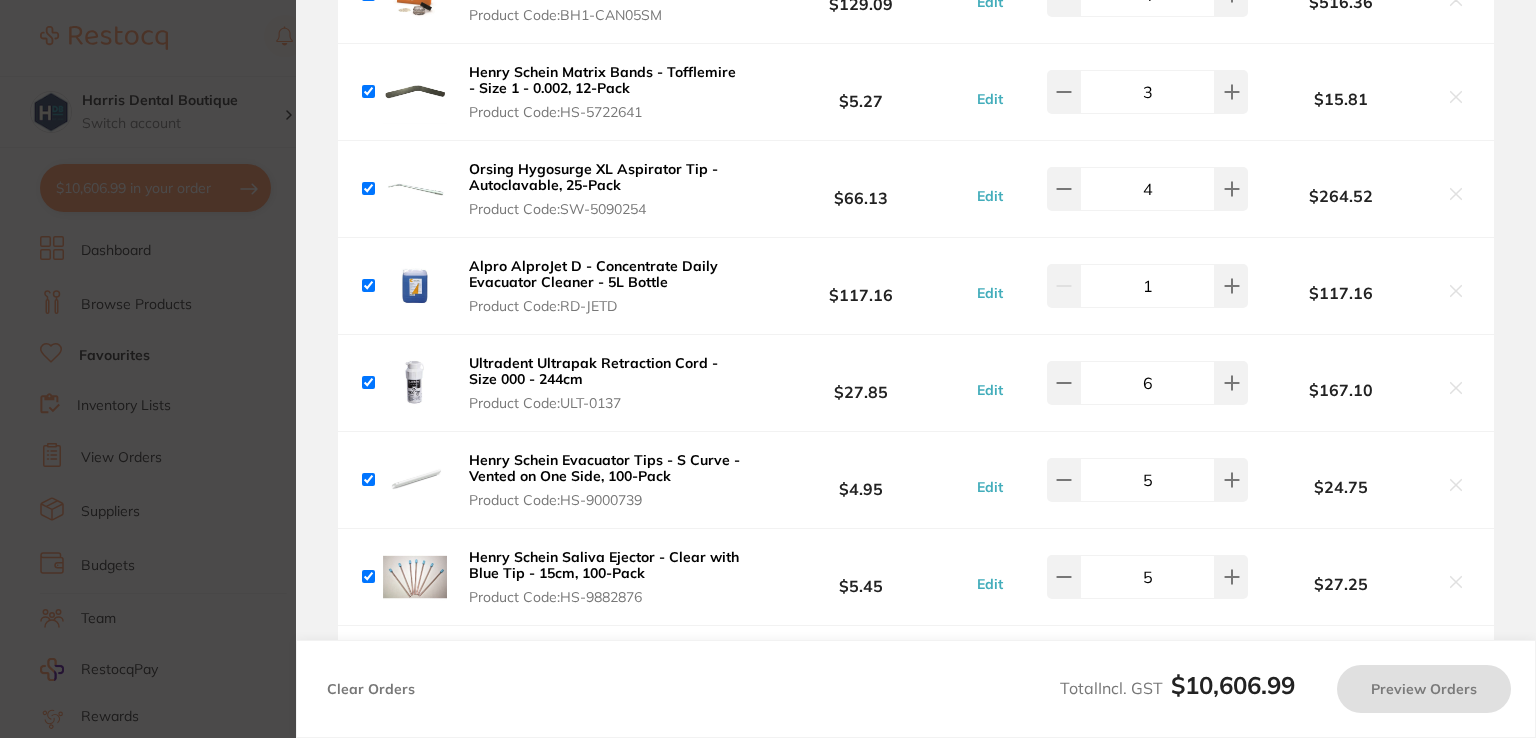 checkbox on "true" 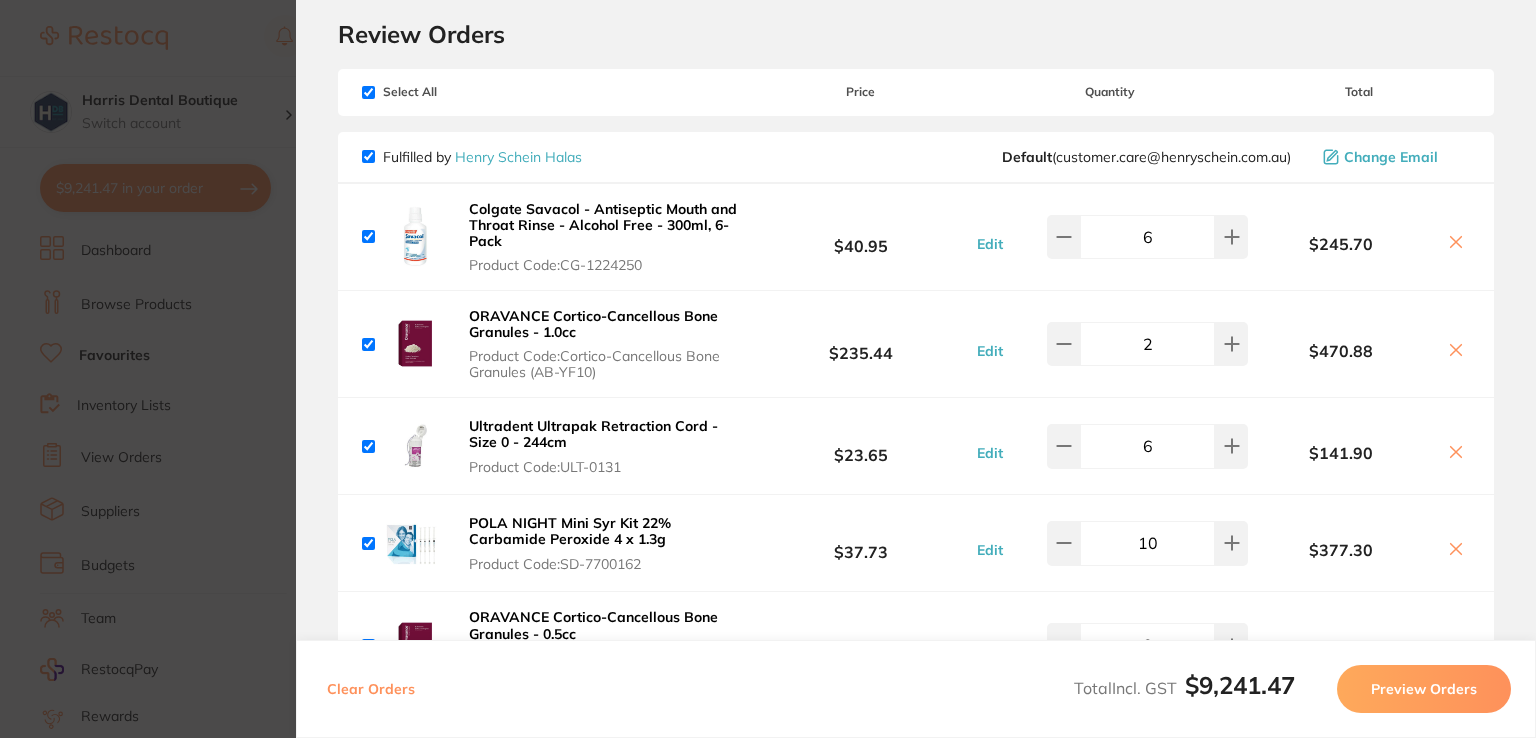 scroll, scrollTop: 0, scrollLeft: 0, axis: both 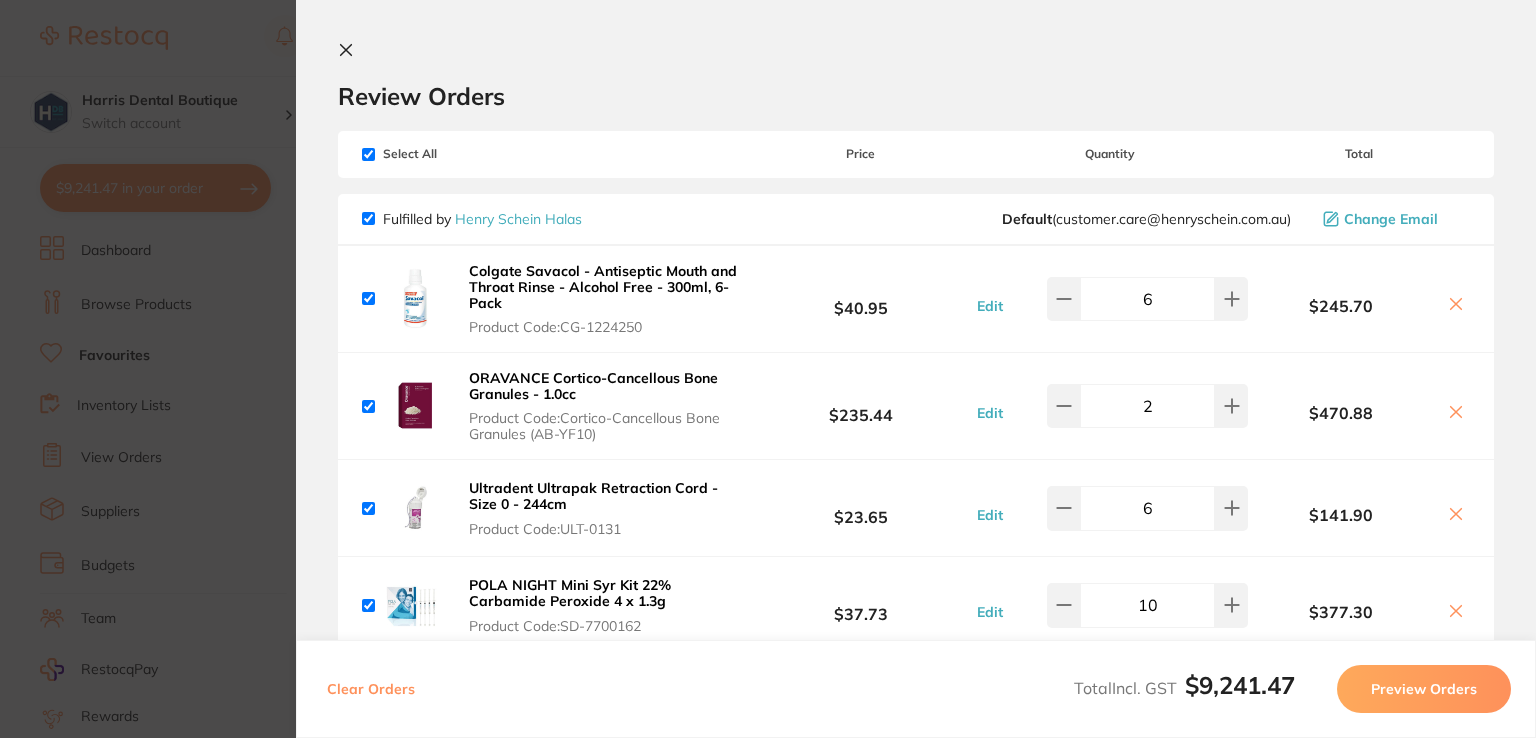 click on "Update RRP Set your pre negotiated price for this item. Item Agreed RRP (excl. GST) --   Update as new default RRP Update RRP Review Orders Your orders are being processed and we will notify you once we have placed the orders. You may close this window Back to Preview Orders Aug 5 2025, 11:01 Henry Schein Halas # 80238 Dentsply Sirona # 89024 Independent Dental # 89026 Matrixdental # 89015 Orien dental # 84926 Erskine Dental # 81915 Dentavision # 86575 Healthware Australia Ridley # 81964 Deliver To Hollie Glass ( Harris Dental Boutique ) Suite 2/16 See Street, Bargara, QLD 4670 07 4158 5813 hollie.glass@harrisdentalboutique.com Select All Price Quantity Total Fulfilled by   Henry Schein Halas Default ( customer.care@henryschein.com.au ) Change Email   Colgate Savacol - Antiseptic Mouth and Throat Rinse - Alcohol Free - 300ml, 6-Pack   Product Code:  CG-1224250     $40.95 Edit     6         $245.70   ORAVANCE Cortico-Cancellous Bone Granules - 1.0cc   Product Code:  Cortico-Cancellous Bone Granules  (AB-YF10)" at bounding box center (768, 369) 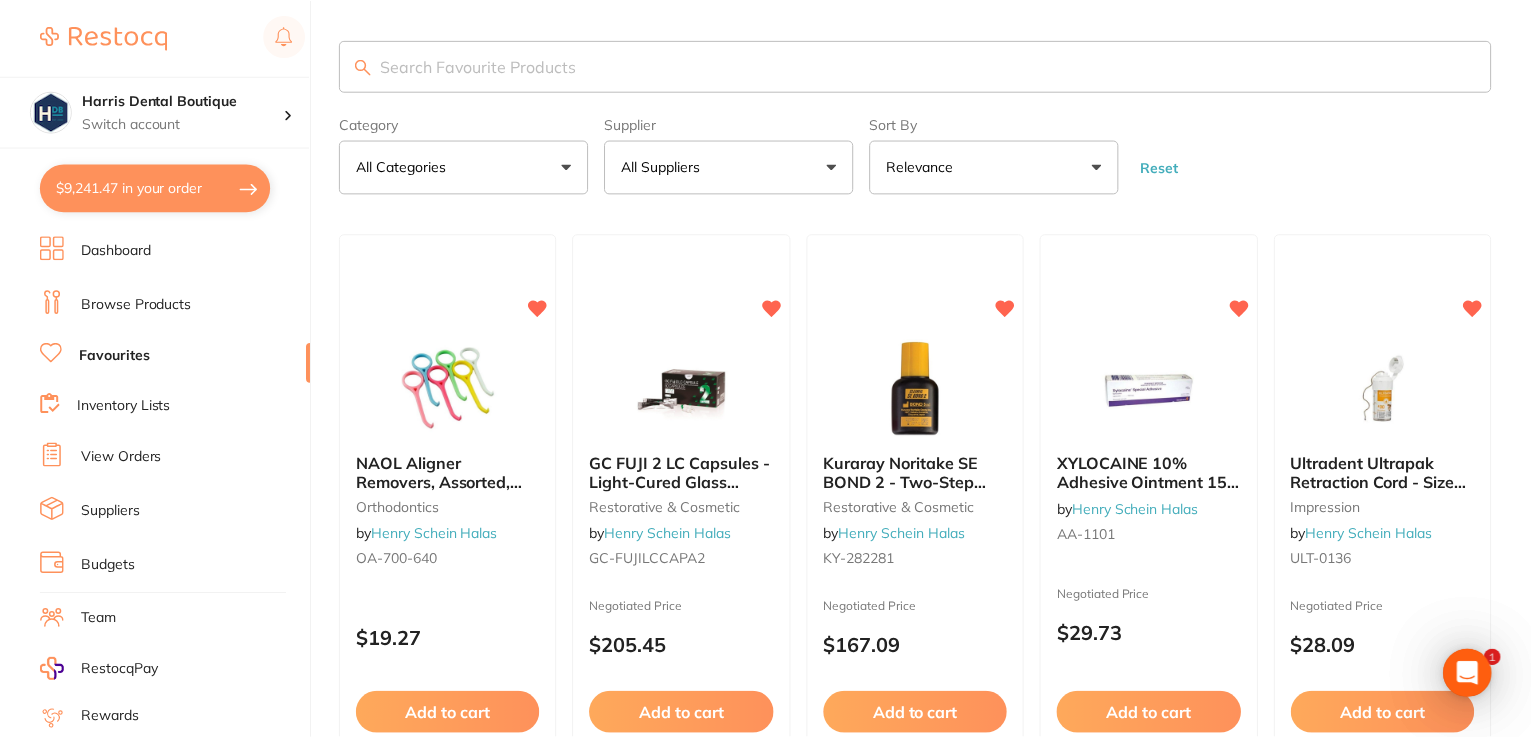 scroll, scrollTop: 5, scrollLeft: 0, axis: vertical 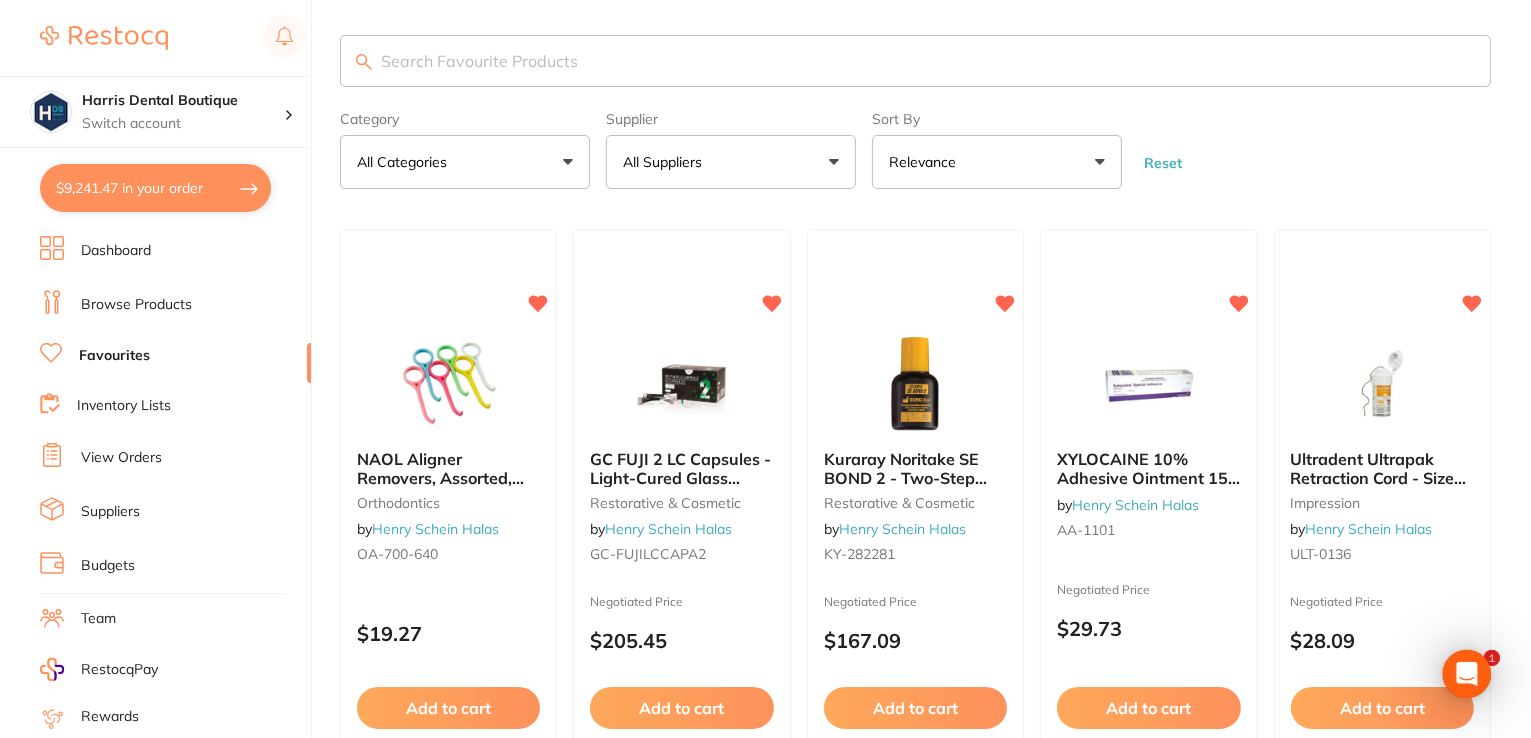 click at bounding box center (915, 61) 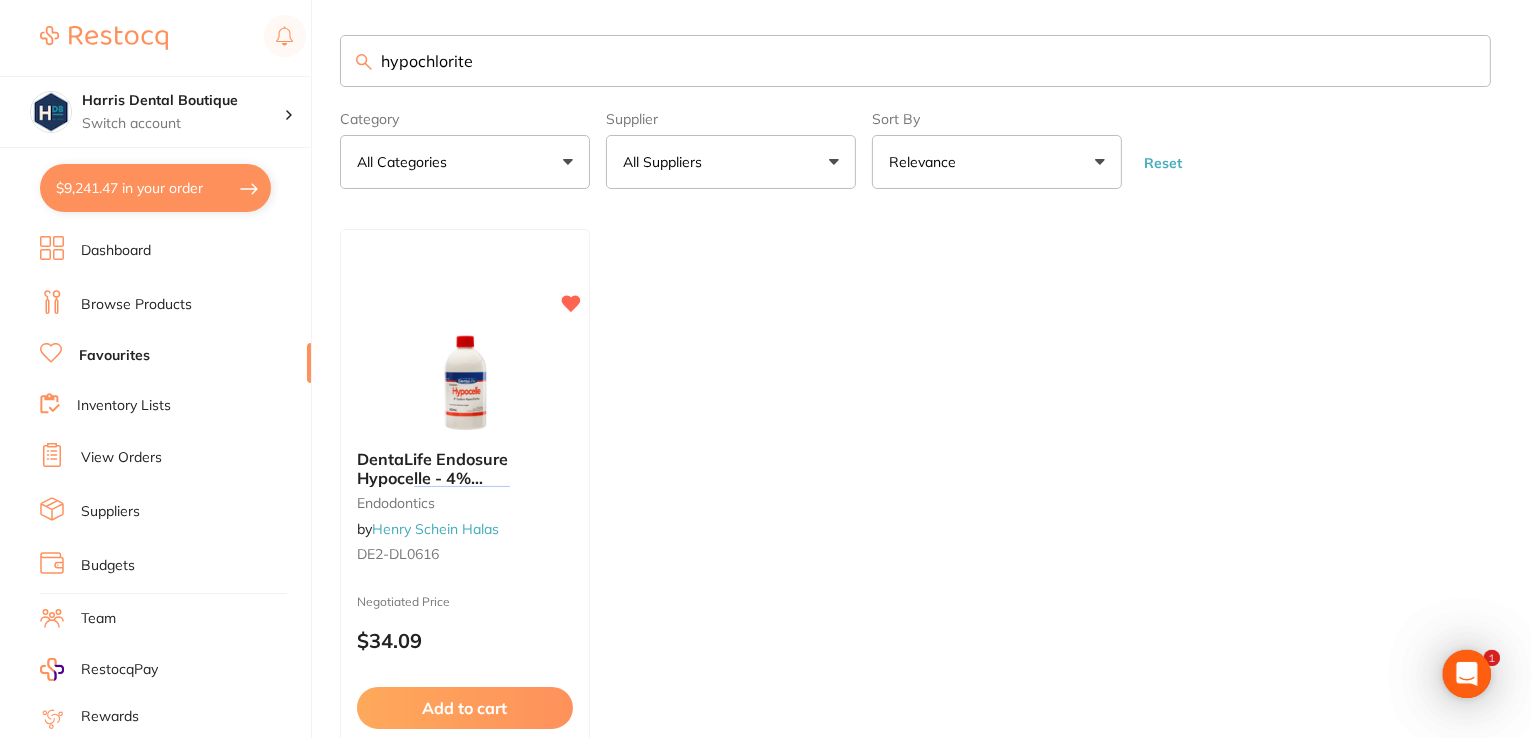scroll, scrollTop: 0, scrollLeft: 0, axis: both 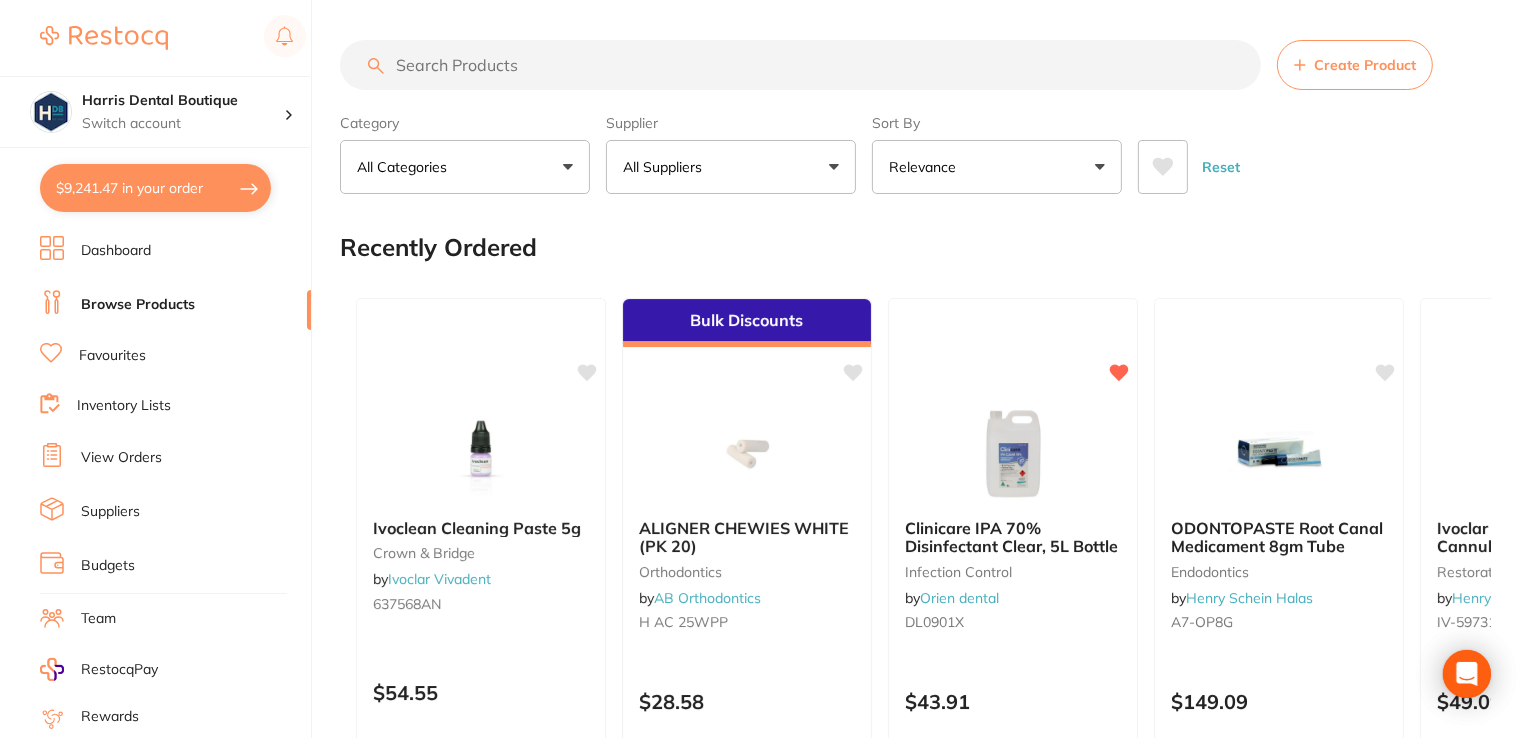 click at bounding box center [800, 65] 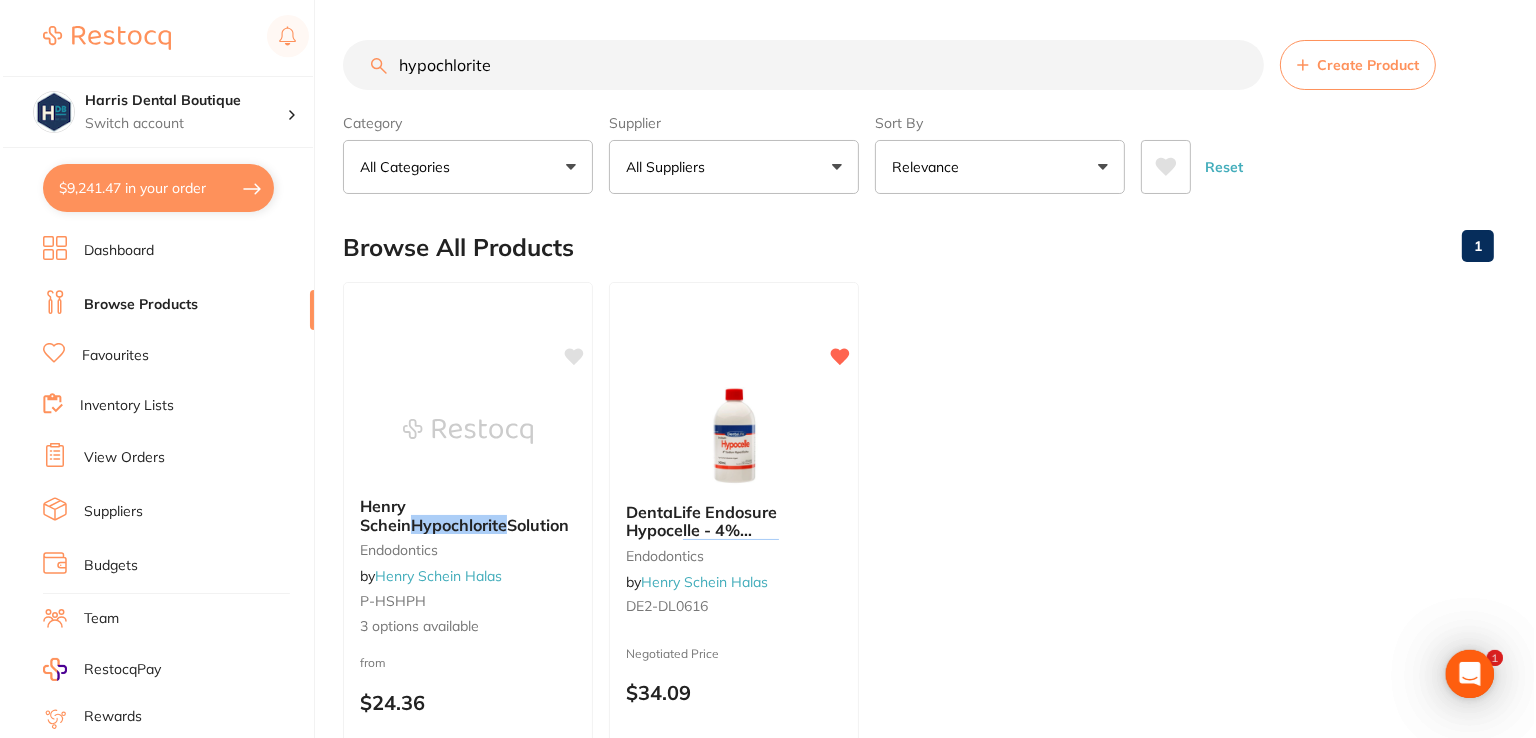 scroll, scrollTop: 0, scrollLeft: 0, axis: both 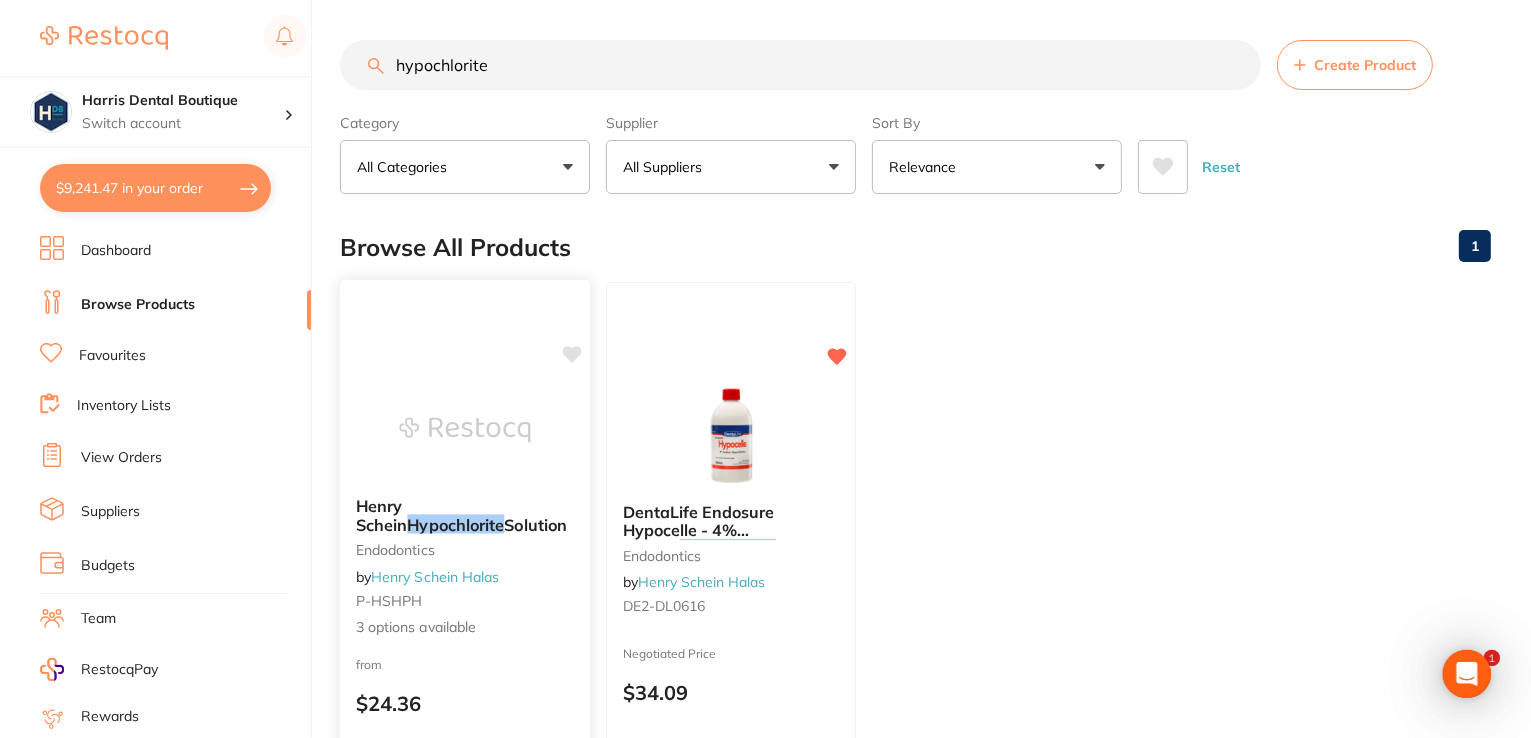 type on "hypochlorite" 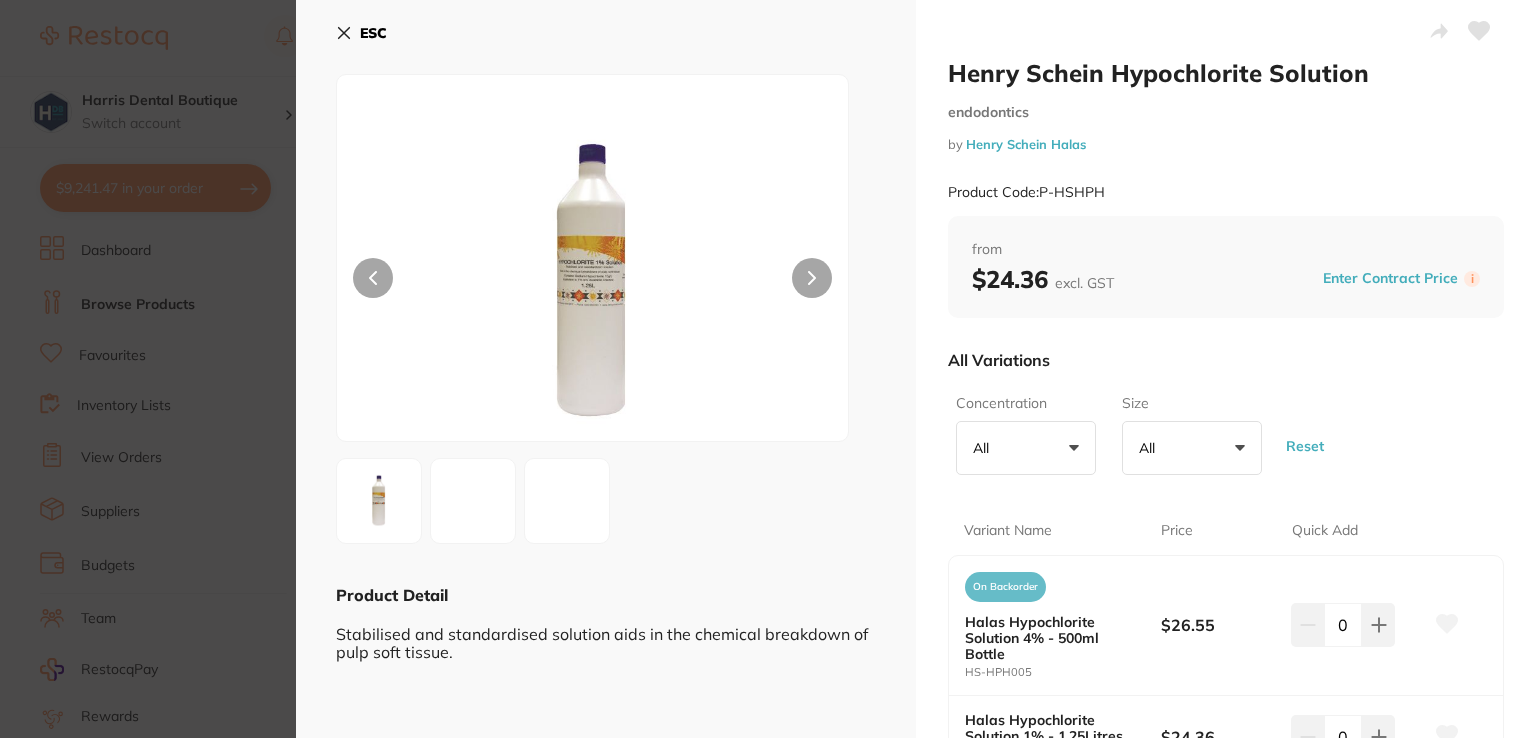 scroll, scrollTop: 0, scrollLeft: 0, axis: both 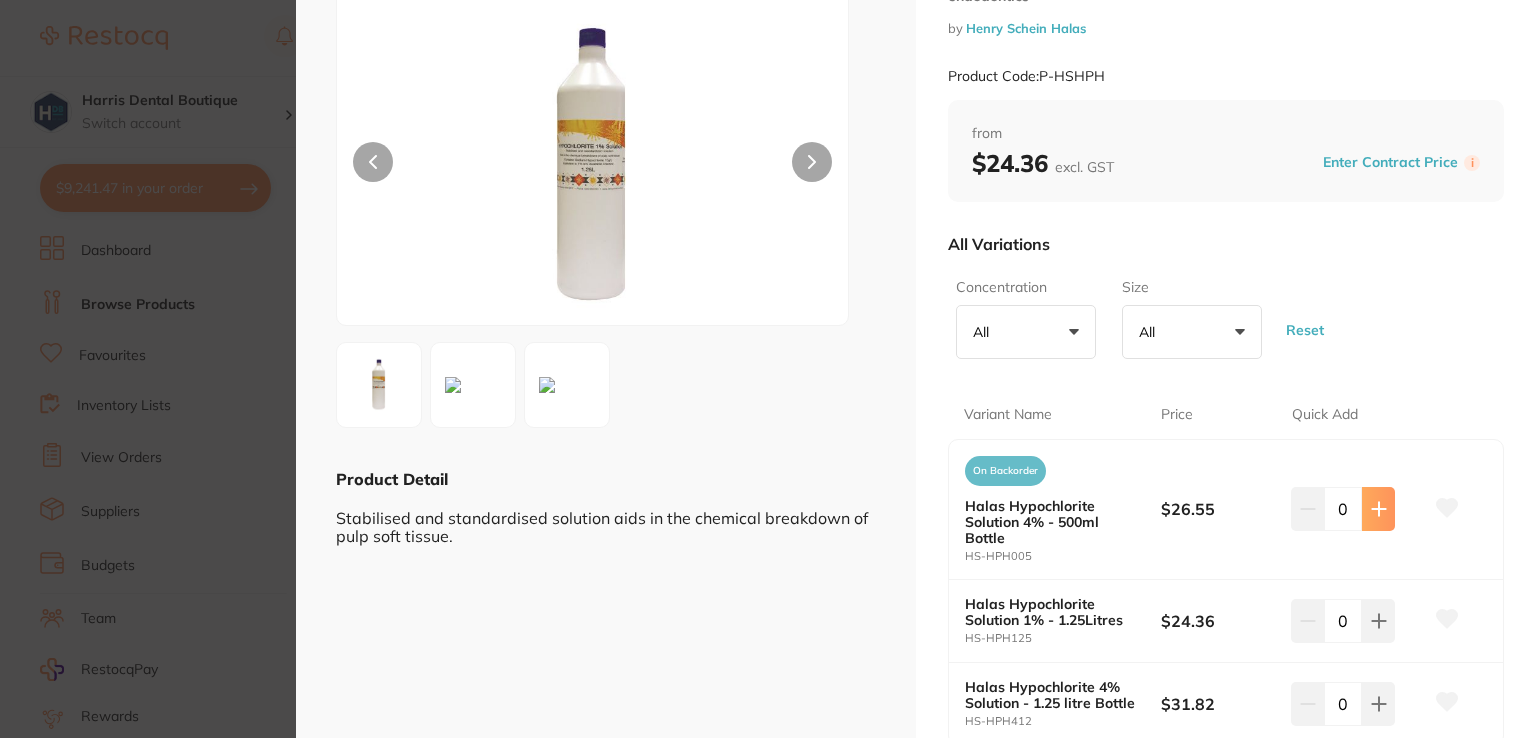 click 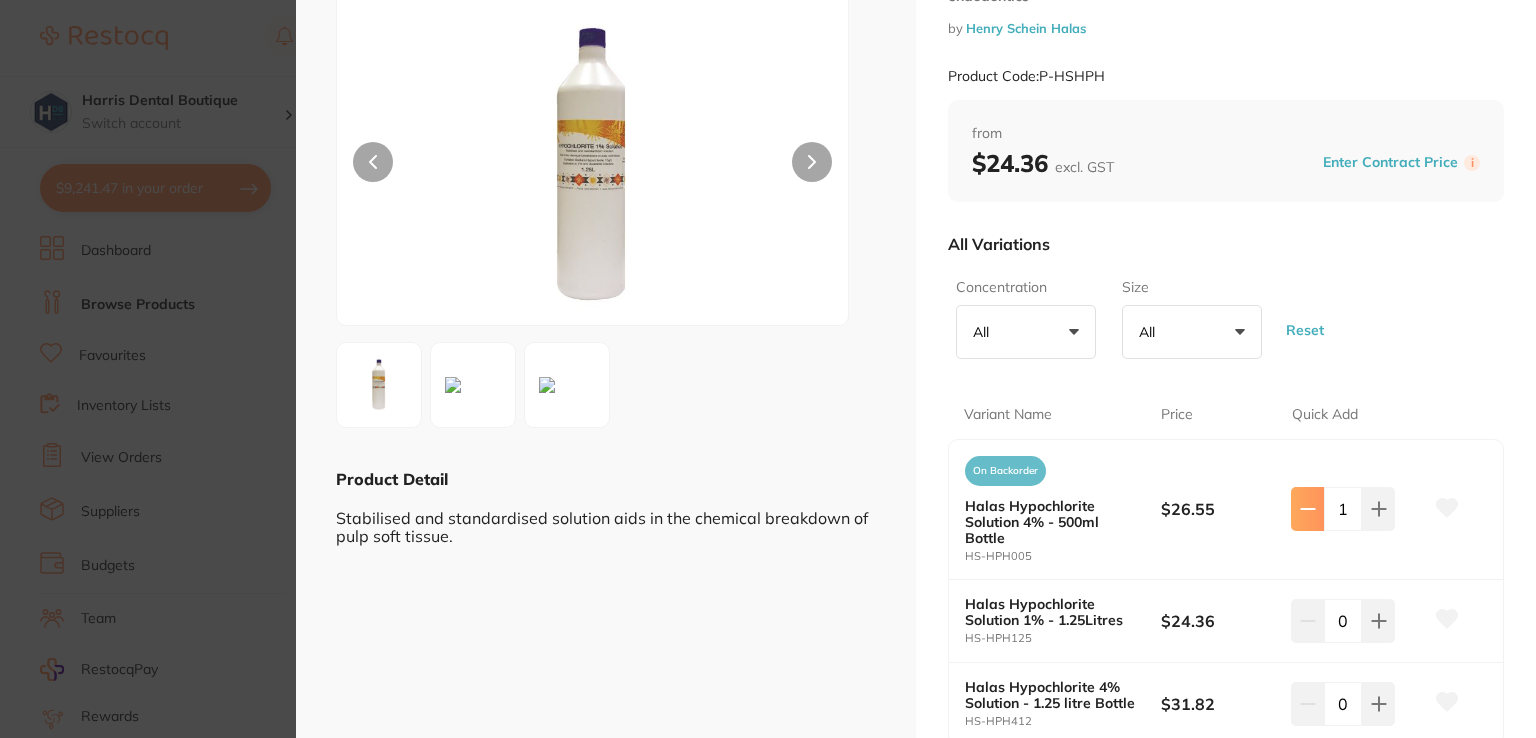 click 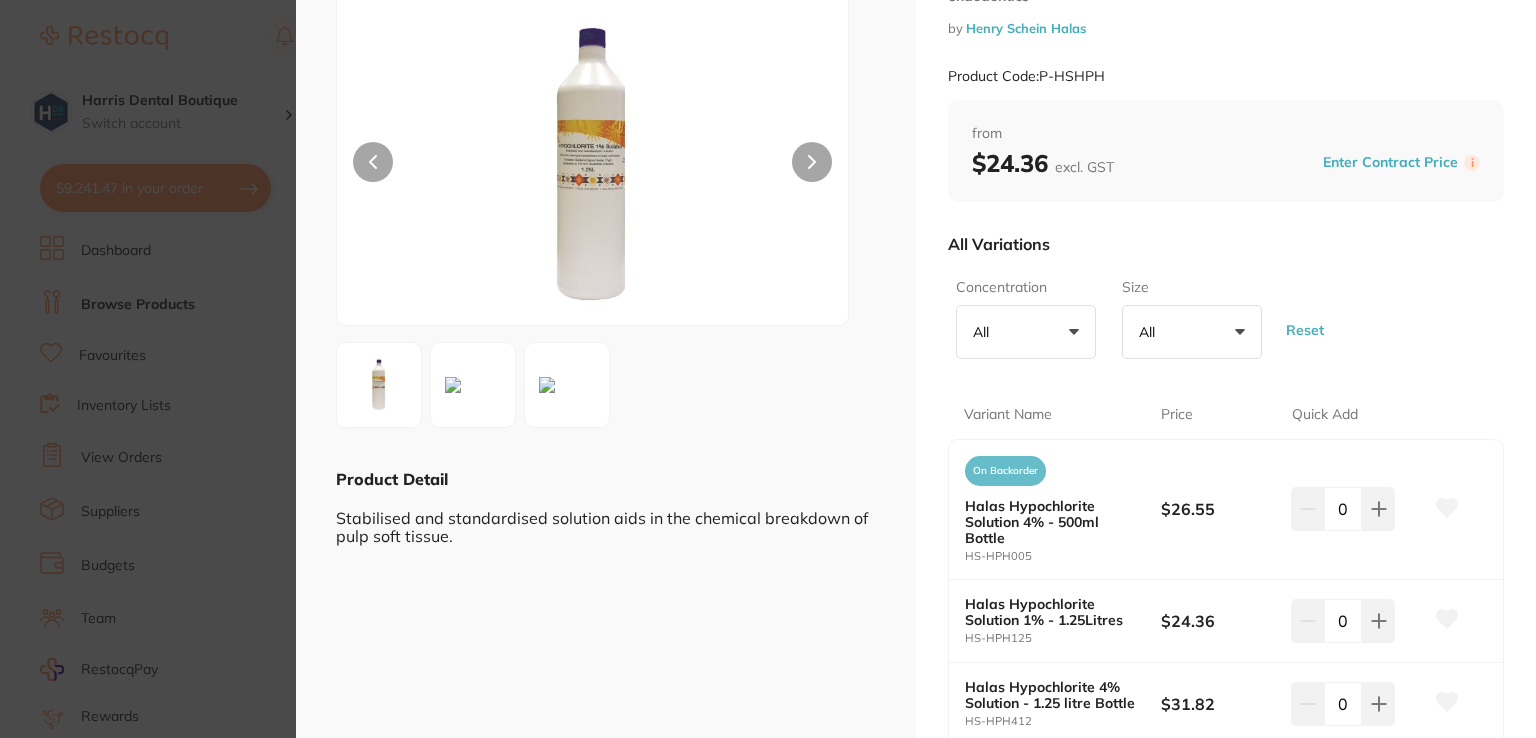 scroll, scrollTop: 0, scrollLeft: 0, axis: both 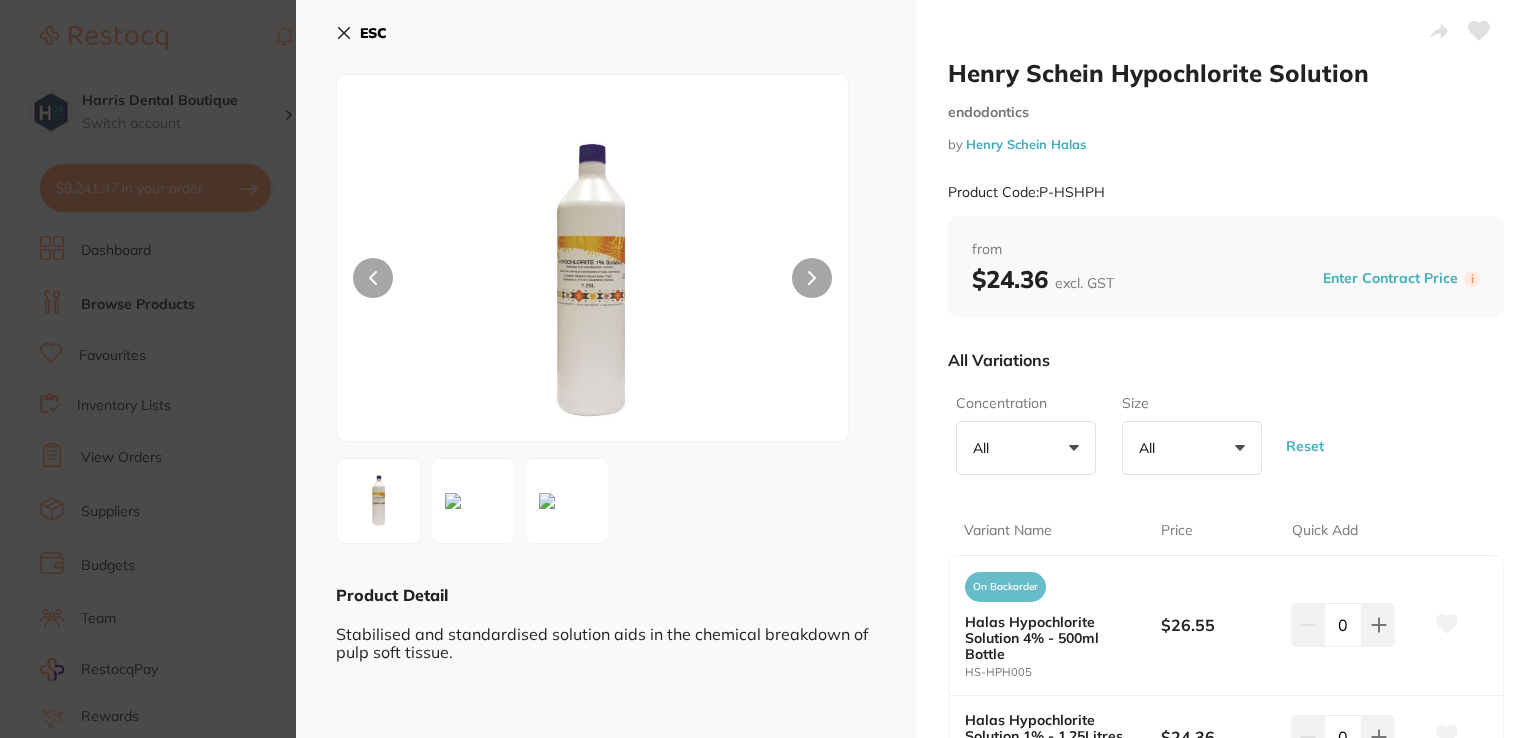 click 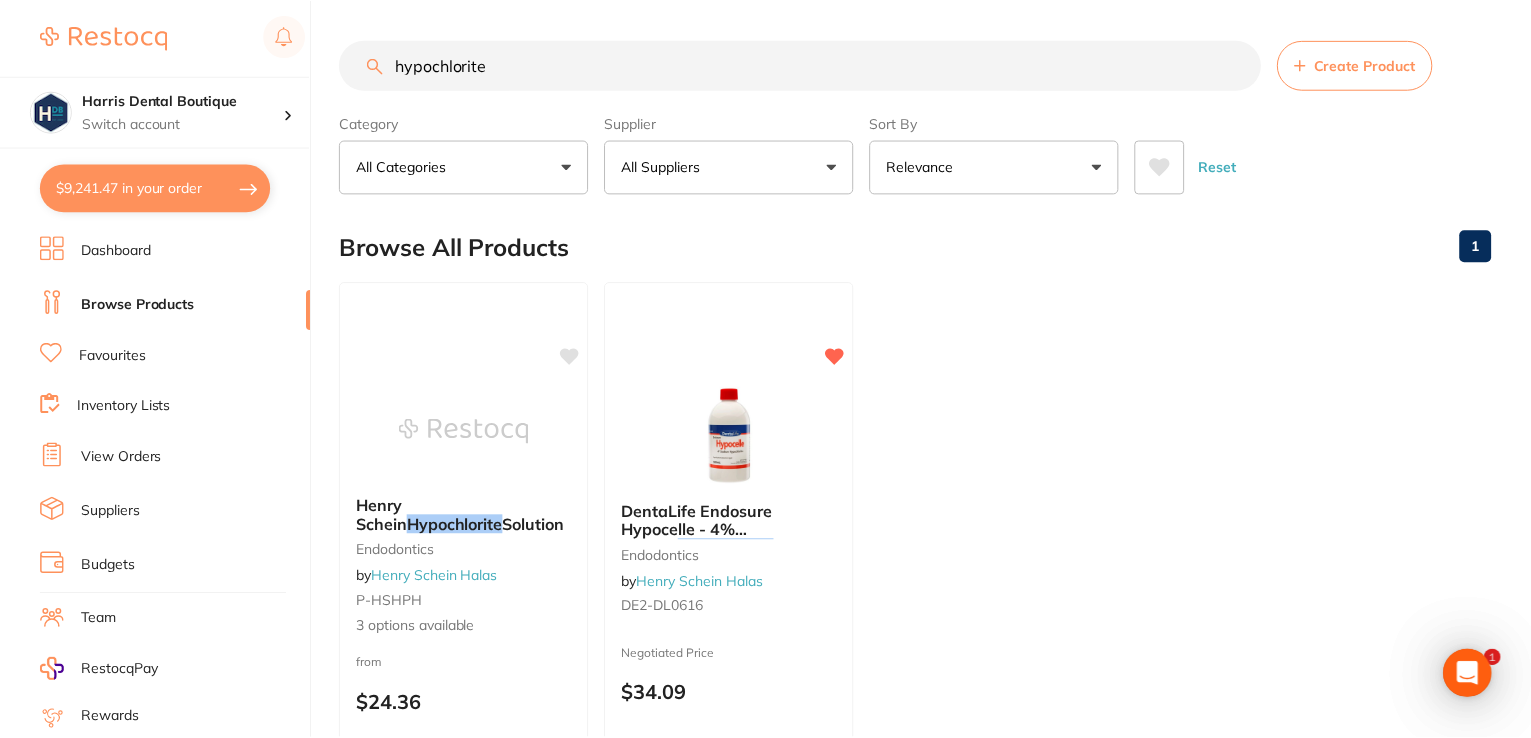 scroll, scrollTop: 5, scrollLeft: 0, axis: vertical 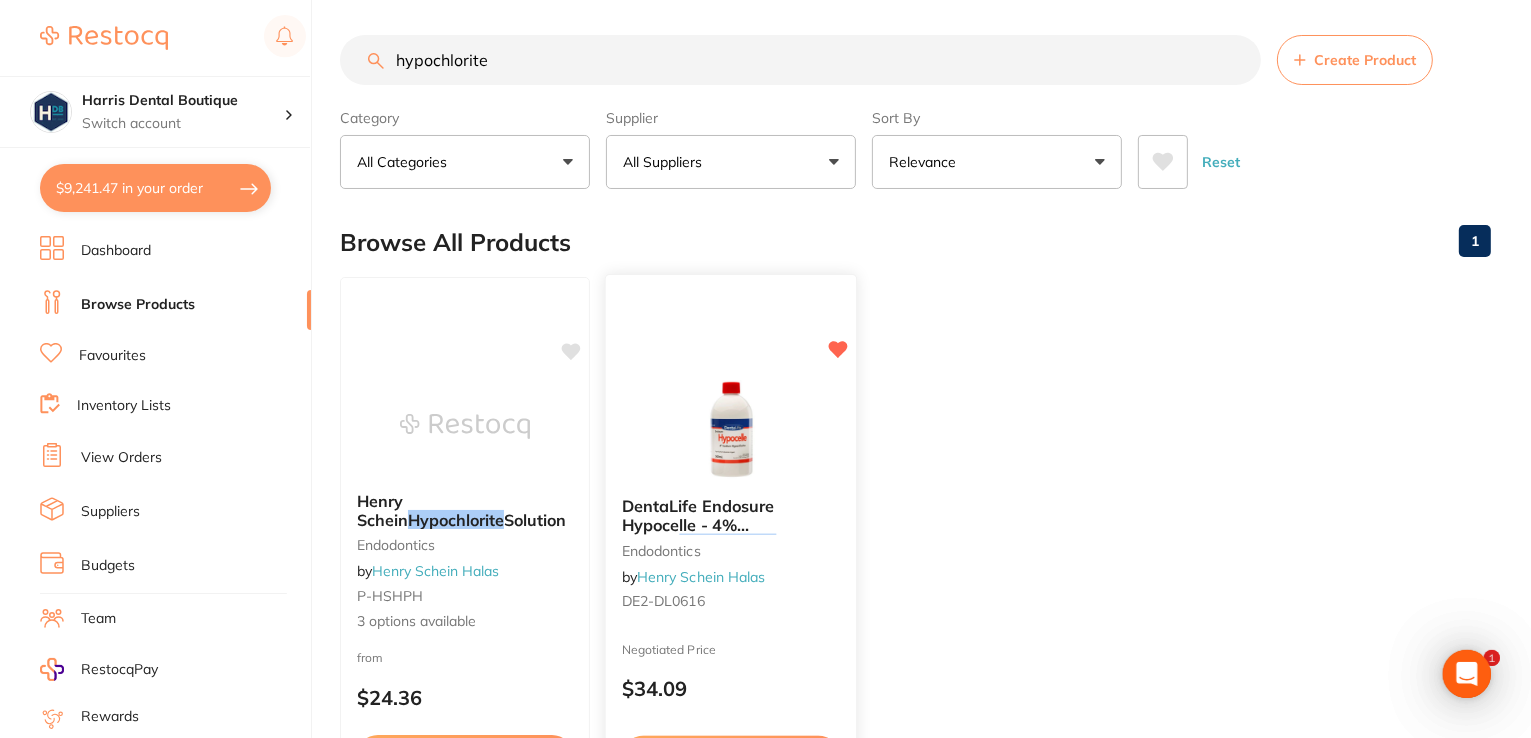 click at bounding box center (730, 430) 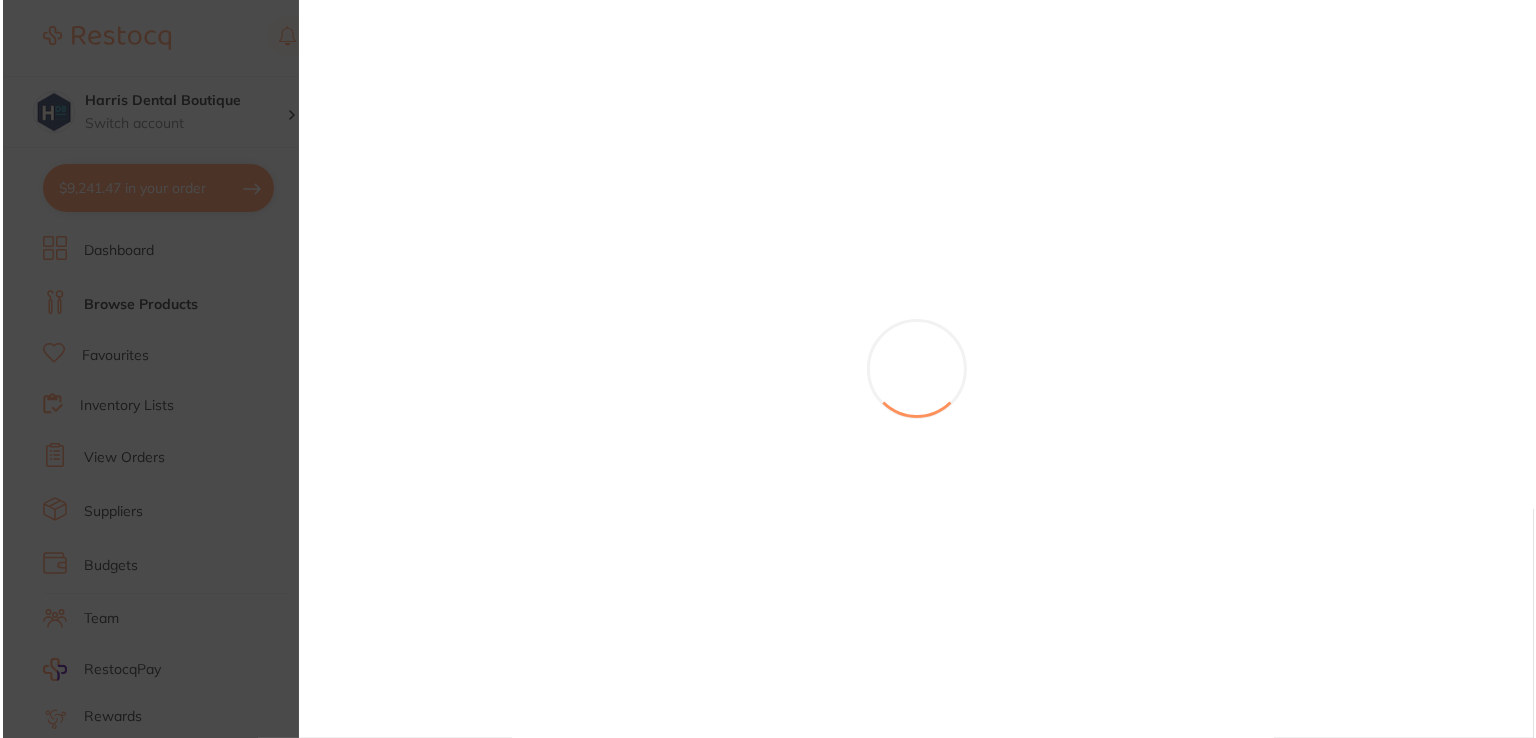 scroll, scrollTop: 0, scrollLeft: 0, axis: both 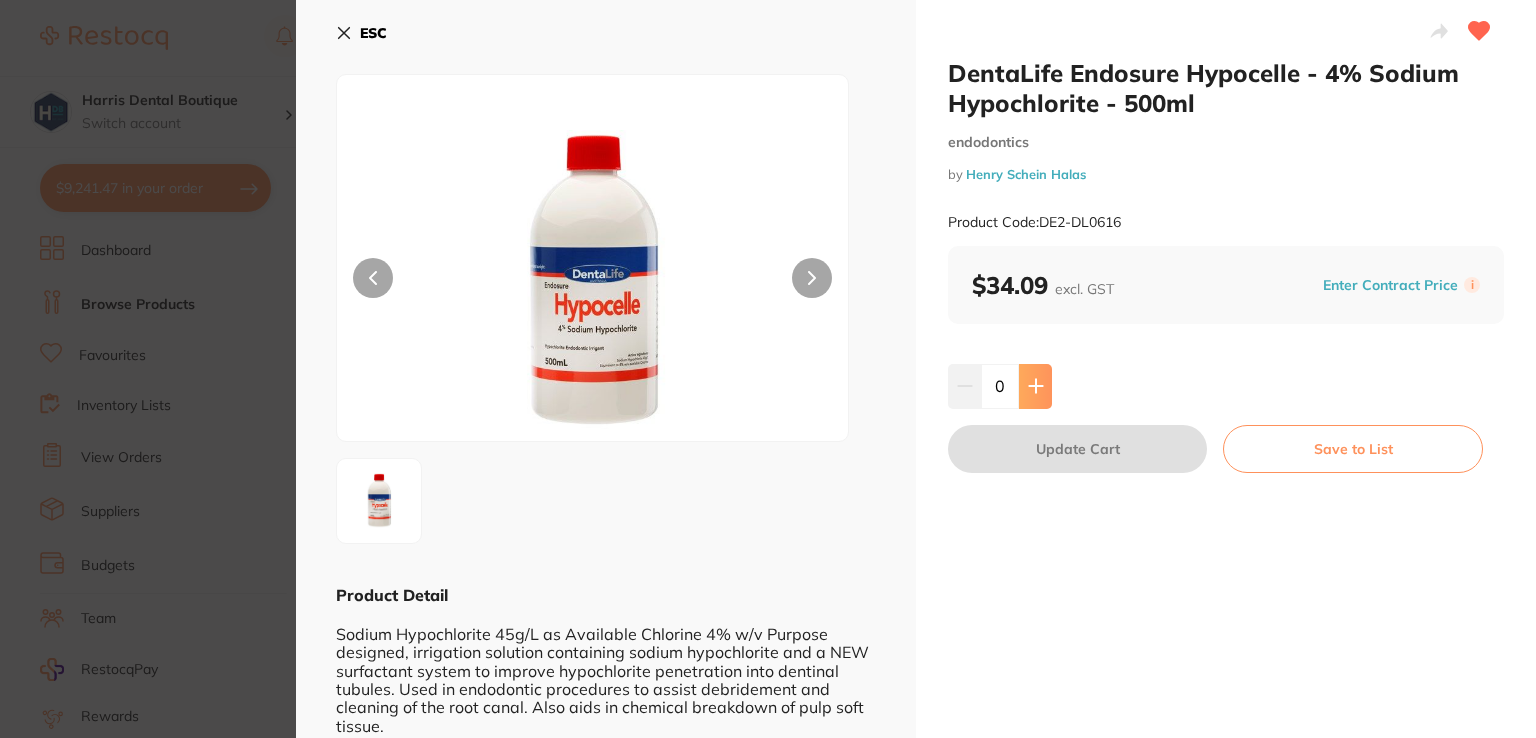 click at bounding box center [1035, 386] 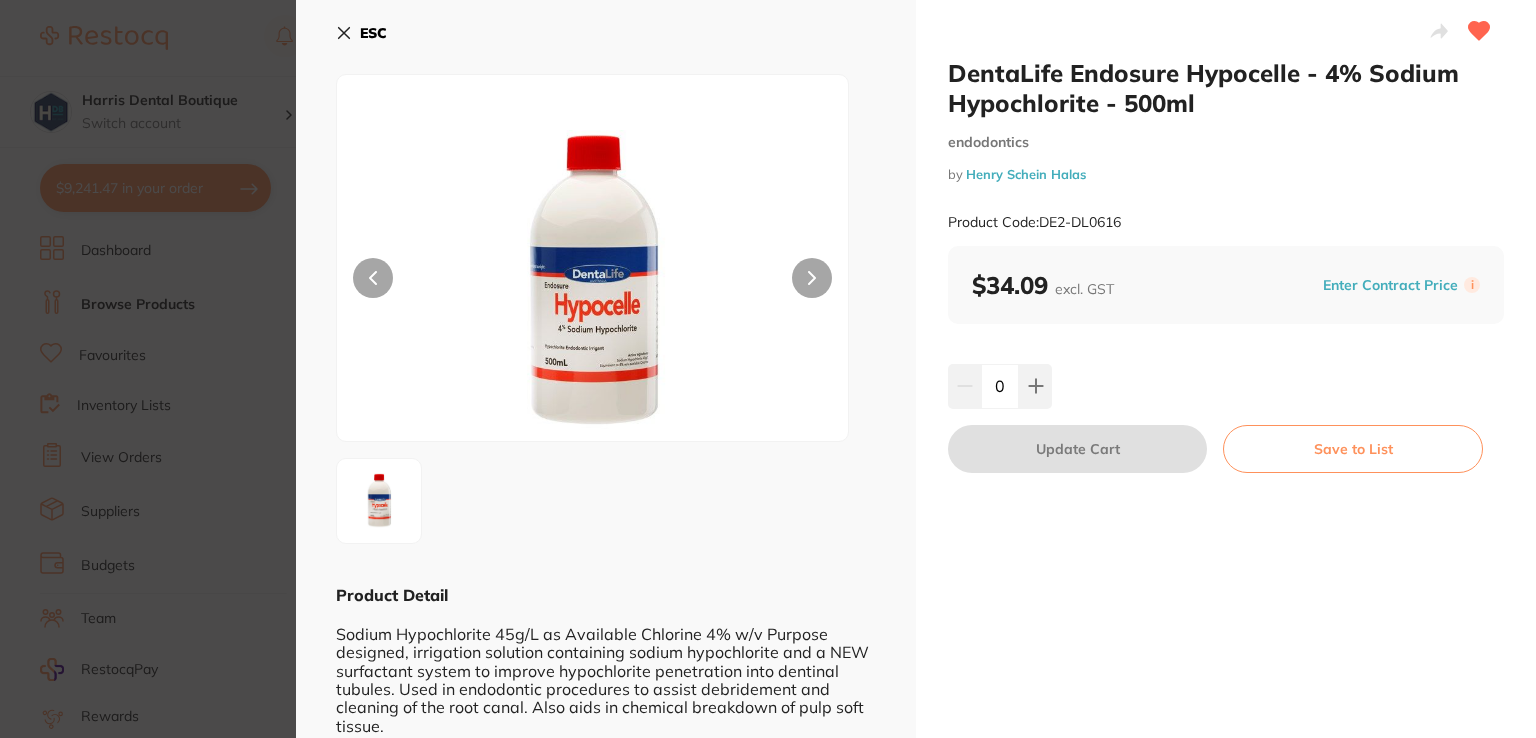 type on "1" 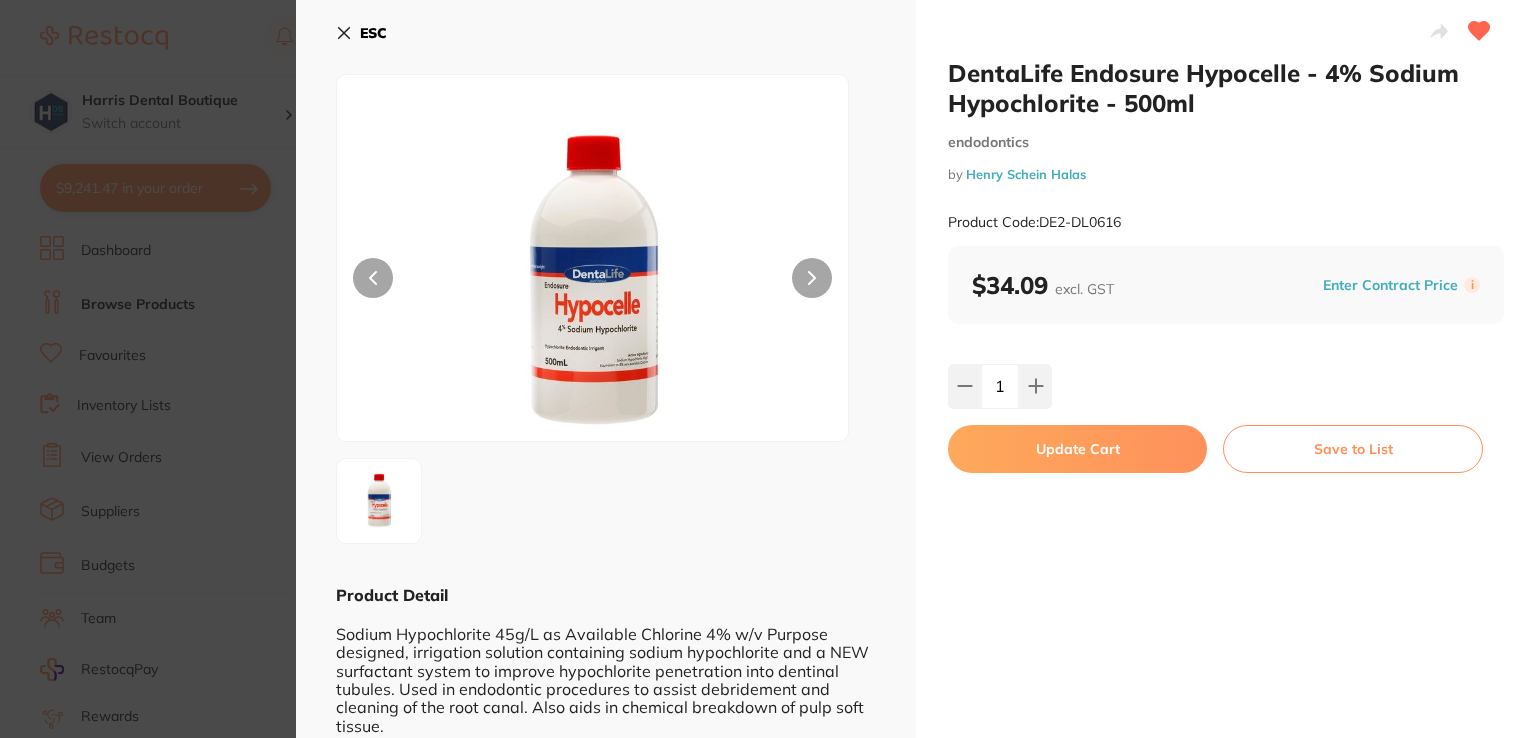 click on "Update Cart" at bounding box center [1077, 449] 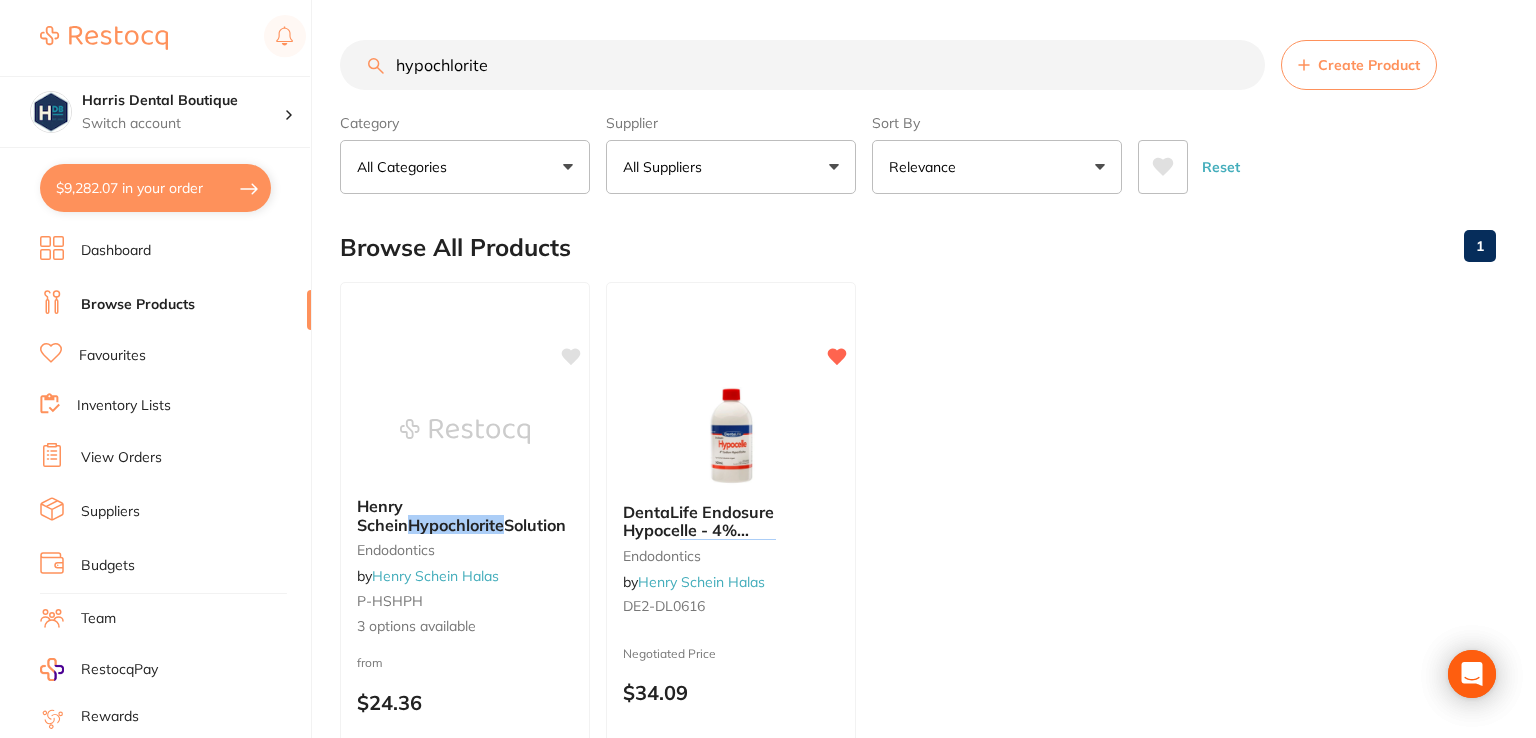 checkbox on "false" 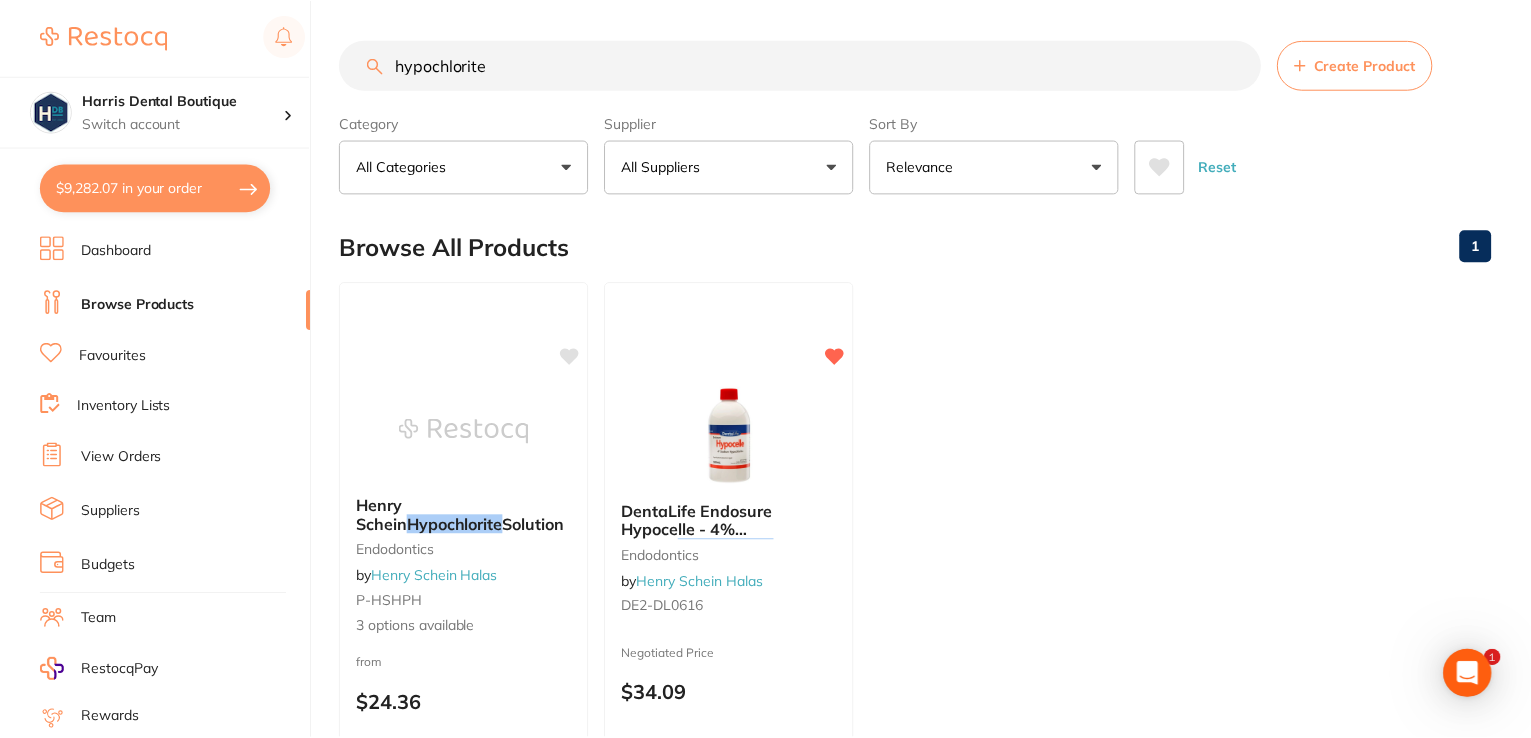 scroll, scrollTop: 5, scrollLeft: 0, axis: vertical 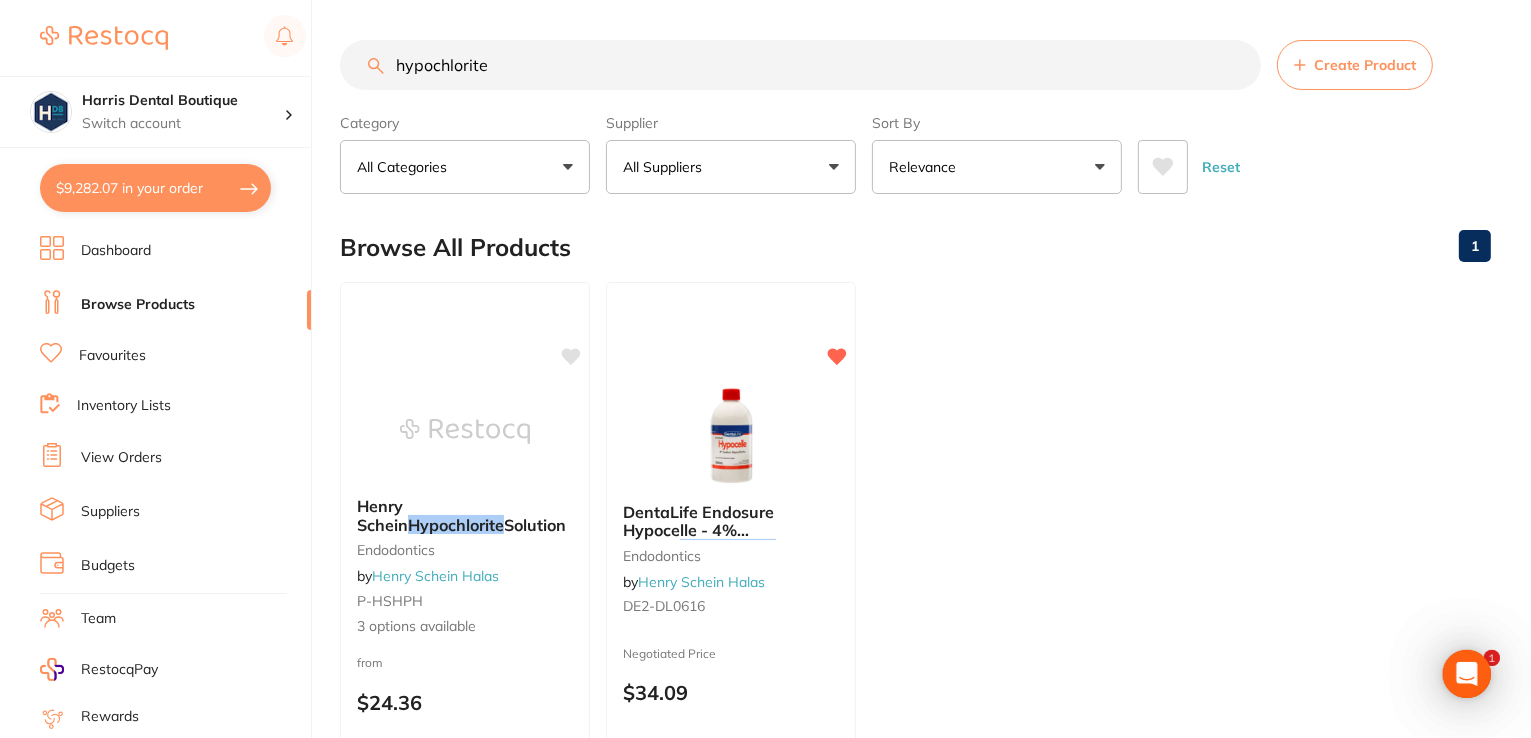 drag, startPoint x: 537, startPoint y: 54, endPoint x: 51, endPoint y: 8, distance: 488.1721 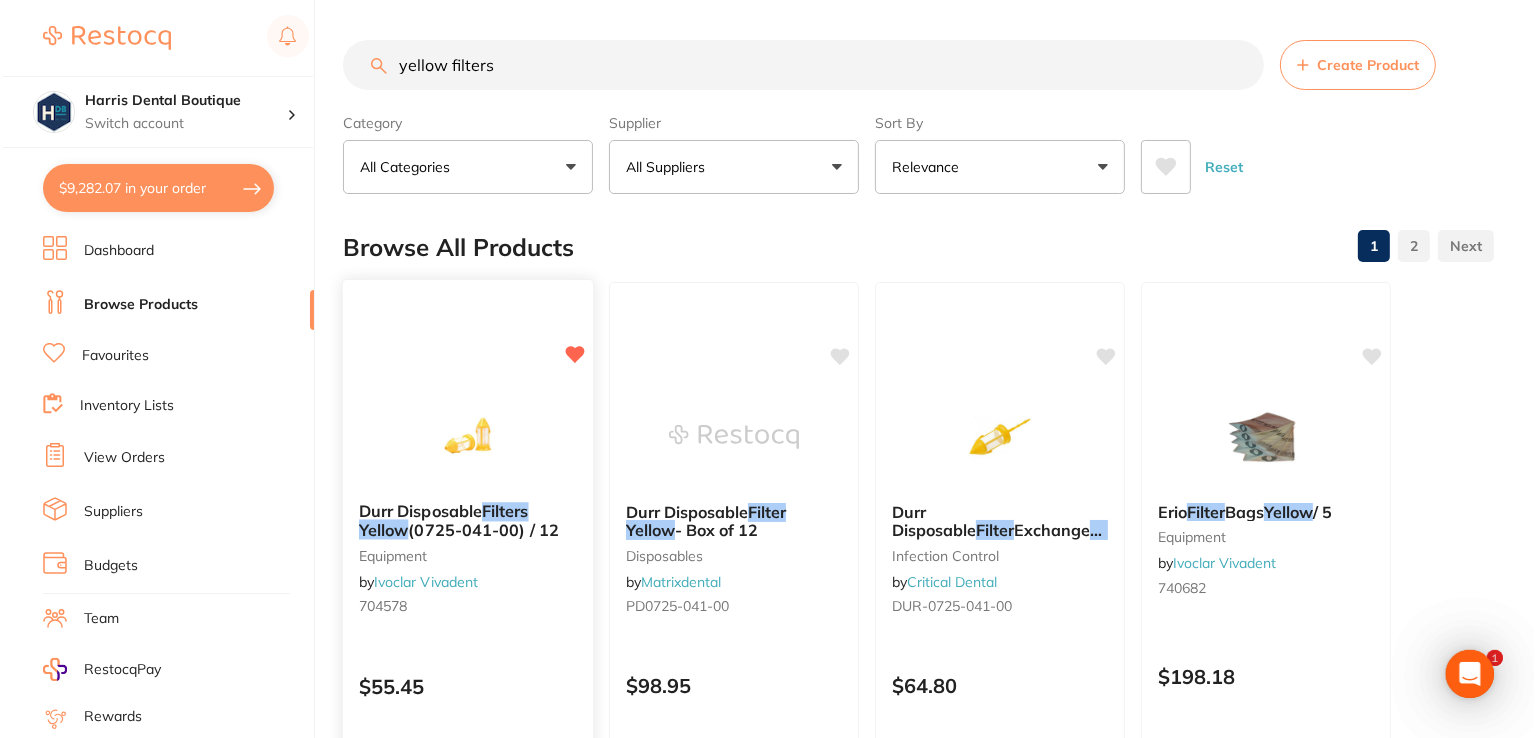 scroll, scrollTop: 0, scrollLeft: 0, axis: both 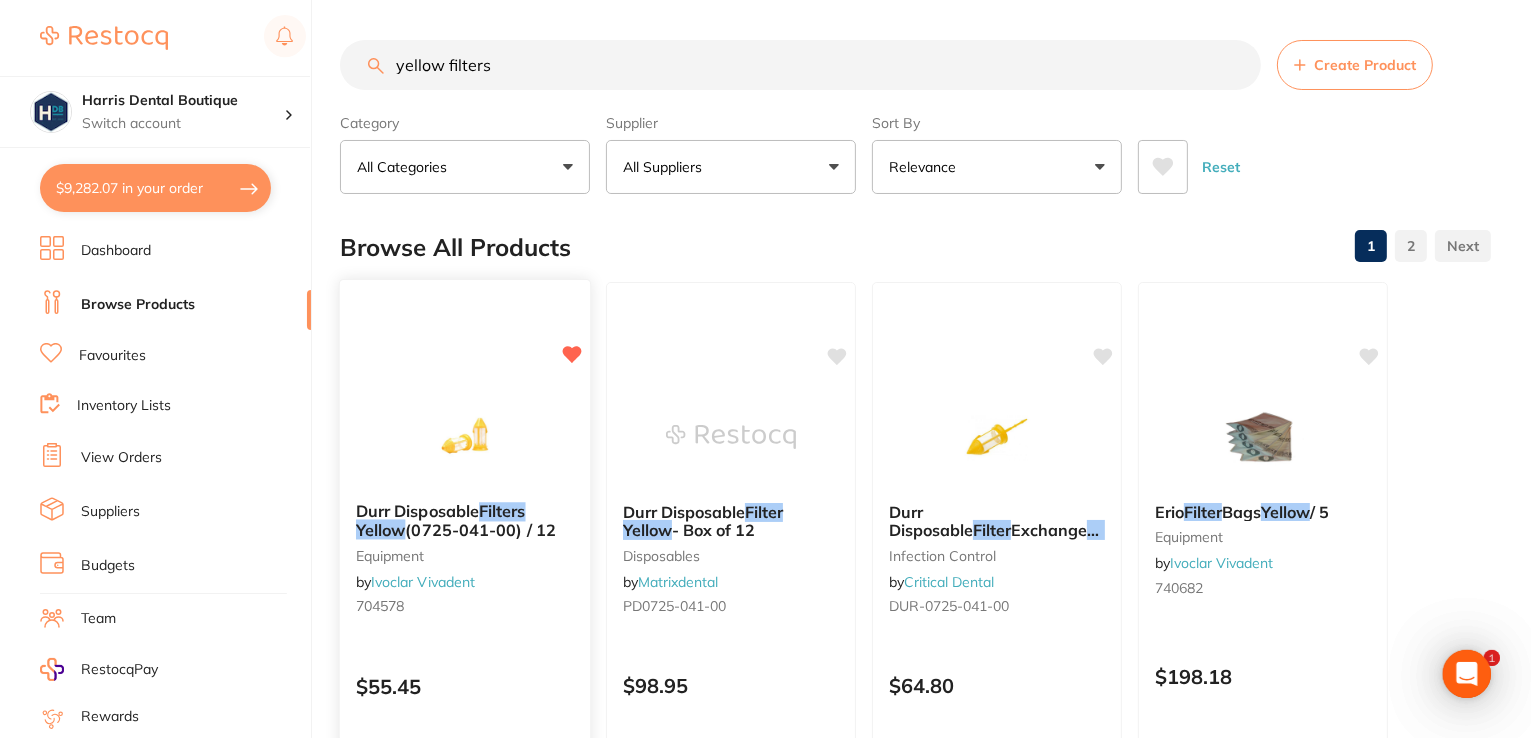 type on "yellow filters" 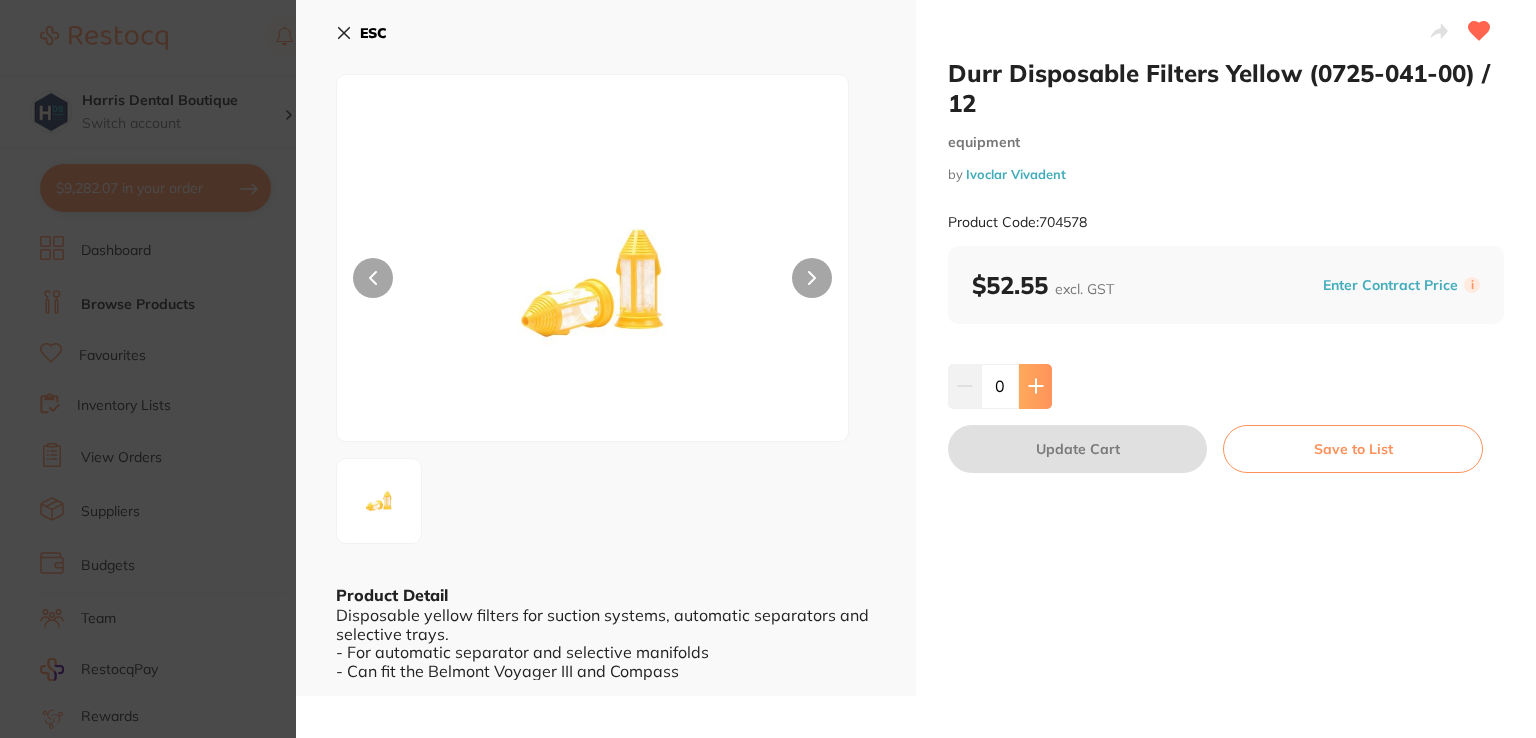 click at bounding box center (1035, 386) 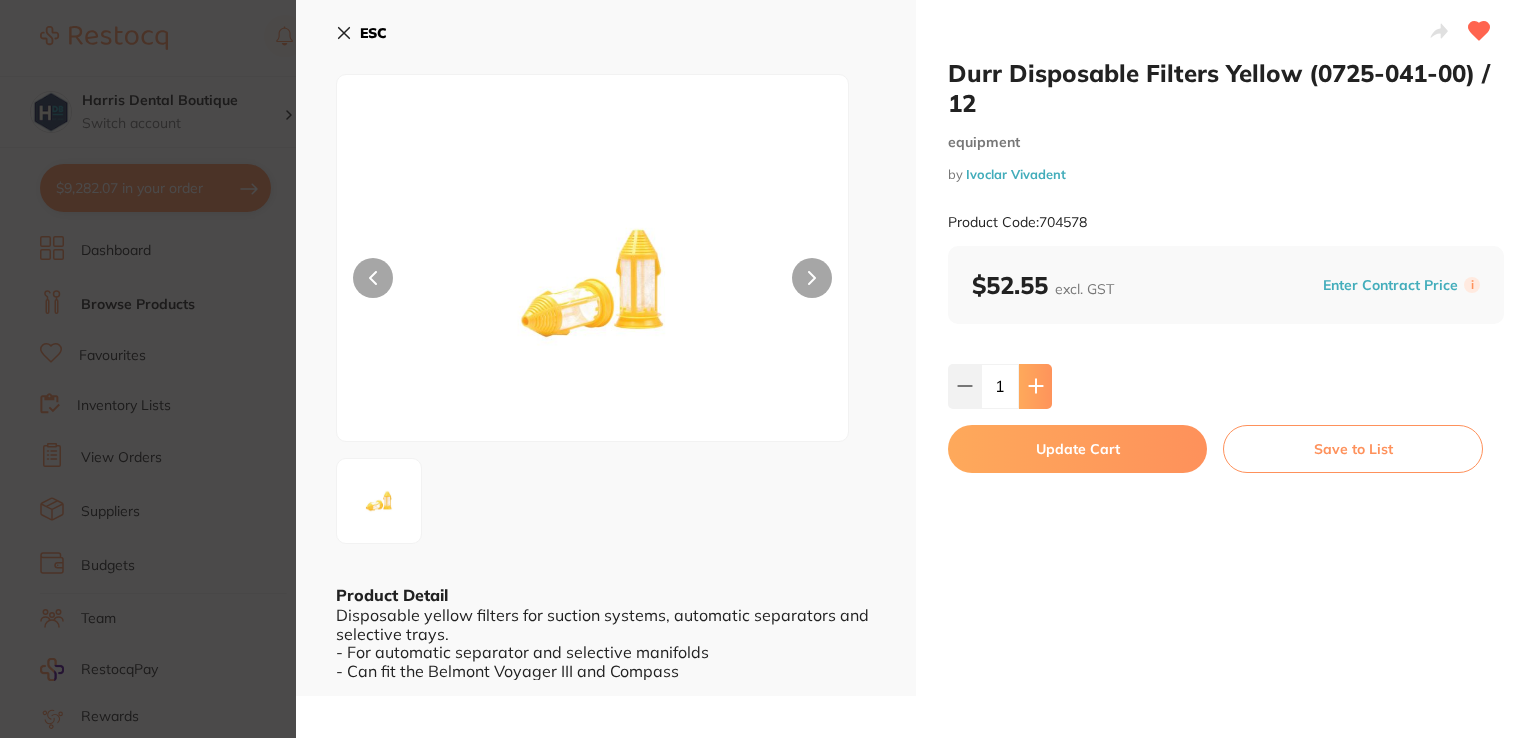 click at bounding box center (1035, 386) 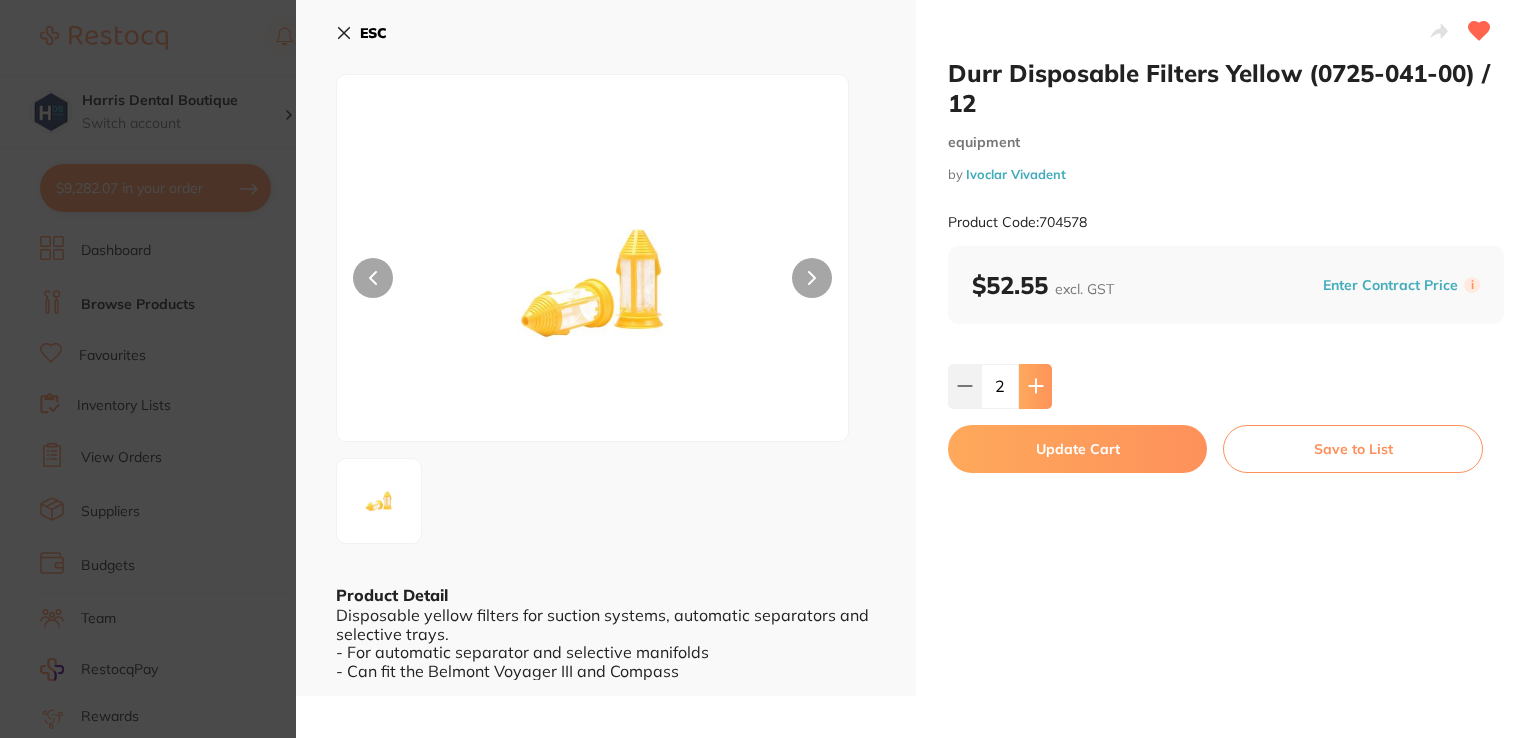 click at bounding box center [1035, 386] 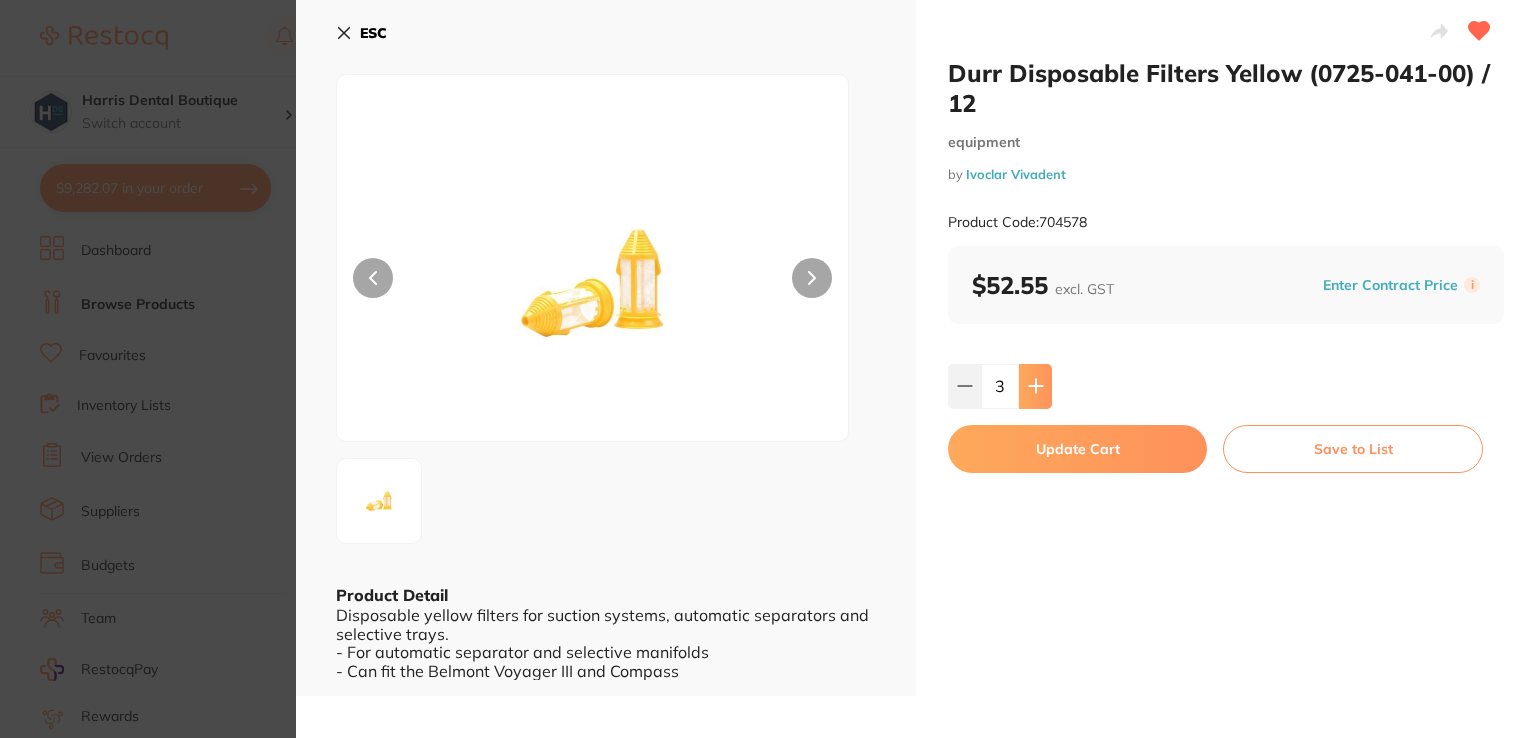 click at bounding box center (1035, 386) 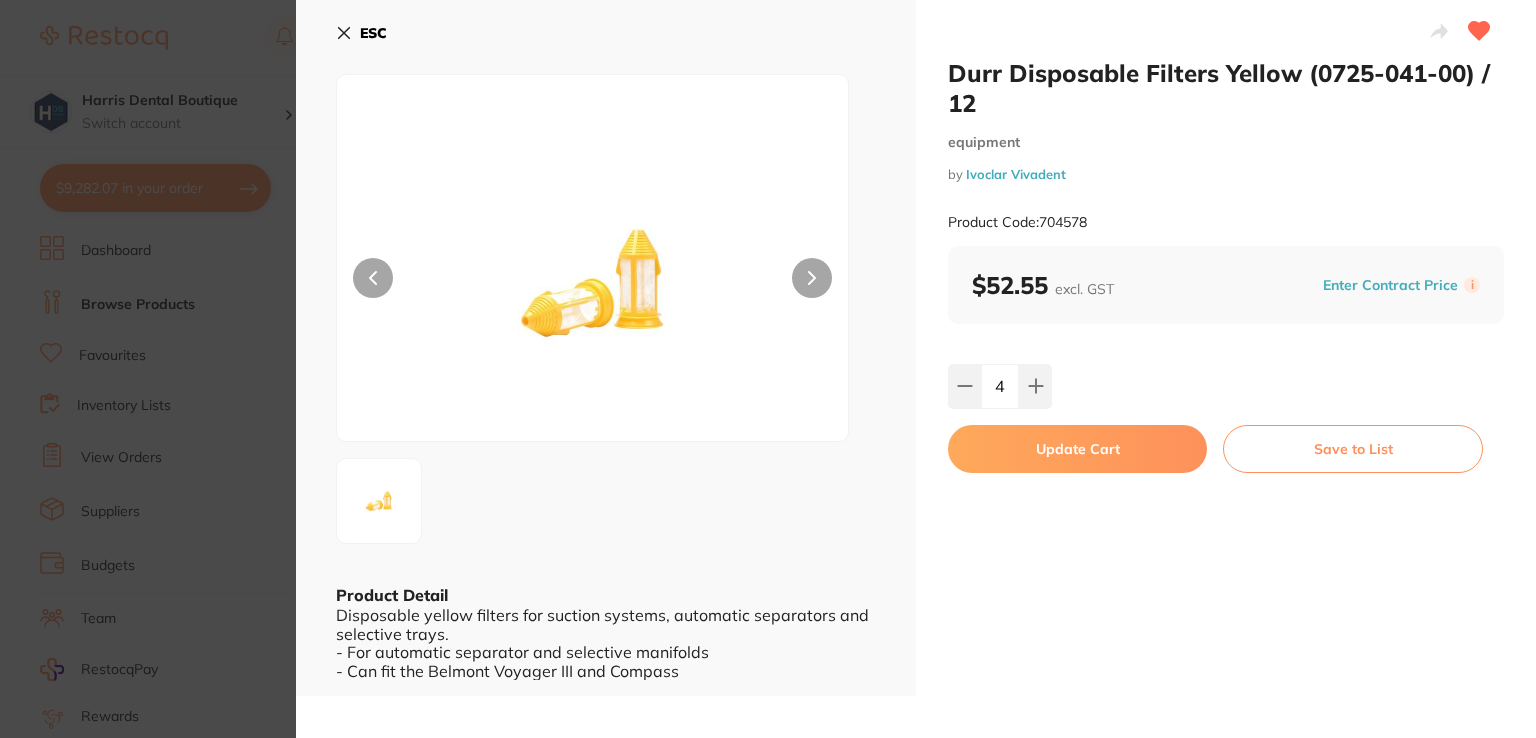 click on "Update Cart" at bounding box center (1077, 449) 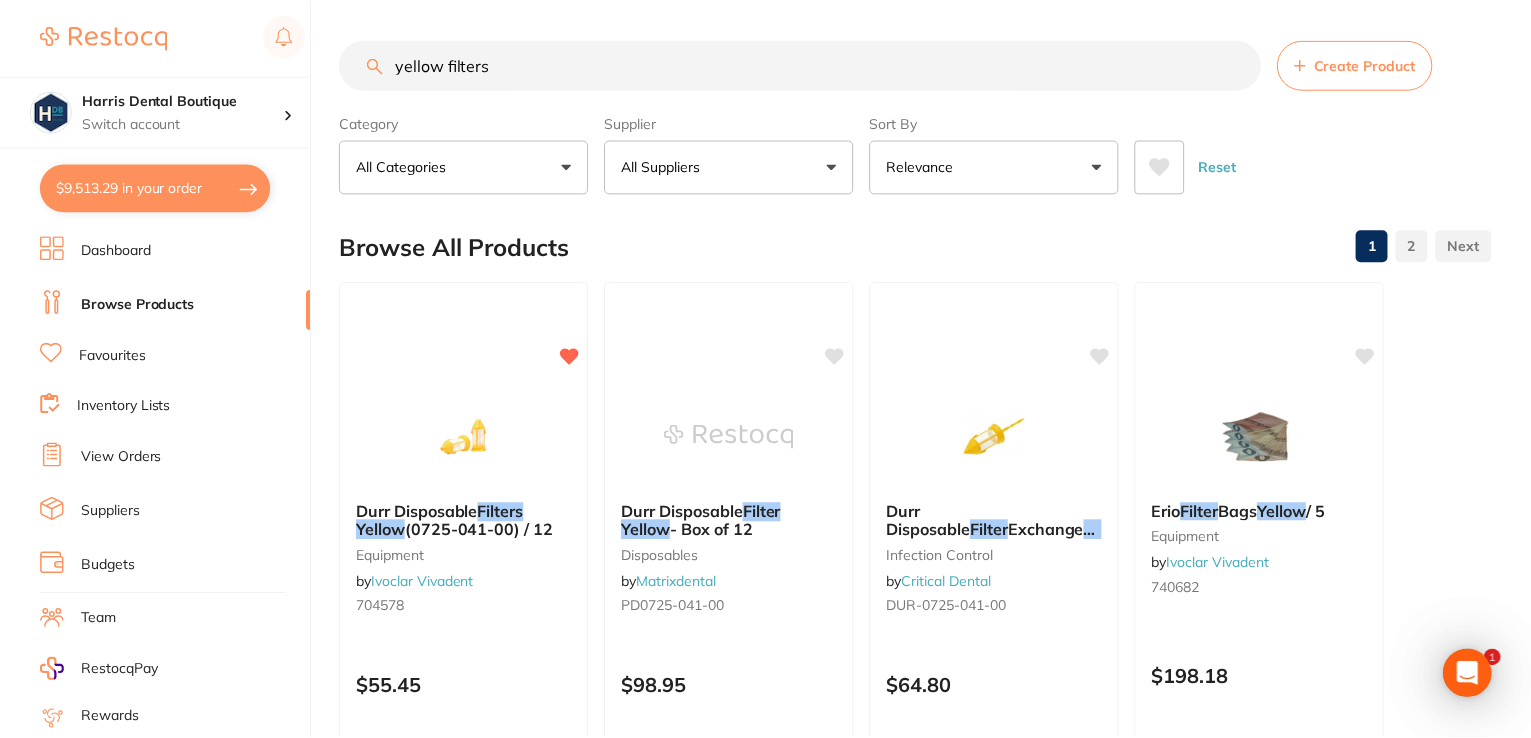 scroll, scrollTop: 2, scrollLeft: 0, axis: vertical 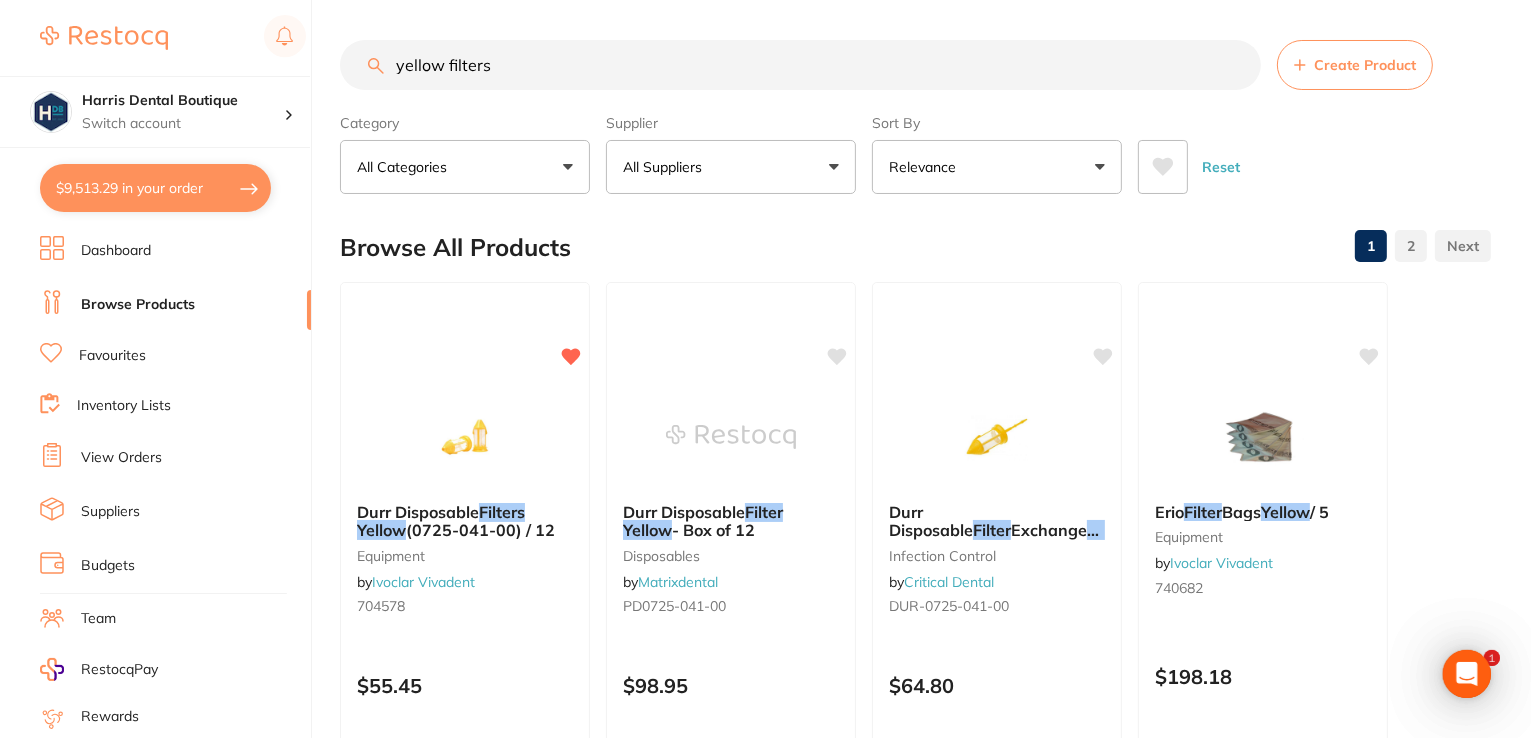 drag, startPoint x: 536, startPoint y: 65, endPoint x: 82, endPoint y: 5, distance: 457.9476 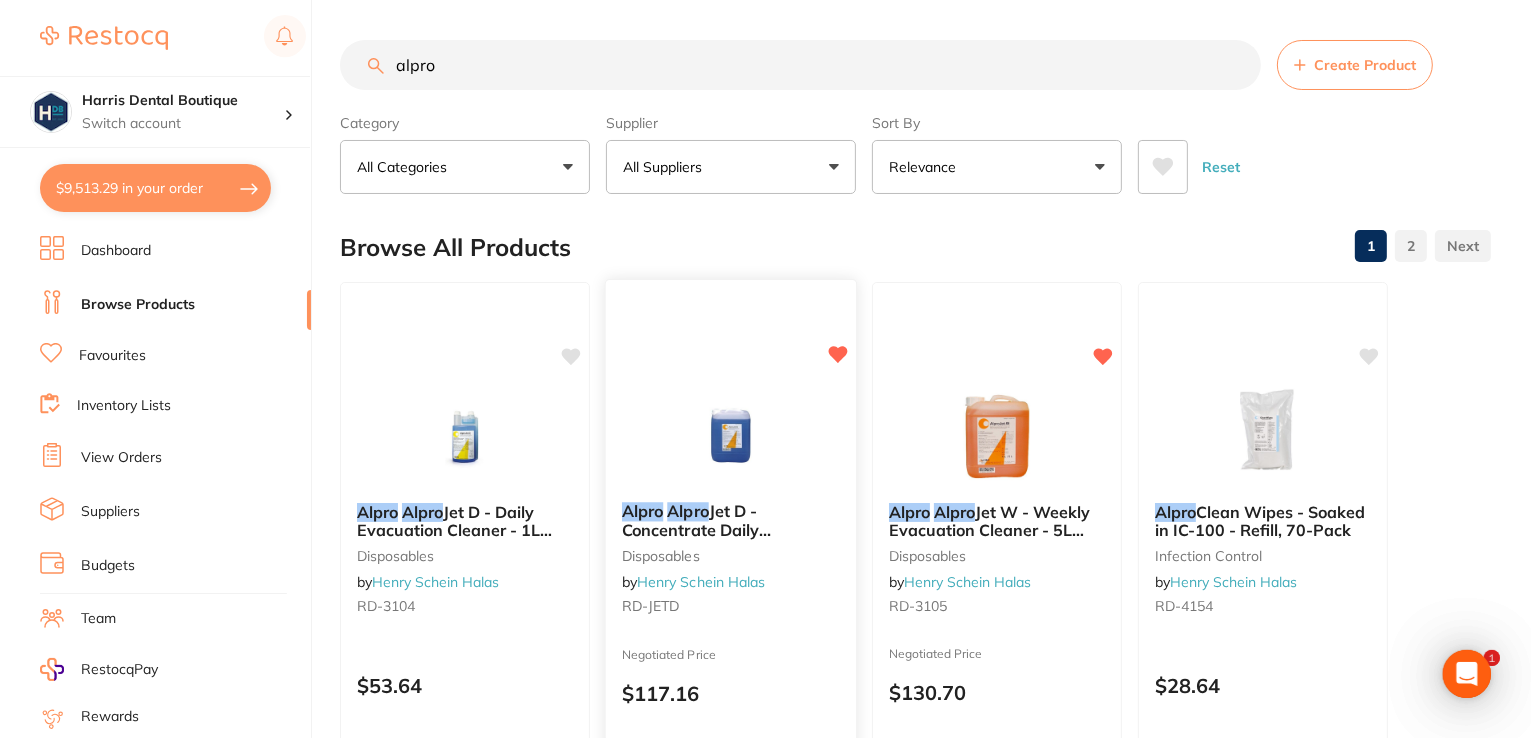 scroll, scrollTop: 0, scrollLeft: 0, axis: both 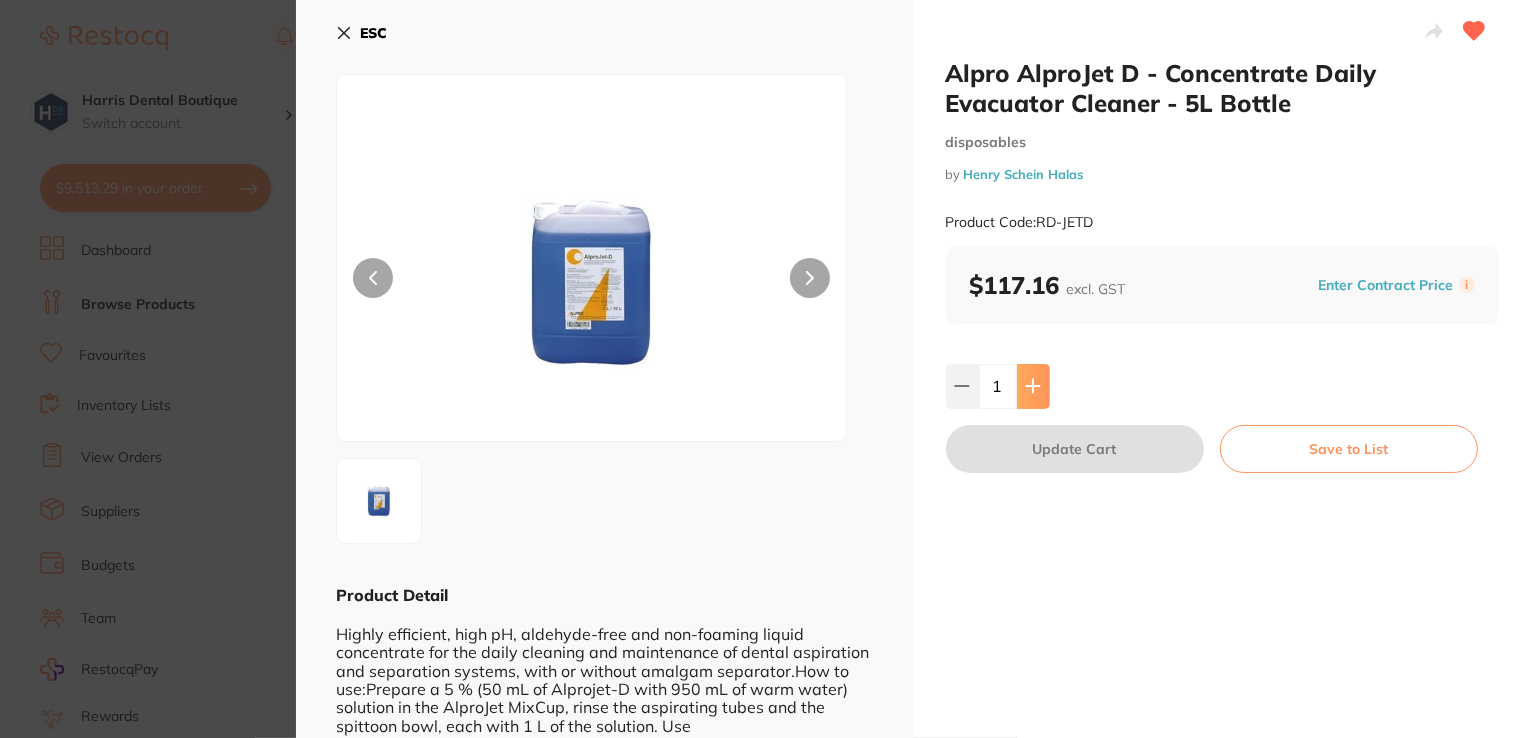 click at bounding box center [1033, 386] 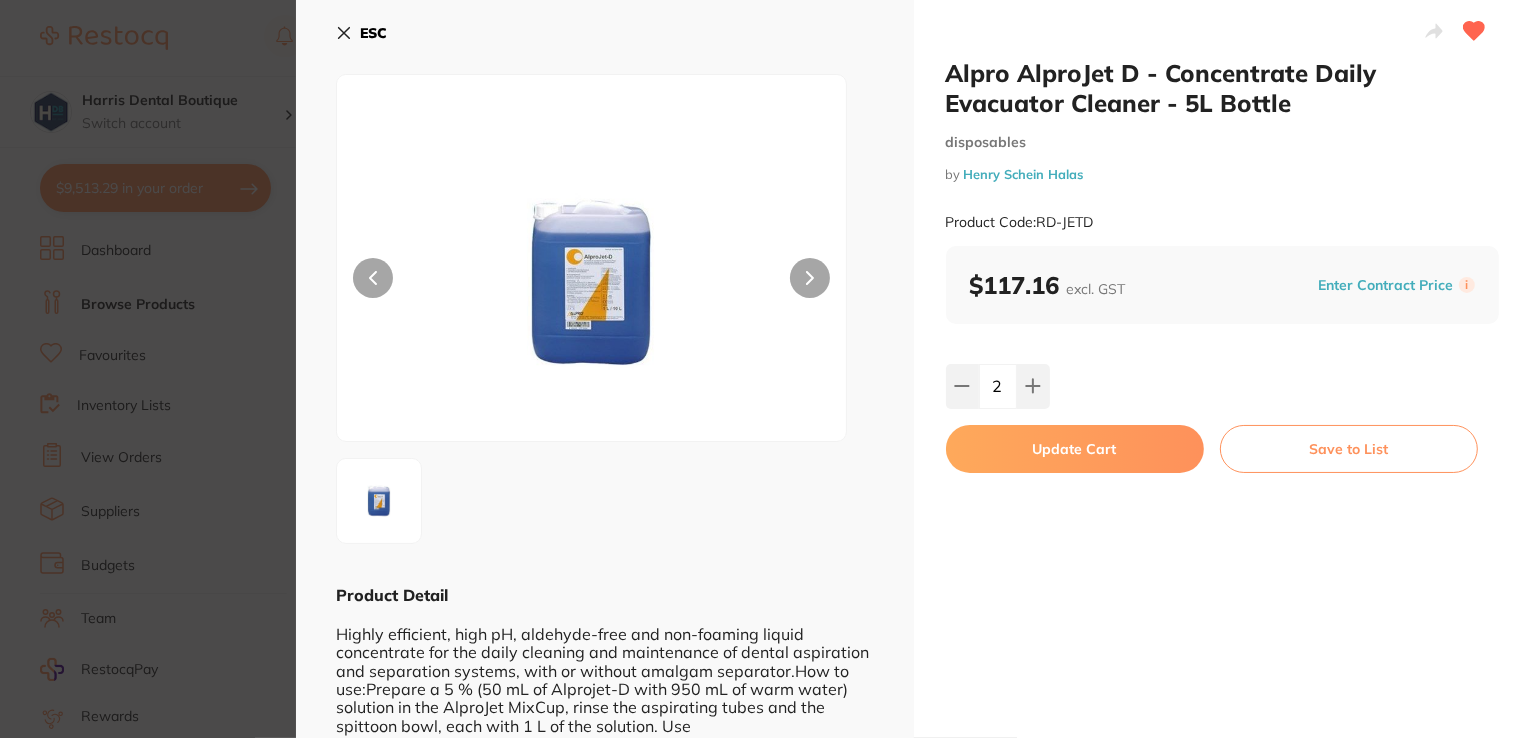 click on "Update Cart" at bounding box center [1075, 449] 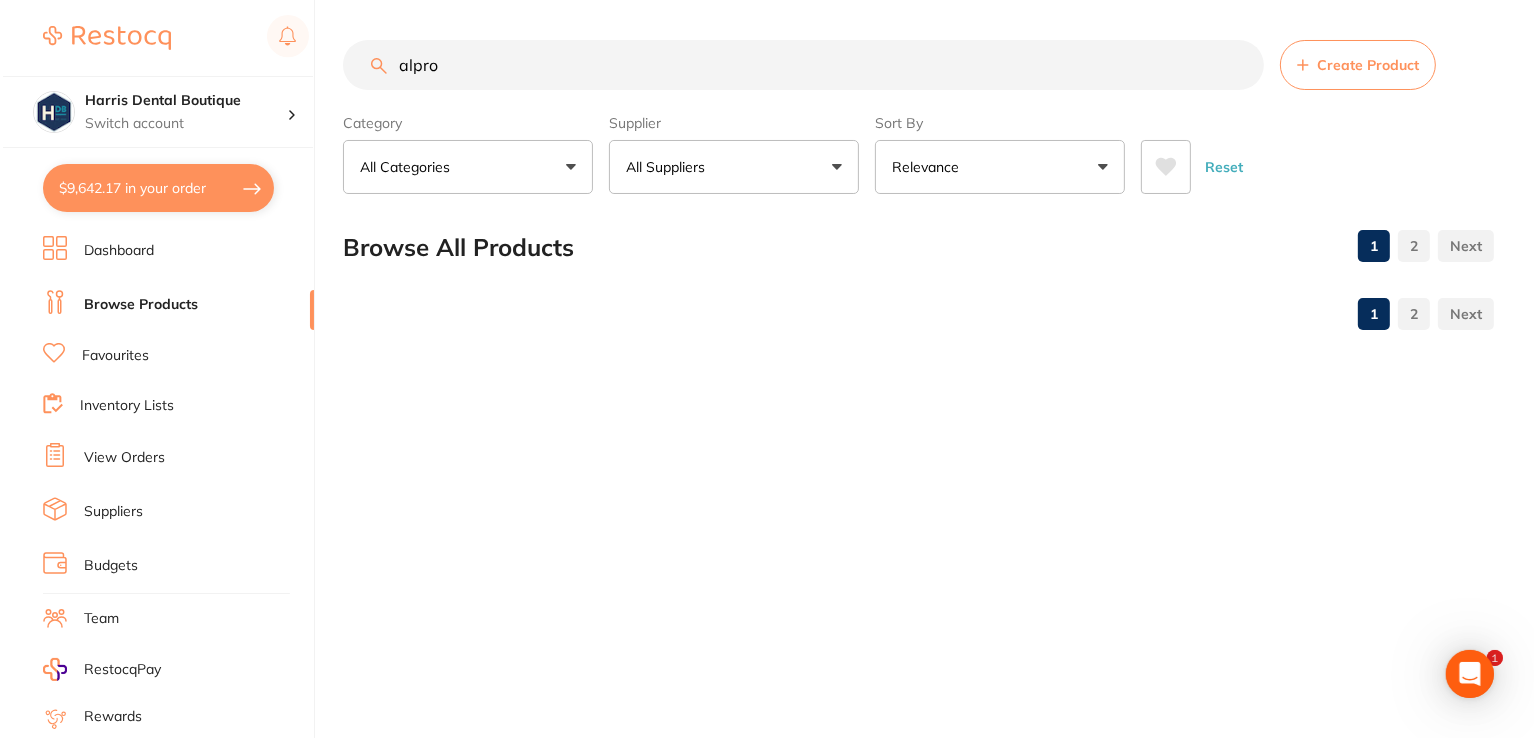 scroll, scrollTop: 0, scrollLeft: 0, axis: both 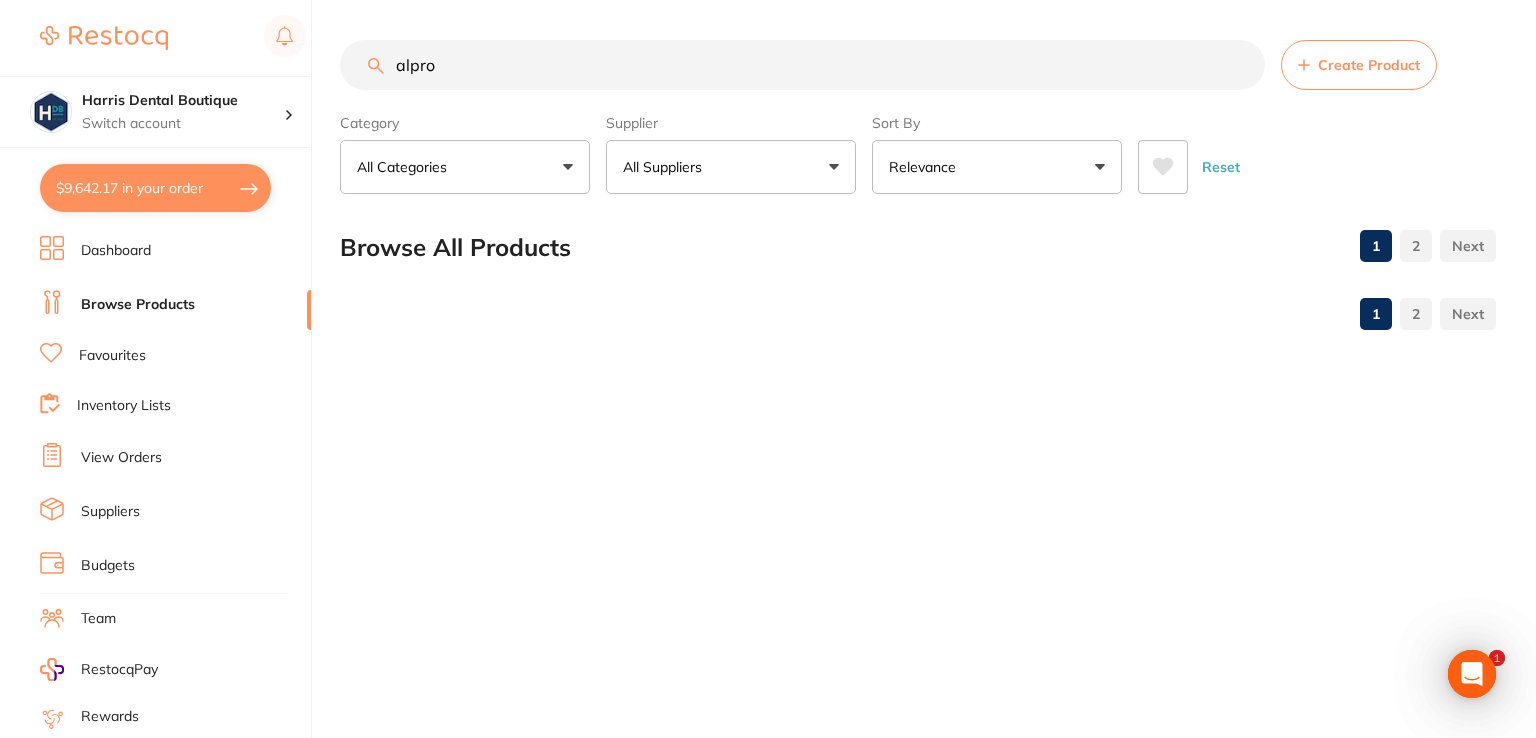 click on "$9,642.17 Harris Dental Boutique Switch account Harris Dental Boutique $9,642.17   in your order Dashboard Browse Products Favourites Inventory Lists View Orders Suppliers Budgets Team RestocqPay Rewards Subscriptions Account Support Log Out alpro         Create Product Category All Categories All Categories articulating crown & bridge Disposables Evacuation finishing & polishing handpieces impression infection control instruments Miscellaneous orthodontics other preventative restorative & cosmetic Clear Category   false    All Categories Category All Categories articulating crown & bridge Disposables Evacuation finishing & polishing handpieces impression infection control instruments Miscellaneous orthodontics other preventative restorative & cosmetic Supplier All Suppliers All Suppliers Dentsply Sirona AB Orthodontics Adam Dental AHP Dental and Medical Amalgadent Ark Health Critical Dental Dental Zone Healthware Australia Ridley Henry Schein Halas Independent Dental Ivoclar Vivadent Matrixdental Clear" at bounding box center [768, 369] 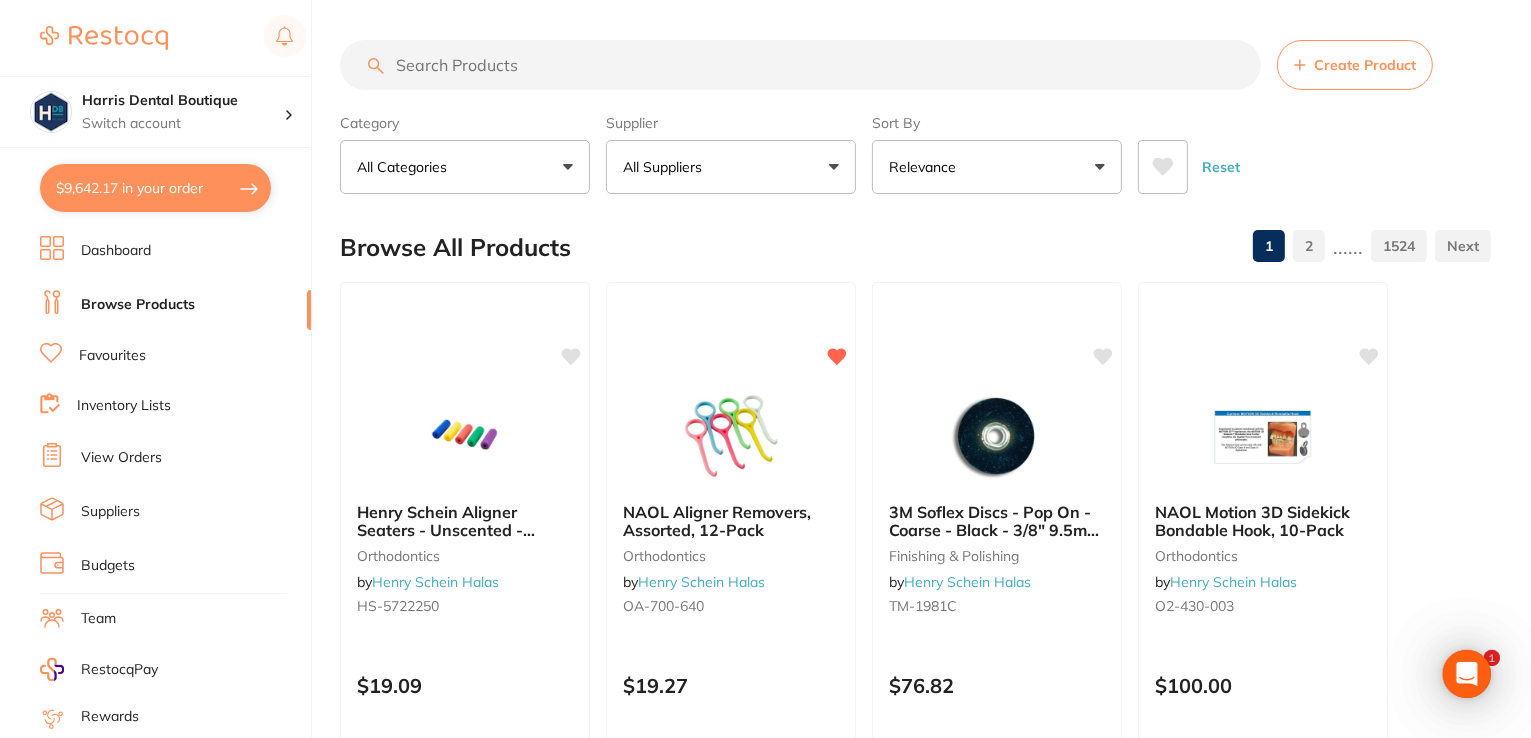 scroll, scrollTop: 0, scrollLeft: 0, axis: both 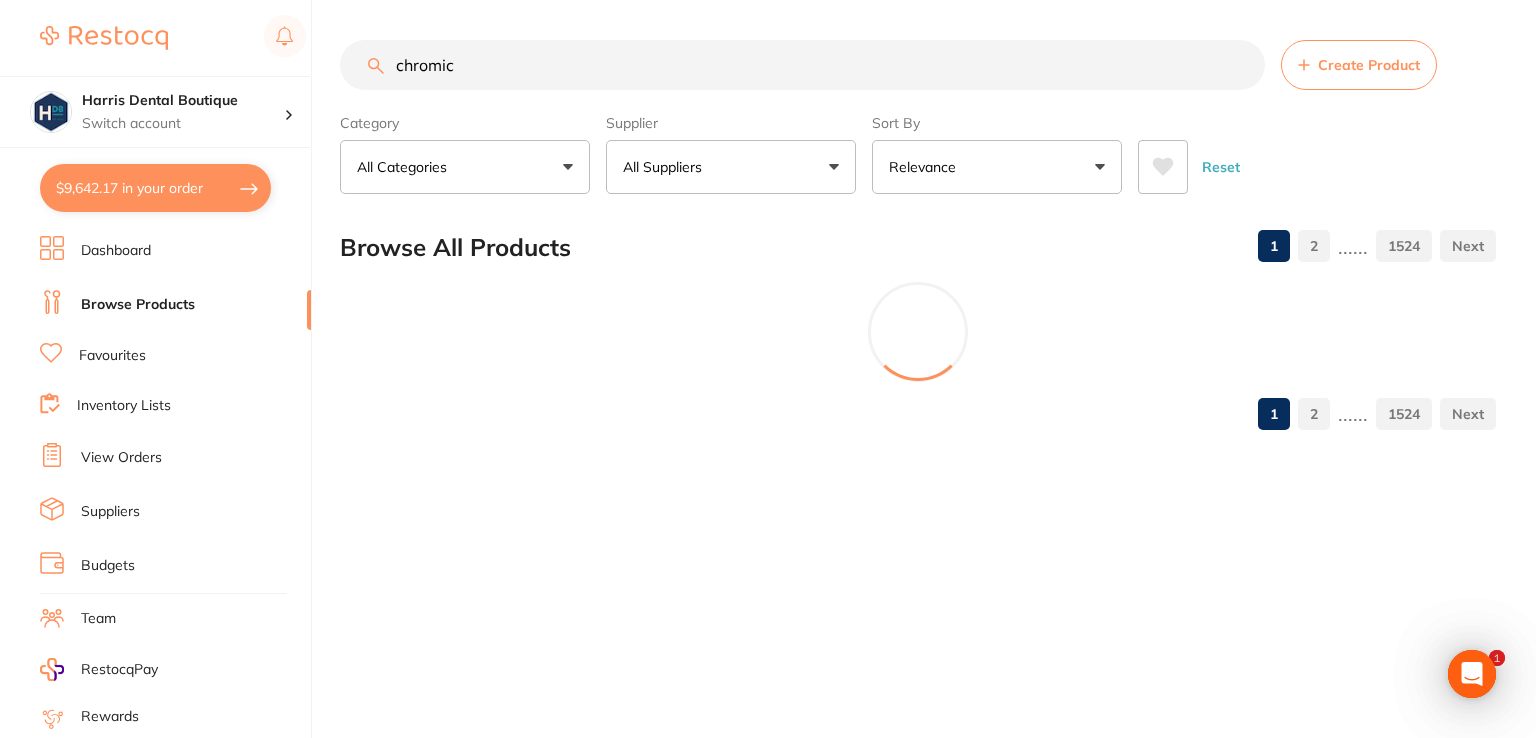 type on "chromic" 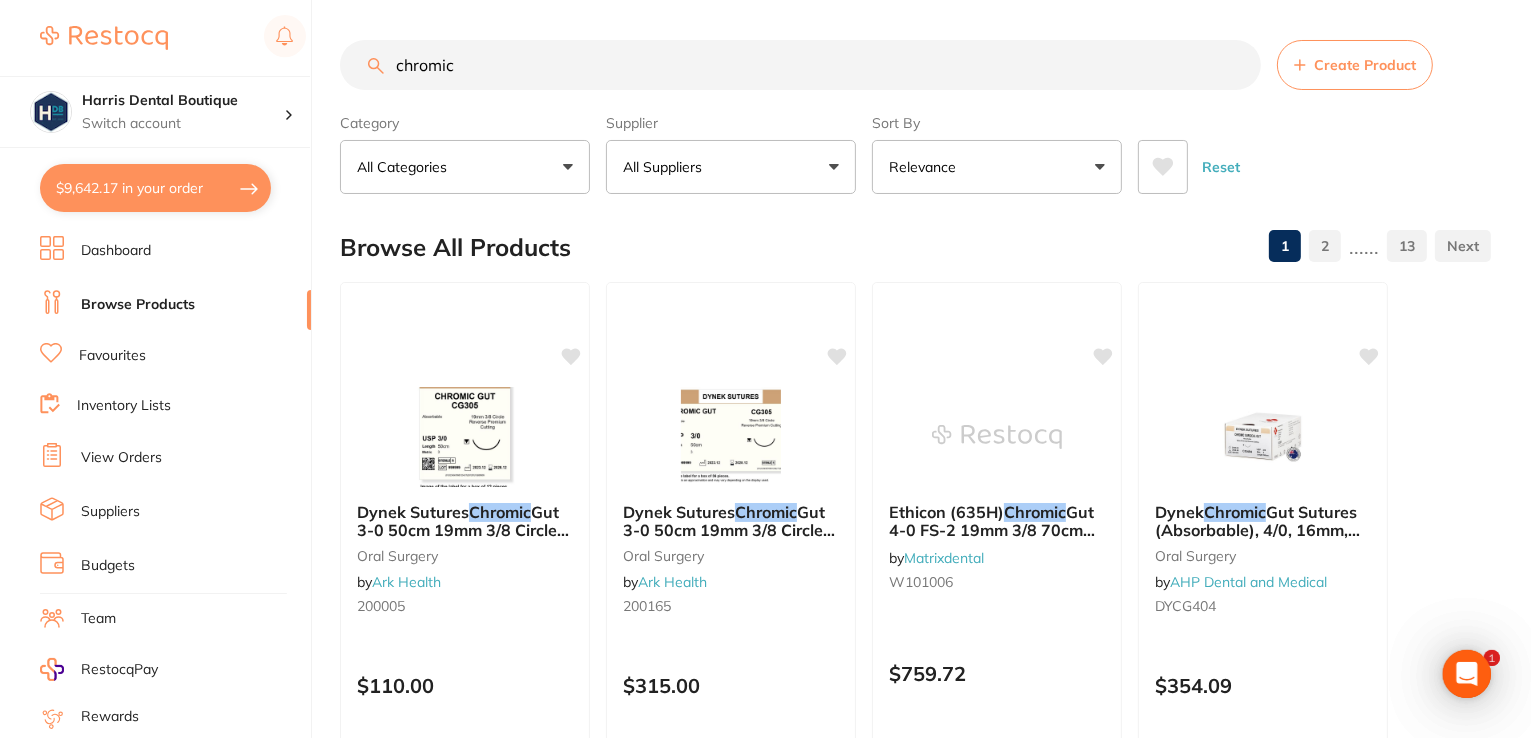 scroll, scrollTop: 0, scrollLeft: 0, axis: both 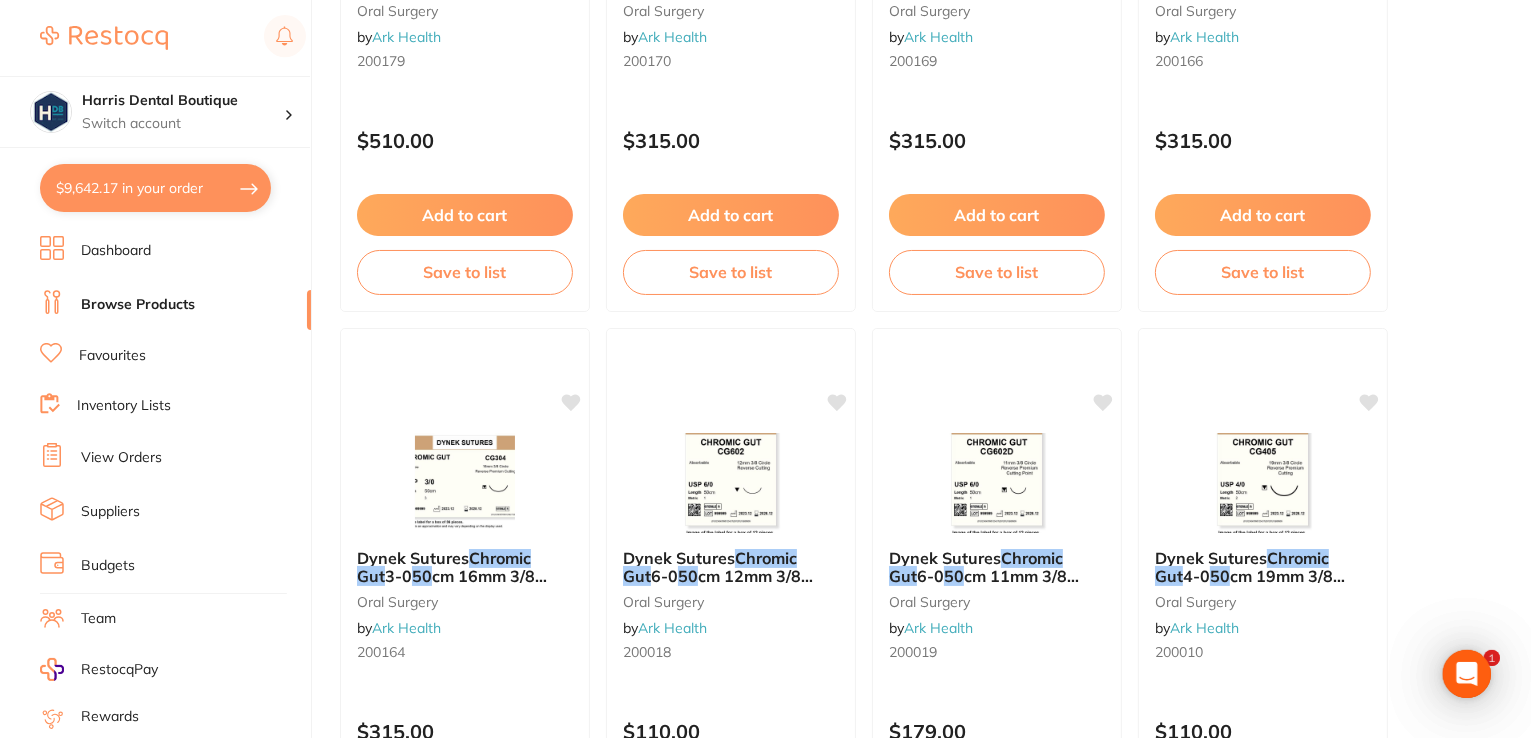 type on "chromic gut 5/0" 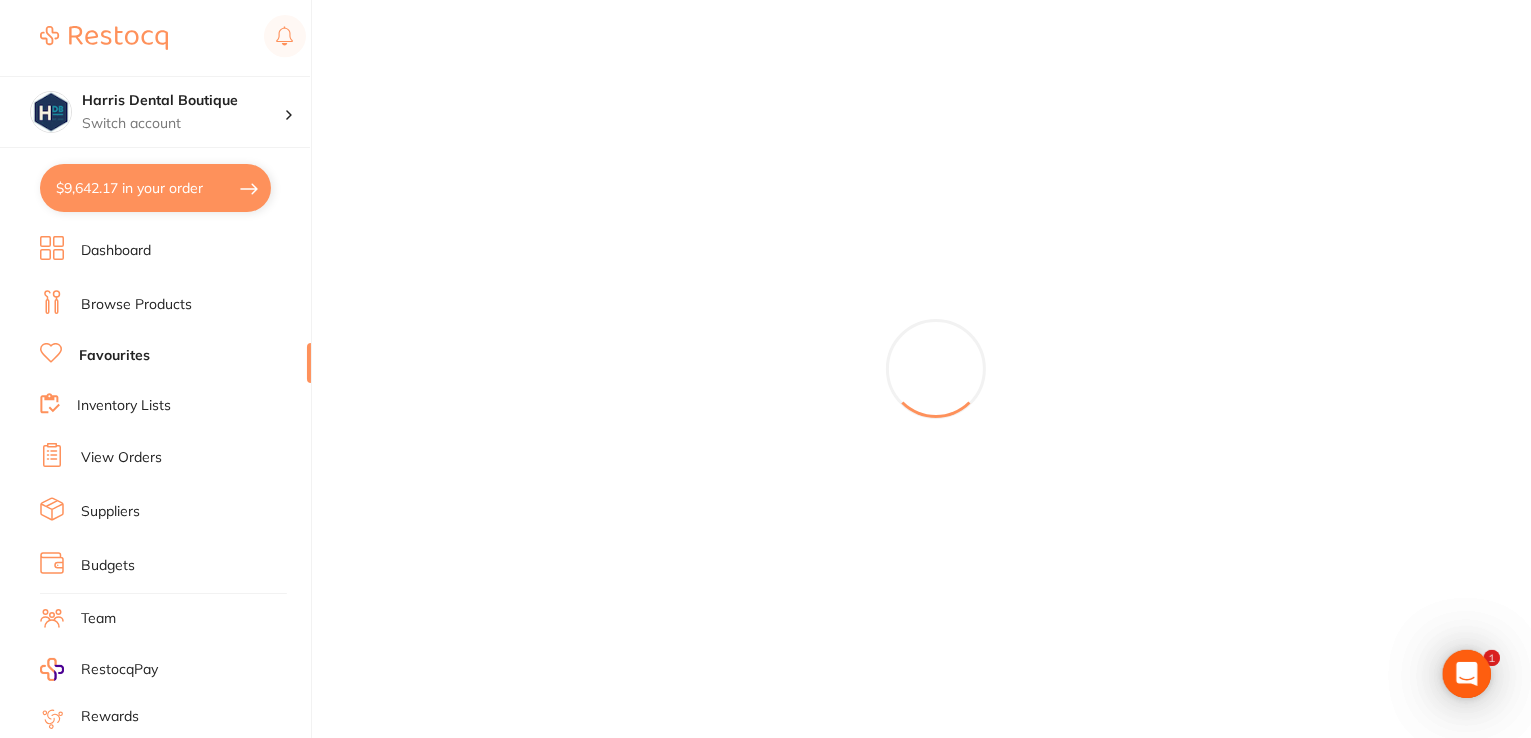 scroll, scrollTop: 0, scrollLeft: 0, axis: both 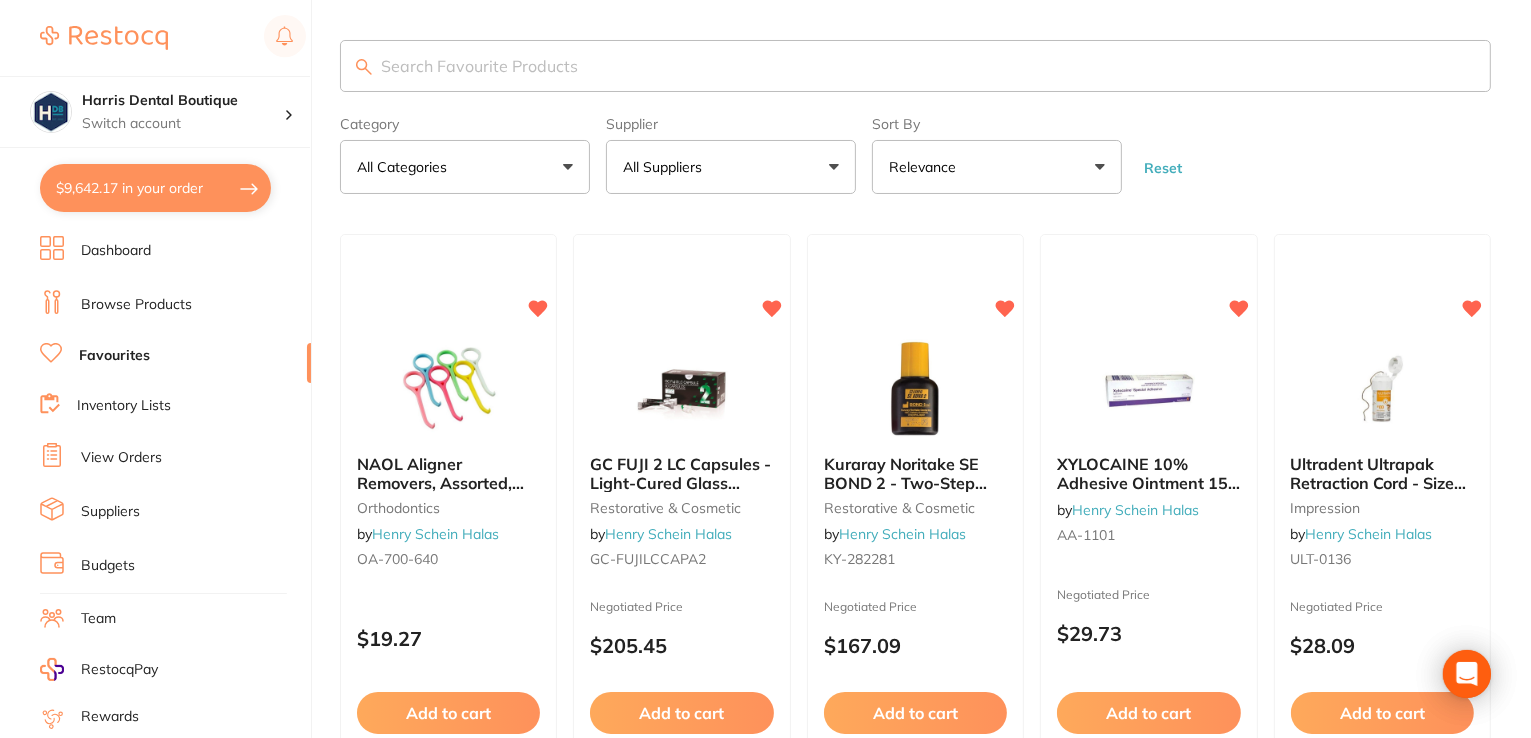 click at bounding box center [915, 66] 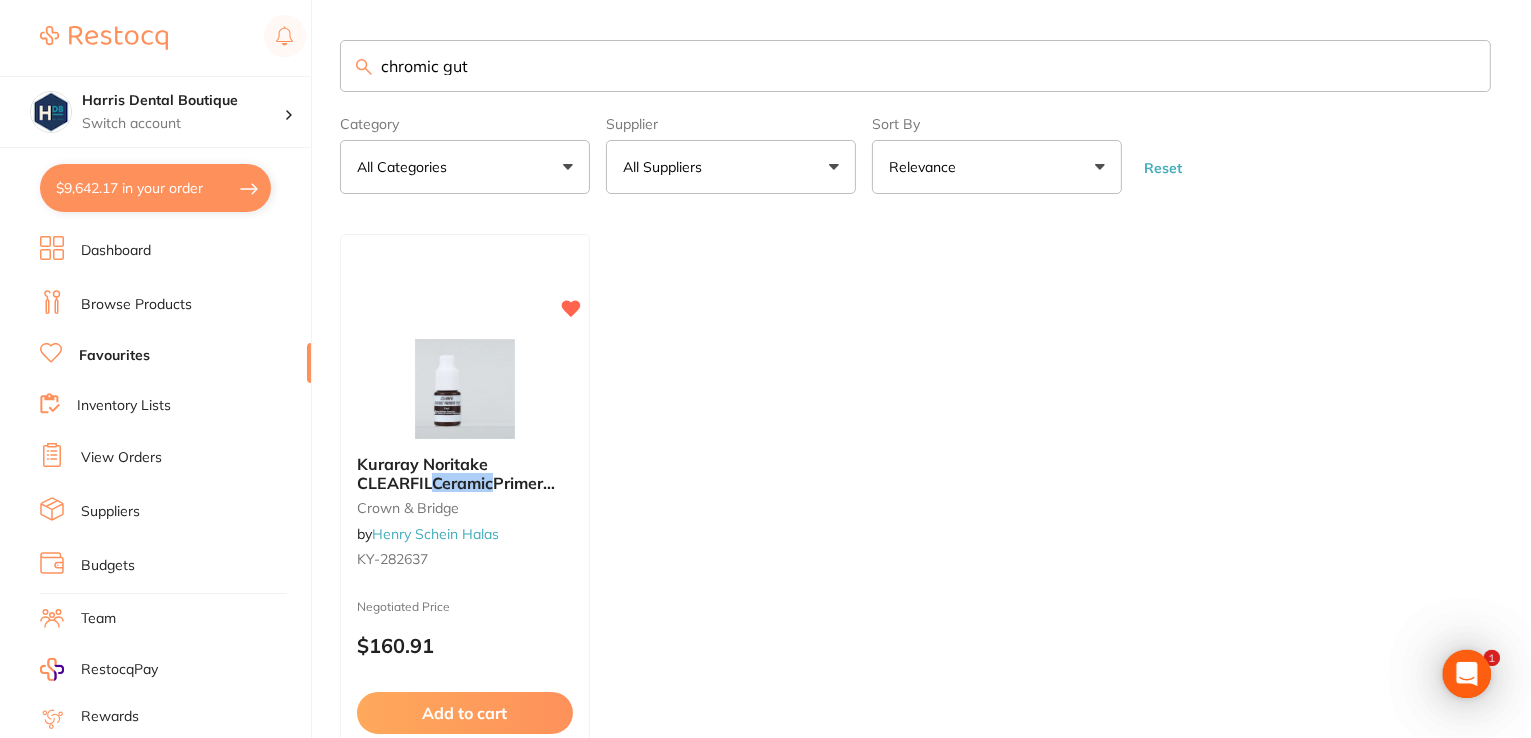 scroll, scrollTop: 0, scrollLeft: 0, axis: both 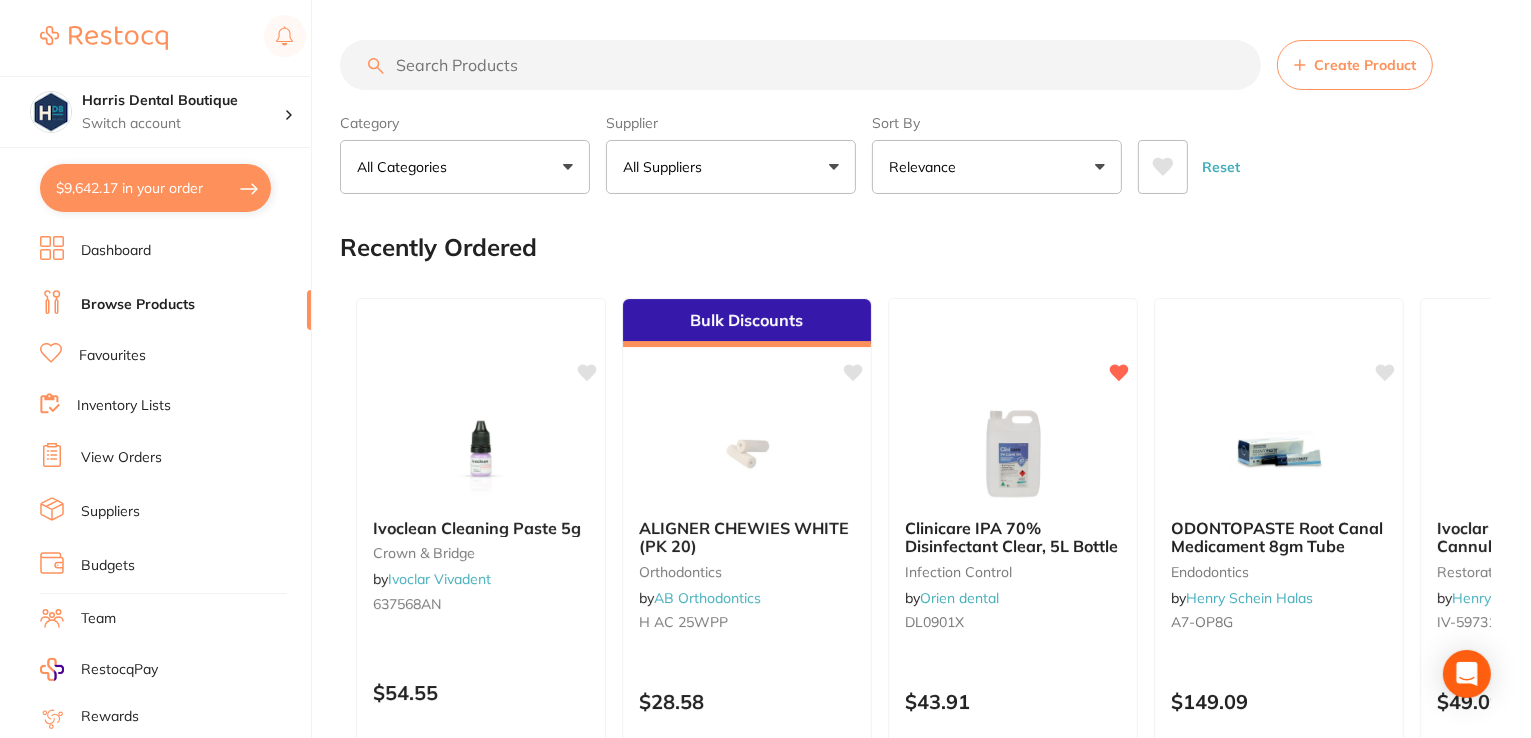 click at bounding box center (800, 65) 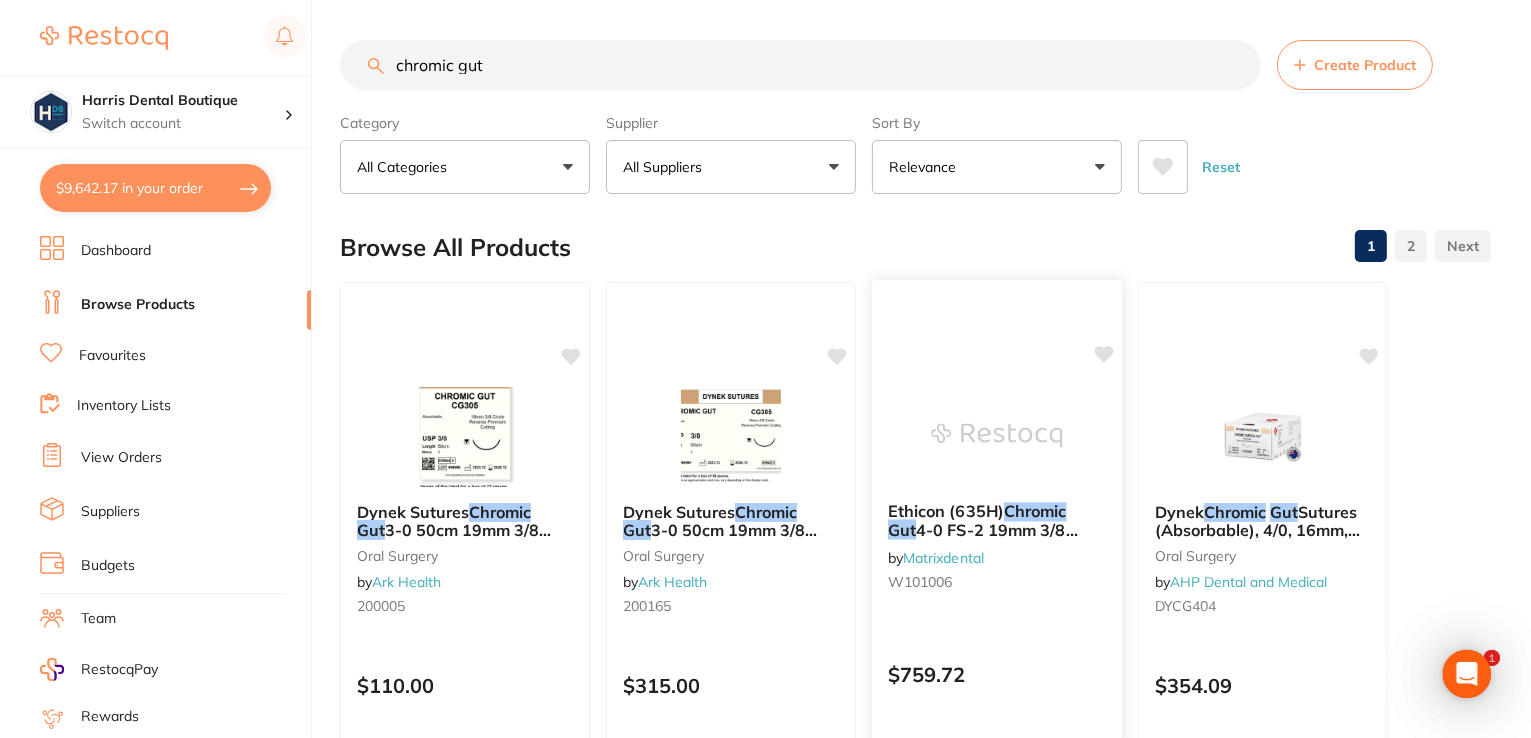 scroll, scrollTop: 0, scrollLeft: 0, axis: both 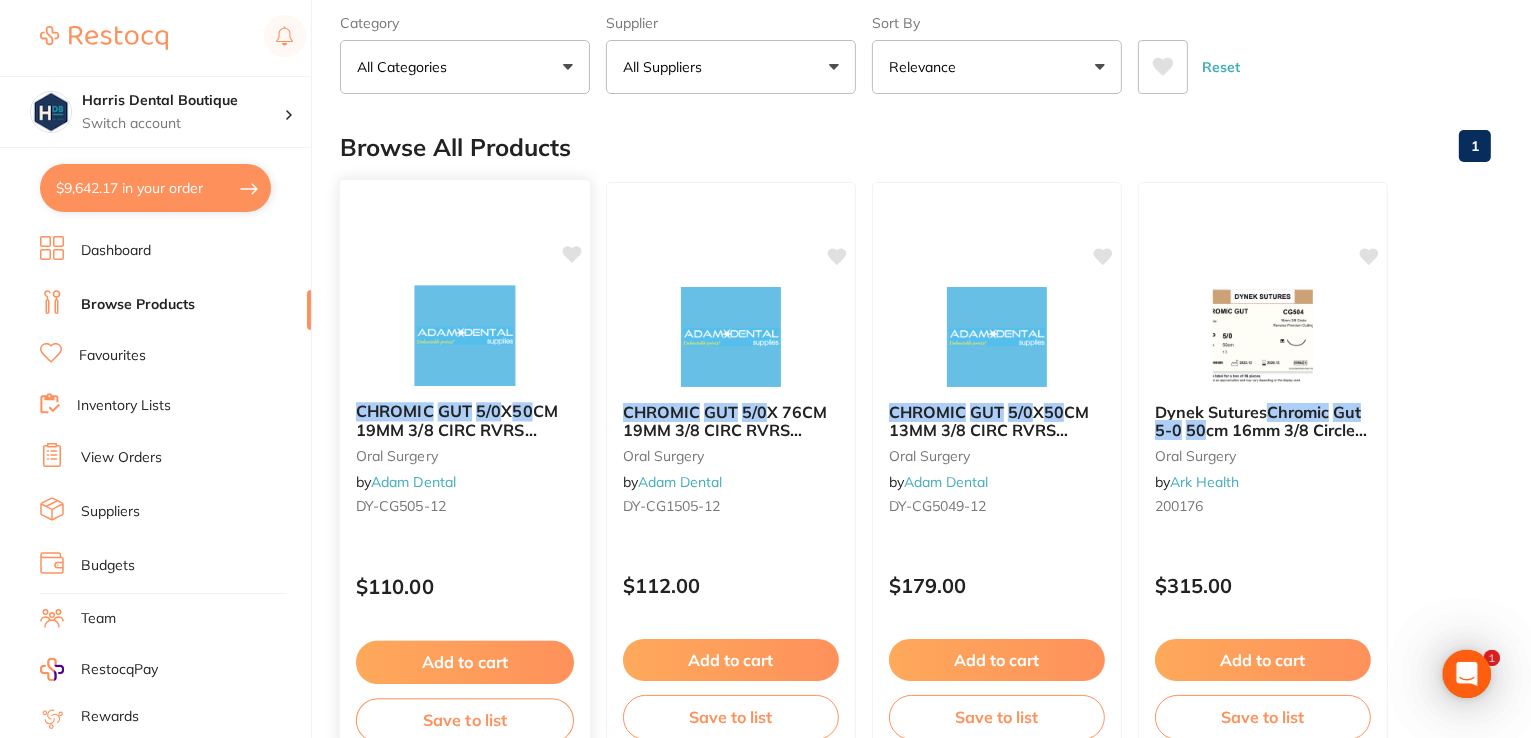 type on "chromic gut 5/0" 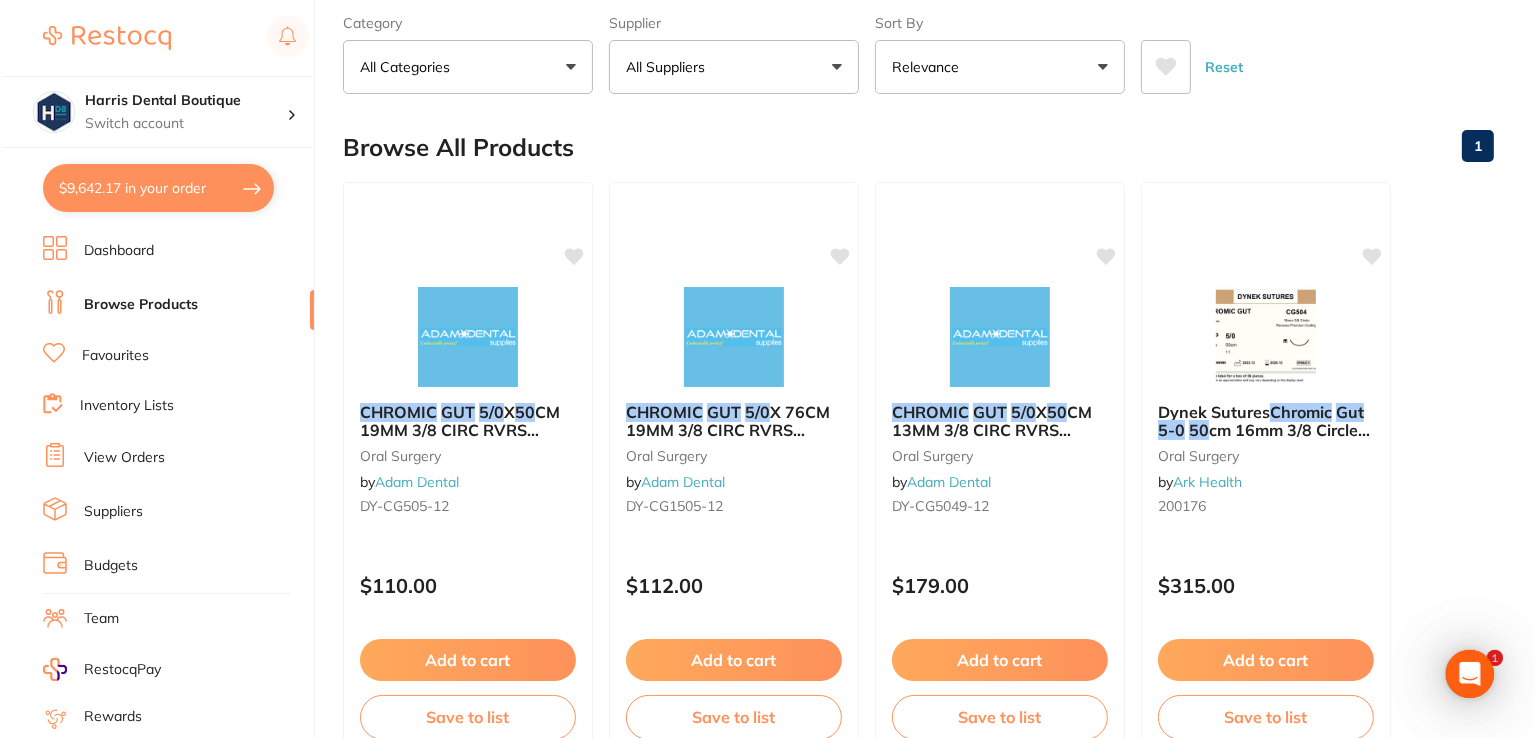 scroll, scrollTop: 0, scrollLeft: 0, axis: both 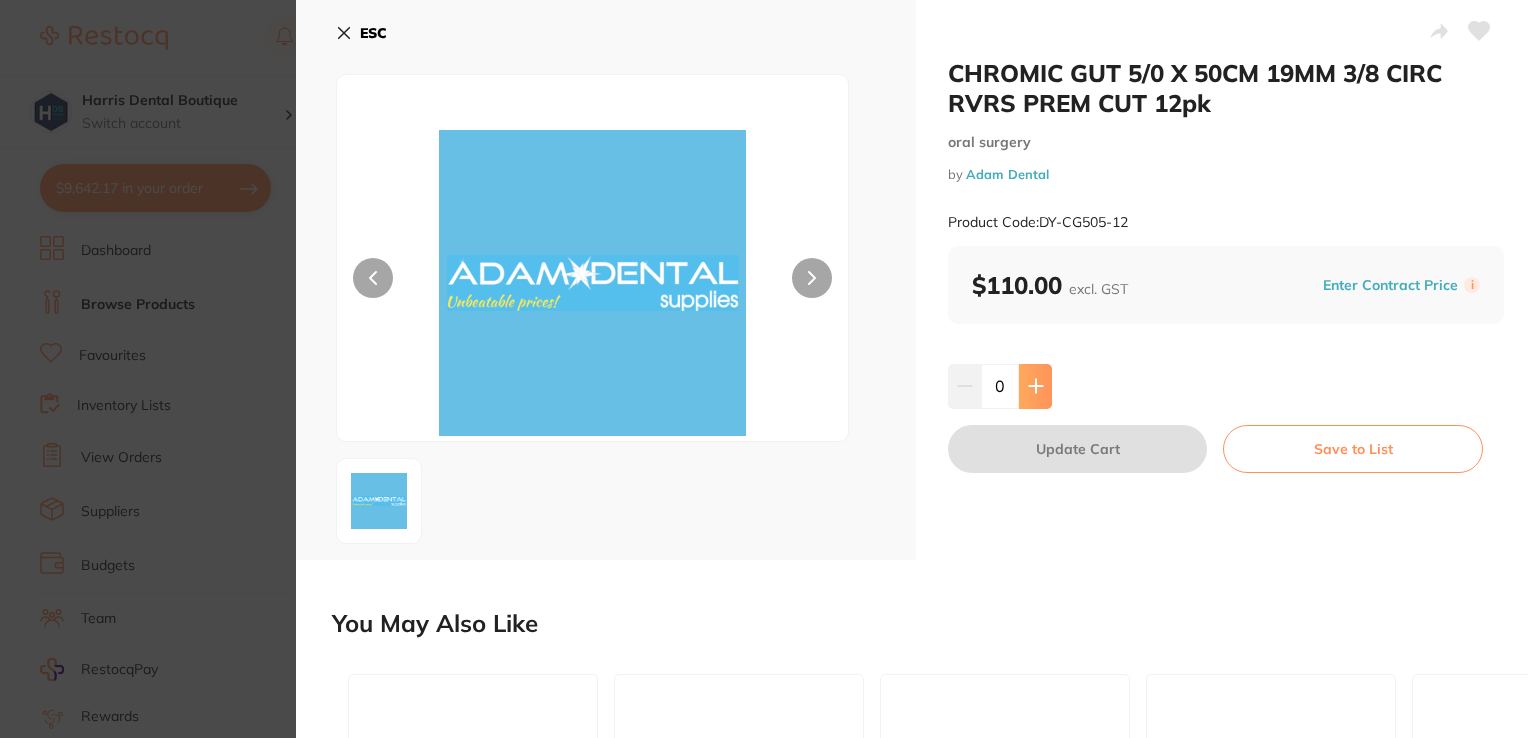 click 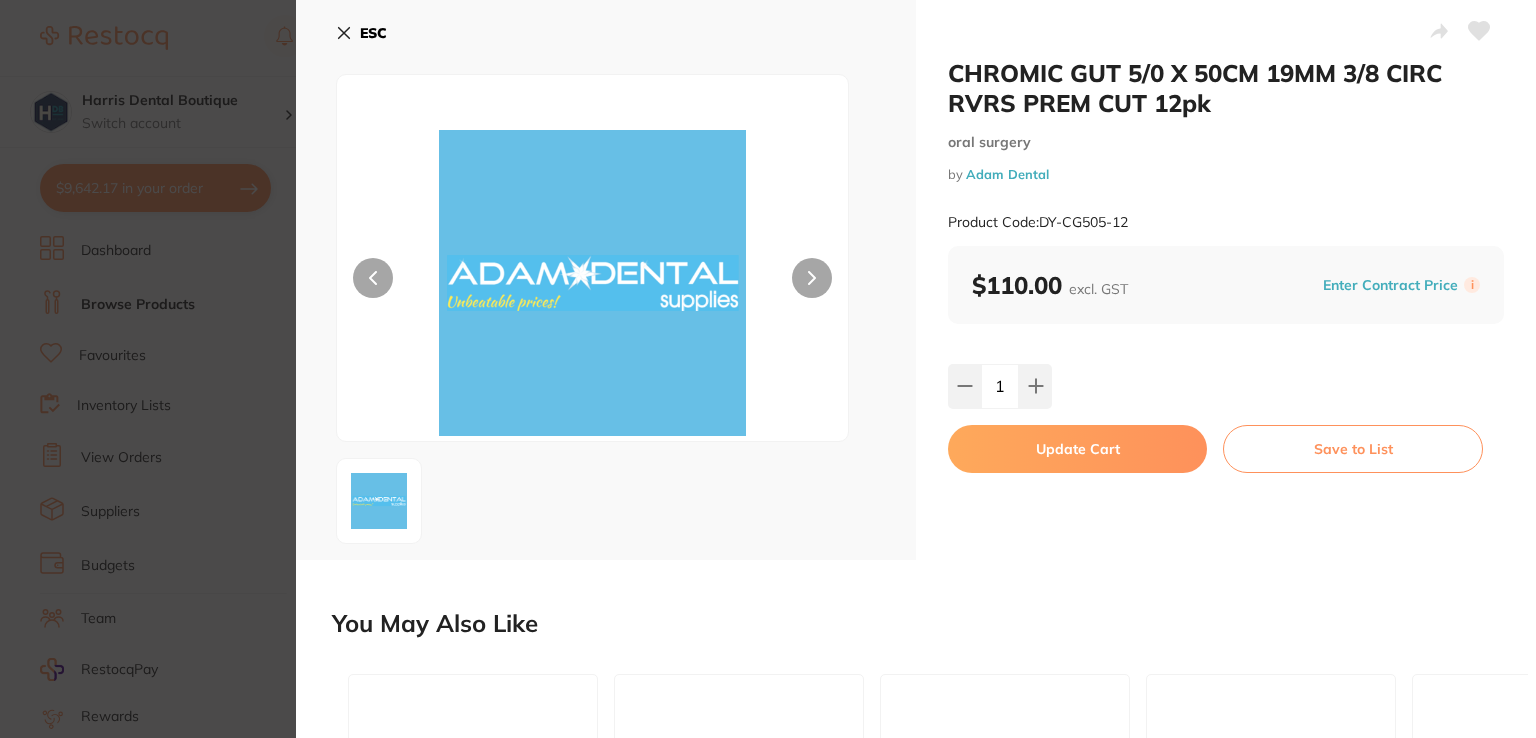 scroll, scrollTop: 0, scrollLeft: 0, axis: both 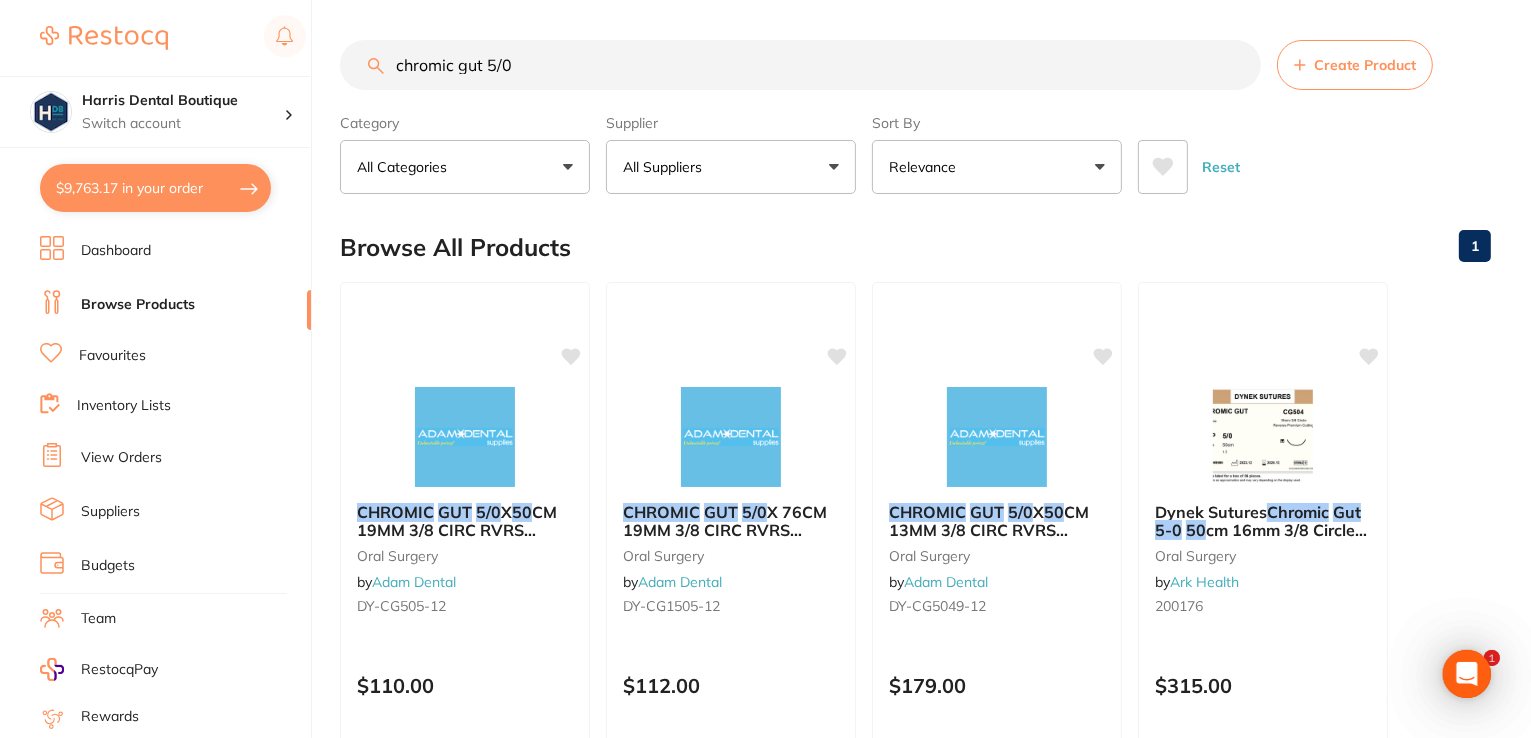 drag, startPoint x: 583, startPoint y: 73, endPoint x: 29, endPoint y: -23, distance: 562.25616 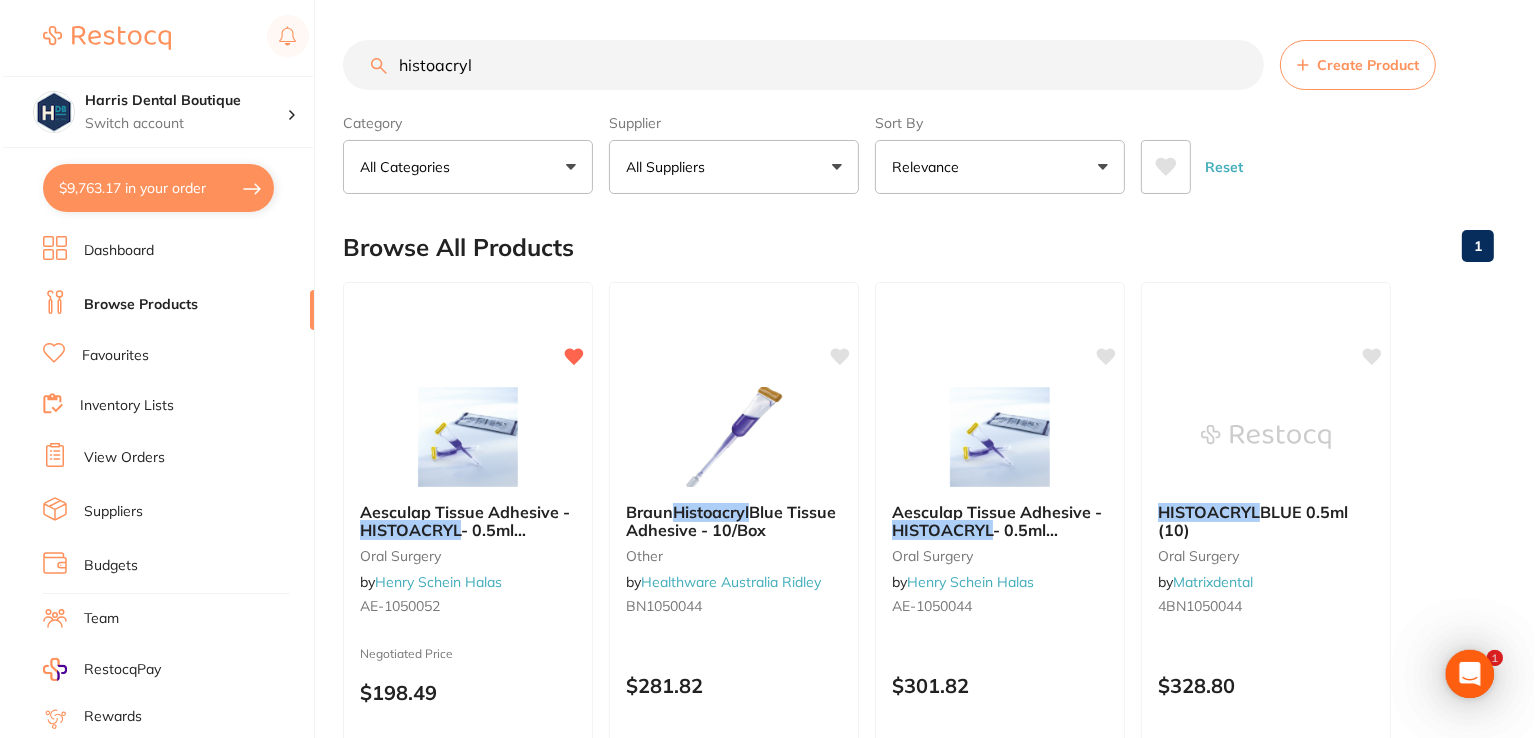 scroll, scrollTop: 0, scrollLeft: 0, axis: both 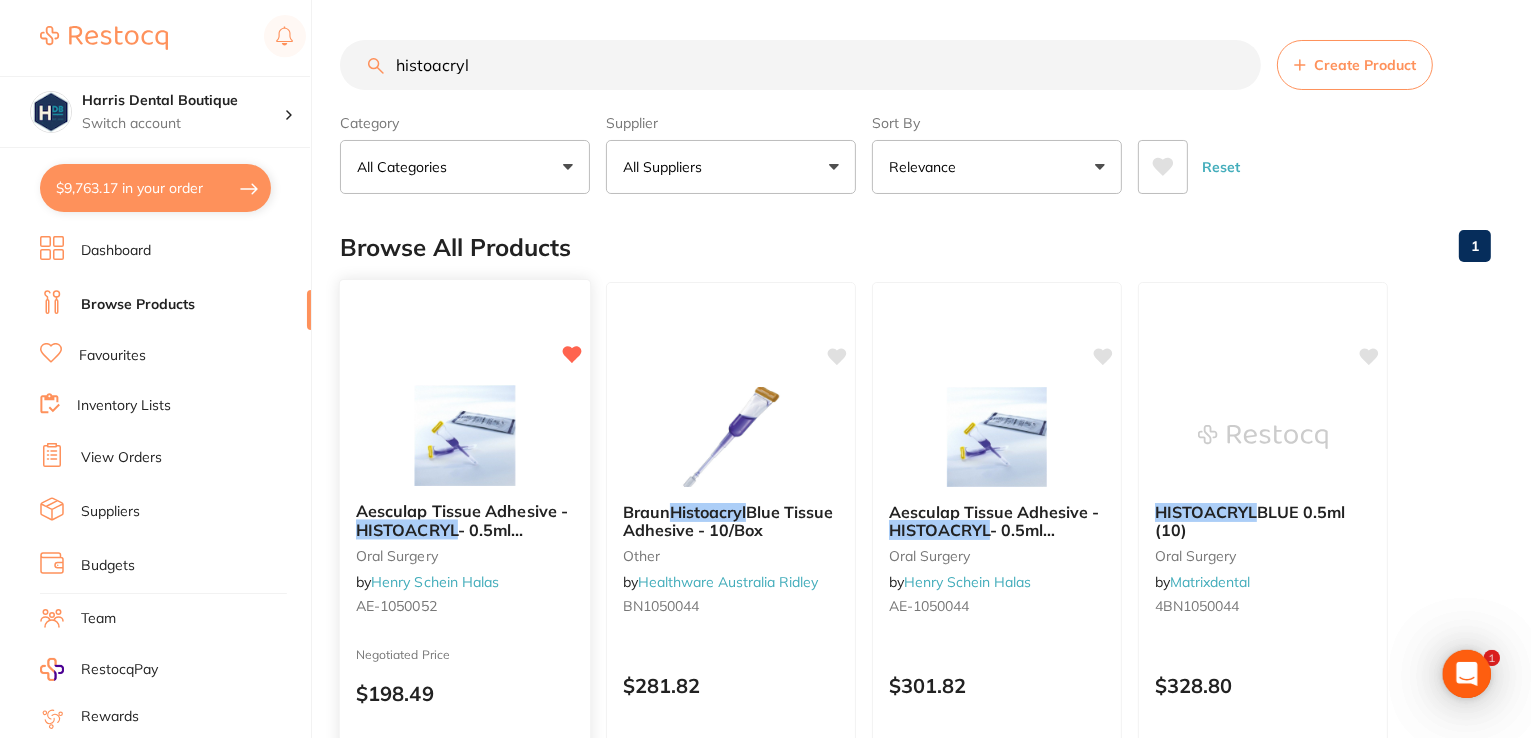 type on "histoacryl" 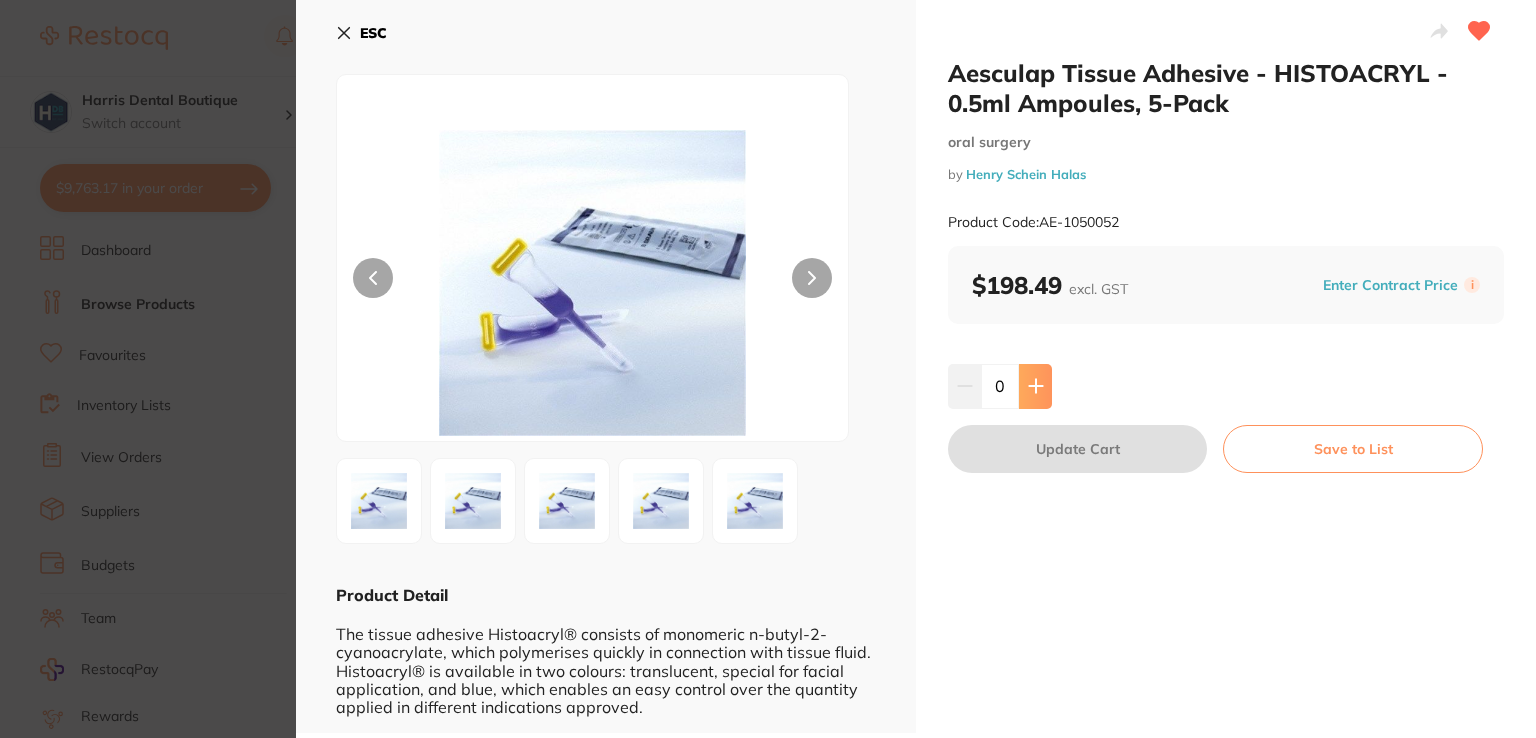 click at bounding box center [1035, 386] 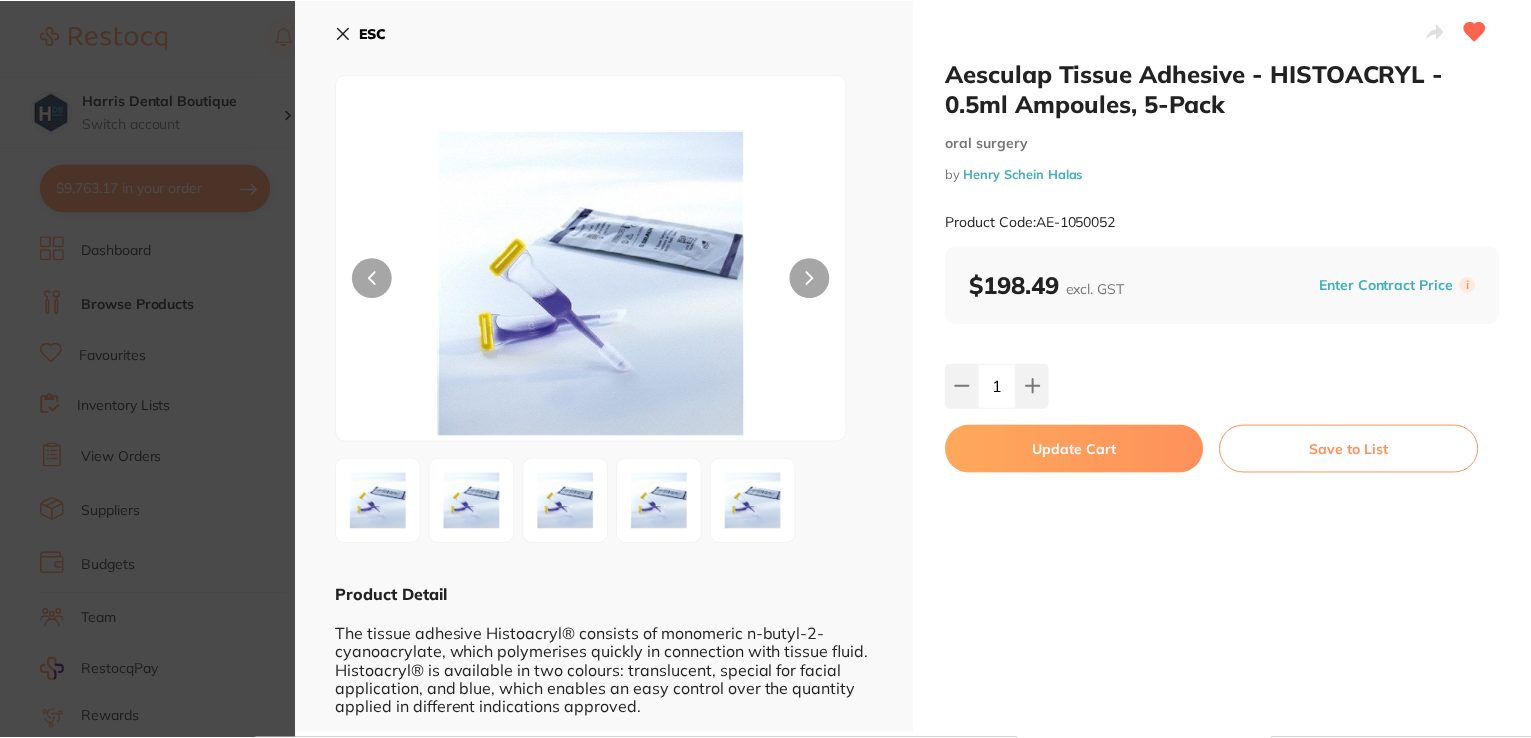 scroll, scrollTop: 0, scrollLeft: 0, axis: both 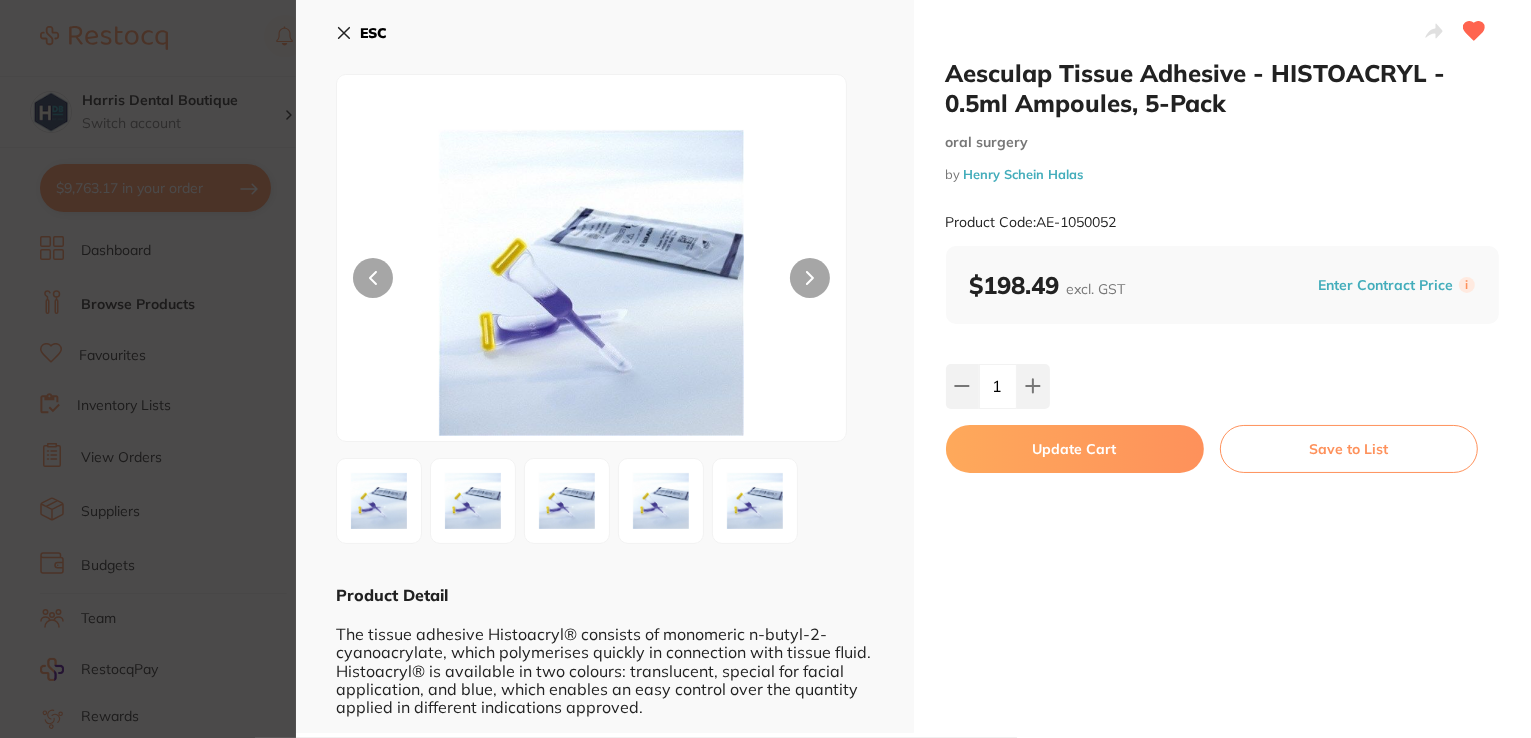 click on "Update Cart" at bounding box center [1075, 449] 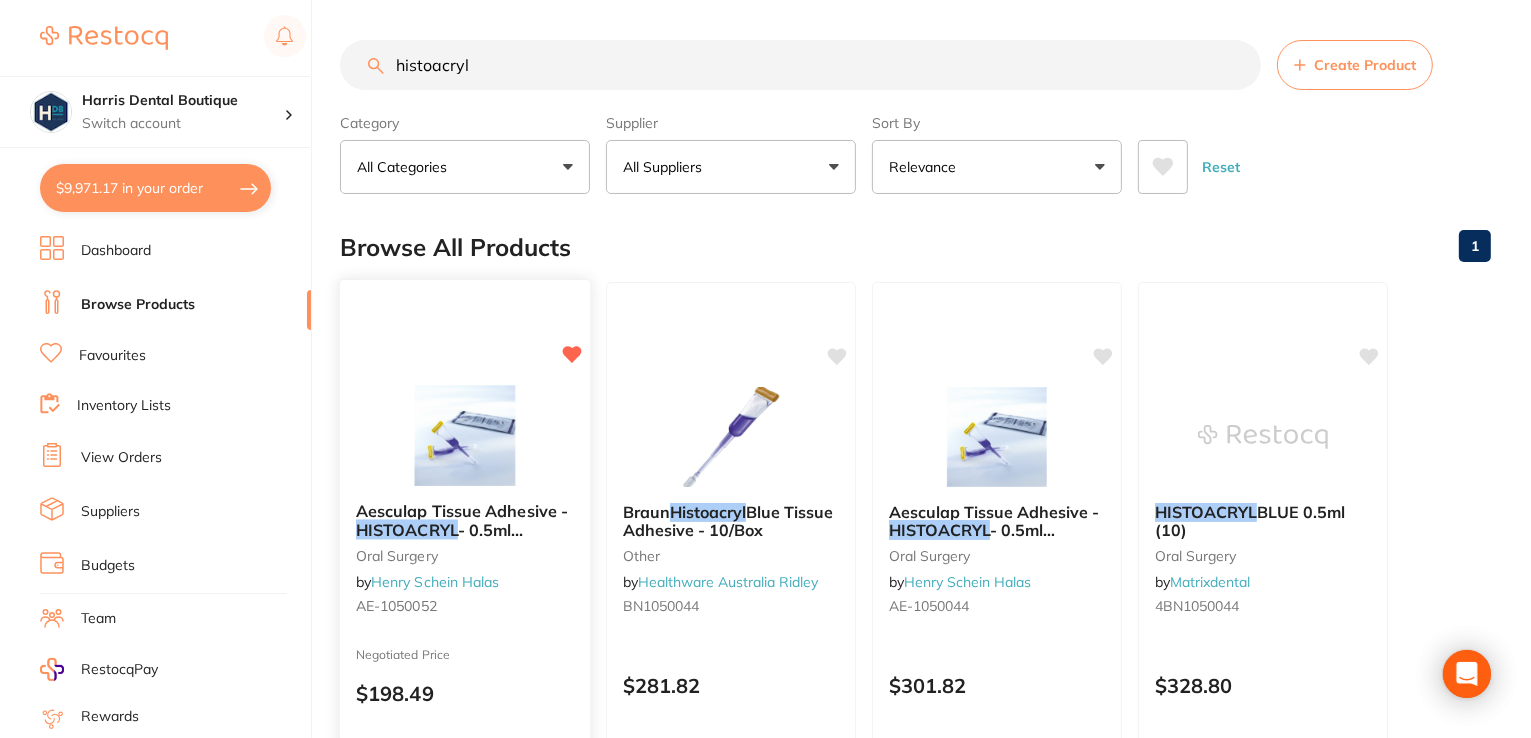 scroll, scrollTop: 0, scrollLeft: 0, axis: both 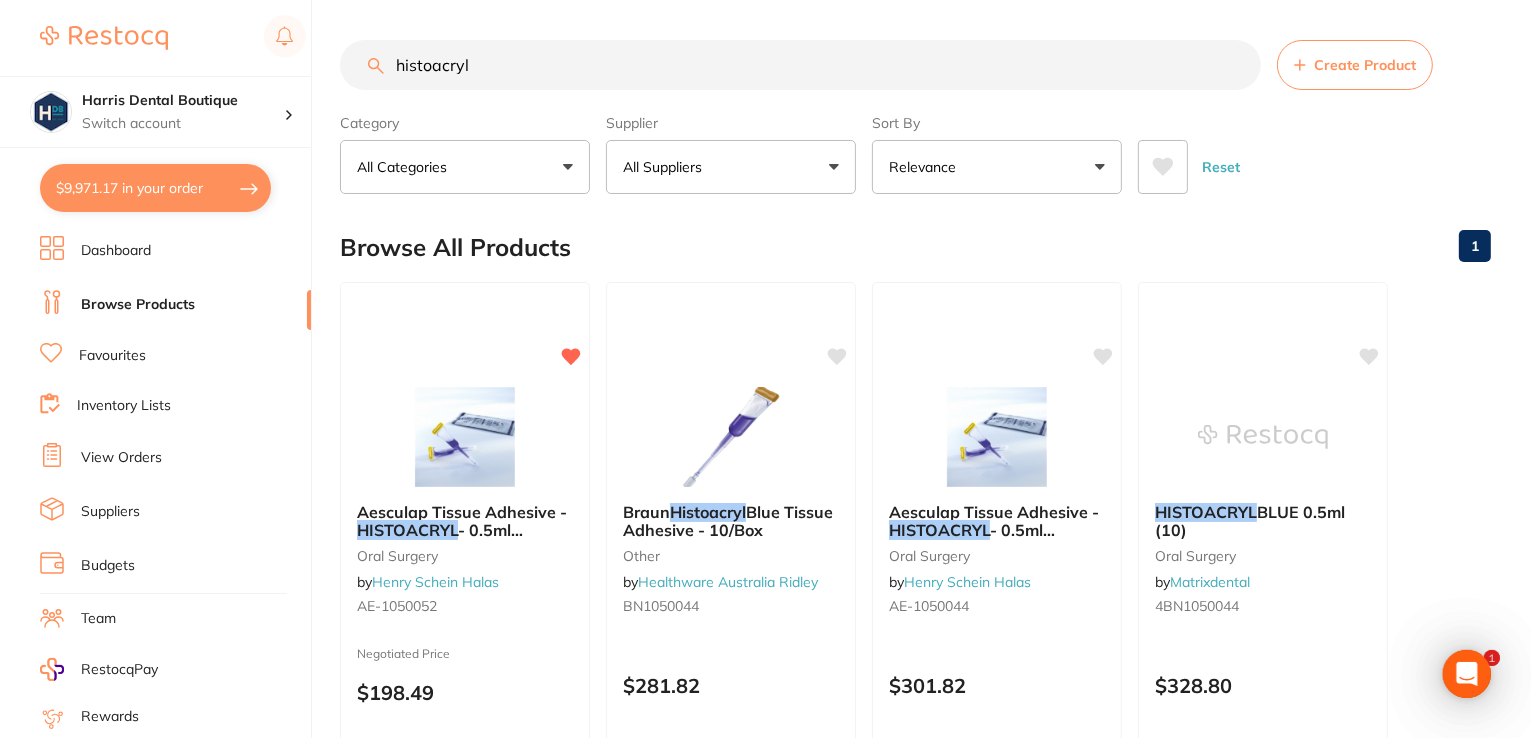 drag, startPoint x: 513, startPoint y: 71, endPoint x: 82, endPoint y: 45, distance: 431.7835 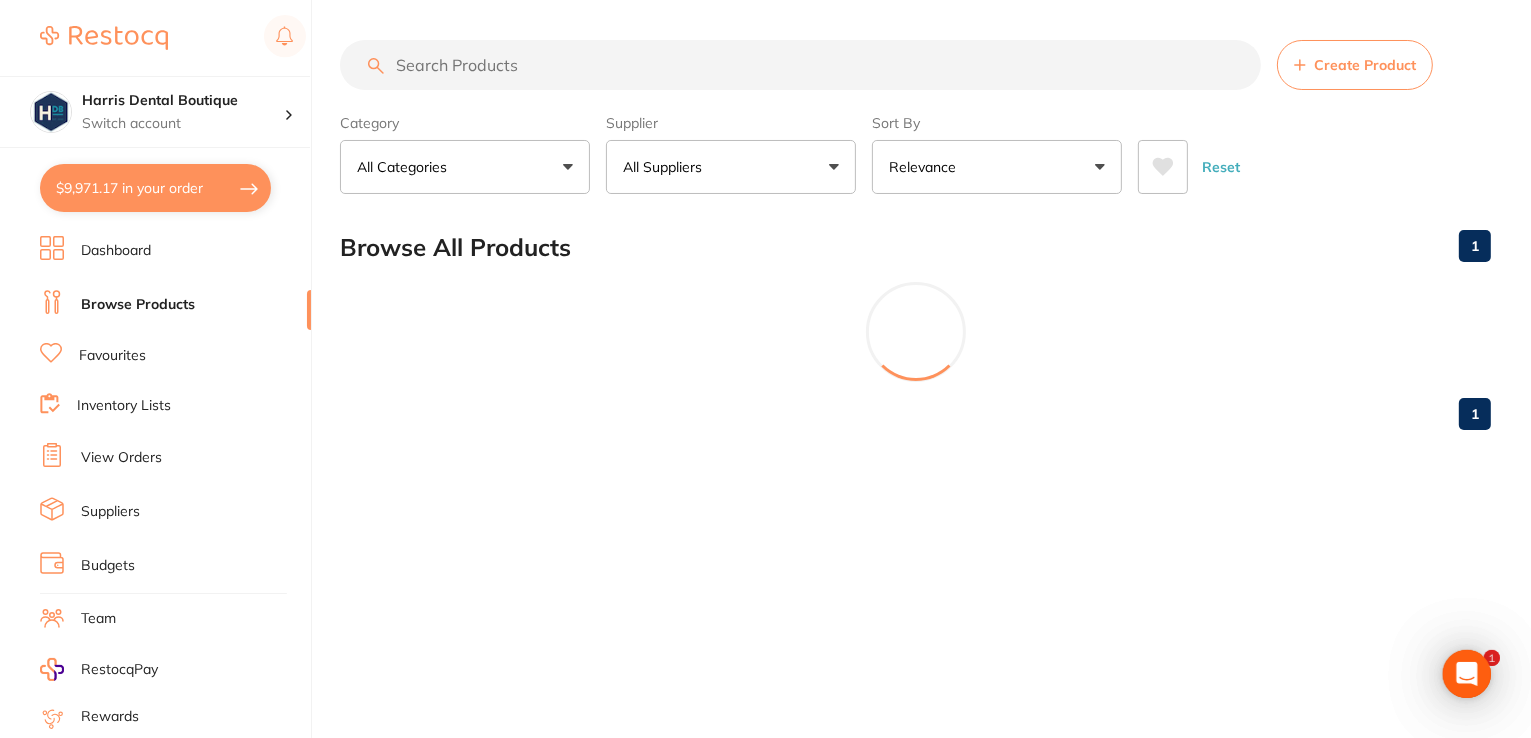 scroll, scrollTop: 0, scrollLeft: 0, axis: both 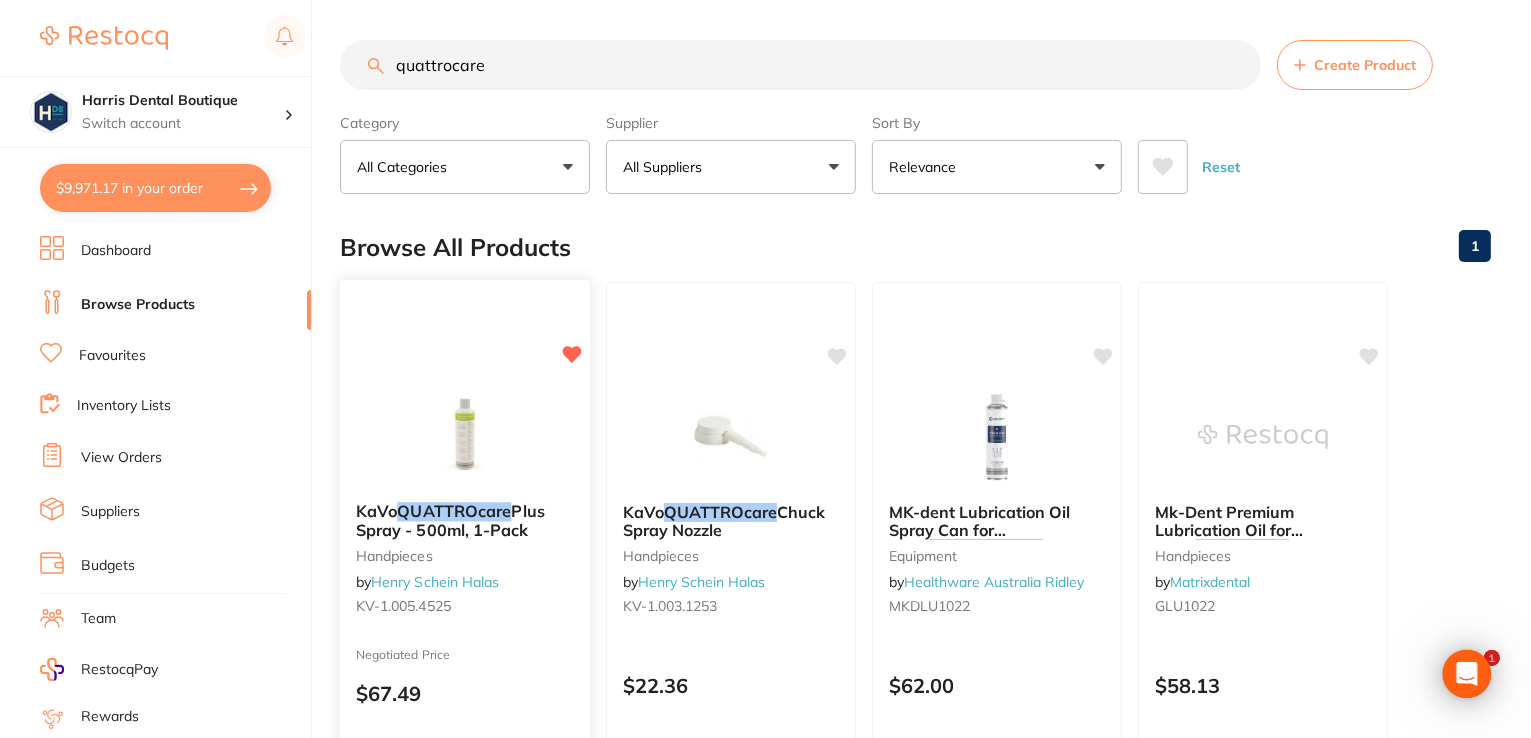 type on "quattrocare" 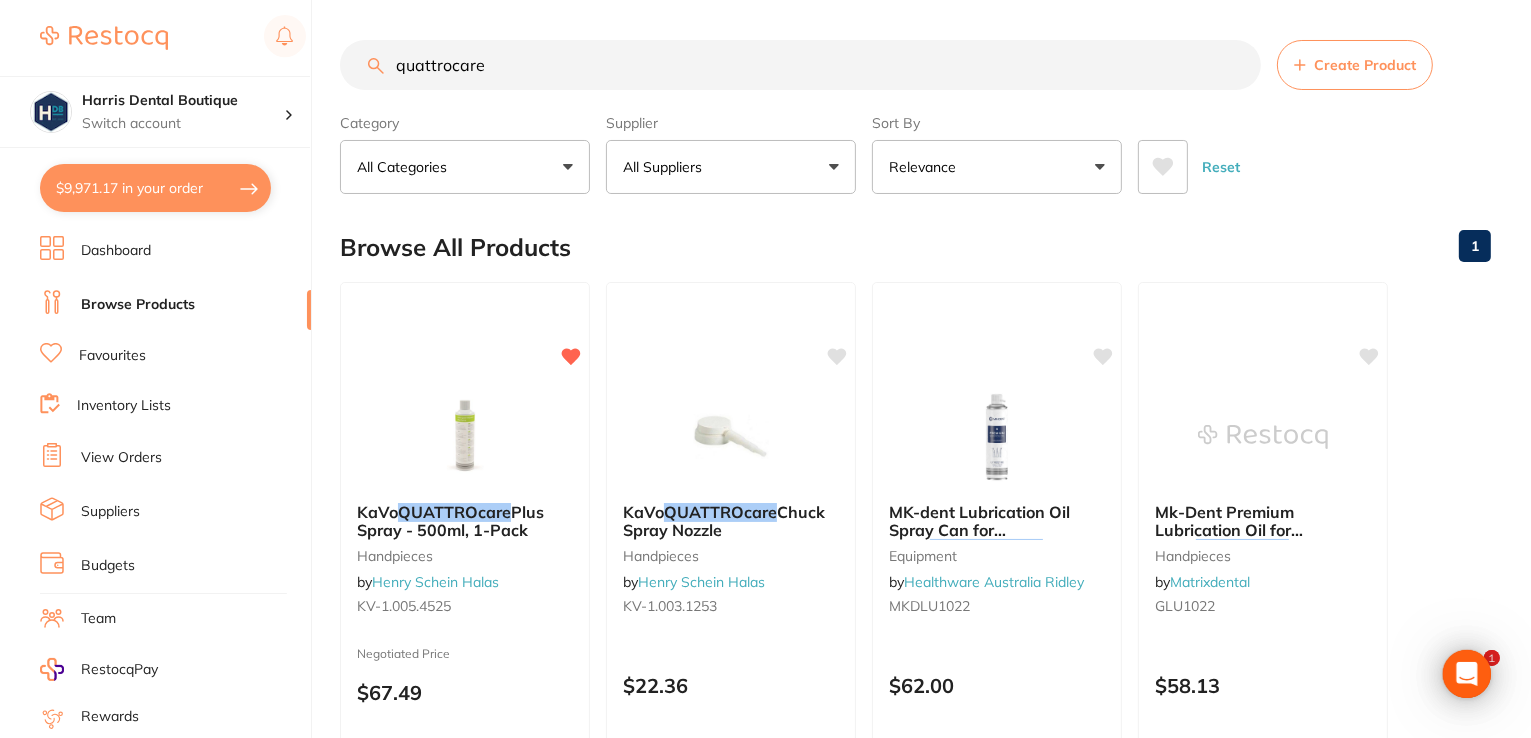click at bounding box center (465, 437) 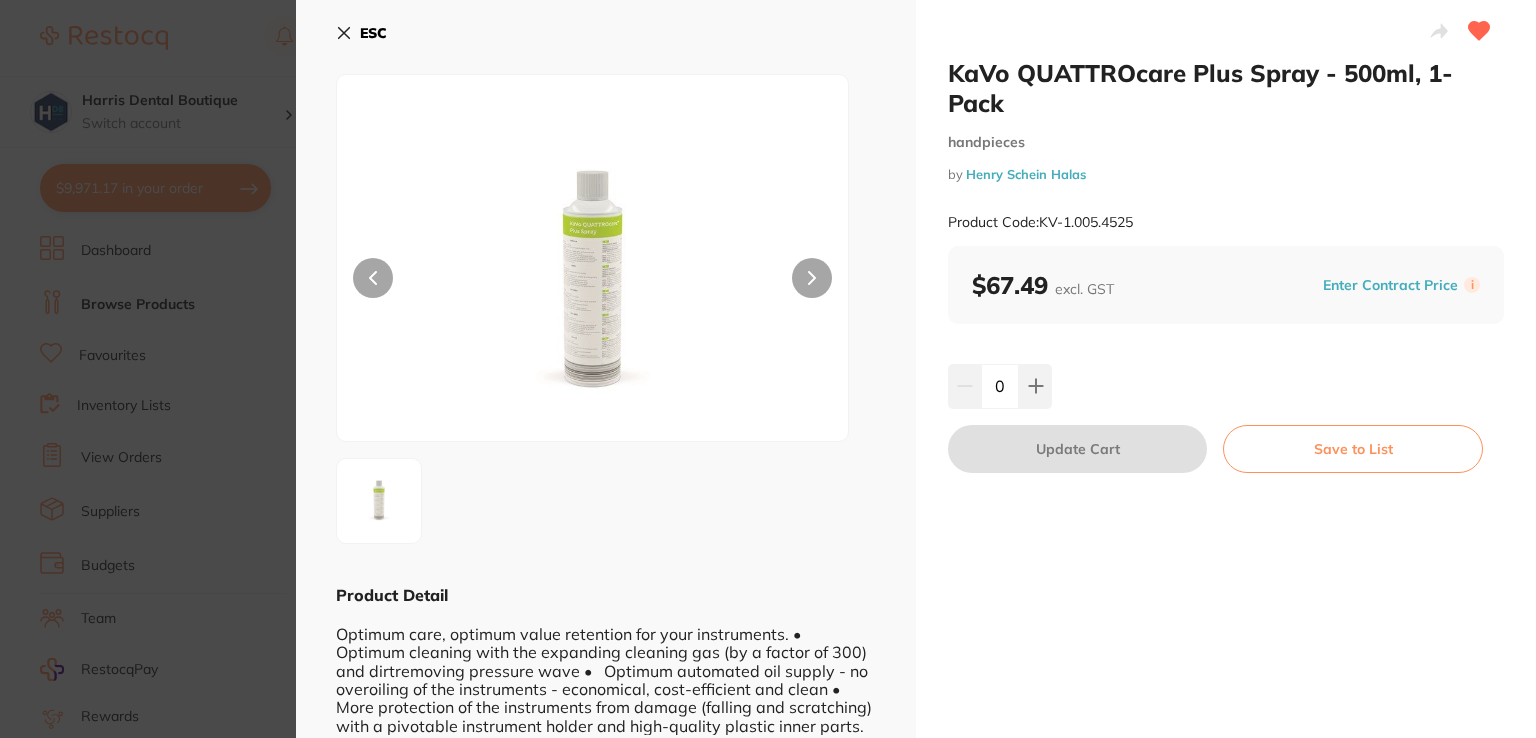 scroll, scrollTop: 0, scrollLeft: 0, axis: both 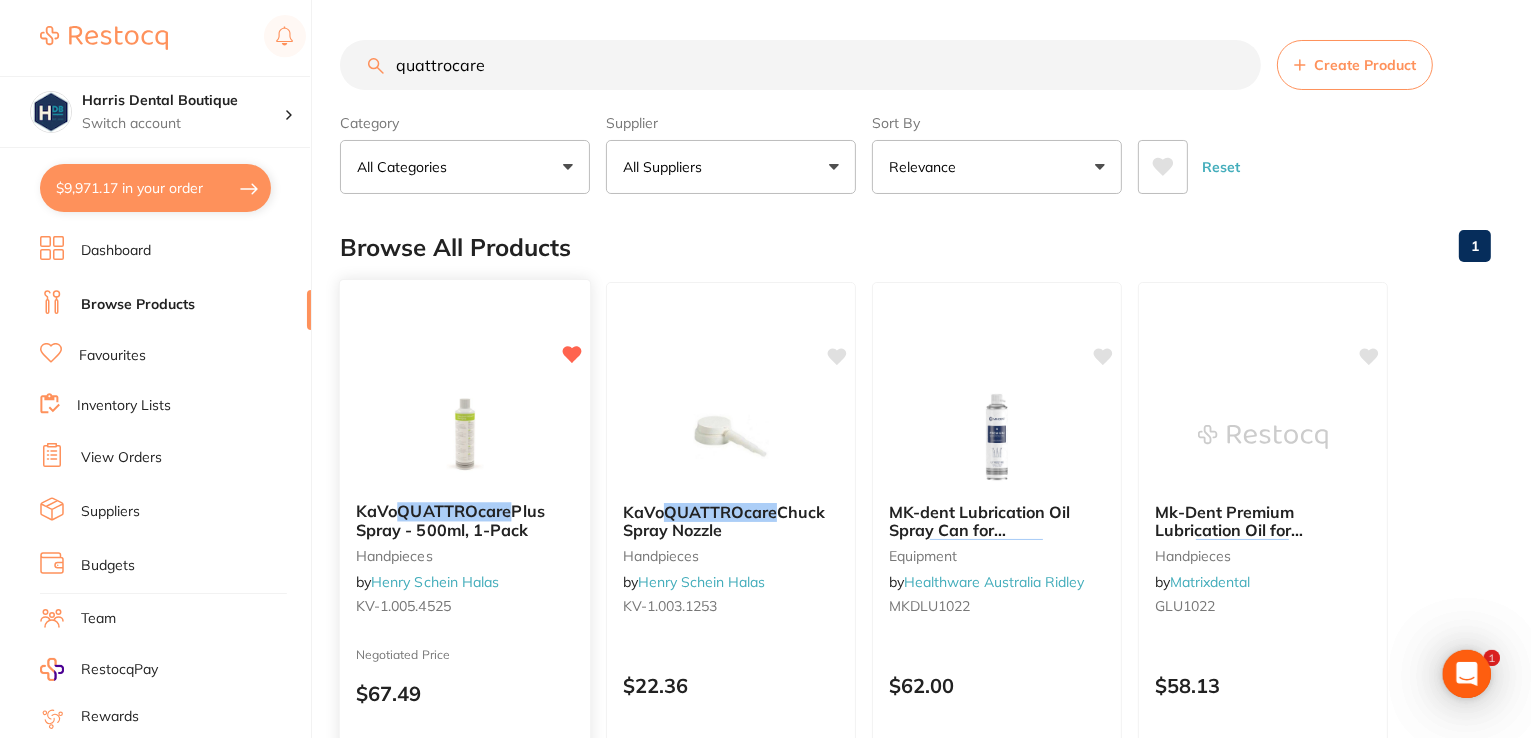 click on "KaVo  QUATTROcare  Plus Spray - 500ml, 1-Pack   handpieces by  Henry Schein Halas KV-1.005.4525 Negotiated Price $67.49 Add to cart Save to list" at bounding box center [465, 569] 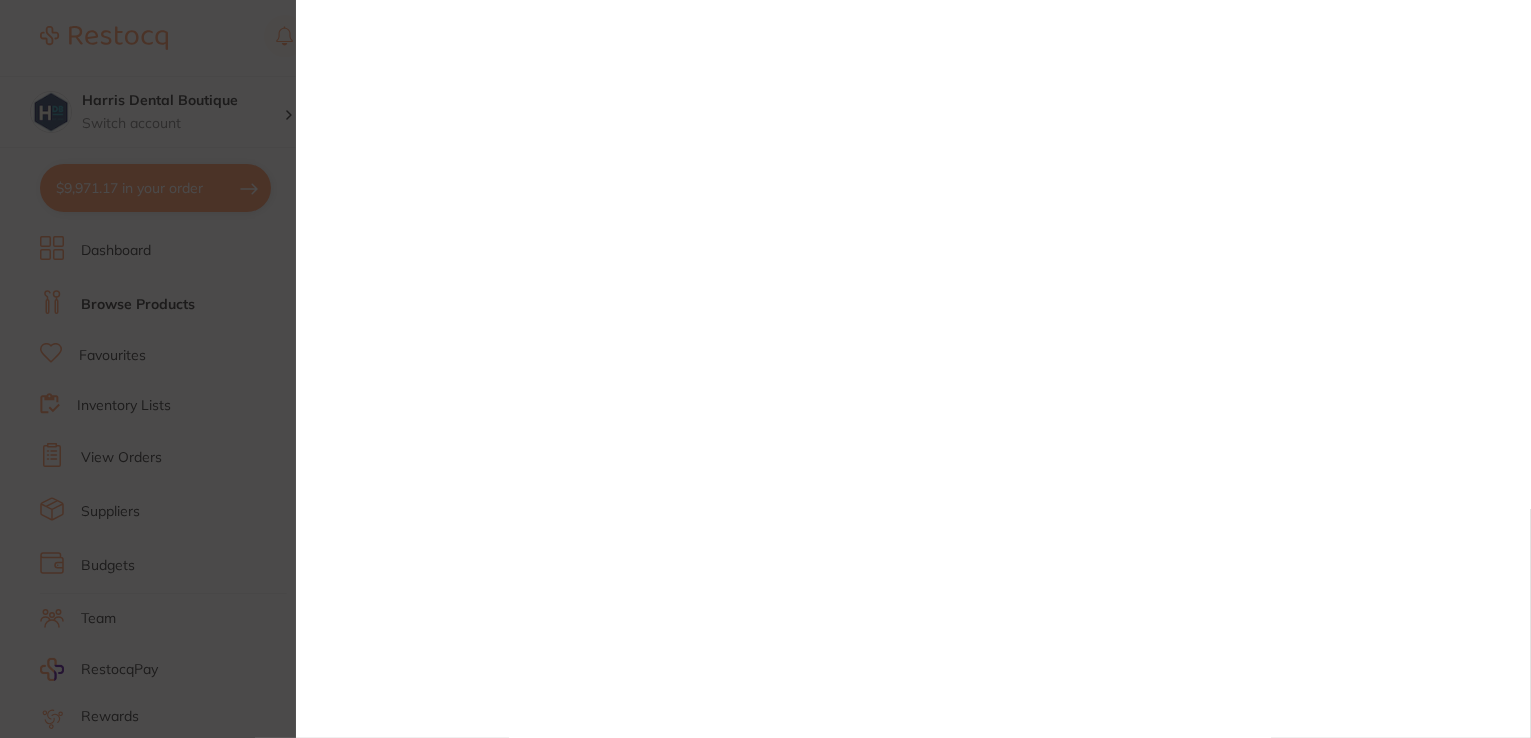 scroll, scrollTop: 0, scrollLeft: 0, axis: both 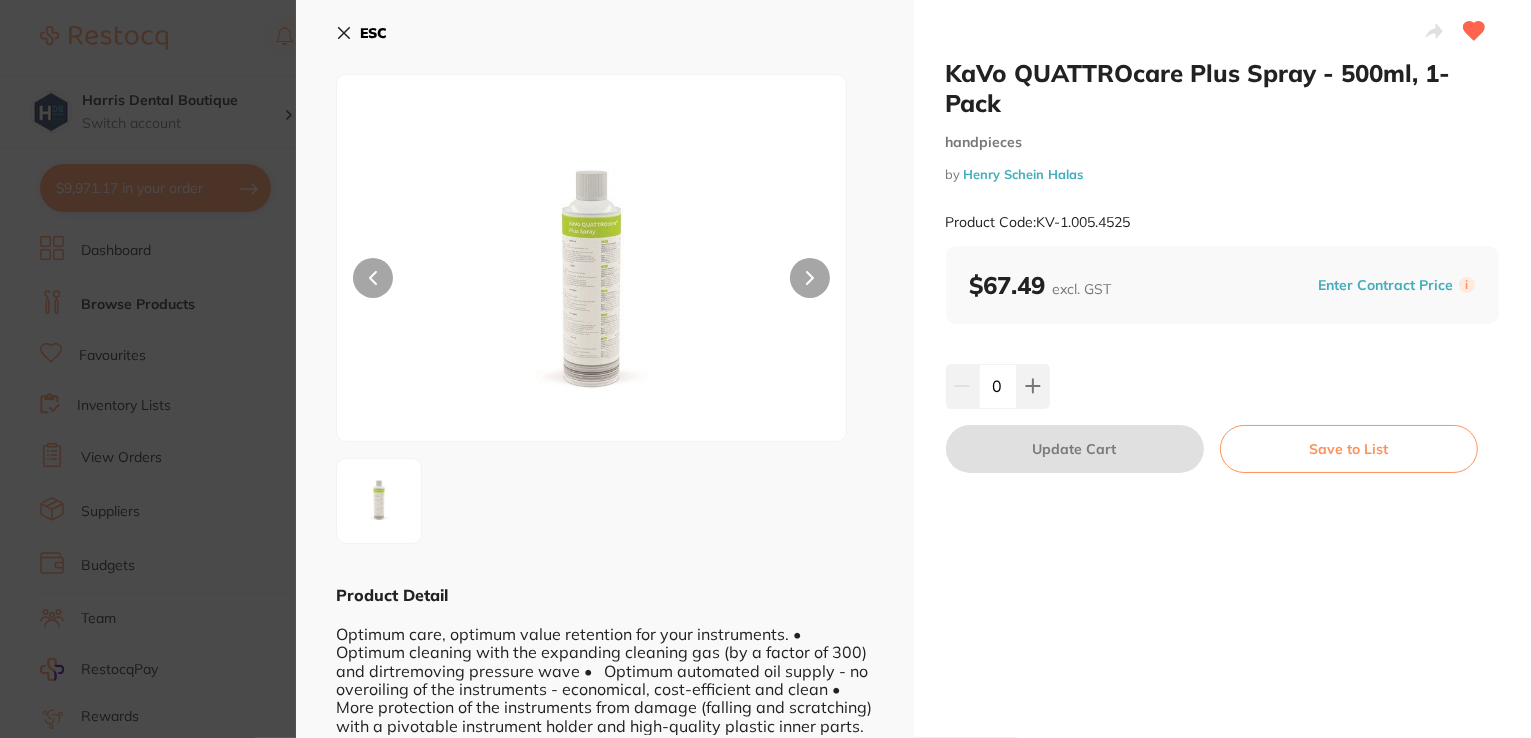 checkbox on "false" 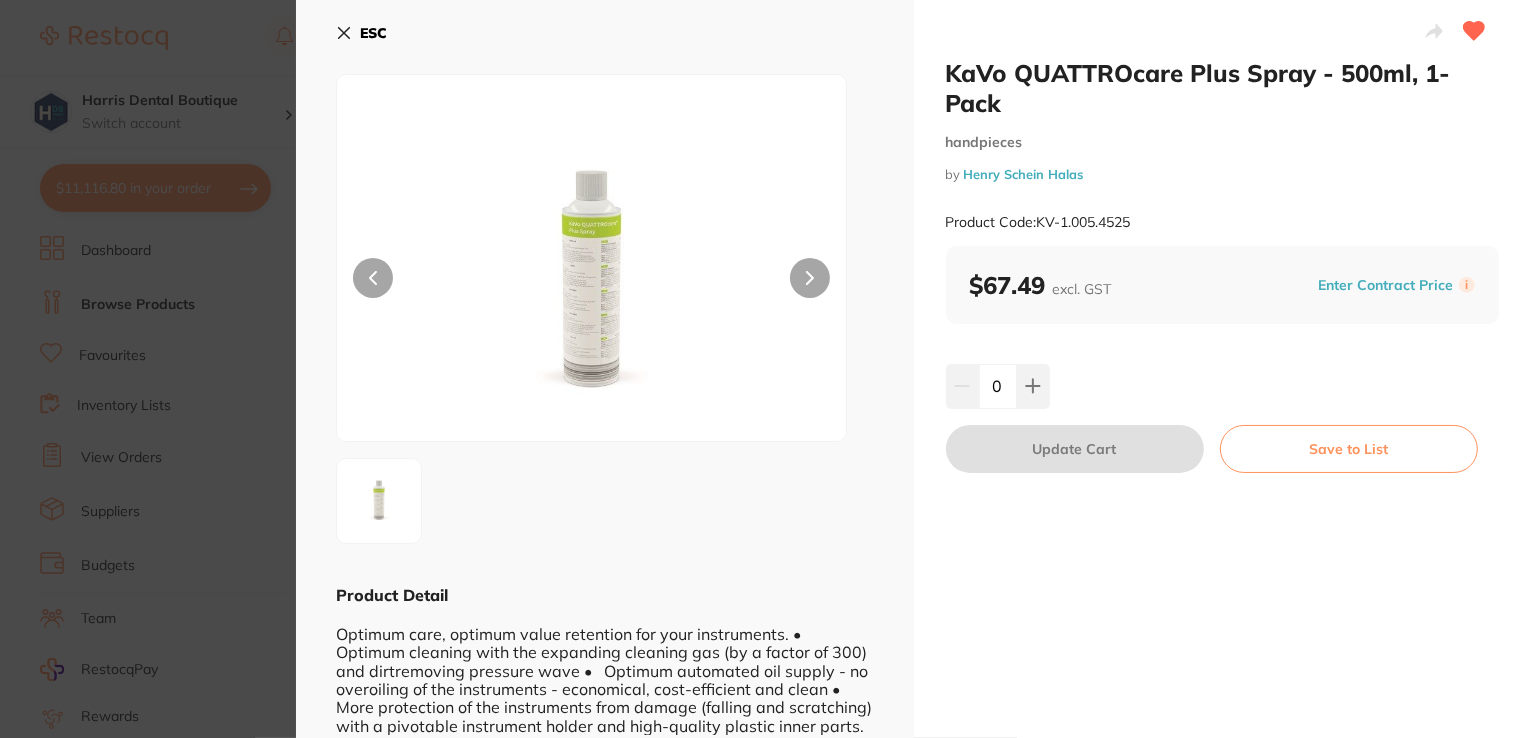 scroll, scrollTop: 0, scrollLeft: 0, axis: both 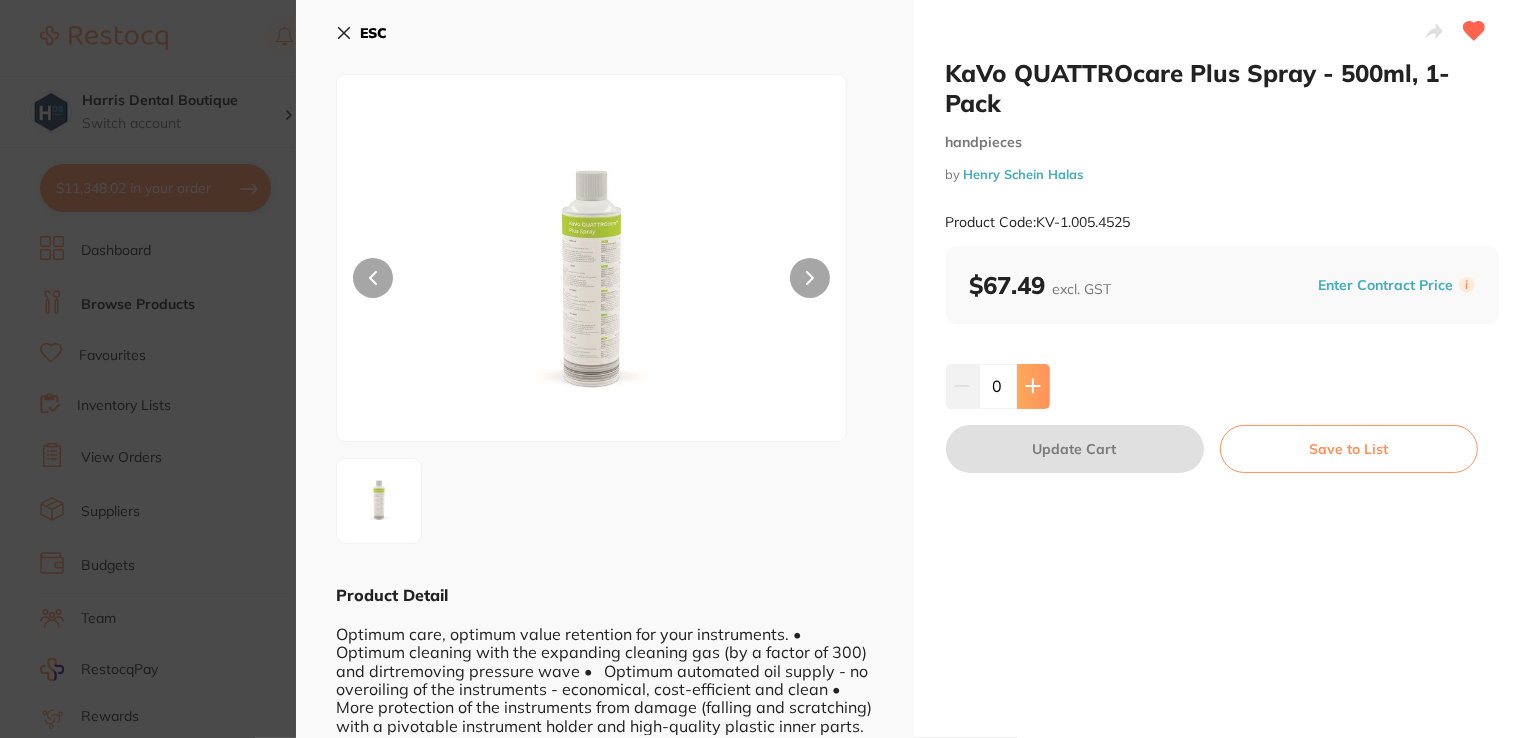 click at bounding box center (1033, 386) 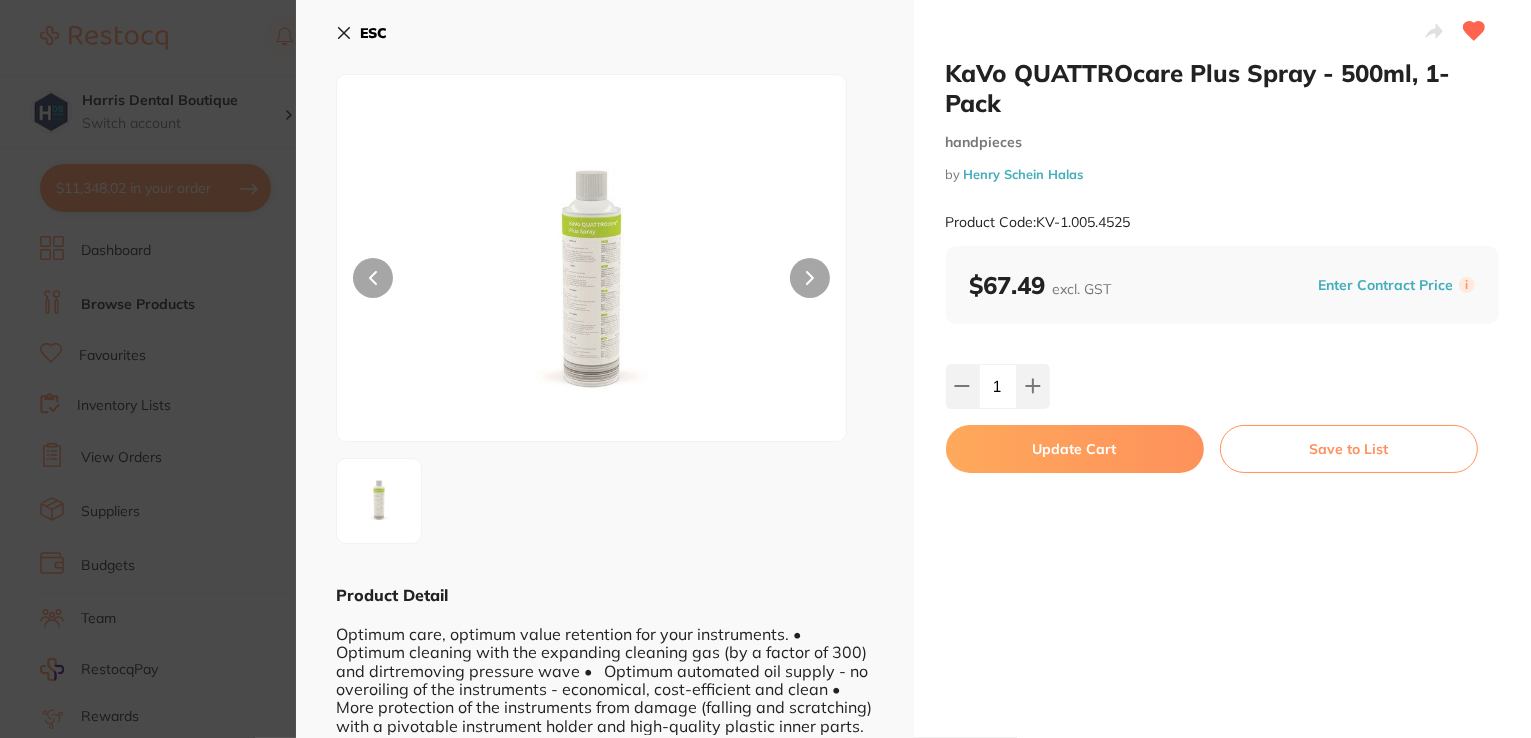 scroll, scrollTop: 0, scrollLeft: 0, axis: both 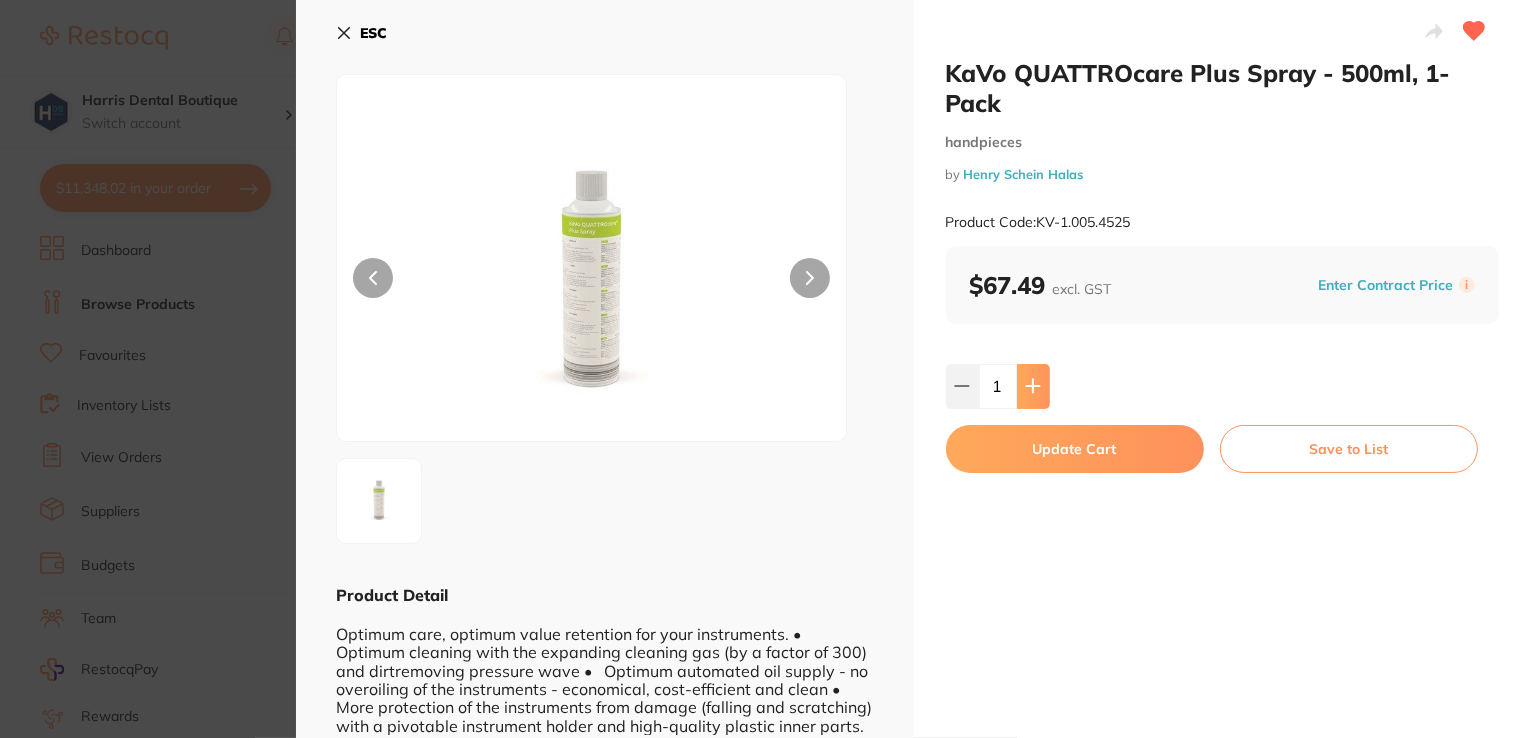 click 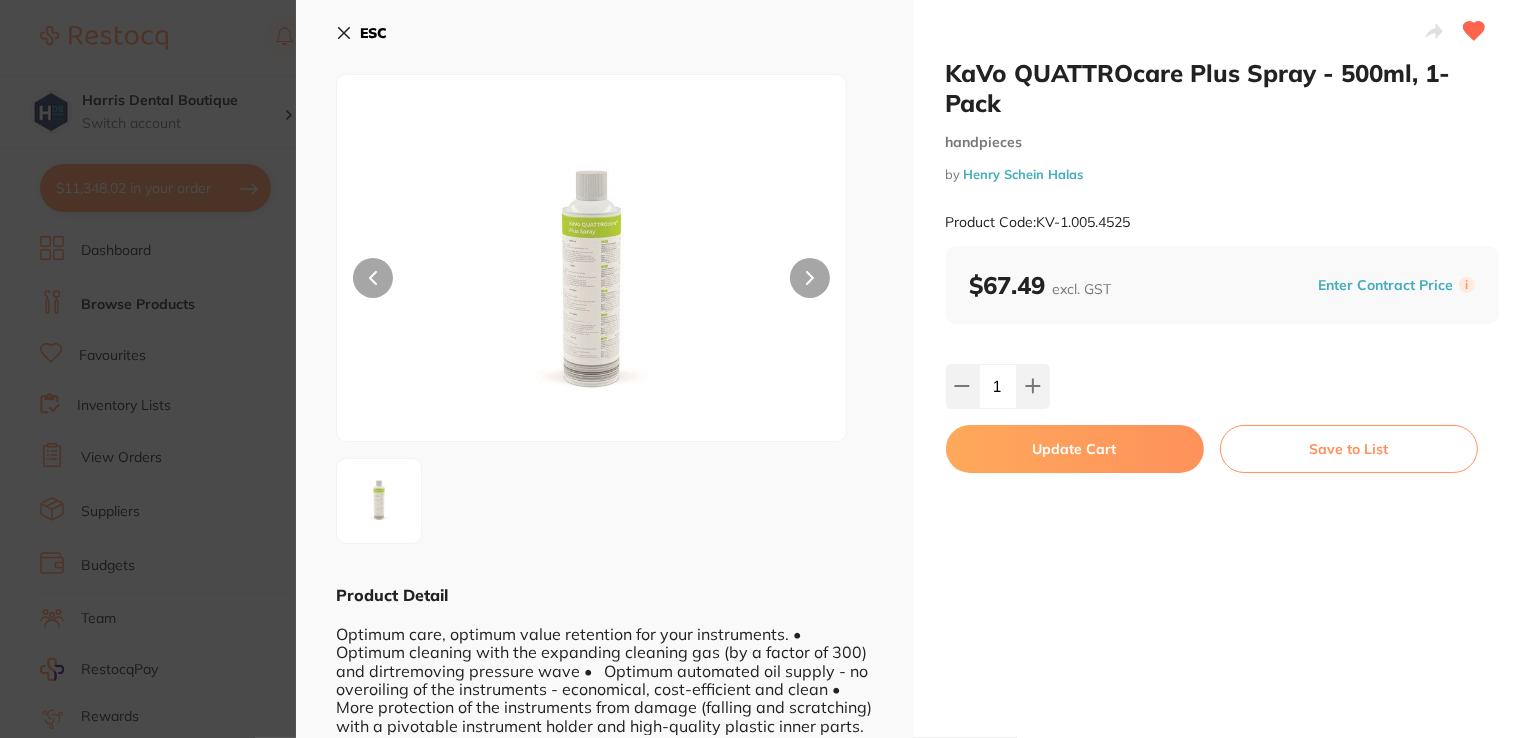 type on "2" 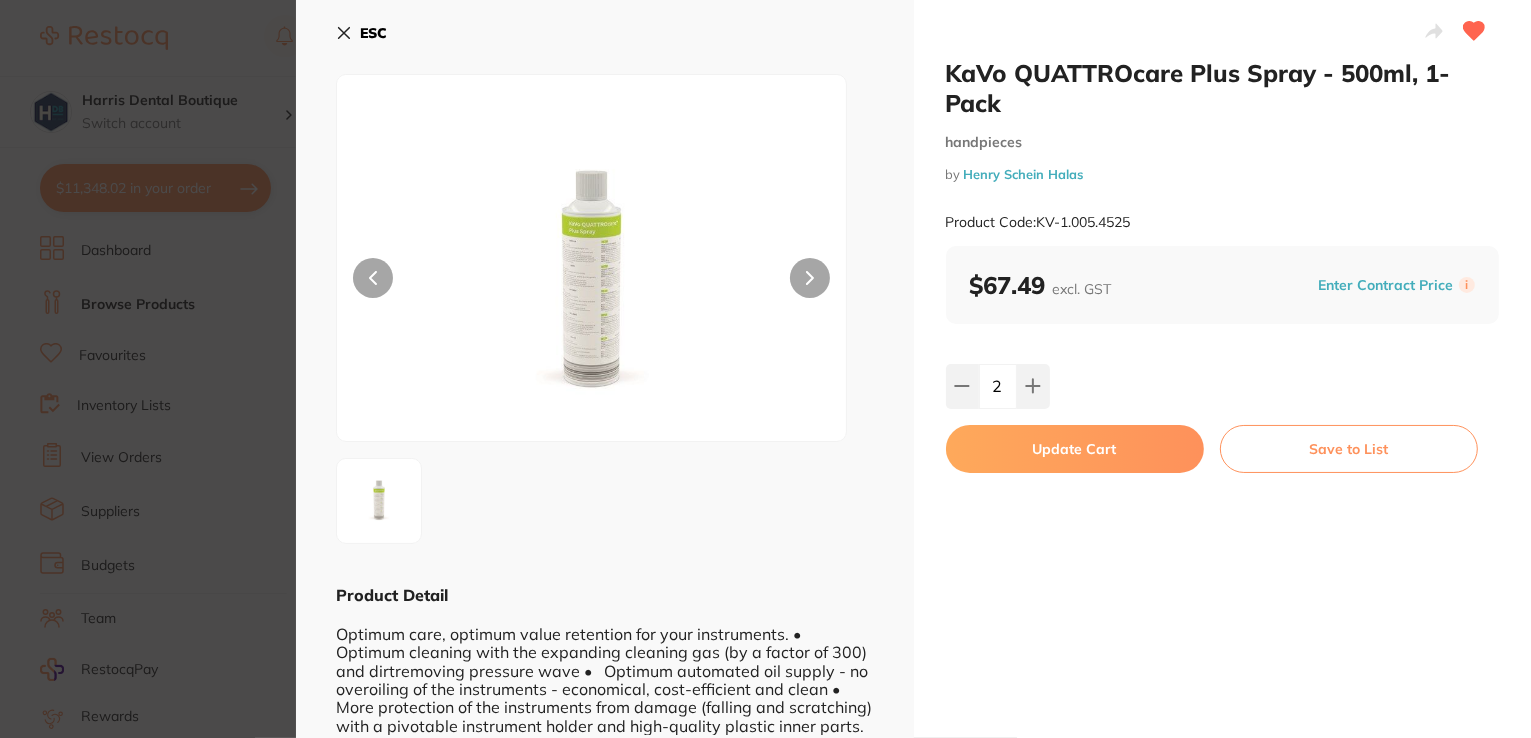 click on "Update Cart" at bounding box center [1075, 449] 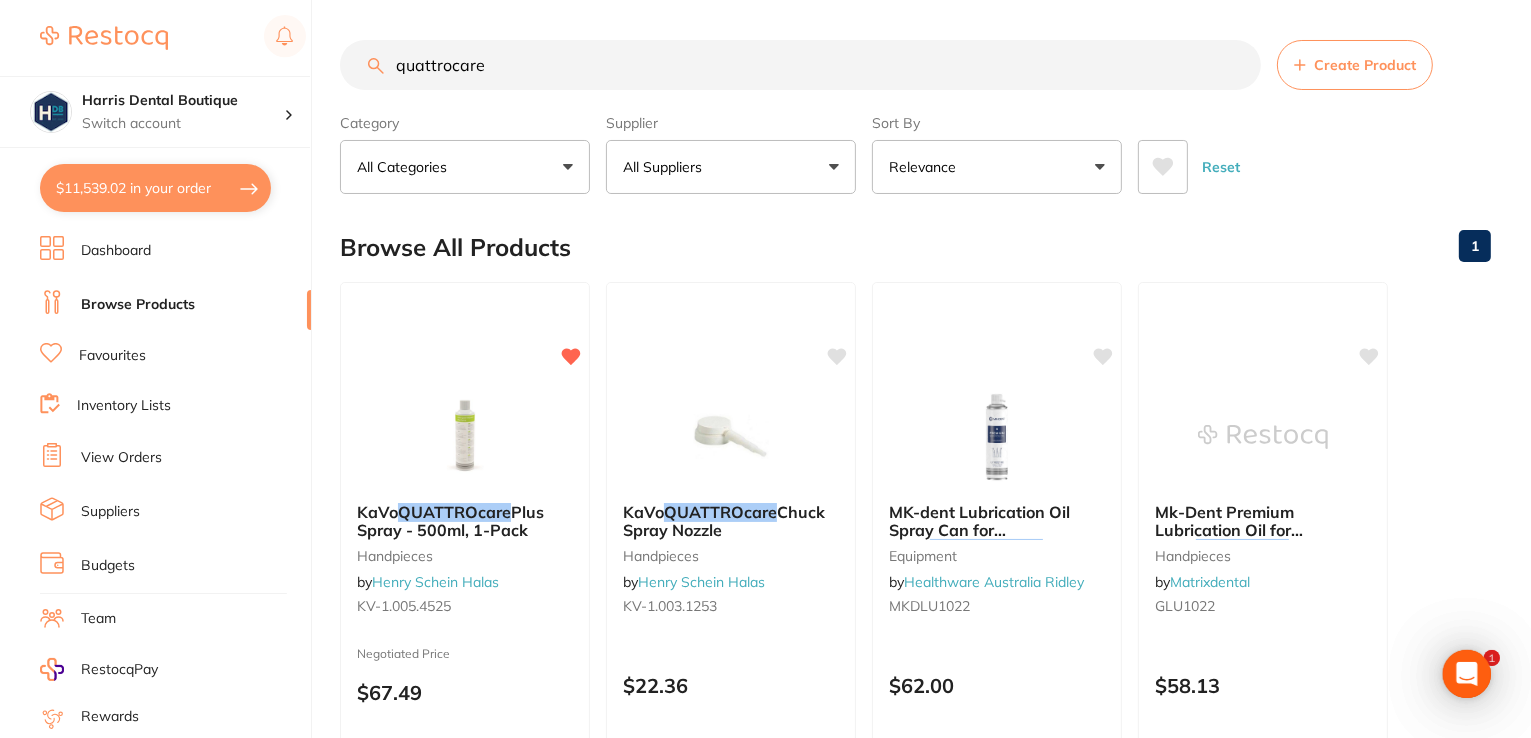 scroll, scrollTop: 0, scrollLeft: 0, axis: both 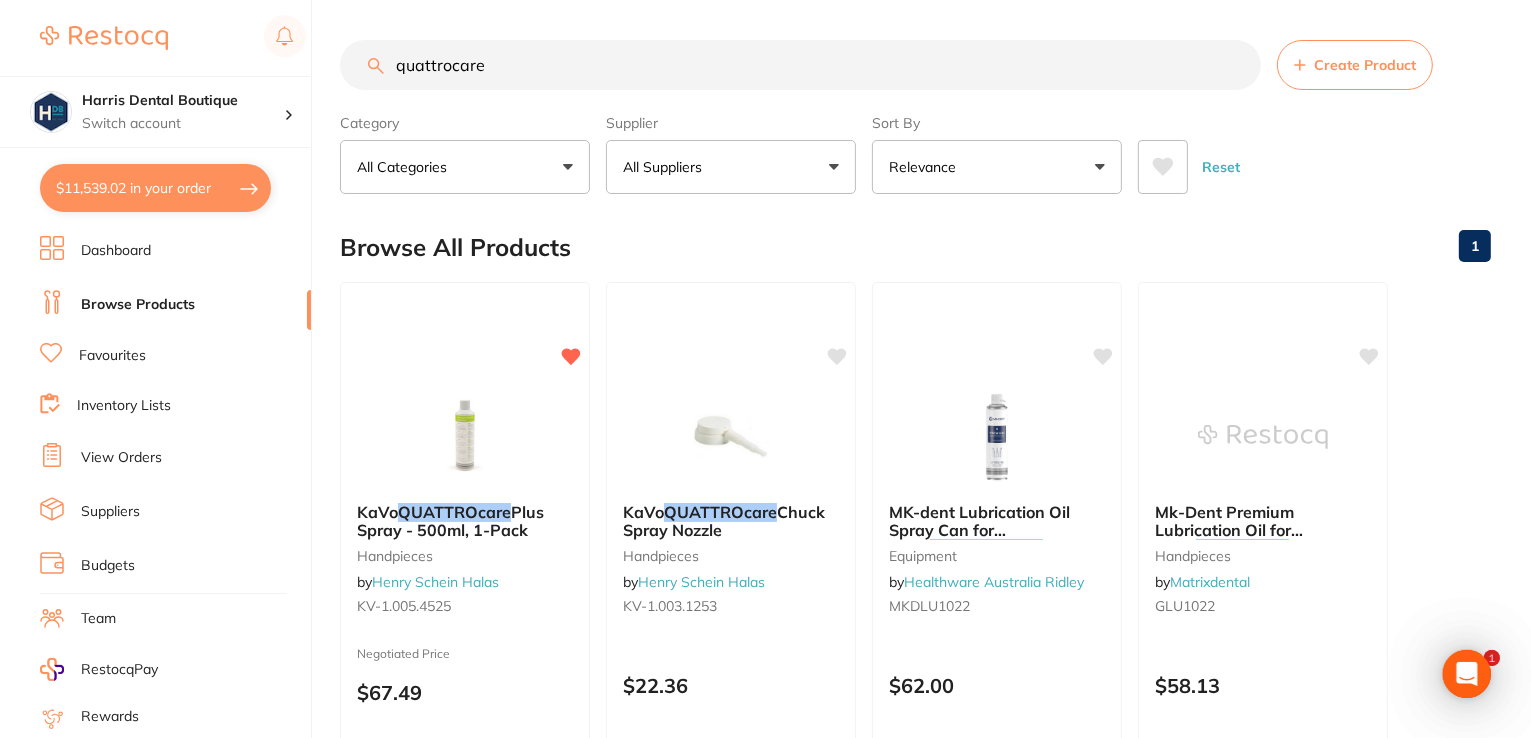 drag, startPoint x: 512, startPoint y: 65, endPoint x: 127, endPoint y: 0, distance: 390.44846 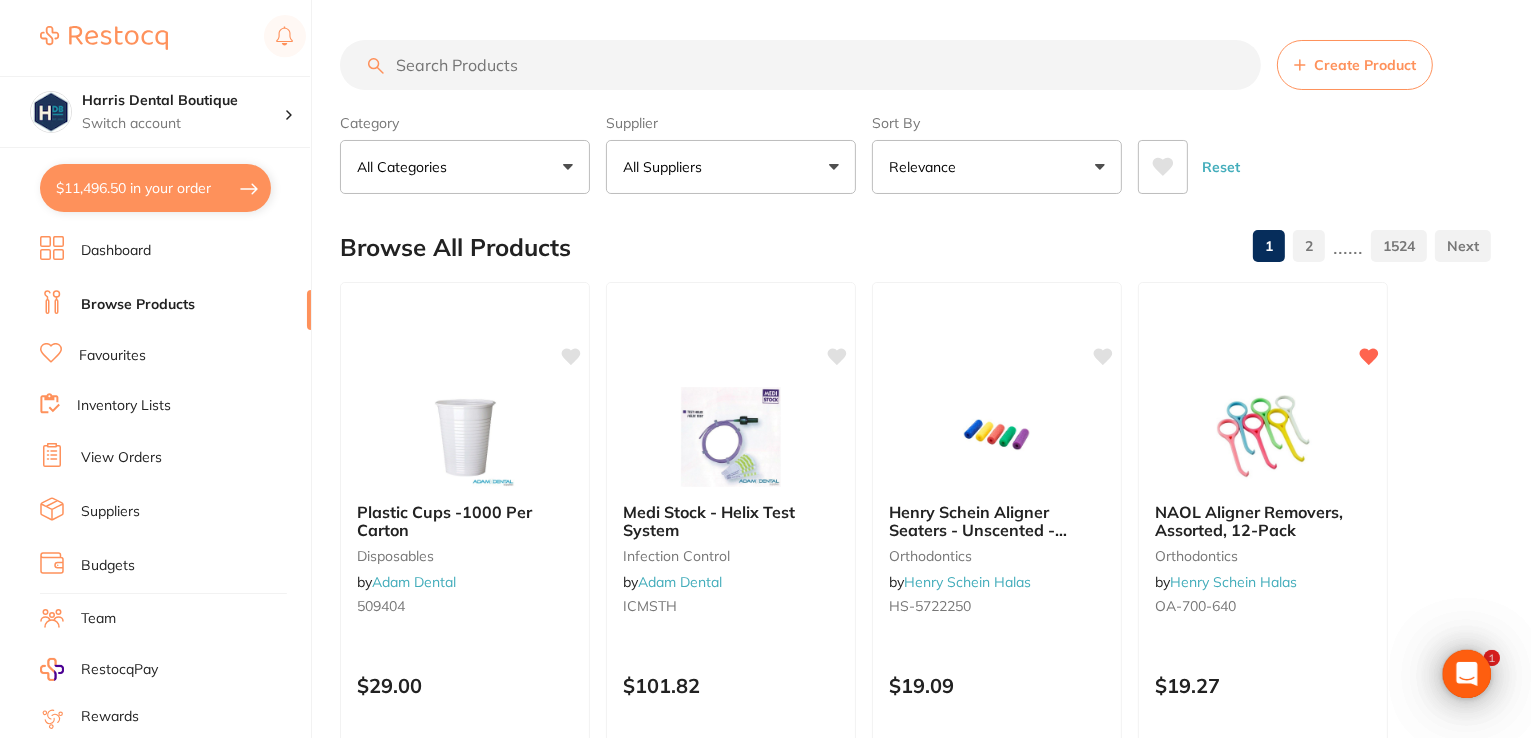 scroll, scrollTop: 0, scrollLeft: 0, axis: both 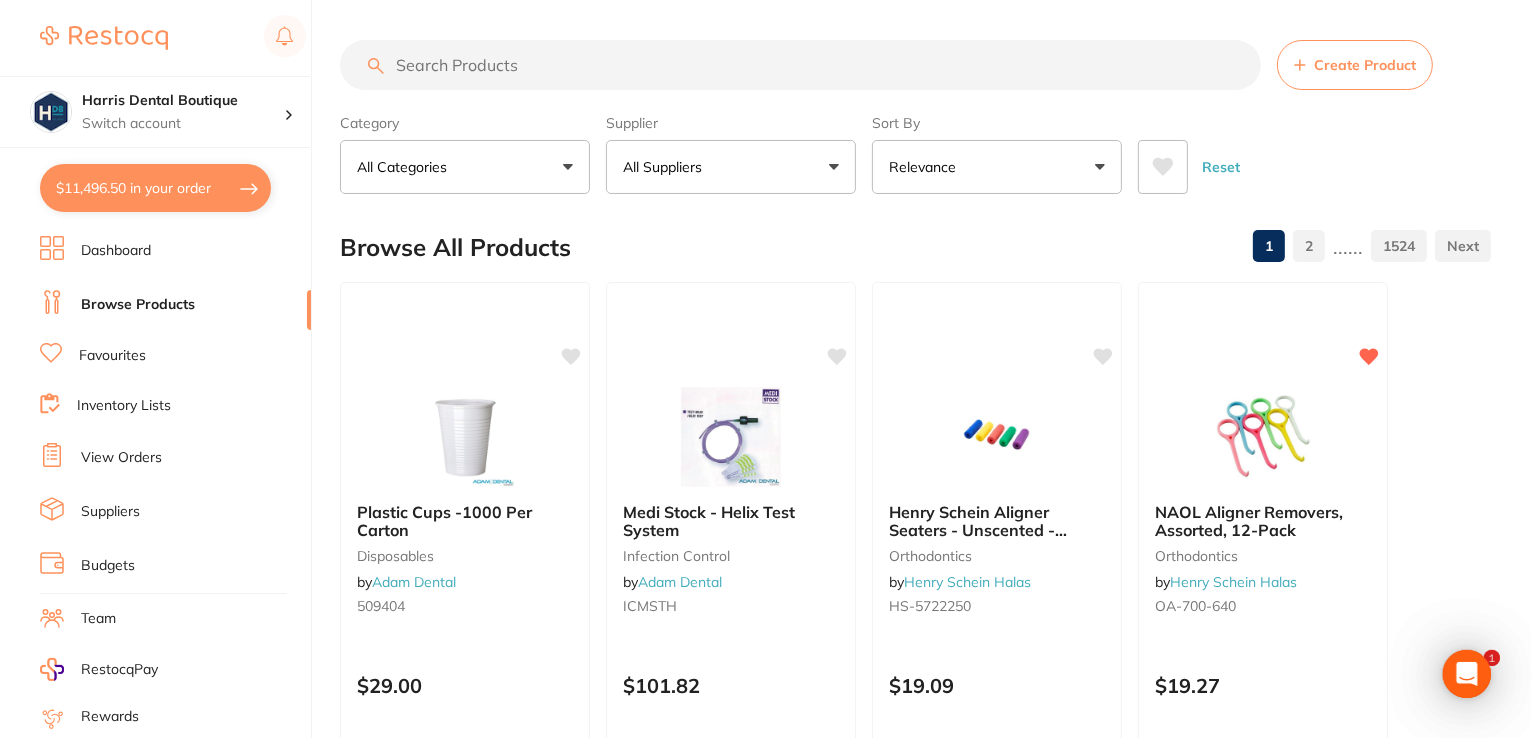 click at bounding box center (800, 65) 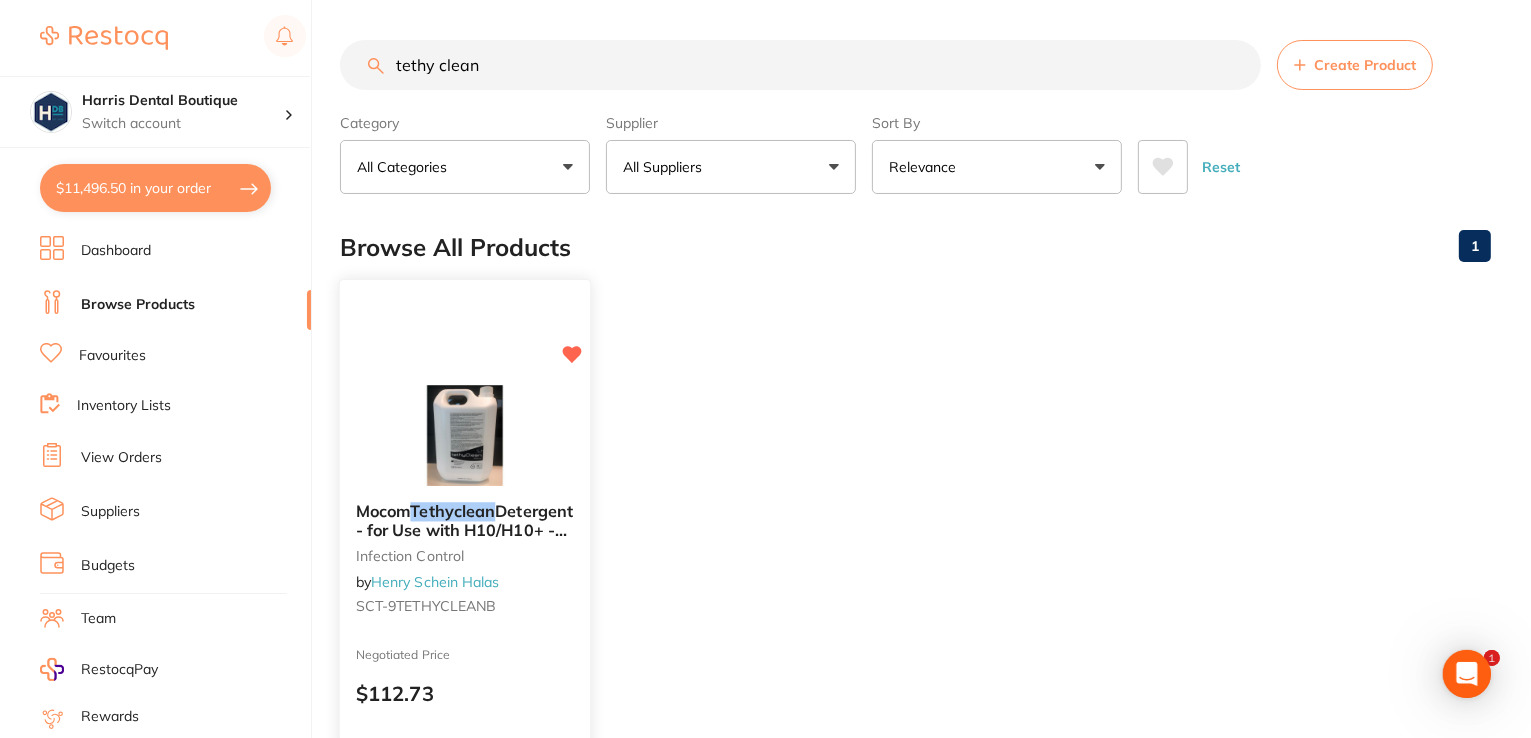 type on "tethy clean" 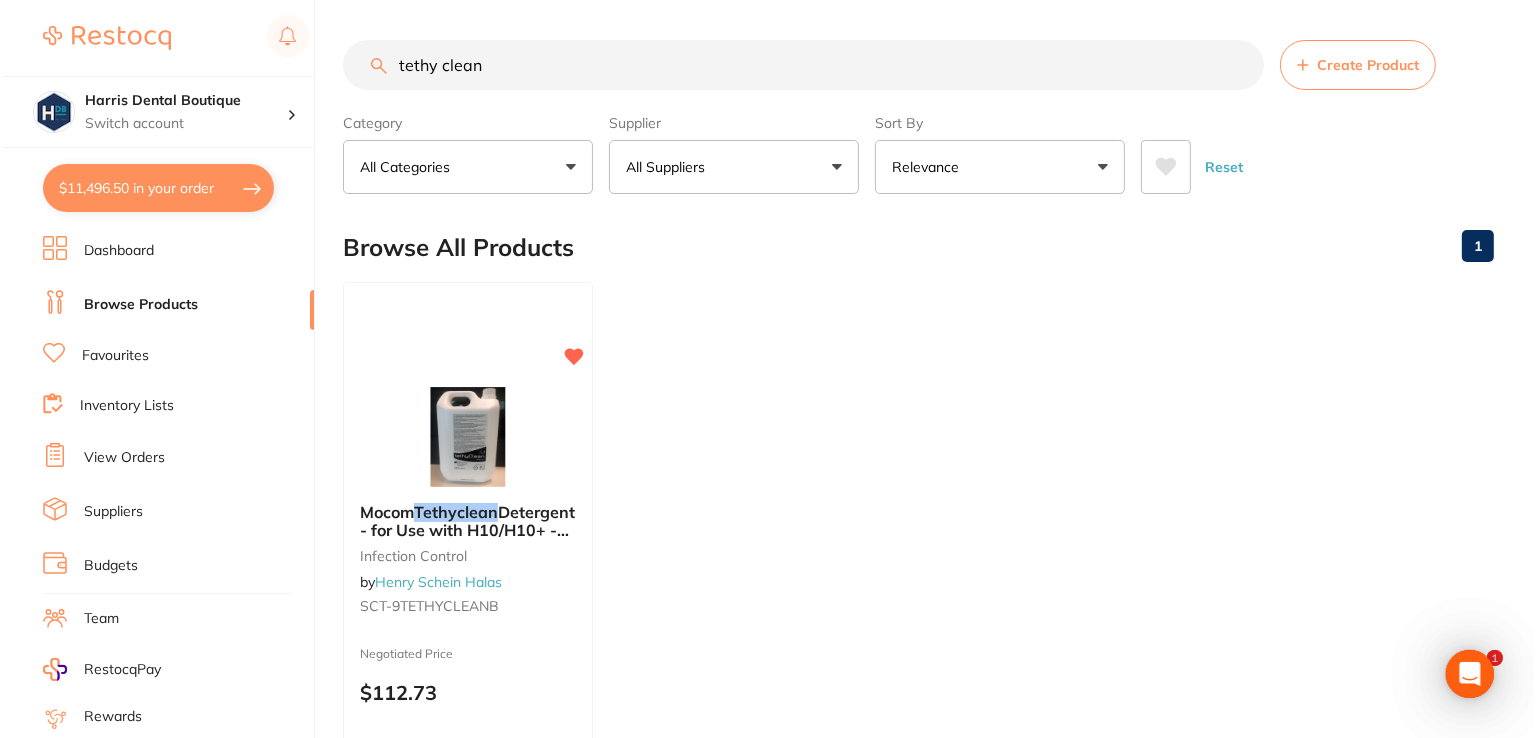 scroll, scrollTop: 0, scrollLeft: 0, axis: both 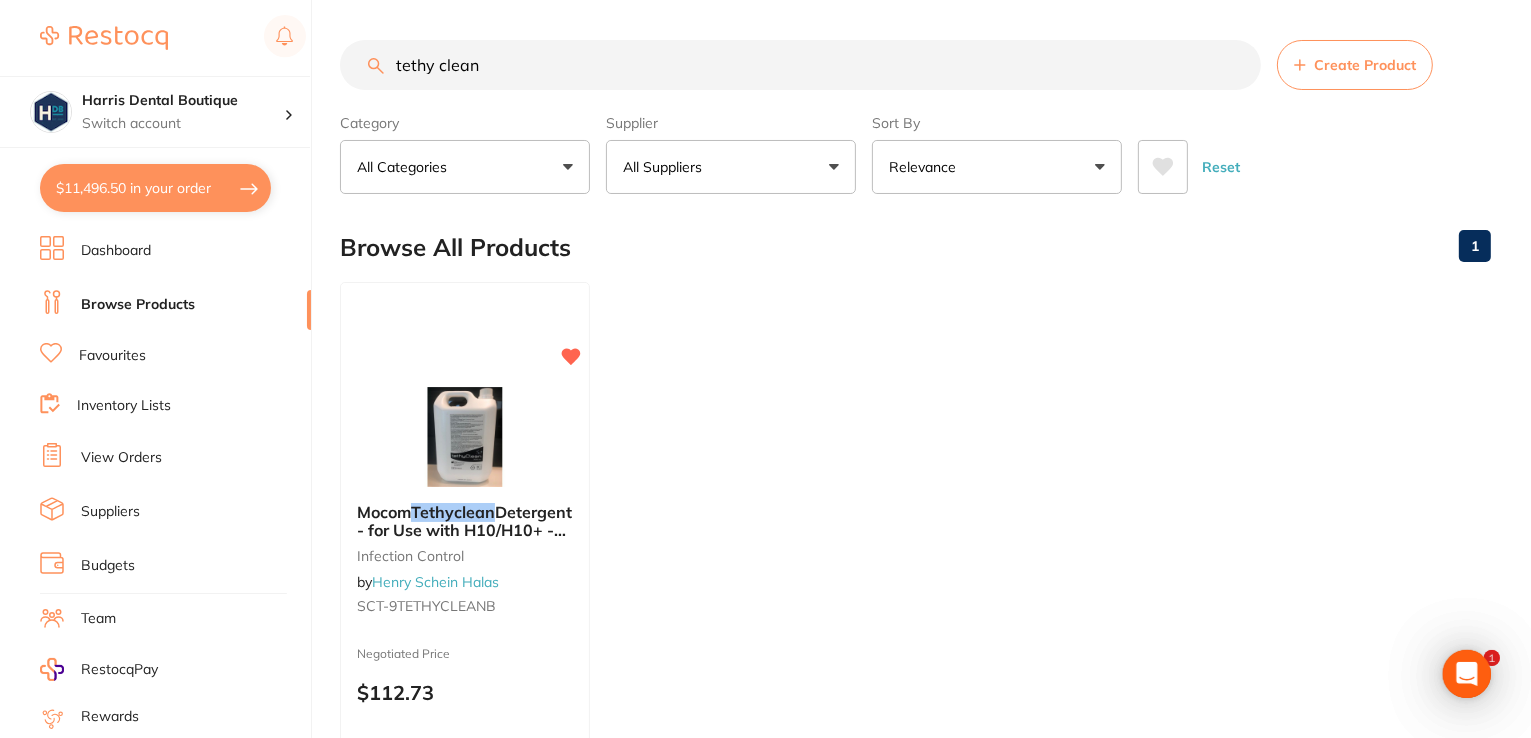 drag, startPoint x: 512, startPoint y: 449, endPoint x: 1494, endPoint y: 450, distance: 982.0005 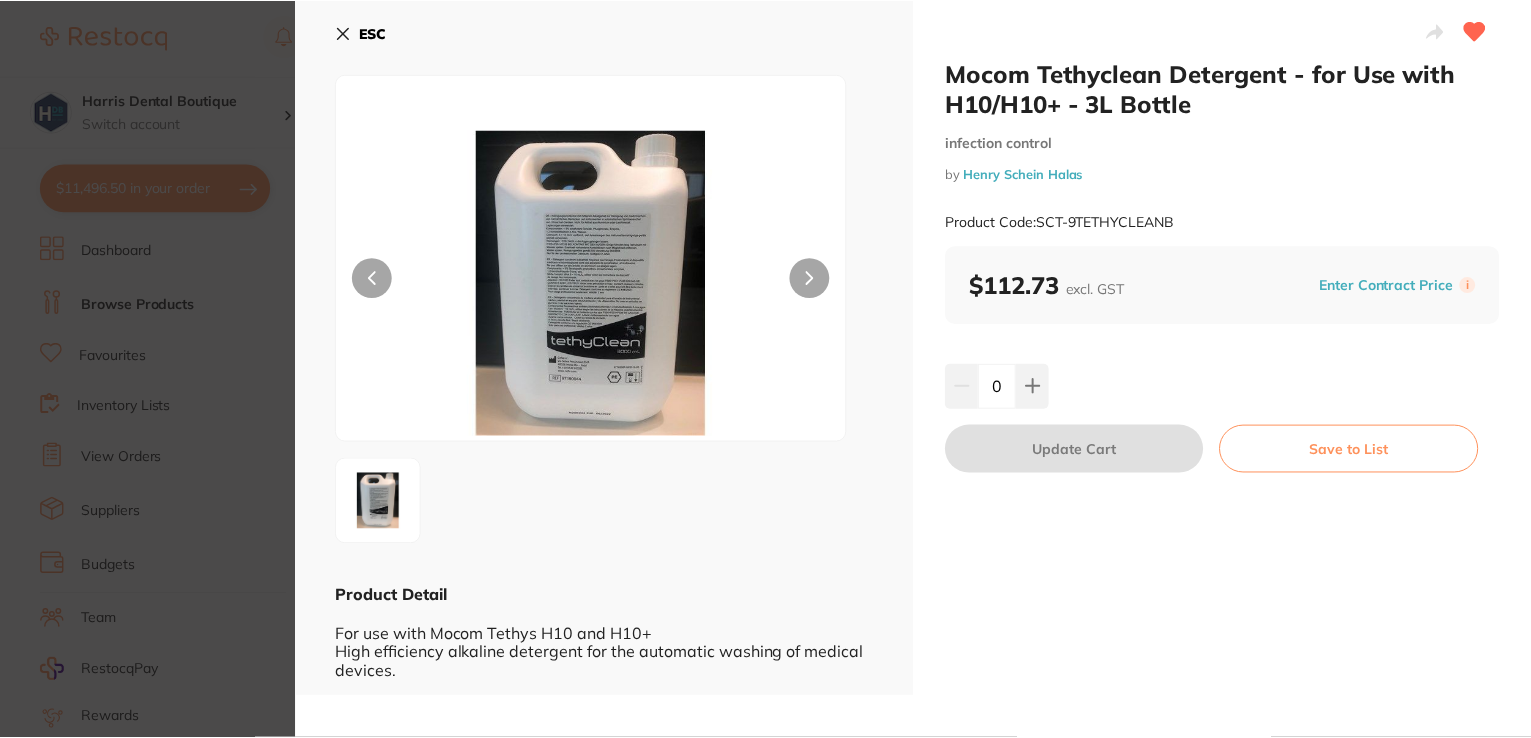 scroll, scrollTop: 0, scrollLeft: 0, axis: both 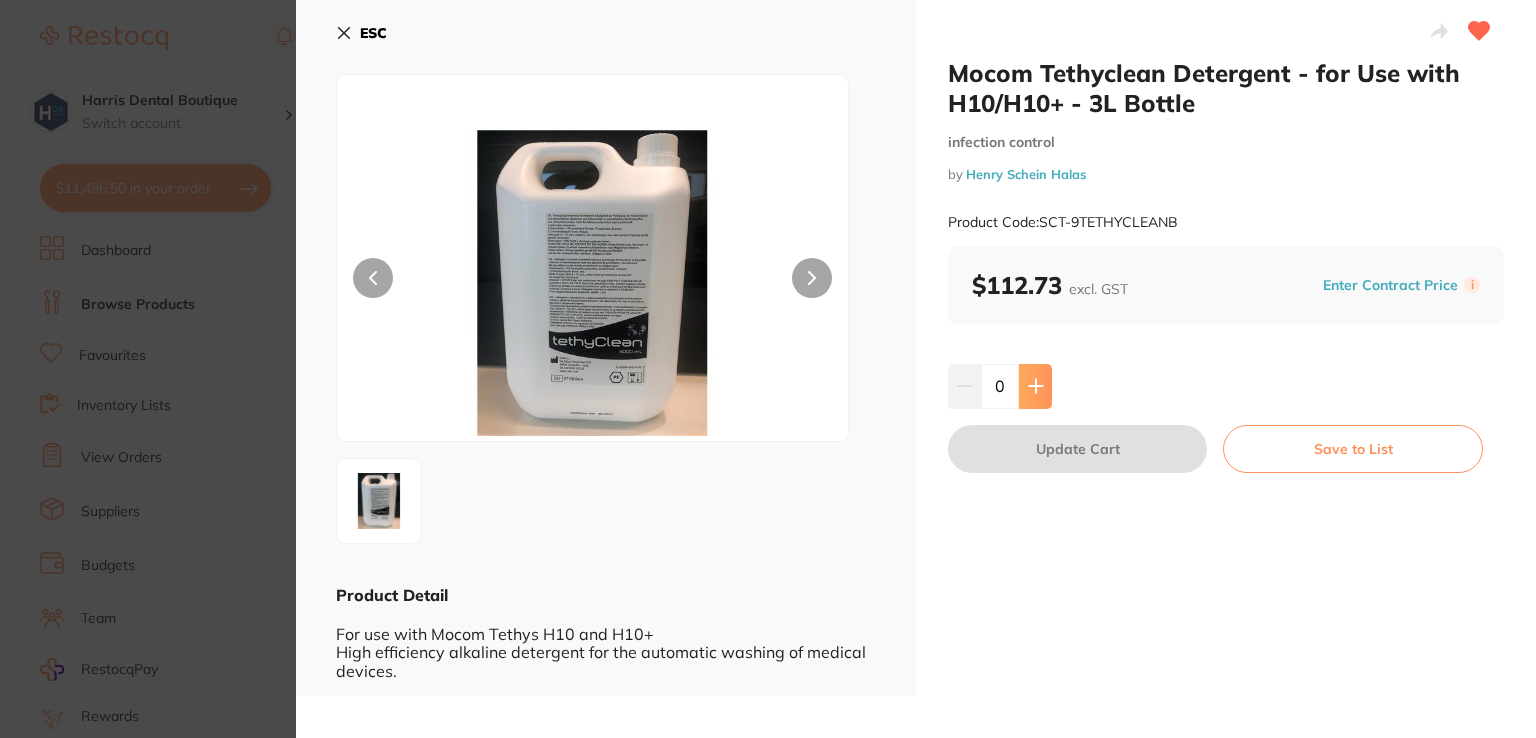 click at bounding box center (1035, 386) 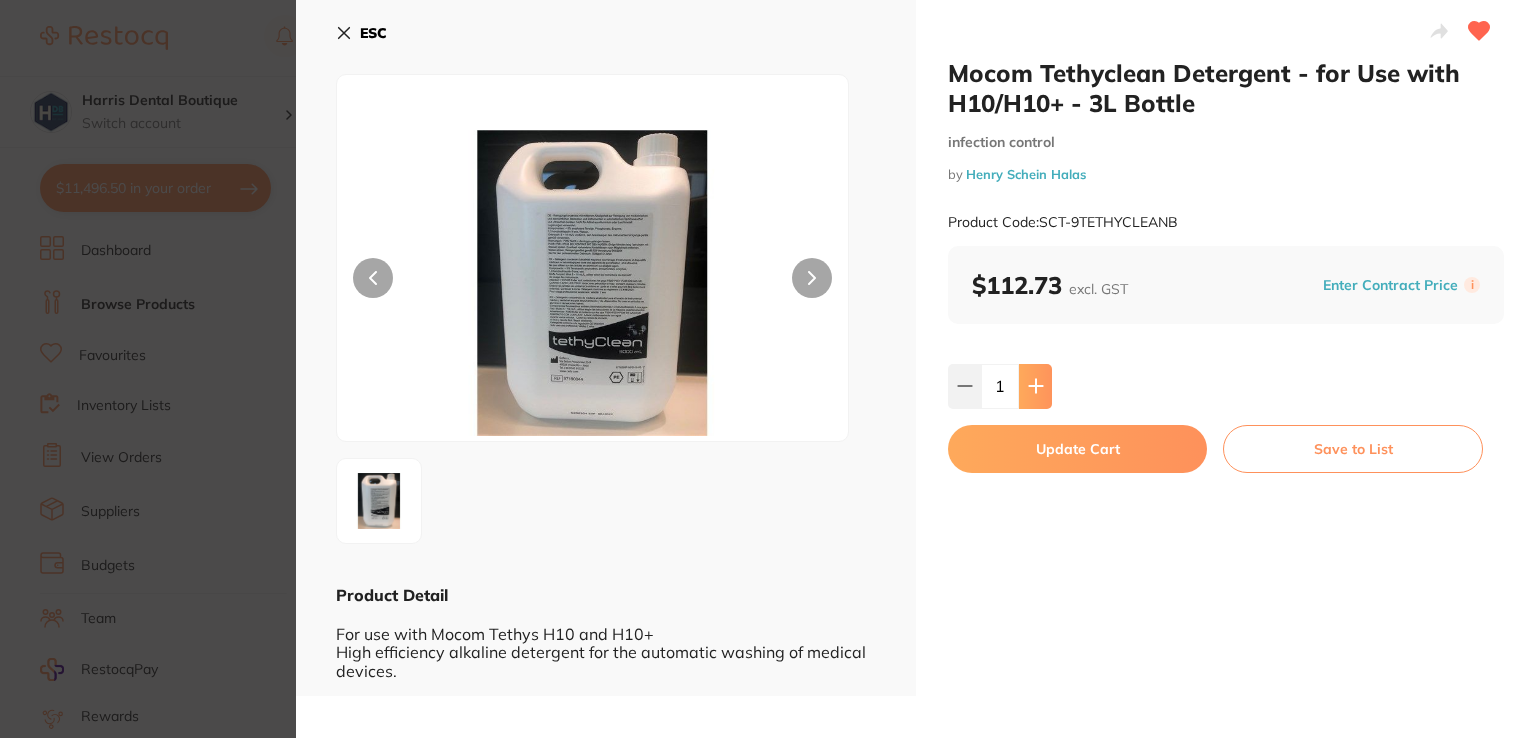 click at bounding box center (1035, 386) 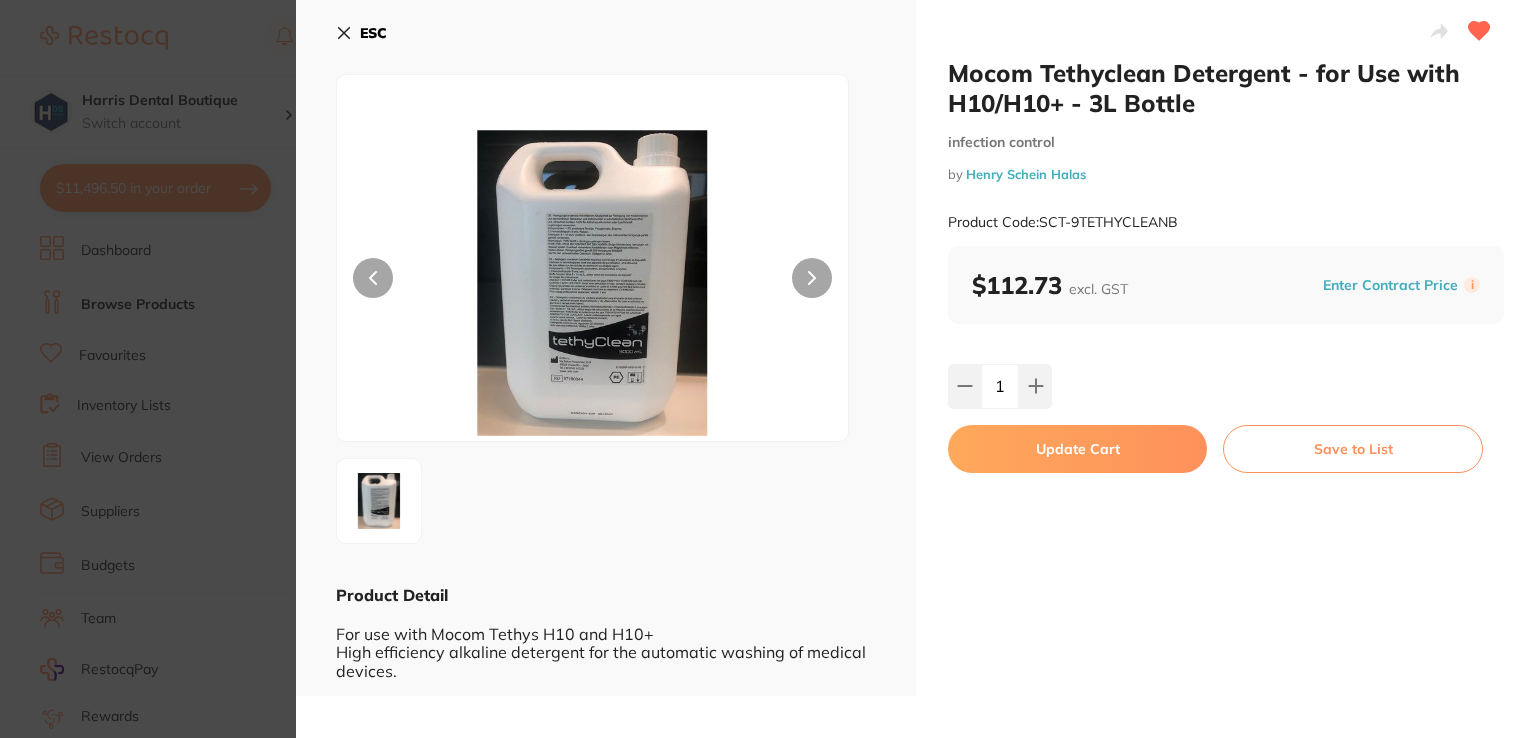 type on "2" 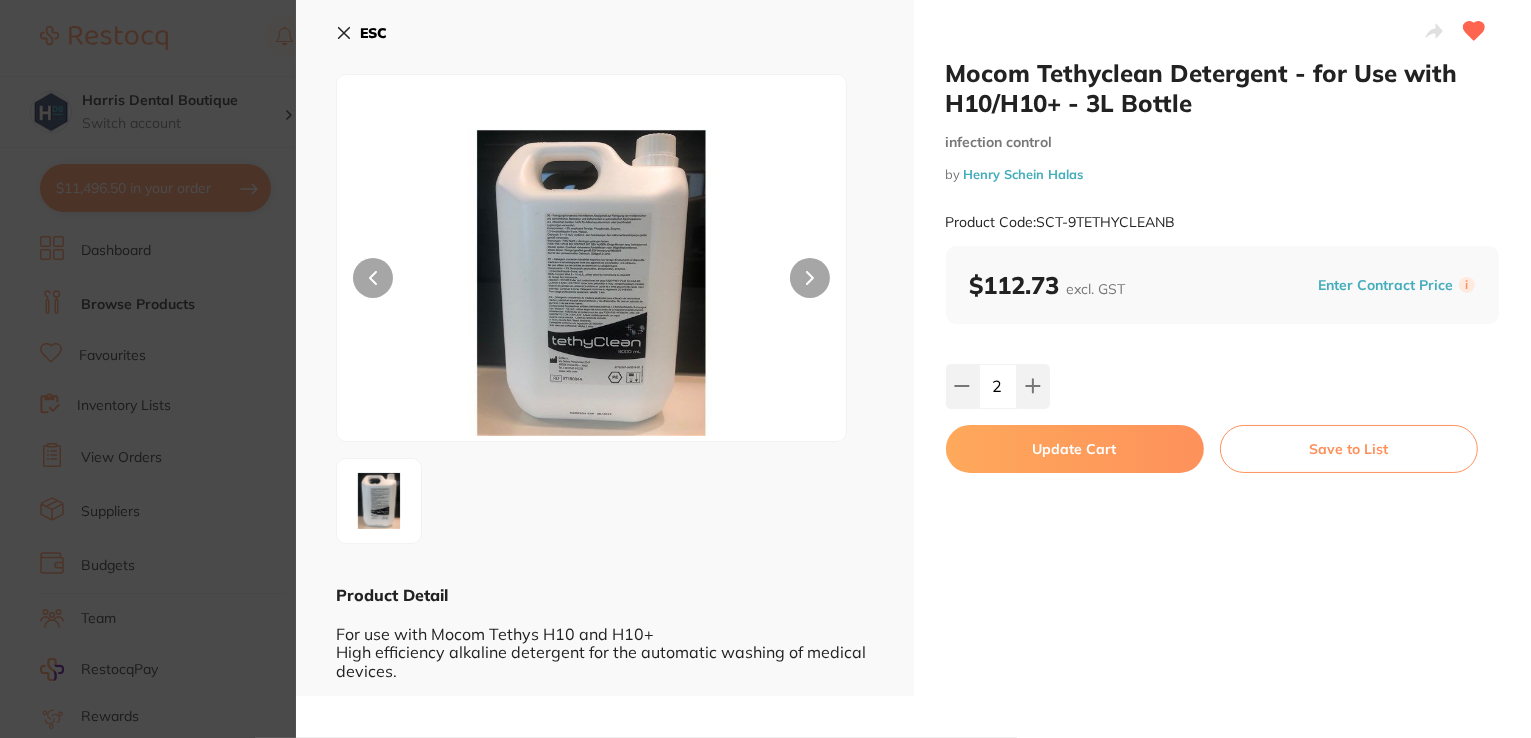 click on "Update Cart" at bounding box center (1075, 449) 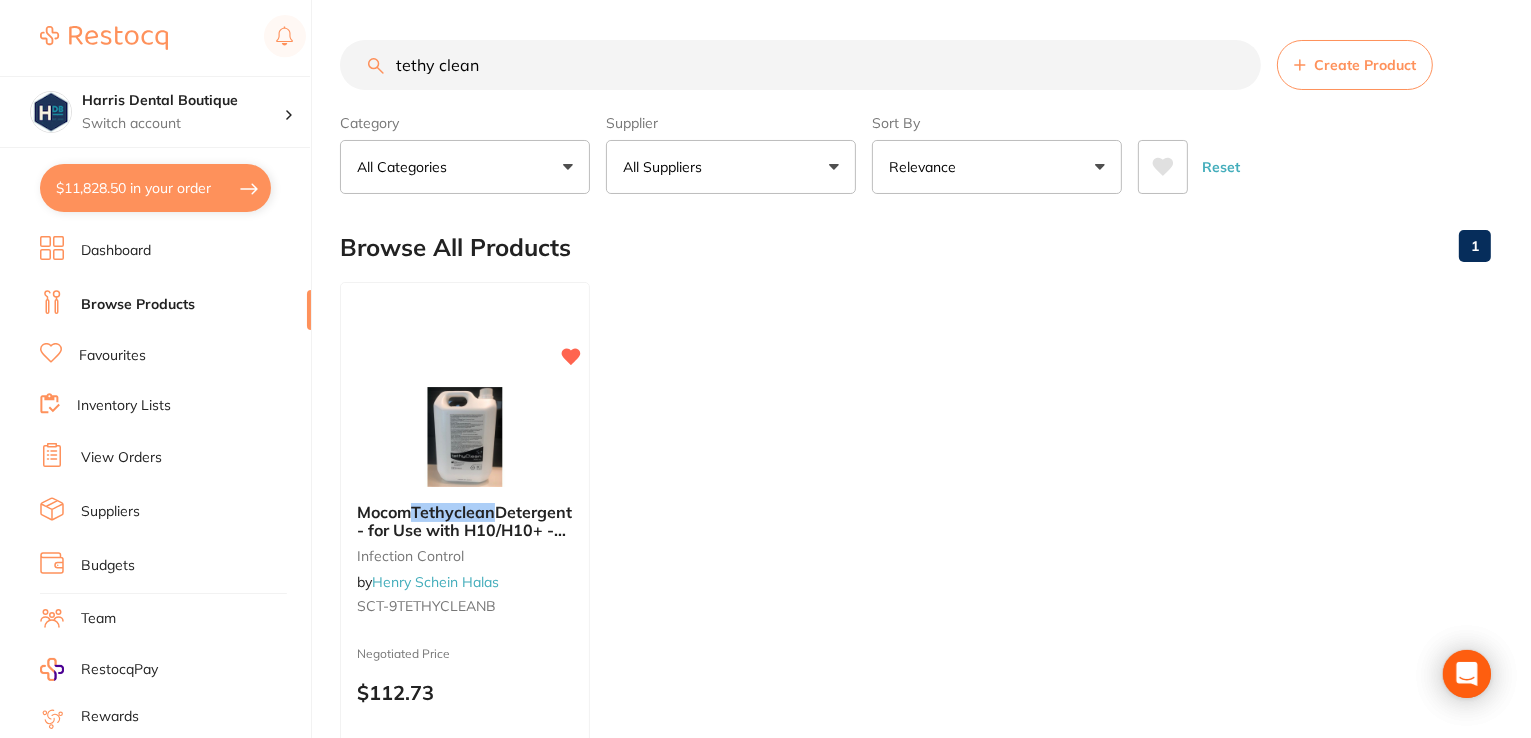 scroll, scrollTop: 0, scrollLeft: 0, axis: both 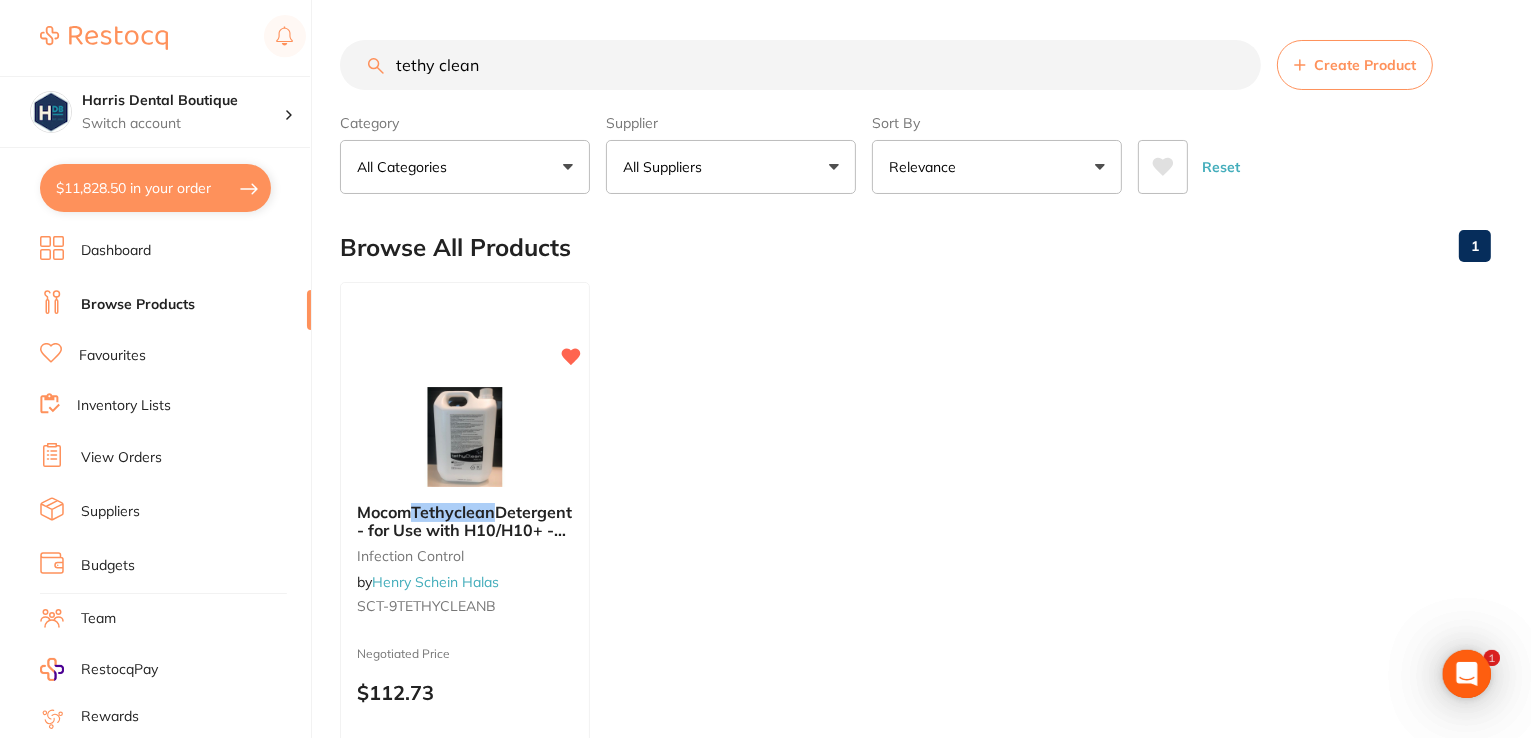 drag, startPoint x: 511, startPoint y: 57, endPoint x: 309, endPoint y: 43, distance: 202.48457 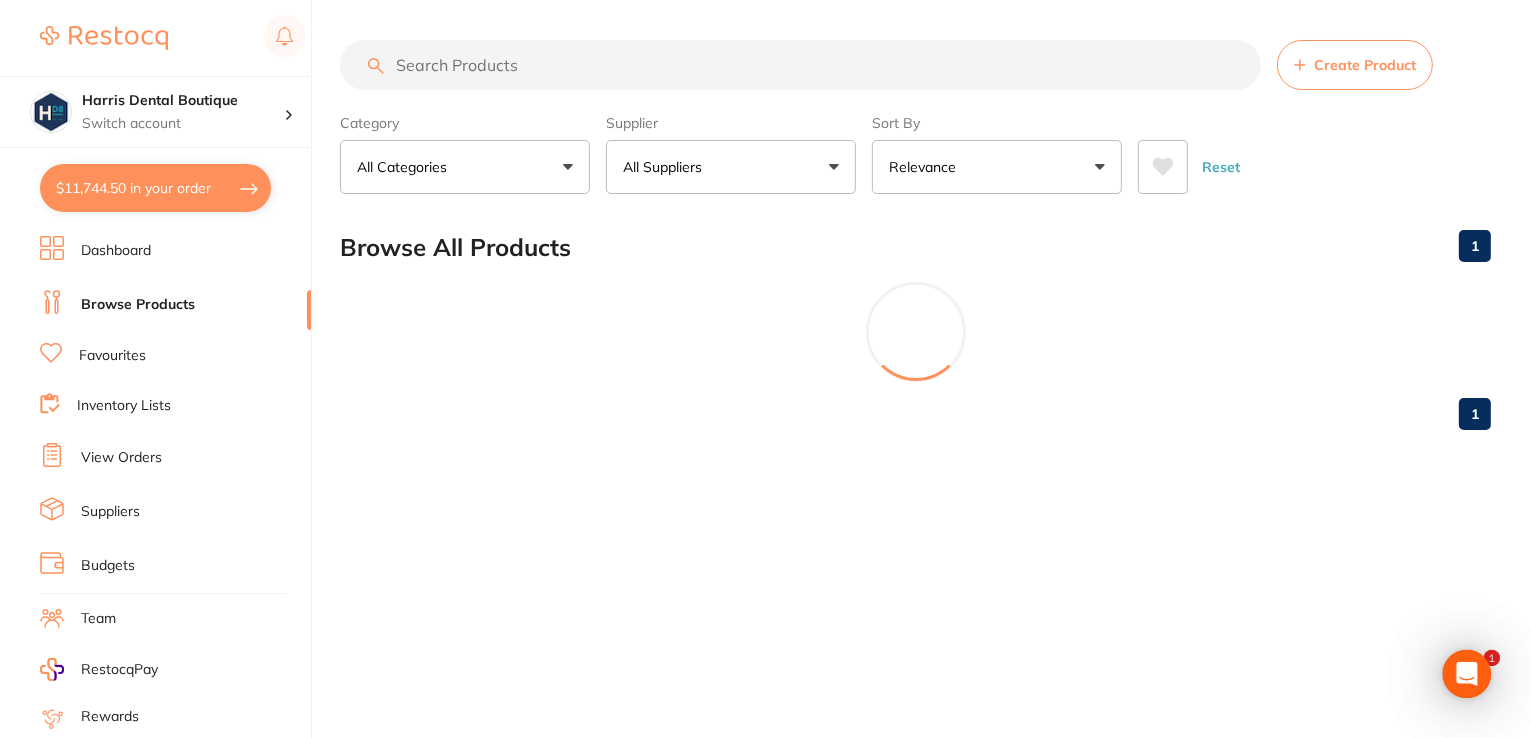 scroll, scrollTop: 0, scrollLeft: 0, axis: both 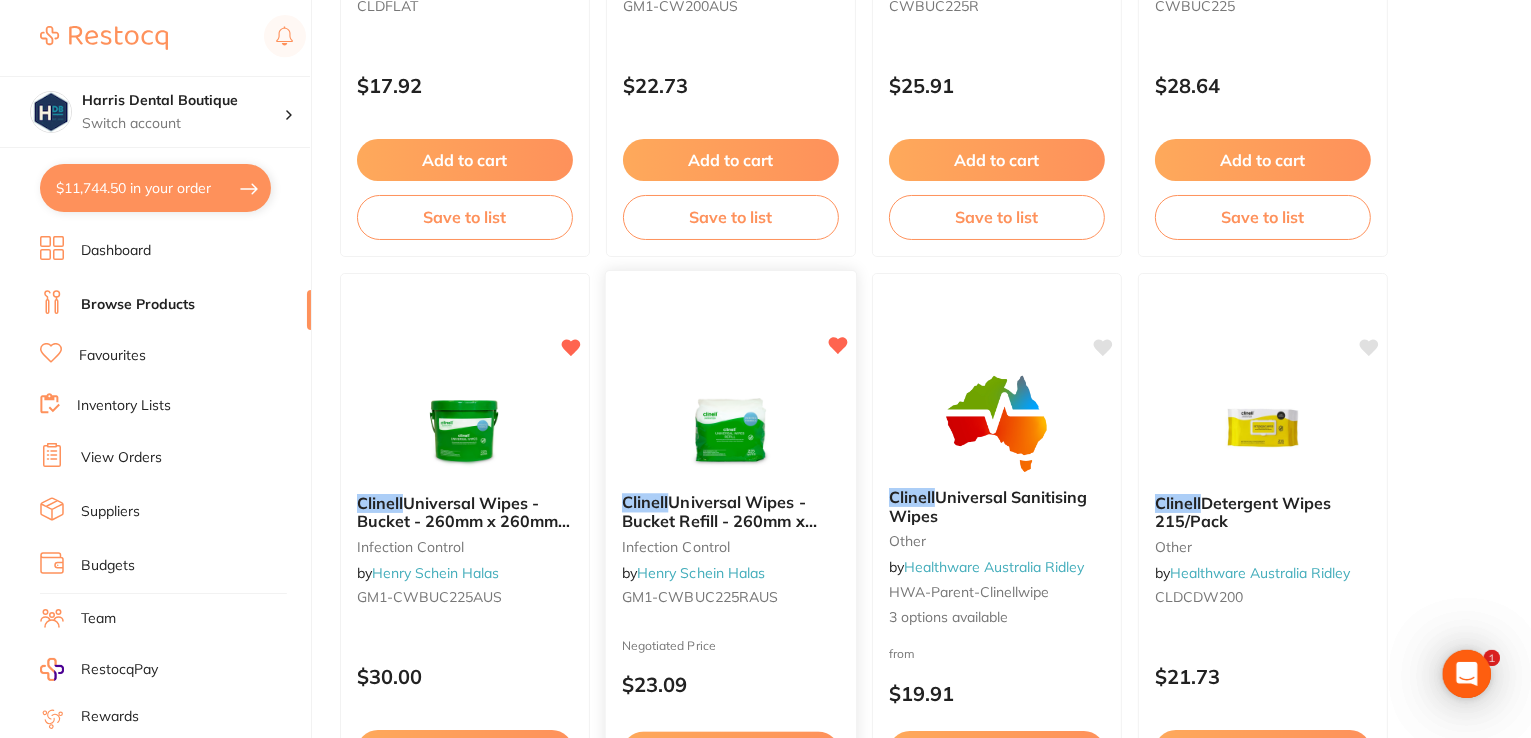 type on "clinnell" 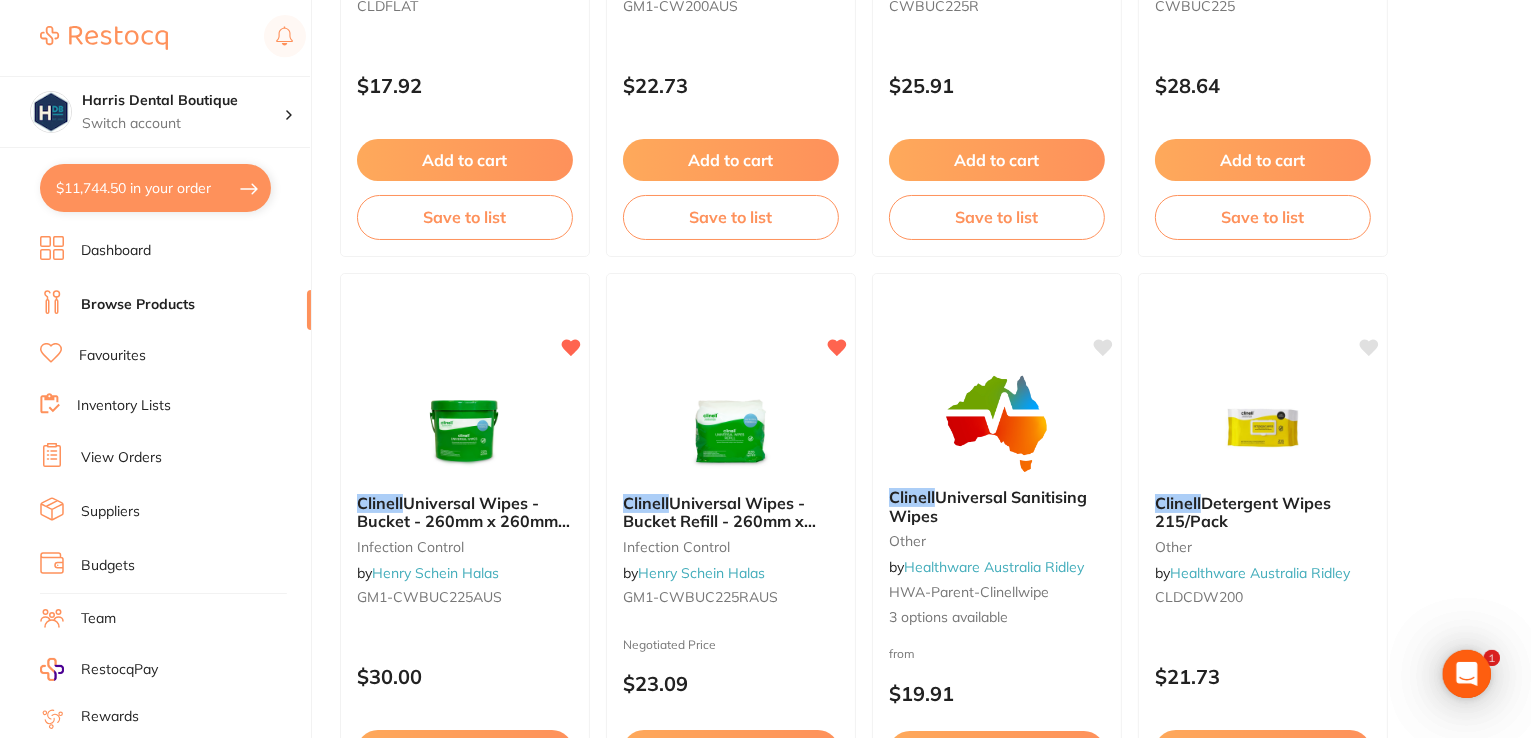 click at bounding box center (731, 428) 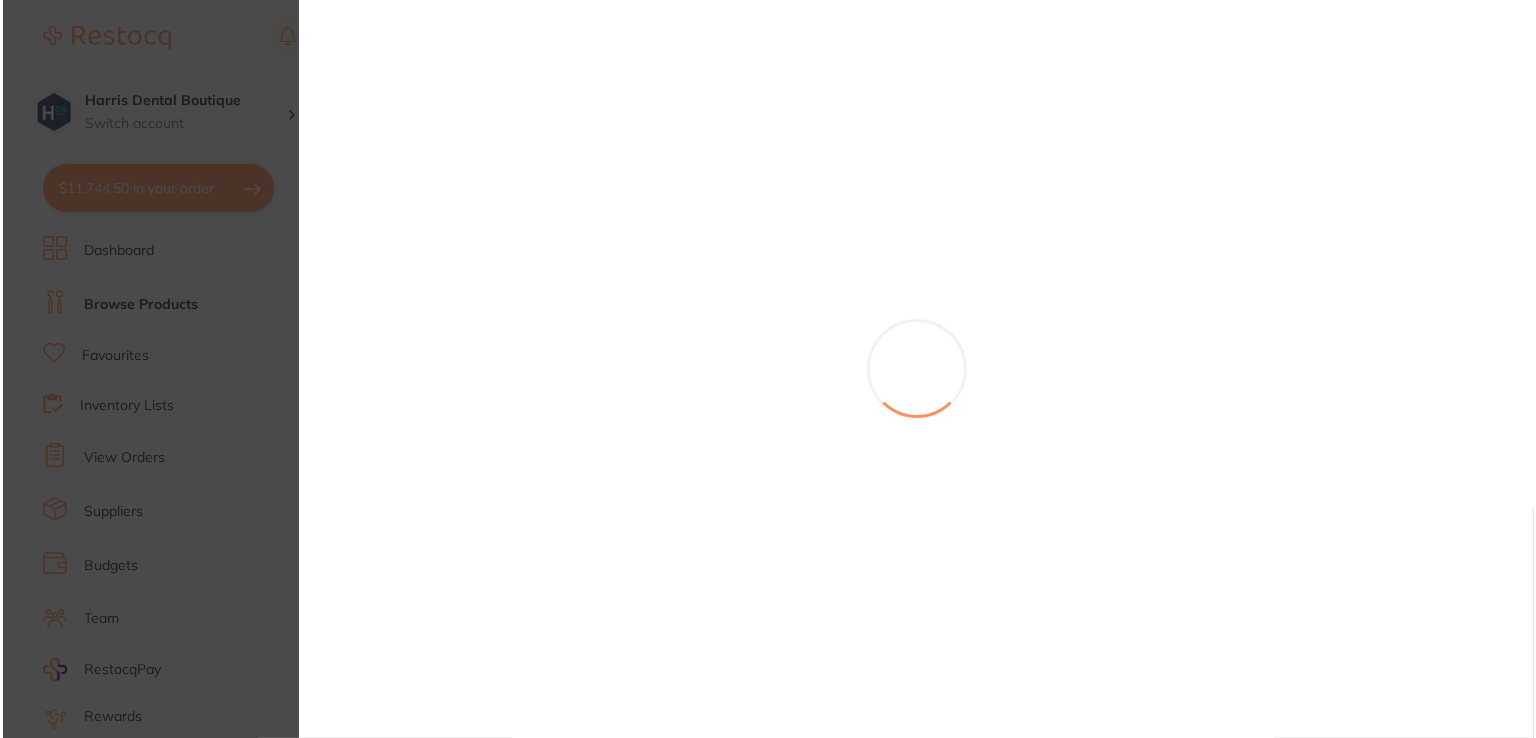 scroll, scrollTop: 0, scrollLeft: 0, axis: both 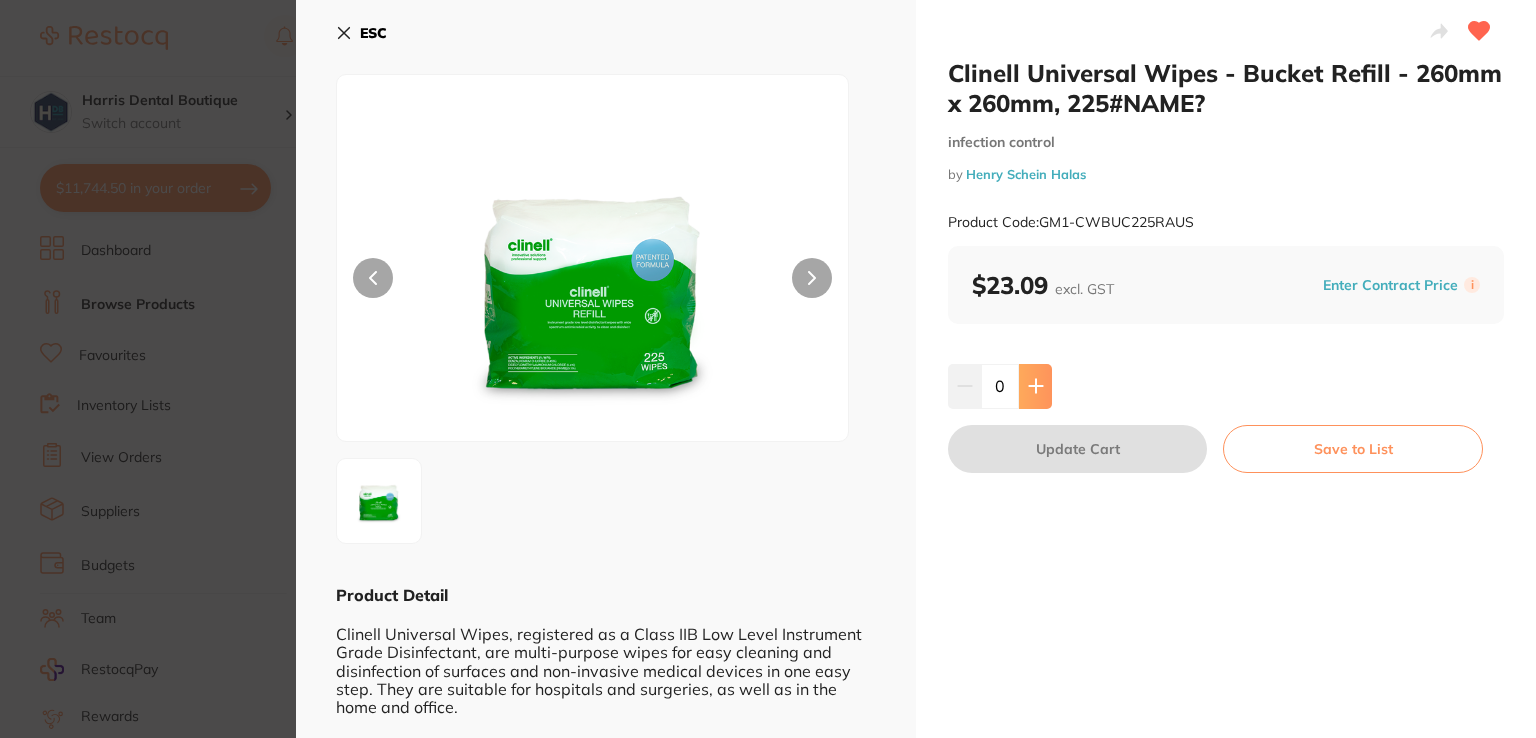 click at bounding box center [1035, 386] 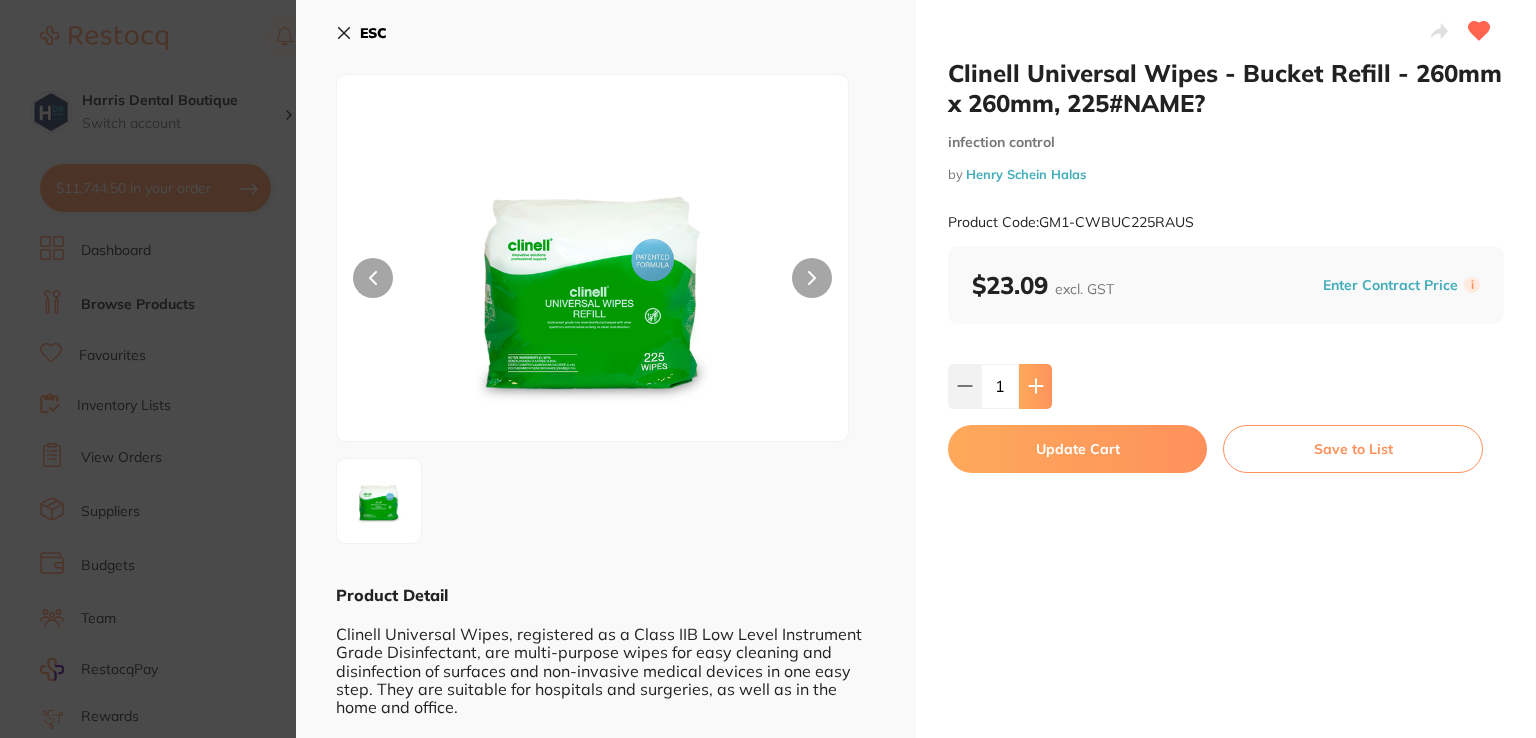 scroll, scrollTop: 0, scrollLeft: 0, axis: both 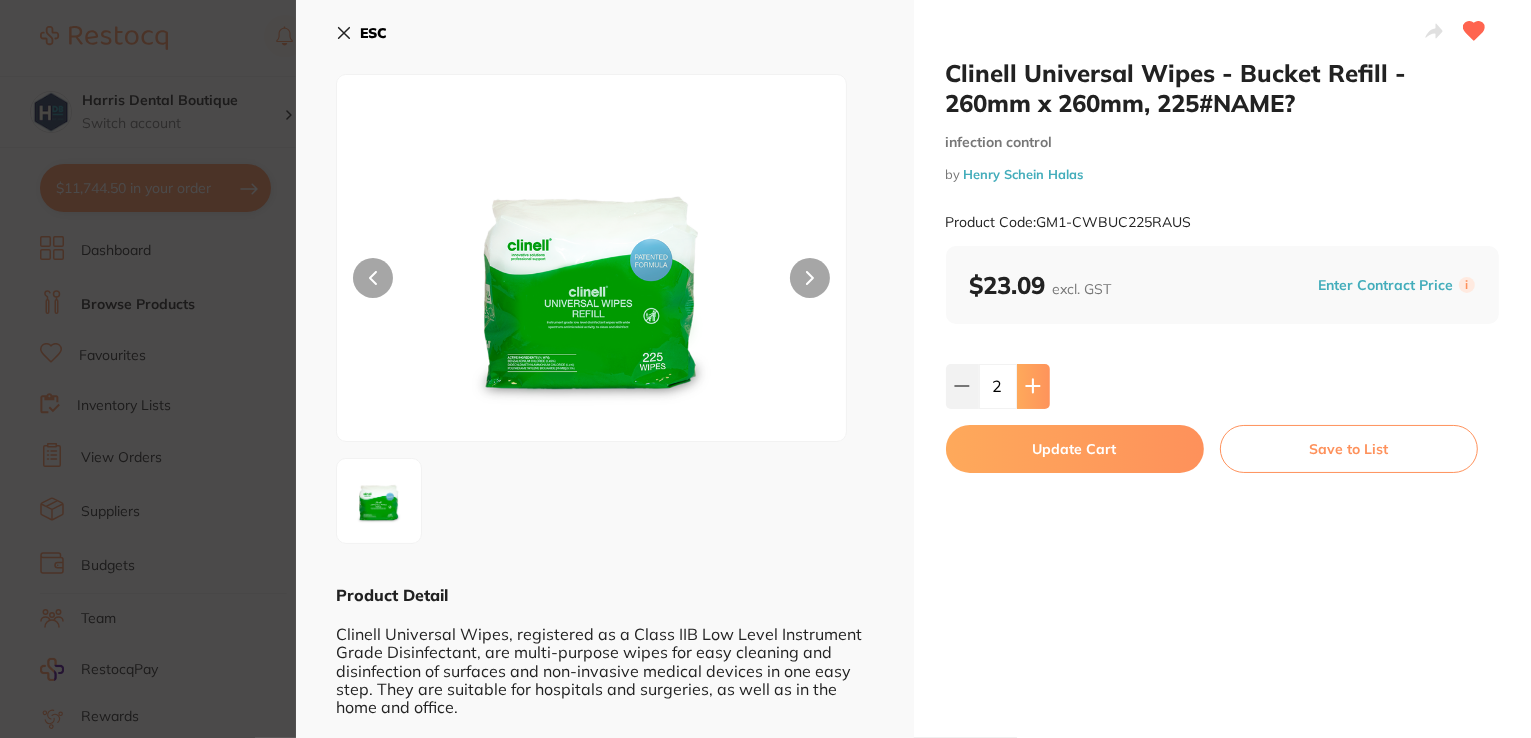 click at bounding box center [1033, 386] 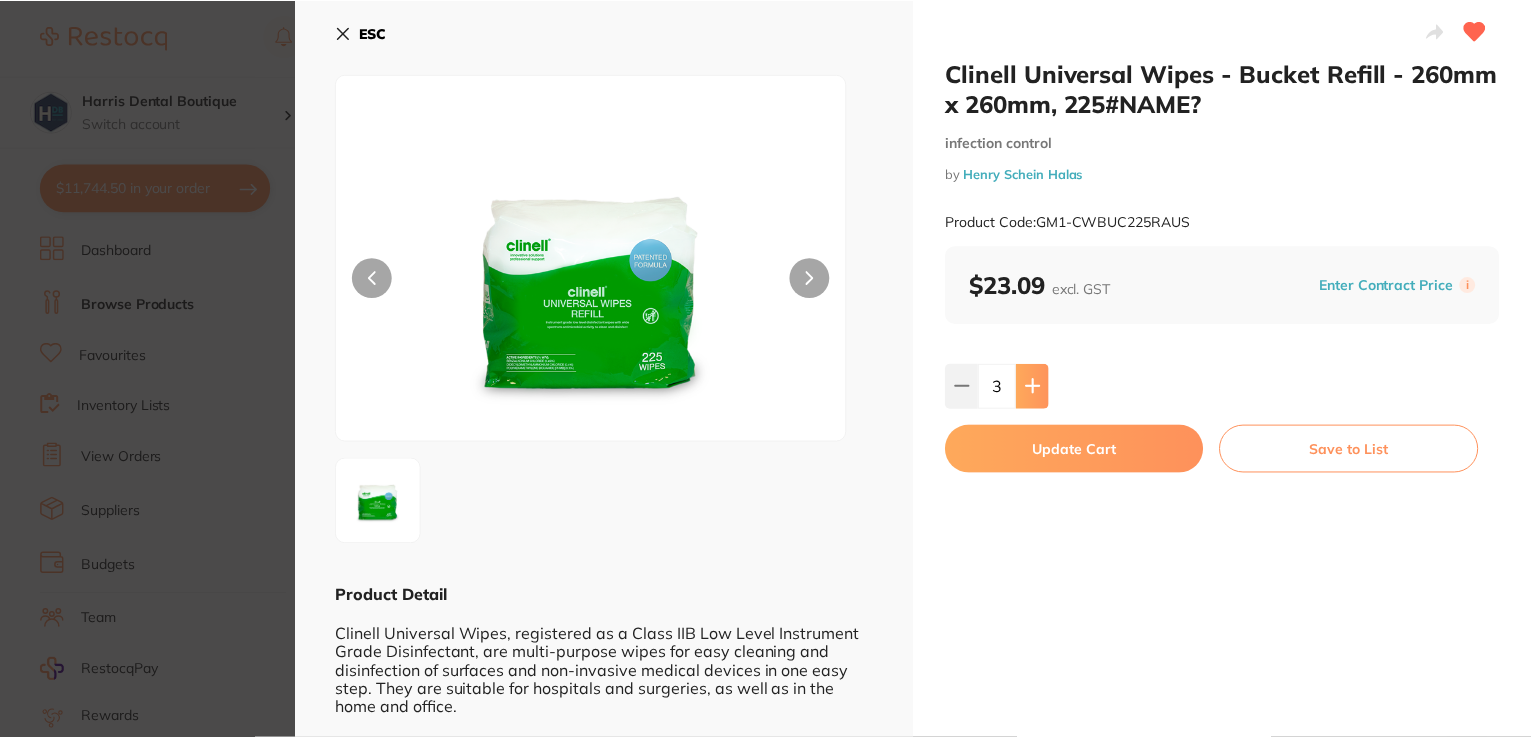 scroll, scrollTop: 0, scrollLeft: 0, axis: both 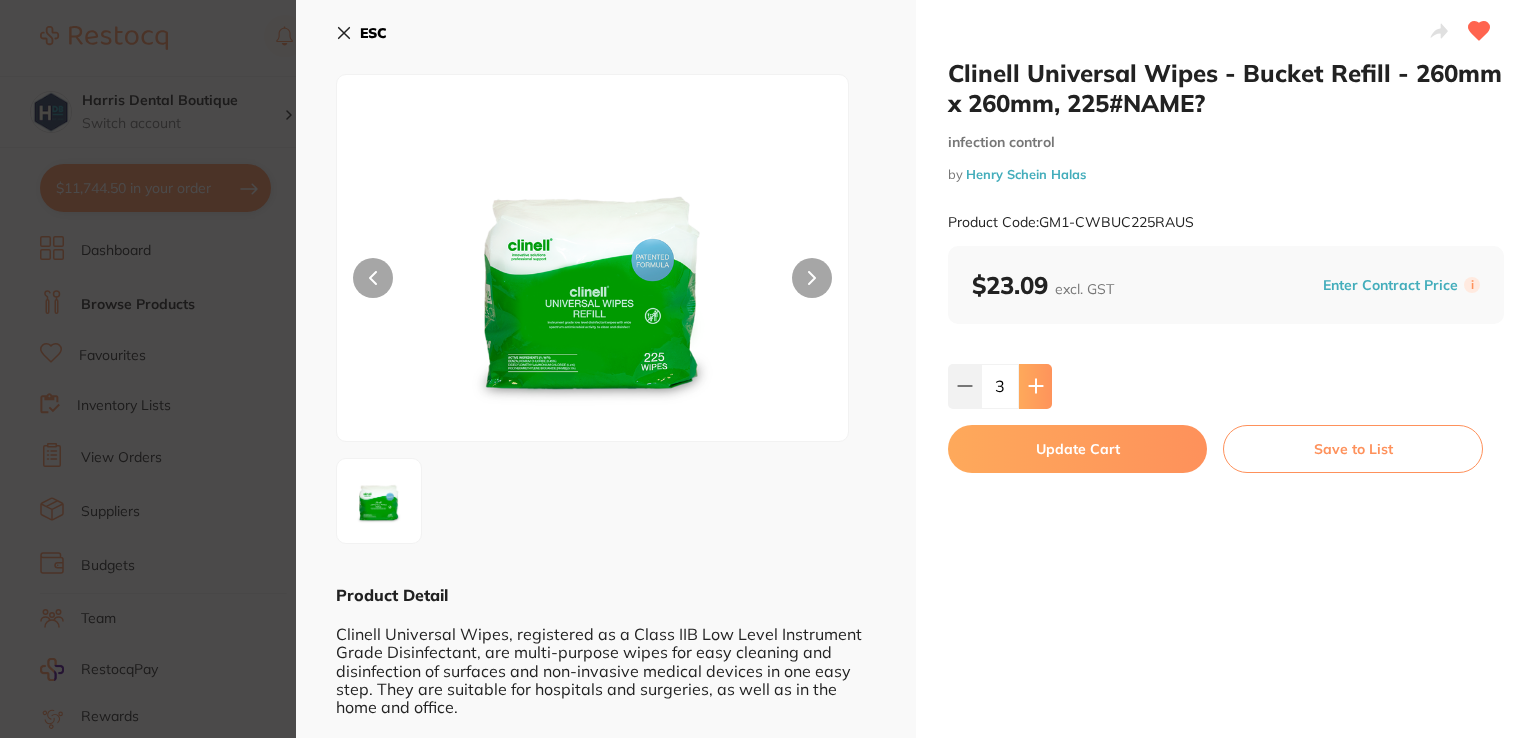 click at bounding box center (1035, 386) 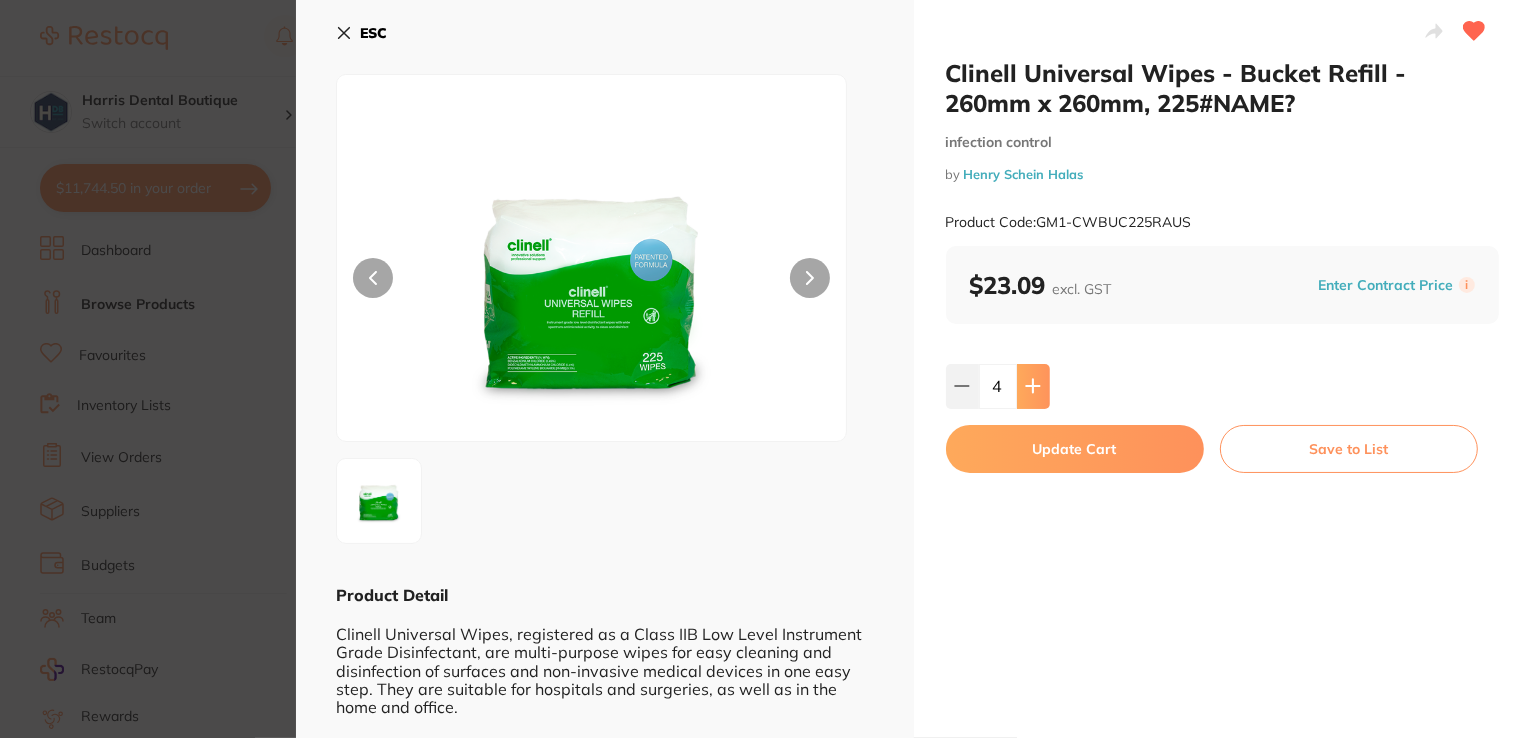 click at bounding box center (1033, 386) 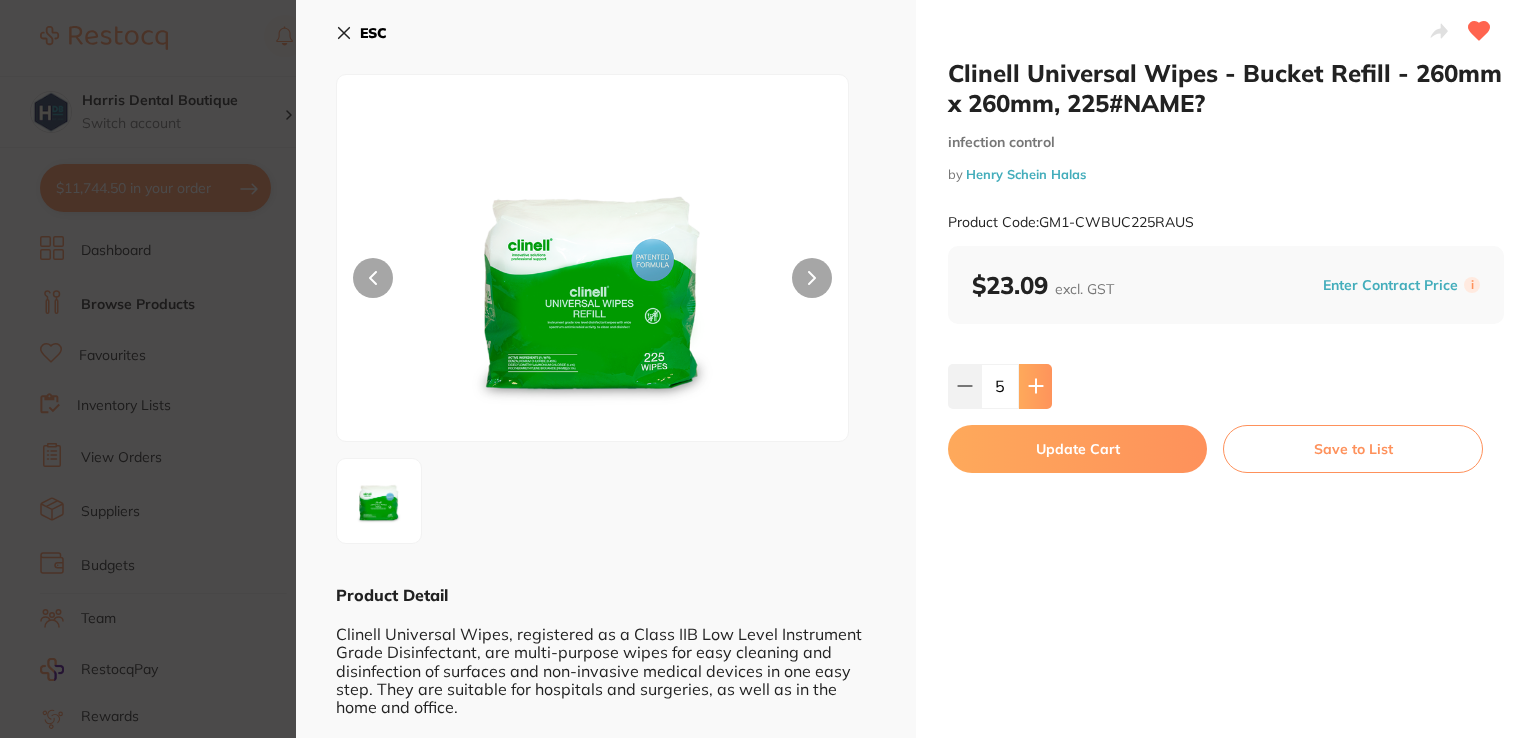 click at bounding box center [1035, 386] 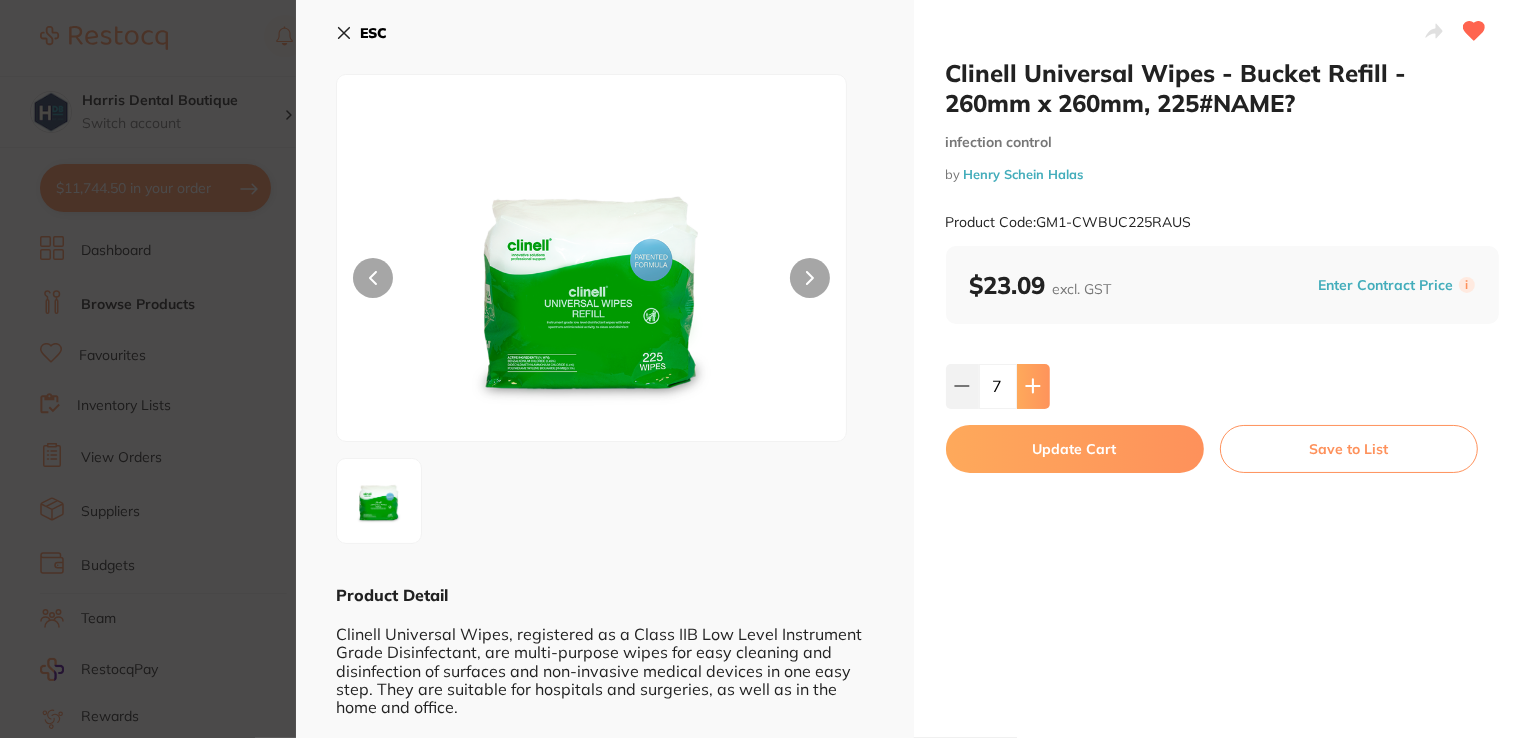 click at bounding box center [1033, 386] 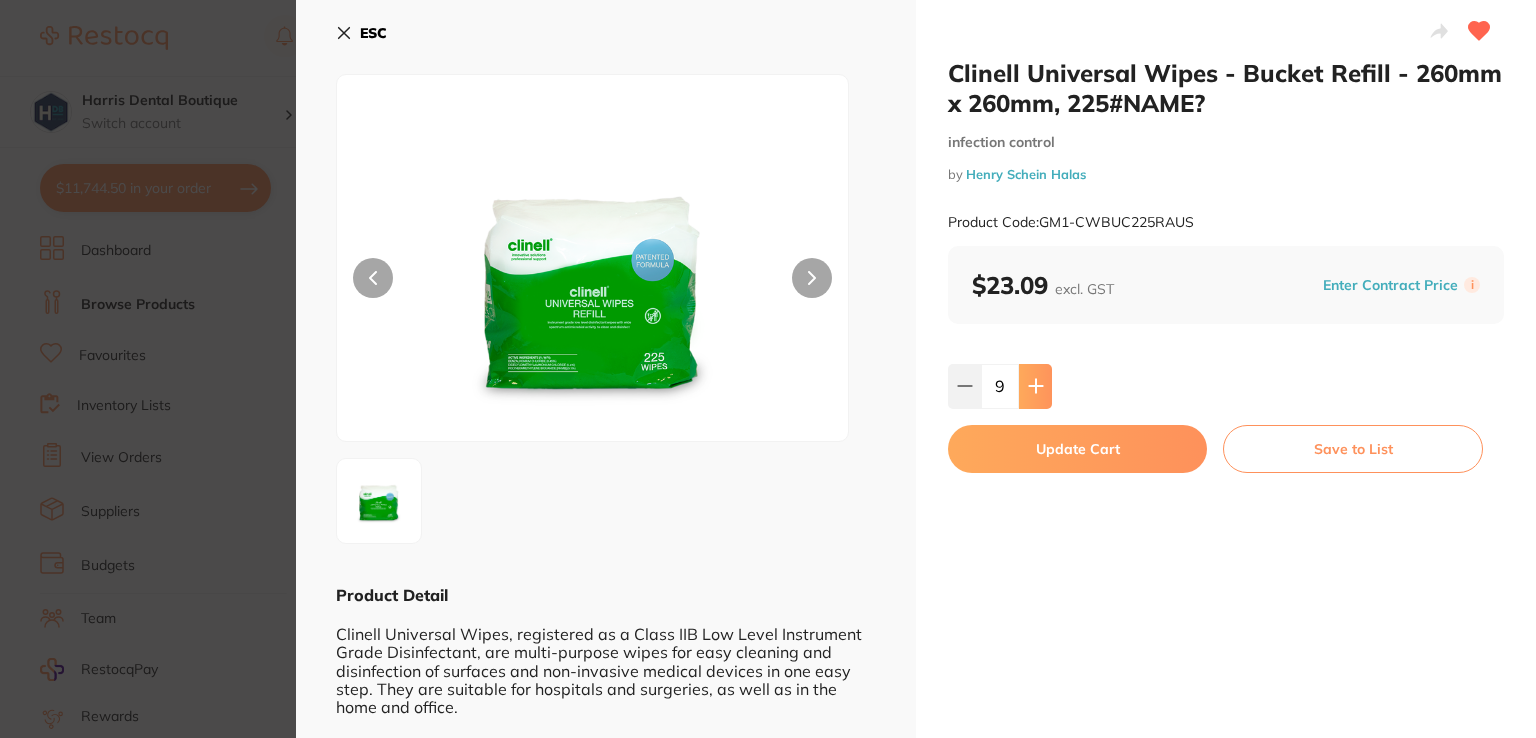 click at bounding box center [1035, 386] 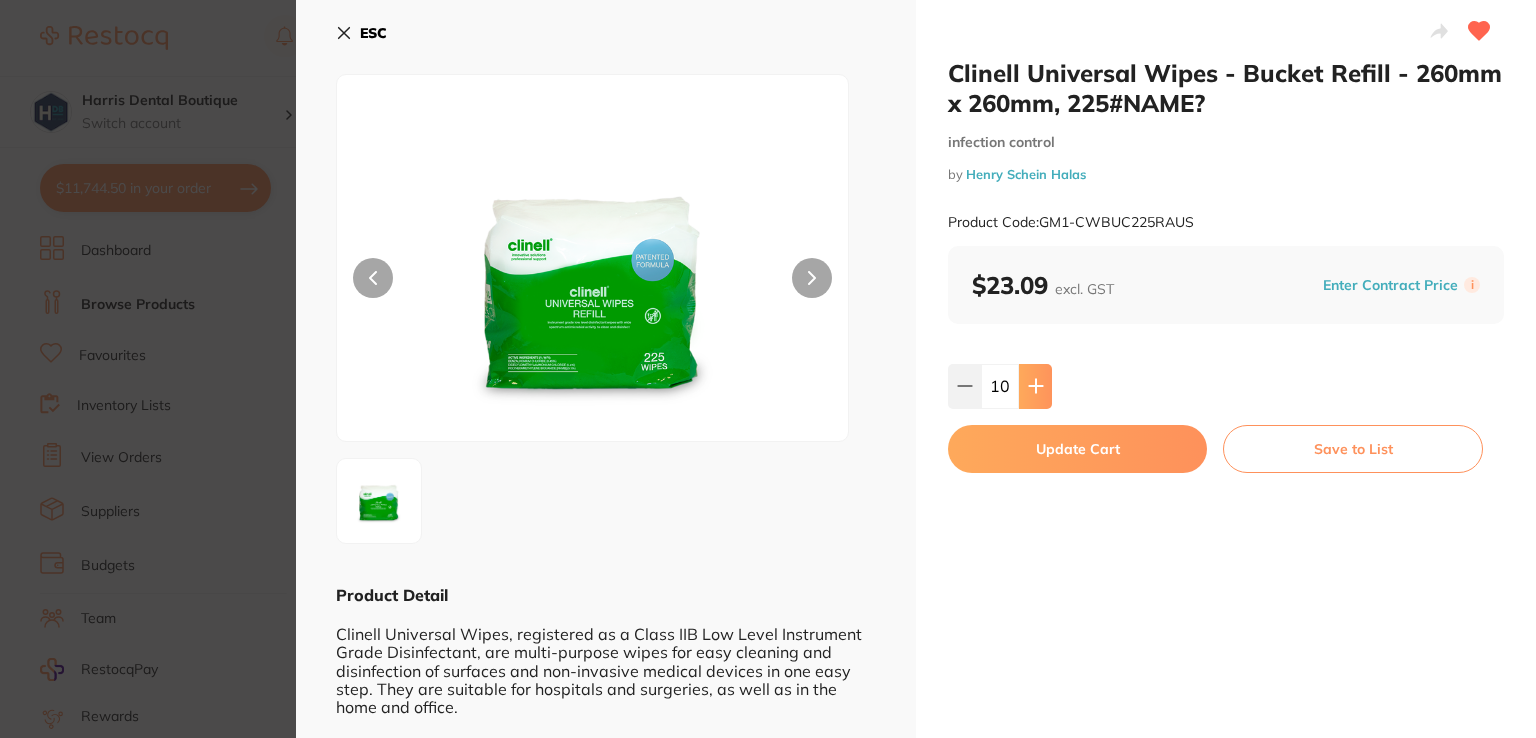scroll, scrollTop: 0, scrollLeft: 0, axis: both 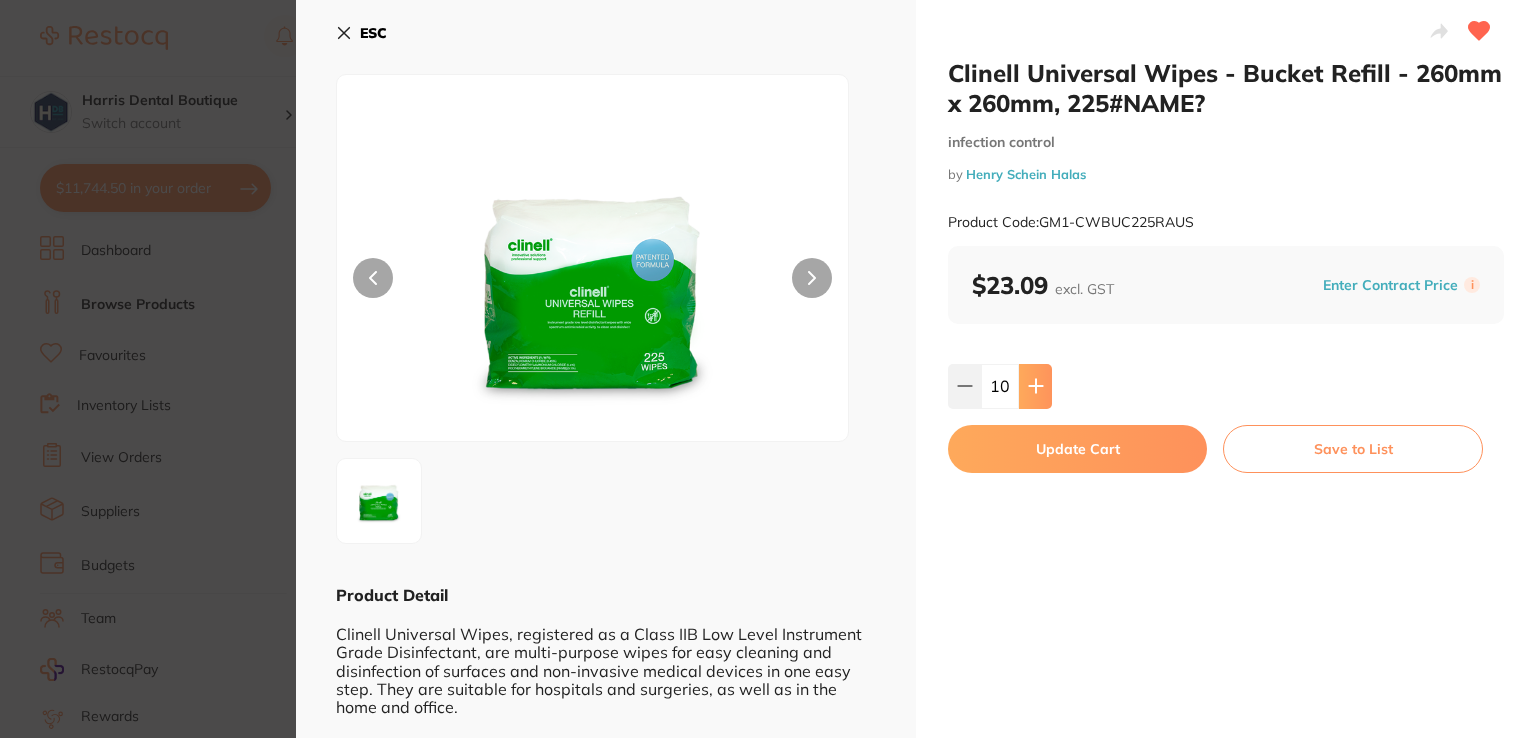 type on "12" 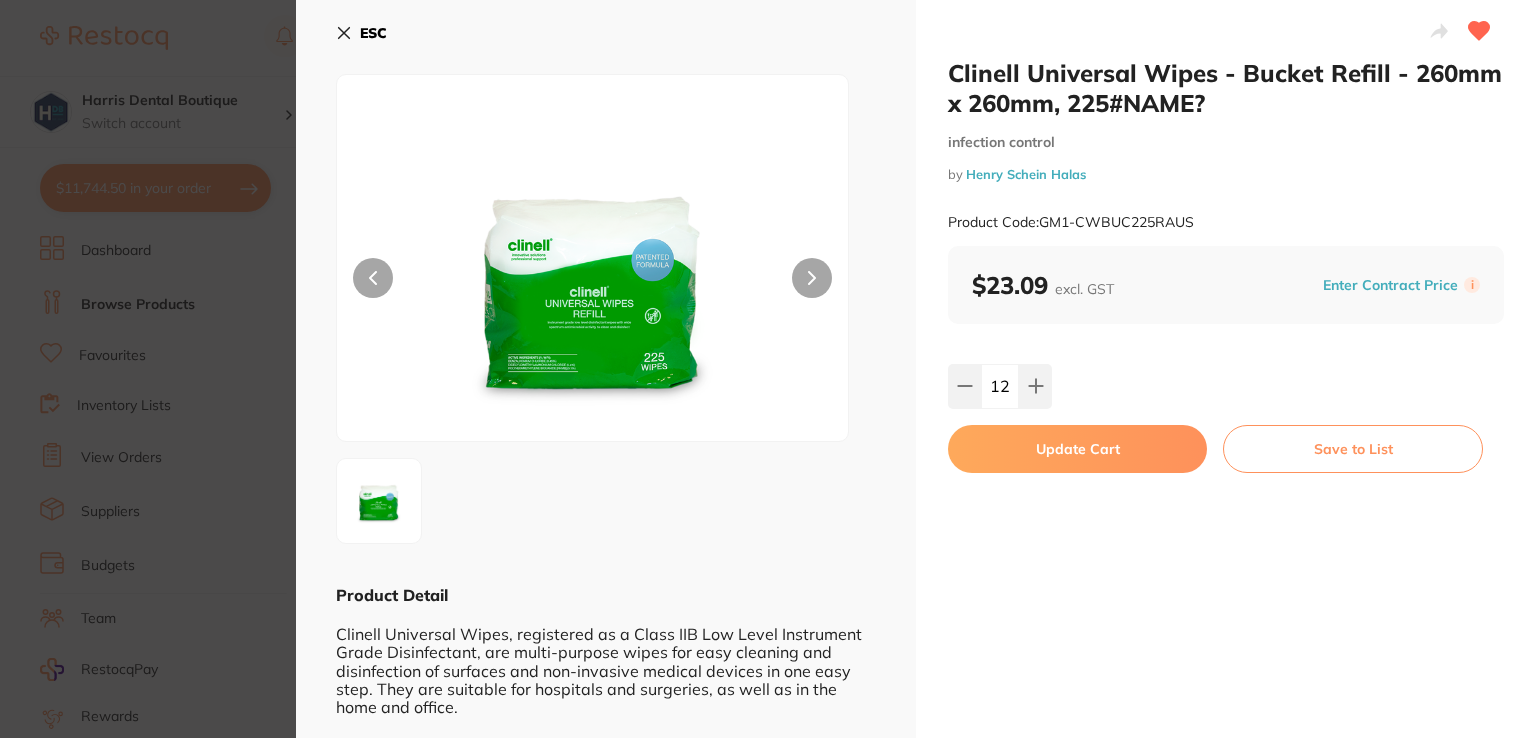 scroll, scrollTop: 0, scrollLeft: 0, axis: both 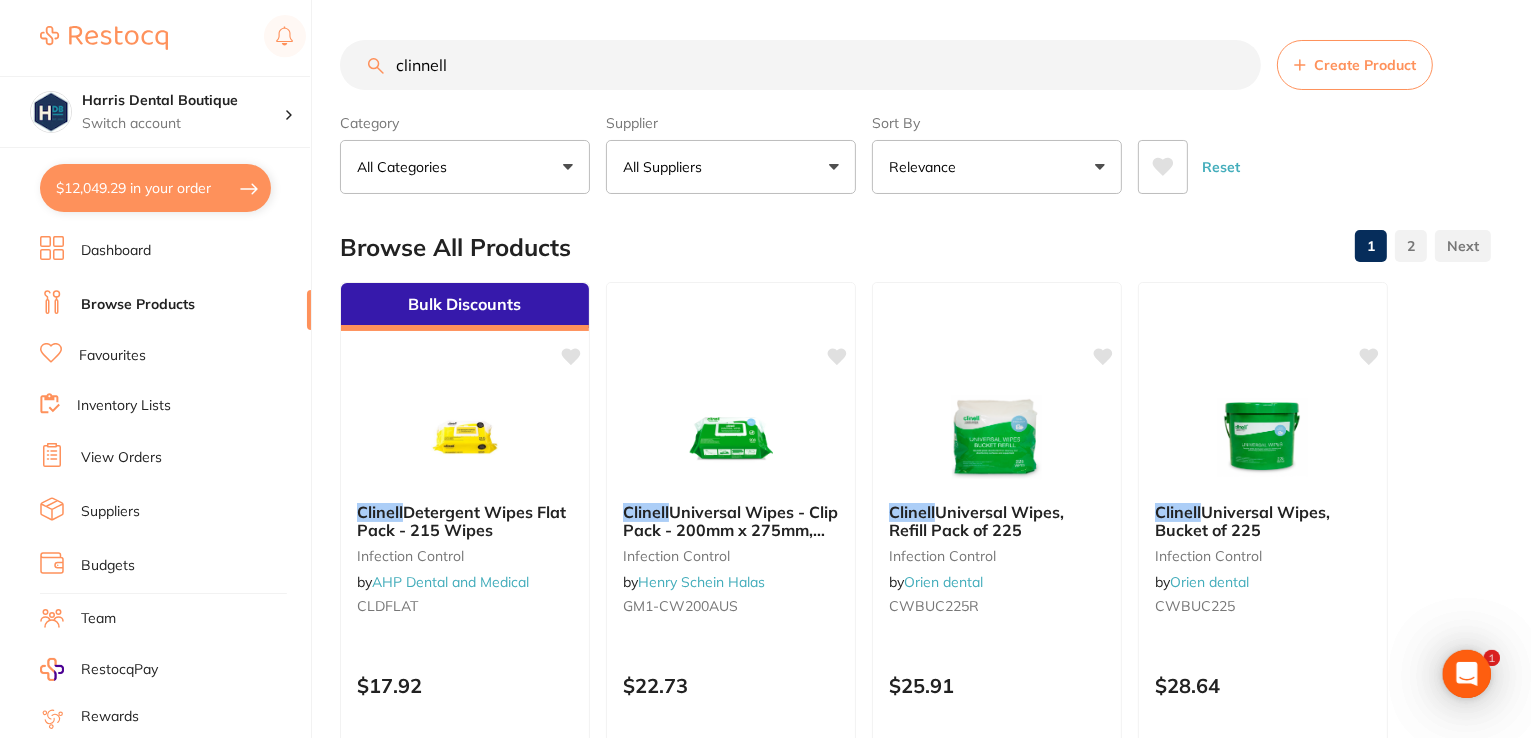 drag, startPoint x: 551, startPoint y: 73, endPoint x: 64, endPoint y: -30, distance: 497.77304 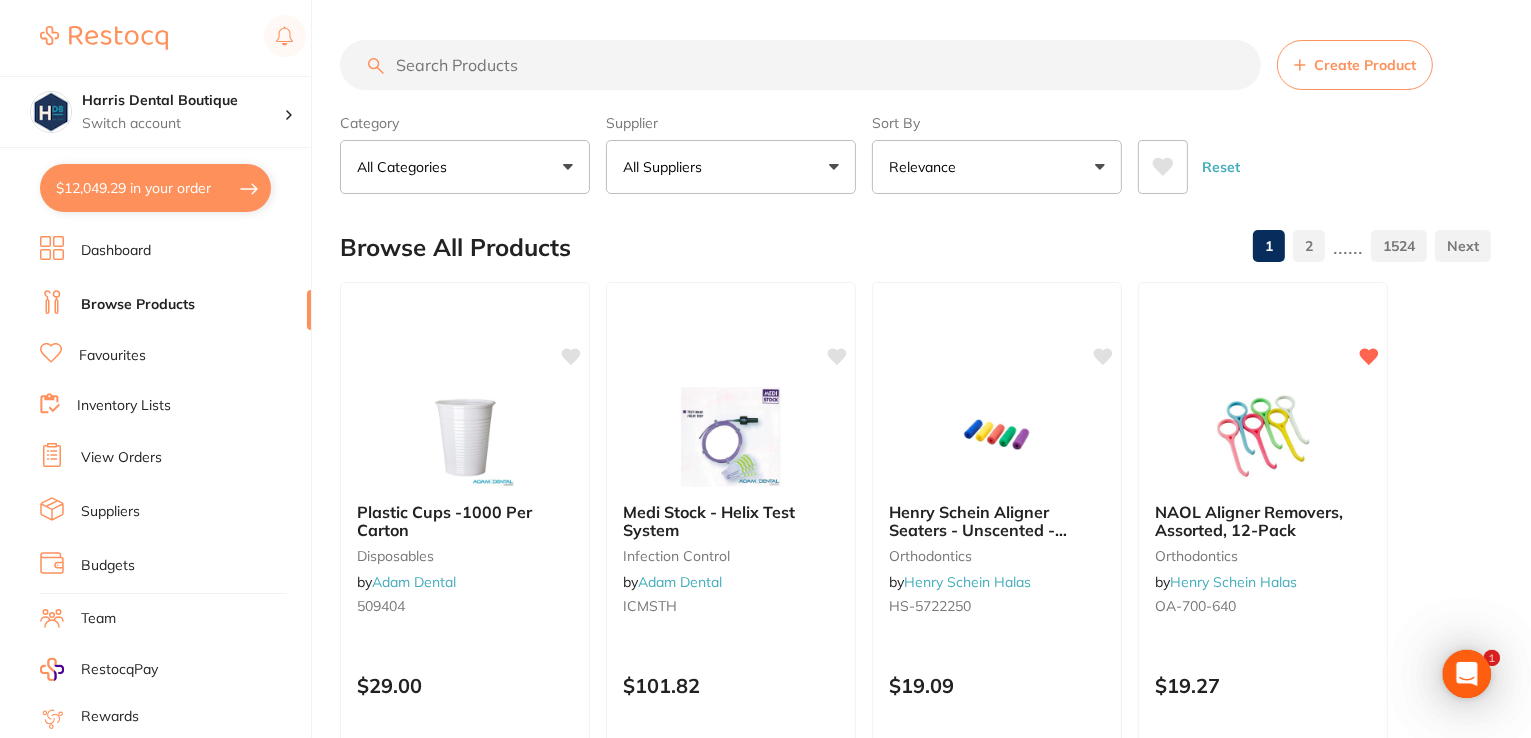 scroll, scrollTop: 0, scrollLeft: 0, axis: both 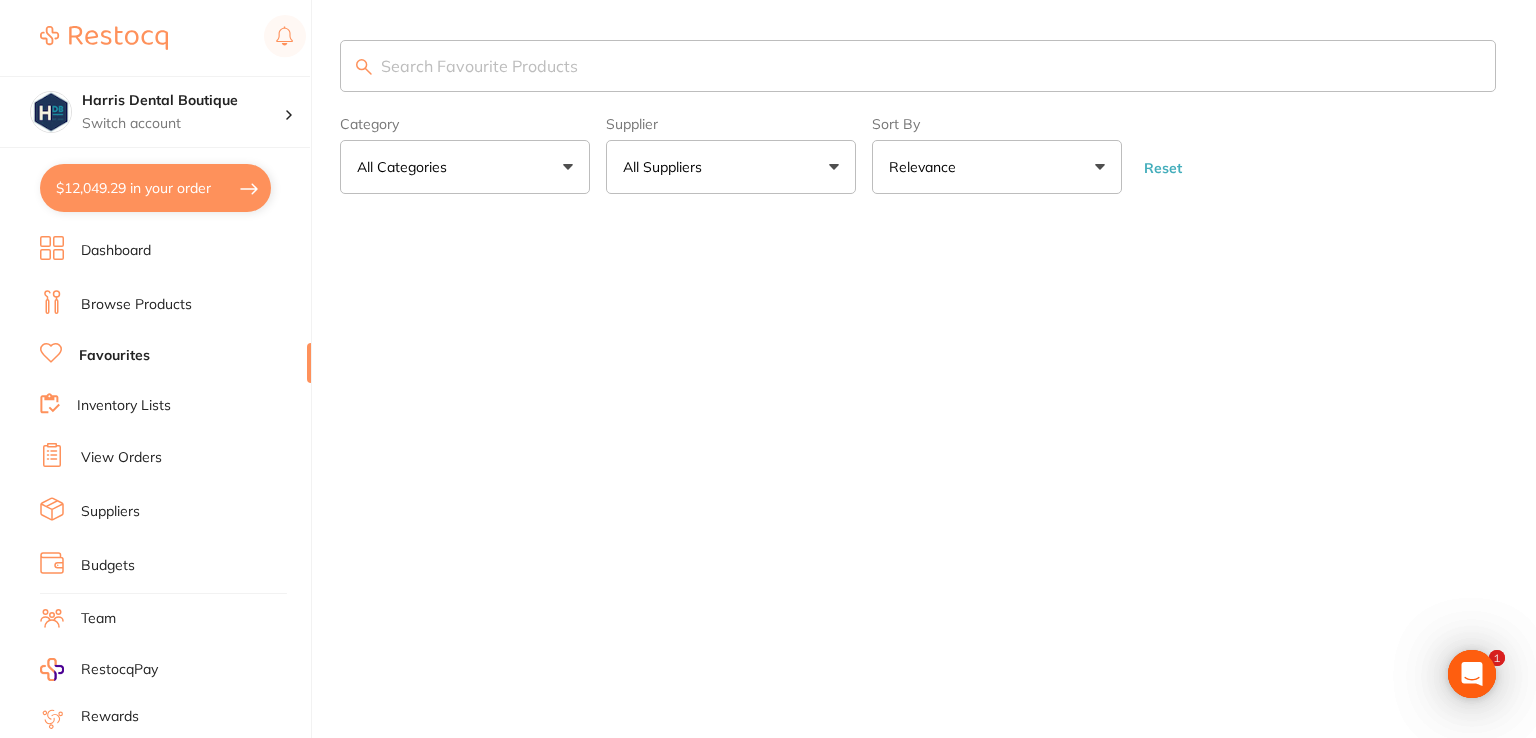 click at bounding box center (918, 66) 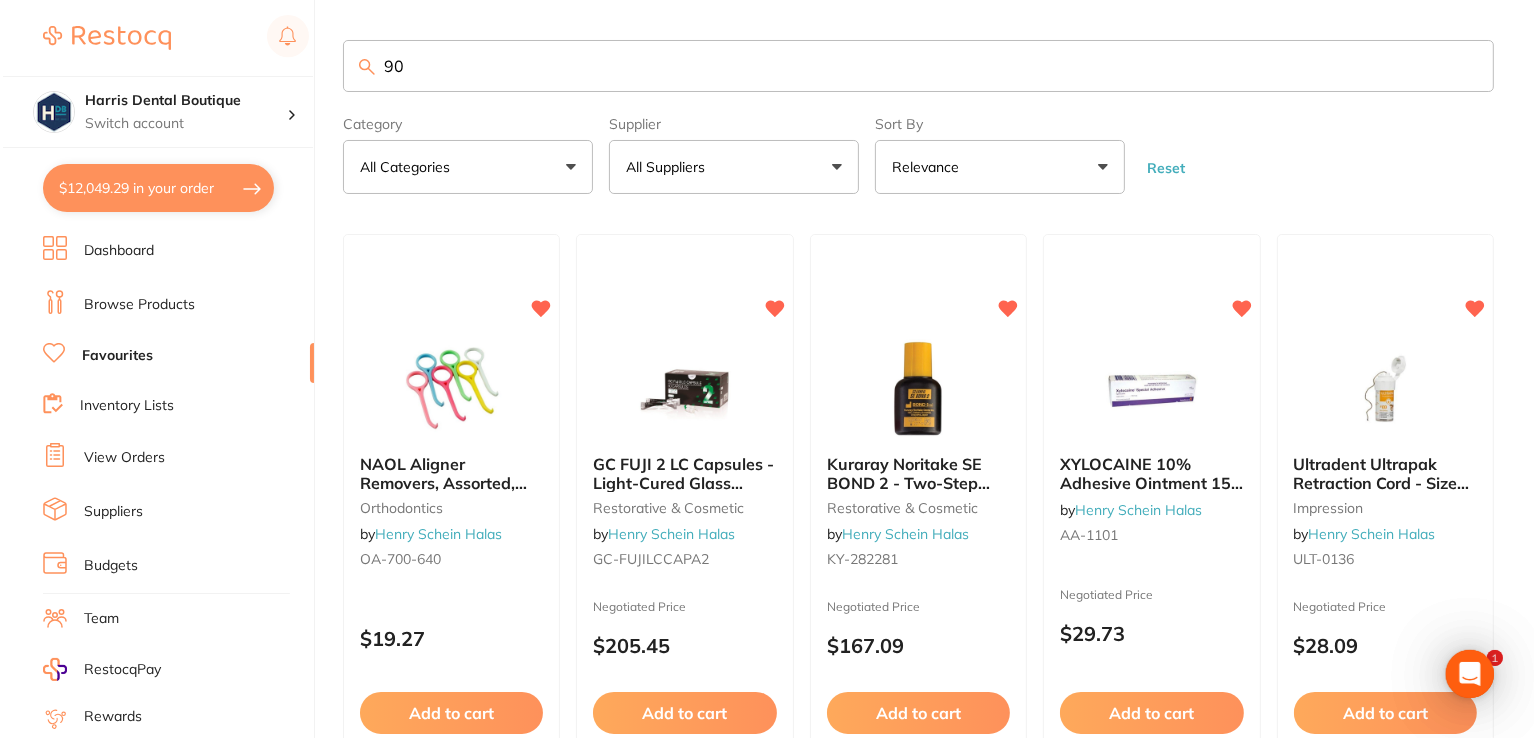 scroll, scrollTop: 0, scrollLeft: 0, axis: both 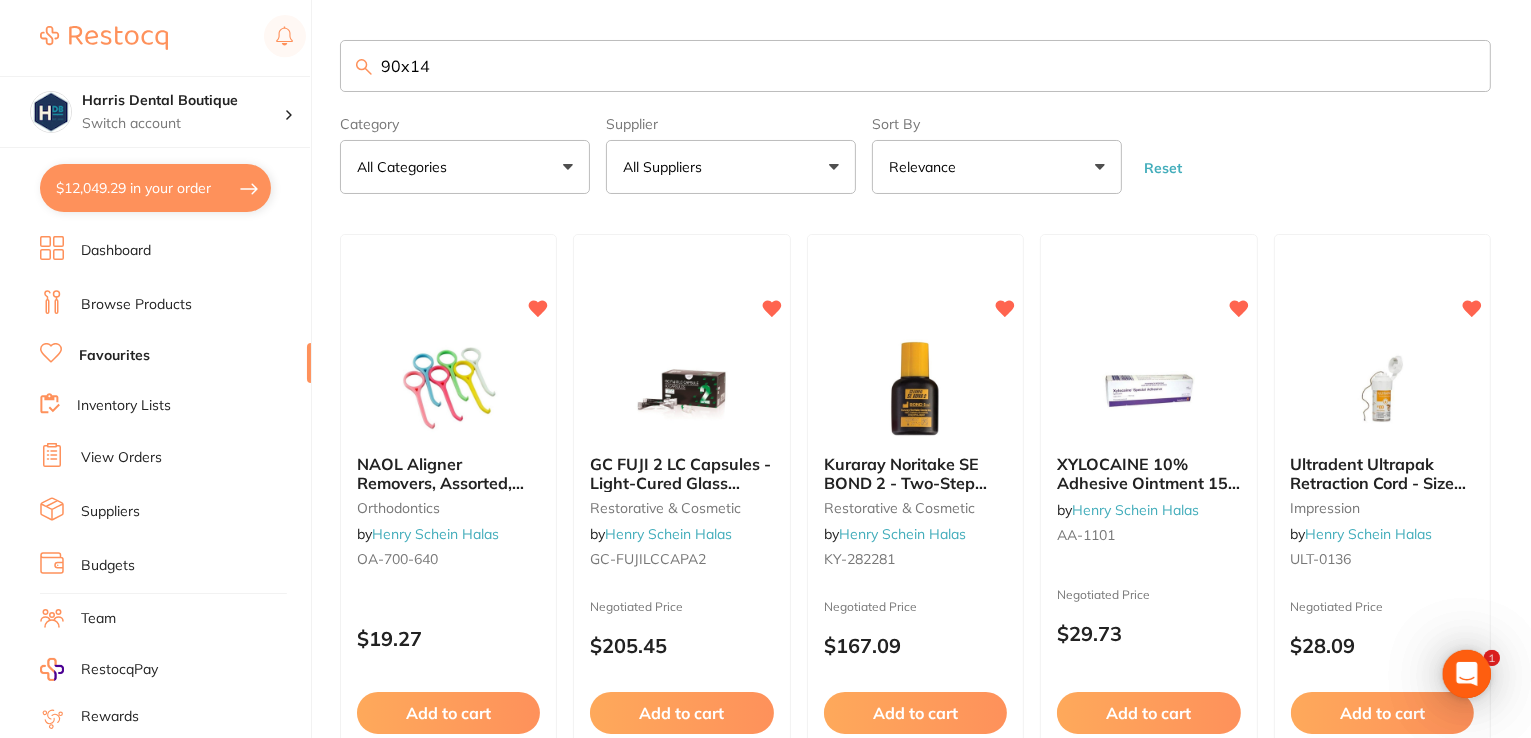 type on "90x140" 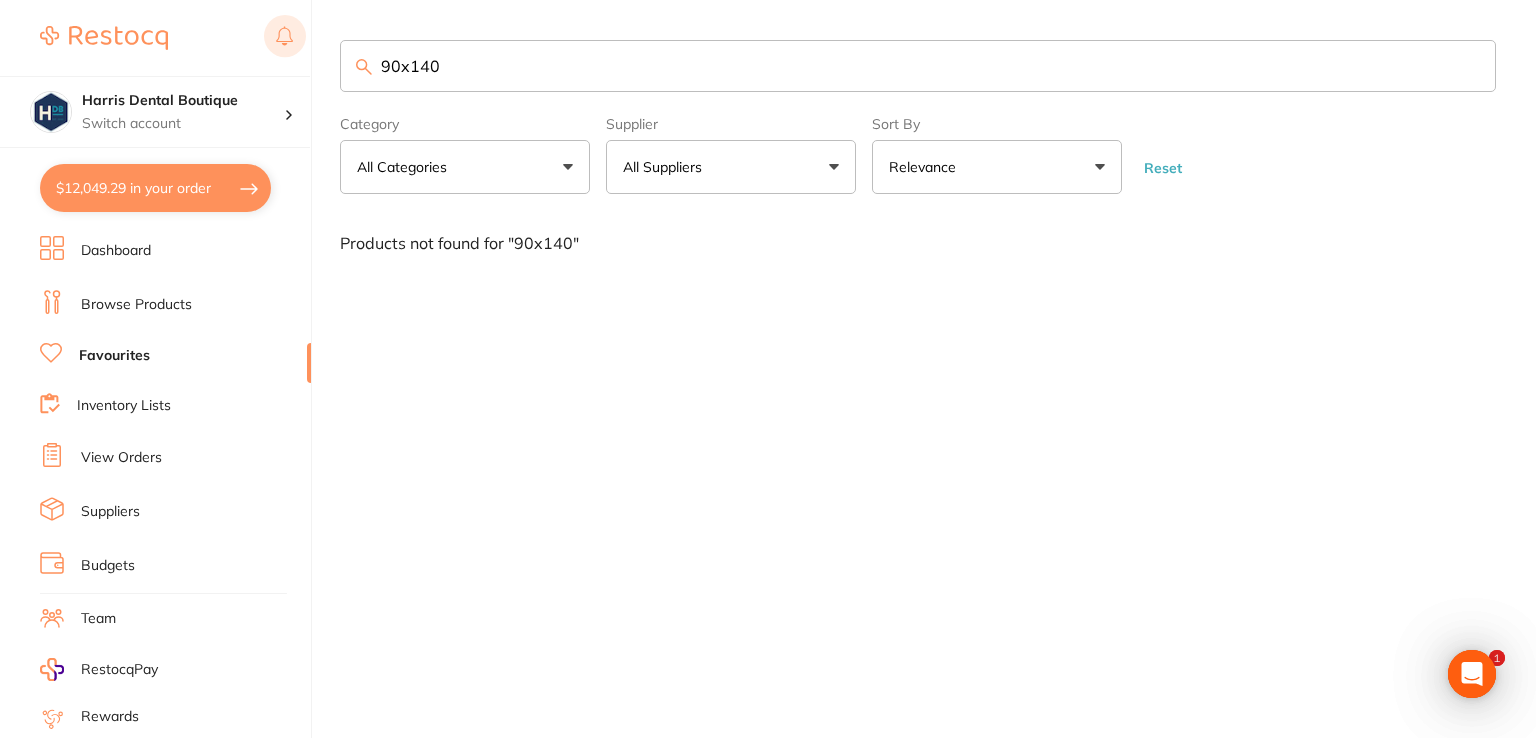drag, startPoint x: 445, startPoint y: 58, endPoint x: 265, endPoint y: 27, distance: 182.64993 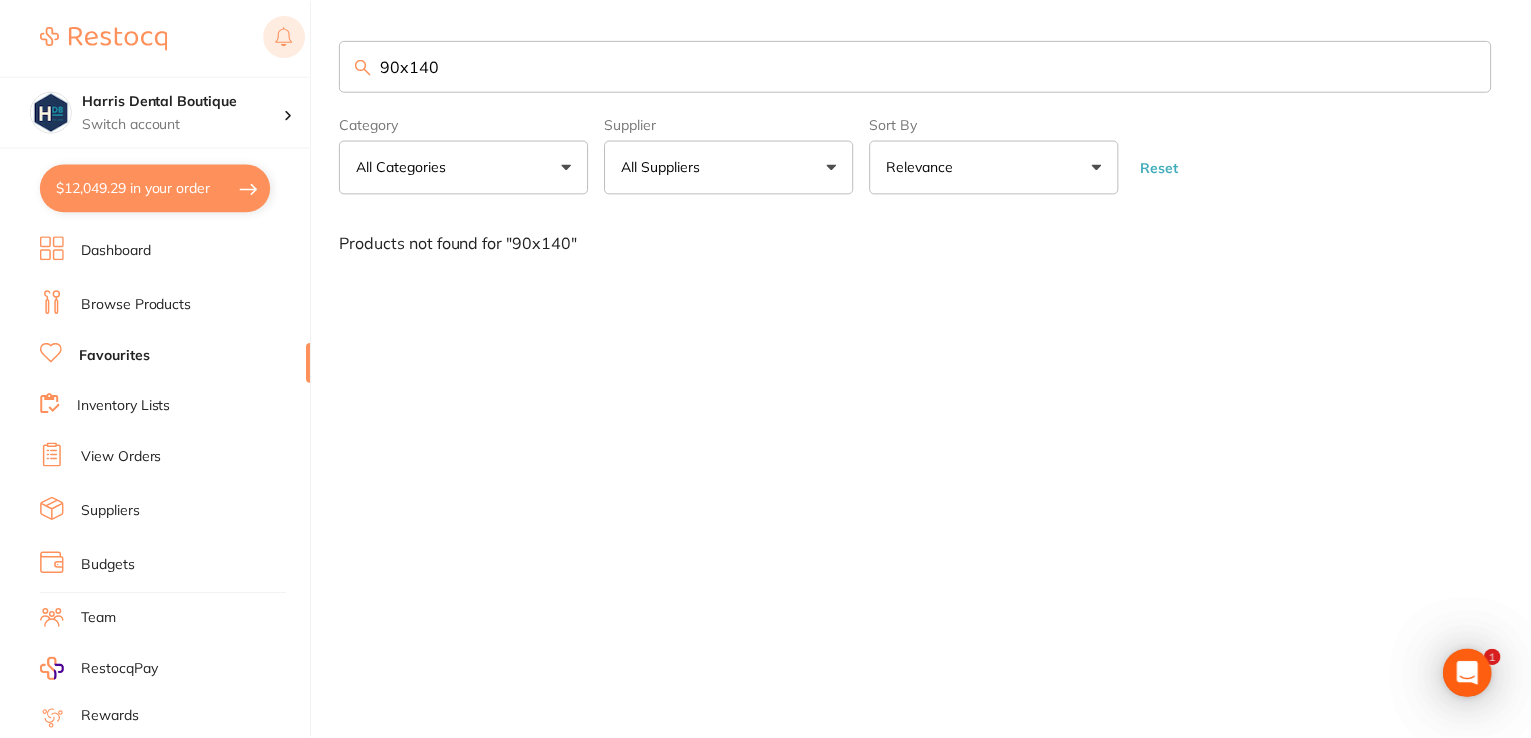 scroll, scrollTop: 0, scrollLeft: 0, axis: both 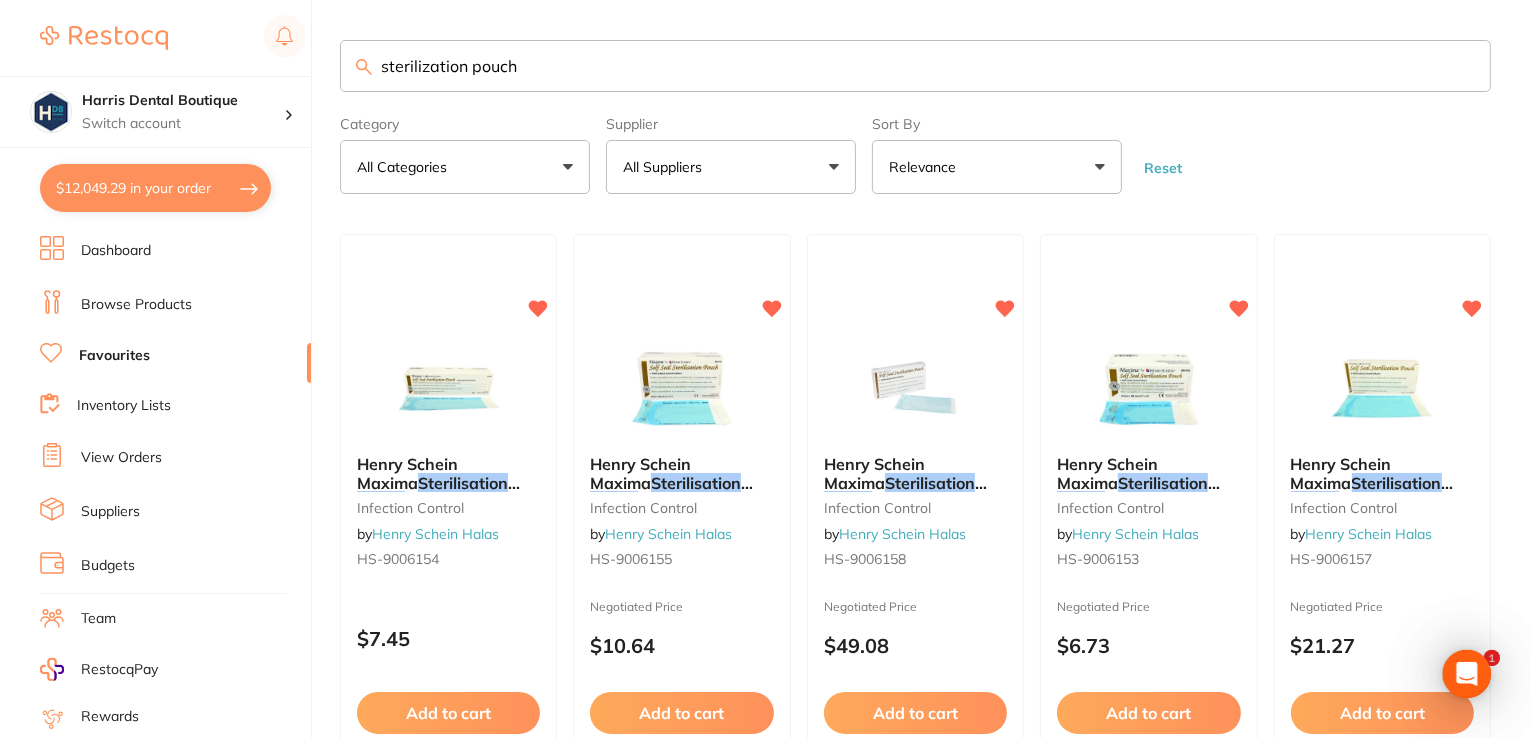 type on "sterilization pouch" 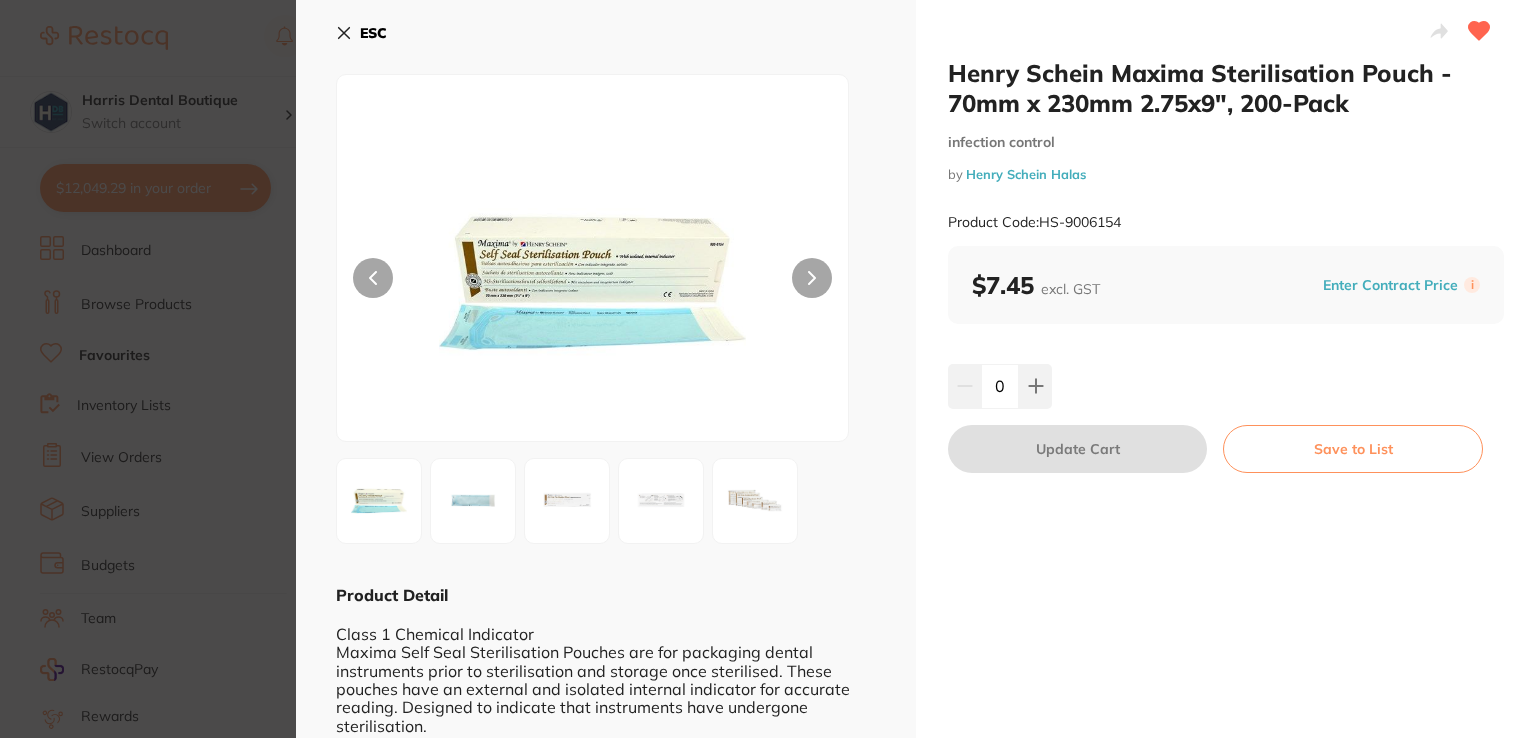 scroll, scrollTop: 0, scrollLeft: 0, axis: both 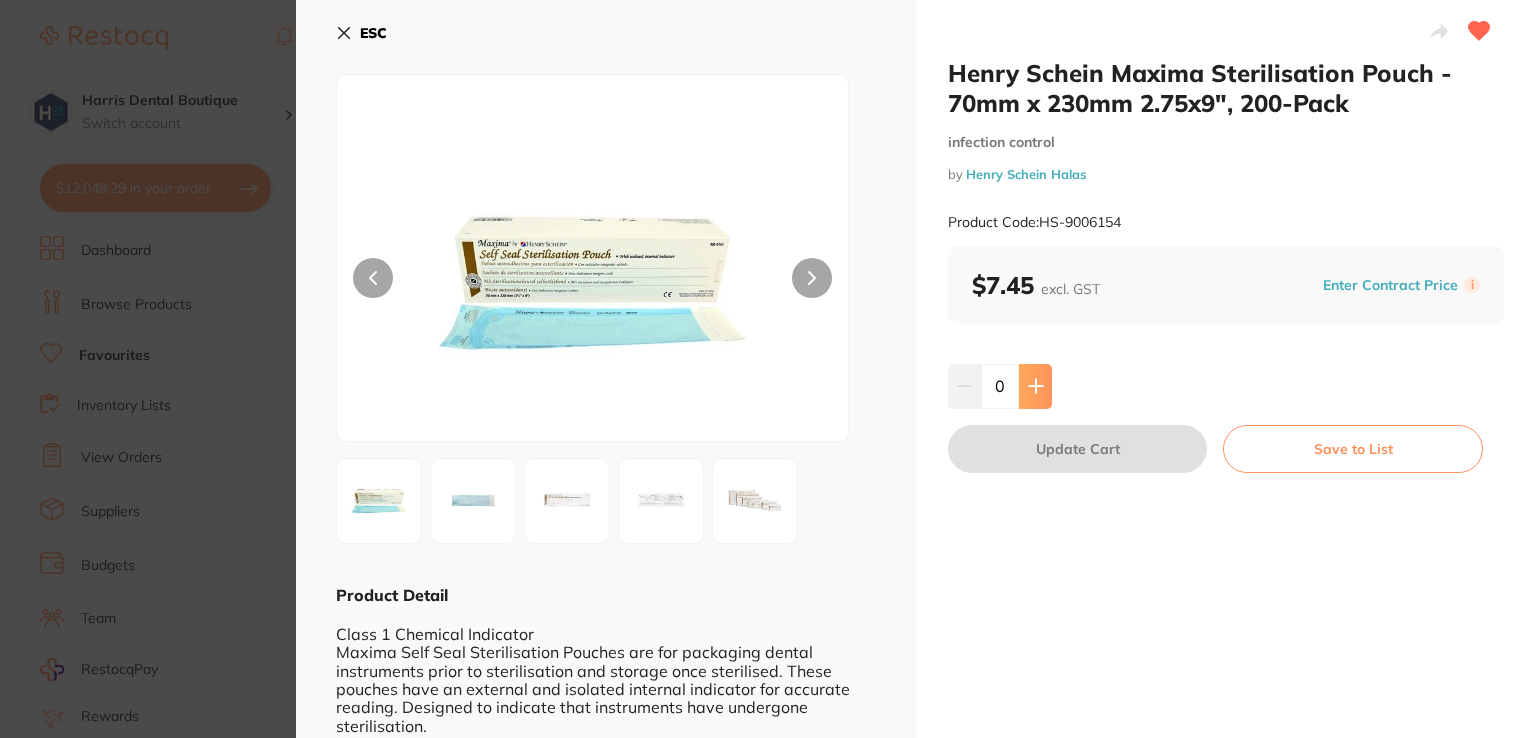 click 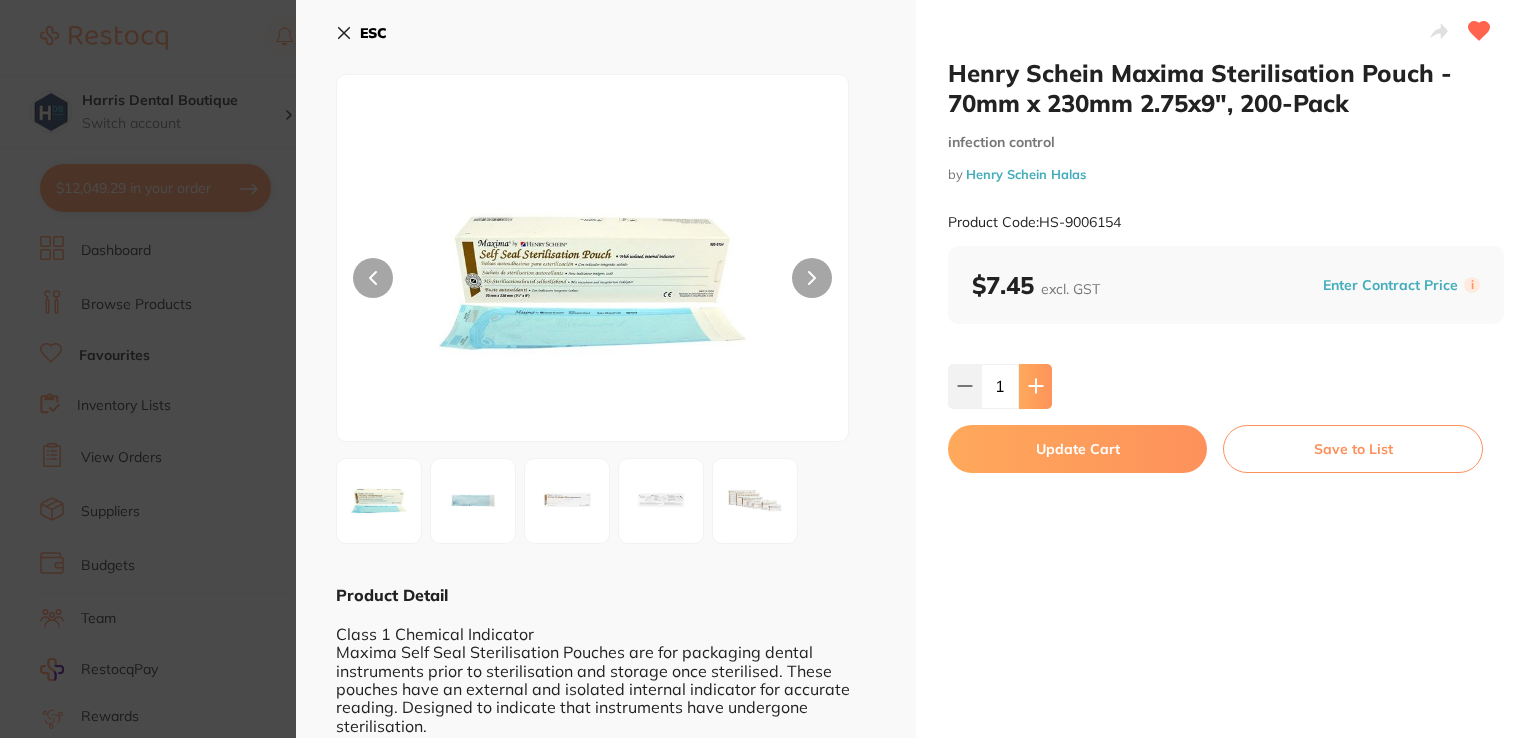 click at bounding box center [1035, 386] 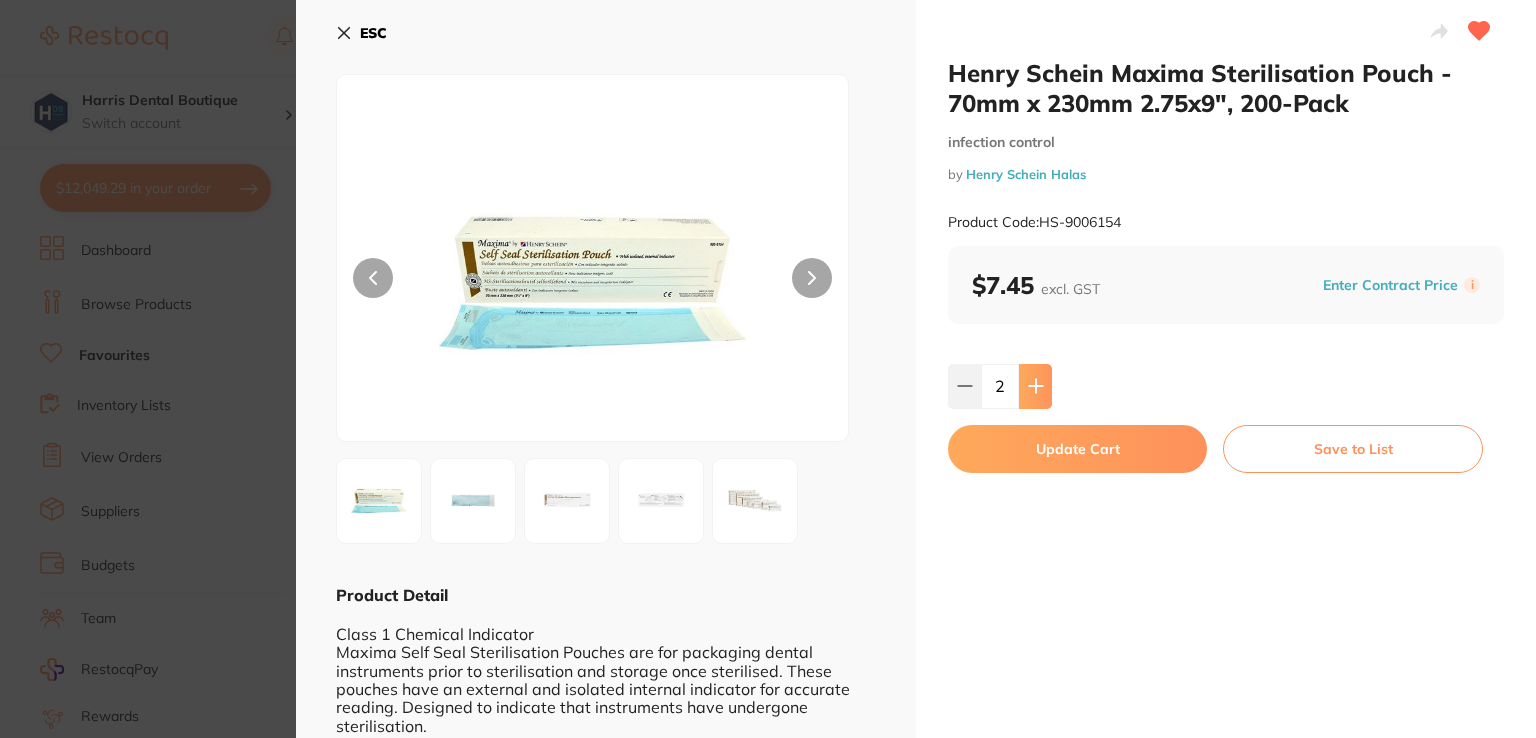 click at bounding box center [1035, 386] 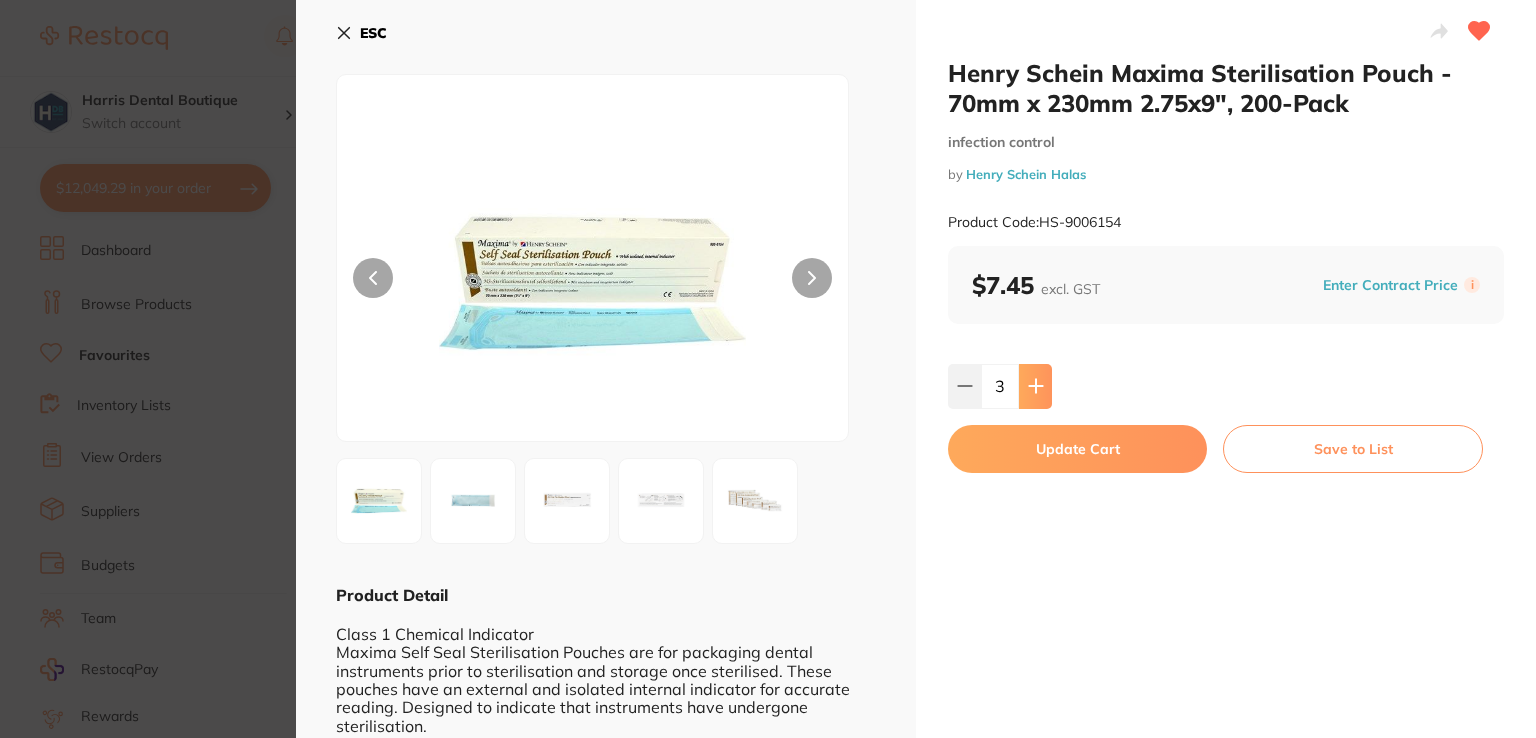 scroll, scrollTop: 0, scrollLeft: 0, axis: both 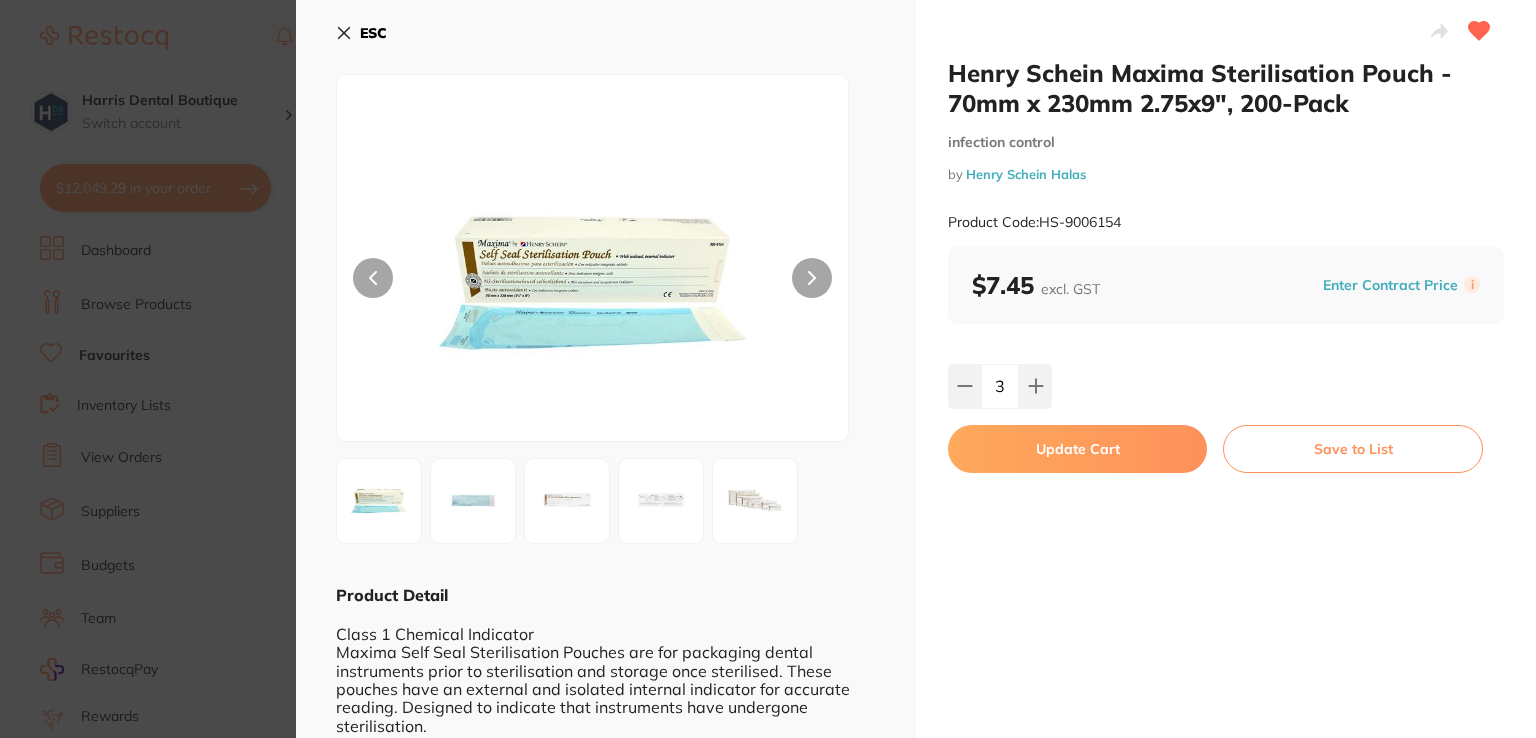 click on "Update Cart" at bounding box center [1077, 449] 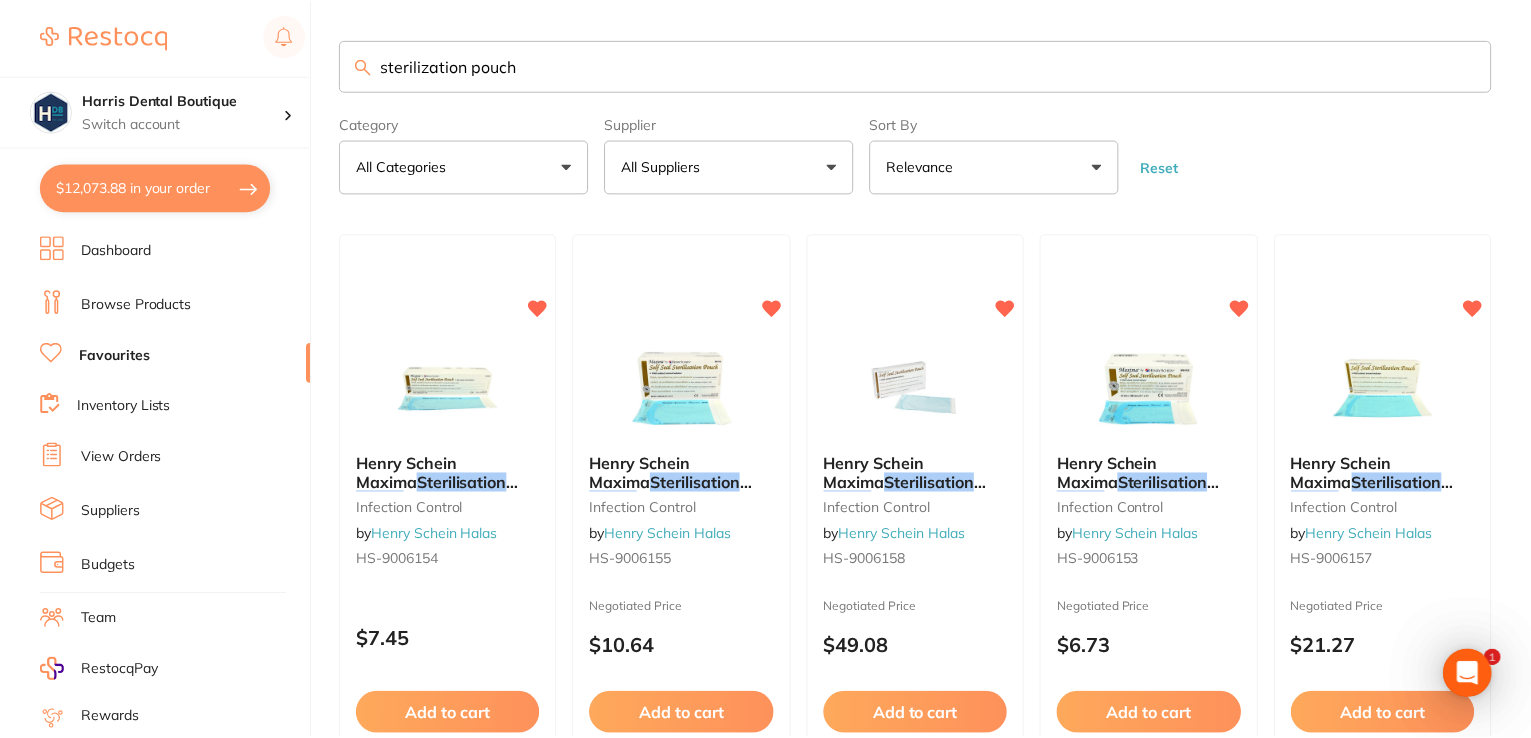 scroll, scrollTop: 2, scrollLeft: 0, axis: vertical 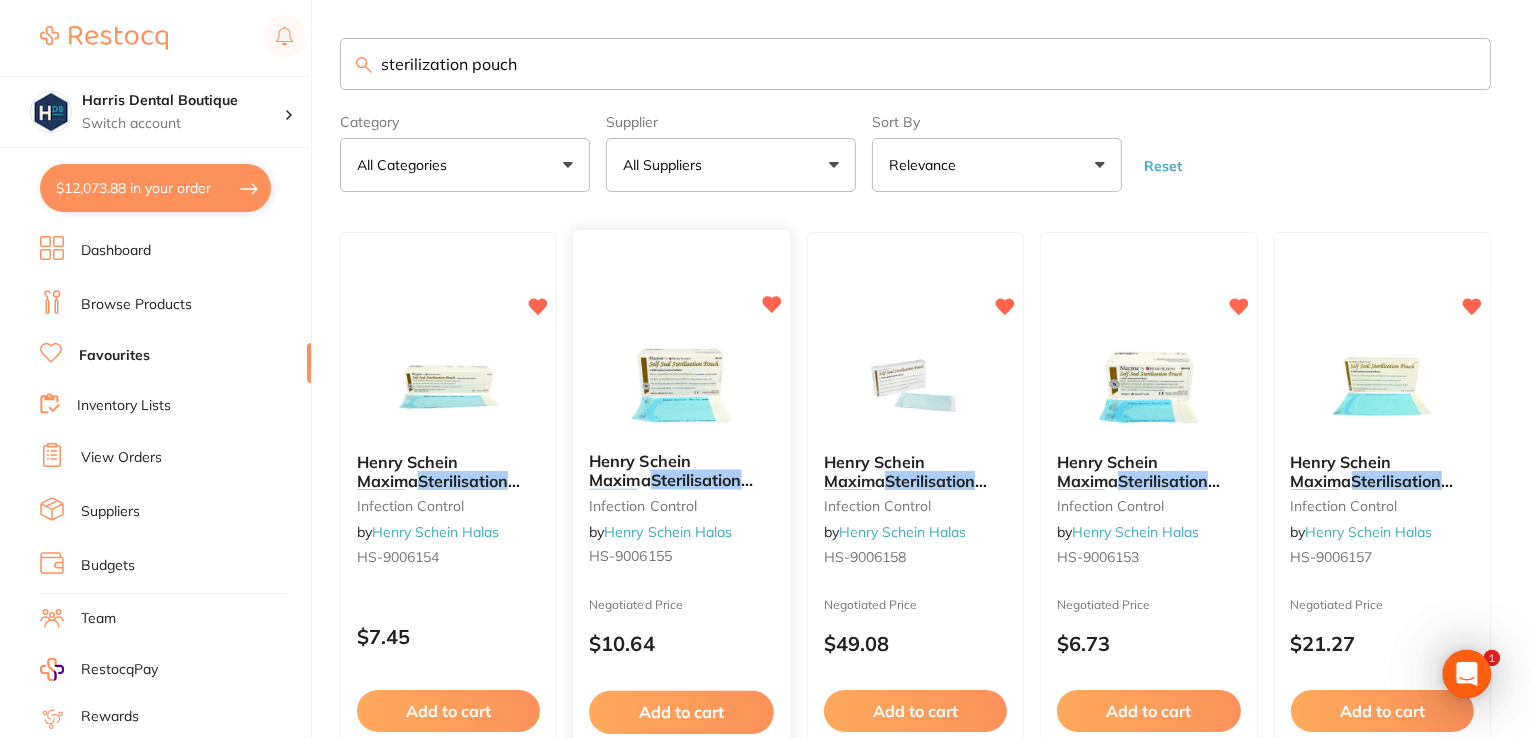 click at bounding box center (681, 386) 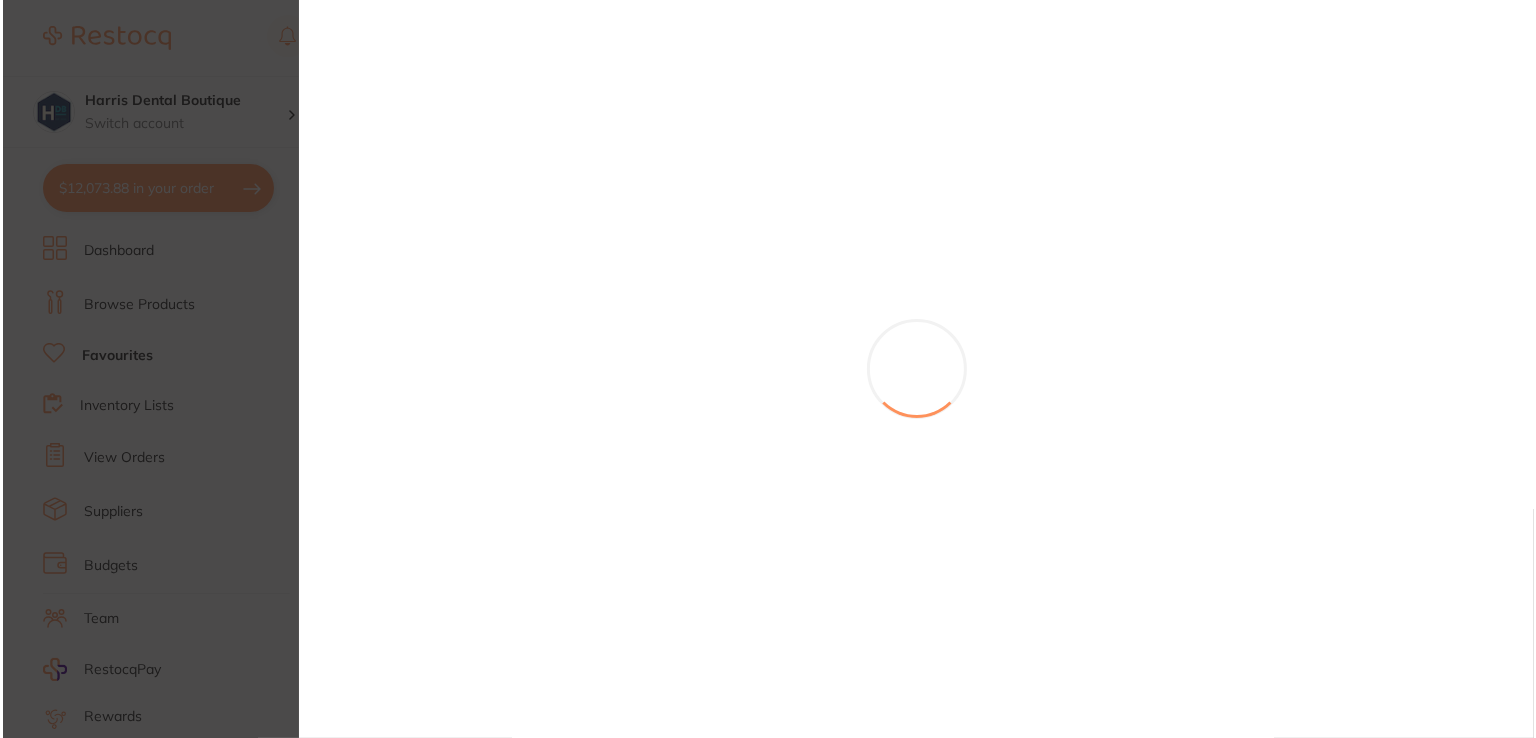 scroll, scrollTop: 0, scrollLeft: 0, axis: both 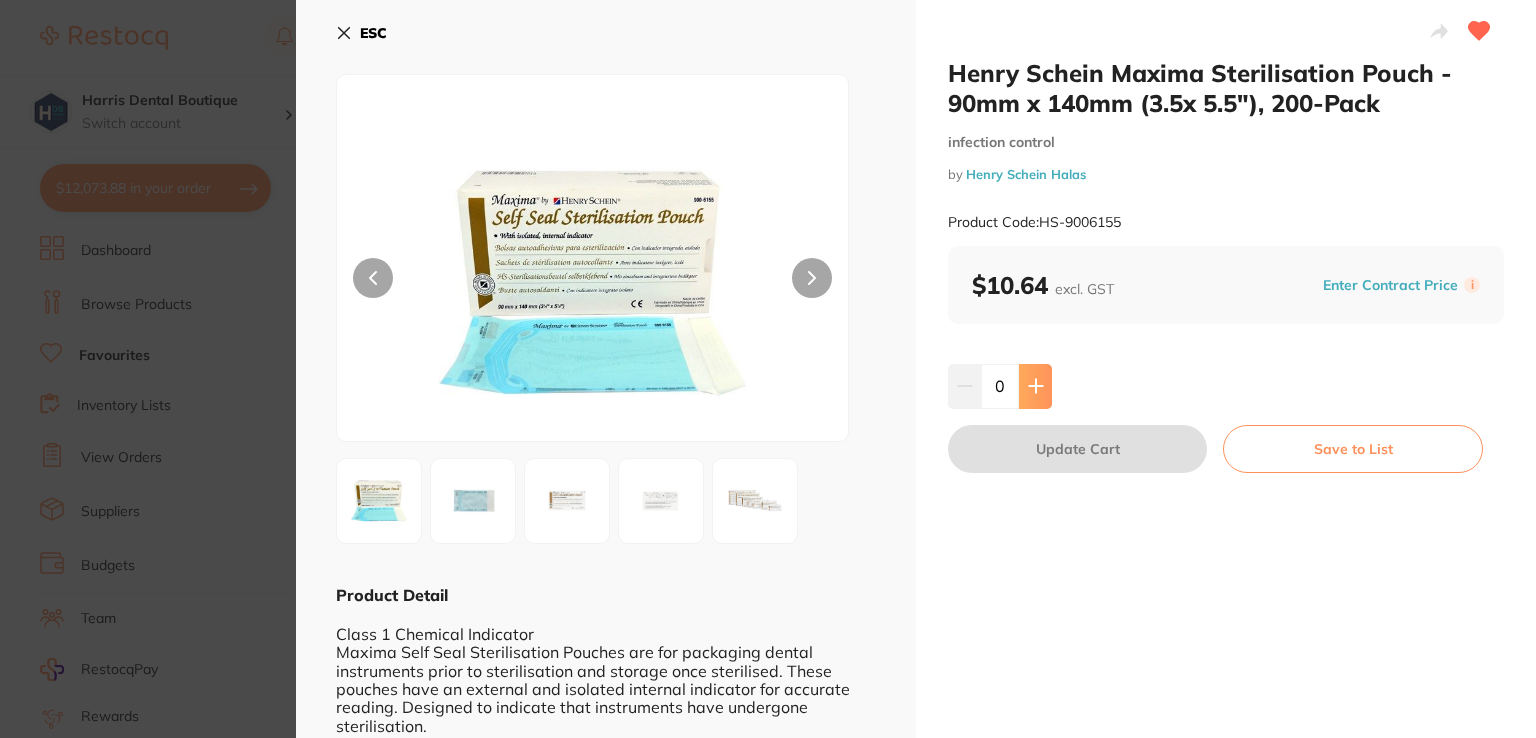 click at bounding box center [1035, 386] 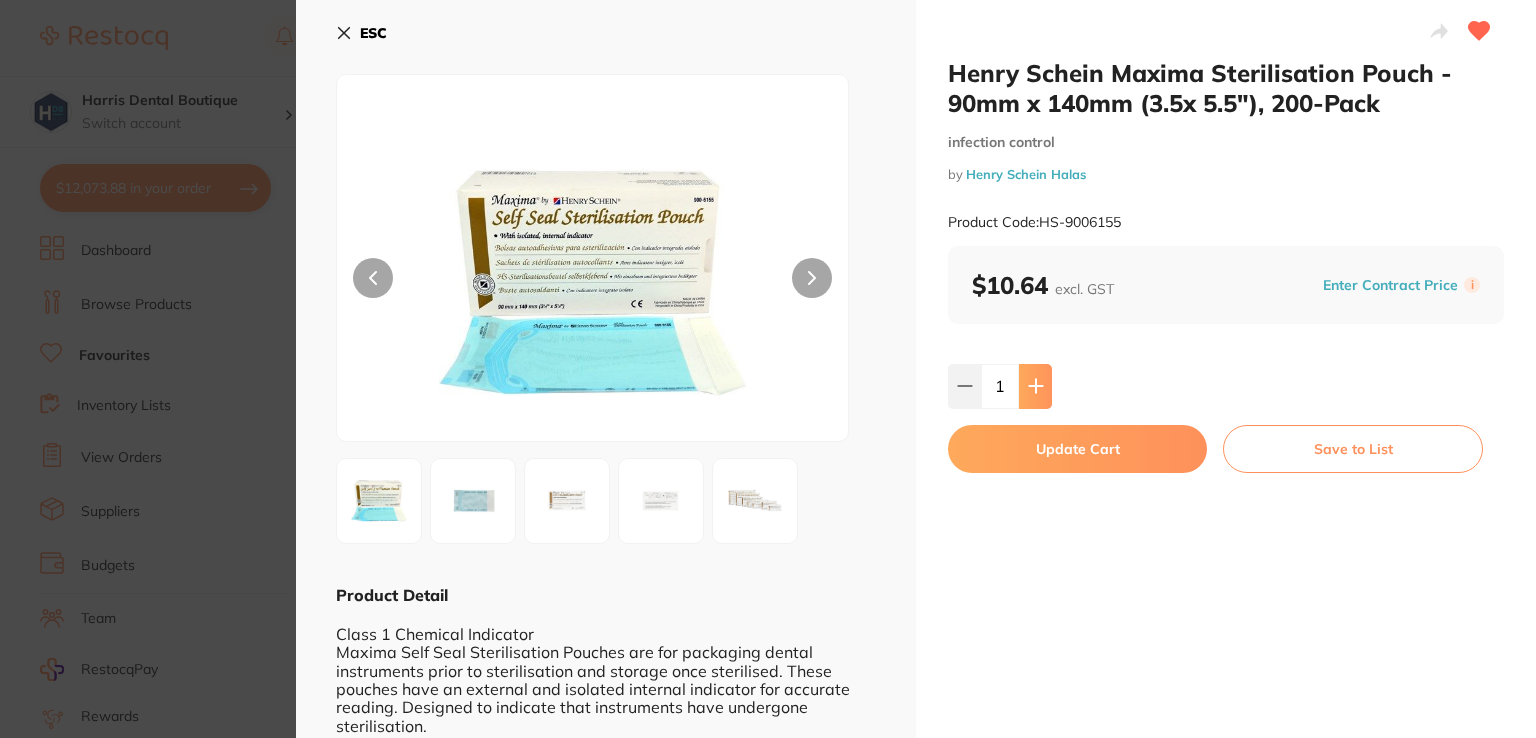 click 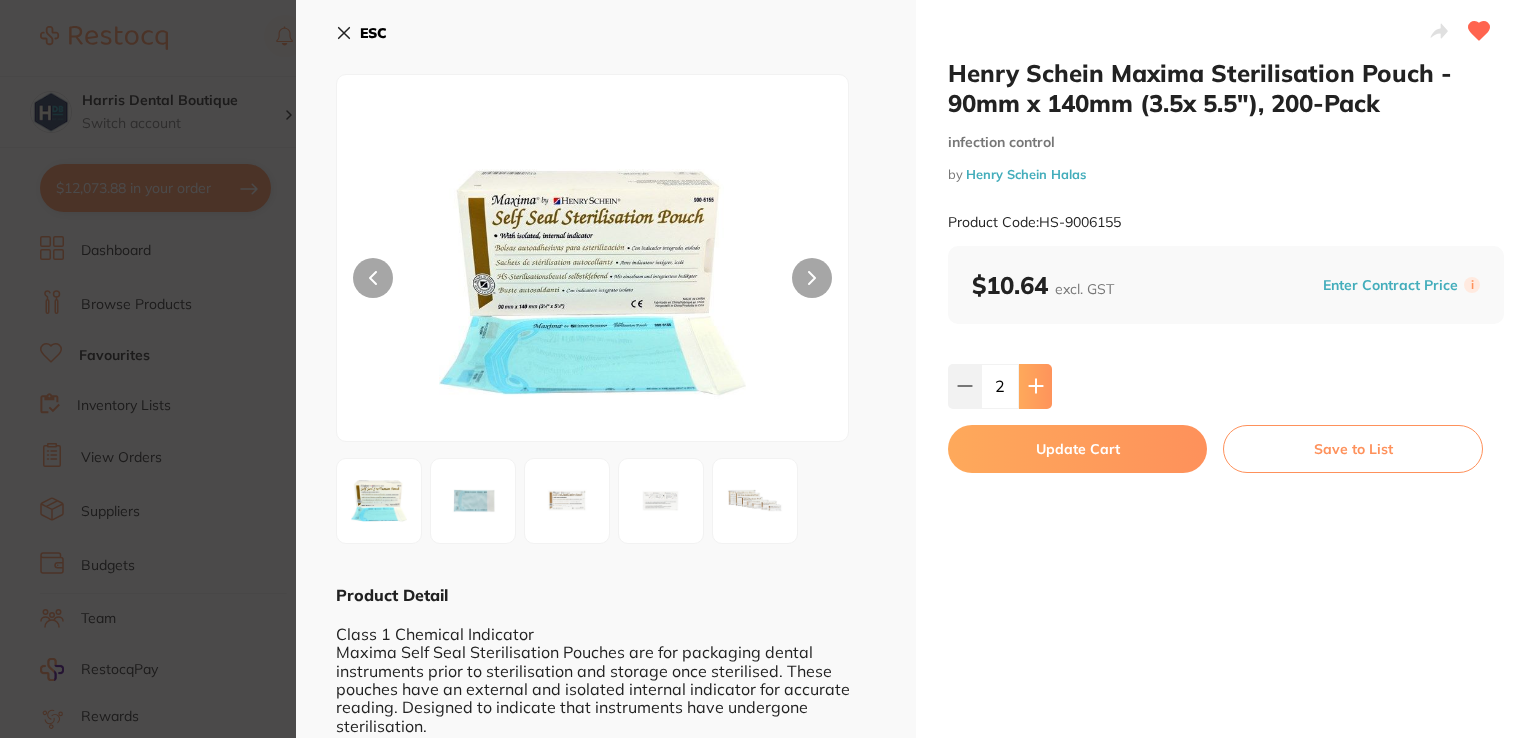 click at bounding box center [1035, 386] 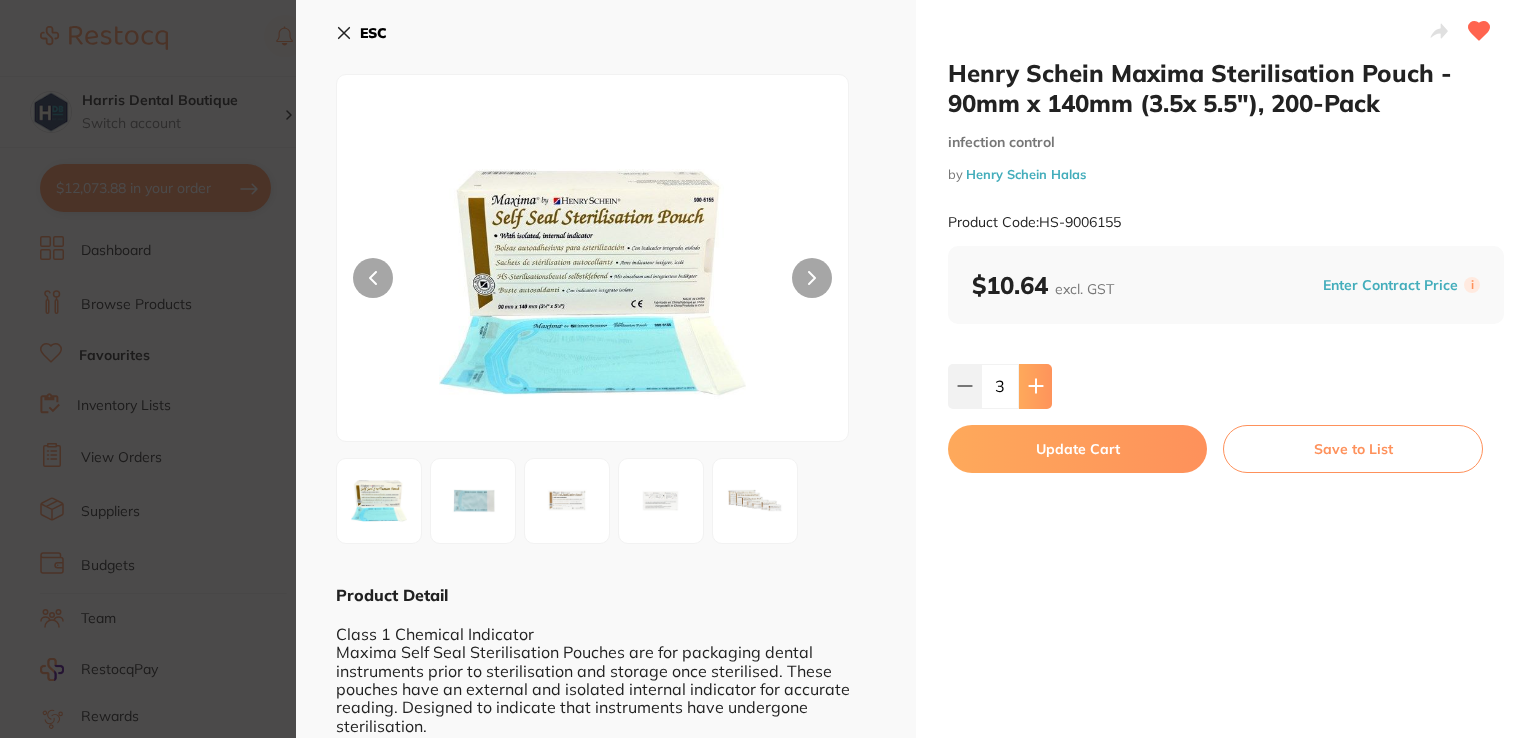 scroll, scrollTop: 0, scrollLeft: 0, axis: both 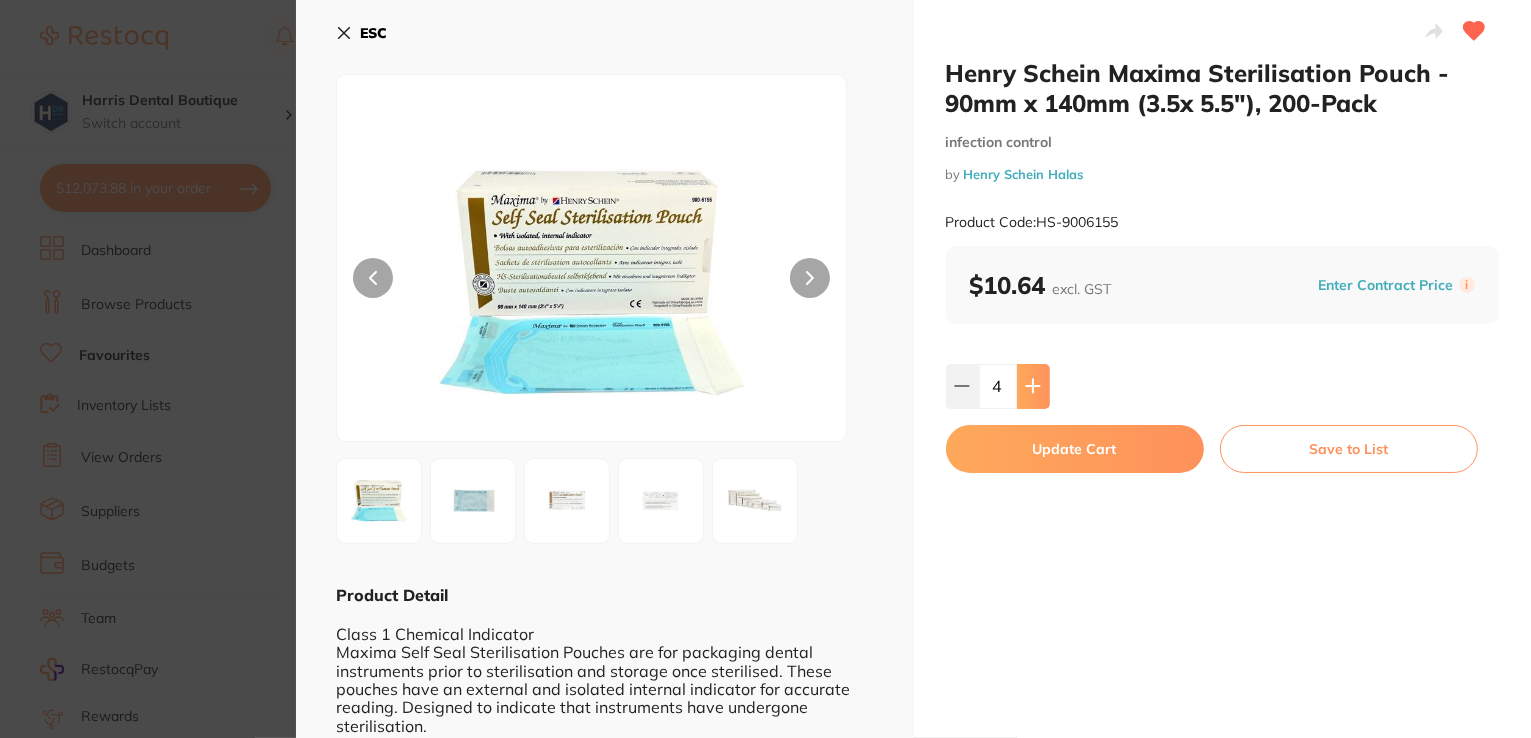 click 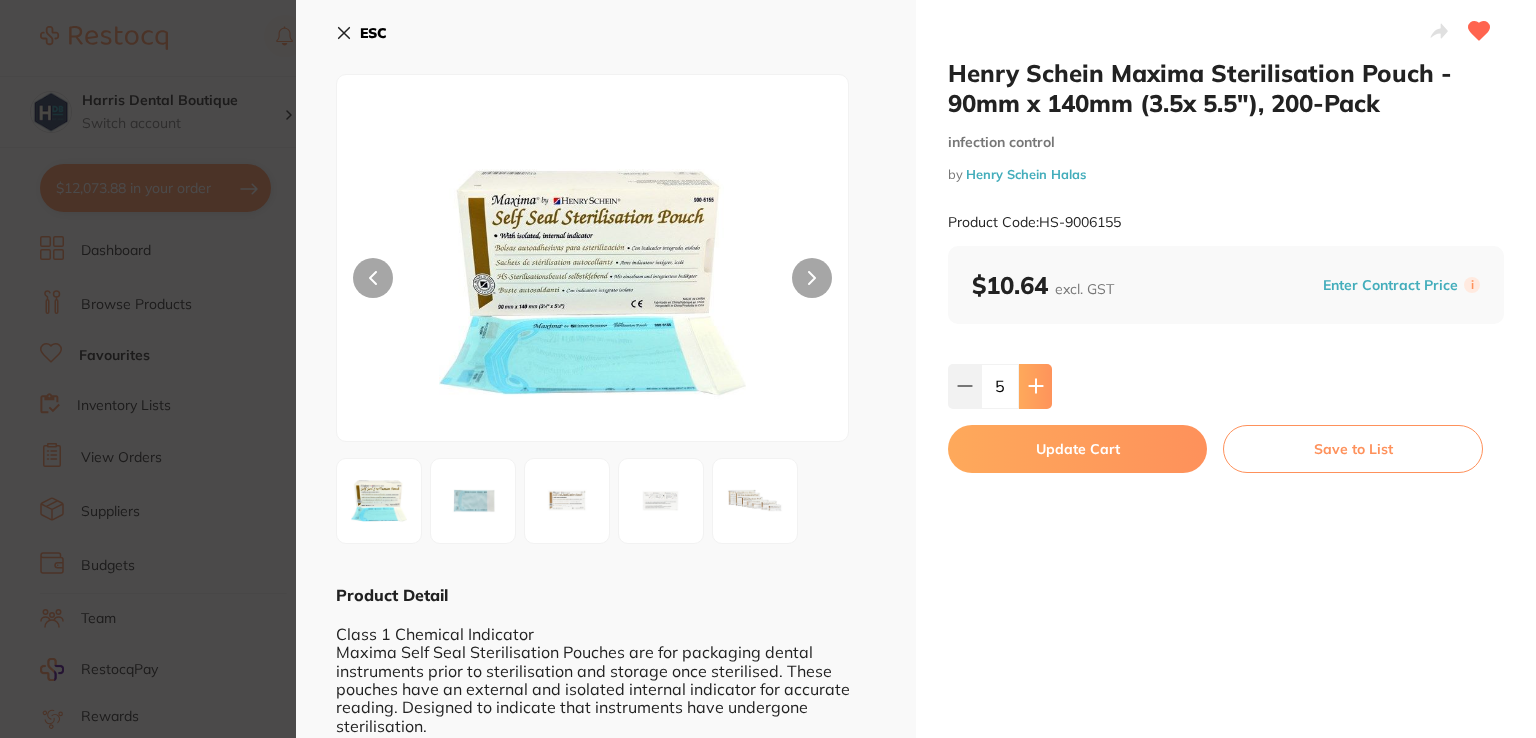 scroll, scrollTop: 0, scrollLeft: 0, axis: both 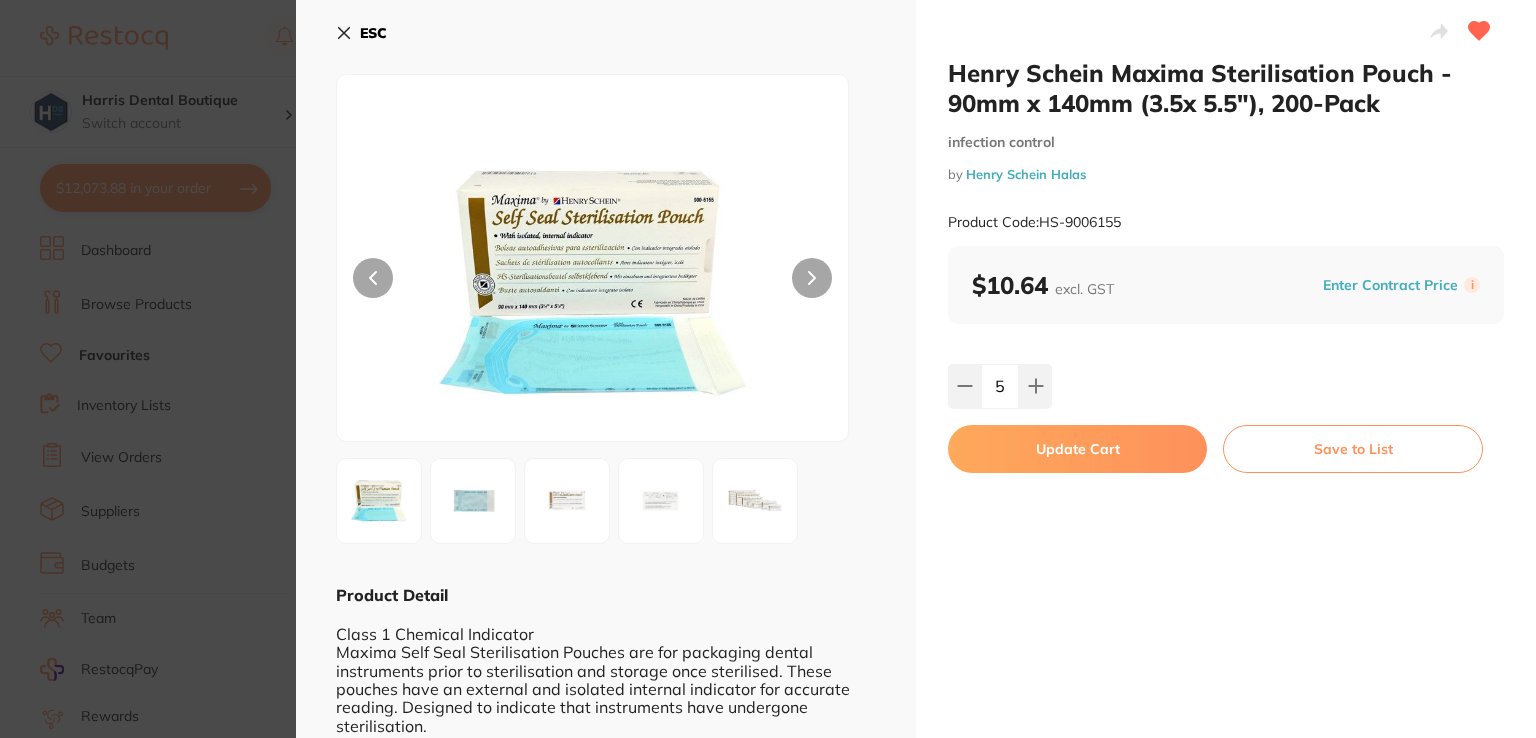 type on "6" 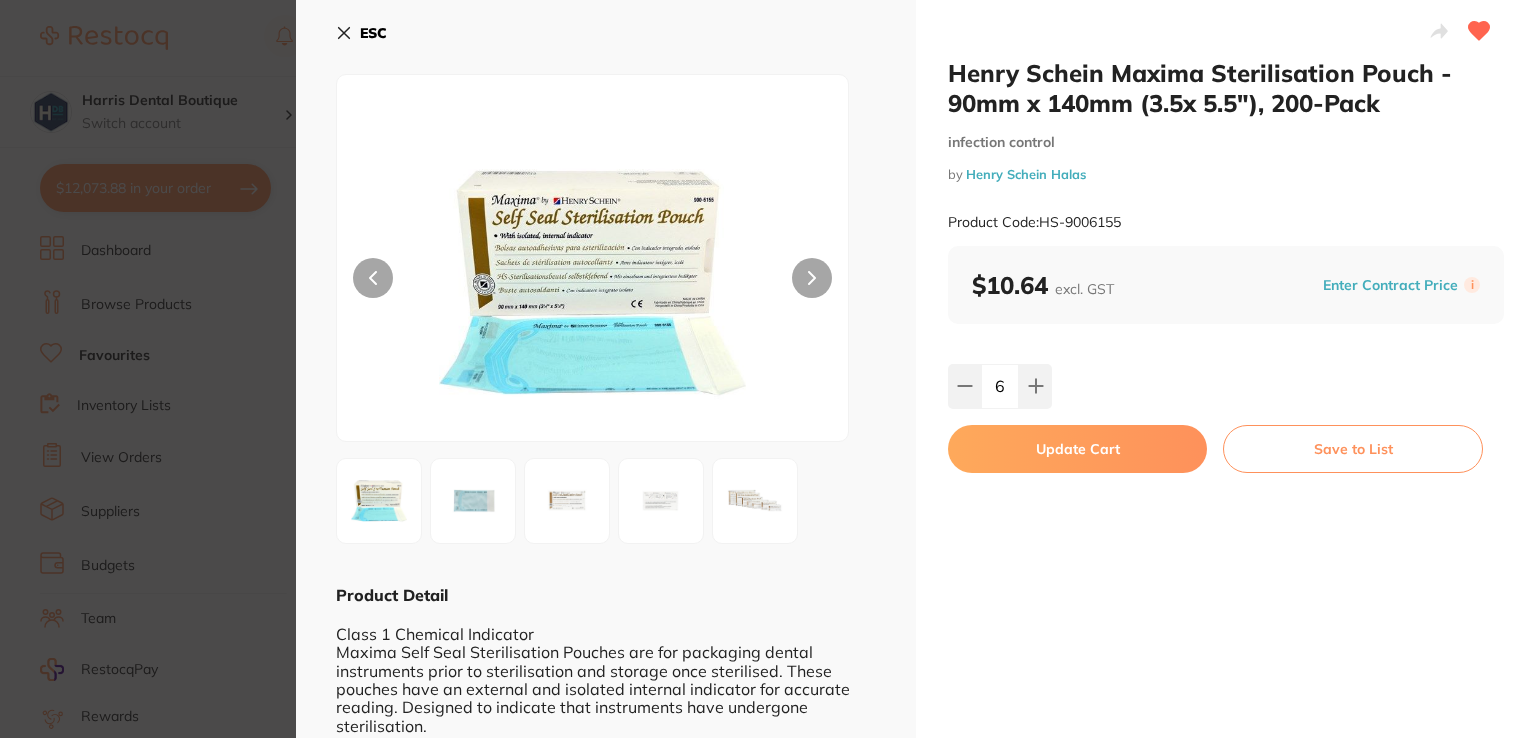 click on "Update Cart" at bounding box center [1077, 449] 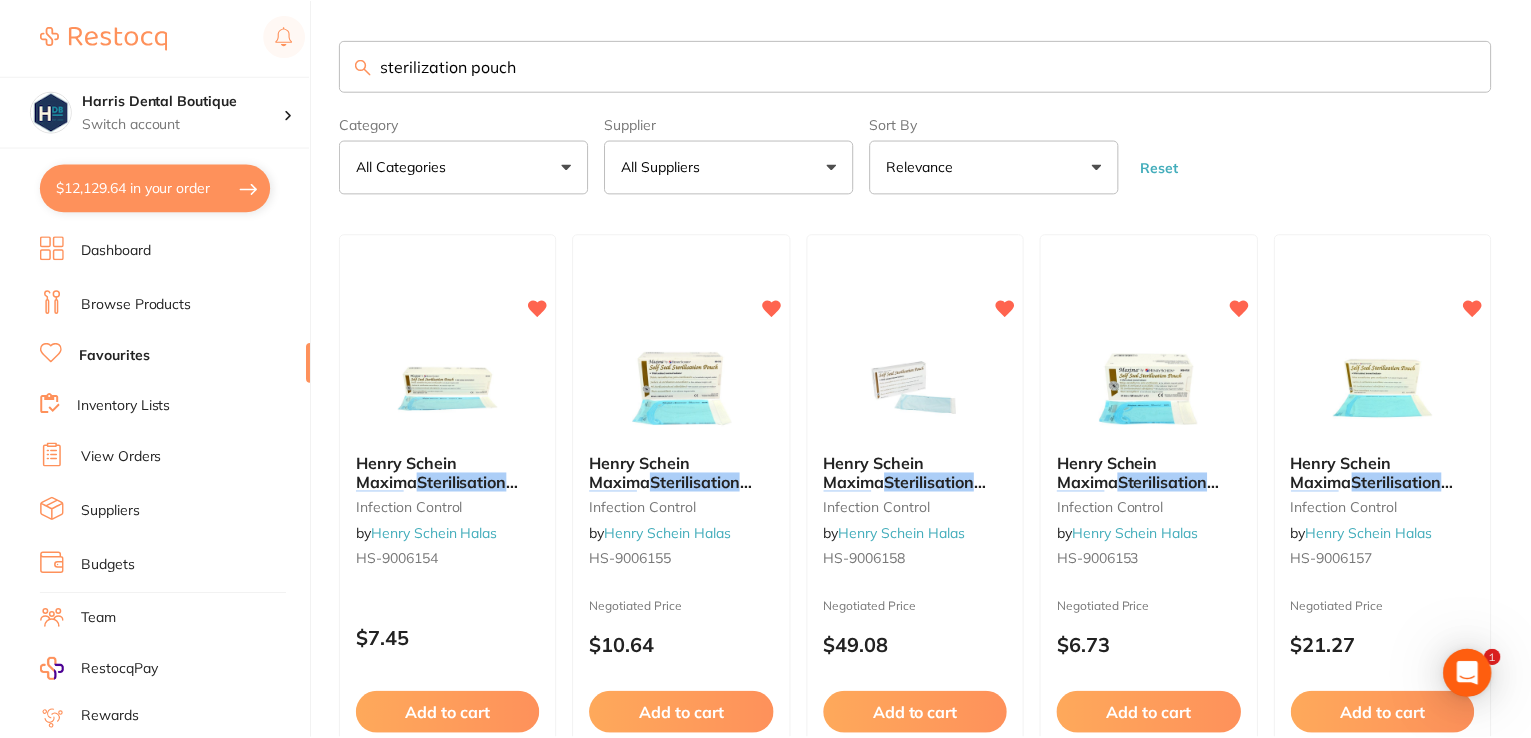scroll, scrollTop: 2, scrollLeft: 0, axis: vertical 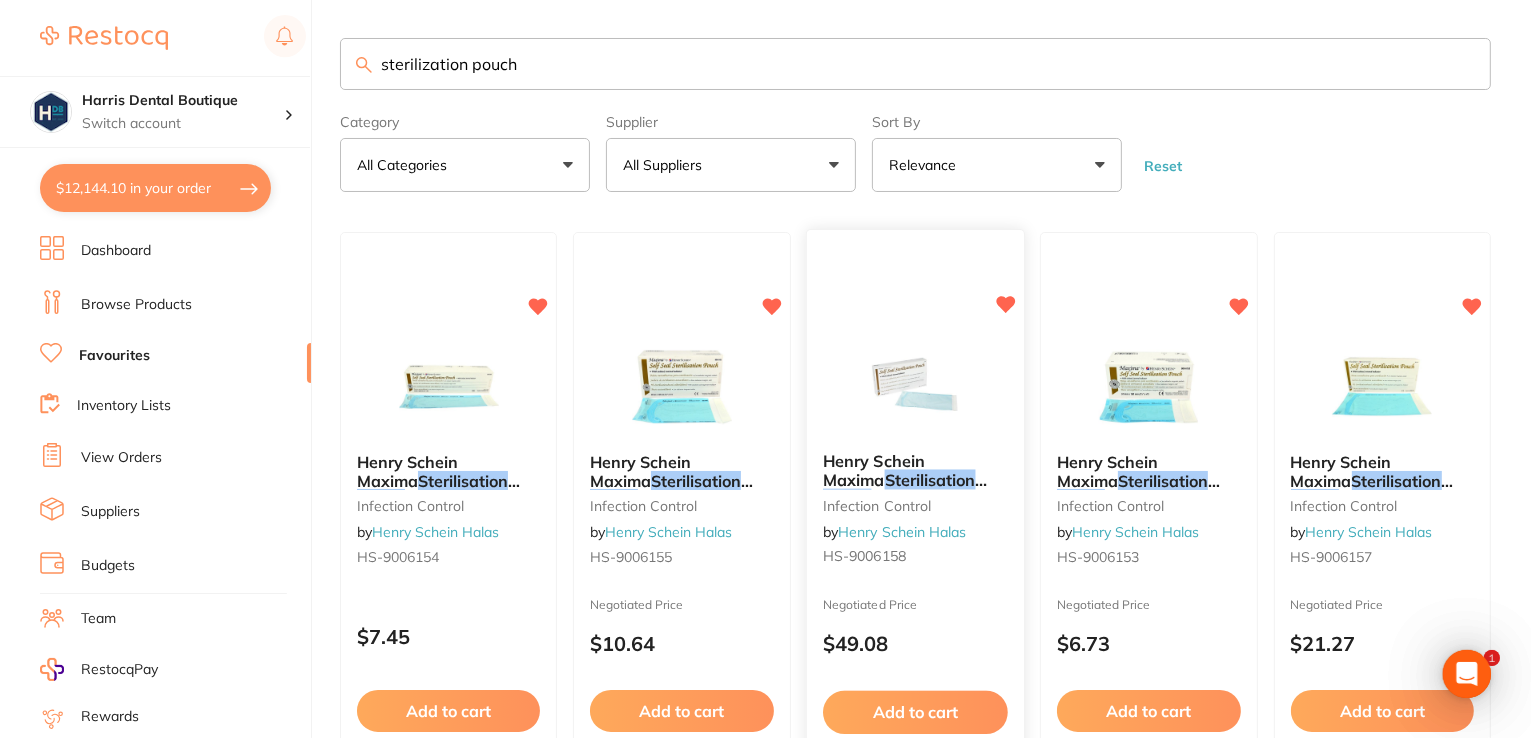 click at bounding box center [915, 386] 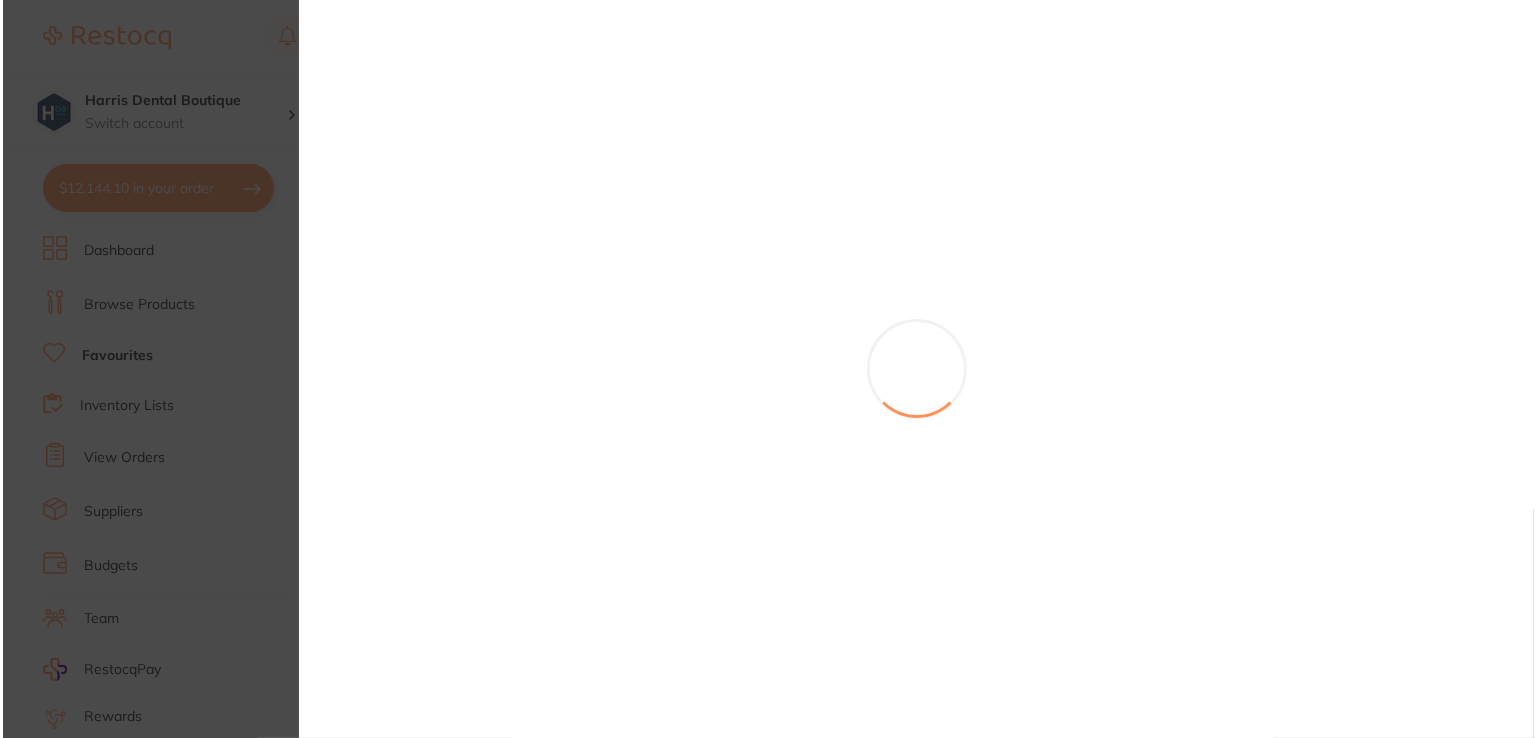 scroll, scrollTop: 0, scrollLeft: 0, axis: both 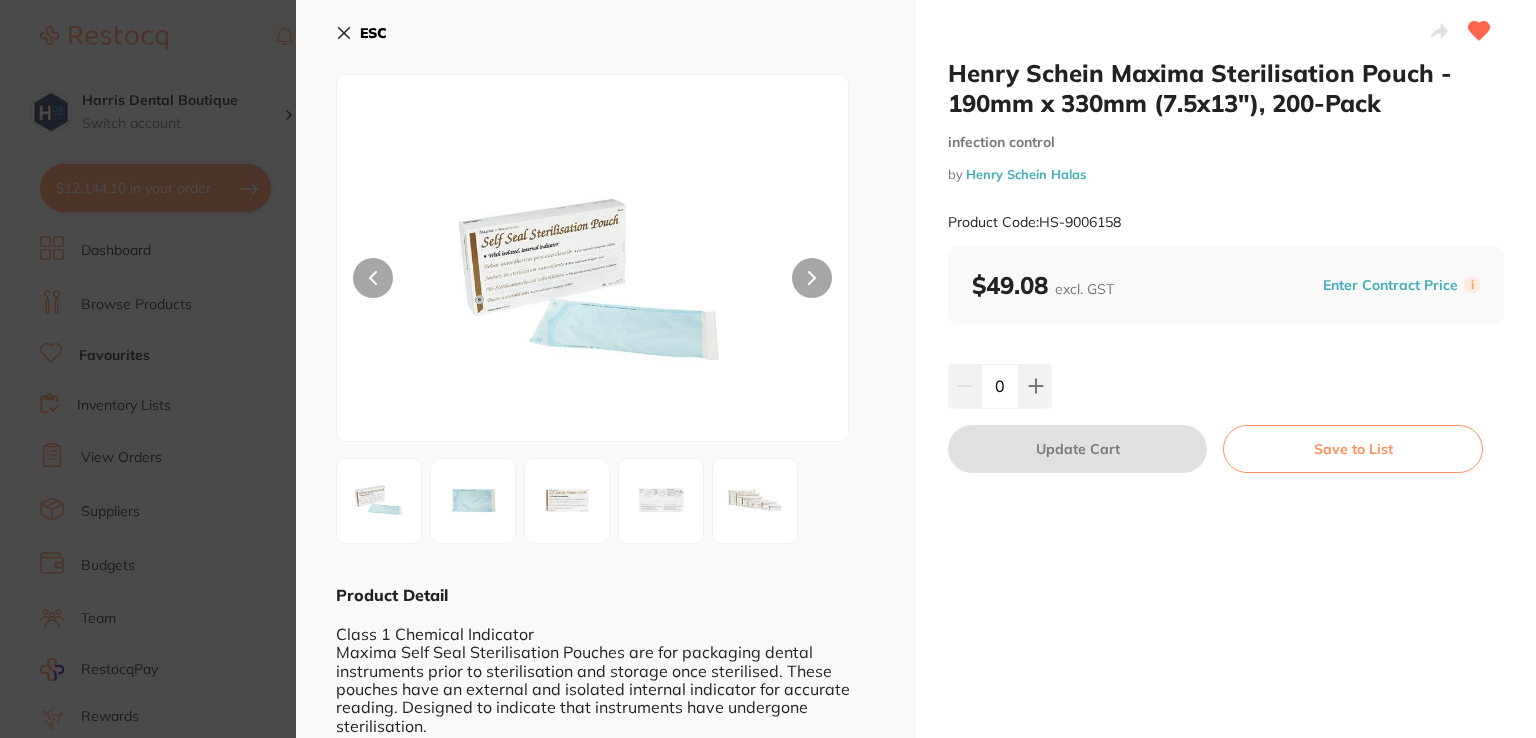 drag, startPoint x: 340, startPoint y: 29, endPoint x: 789, endPoint y: 78, distance: 451.6658 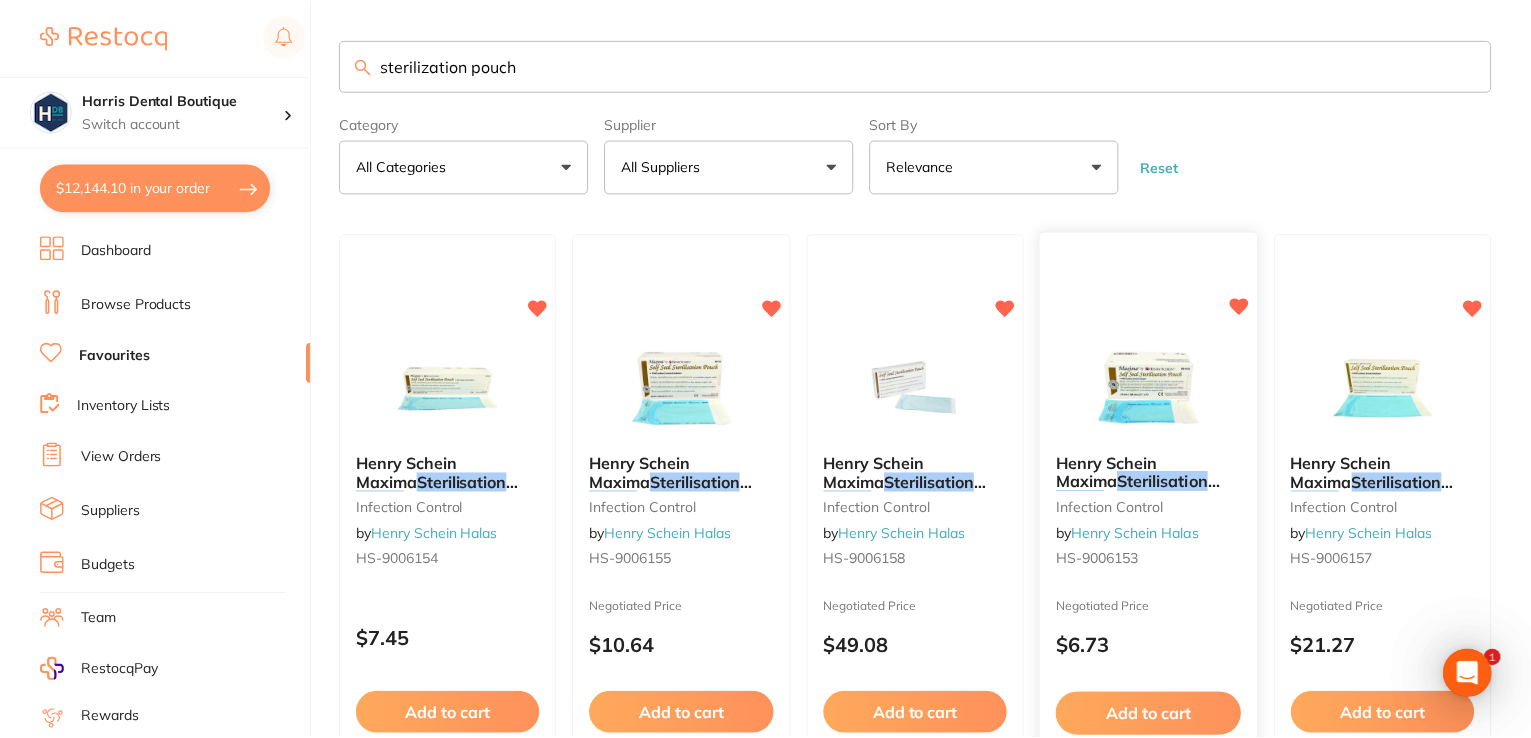scroll, scrollTop: 2, scrollLeft: 0, axis: vertical 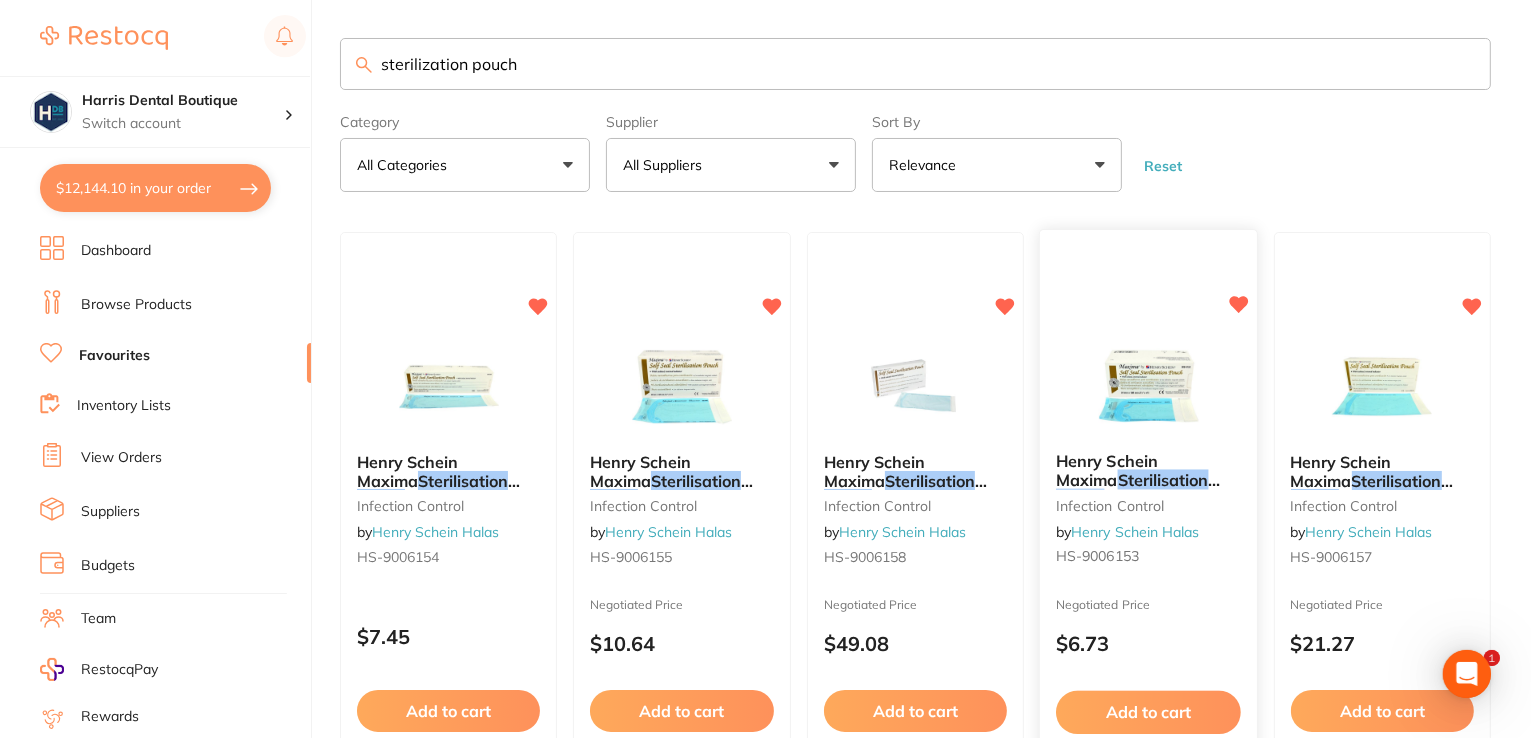 click at bounding box center (1148, 386) 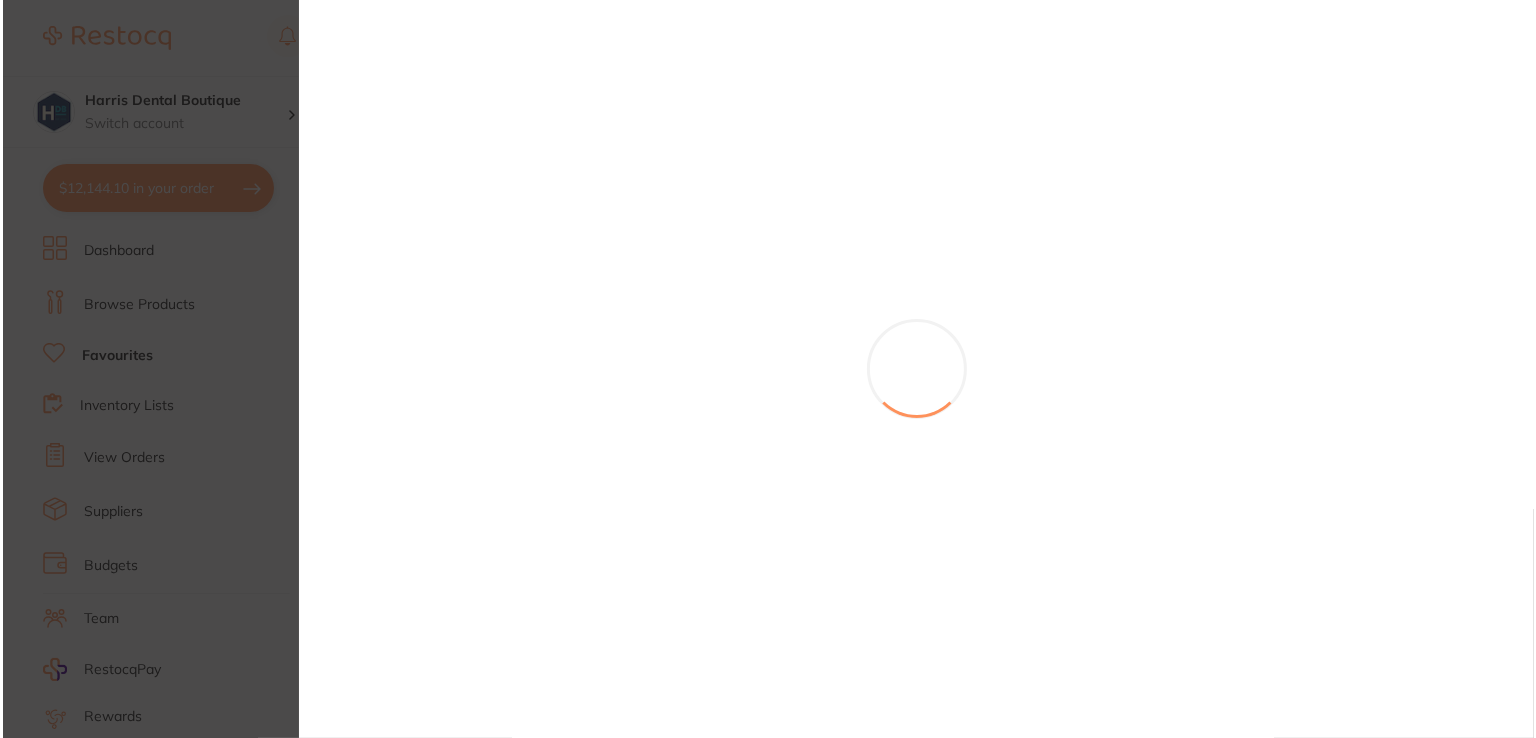 scroll, scrollTop: 0, scrollLeft: 0, axis: both 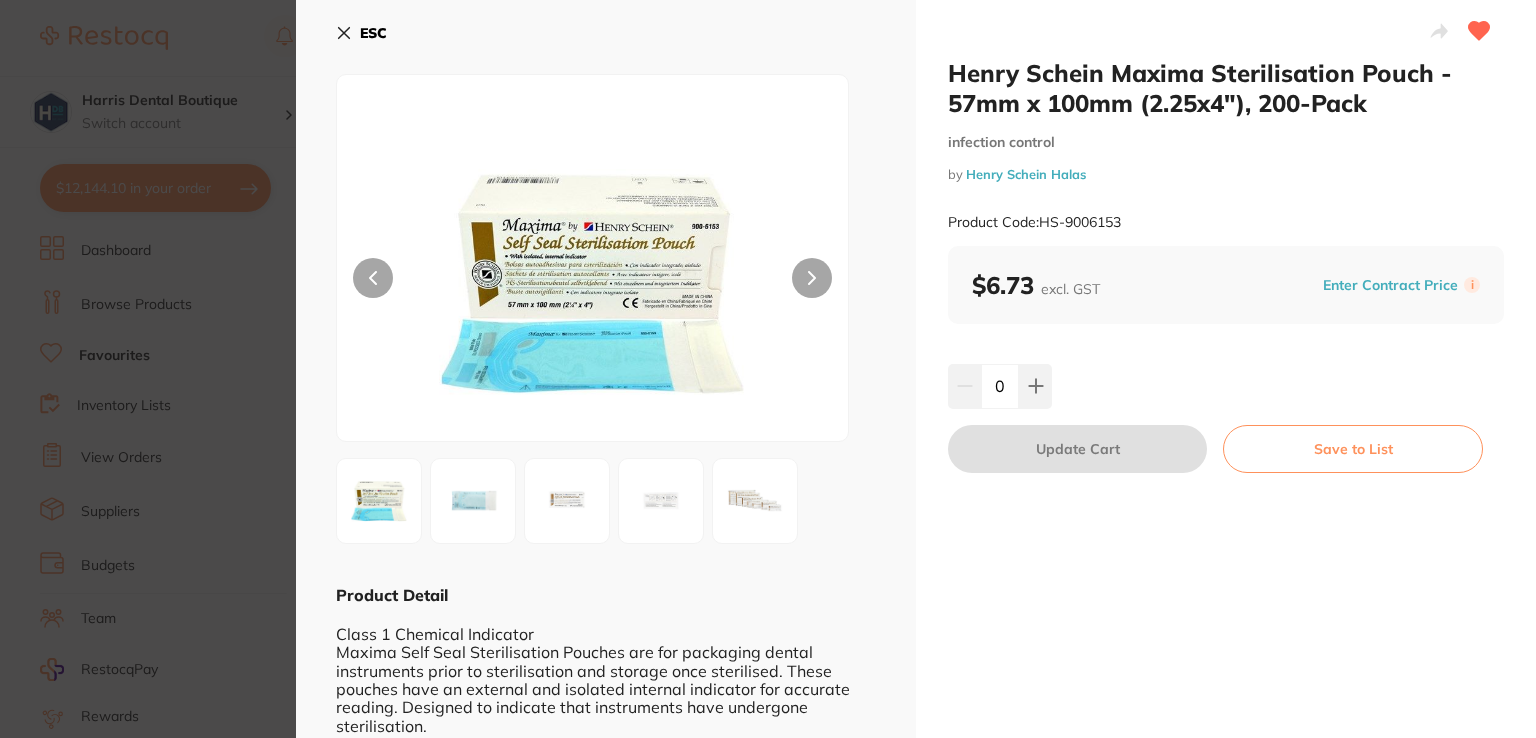 click on "ESC" at bounding box center (361, 33) 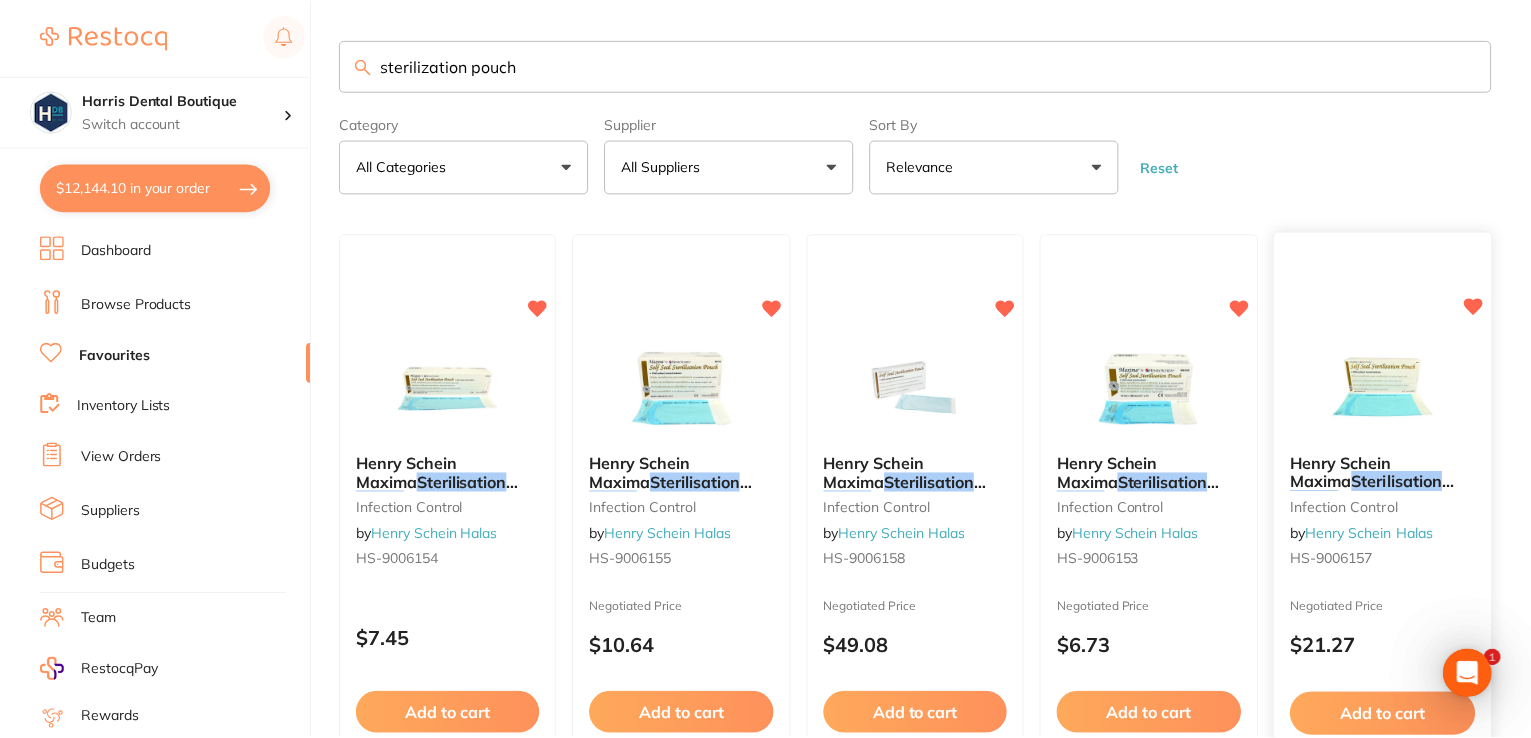 scroll, scrollTop: 2, scrollLeft: 0, axis: vertical 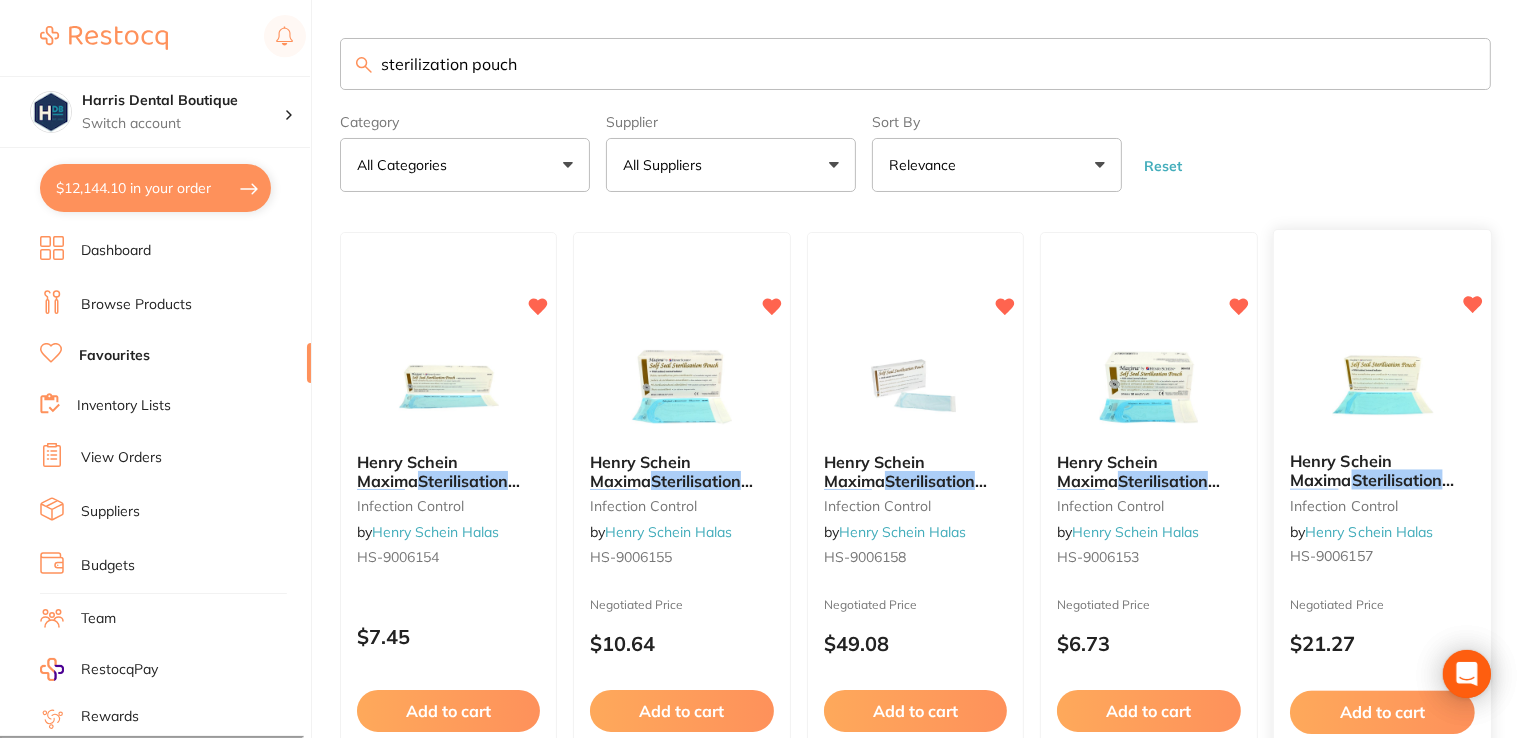 click at bounding box center (1382, 386) 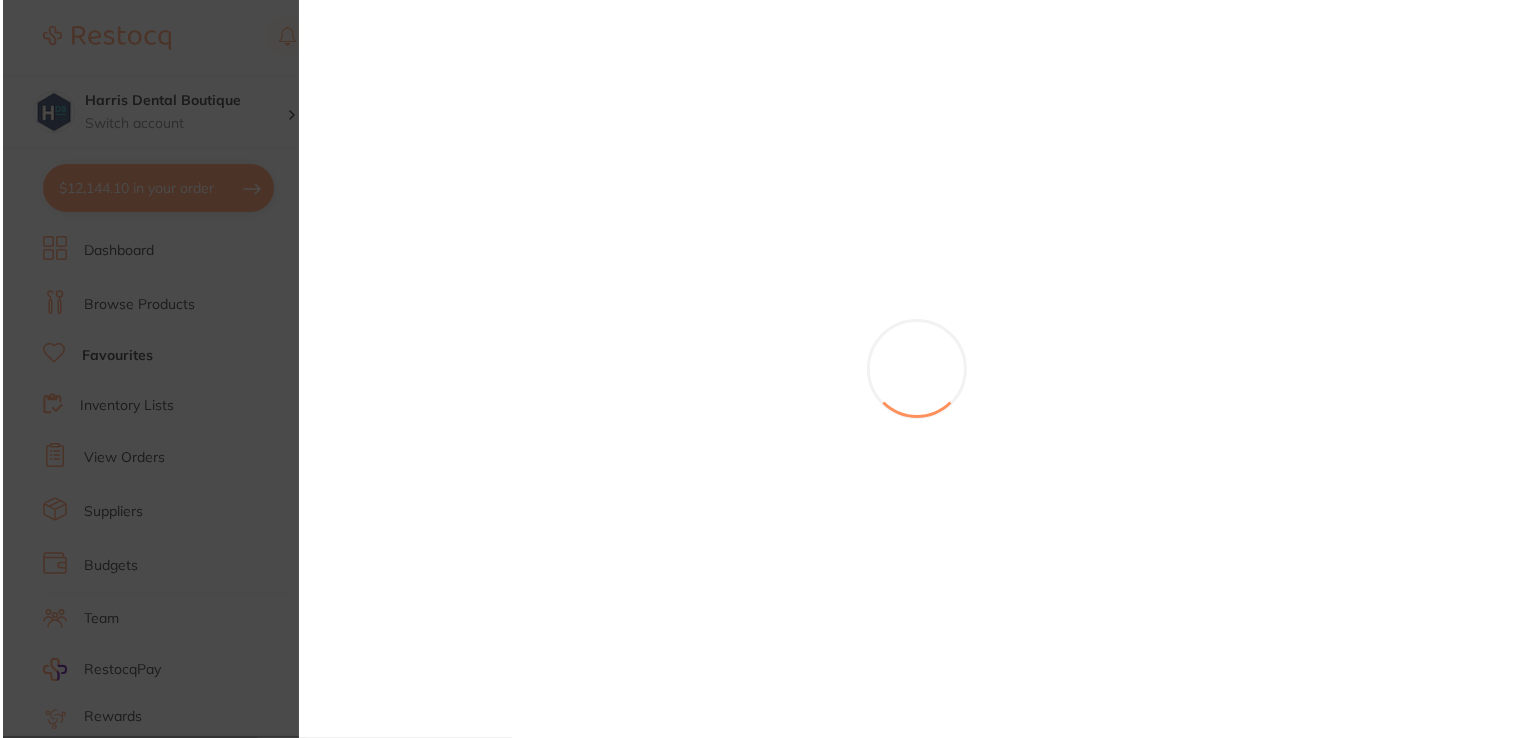 scroll, scrollTop: 0, scrollLeft: 0, axis: both 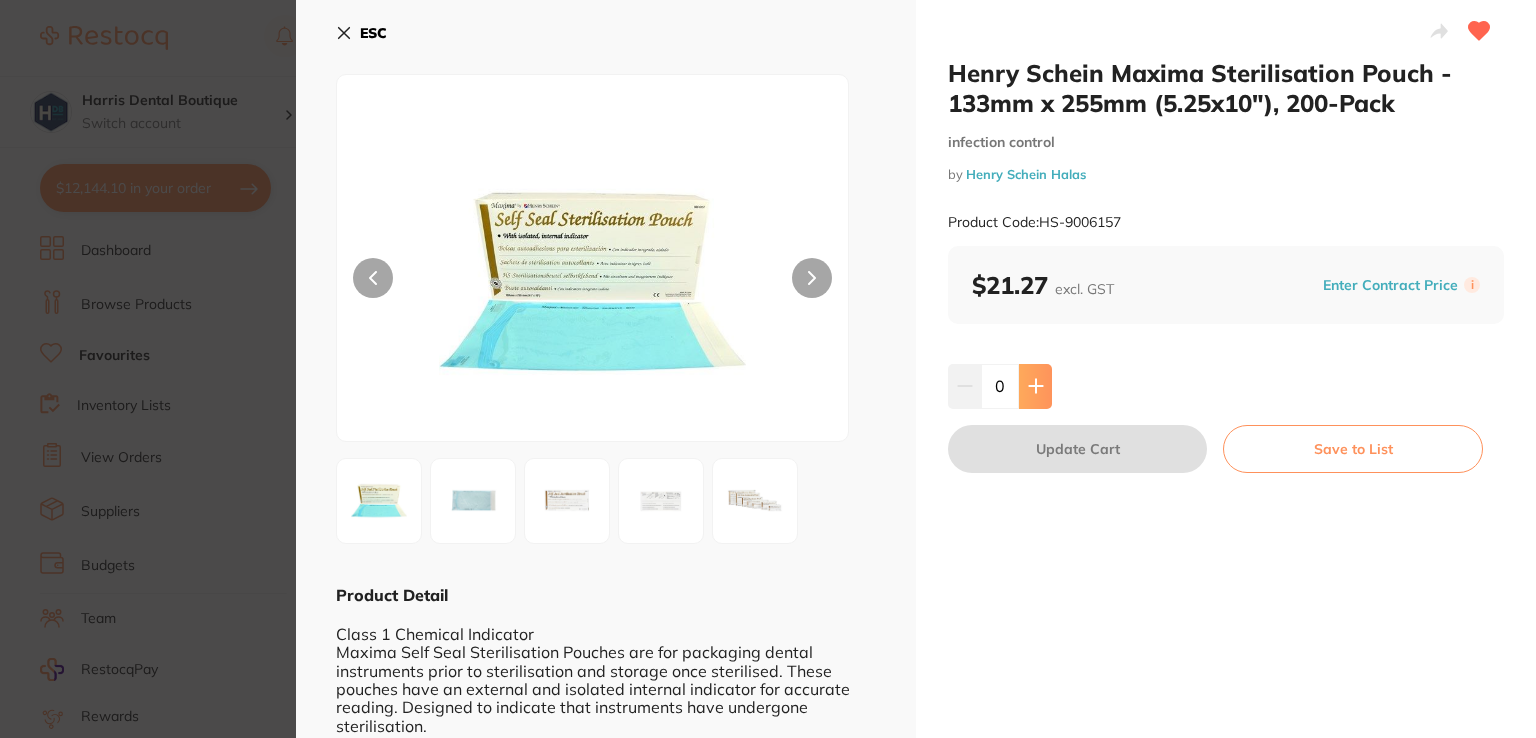 click 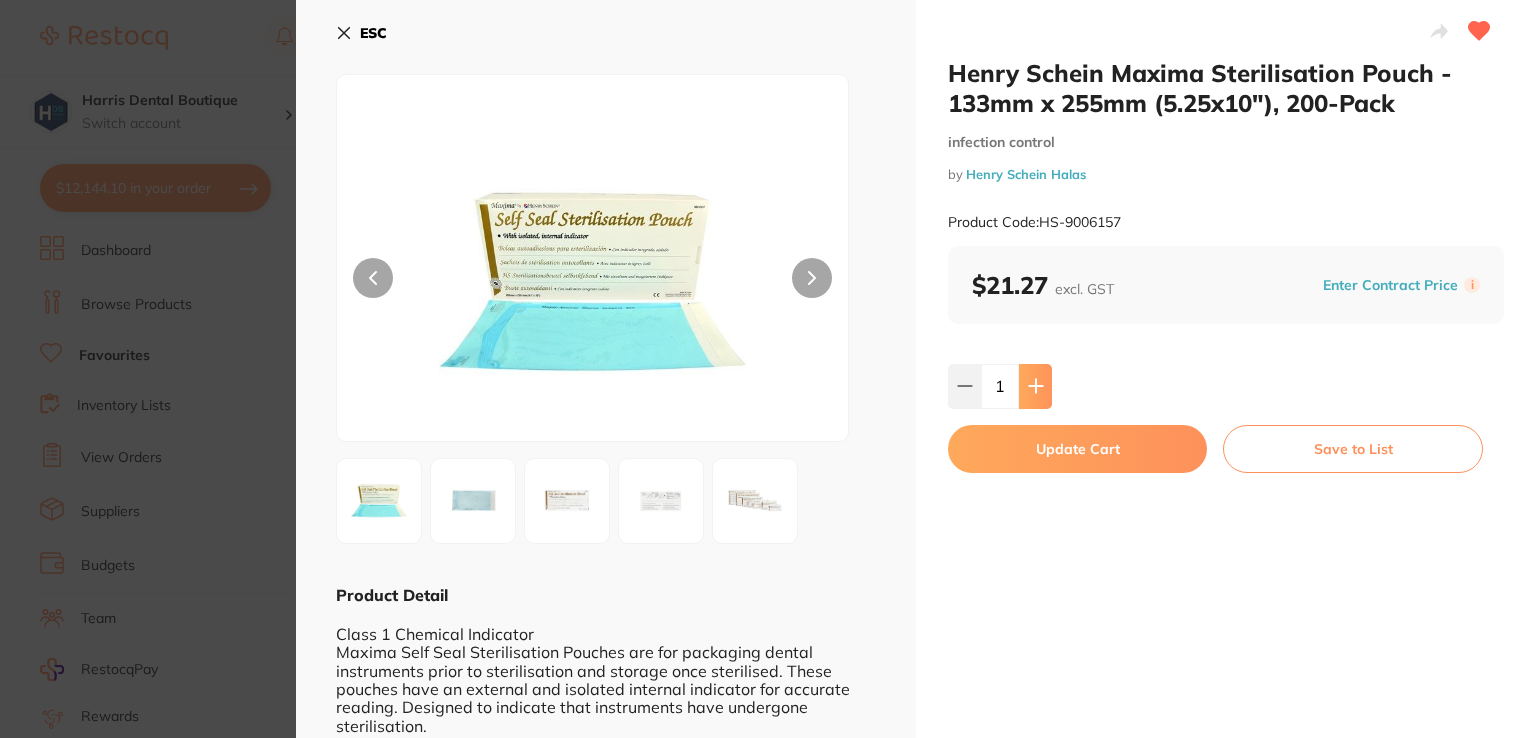 click 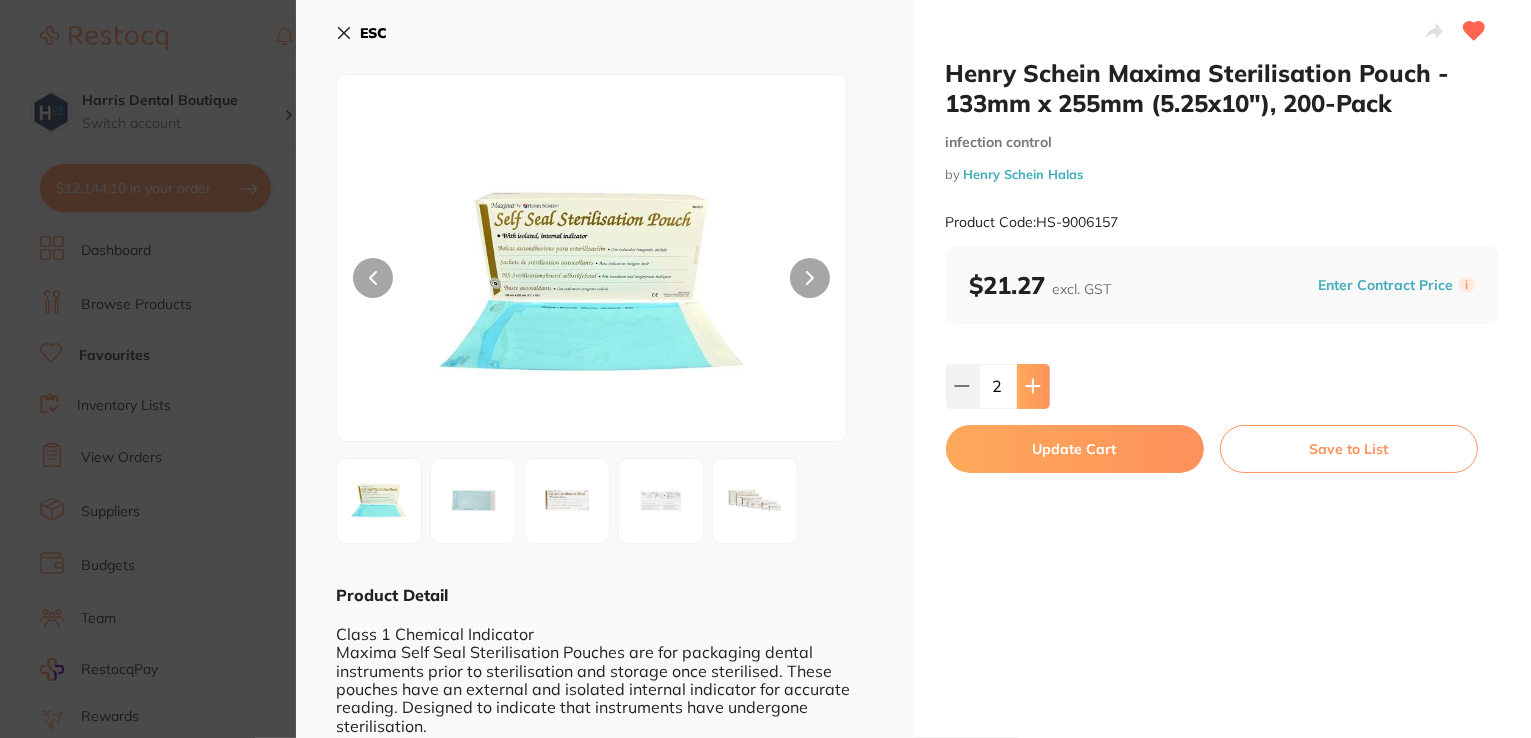 click 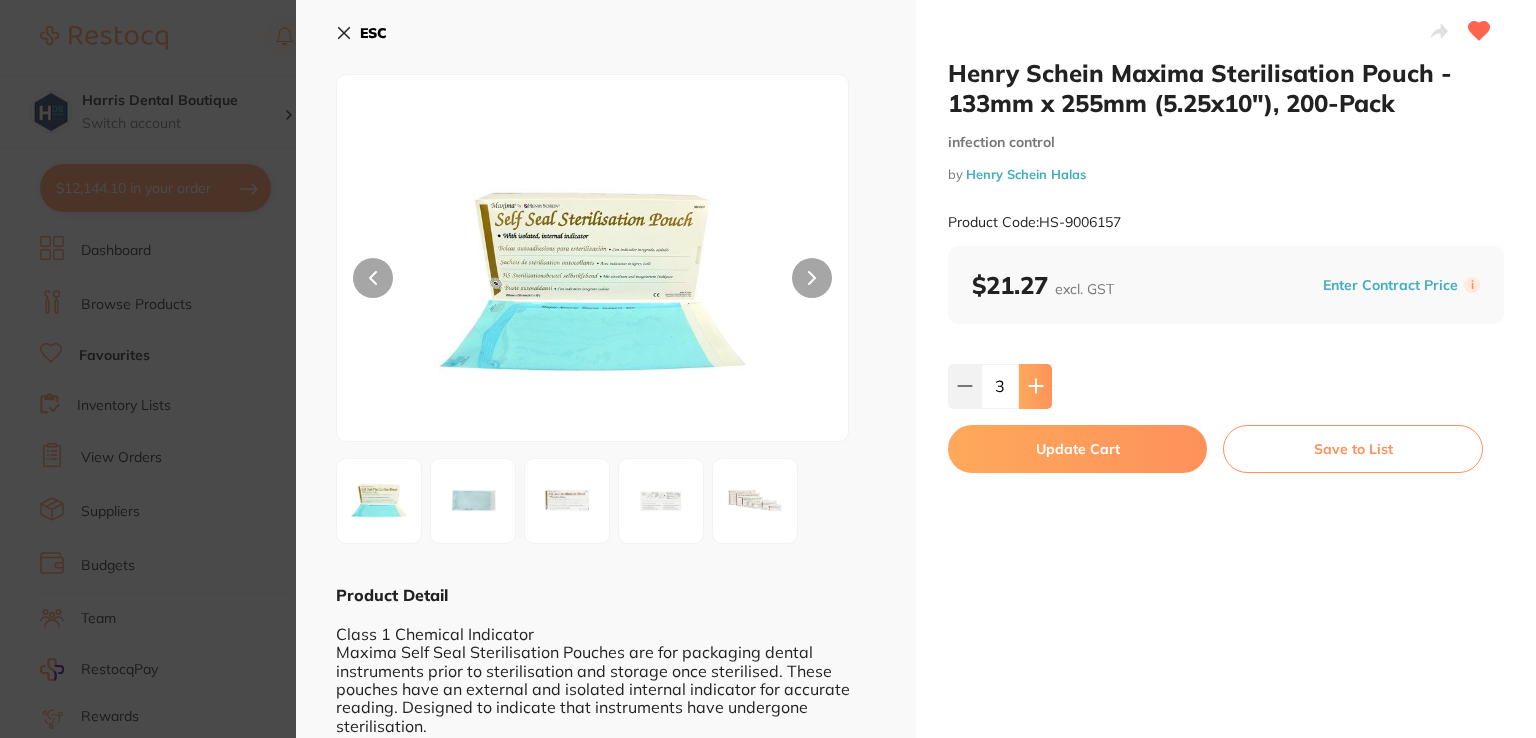 click 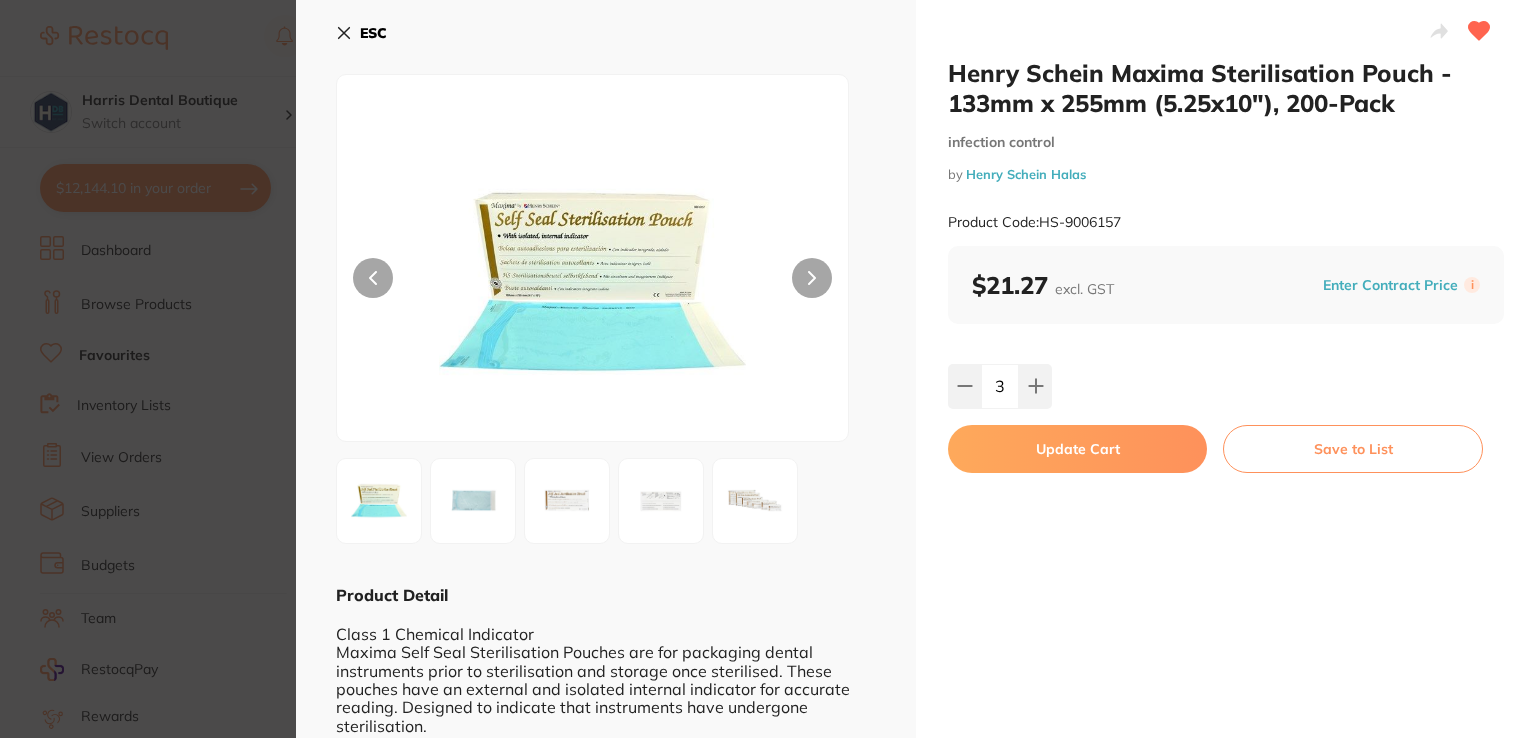 type on "4" 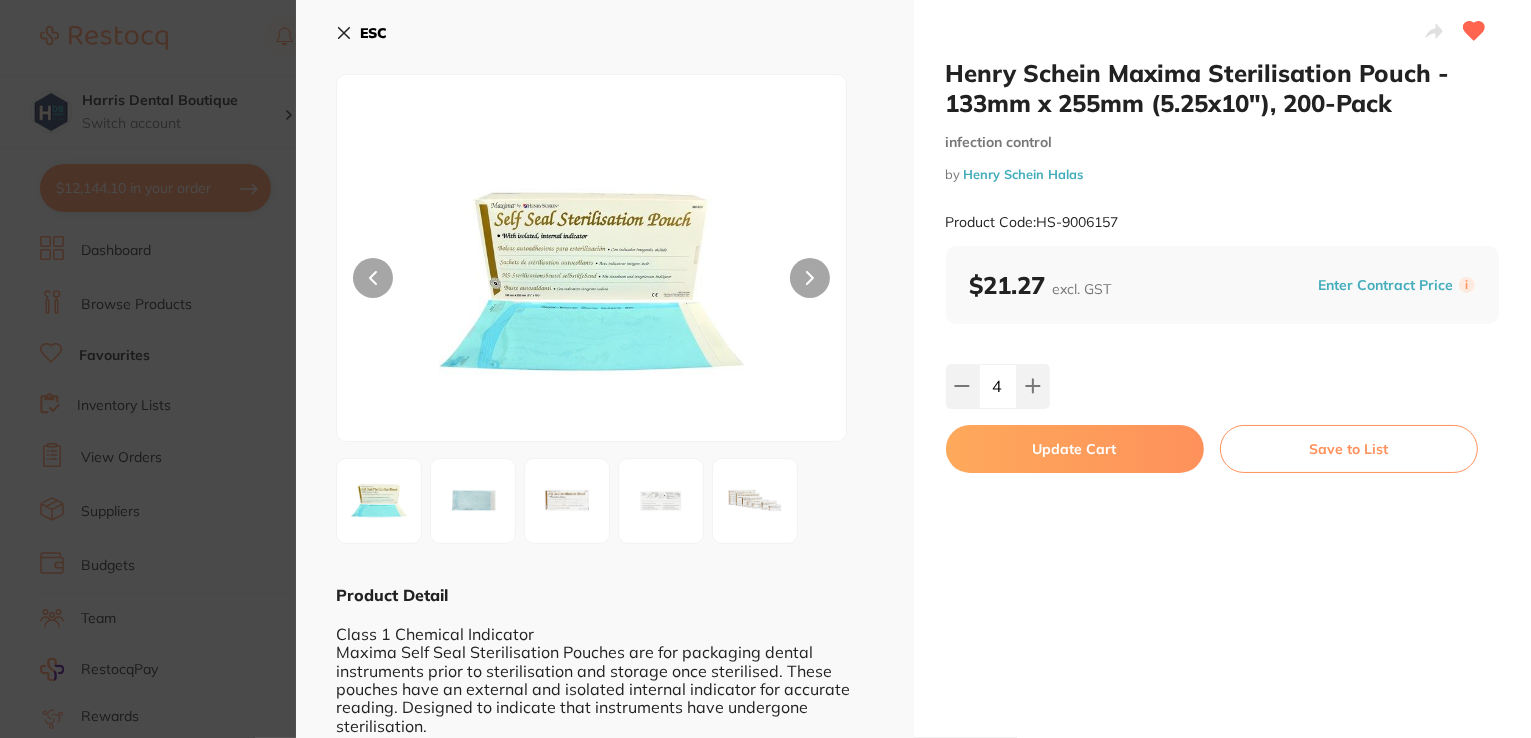 click on "Update Cart" at bounding box center (1075, 449) 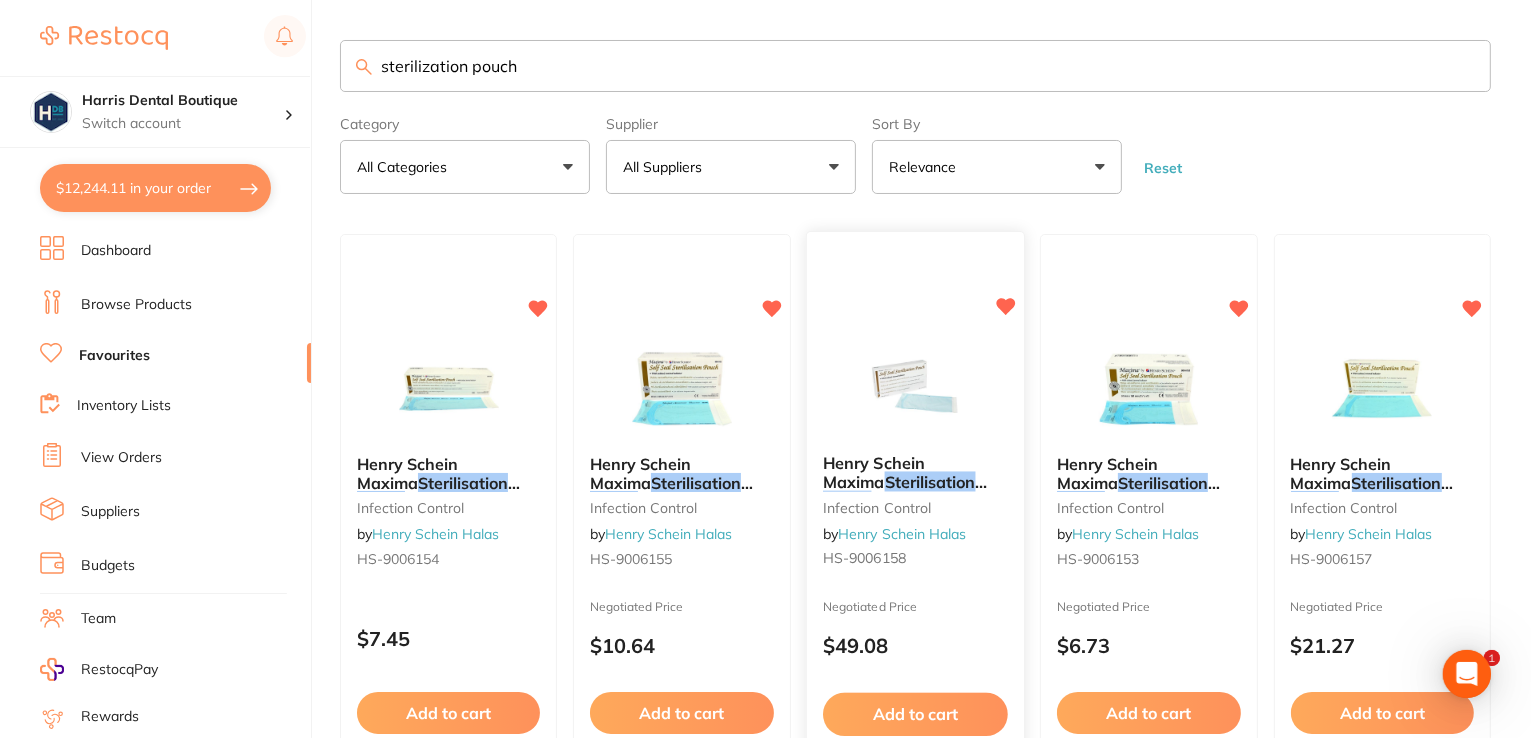 scroll, scrollTop: 2, scrollLeft: 0, axis: vertical 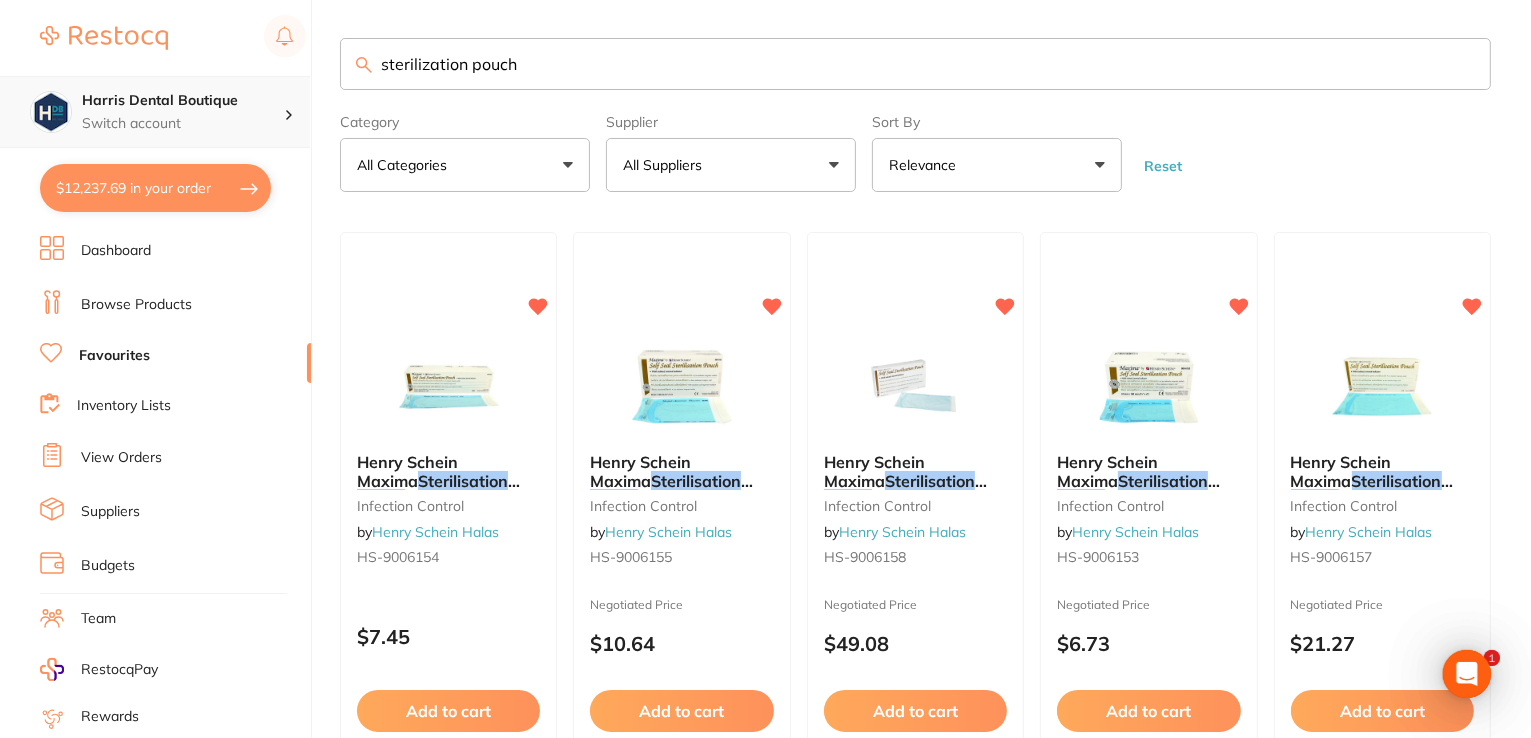 drag, startPoint x: 606, startPoint y: 64, endPoint x: 301, endPoint y: 85, distance: 305.7221 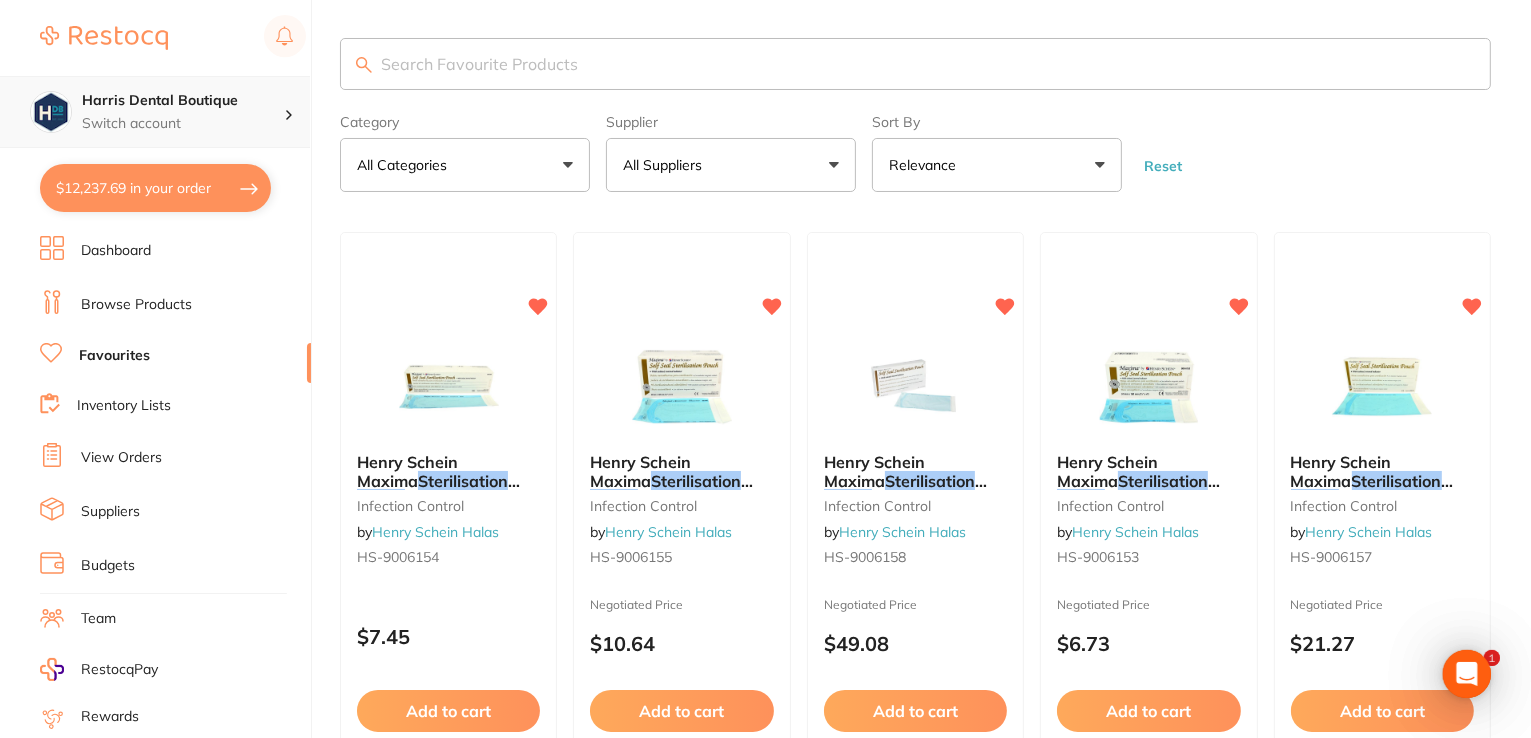 scroll, scrollTop: 0, scrollLeft: 0, axis: both 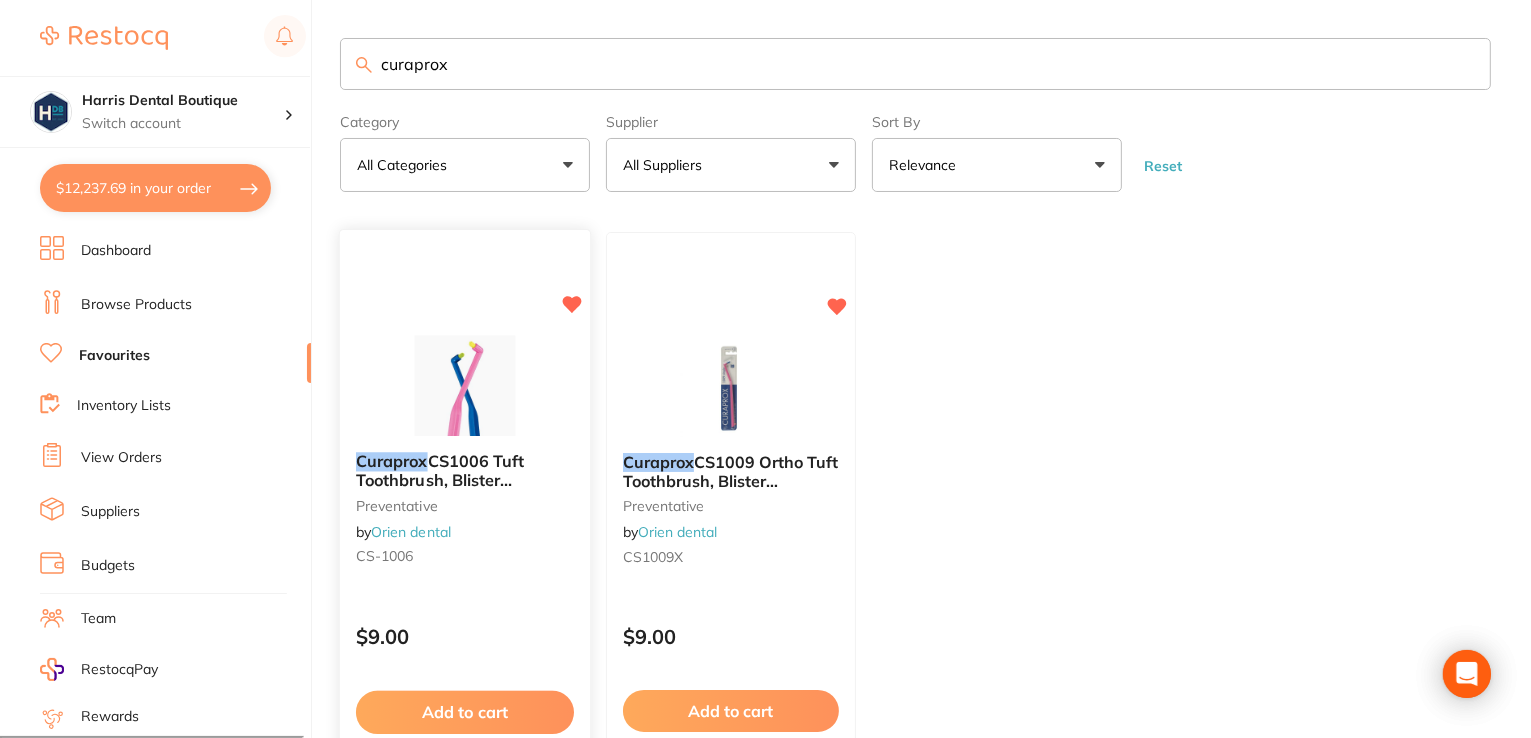 type on "curaprox" 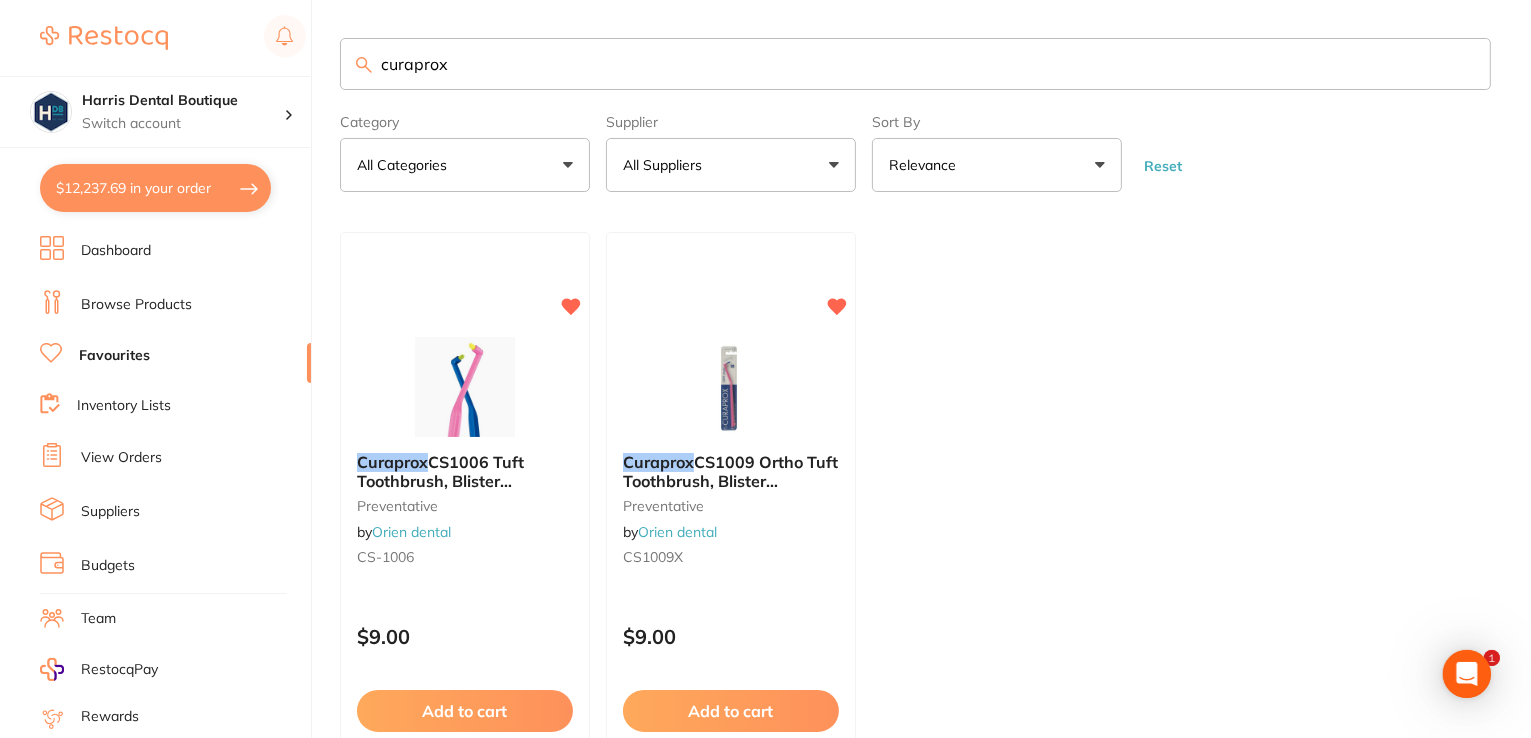 click at bounding box center (465, 387) 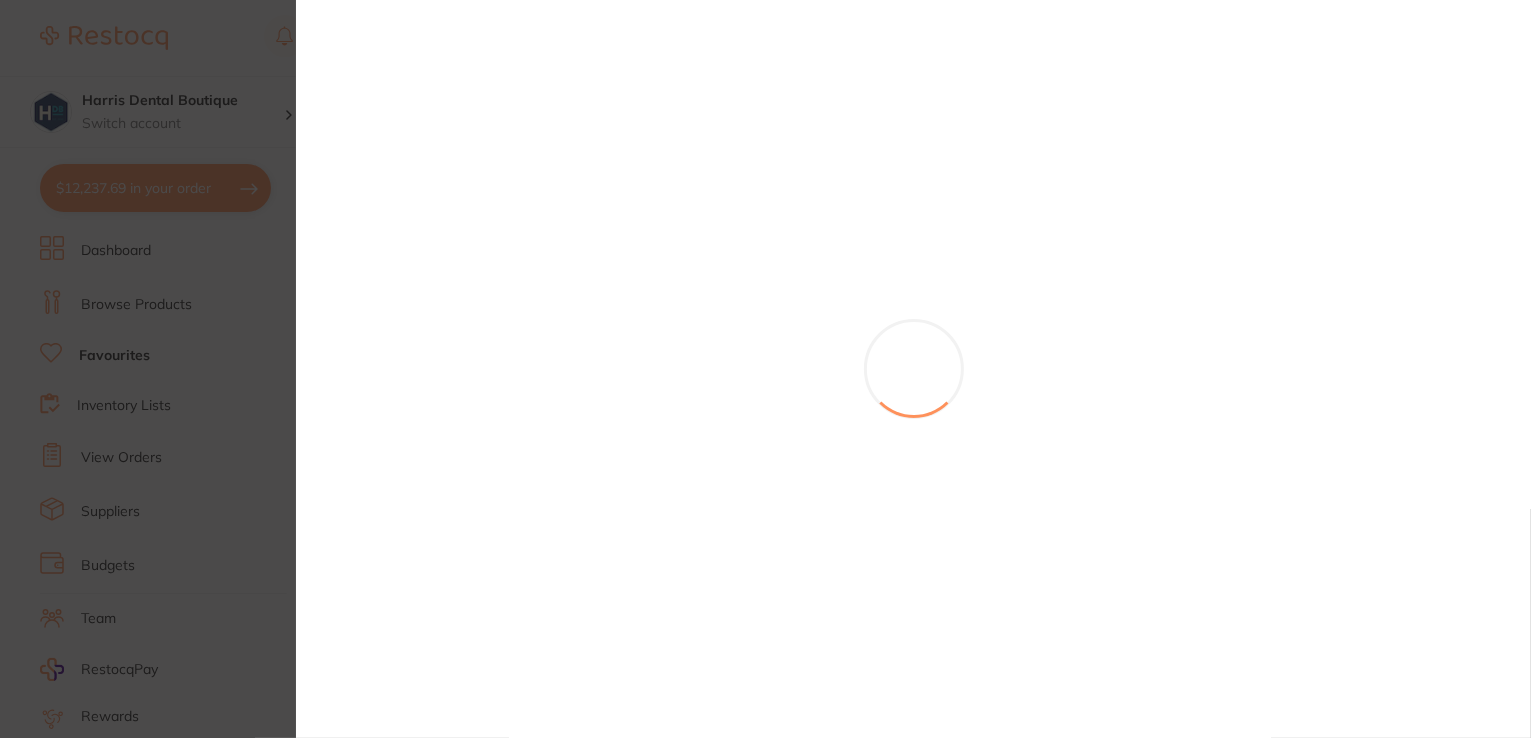 scroll, scrollTop: 0, scrollLeft: 0, axis: both 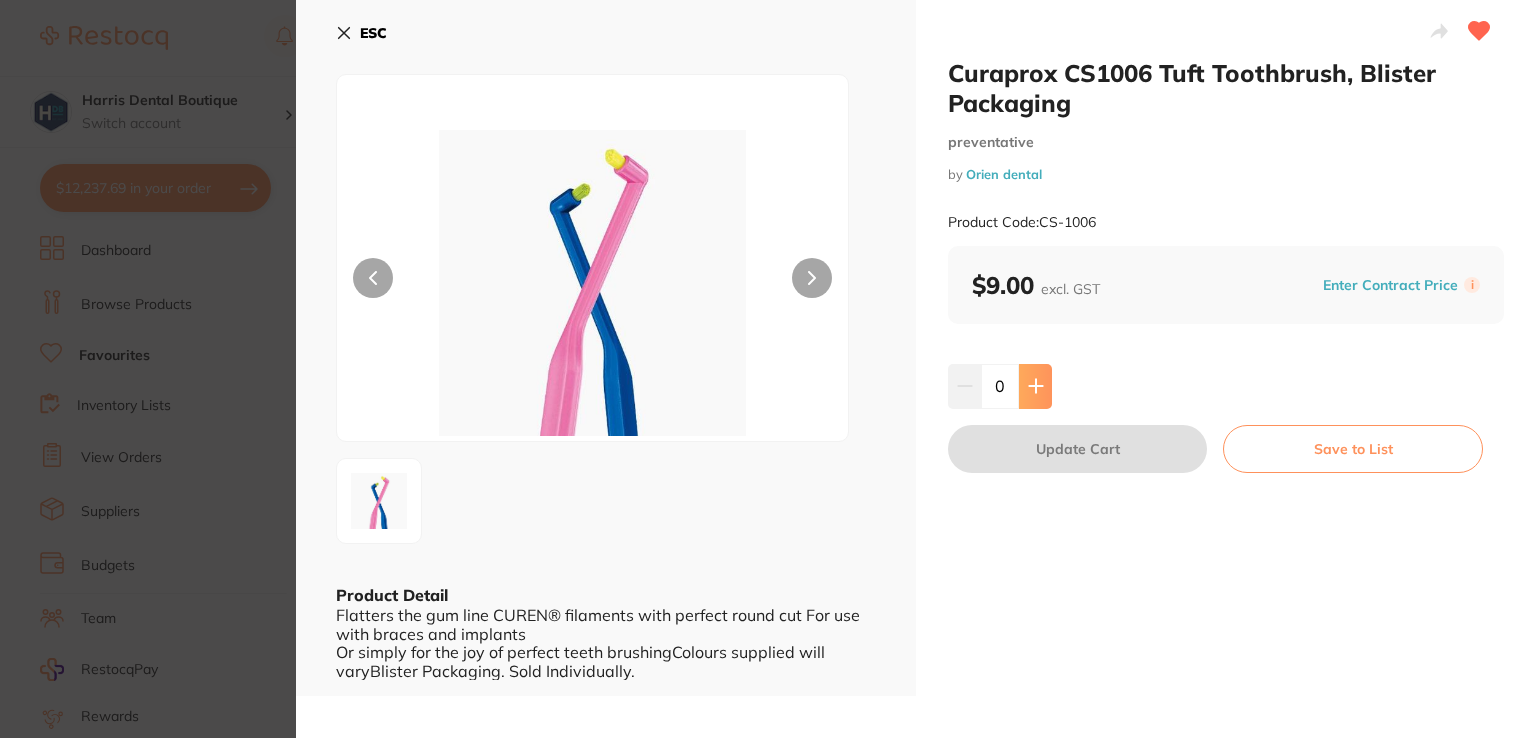click at bounding box center (1035, 386) 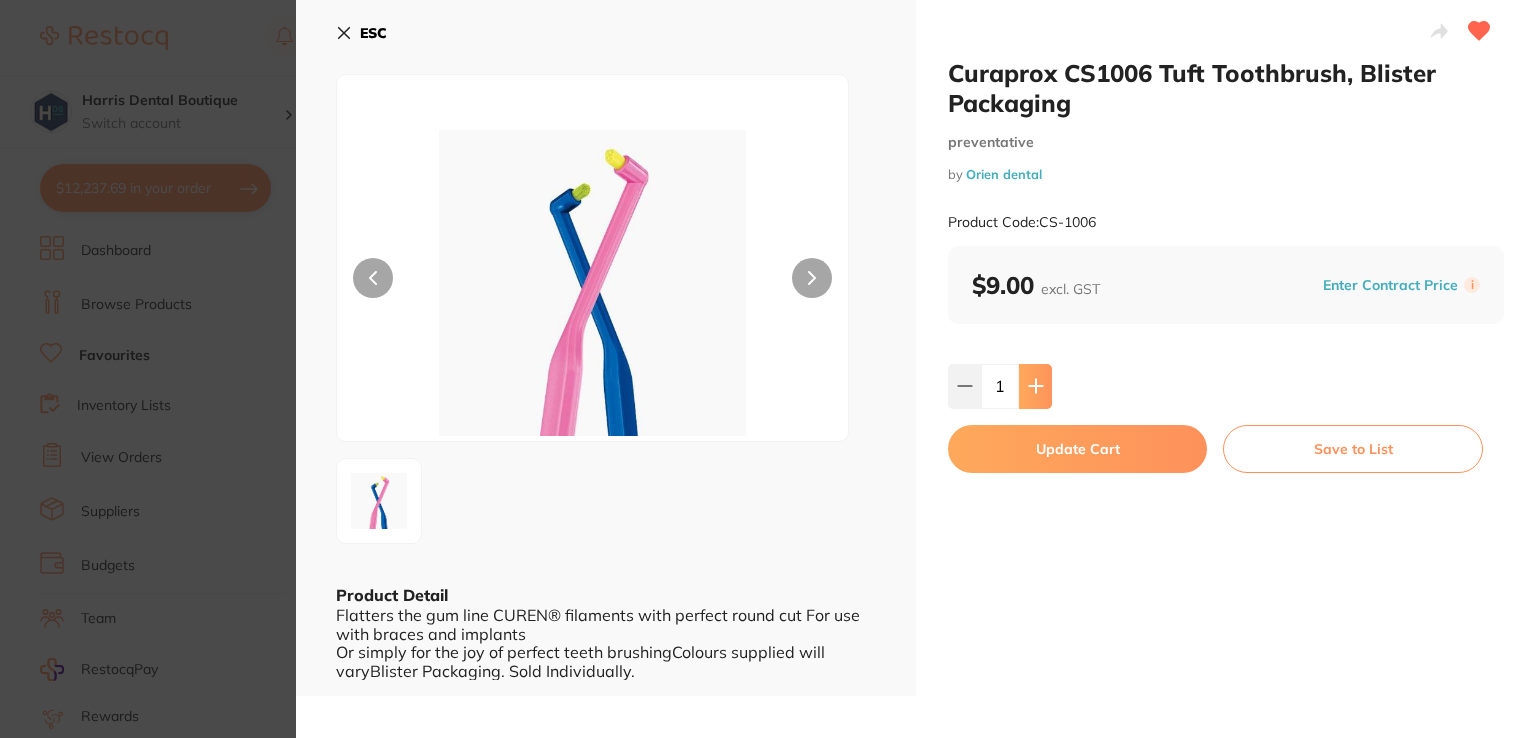 click at bounding box center [1035, 386] 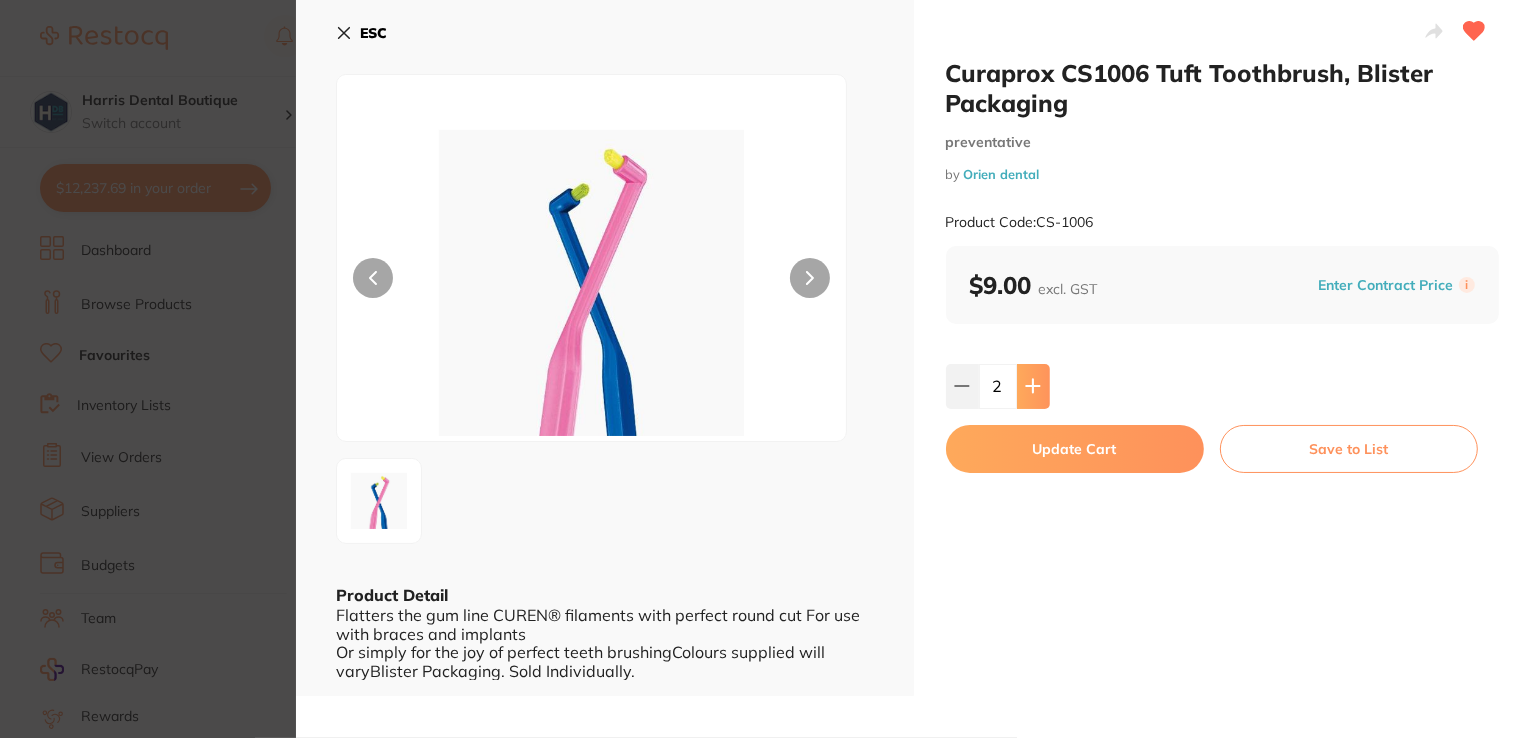 click at bounding box center (1033, 386) 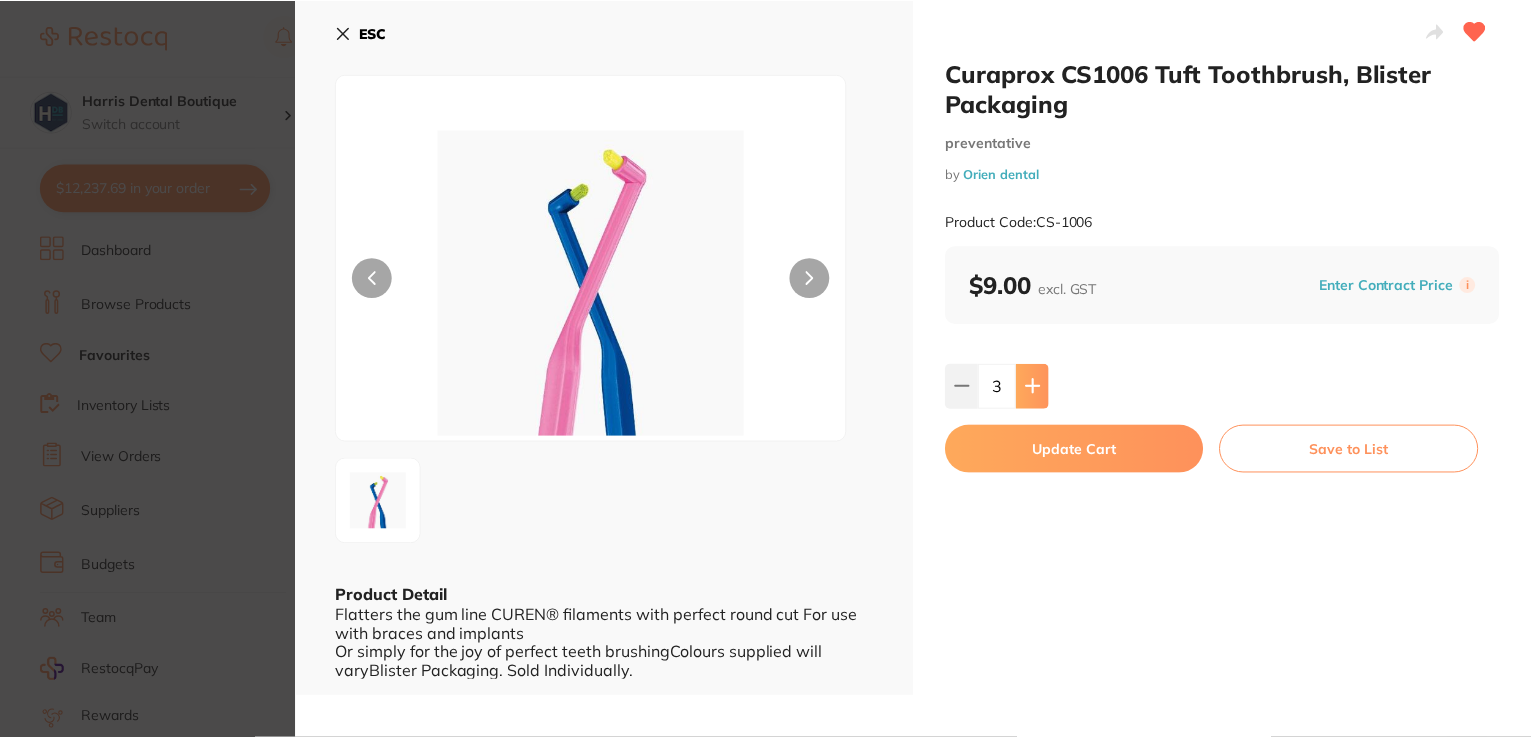 scroll, scrollTop: 0, scrollLeft: 0, axis: both 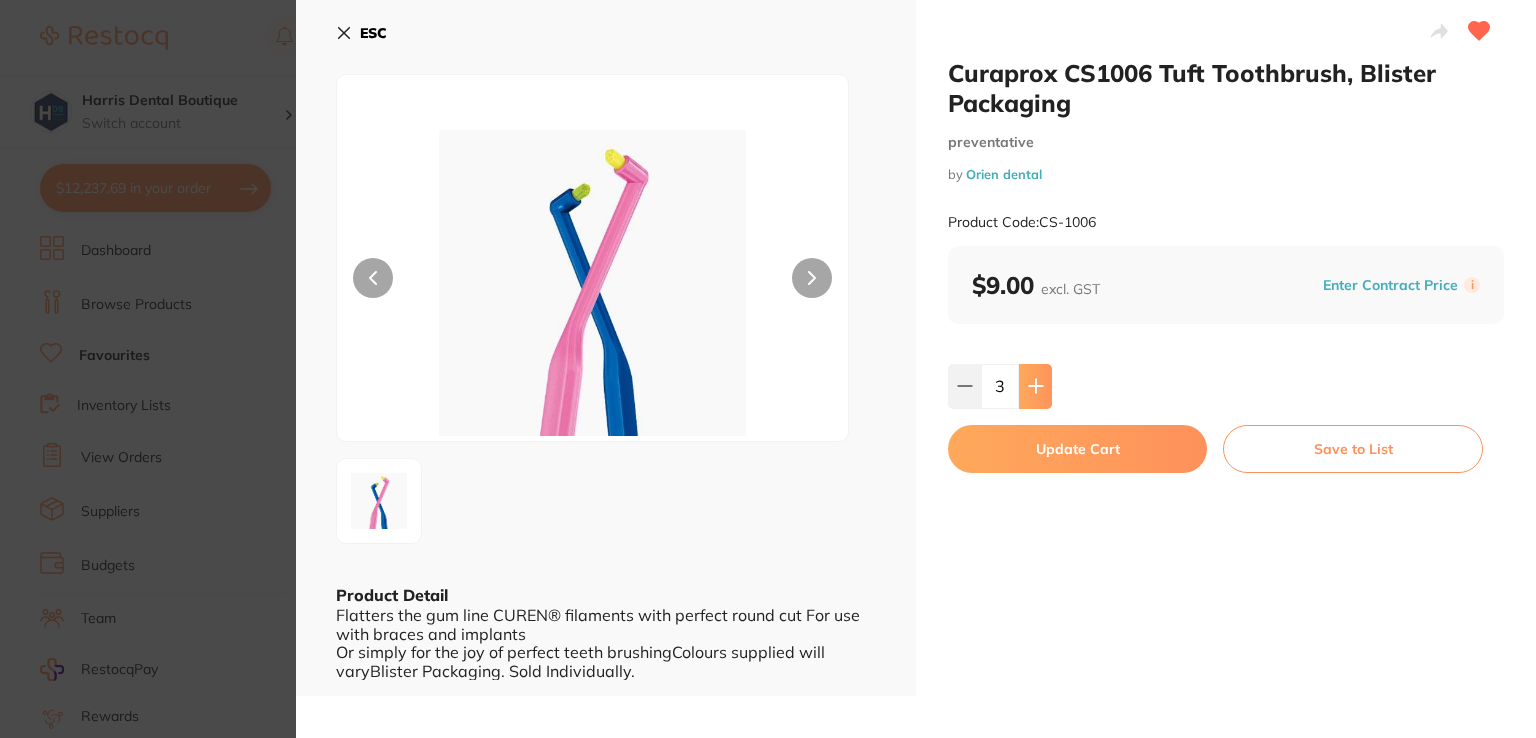 click at bounding box center (1035, 386) 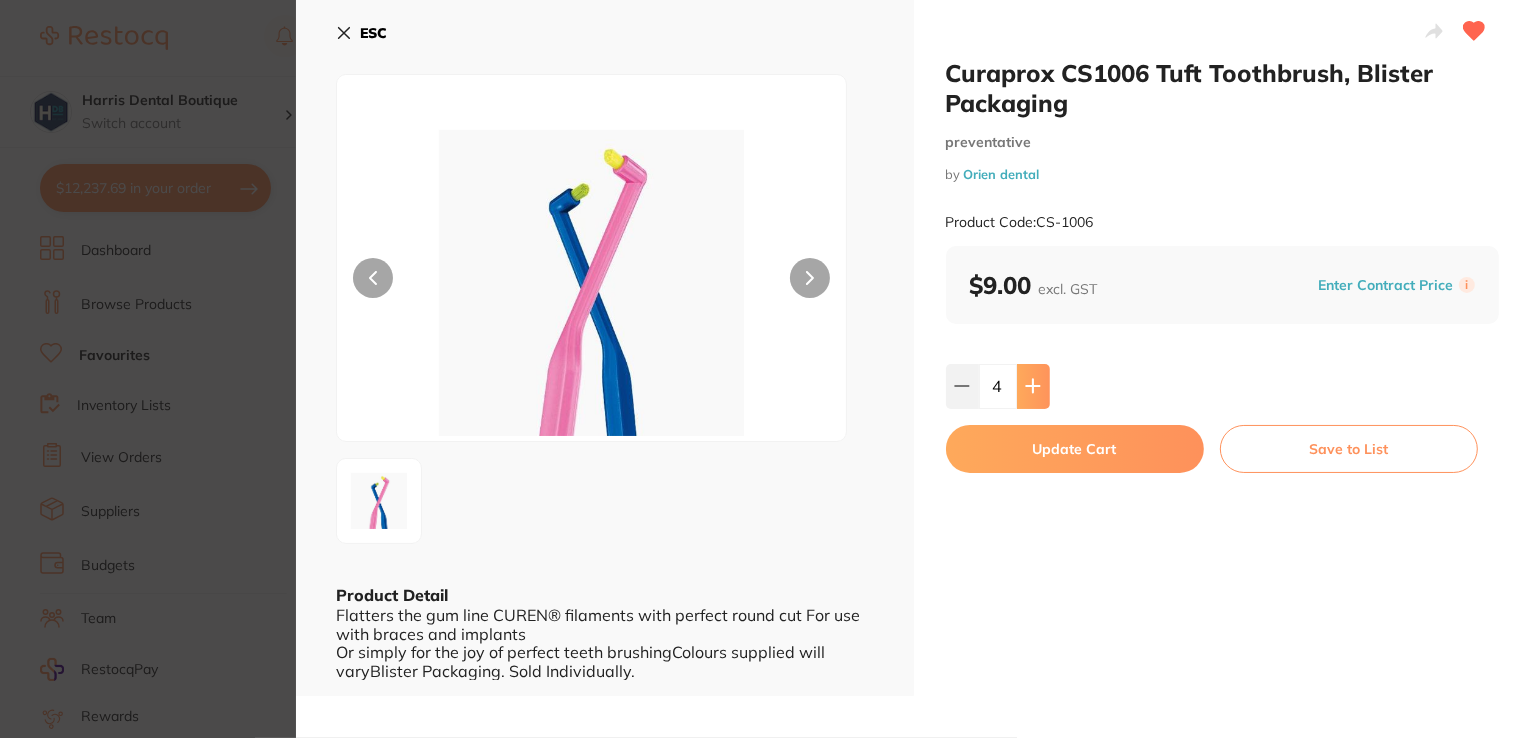 click at bounding box center (1033, 386) 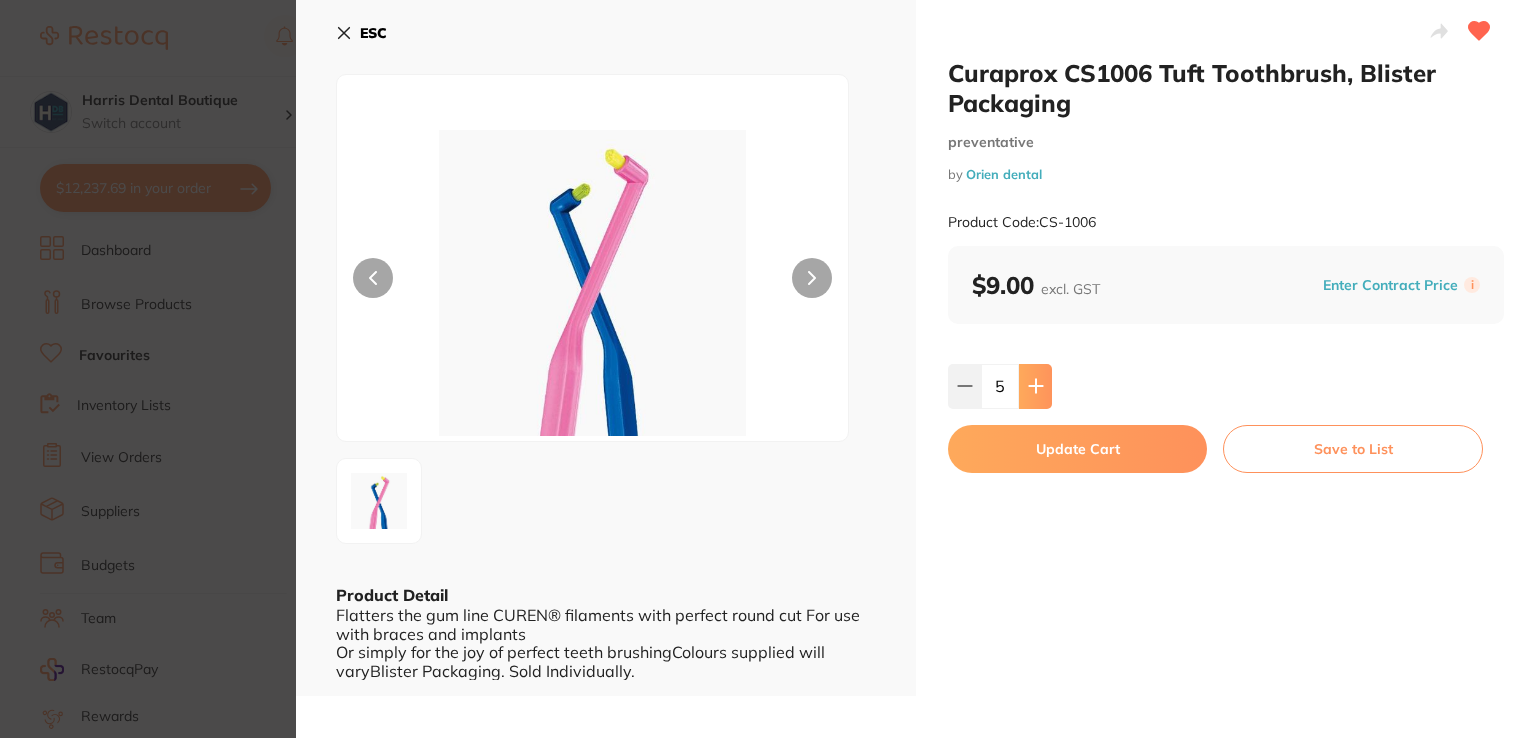 click at bounding box center [1035, 386] 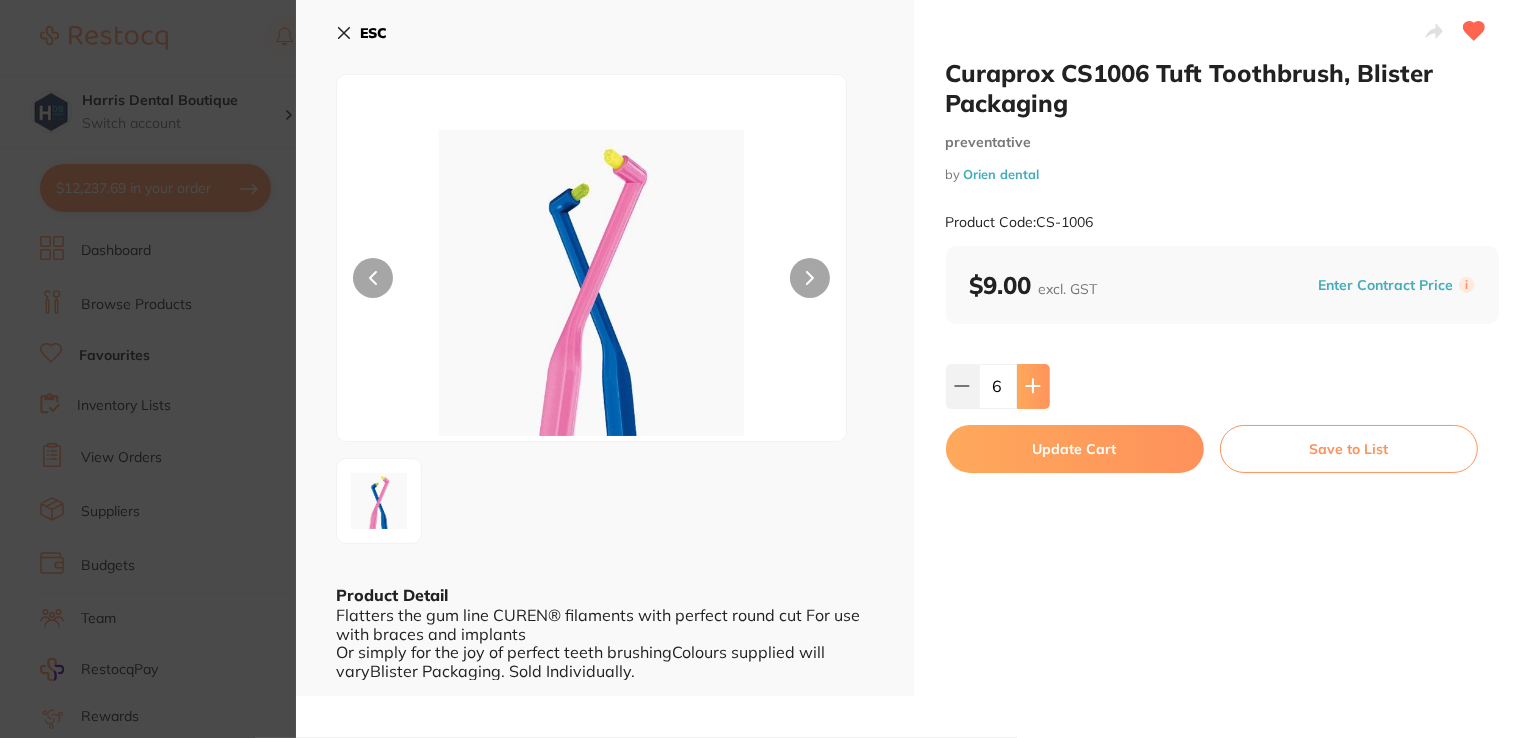 click at bounding box center (1033, 386) 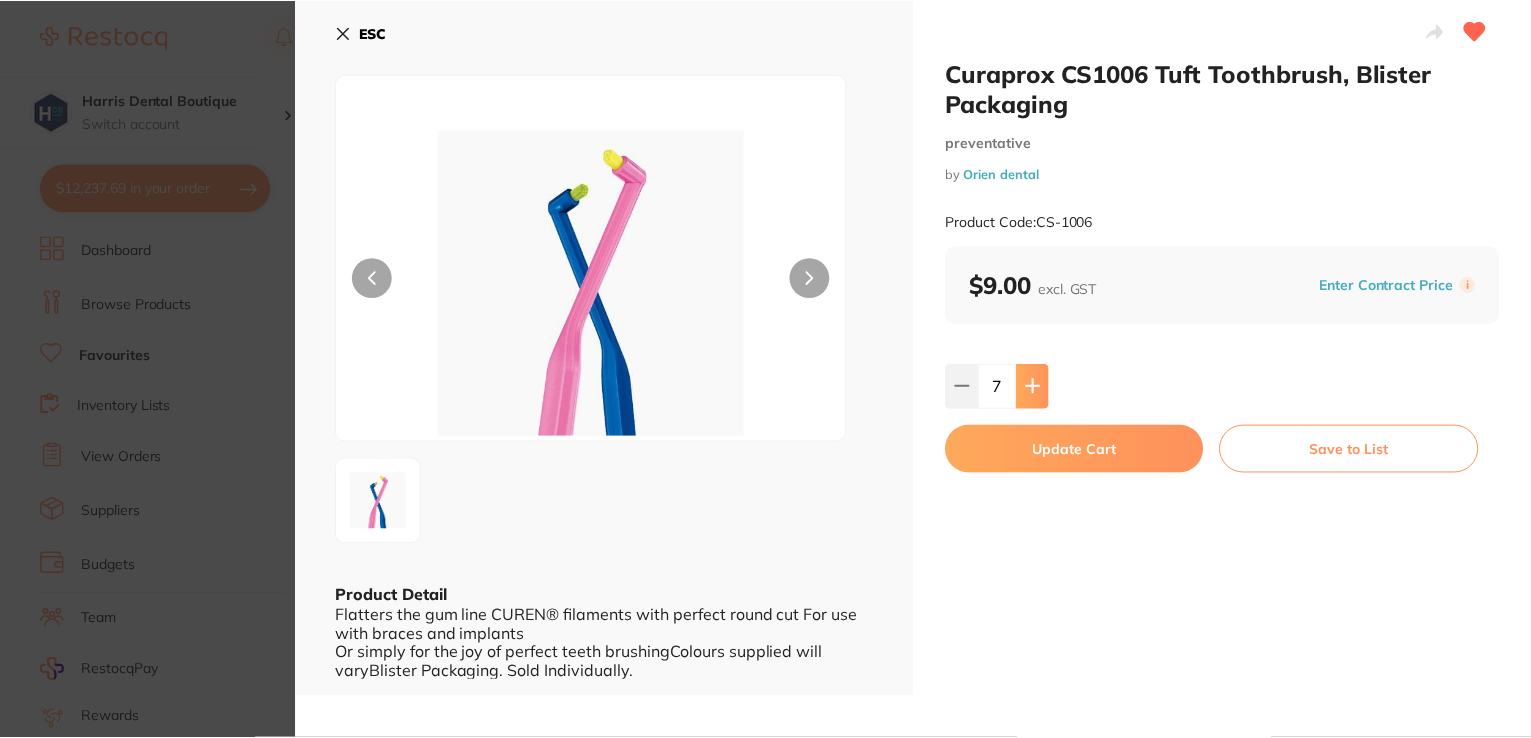 scroll, scrollTop: 0, scrollLeft: 0, axis: both 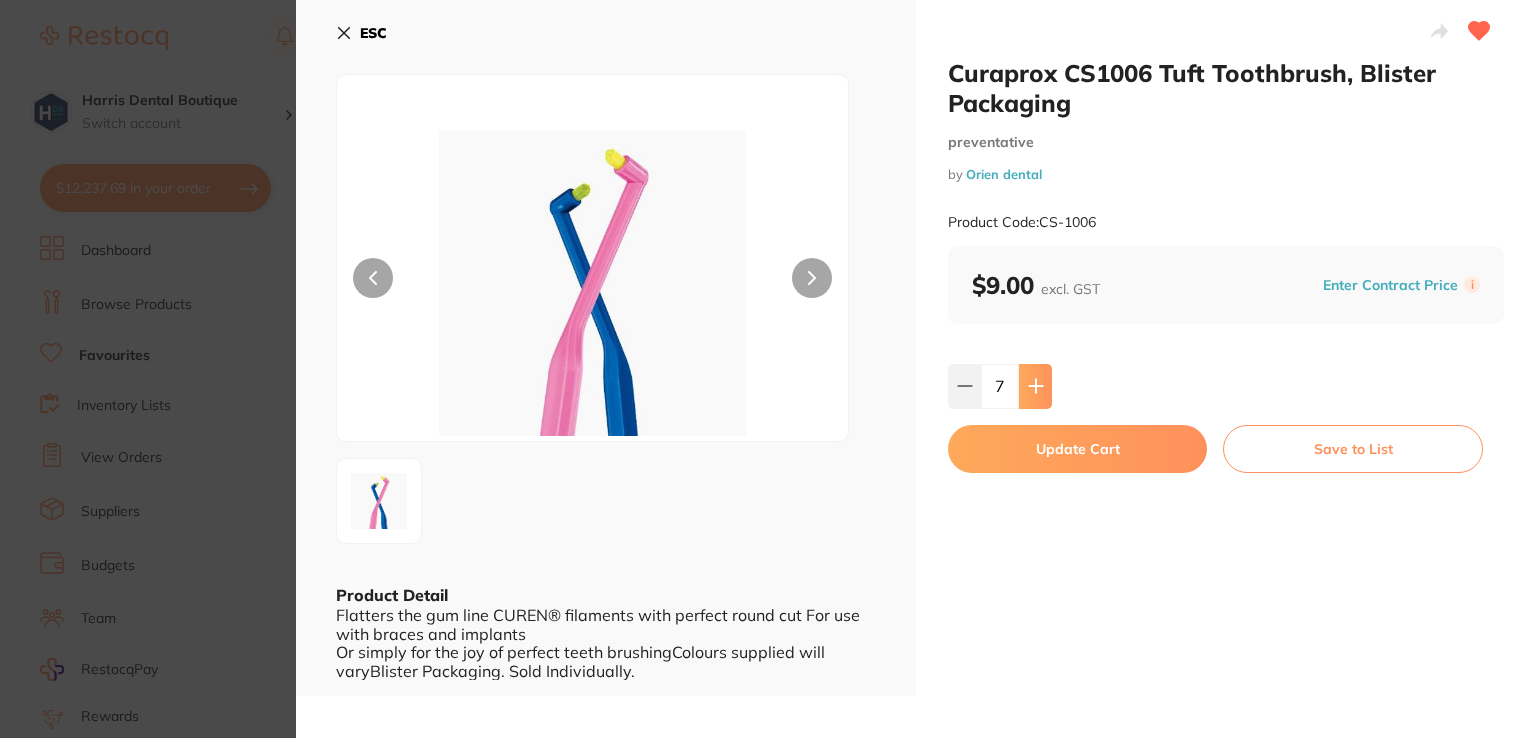 click at bounding box center [1035, 386] 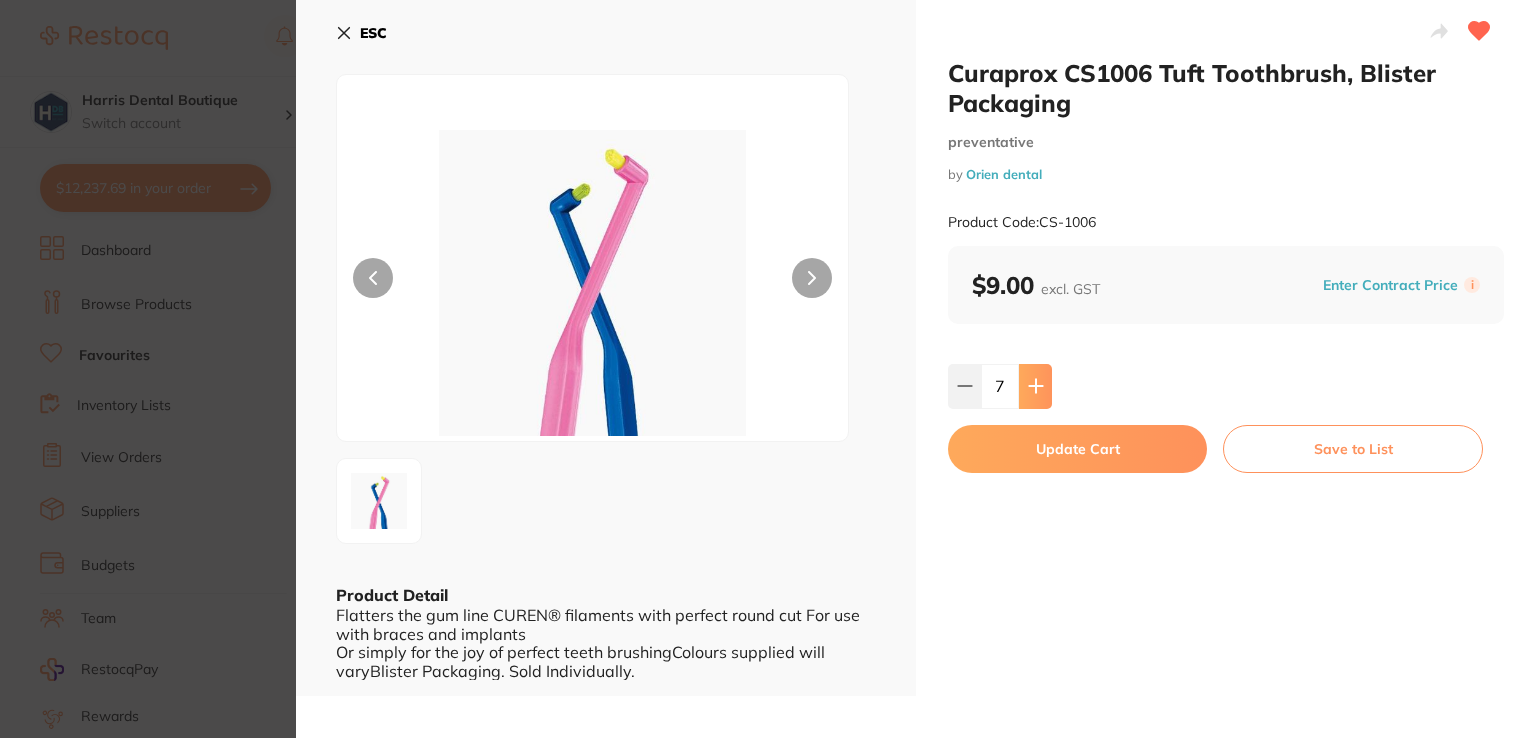 type on "8" 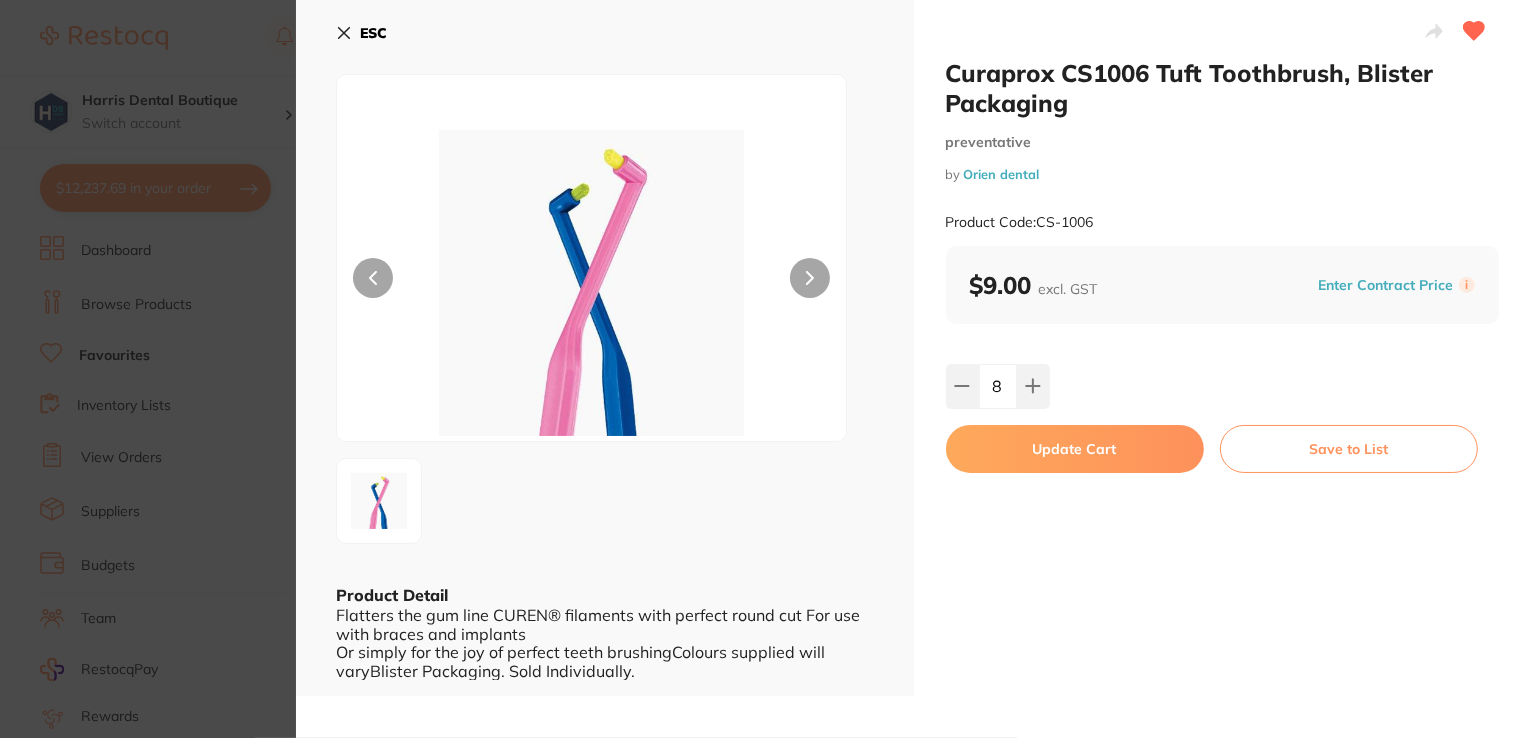 click on "Update Cart" at bounding box center (1075, 449) 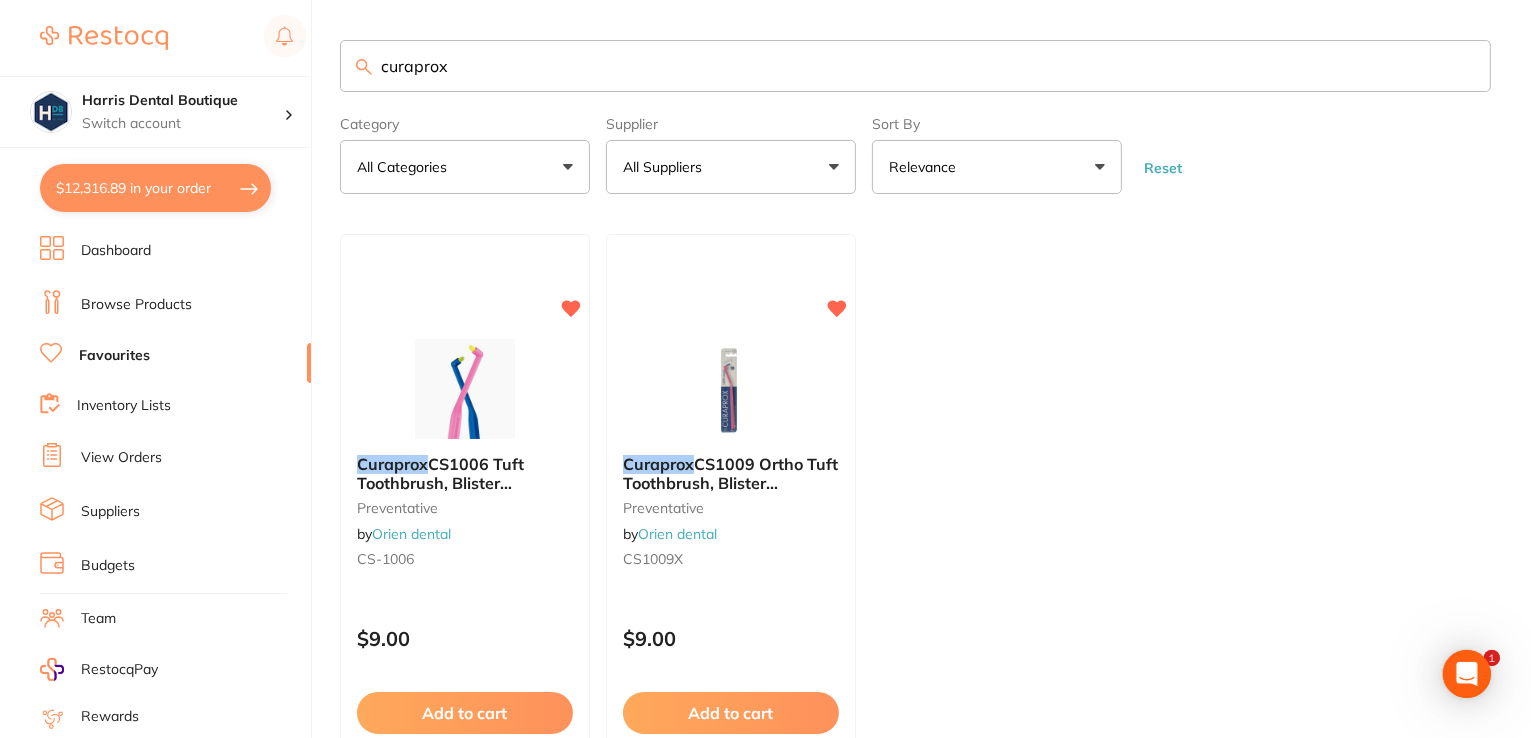 checkbox on "false" 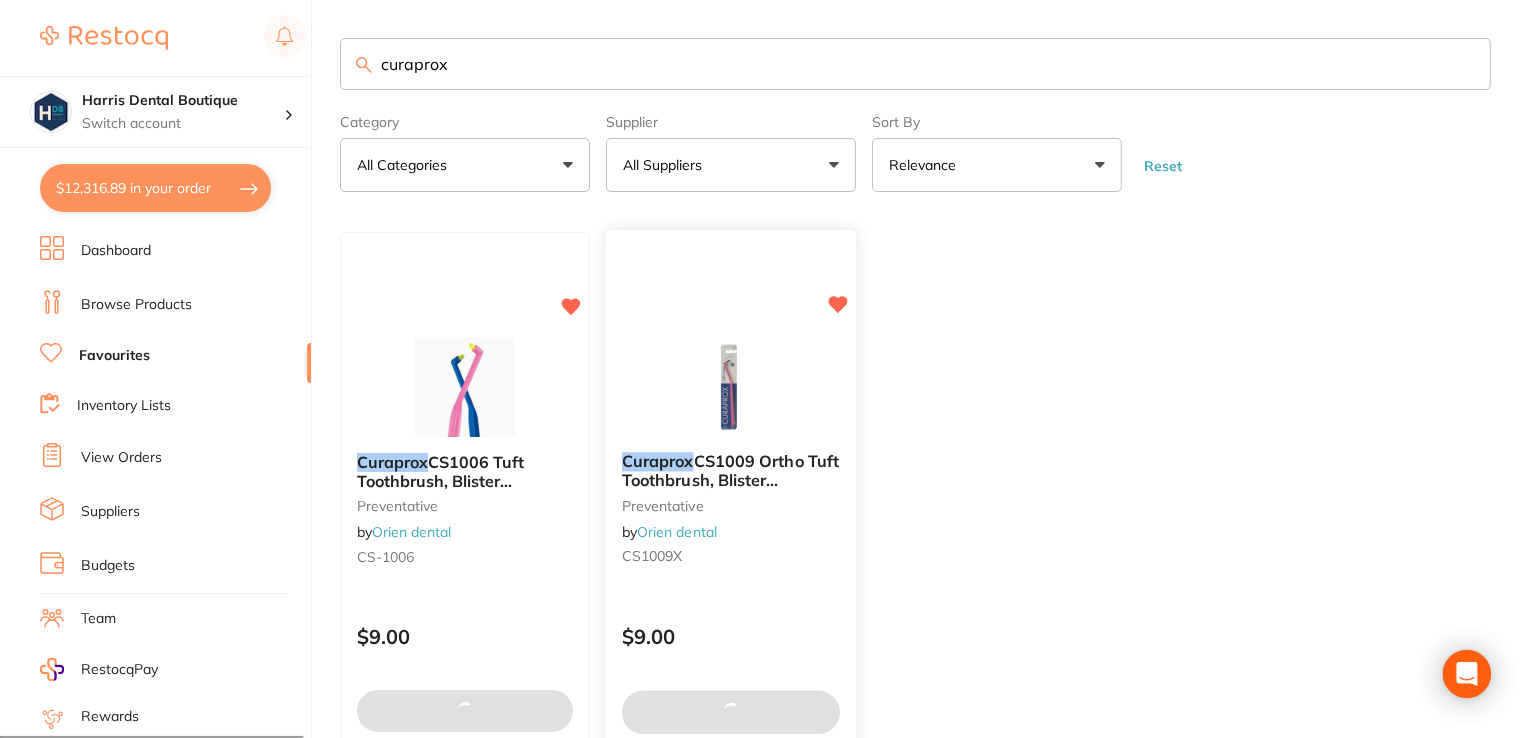 click at bounding box center [730, 386] 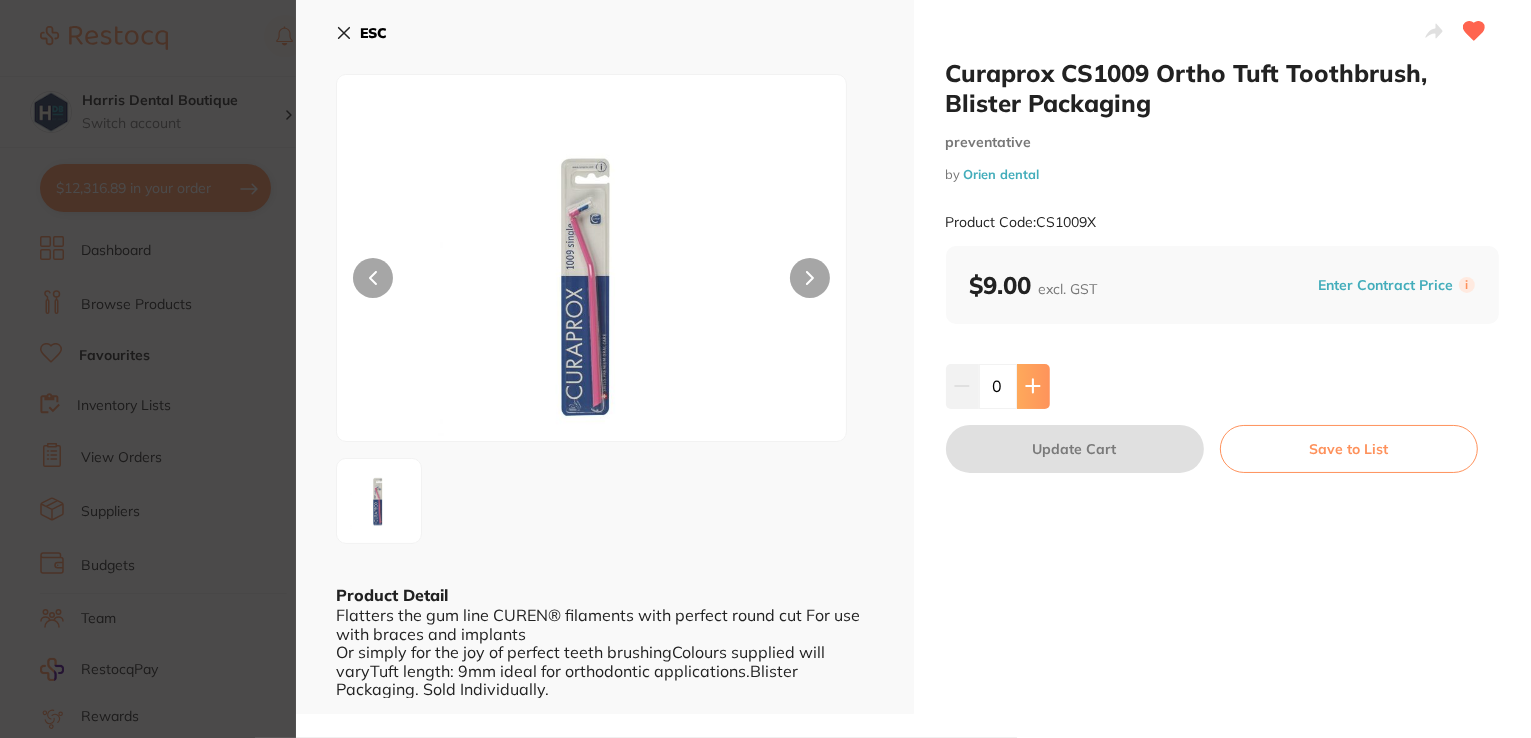click at bounding box center [1033, 386] 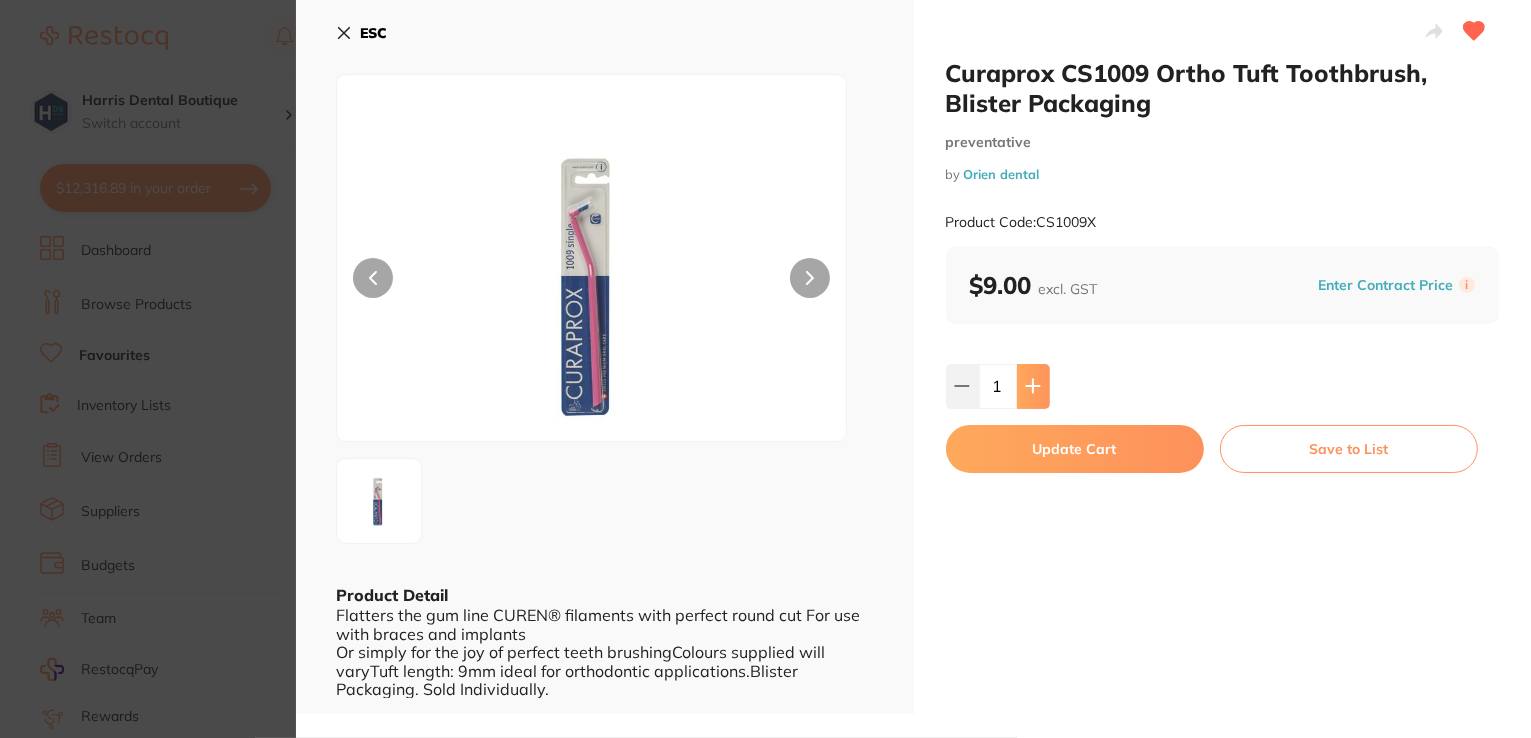 click at bounding box center [1033, 386] 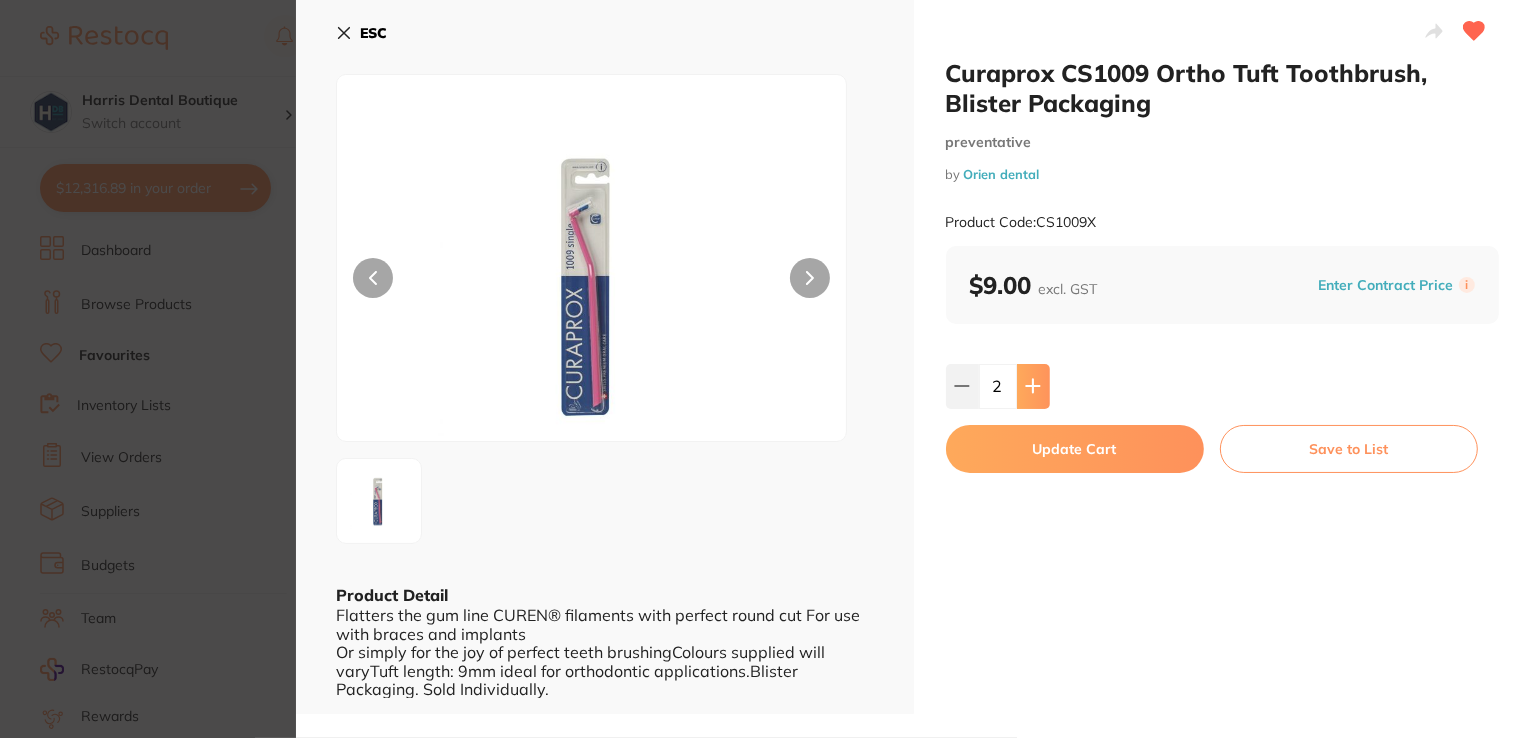 click at bounding box center (1033, 386) 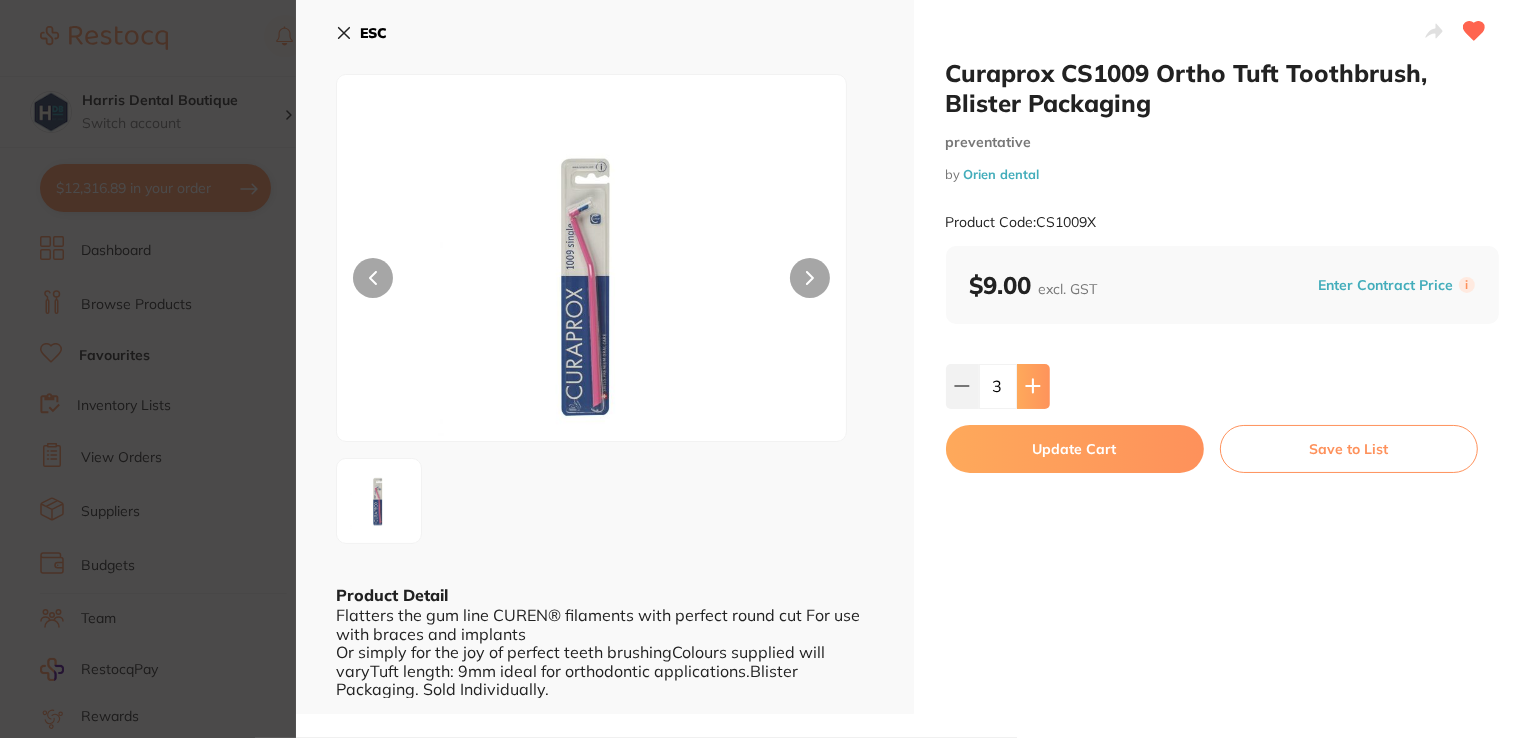 click at bounding box center [1033, 386] 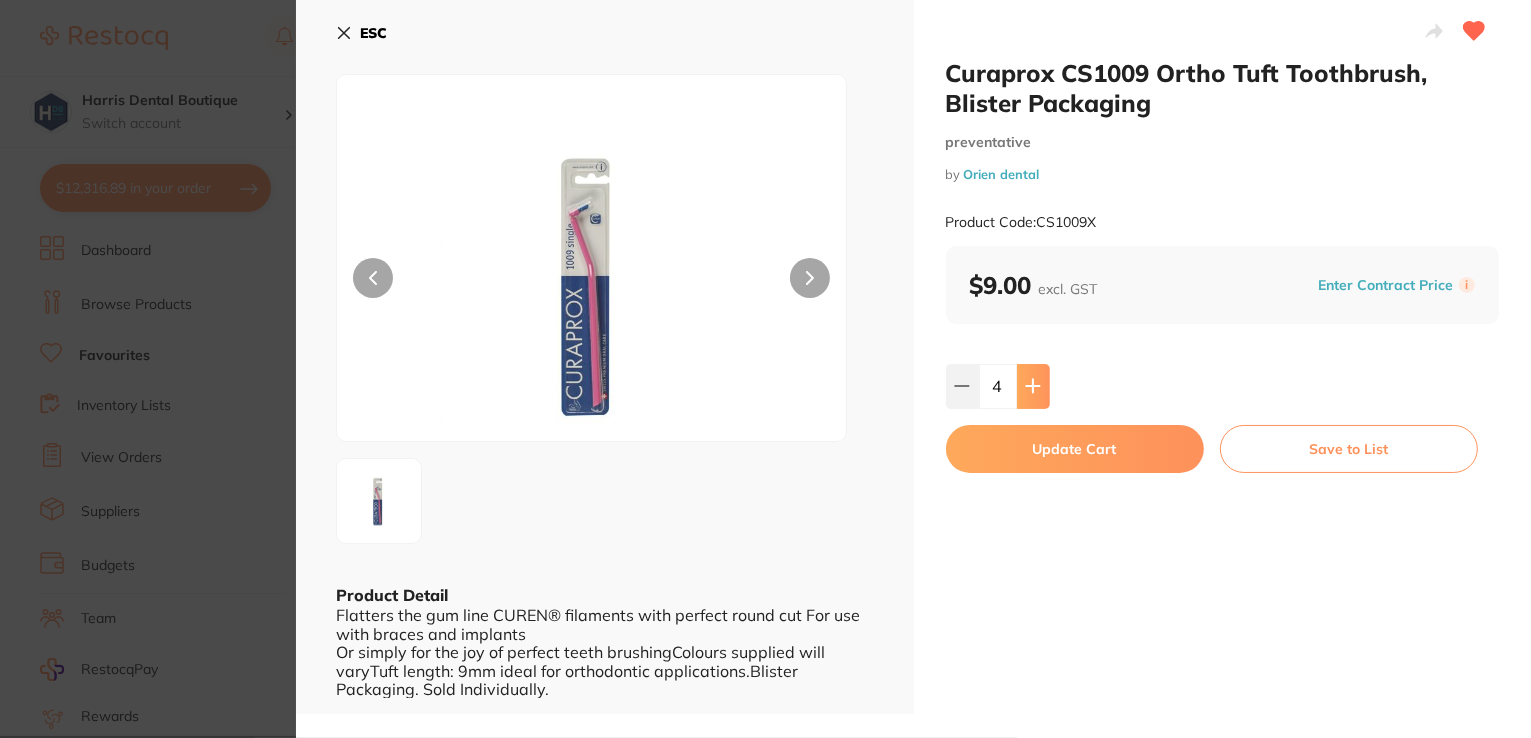click at bounding box center [1033, 386] 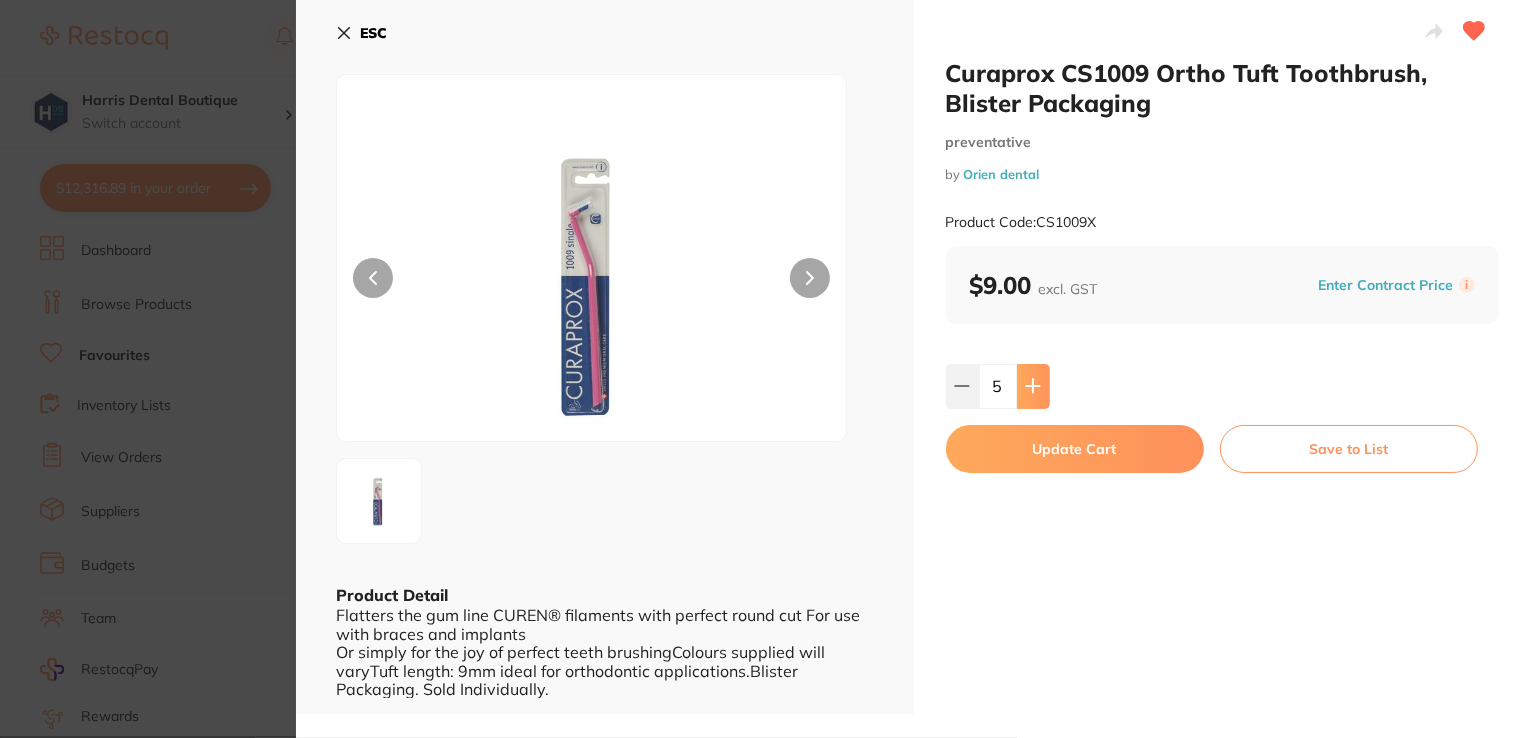 click at bounding box center [1033, 386] 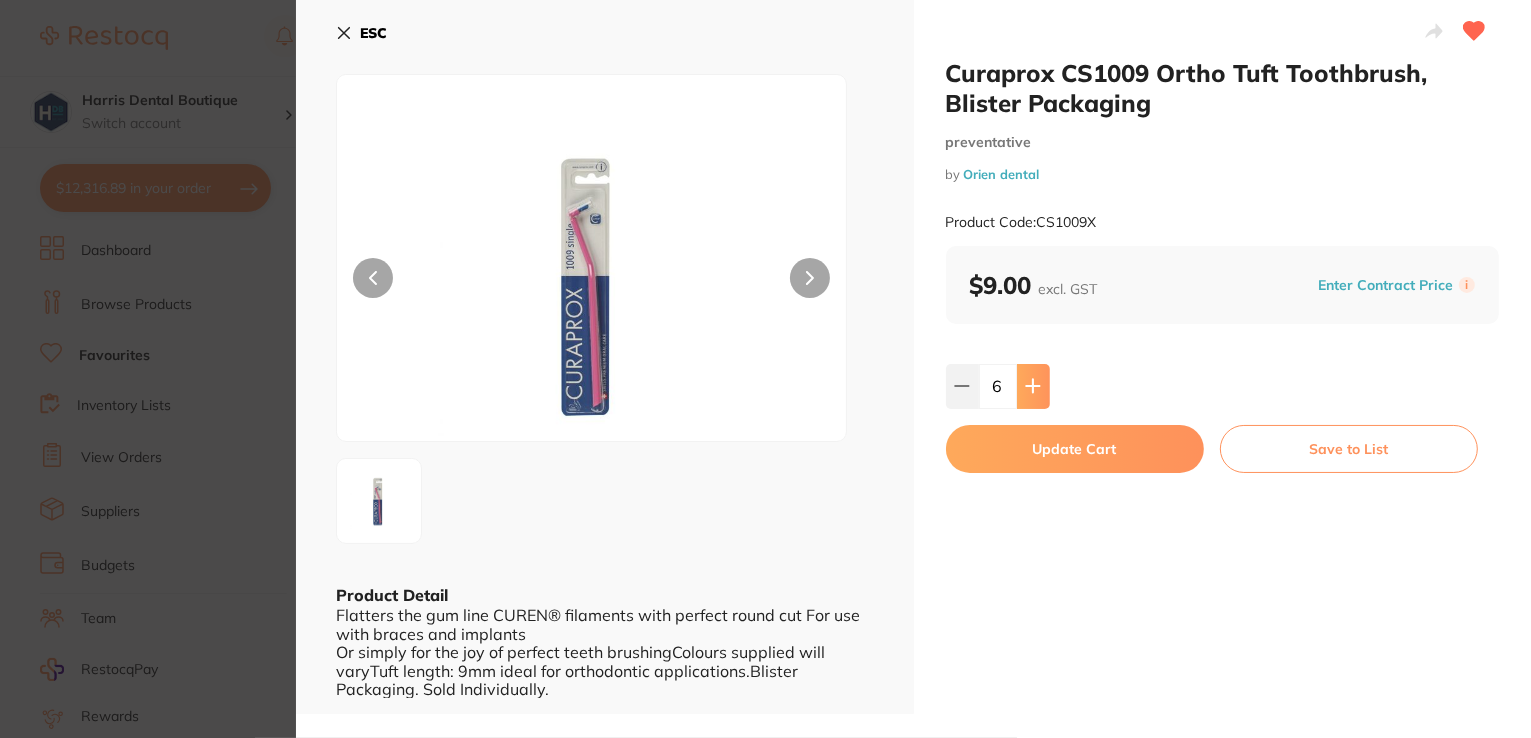 click at bounding box center [1033, 386] 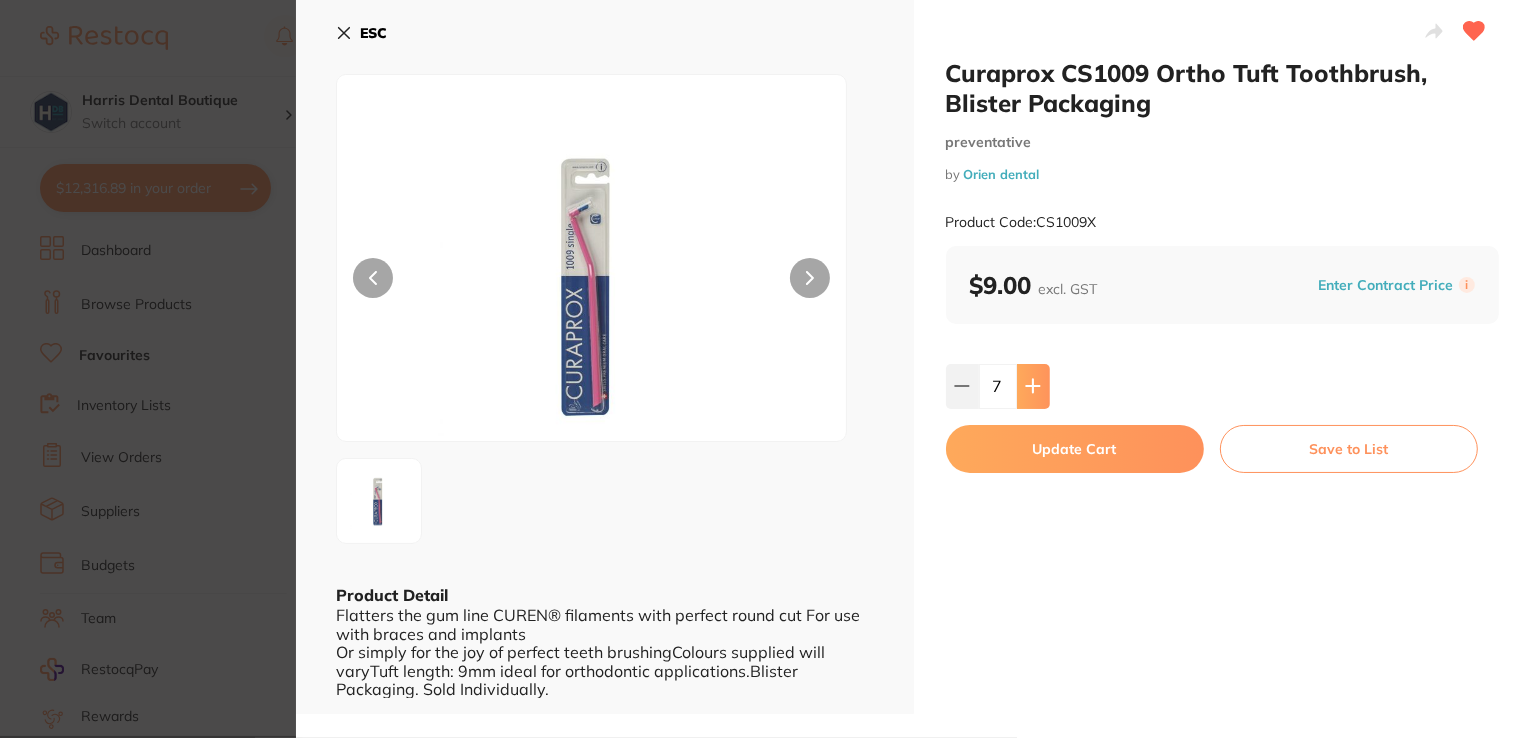 click at bounding box center [1033, 386] 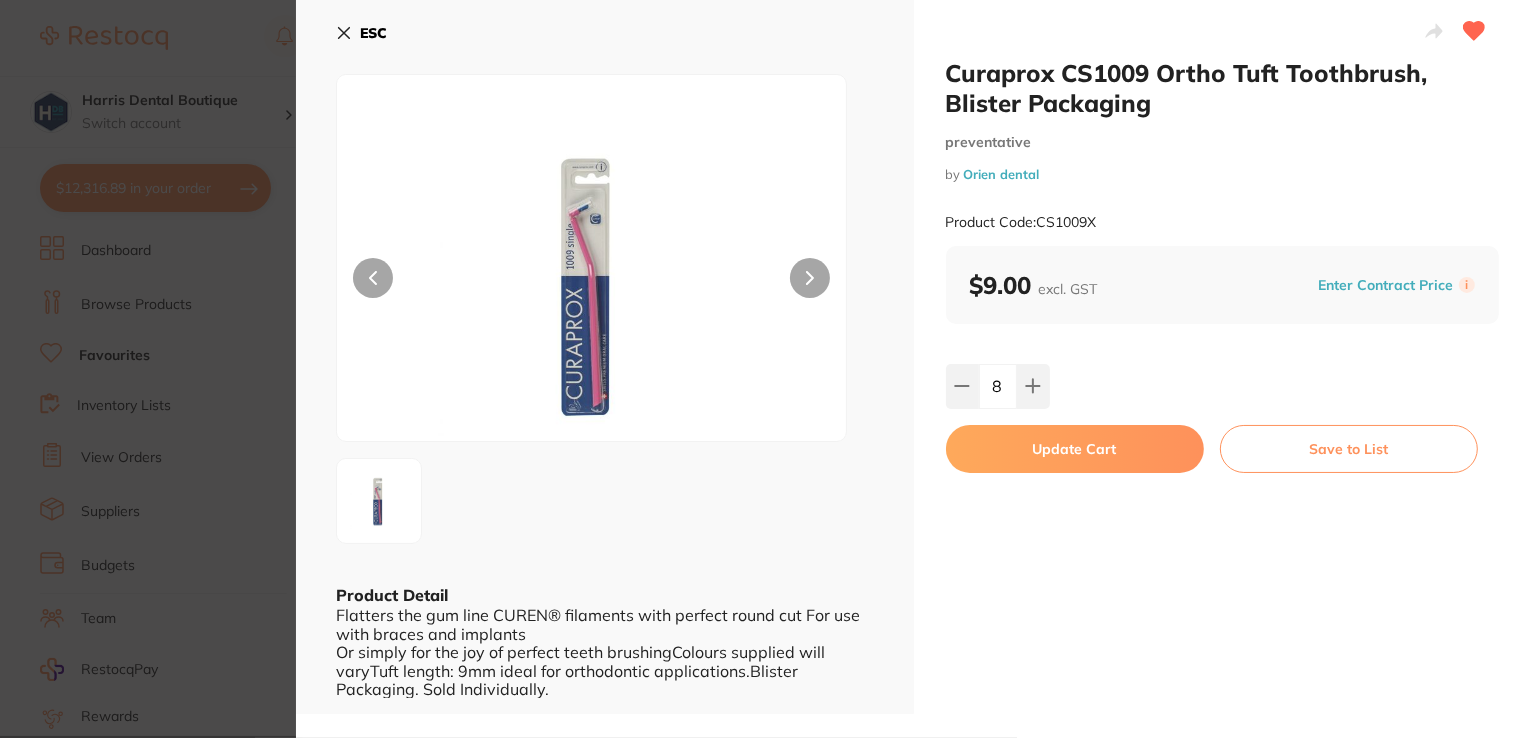 click on "Update Cart" at bounding box center (1075, 449) 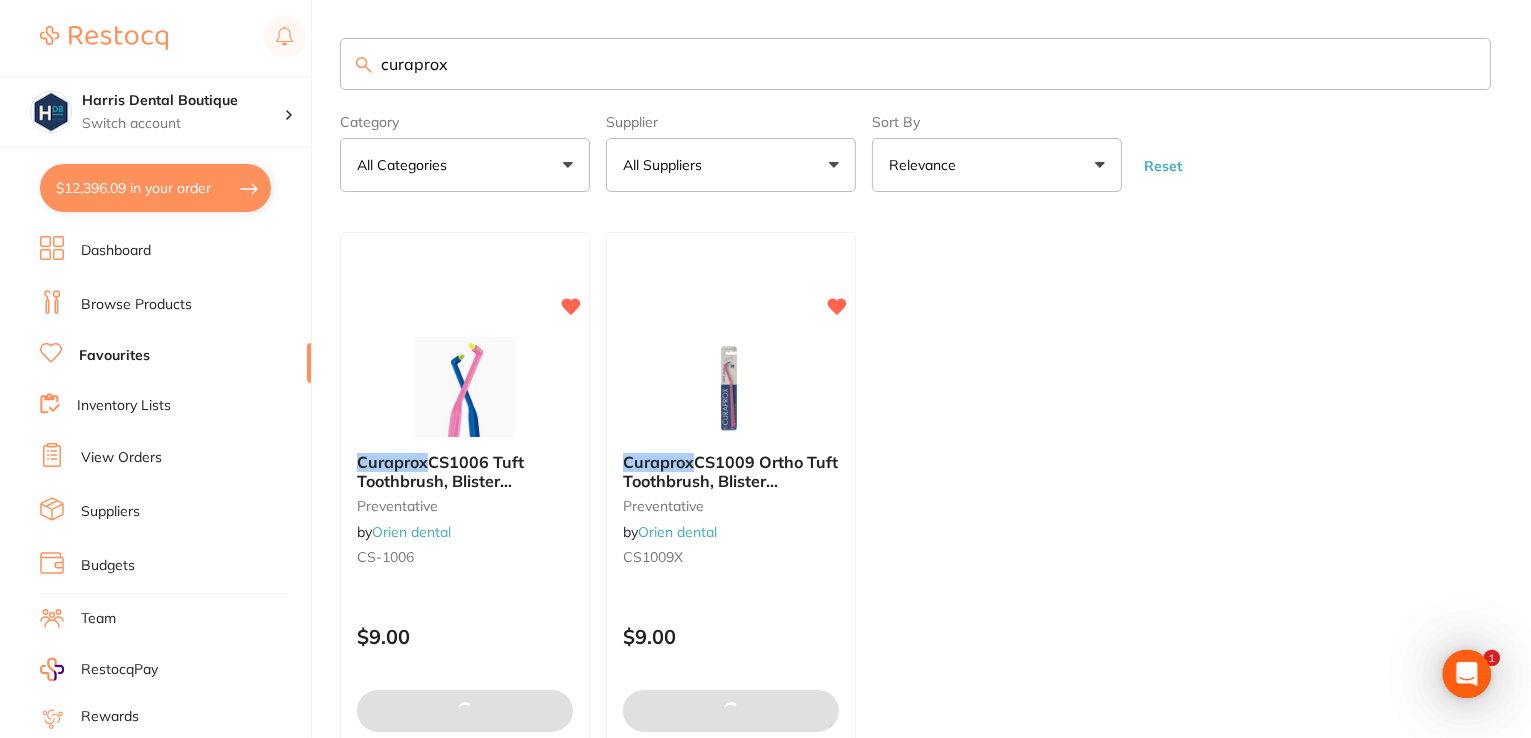 drag, startPoint x: 364, startPoint y: 76, endPoint x: 72, endPoint y: 57, distance: 292.6175 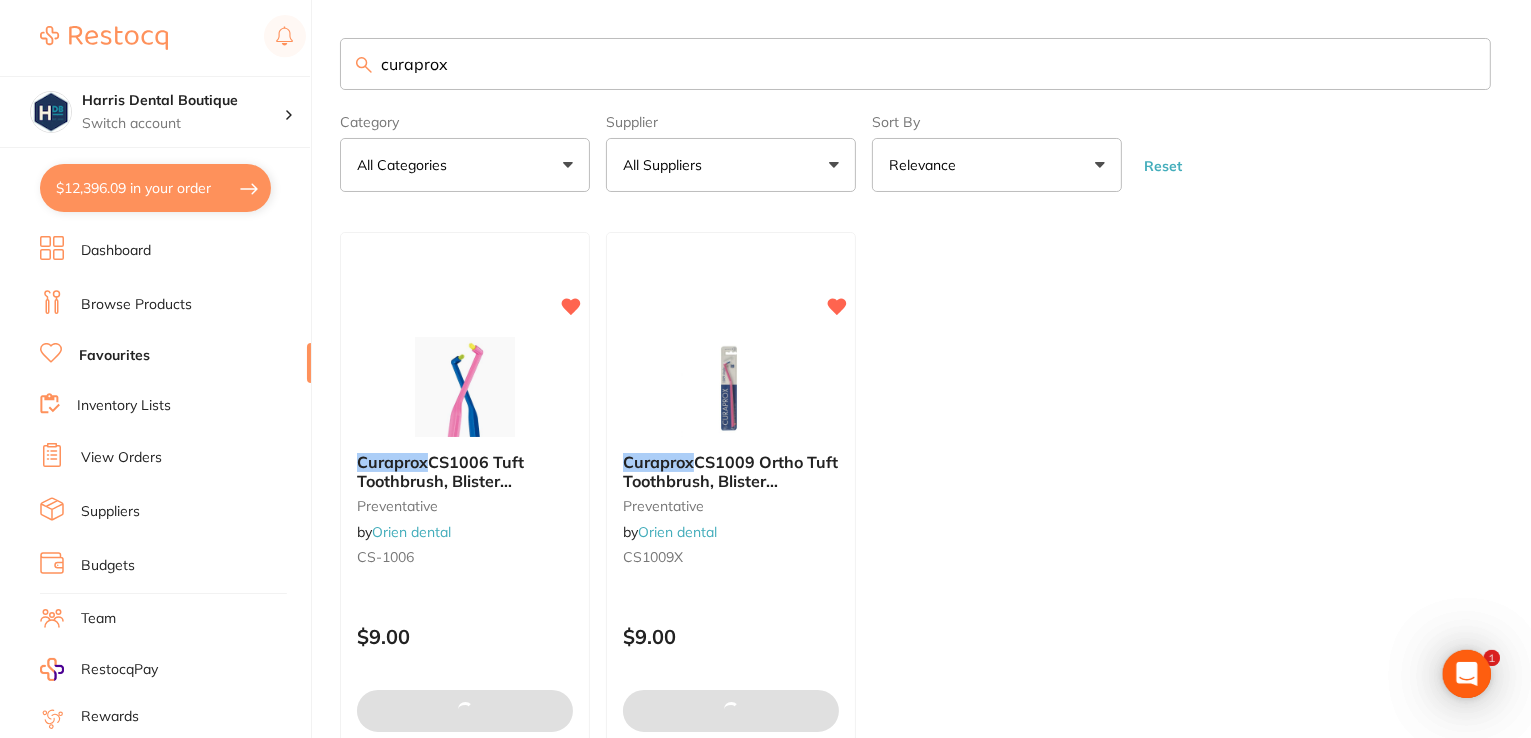click on "$12,396.09 Harris Dental Boutique Switch account Harris Dental Boutique $12,396.09   in your order Dashboard Browse Products Favourites Inventory Lists View Orders Suppliers Budgets Team RestocqPay Rewards Subscriptions Account Support Log Out curaprox Category All Categories All Categories preventative Clear Category   false    All Categories Category All Categories preventative Supplier All Suppliers All Suppliers Orien dental Clear Supplier   false    All Suppliers Supplier All Suppliers Orien dental Sort By Relevance Highest Price Lowest Price On Sale Relevance Clear Sort By   false    Relevance Sort By Highest Price Lowest Price On Sale Relevance Reset Filters Reset Filter By Category All Categories All Categories preventative Clear Filter By Category   false    All Categories Filter By Category All Categories preventative Filter By Supplier All Suppliers All Suppliers Orien dental Clear Filter By Supplier   false    All Suppliers Filter By Supplier All Suppliers Orien dental Sort By Relevance On Sale" at bounding box center [765, 367] 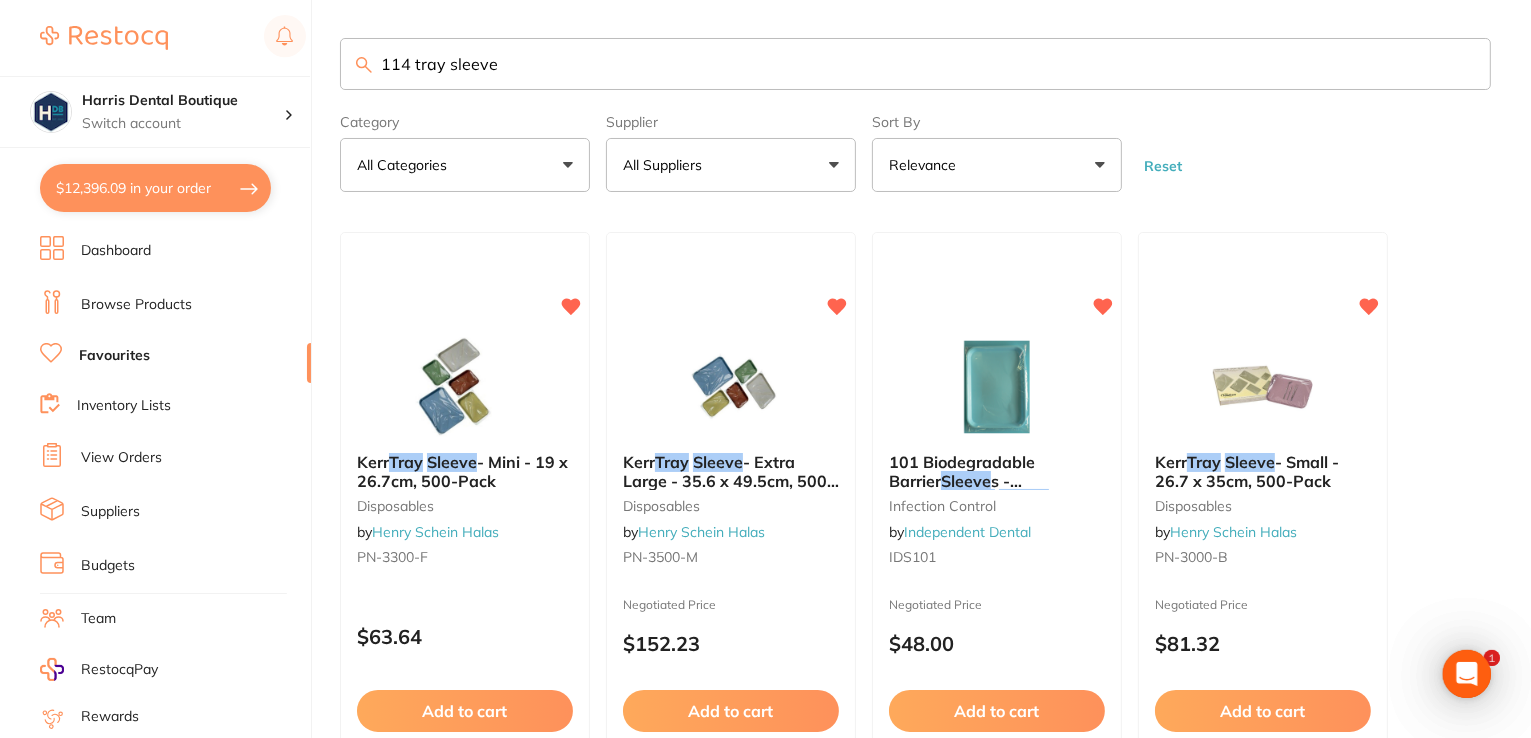 scroll, scrollTop: 0, scrollLeft: 0, axis: both 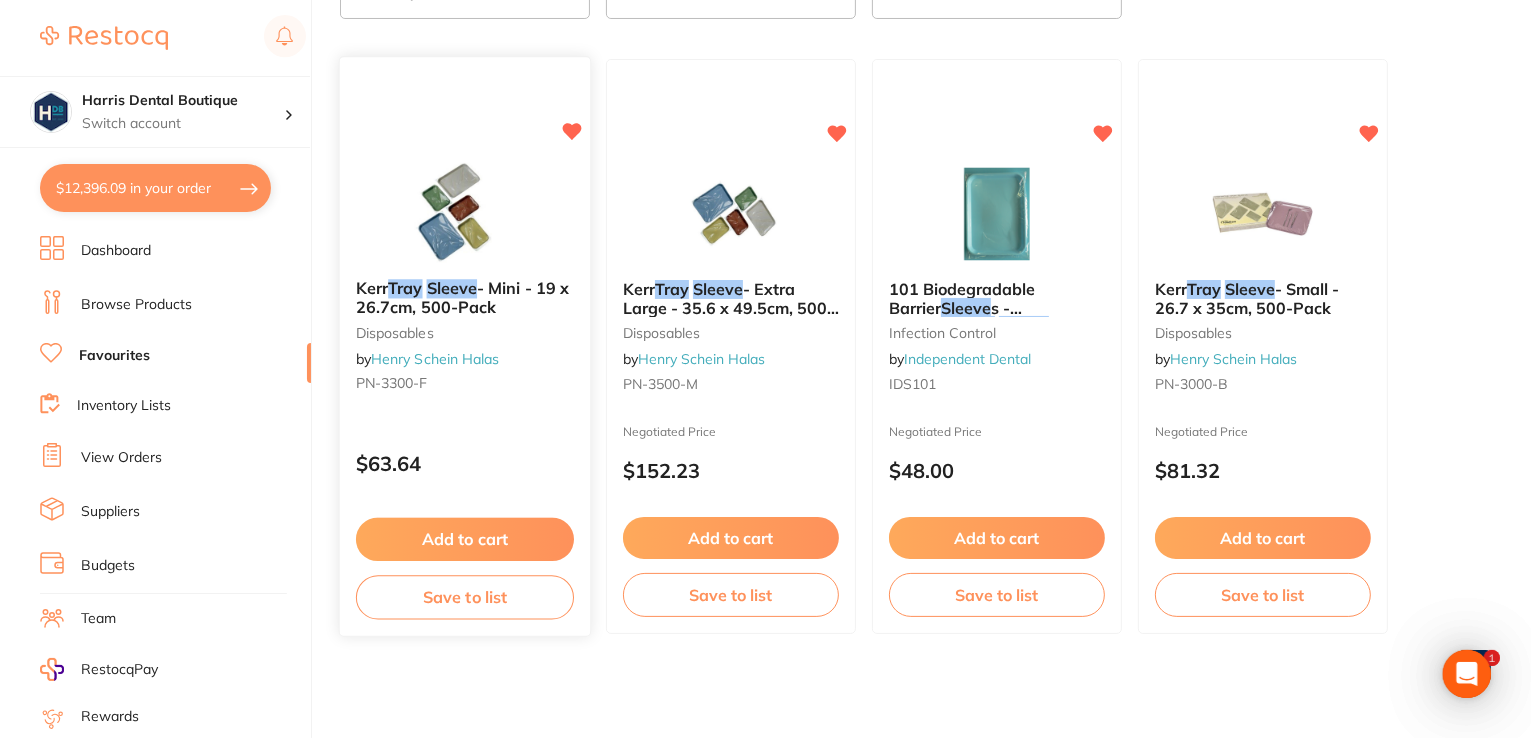 type on "114 tray sleeve" 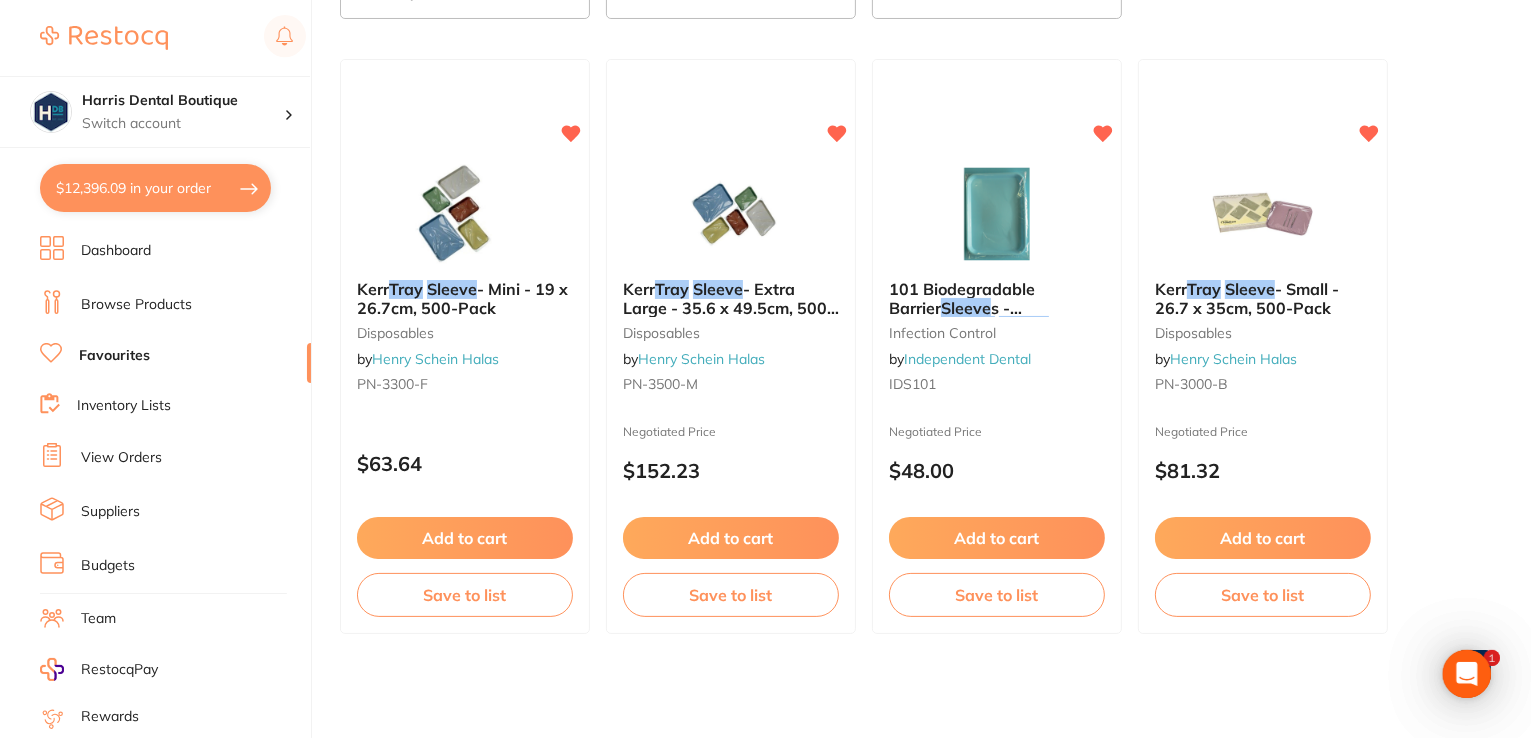click at bounding box center (765, 369) 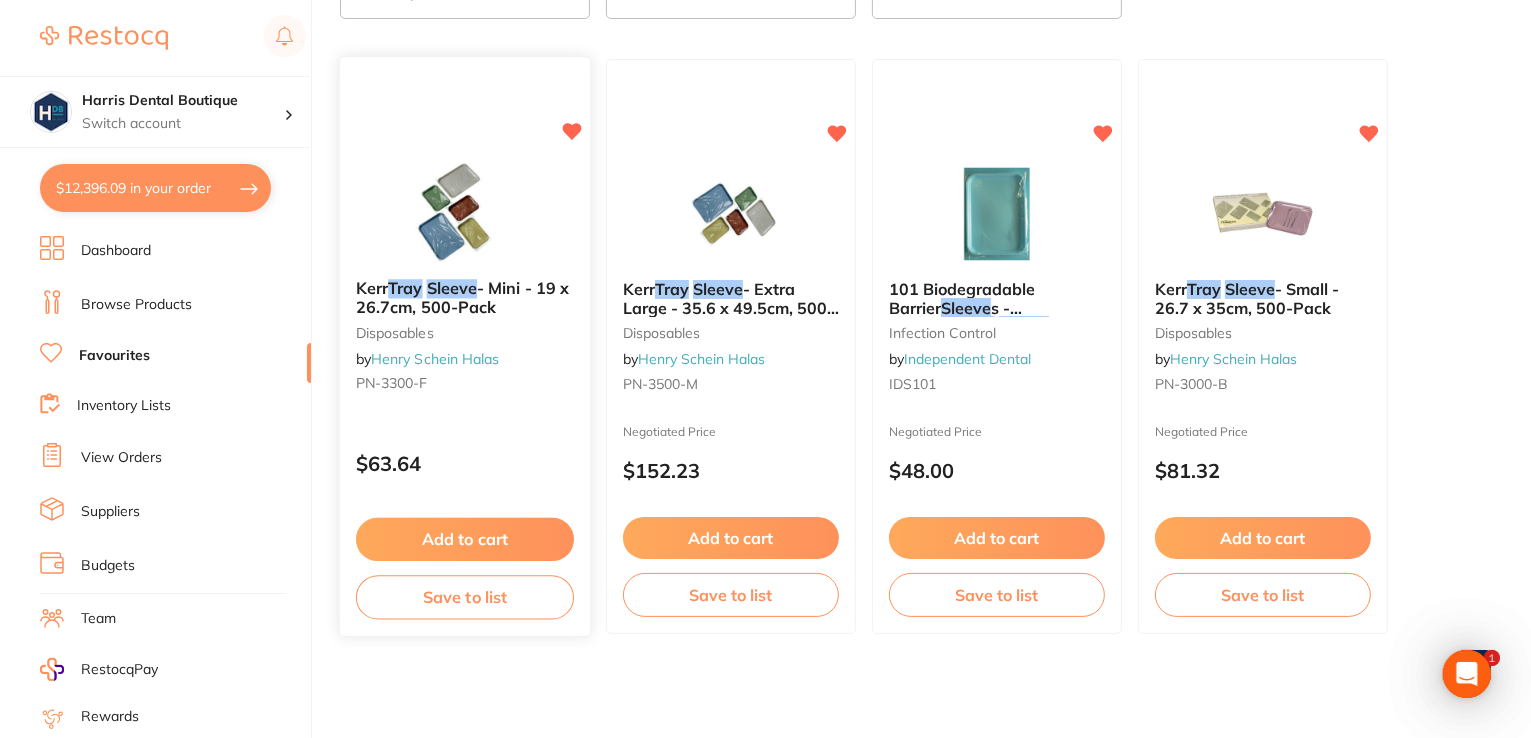 scroll, scrollTop: 0, scrollLeft: 0, axis: both 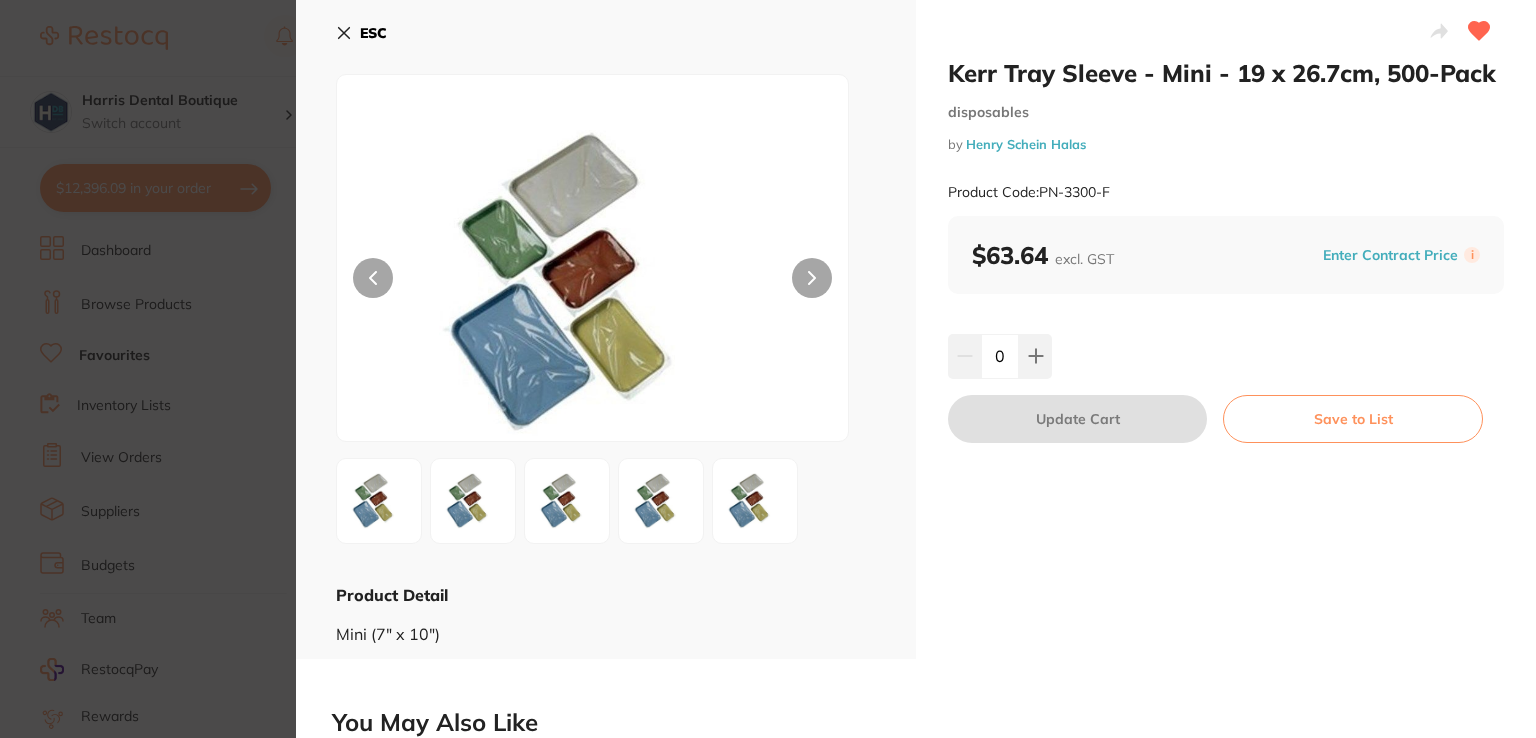 click 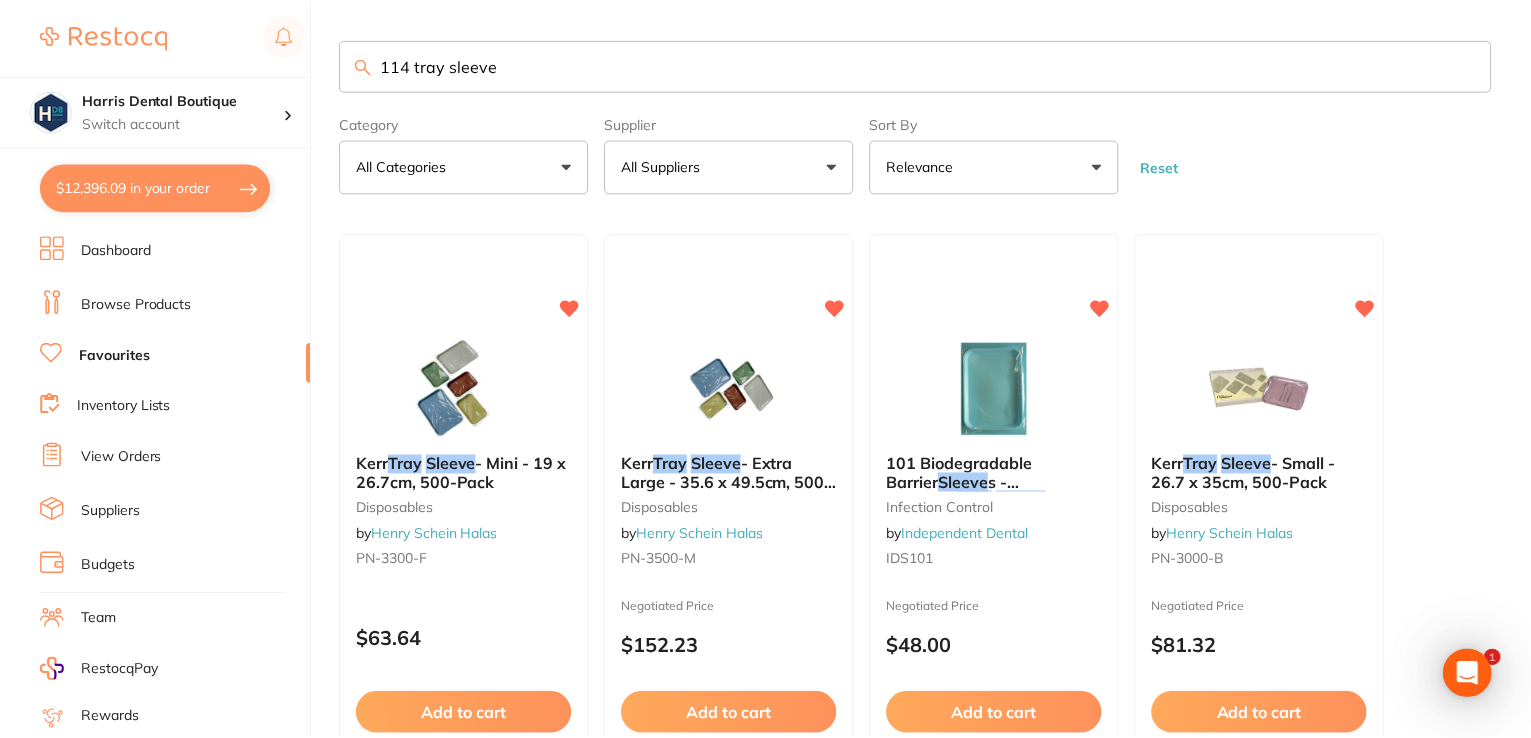 scroll, scrollTop: 175, scrollLeft: 0, axis: vertical 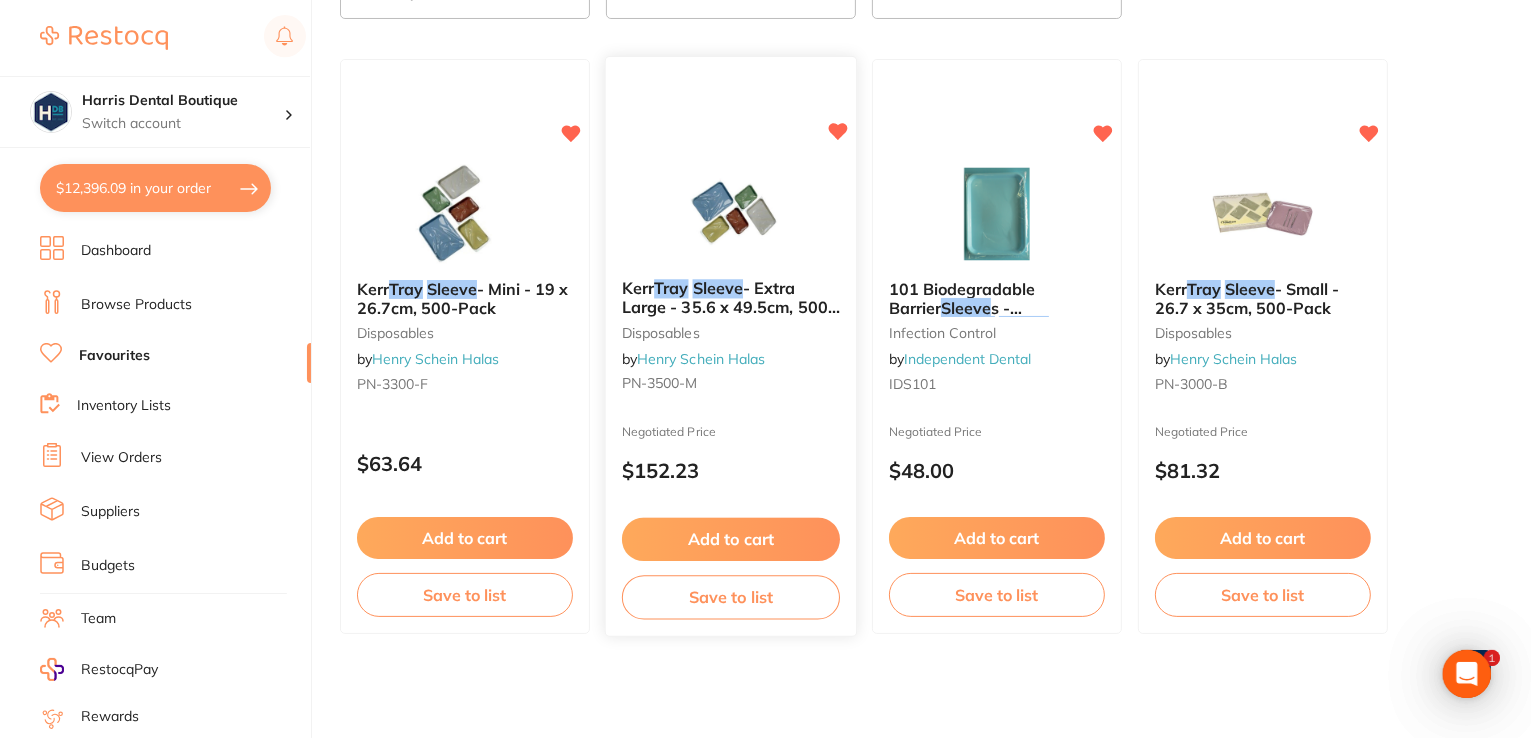 click at bounding box center (730, 213) 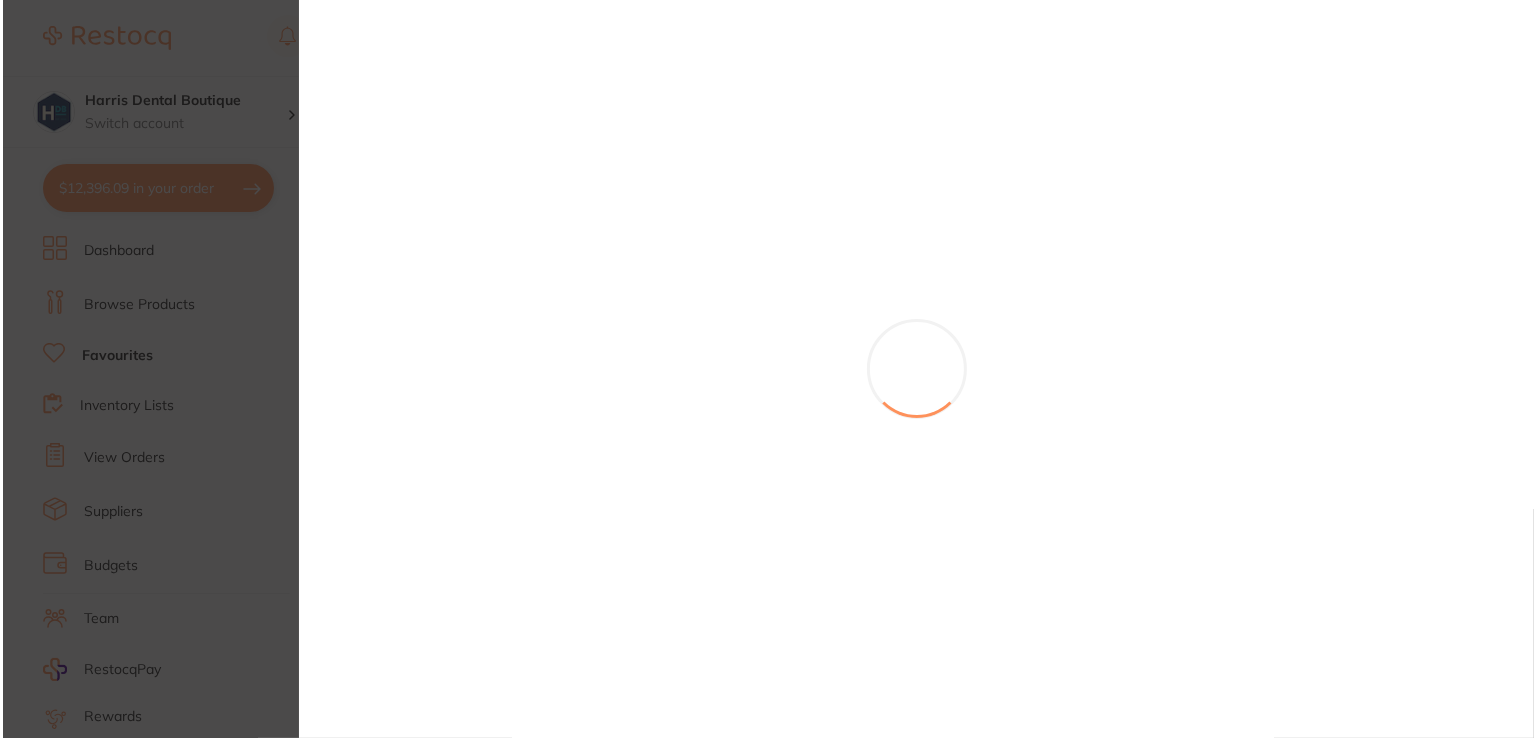 scroll, scrollTop: 0, scrollLeft: 0, axis: both 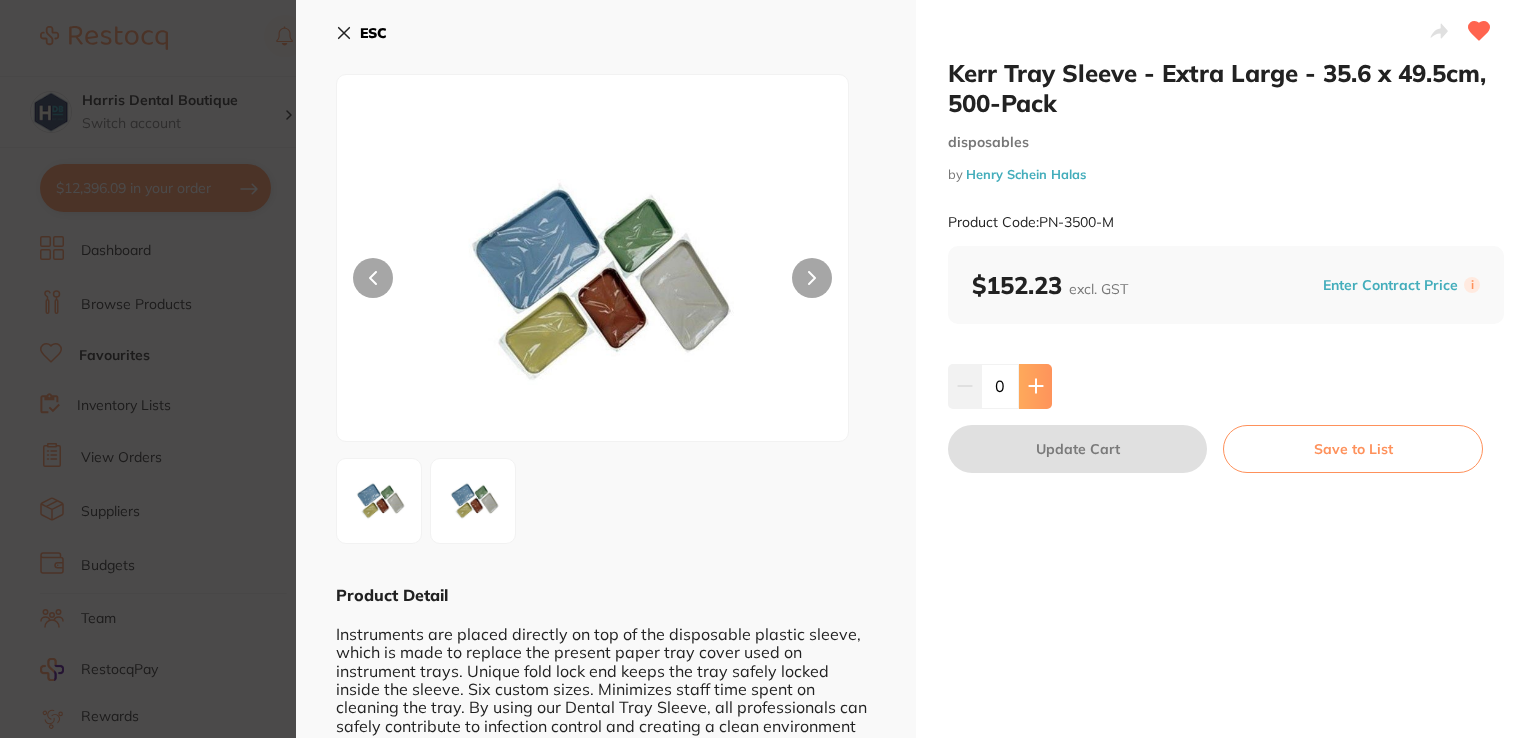 click 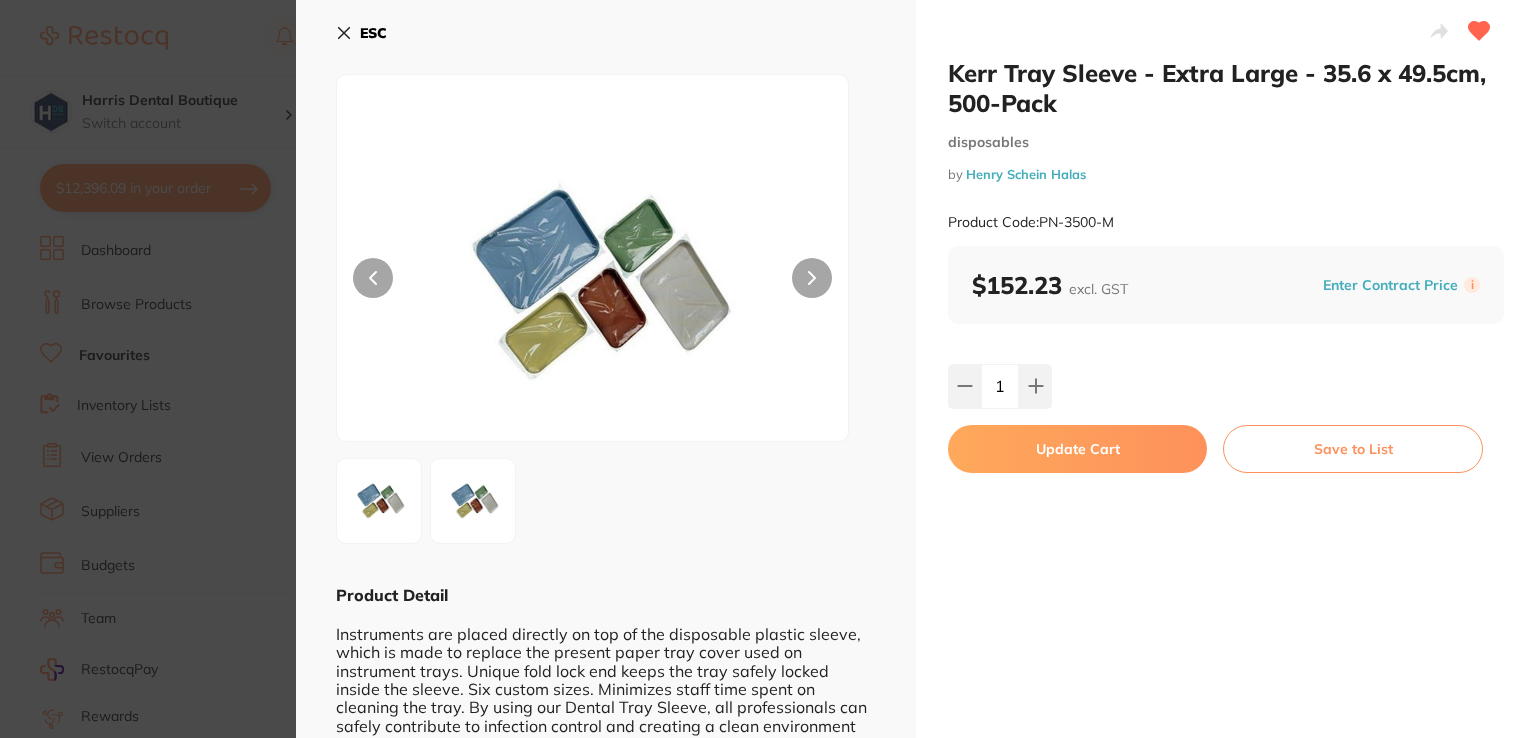 scroll, scrollTop: 0, scrollLeft: 0, axis: both 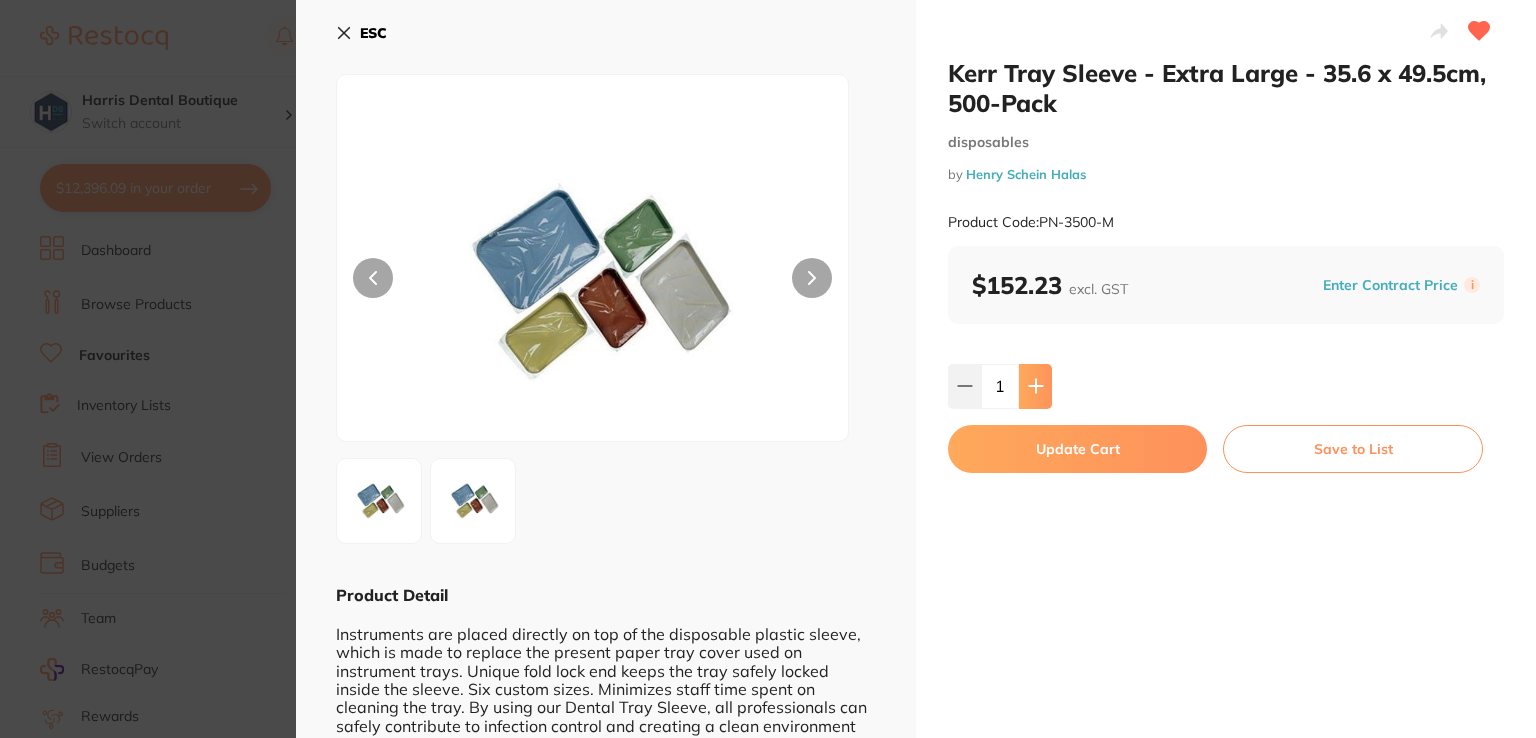 click 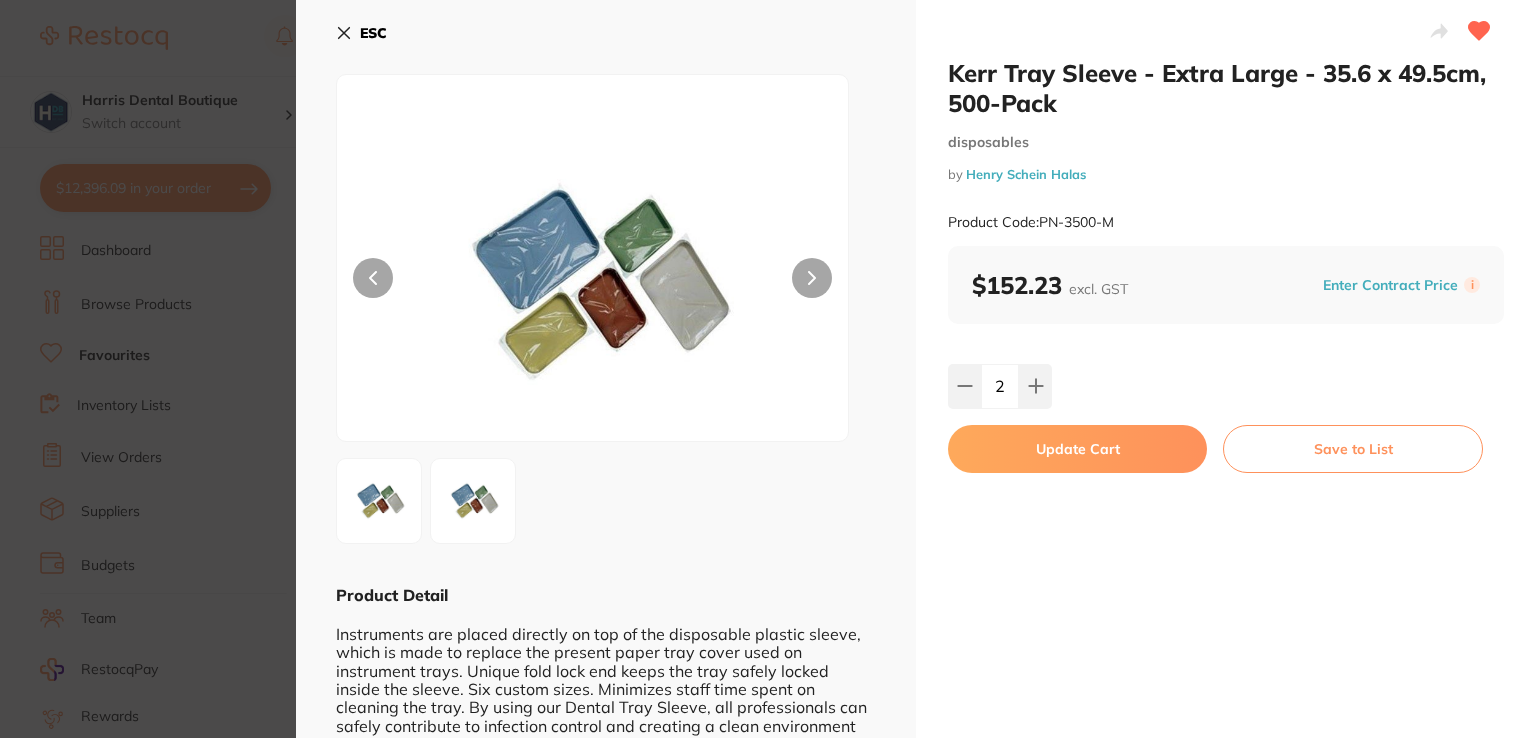 scroll, scrollTop: 0, scrollLeft: 0, axis: both 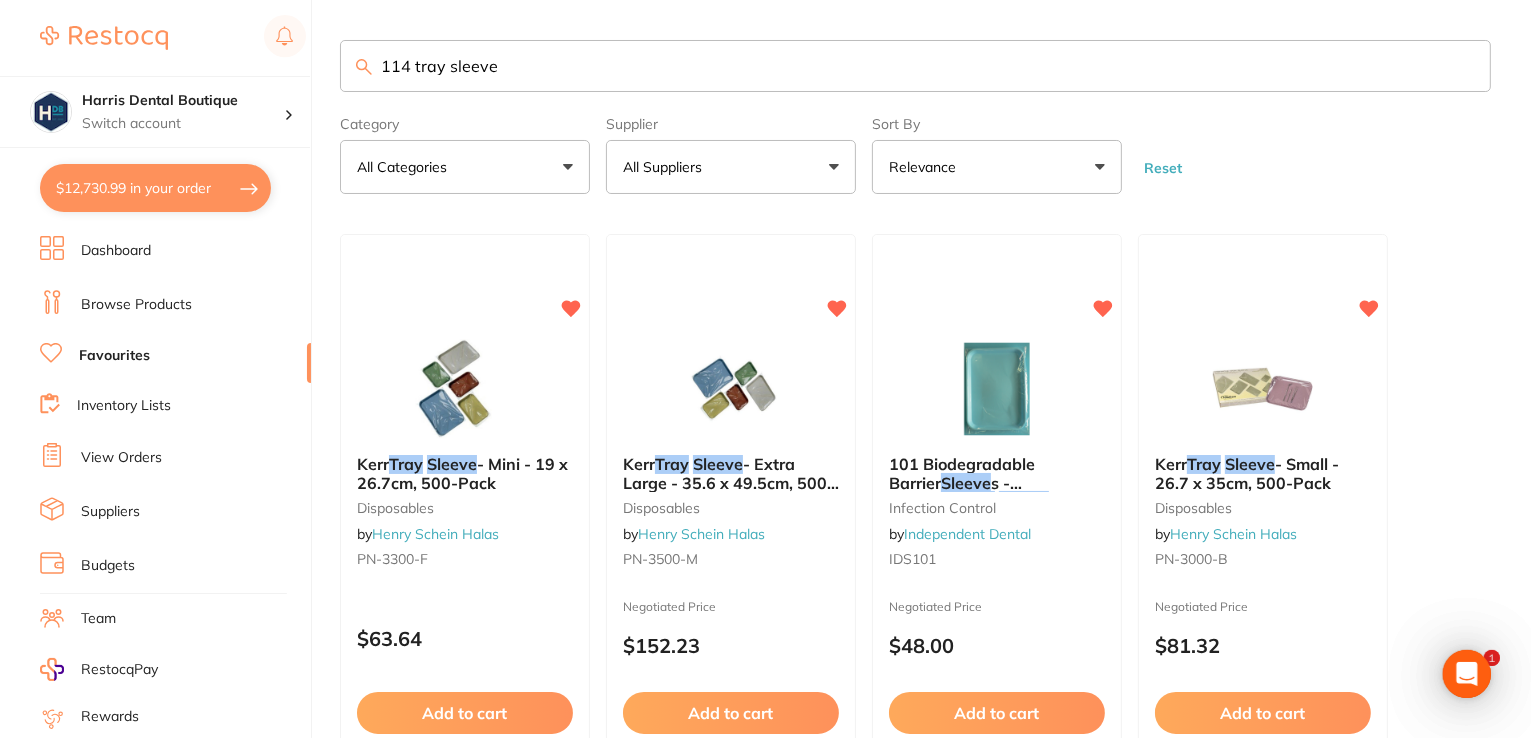 click on "Browse Products" at bounding box center [136, 305] 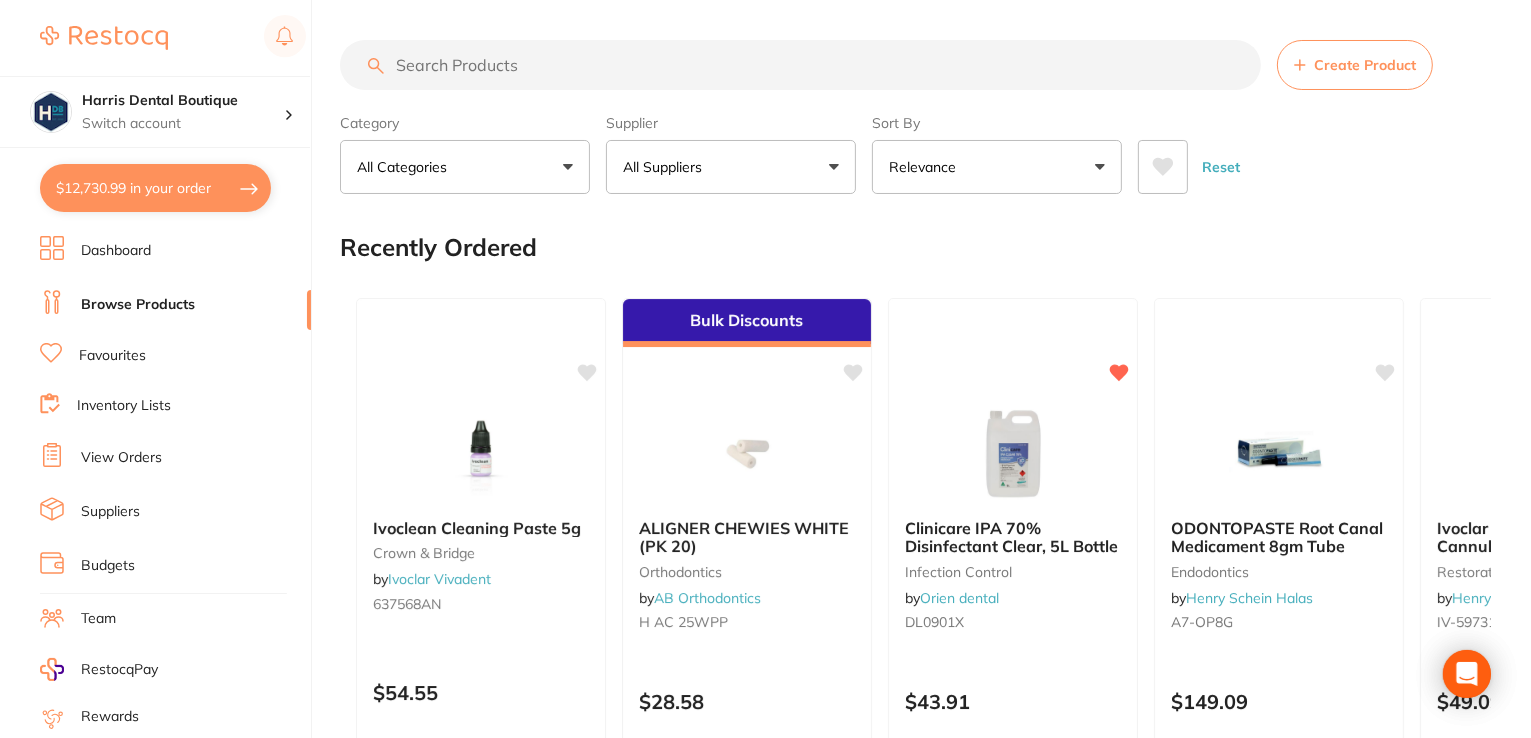 click at bounding box center (800, 65) 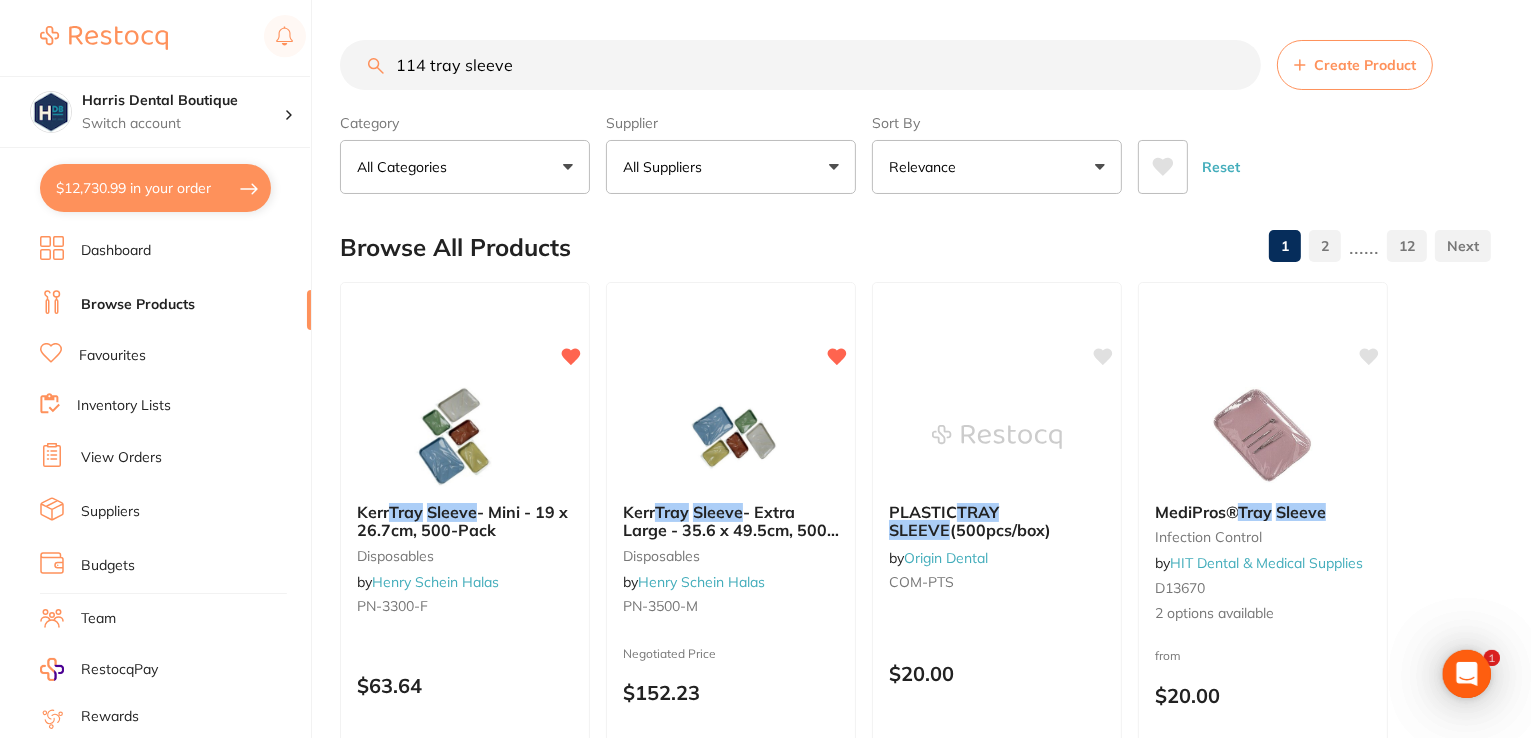 scroll, scrollTop: 0, scrollLeft: 0, axis: both 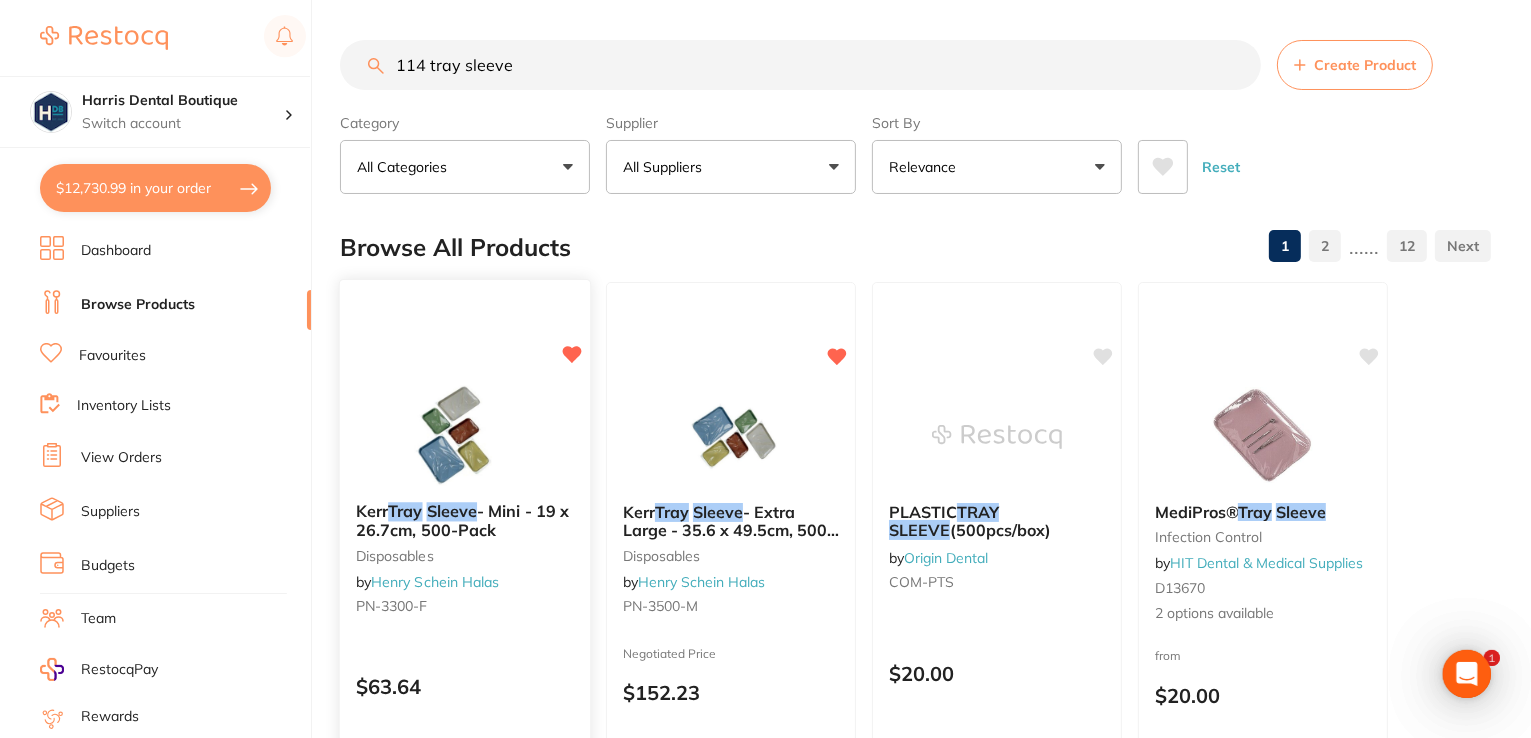 type on "114 tray sleeve" 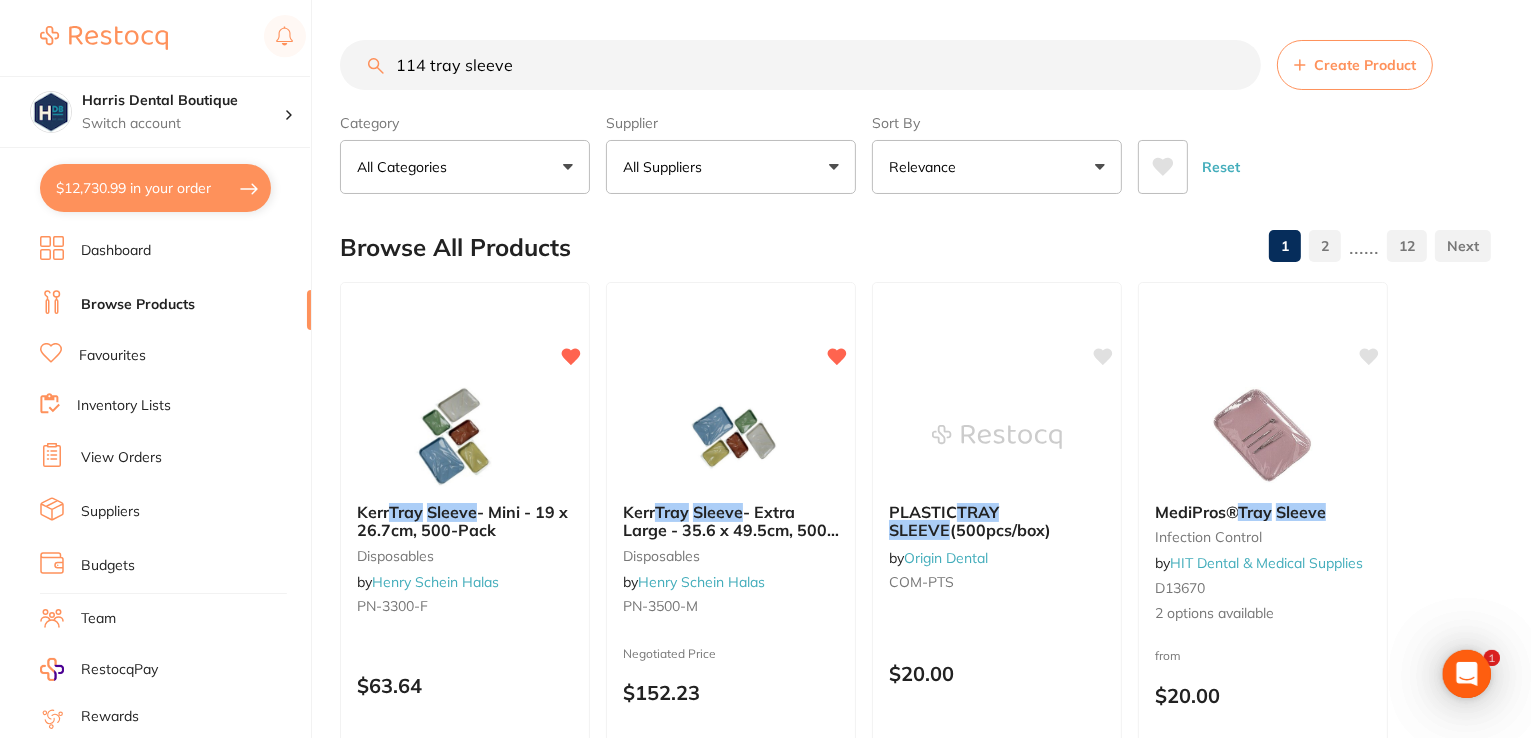 click at bounding box center [765, 369] 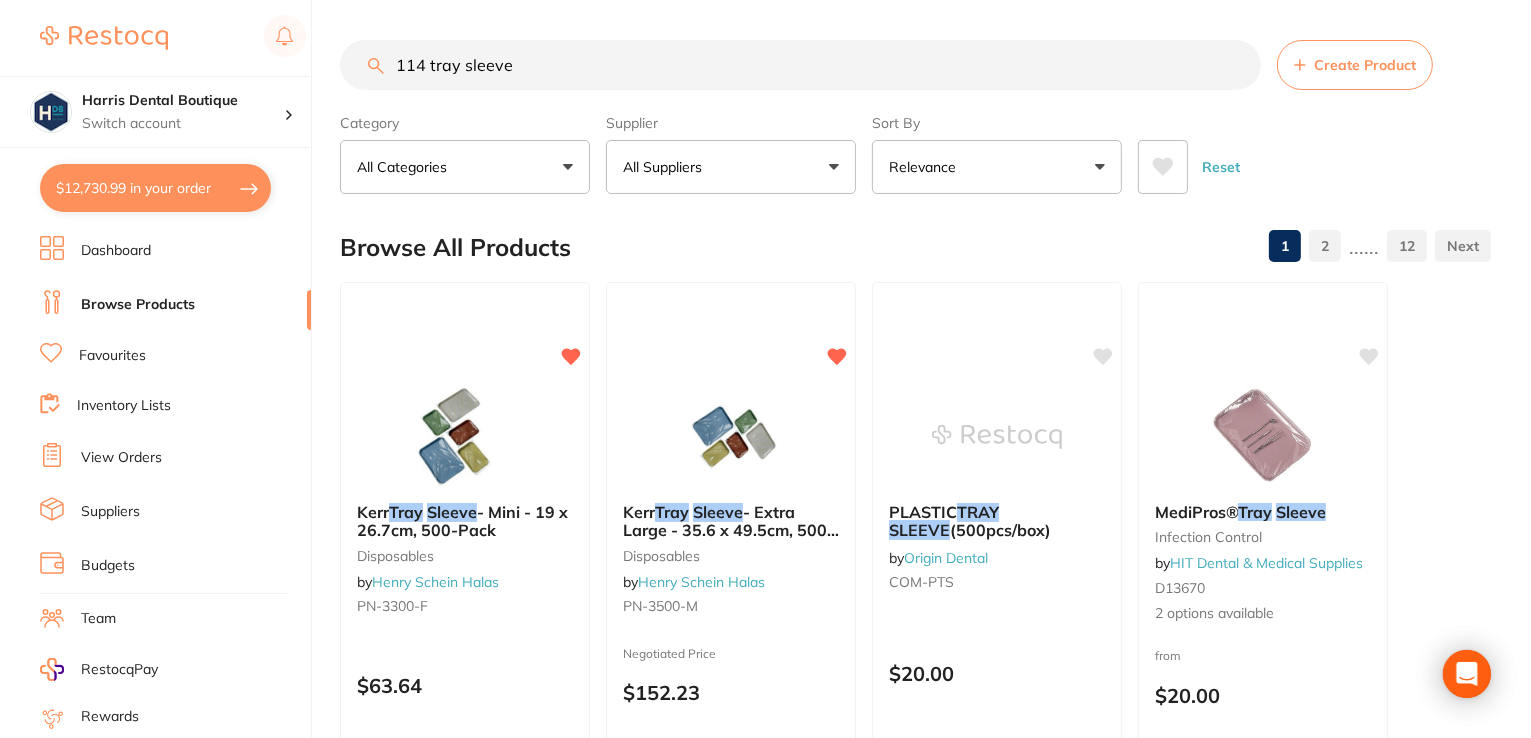 drag, startPoint x: 421, startPoint y: 44, endPoint x: 598, endPoint y: 225, distance: 253.16003 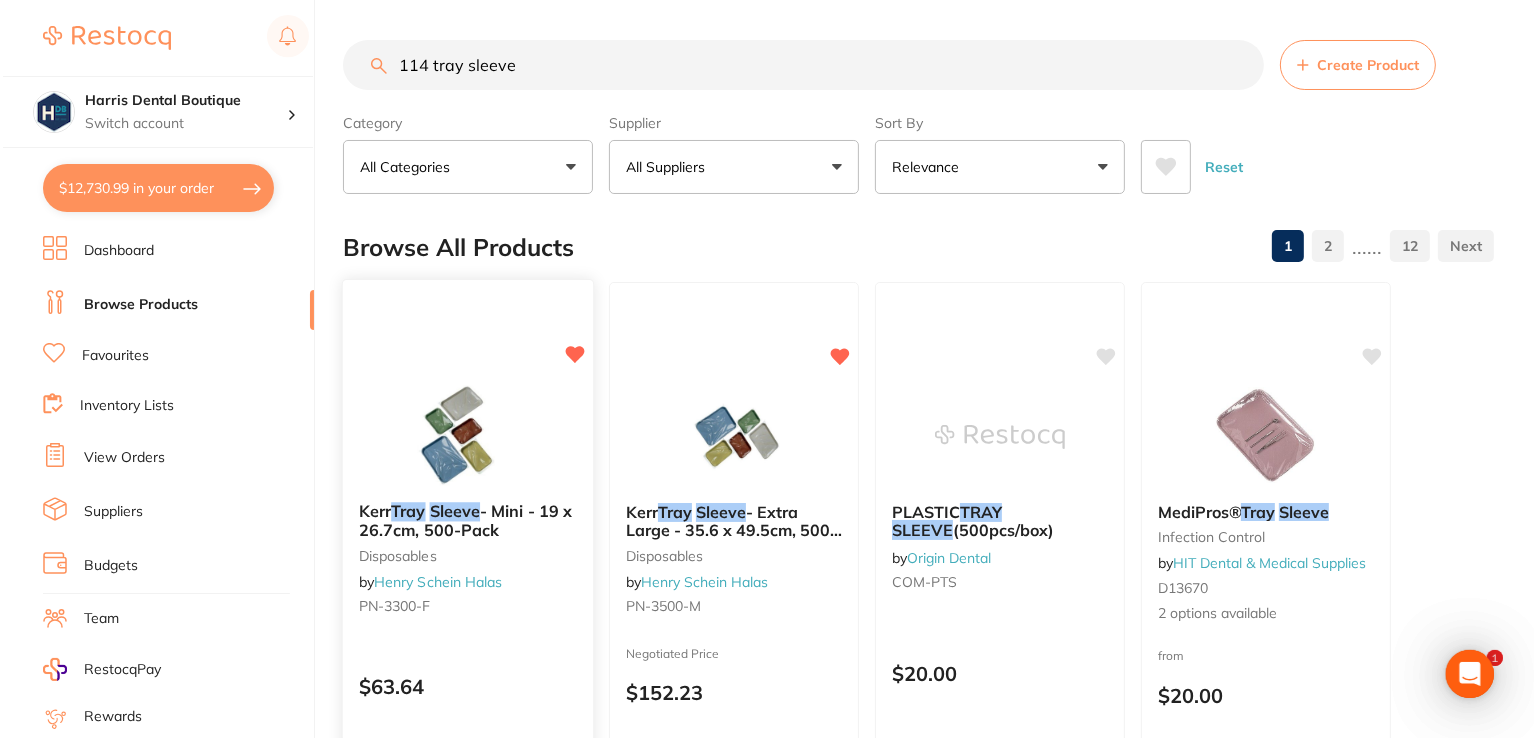 scroll, scrollTop: 0, scrollLeft: 0, axis: both 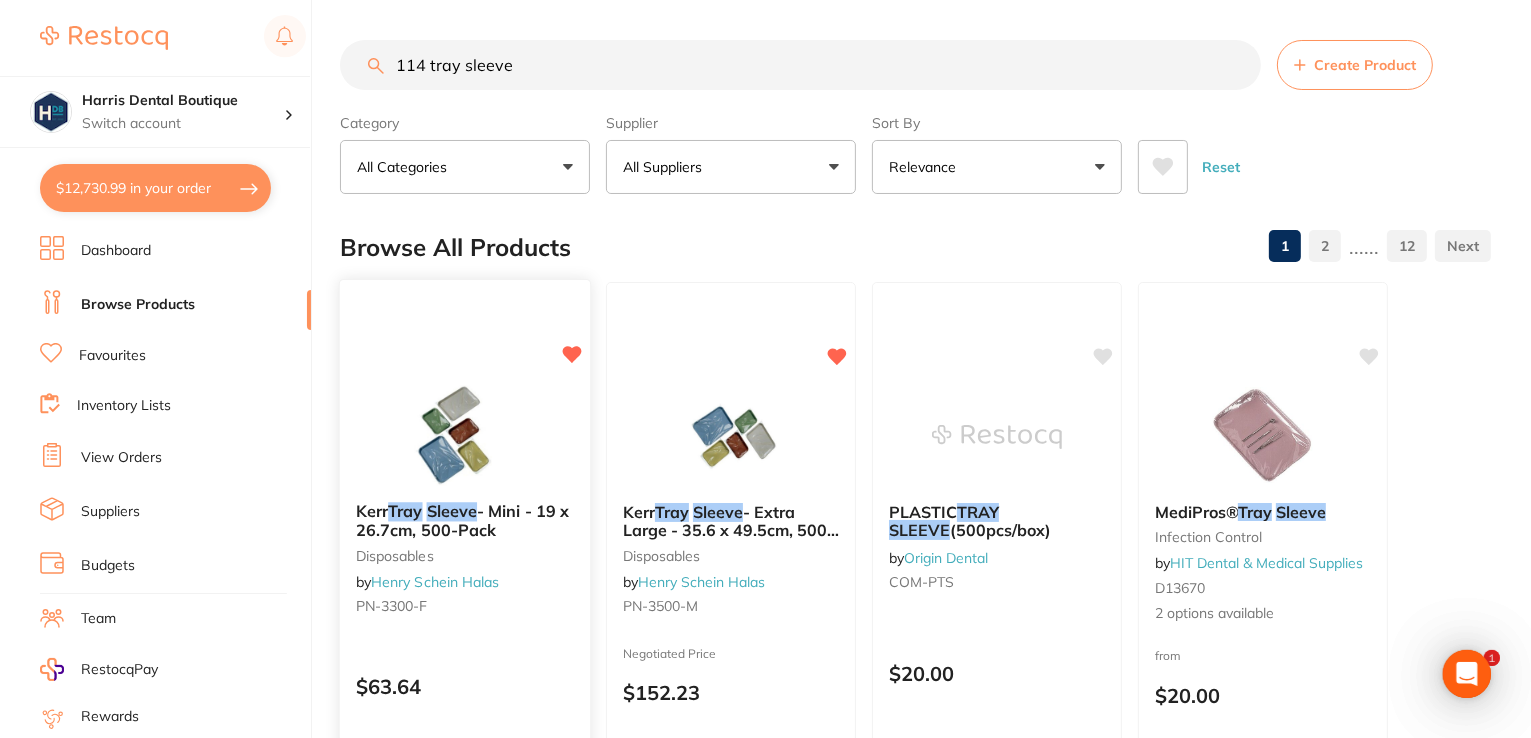click at bounding box center (464, 435) 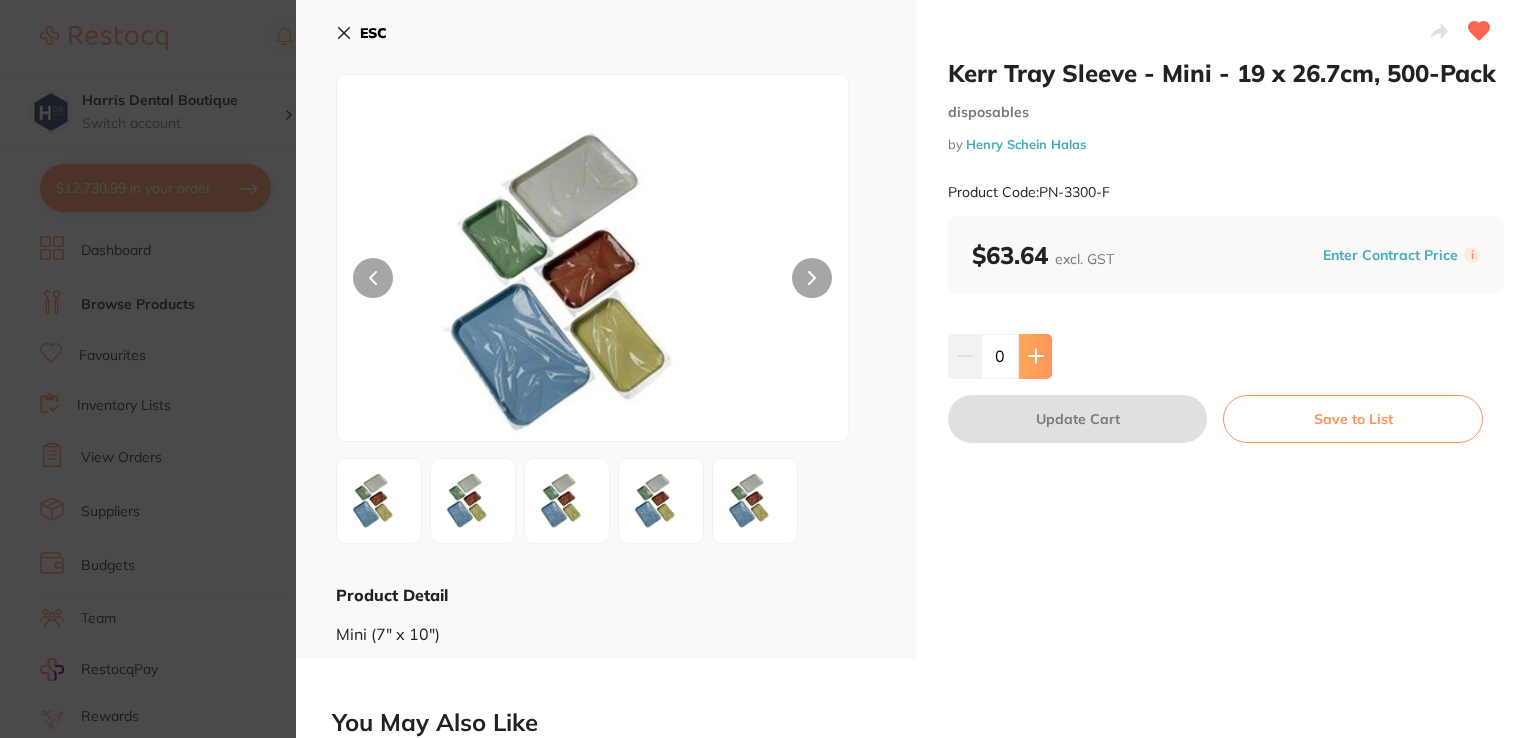 click 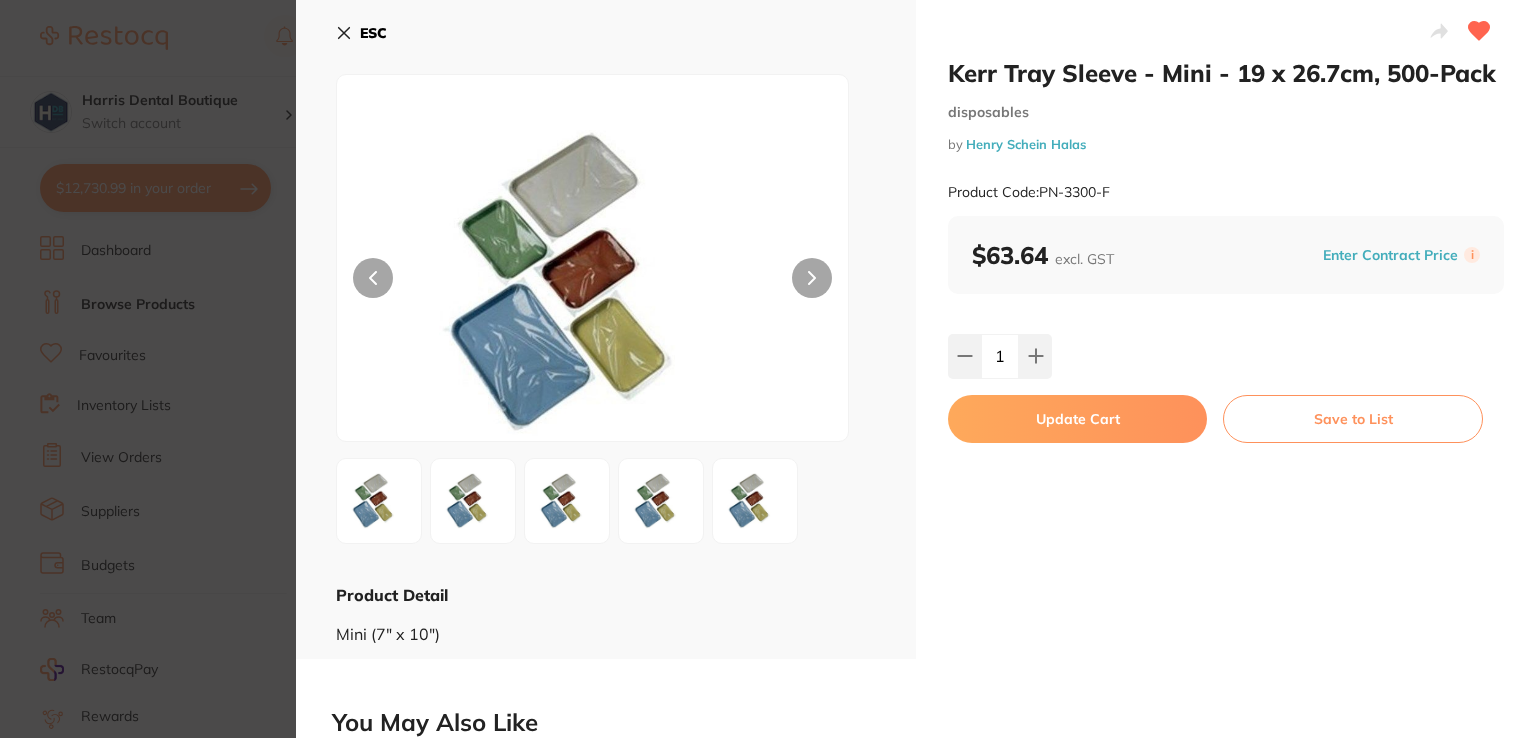 type on "1" 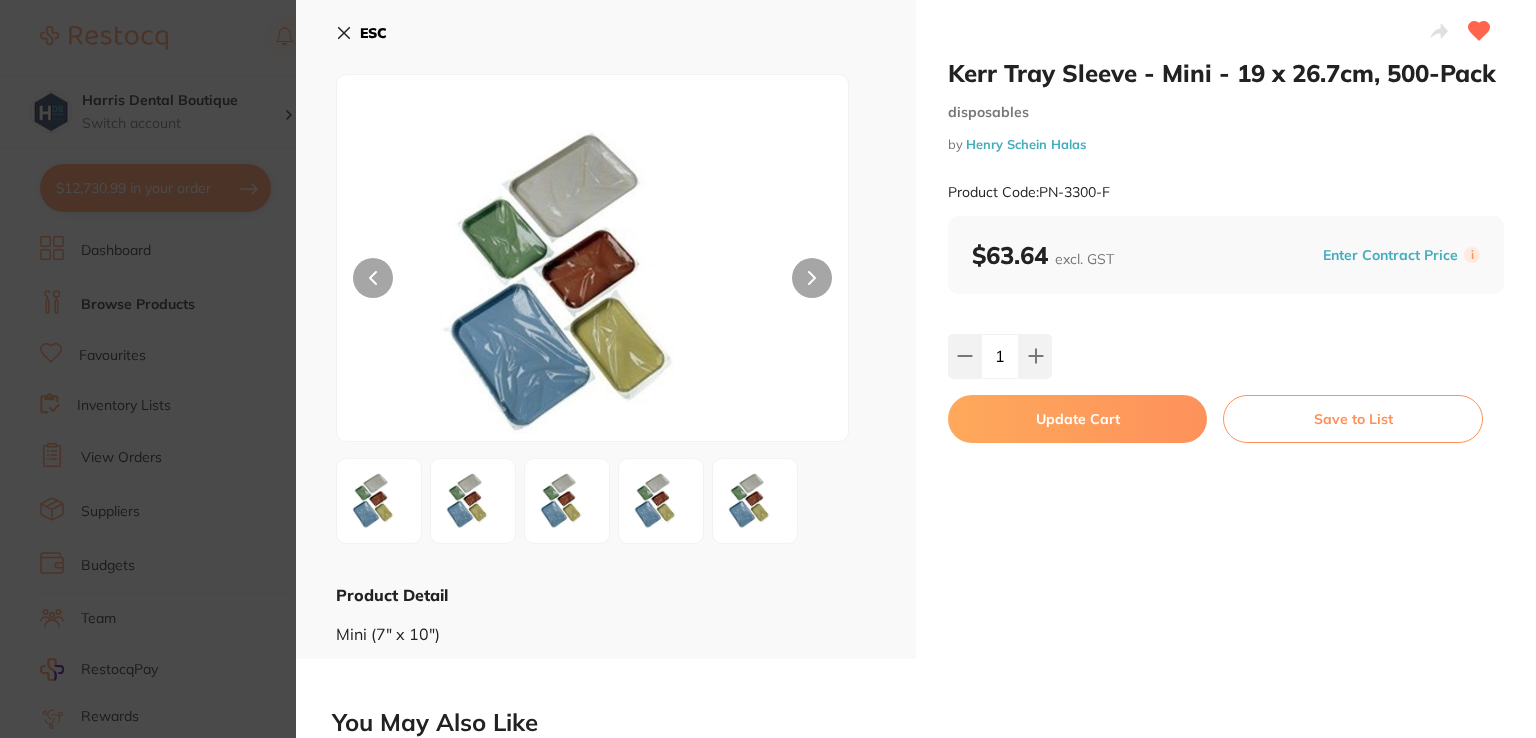 click on "Update Cart" at bounding box center (1077, 419) 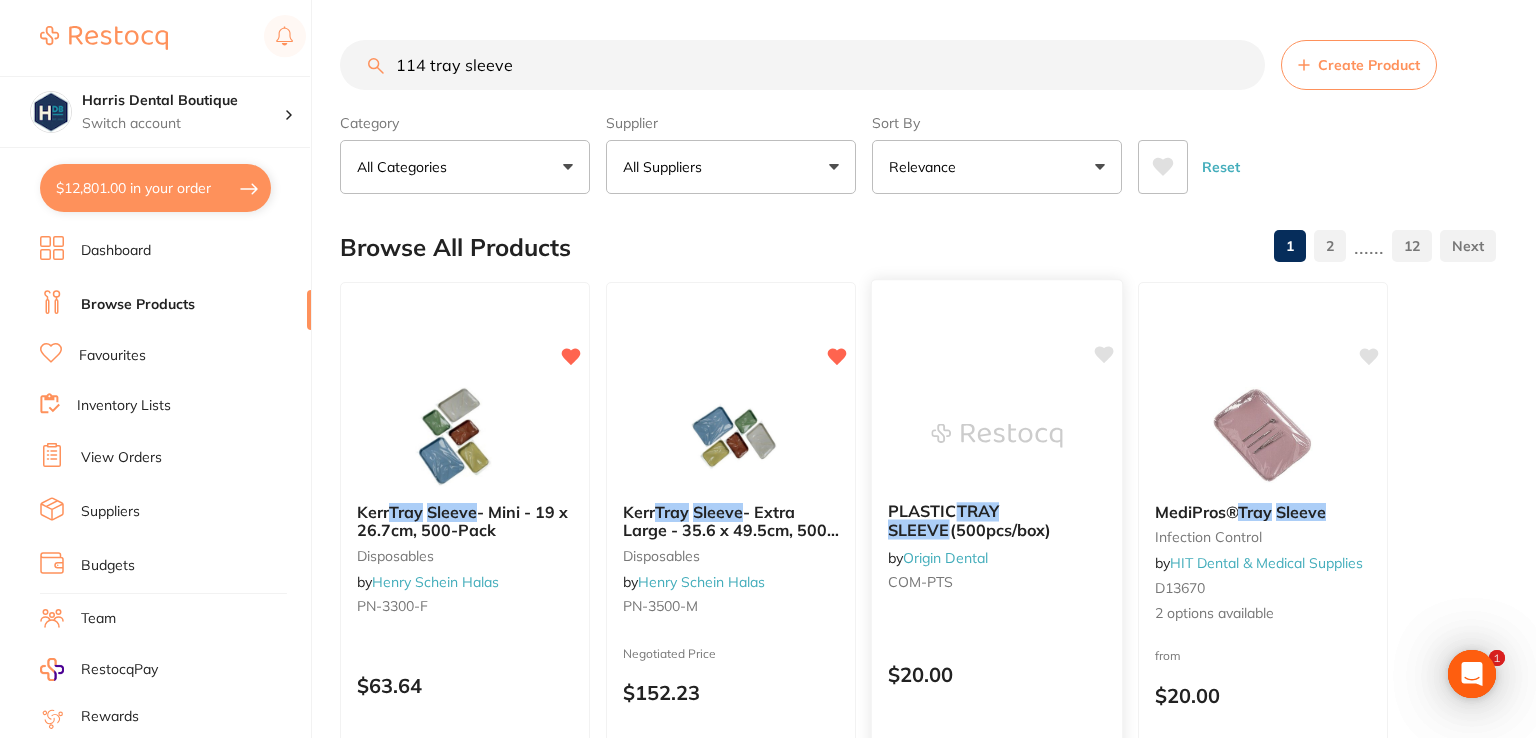 scroll, scrollTop: 0, scrollLeft: 0, axis: both 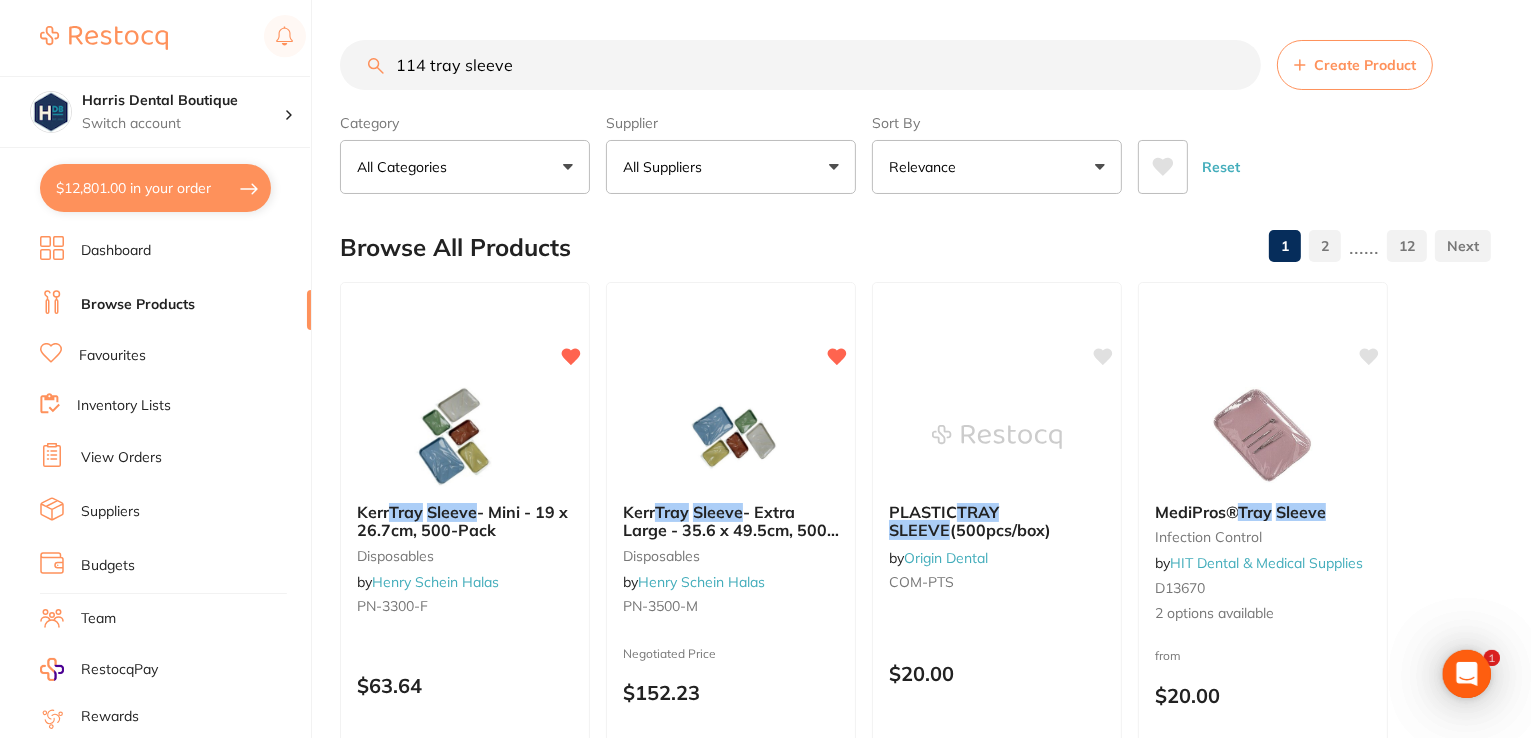 drag, startPoint x: 550, startPoint y: 57, endPoint x: 15, endPoint y: 42, distance: 535.21027 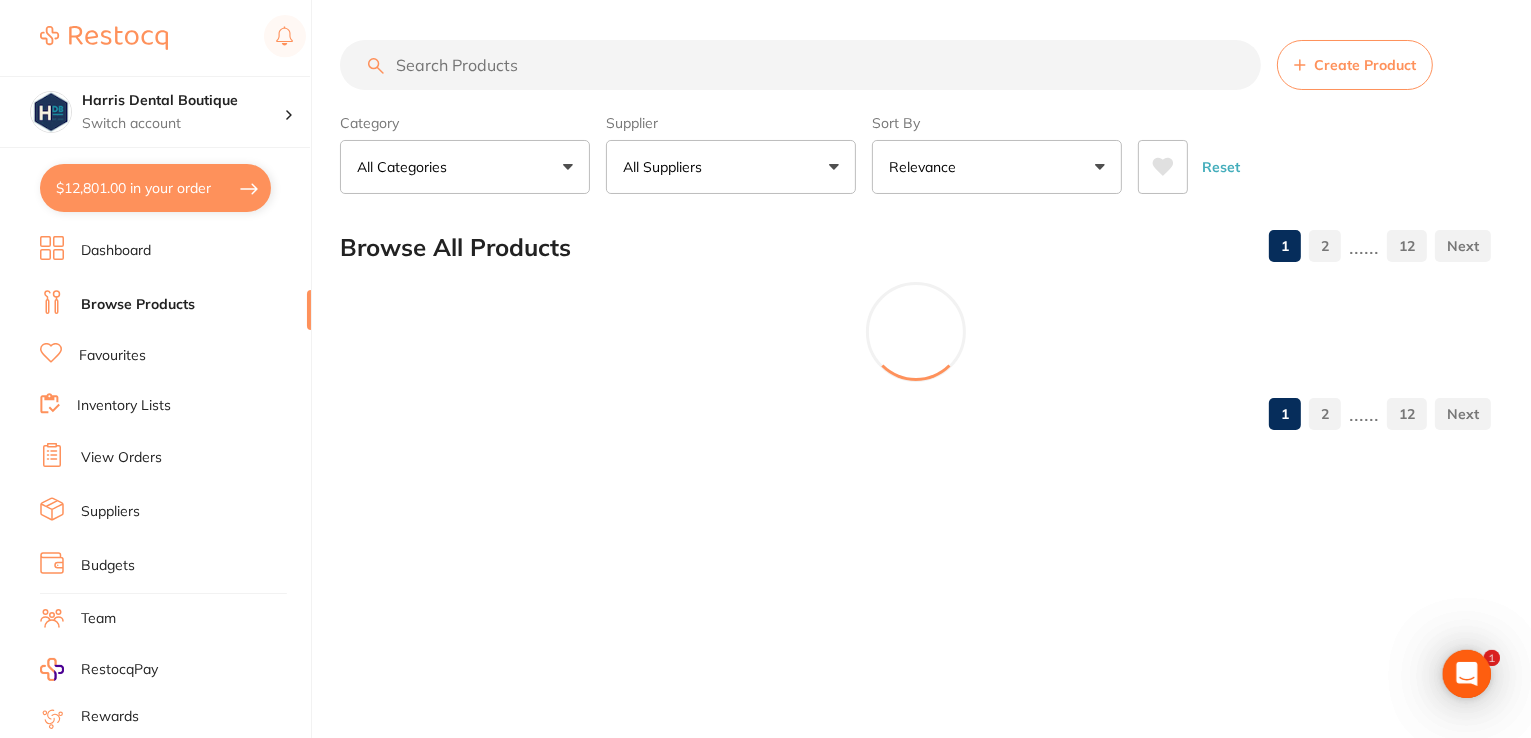 scroll, scrollTop: 0, scrollLeft: 0, axis: both 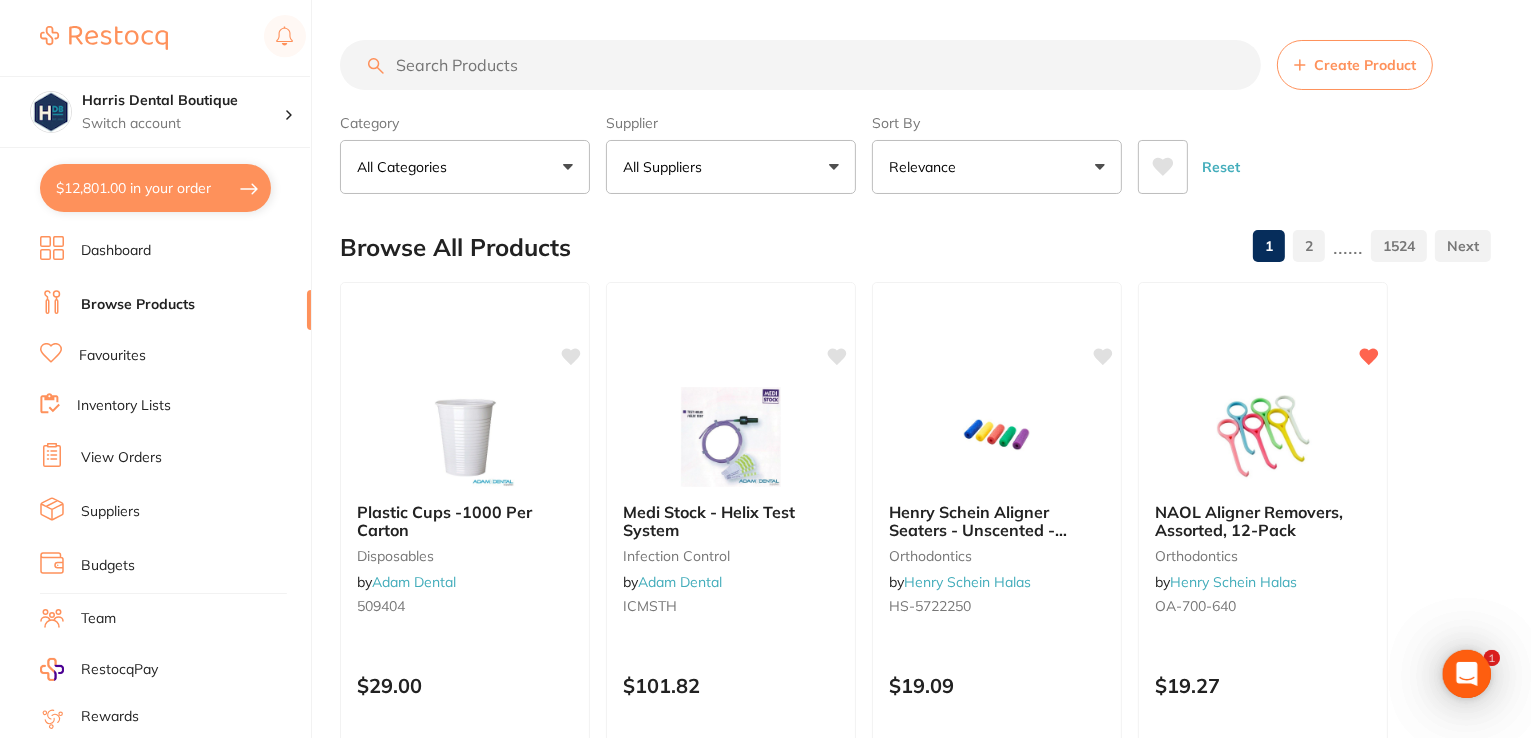 click at bounding box center (800, 65) 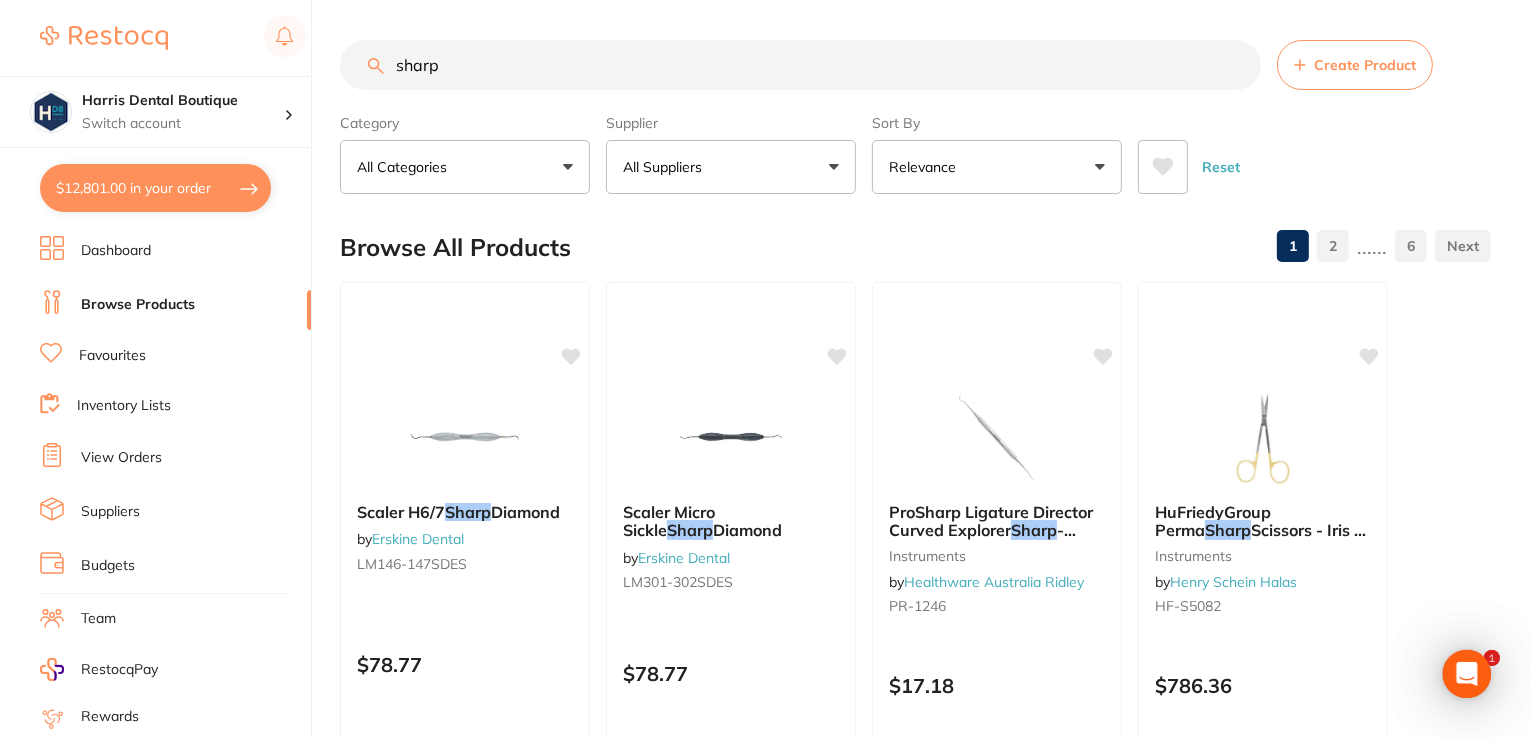 scroll, scrollTop: 0, scrollLeft: 0, axis: both 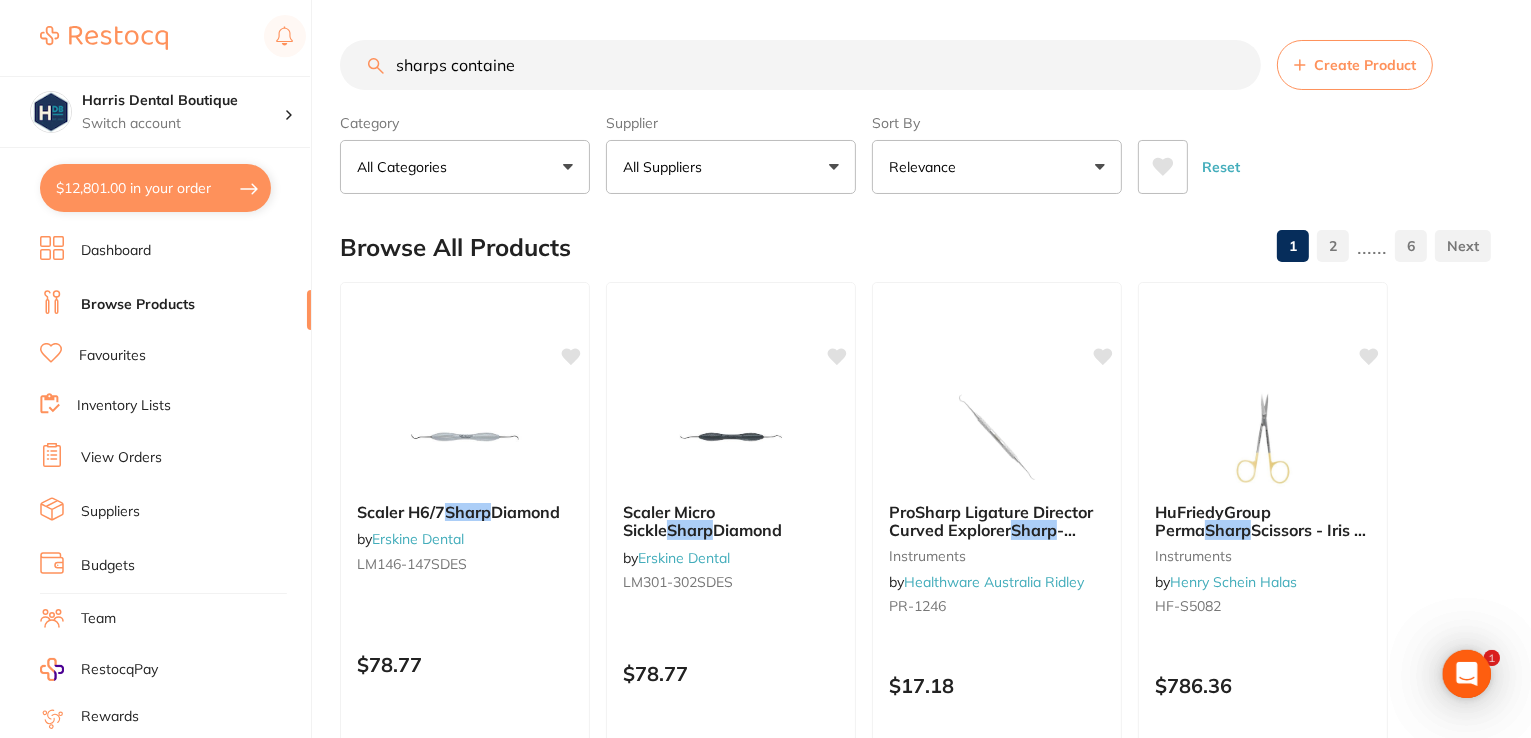 type on "sharps container" 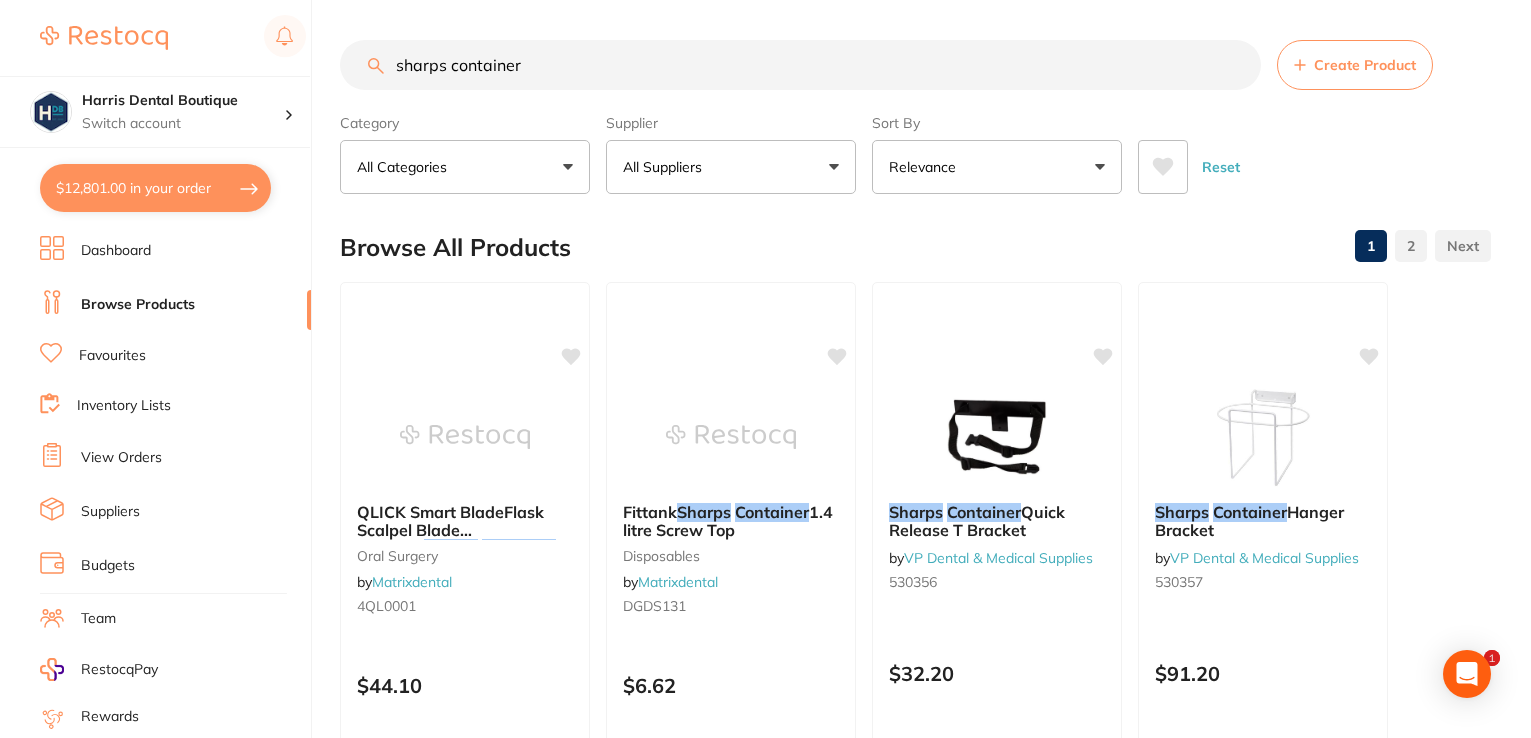 scroll, scrollTop: 0, scrollLeft: 0, axis: both 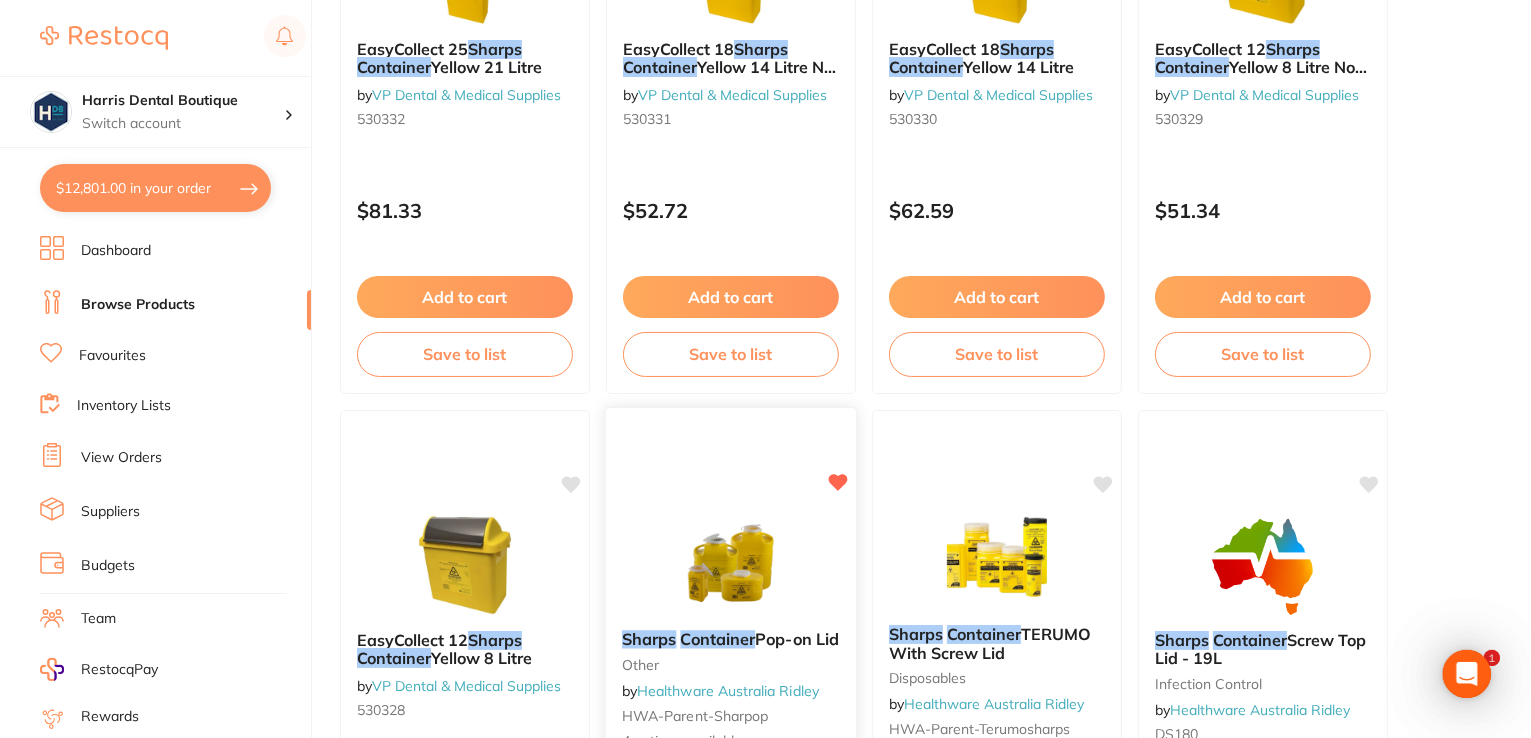 type on "sharps container" 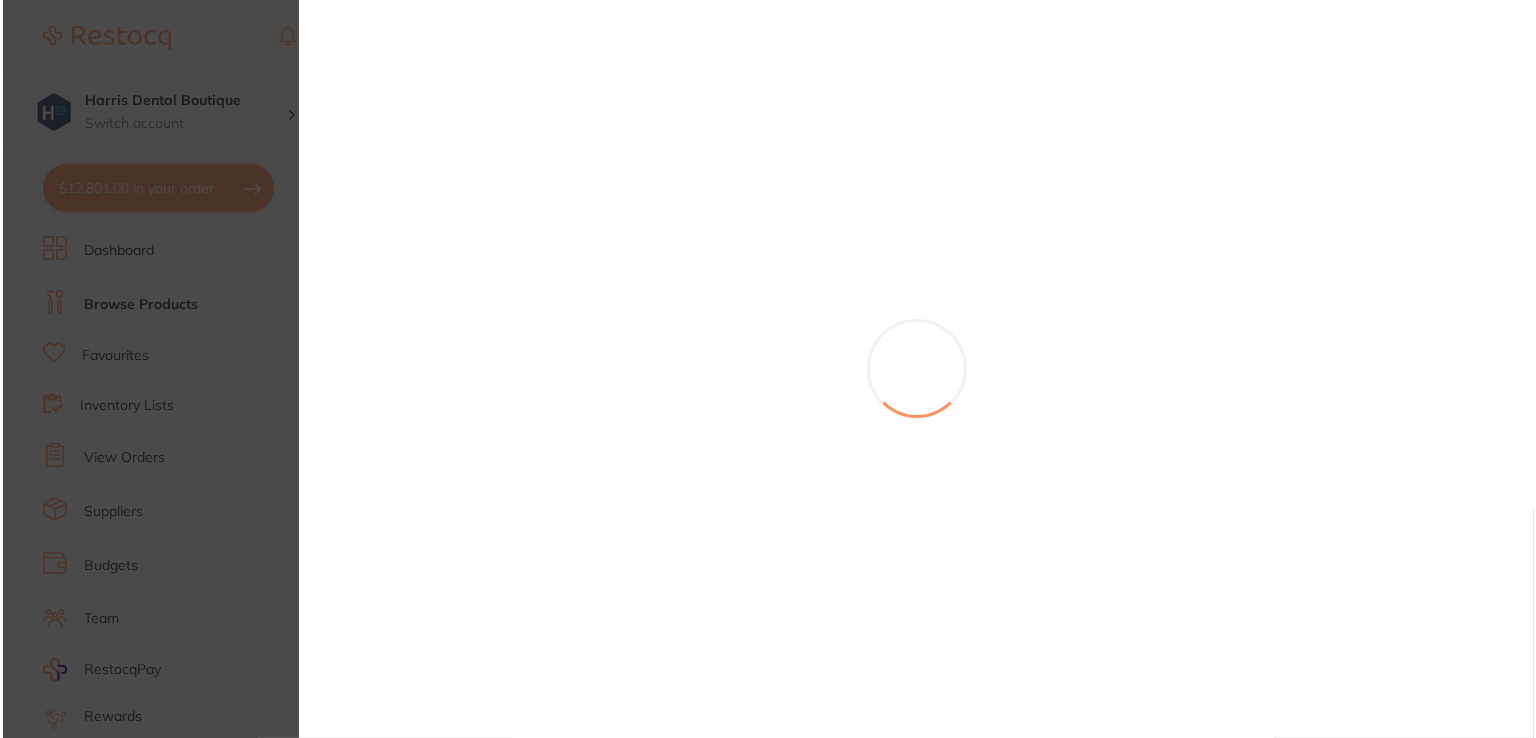 scroll, scrollTop: 0, scrollLeft: 0, axis: both 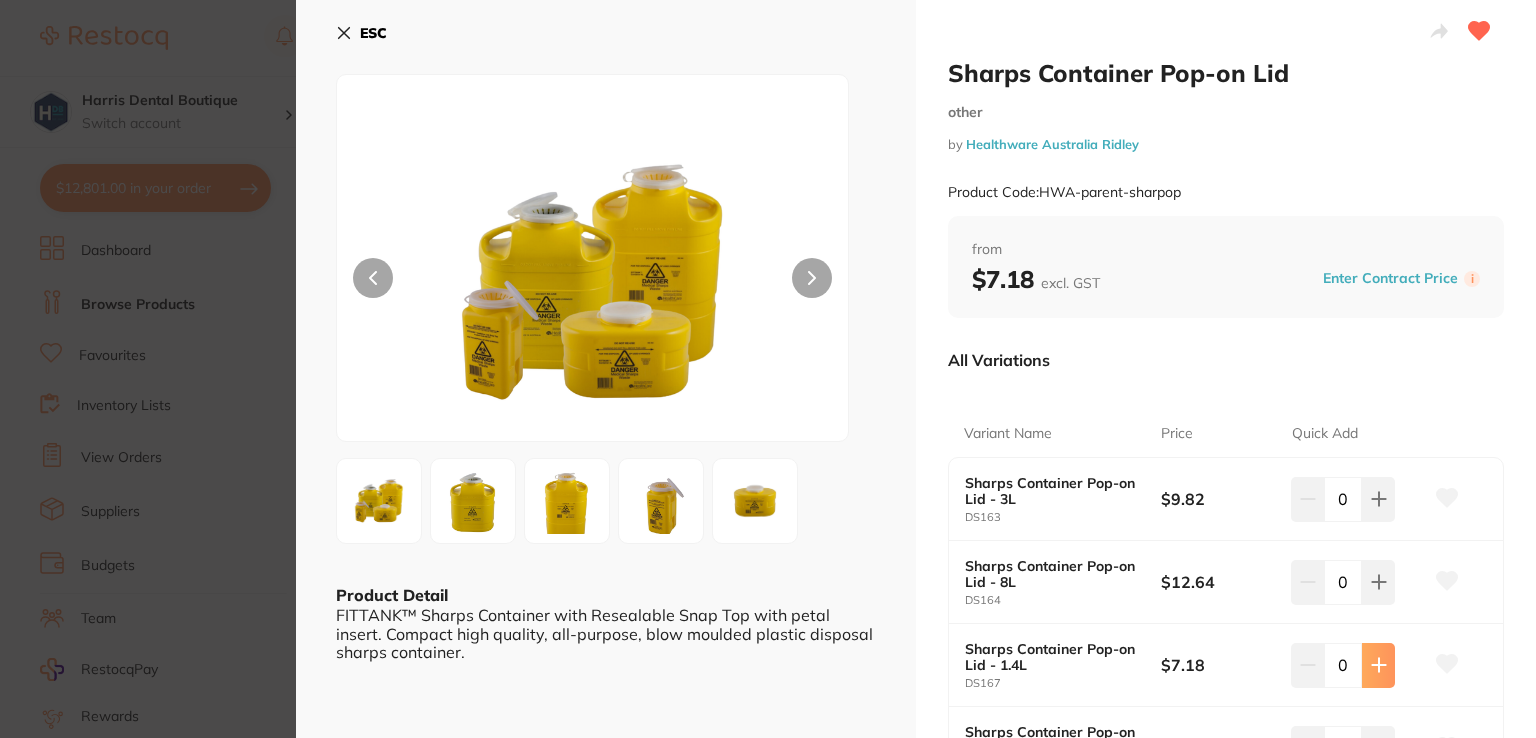 click 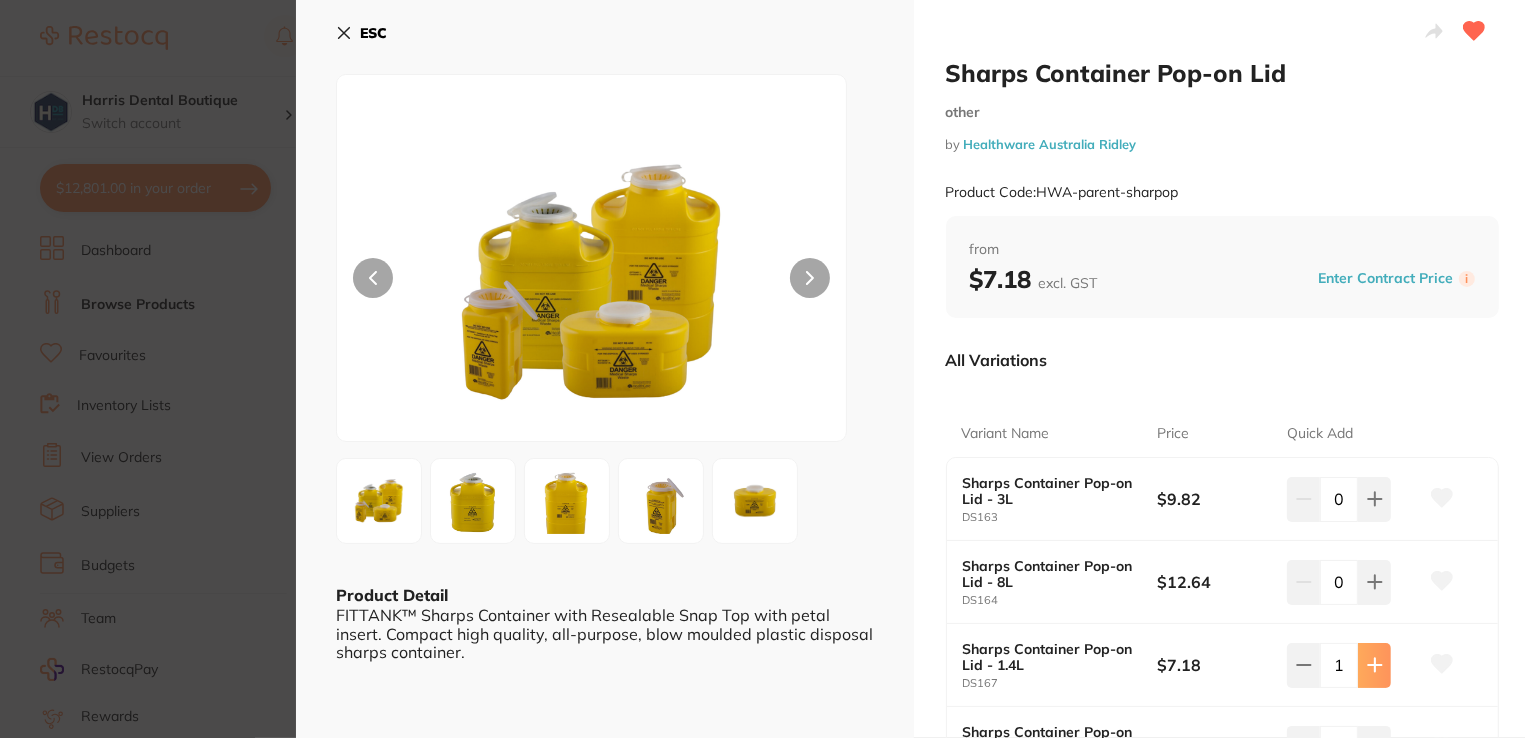 click 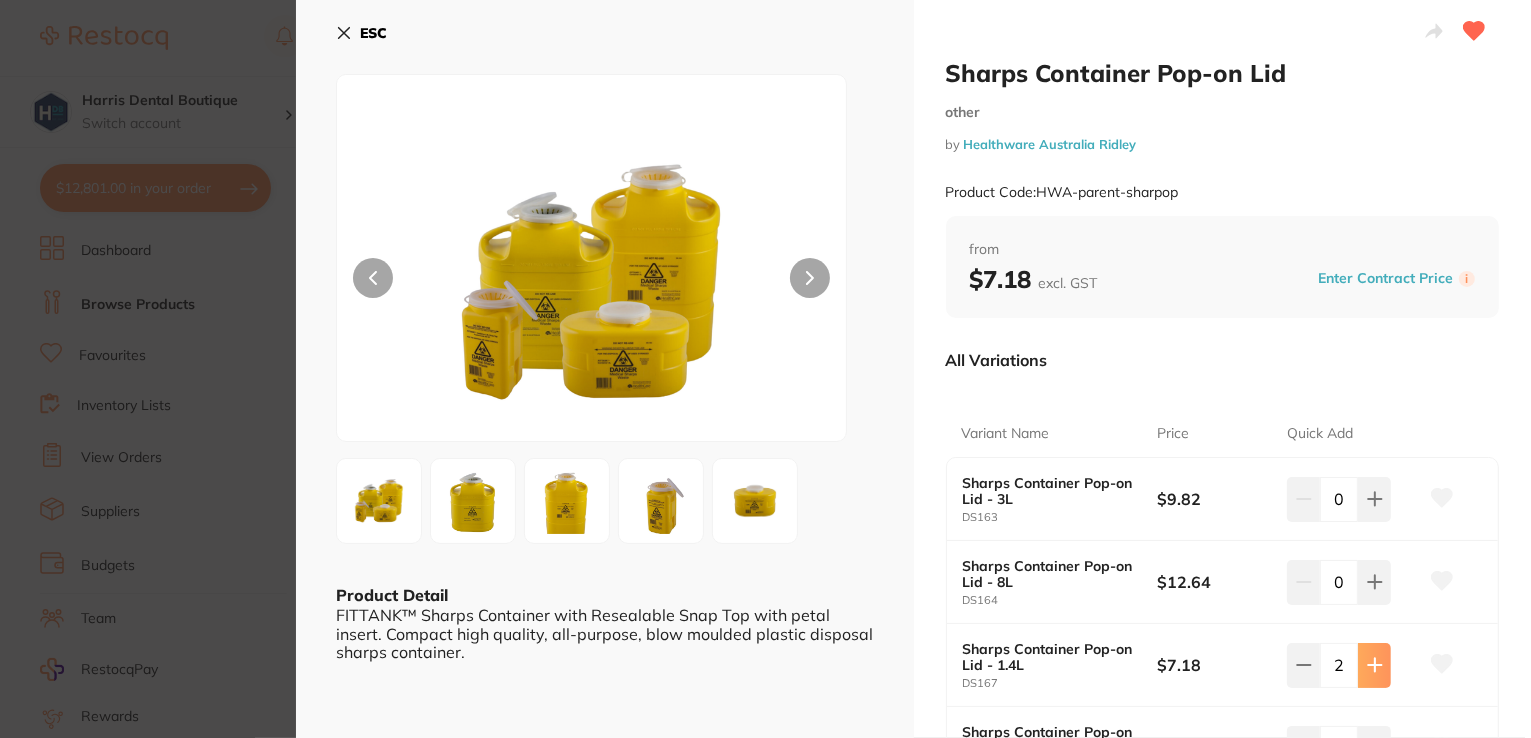 click 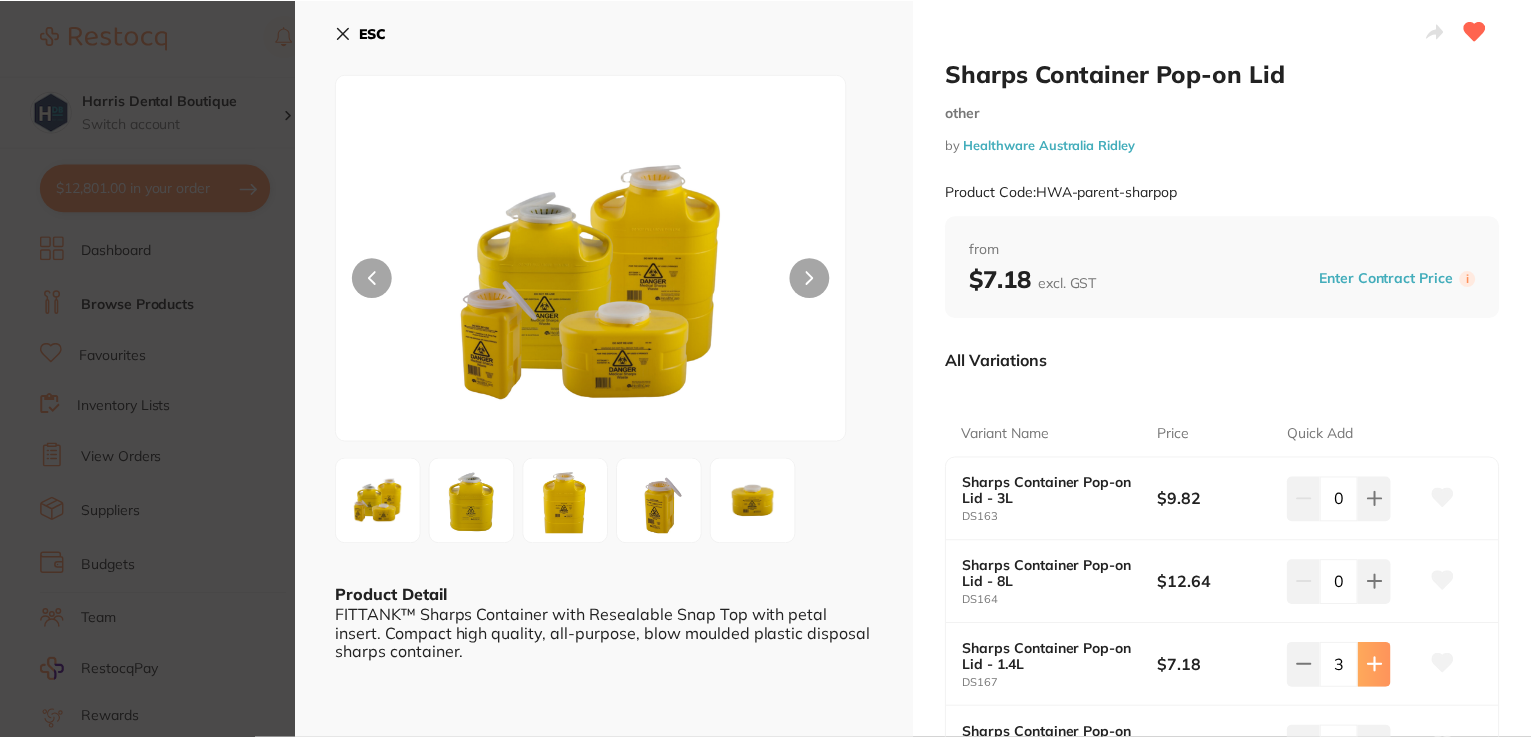 scroll, scrollTop: 0, scrollLeft: 0, axis: both 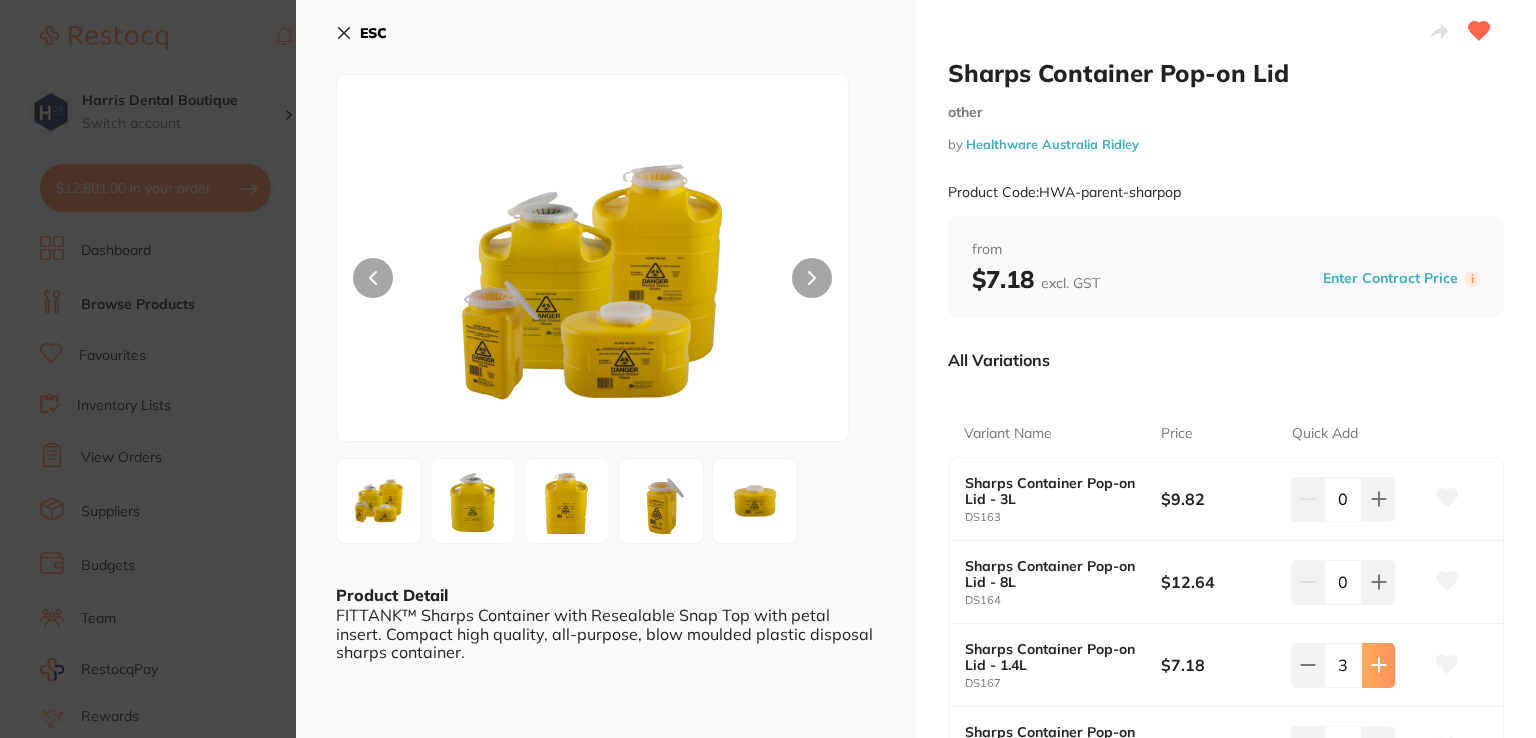 click 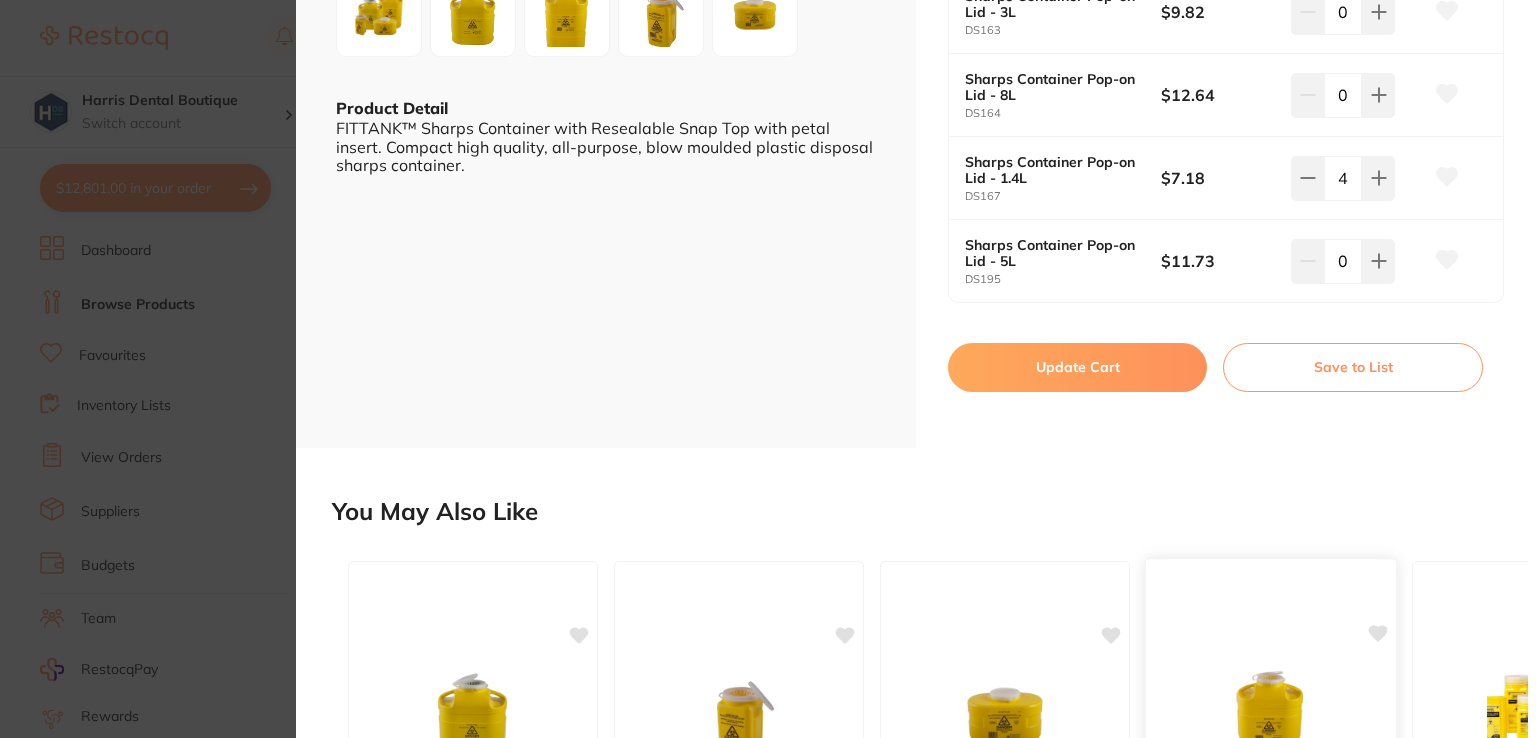 scroll, scrollTop: 700, scrollLeft: 0, axis: vertical 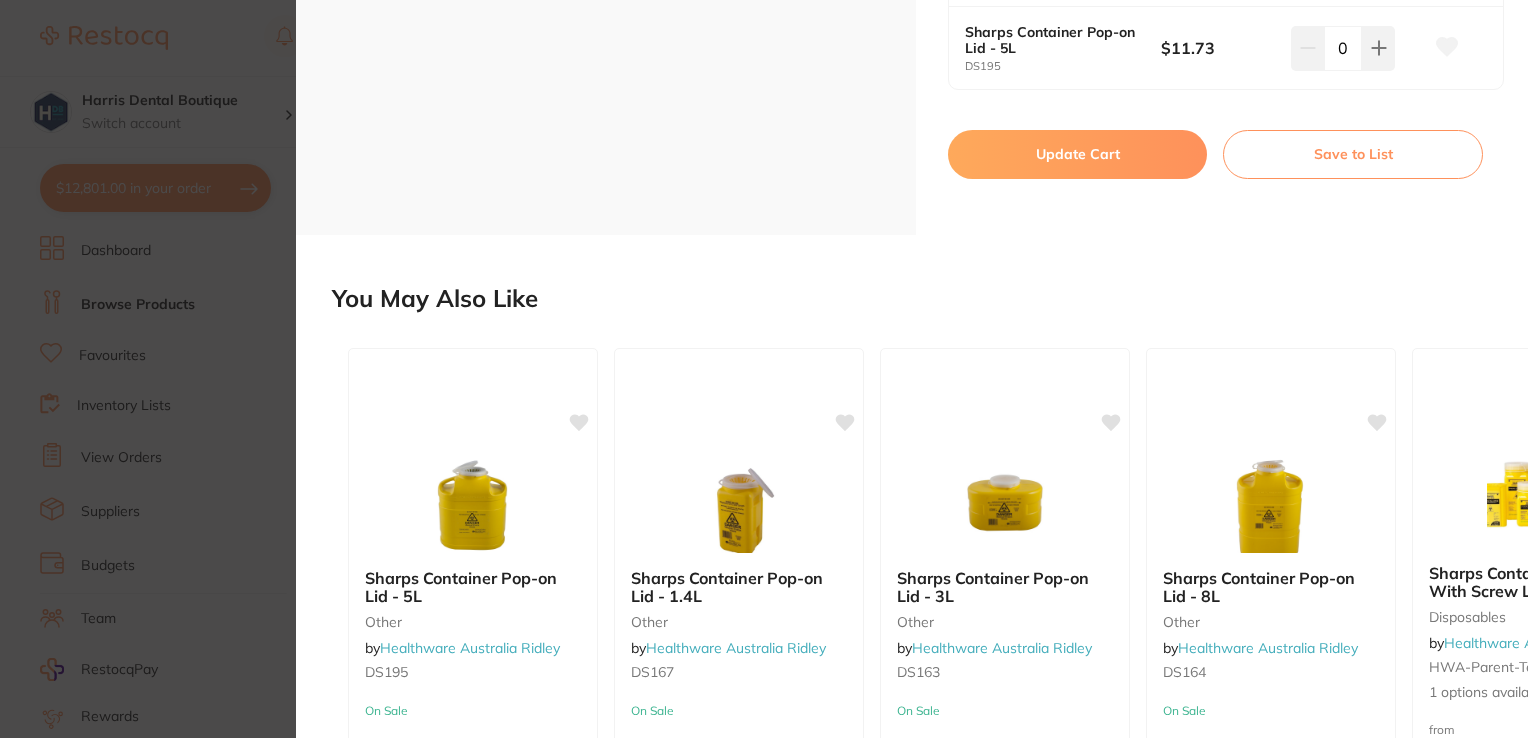 click on "Update Cart" at bounding box center (1077, 154) 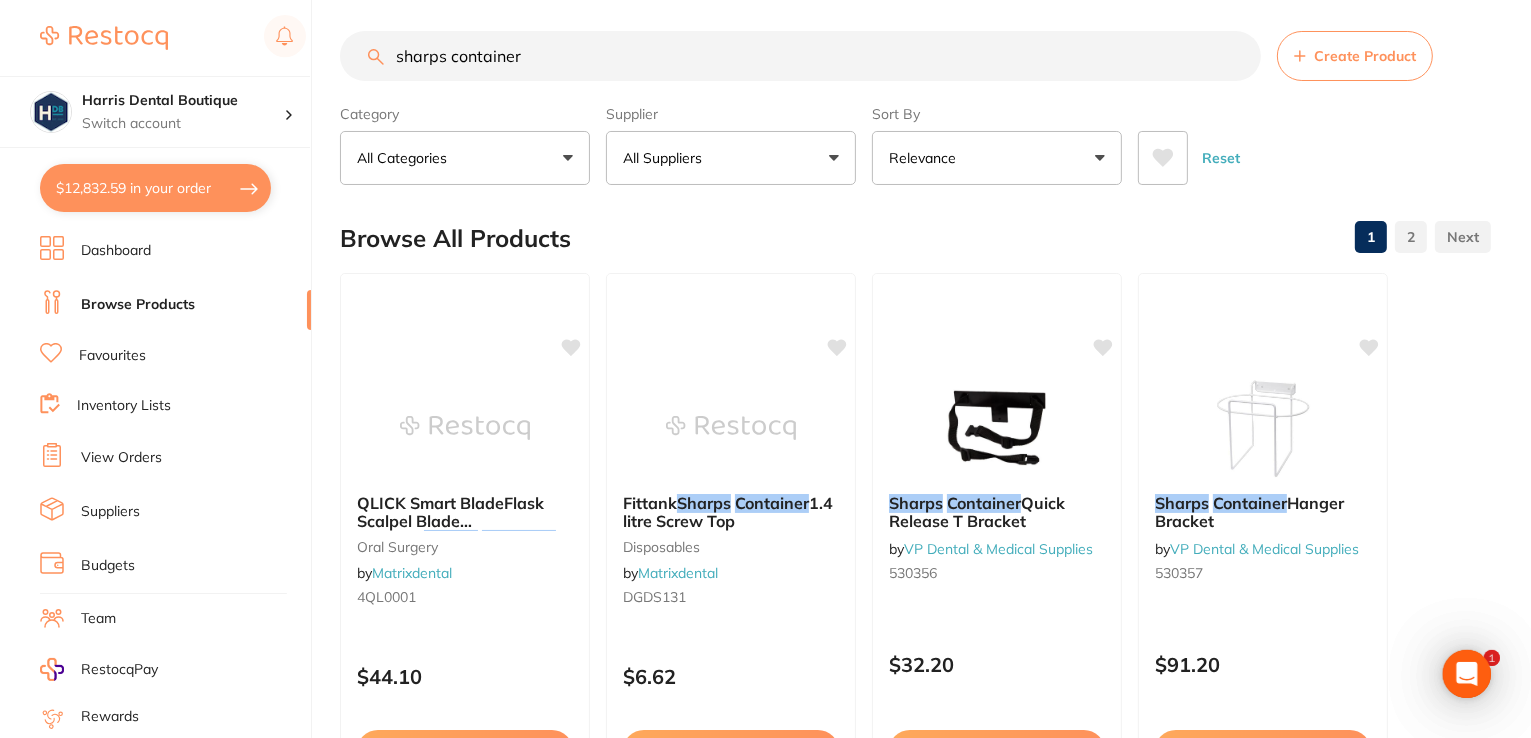 scroll, scrollTop: 0, scrollLeft: 0, axis: both 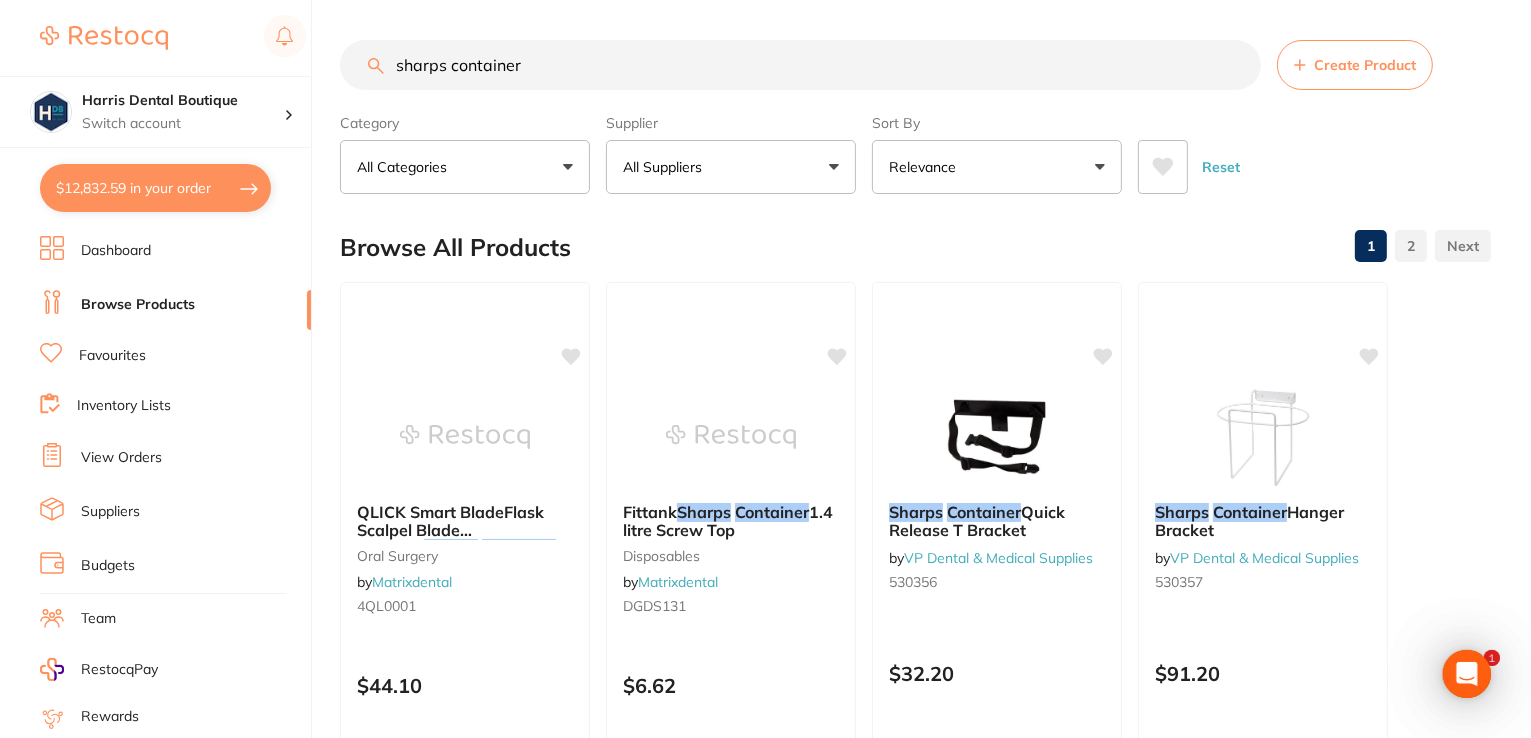 click on "Favourites" at bounding box center [112, 356] 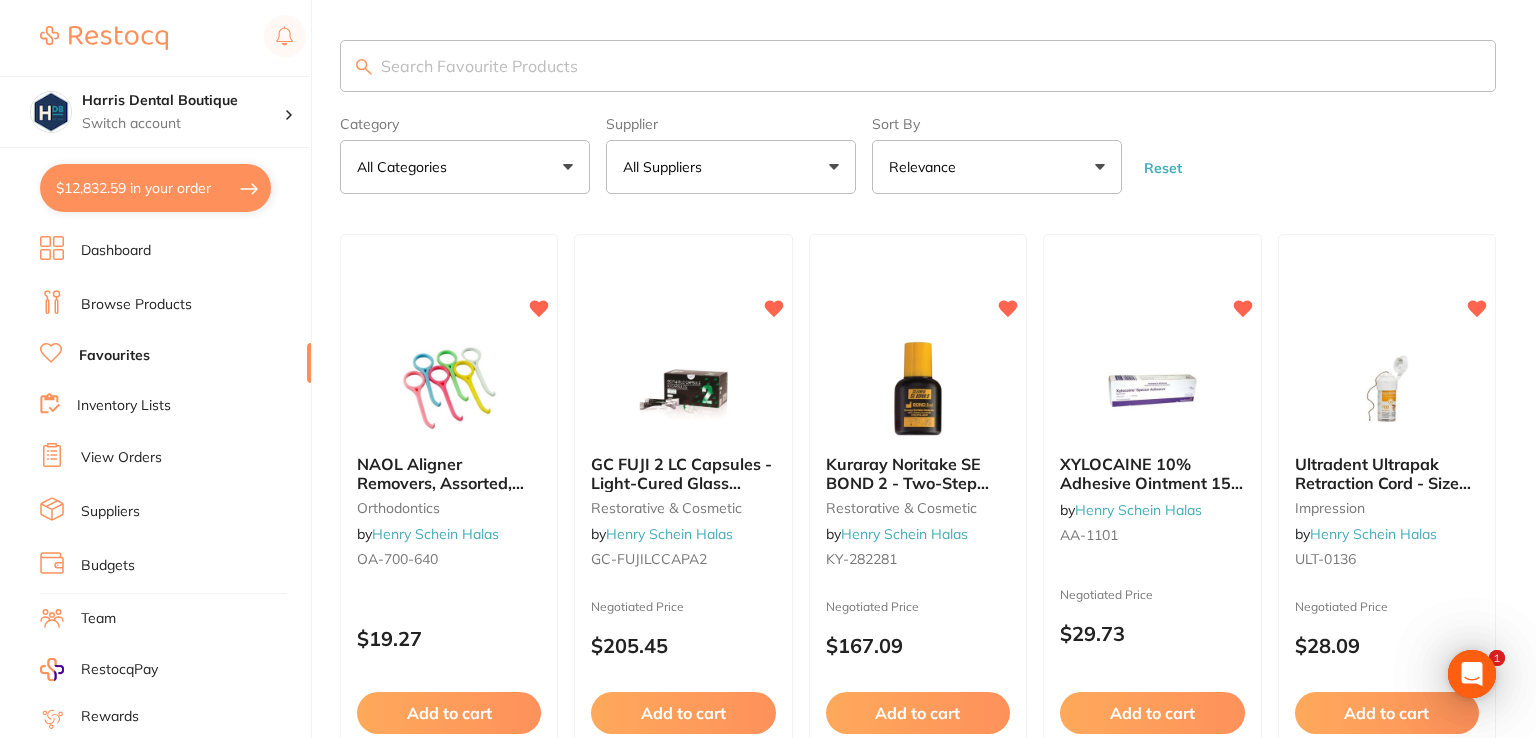 click at bounding box center (918, 66) 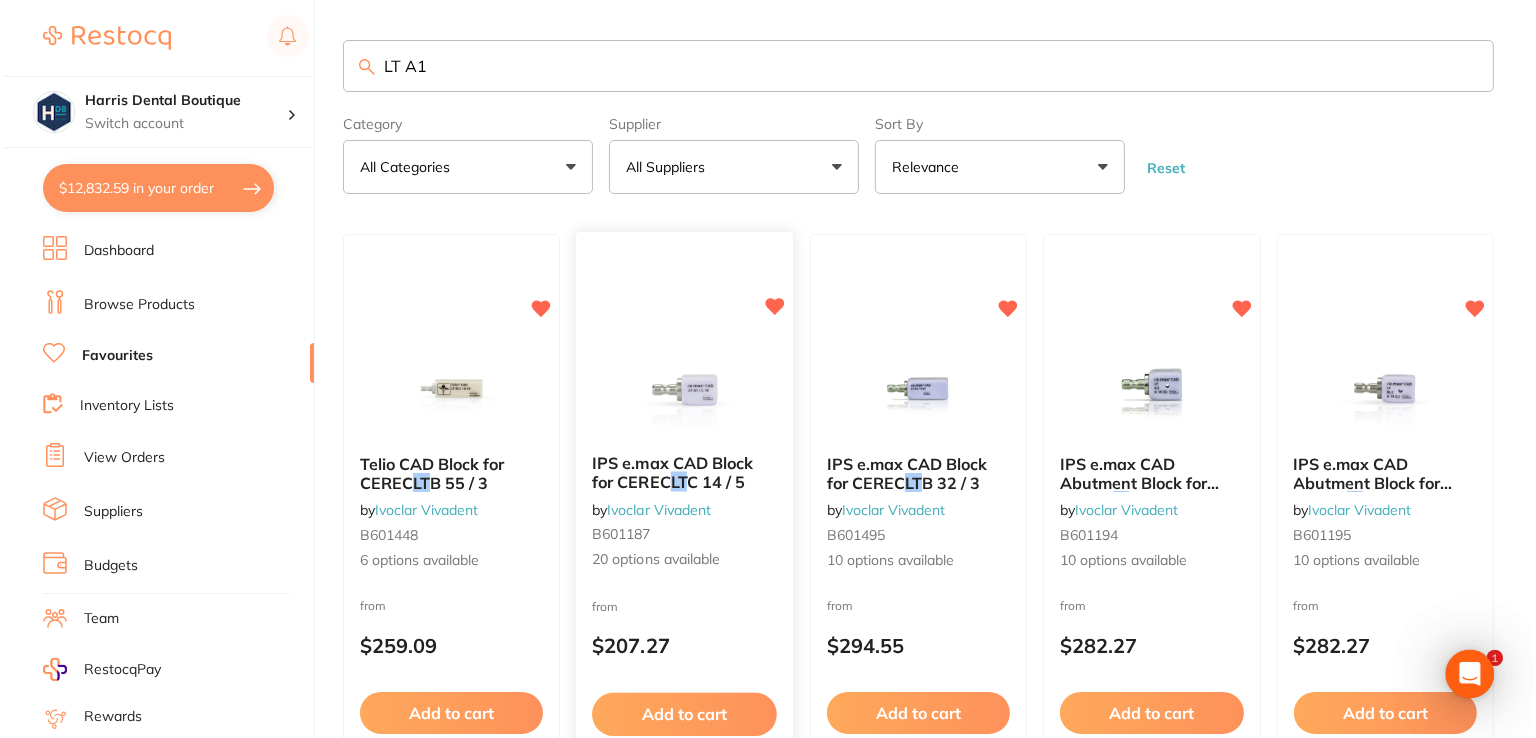 scroll, scrollTop: 0, scrollLeft: 0, axis: both 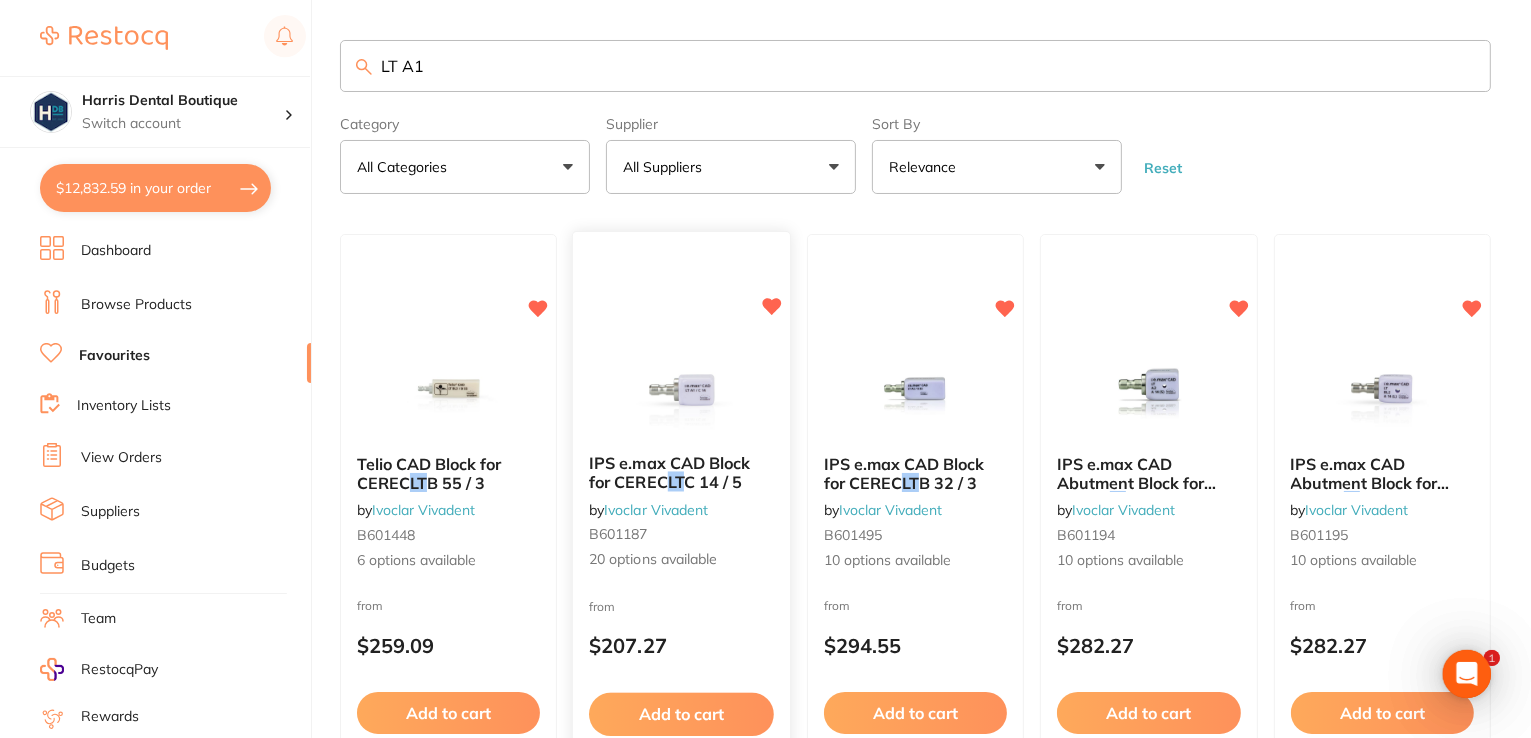 type on "LT A1" 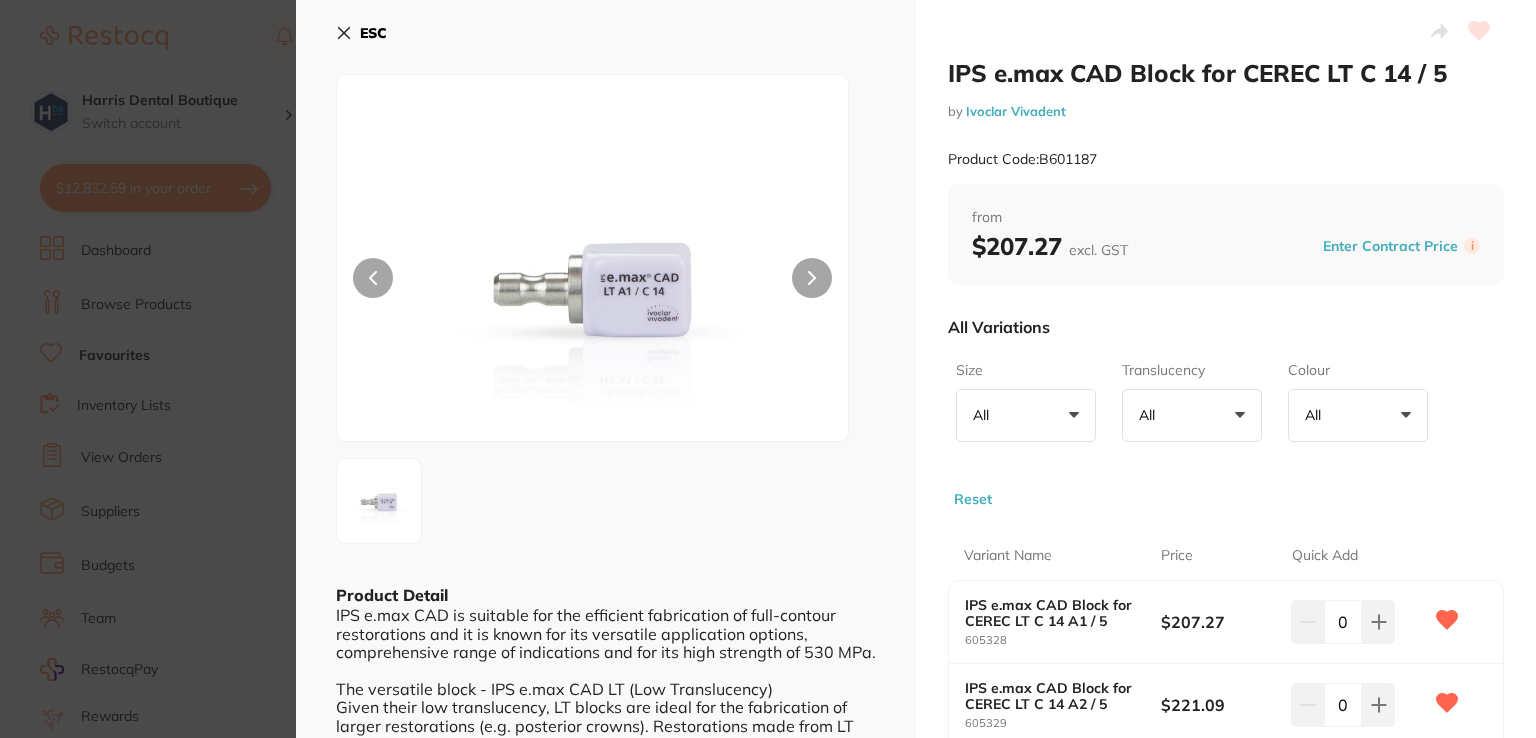 scroll, scrollTop: 0, scrollLeft: 0, axis: both 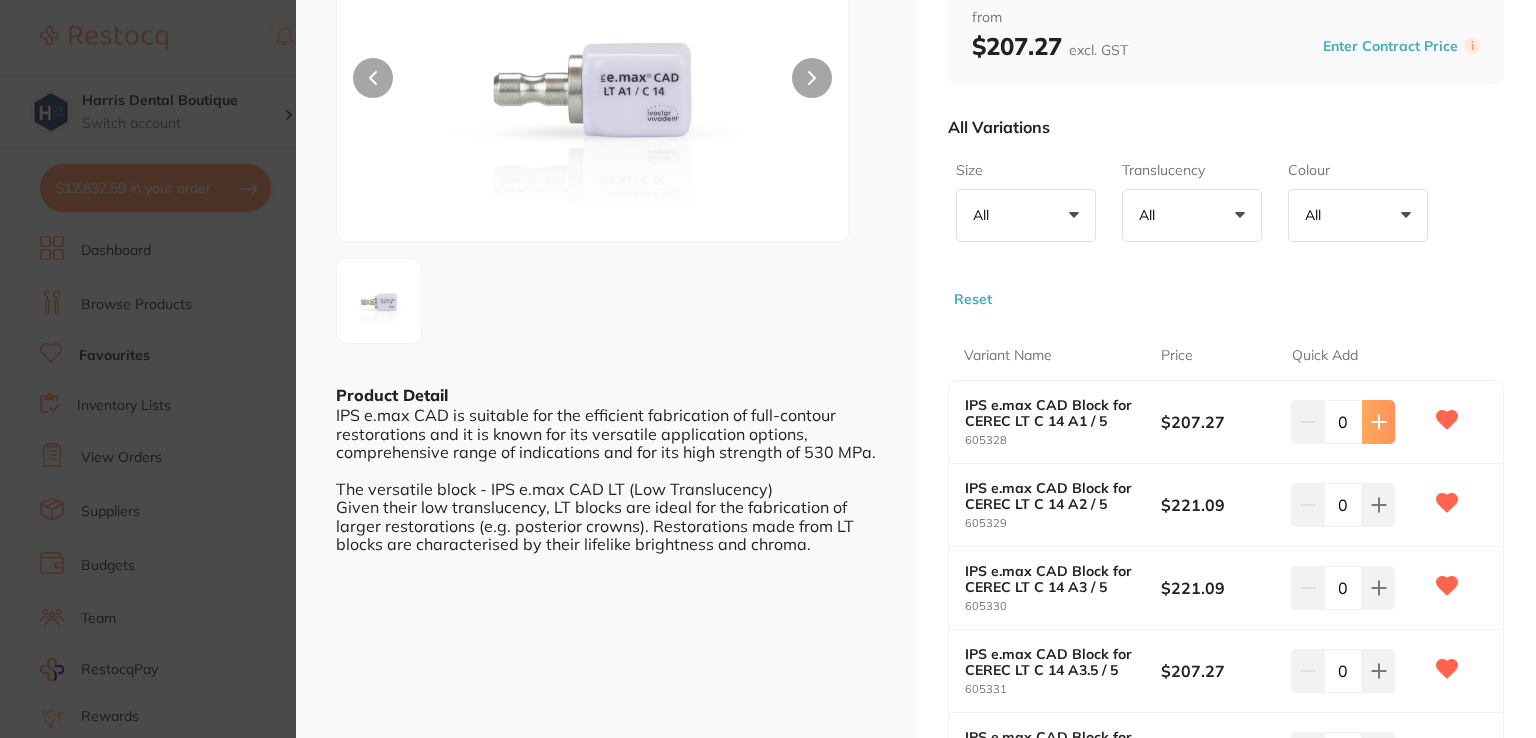 click 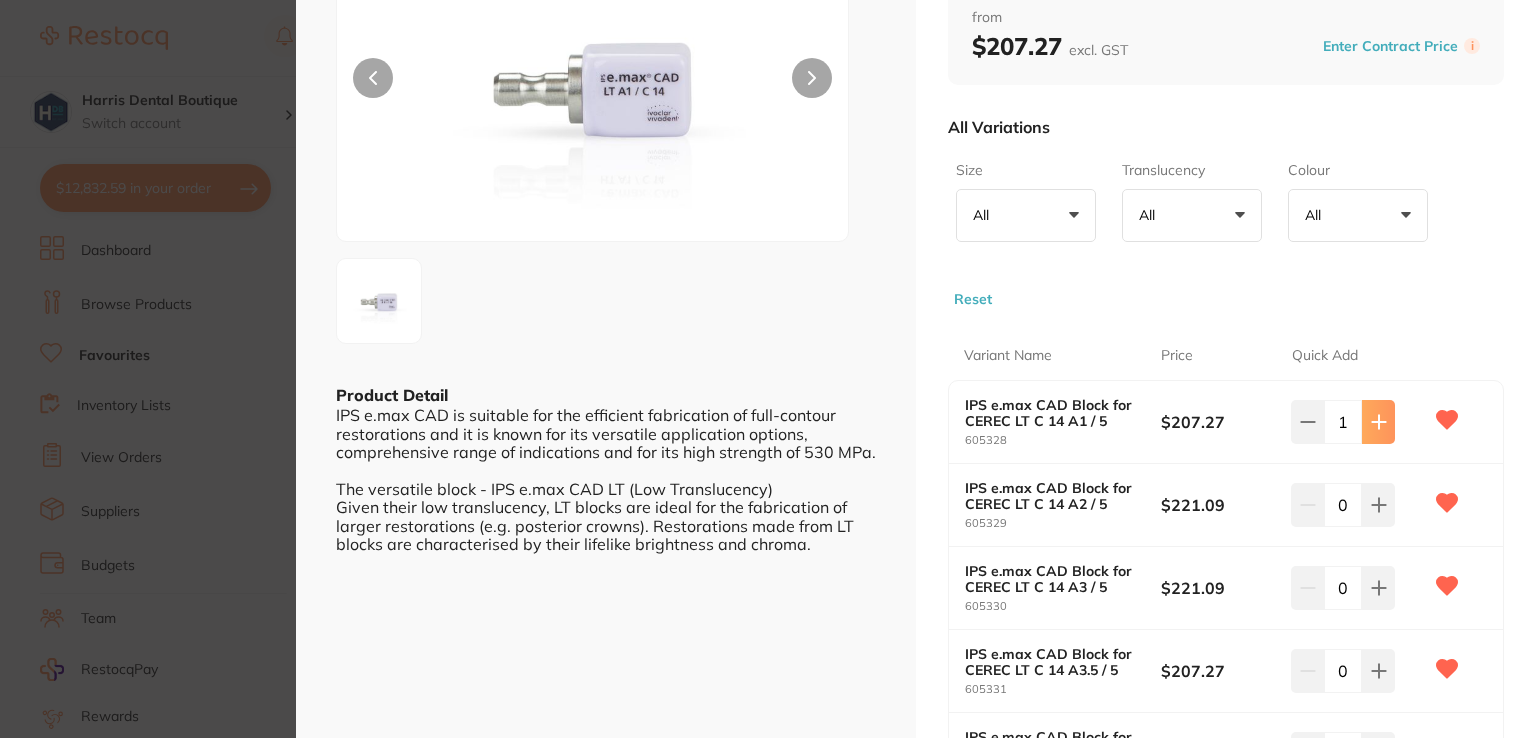 click at bounding box center [1378, 422] 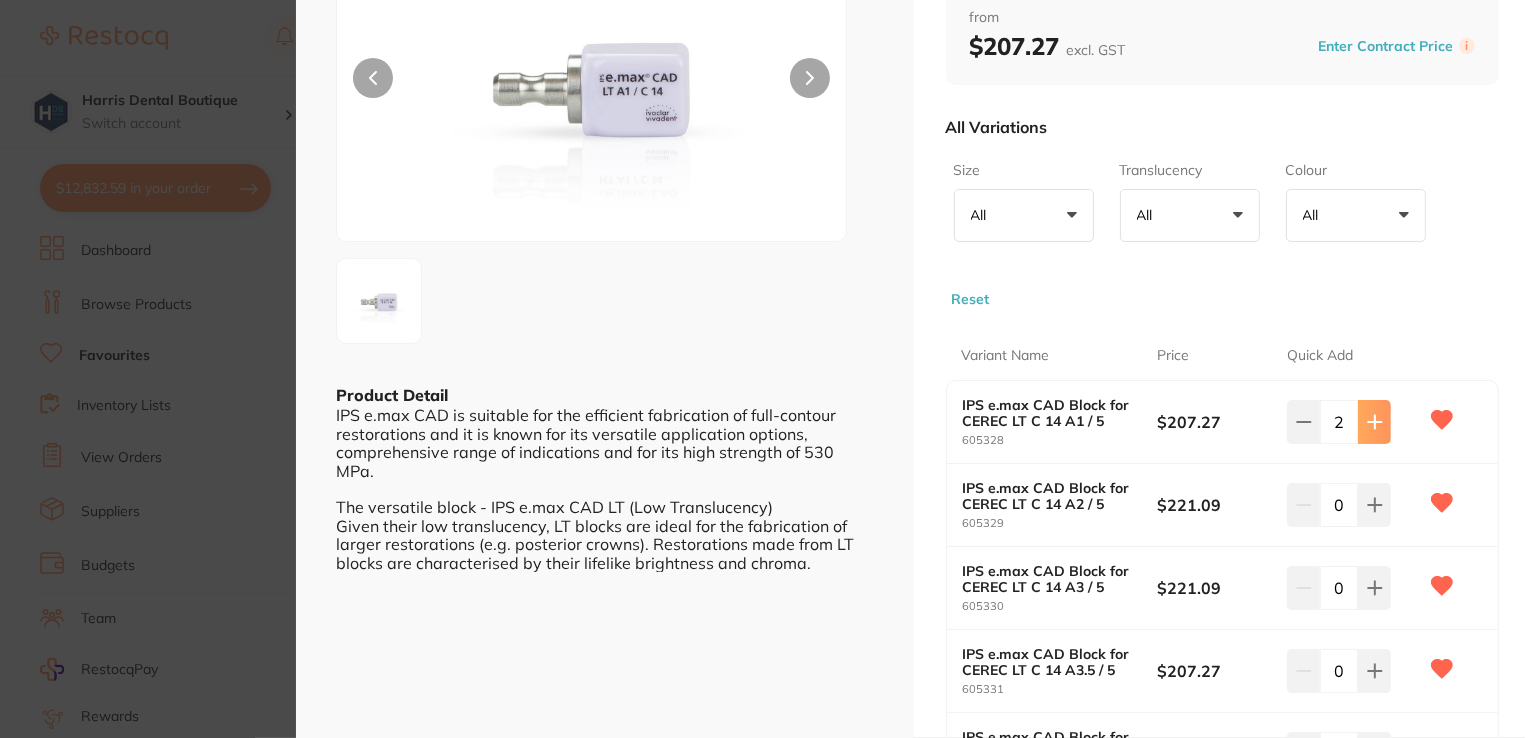 click at bounding box center (1374, 422) 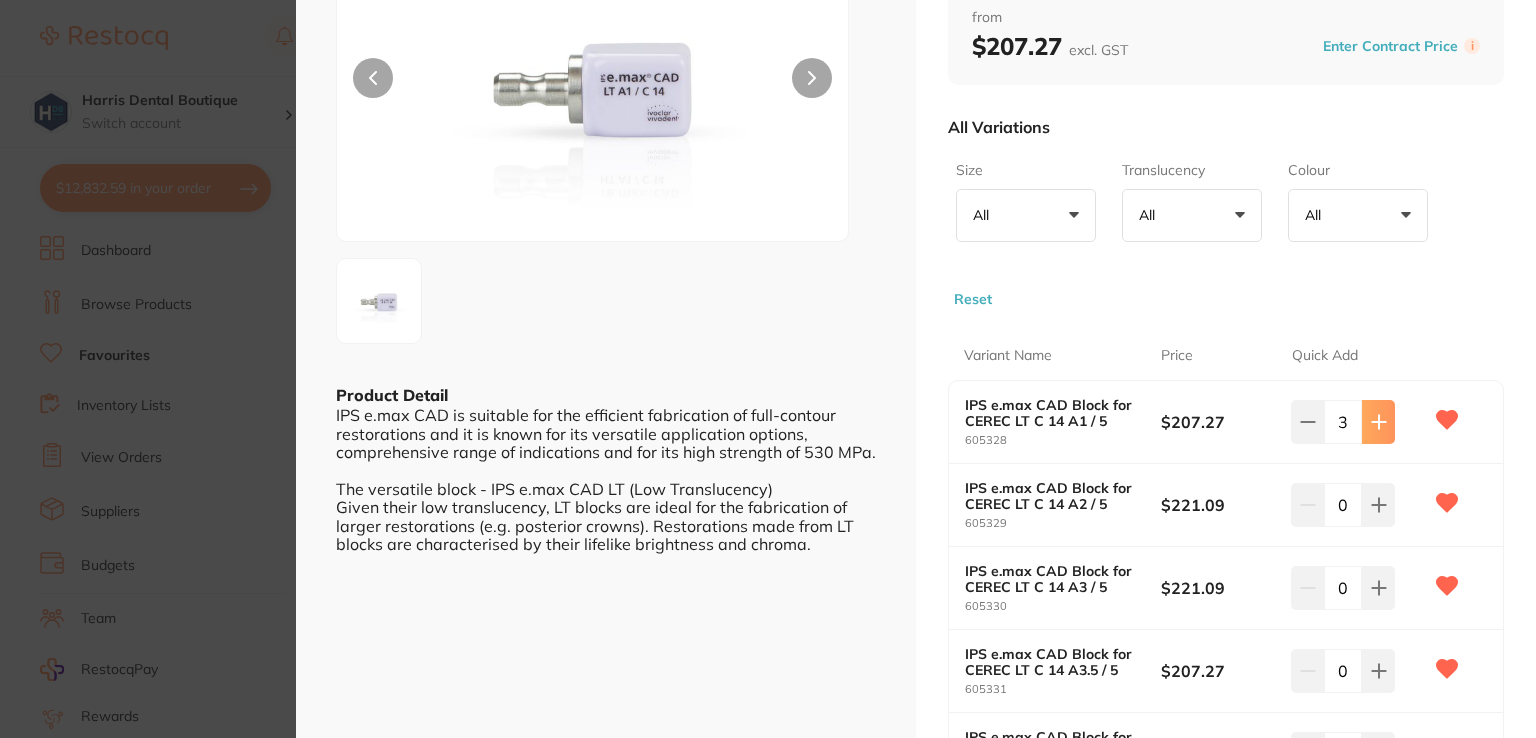 scroll, scrollTop: 0, scrollLeft: 0, axis: both 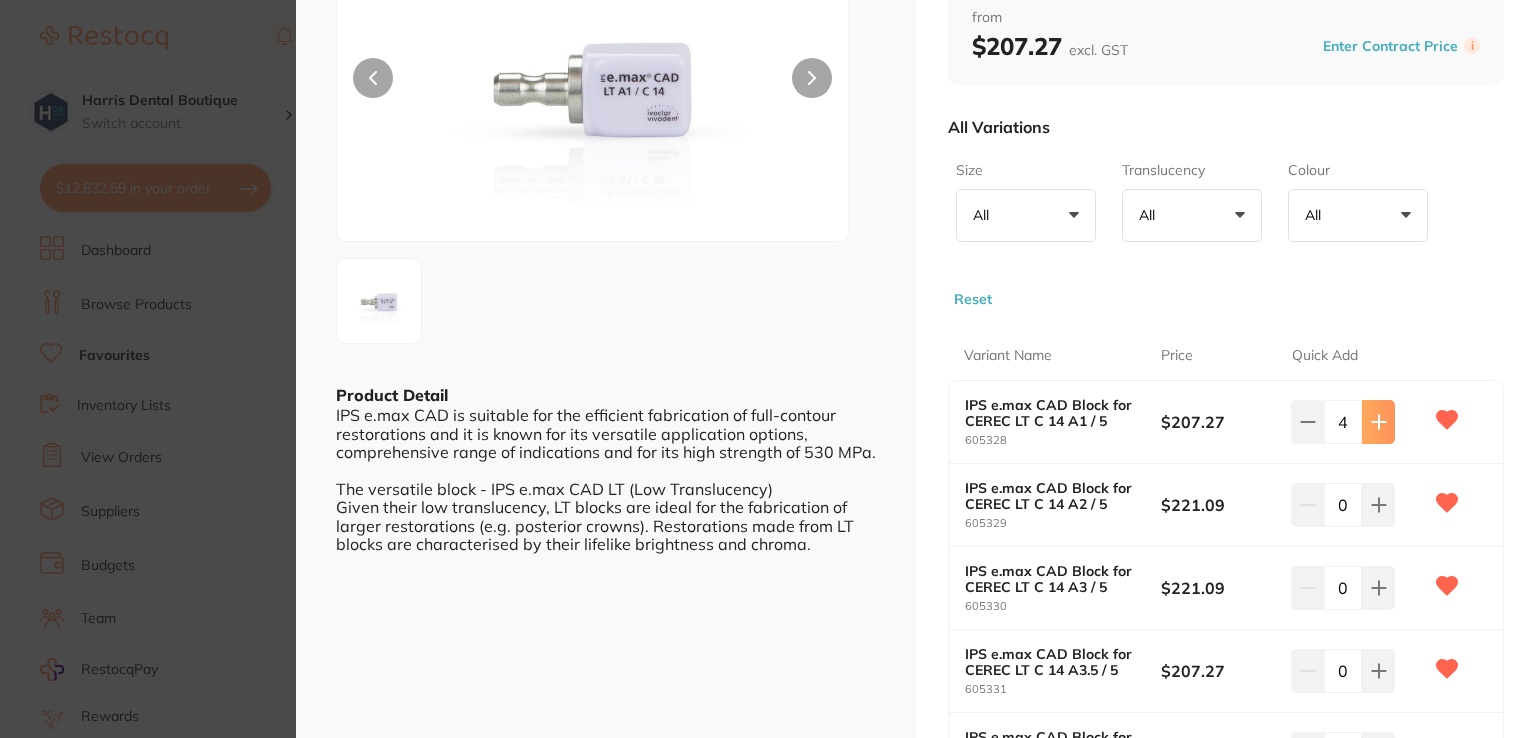 click at bounding box center (1378, 422) 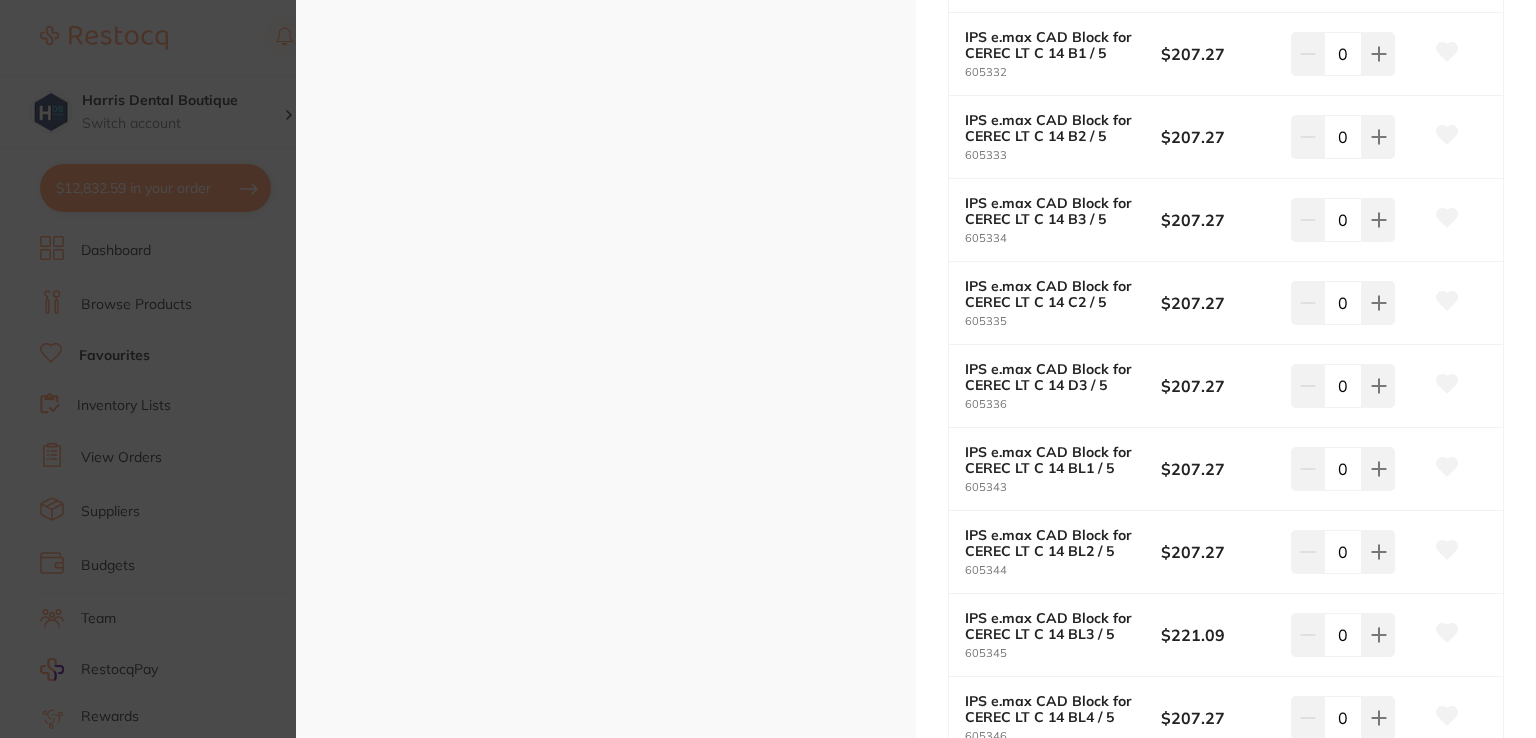 scroll, scrollTop: 0, scrollLeft: 0, axis: both 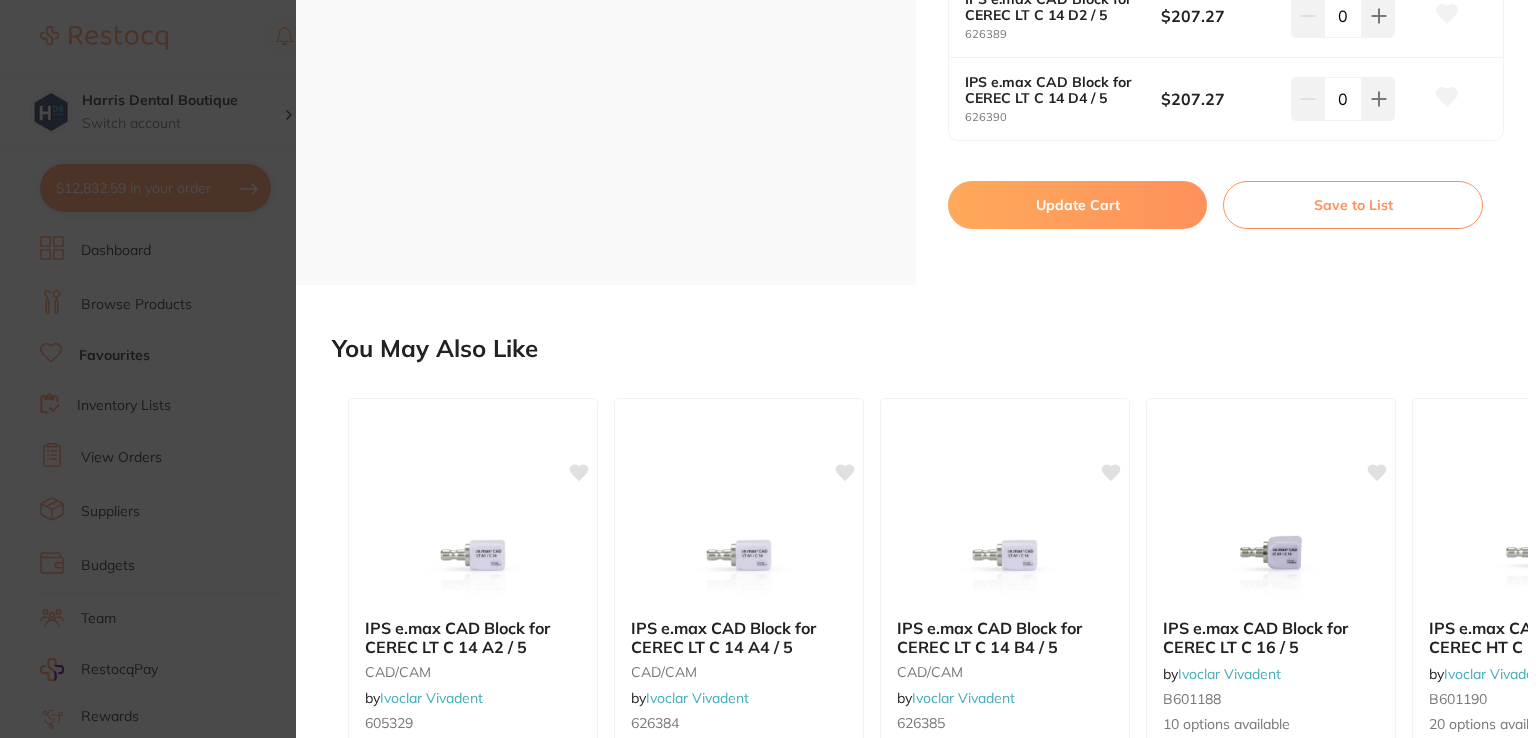 click on "Update Cart" at bounding box center (1077, 205) 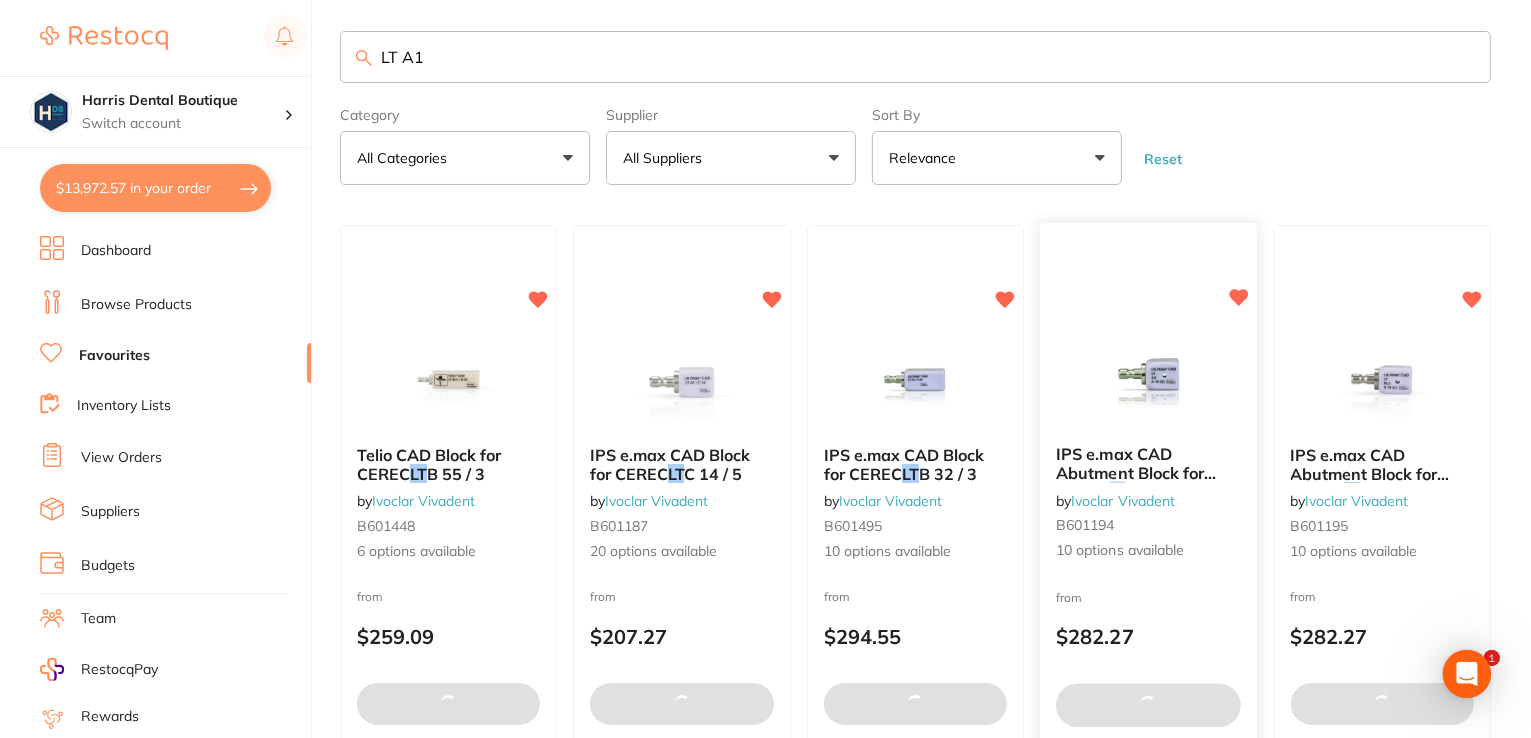 scroll, scrollTop: 2, scrollLeft: 0, axis: vertical 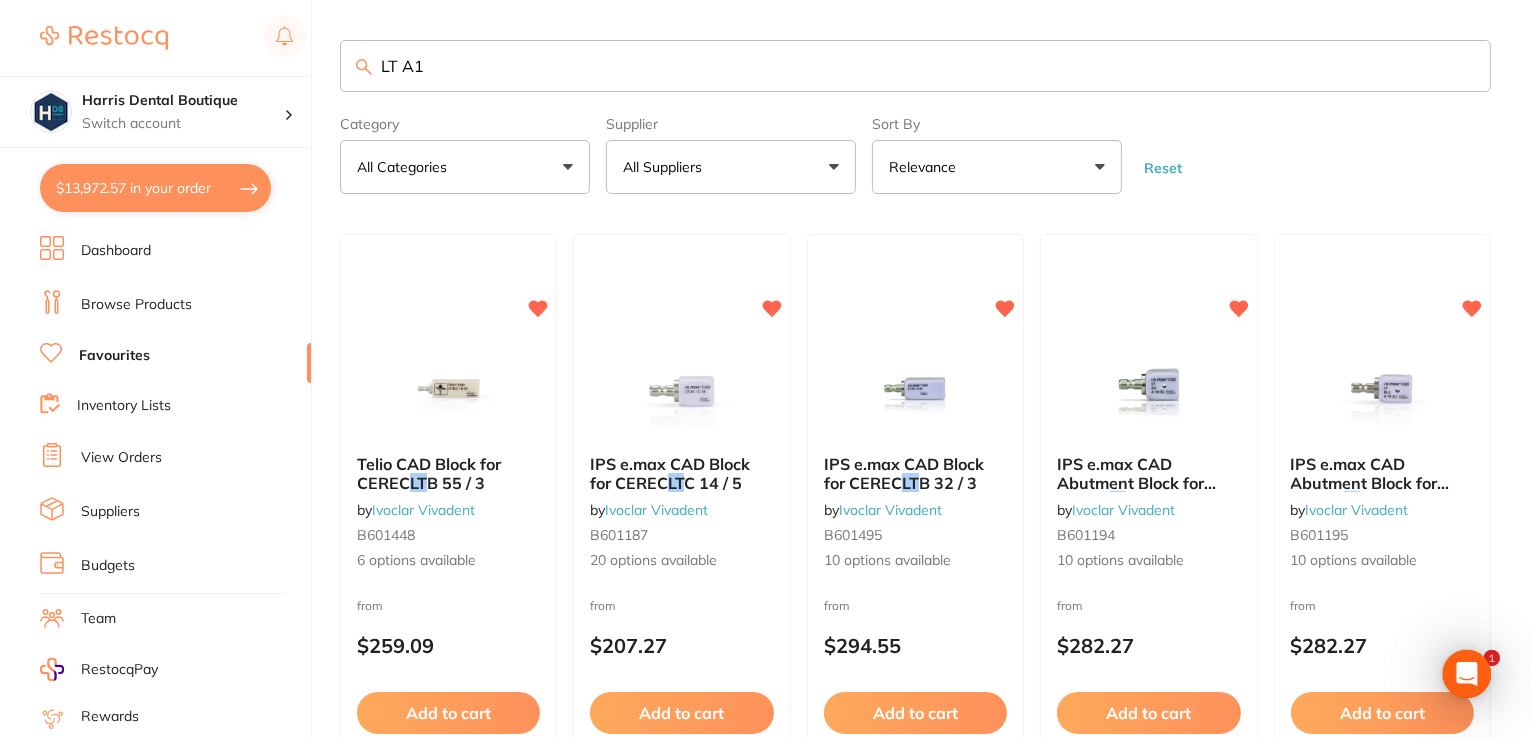 click on "$13,972.57   in your order" at bounding box center (155, 188) 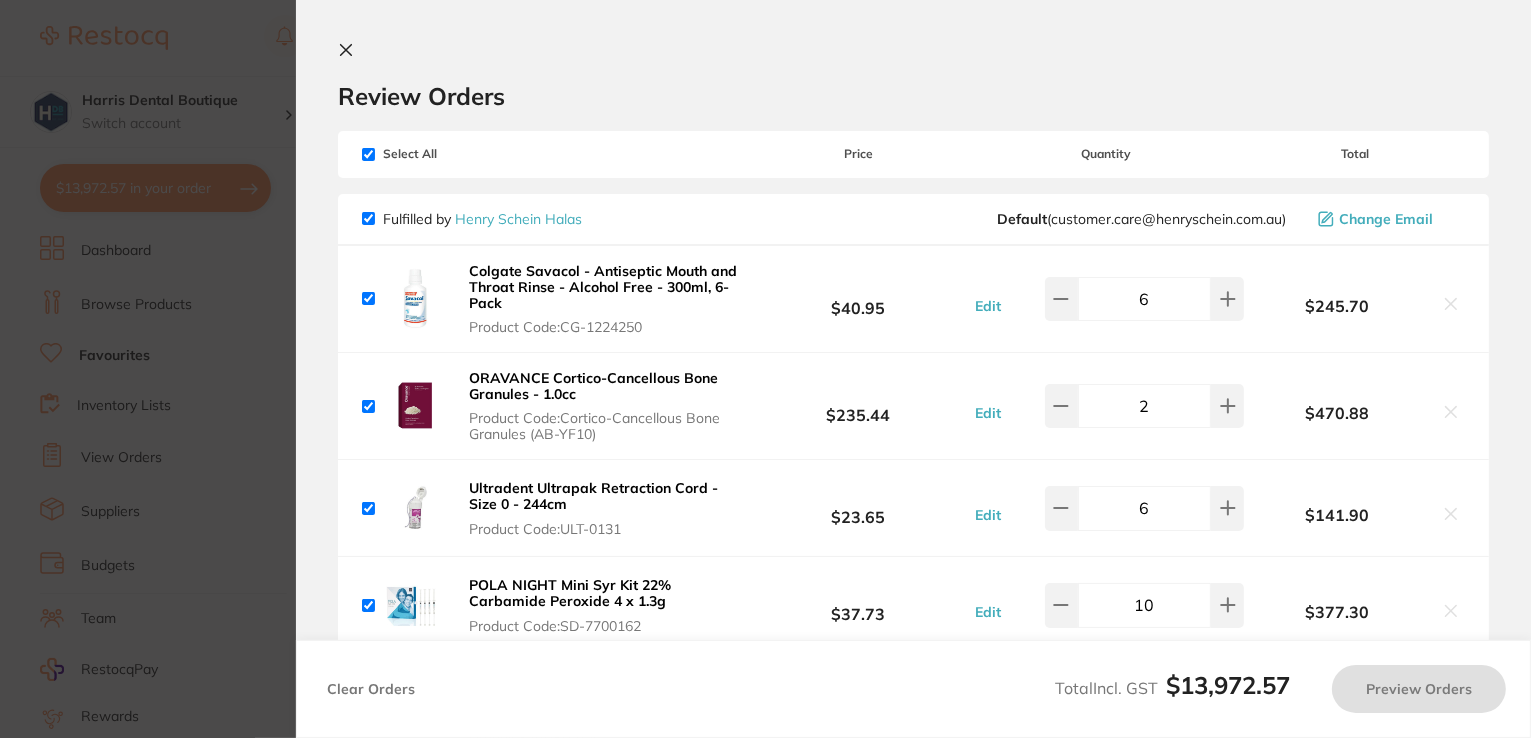checkbox on "true" 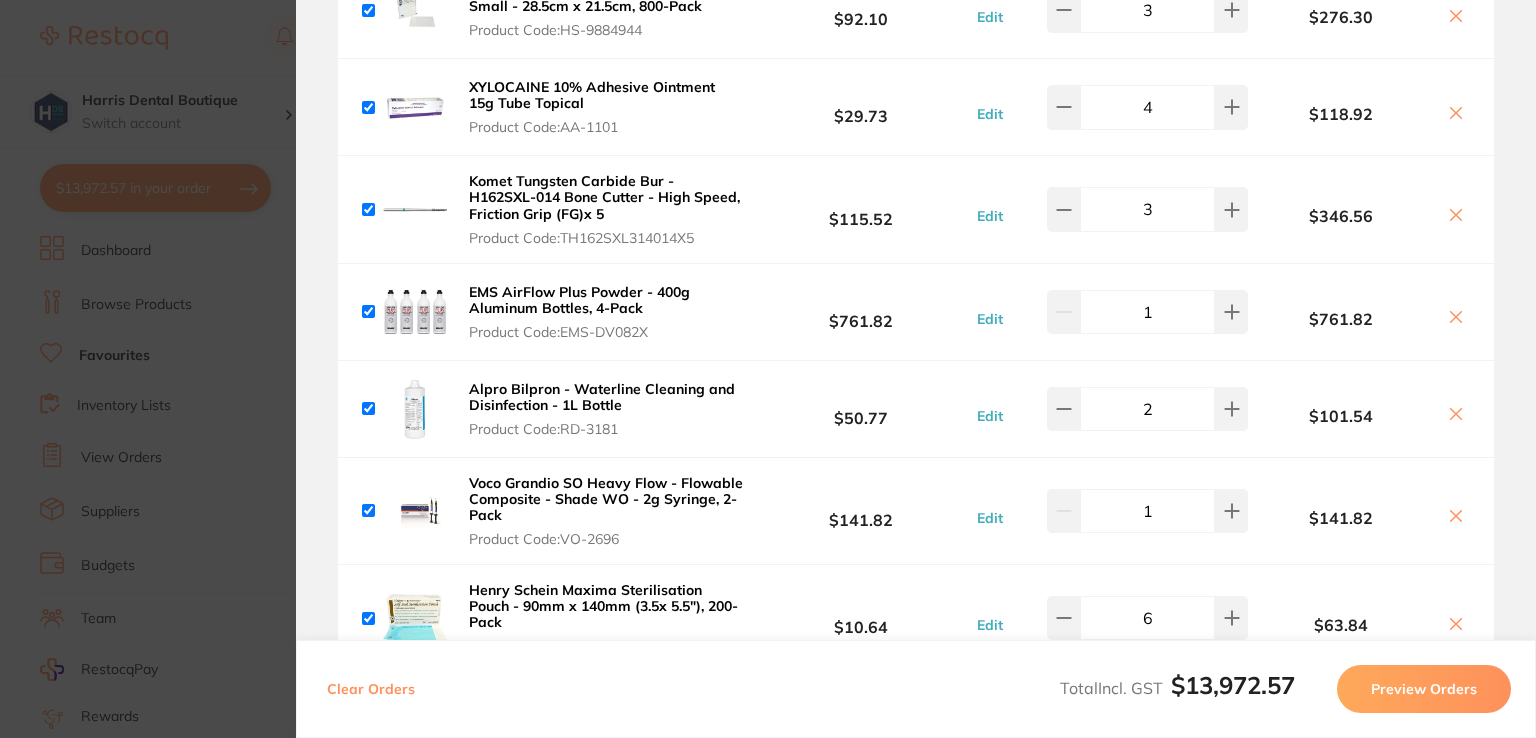 scroll, scrollTop: 3600, scrollLeft: 0, axis: vertical 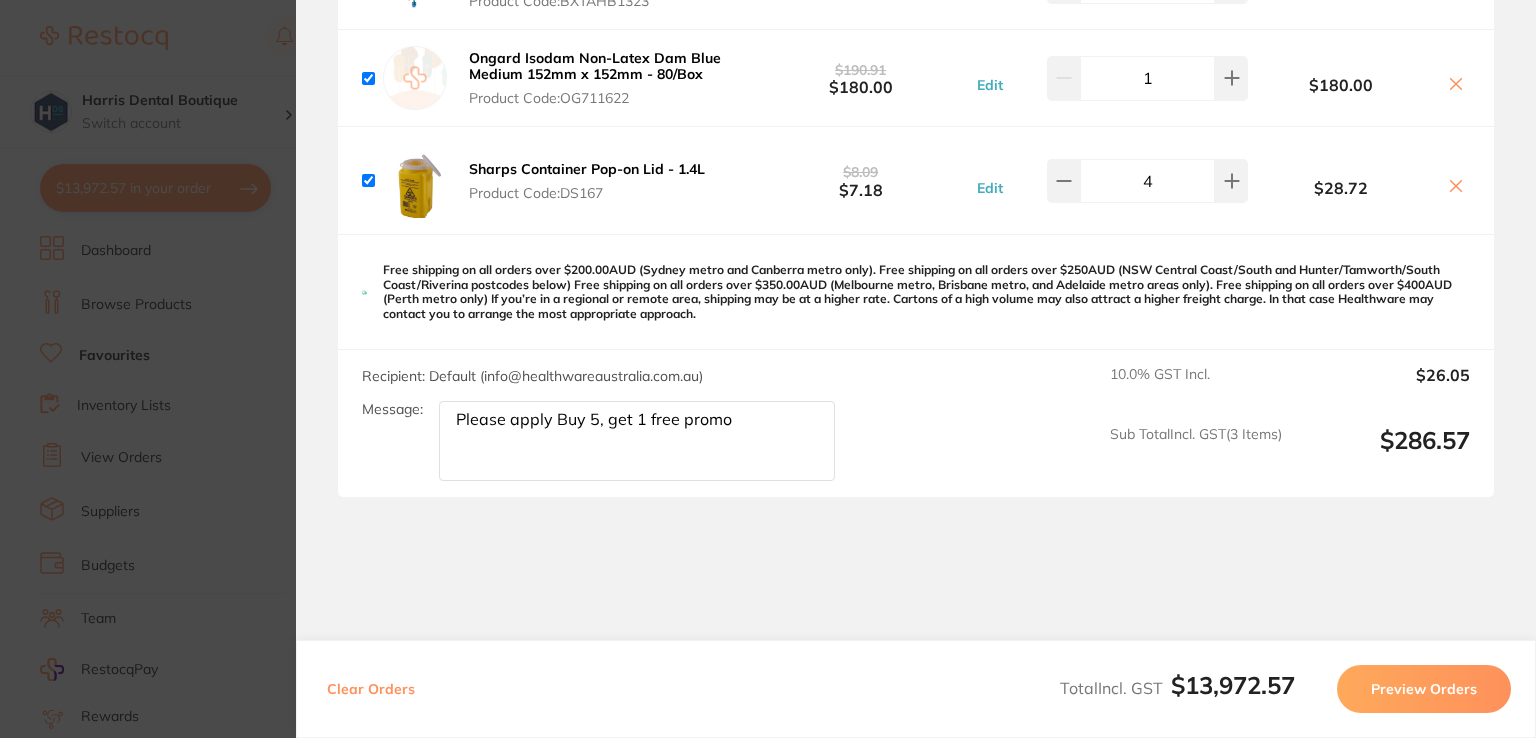click on "Preview Orders" at bounding box center [1424, 689] 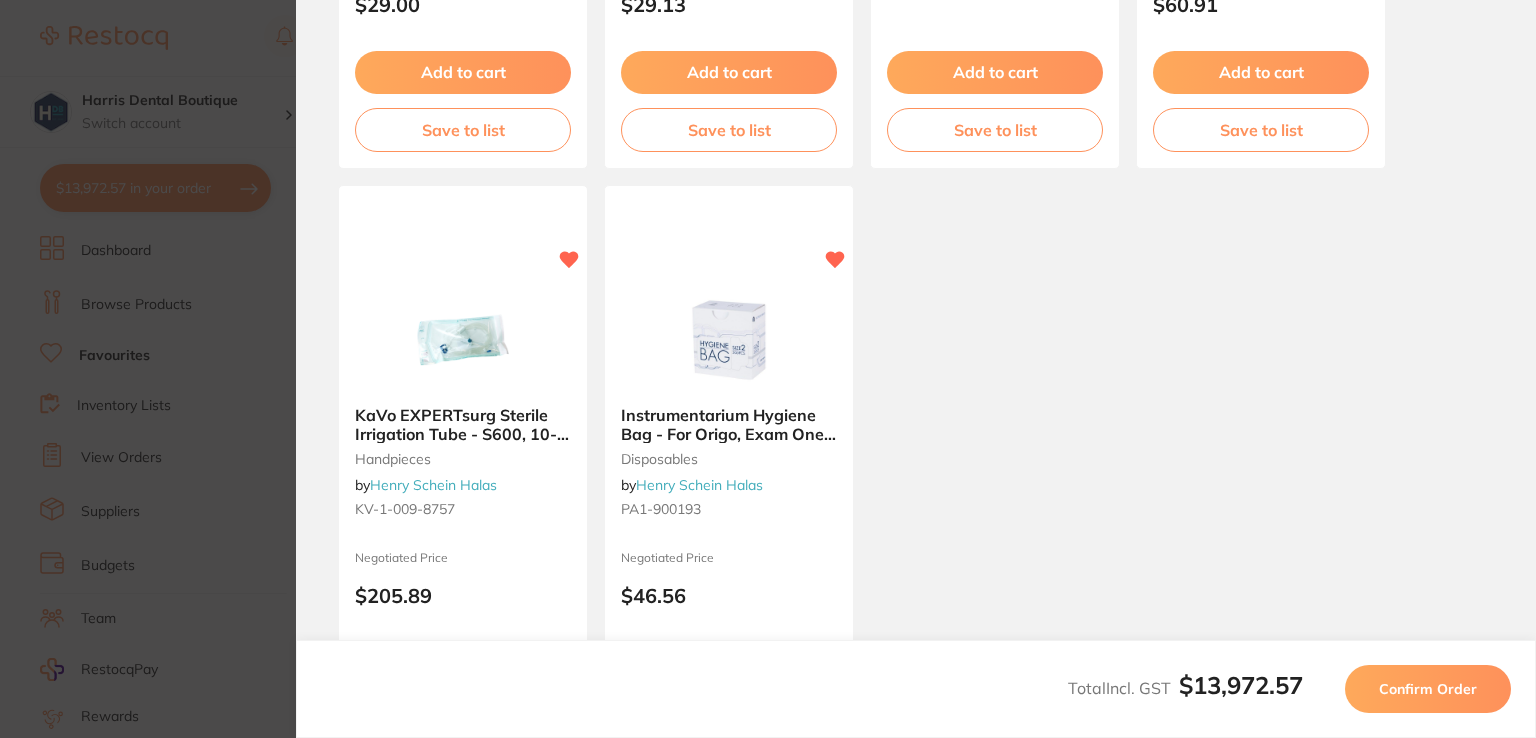scroll, scrollTop: 0, scrollLeft: 0, axis: both 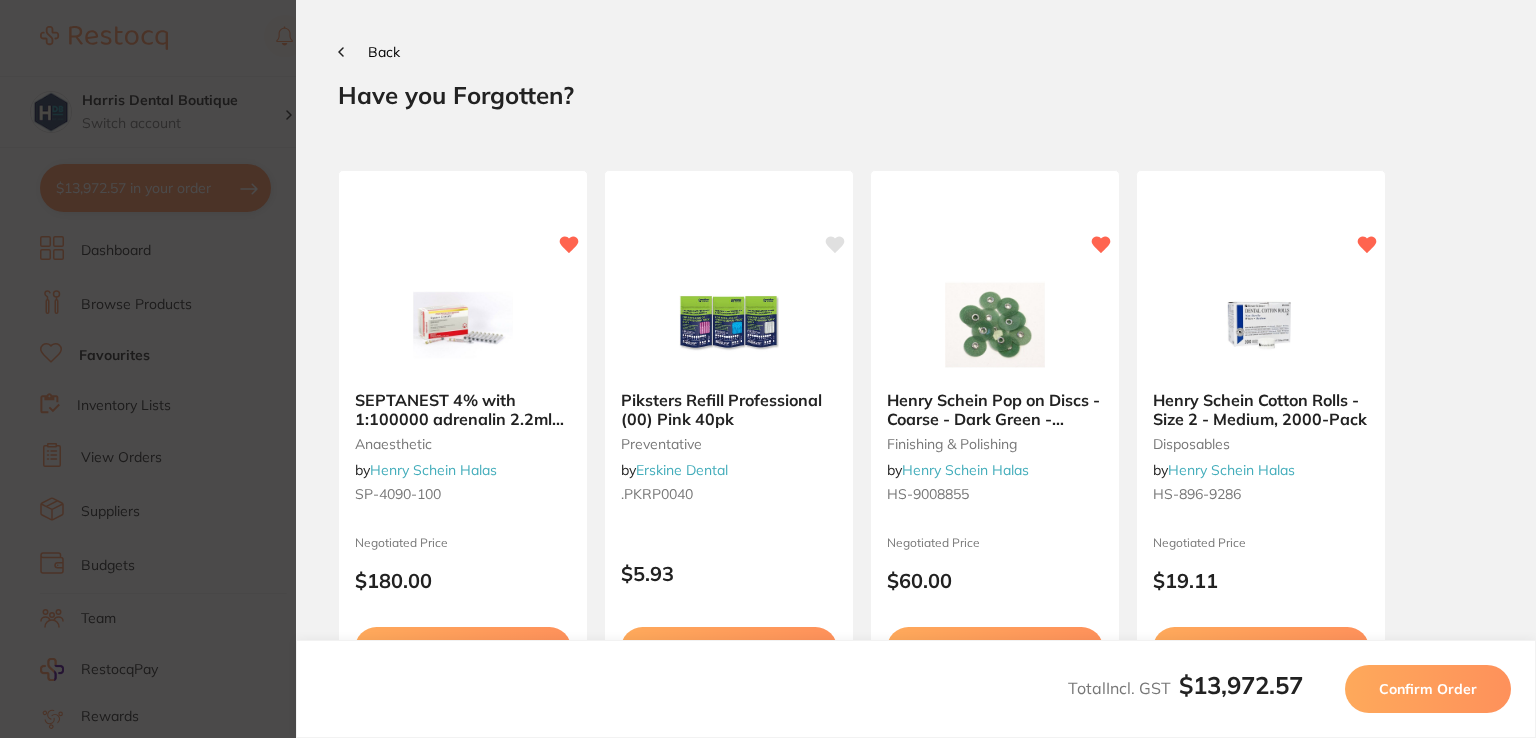 click on "Confirm Order" at bounding box center [1428, 689] 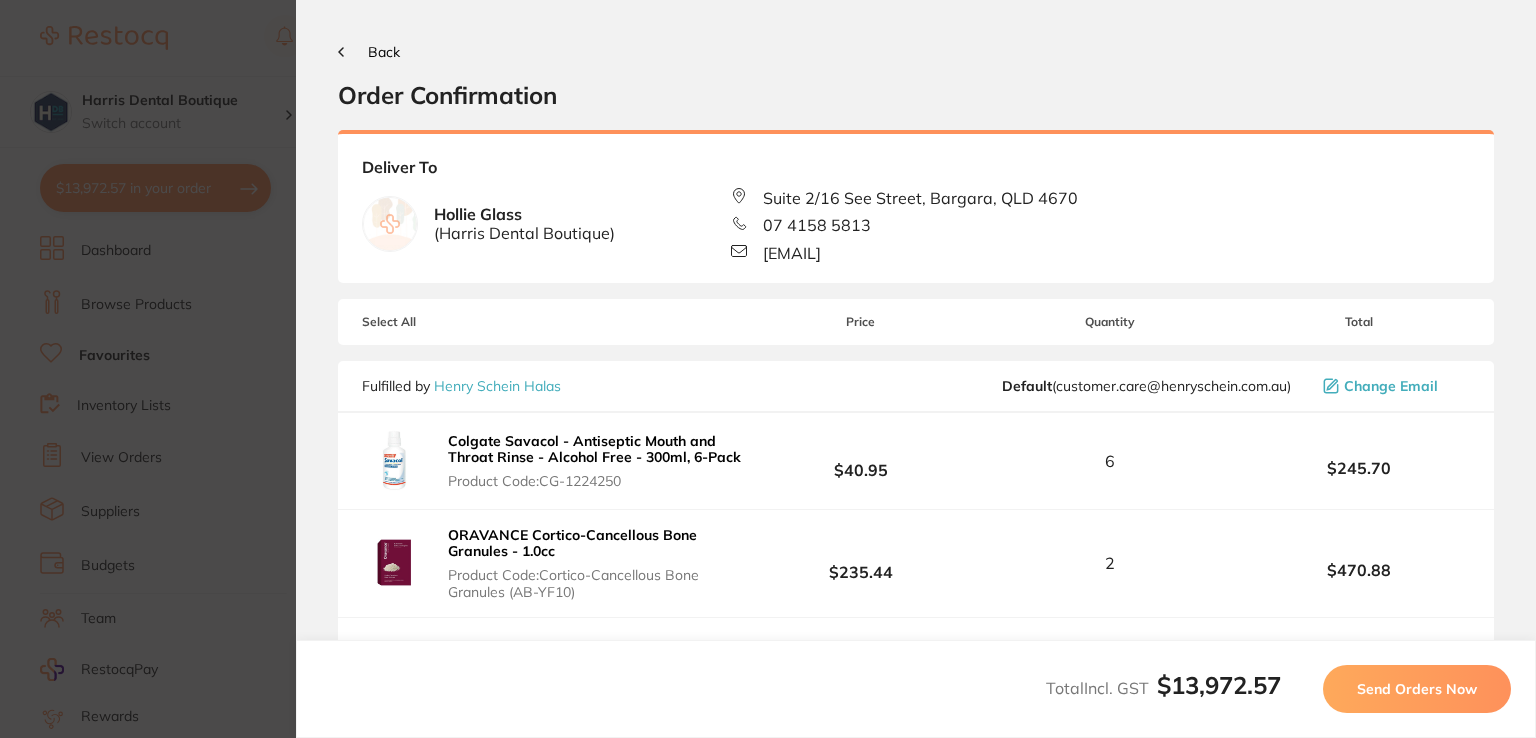 click on "Send Orders Now" at bounding box center (1417, 689) 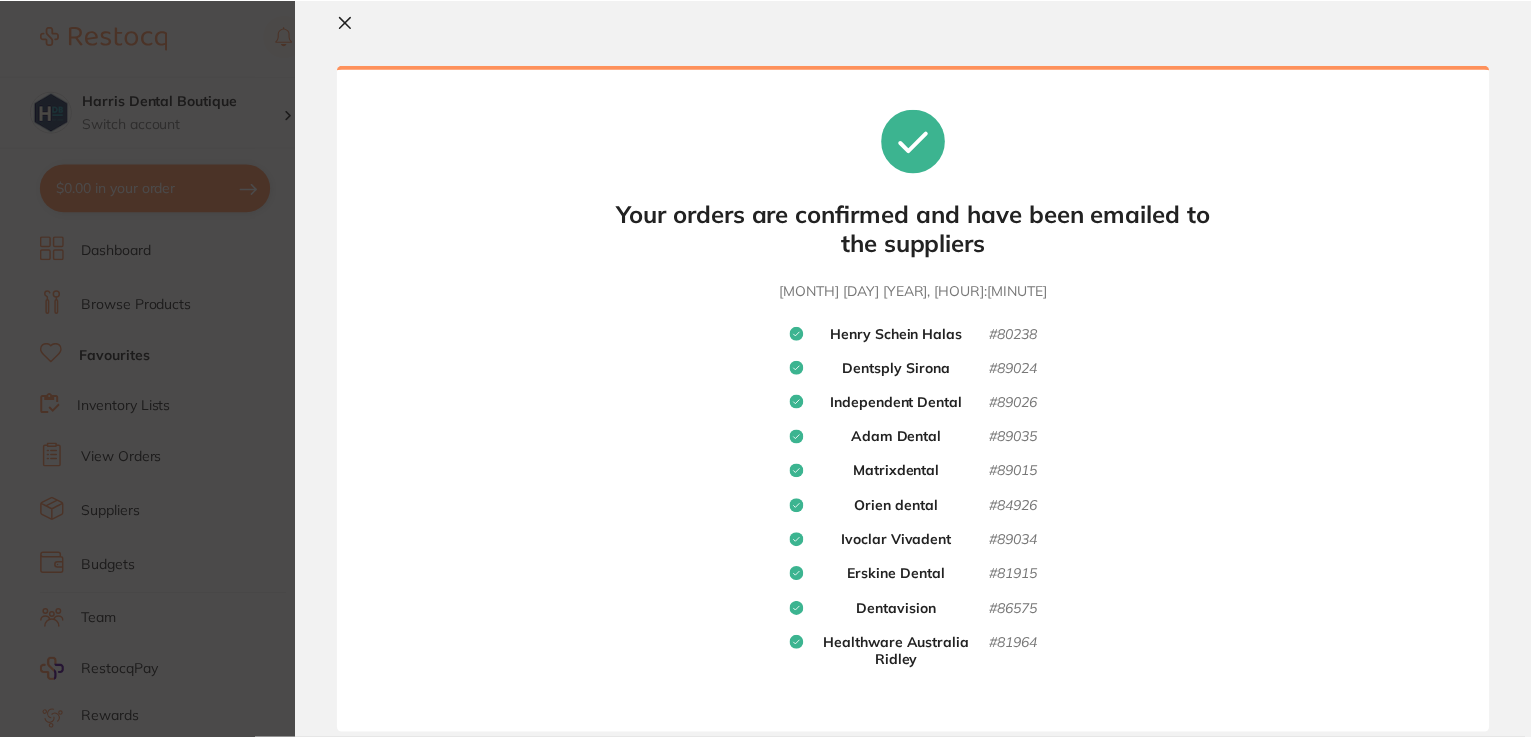 scroll, scrollTop: 0, scrollLeft: 0, axis: both 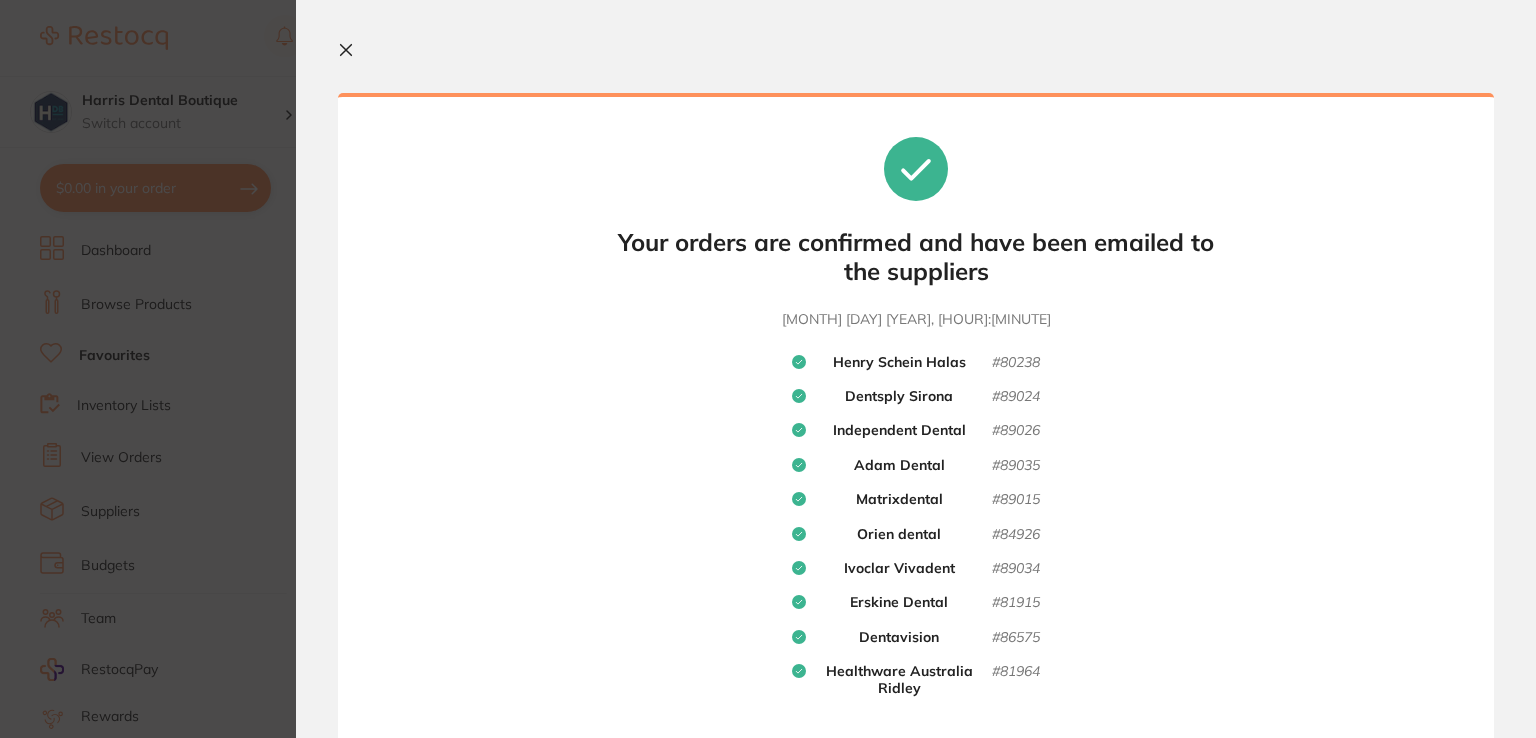 click 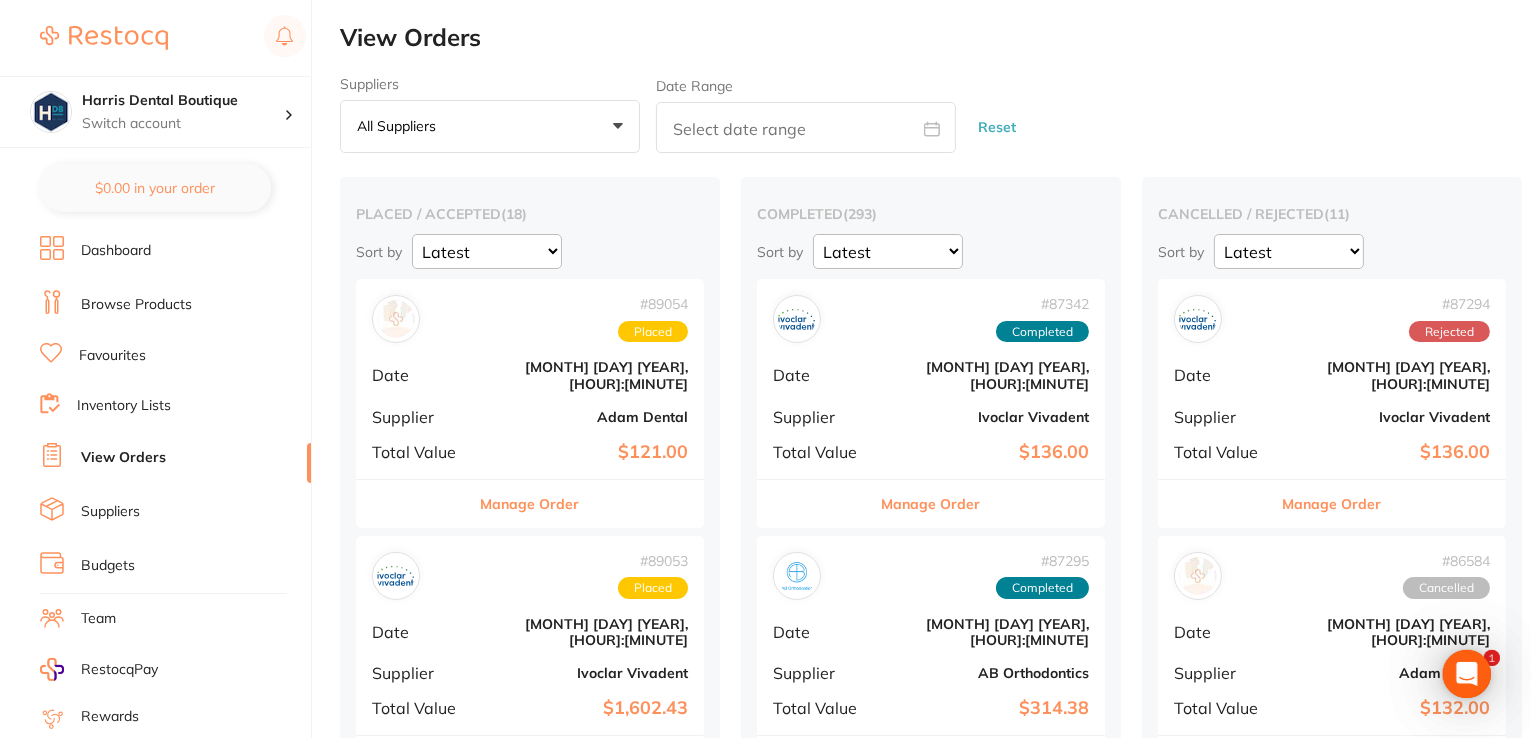 scroll, scrollTop: 0, scrollLeft: 0, axis: both 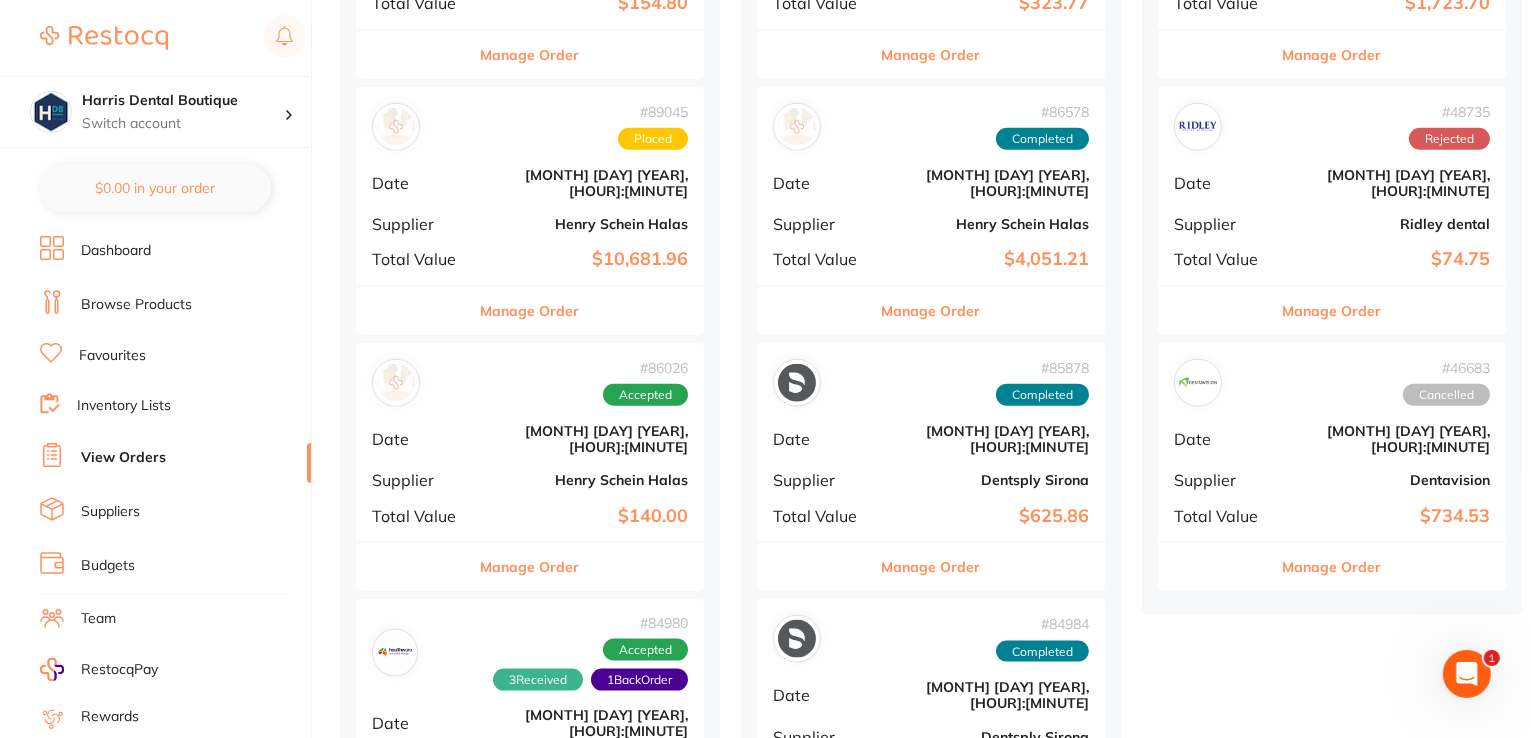 click on "Manage Order" at bounding box center (530, 567) 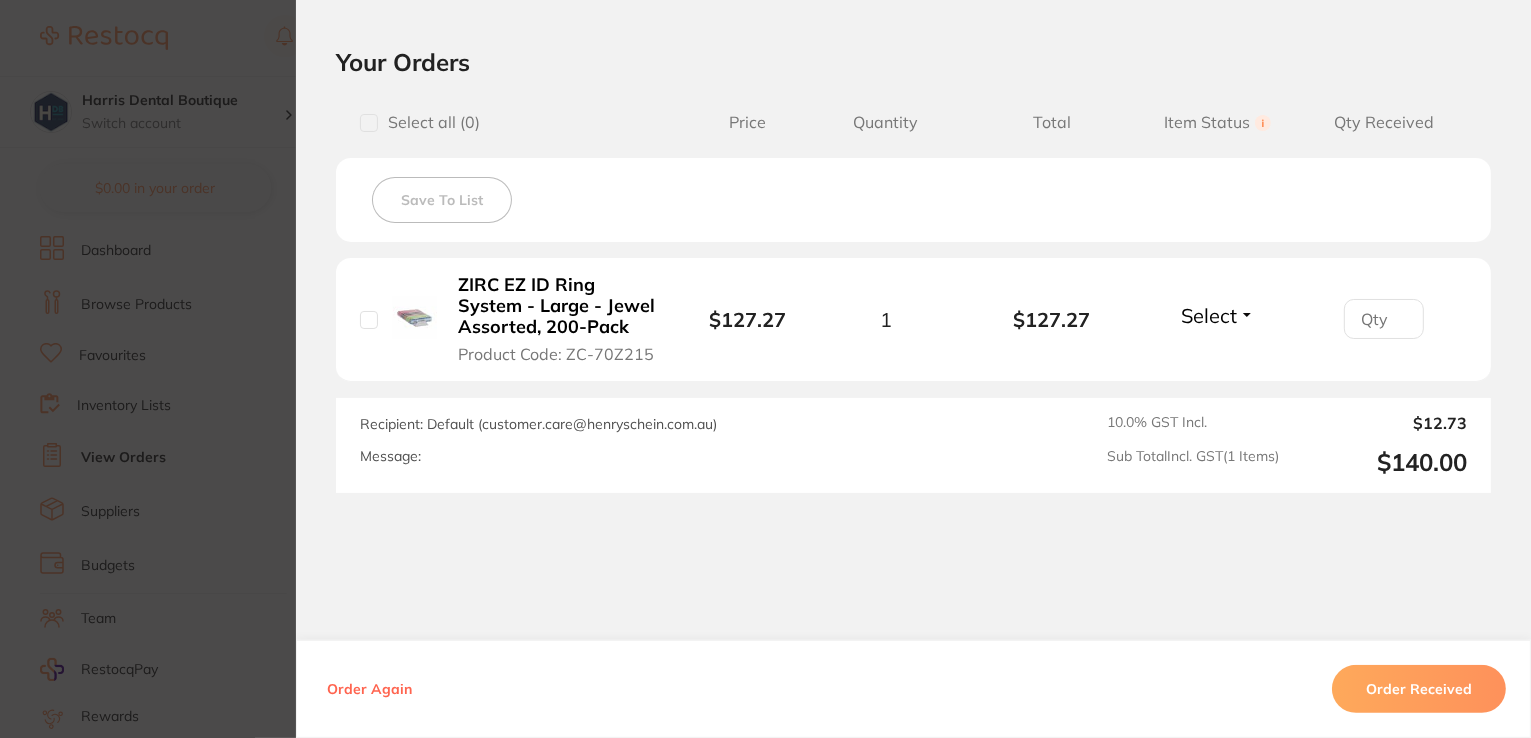 scroll, scrollTop: 496, scrollLeft: 0, axis: vertical 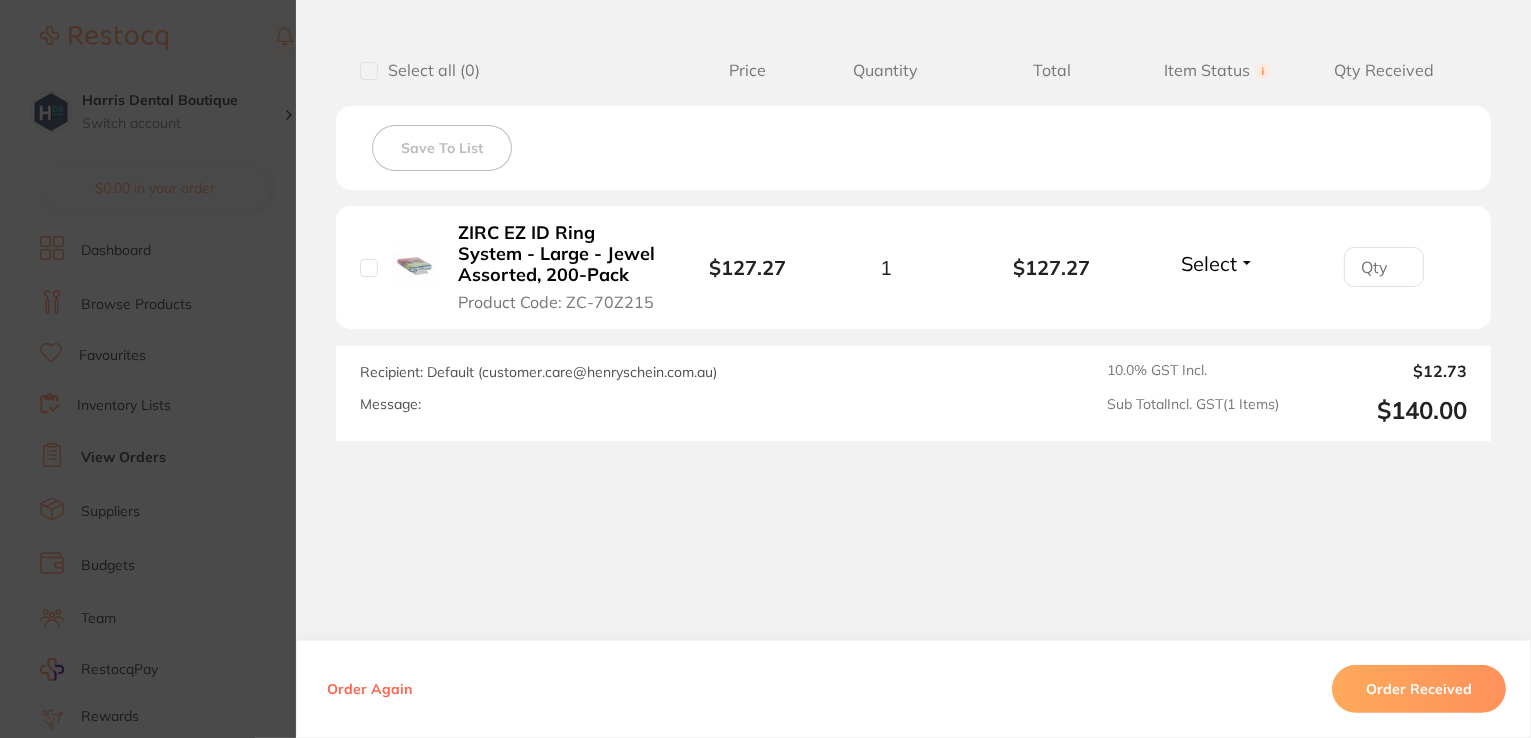 click on "Order ID: Restocq- [NUMBER] Order Information Accepted Order Order Date [MONTH] [DAY] [YEAR], [HOUR]:[MINUTE] Supplier Henry Schein Halas Customer Account Number [ACCOUNT NUMBER] Delivery Address [SUITE] [NUMBER] [STREET], [CITY], [STATE] [POSTAL CODE] Total Value $[PRICE] Order Notes Upload attachments There are currently no notes to display. Your Orders Select all ( 0 ) Price Quantity Total Item Status You can use this feature to track items that you have received and those that are on backorder Qty Received Save To List ZIRC EZ ID Ring System - Large - Jewel Assorted, 200-Pack Product Code: [CODE] $[PRICE] Select Received Back Order ZIRC EZ ID Ring System - Large - Jewel Assorted, 200-Pack Product Code: [CODE] $[PRICE] Quantity: 1 Status: Select Received Back Order Quantity Received: Recipient: Default ( [EMAIL] ) Message: 10.0 % GST Incl. $[PRICE] Sub Total Incl. GST ( 1 Items) $[PRICE] Order Again Order Received ✕ ✕" at bounding box center [765, 369] 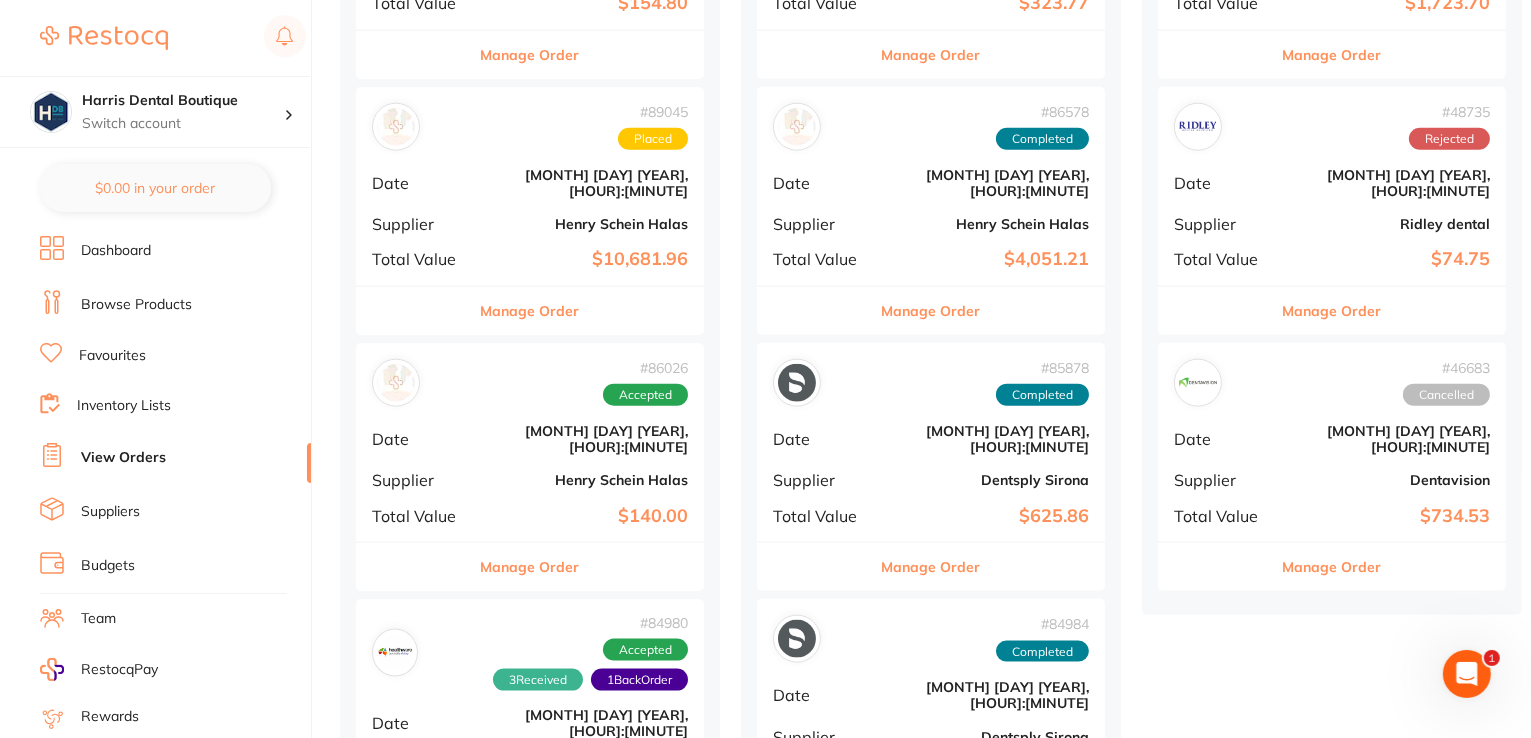 click on "Manage Order" at bounding box center [530, 851] 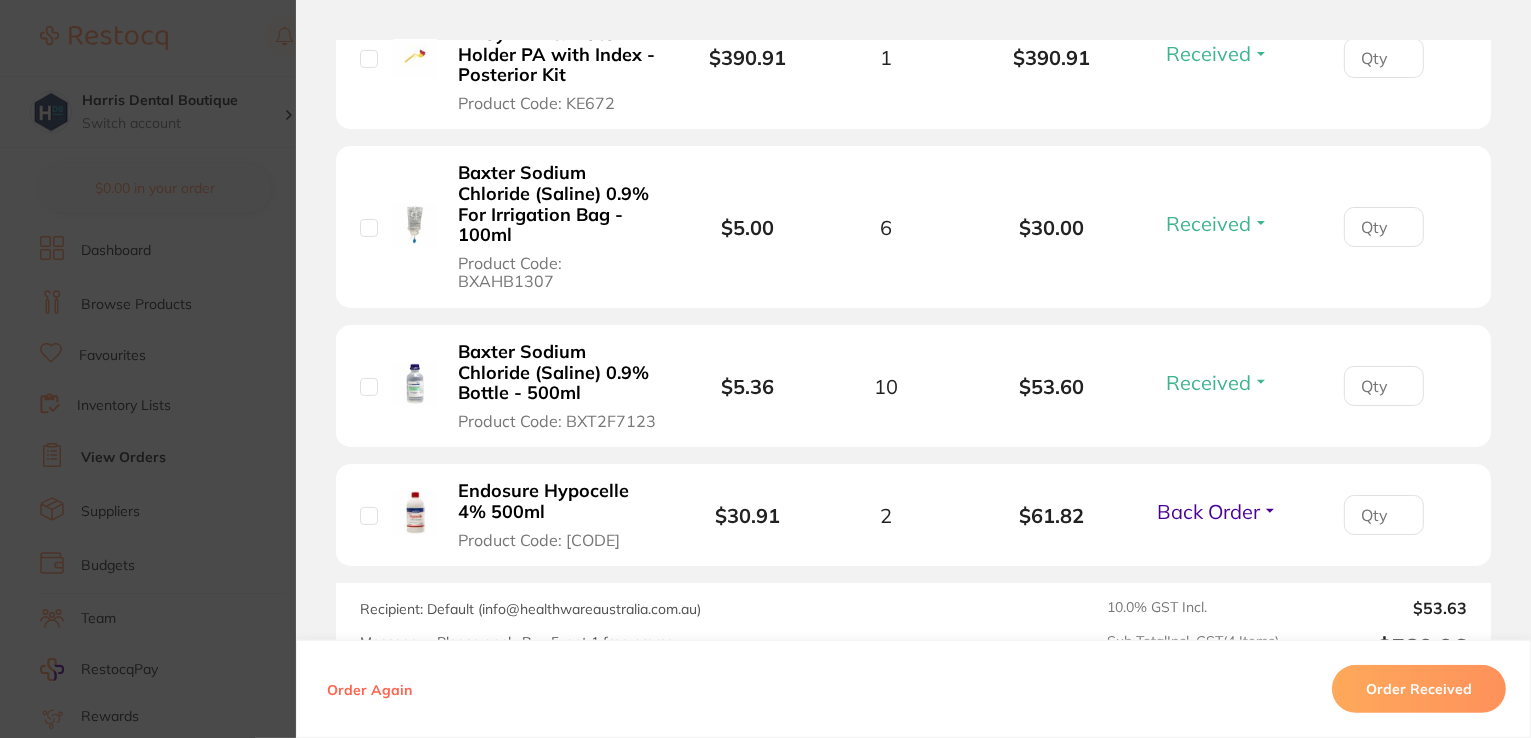 scroll, scrollTop: 800, scrollLeft: 0, axis: vertical 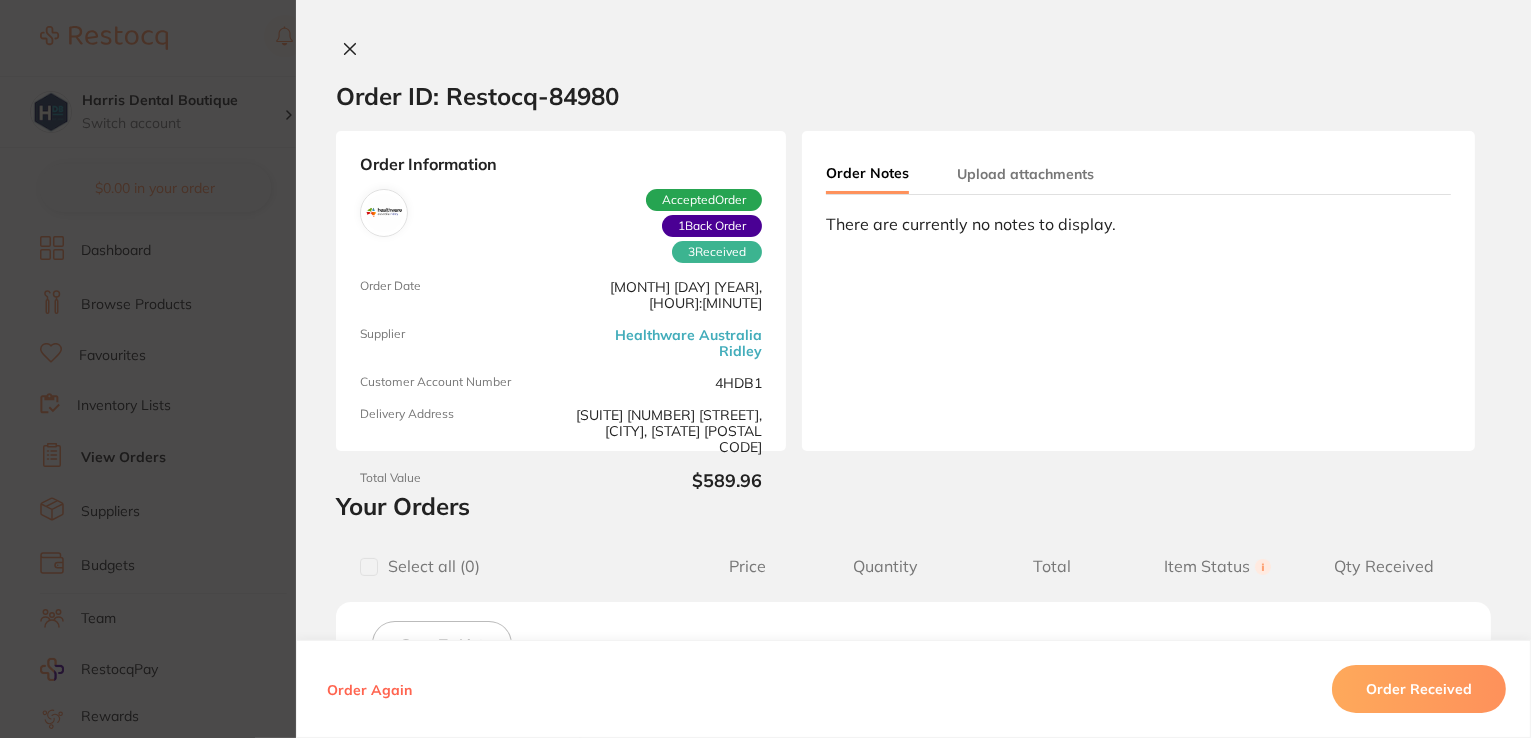 click 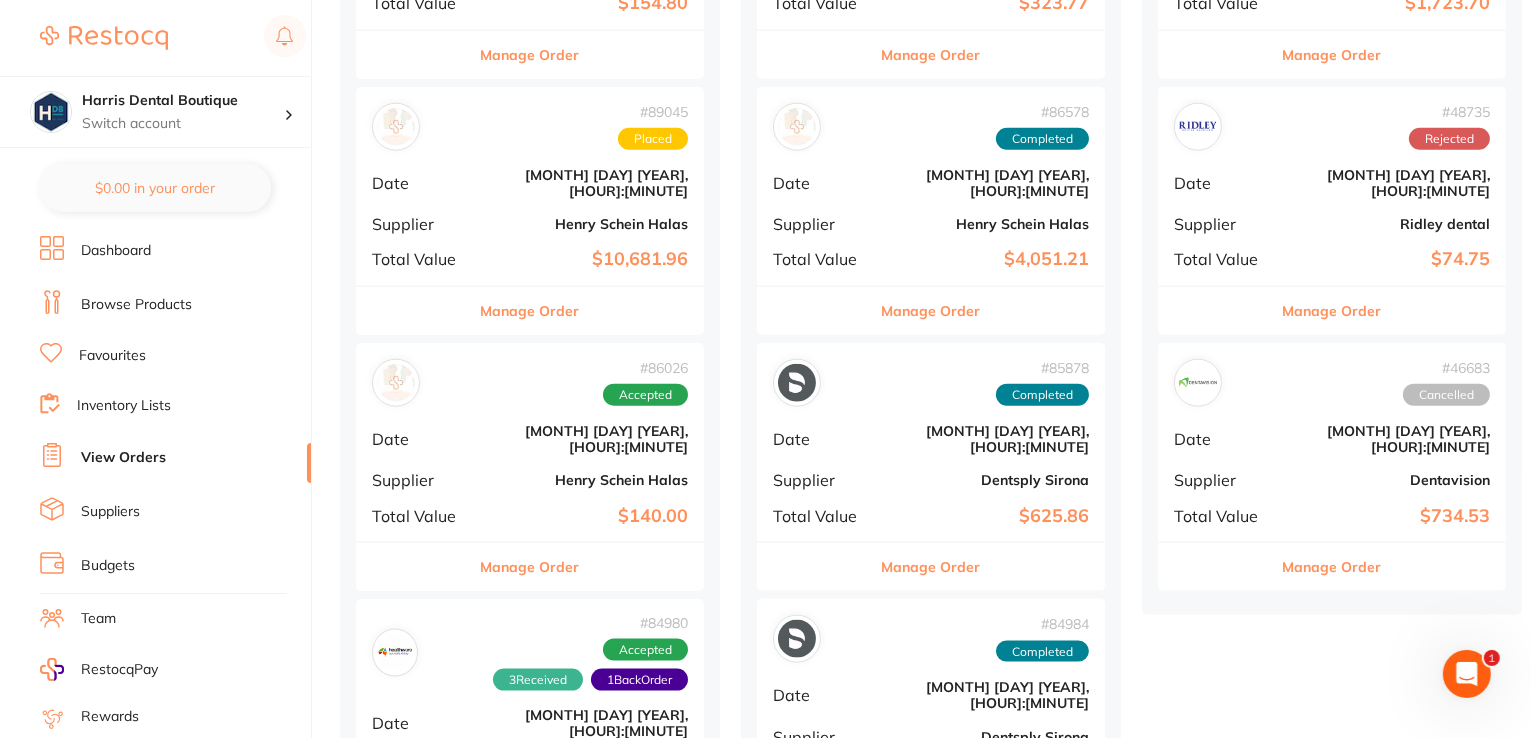 scroll, scrollTop: 0, scrollLeft: 0, axis: both 